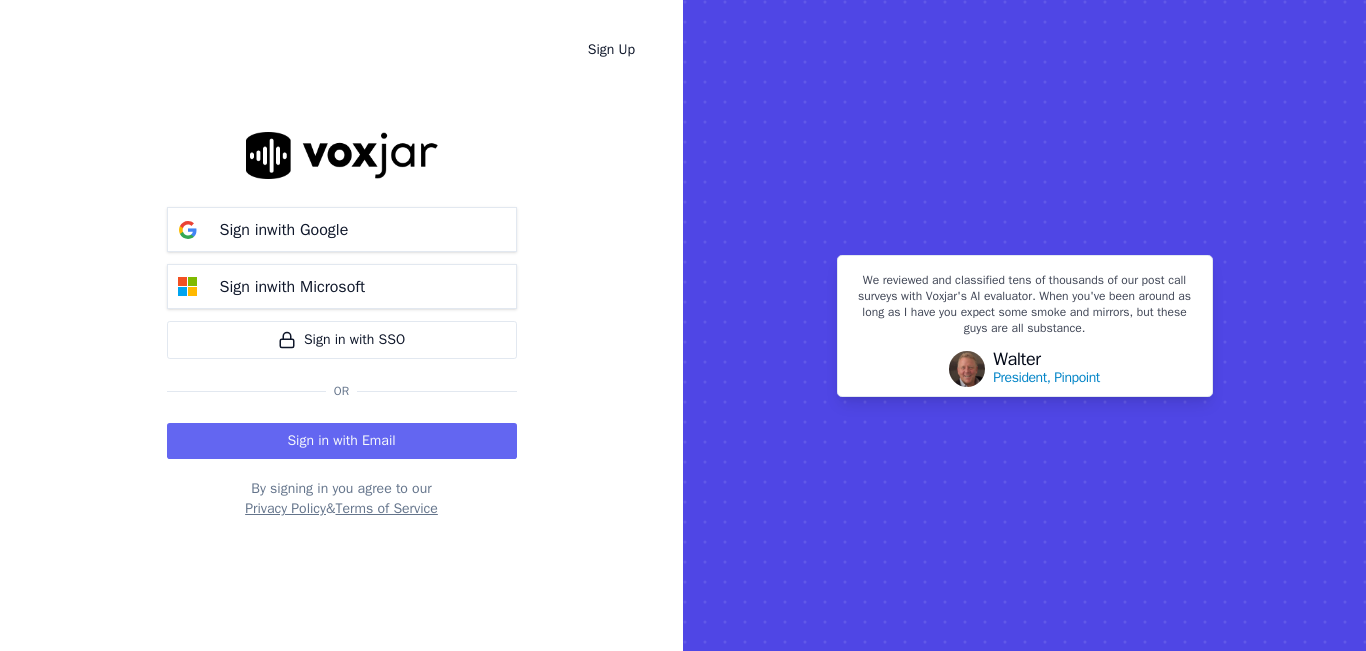 scroll, scrollTop: 0, scrollLeft: 0, axis: both 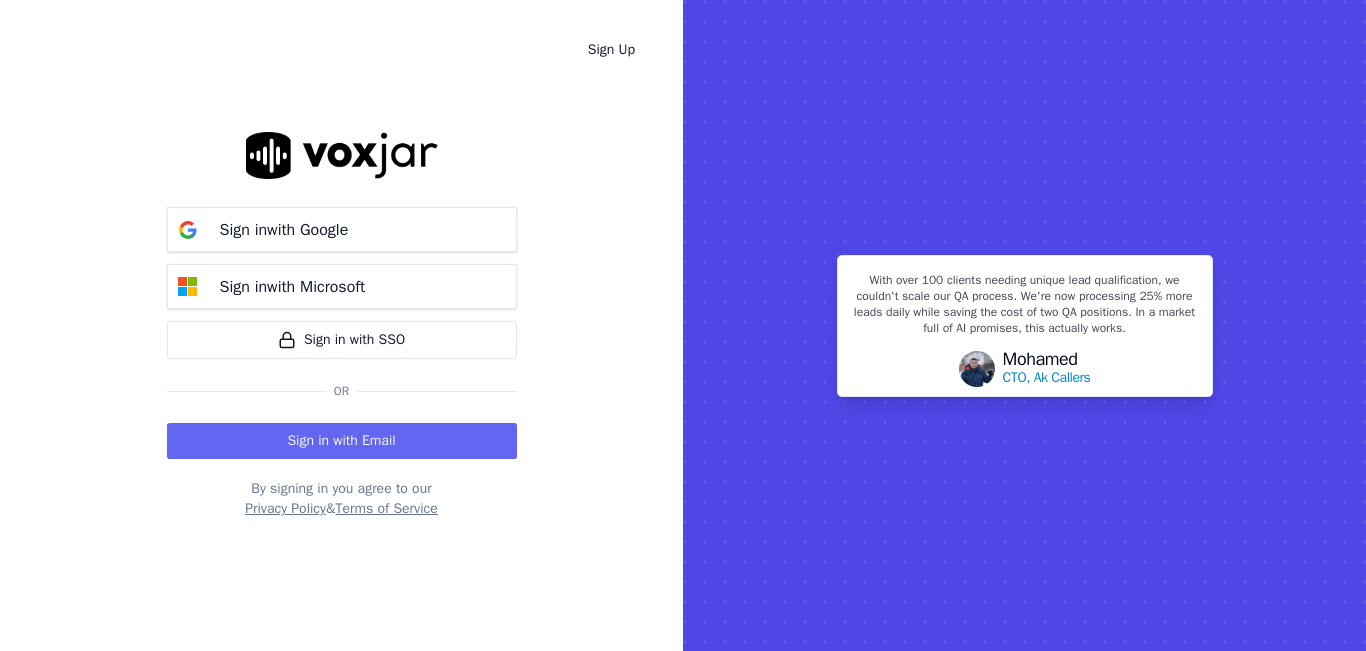 click 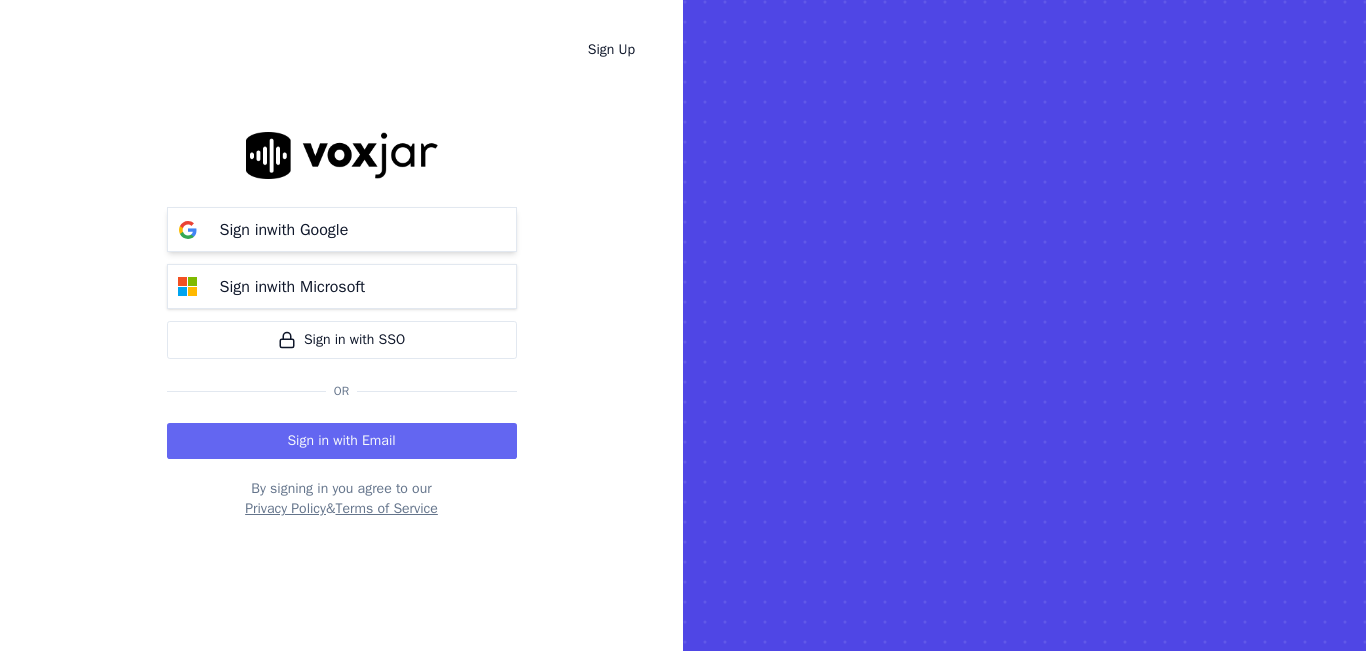 drag, startPoint x: 365, startPoint y: 285, endPoint x: 347, endPoint y: 248, distance: 41.14608 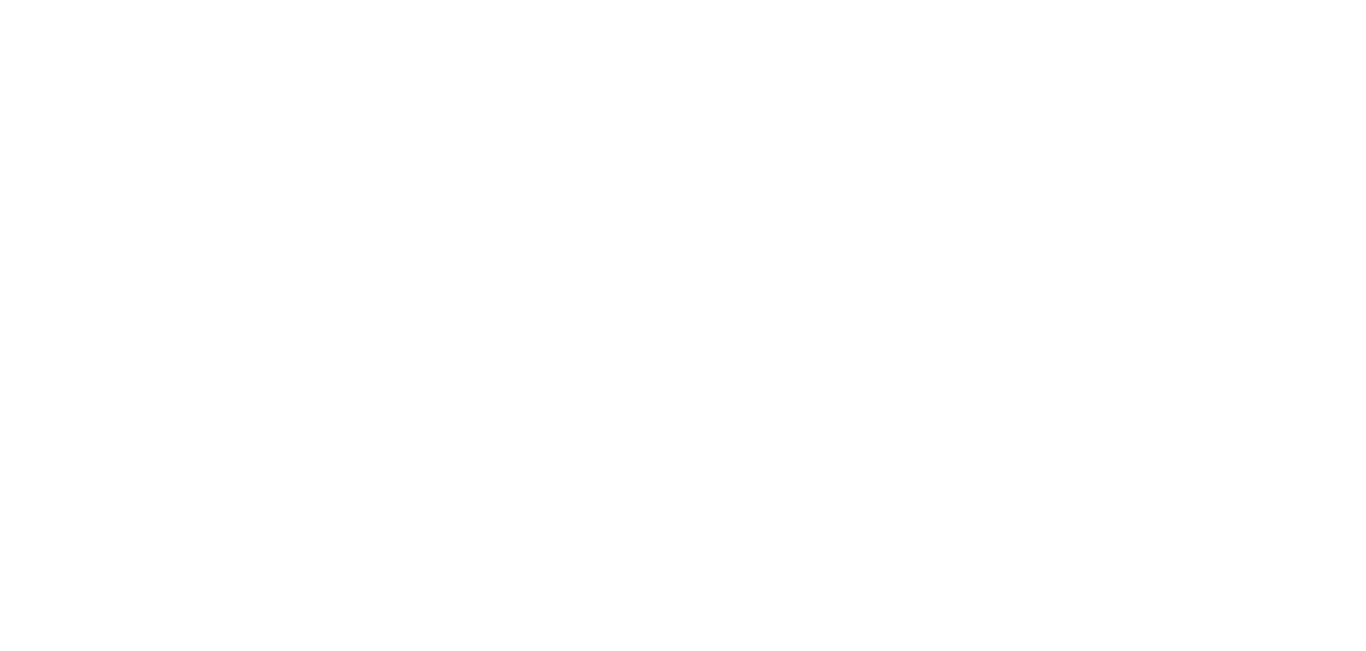 scroll, scrollTop: 0, scrollLeft: 0, axis: both 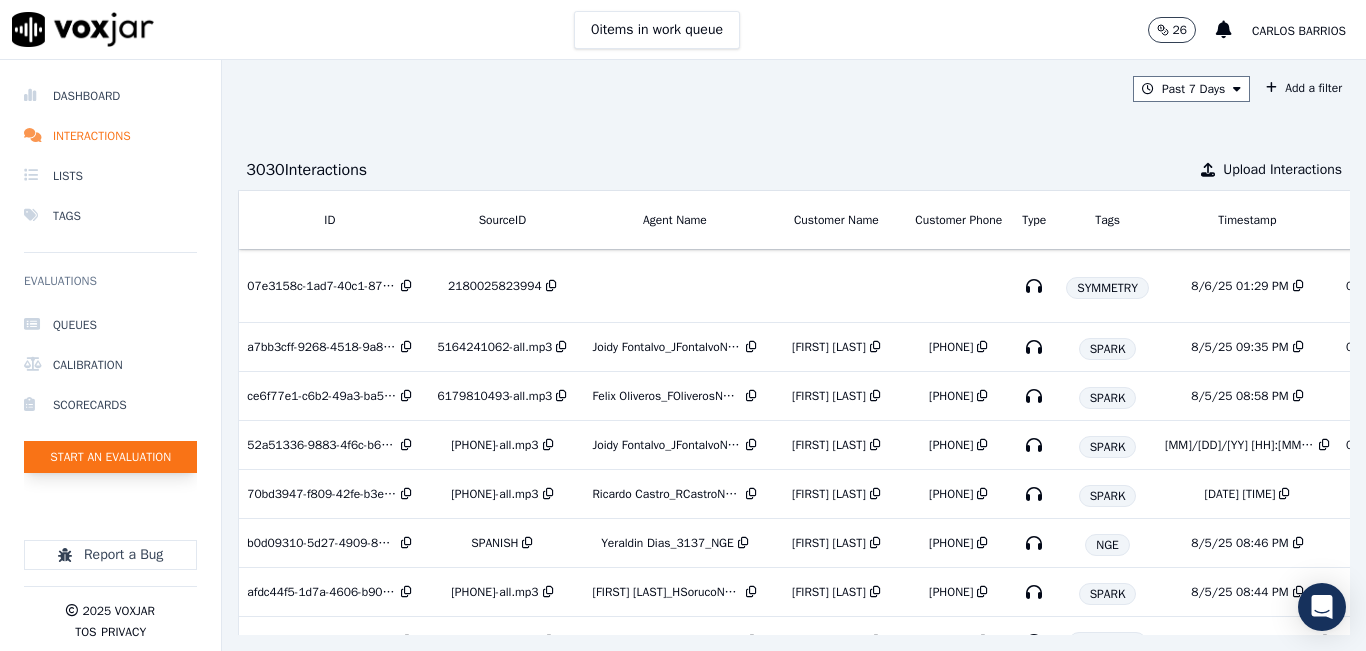 click on "Start an Evaluation" 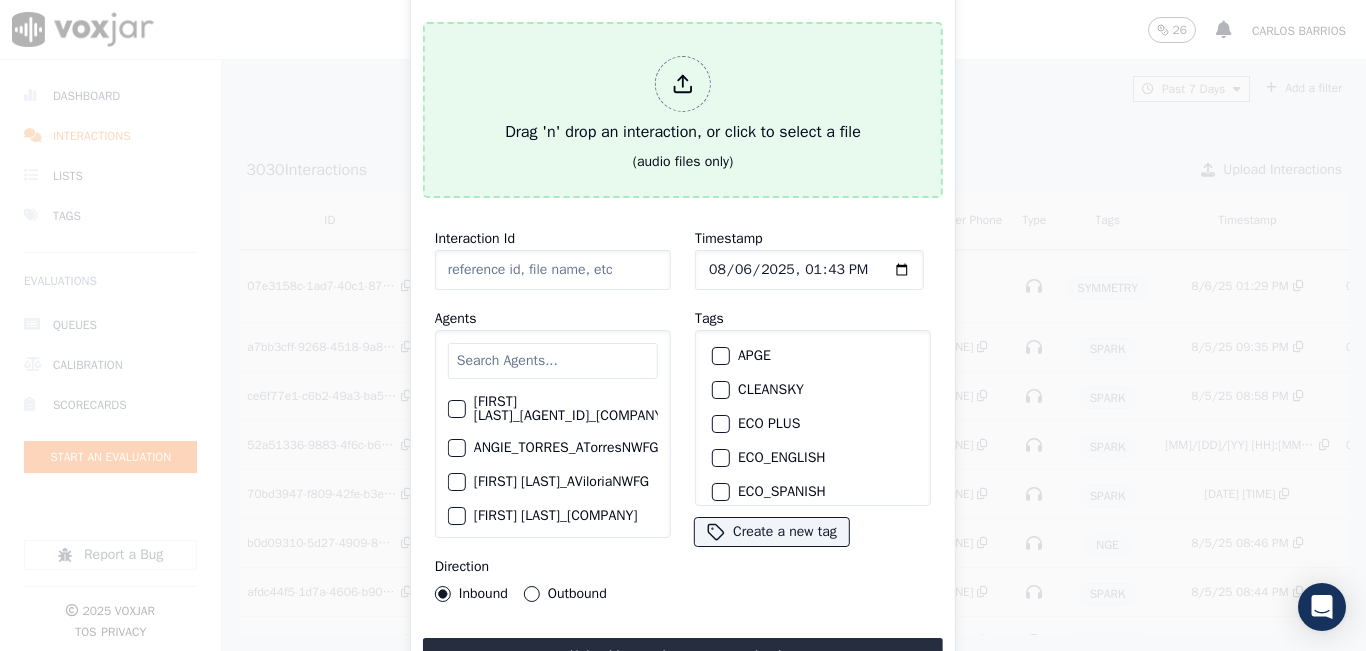 click on "Drag 'n' drop an interaction, or click to select a file" at bounding box center (683, 100) 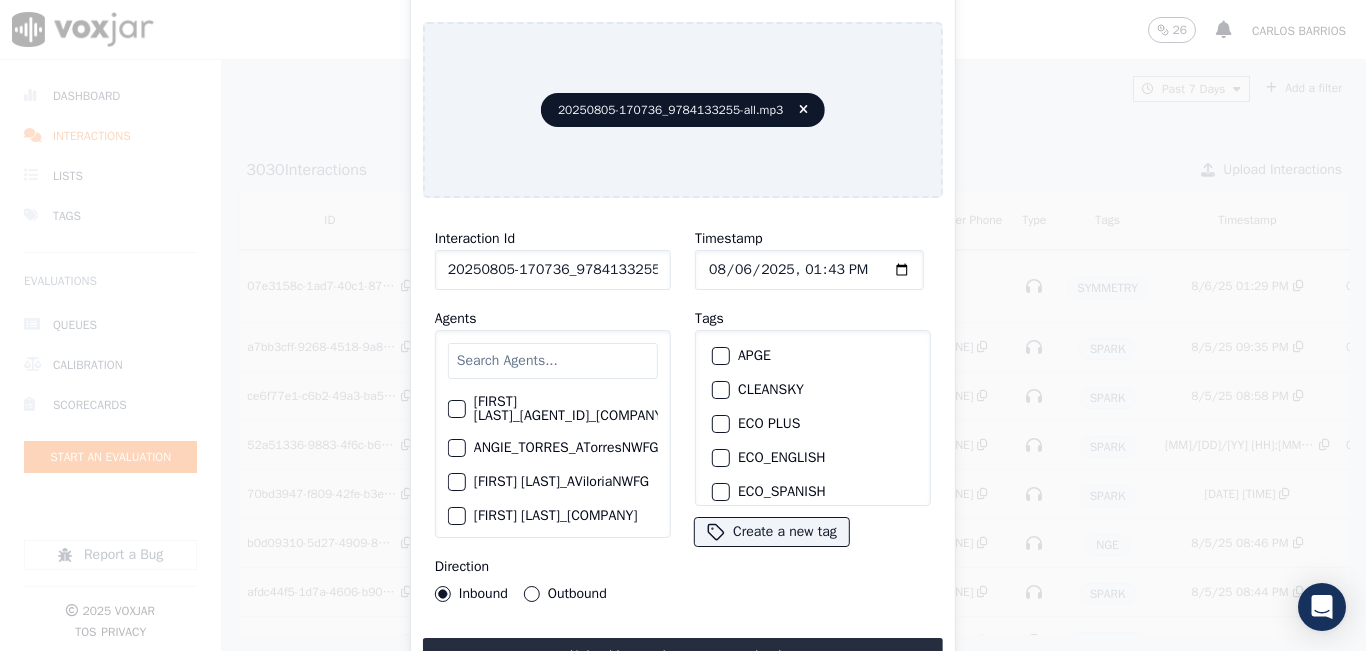 click at bounding box center (553, 361) 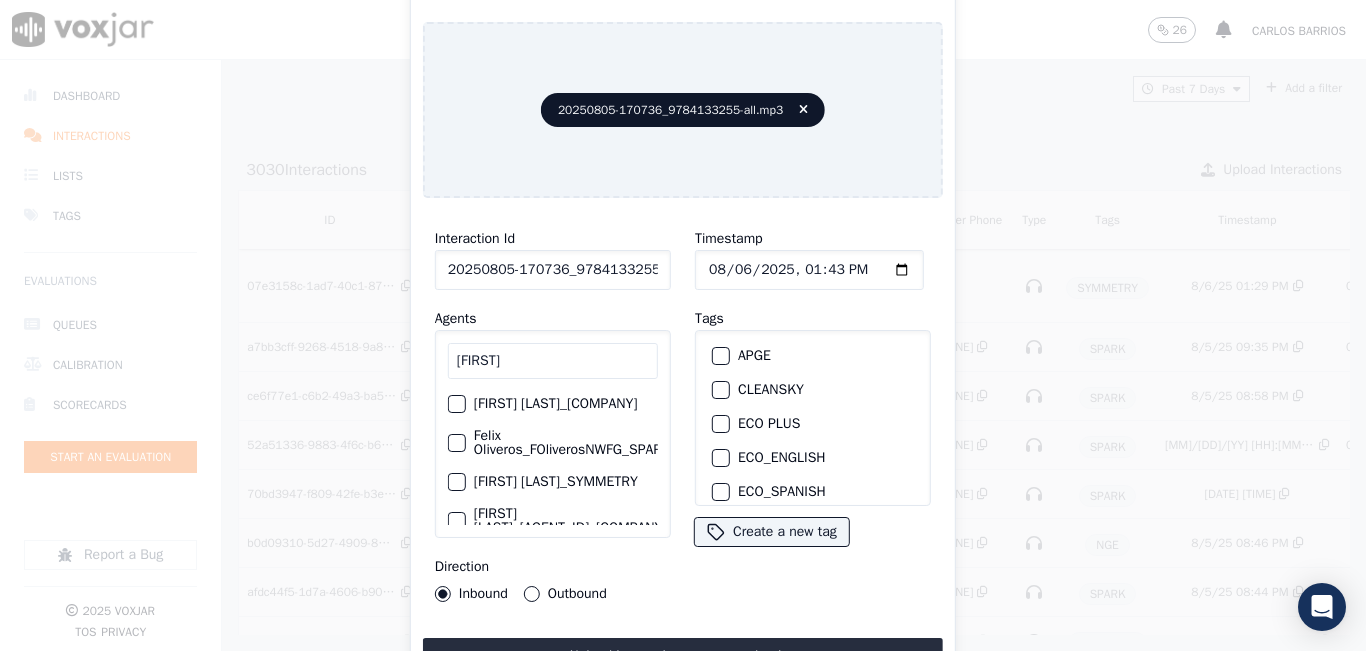 type on "[FIRST]" 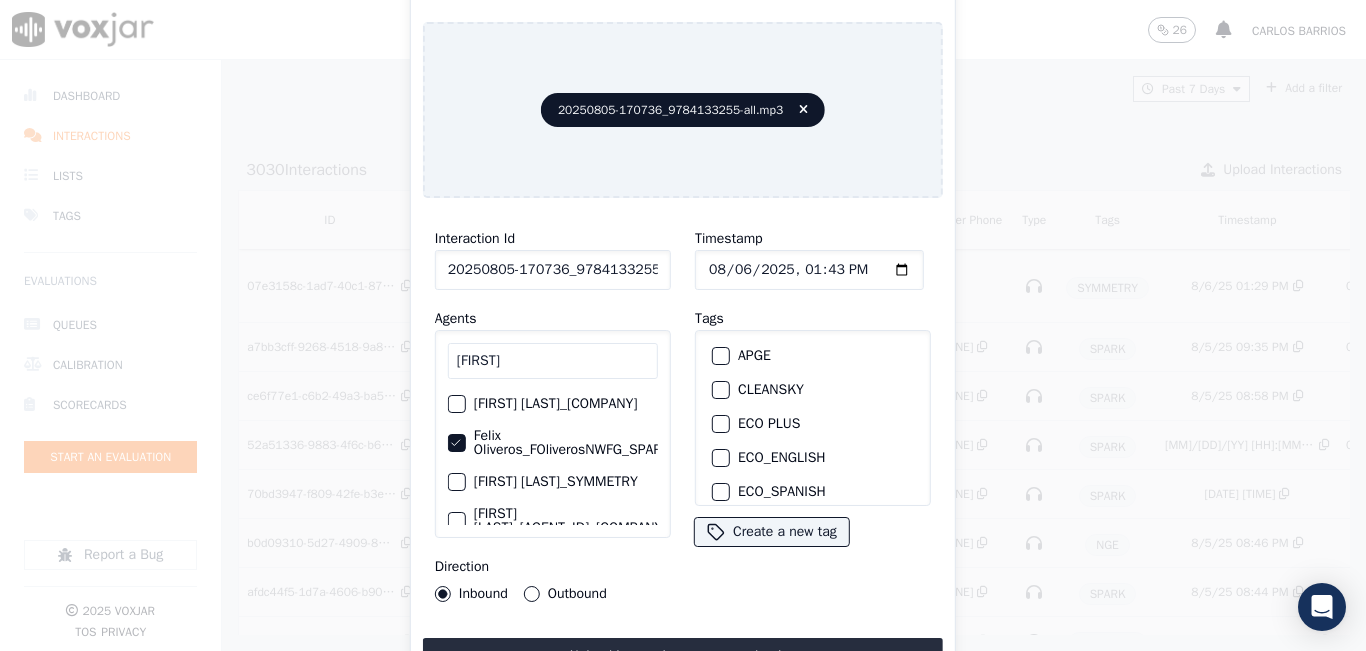 scroll, scrollTop: 0, scrollLeft: 43, axis: horizontal 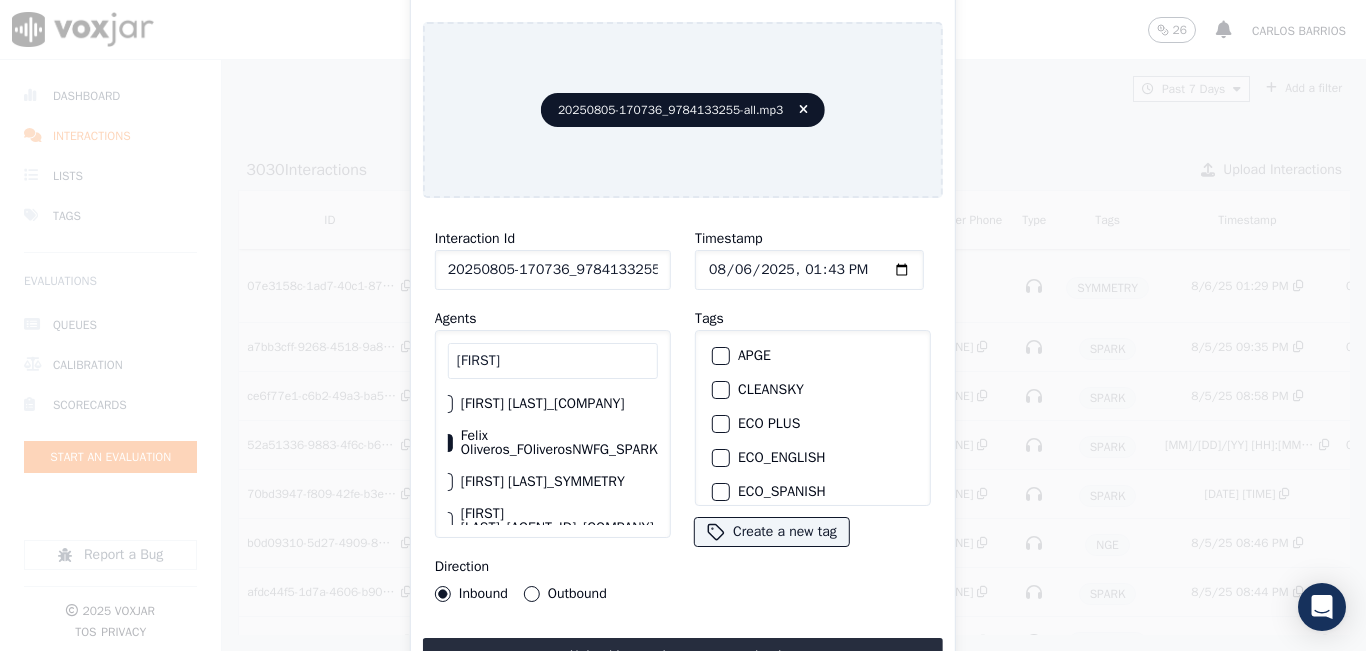 click on "Felix Oliveros_FOliverosNWFG_SPARK" 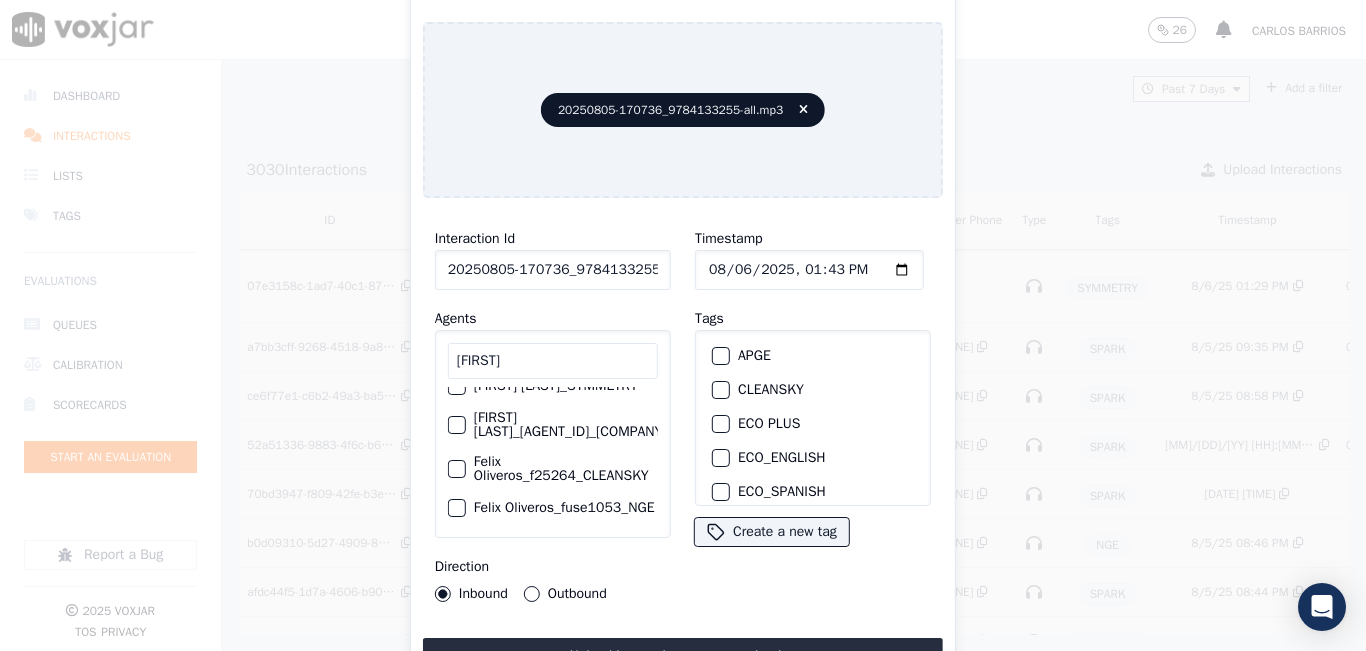 scroll, scrollTop: 132, scrollLeft: 0, axis: vertical 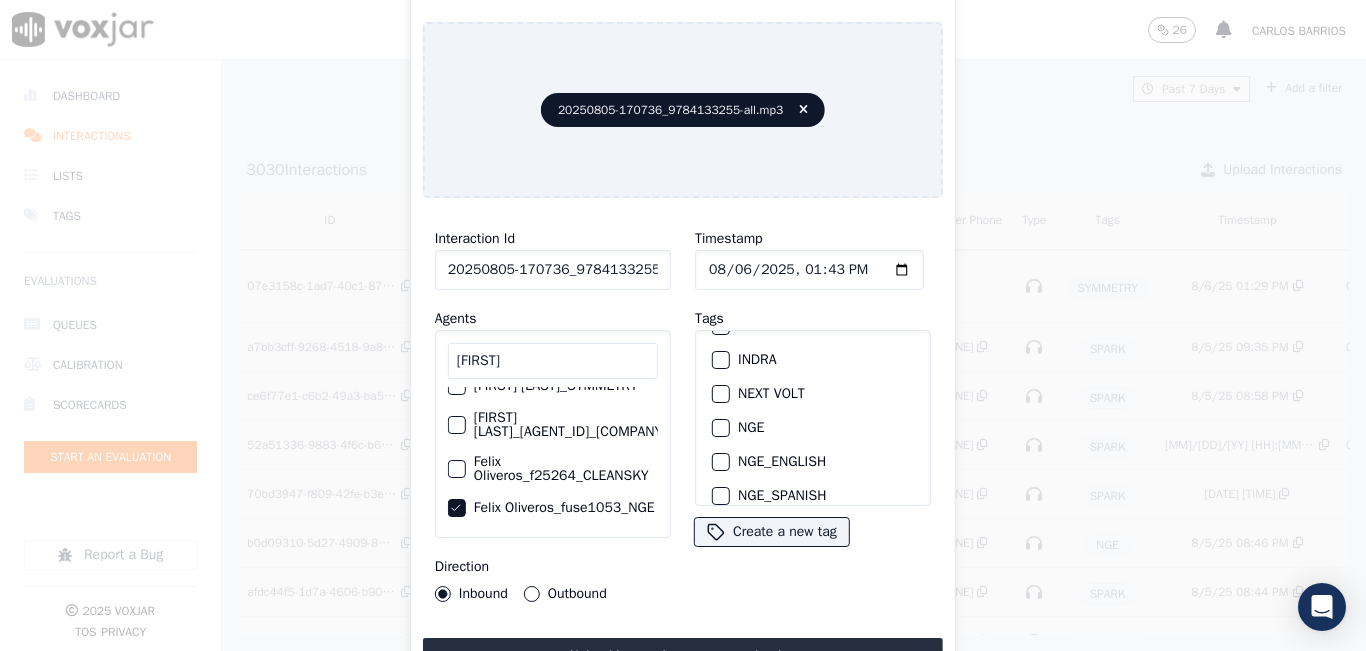 click at bounding box center [720, 428] 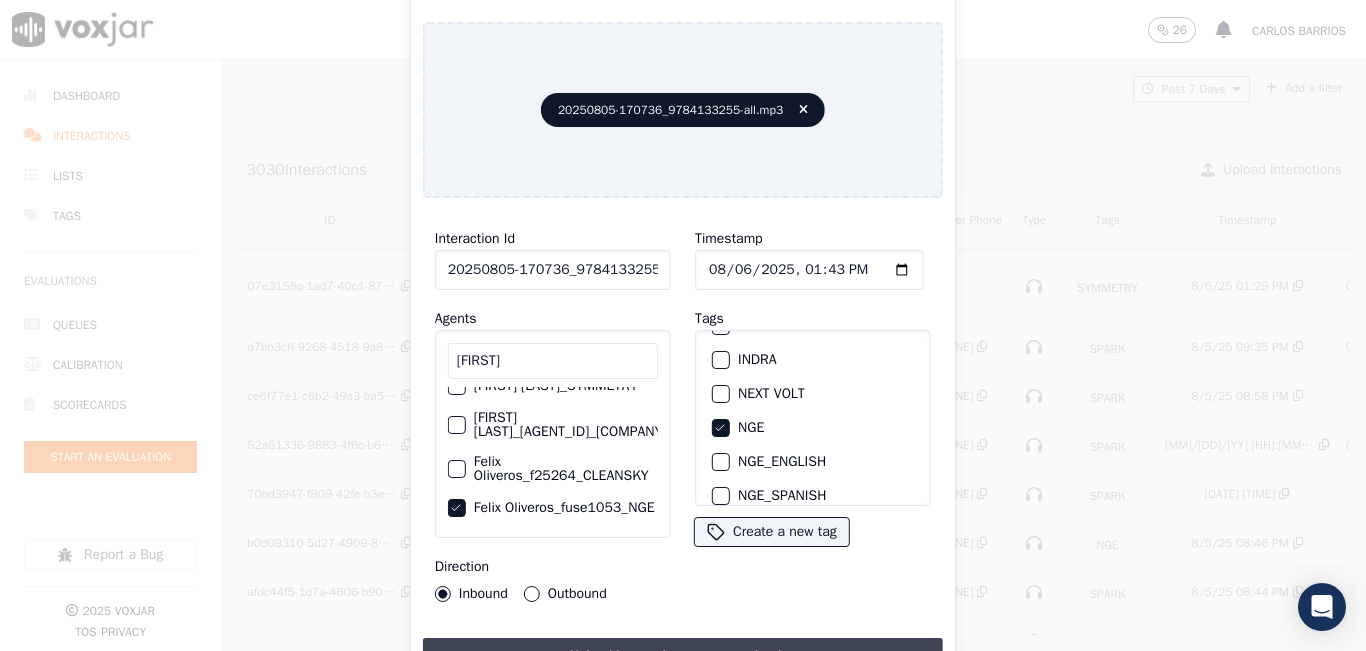 click on "Upload interaction to start evaluation" at bounding box center (683, 656) 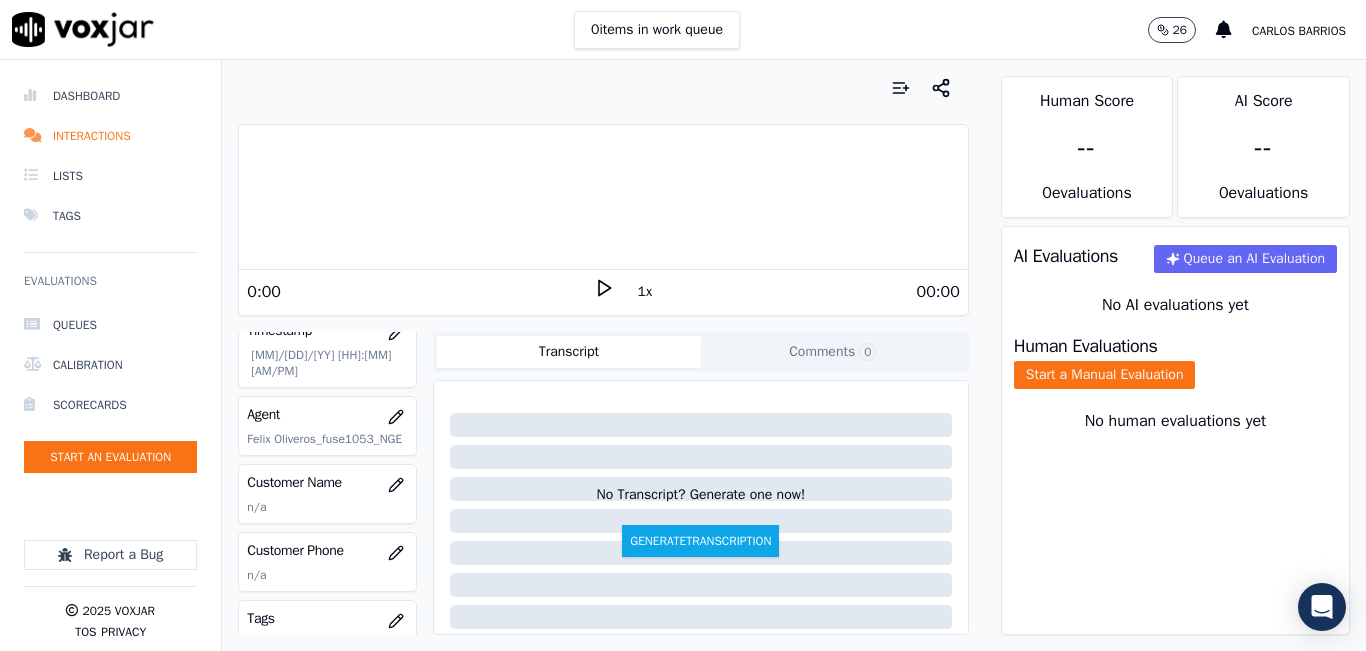 scroll, scrollTop: 200, scrollLeft: 0, axis: vertical 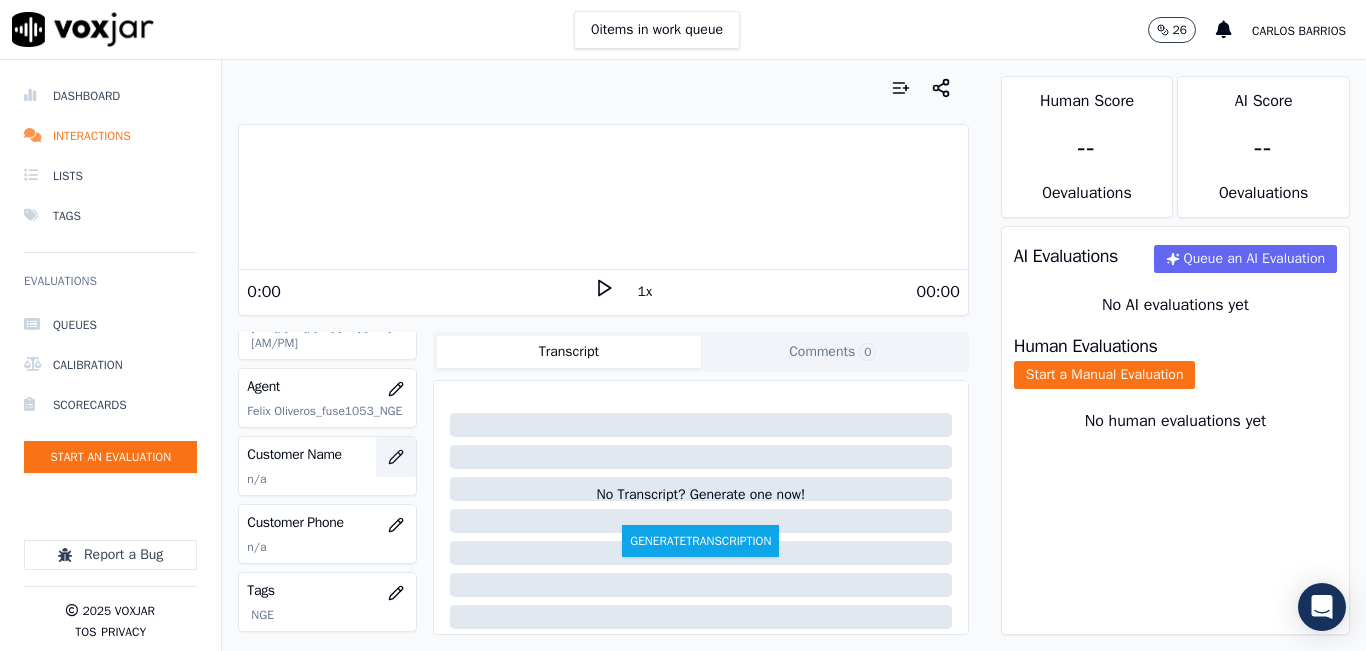 click 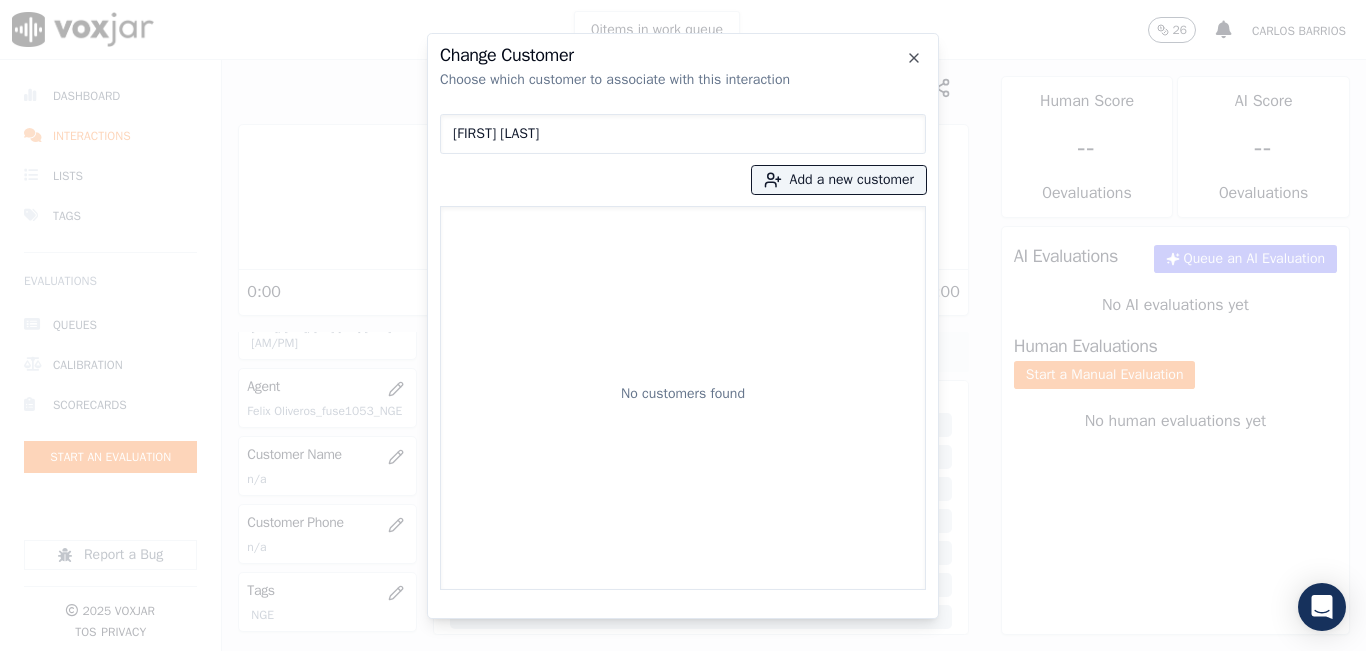 type on "[FIRST] [LAST]" 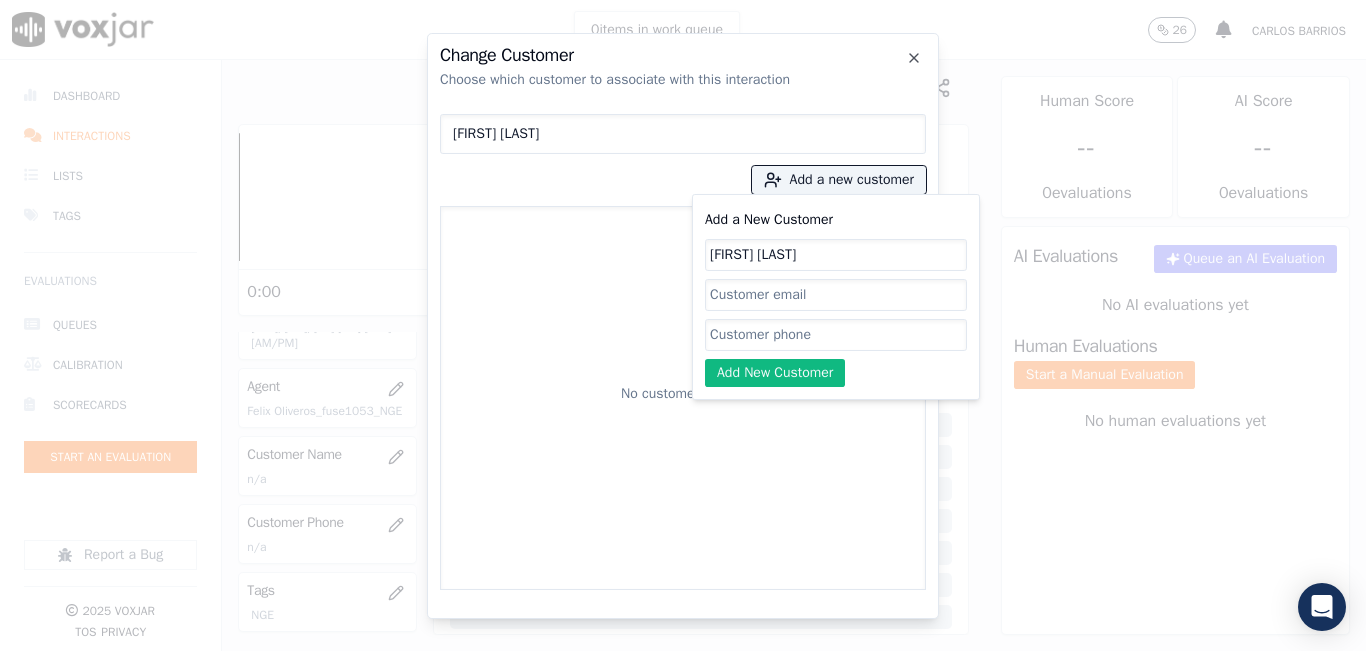type on "[FIRST] [LAST]" 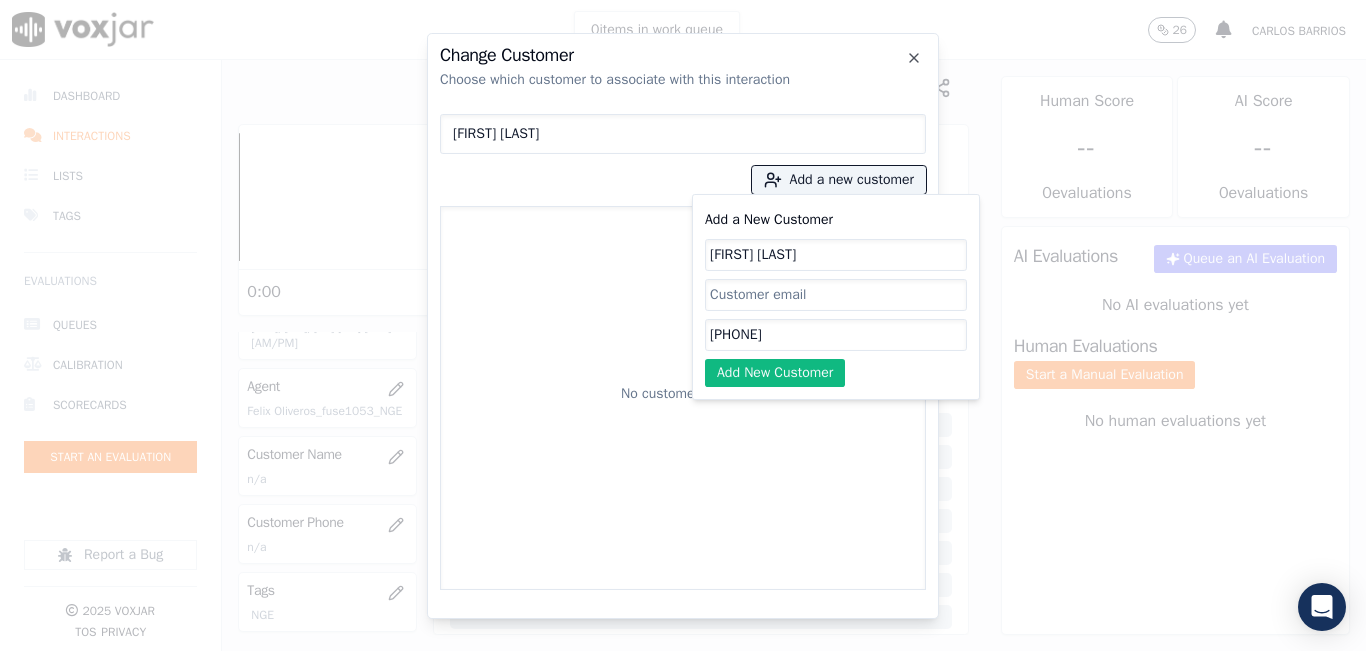 type on "[PHONE]" 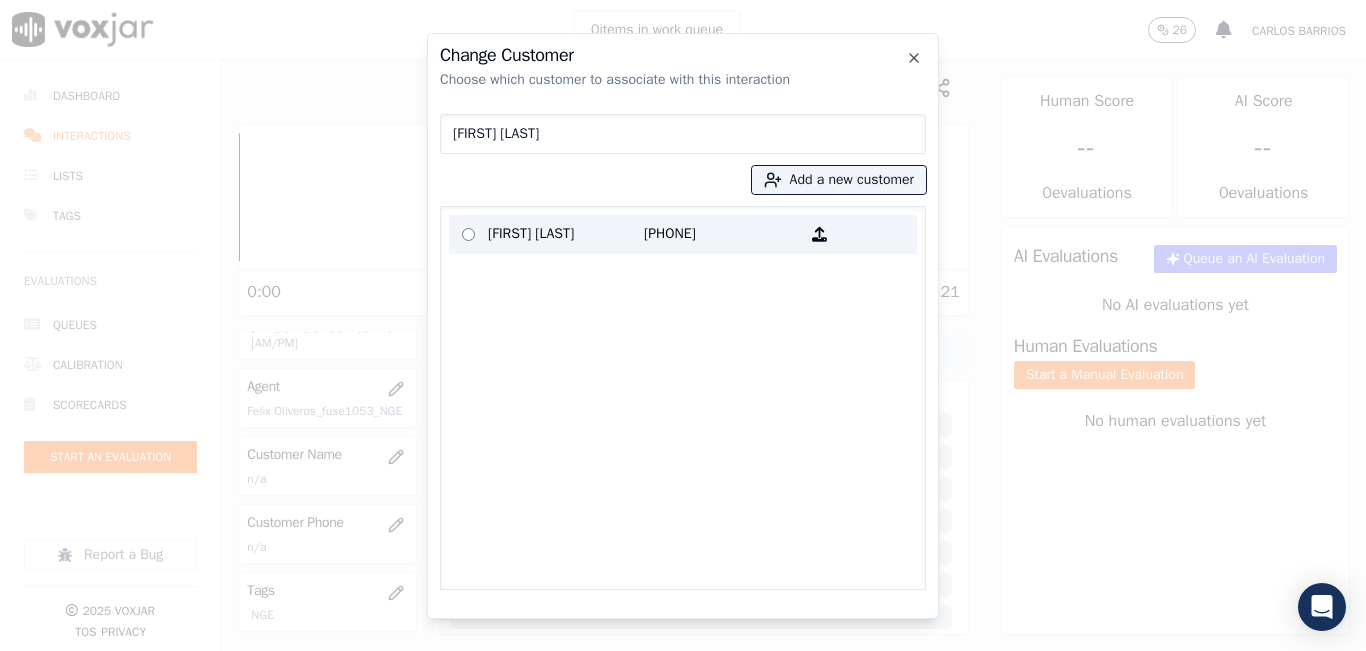 click on "[FIRST] [LAST]   [PHONE]" at bounding box center (683, 234) 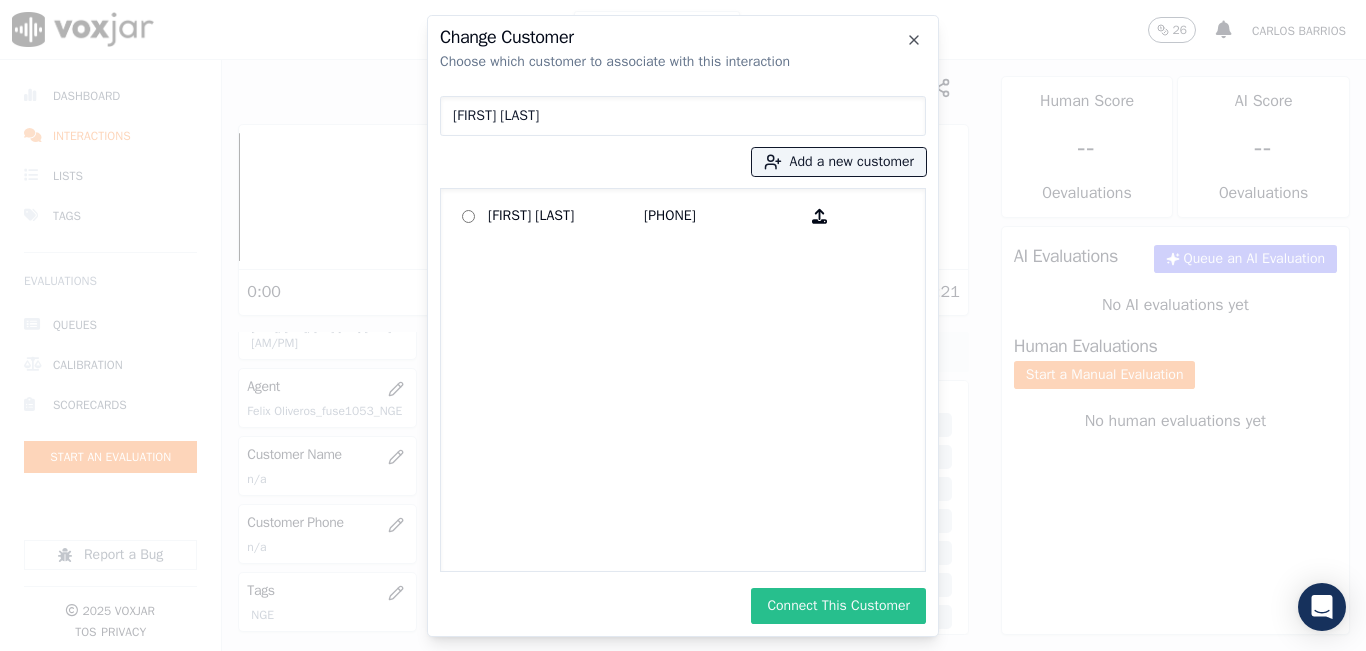 click on "Connect This Customer" at bounding box center (838, 606) 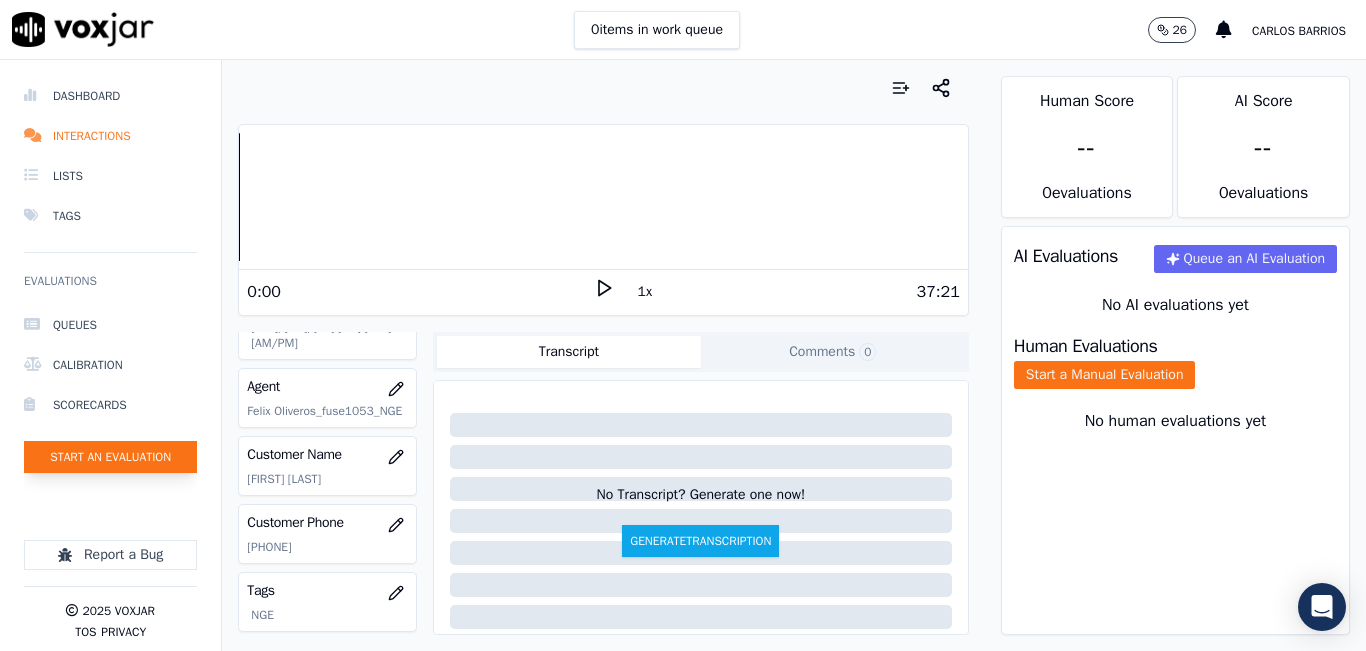 click on "Start an Evaluation" 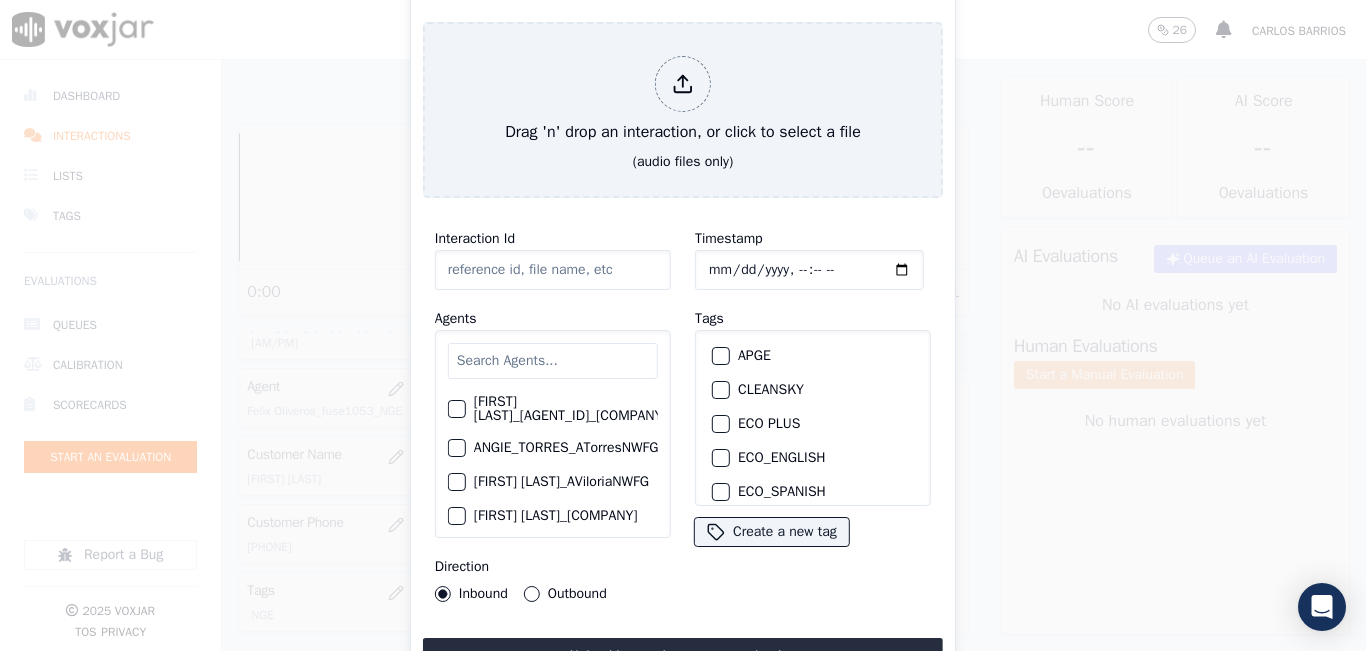 click at bounding box center (553, 361) 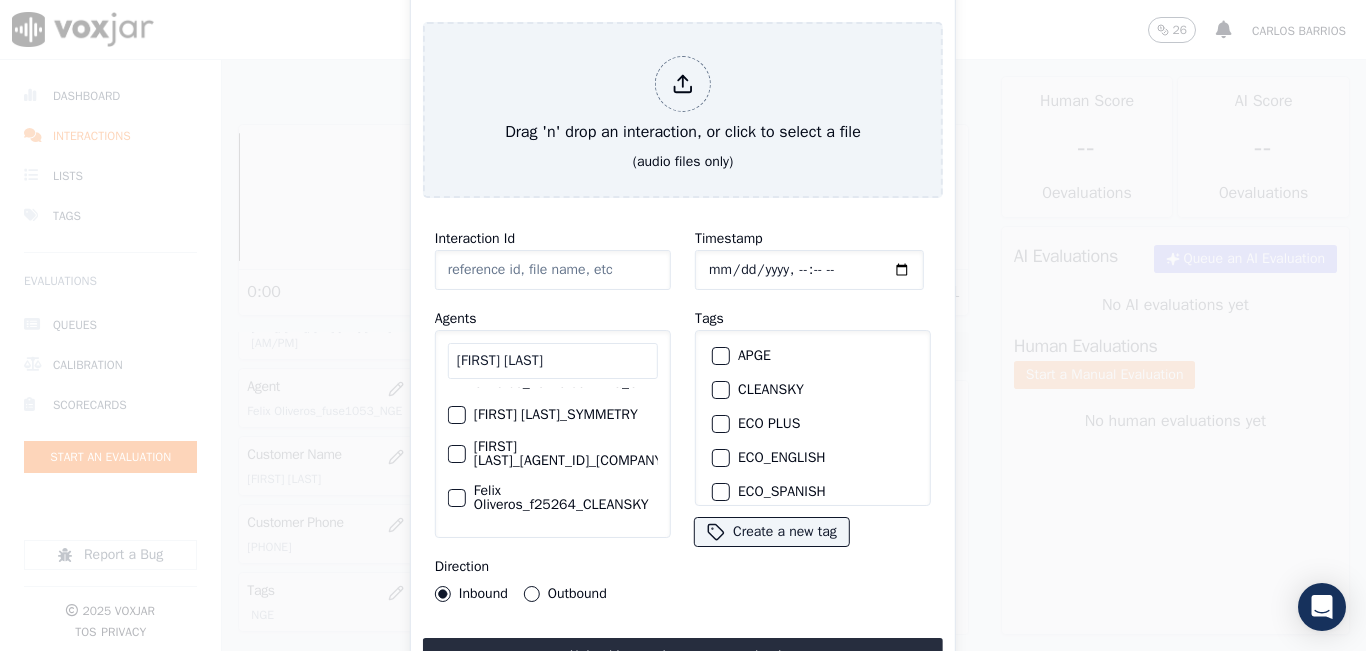 scroll, scrollTop: 132, scrollLeft: 0, axis: vertical 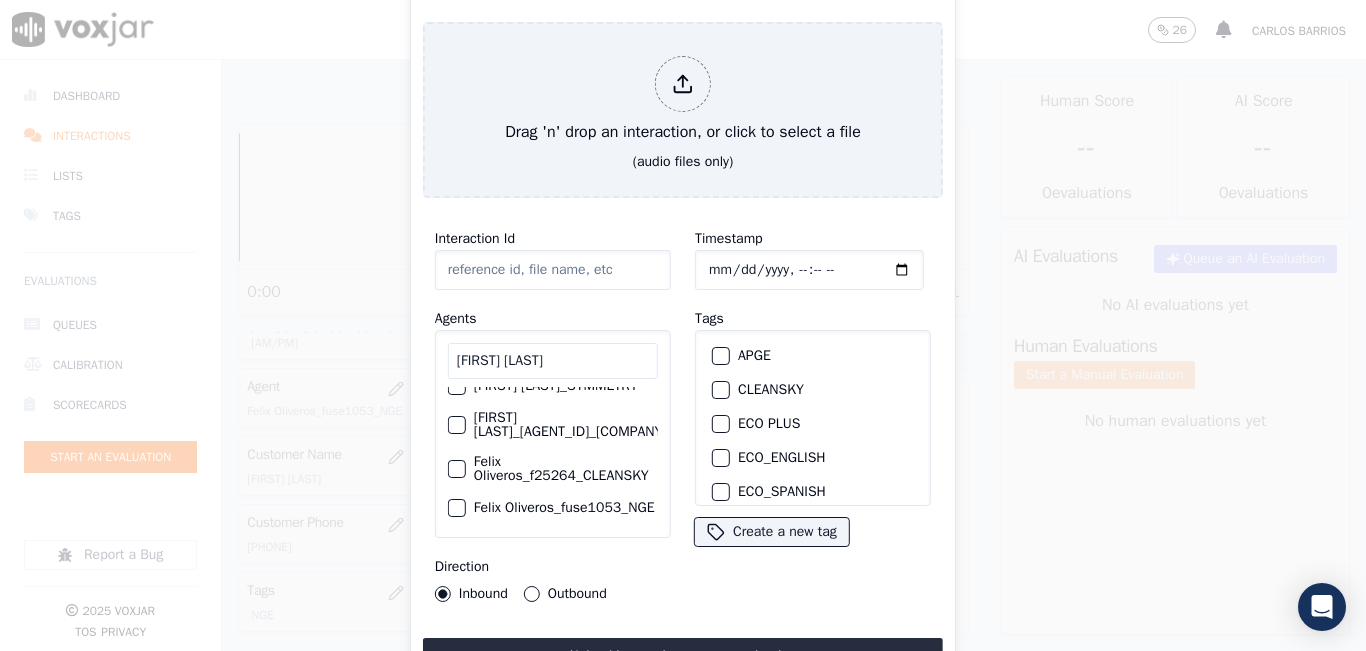 type on "[FIRST] [LAST]" 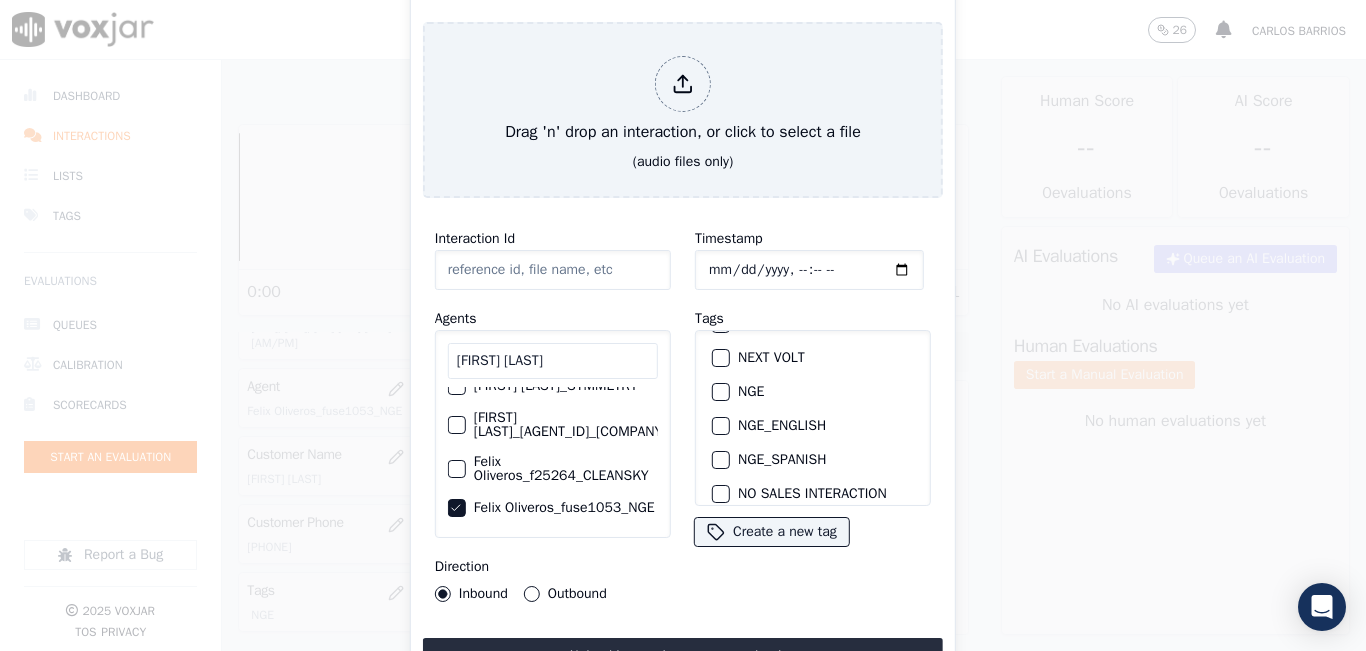 scroll, scrollTop: 200, scrollLeft: 0, axis: vertical 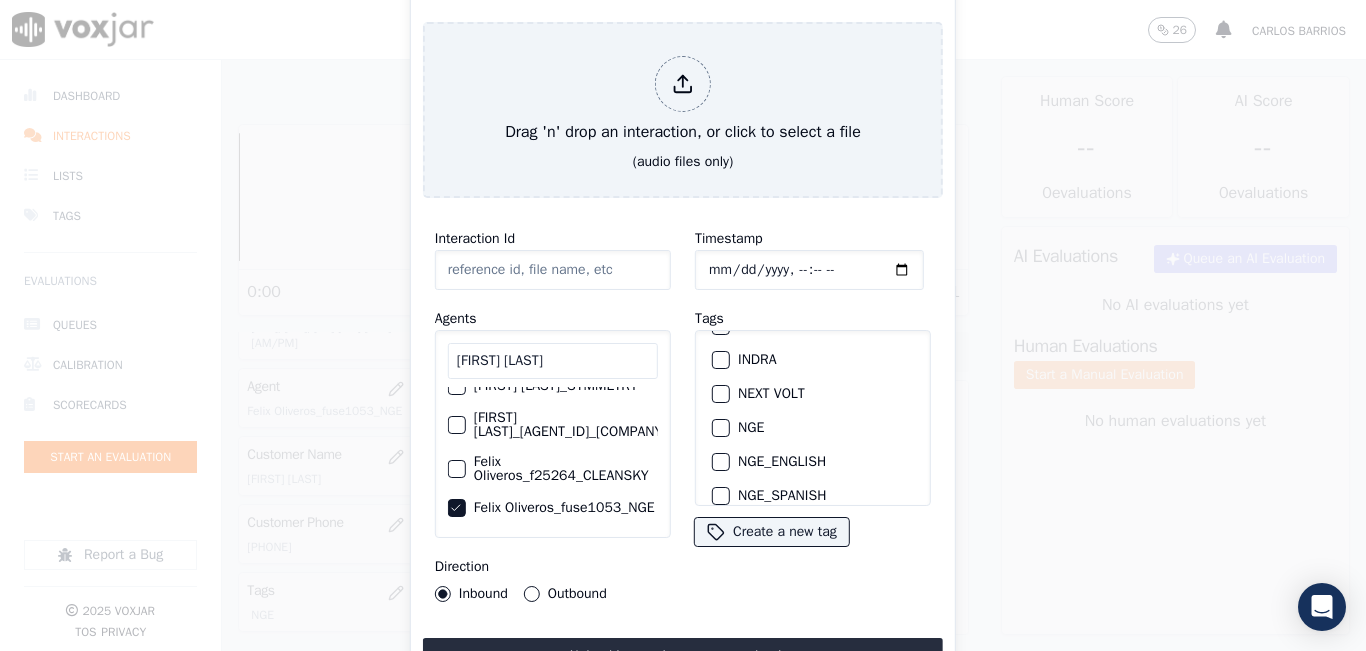 click on "NGE" at bounding box center [721, 428] 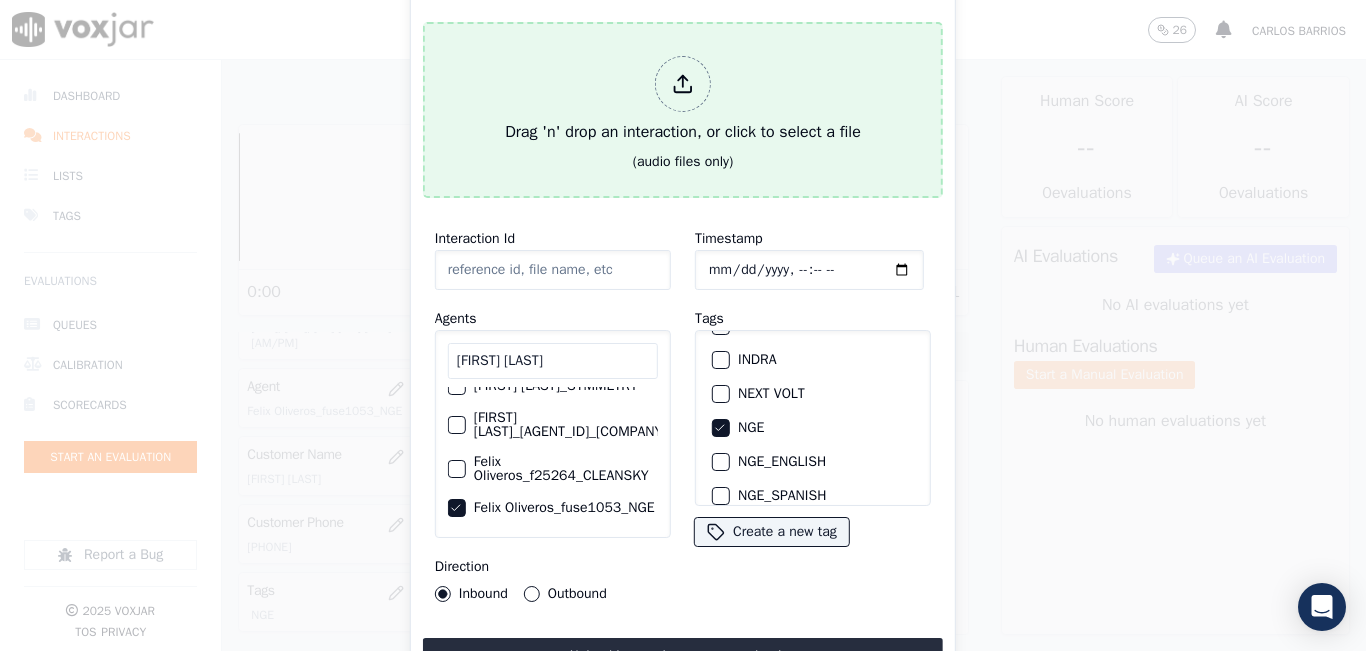 click on "(audio files only)" at bounding box center [683, 162] 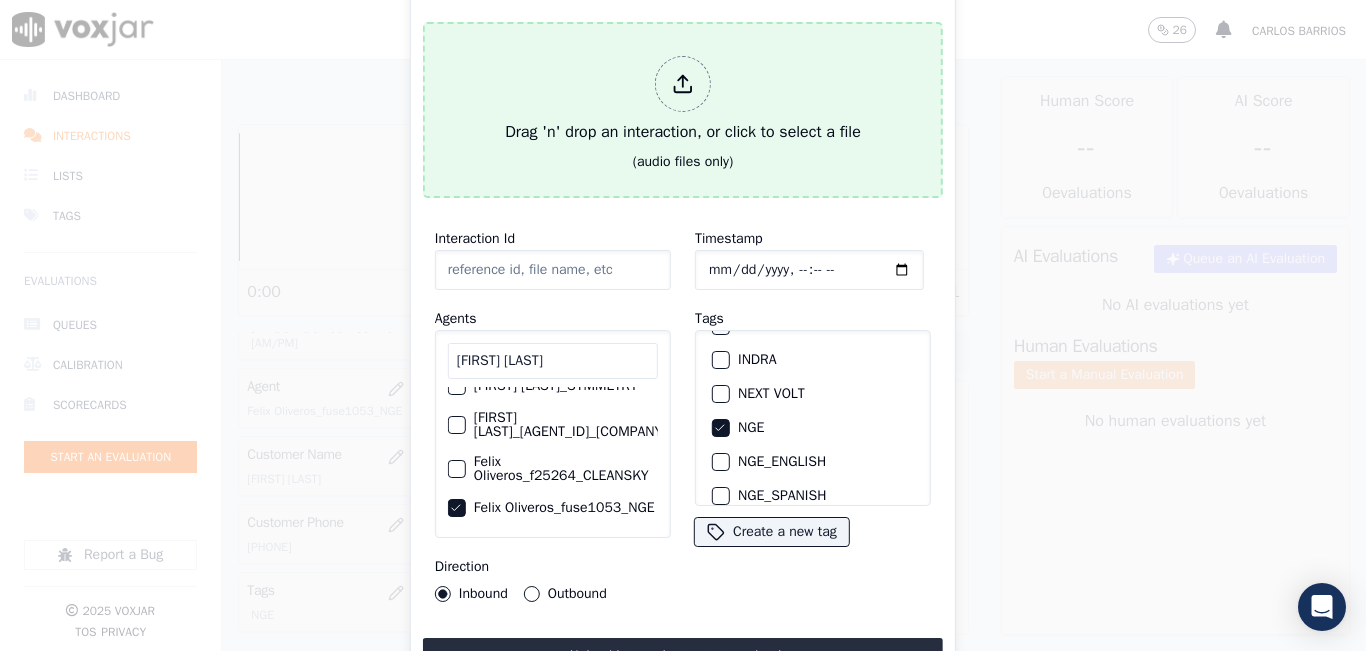 type on "20250805-135805_[PHONE]-all.mp3" 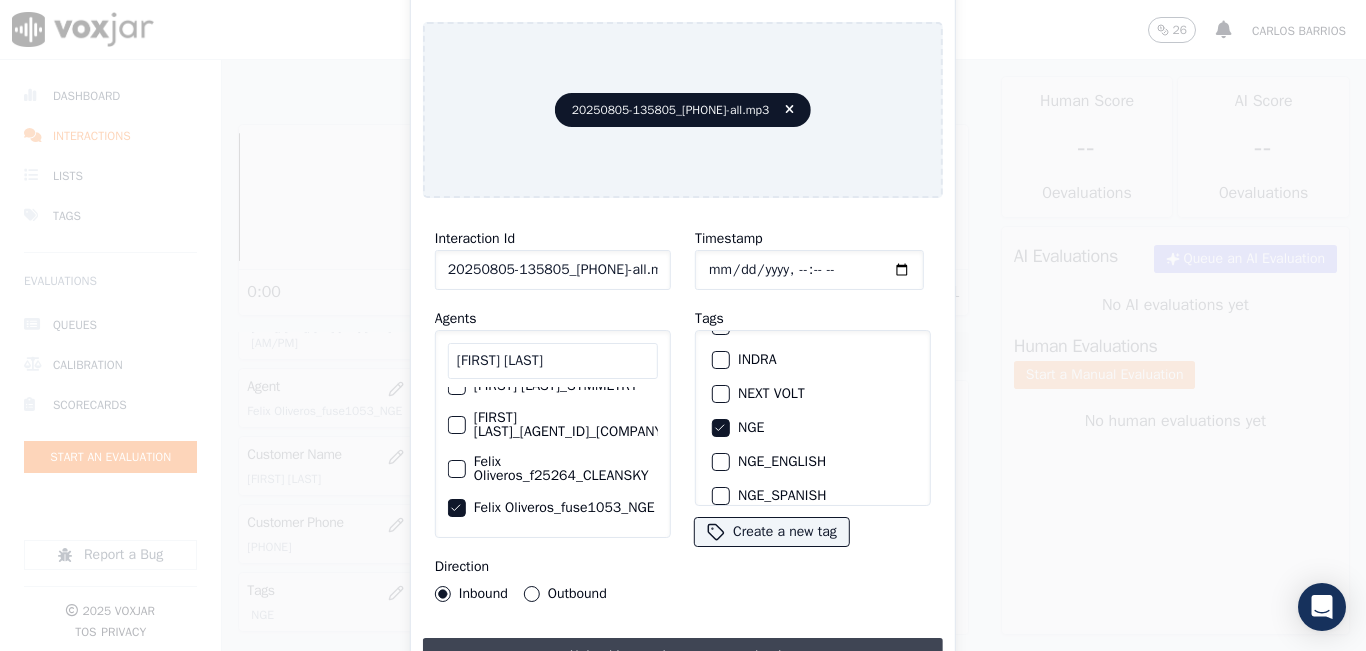 click on "Upload interaction to start evaluation" at bounding box center (683, 656) 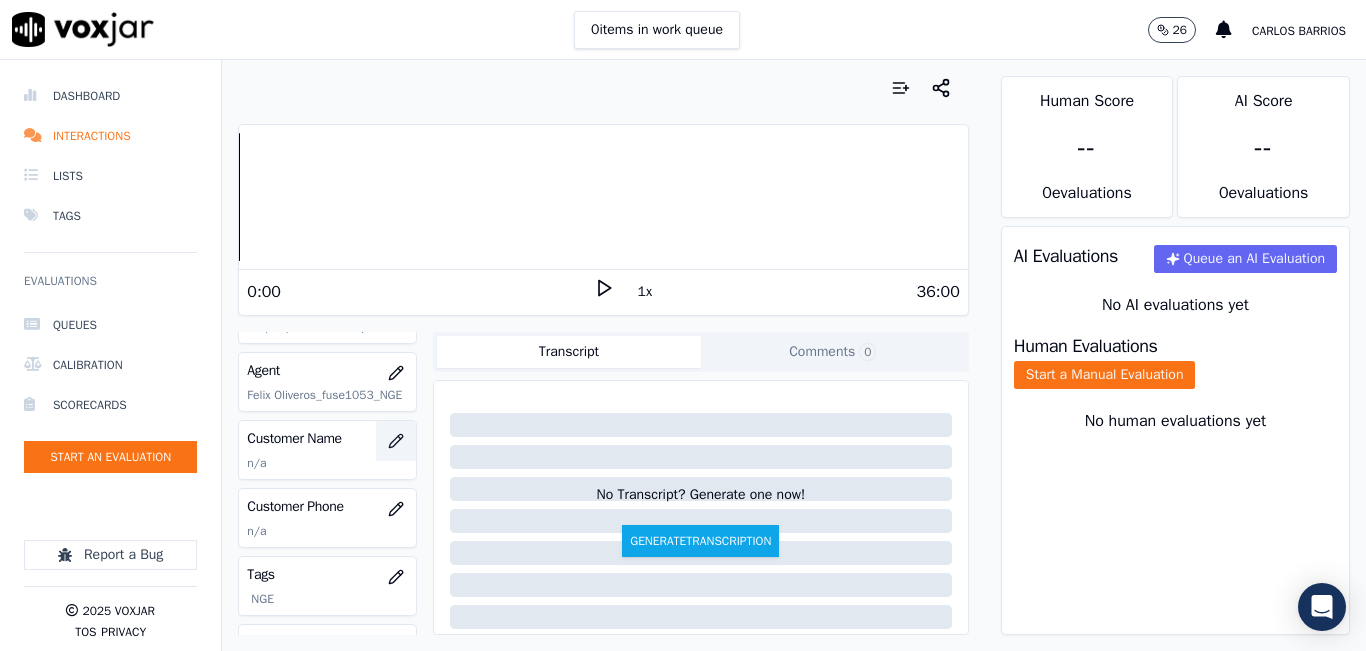scroll, scrollTop: 300, scrollLeft: 0, axis: vertical 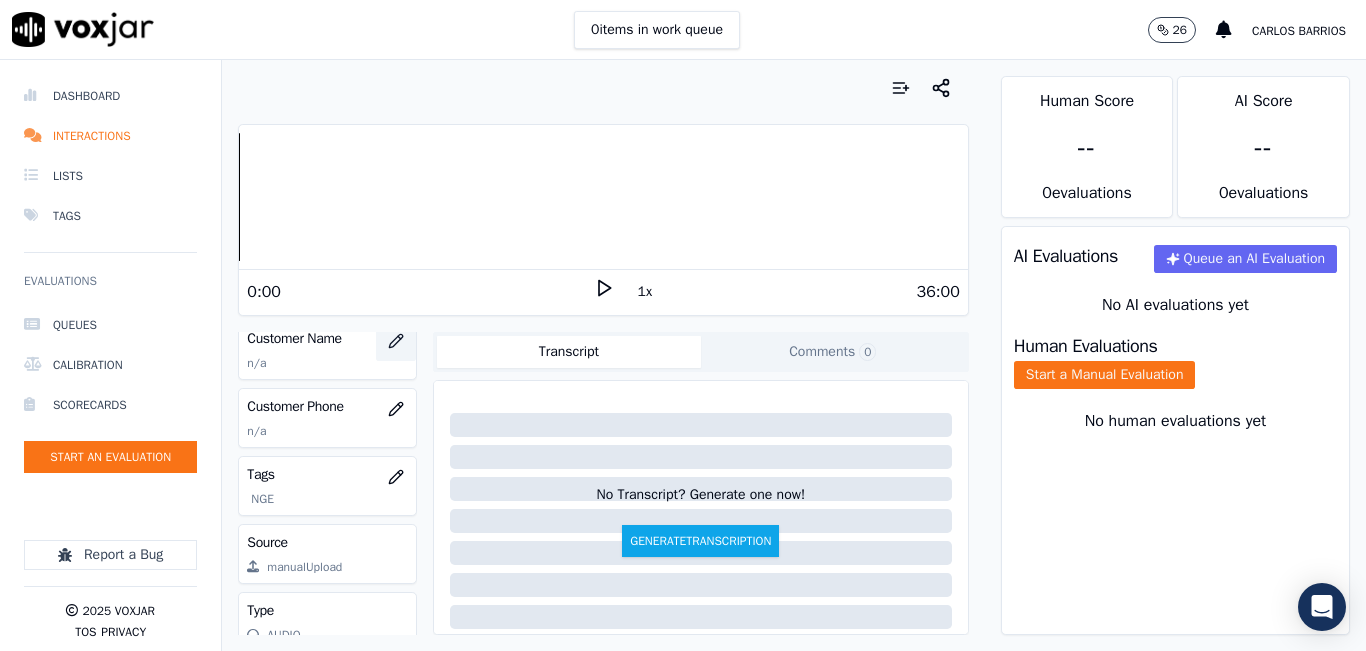click 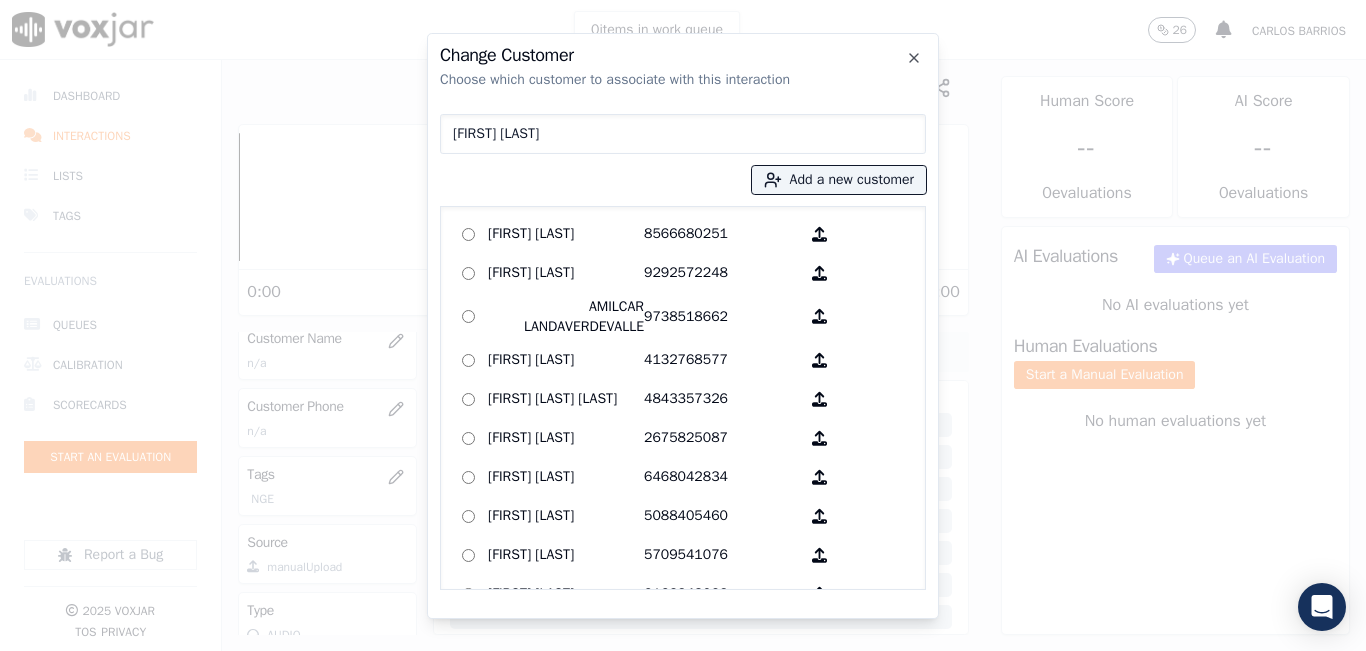 type on "[FIRST] [LAST]" 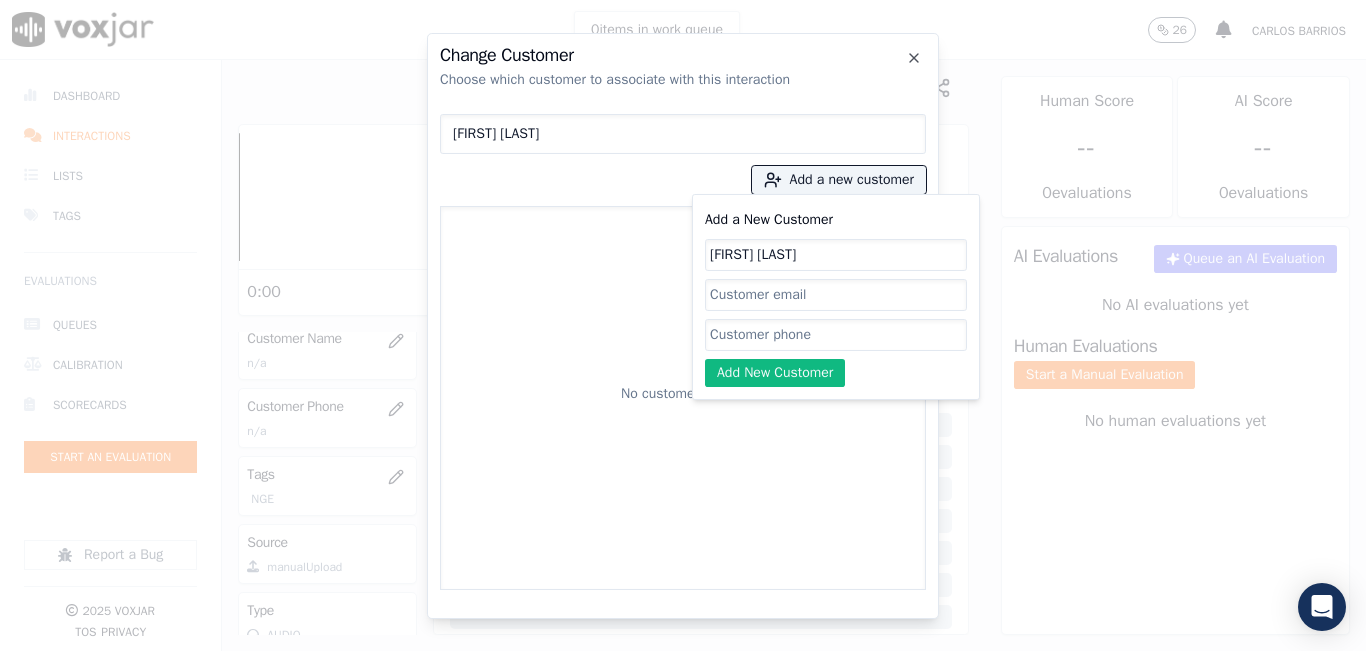 type on "[FIRST] [LAST]" 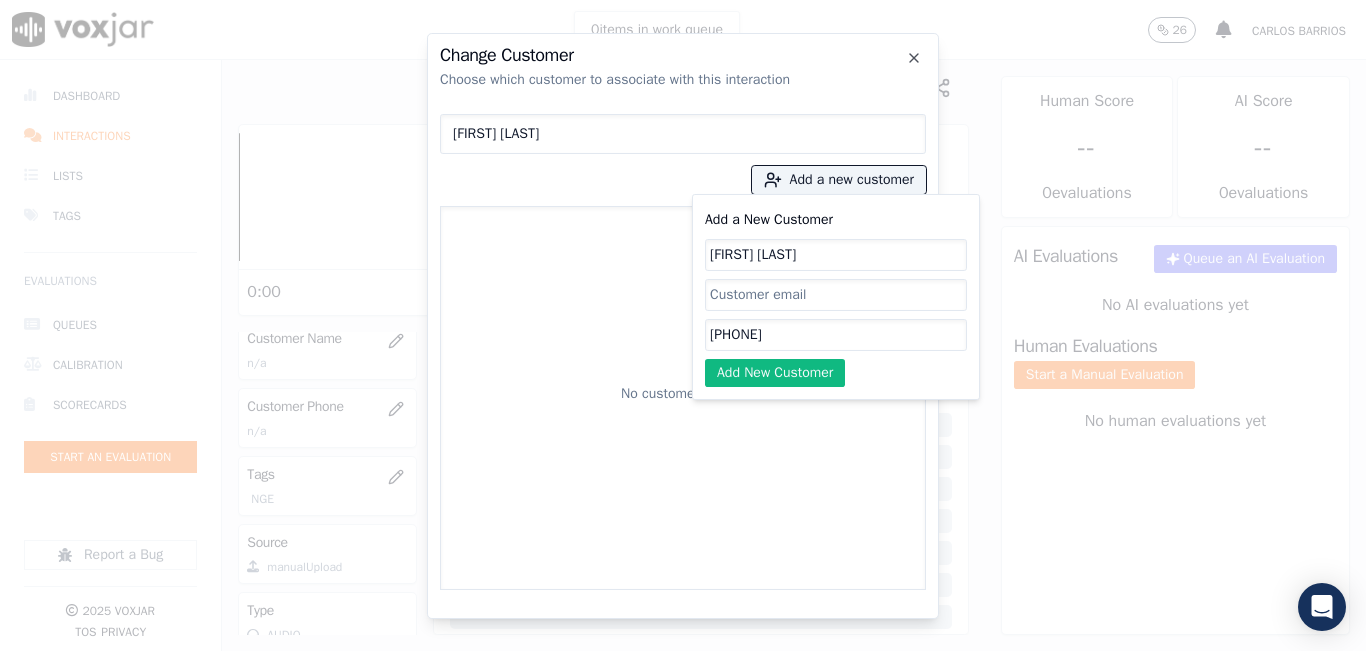 type on "[PHONE]" 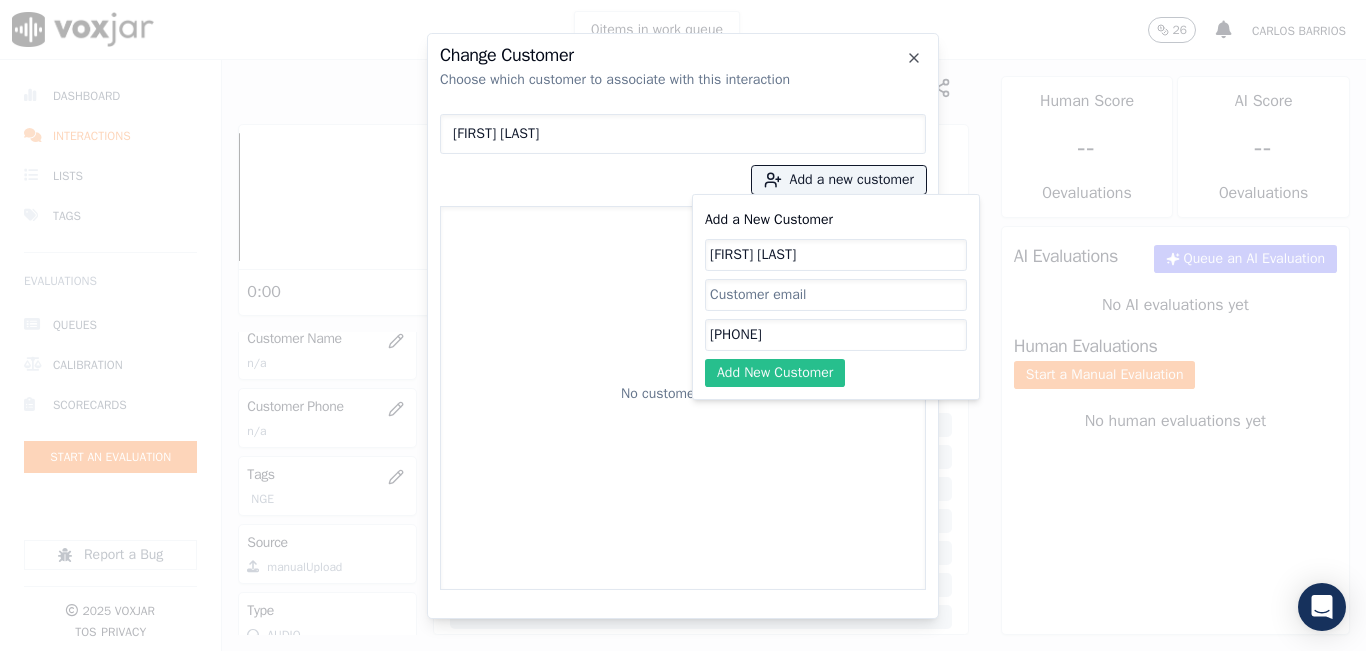 click on "Add New Customer" 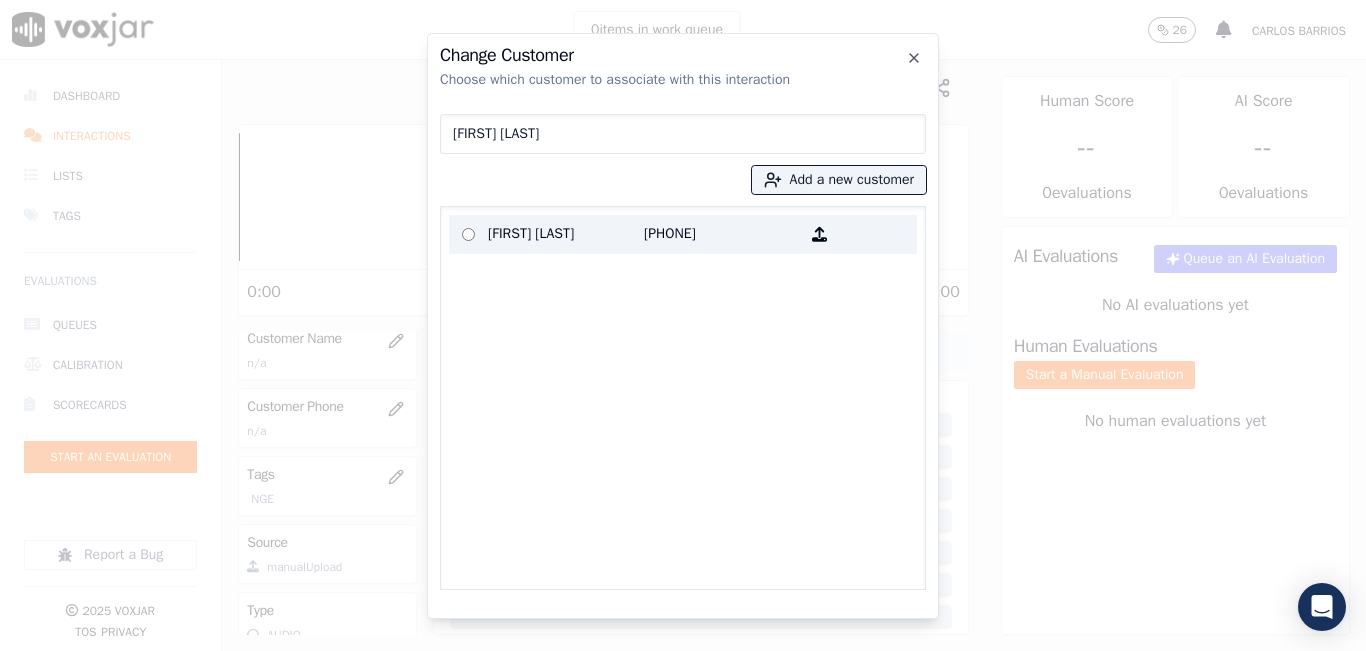 click on "[FIRST] [LAST]" at bounding box center (566, 234) 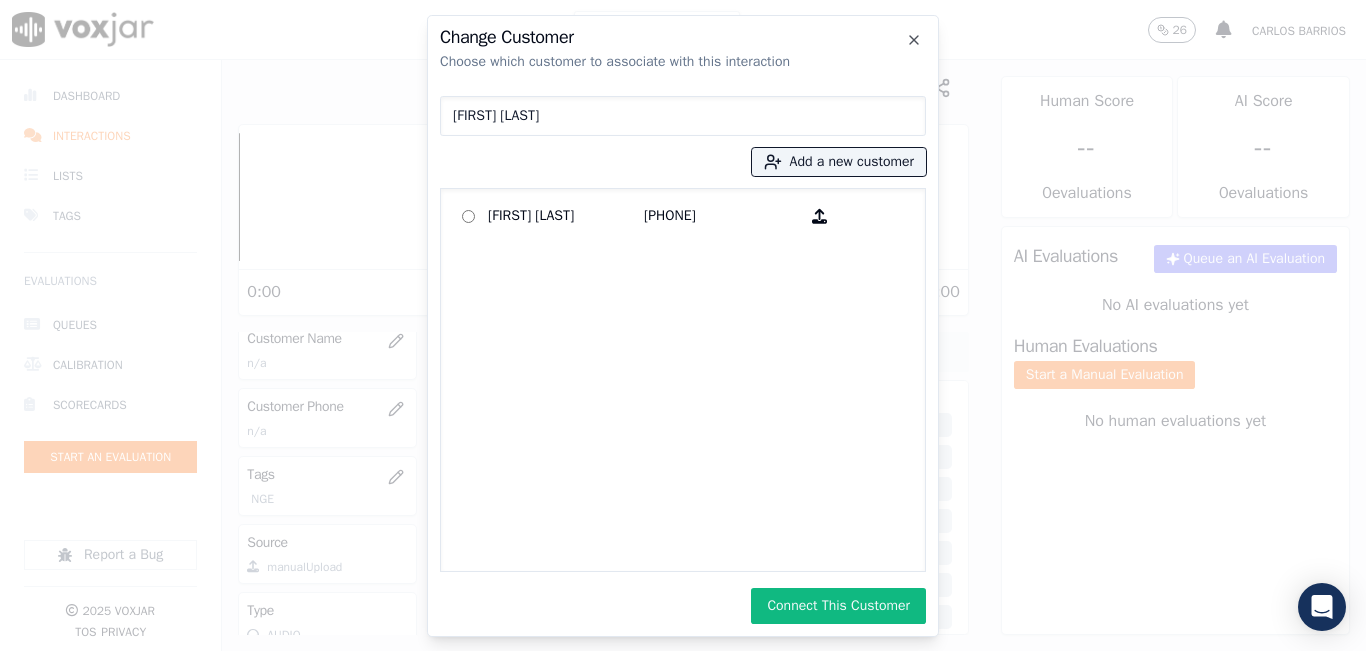 click on "Change Customer   Choose which customer to associate with this interaction   [FIRST] [LAST]
Add a new customer           [FIRST] [LAST]     [PHONE]             Connect This Customer     Close" 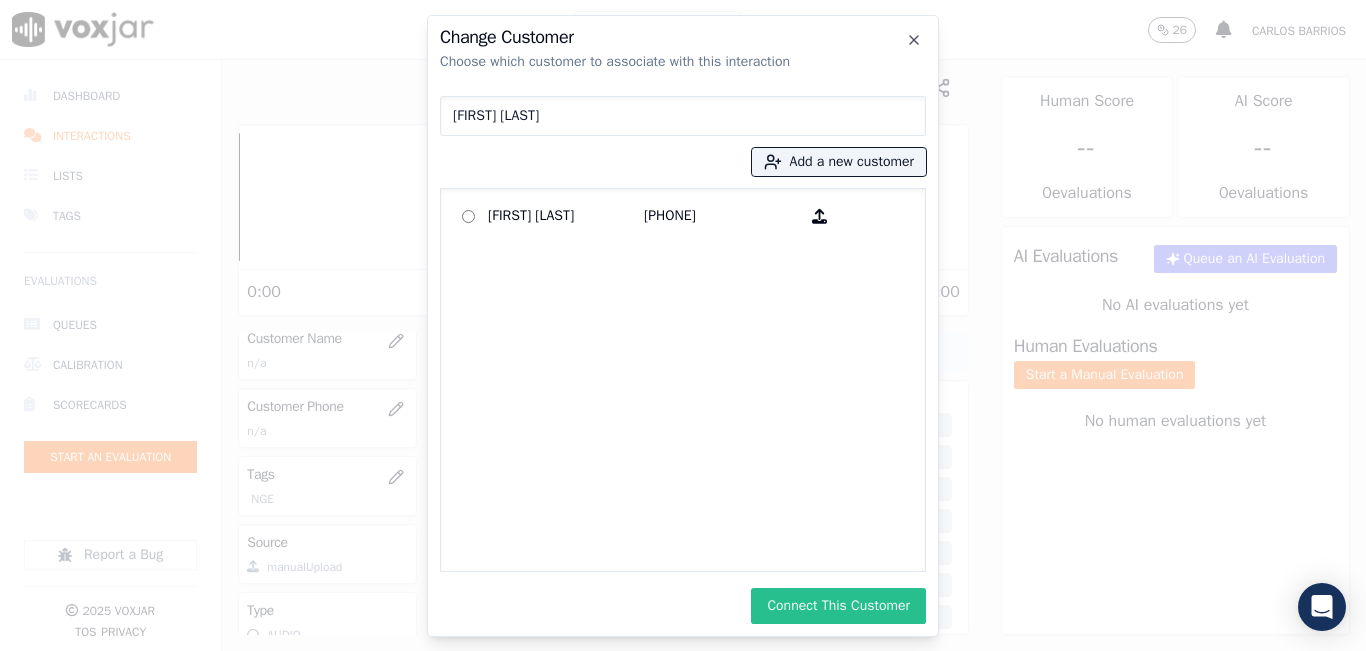click on "Connect This Customer" at bounding box center (838, 606) 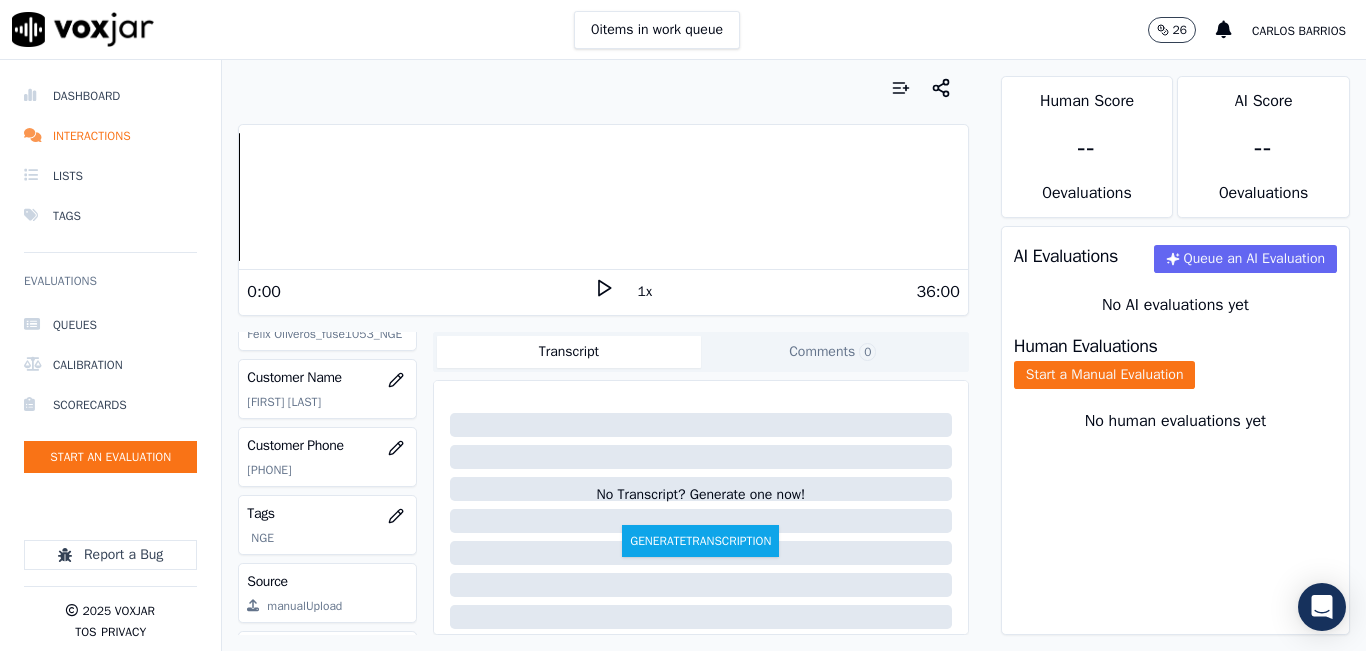scroll, scrollTop: 378, scrollLeft: 0, axis: vertical 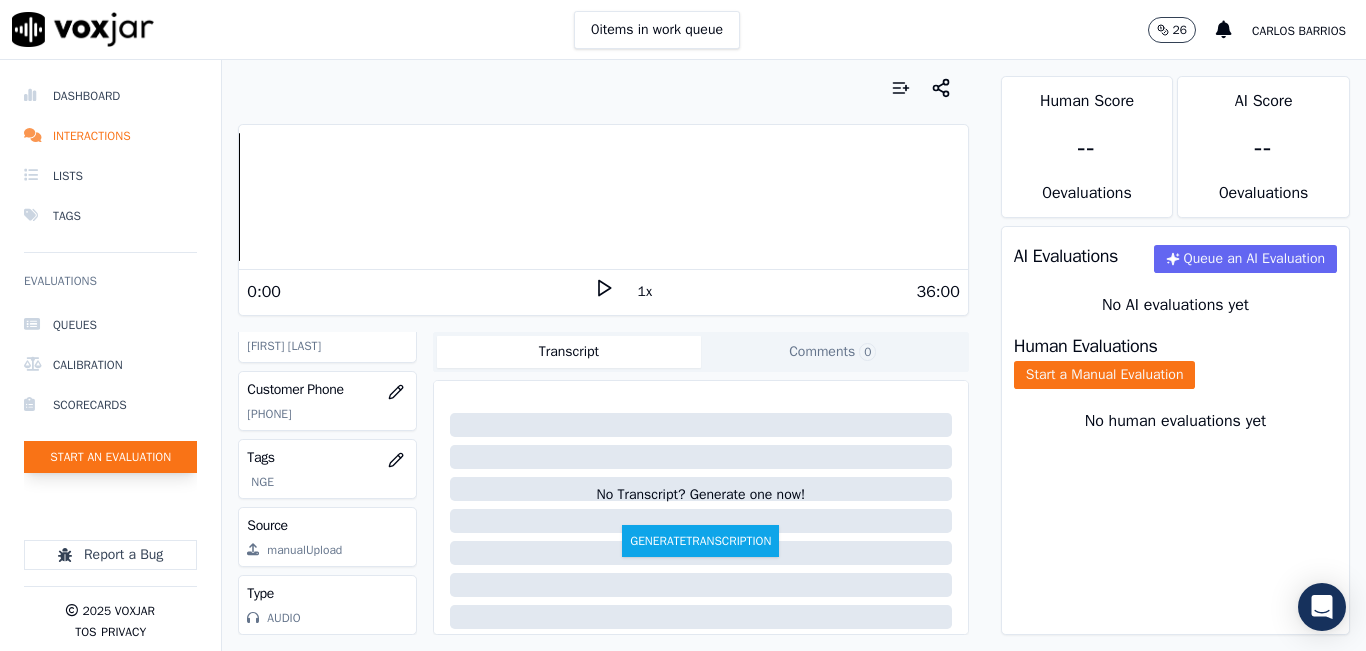 click on "Start an Evaluation" 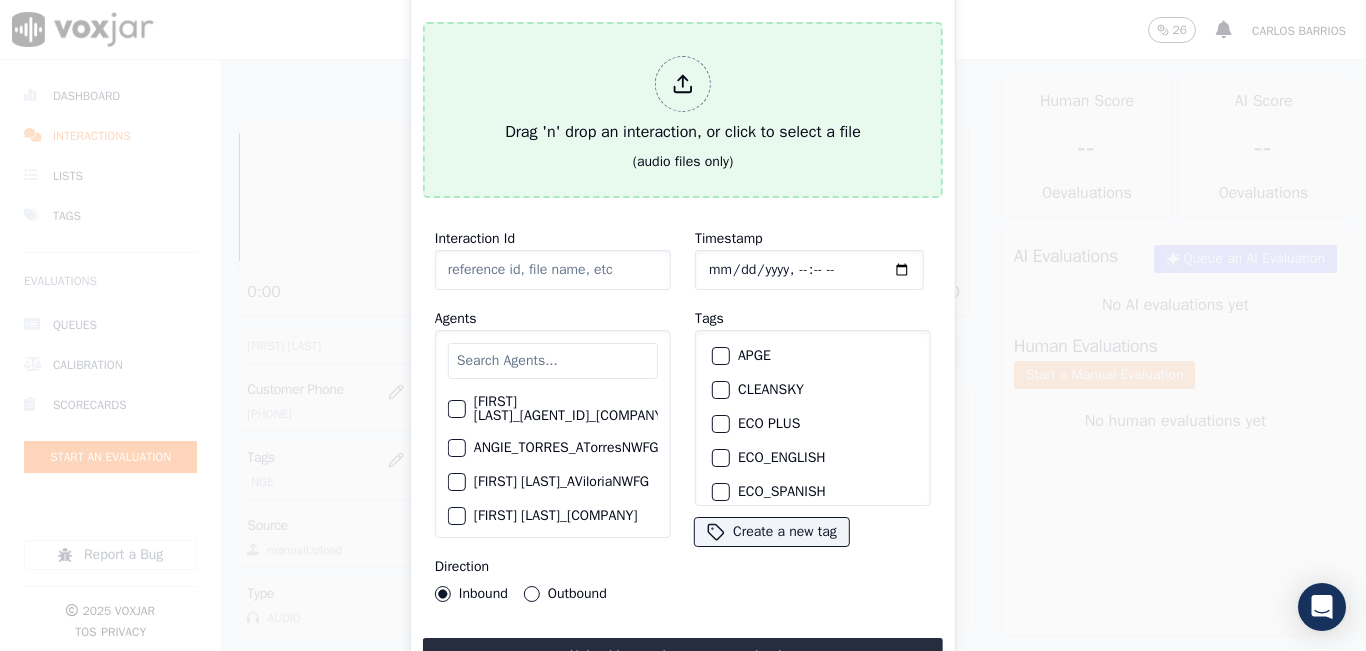 click on "Drag 'n' drop an interaction, or click to select a file" at bounding box center [683, 100] 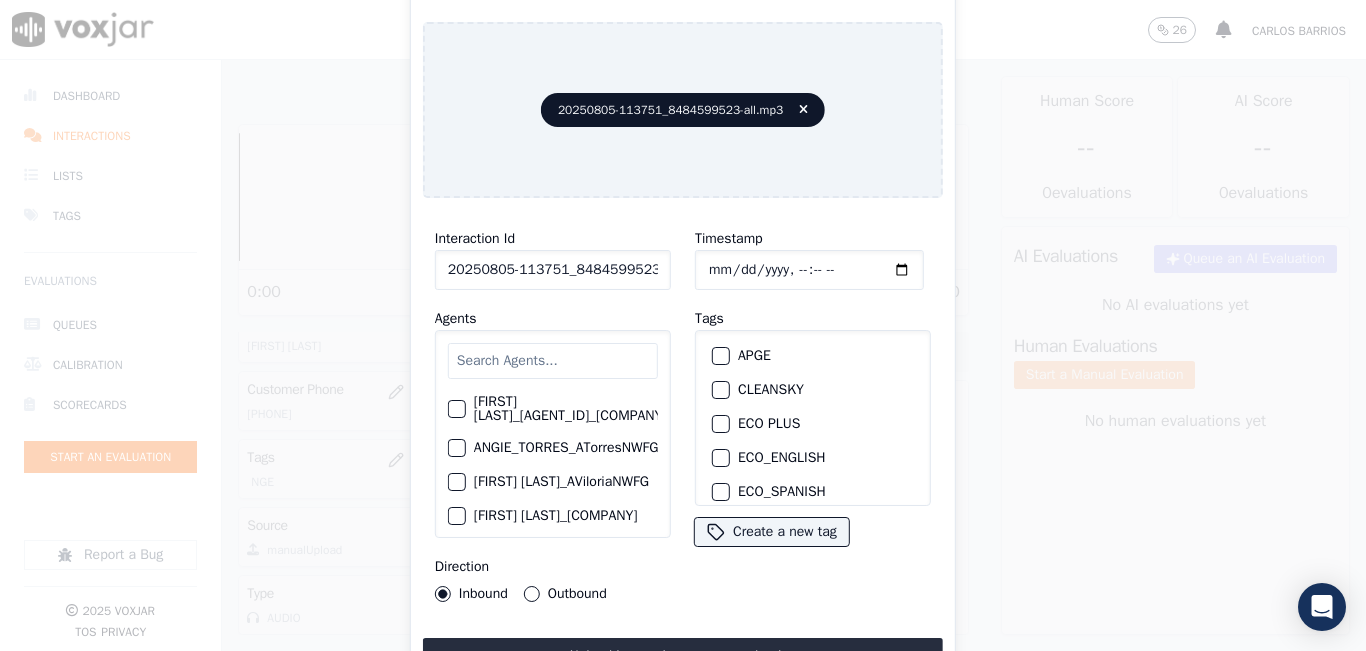 click at bounding box center [553, 361] 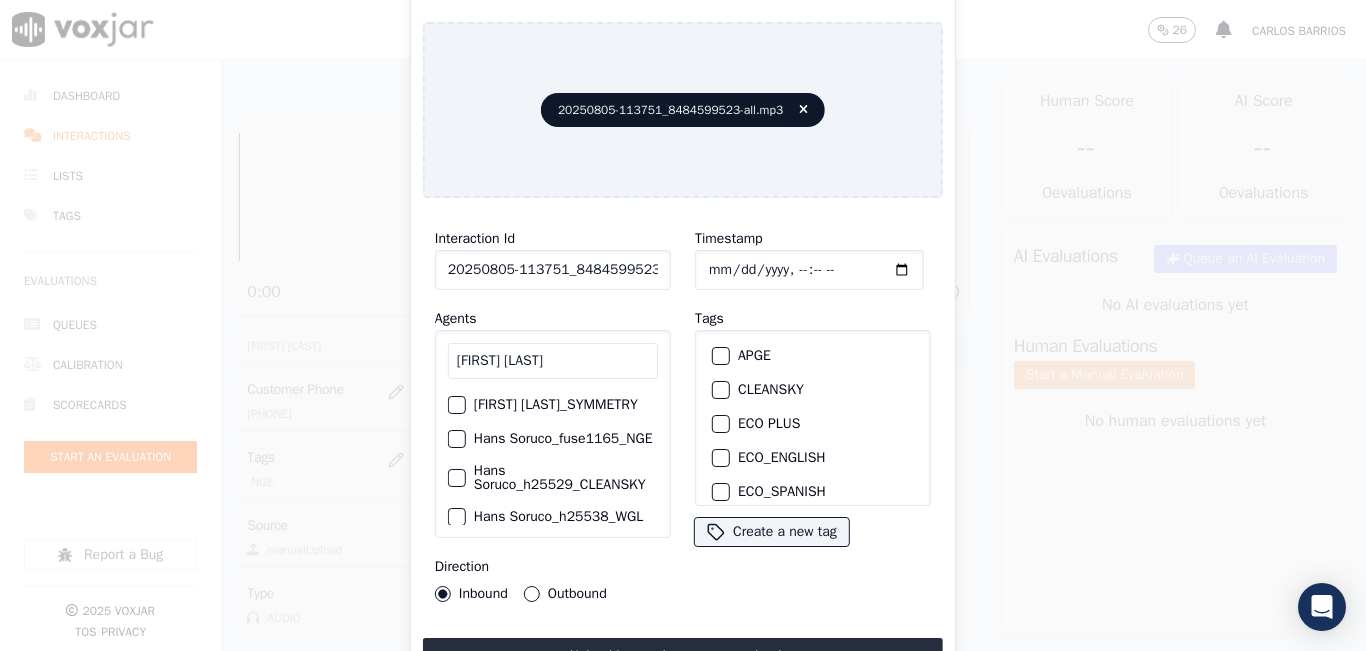 scroll, scrollTop: 66, scrollLeft: 0, axis: vertical 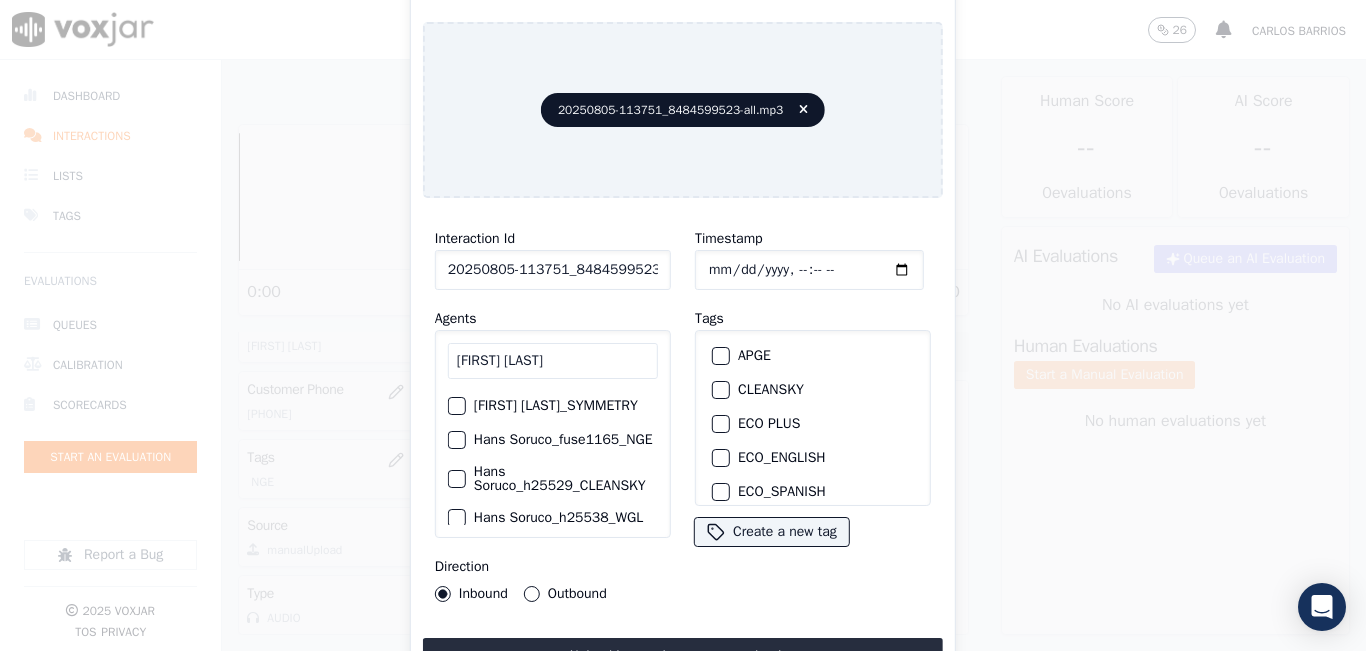 type on "HANS SO" 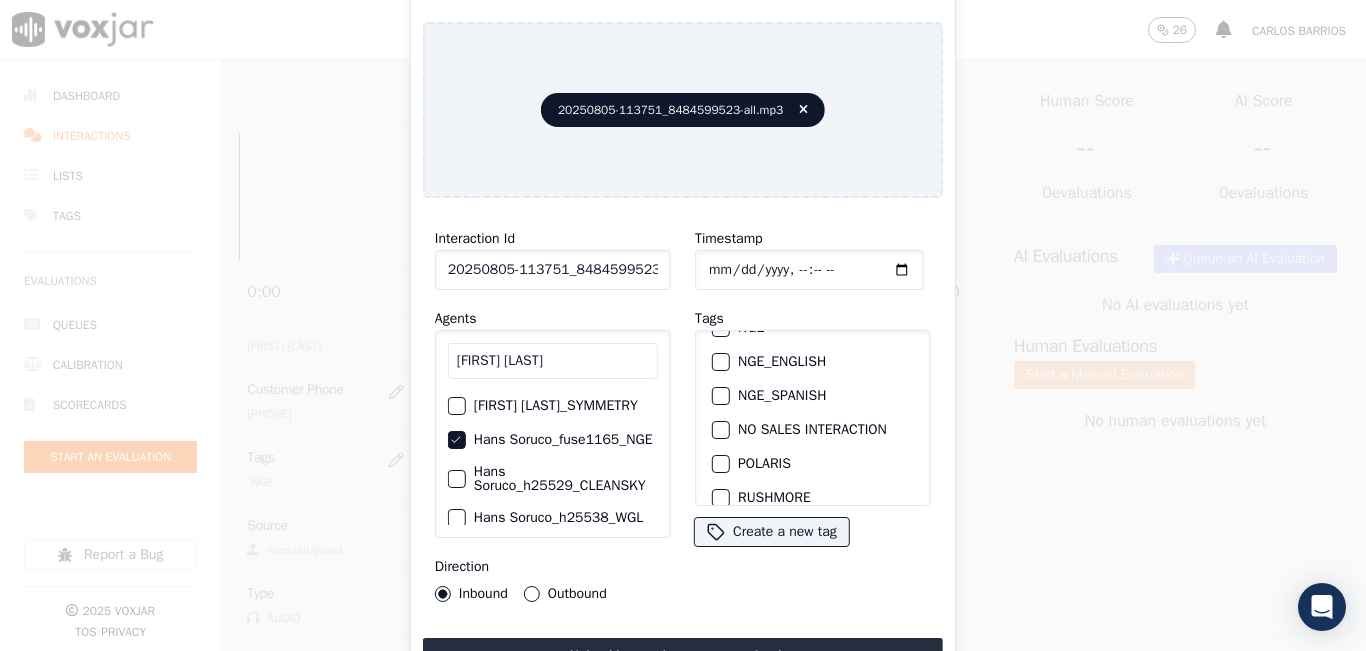 scroll, scrollTop: 200, scrollLeft: 0, axis: vertical 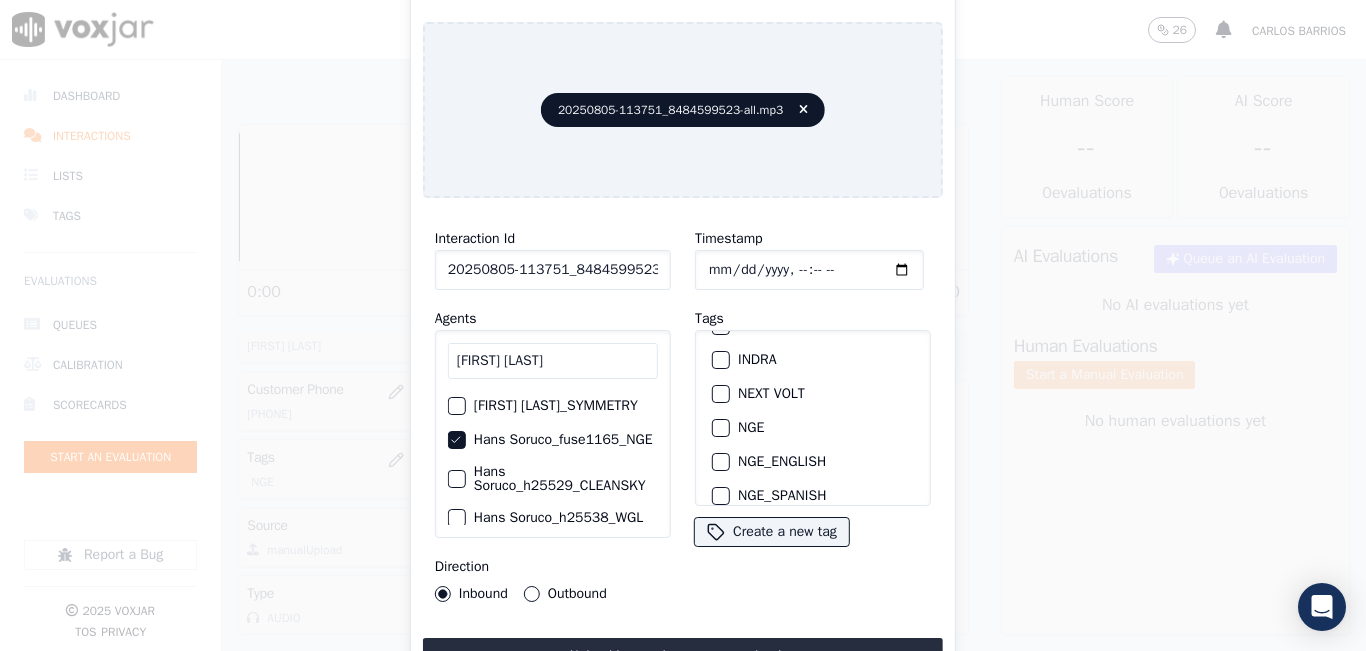 click at bounding box center [720, 428] 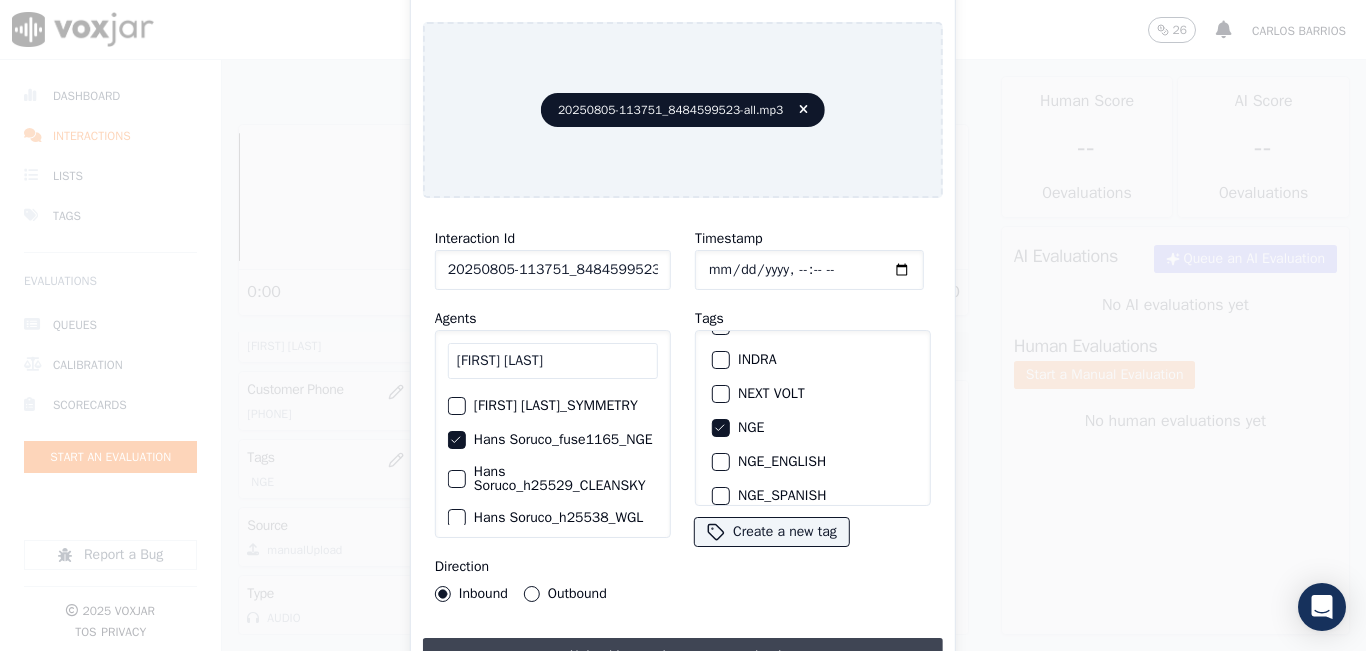 click on "Upload interaction to start evaluation" at bounding box center (683, 656) 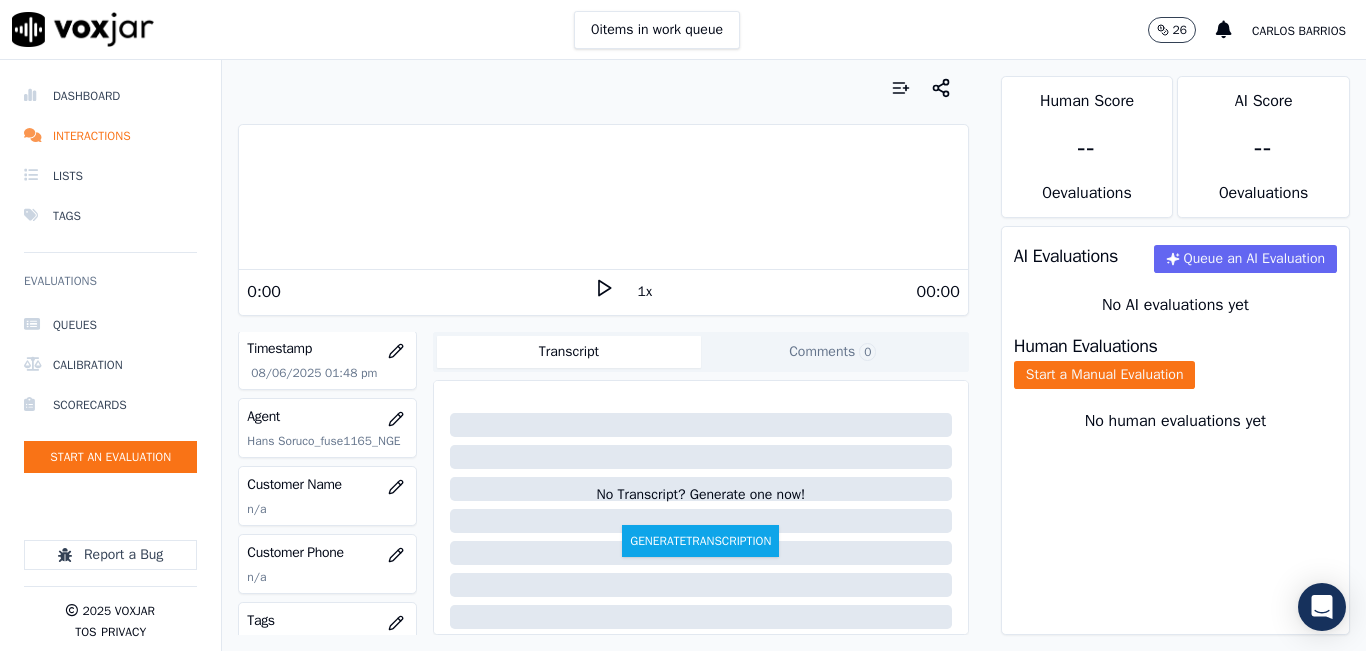scroll, scrollTop: 200, scrollLeft: 0, axis: vertical 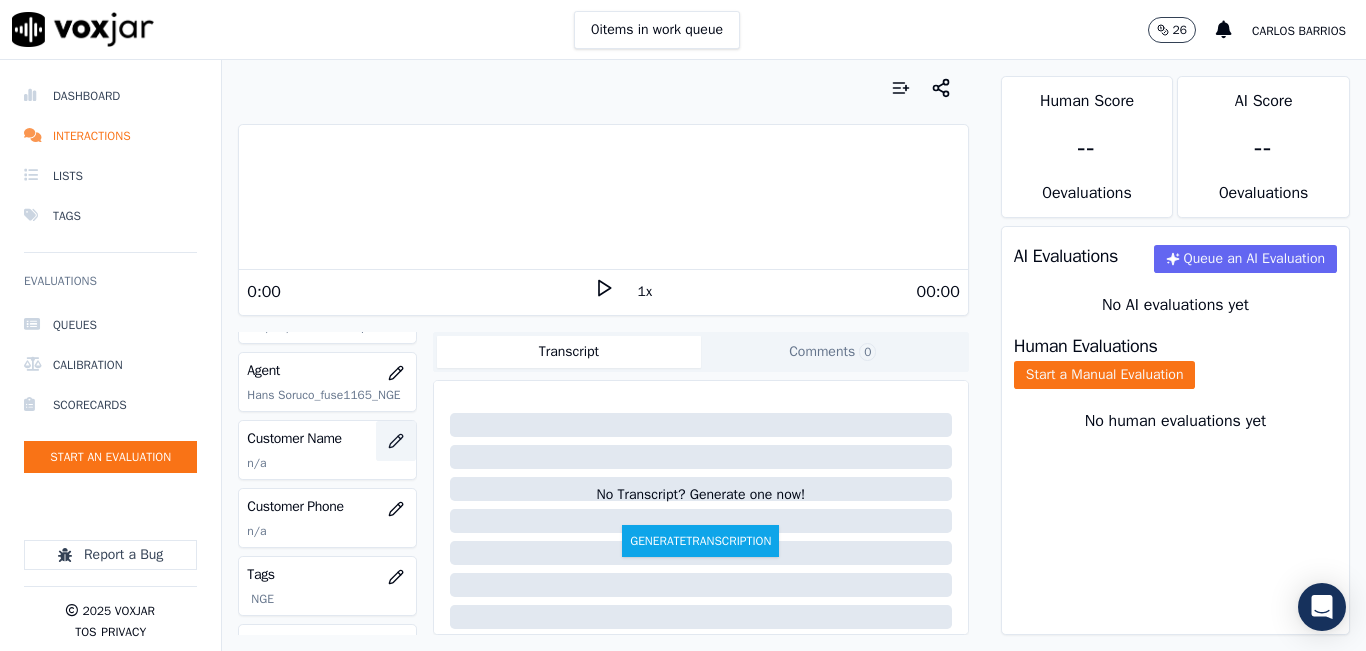 click 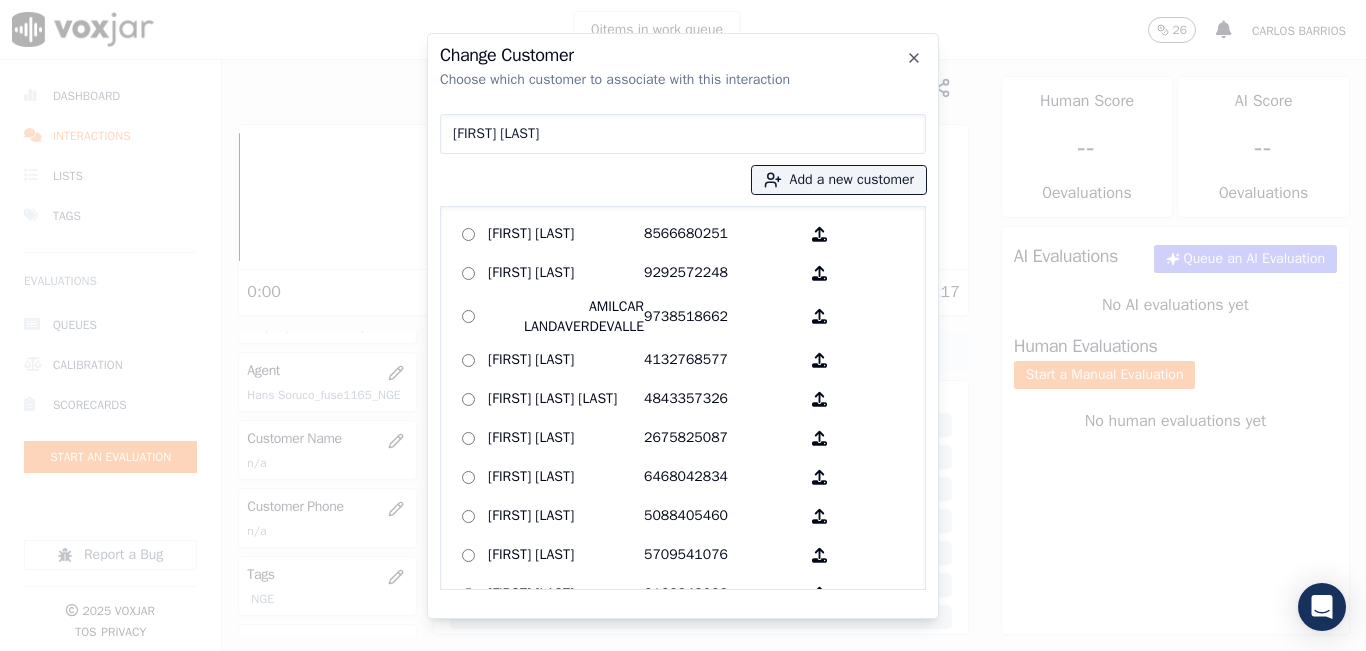 type on "MARIBEL SUMERGIDO" 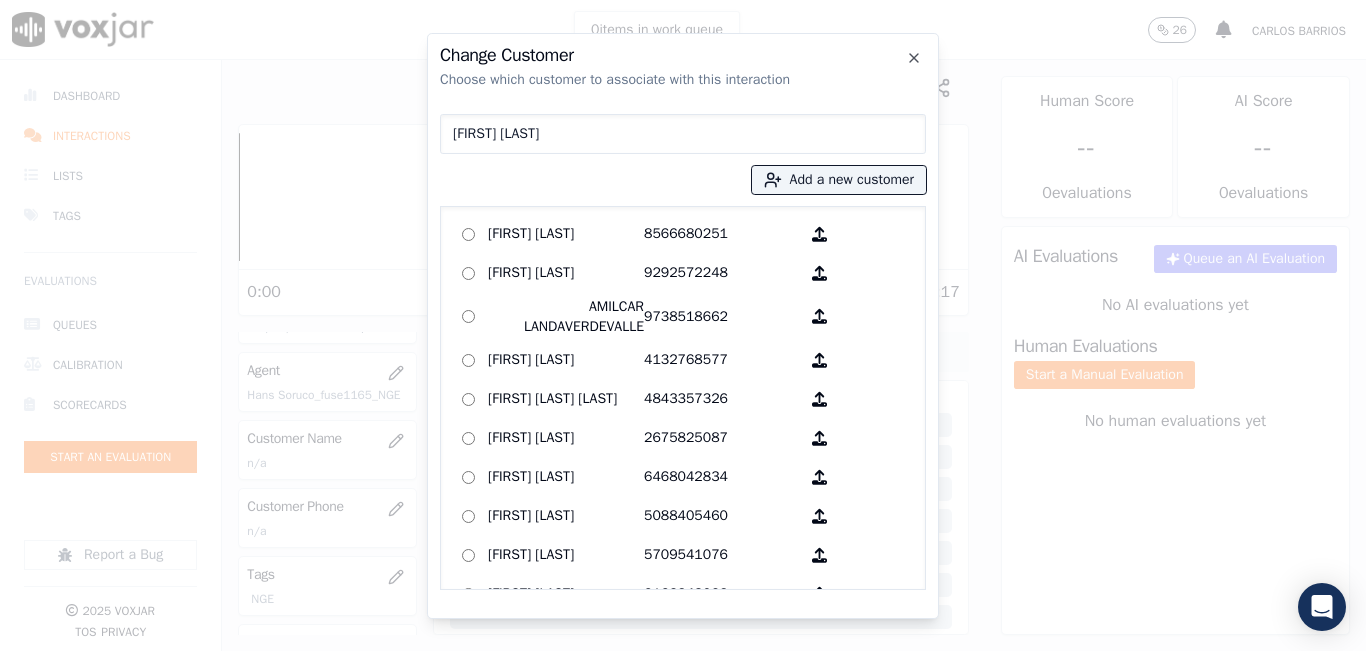 type 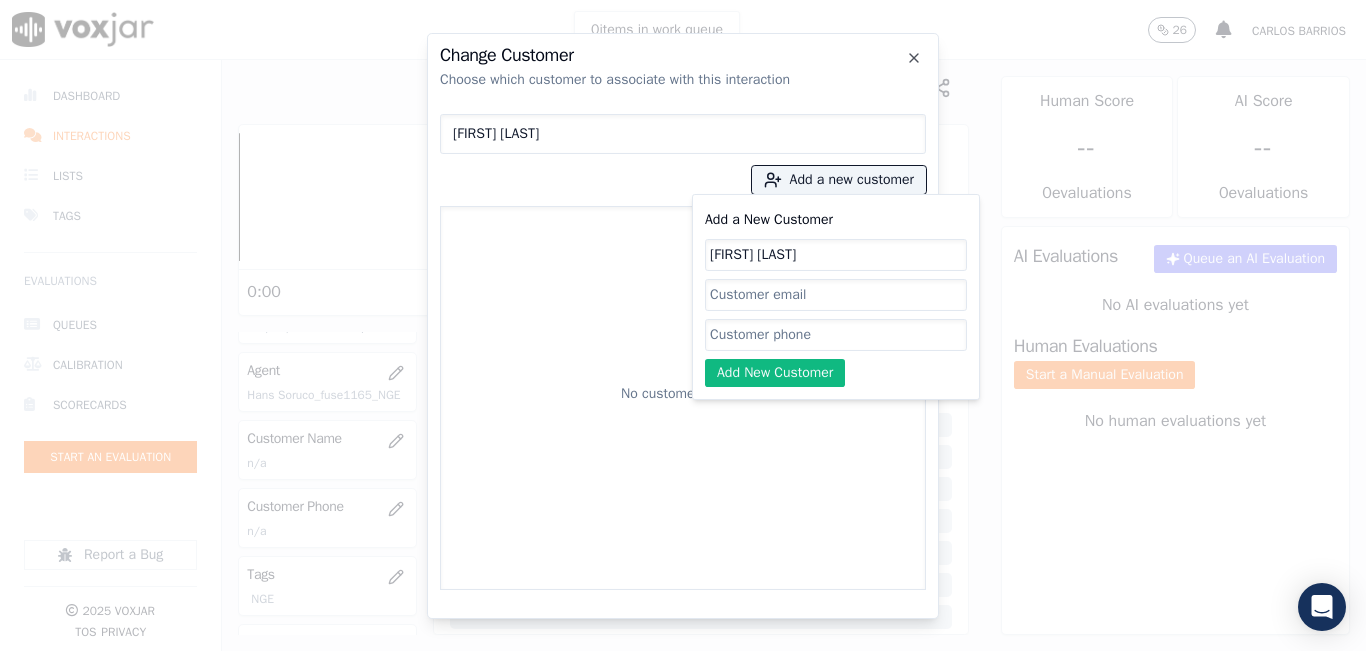 type on "MARIBEL SUMERGIDO" 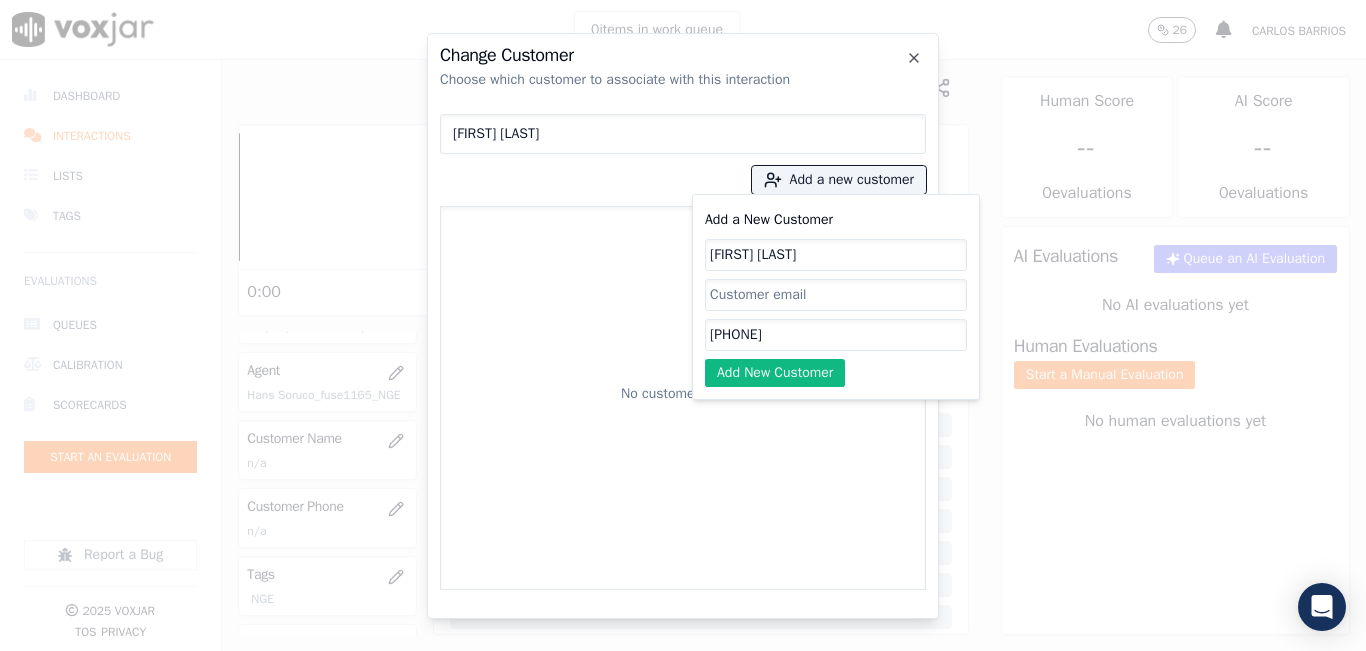 type on "8484599523" 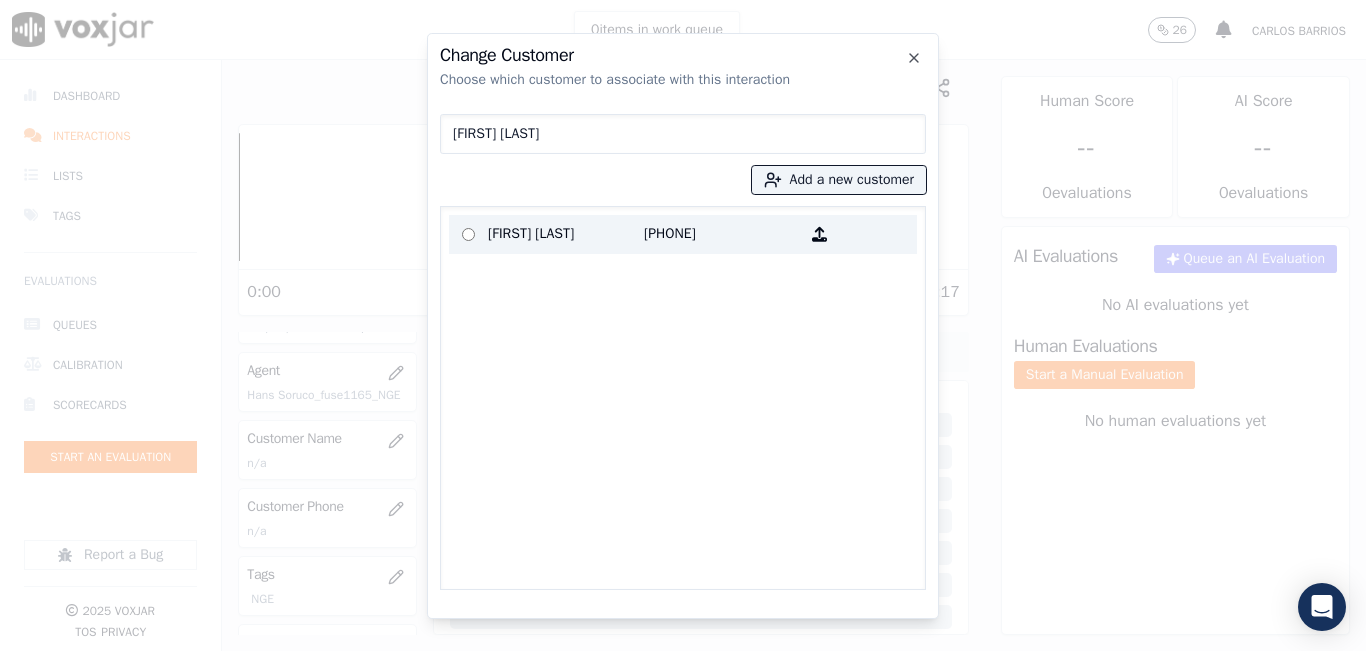 click on "MARIBEL SUMERGIDO   8484599523" at bounding box center [683, 234] 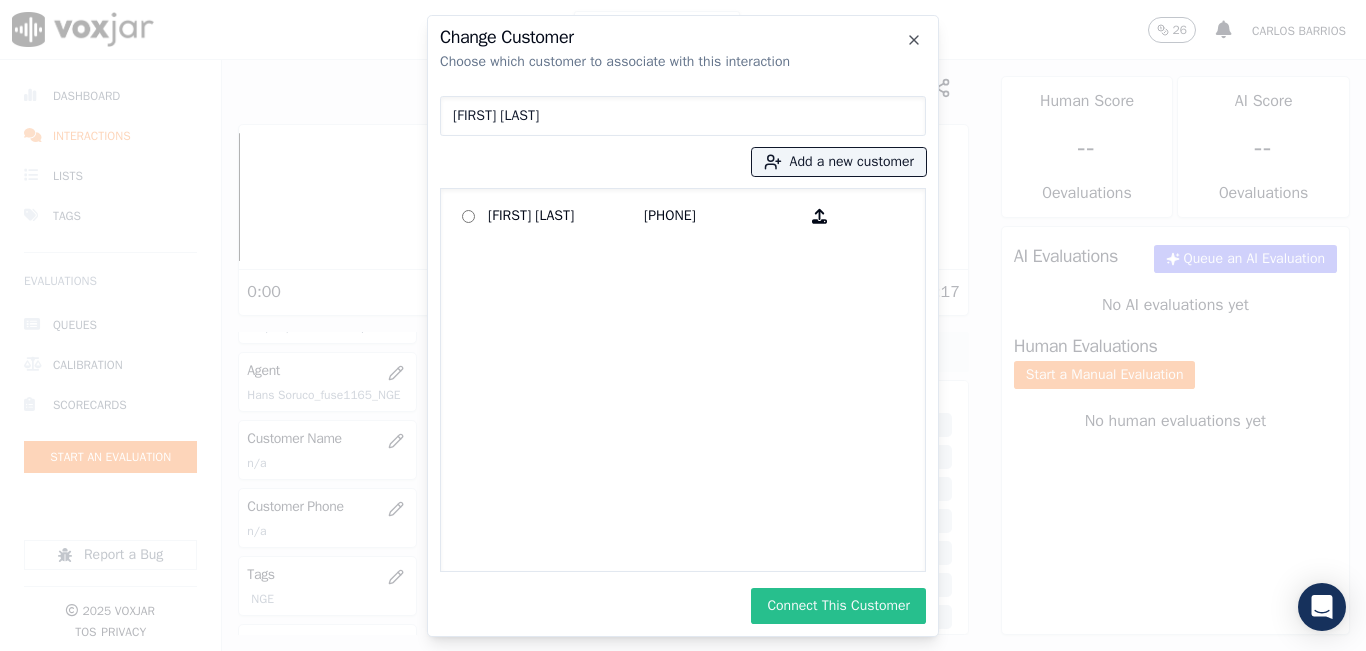 click on "Connect This Customer" at bounding box center [838, 606] 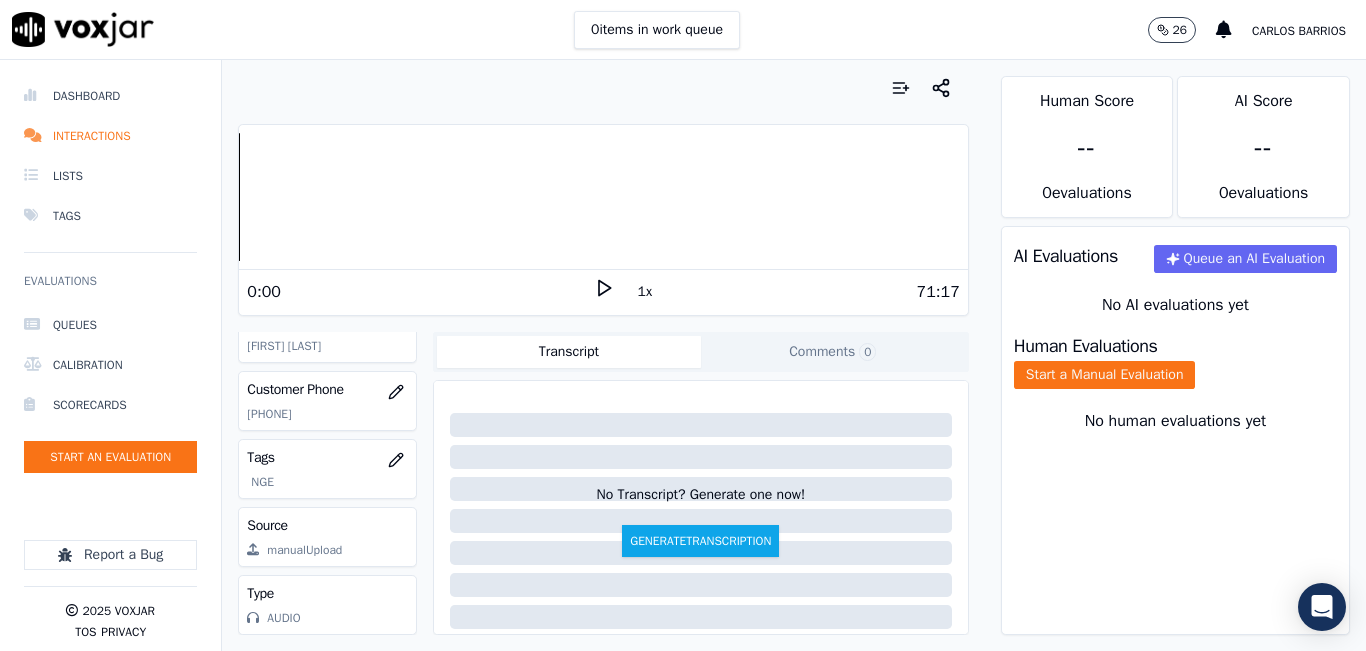 scroll, scrollTop: 378, scrollLeft: 0, axis: vertical 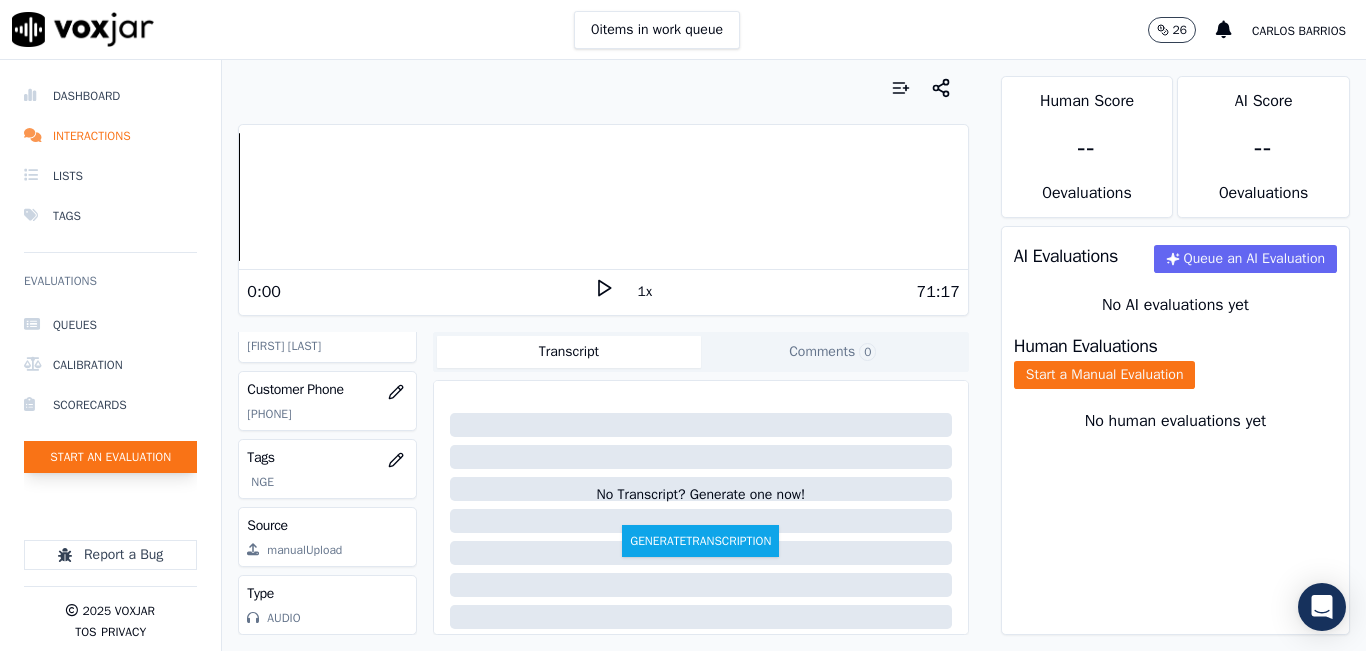 click on "Start an Evaluation" 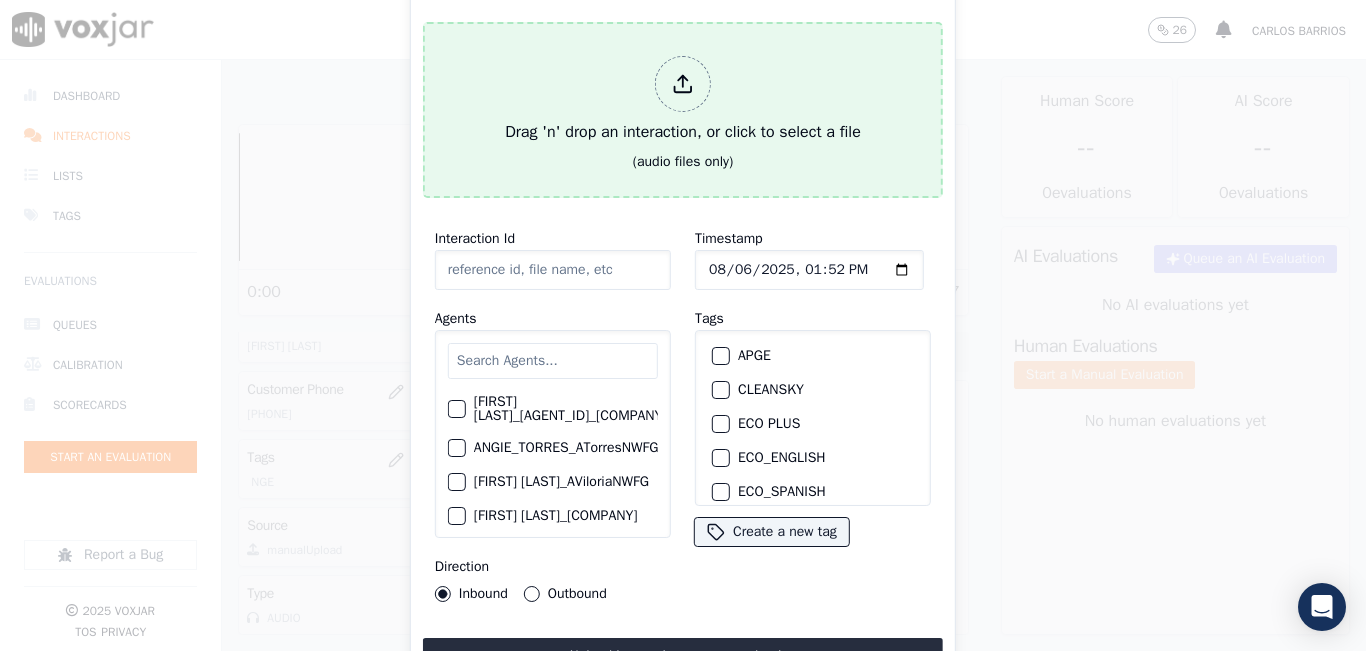 click on "Drag 'n' drop an interaction, or click to select a file   (audio files only)" at bounding box center (683, 110) 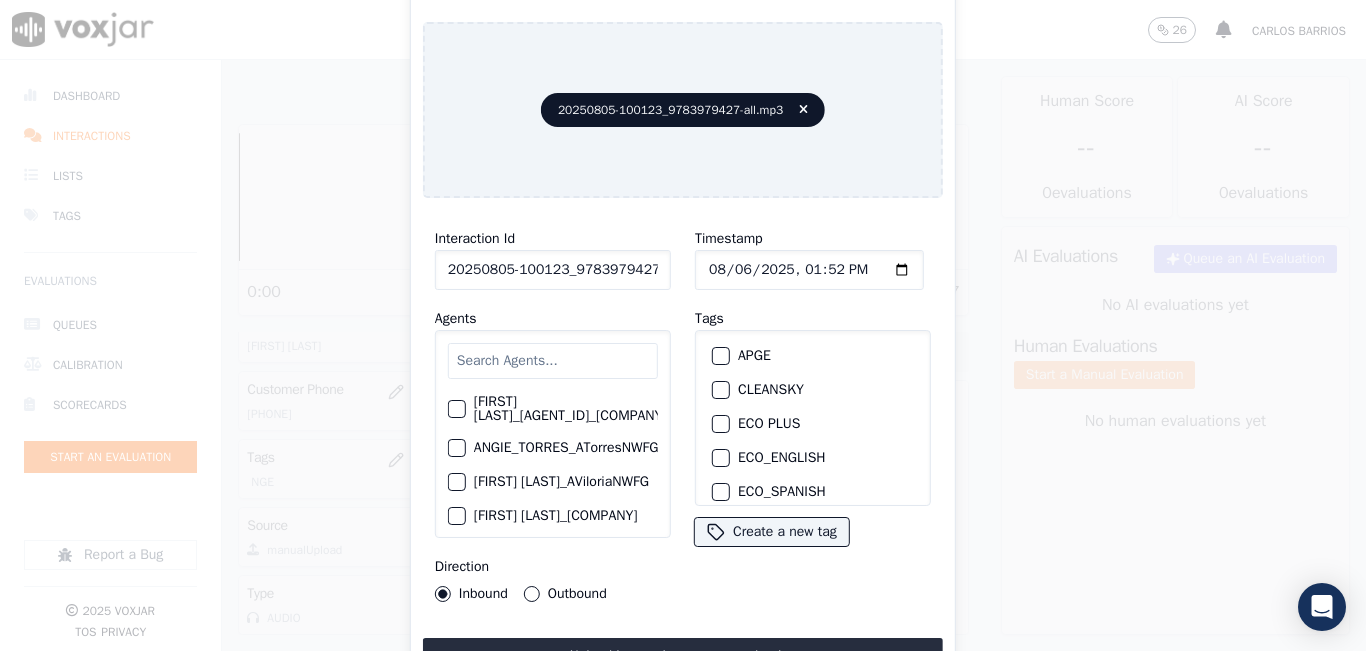 click at bounding box center (553, 361) 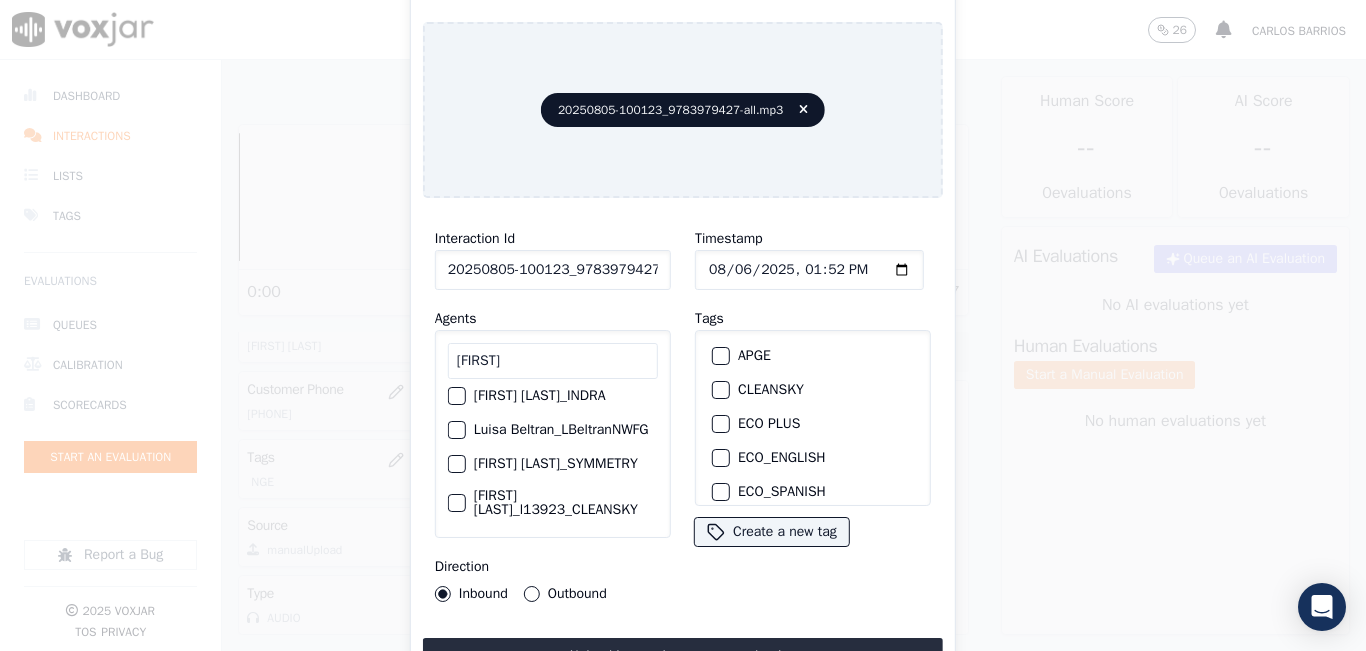 scroll, scrollTop: 46, scrollLeft: 0, axis: vertical 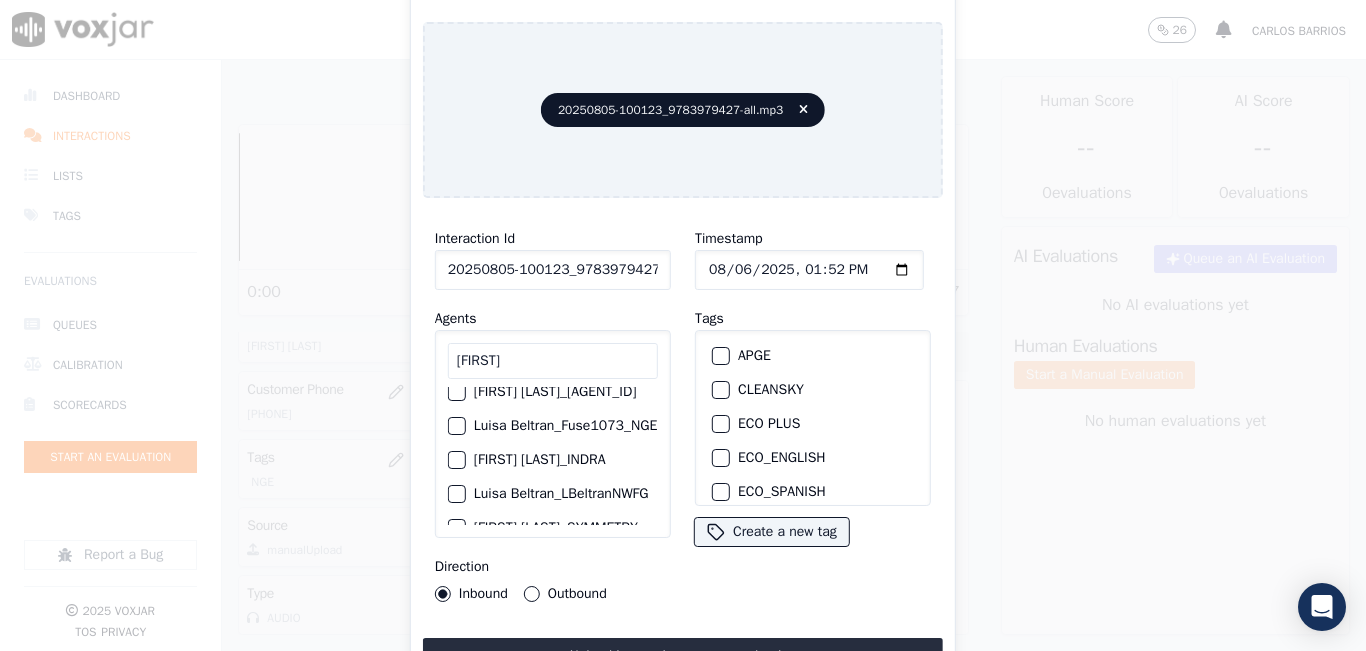 type on "LUISA" 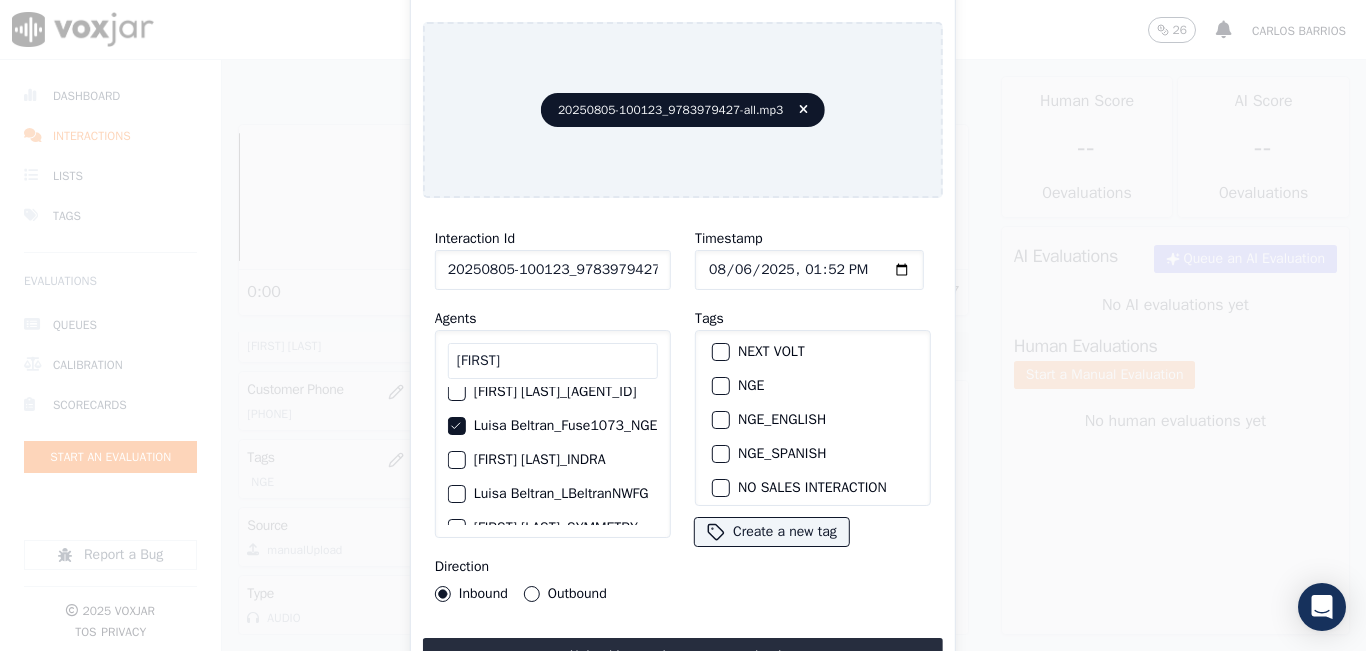 scroll, scrollTop: 200, scrollLeft: 0, axis: vertical 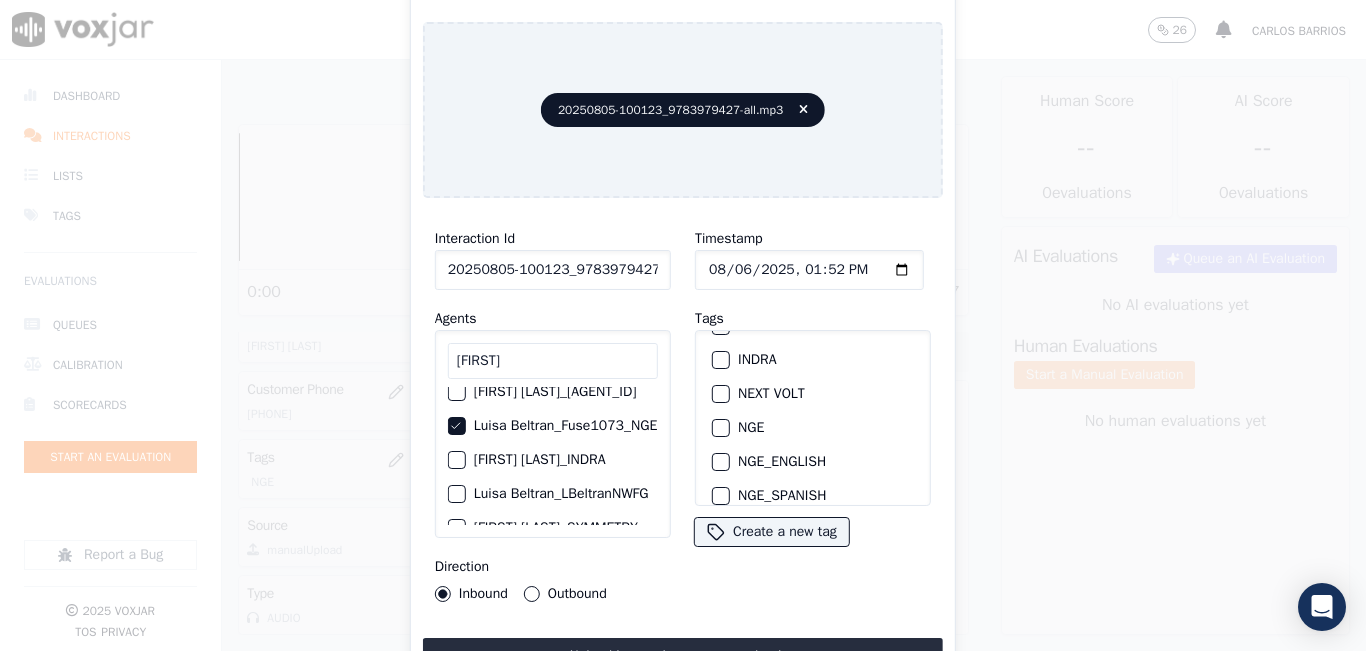 click at bounding box center (720, 428) 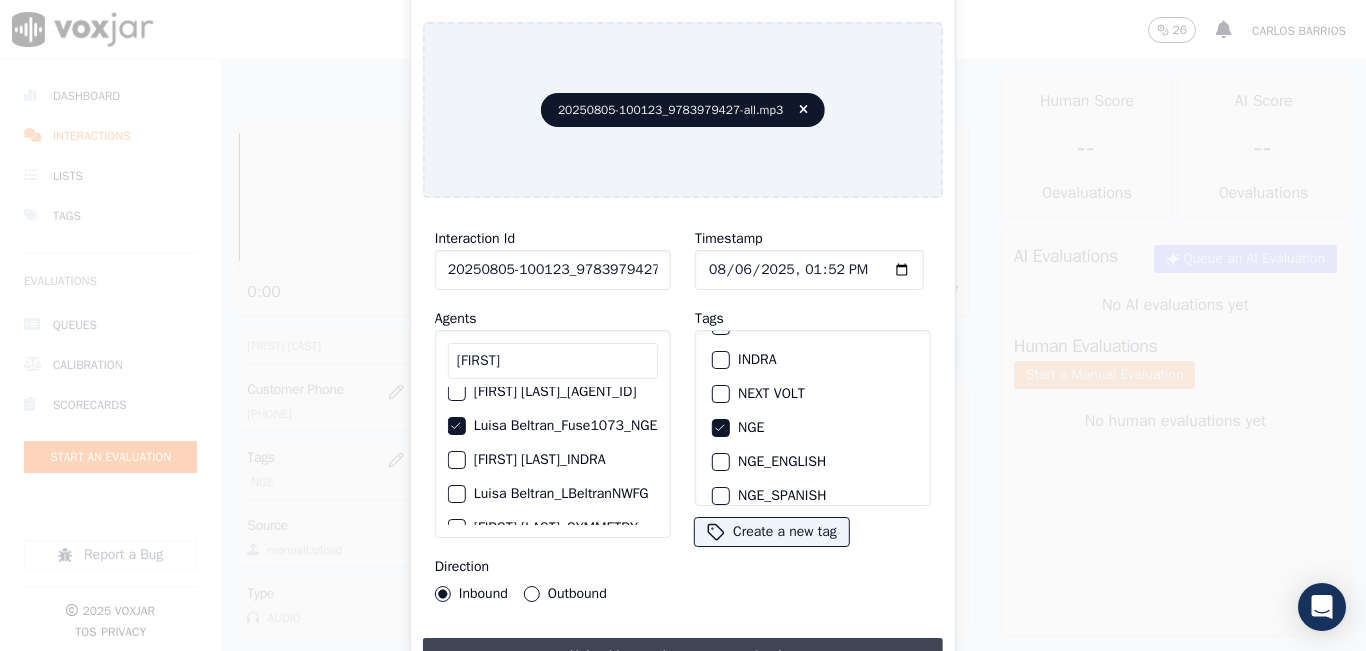 click on "Upload interaction to start evaluation" at bounding box center (683, 656) 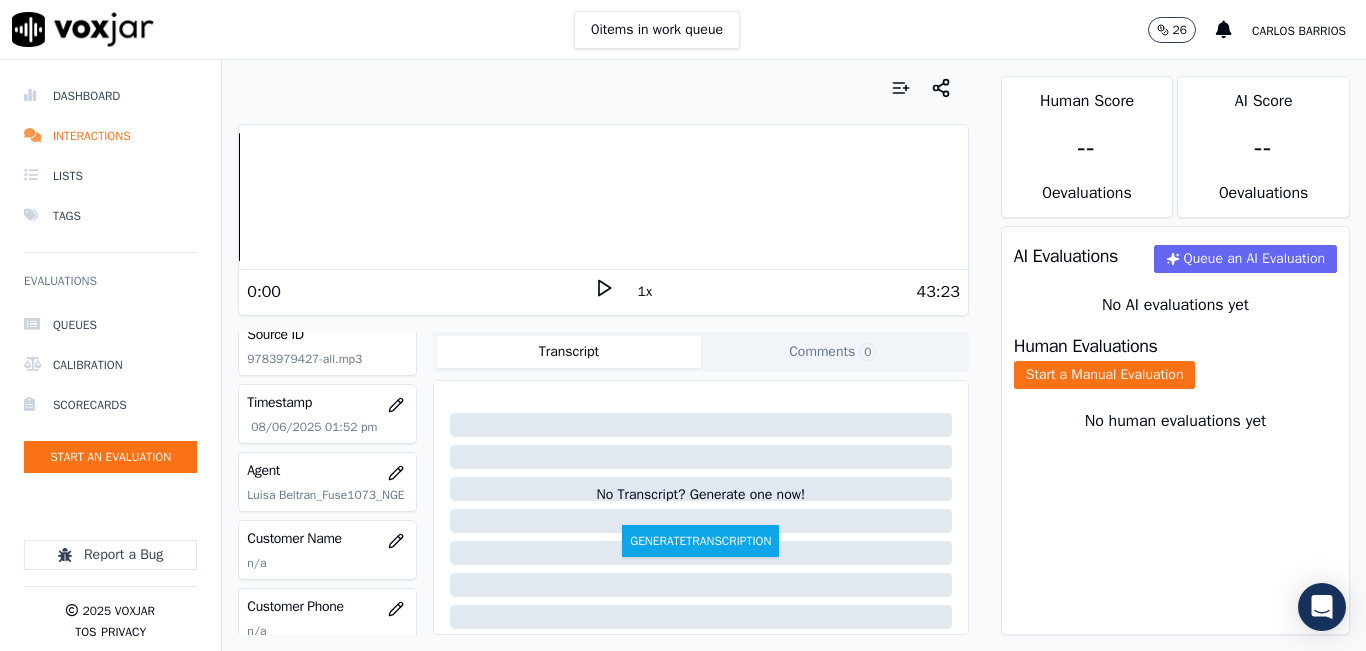 scroll, scrollTop: 200, scrollLeft: 0, axis: vertical 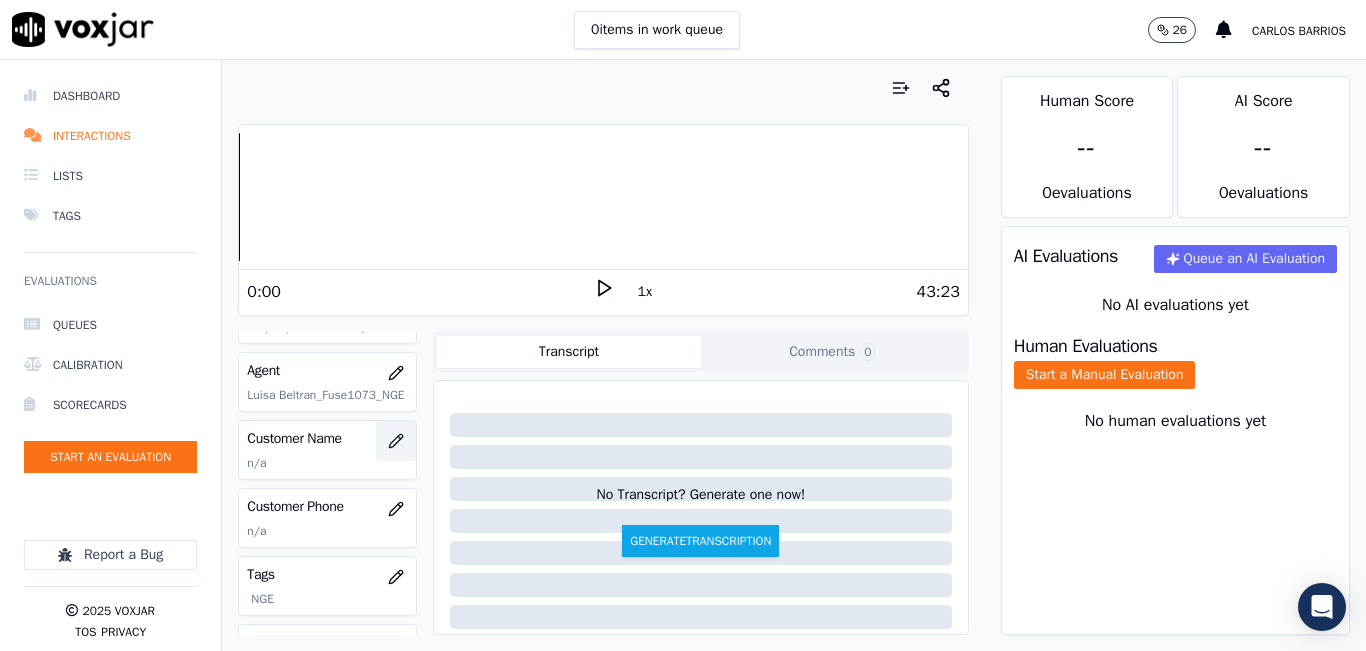 click 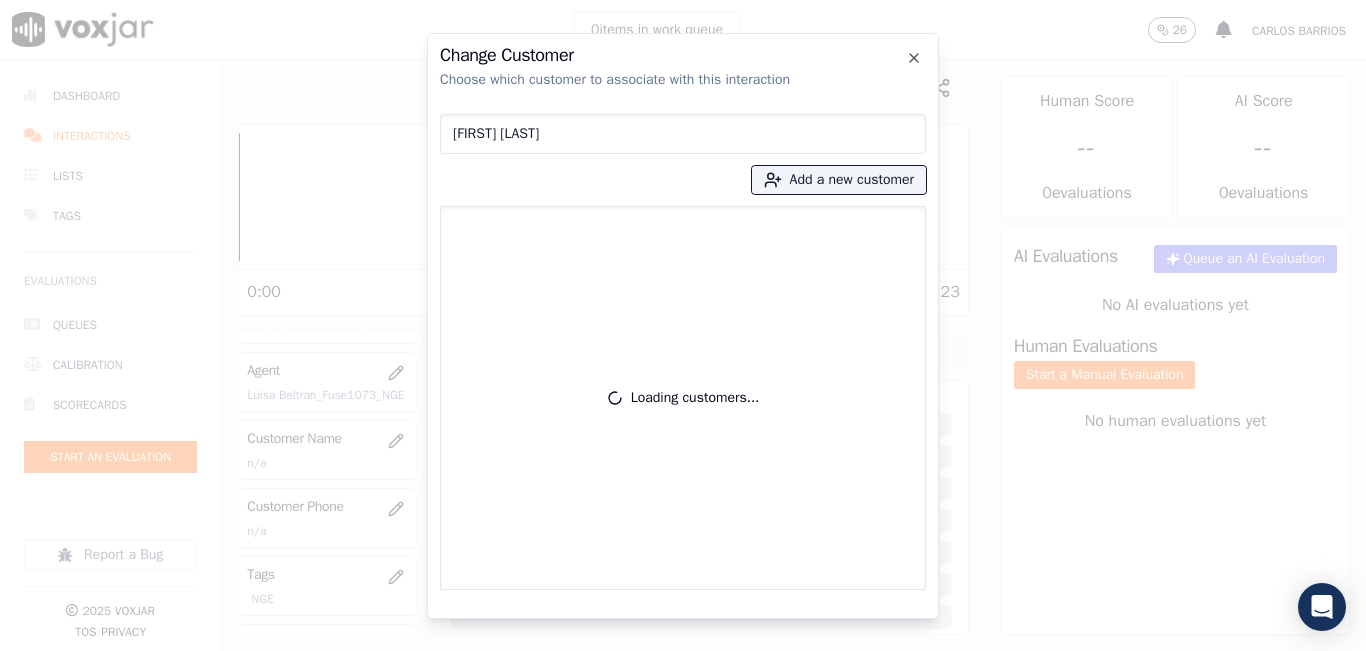 type on "JUAN TICLLAS" 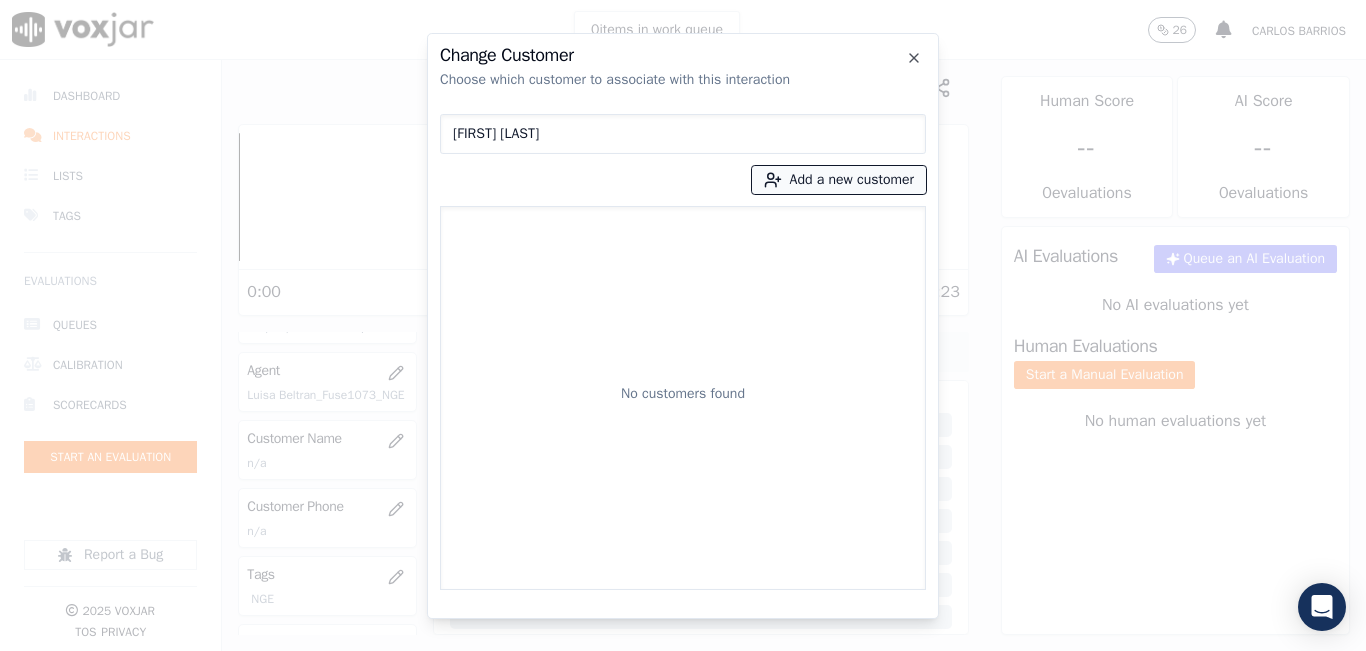 click 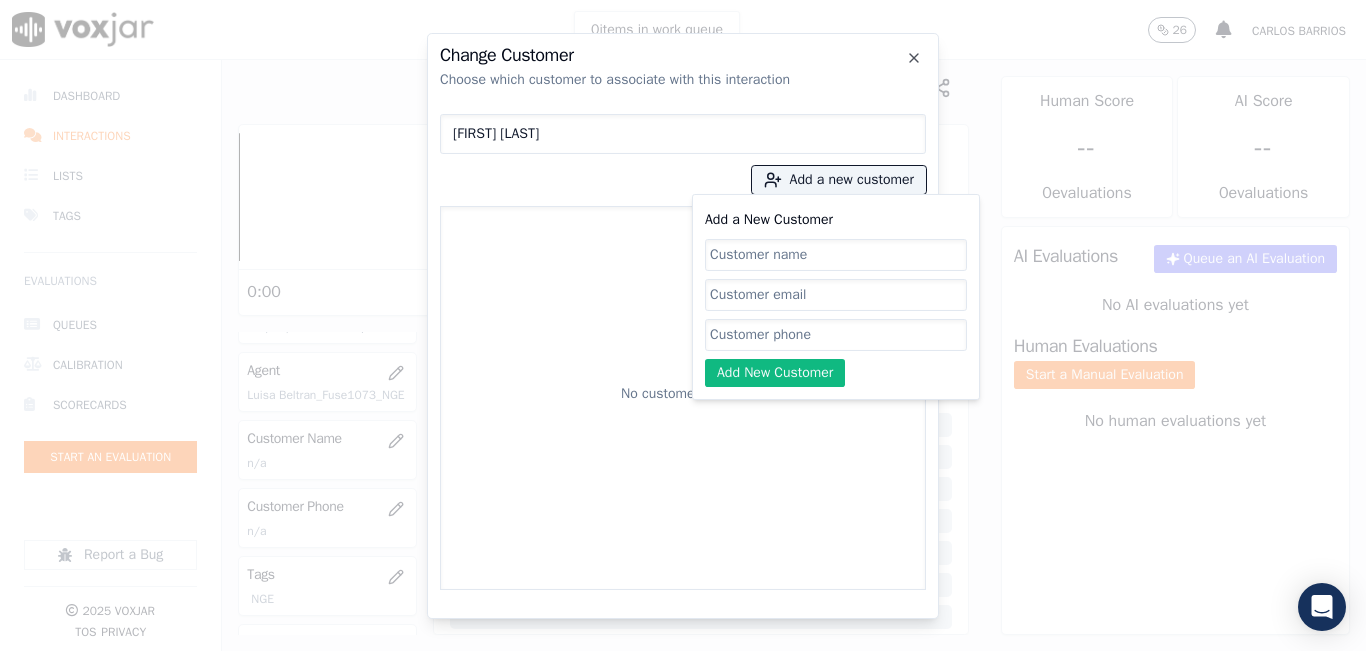 click on "Add a New Customer" 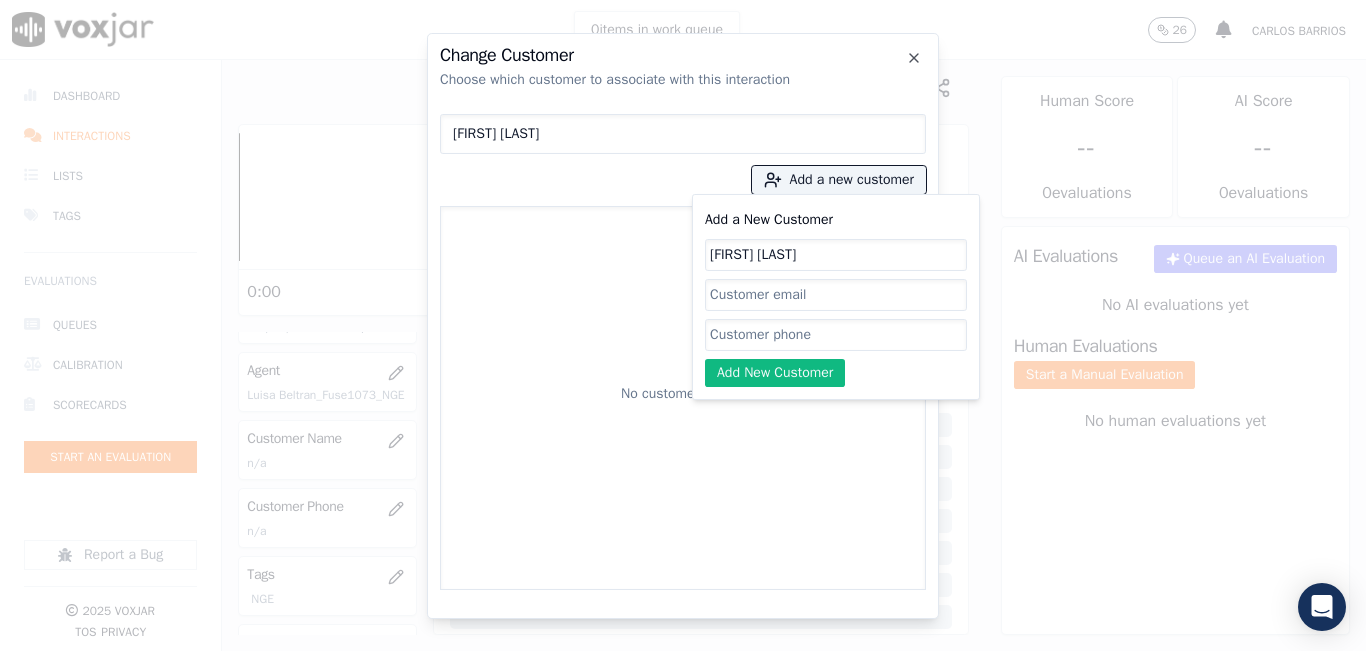 type on "JUAN TICLLAS" 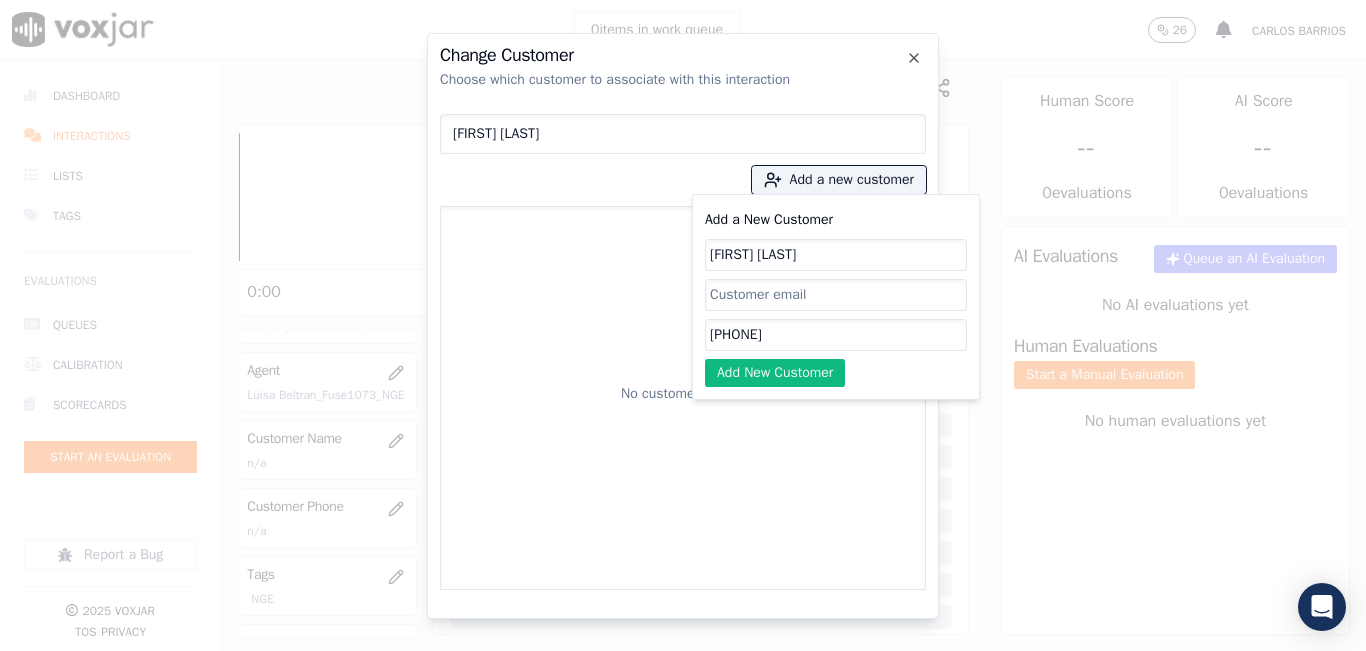 type on "9783979427" 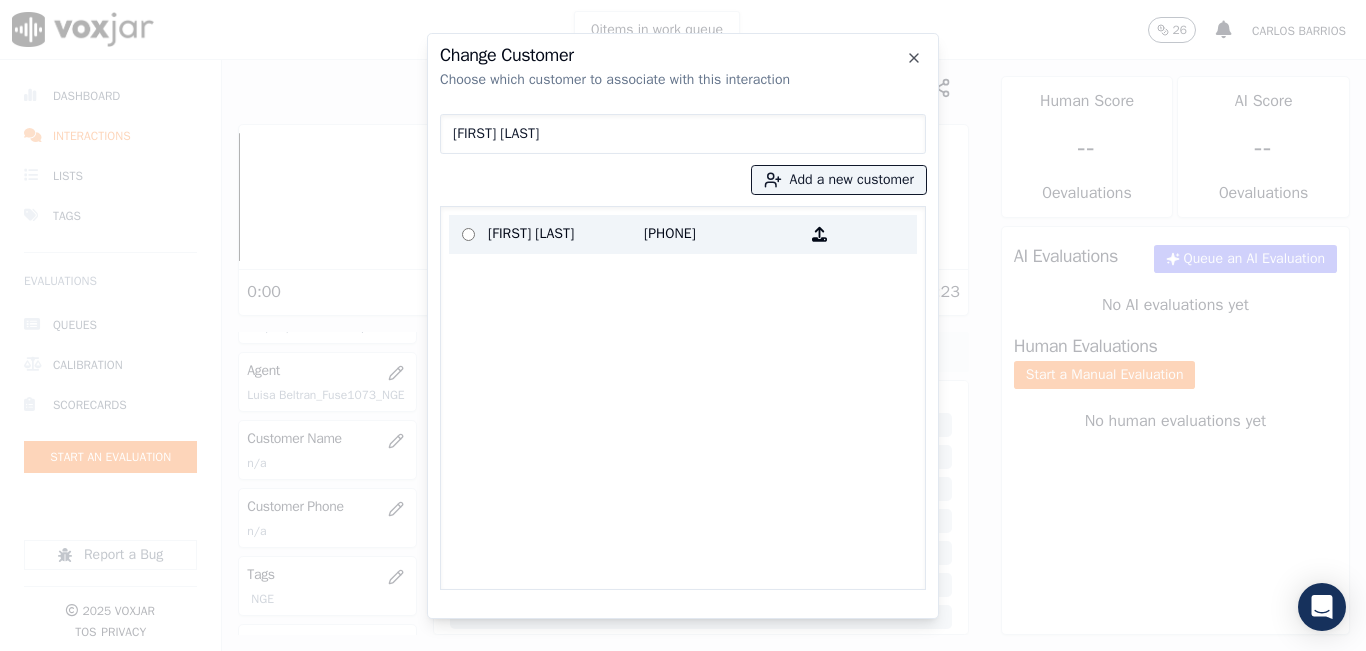 click on "9783979427" at bounding box center (722, 234) 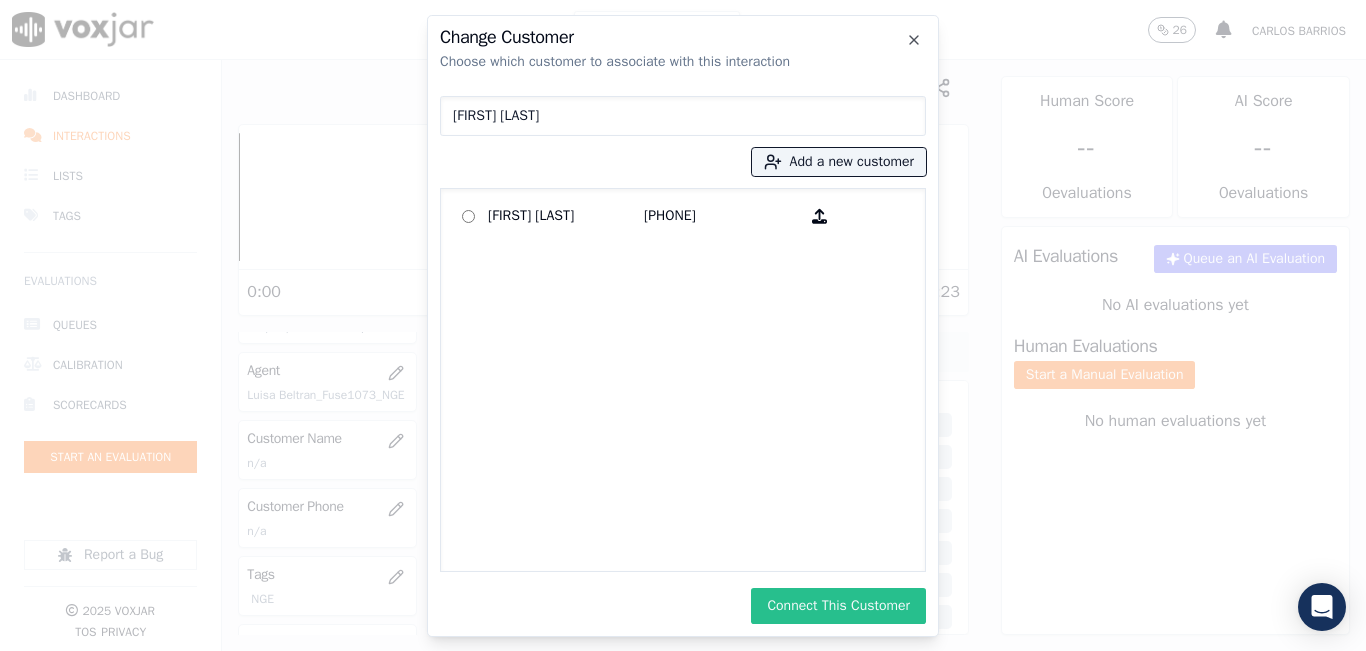 click on "Connect This Customer" at bounding box center (838, 606) 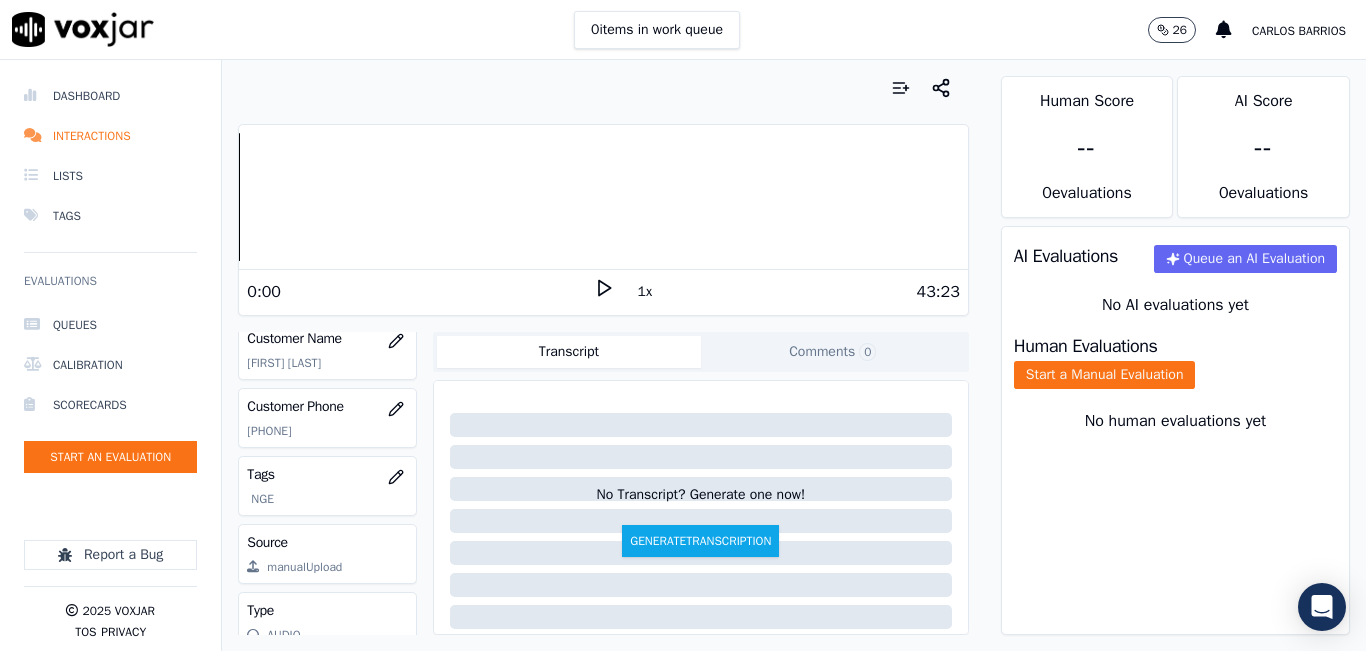 scroll, scrollTop: 200, scrollLeft: 0, axis: vertical 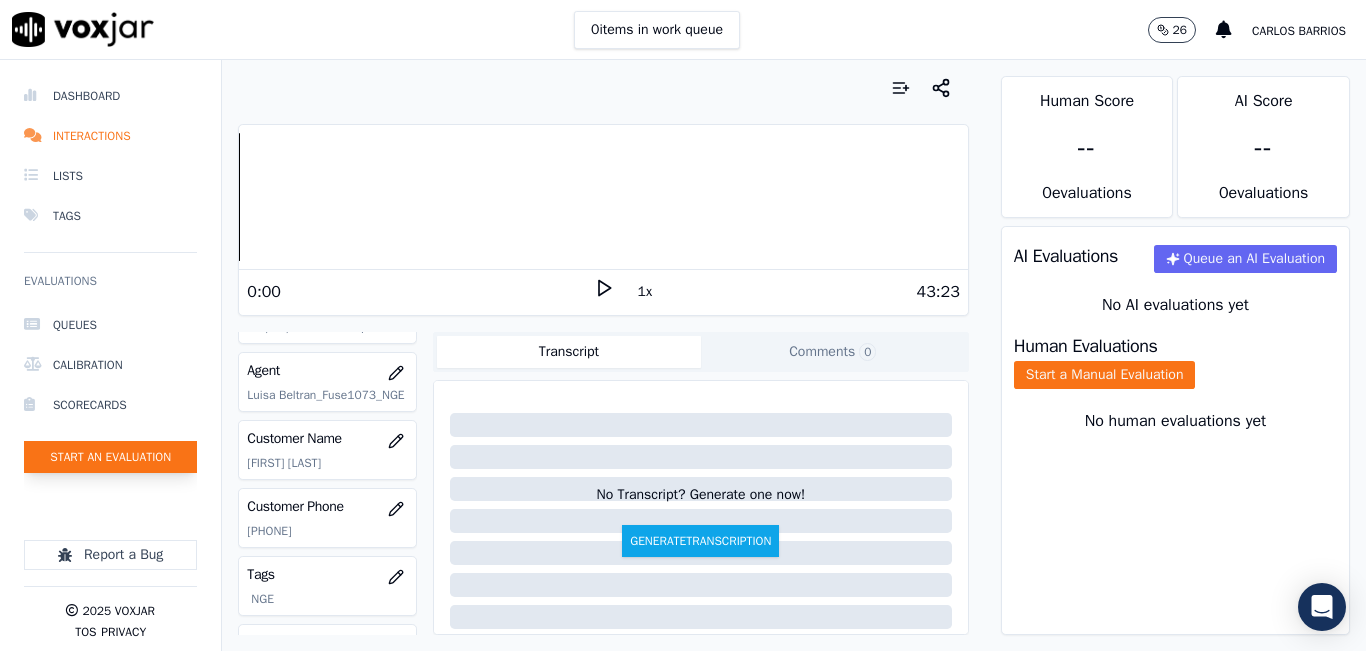 click on "Start an Evaluation" 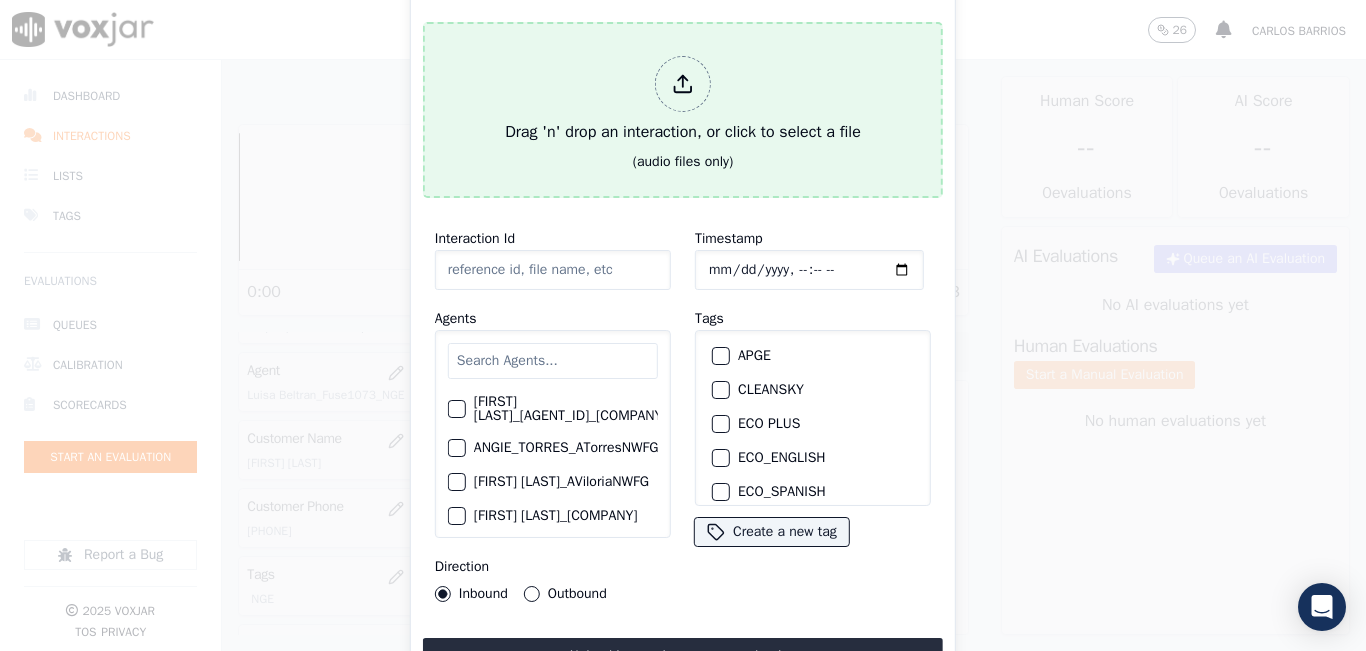 click on "Drag 'n' drop an interaction, or click to select a file   (audio files only)" at bounding box center (683, 110) 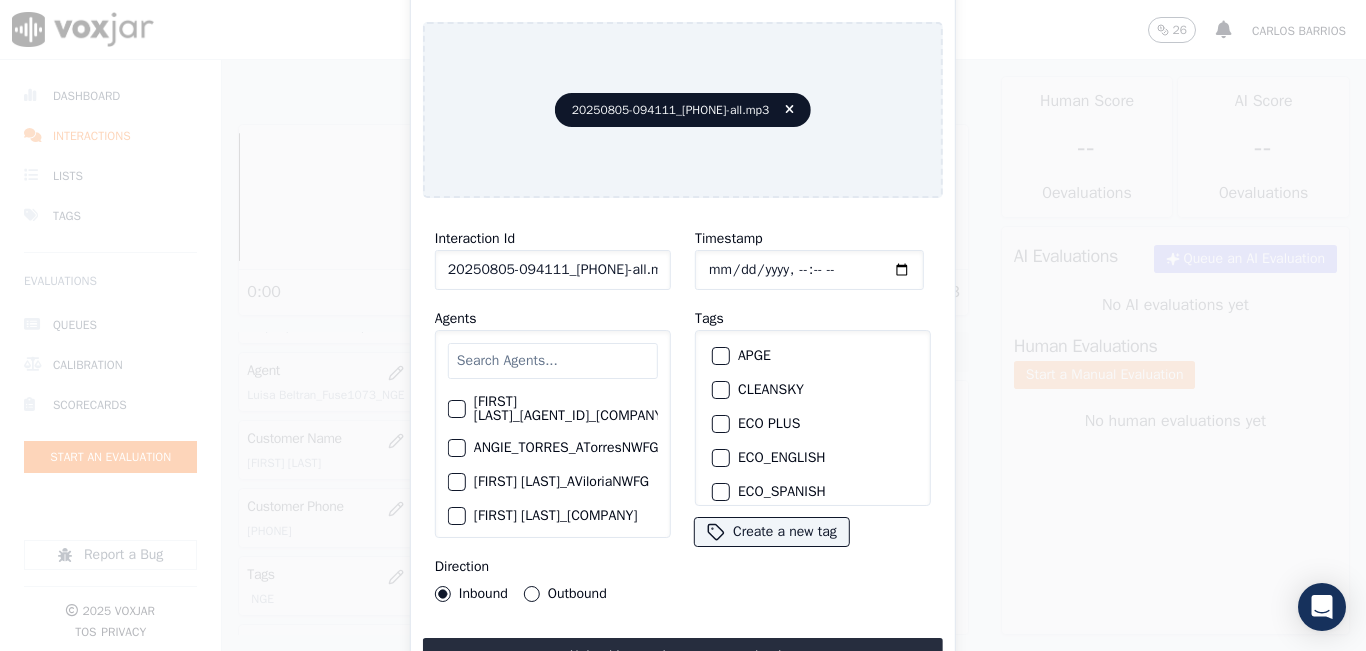click at bounding box center (553, 361) 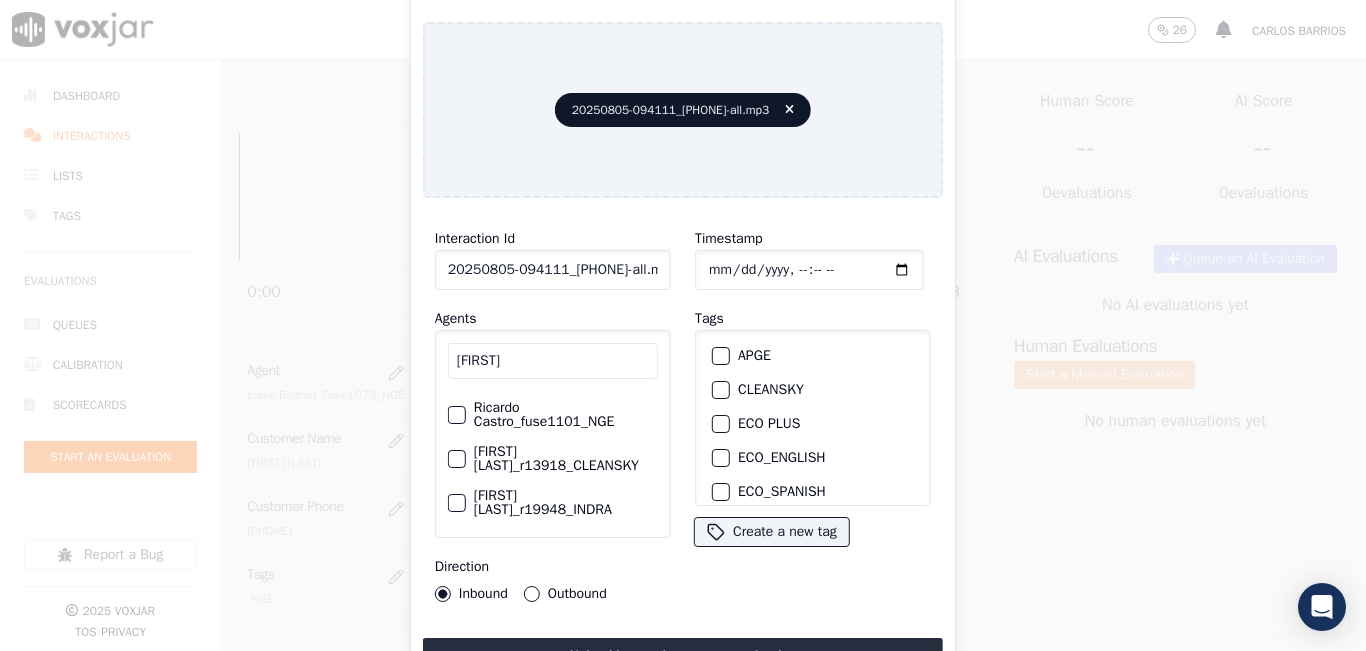 scroll, scrollTop: 117, scrollLeft: 0, axis: vertical 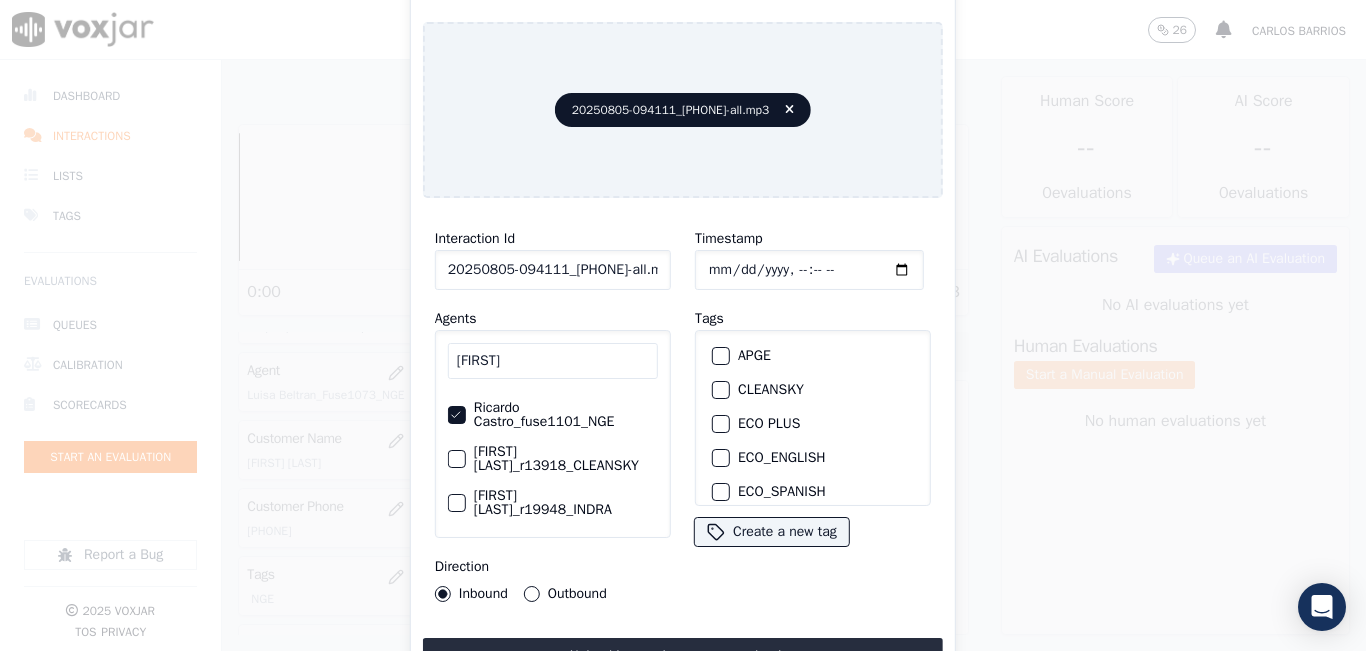 click on "Outbound" at bounding box center (532, 594) 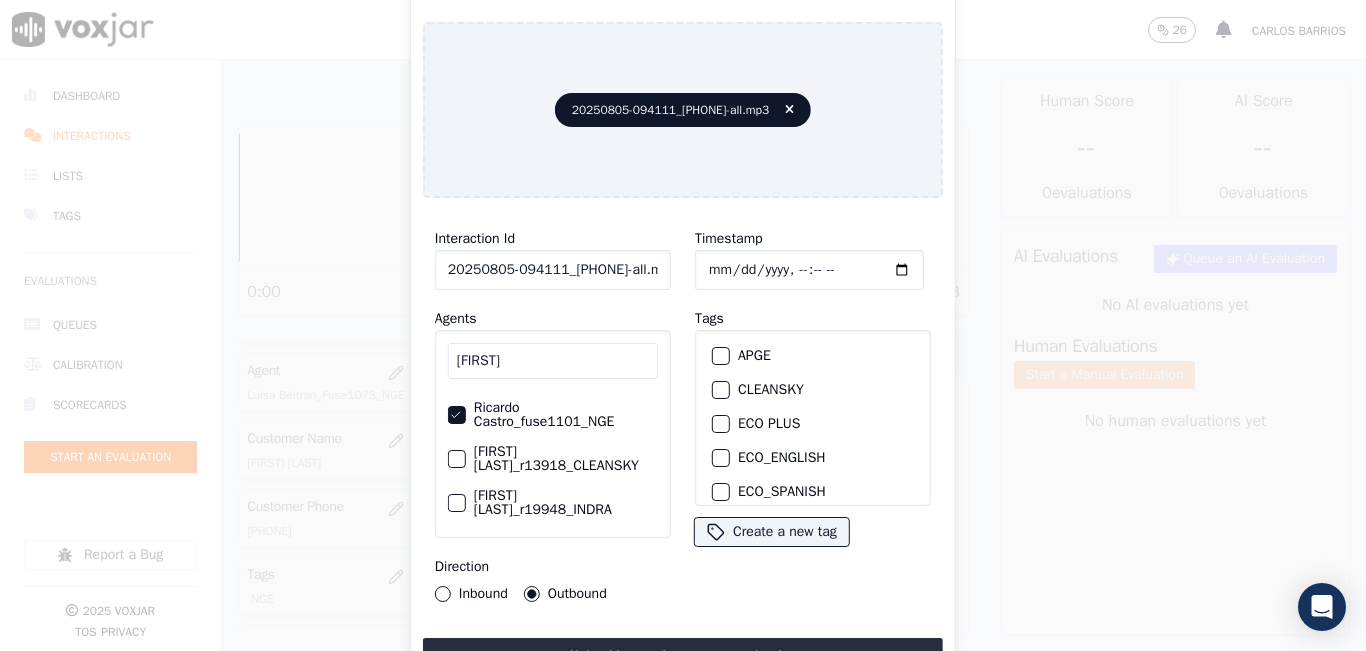 scroll, scrollTop: 200, scrollLeft: 0, axis: vertical 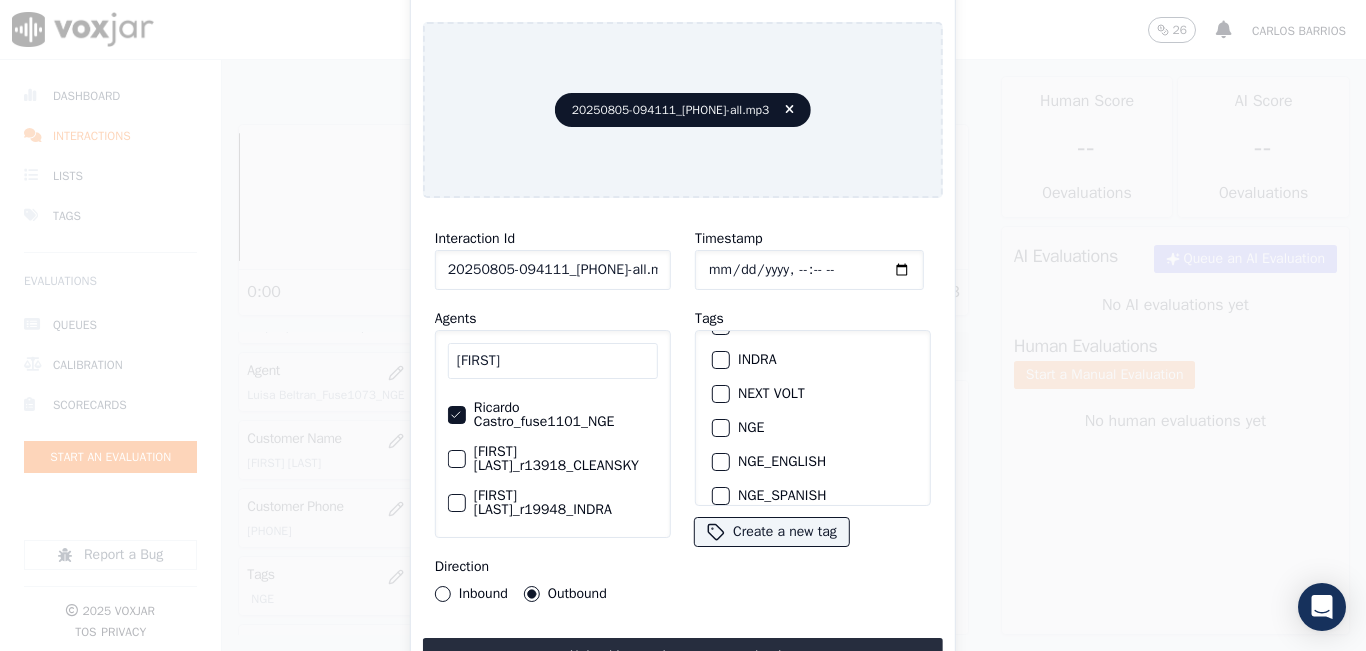 click at bounding box center [720, 428] 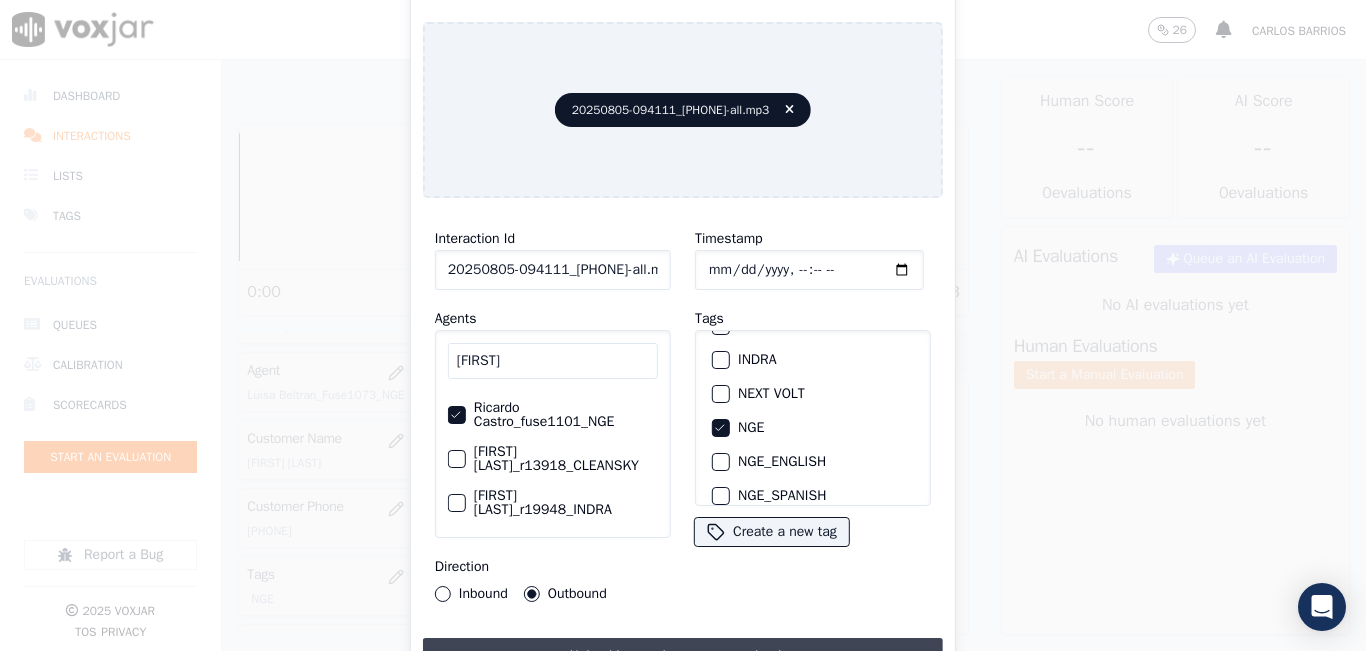 click on "Upload interaction to start evaluation" at bounding box center (683, 656) 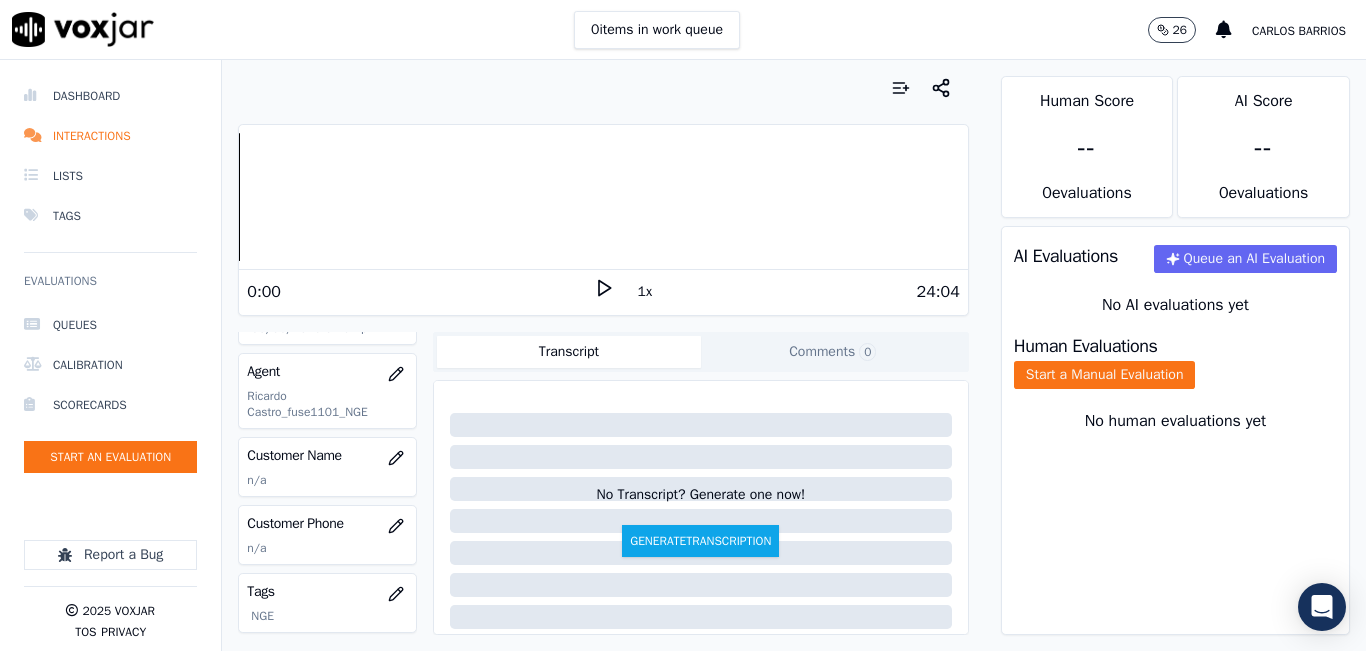 scroll, scrollTop: 200, scrollLeft: 0, axis: vertical 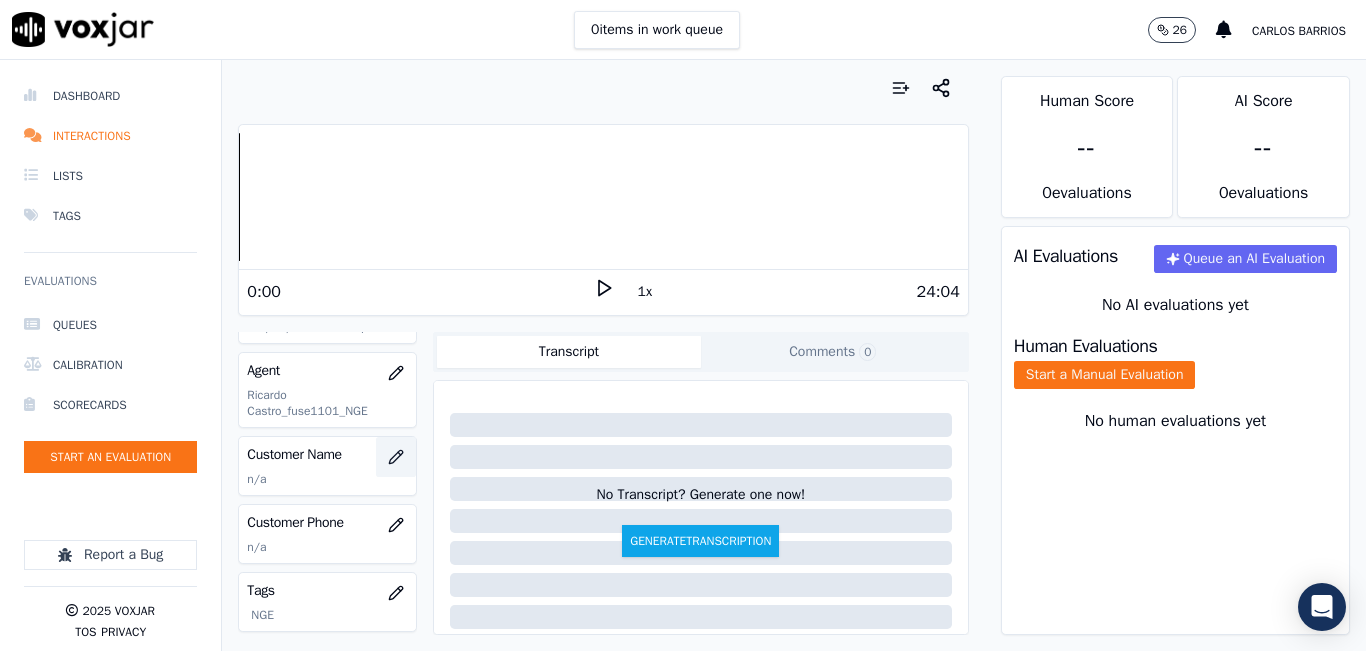 click at bounding box center (396, 457) 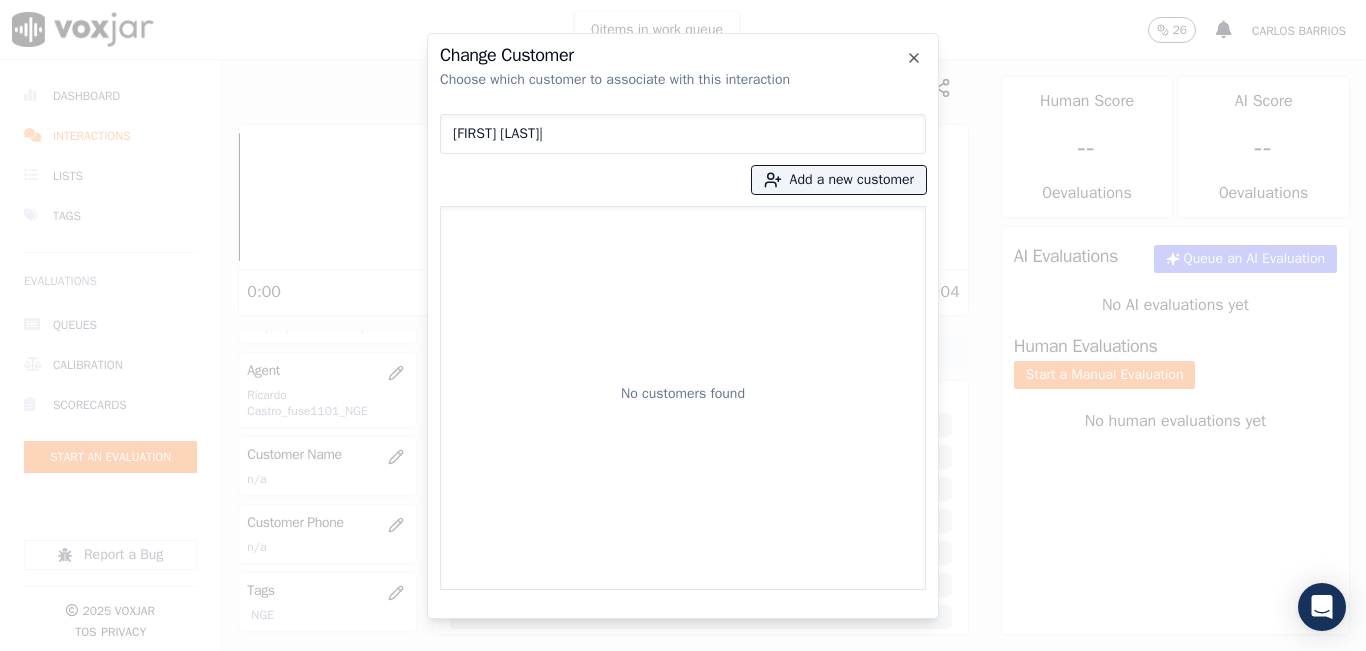 type on "HENRY BAMACA LOPEZ|" 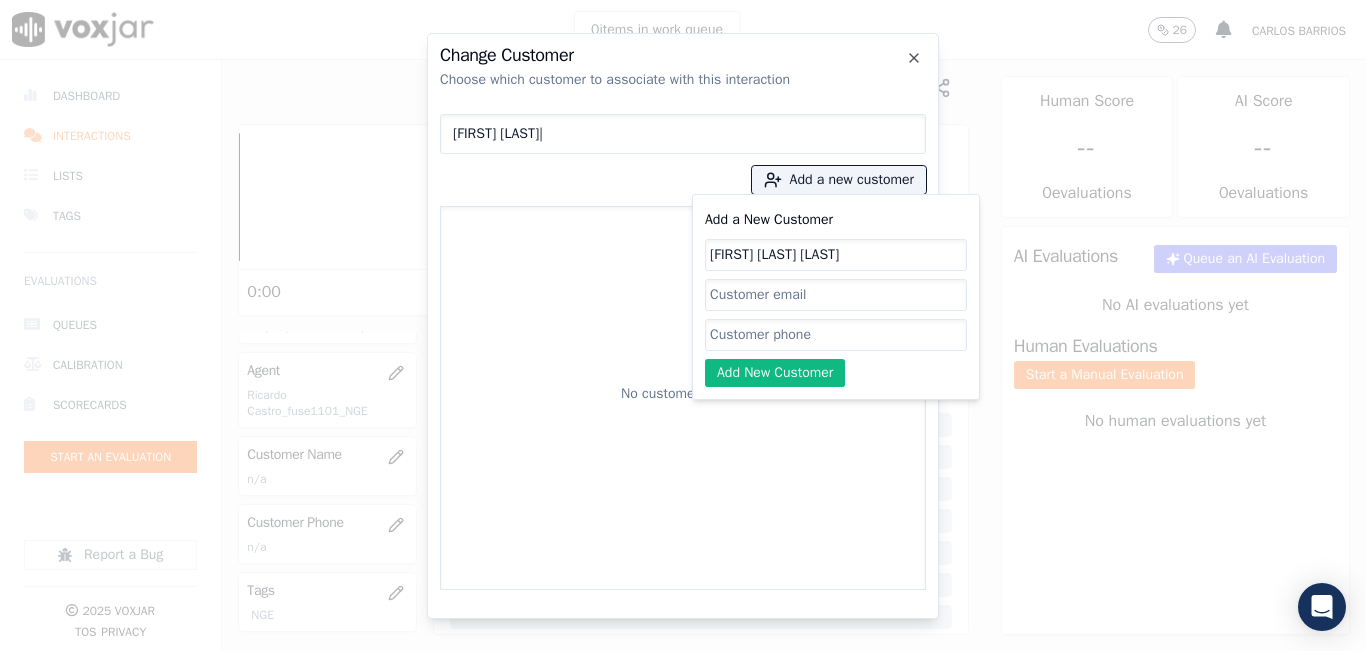 type on "HENRY BAMACA LOPEZ" 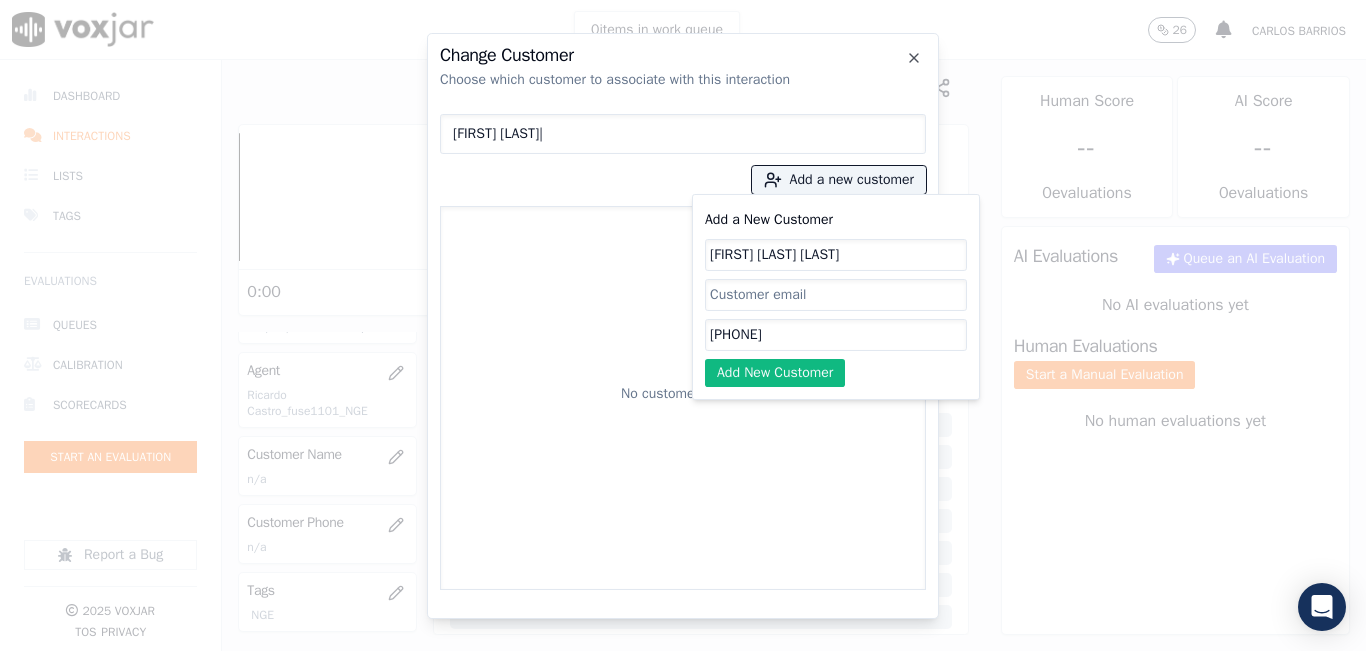 type on "9378563373" 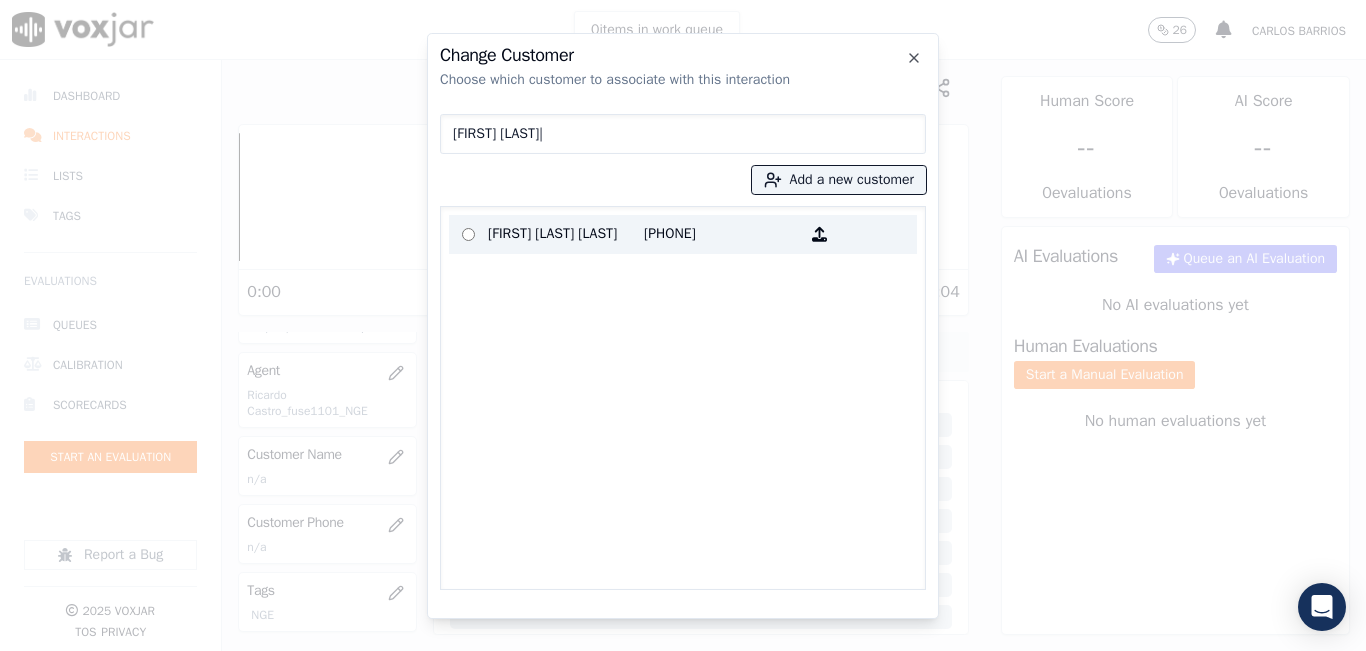 click on "HENRY BAMACA LOPEZ" at bounding box center (566, 234) 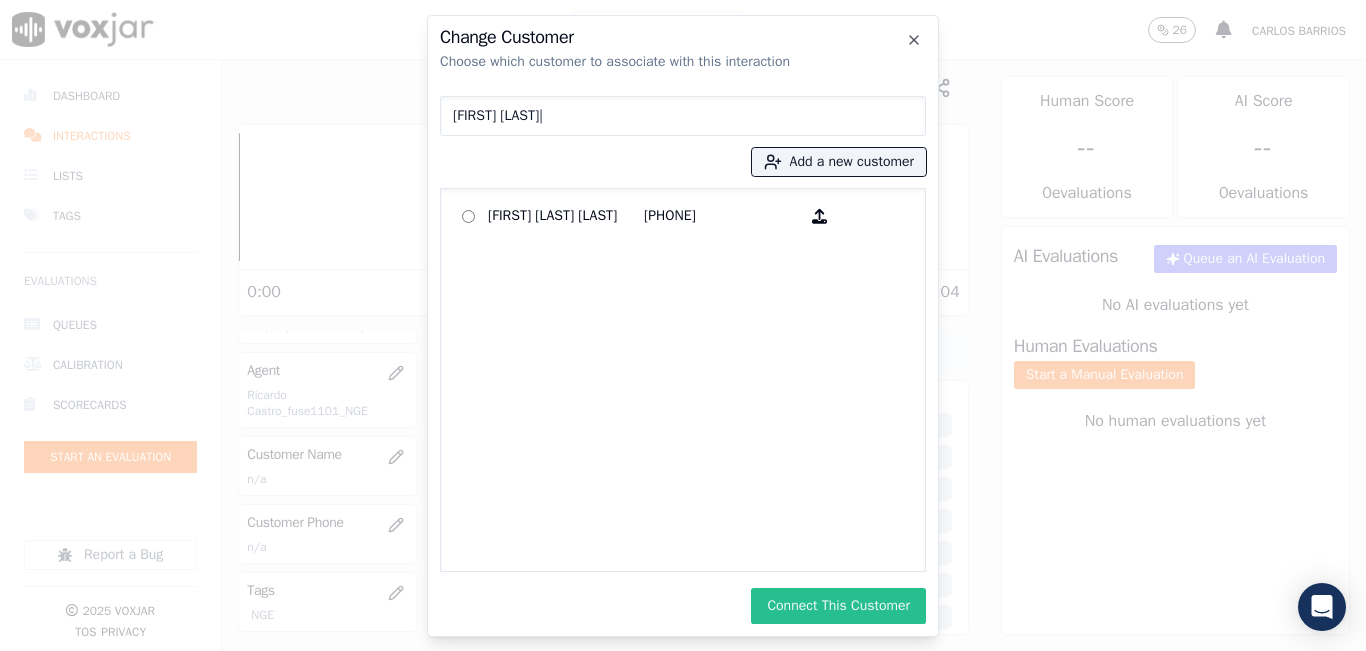 click on "Connect This Customer" at bounding box center (838, 606) 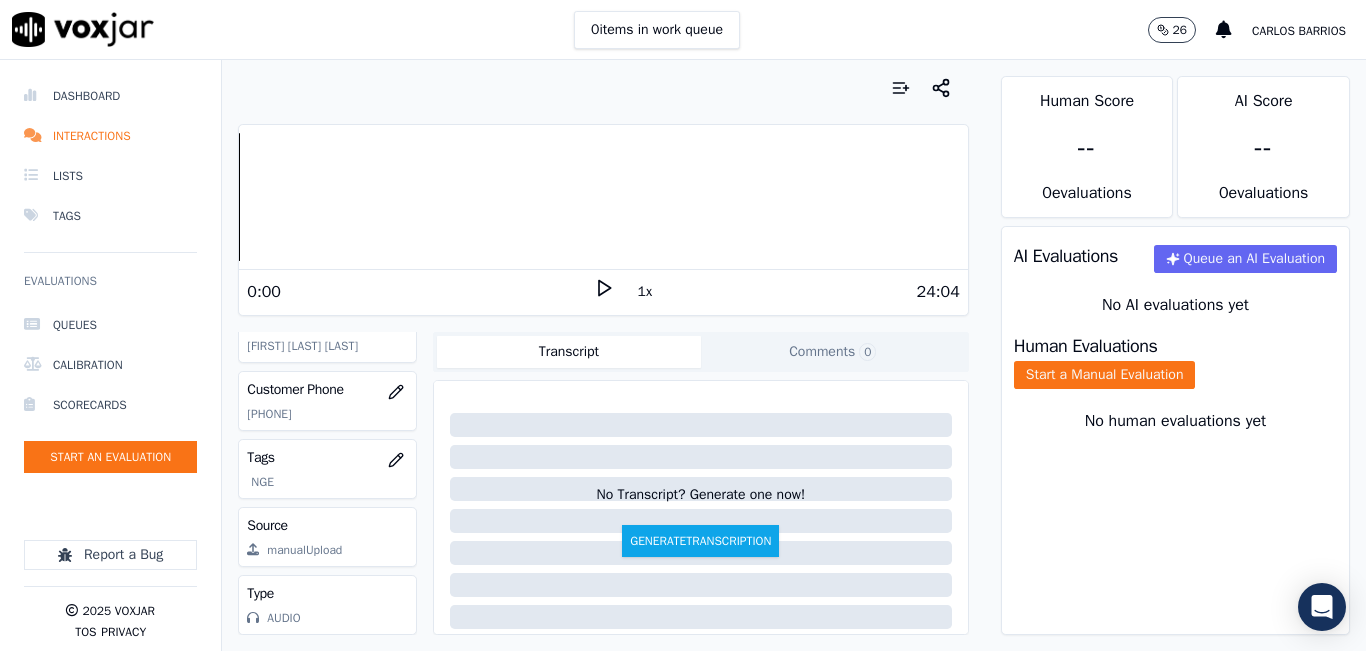 scroll, scrollTop: 378, scrollLeft: 0, axis: vertical 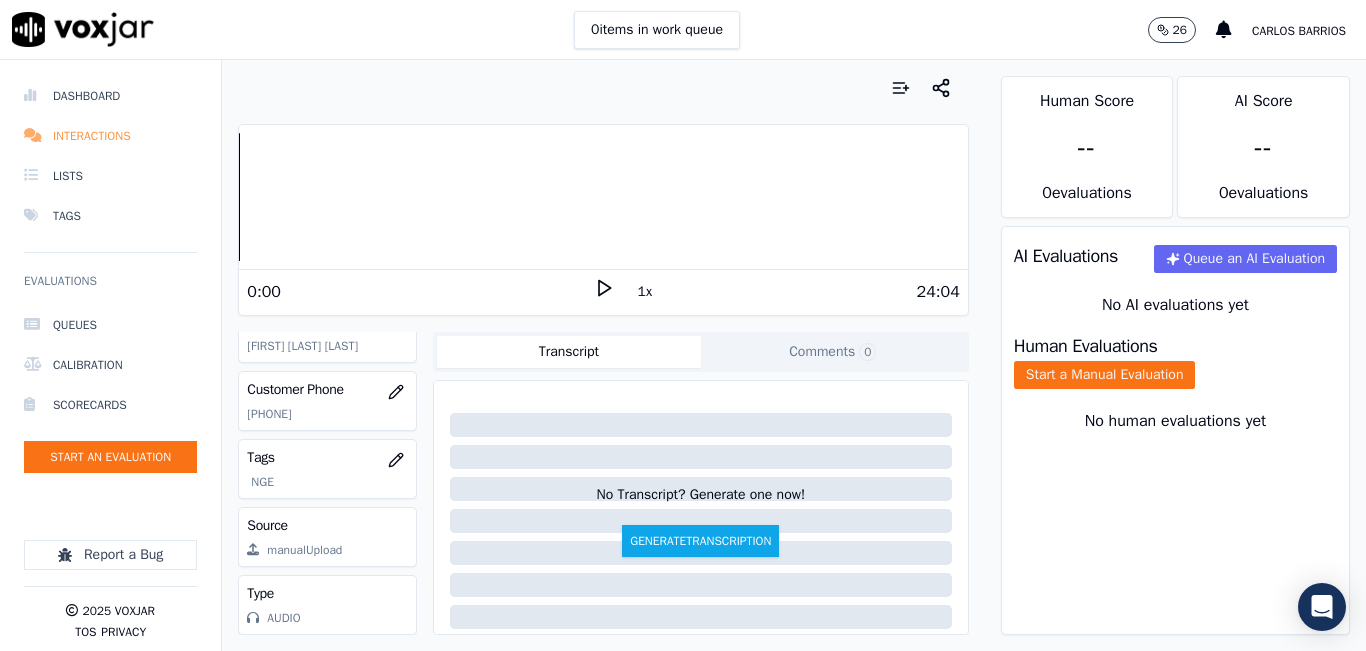 click on "Interactions" at bounding box center (110, 136) 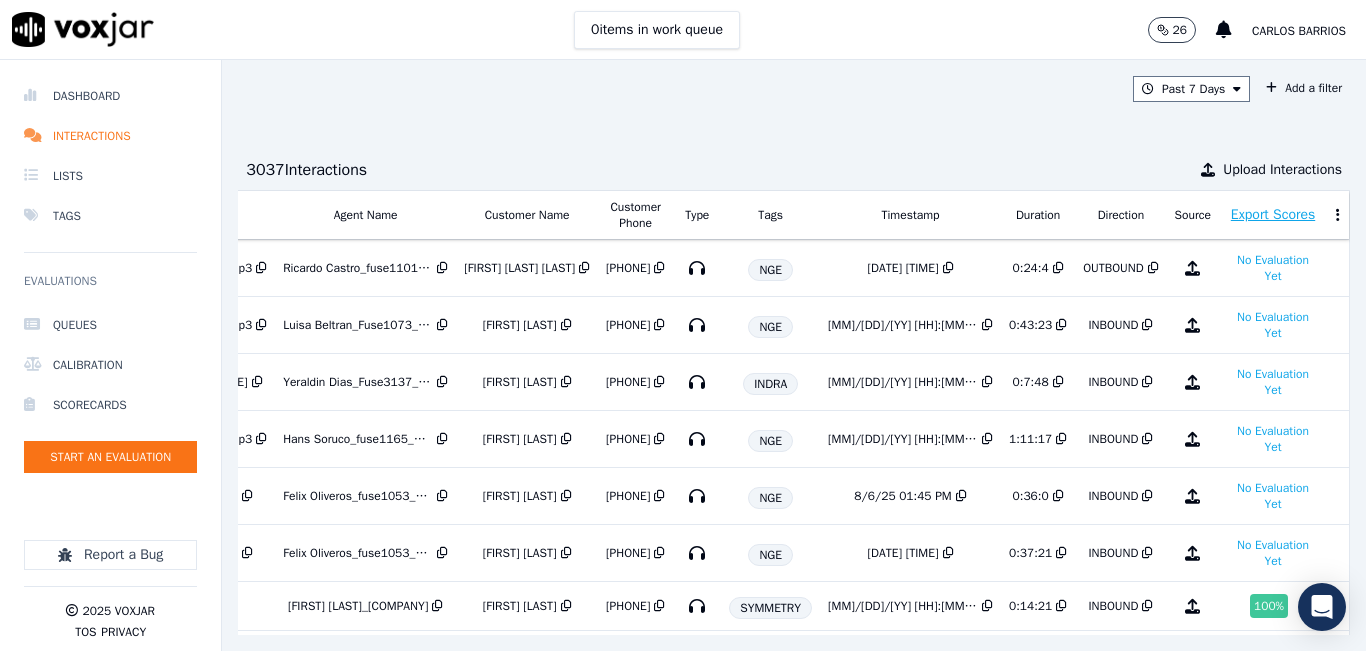 scroll, scrollTop: 0, scrollLeft: 327, axis: horizontal 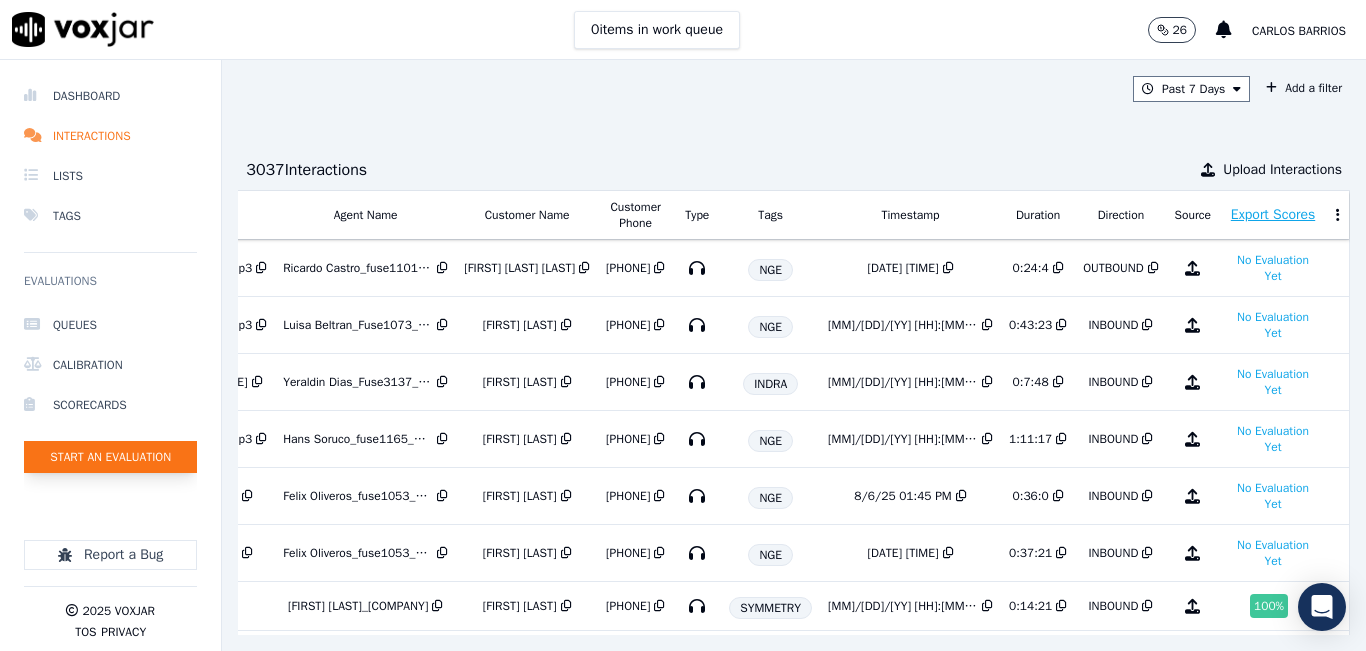 click on "Start an Evaluation" 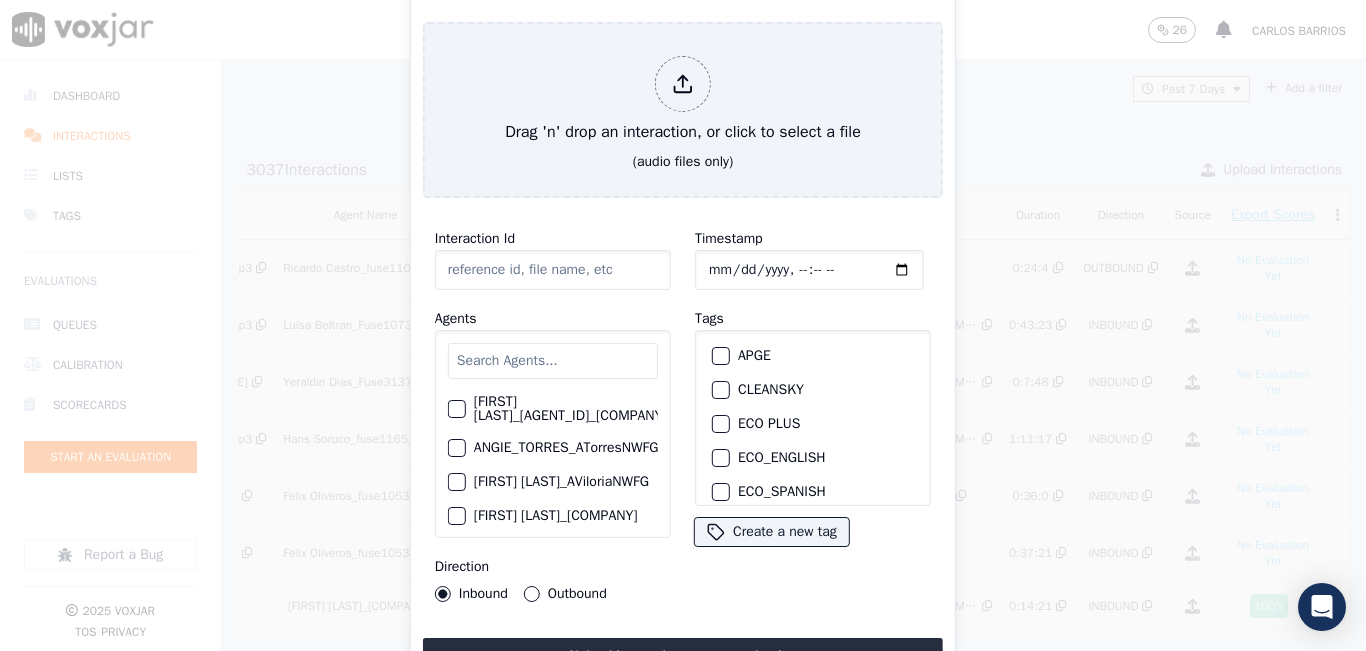 click at bounding box center [553, 361] 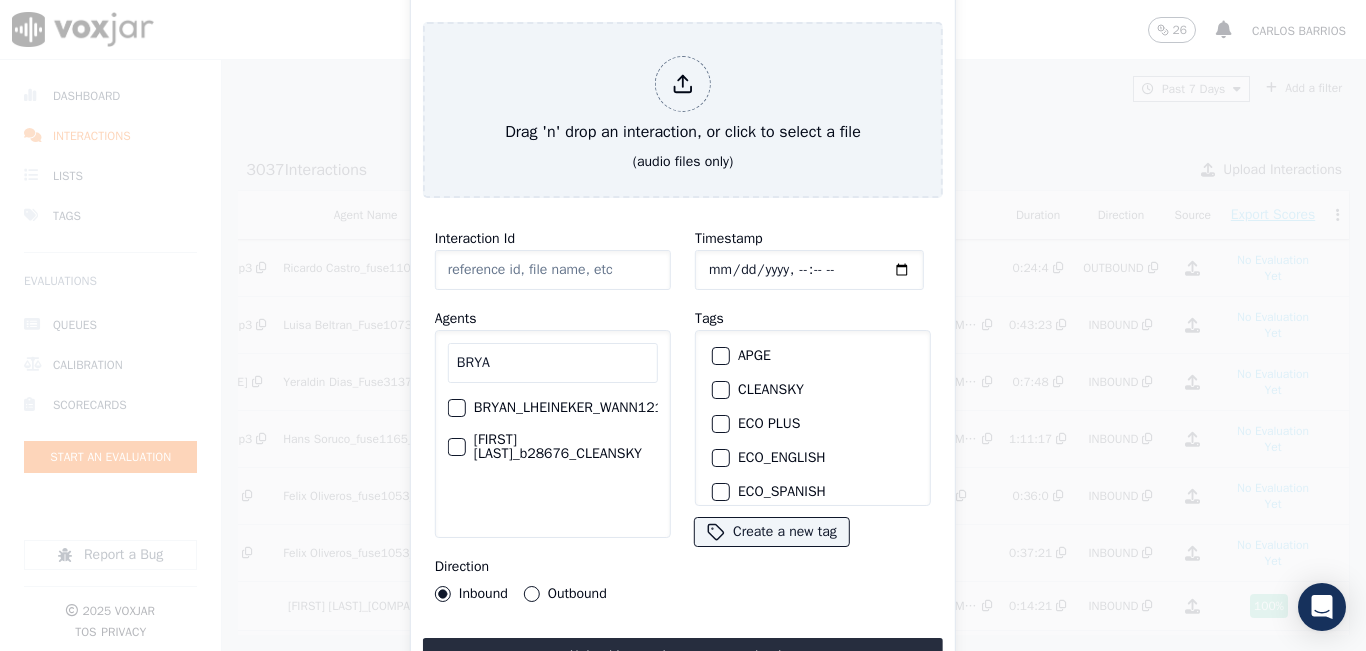 type on "BRYA" 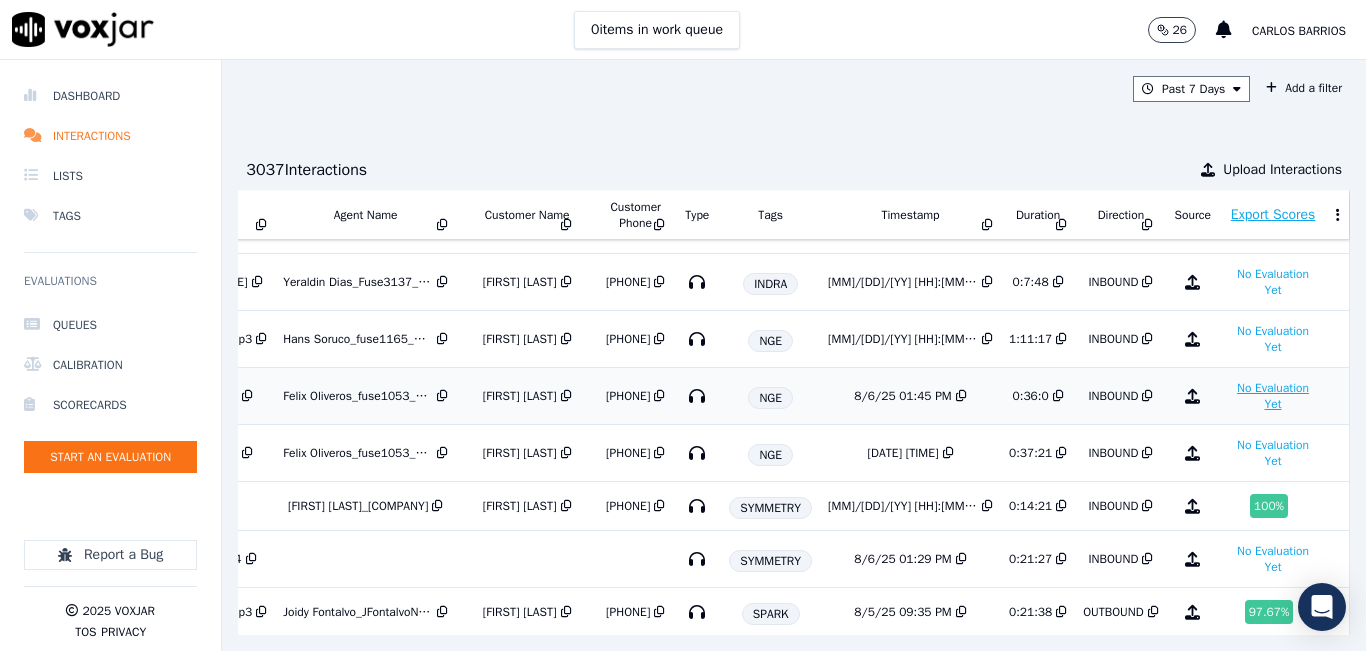 scroll, scrollTop: 0, scrollLeft: 327, axis: horizontal 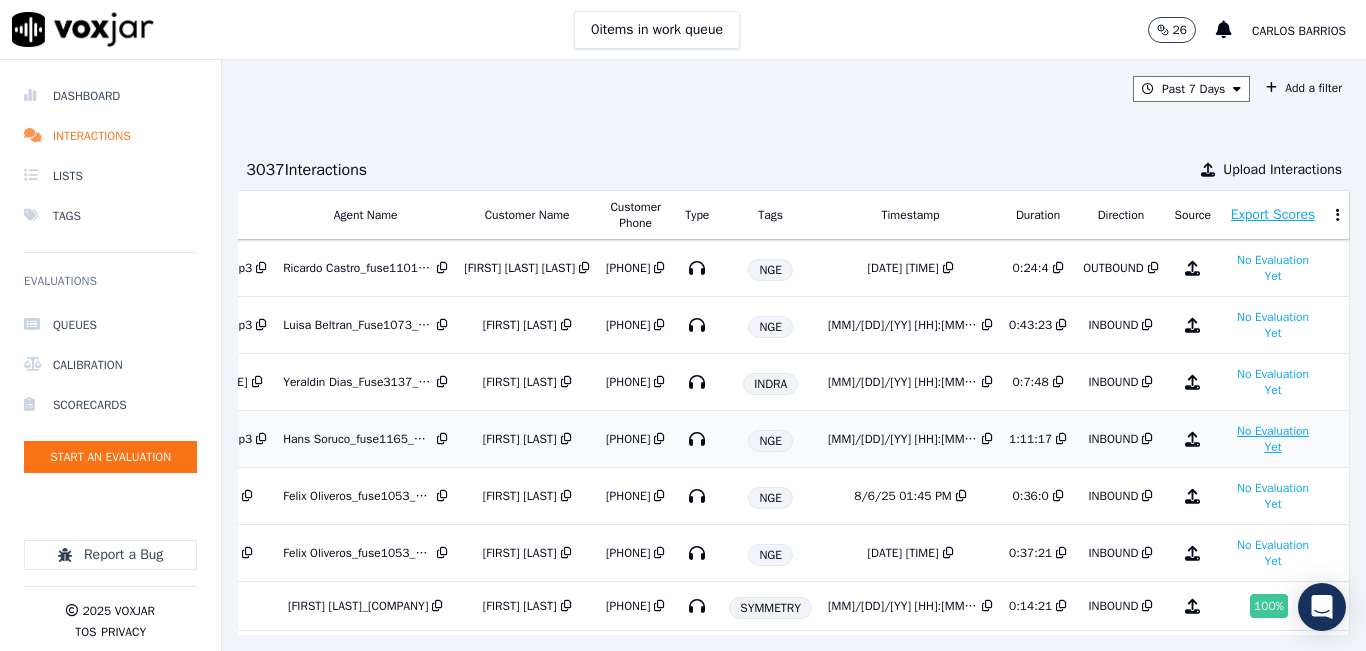 click on "No Evaluation Yet" at bounding box center [1273, 439] 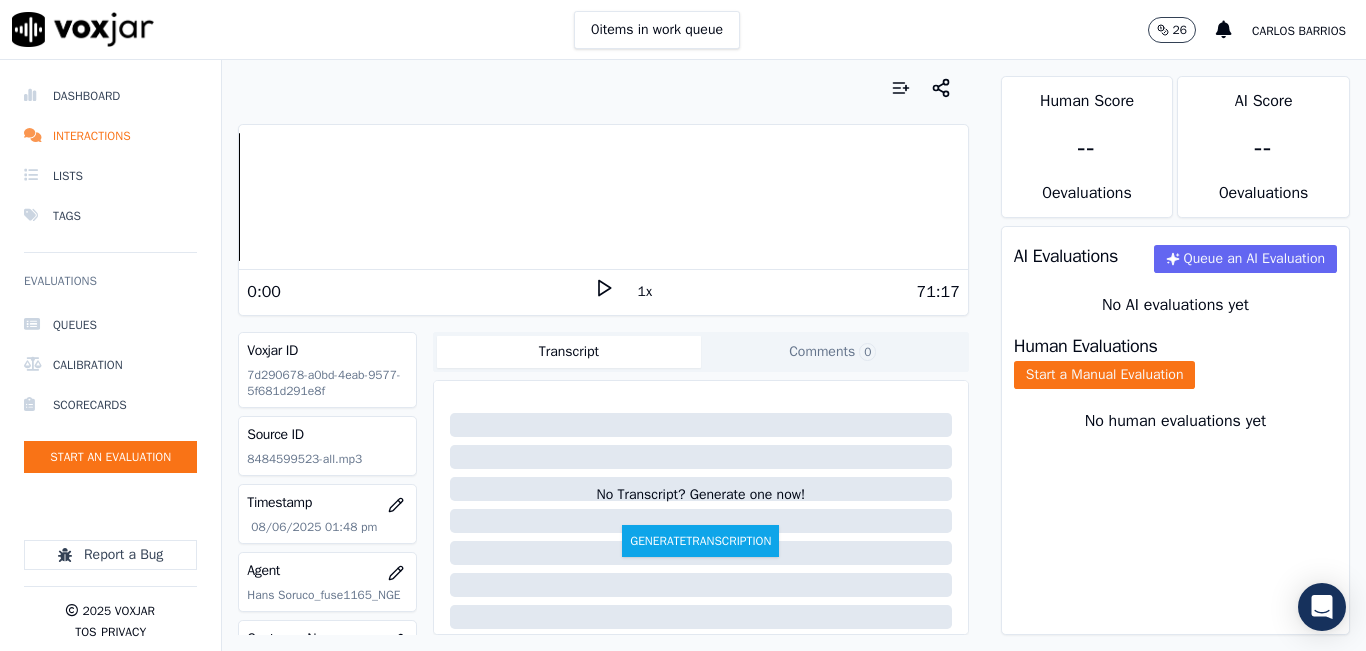 click 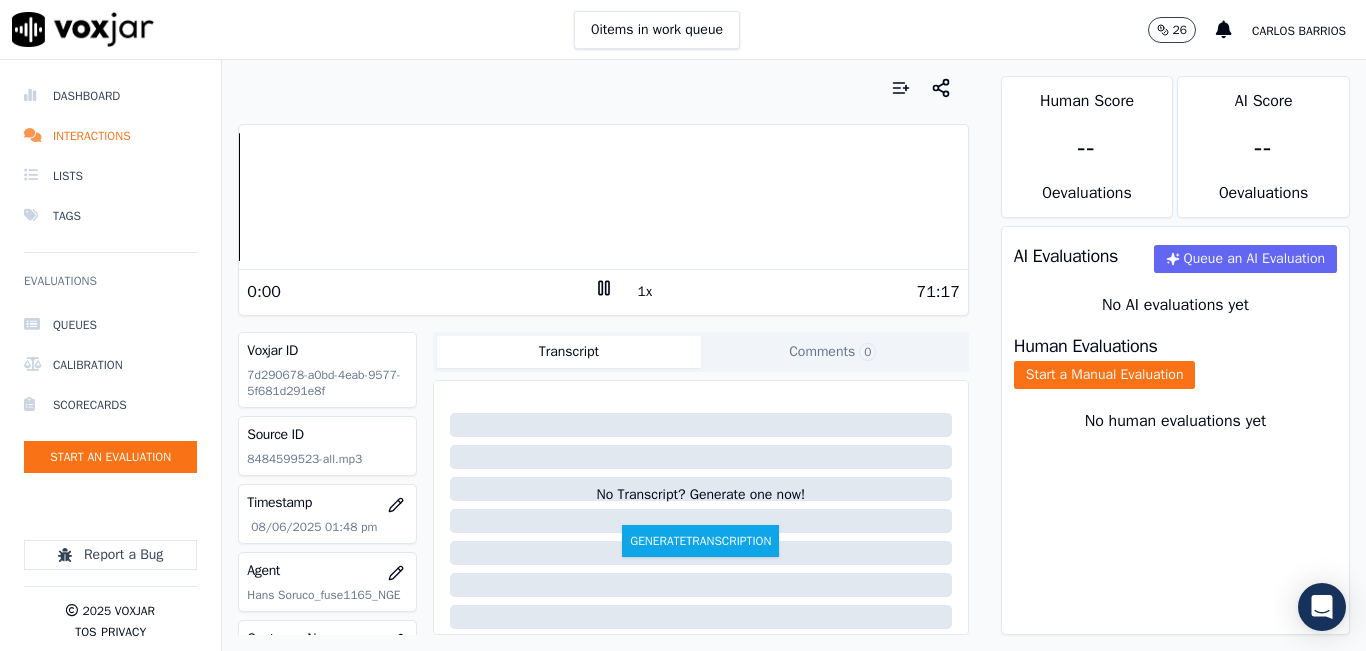 click on "1x" at bounding box center (645, 292) 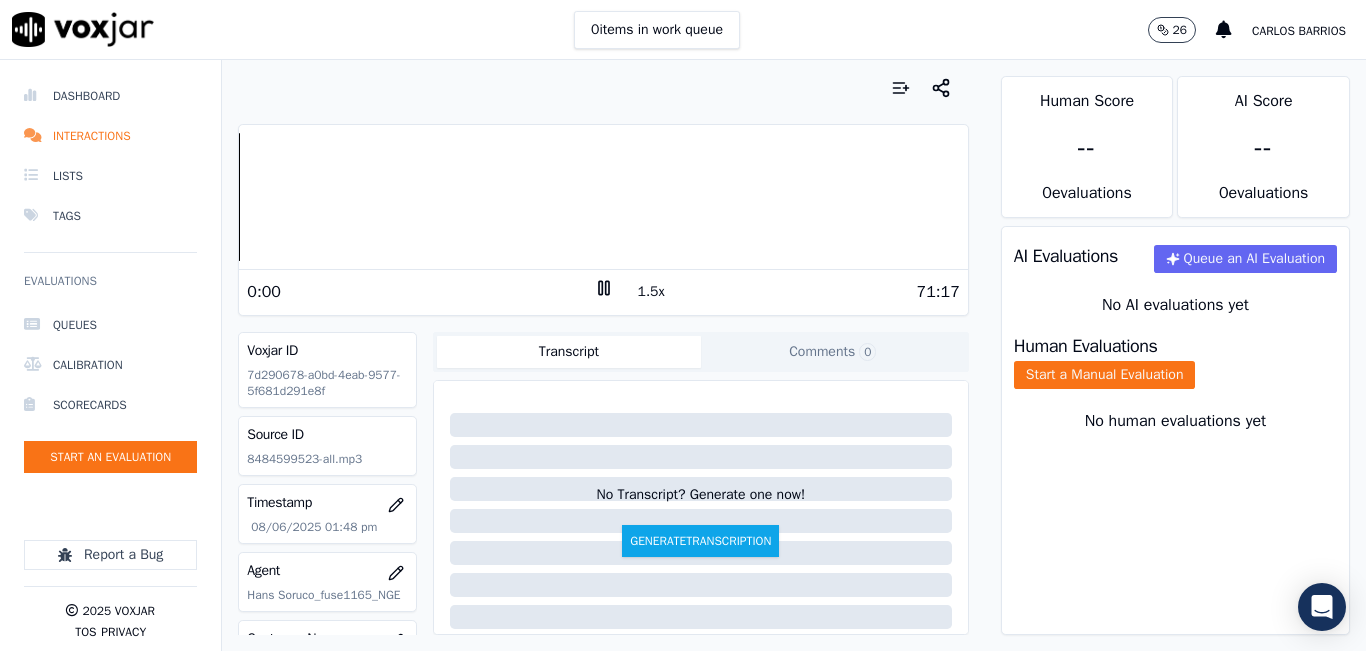 click on "1.5x" at bounding box center (651, 292) 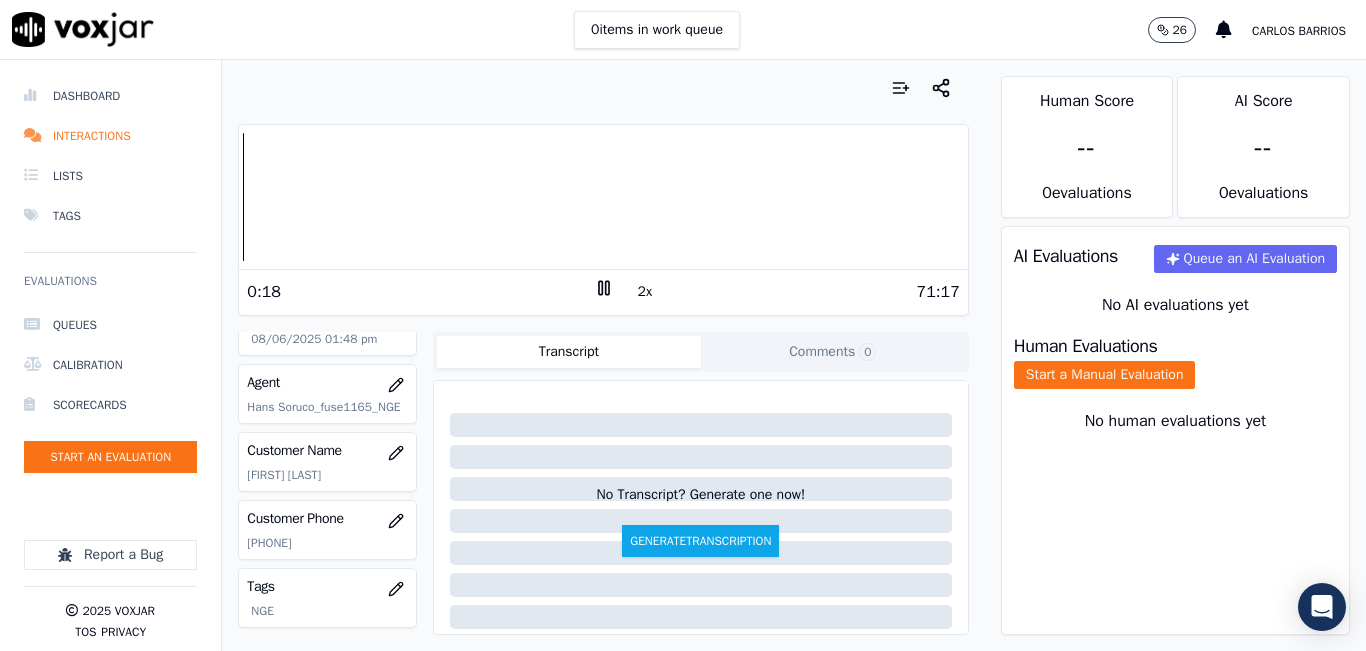 scroll, scrollTop: 200, scrollLeft: 0, axis: vertical 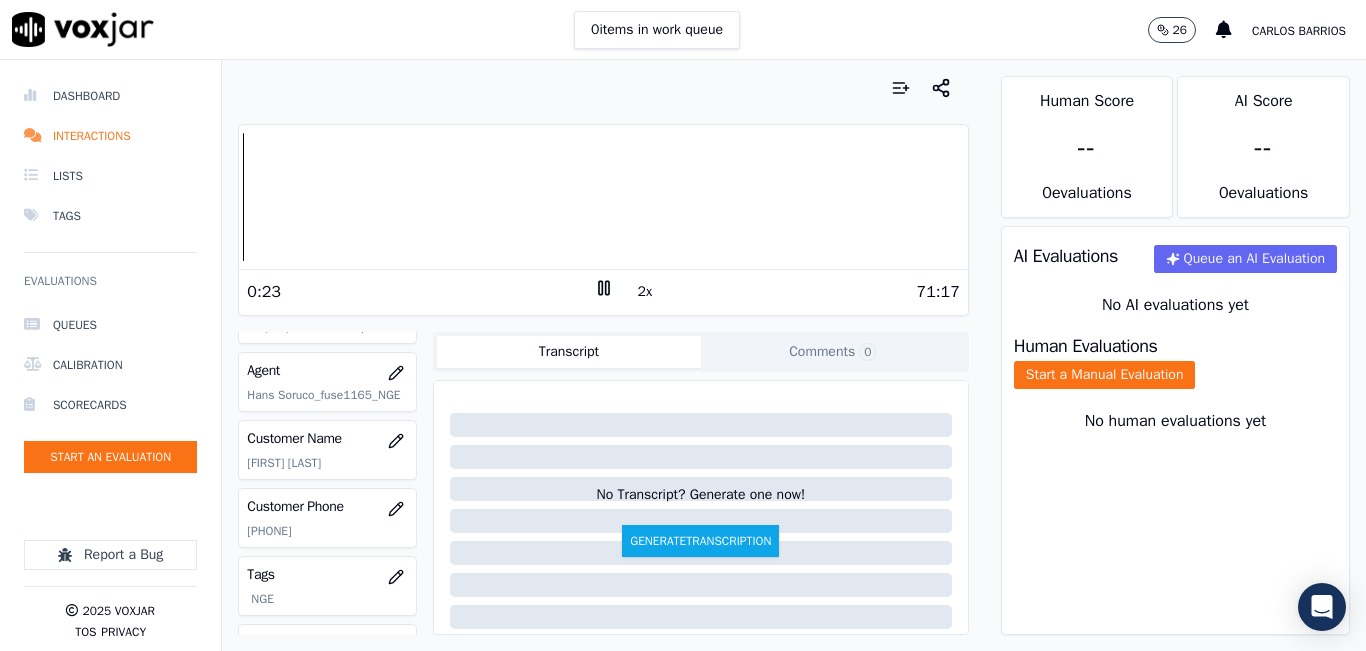 click on "8484599523" 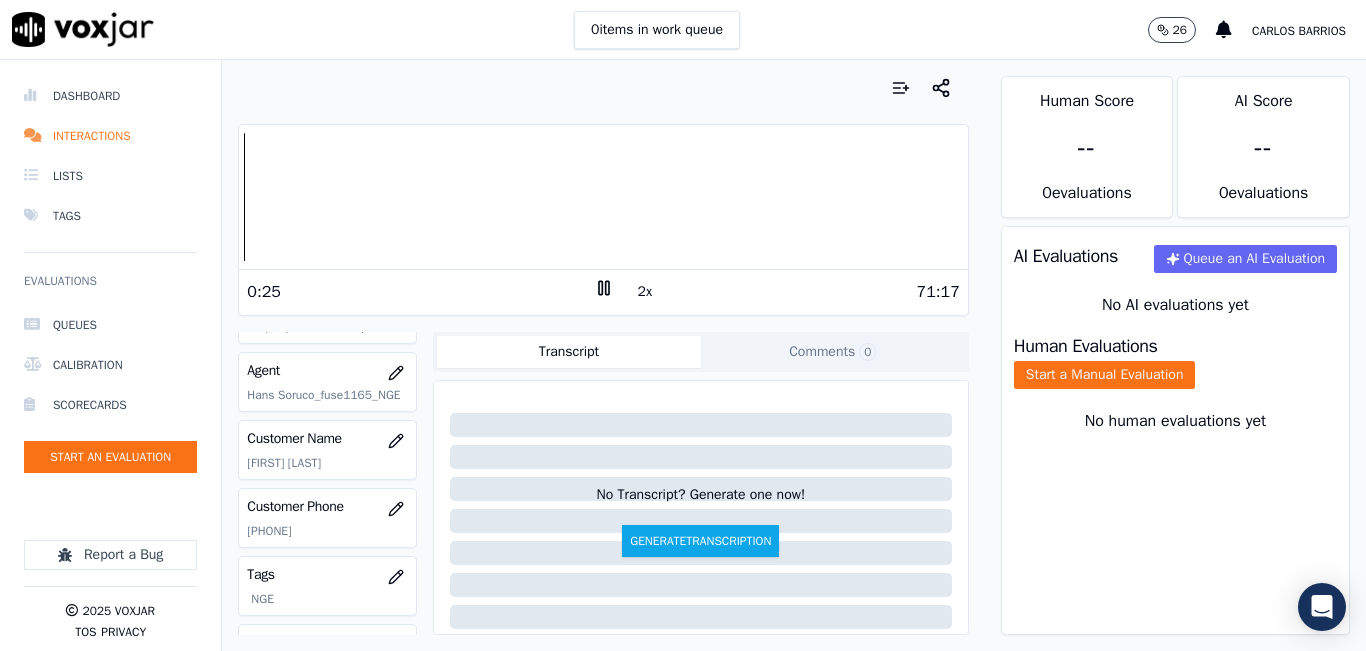 copy on "8484599523" 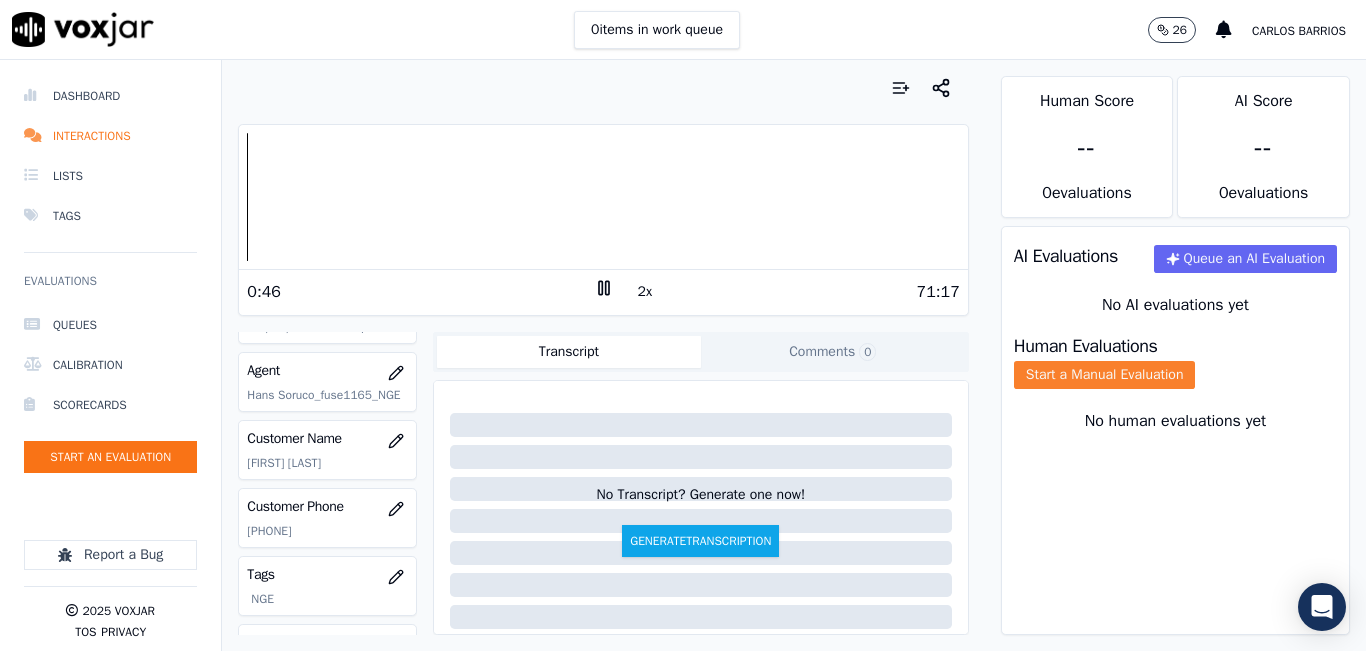 click on "Start a Manual Evaluation" 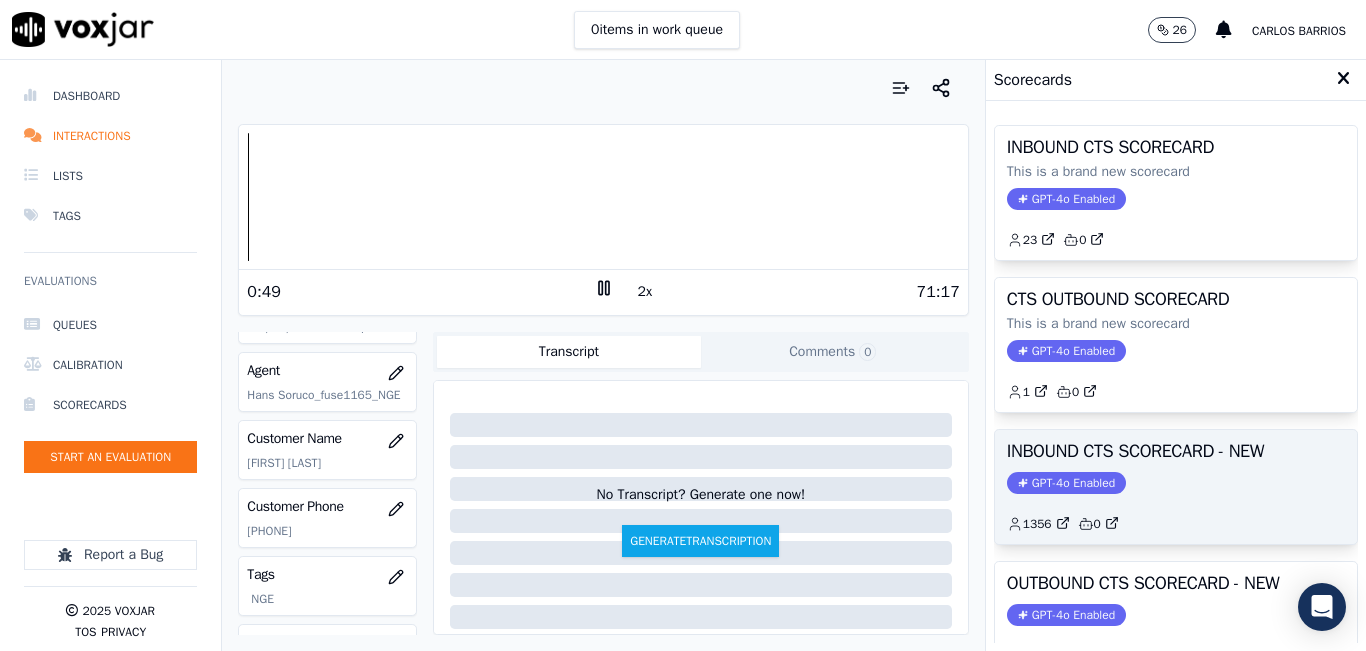 click on "INBOUND CTS SCORECARD - NEW        GPT-4o Enabled       1356         0" at bounding box center [1176, 487] 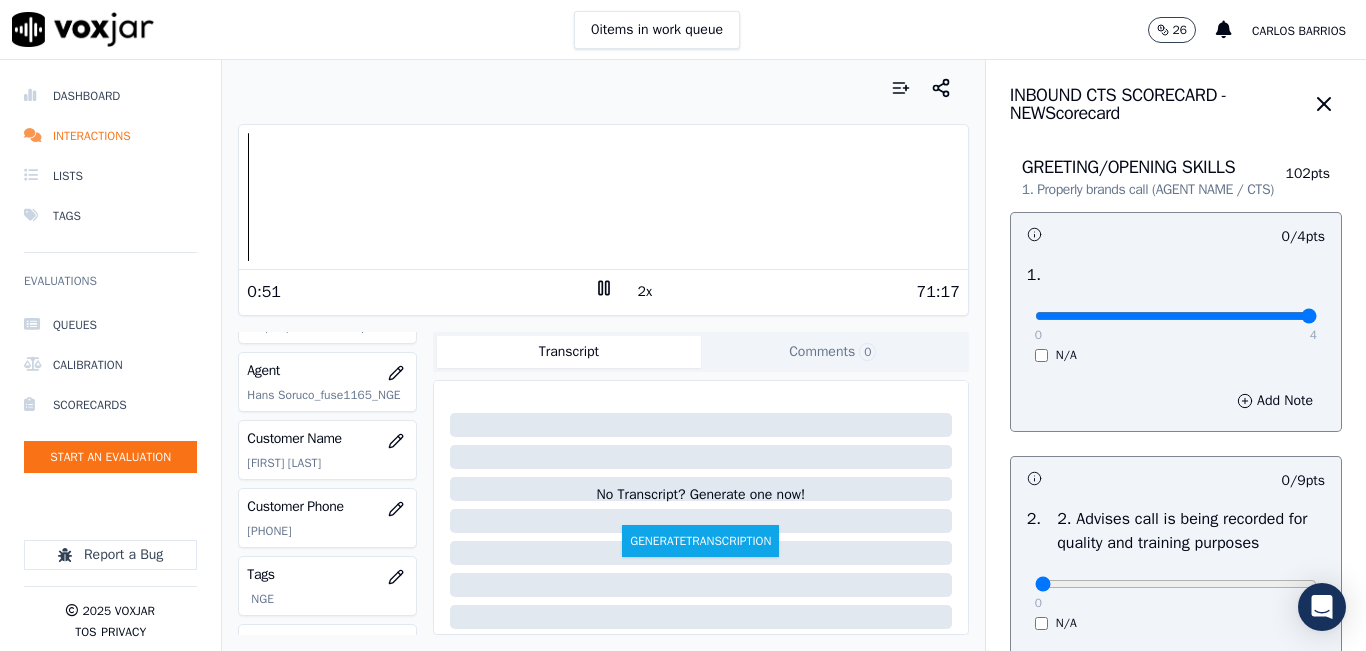 drag, startPoint x: 1215, startPoint y: 331, endPoint x: 1304, endPoint y: 316, distance: 90.255196 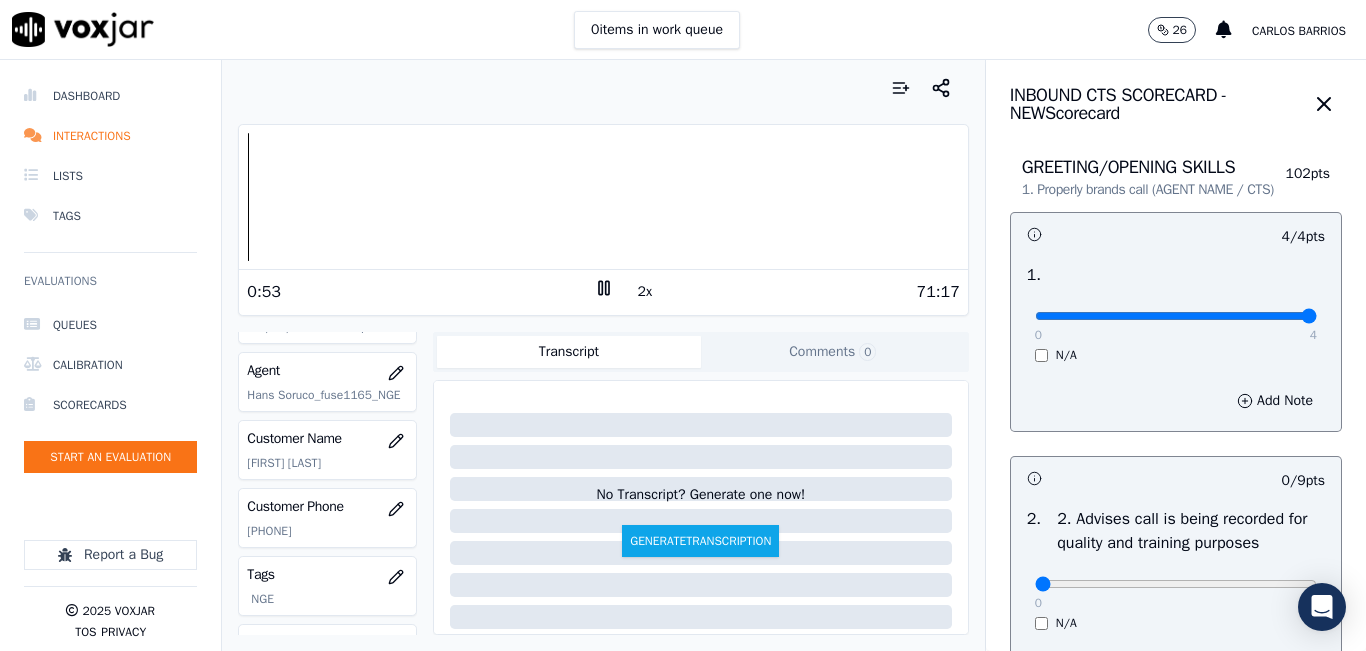 scroll, scrollTop: 100, scrollLeft: 0, axis: vertical 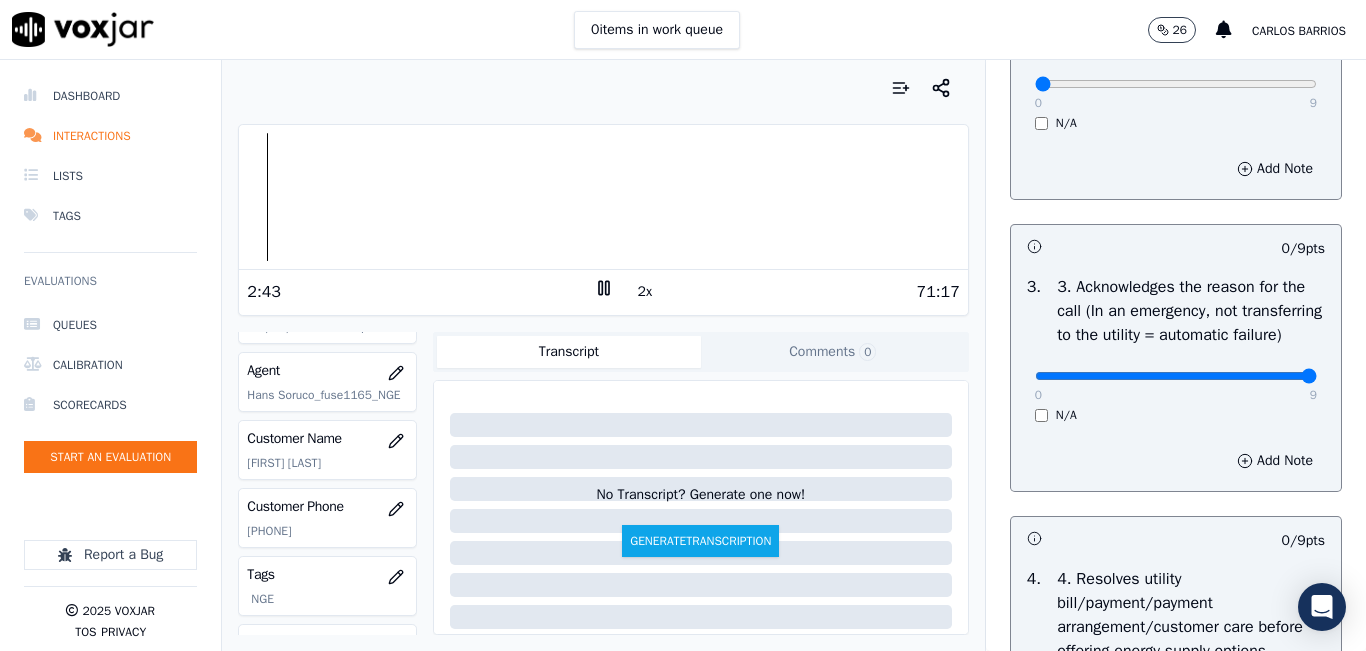 type on "9" 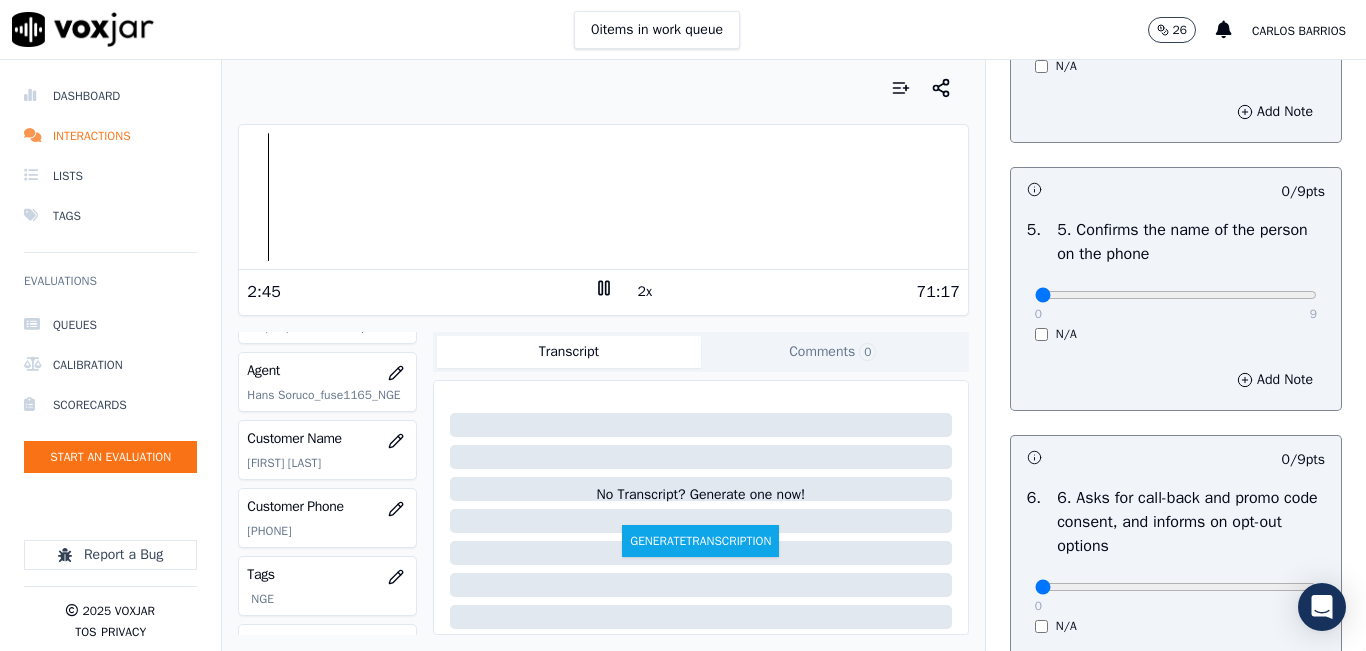 scroll, scrollTop: 1200, scrollLeft: 0, axis: vertical 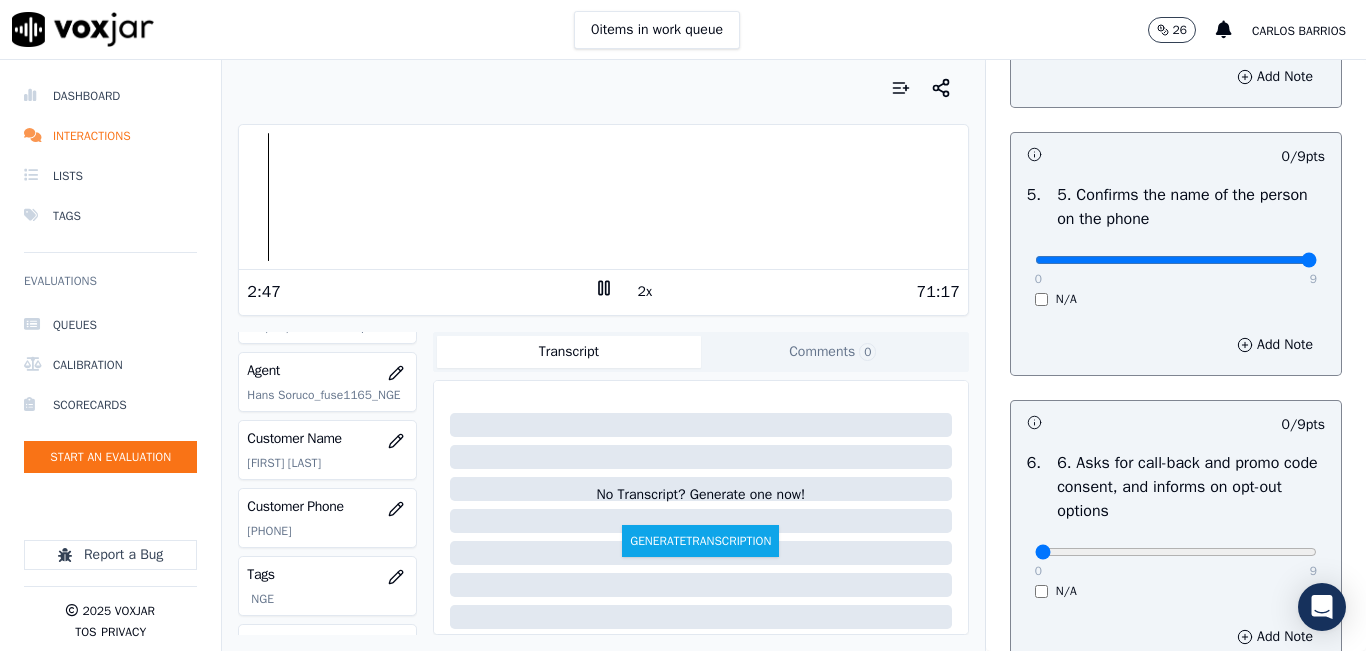 type on "9" 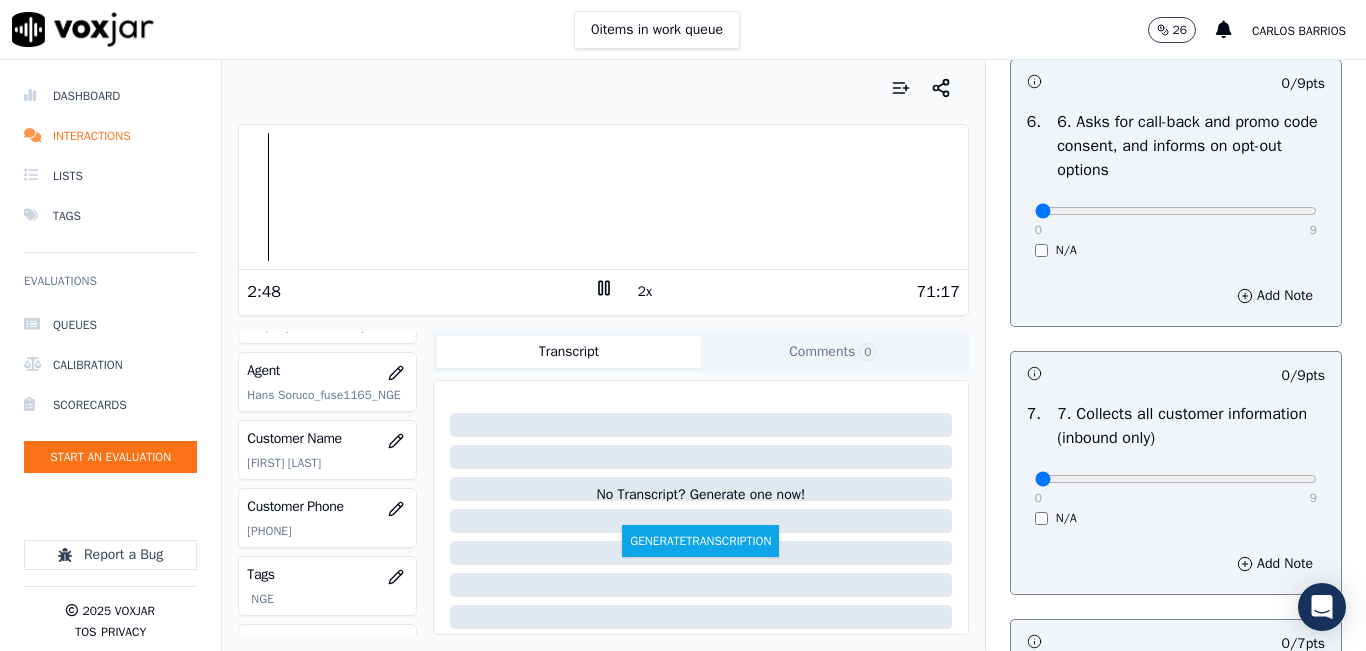 scroll, scrollTop: 1600, scrollLeft: 0, axis: vertical 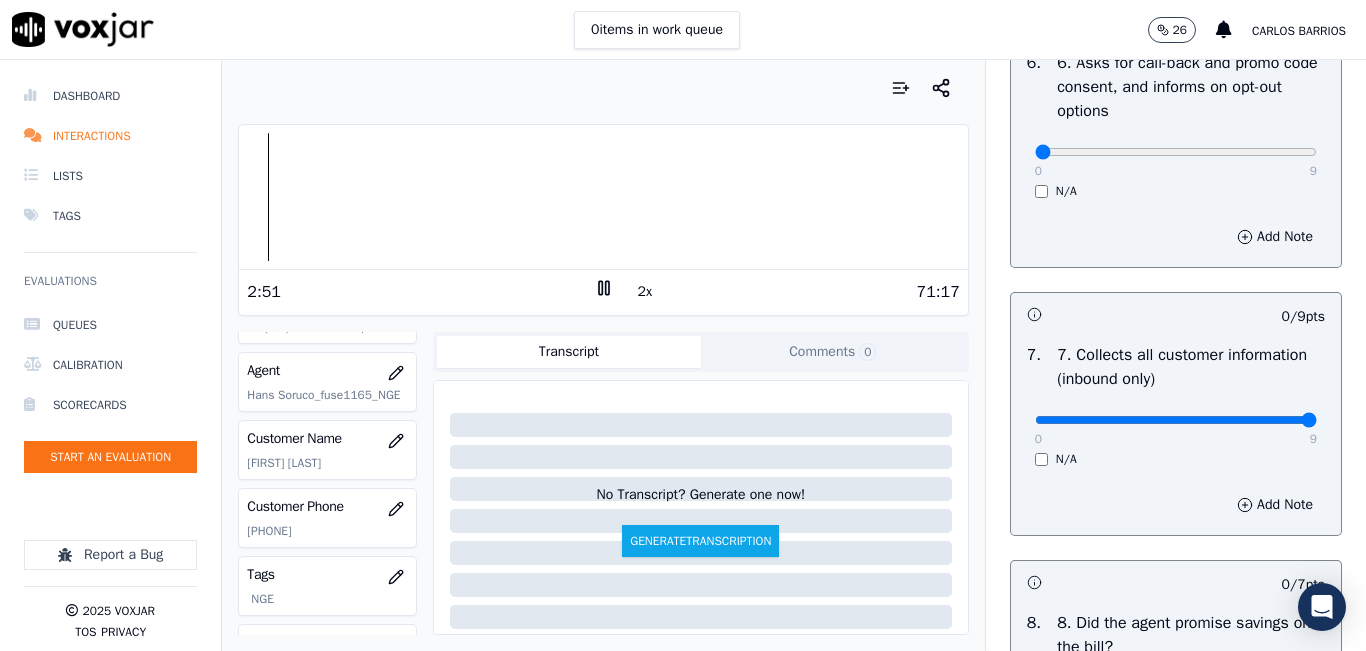 type on "9" 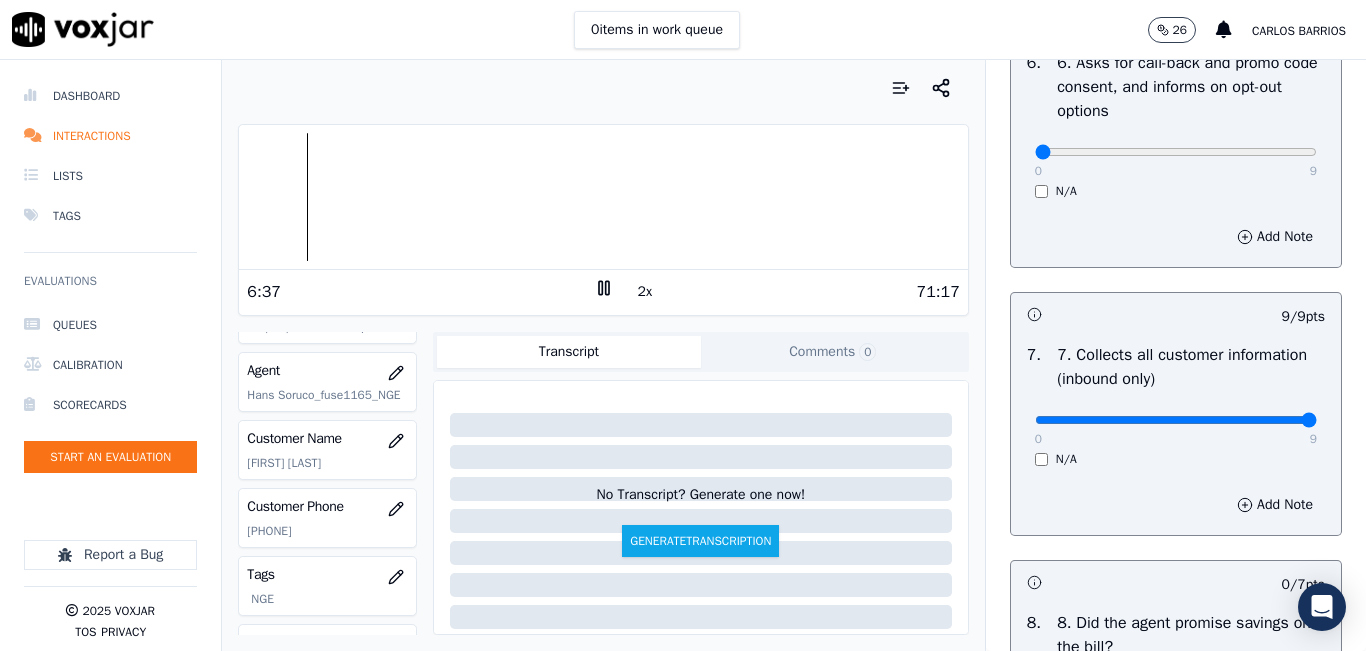 click on "Your browser does not support the audio element.   6:37     2x   71:17   Voxjar ID   7d290678-a0bd-4eab-9577-5f681d291e8f   Source ID   8484599523-all.mp3   Timestamp
08/06/2025 01:48 pm     Agent
Hans Soruco_fuse1165_NGE     Customer Name     MARIBEL SUMERGIDO     Customer Phone     8484599523     Tags
NGE     Source     manualUpload   Type     AUDIO       Transcript   Comments  0   No Transcript? Generate one now!   Generate  Transcription         Add Comment" at bounding box center [603, 355] 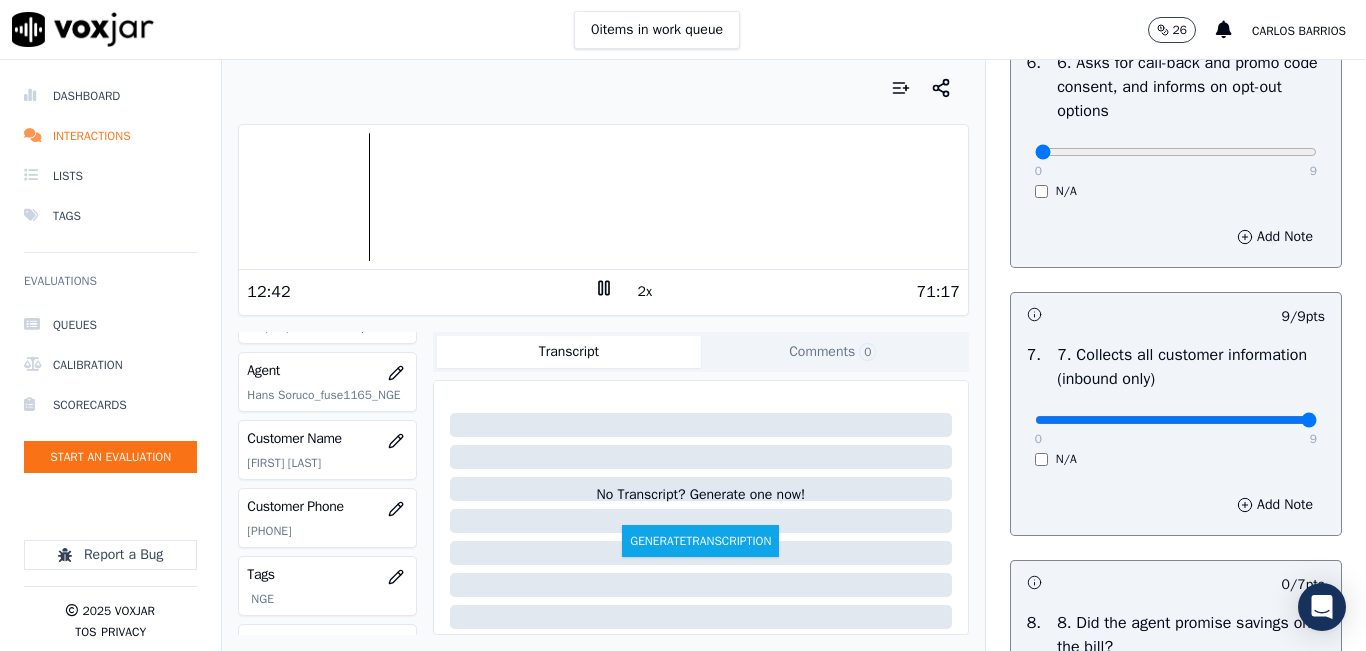 click on "GREETING/OPENING SKILLS   1. Properly brands call (AGENT NAME / CTS)   102  pts                 4 / 4  pts     1 .       0   4     N/A      Add Note                           0 / 9  pts     2 .   2. Advises call is being recorded for quality and training purposes     0   9     N/A      Add Note                           9 / 9  pts     3 .   3. Acknowledges the reason for the call (In an emergency, not transferring to the utility = automatic failure)     0   9     N/A      Add Note                           0 / 9  pts     4 .   4. Resolves utility bill/payment/payment arrangement/customer care before offering energy supply options     0   9     N/A      Add Note                           9 / 9  pts     5 .   5. Confirms the name of the person on the phone     0   9     N/A      Add Note                           0 / 9  pts     6 .   6. Asks for call-back and promo code consent, and informs on opt-out options     0   9     N/A      Add Note                           9 / 9  pts     7 .       0   9     N/A" at bounding box center [1176, 531] 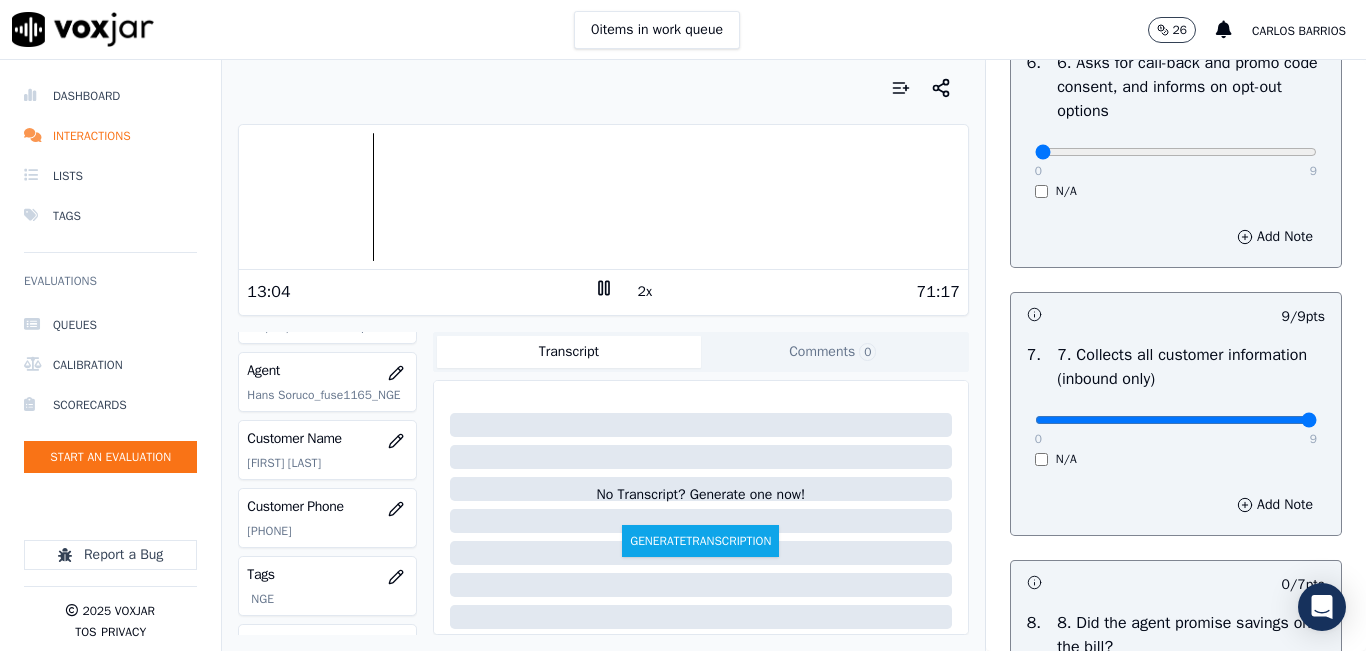 click on "Comments  0" 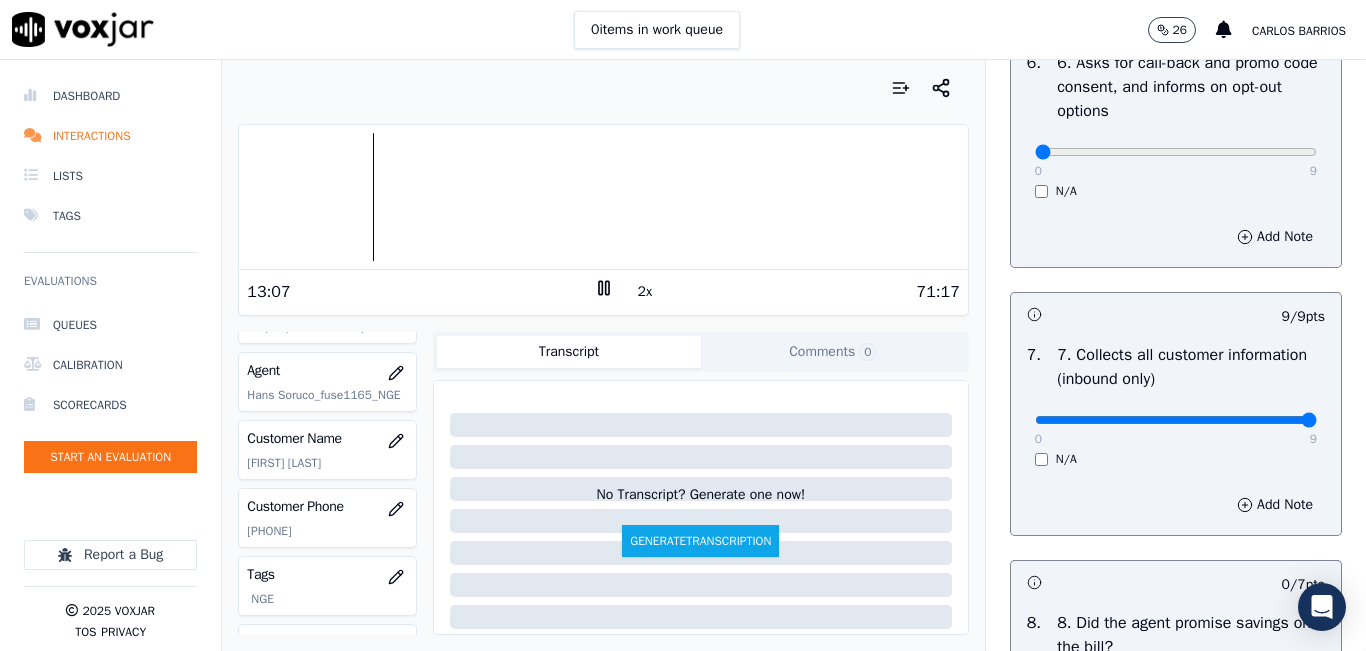 click on "Transcript" at bounding box center [569, 352] 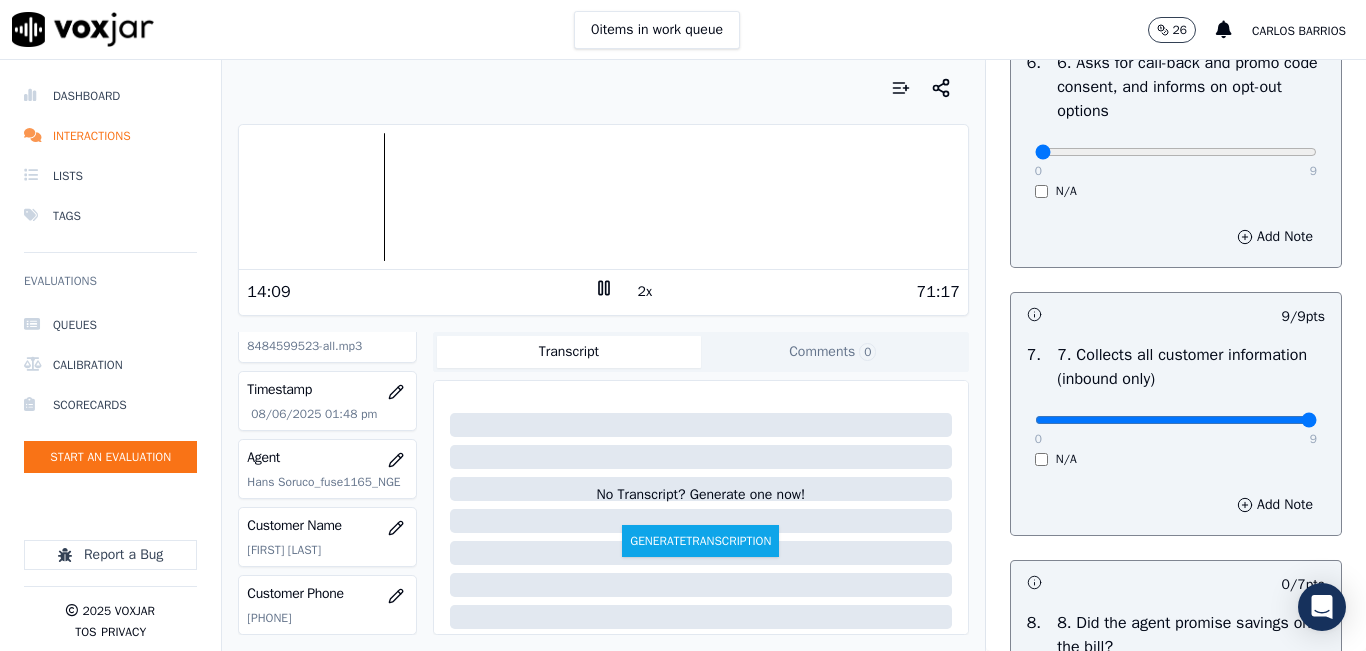scroll, scrollTop: 0, scrollLeft: 0, axis: both 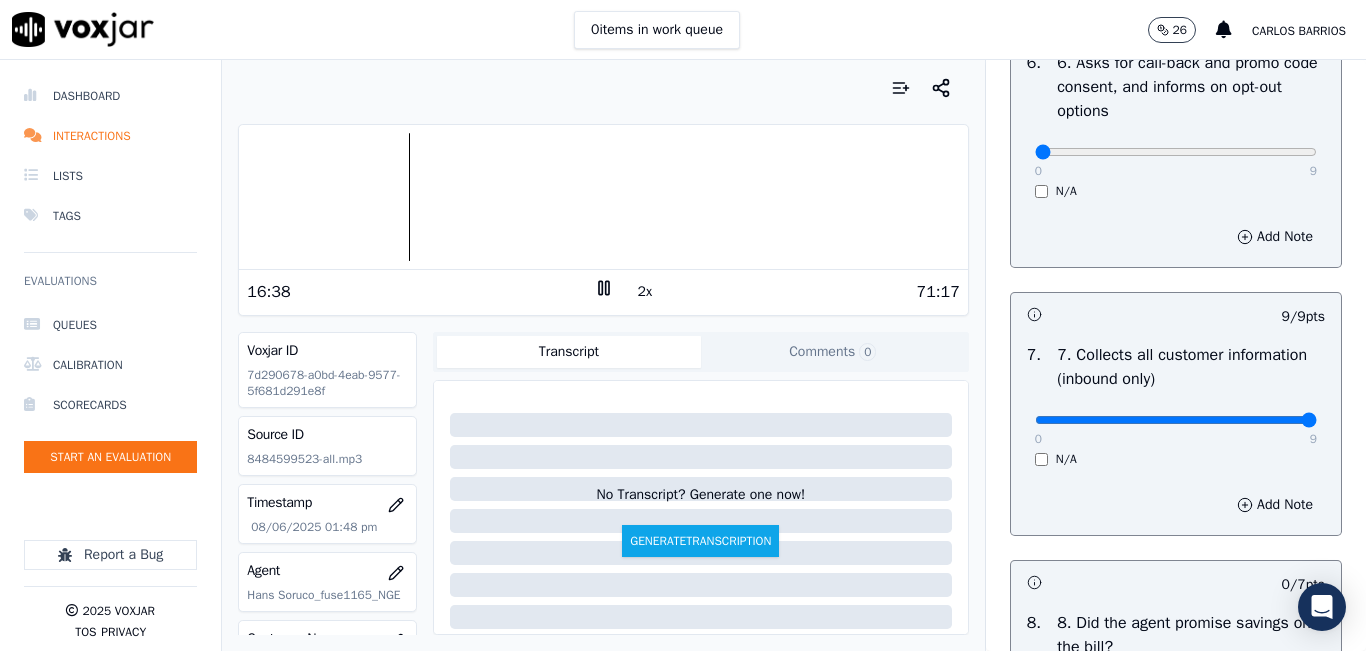 click on "Your browser does not support the audio element.   16:38     2x   71:17   Voxjar ID   7d290678-a0bd-4eab-9577-5f681d291e8f   Source ID   8484599523-all.mp3   Timestamp
08/06/2025 01:48 pm     Agent
Hans Soruco_fuse1165_NGE     Customer Name     MARIBEL SUMERGIDO     Customer Phone     8484599523     Tags
NGE     Source     manualUpload   Type     AUDIO       Transcript   Comments  0   No Transcript? Generate one now!   Generate  Transcription         Add Comment" at bounding box center (603, 355) 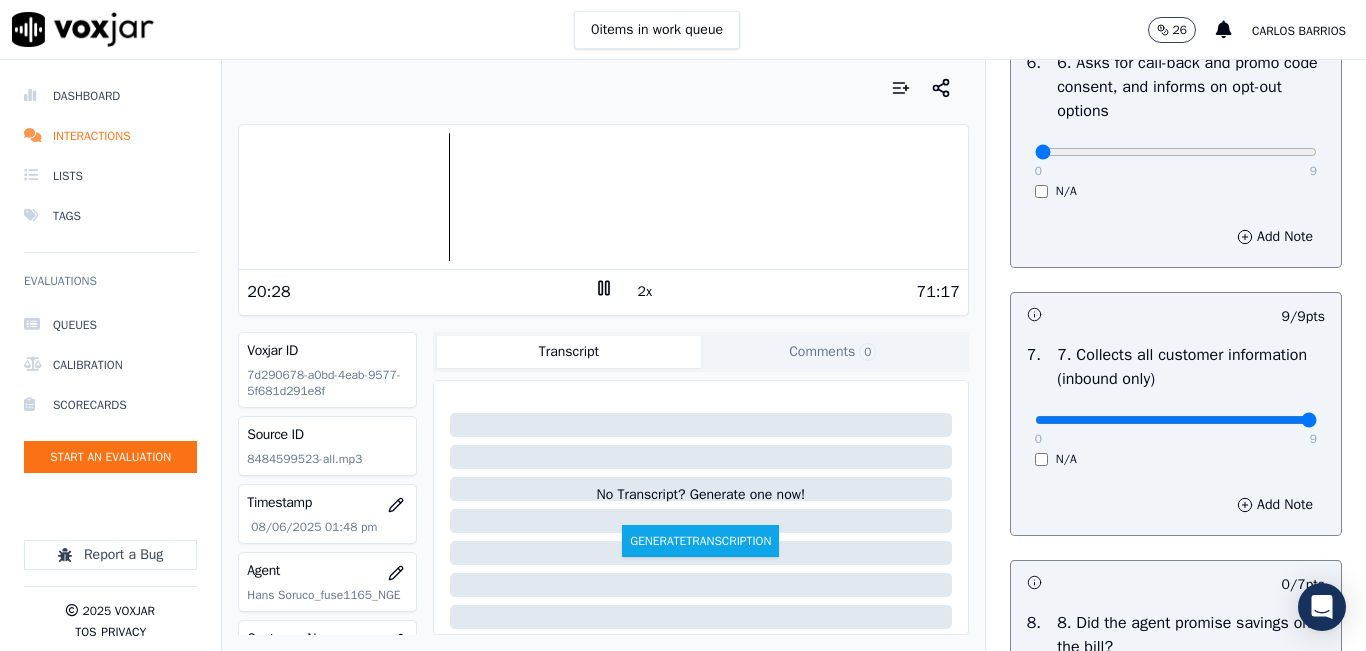click on "GREETING/OPENING SKILLS   1. Properly brands call (AGENT NAME / CTS)   102  pts                 4 / 4  pts     1 .       0   4     N/A      Add Note                           0 / 9  pts     2 .   2. Advises call is being recorded for quality and training purposes     0   9     N/A      Add Note                           9 / 9  pts     3 .   3. Acknowledges the reason for the call (In an emergency, not transferring to the utility = automatic failure)     0   9     N/A      Add Note                           0 / 9  pts     4 .   4. Resolves utility bill/payment/payment arrangement/customer care before offering energy supply options     0   9     N/A      Add Note                           9 / 9  pts     5 .   5. Confirms the name of the person on the phone     0   9     N/A      Add Note                           0 / 9  pts     6 .   6. Asks for call-back and promo code consent, and informs on opt-out options     0   9     N/A      Add Note                           9 / 9  pts     7 .       0   9     N/A" at bounding box center (1176, 515) 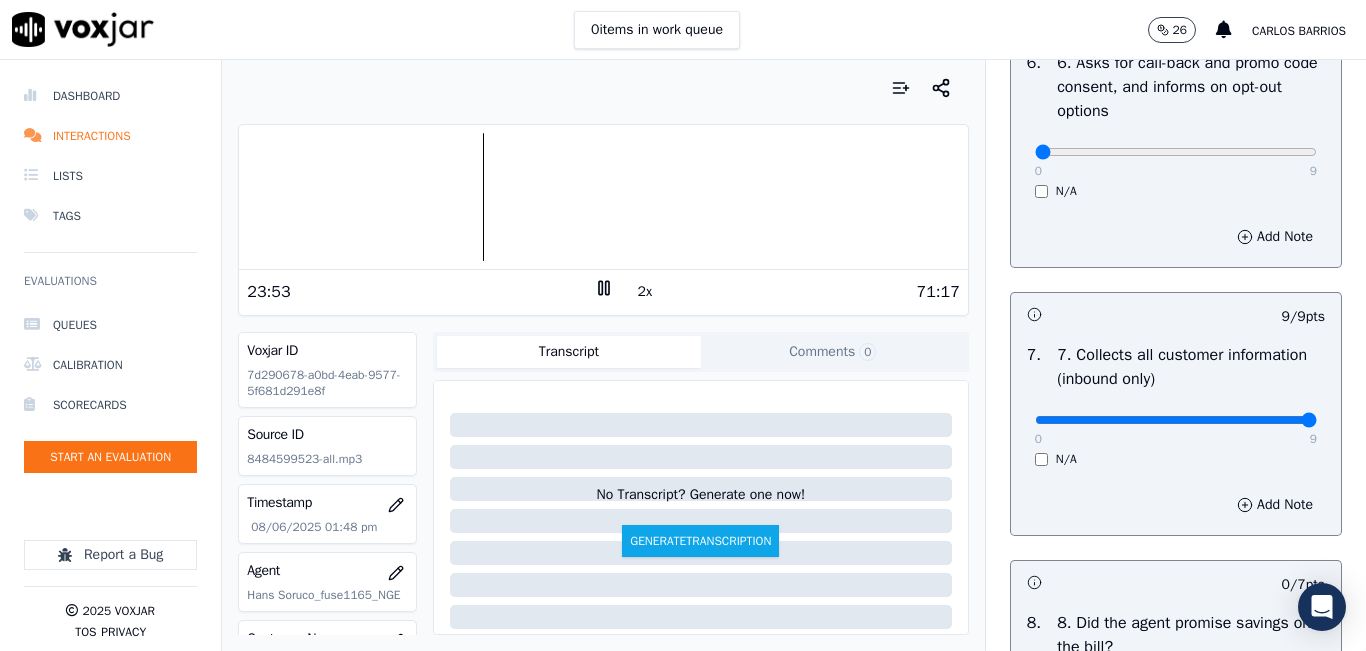 click 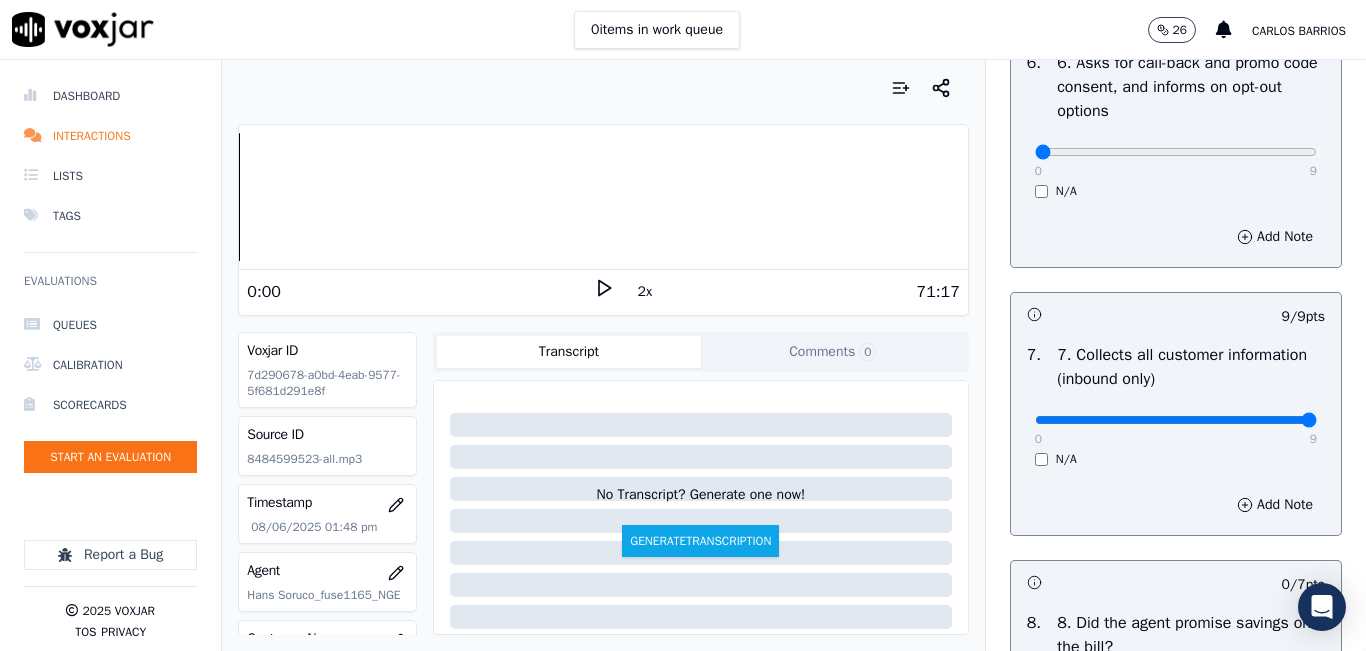 click 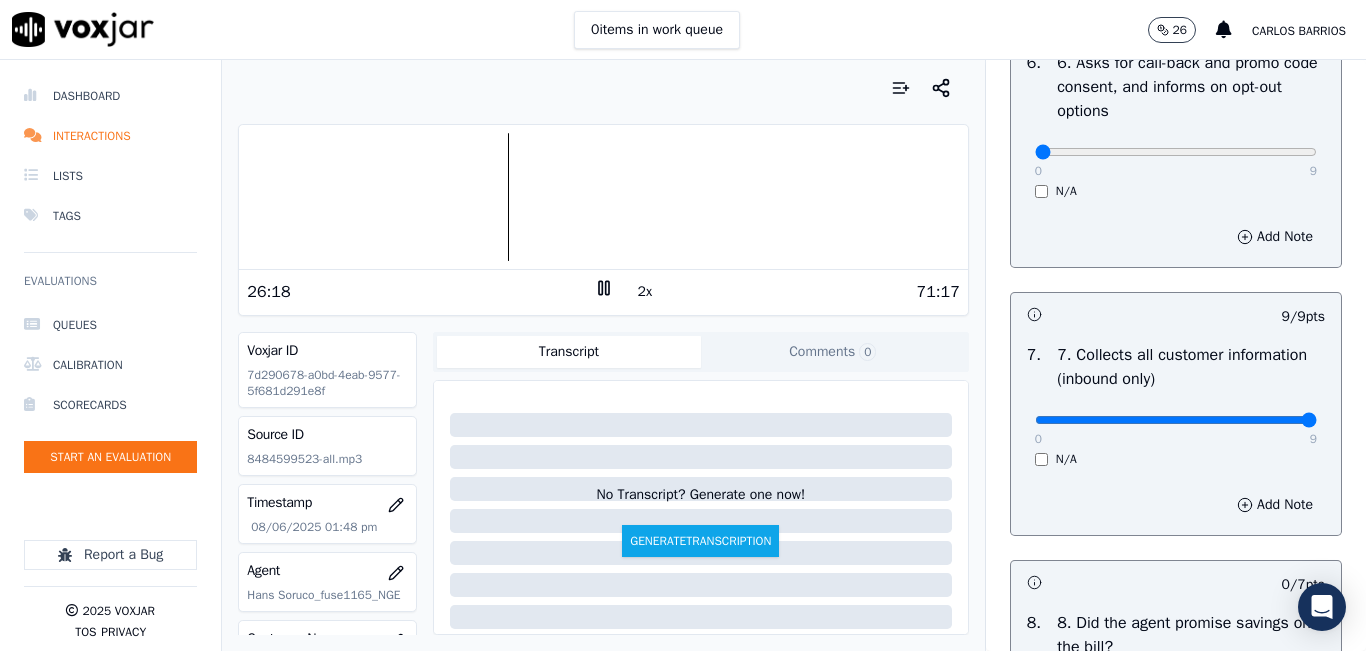 click on "0  items in work queue     26         carlos barrios" at bounding box center [683, 30] 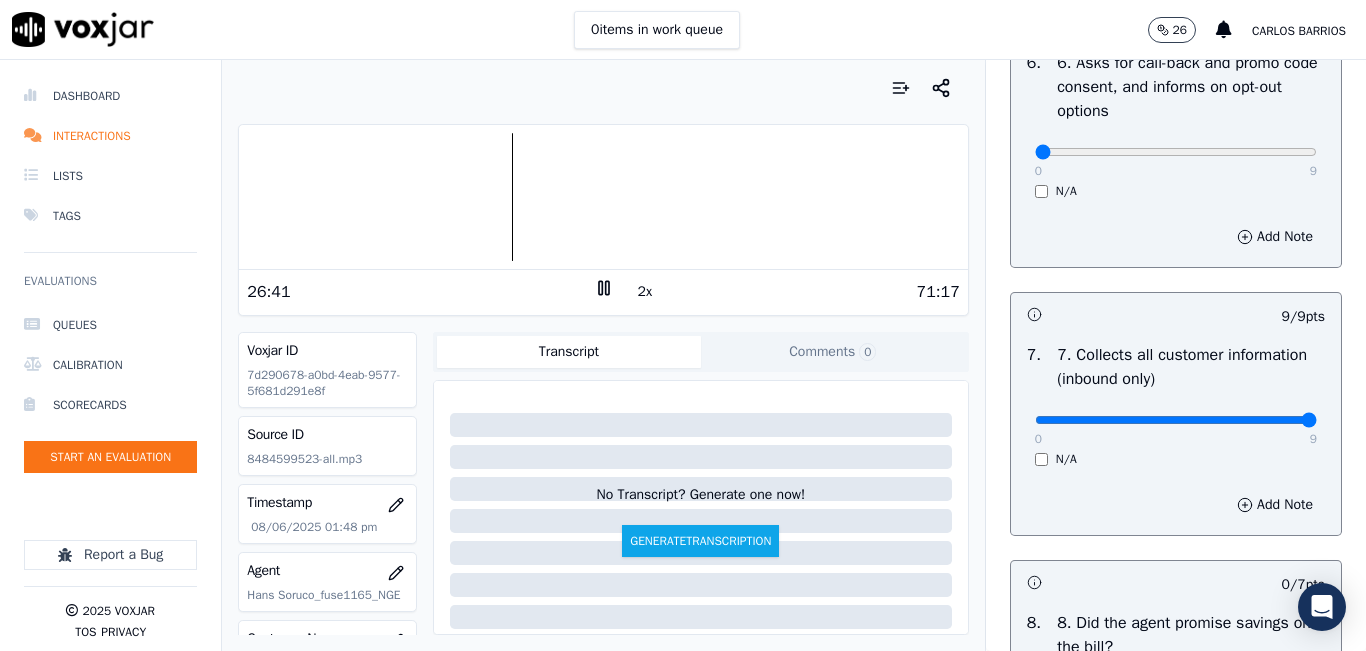 click on "26:41     2x   71:17   Voxjar ID   7d290678-a0bd-4eab-9577-5f681d291e8f   Source ID   8484599523-all.mp3   Timestamp
08/06/2025 01:48 pm     Agent
Hans Soruco_fuse1165_NGE     Customer Name     MARIBEL SUMERGIDO     Customer Phone     8484599523     Tags
NGE     Source     manualUpload   Type     AUDIO       Transcript   Comments  0   No Transcript? Generate one now!   Generate  Transcription         Add Comment" at bounding box center [603, 355] 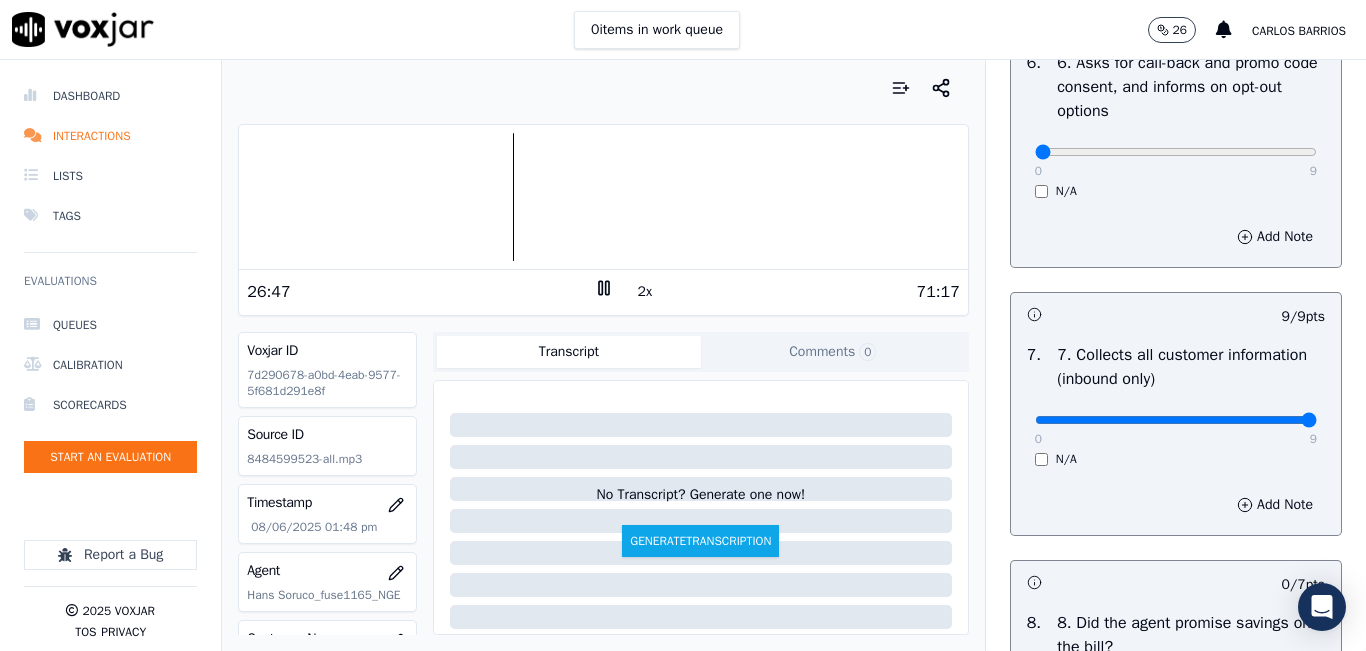 click on "26:47     2x   71:17   Voxjar ID   7d290678-a0bd-4eab-9577-5f681d291e8f   Source ID   8484599523-all.mp3   Timestamp
08/06/2025 01:48 pm     Agent
Hans Soruco_fuse1165_NGE     Customer Name     MARIBEL SUMERGIDO     Customer Phone     8484599523     Tags
NGE     Source     manualUpload   Type     AUDIO       Transcript   Comments  0   No Transcript? Generate one now!   Generate  Transcription         Add Comment" at bounding box center (603, 355) 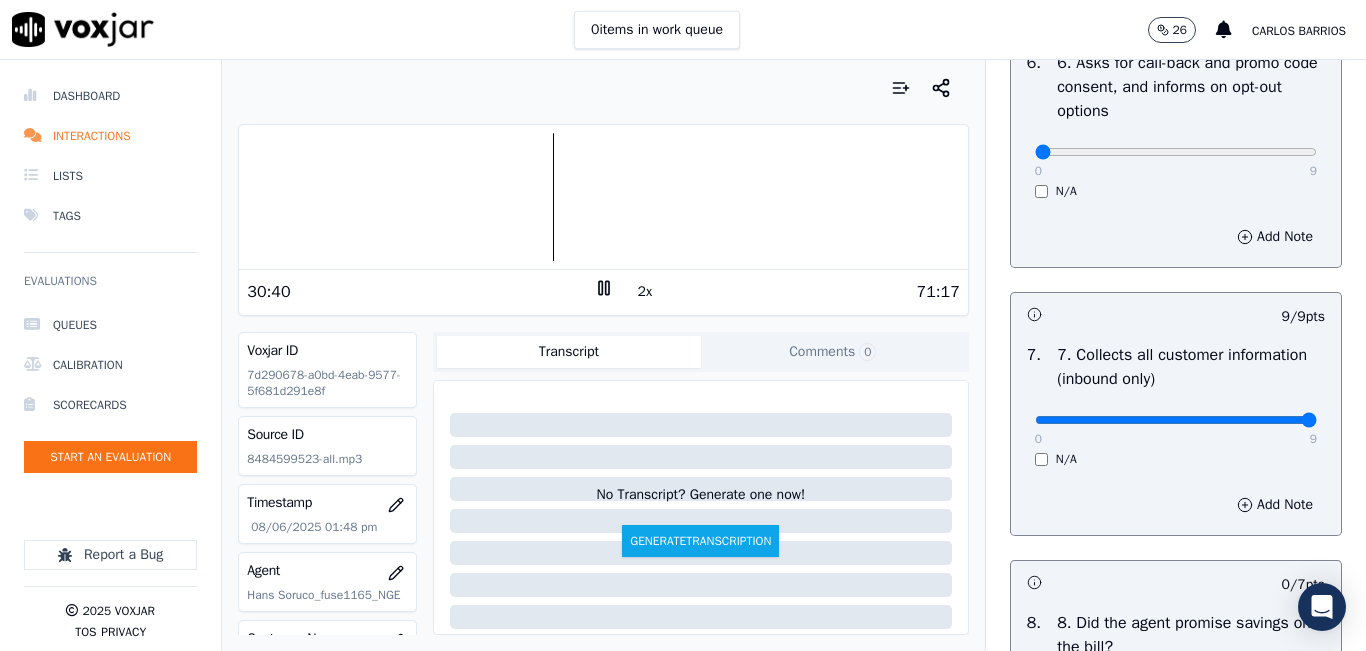 click on "30:40     2x   71:17   Voxjar ID   7d290678-a0bd-4eab-9577-5f681d291e8f   Source ID   8484599523-all.mp3   Timestamp
08/06/2025 01:48 pm     Agent
Hans Soruco_fuse1165_NGE     Customer Name     MARIBEL SUMERGIDO     Customer Phone     8484599523     Tags
NGE     Source     manualUpload   Type     AUDIO       Transcript   Comments  0   No Transcript? Generate one now!   Generate  Transcription         Add Comment" at bounding box center (603, 355) 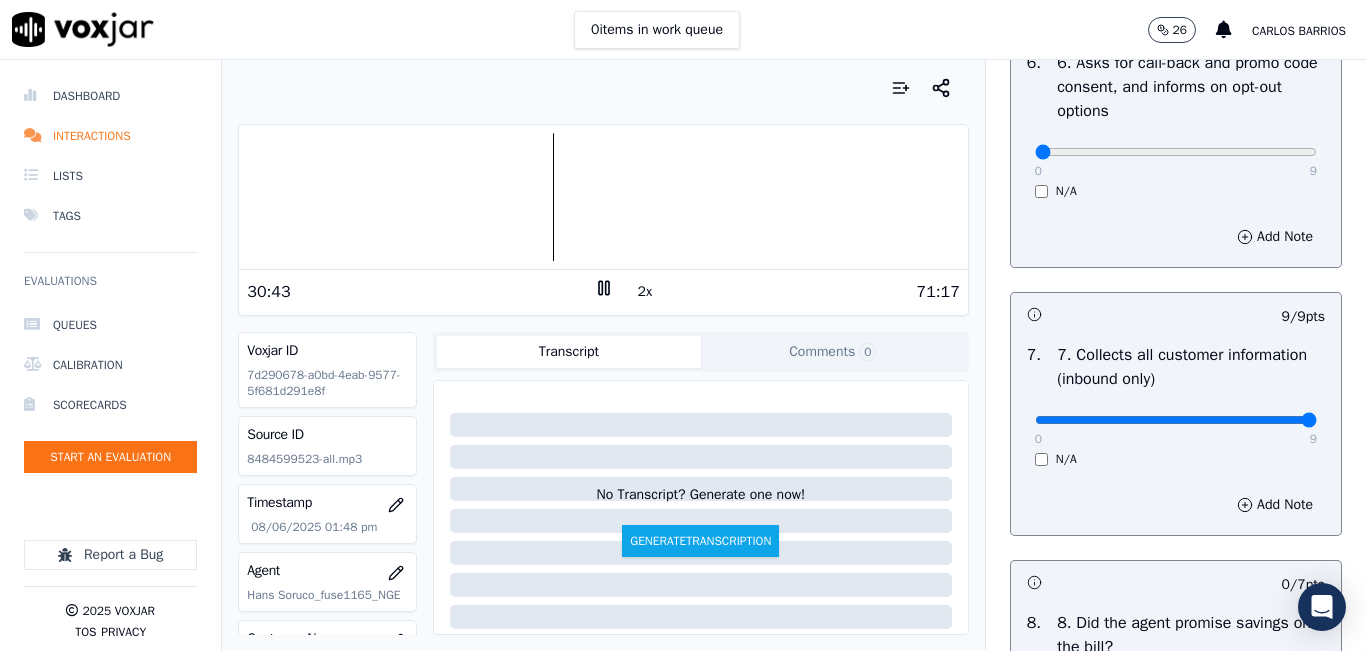 click on "2x" at bounding box center [645, 292] 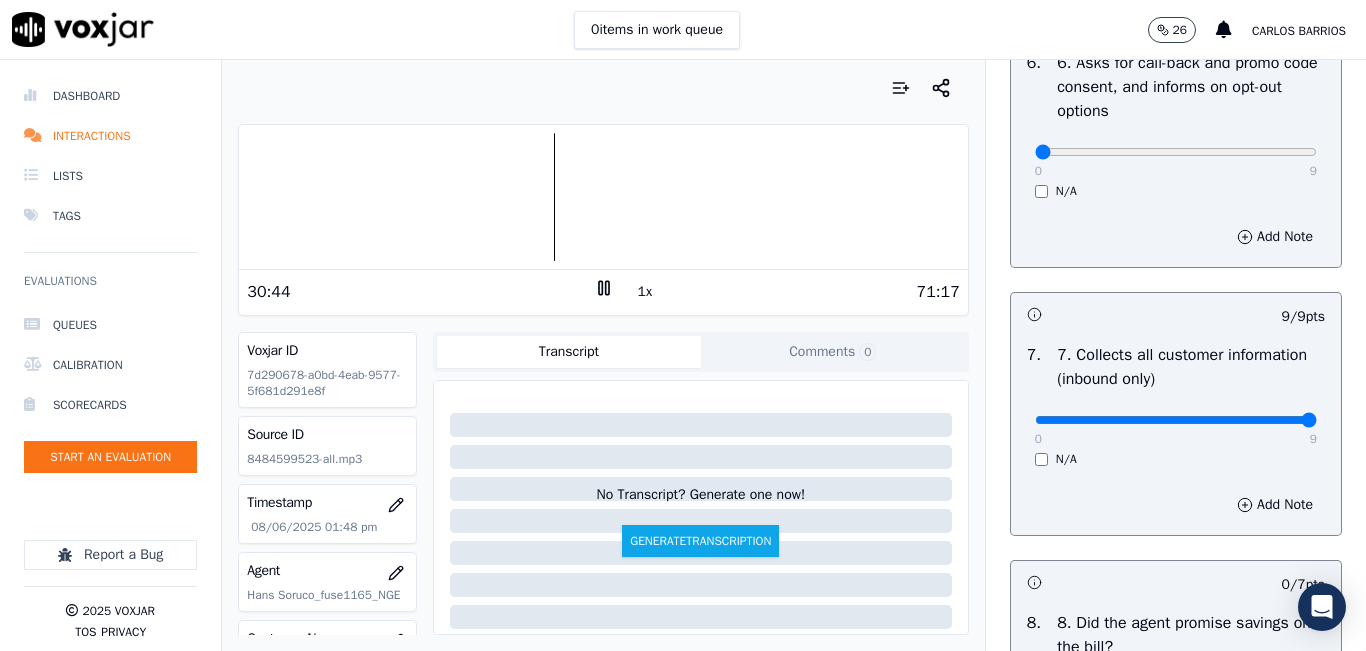 click on "1x" at bounding box center [645, 292] 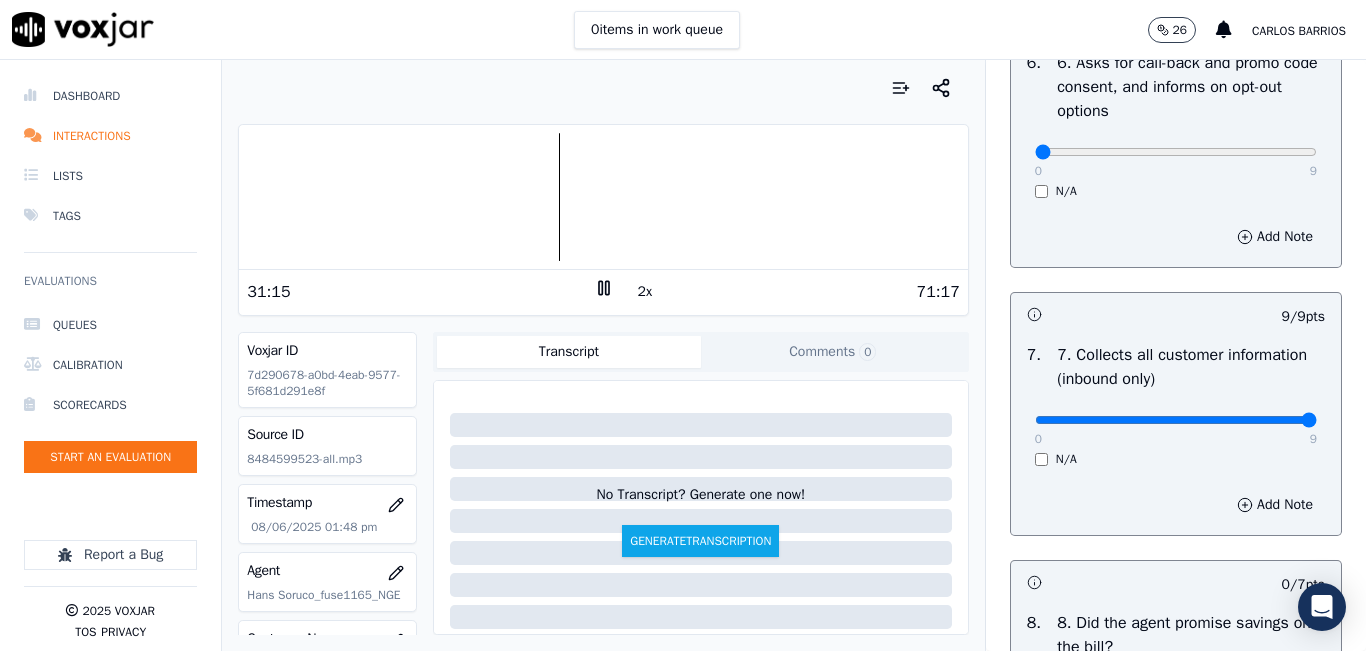 drag, startPoint x: 693, startPoint y: 454, endPoint x: 727, endPoint y: 489, distance: 48.79549 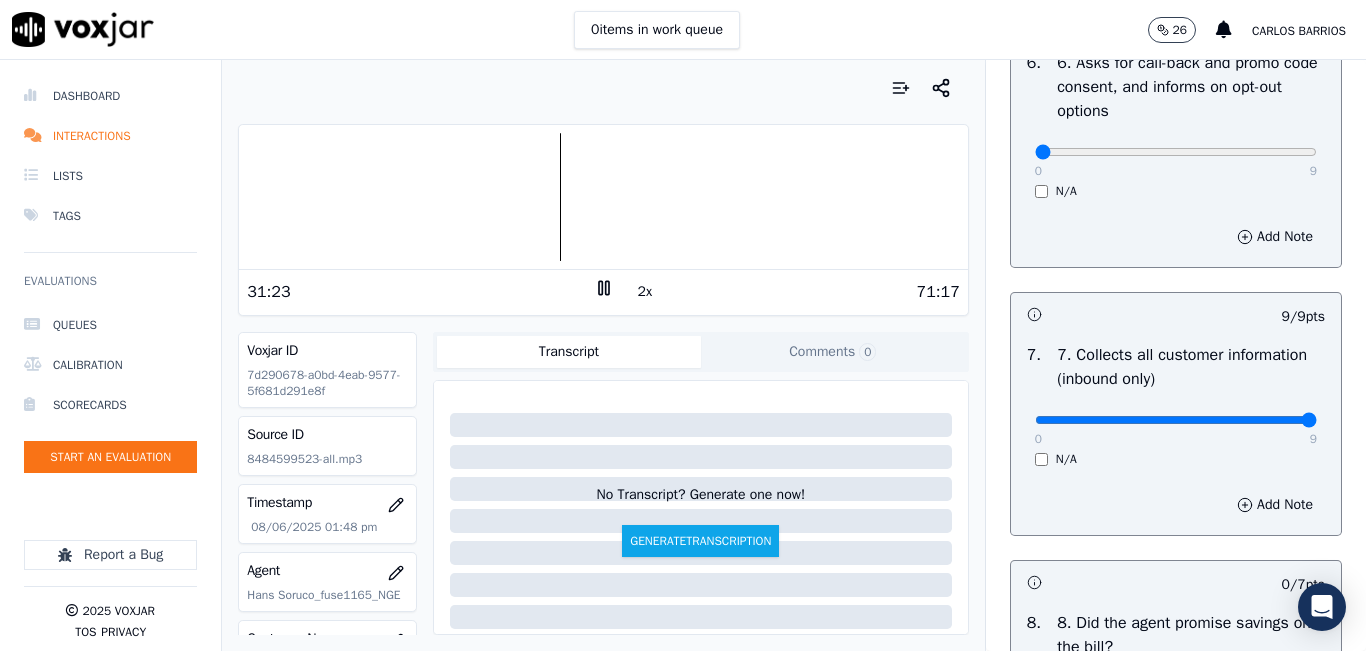 drag, startPoint x: 727, startPoint y: 489, endPoint x: 970, endPoint y: 575, distance: 257.7693 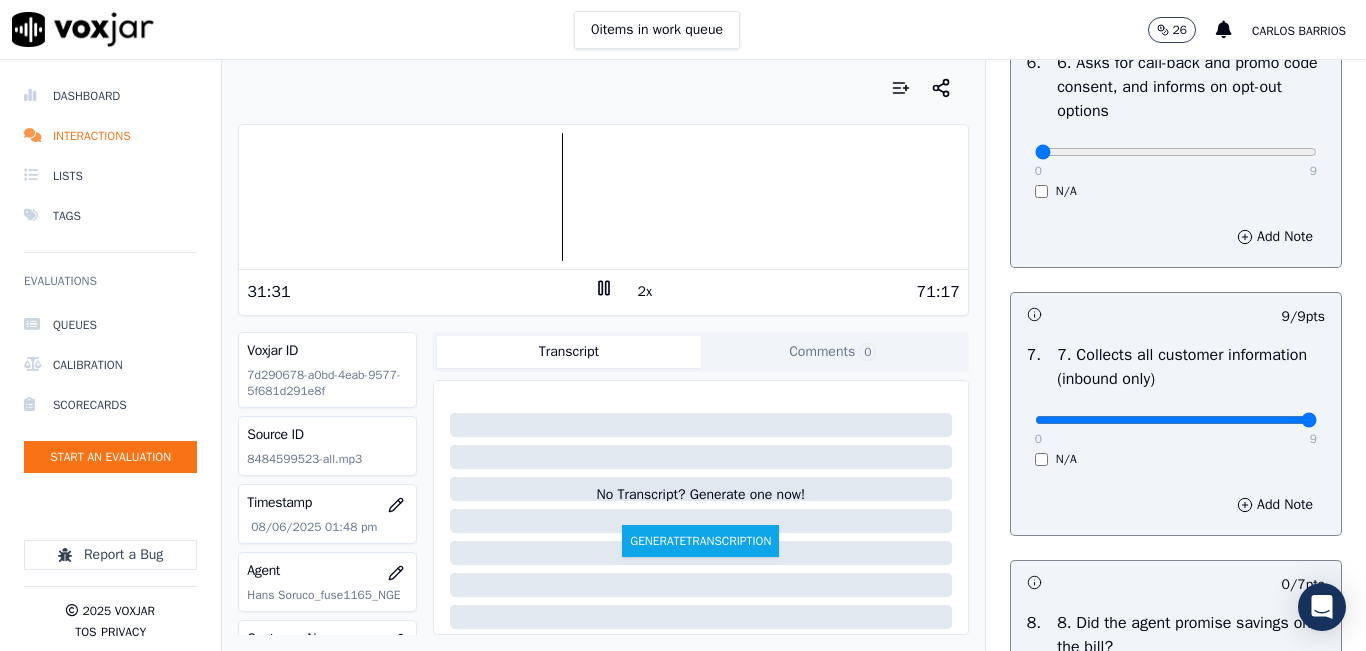 click on "31:31     2x   71:17   Voxjar ID   7d290678-a0bd-4eab-9577-5f681d291e8f   Source ID   8484599523-all.mp3   Timestamp
08/06/2025 01:48 pm     Agent
Hans Soruco_fuse1165_NGE     Customer Name     MARIBEL SUMERGIDO     Customer Phone     8484599523     Tags
NGE     Source     manualUpload   Type     AUDIO       Transcript   Comments  0   No Transcript? Generate one now!   Generate  Transcription         Add Comment" at bounding box center [603, 355] 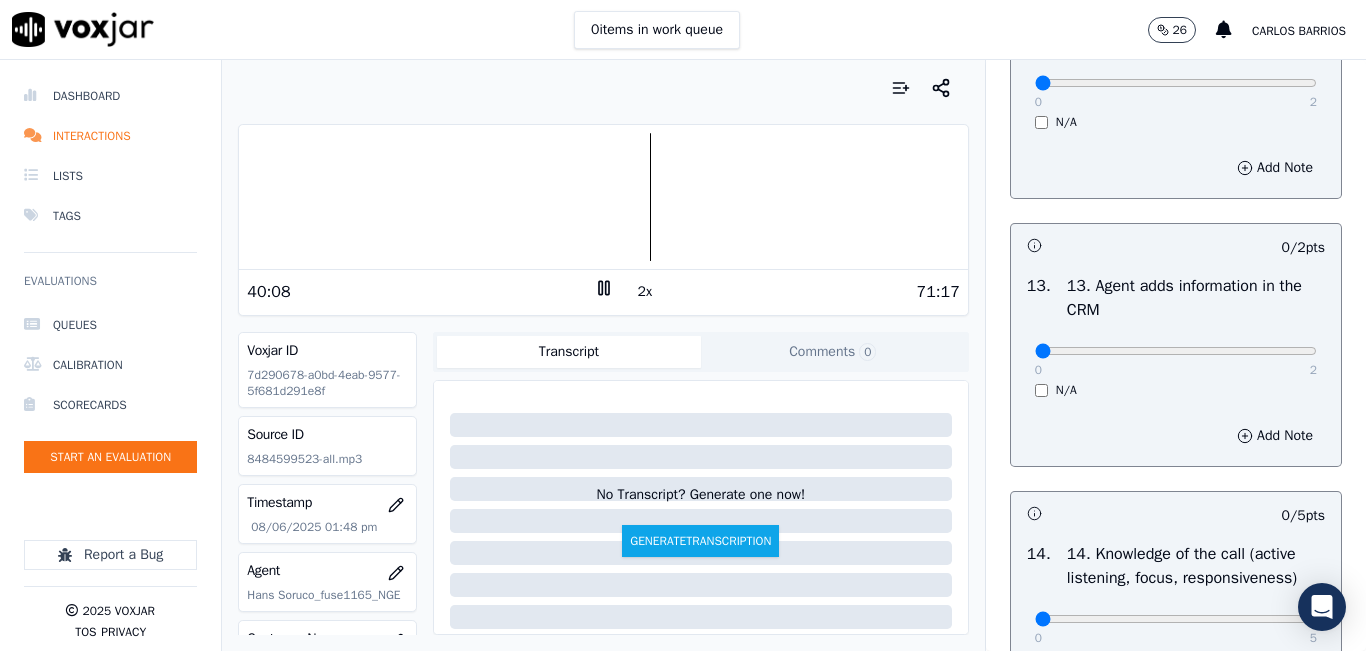 scroll, scrollTop: 3300, scrollLeft: 0, axis: vertical 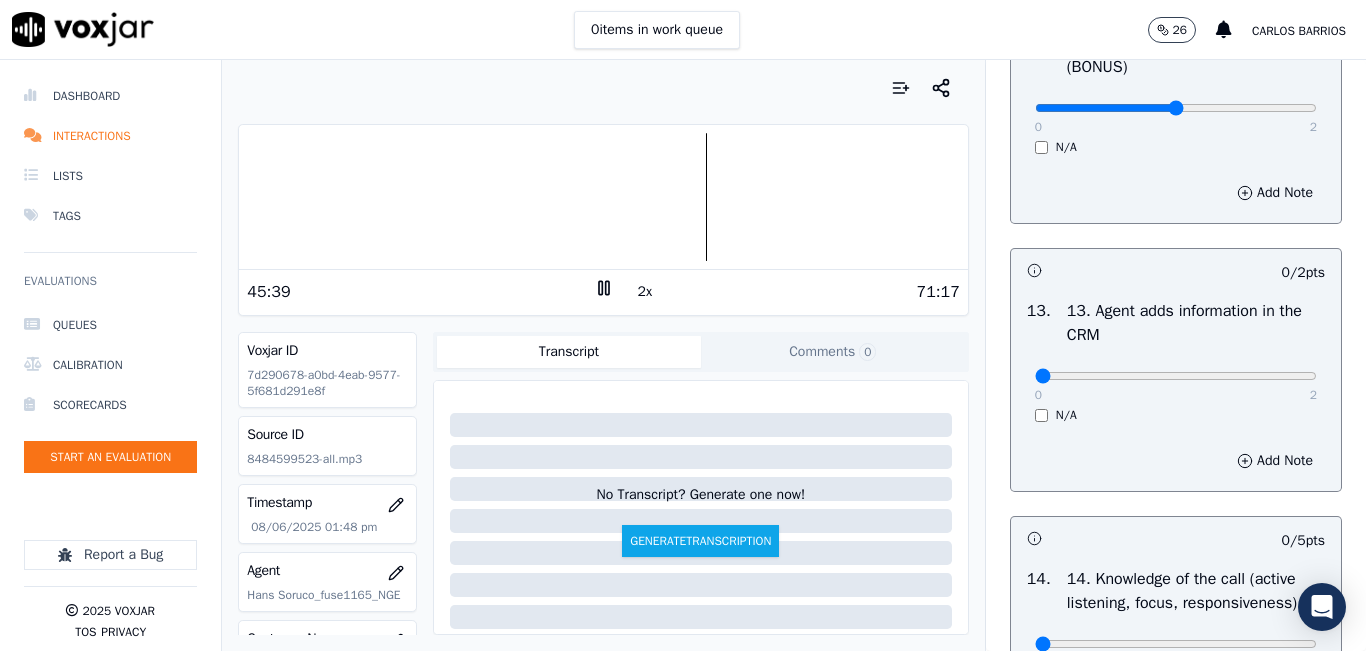 type on "1" 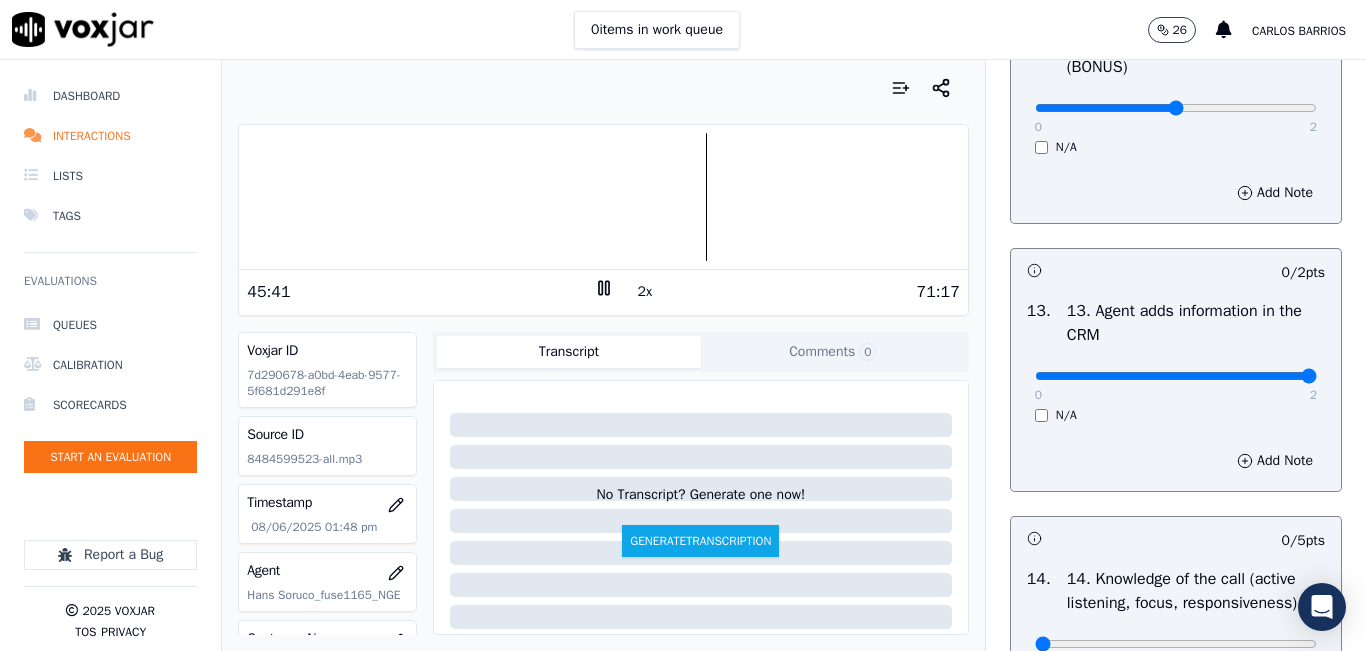 type on "2" 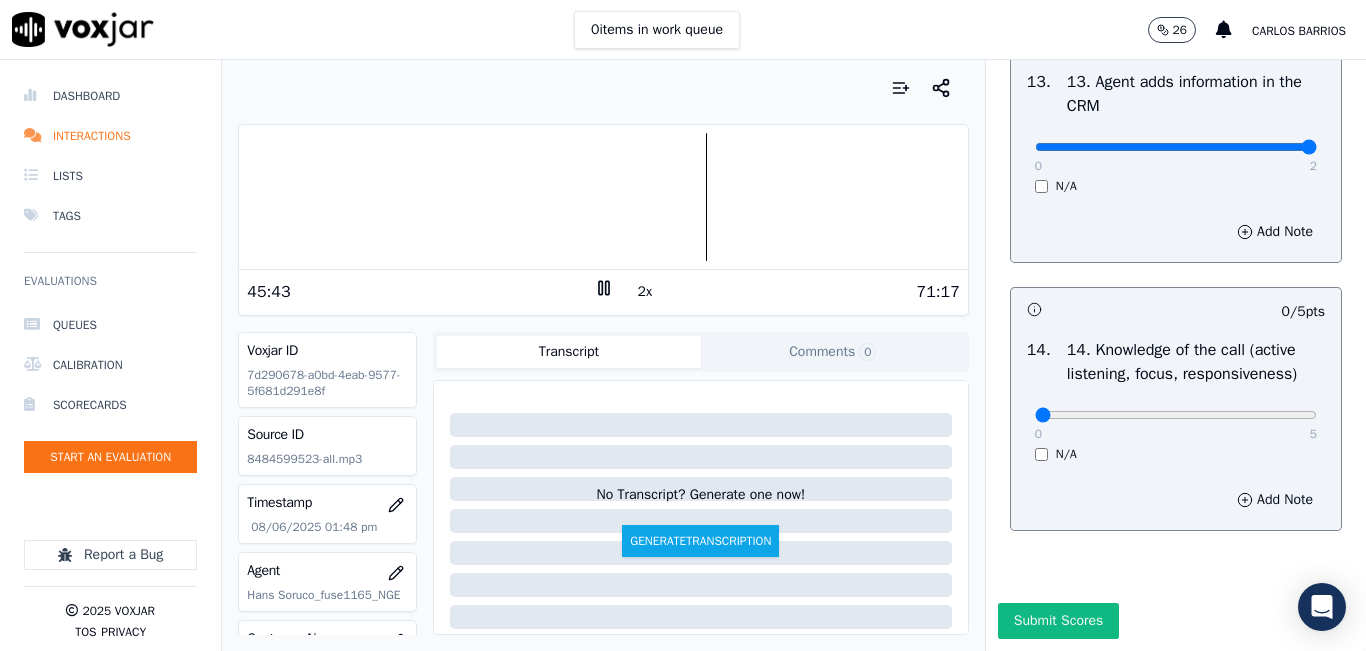 scroll, scrollTop: 3642, scrollLeft: 0, axis: vertical 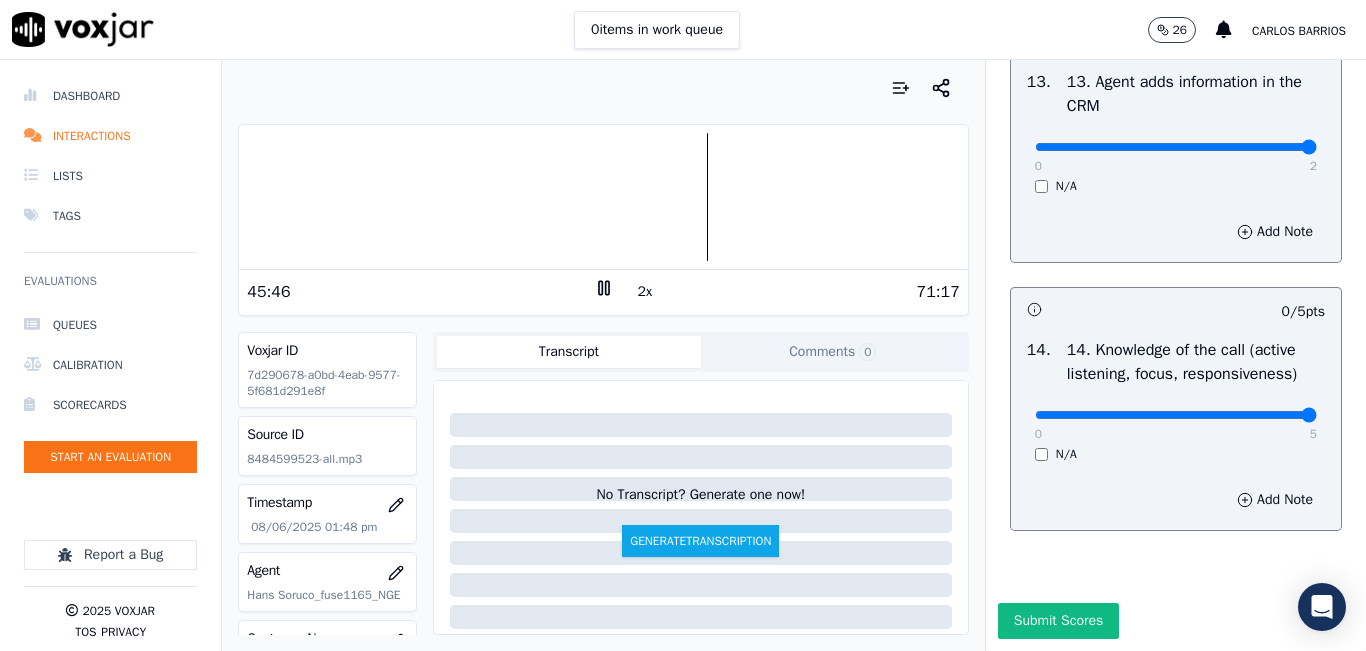 type on "5" 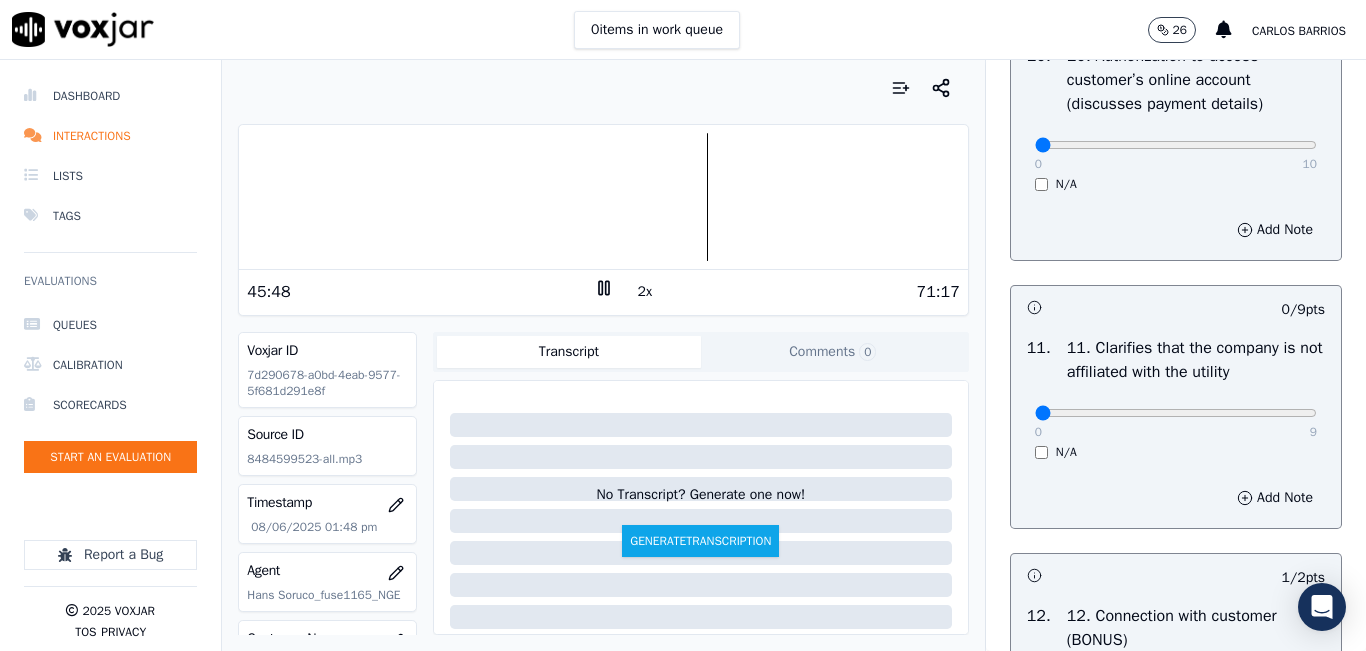 scroll, scrollTop: 2642, scrollLeft: 0, axis: vertical 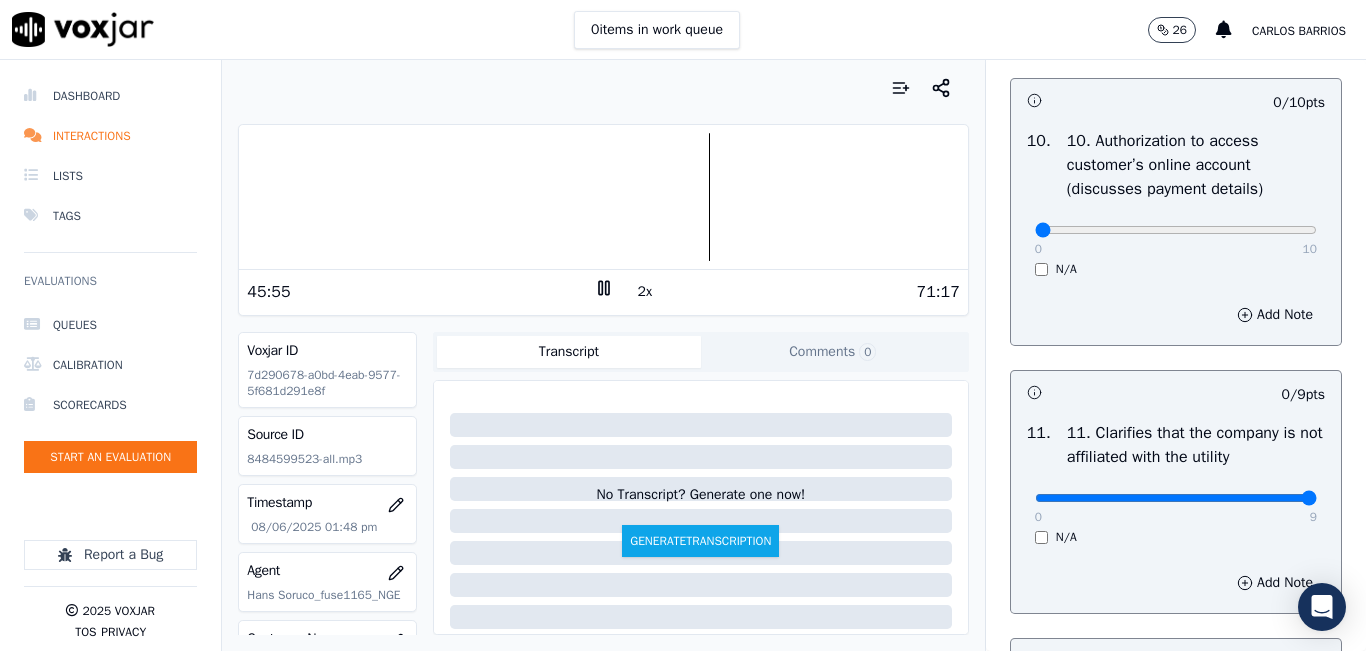type on "9" 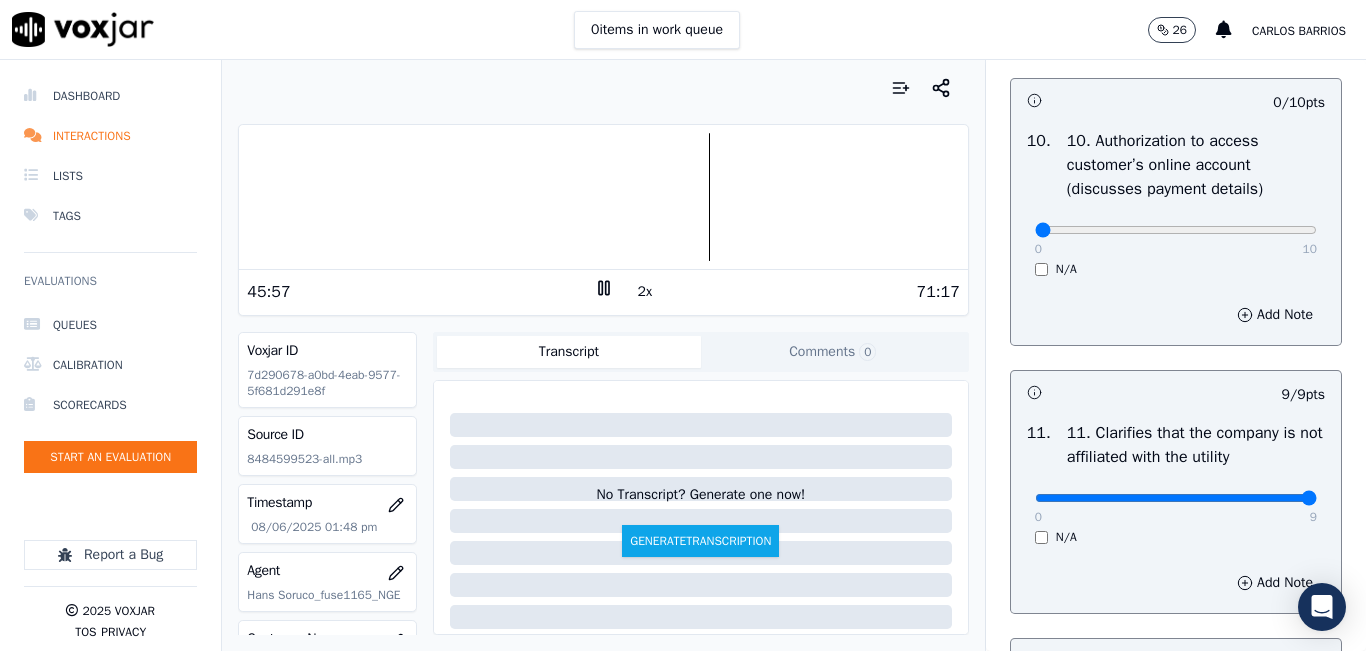 scroll, scrollTop: 2542, scrollLeft: 0, axis: vertical 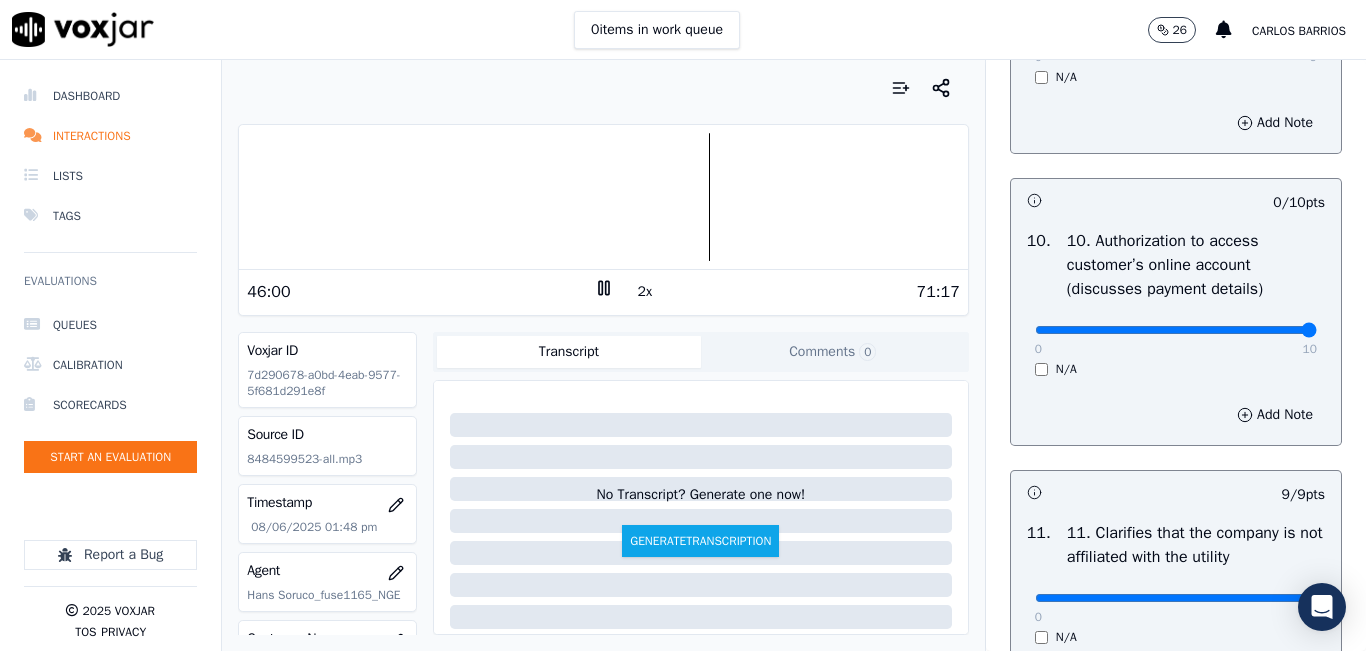 drag, startPoint x: 1253, startPoint y: 397, endPoint x: 1273, endPoint y: 391, distance: 20.880613 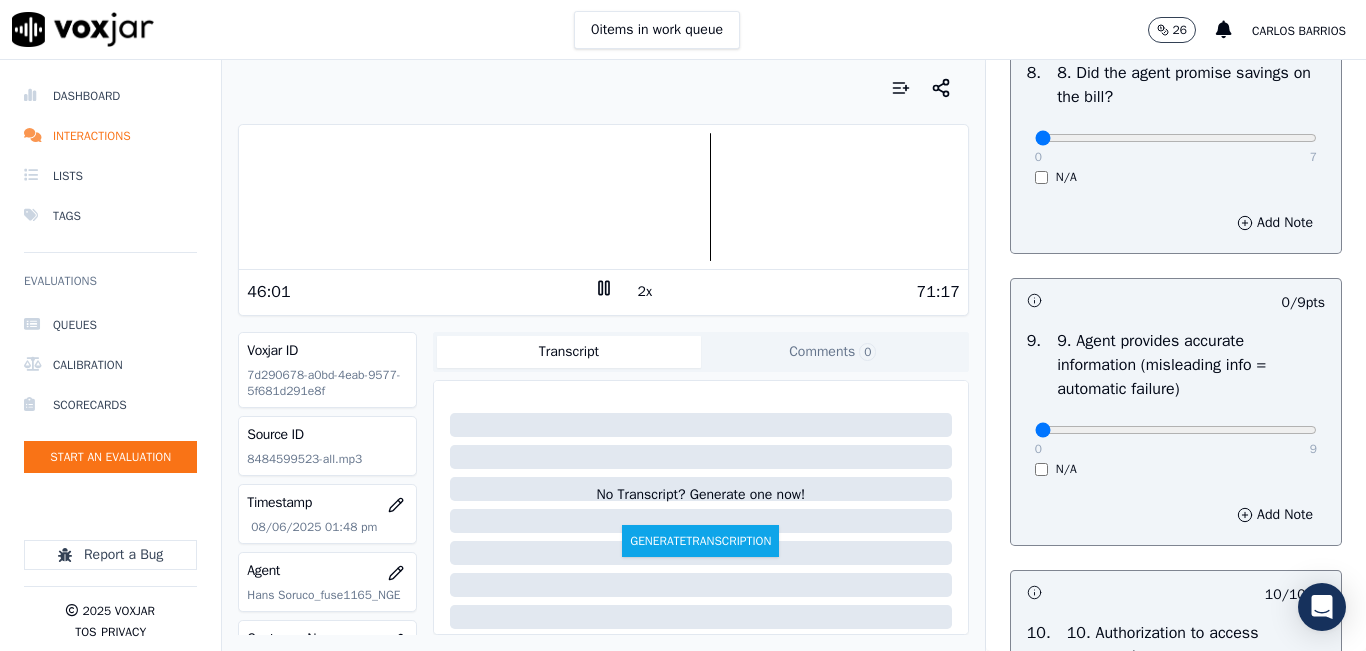 scroll, scrollTop: 2142, scrollLeft: 0, axis: vertical 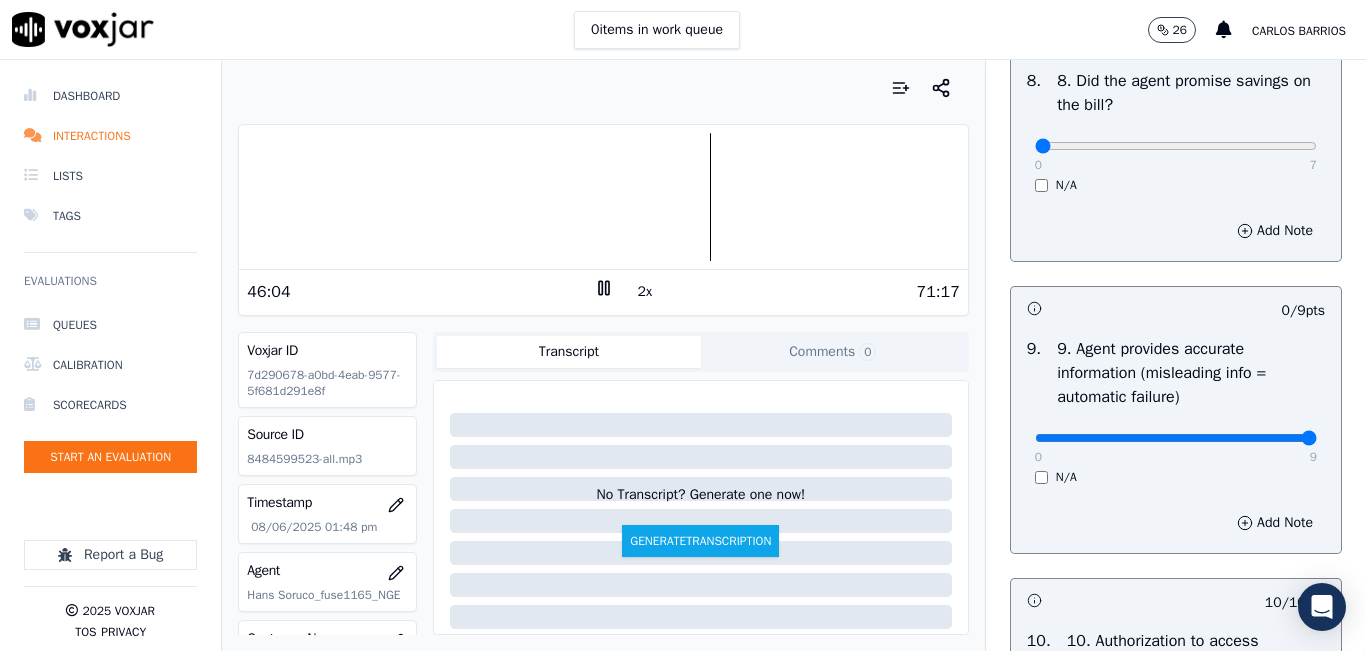 type on "9" 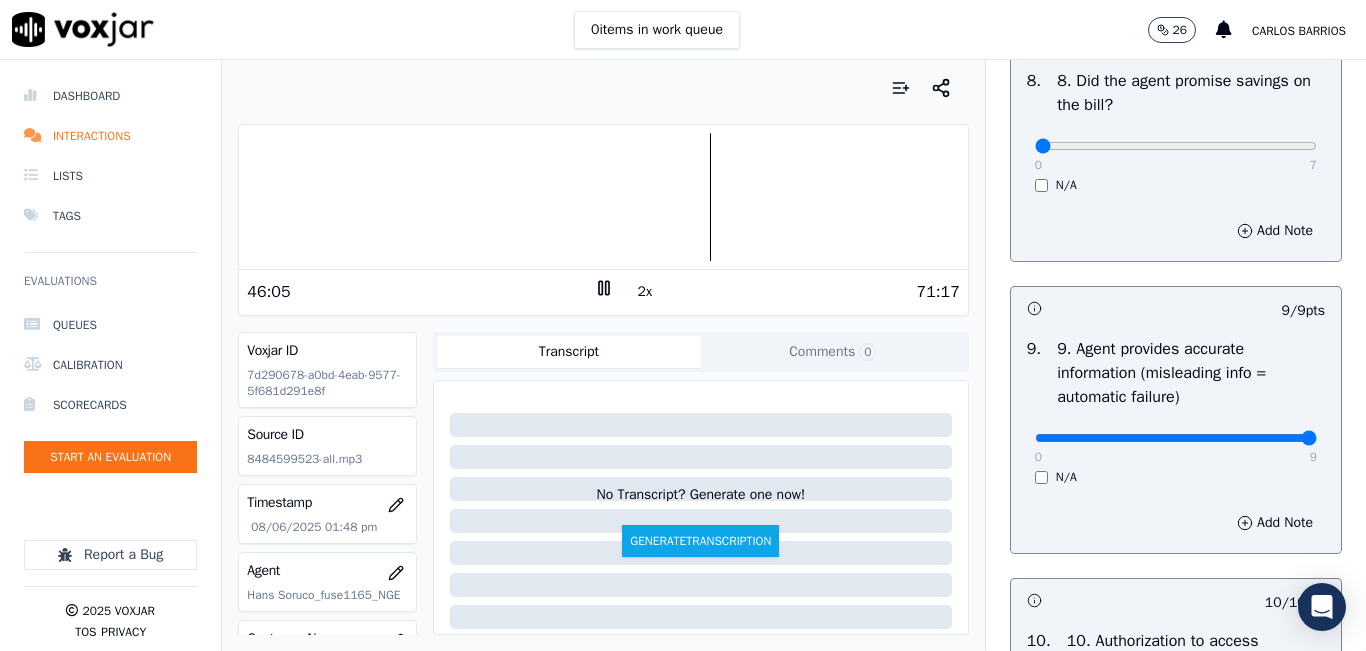 scroll, scrollTop: 2042, scrollLeft: 0, axis: vertical 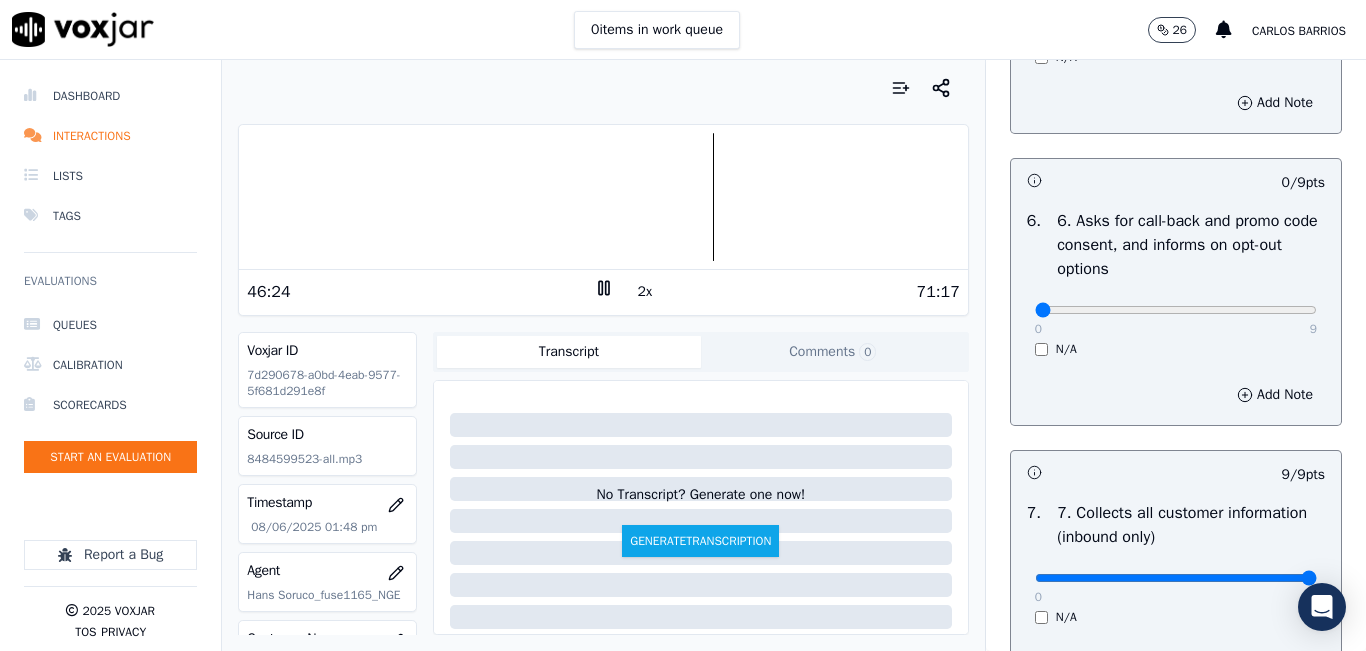 click at bounding box center (603, 197) 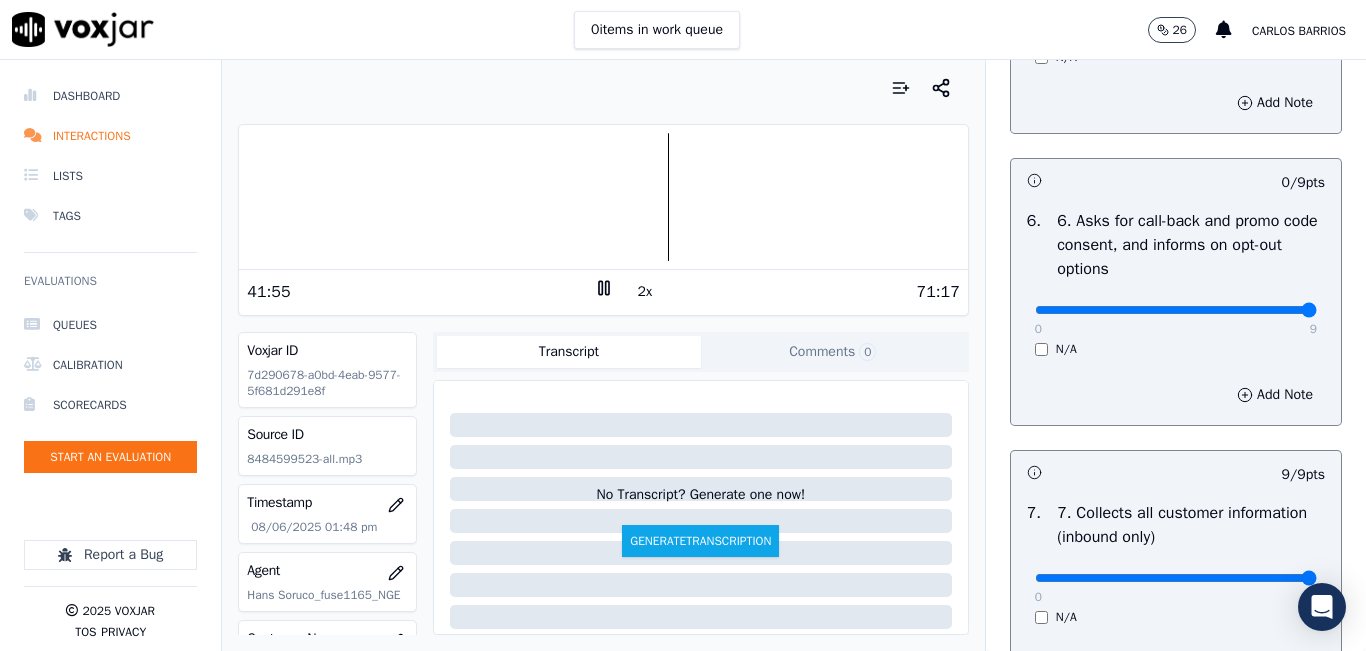 drag, startPoint x: 1260, startPoint y: 380, endPoint x: 1286, endPoint y: 372, distance: 27.202942 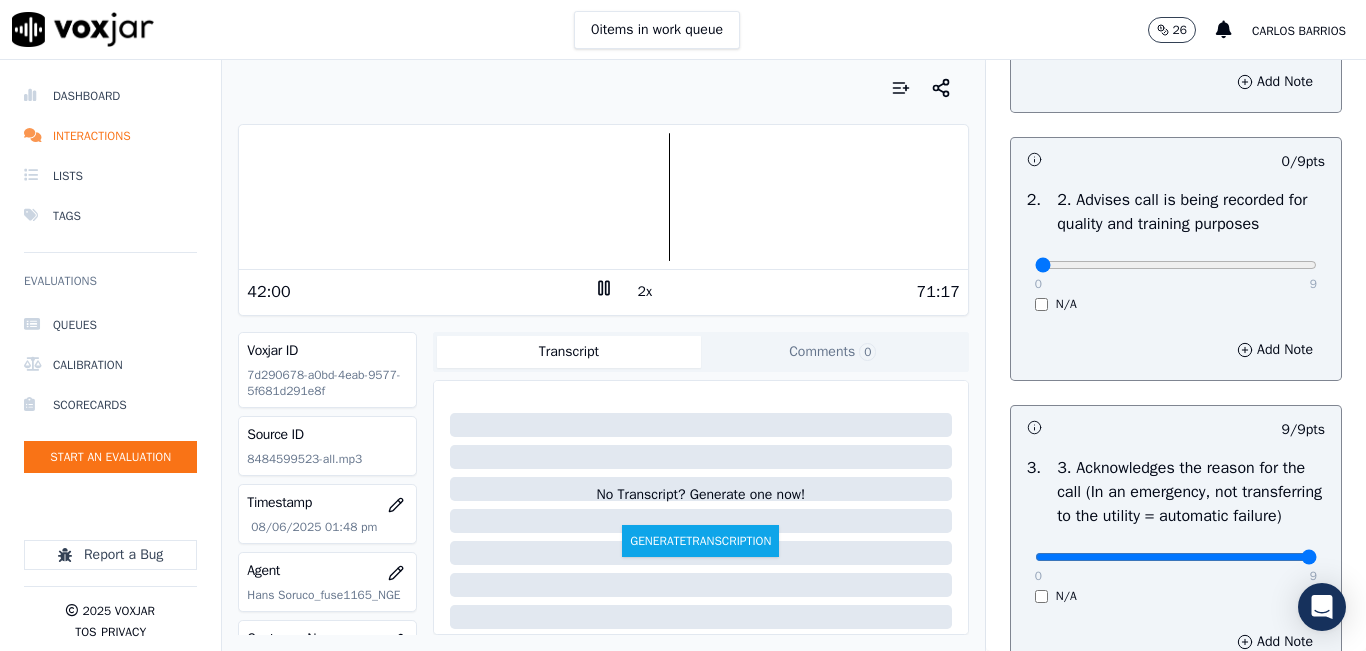 scroll, scrollTop: 242, scrollLeft: 0, axis: vertical 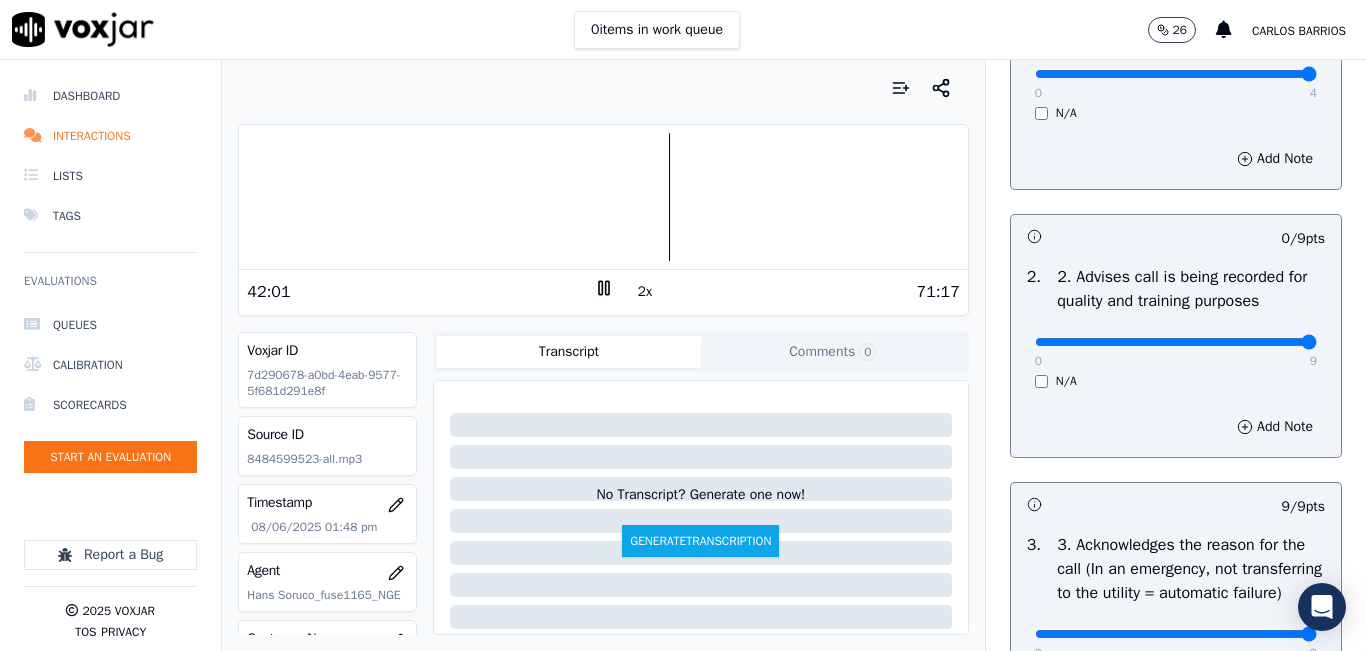type on "9" 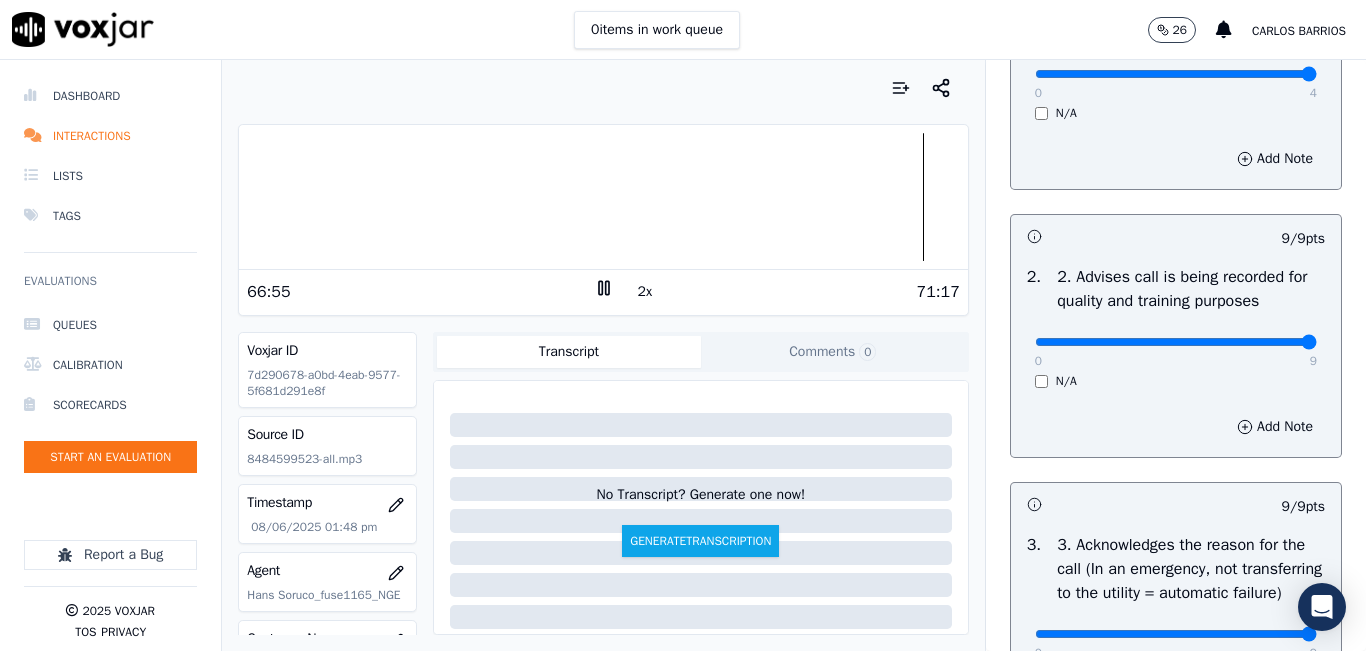 click at bounding box center (603, 197) 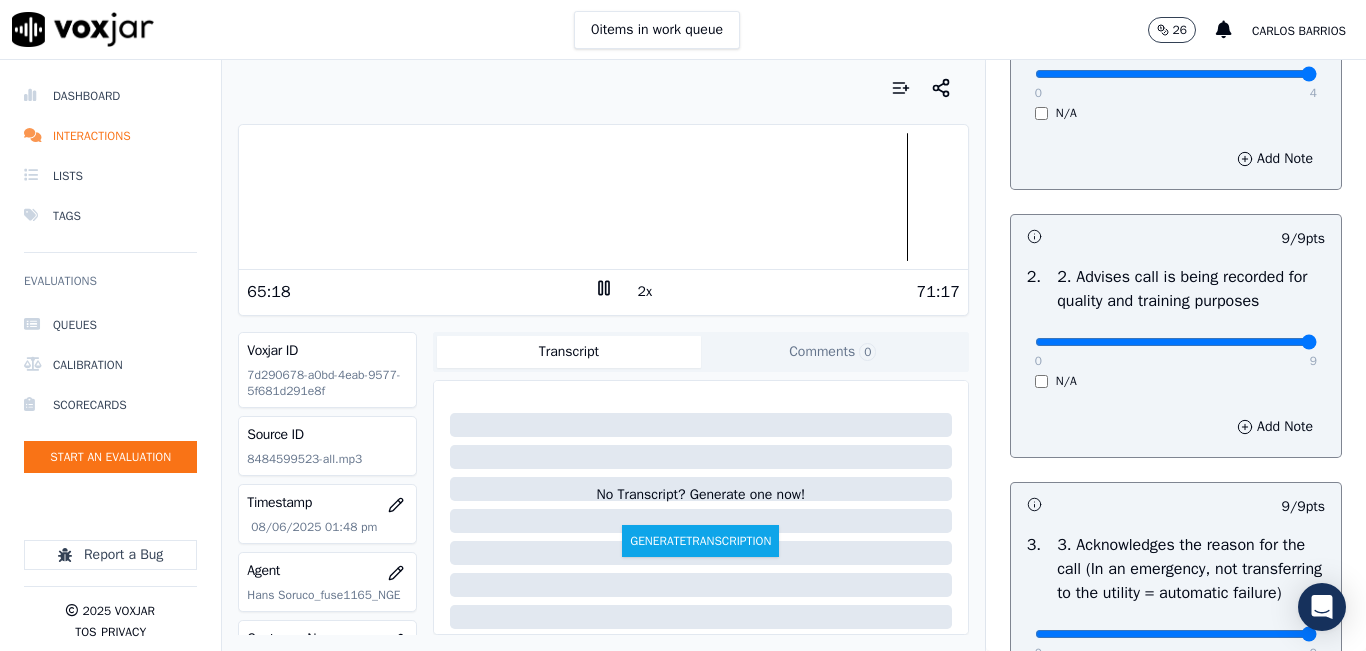 click at bounding box center (603, 197) 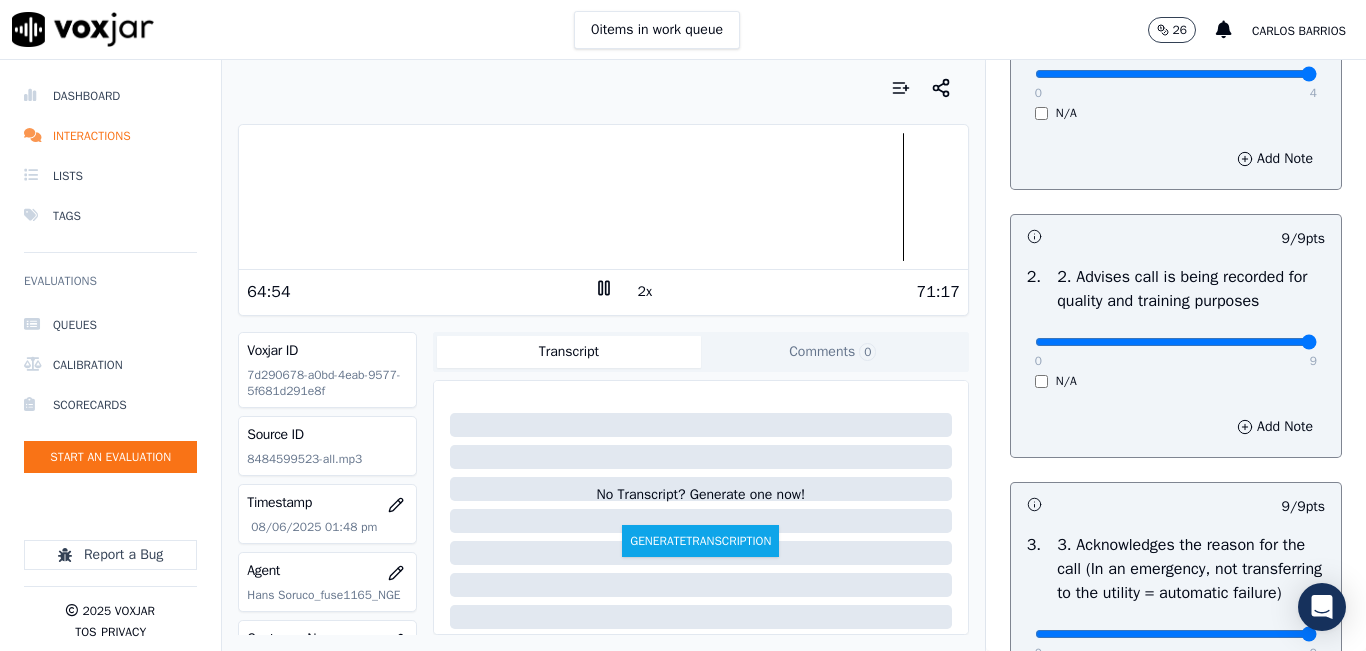 click at bounding box center [603, 197] 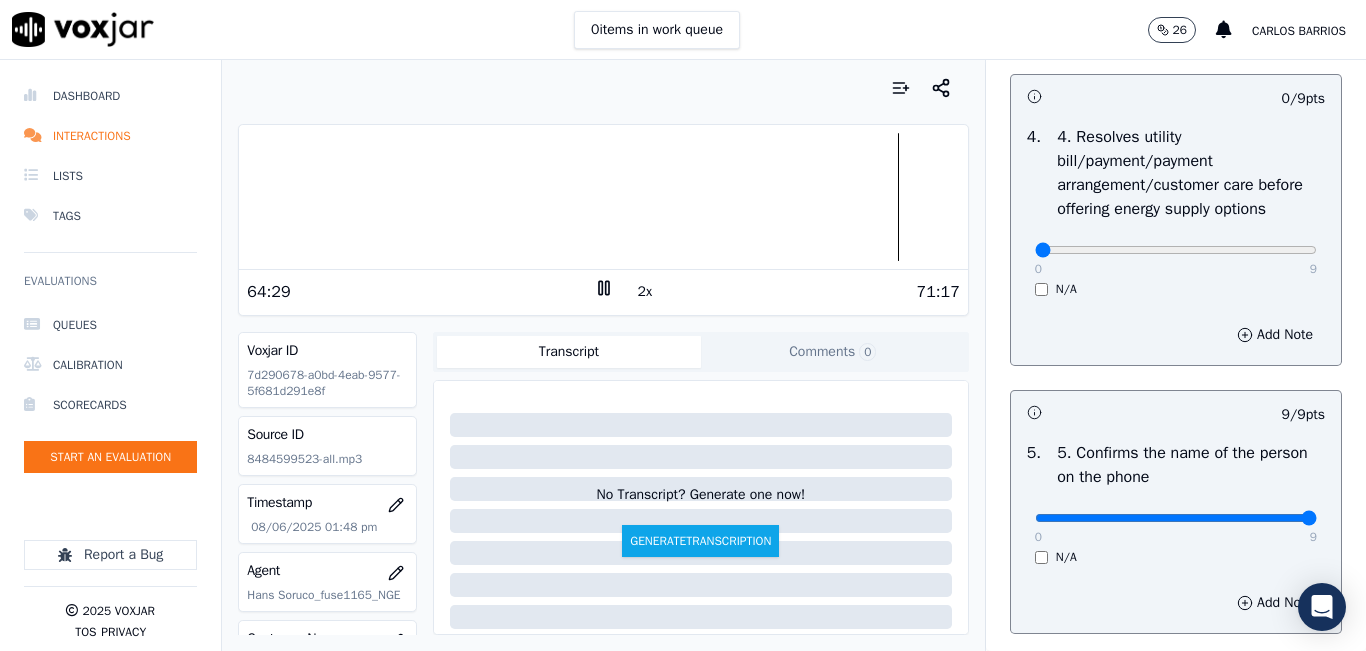 scroll, scrollTop: 1000, scrollLeft: 0, axis: vertical 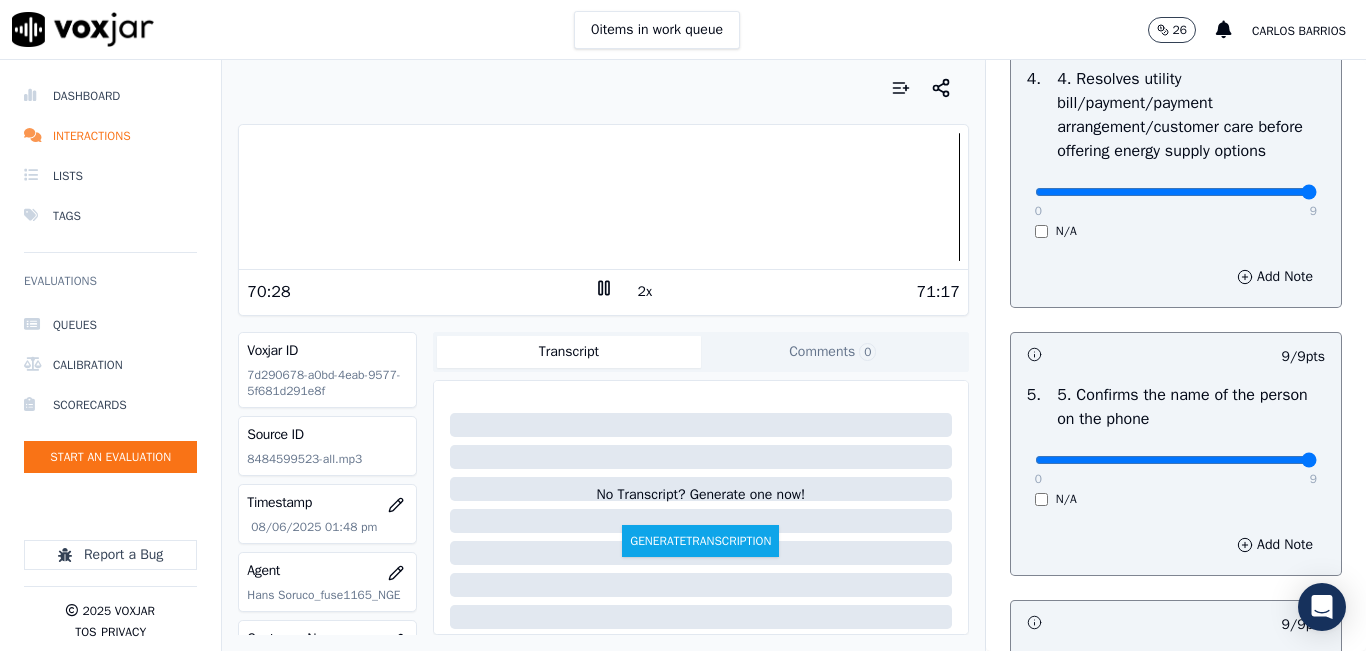drag, startPoint x: 1256, startPoint y: 262, endPoint x: 1291, endPoint y: 248, distance: 37.696156 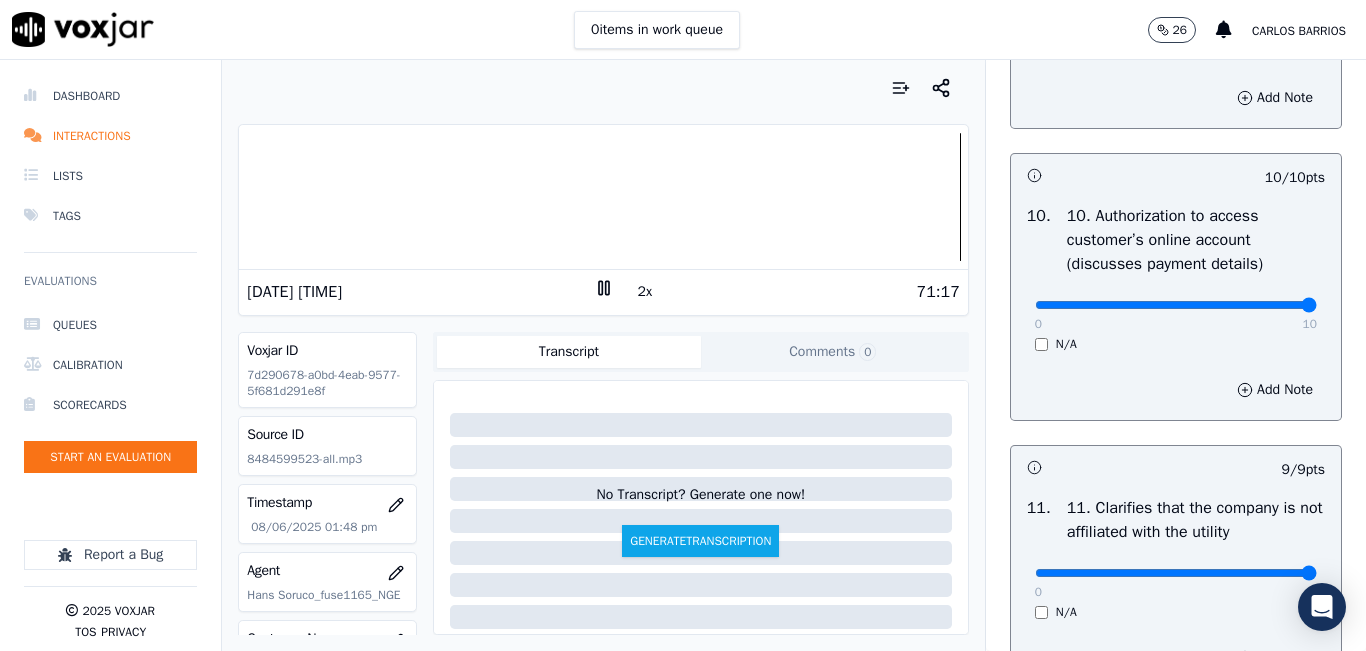 scroll, scrollTop: 3642, scrollLeft: 0, axis: vertical 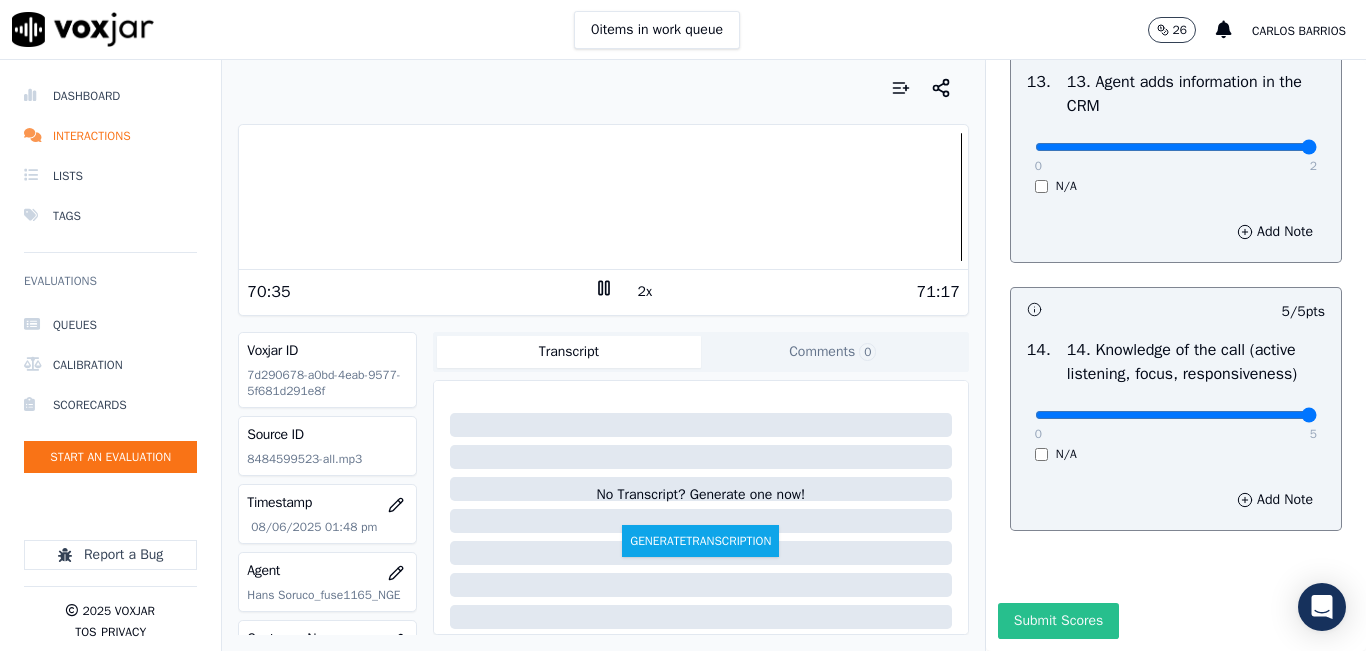 click on "Submit Scores" at bounding box center (1058, 621) 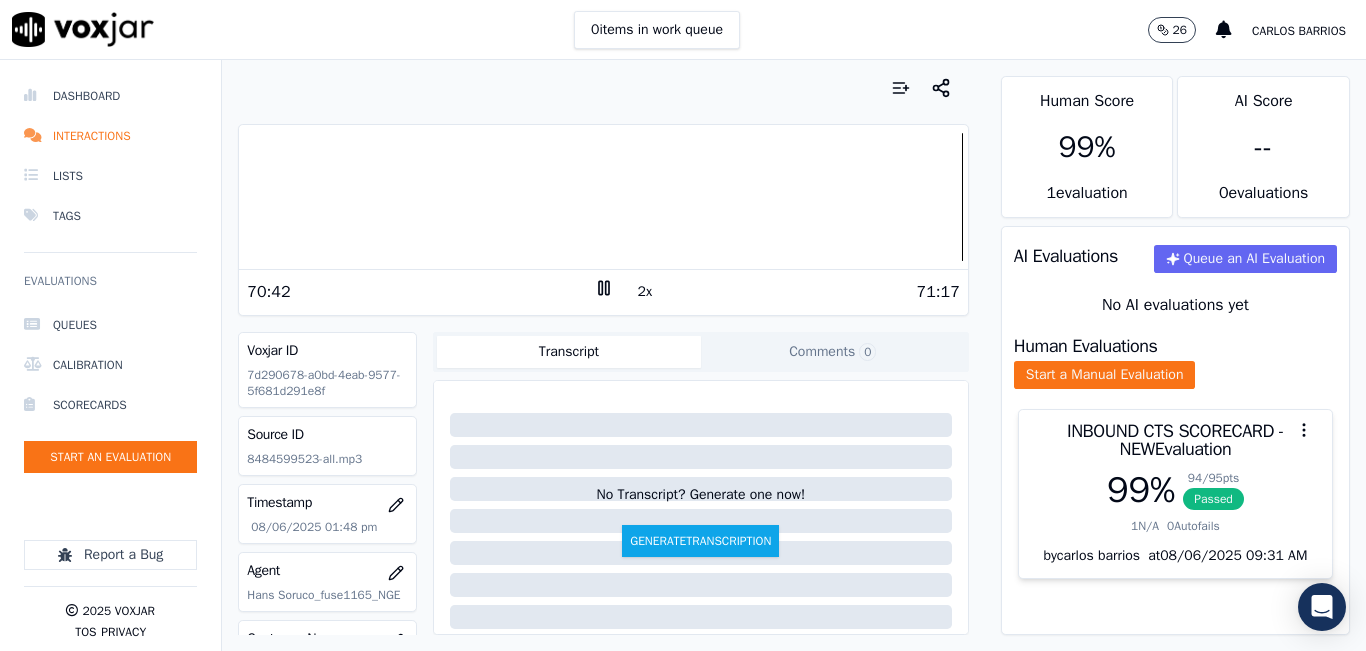 click on "INBOUND CTS SCORECARD - NEW   Evaluation" at bounding box center [1175, 440] 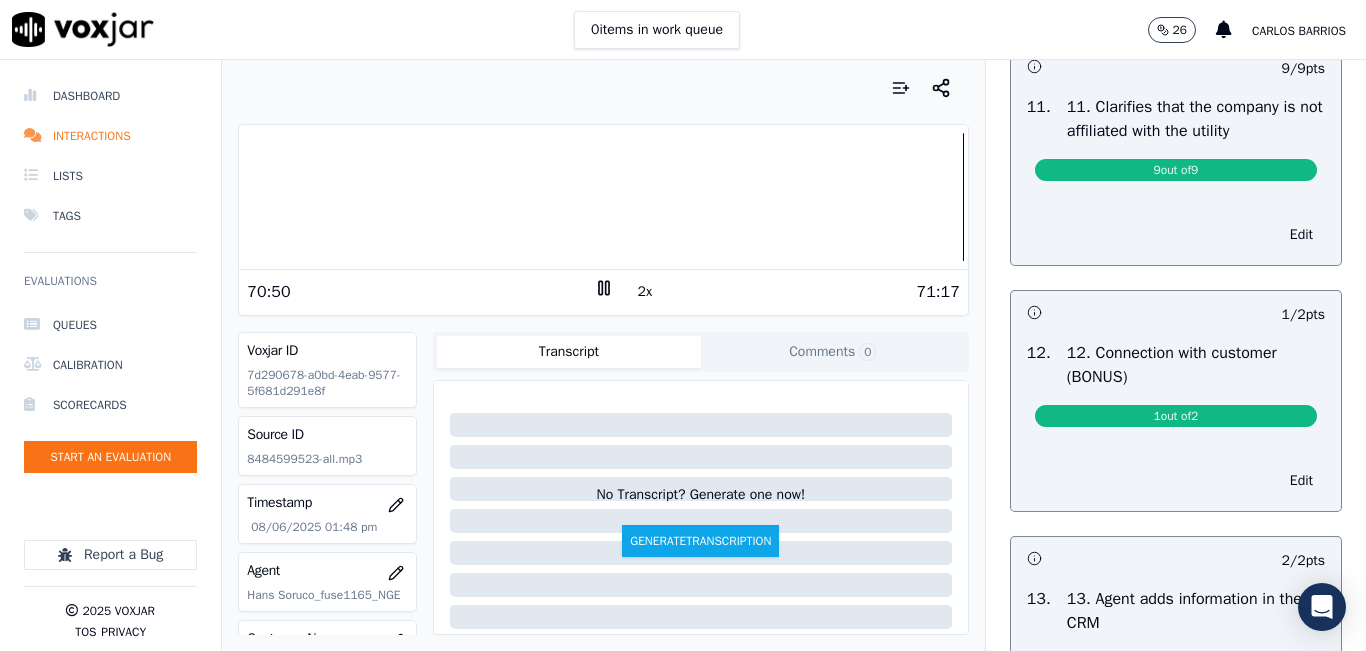scroll, scrollTop: 2786, scrollLeft: 0, axis: vertical 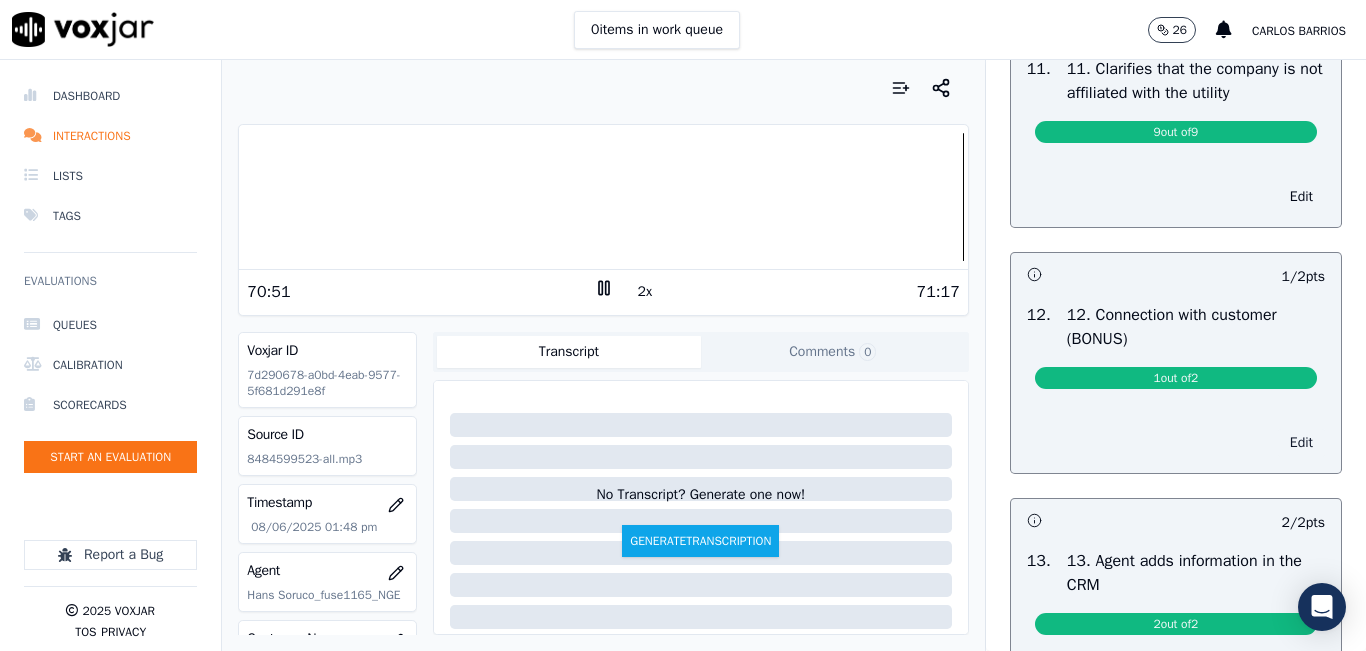 click on "Edit" at bounding box center [1301, 443] 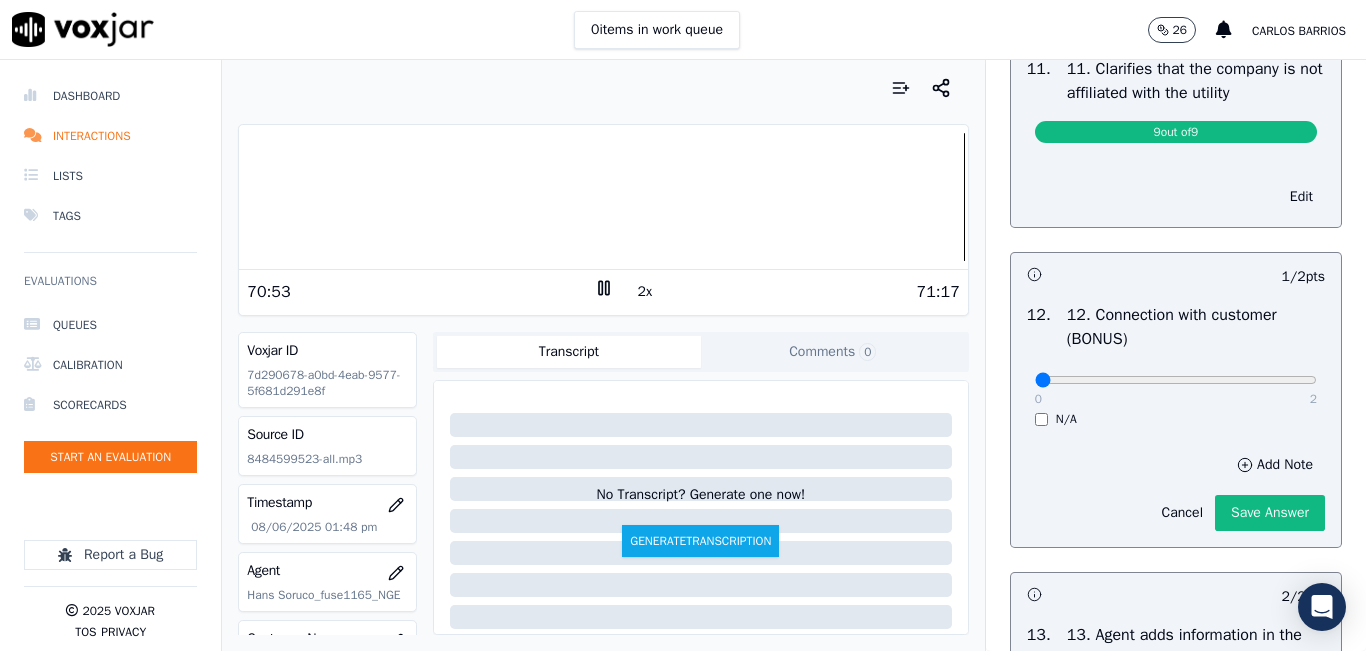 click on "0   2     N/A" at bounding box center (1176, 389) 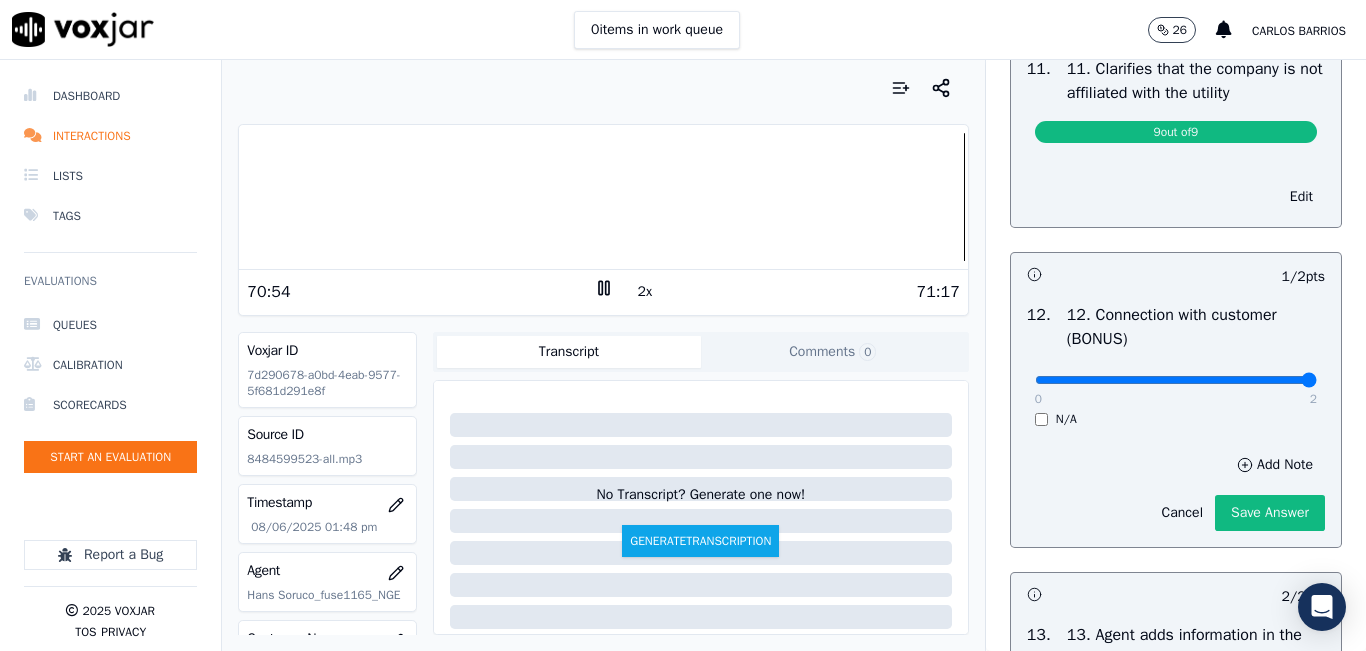 type on "2" 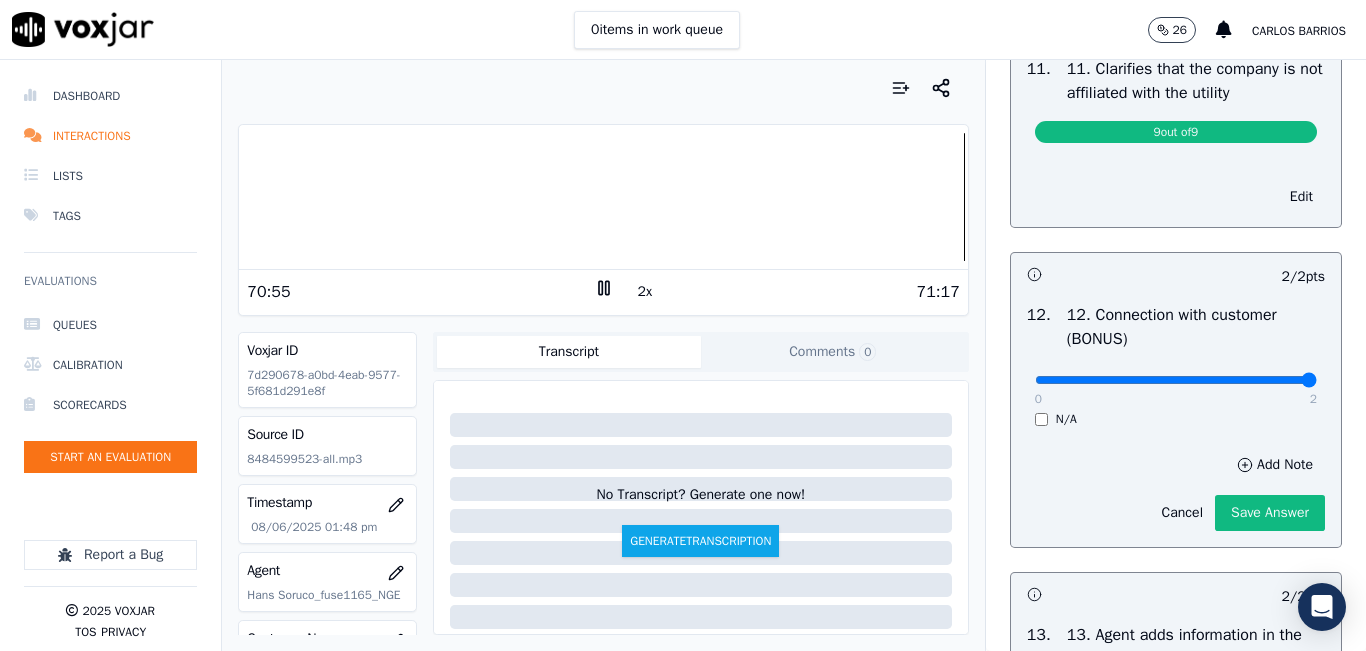 scroll, scrollTop: 2986, scrollLeft: 0, axis: vertical 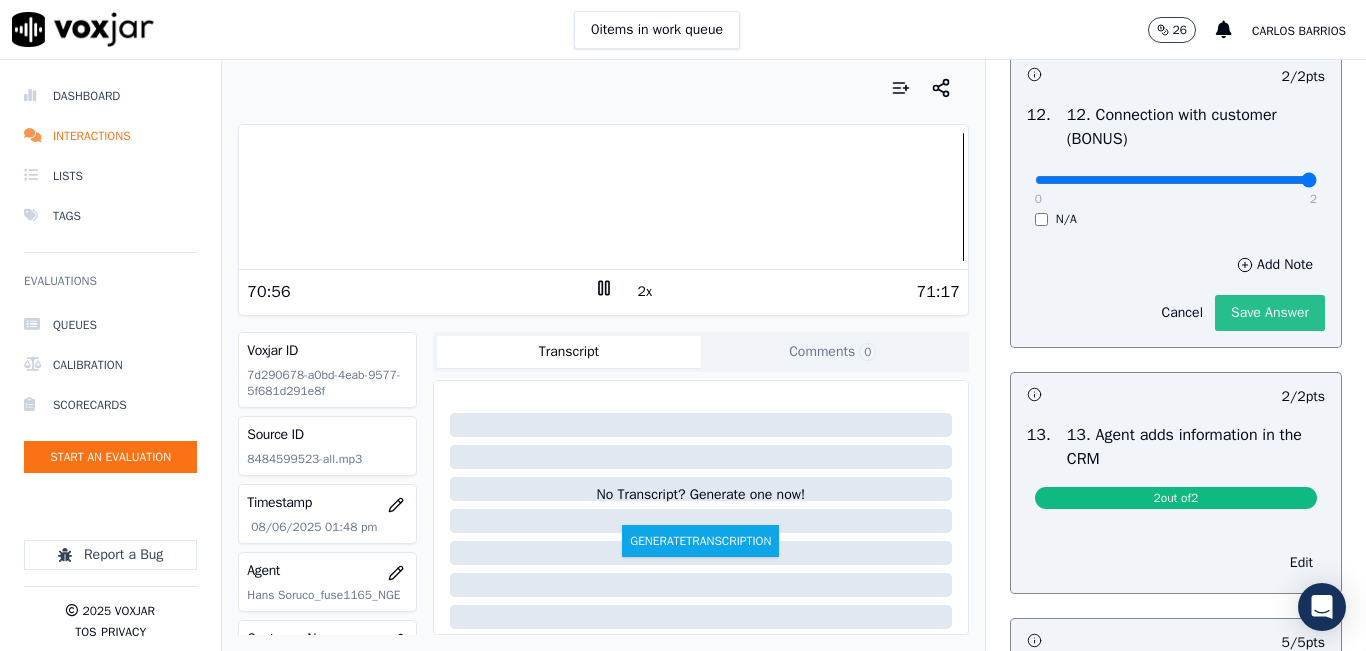 click on "Save Answer" 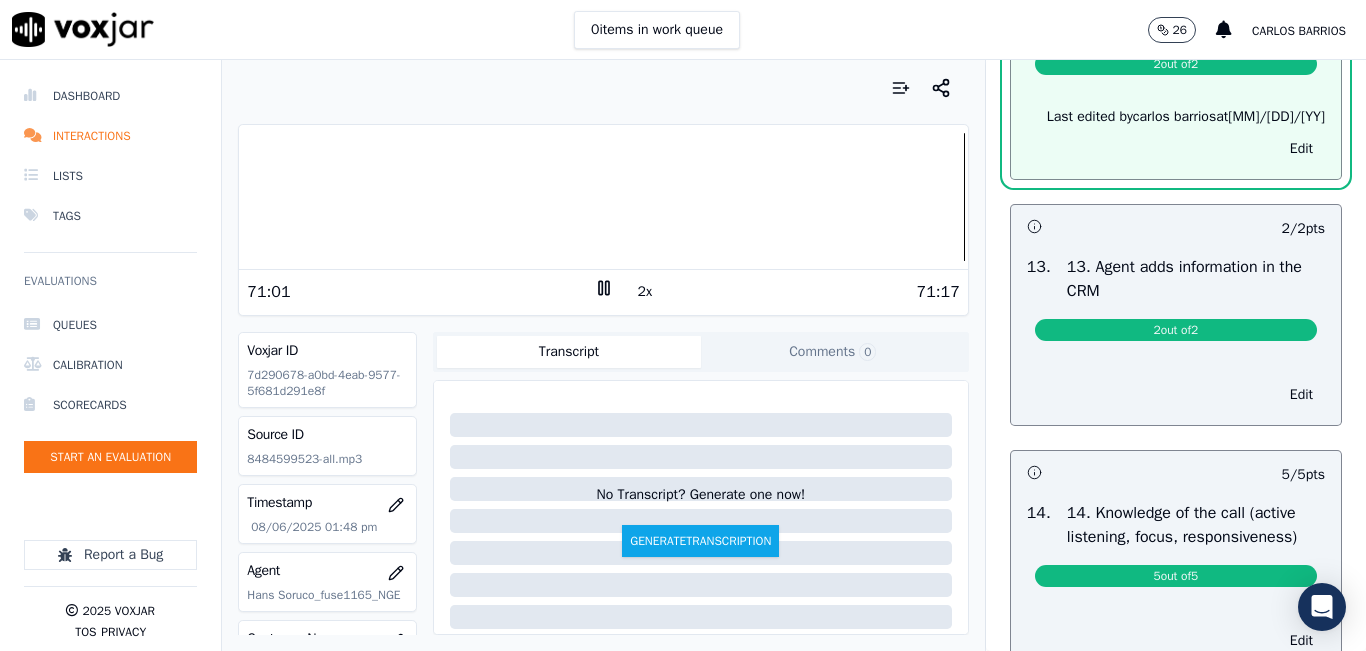 scroll, scrollTop: 3186, scrollLeft: 0, axis: vertical 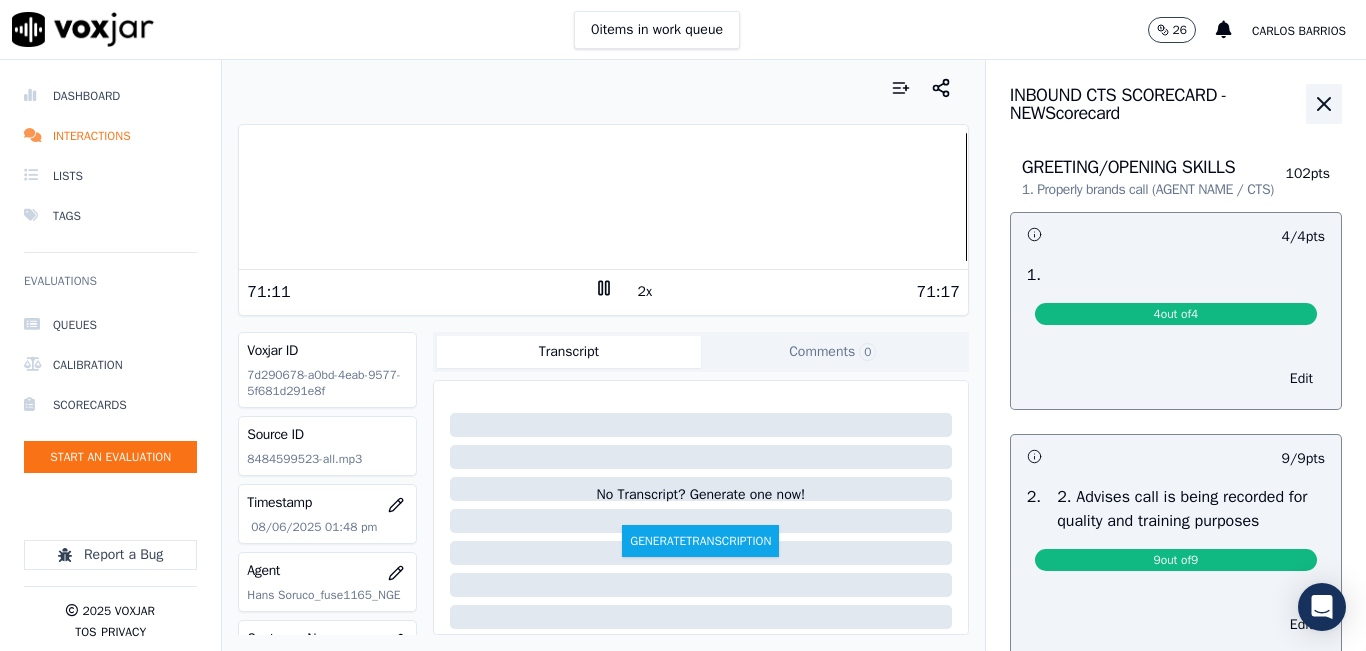 click 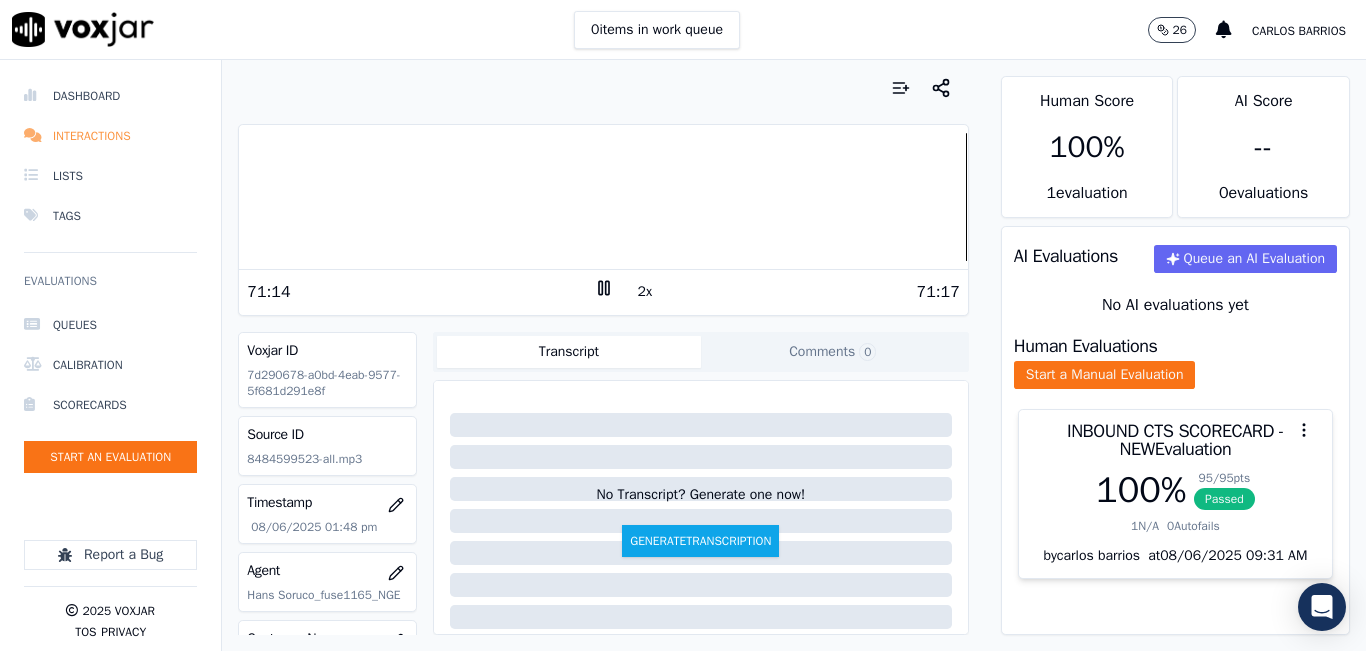 click on "Interactions" at bounding box center (110, 136) 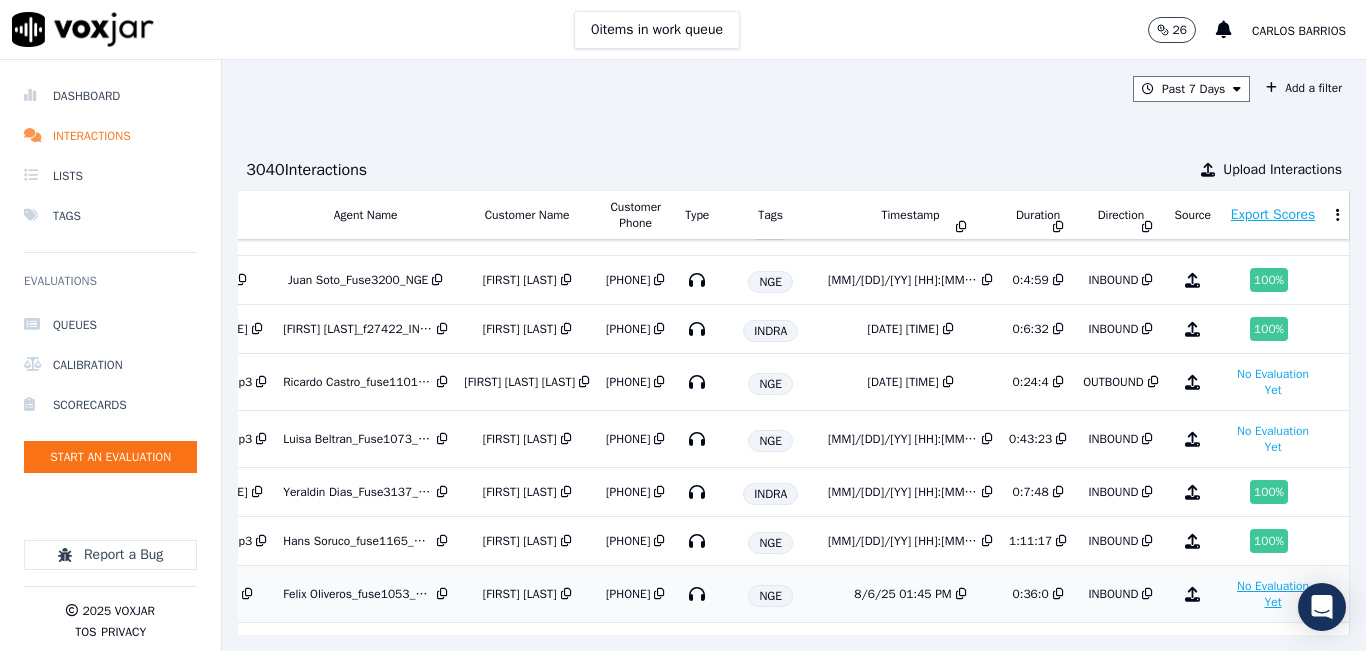 scroll, scrollTop: 0, scrollLeft: 327, axis: horizontal 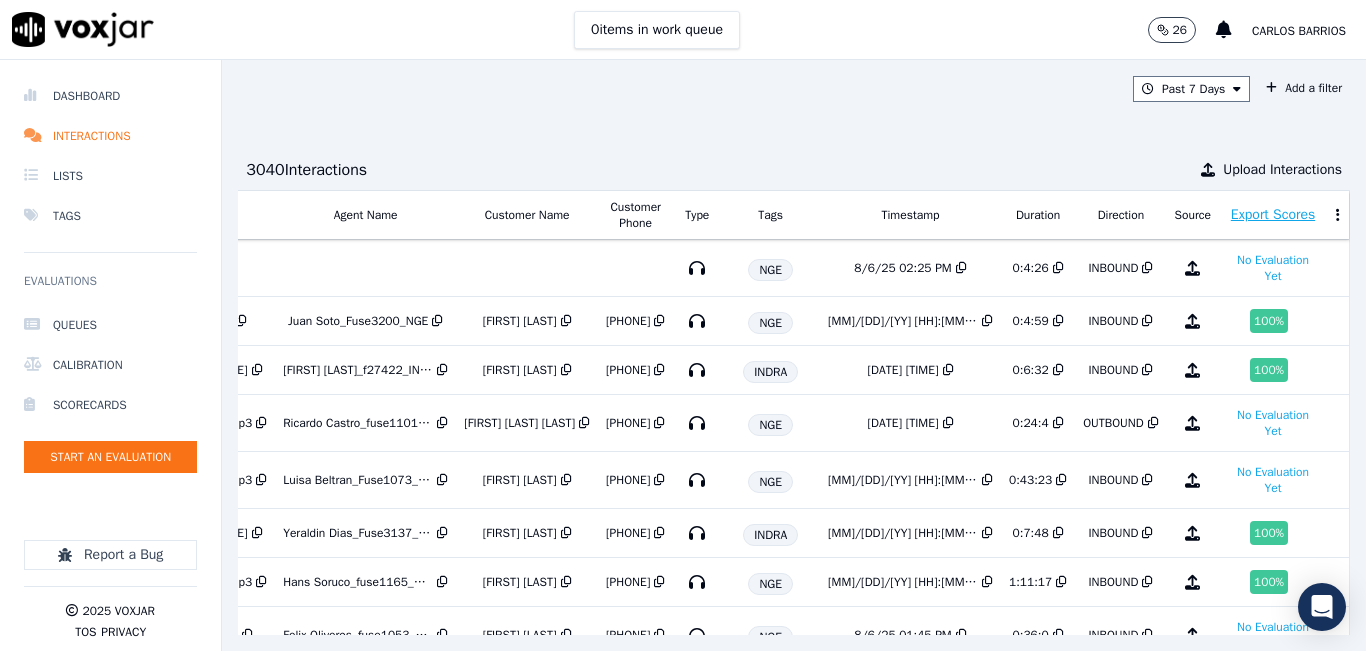 click on "No Evaluation Yet" at bounding box center [1273, 480] 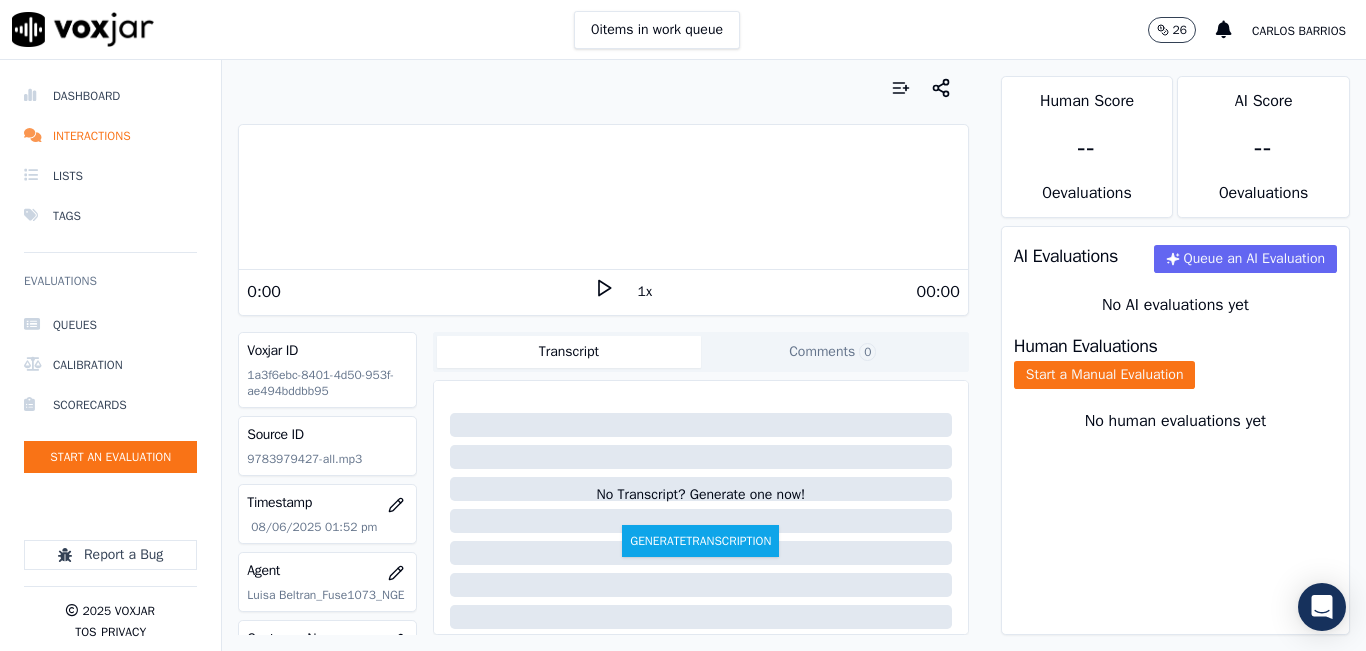 click on "00:00" at bounding box center [787, 292] 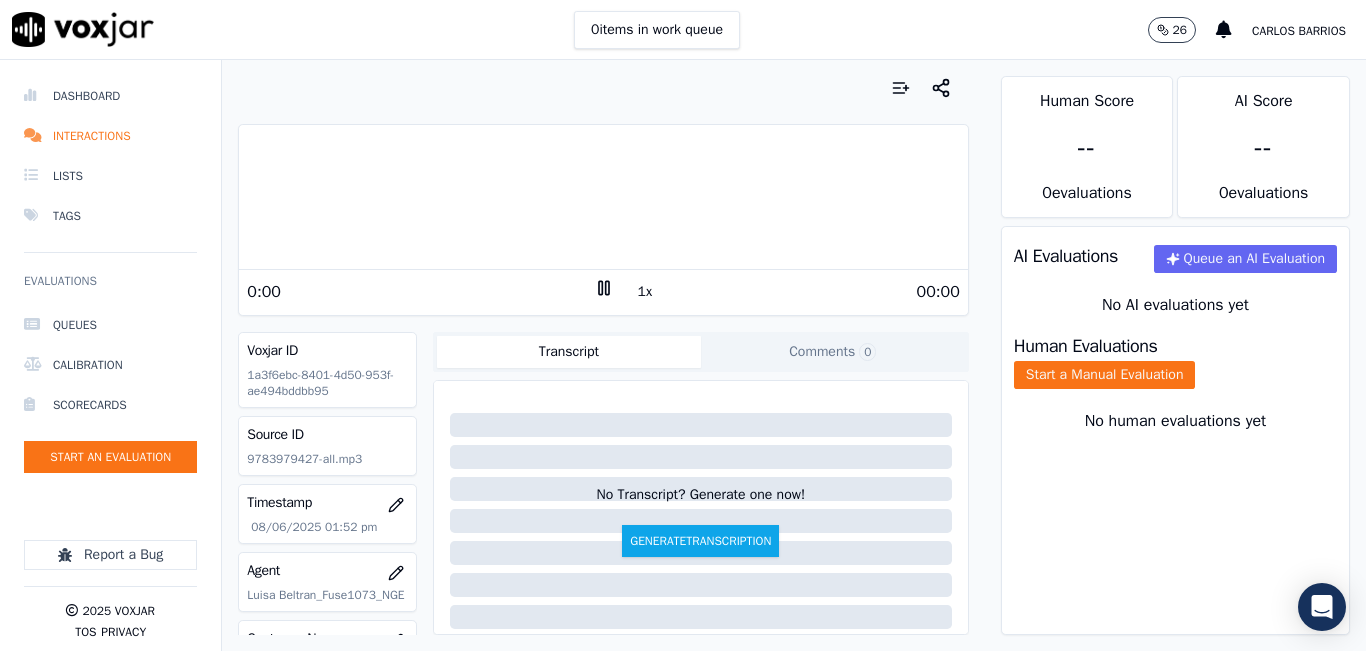 click on "1x" at bounding box center (645, 292) 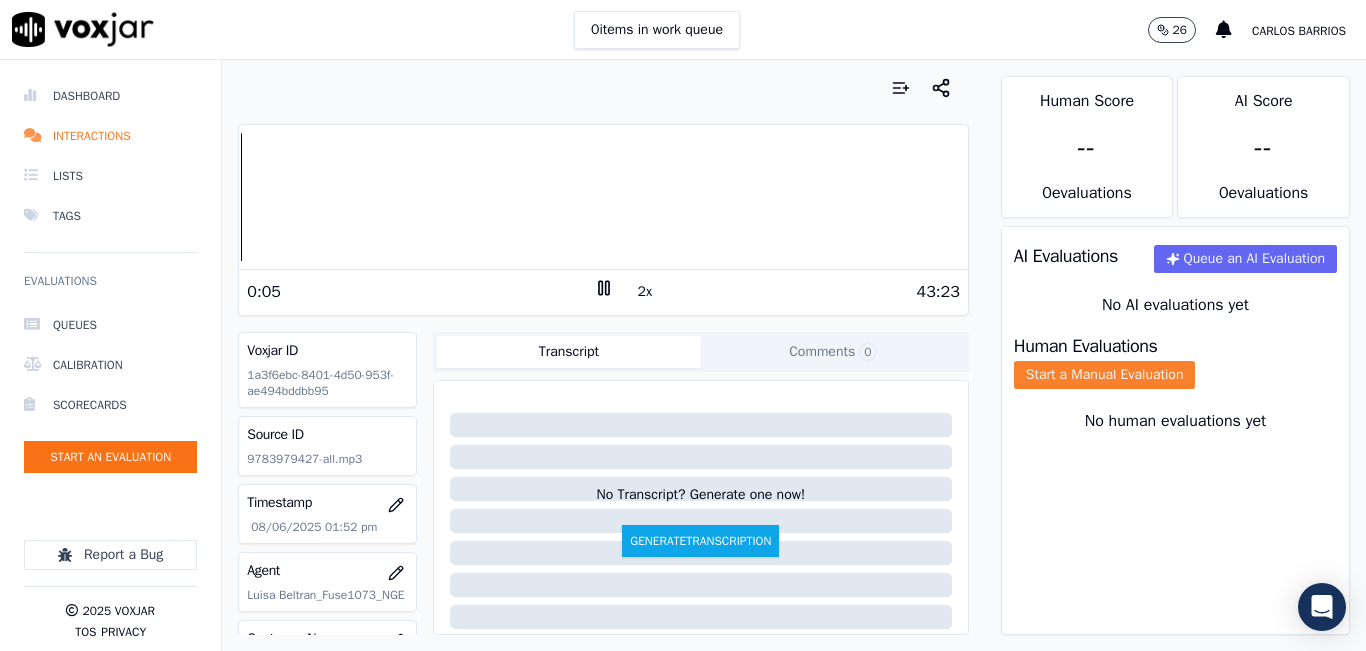 click on "Start a Manual Evaluation" 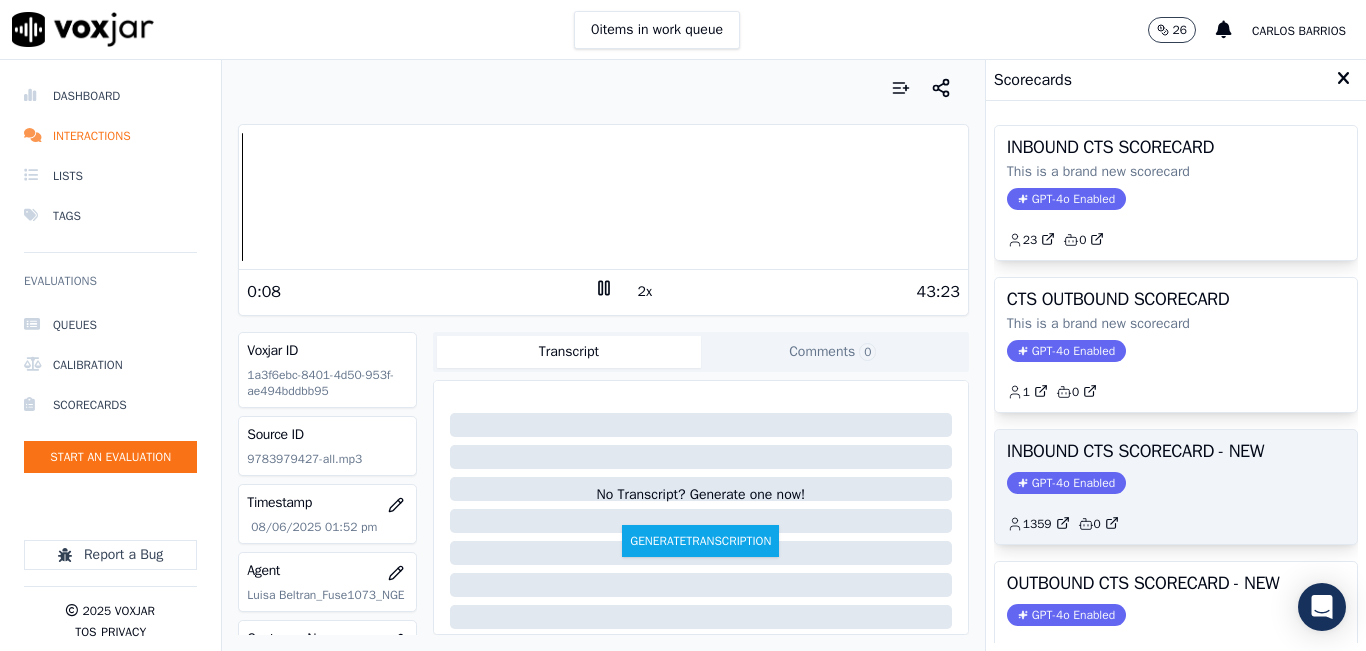 click on "GPT-4o Enabled" 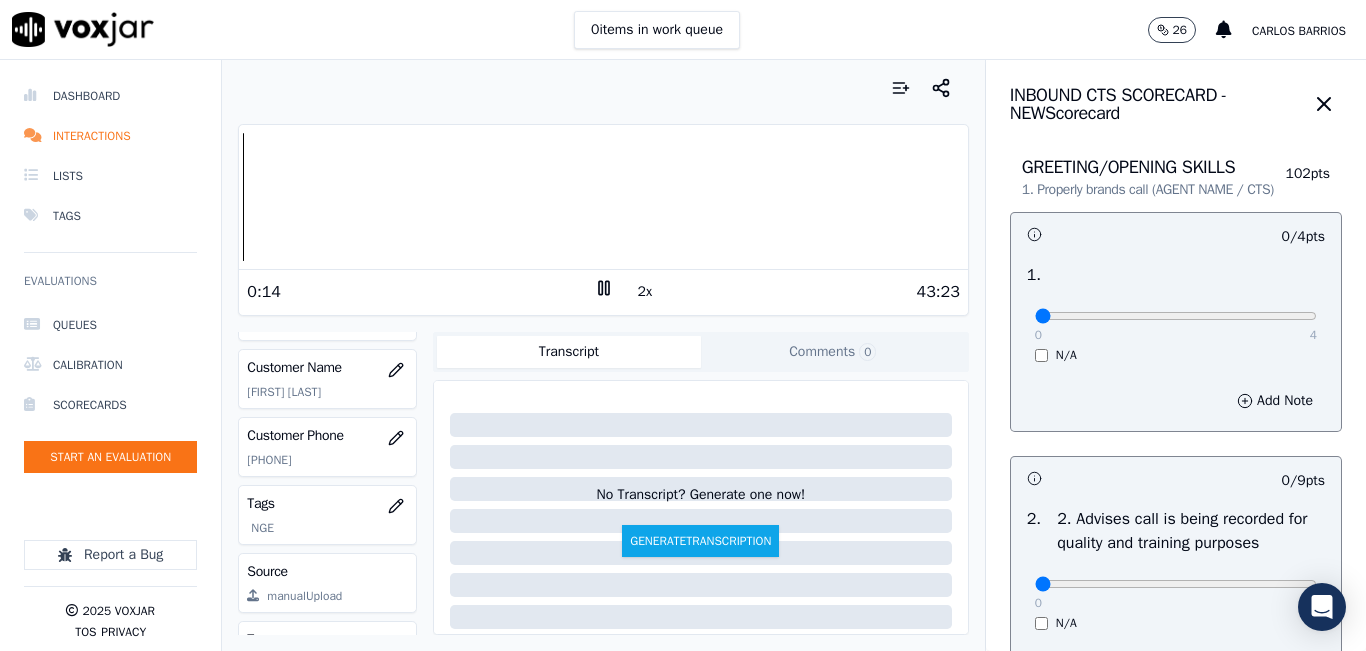 scroll, scrollTop: 300, scrollLeft: 0, axis: vertical 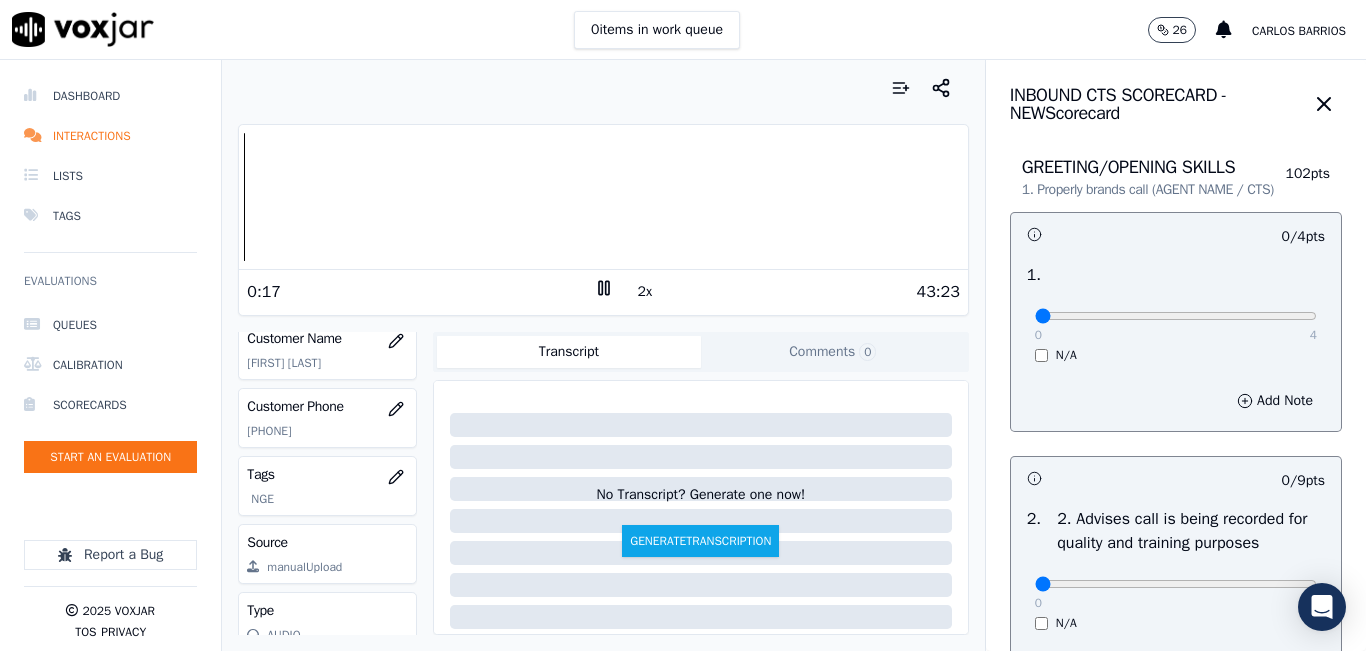 click on "9783979427" 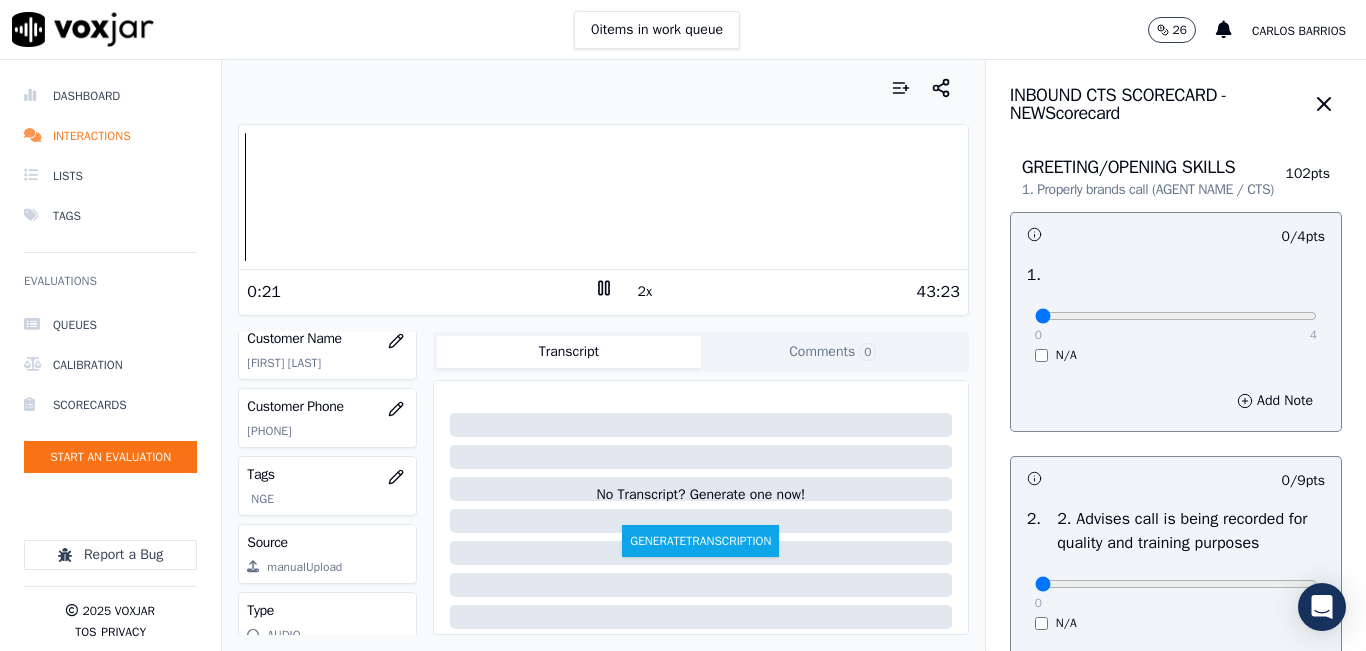 copy on "9783979427" 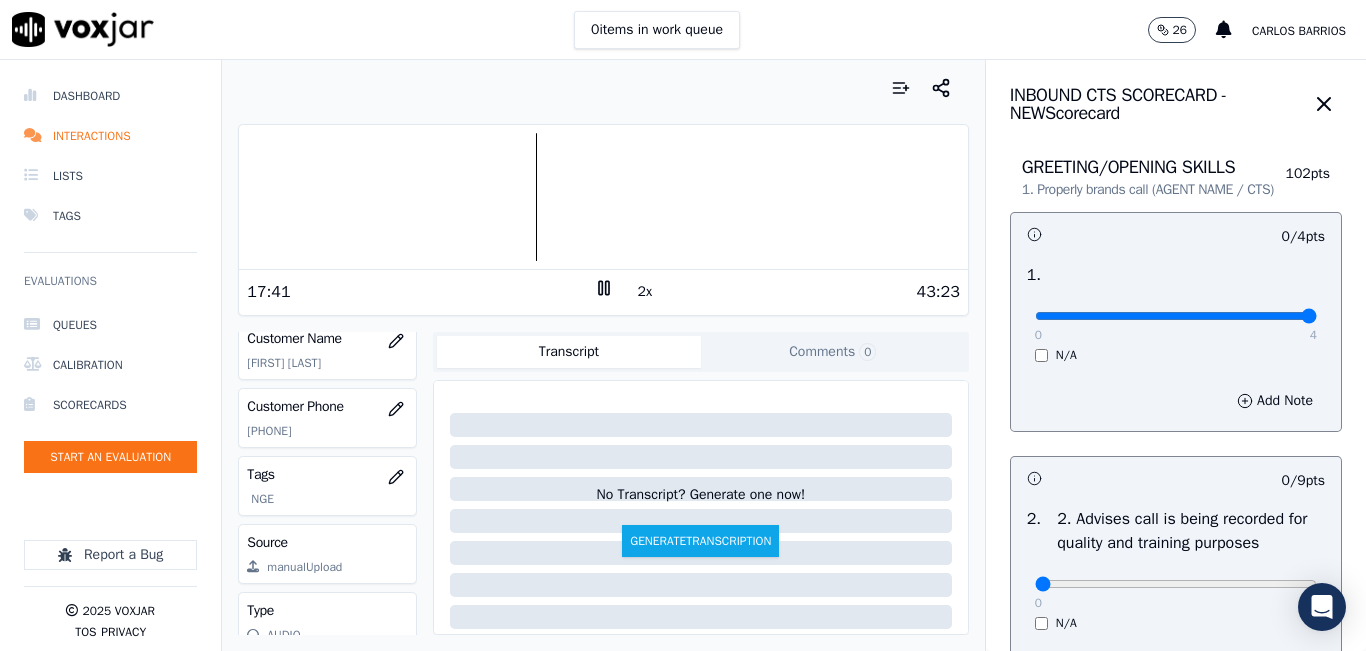 drag, startPoint x: 1220, startPoint y: 334, endPoint x: 1274, endPoint y: 319, distance: 56.044624 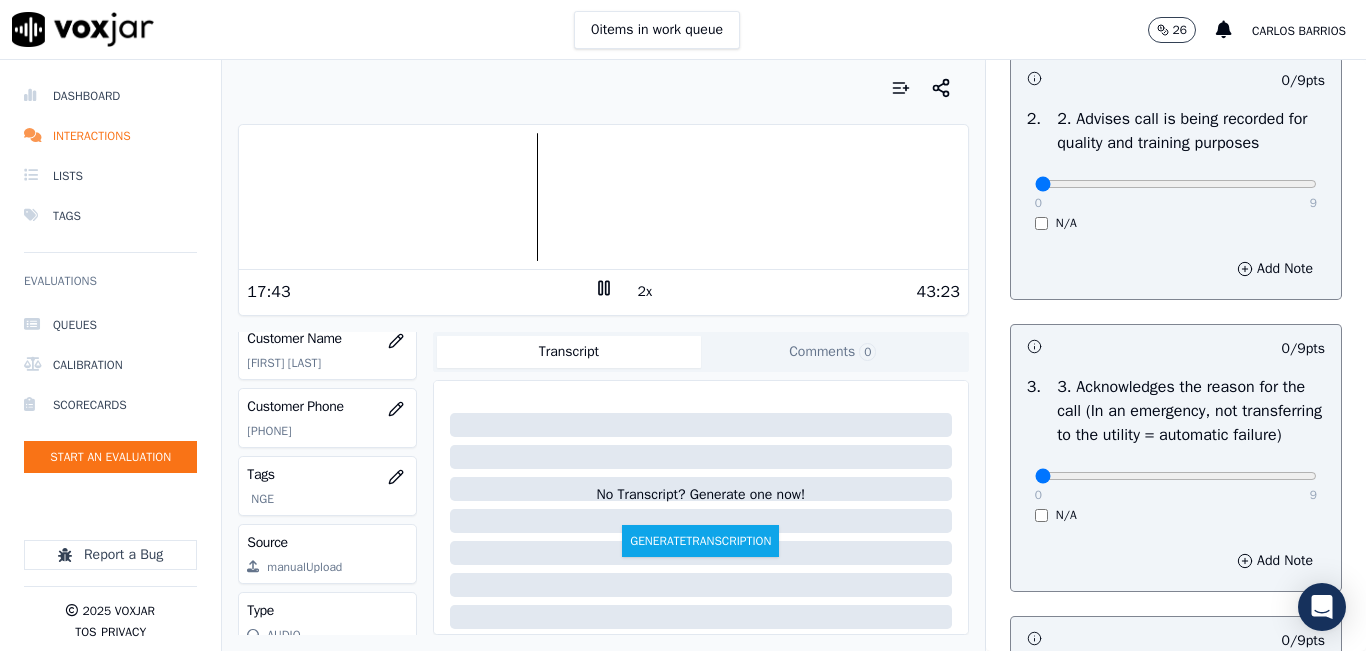 scroll, scrollTop: 500, scrollLeft: 0, axis: vertical 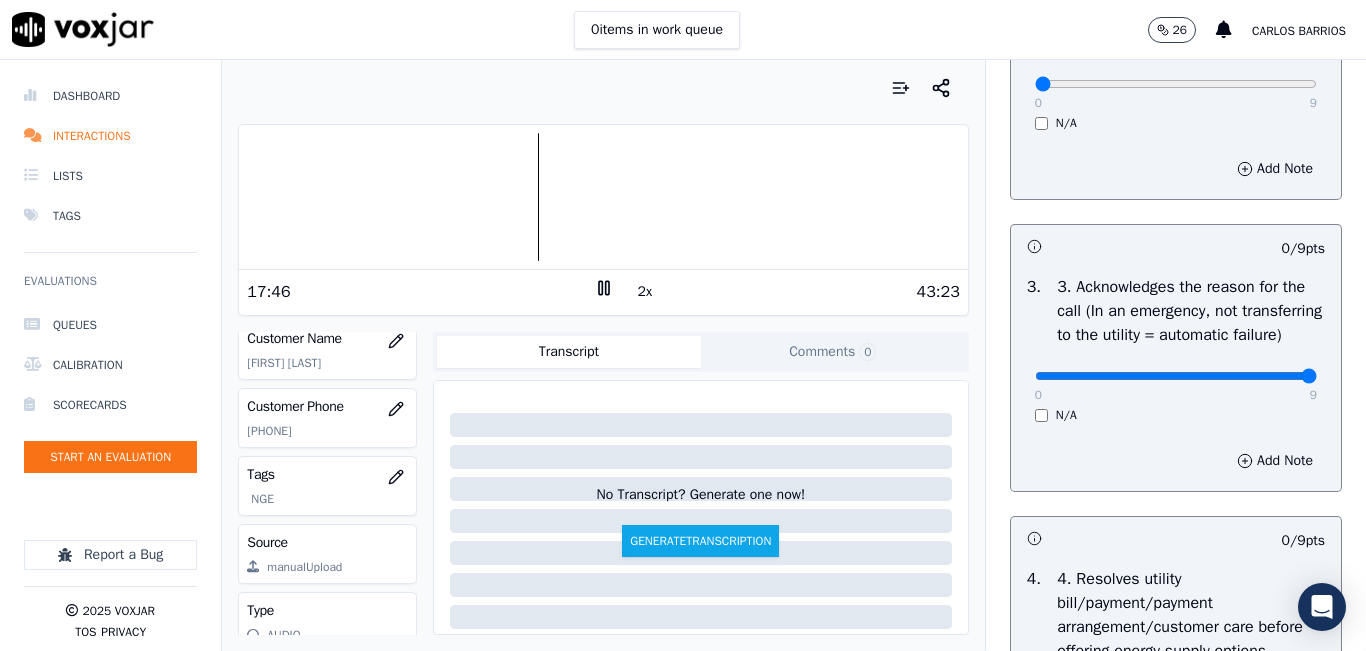 drag, startPoint x: 1232, startPoint y: 425, endPoint x: 1257, endPoint y: 420, distance: 25.495098 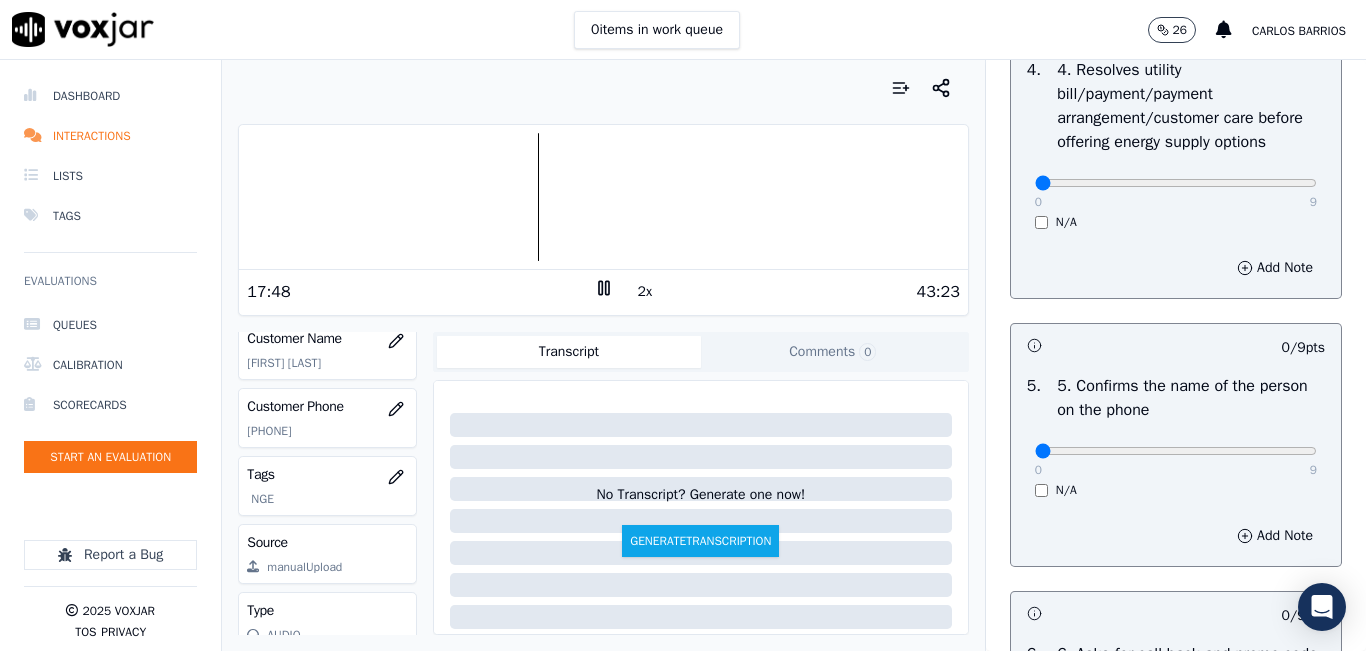 scroll, scrollTop: 1200, scrollLeft: 0, axis: vertical 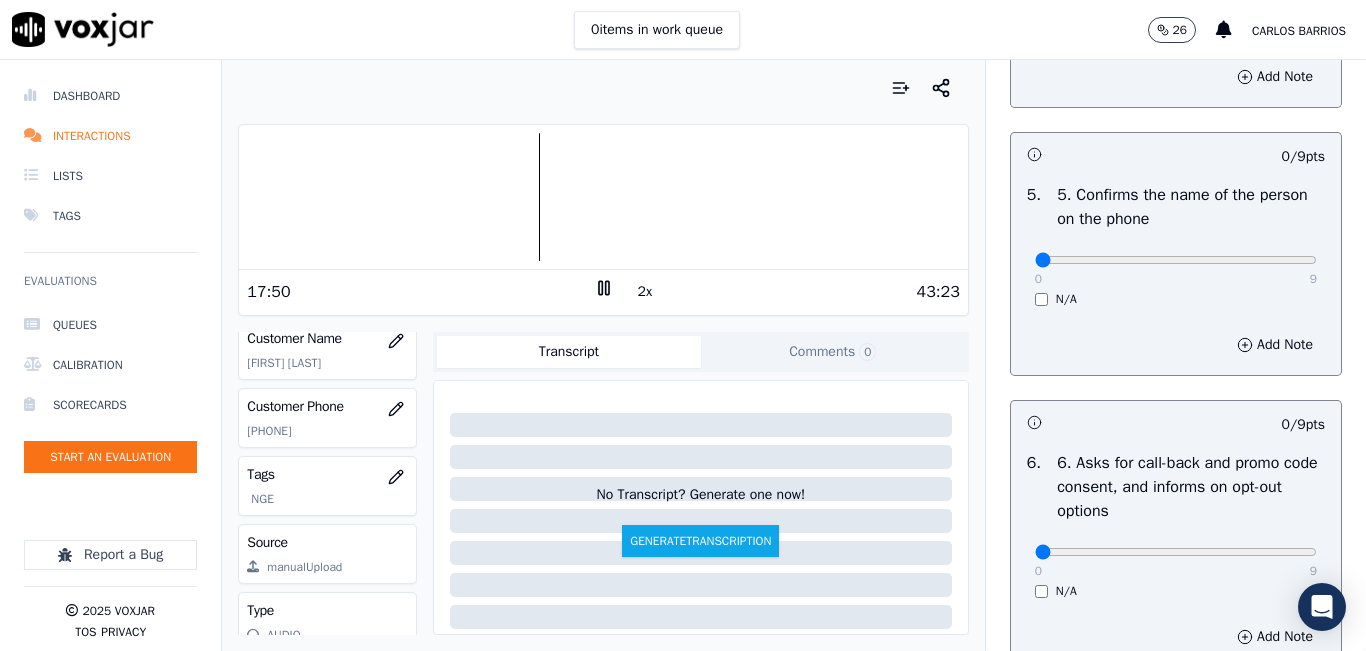 click on "0   9" at bounding box center (1176, 259) 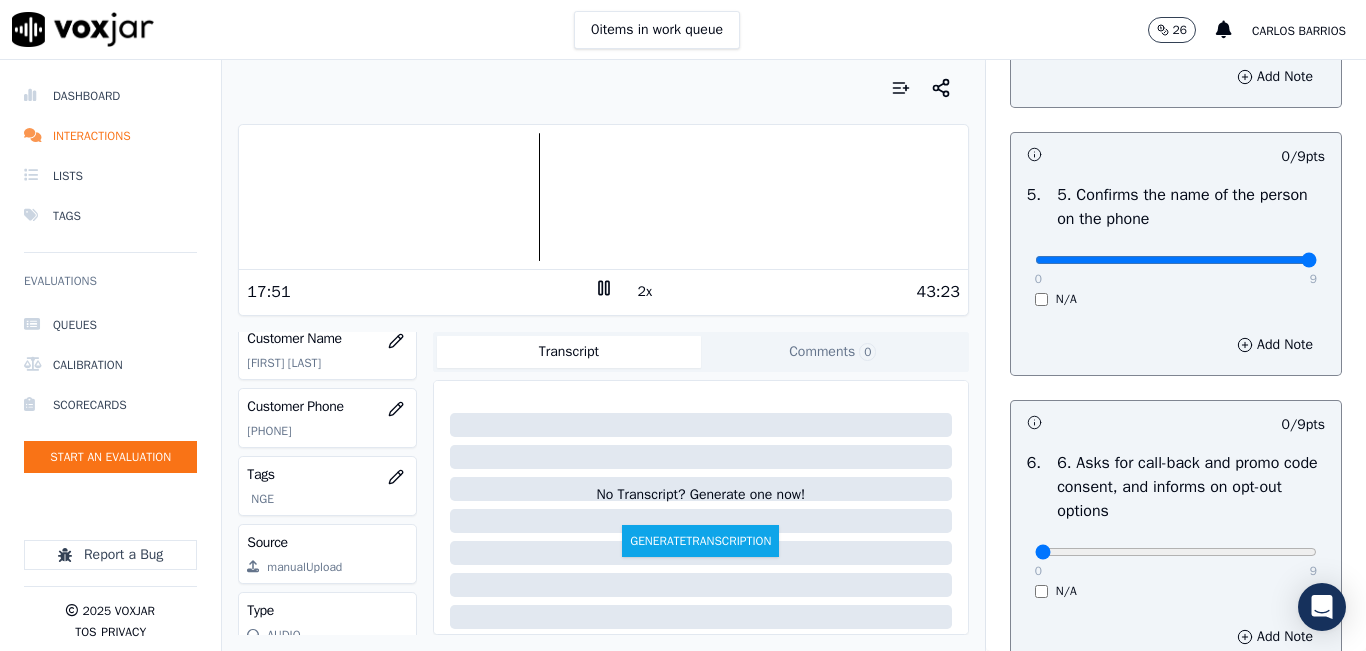 type on "9" 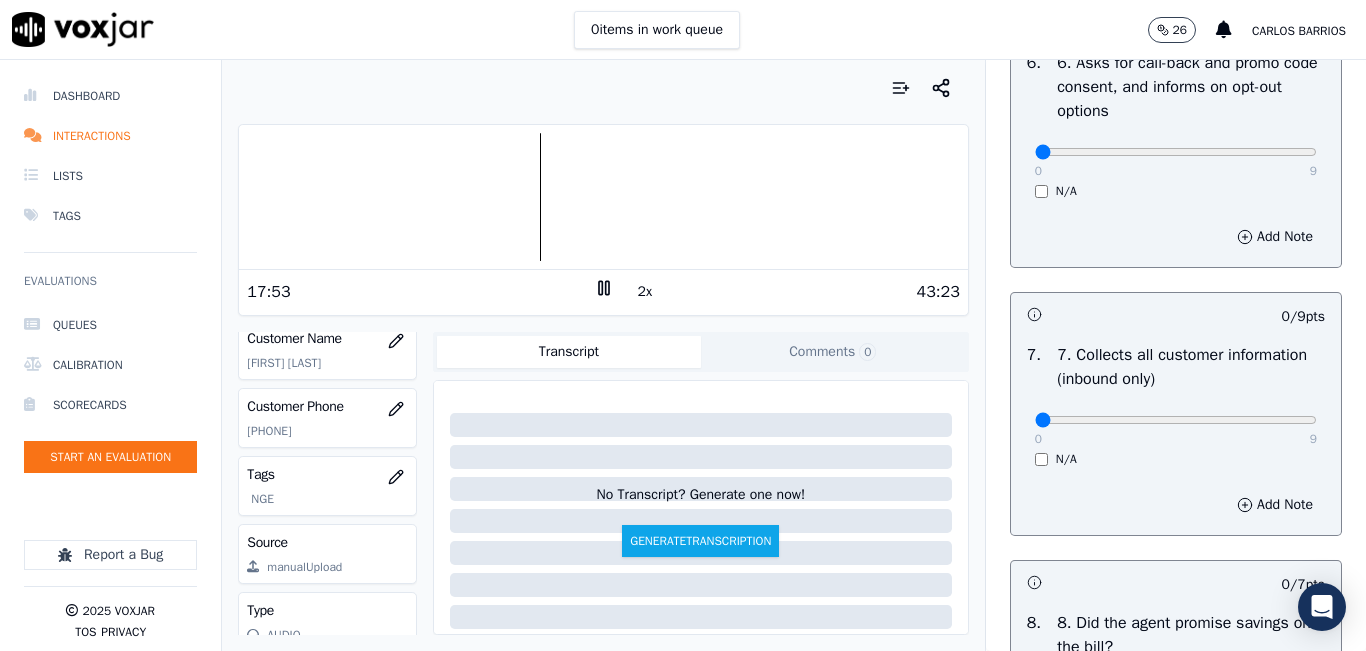 scroll, scrollTop: 1700, scrollLeft: 0, axis: vertical 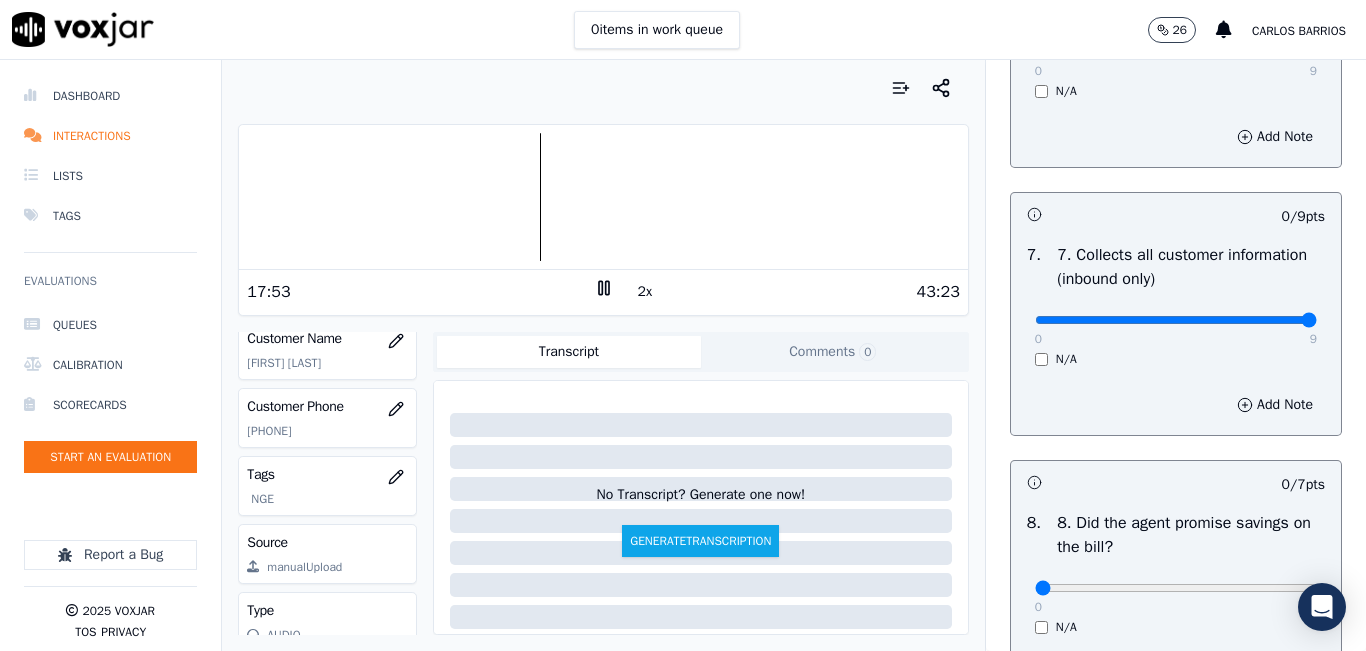 click at bounding box center [1176, -1384] 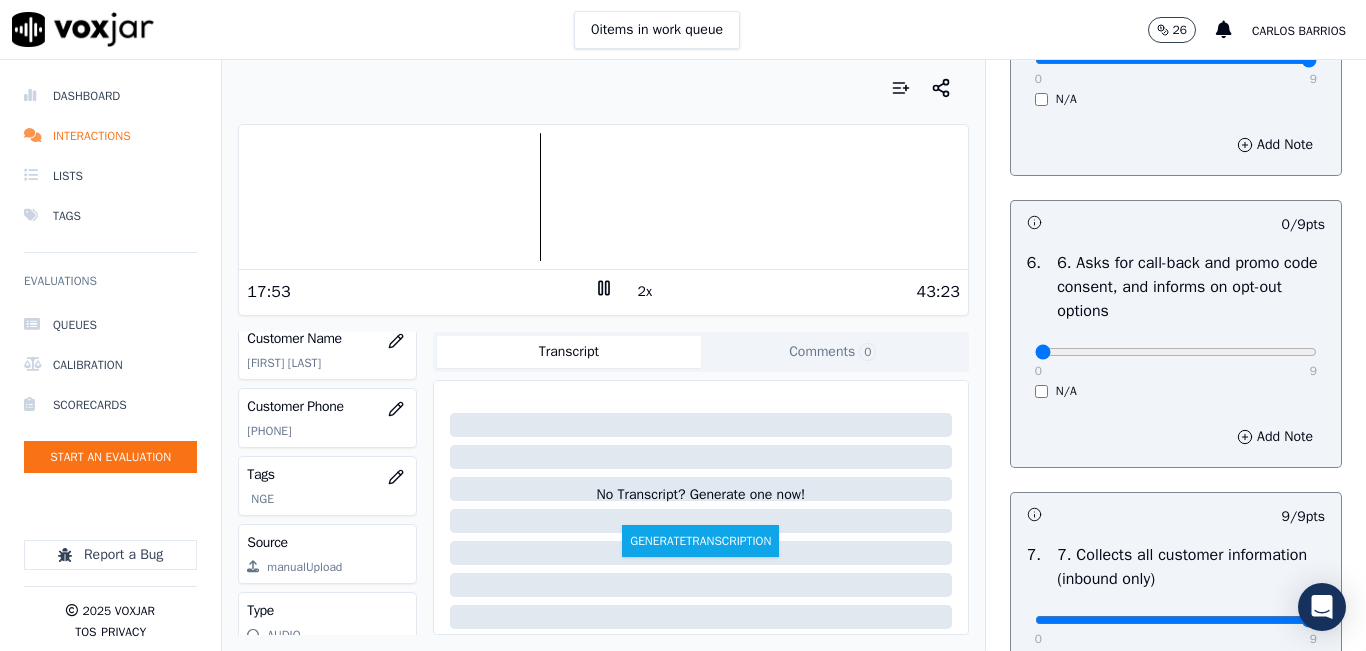 scroll, scrollTop: 1700, scrollLeft: 0, axis: vertical 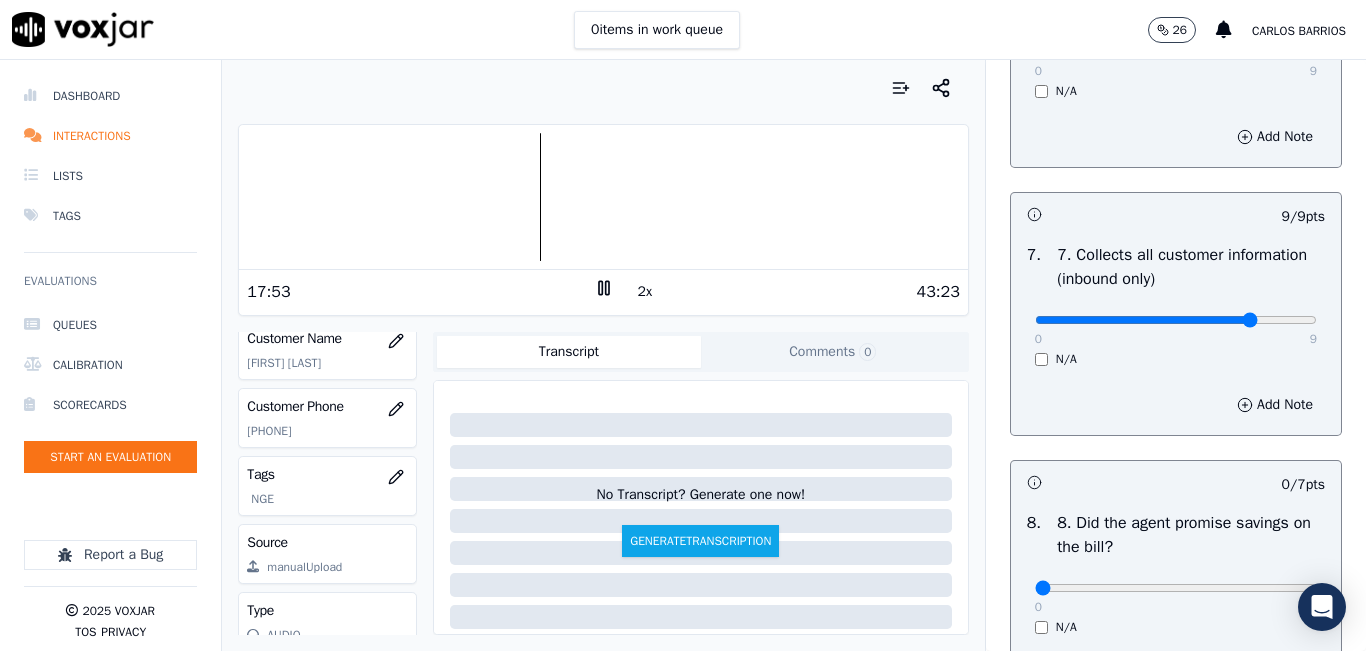 type on "7" 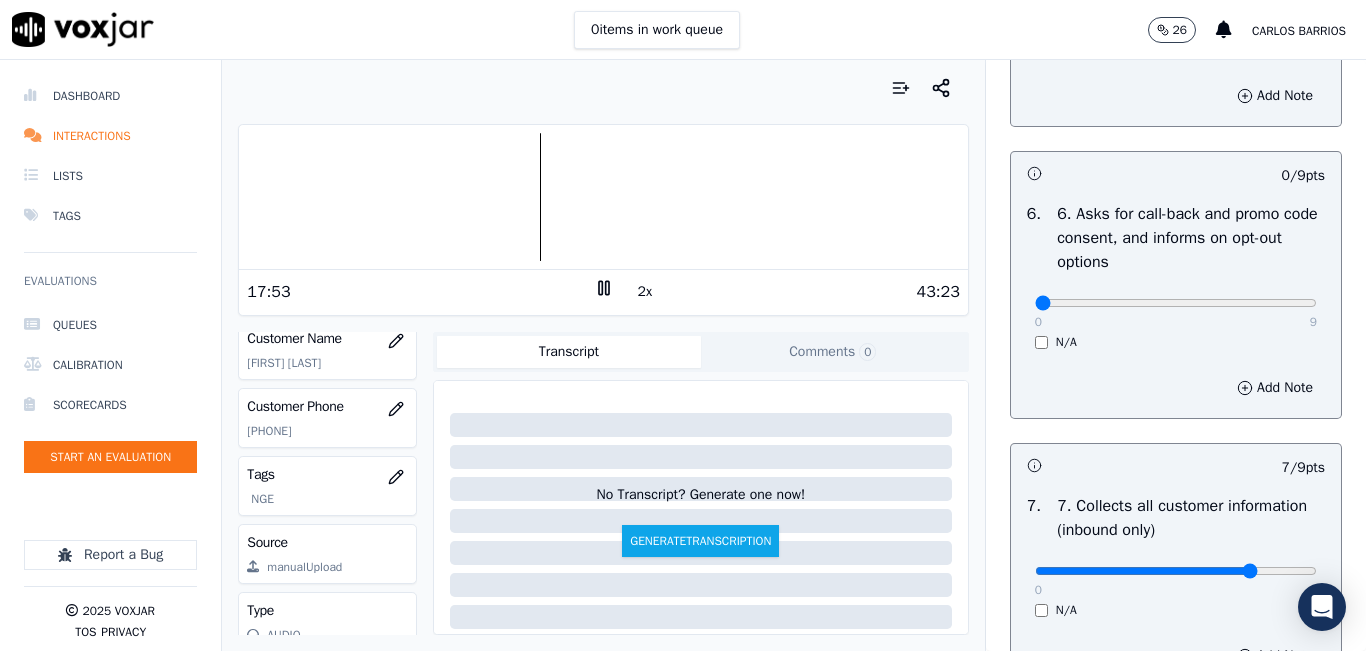 scroll, scrollTop: 1300, scrollLeft: 0, axis: vertical 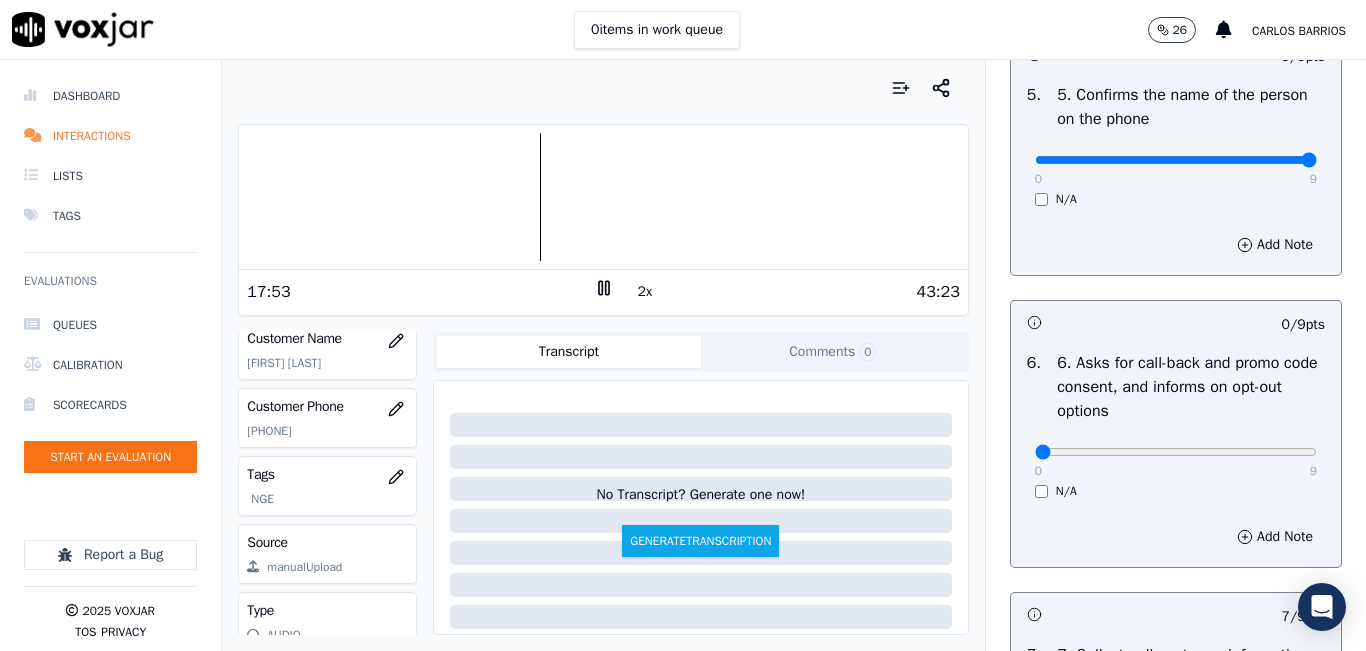 click on "6. Asks for call-back and promo code consent, and informs on opt-out options" at bounding box center (1191, 387) 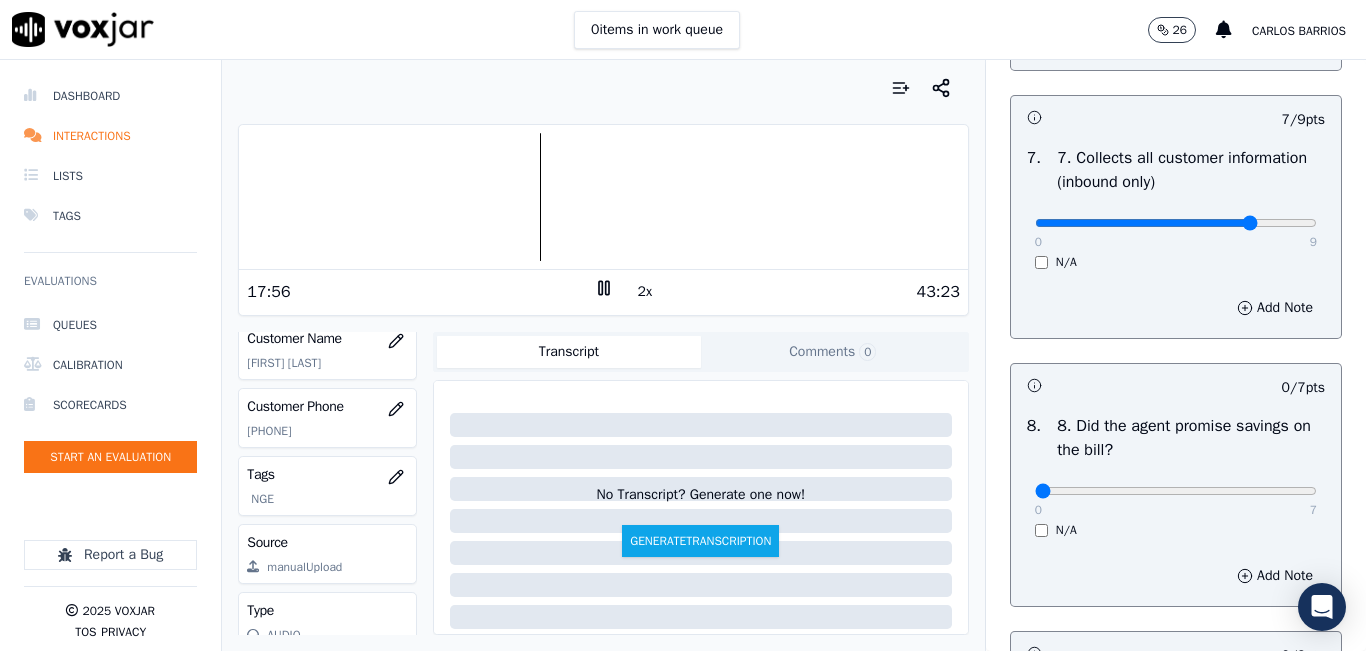 scroll, scrollTop: 1800, scrollLeft: 0, axis: vertical 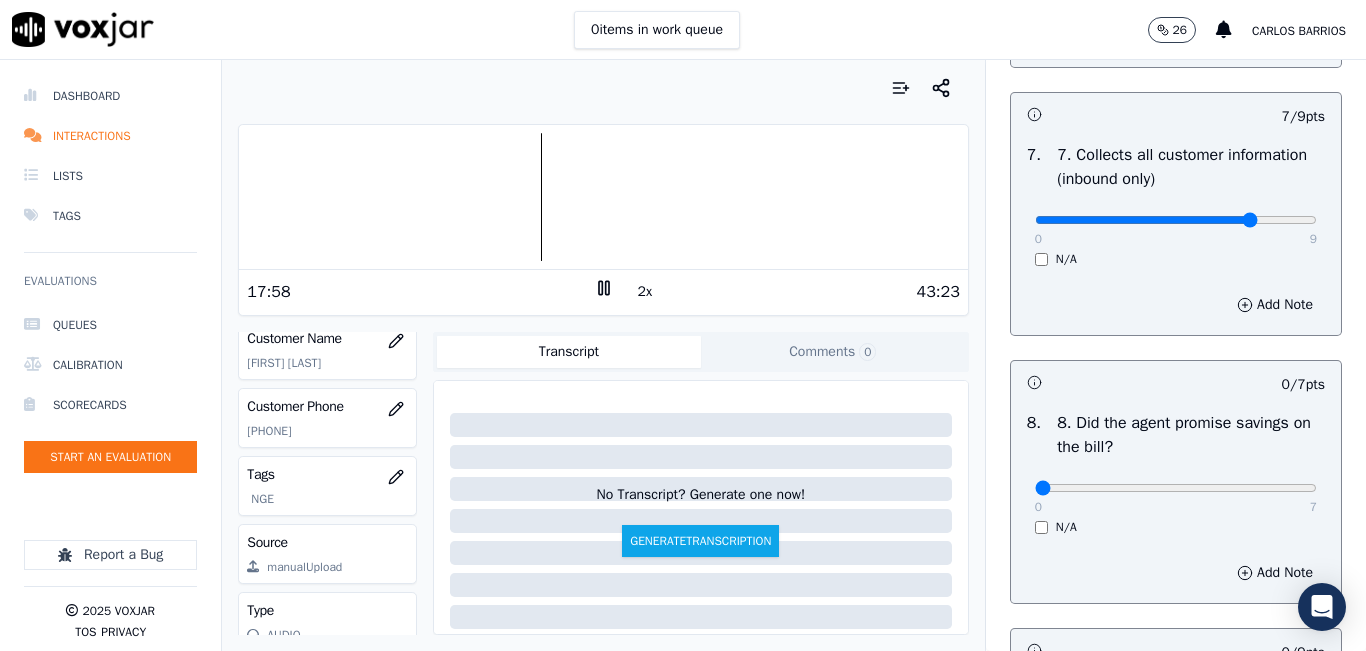 click on "43:23" at bounding box center [787, 292] 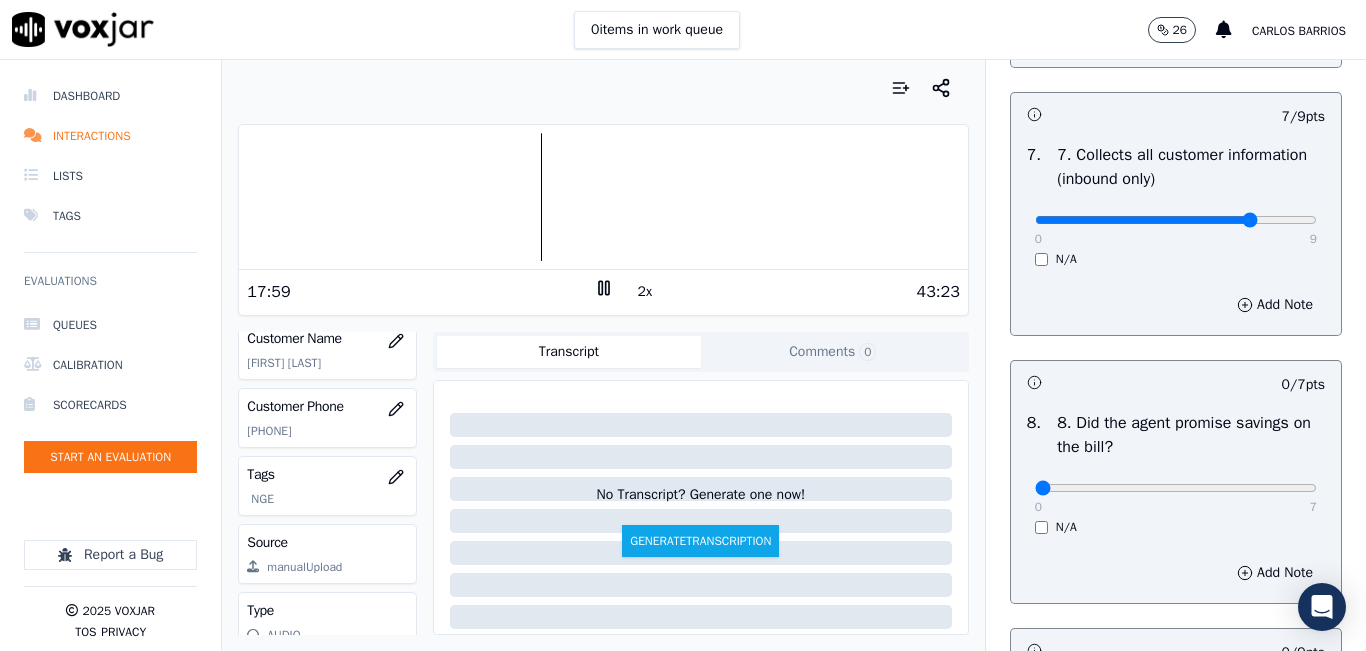 click on "2x" at bounding box center [645, 292] 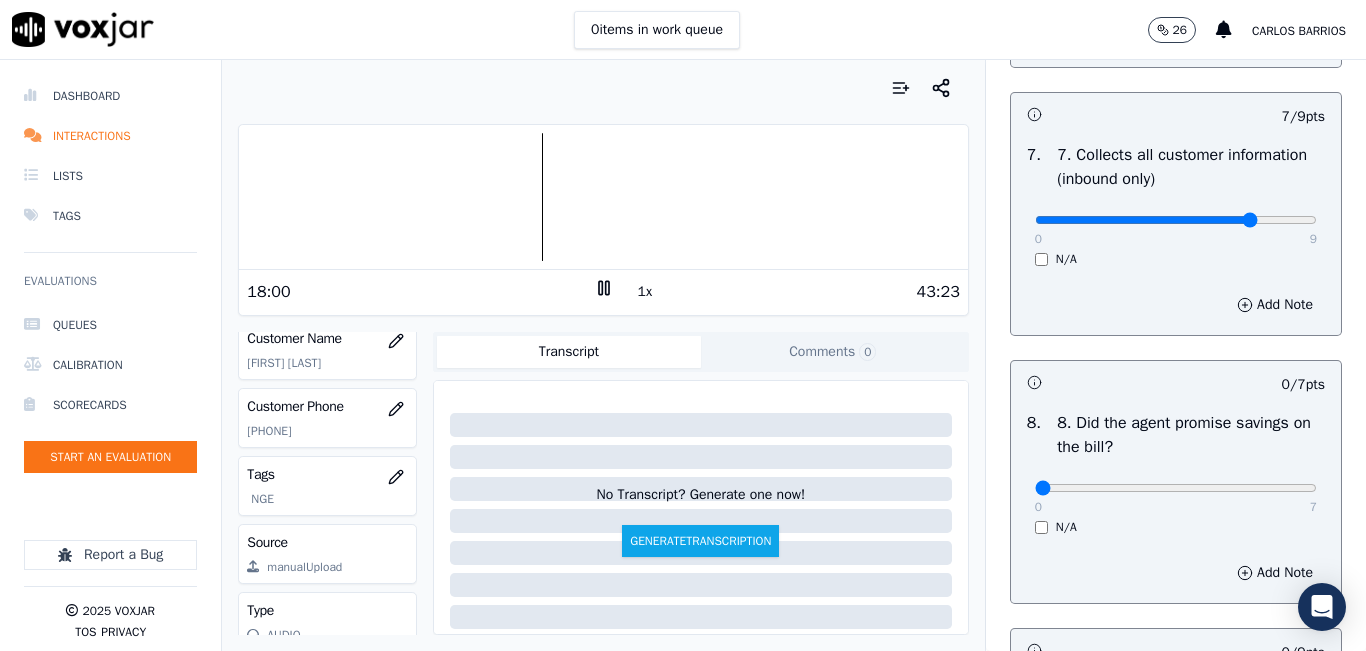 click on "1x" at bounding box center (645, 292) 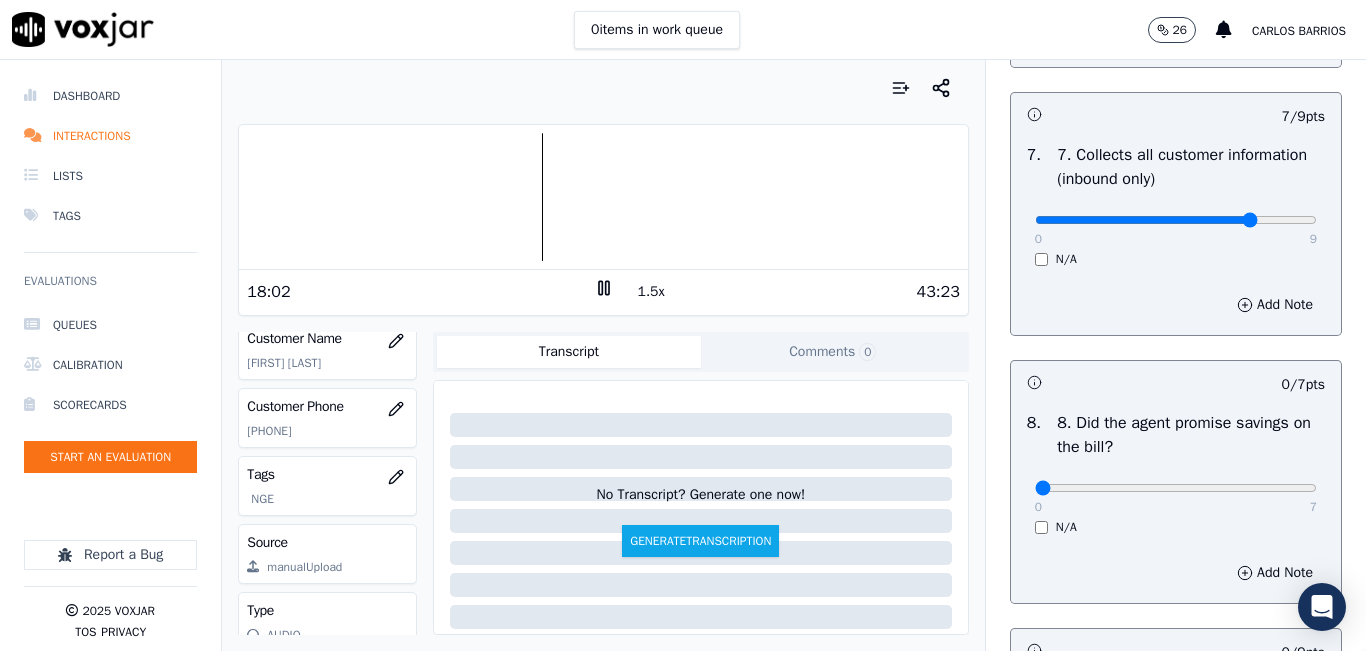 click on "1.5x" at bounding box center [651, 292] 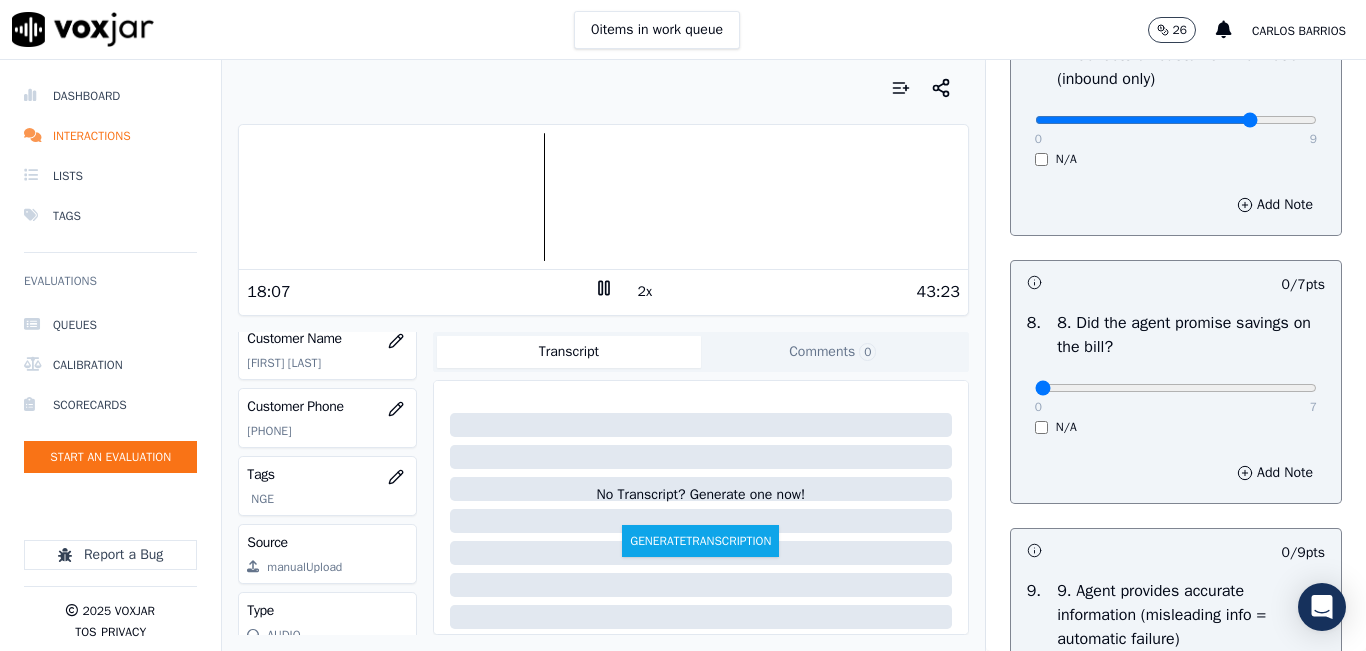 scroll, scrollTop: 2000, scrollLeft: 0, axis: vertical 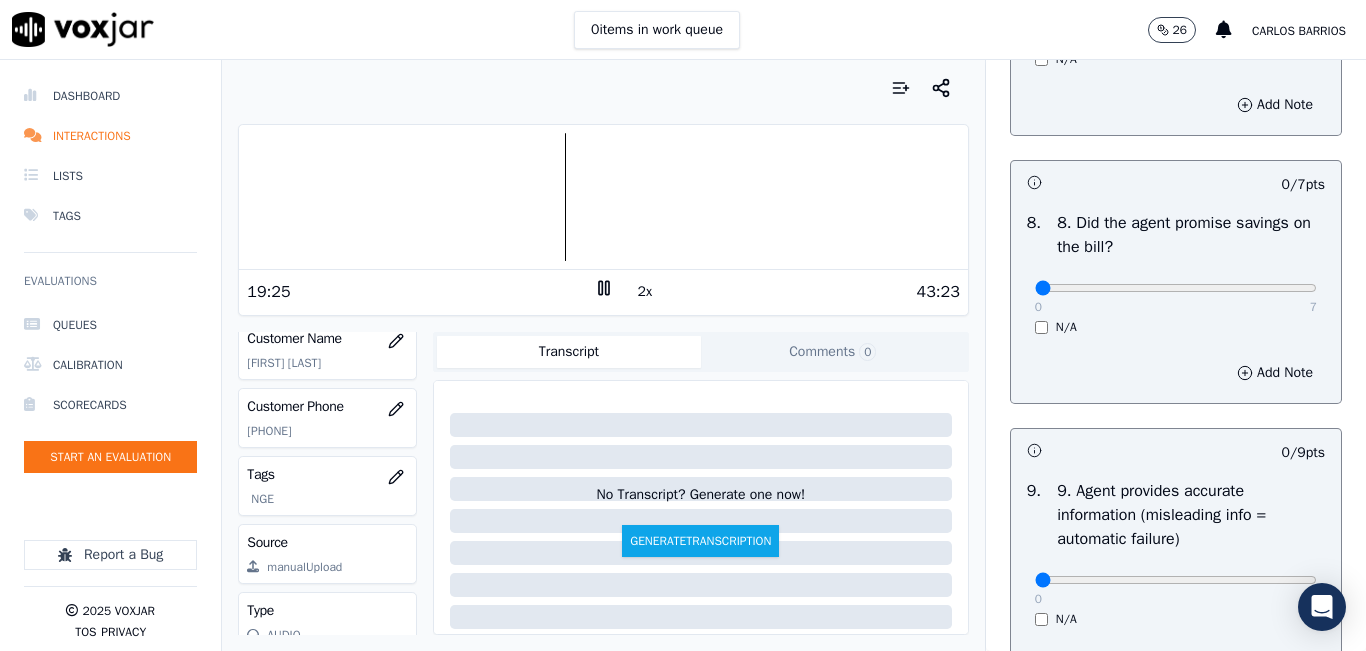click 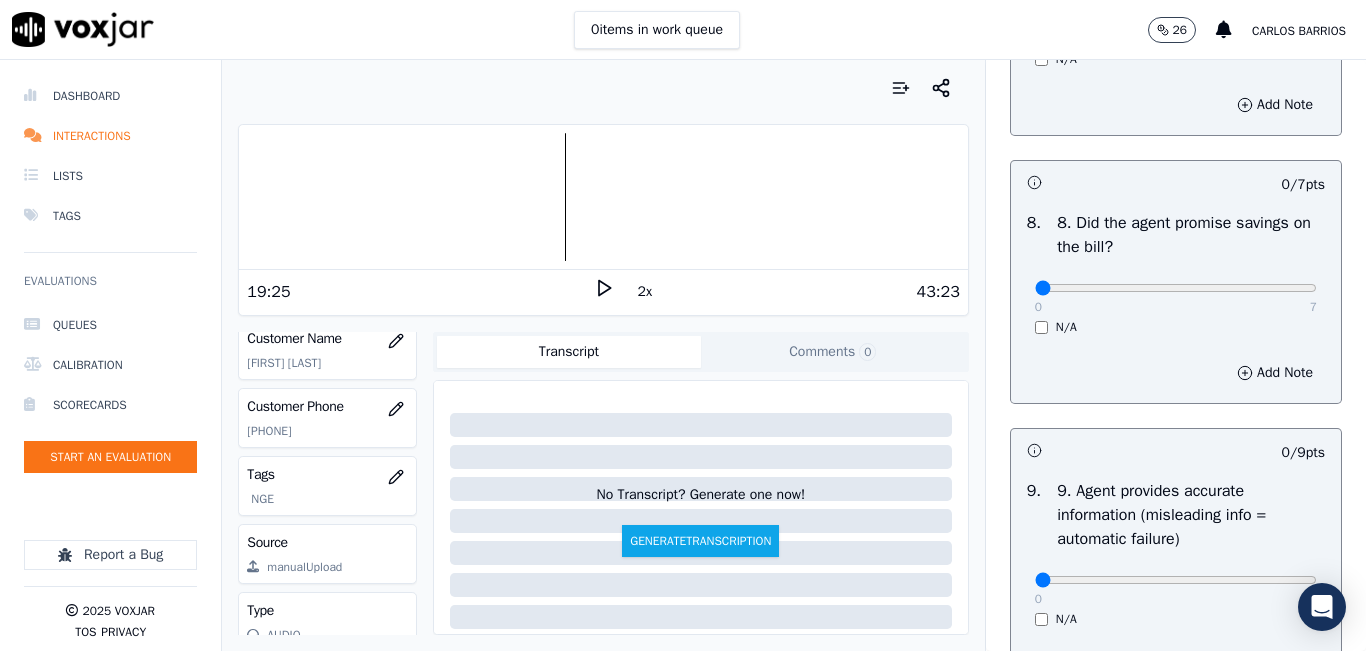 click 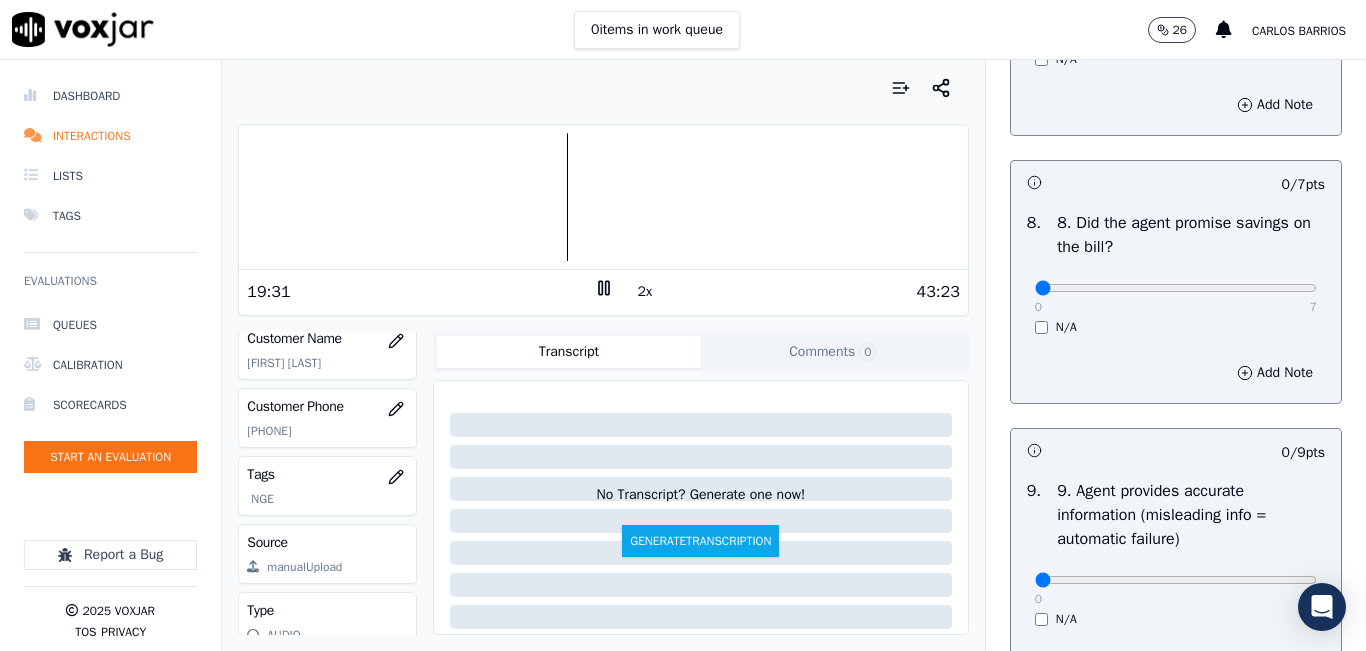 click at bounding box center [603, 88] 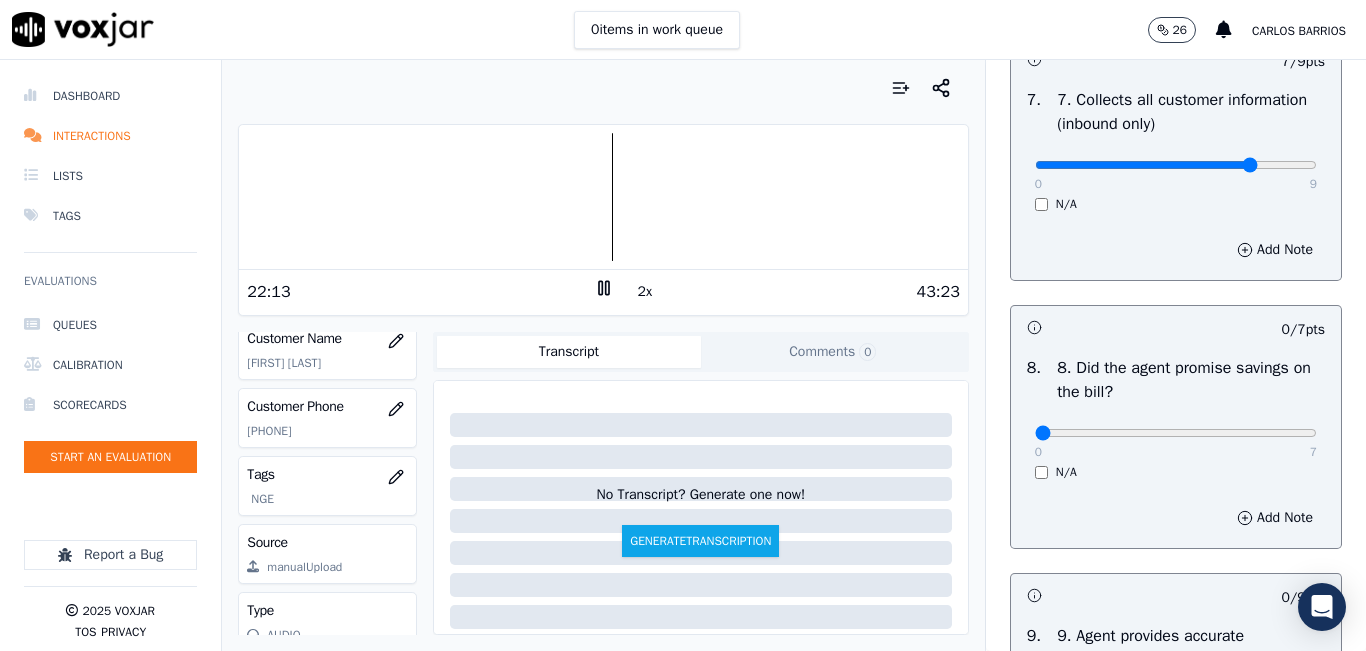 scroll, scrollTop: 2000, scrollLeft: 0, axis: vertical 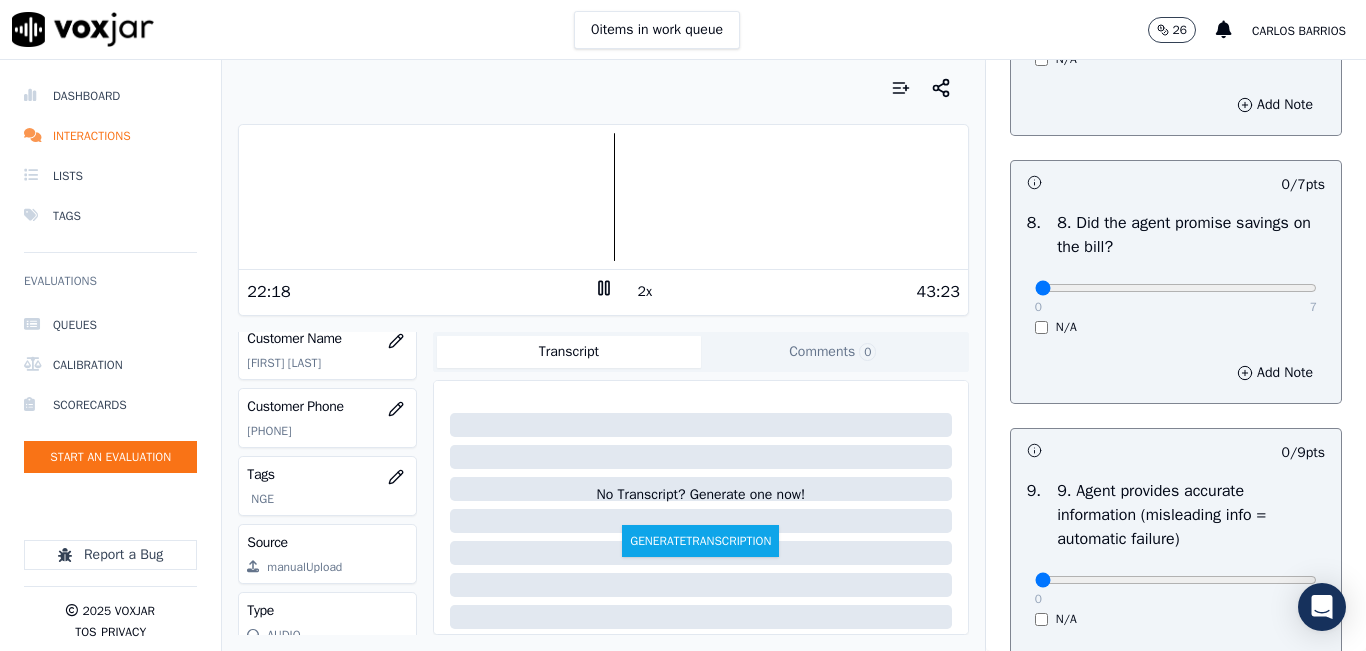 click on "8 .   8. Did the agent promise savings on the bill?     0   7     N/A" at bounding box center [1176, 273] 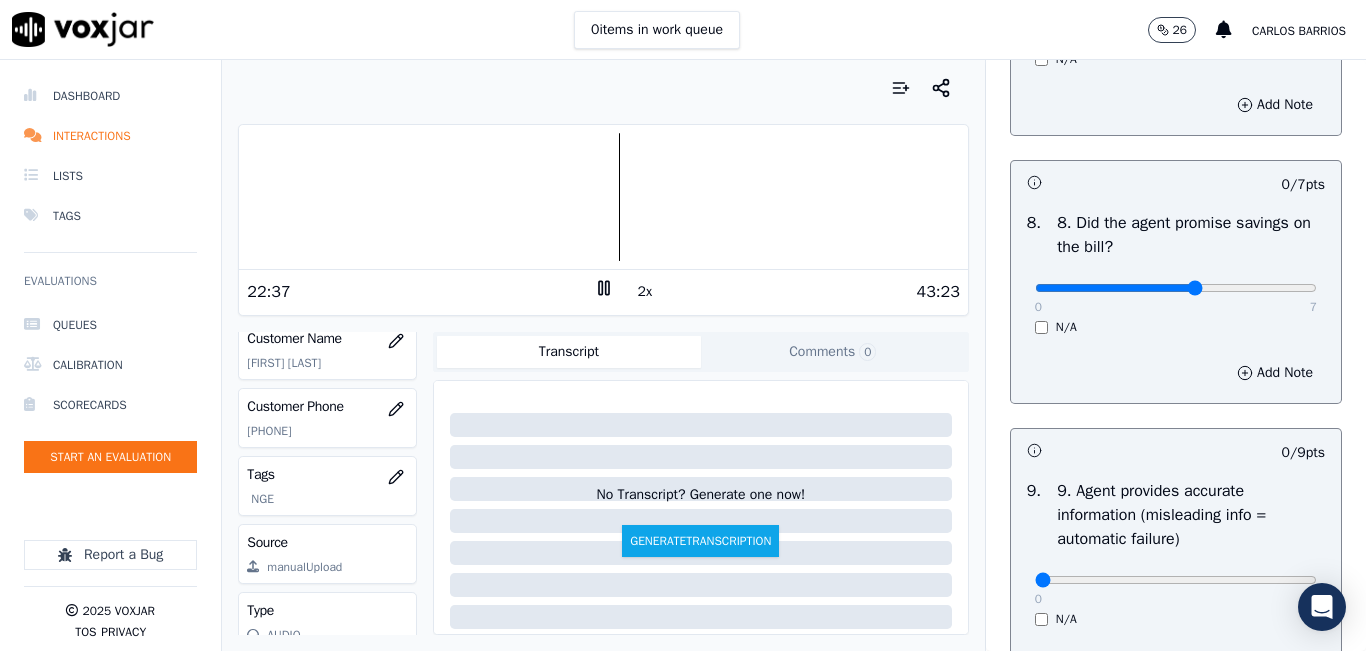 click at bounding box center [1176, -1684] 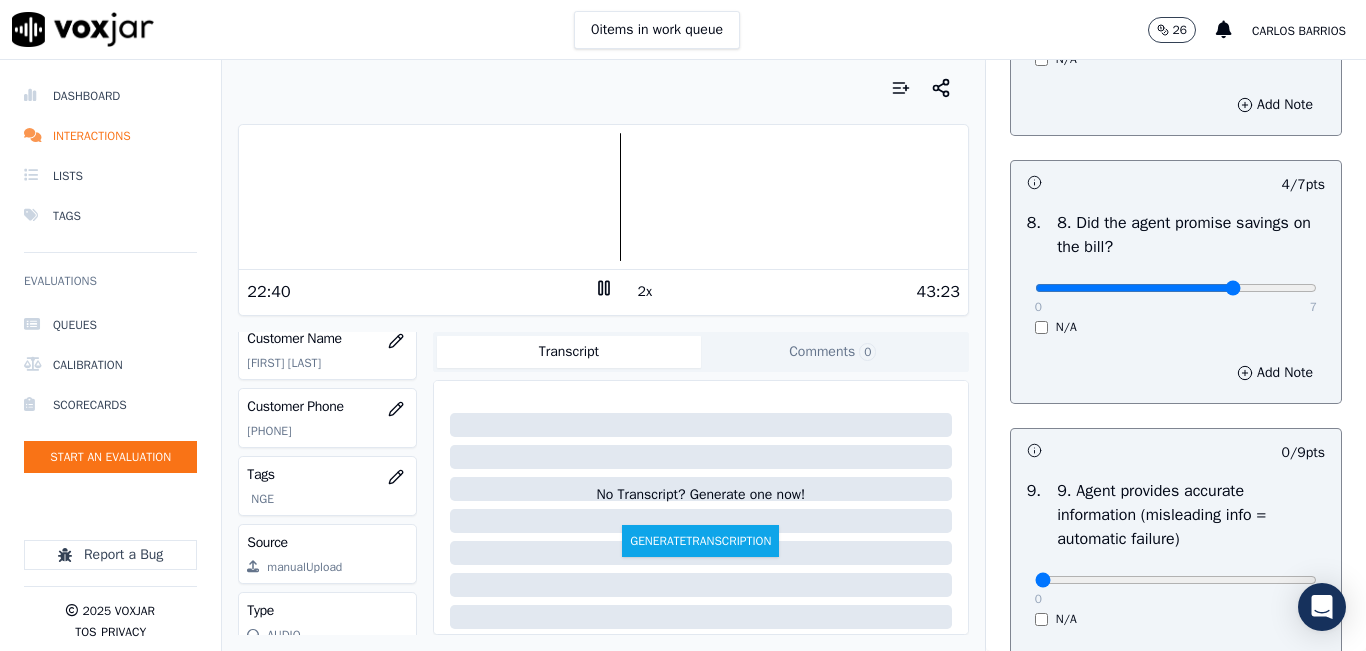 click at bounding box center [1176, -1684] 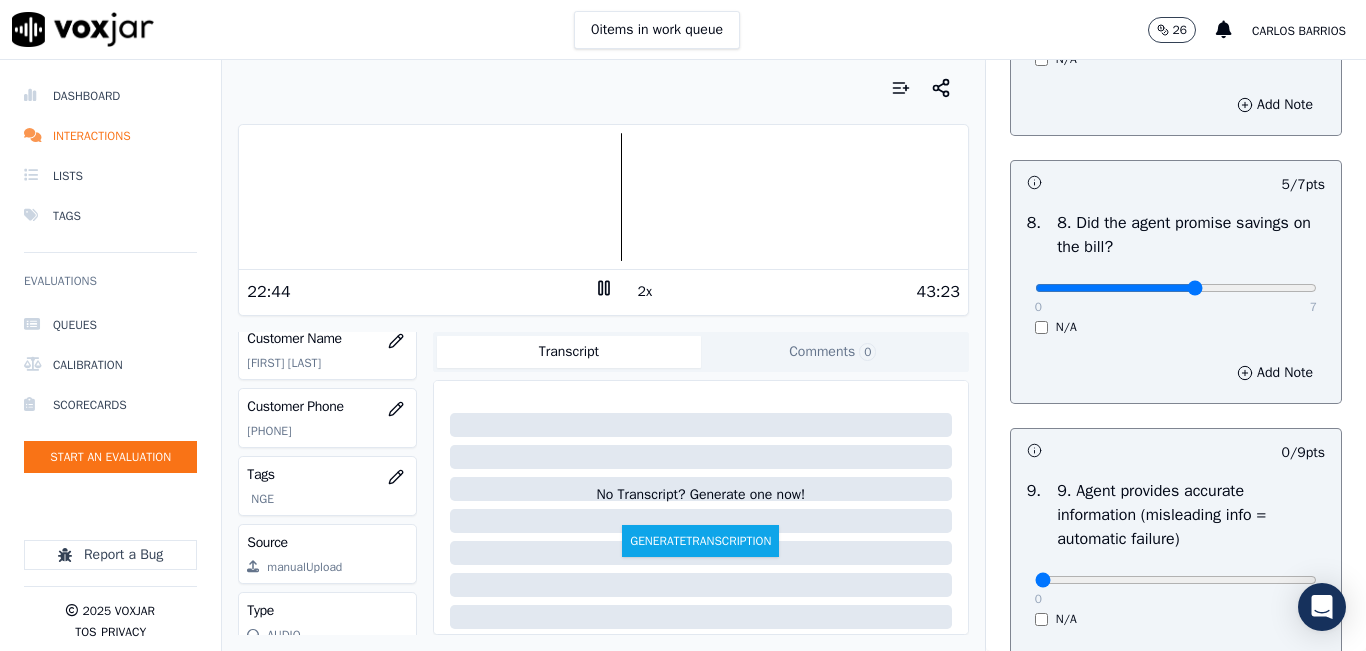 type on "4" 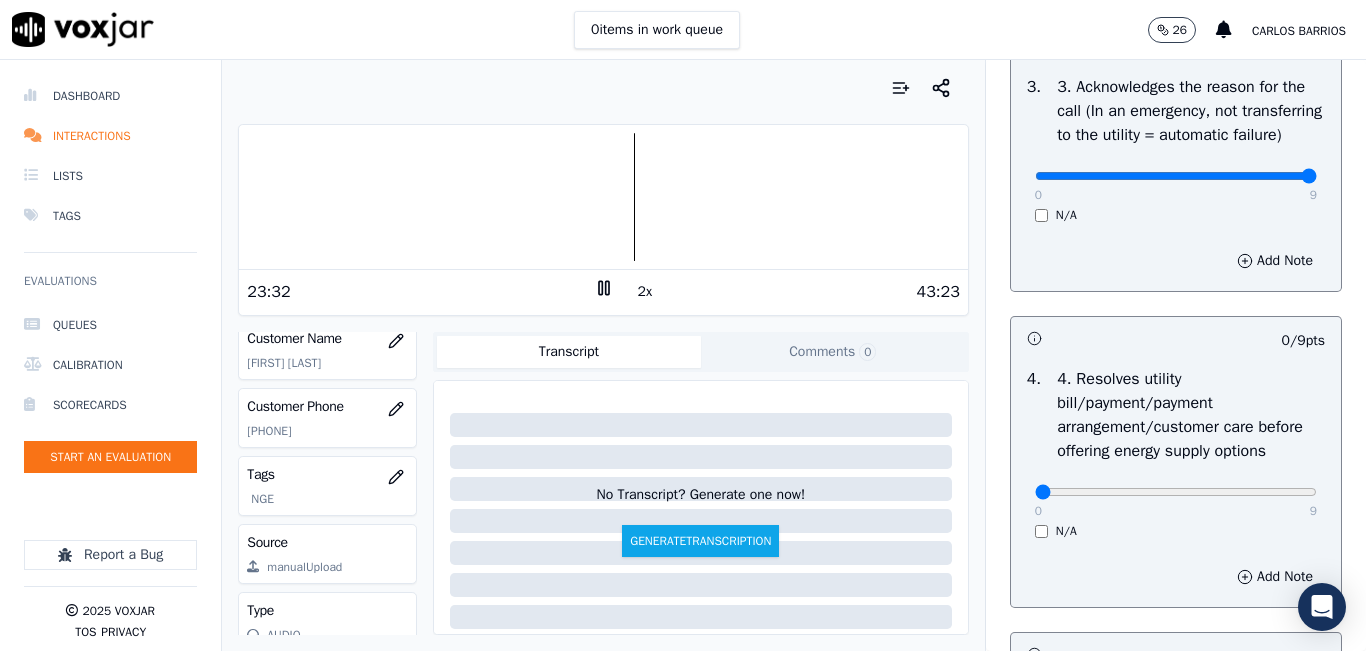 scroll, scrollTop: 300, scrollLeft: 0, axis: vertical 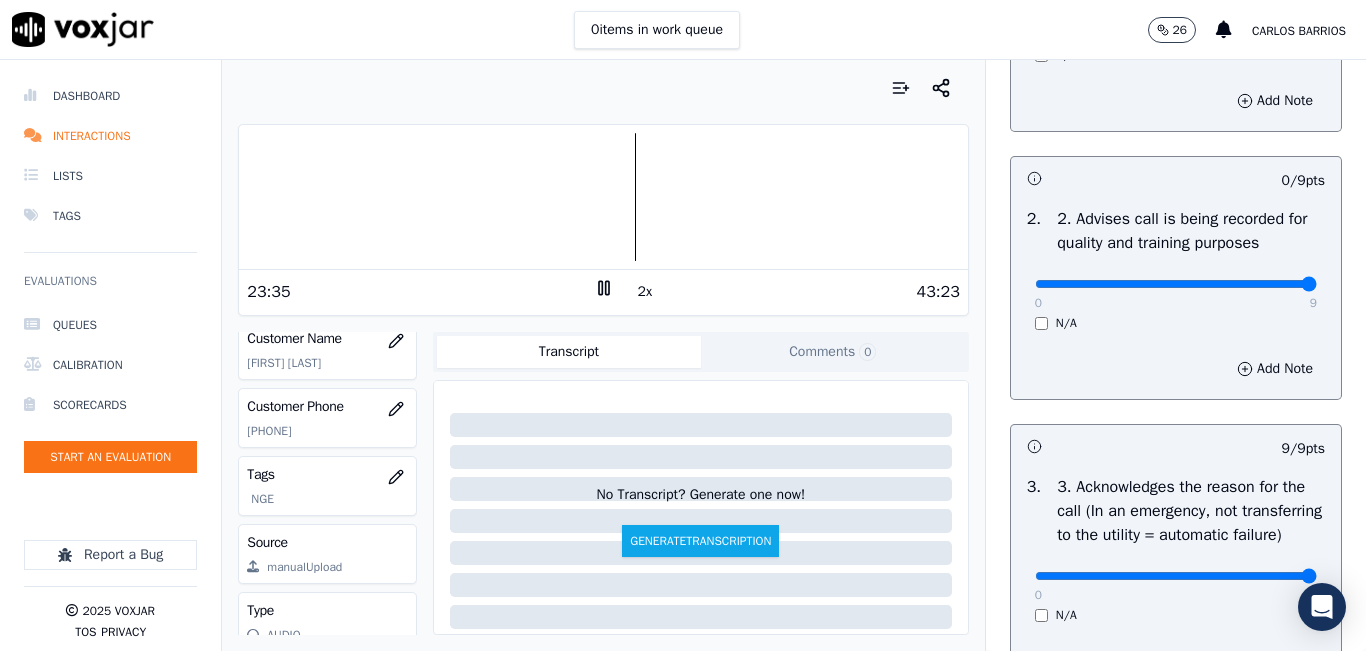 drag, startPoint x: 1240, startPoint y: 302, endPoint x: 1295, endPoint y: 305, distance: 55.081757 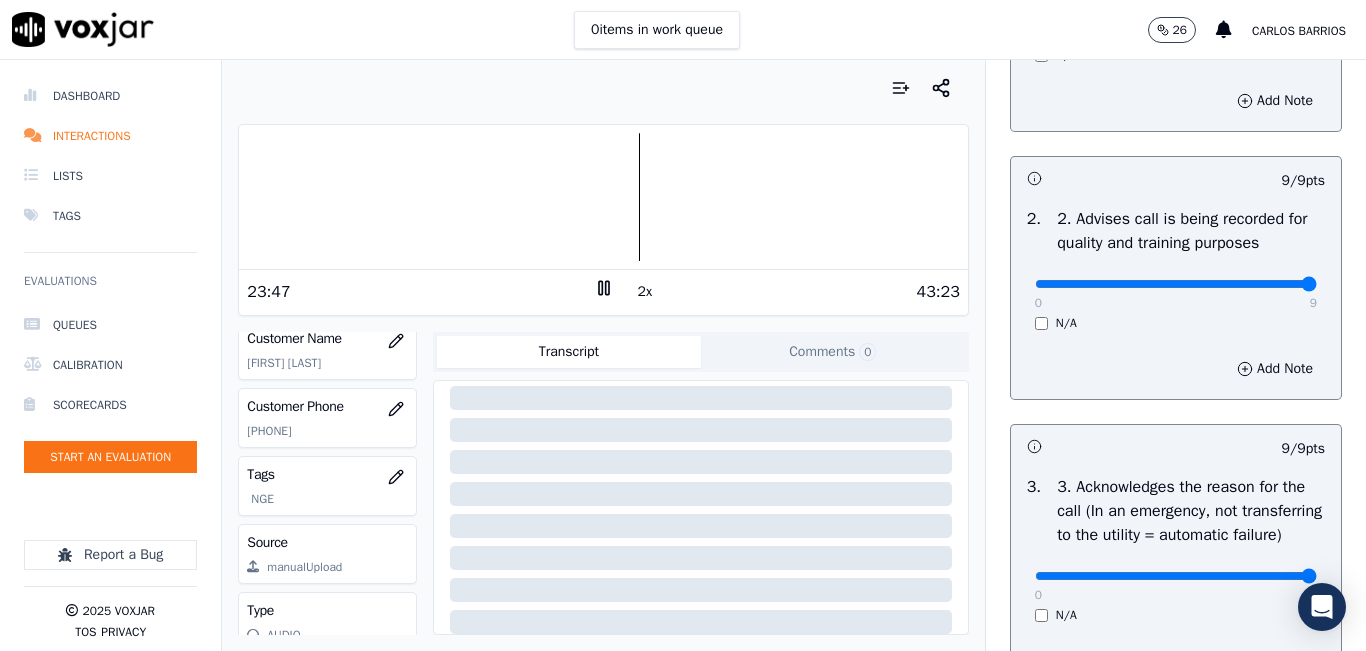 scroll, scrollTop: 392, scrollLeft: 0, axis: vertical 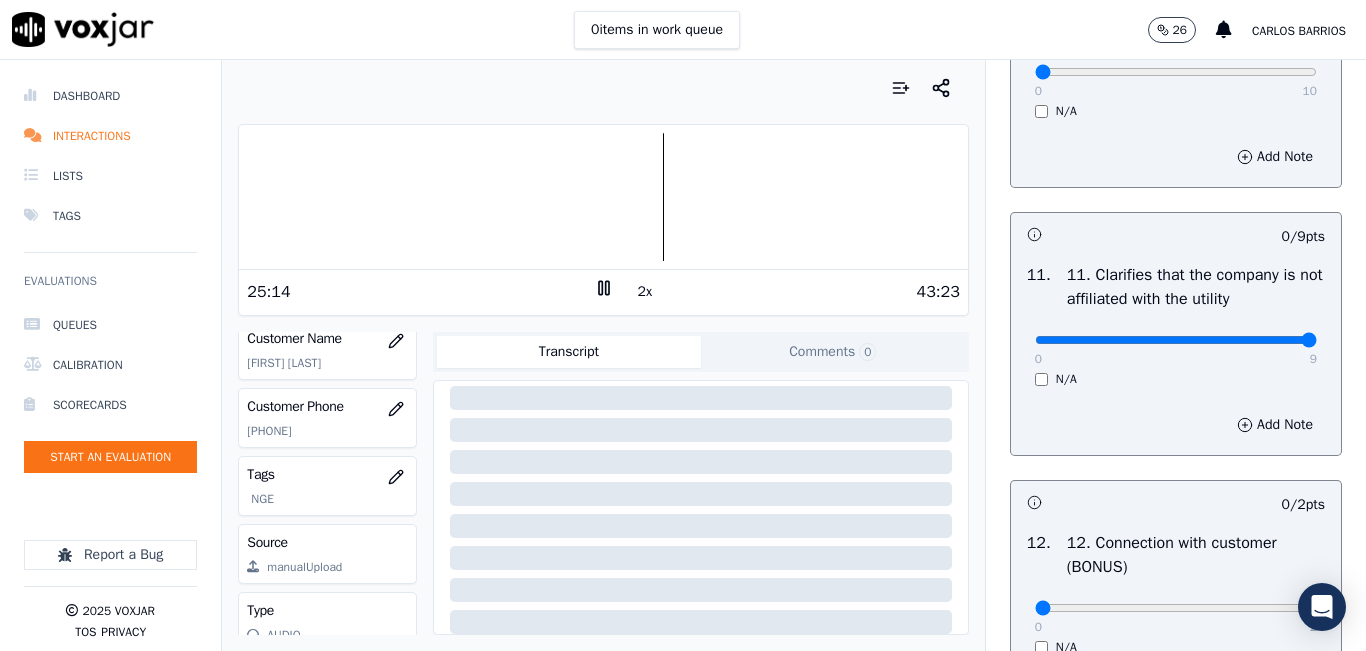 drag, startPoint x: 1253, startPoint y: 403, endPoint x: 1283, endPoint y: 416, distance: 32.695564 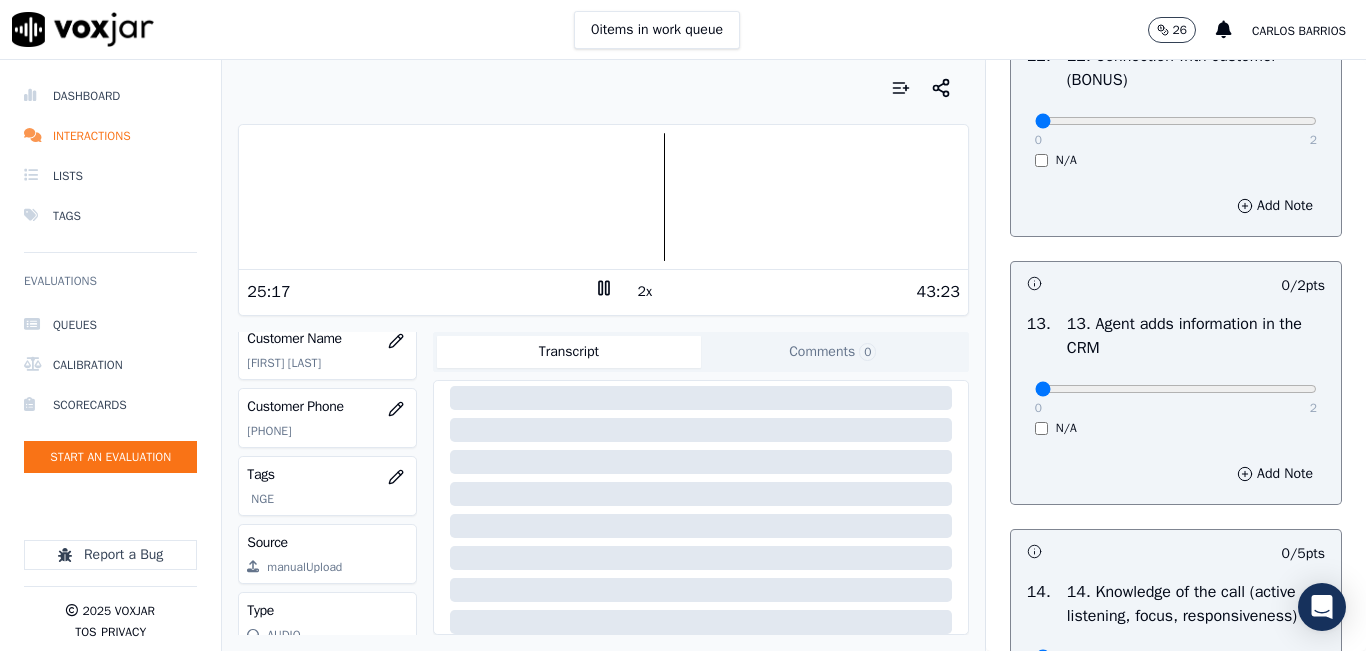scroll, scrollTop: 3300, scrollLeft: 0, axis: vertical 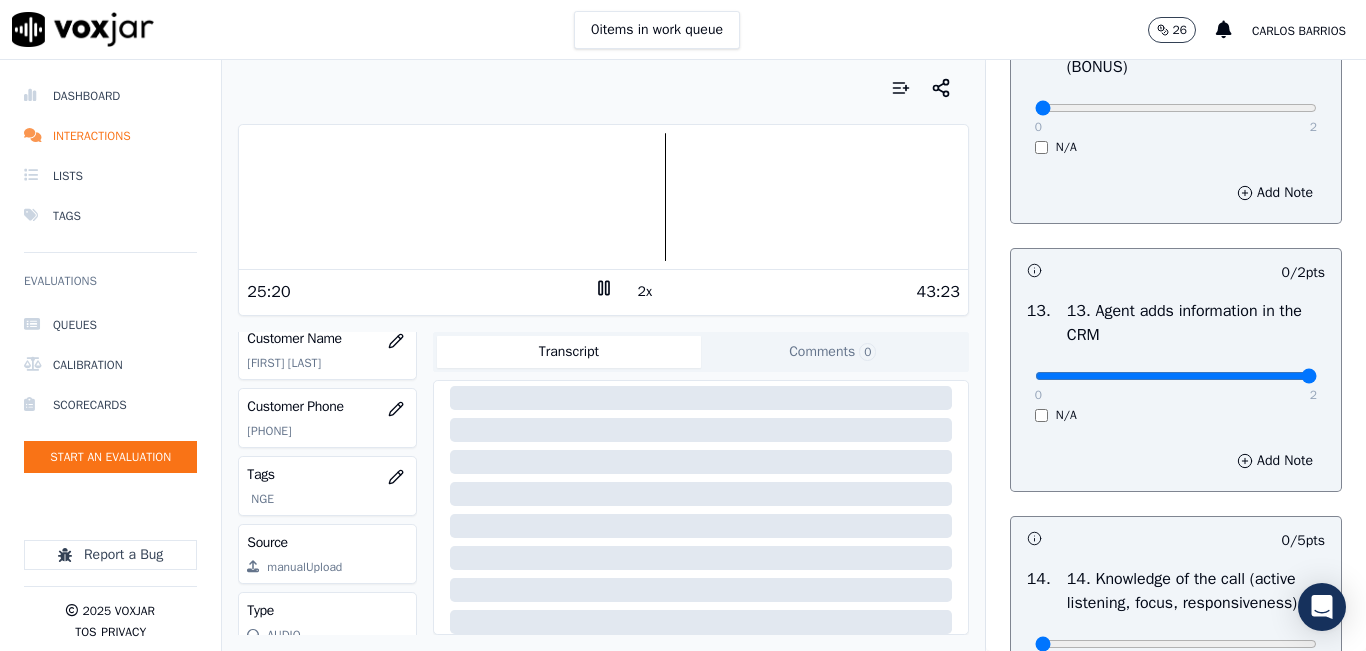 type on "2" 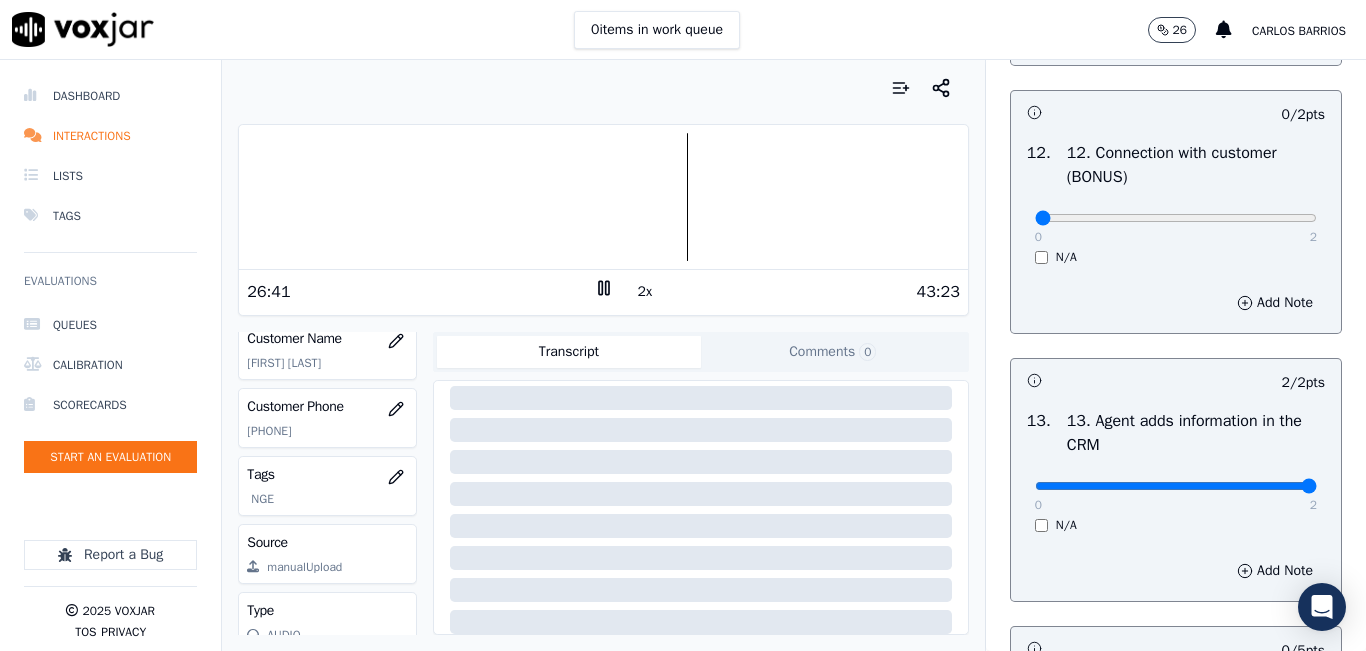scroll, scrollTop: 3142, scrollLeft: 0, axis: vertical 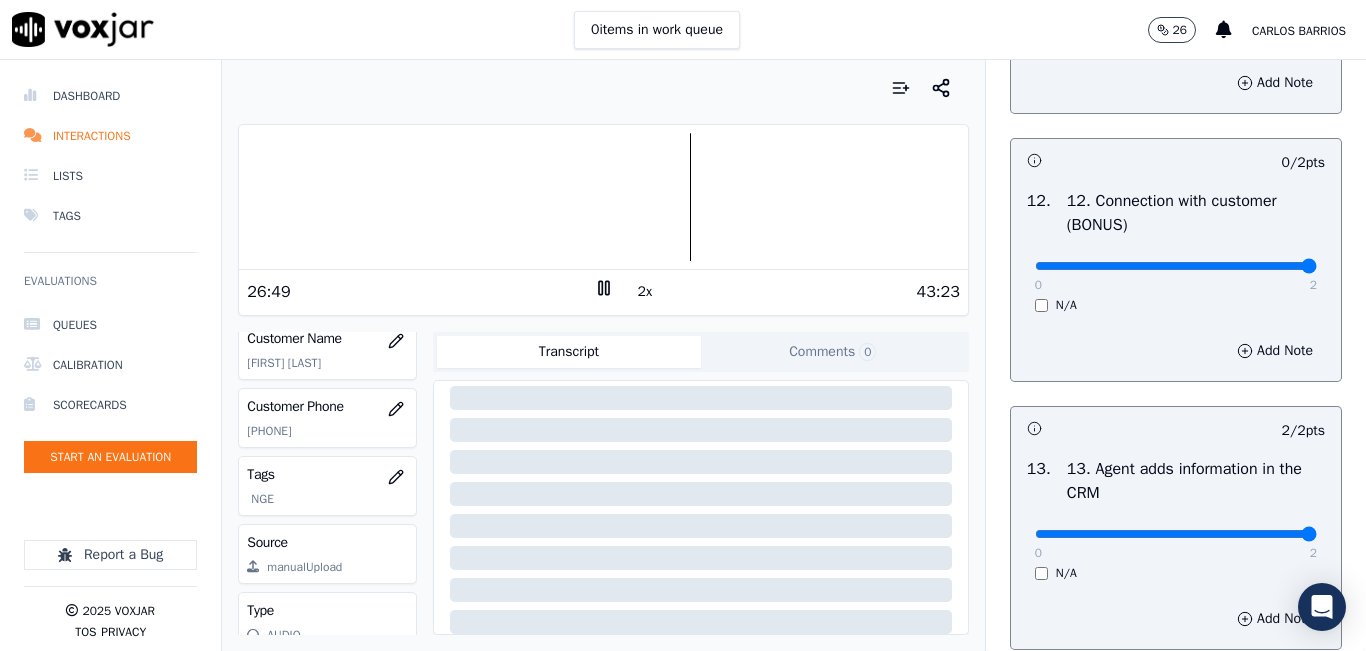 drag, startPoint x: 1233, startPoint y: 328, endPoint x: 1252, endPoint y: 330, distance: 19.104973 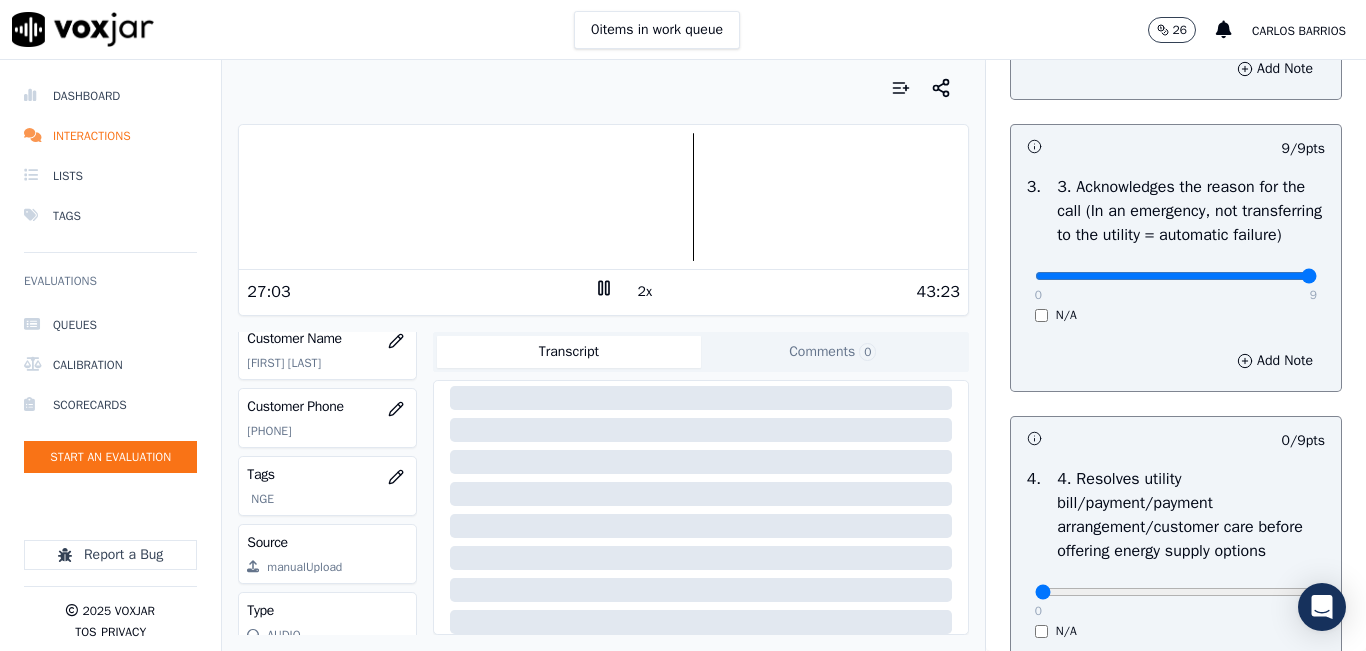scroll, scrollTop: 1000, scrollLeft: 0, axis: vertical 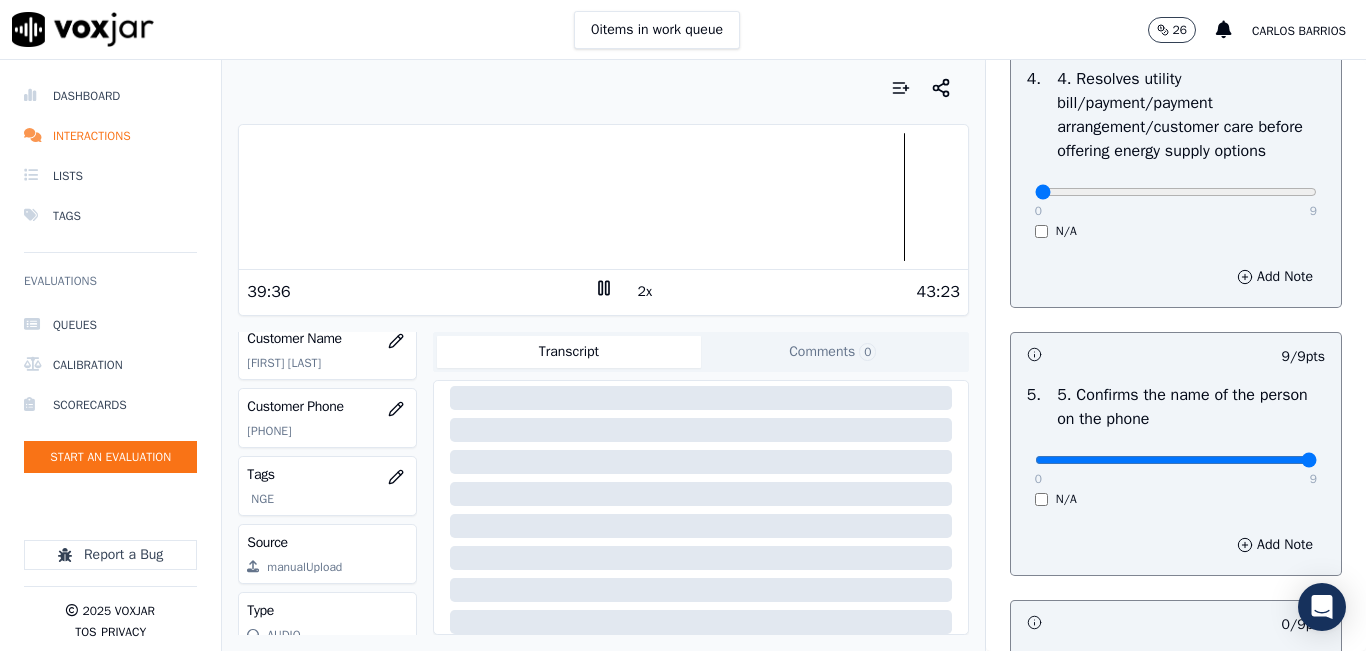 click at bounding box center [603, 197] 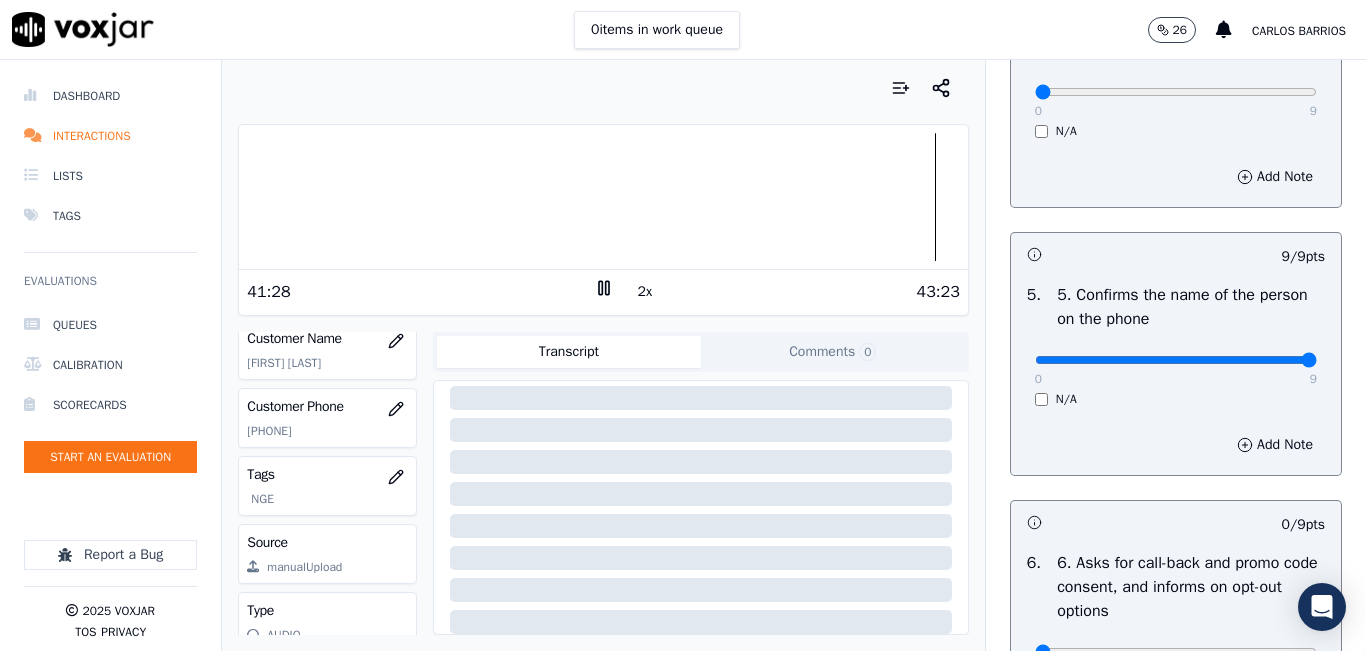 scroll, scrollTop: 900, scrollLeft: 0, axis: vertical 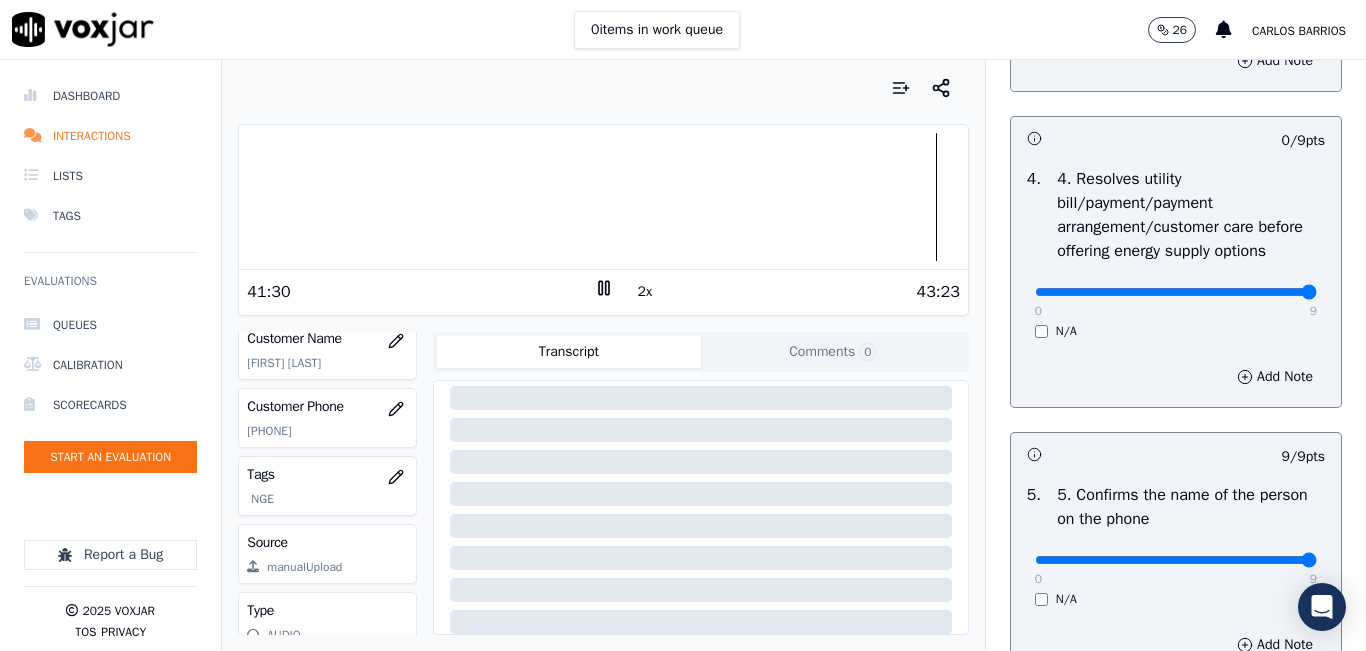 type on "9" 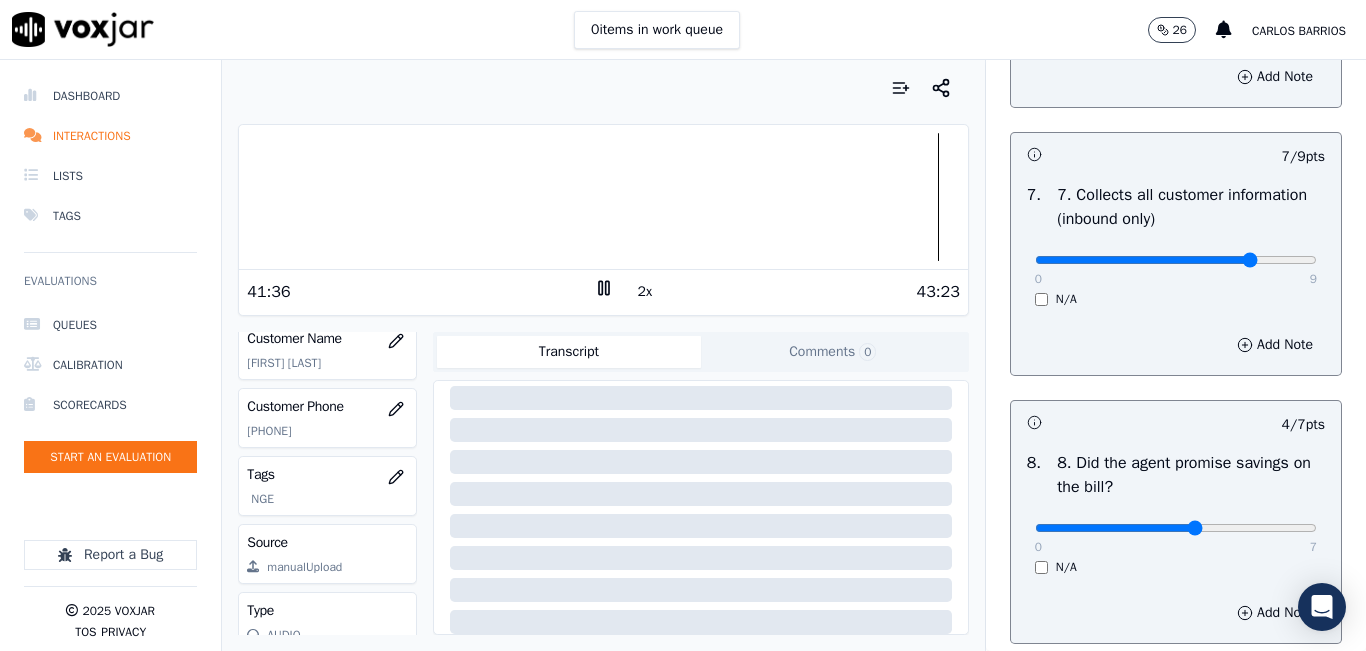 scroll, scrollTop: 1800, scrollLeft: 0, axis: vertical 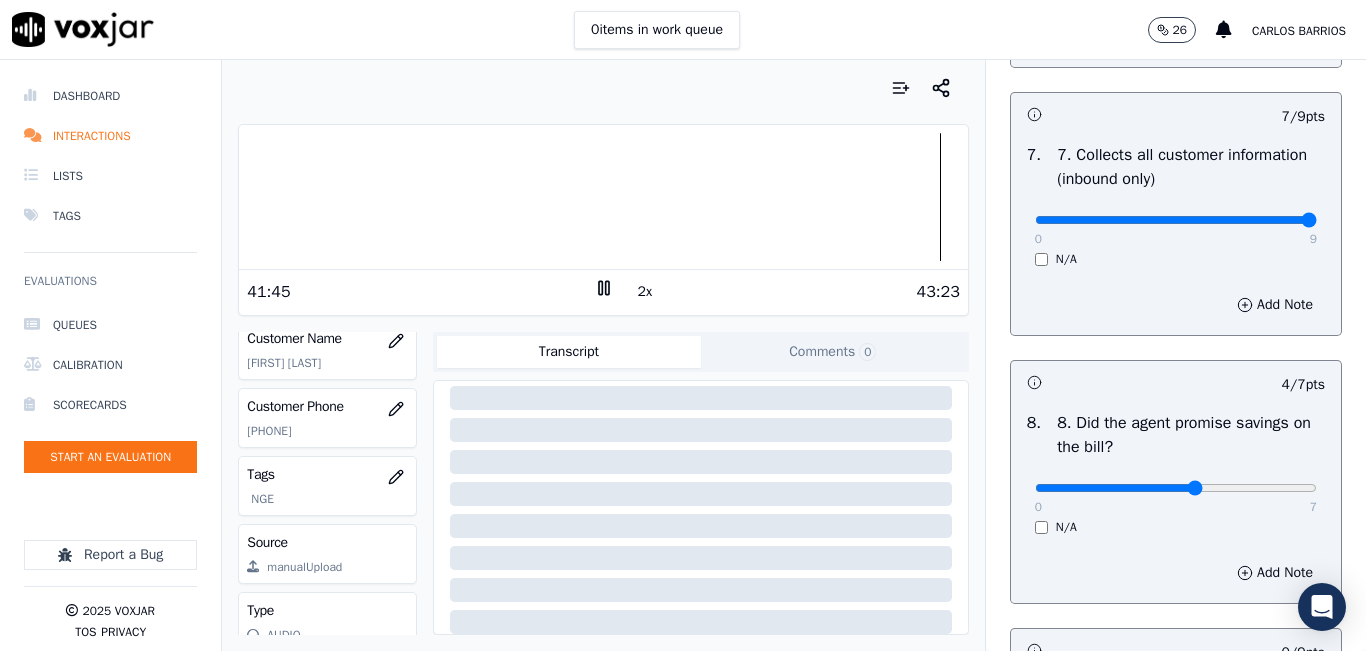 drag, startPoint x: 1242, startPoint y: 296, endPoint x: 1269, endPoint y: 294, distance: 27.073973 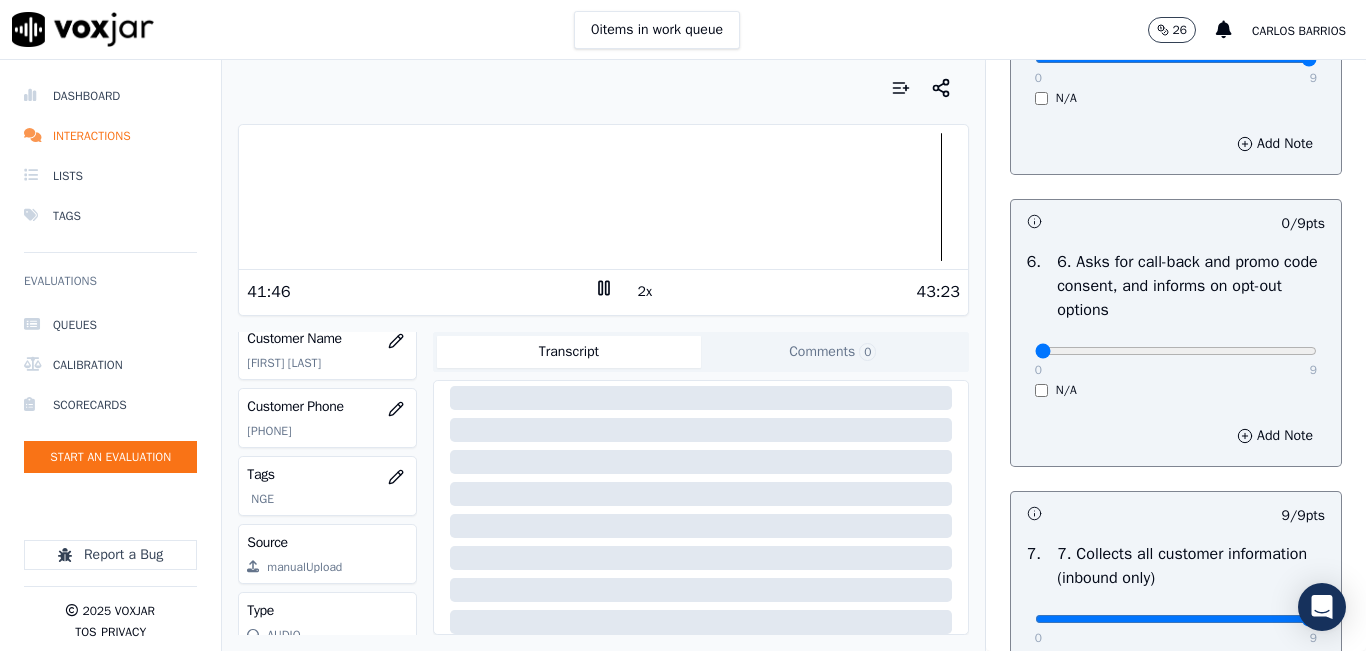 scroll, scrollTop: 1400, scrollLeft: 0, axis: vertical 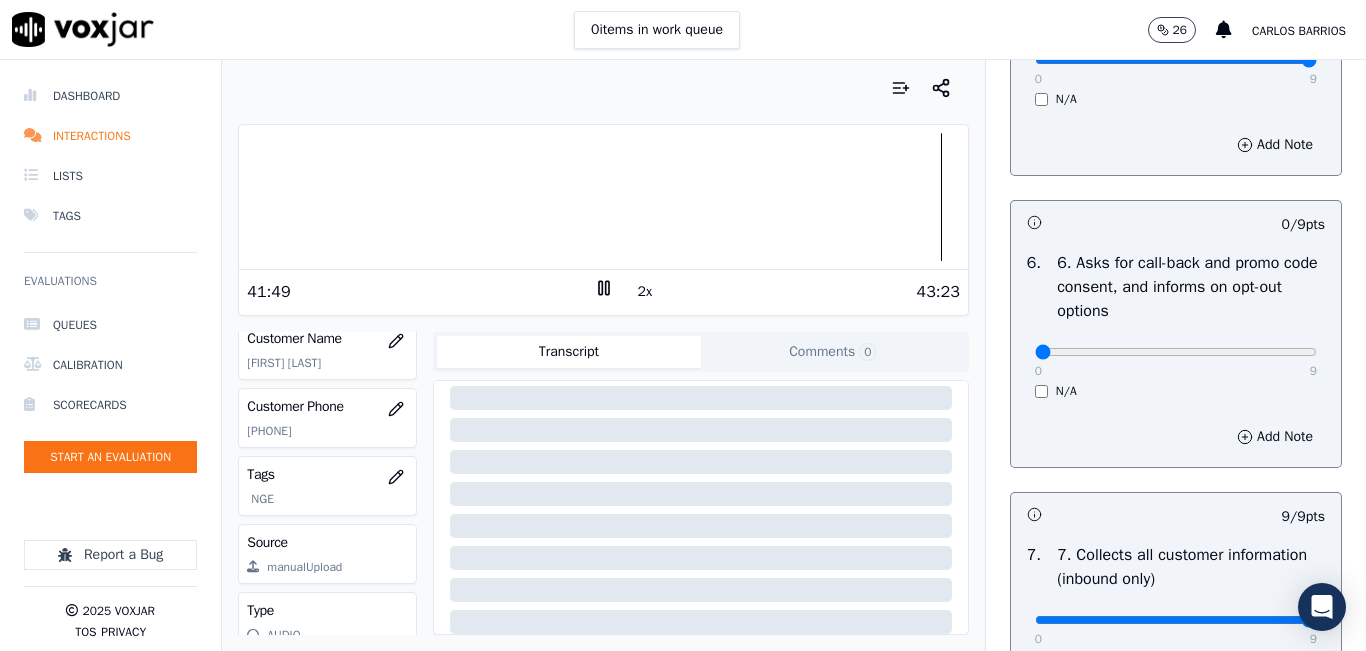 drag, startPoint x: 1117, startPoint y: 397, endPoint x: 1205, endPoint y: 406, distance: 88.45903 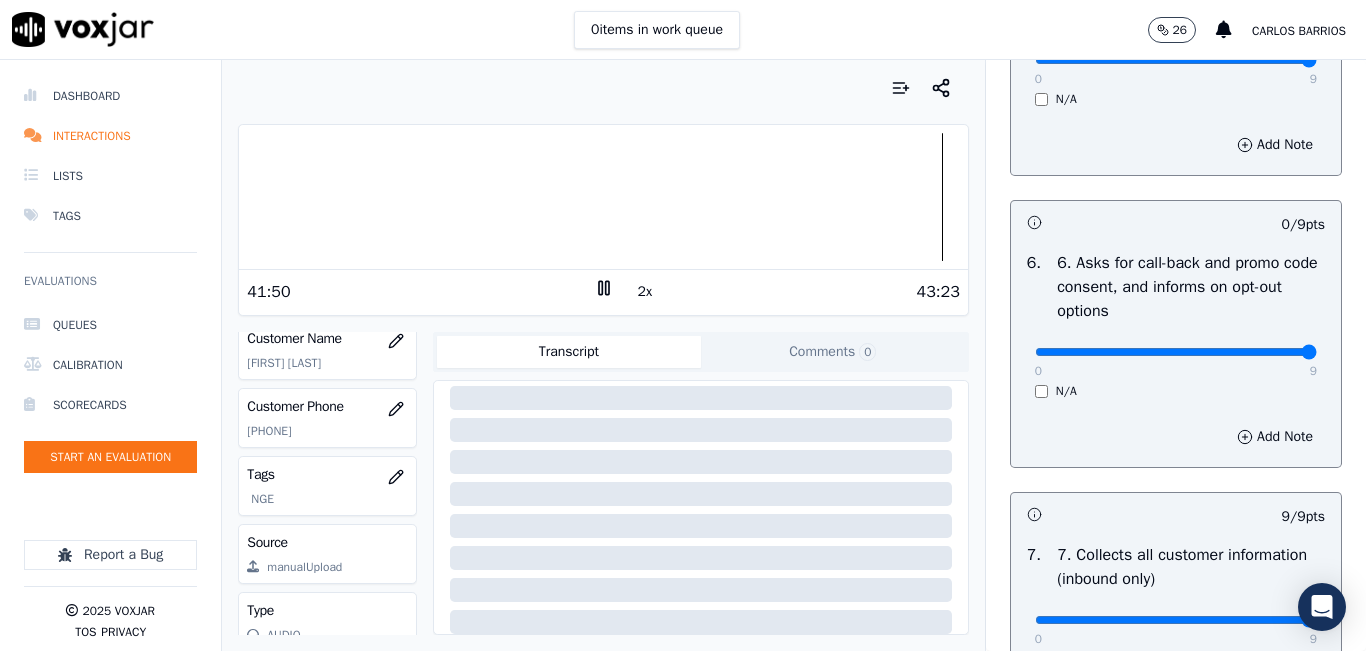 drag, startPoint x: 1244, startPoint y: 424, endPoint x: 1258, endPoint y: 422, distance: 14.142136 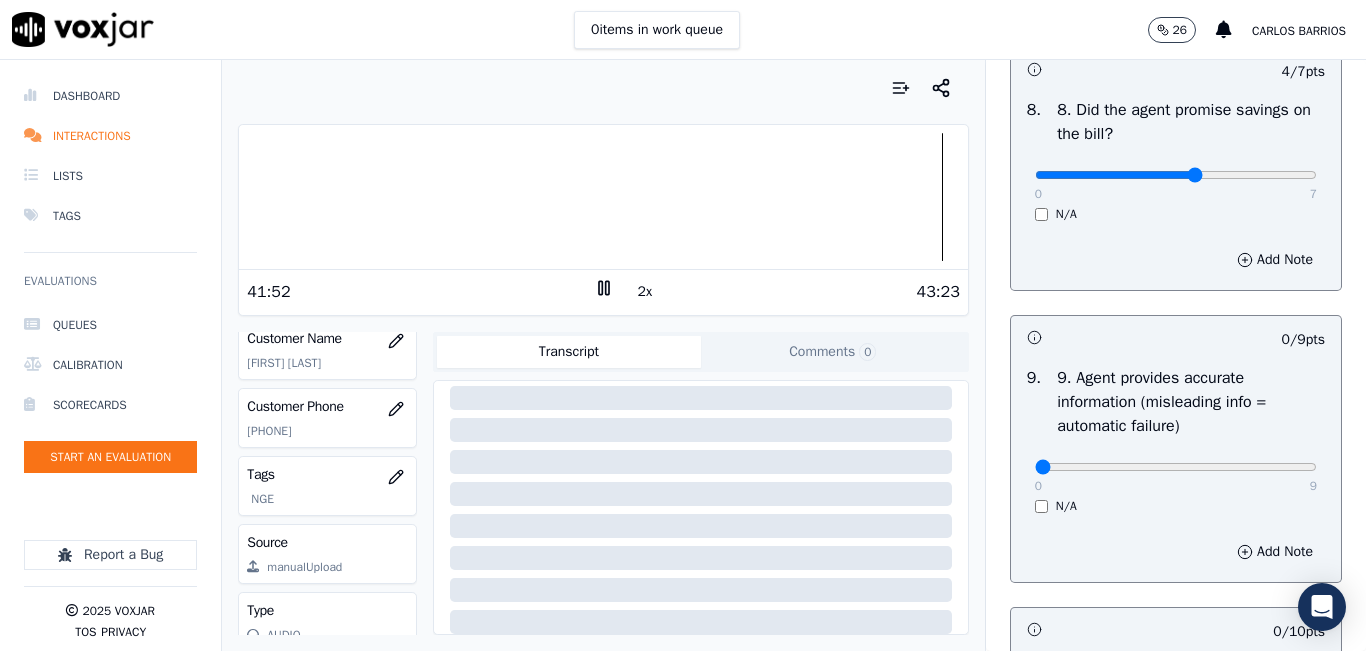 scroll, scrollTop: 2200, scrollLeft: 0, axis: vertical 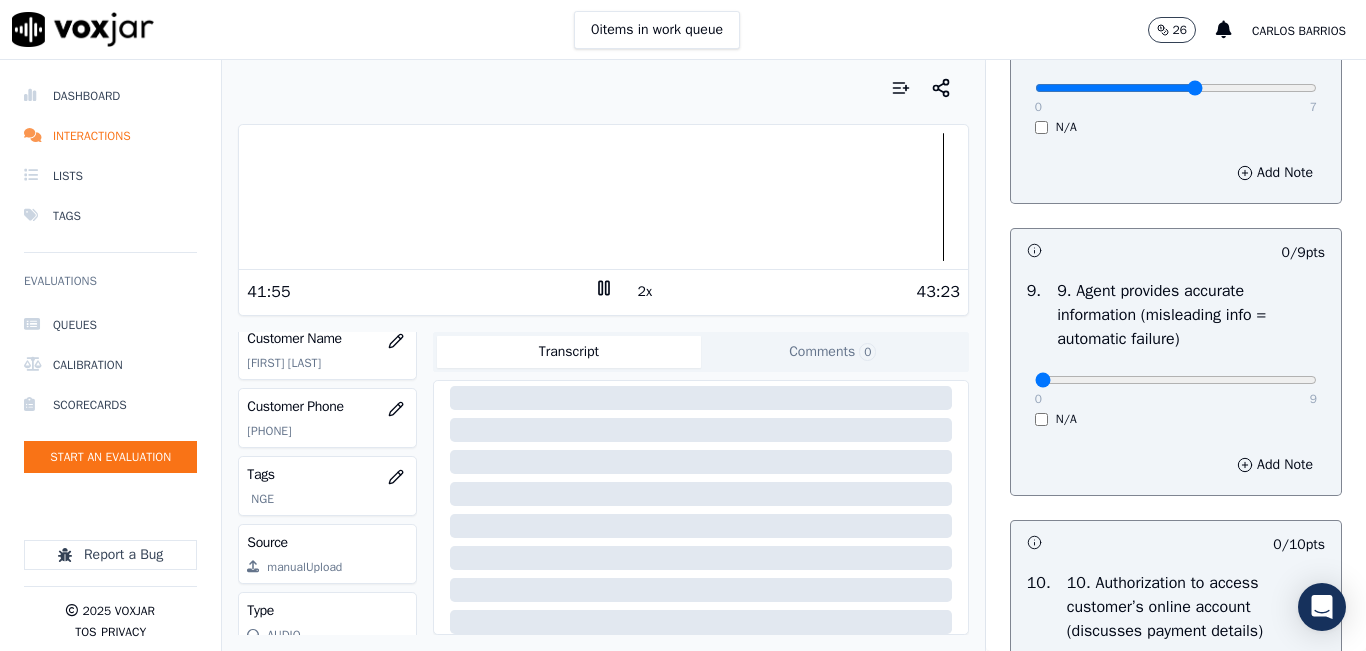 click at bounding box center (603, 197) 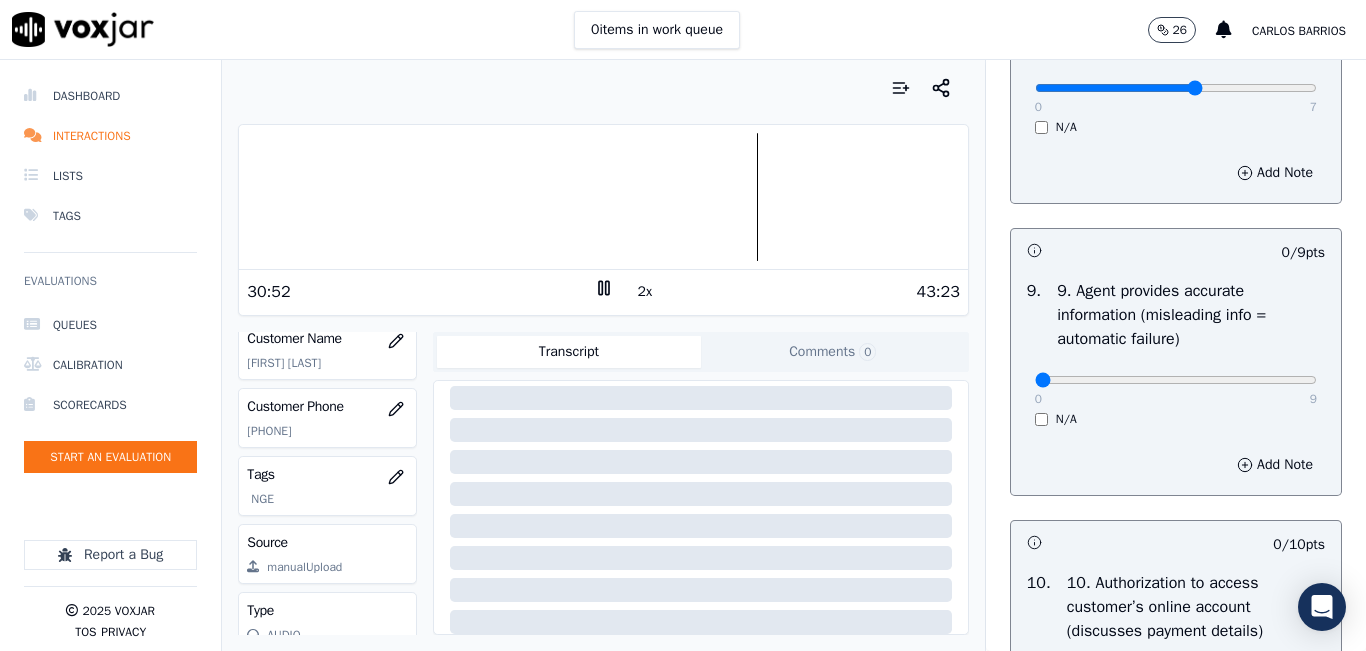 click at bounding box center (603, 197) 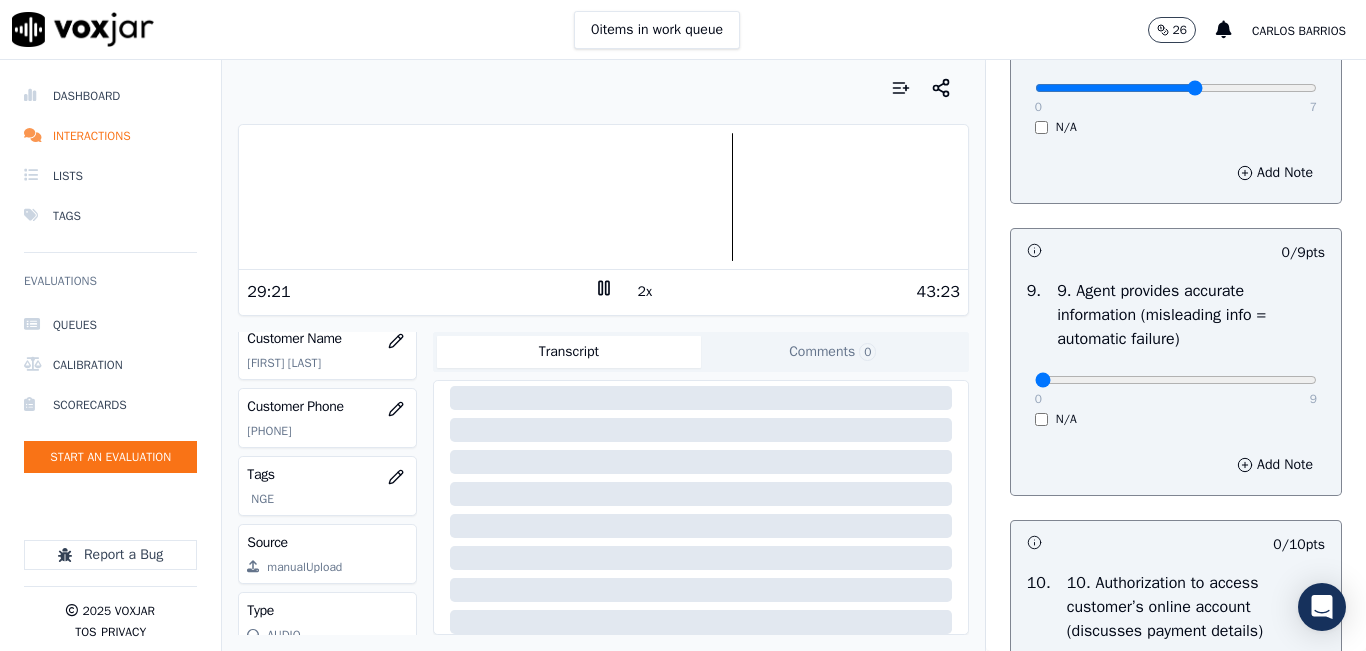 click at bounding box center [603, 197] 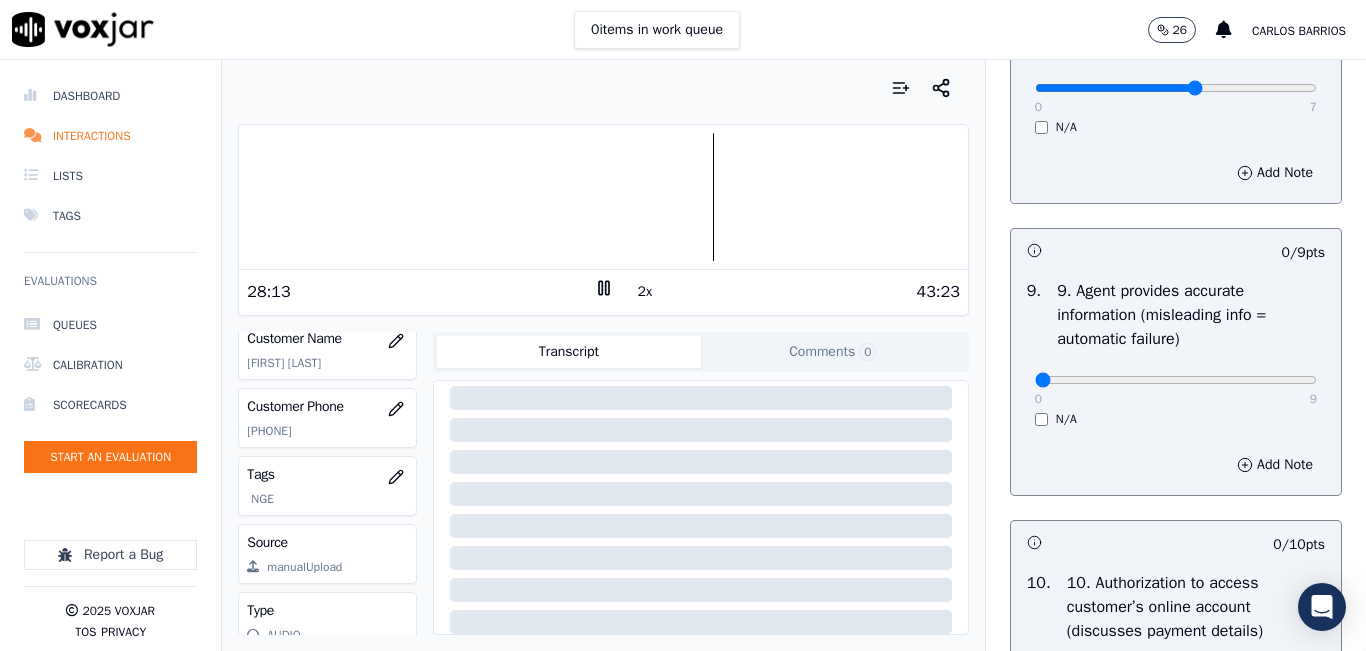 click at bounding box center [603, 197] 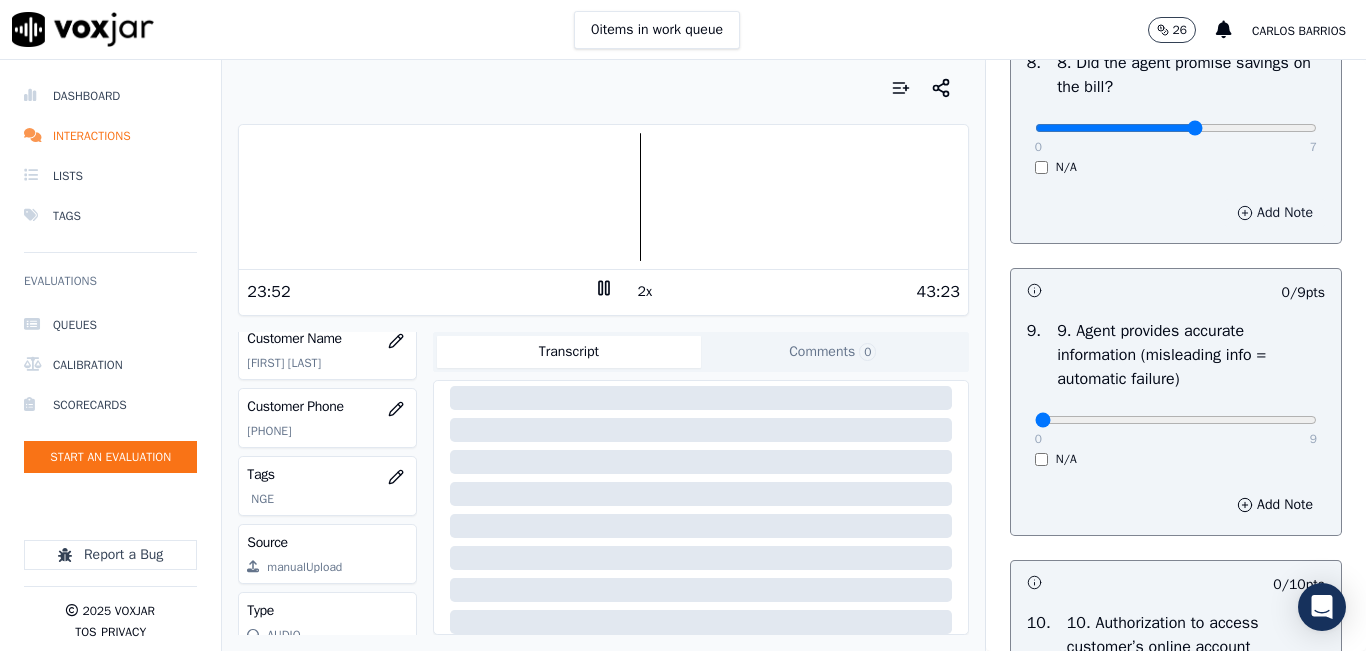 scroll, scrollTop: 2200, scrollLeft: 0, axis: vertical 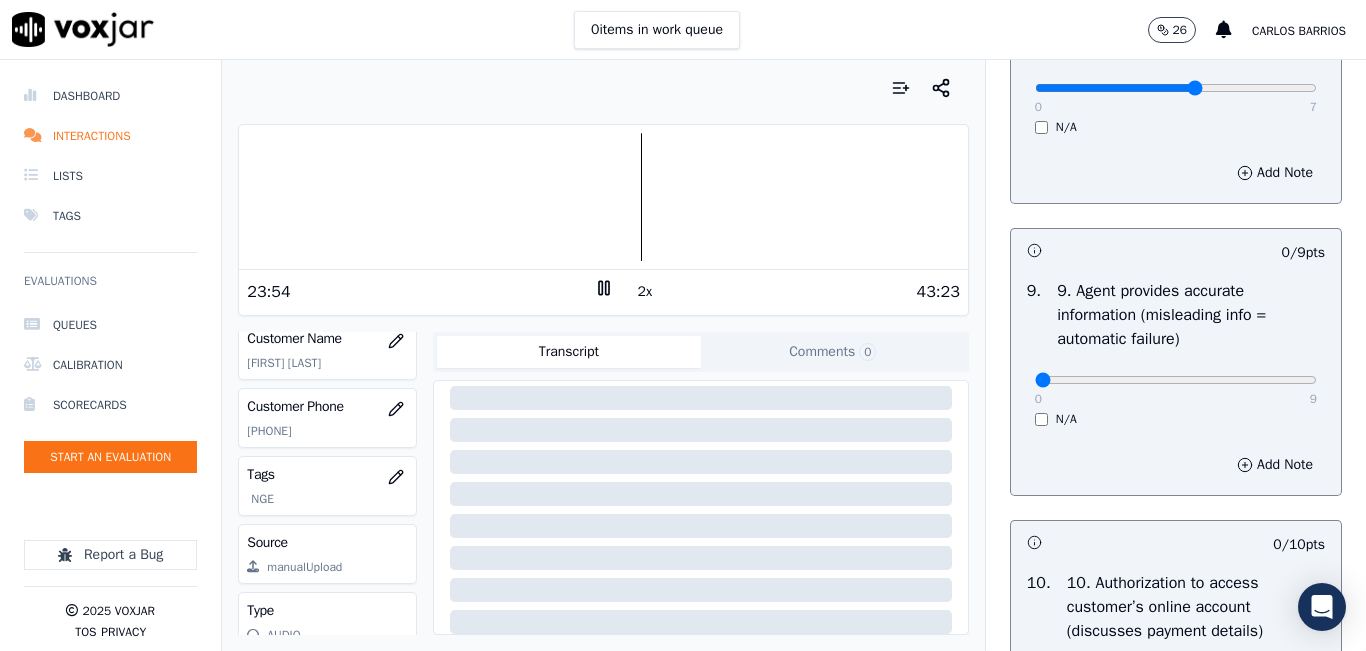click on "0   9" at bounding box center (1176, 379) 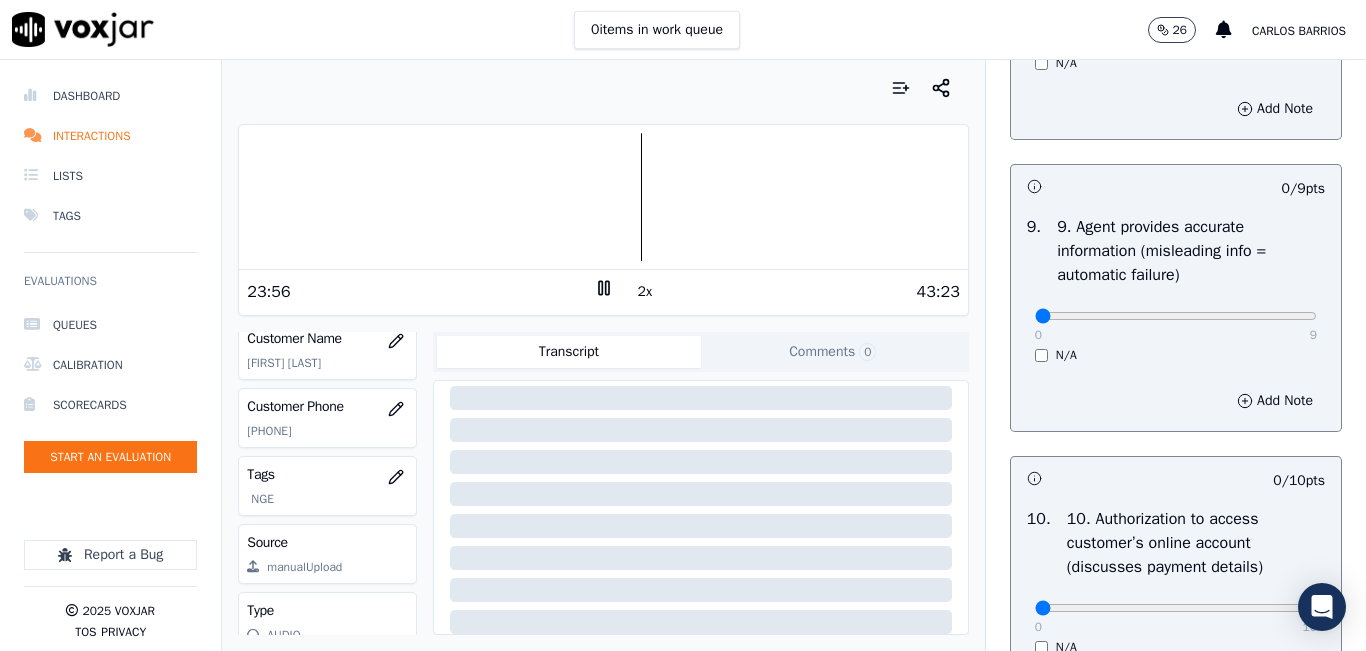 scroll, scrollTop: 2300, scrollLeft: 0, axis: vertical 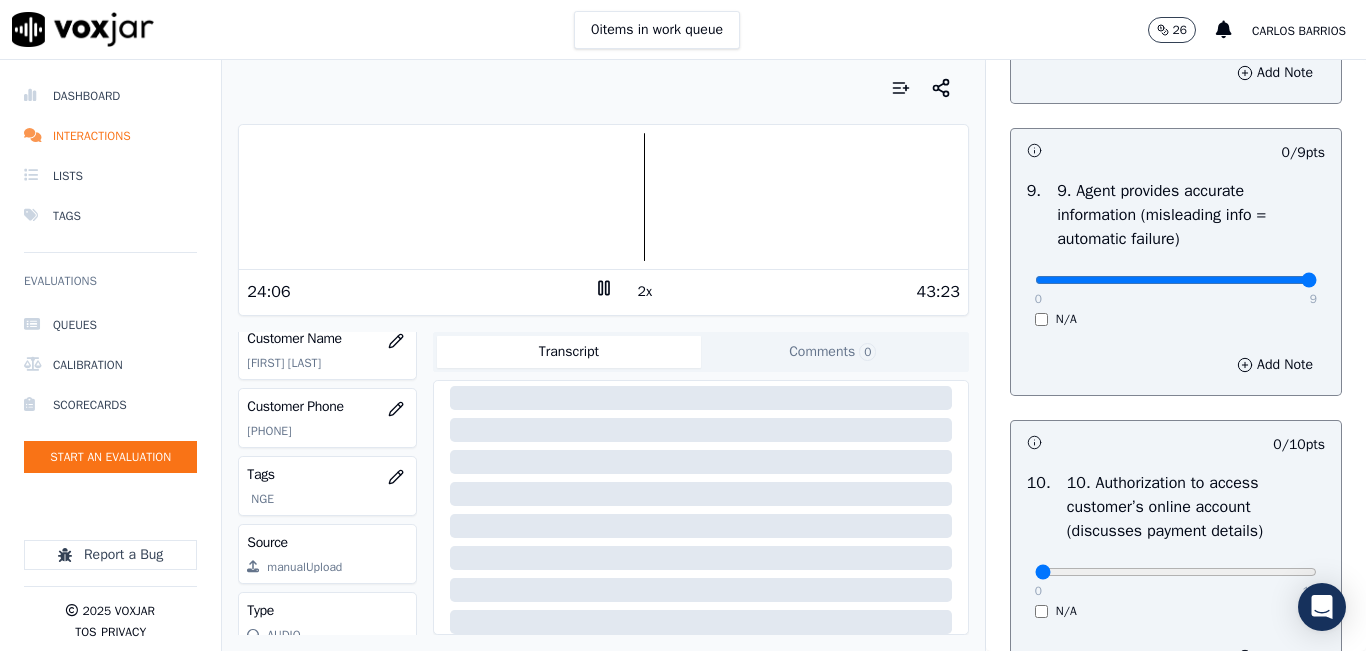 type on "9" 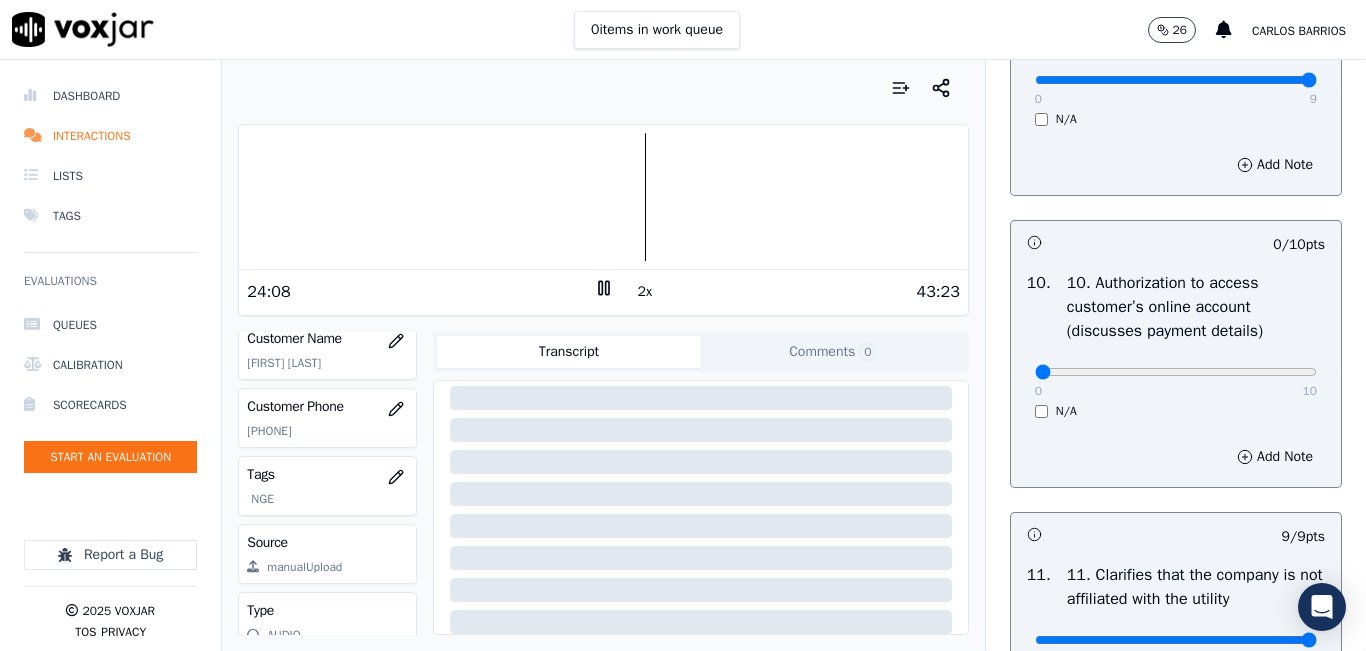 scroll, scrollTop: 2600, scrollLeft: 0, axis: vertical 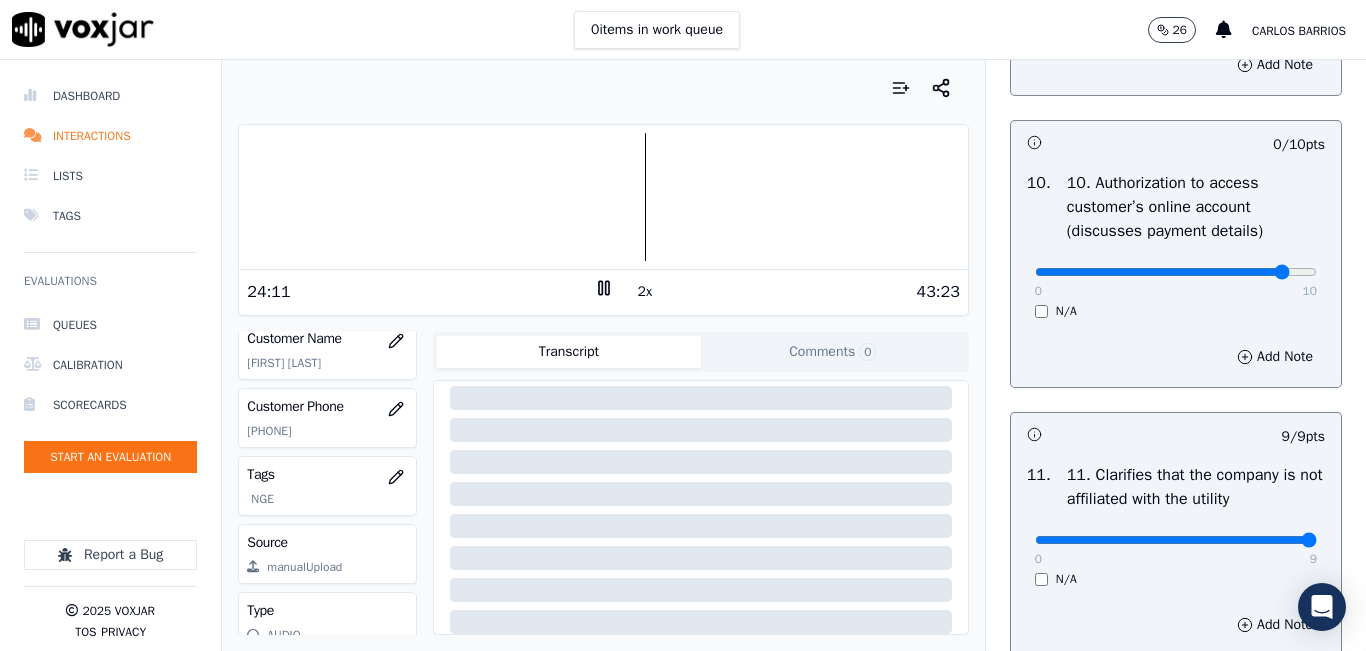 type on "9" 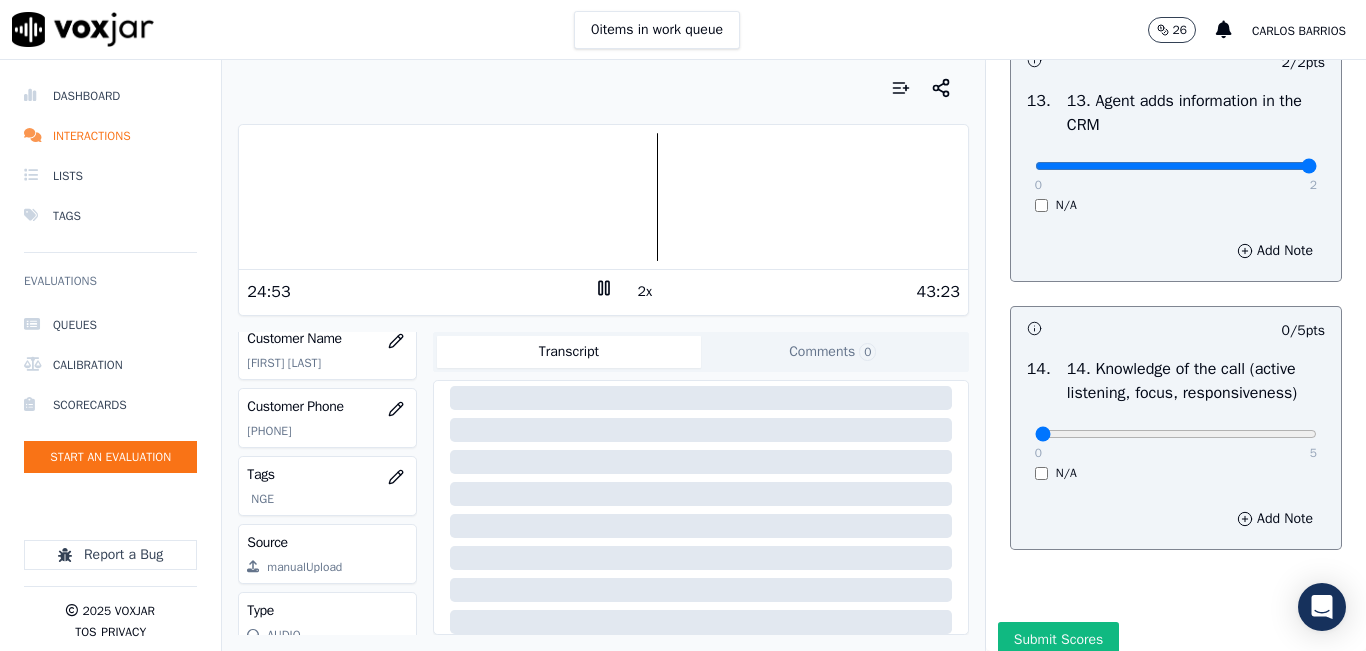 scroll, scrollTop: 3642, scrollLeft: 0, axis: vertical 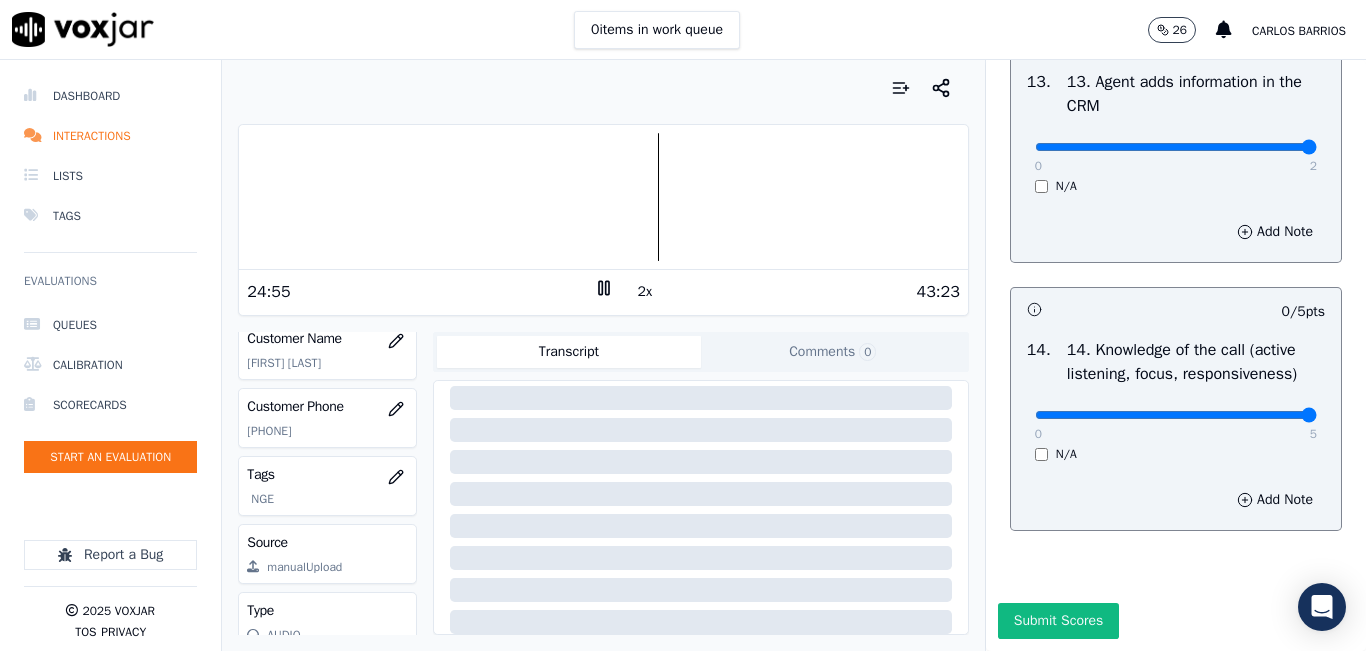 type on "5" 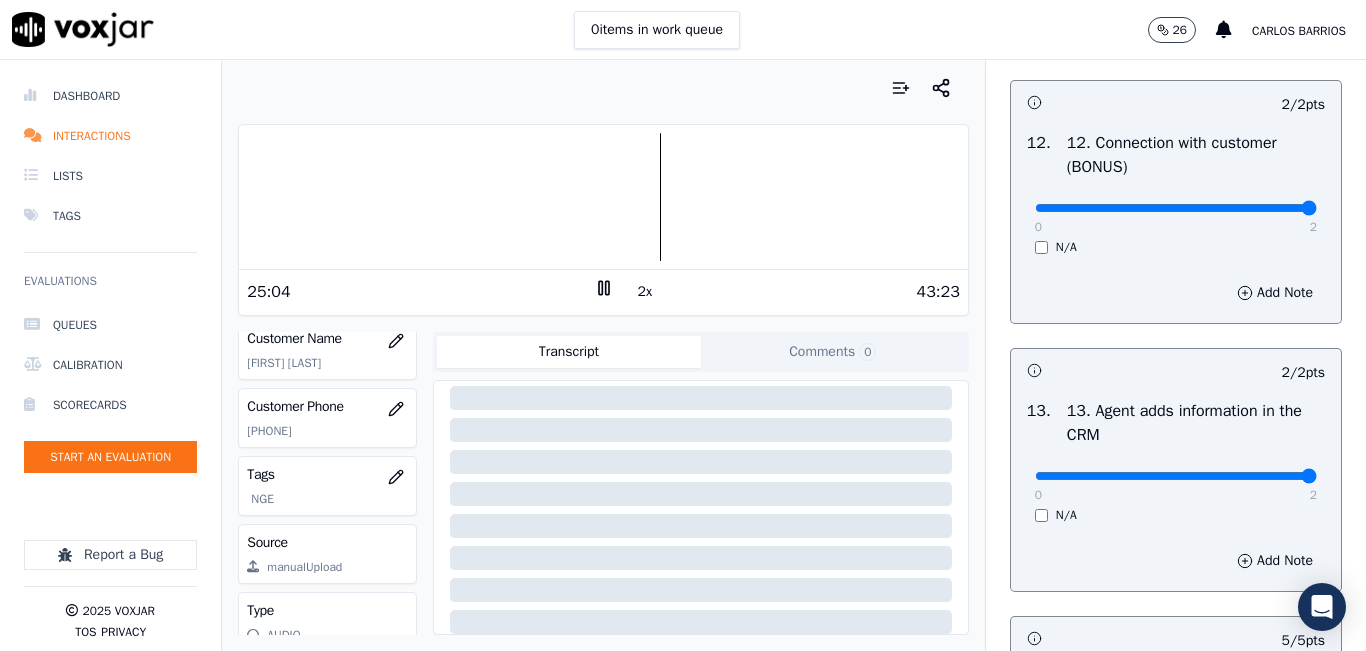 scroll, scrollTop: 3642, scrollLeft: 0, axis: vertical 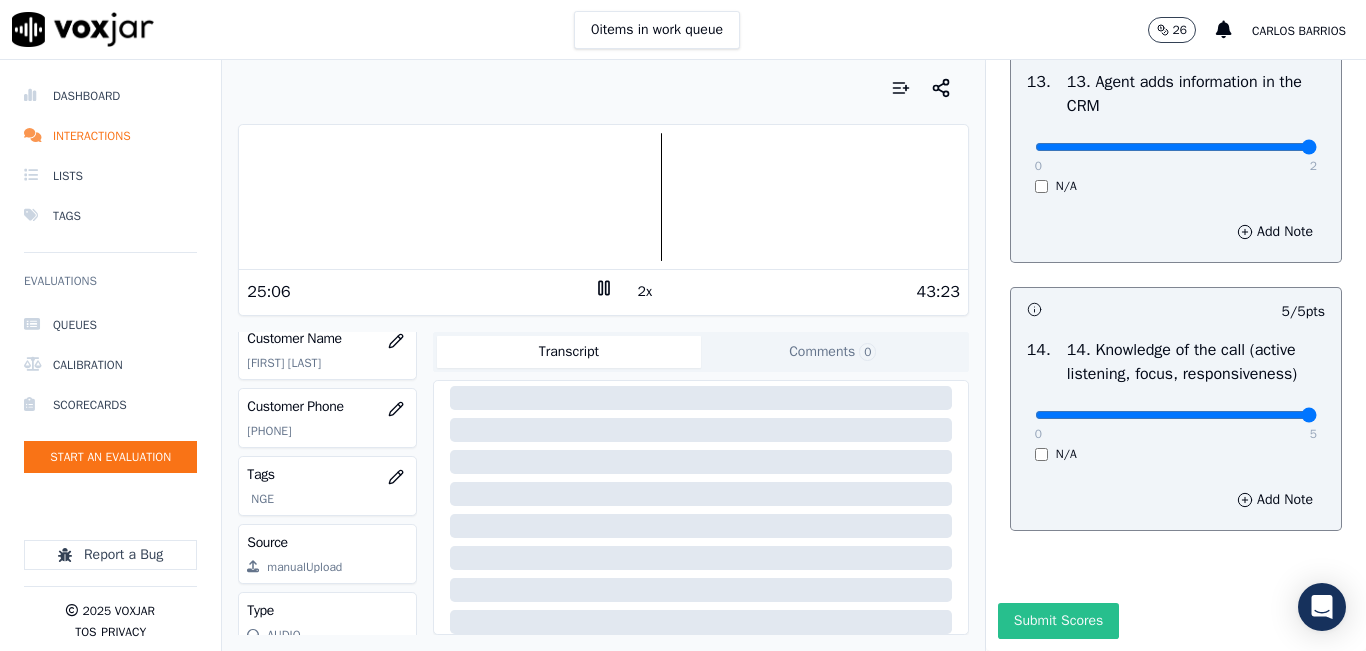 click on "Submit Scores" at bounding box center (1058, 621) 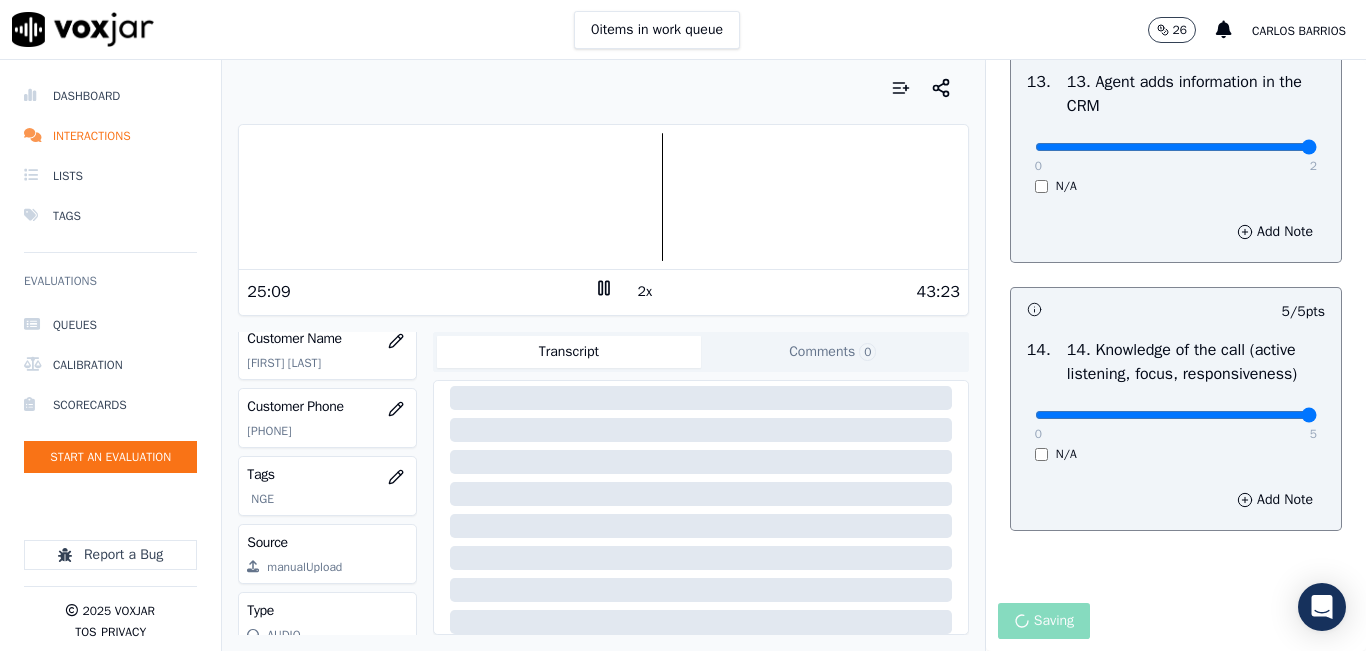 click 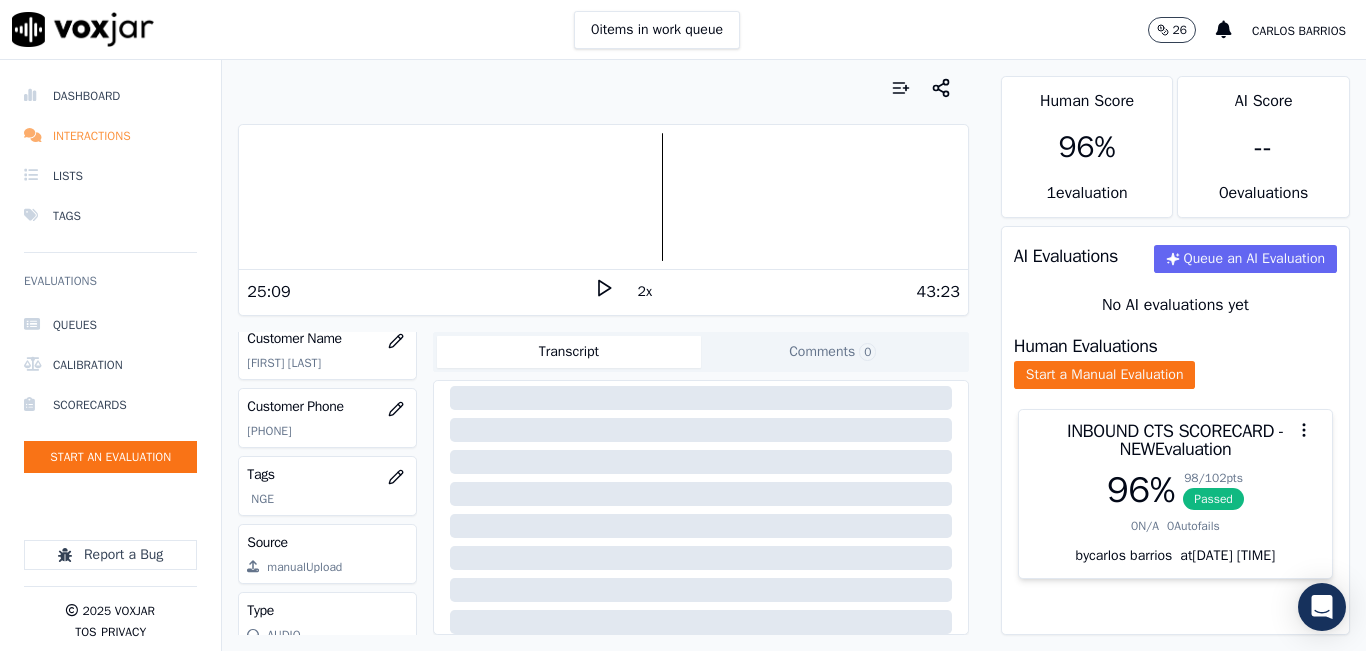 click on "Interactions" at bounding box center [110, 136] 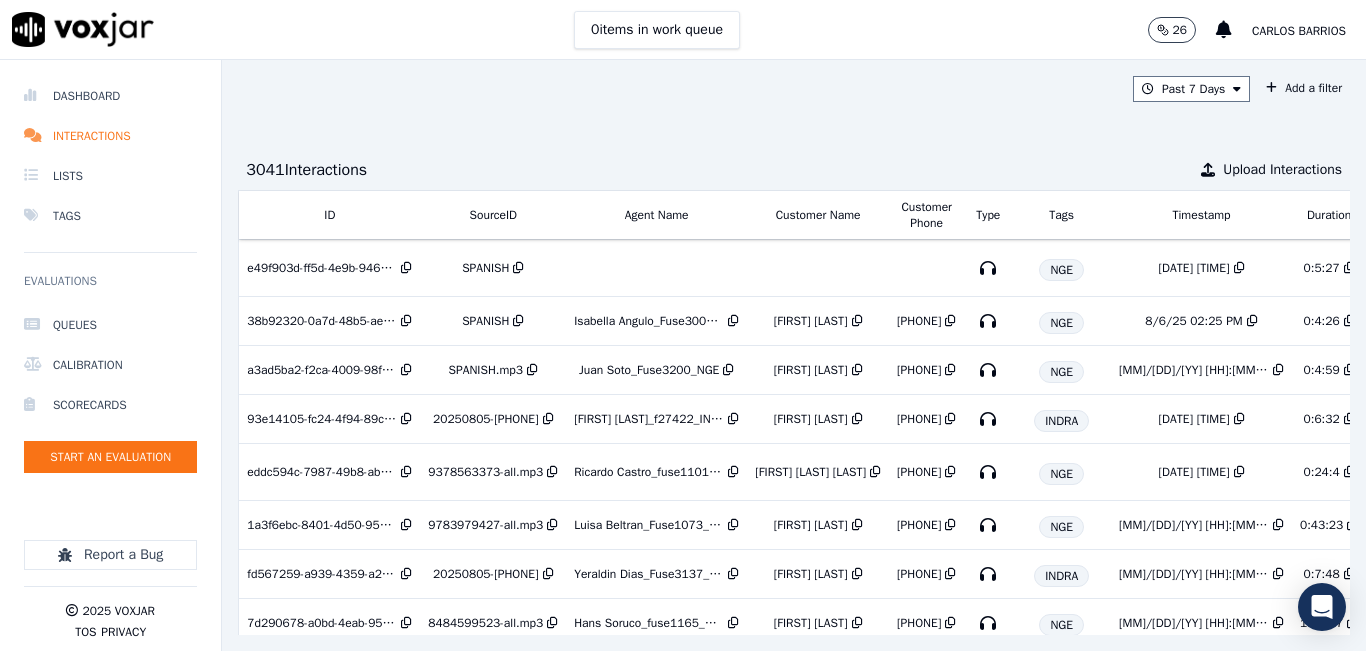scroll, scrollTop: 0, scrollLeft: 327, axis: horizontal 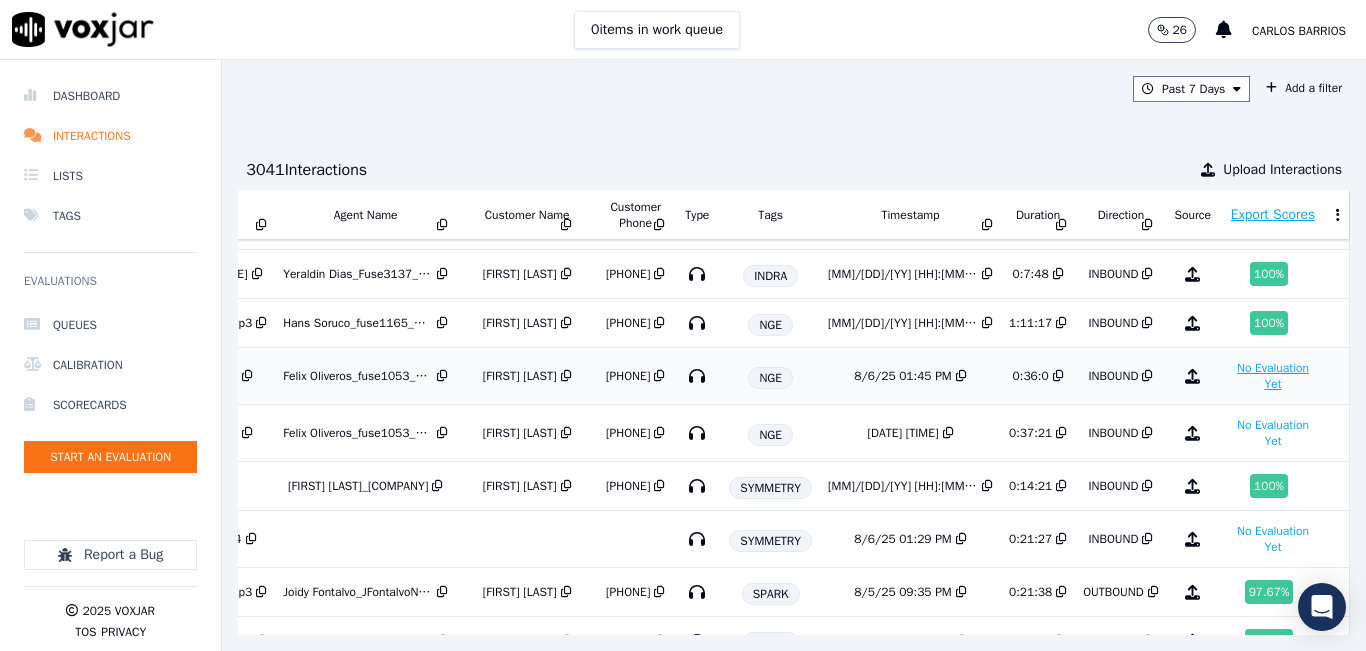 click on "No Evaluation Yet" at bounding box center [1273, 376] 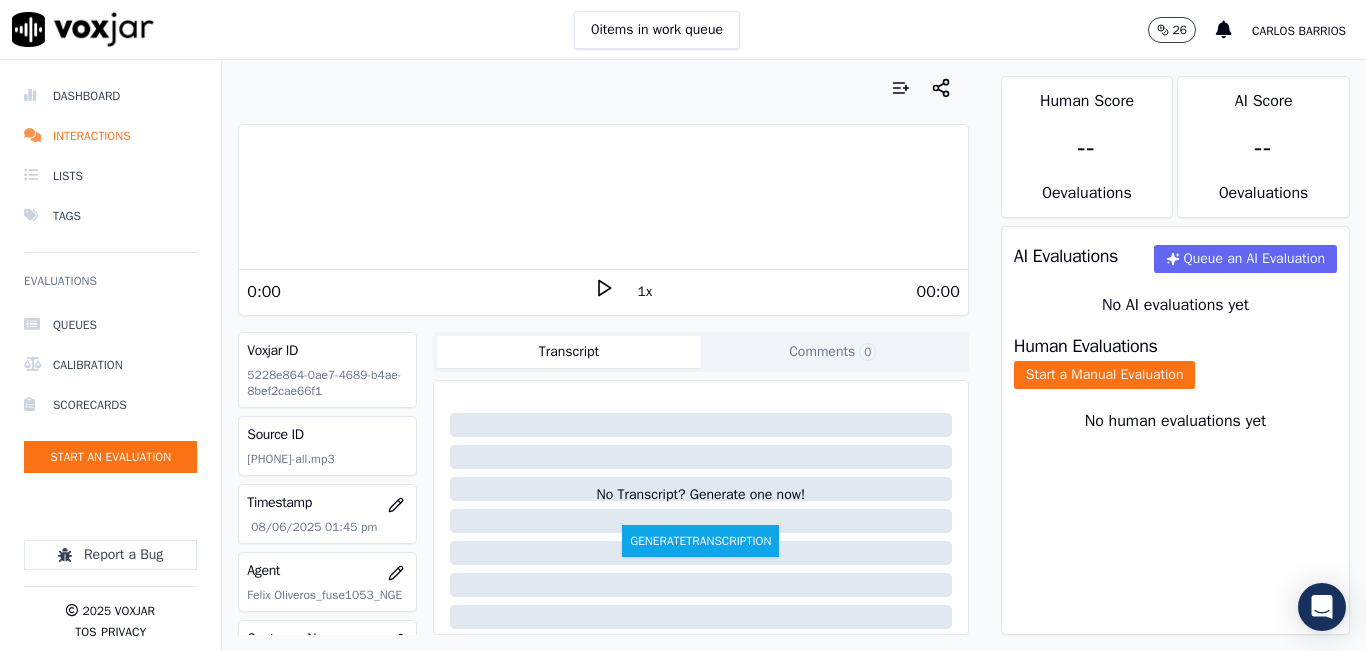 click 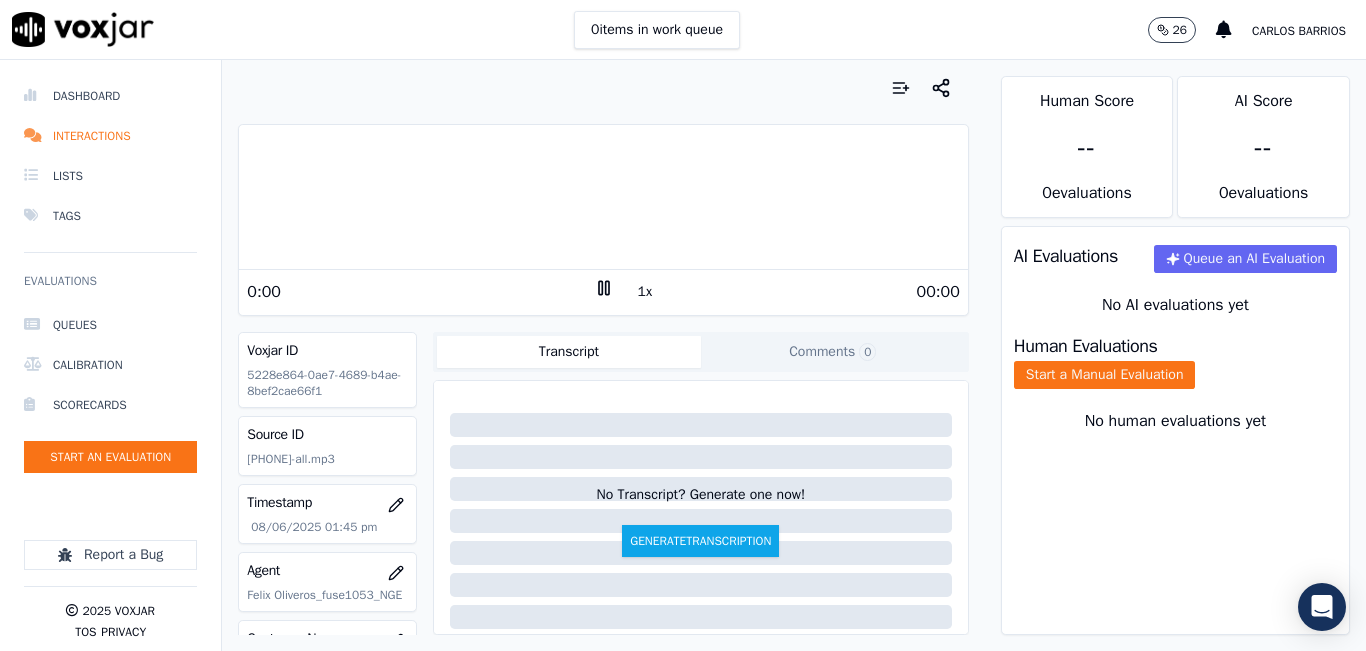 click on "1x" at bounding box center [645, 292] 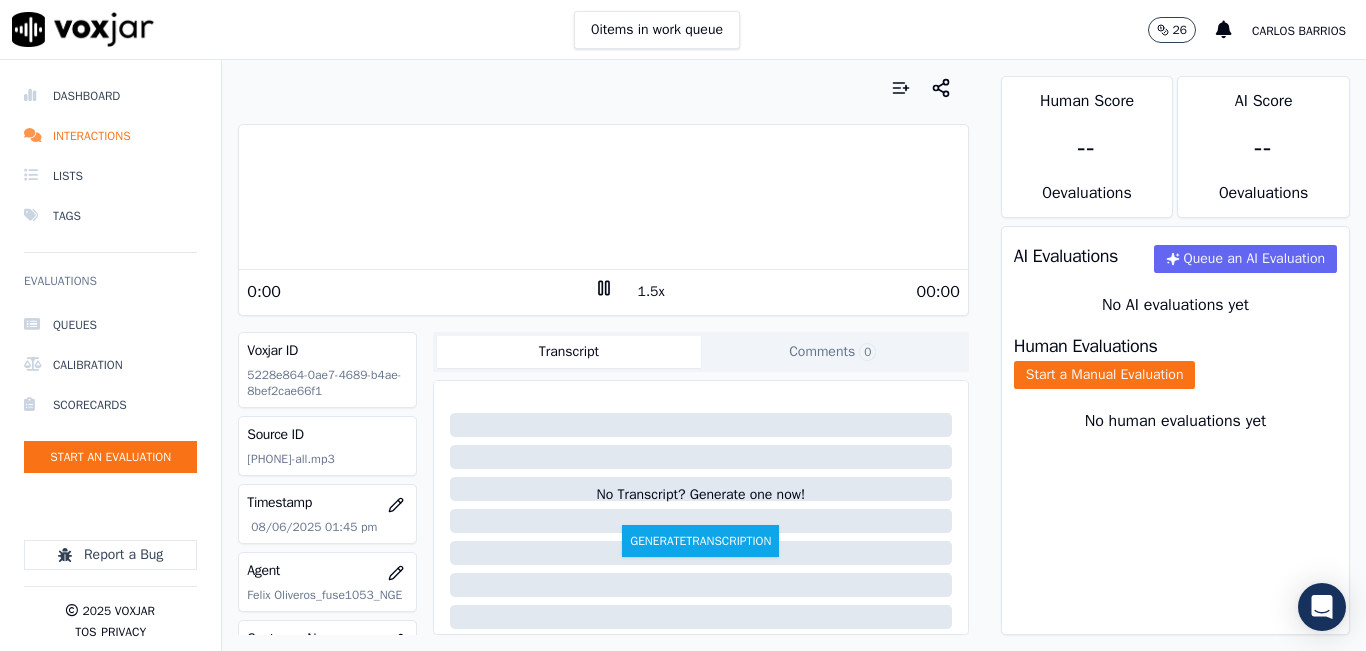 click on "1.5x" at bounding box center (651, 292) 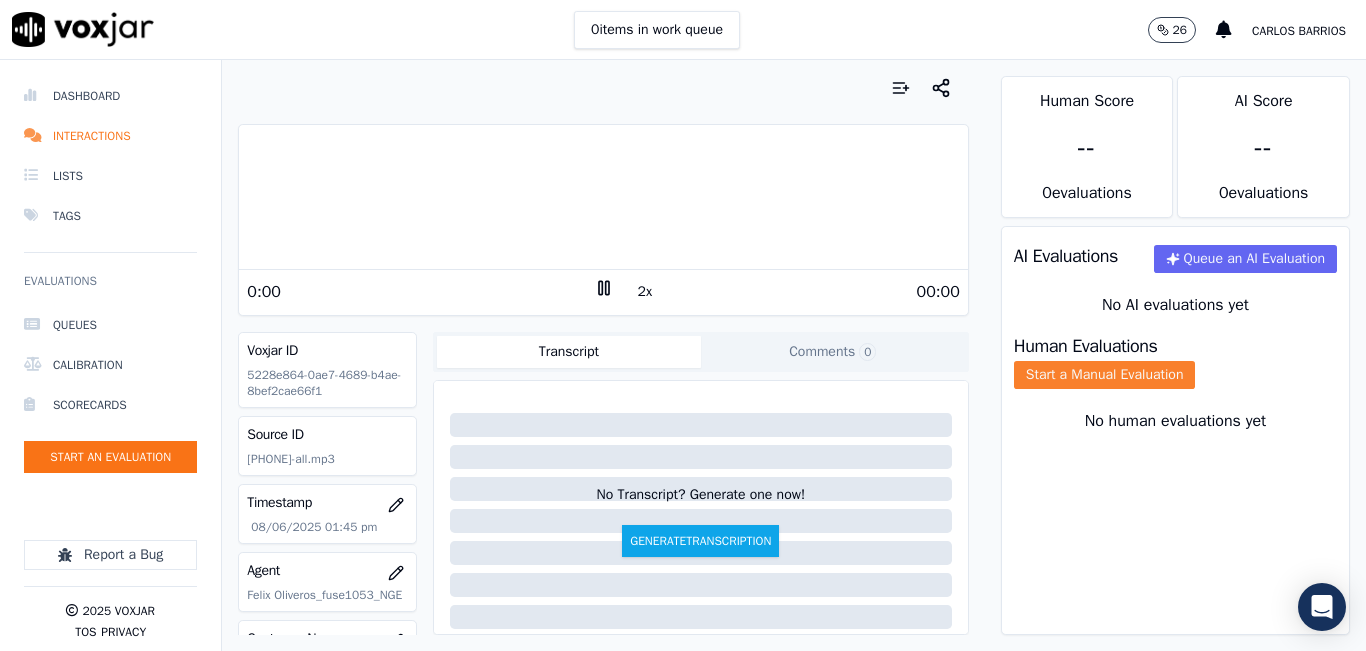 click on "Start a Manual Evaluation" 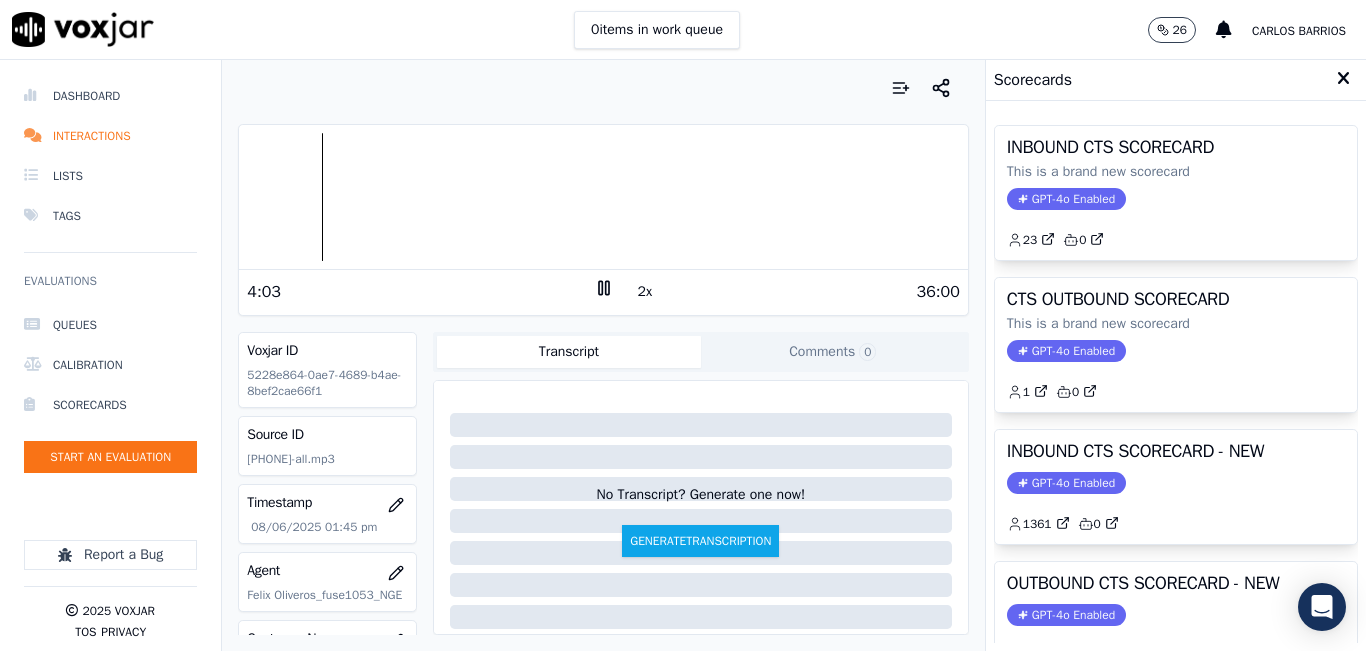click on "Dashboard   Interactions   Lists   Tags       Evaluations     Queues   Calibration   Scorecards   Start an Evaluation
Report a Bug       2025   Voxjar   TOS   Privacy             Your browser does not support the audio element.   4:03     2x   36:00   Voxjar ID   5228e864-0ae7-4689-b4ae-8bef2cae66f1   Source ID   4014976866-all.mp3   Timestamp
08/06/2025 01:45 pm     Agent
Felix Oliveros_fuse1053_NGE     Customer Name     JESUS BERNAOLA     Customer Phone     4014976866     Tags
NGE     Source     manualUpload   Type     AUDIO       Transcript   Comments  0   No Transcript? Generate one now!   Generate  Transcription         Add Comment   Scores   Transcript   Metadata   Comments         Human Score   --   0  evaluation s   AI Score   --   0  evaluation s     AI Evaluations
Queue an AI Evaluation   No AI evaluations yet   Human Evaluations   Start a Manual Evaluation   No human evaluations yet         Scorecards
INBOUND CTS SCORECARD" at bounding box center [683, 355] 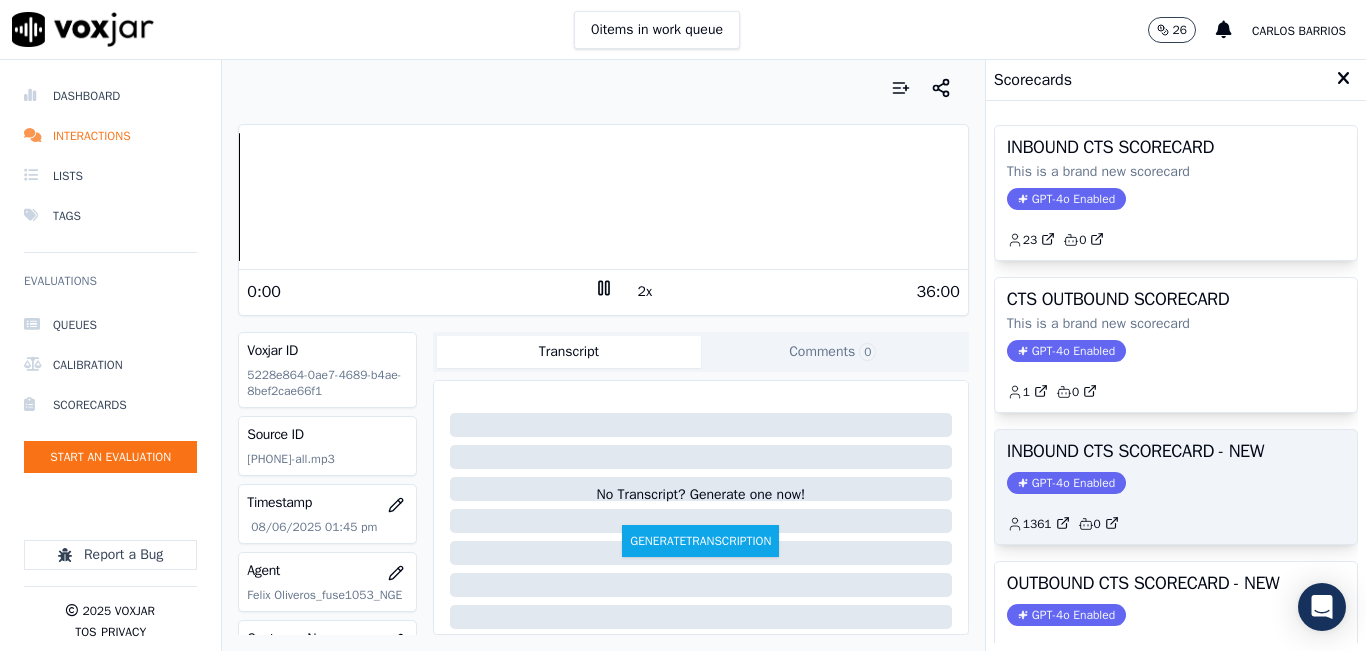click on "GPT-4o Enabled" 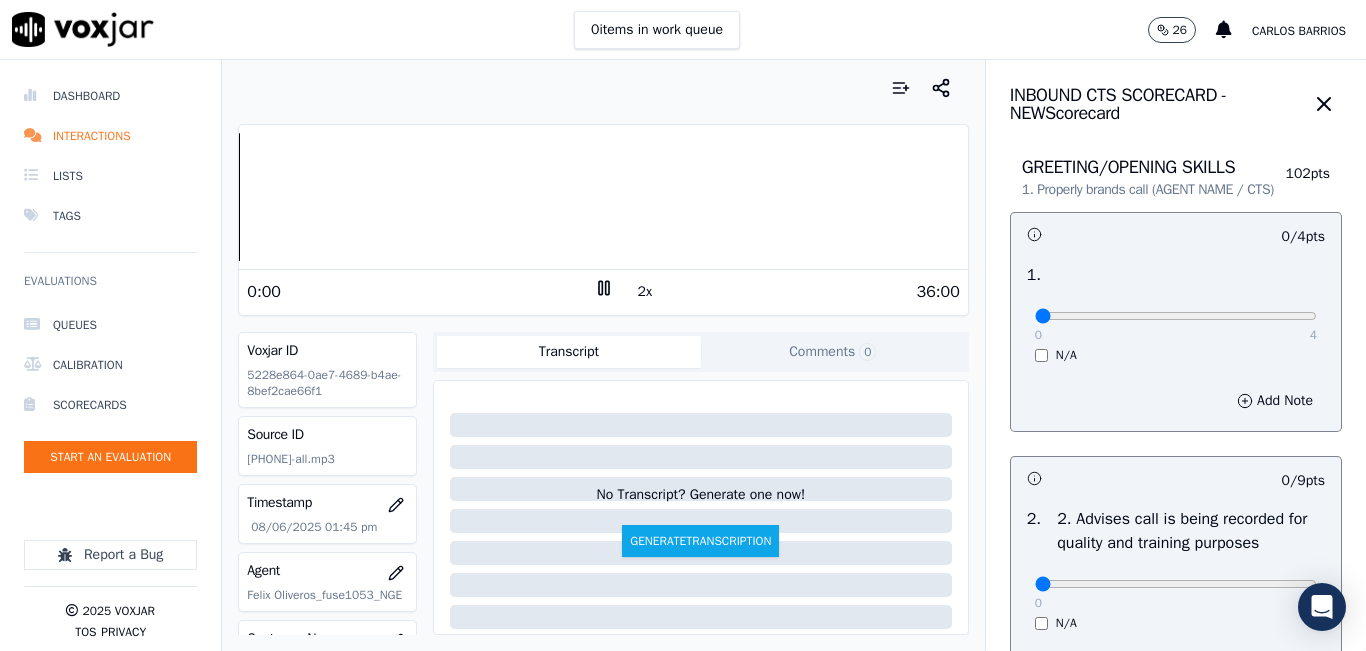 click 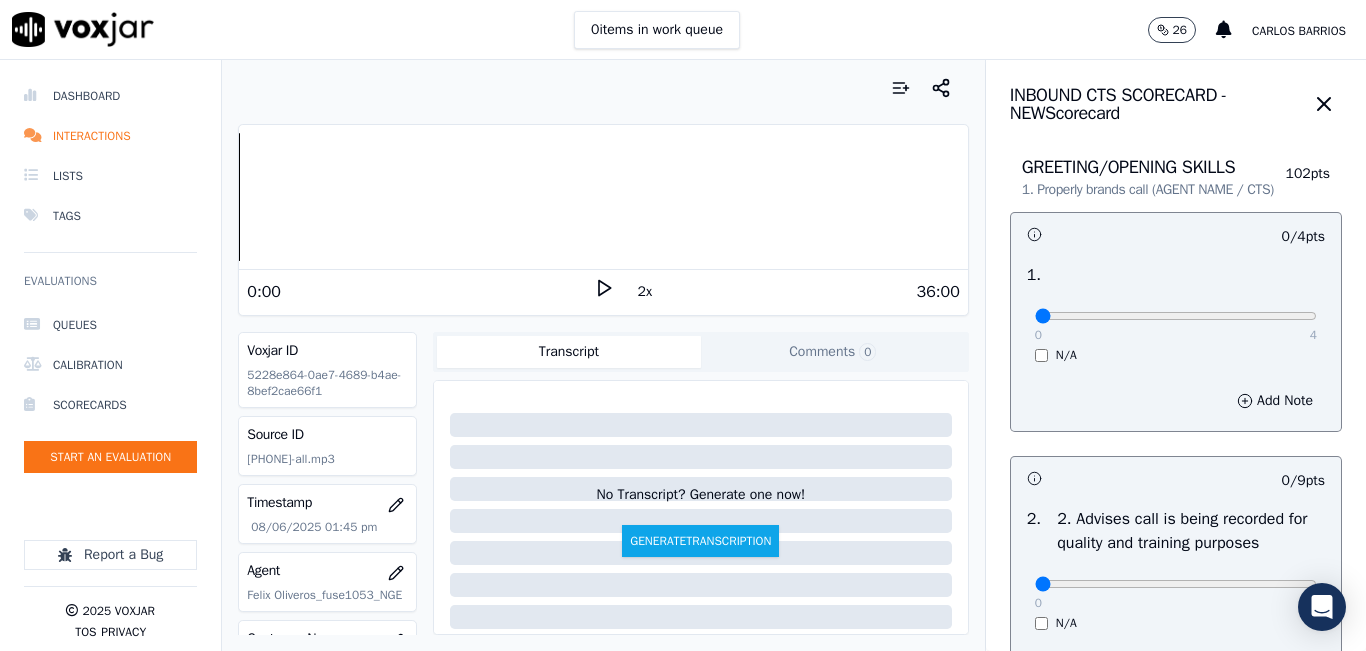 click 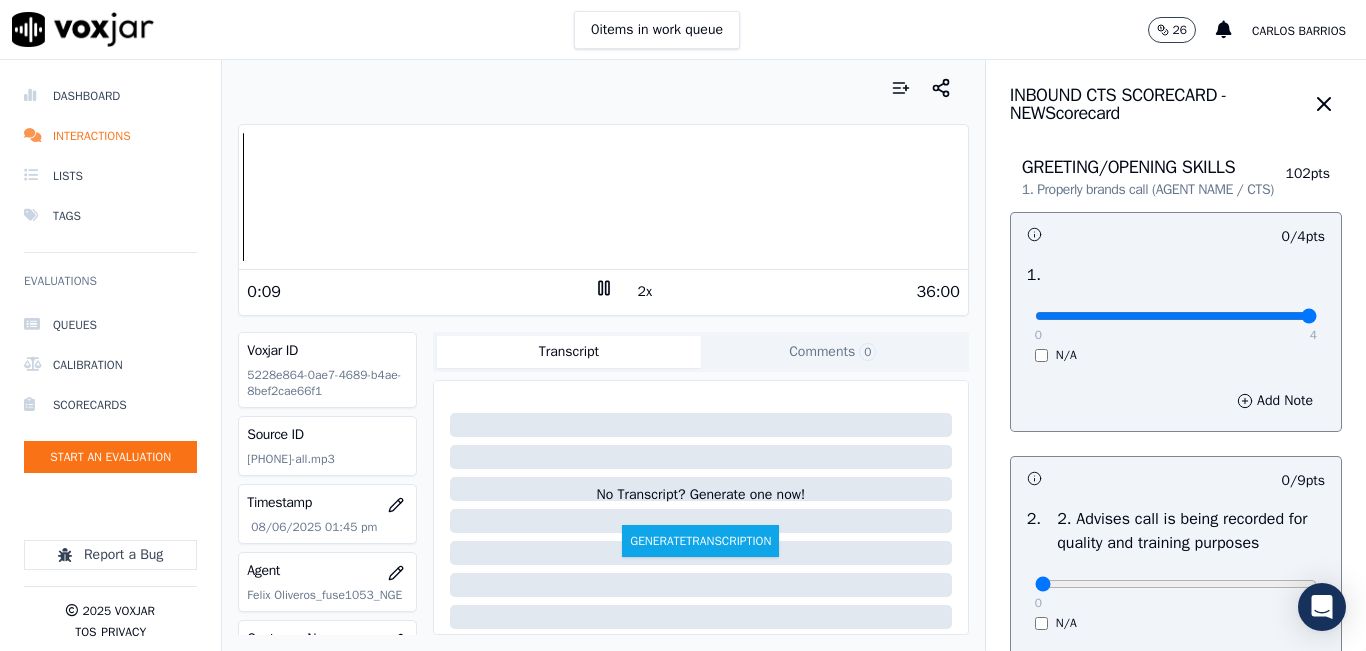 type on "4" 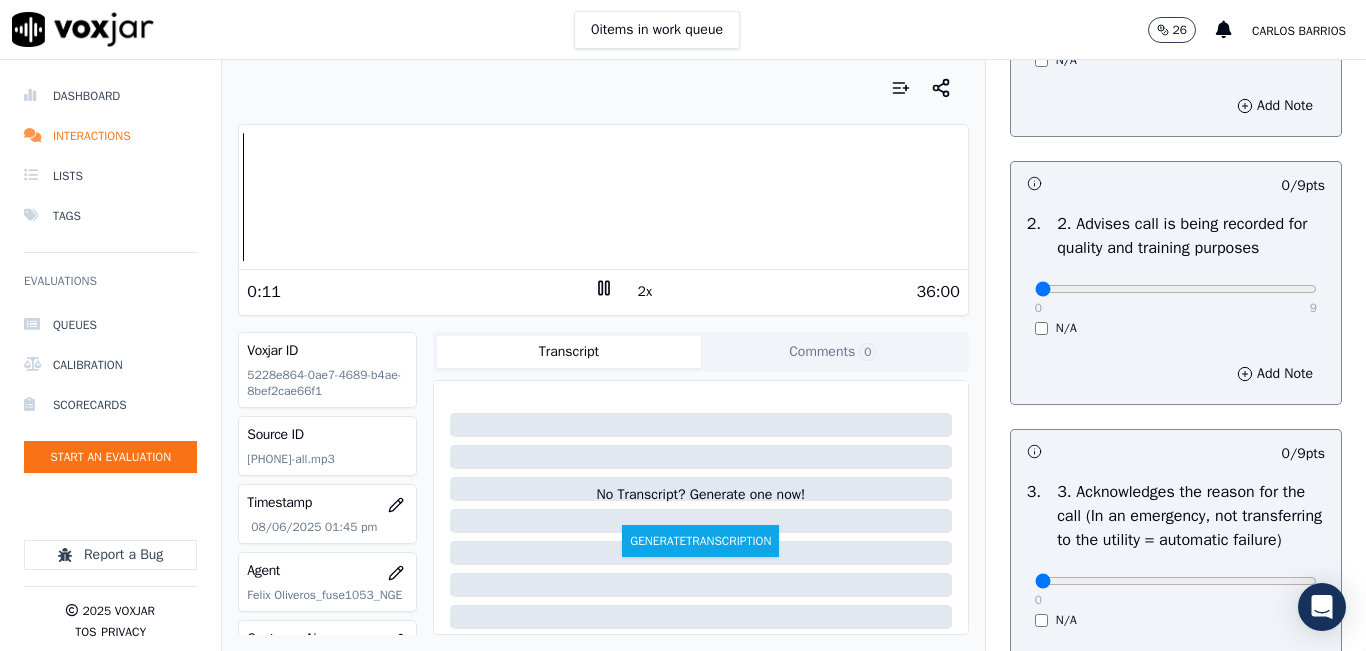 scroll, scrollTop: 300, scrollLeft: 0, axis: vertical 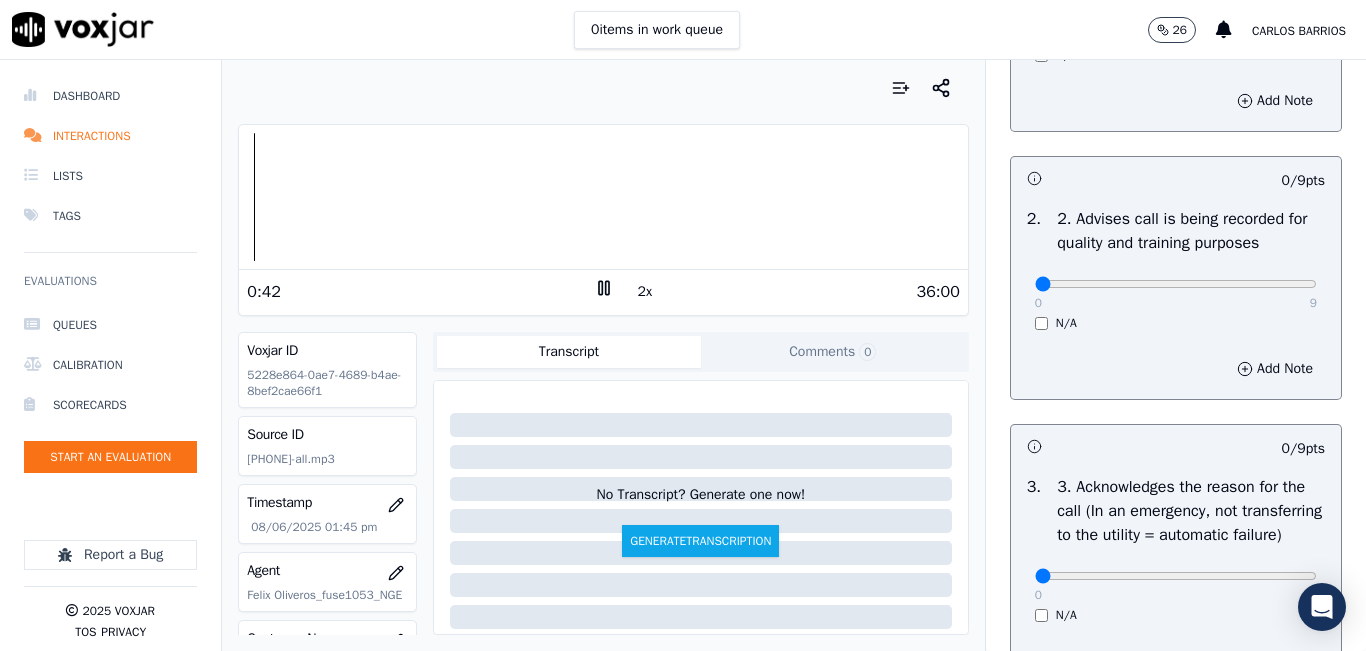click on "Your browser does not support the audio element.   0:42     2x   36:00   Voxjar ID   5228e864-0ae7-4689-b4ae-8bef2cae66f1   Source ID   4014976866-all.mp3   Timestamp
08/06/2025 01:45 pm     Agent
Felix Oliveros_fuse1053_NGE     Customer Name     JESUS BERNAOLA     Customer Phone     4014976866     Tags
NGE     Source     manualUpload   Type     AUDIO       Transcript   Comments  0   No Transcript? Generate one now!   Generate  Transcription         Add Comment" at bounding box center (603, 355) 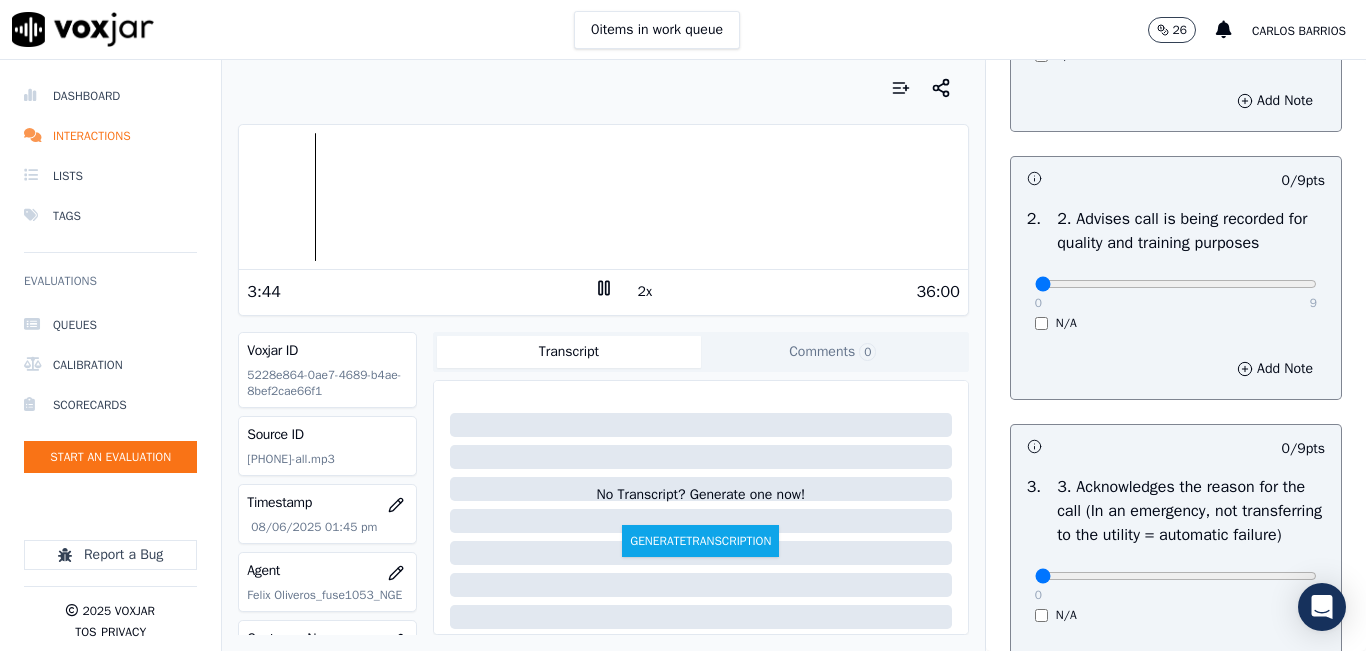 click at bounding box center [603, 88] 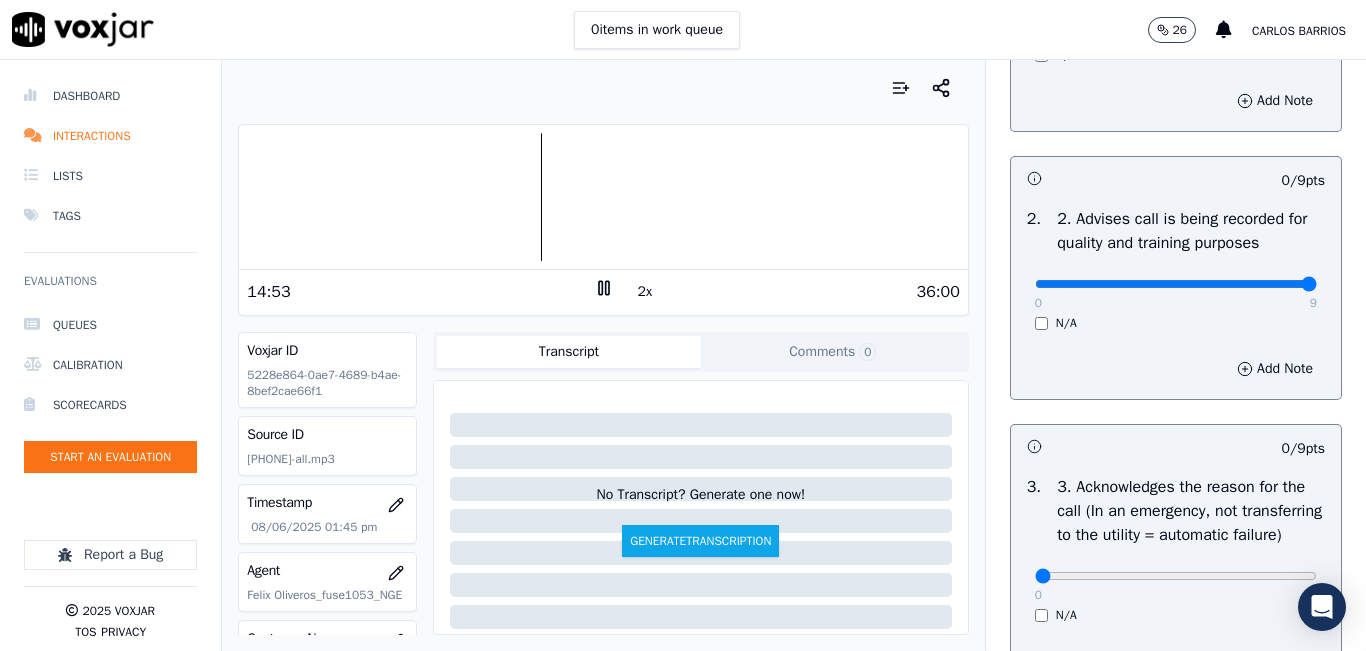 type on "9" 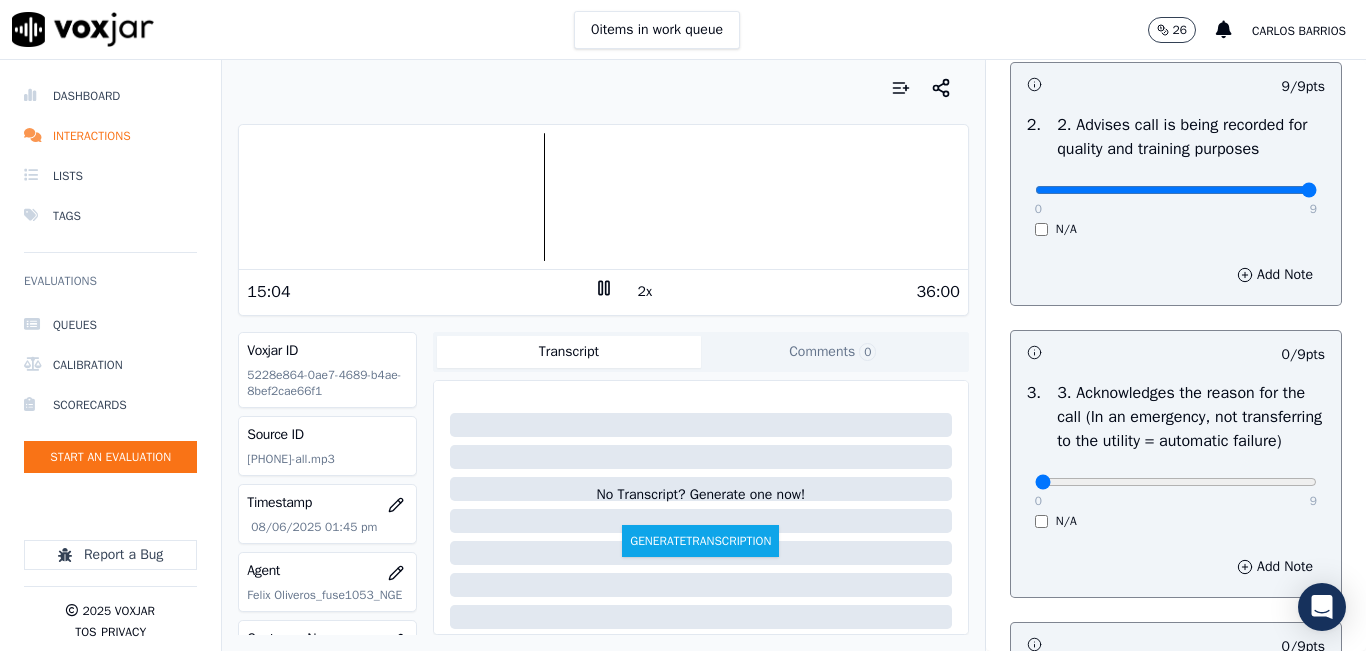 scroll, scrollTop: 700, scrollLeft: 0, axis: vertical 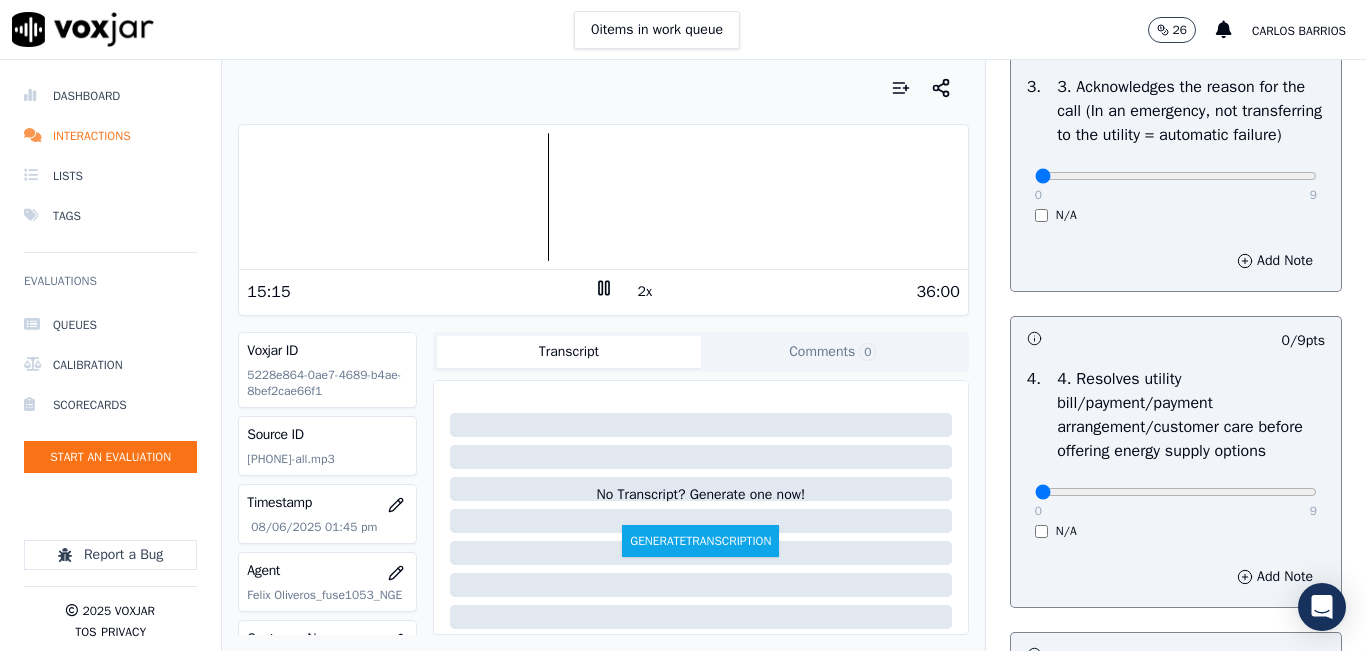 click on "0  items in work queue     26         carlos barrios" at bounding box center (683, 30) 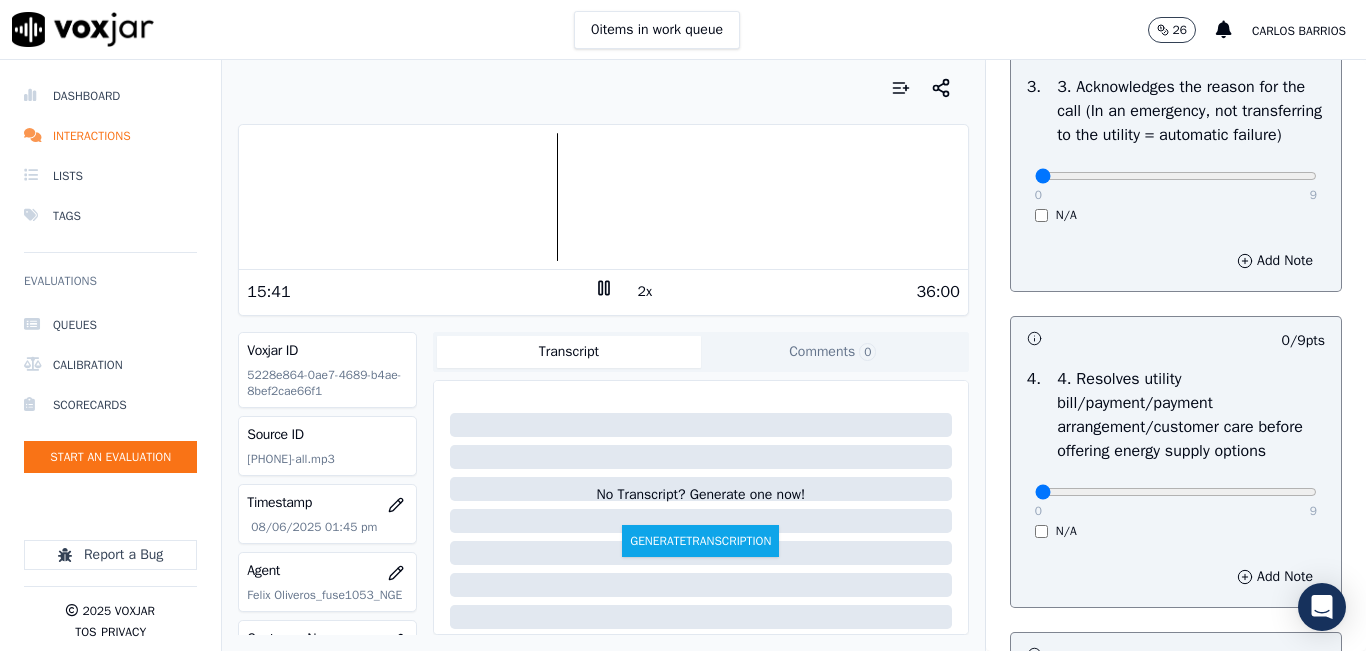 click at bounding box center [603, 197] 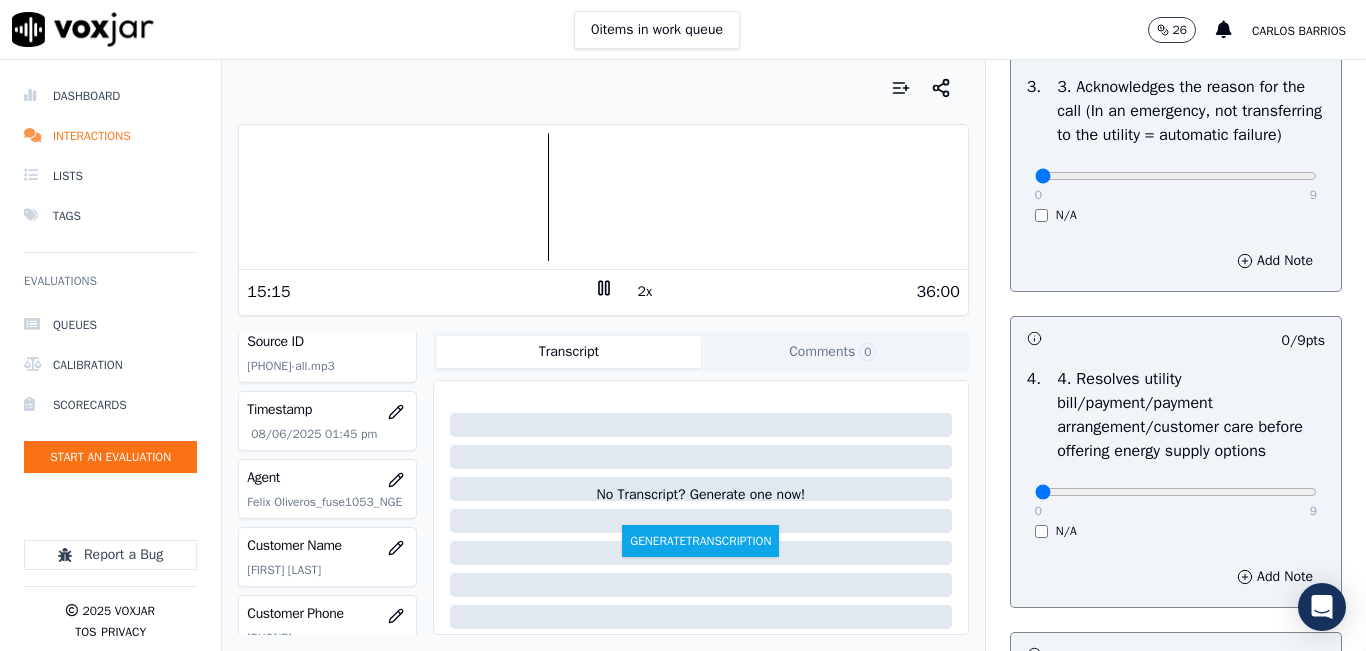 scroll, scrollTop: 200, scrollLeft: 0, axis: vertical 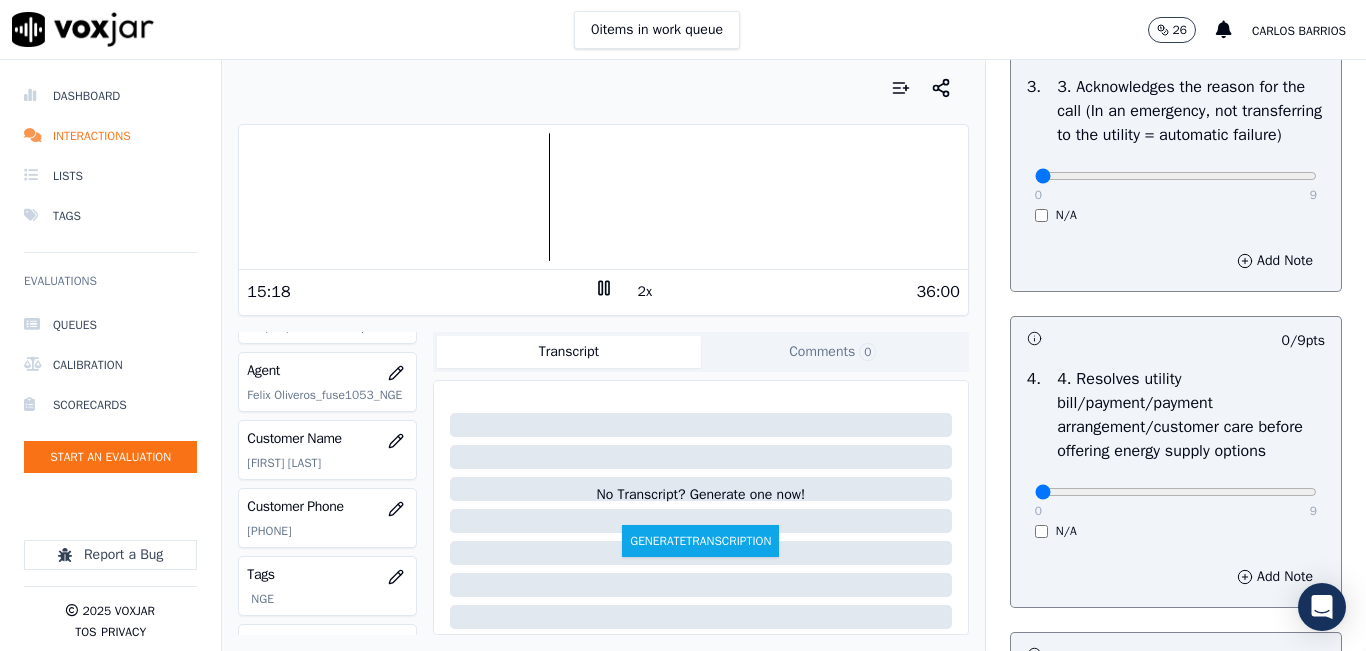 click on "Customer Phone     4014976866" at bounding box center (327, 518) 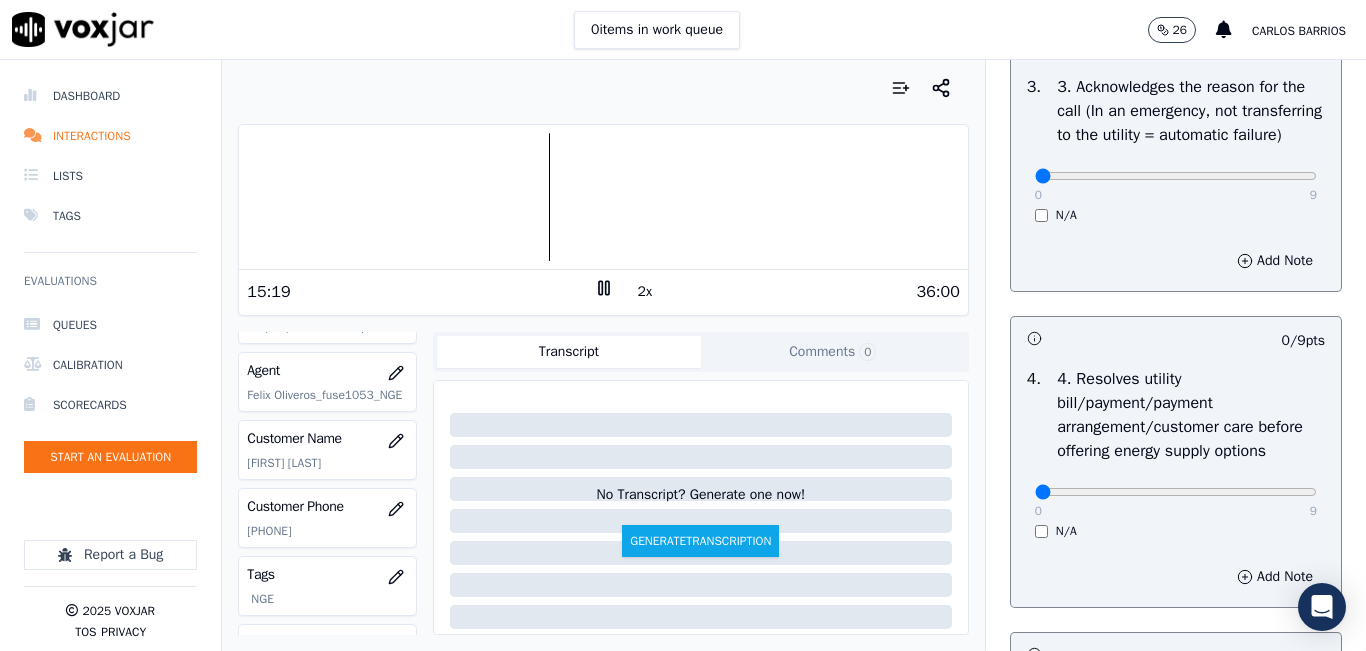 click on "4014976866" 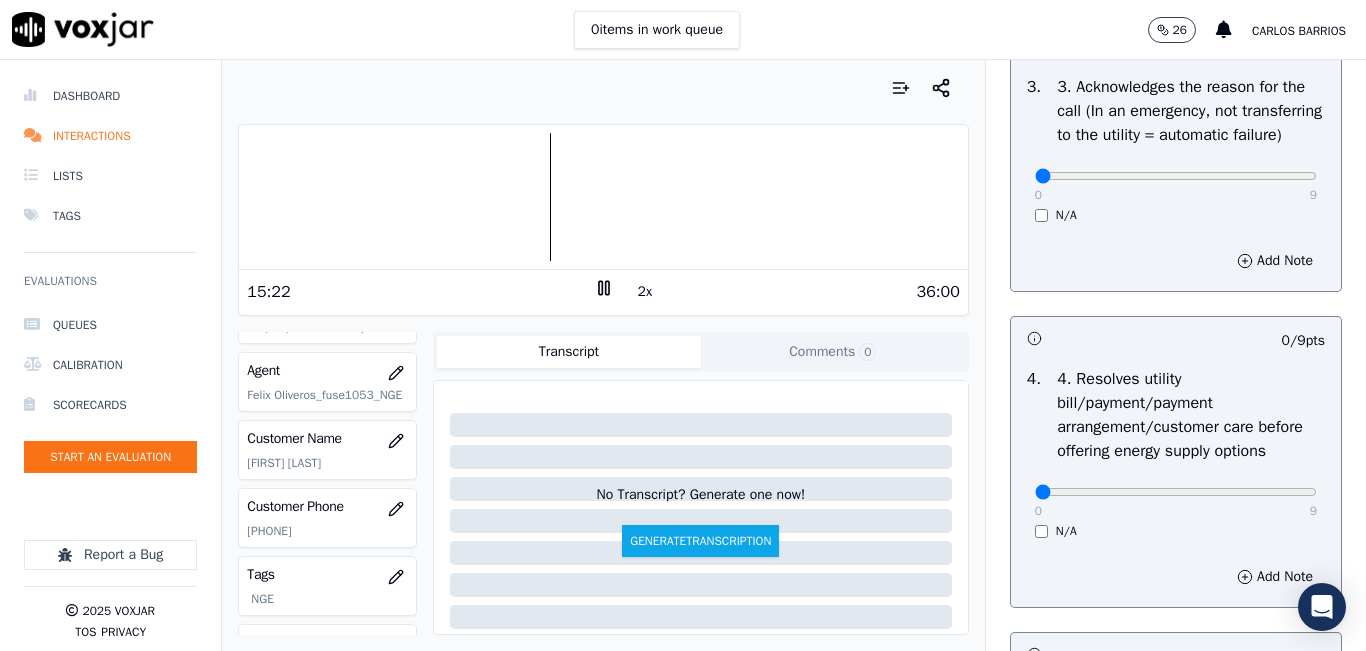 copy on "4014976866" 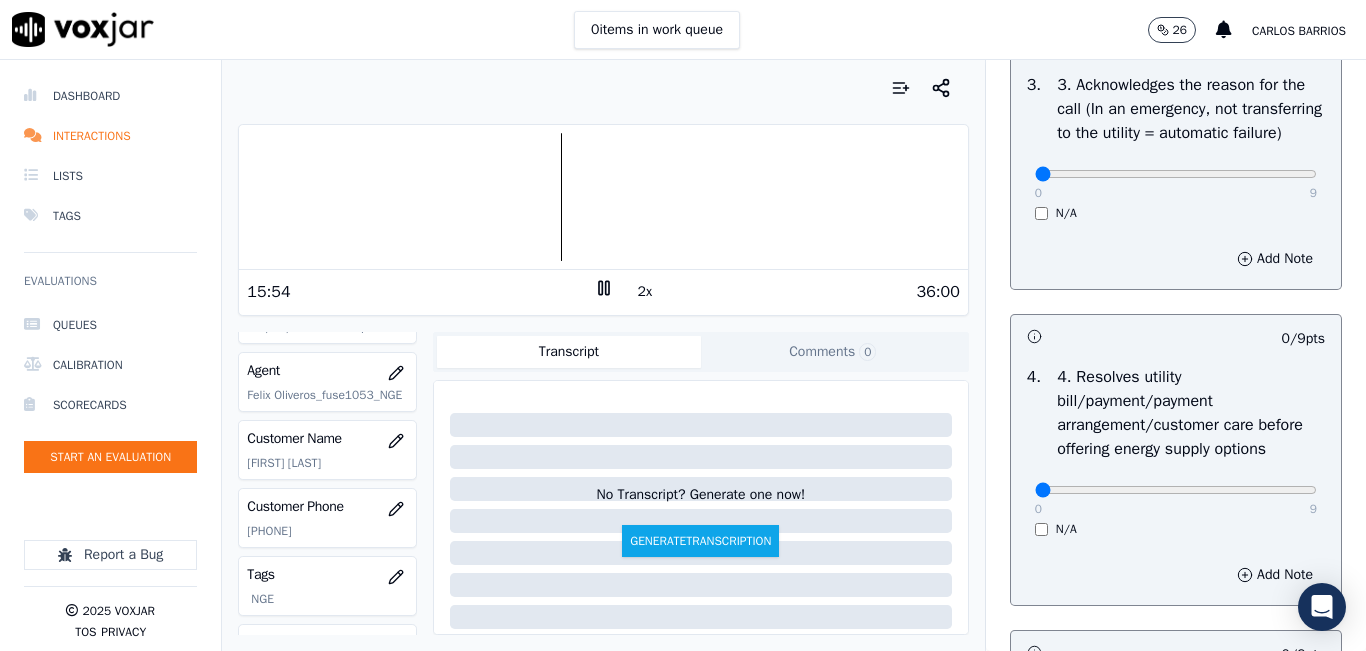 scroll, scrollTop: 700, scrollLeft: 0, axis: vertical 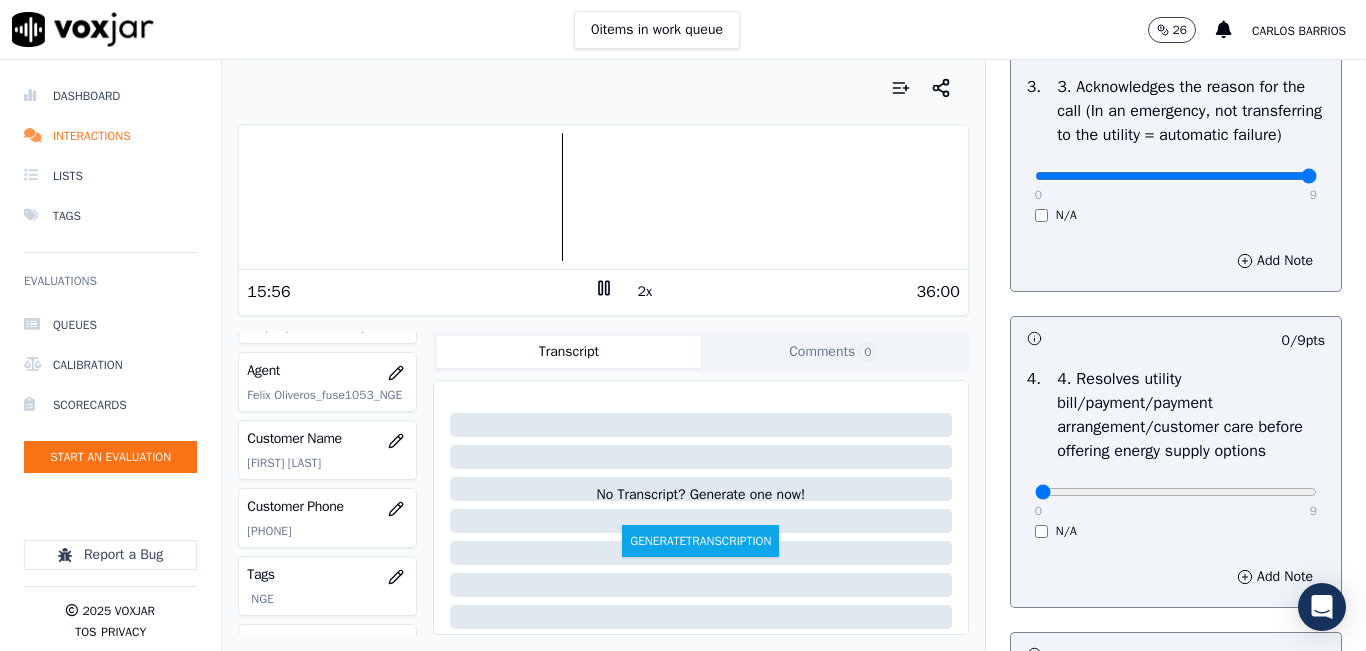 drag, startPoint x: 1261, startPoint y: 208, endPoint x: 1289, endPoint y: 220, distance: 30.463093 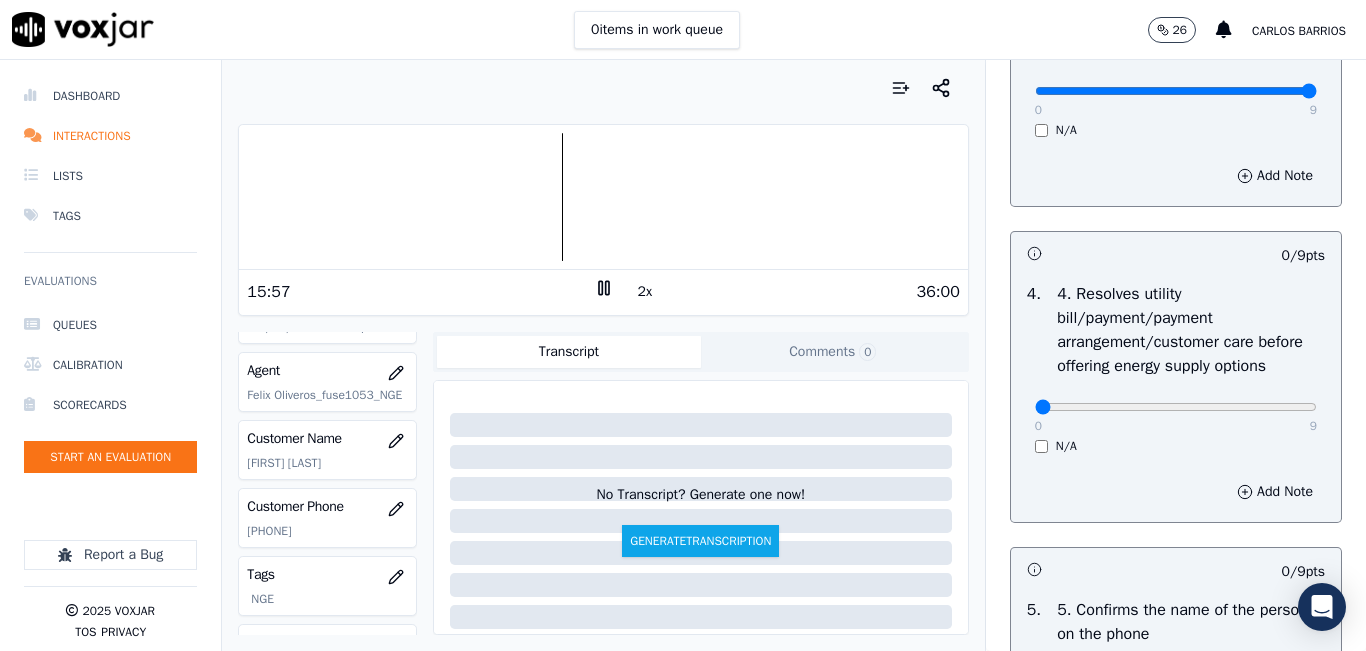 scroll, scrollTop: 1100, scrollLeft: 0, axis: vertical 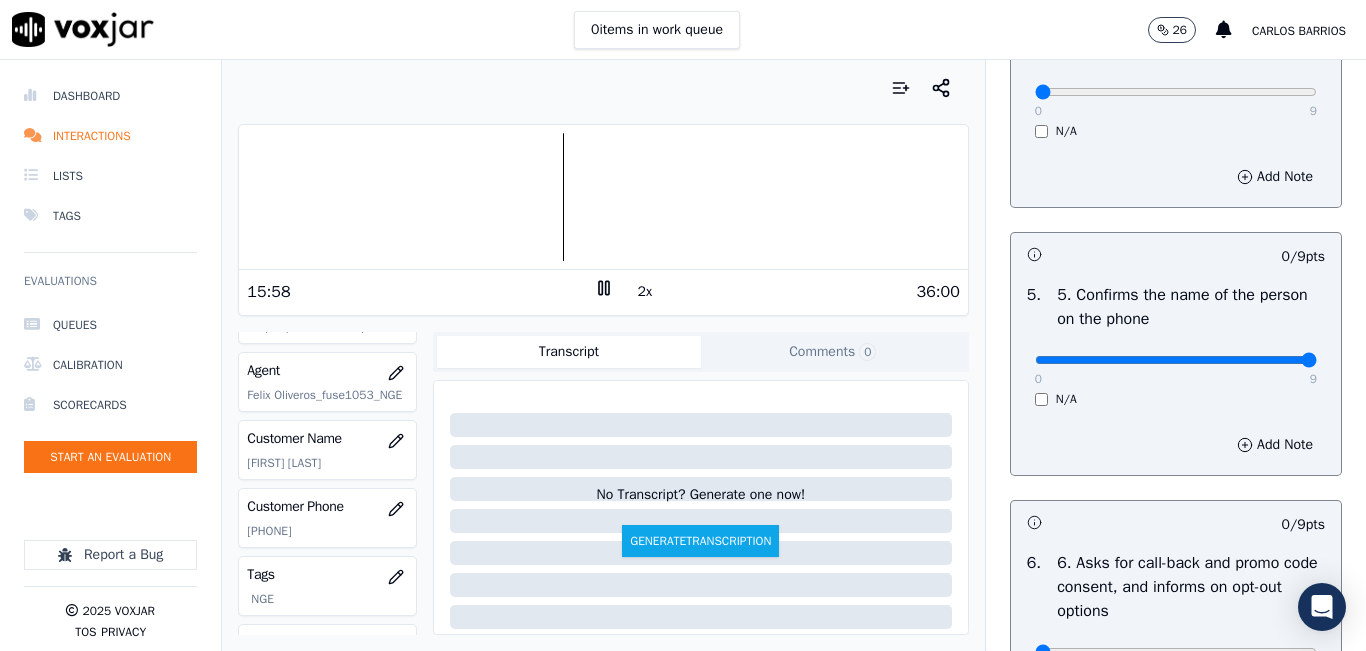type on "9" 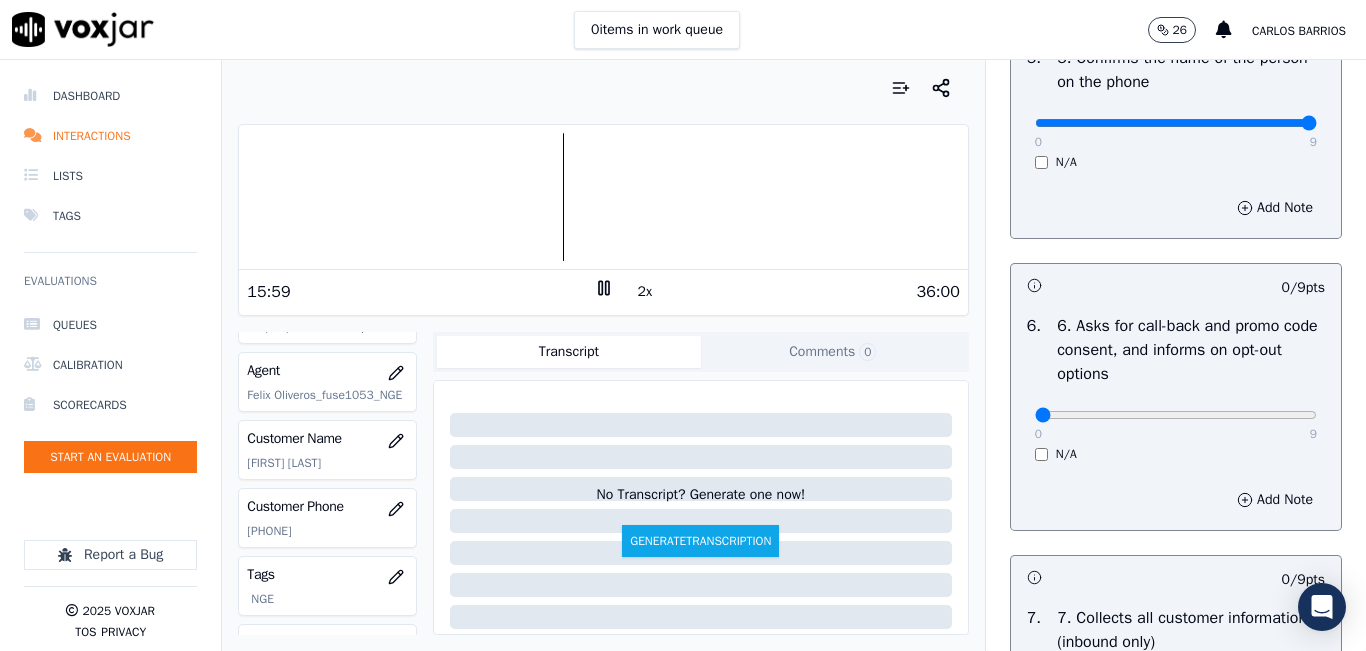 scroll, scrollTop: 1500, scrollLeft: 0, axis: vertical 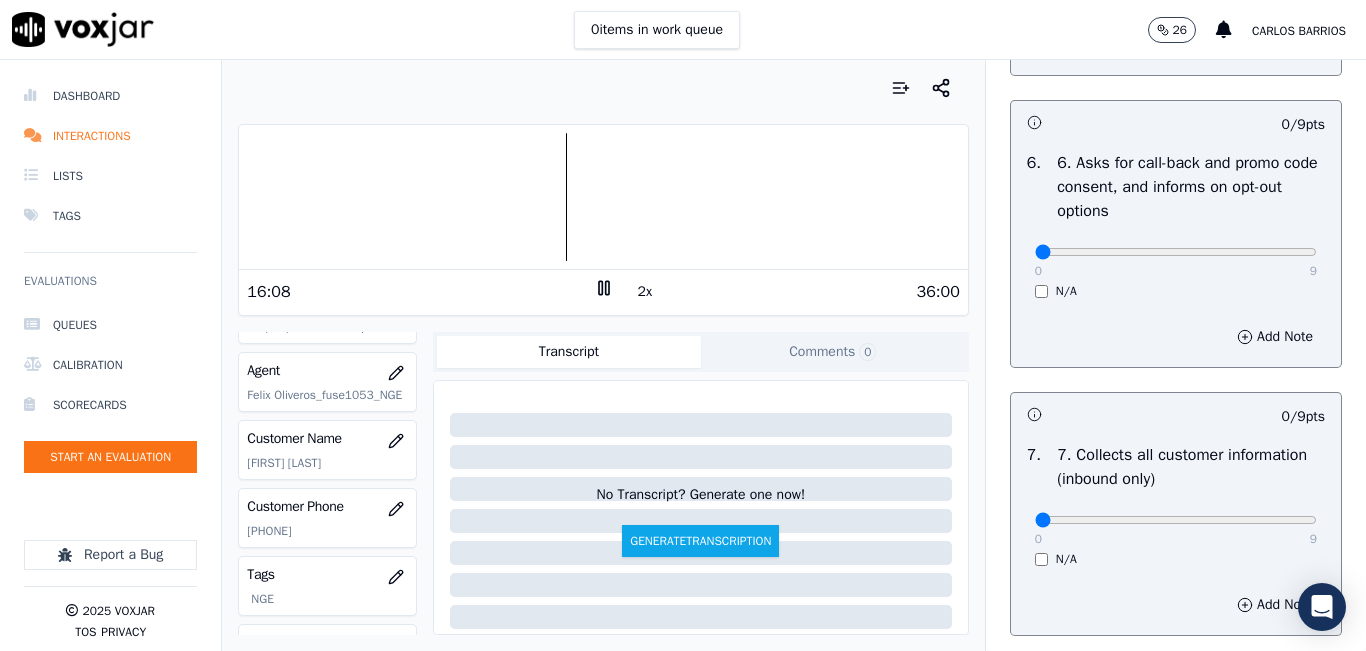 click at bounding box center (603, 197) 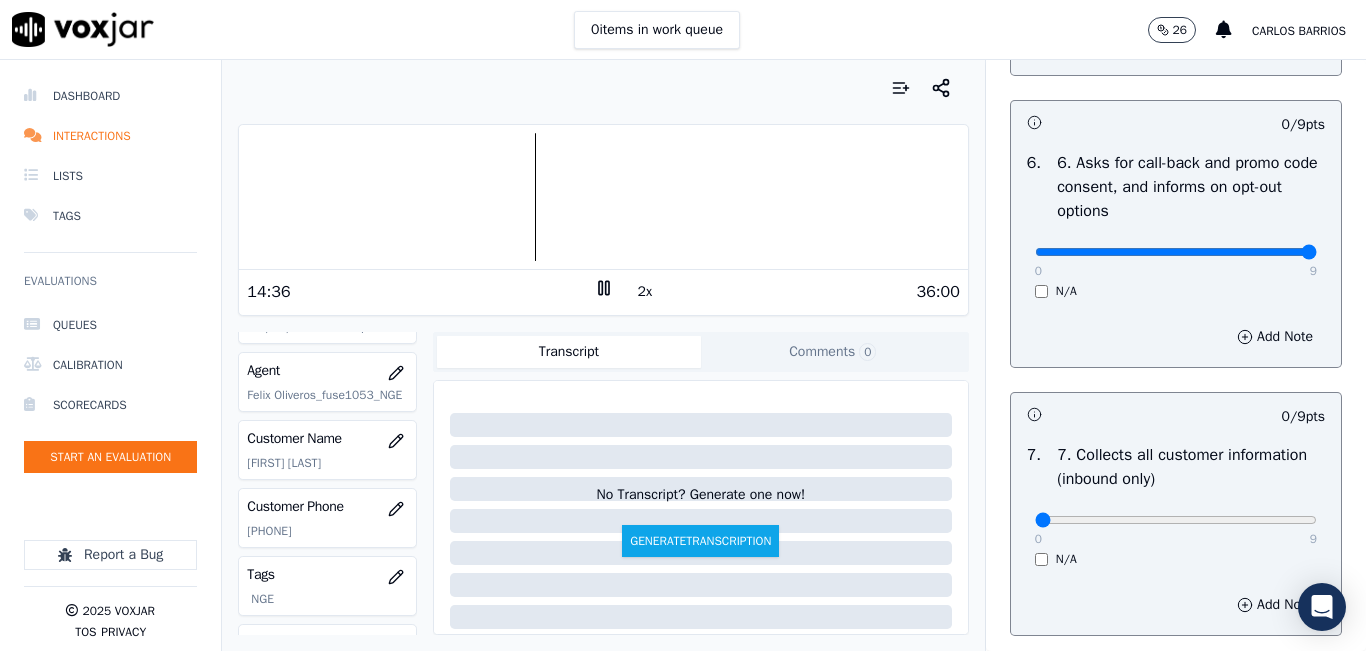 drag, startPoint x: 1225, startPoint y: 317, endPoint x: 1293, endPoint y: 313, distance: 68.117546 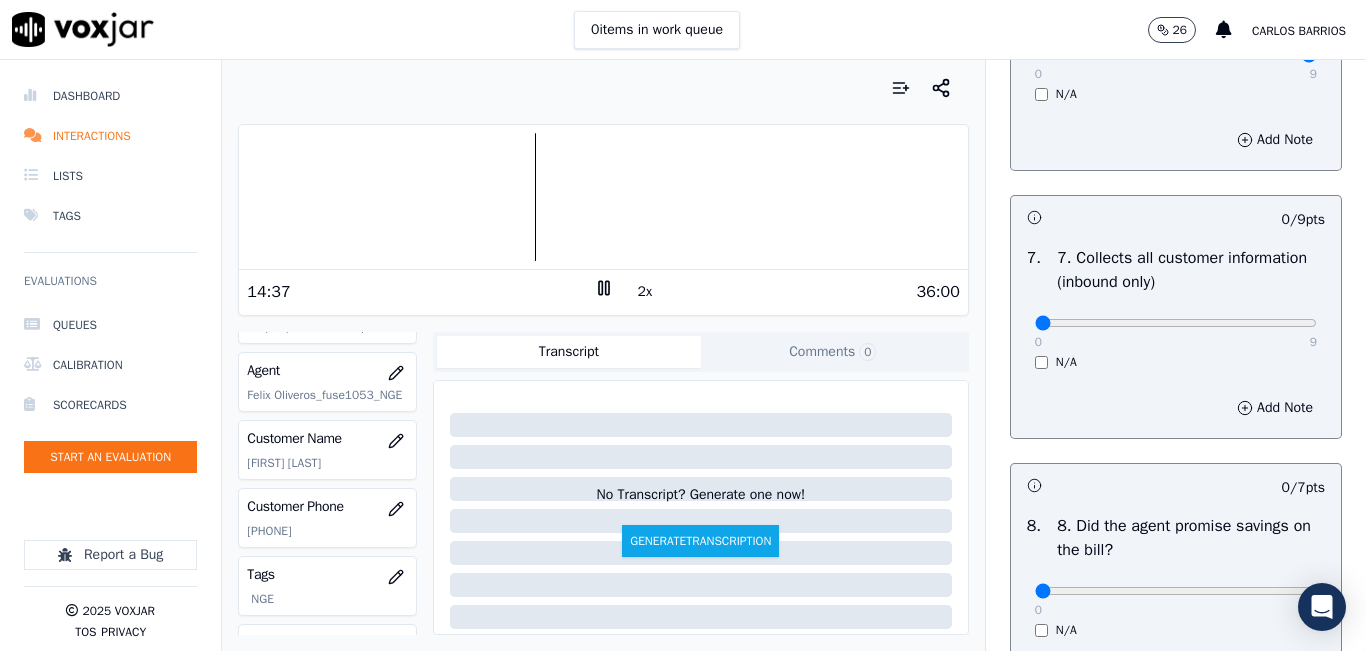 scroll, scrollTop: 1700, scrollLeft: 0, axis: vertical 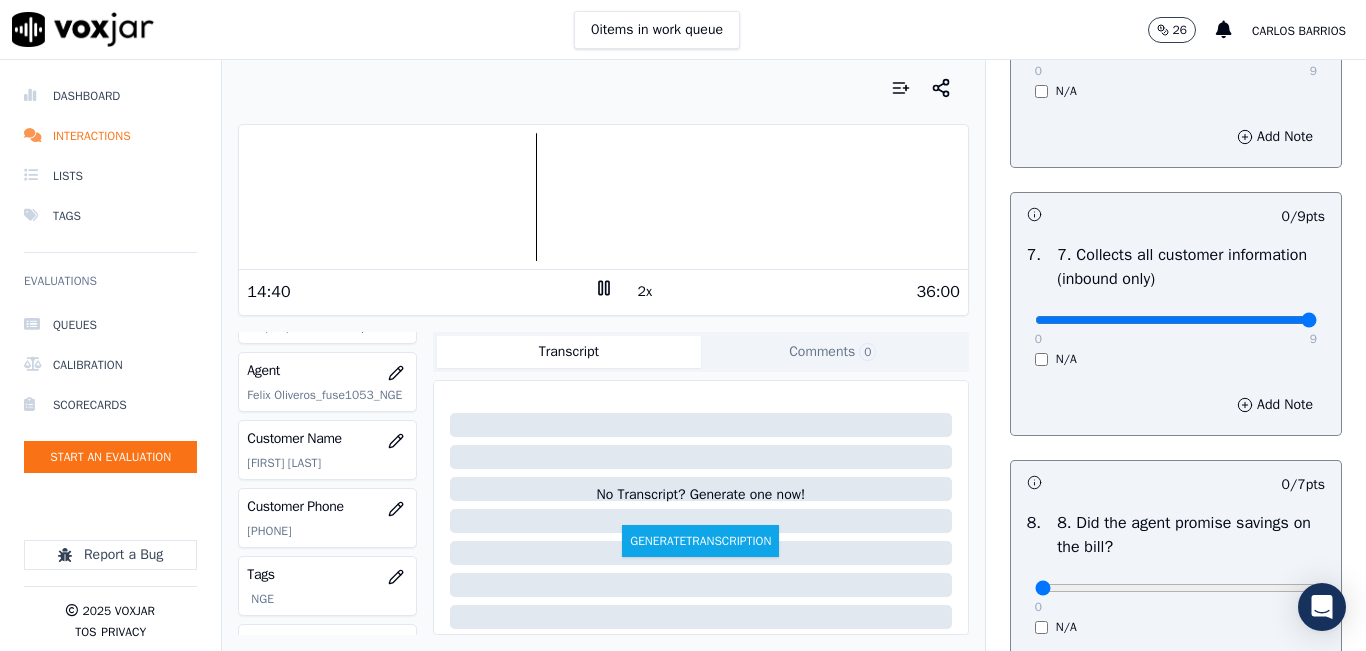 type on "9" 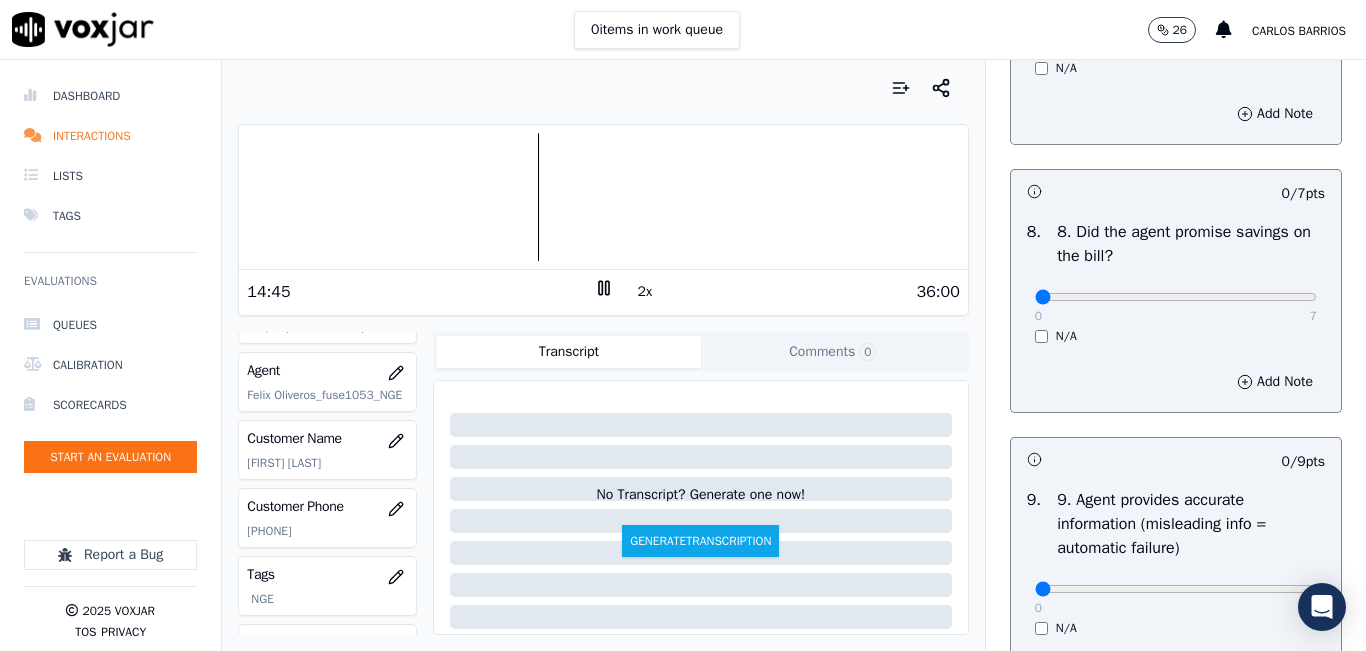 scroll, scrollTop: 2000, scrollLeft: 0, axis: vertical 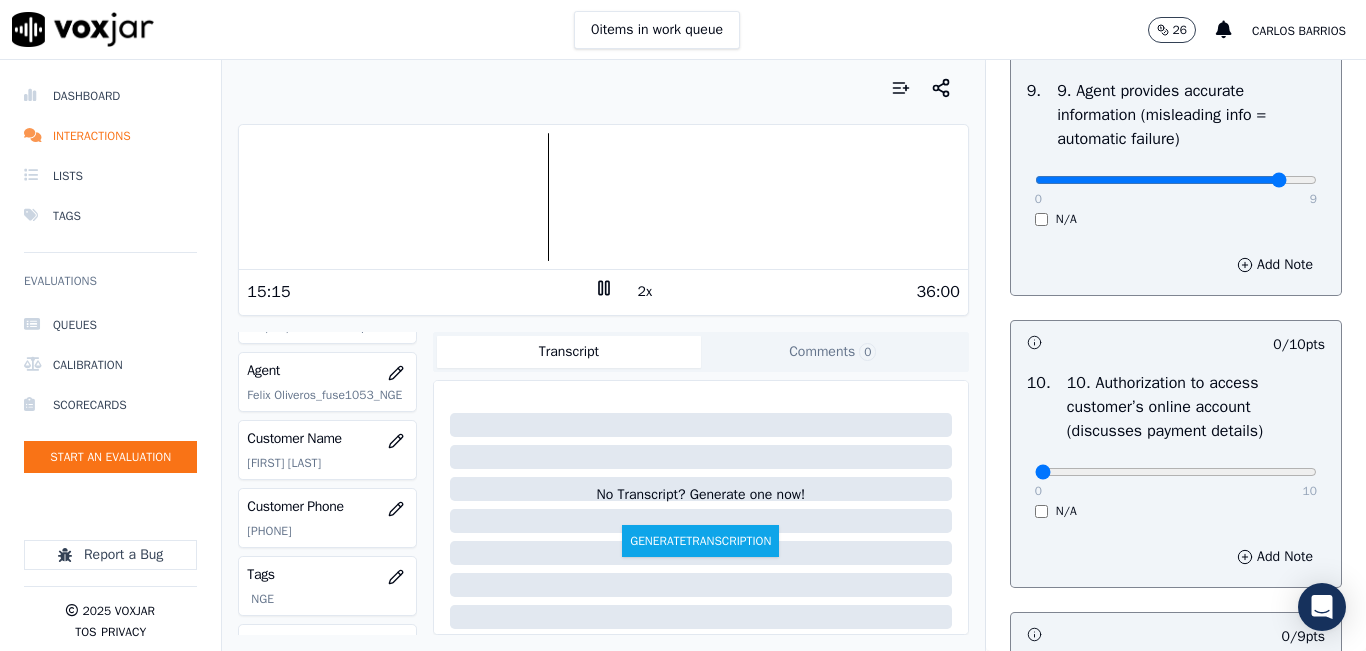 drag, startPoint x: 1262, startPoint y: 250, endPoint x: 1232, endPoint y: 250, distance: 30 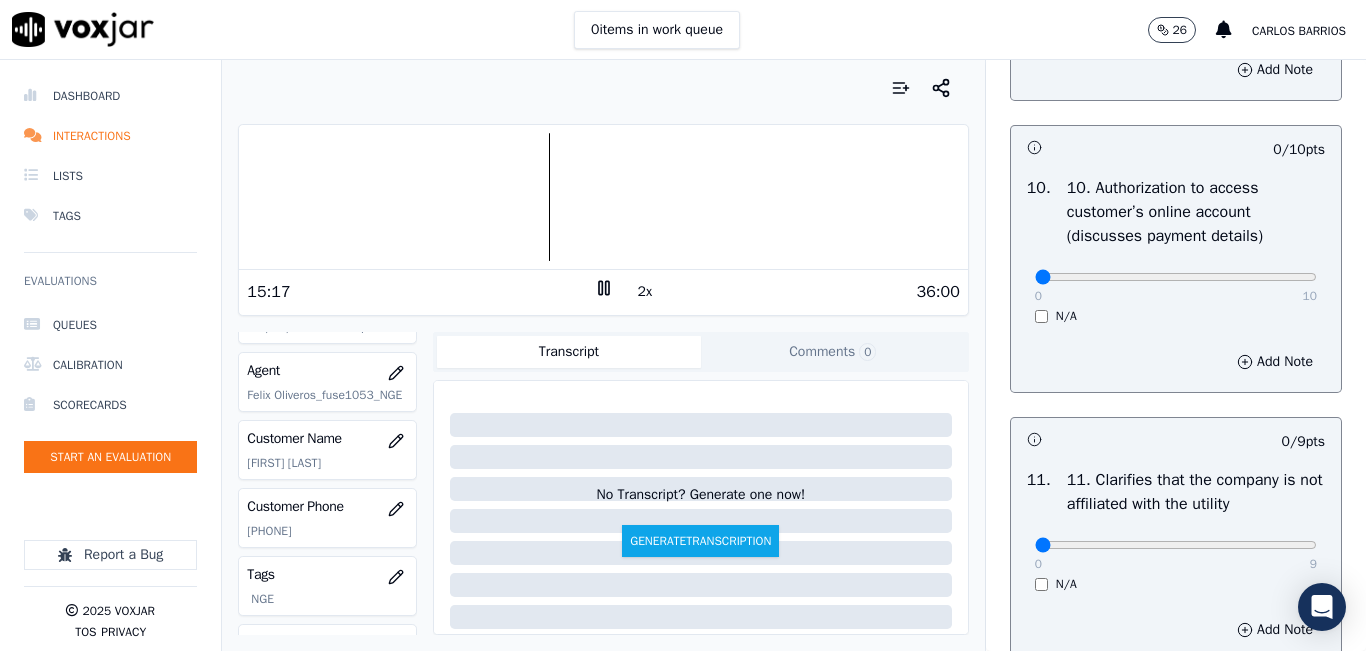 scroll, scrollTop: 2600, scrollLeft: 0, axis: vertical 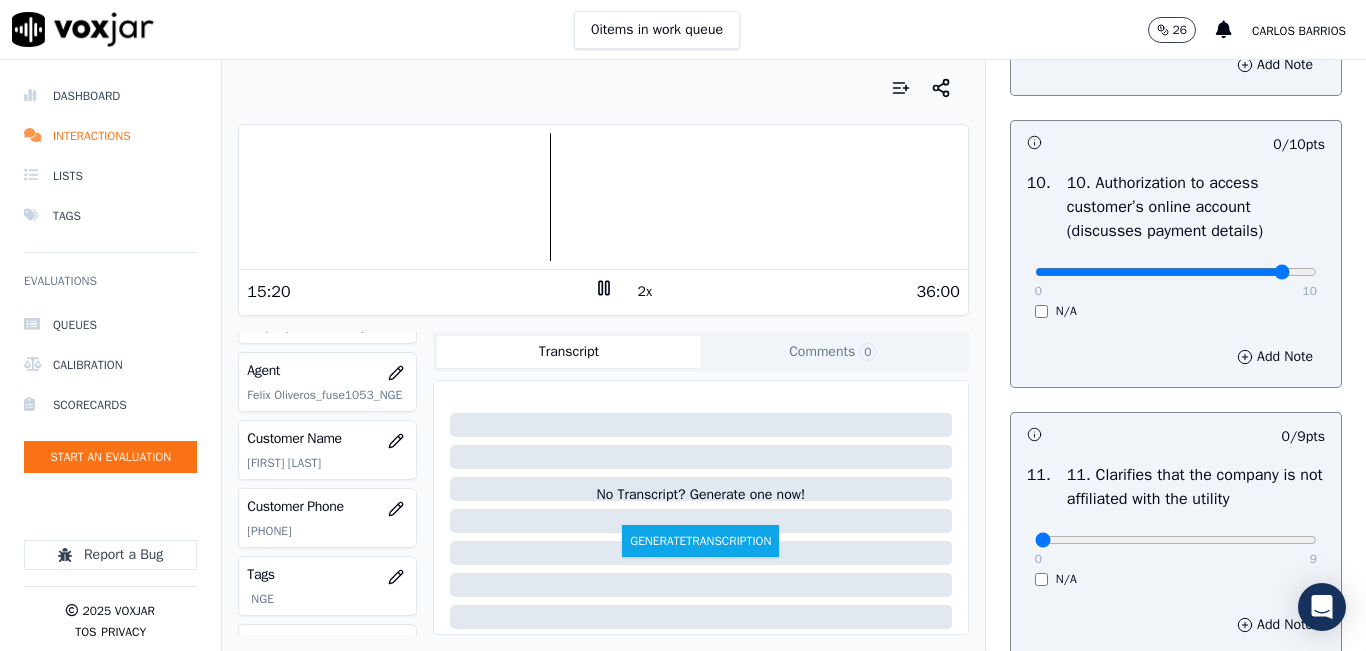 type on "9" 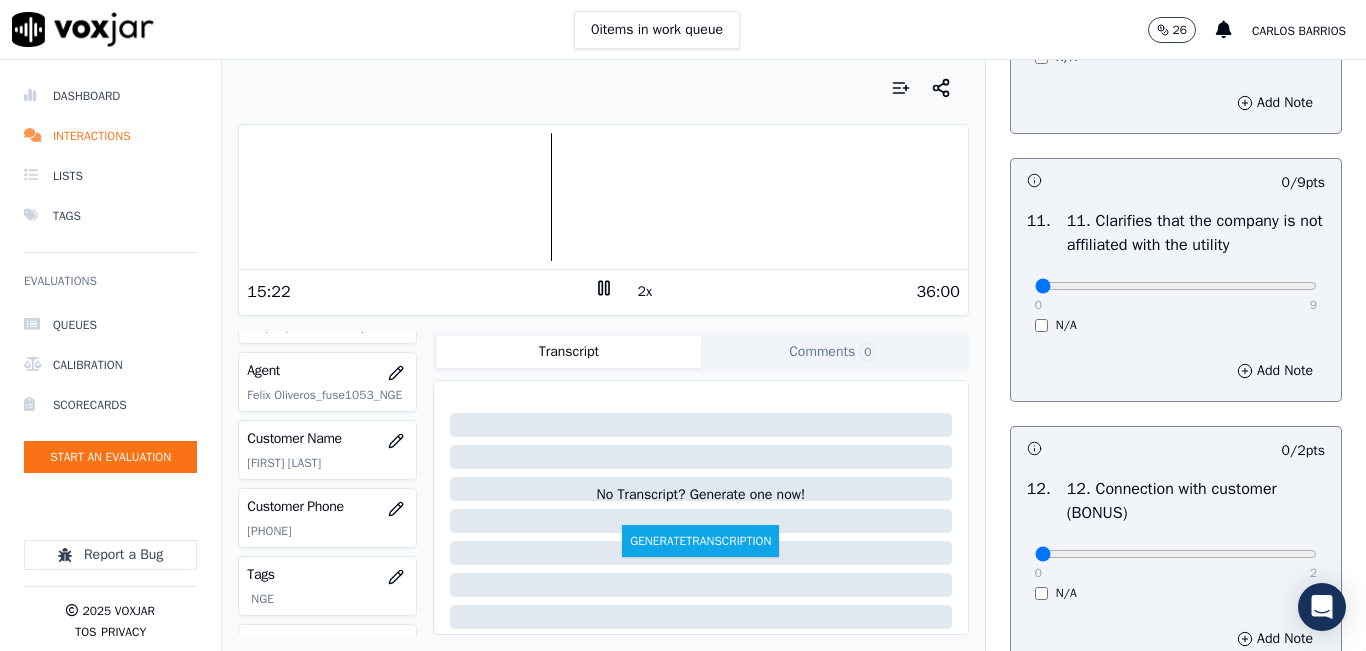 scroll, scrollTop: 2900, scrollLeft: 0, axis: vertical 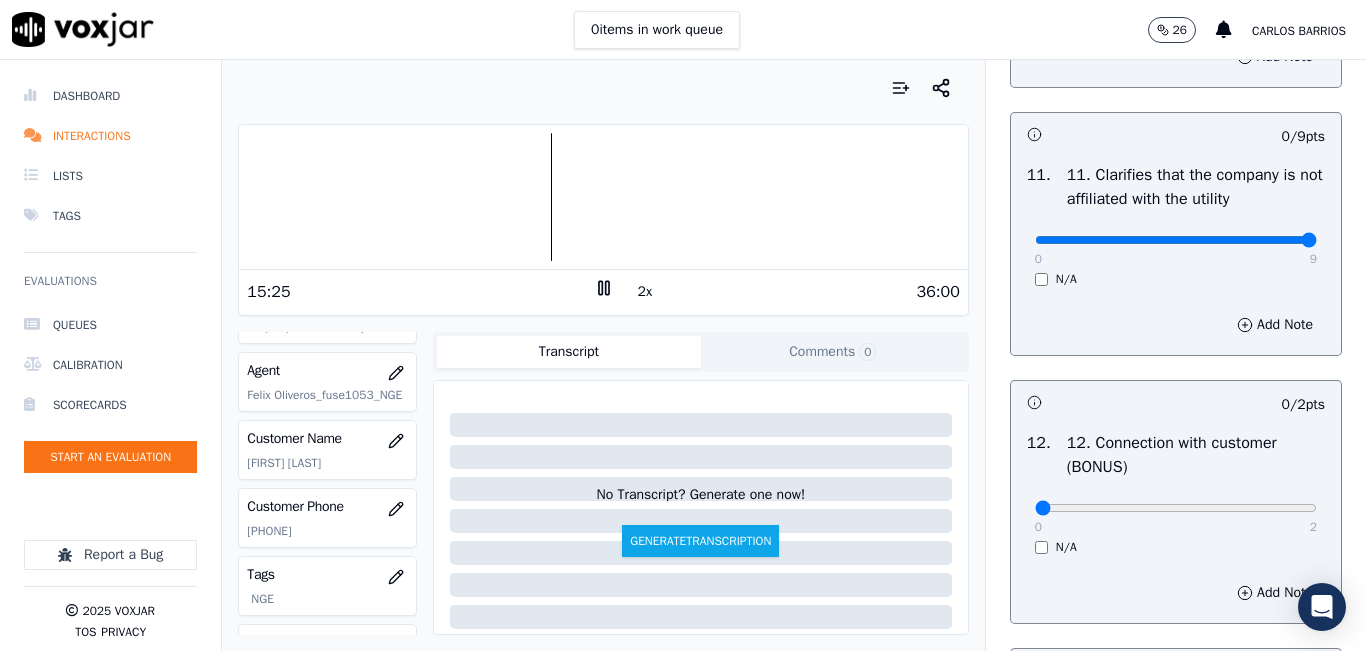 drag, startPoint x: 1232, startPoint y: 314, endPoint x: 1264, endPoint y: 314, distance: 32 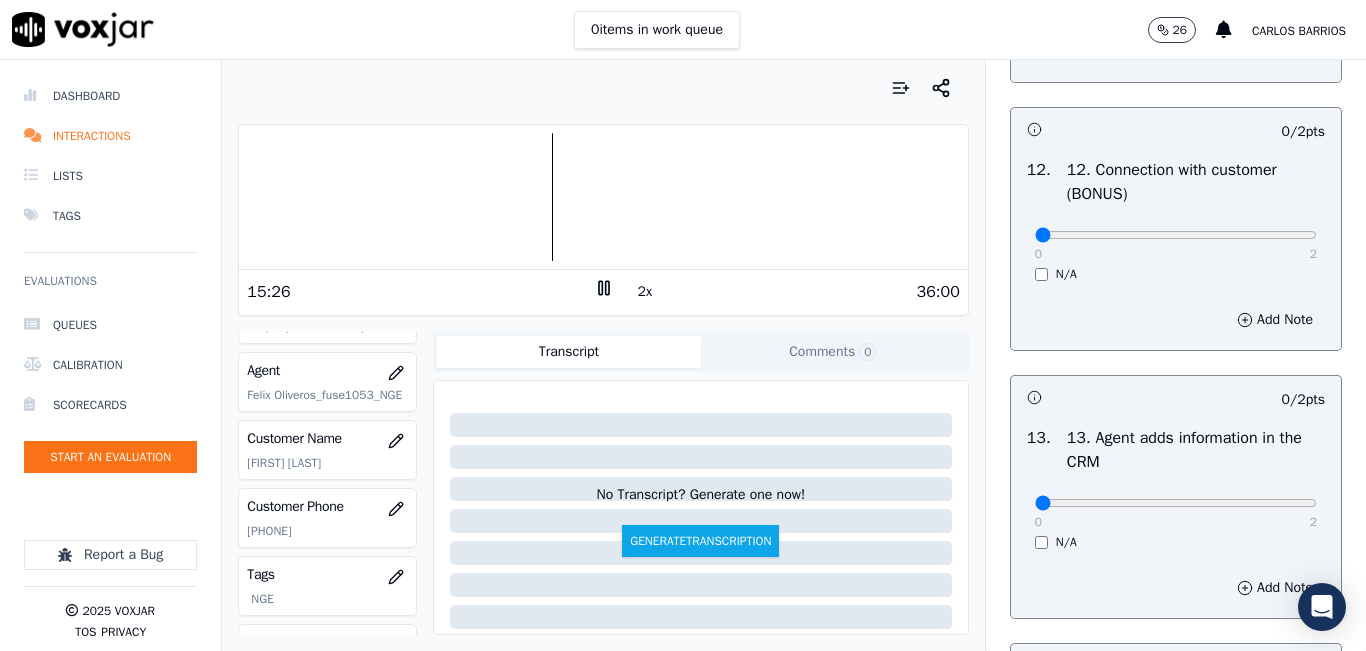 scroll, scrollTop: 3200, scrollLeft: 0, axis: vertical 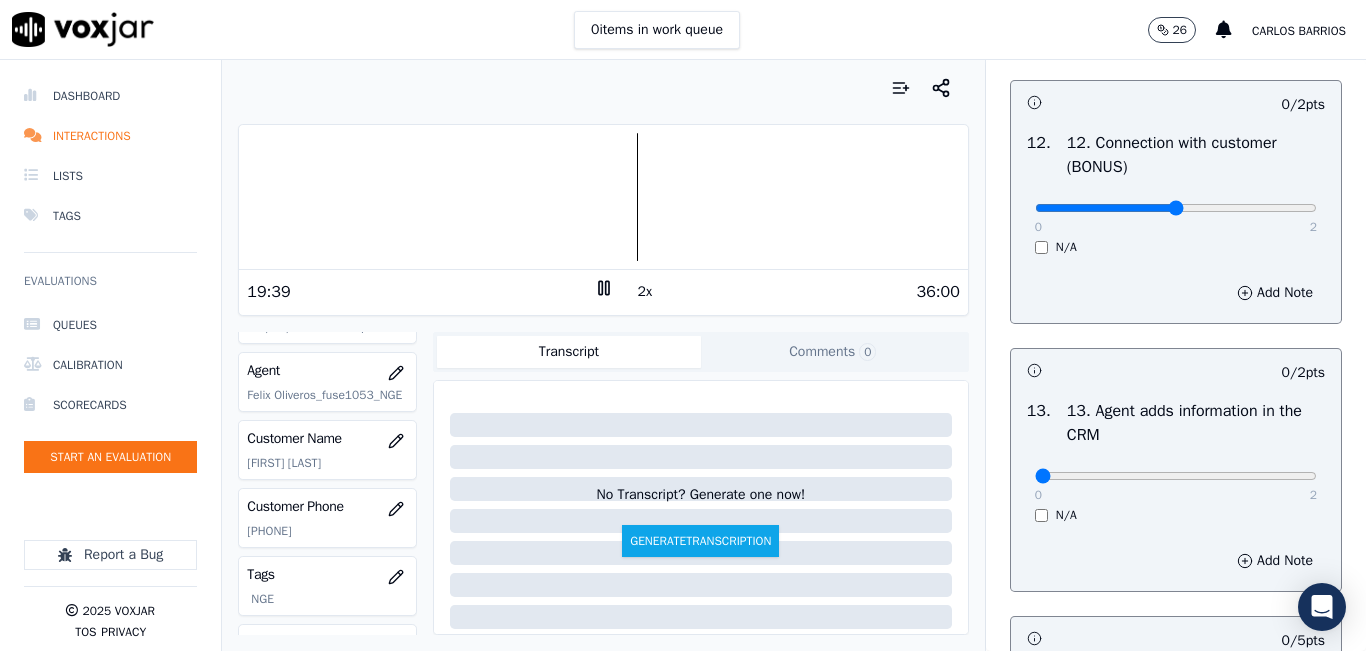 type on "1" 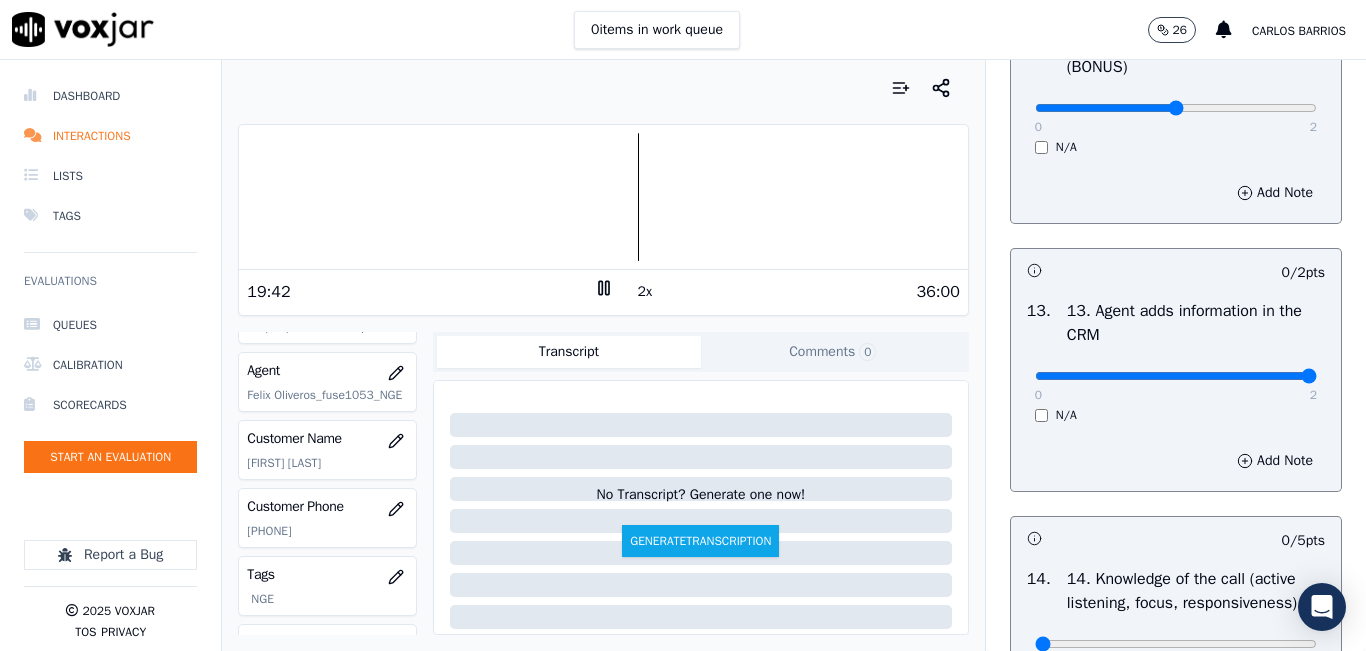 type on "2" 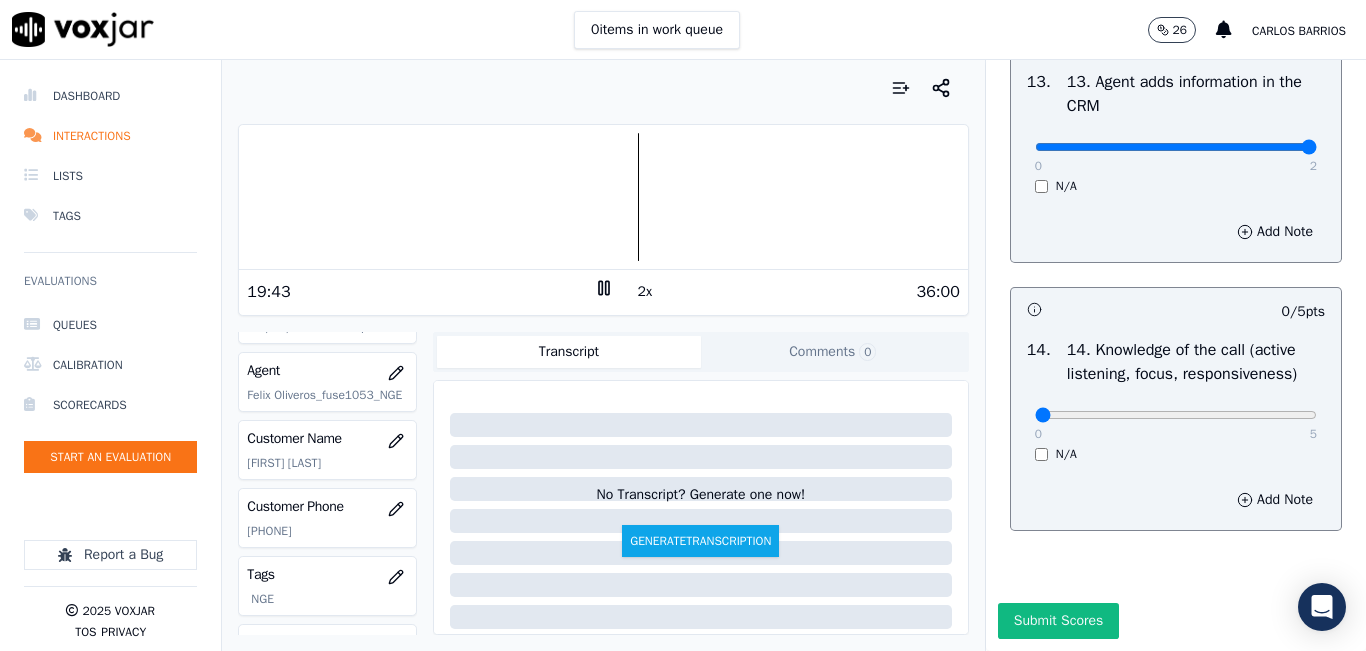 scroll, scrollTop: 3642, scrollLeft: 0, axis: vertical 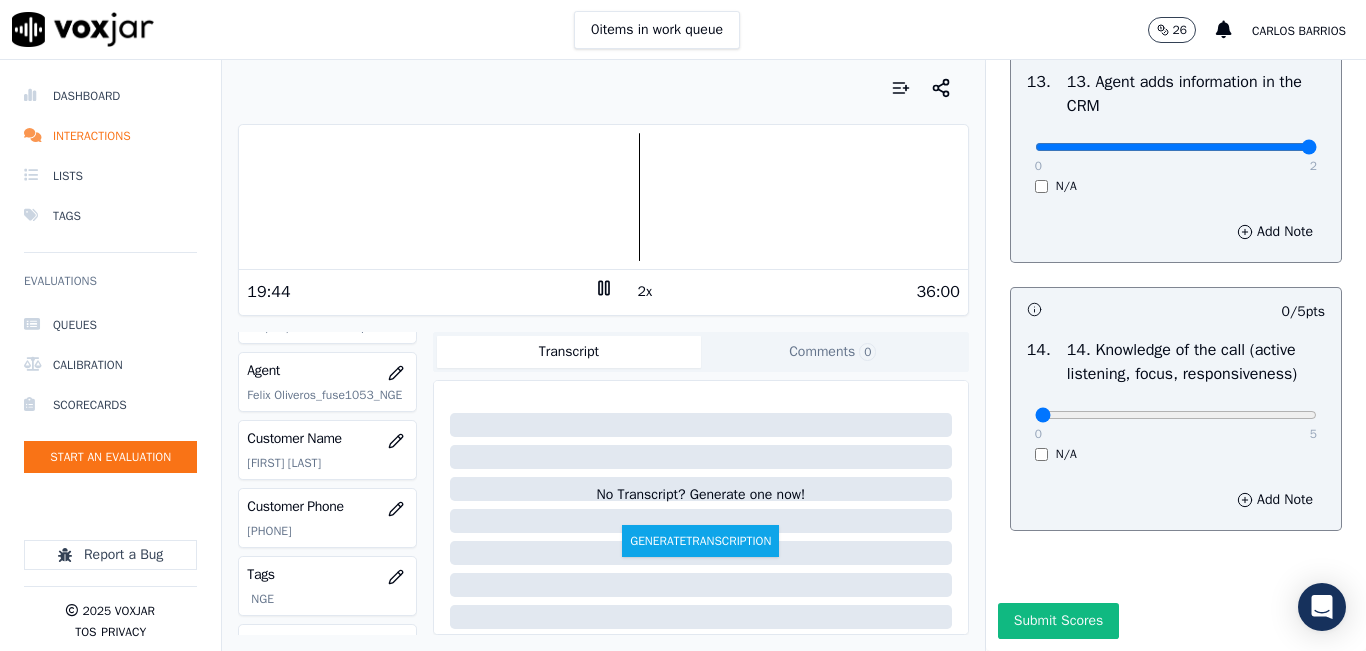 click on "0   5" at bounding box center (1176, 414) 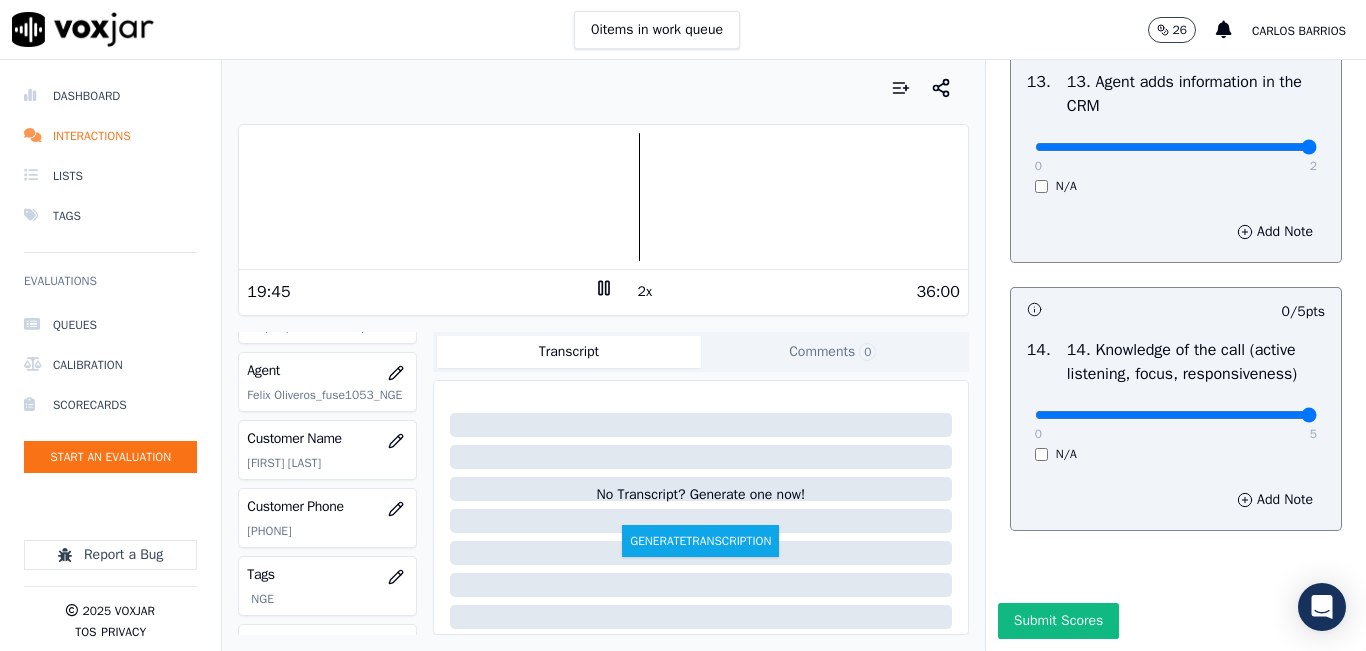 type on "5" 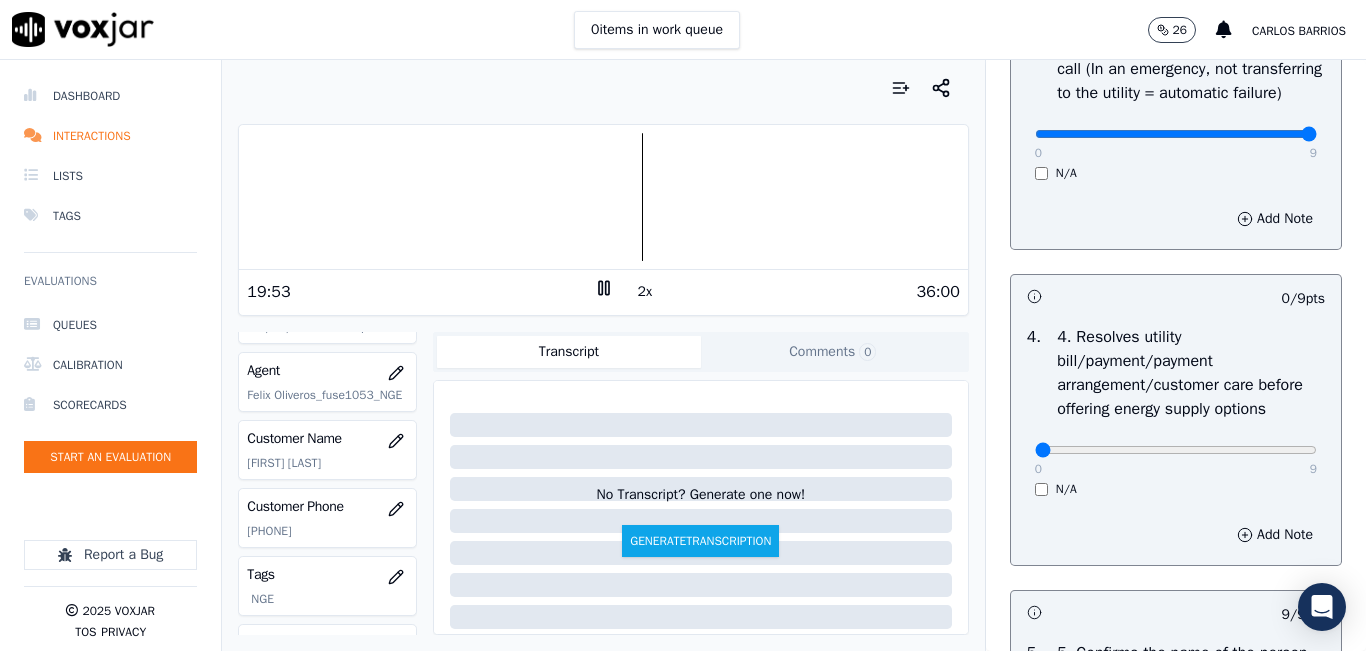 scroll, scrollTop: 842, scrollLeft: 0, axis: vertical 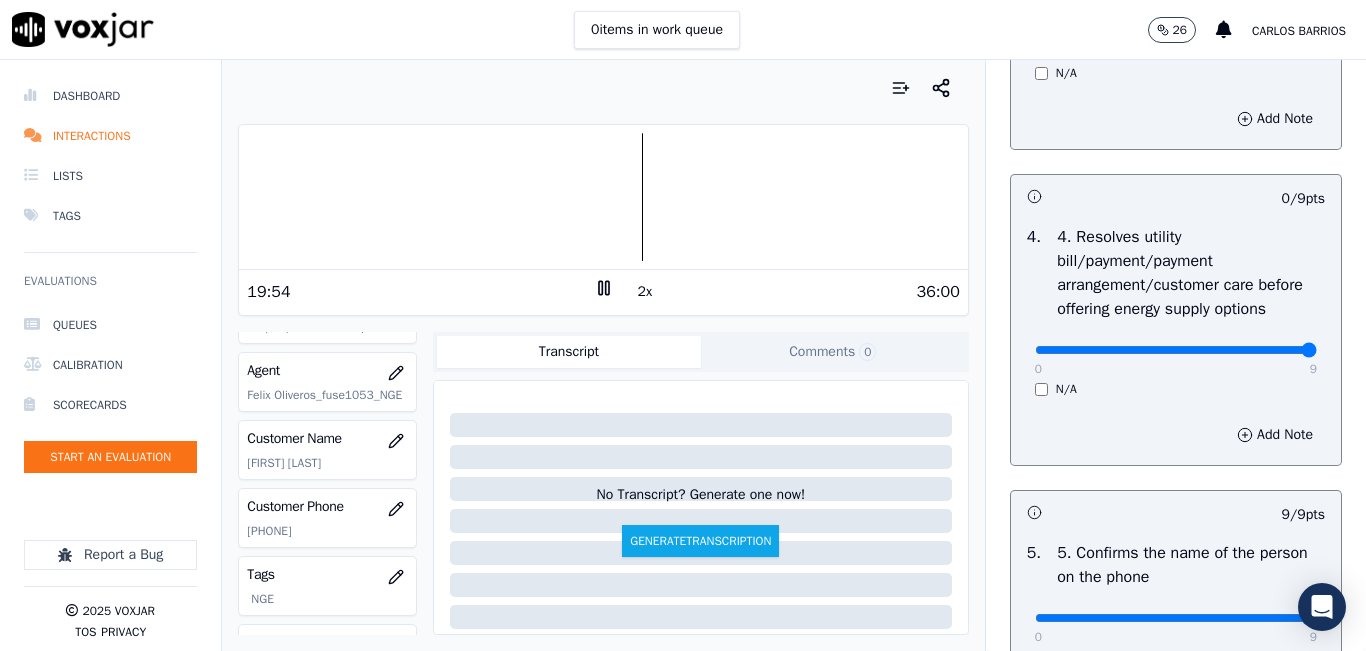 type on "9" 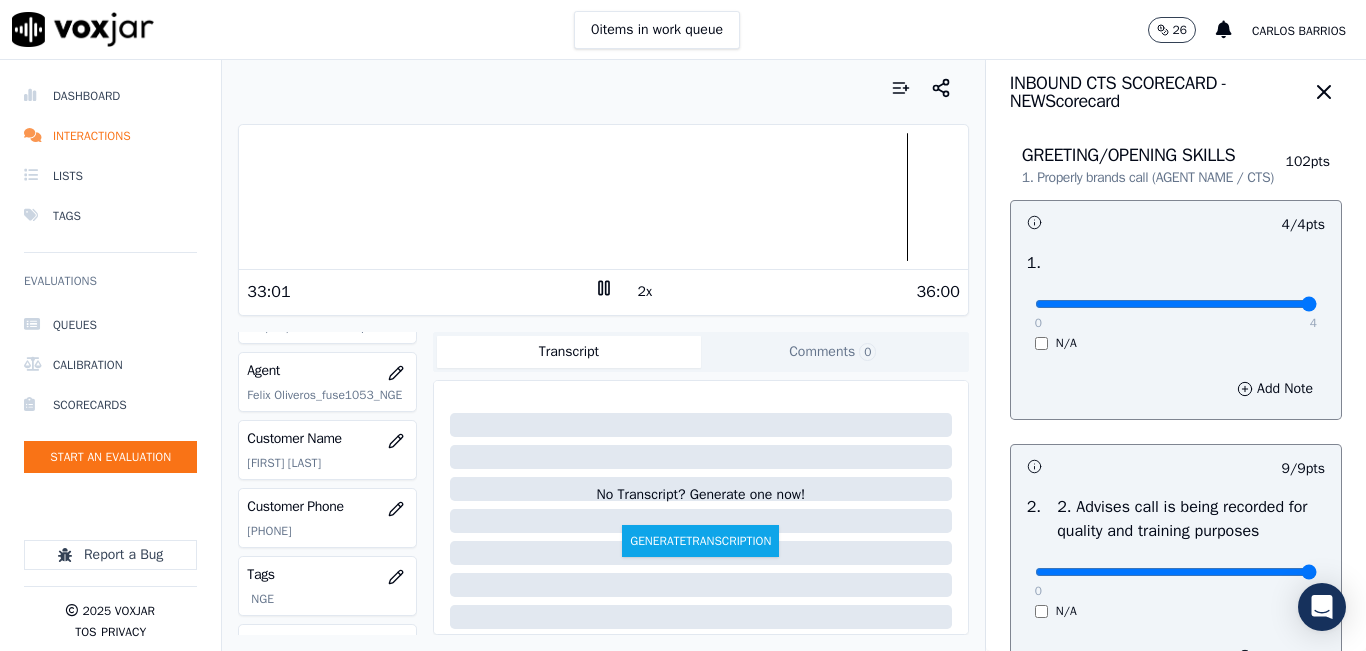 scroll, scrollTop: 0, scrollLeft: 0, axis: both 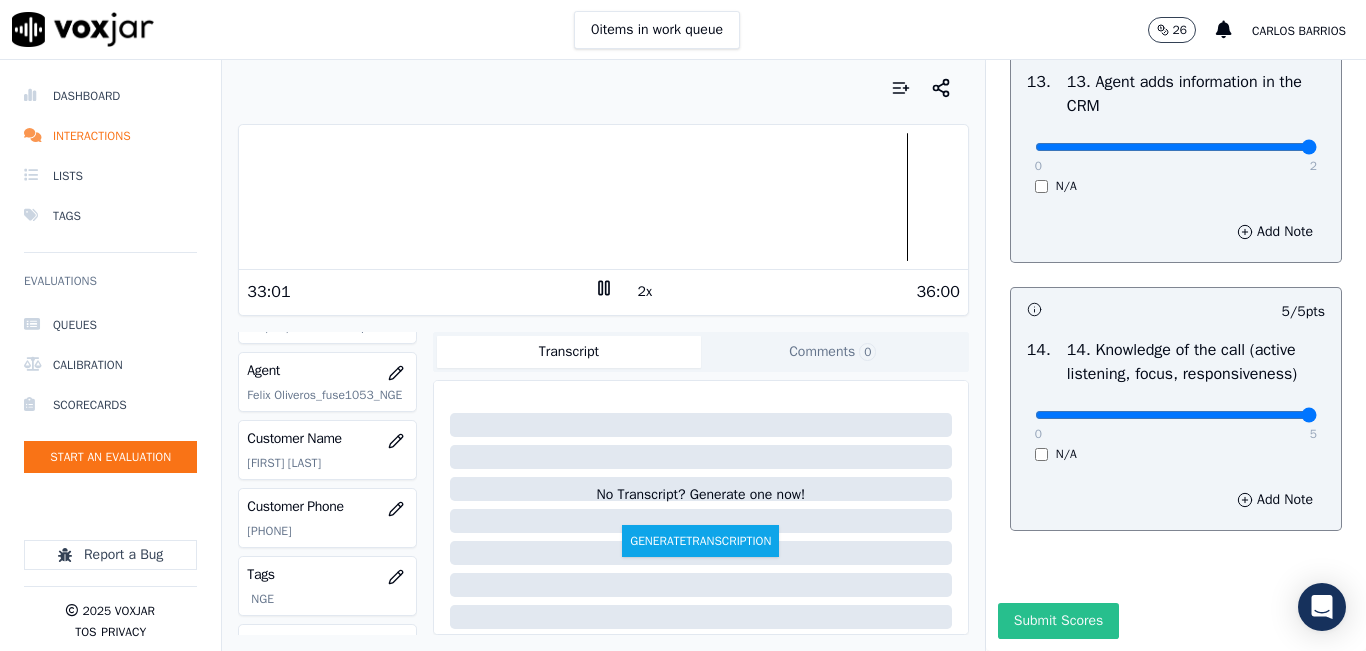 click on "Submit Scores" at bounding box center (1058, 621) 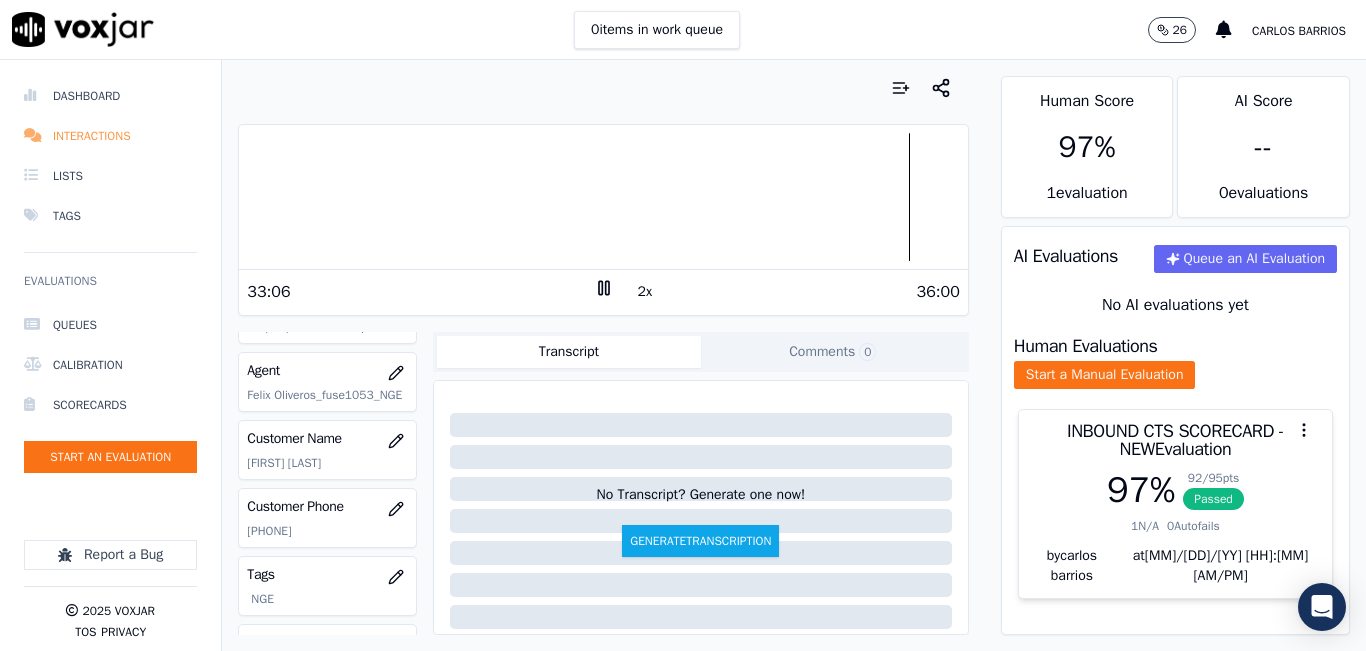 click on "Interactions" at bounding box center [110, 136] 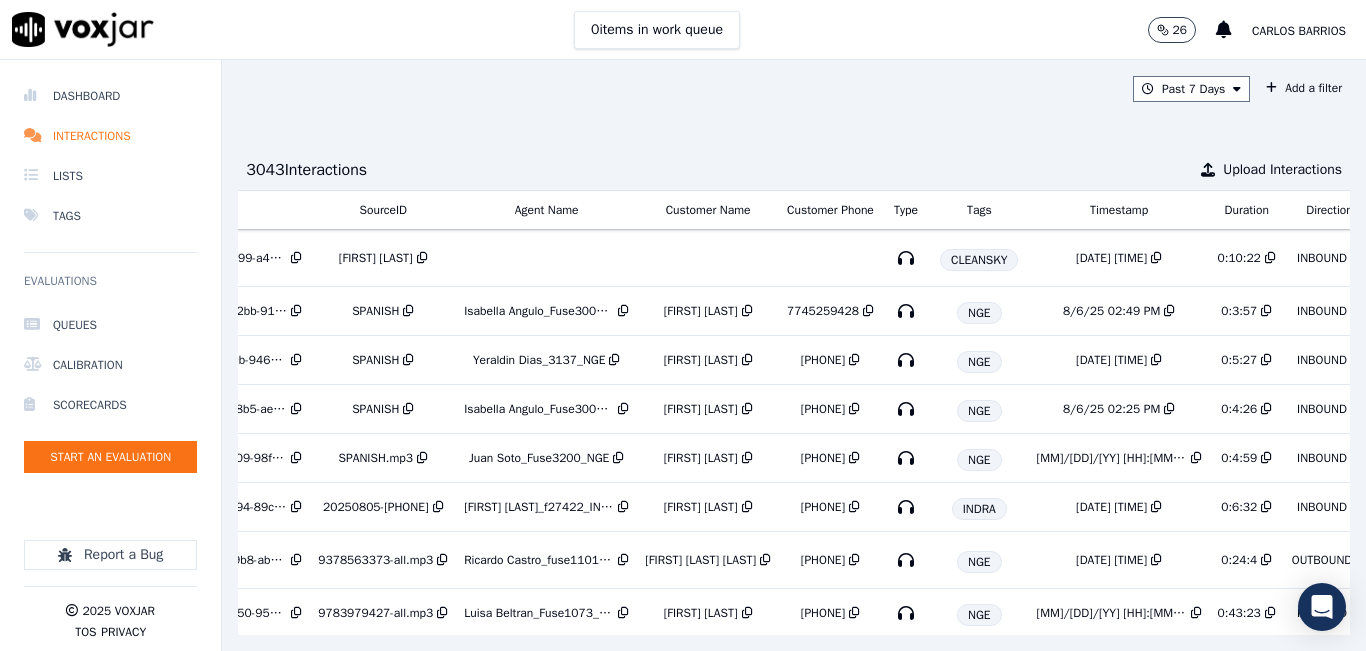 scroll, scrollTop: 0, scrollLeft: 327, axis: horizontal 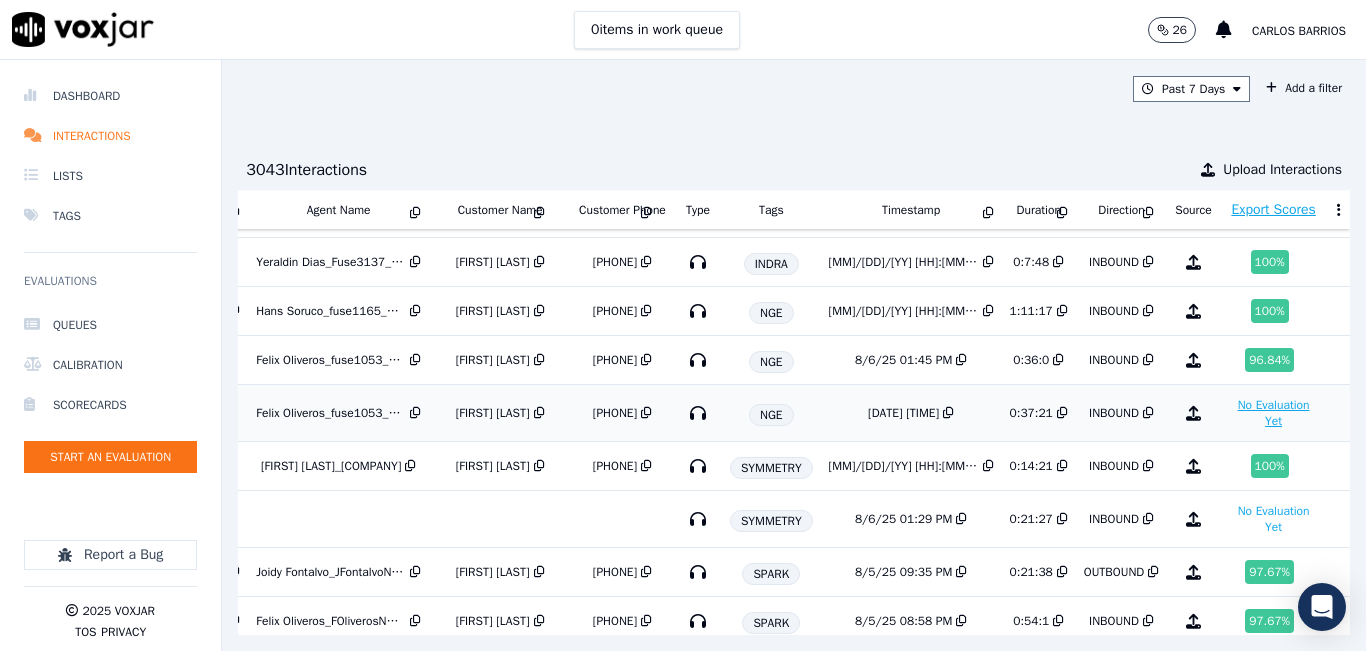 click on "No Evaluation Yet" at bounding box center [1274, 413] 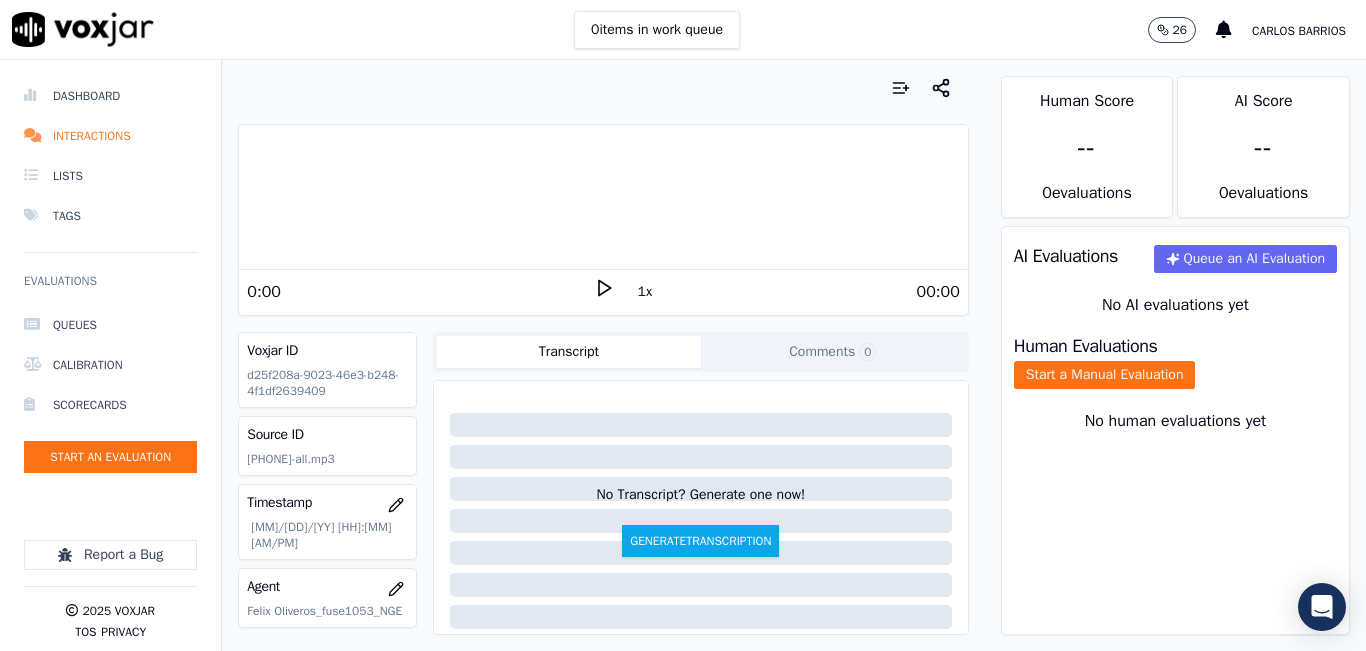 click on "0:00" at bounding box center (420, 292) 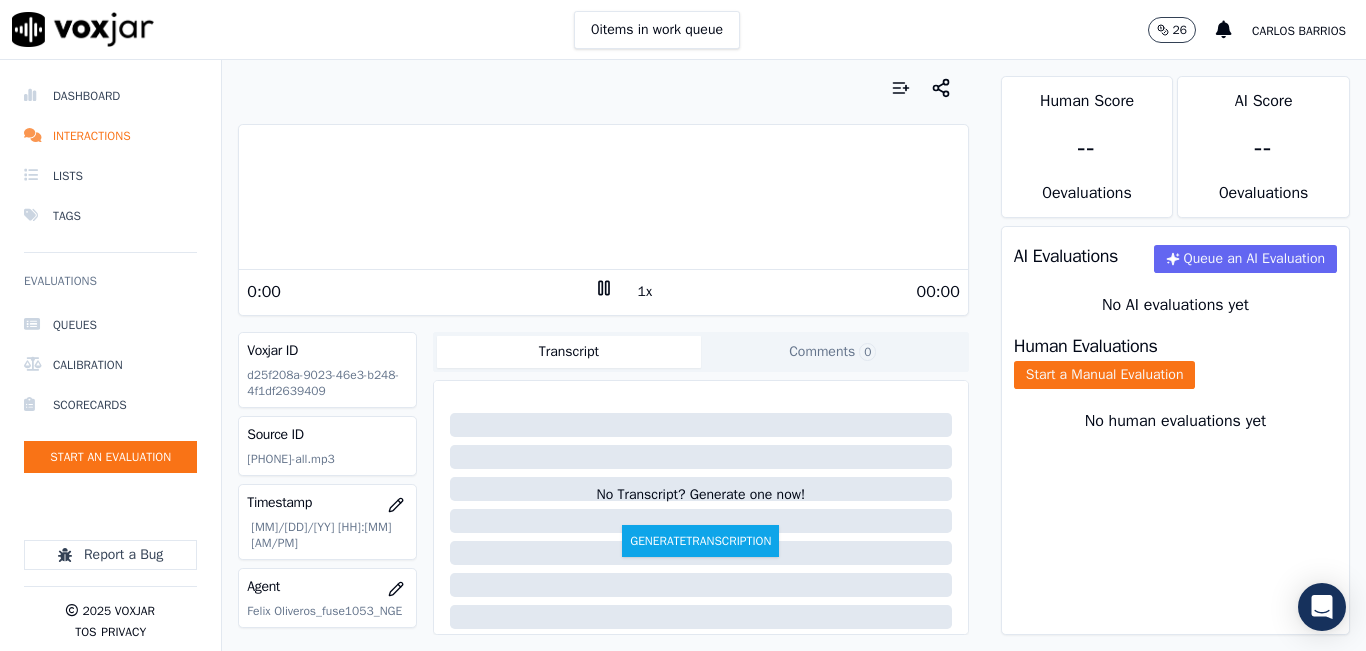 click on "1x" at bounding box center (645, 292) 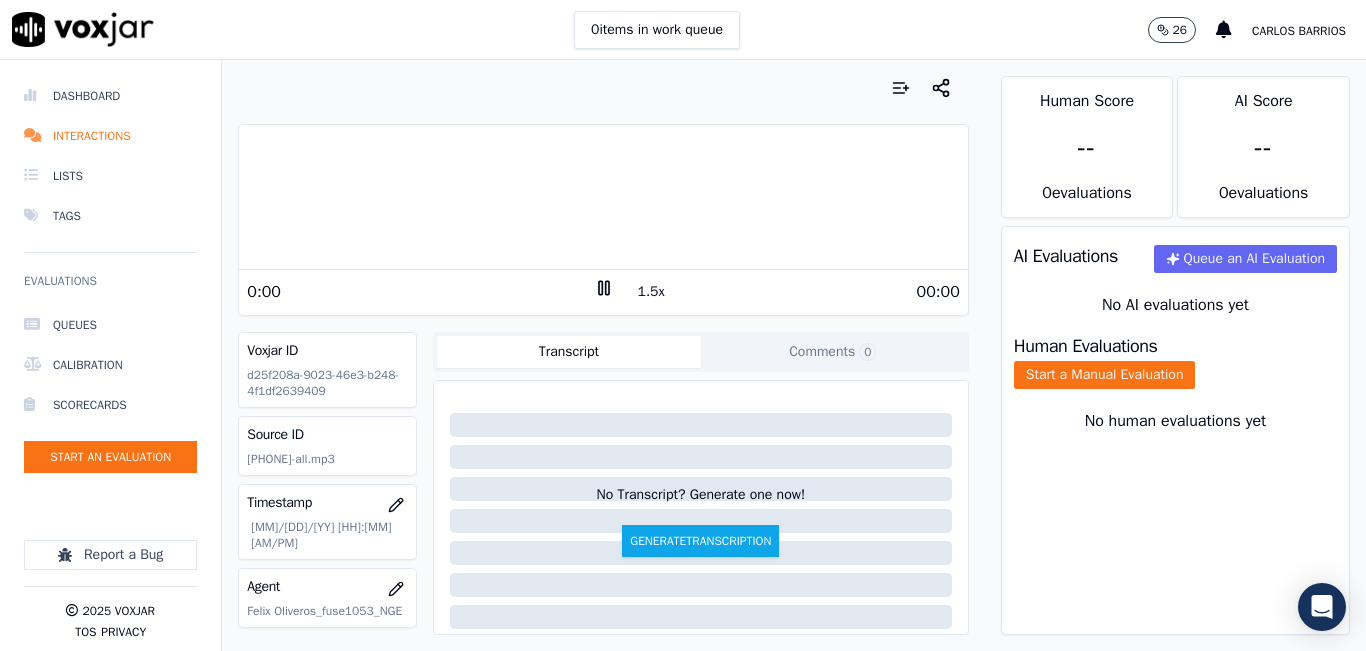 click on "1.5x" at bounding box center (651, 292) 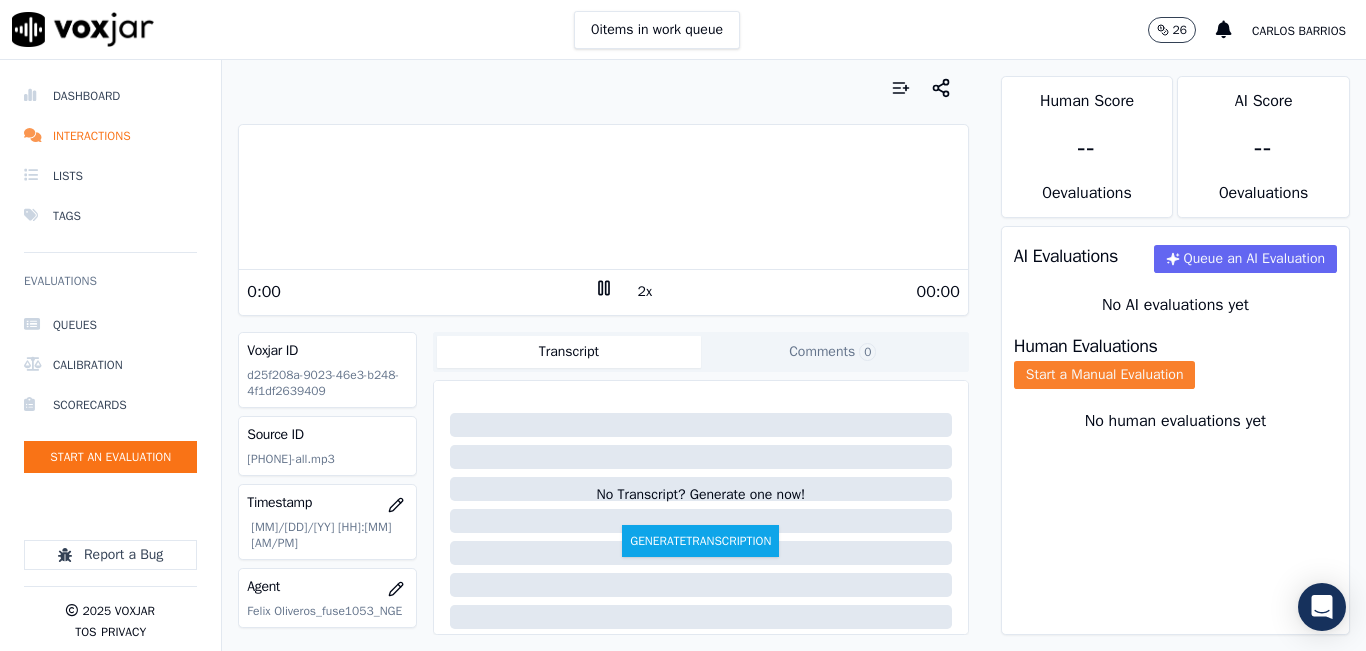 click on "Start a Manual Evaluation" 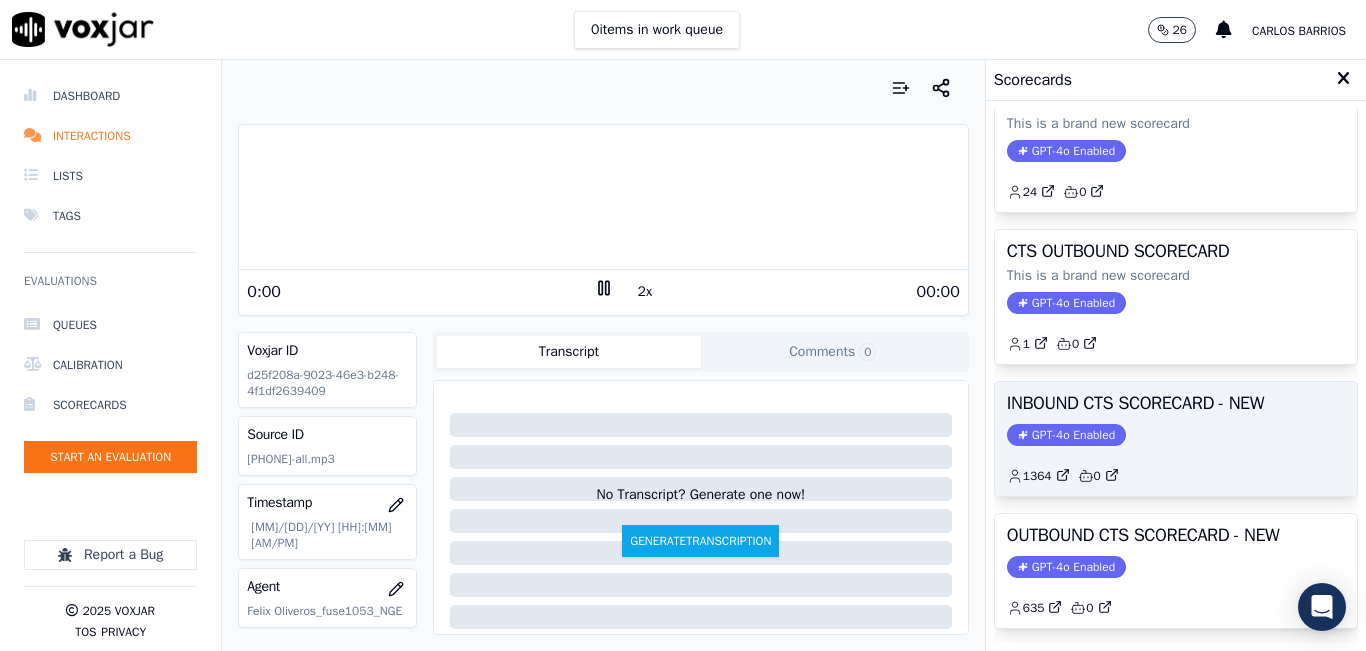 scroll, scrollTop: 100, scrollLeft: 0, axis: vertical 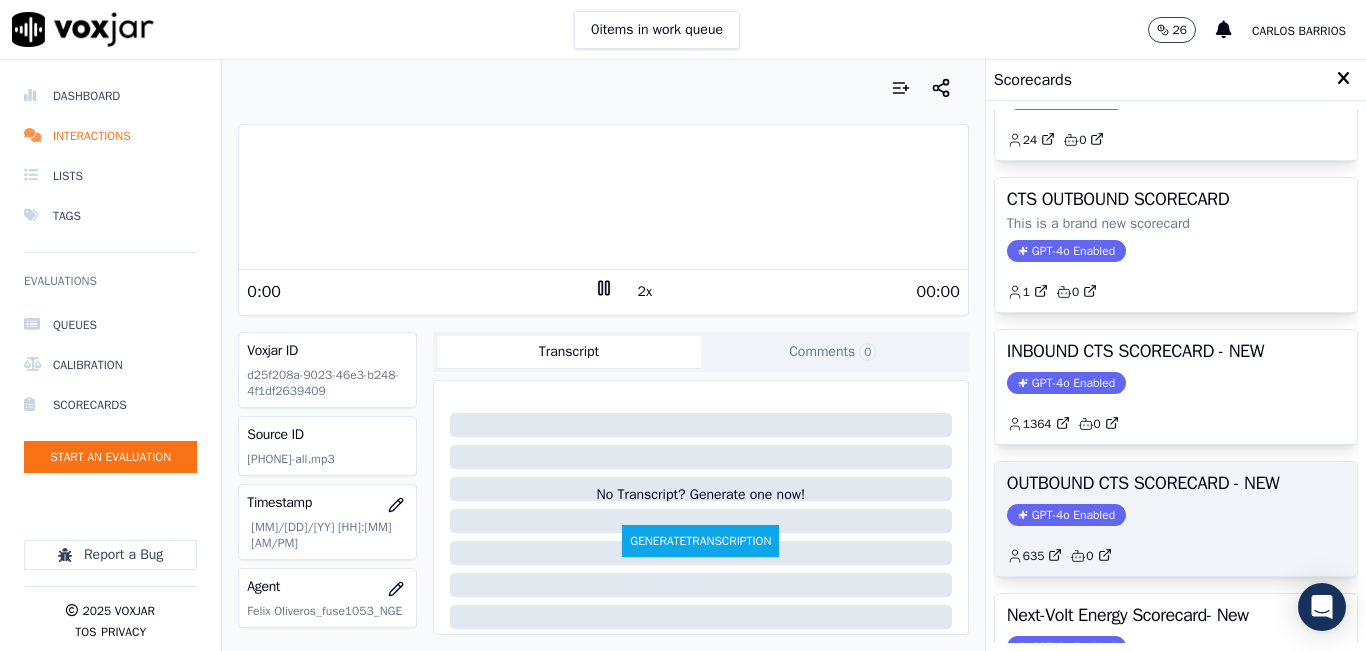 click on "OUTBOUND CTS SCORECARD - NEW" at bounding box center (1176, 483) 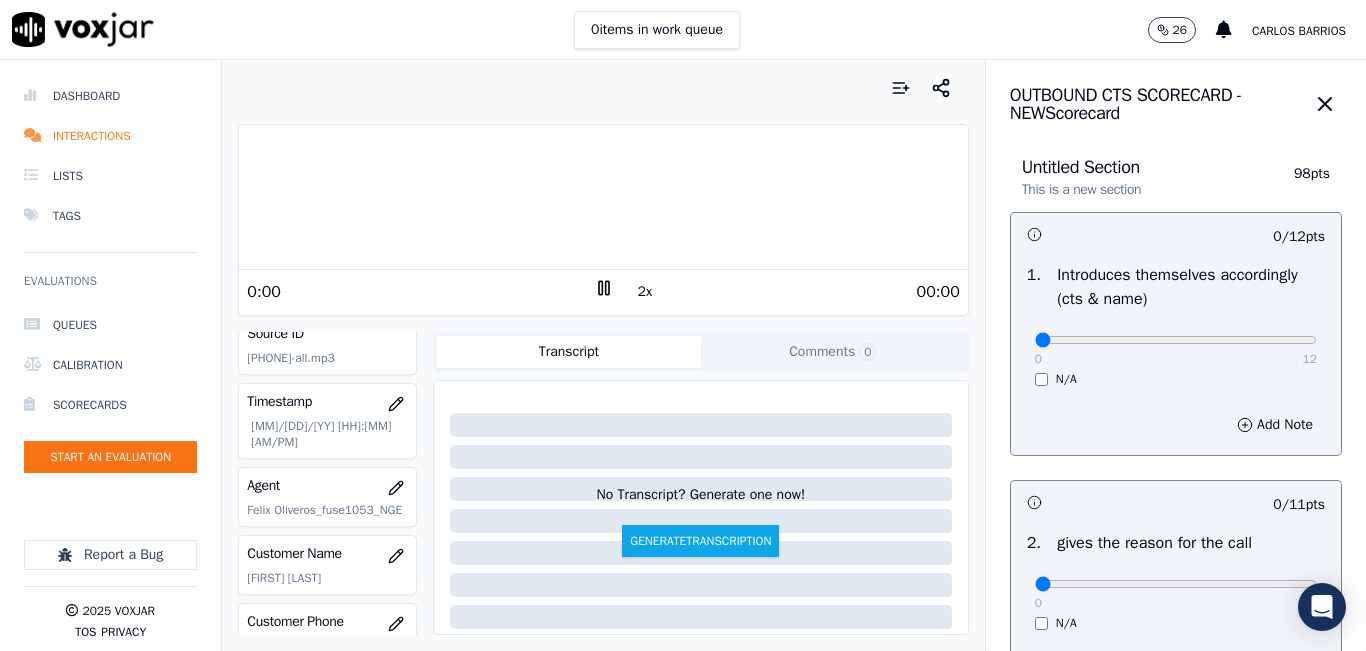 scroll, scrollTop: 200, scrollLeft: 0, axis: vertical 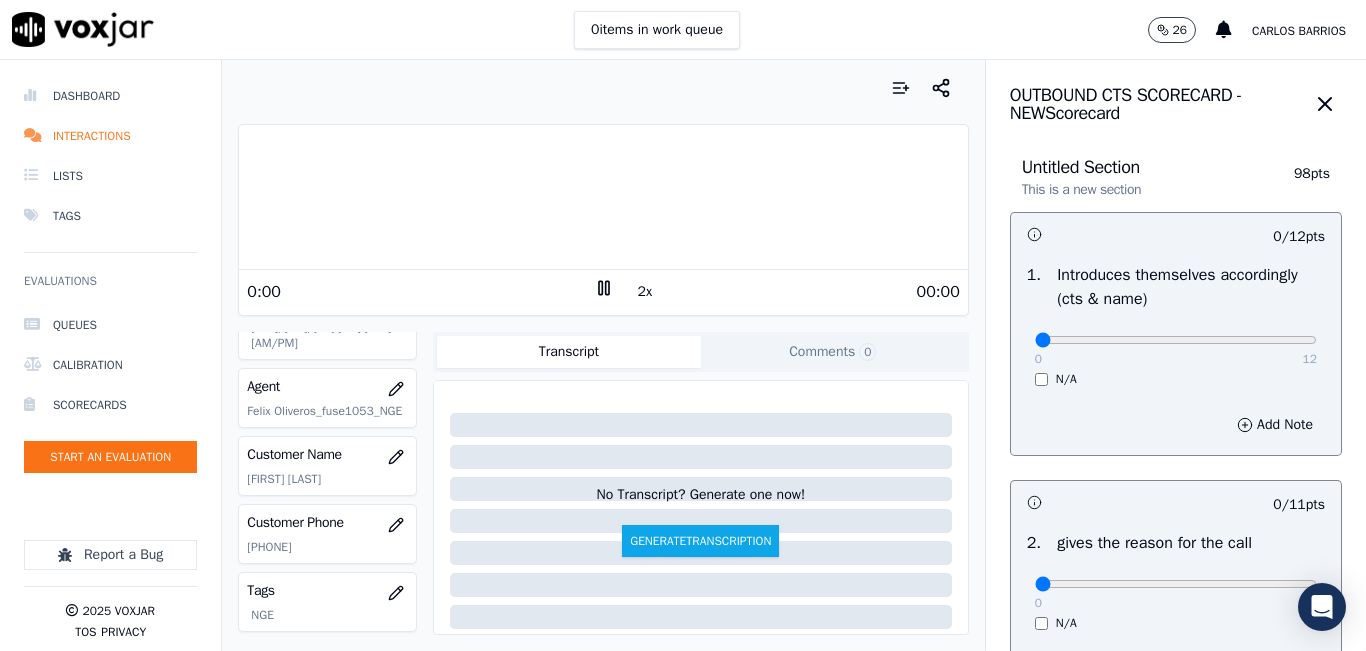 click on "9784133255" 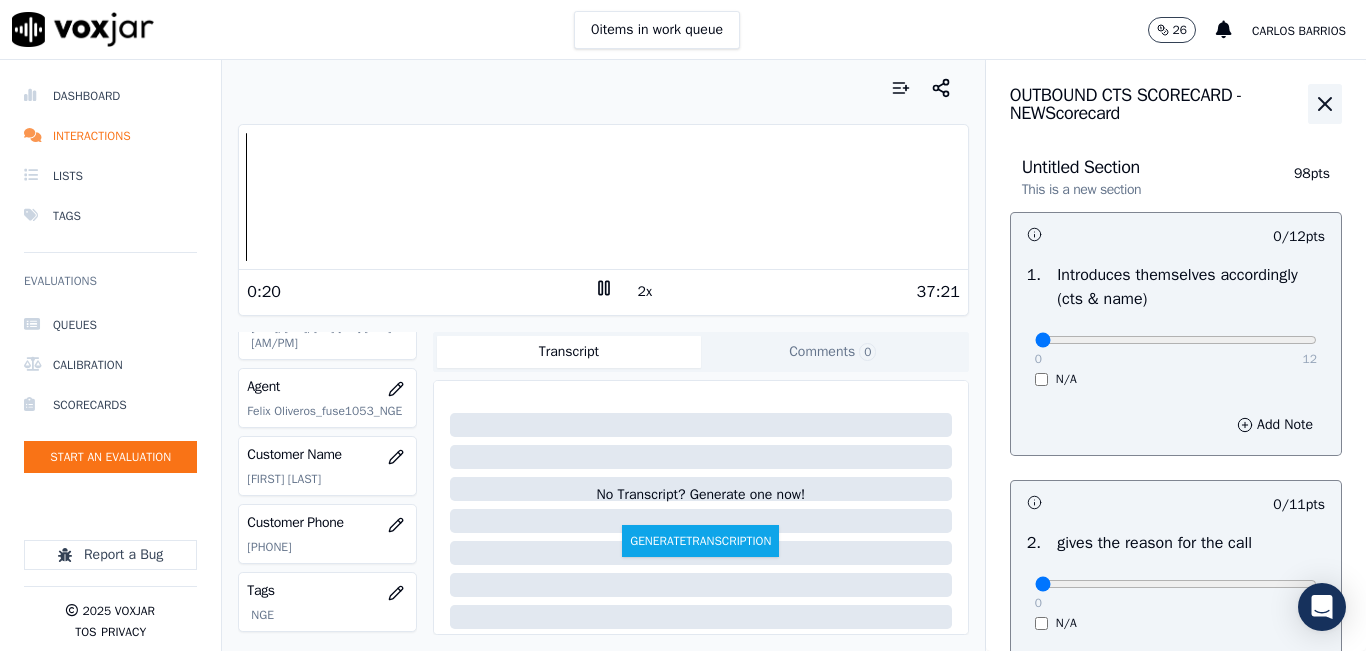 click 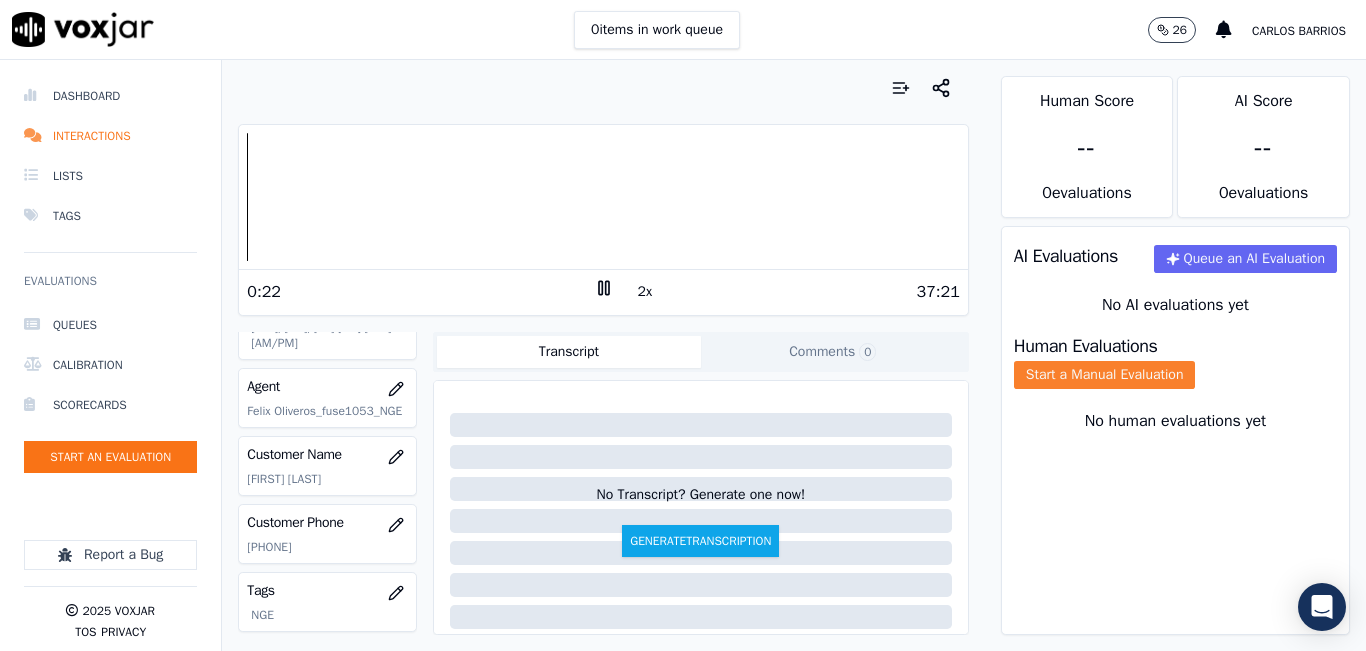 click on "Start a Manual Evaluation" 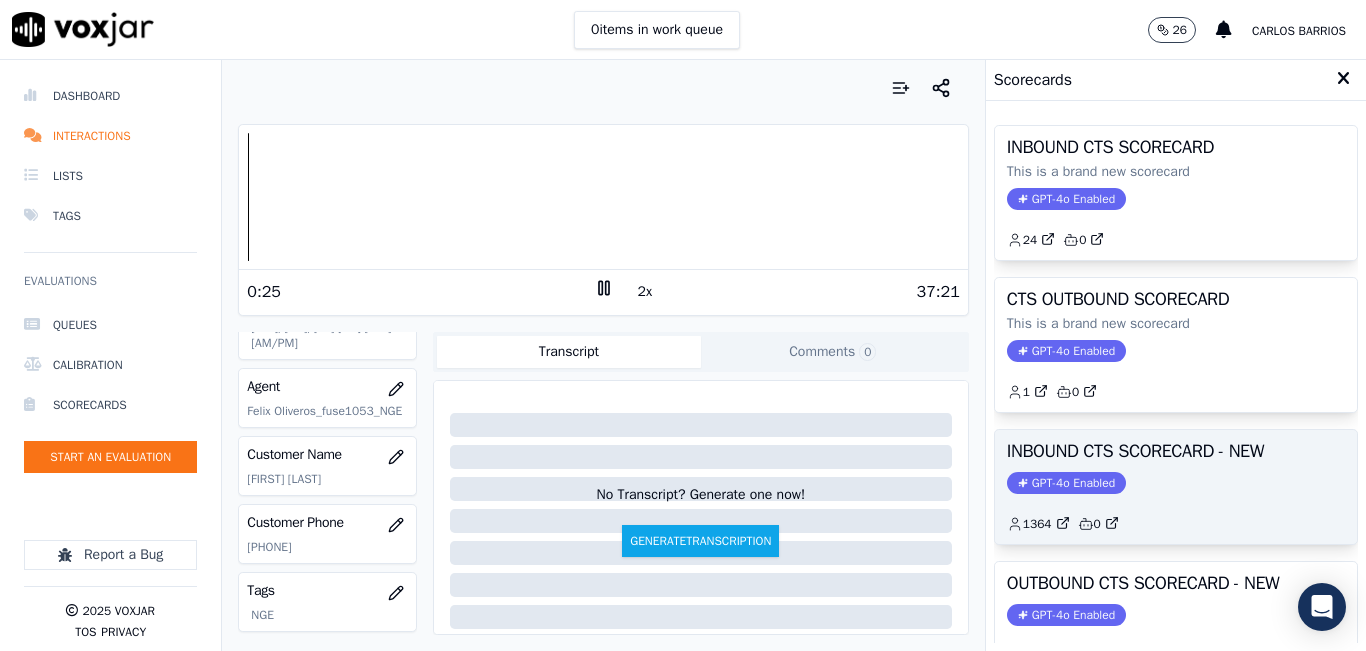 click on "GPT-4o Enabled" 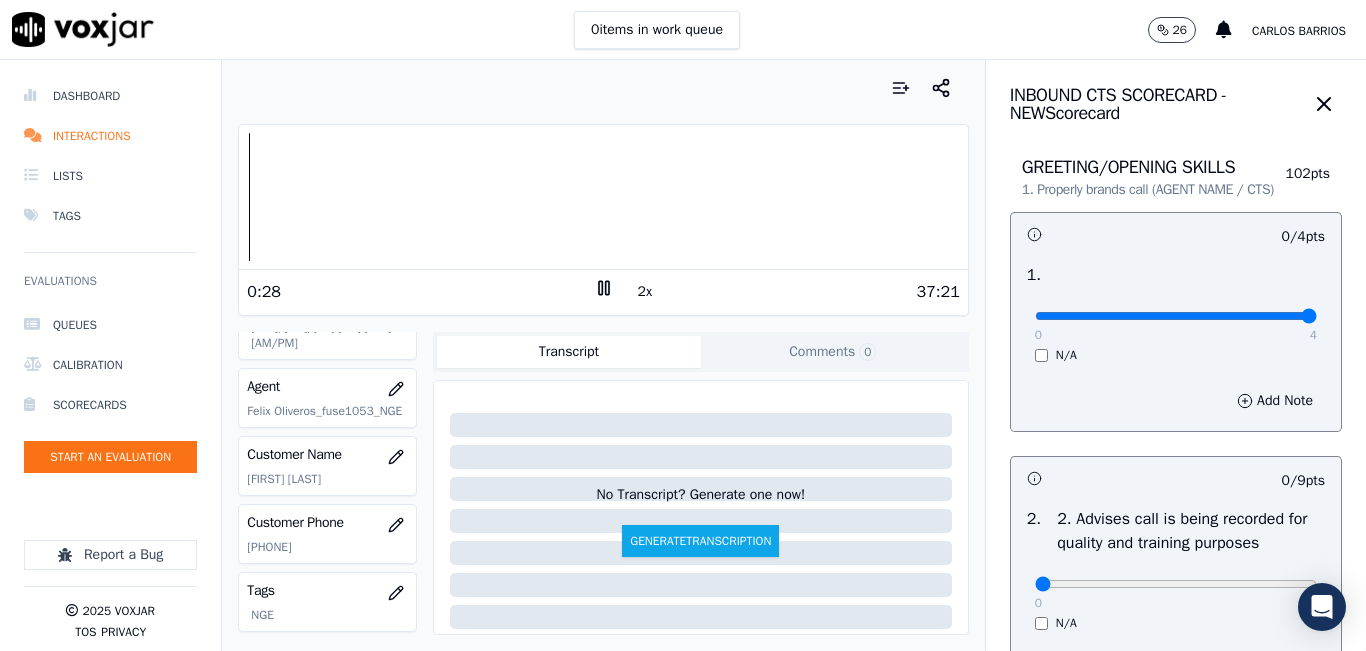 drag, startPoint x: 1240, startPoint y: 339, endPoint x: 1285, endPoint y: 341, distance: 45.044422 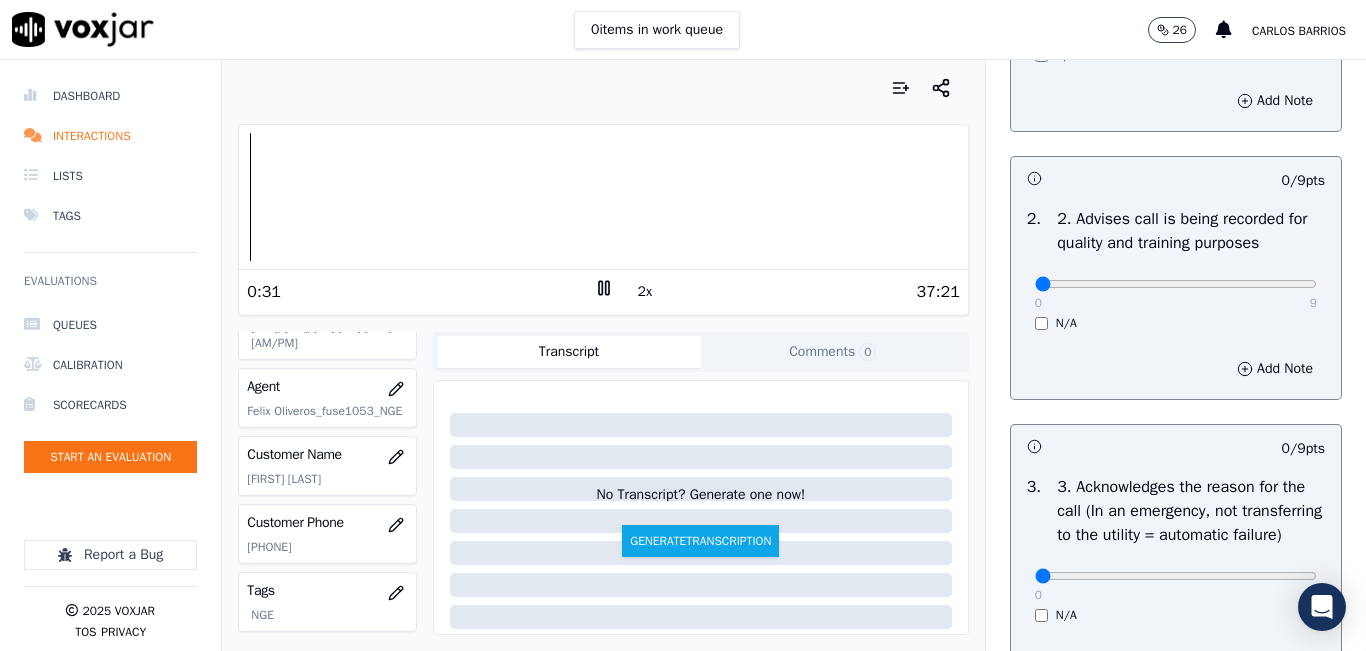 scroll, scrollTop: 400, scrollLeft: 0, axis: vertical 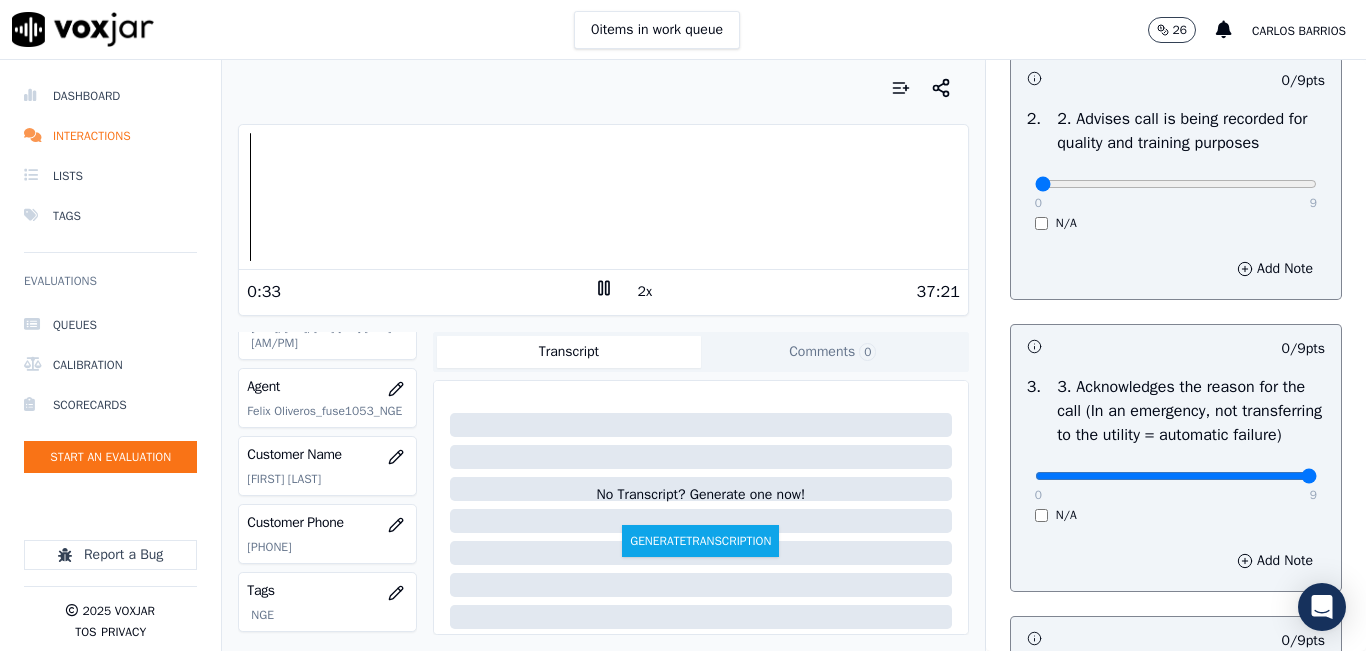 type on "9" 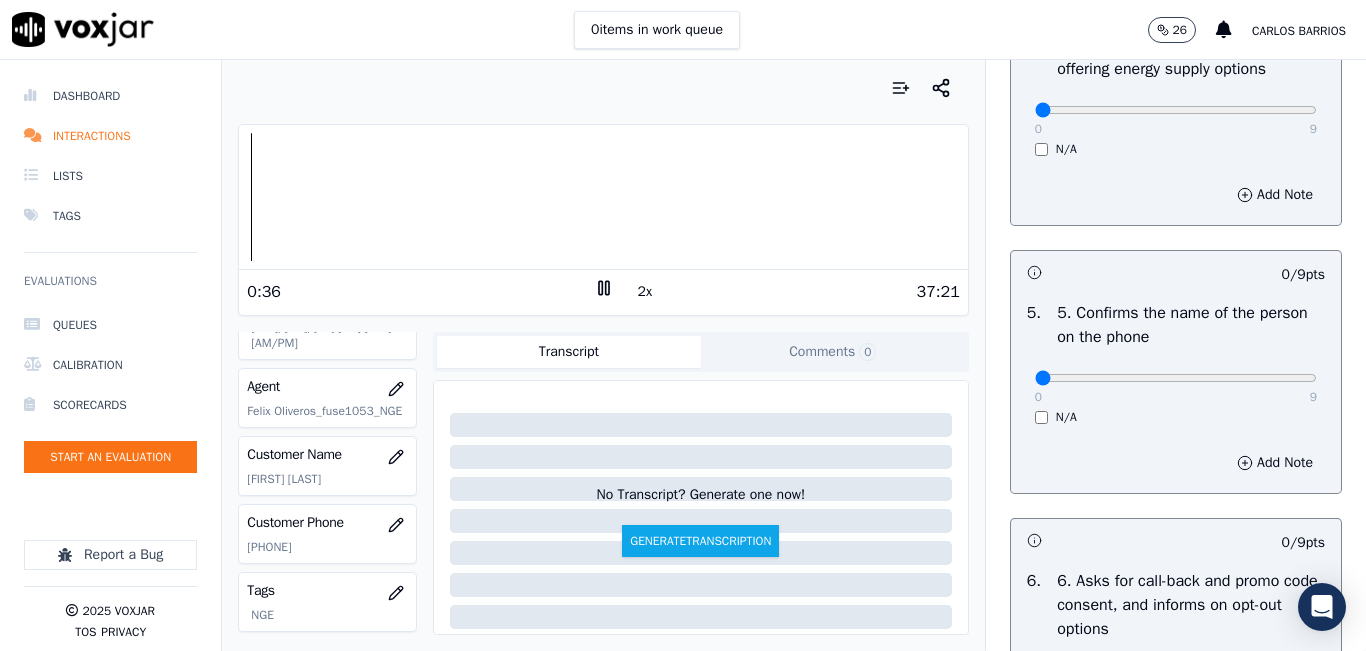 scroll, scrollTop: 1100, scrollLeft: 0, axis: vertical 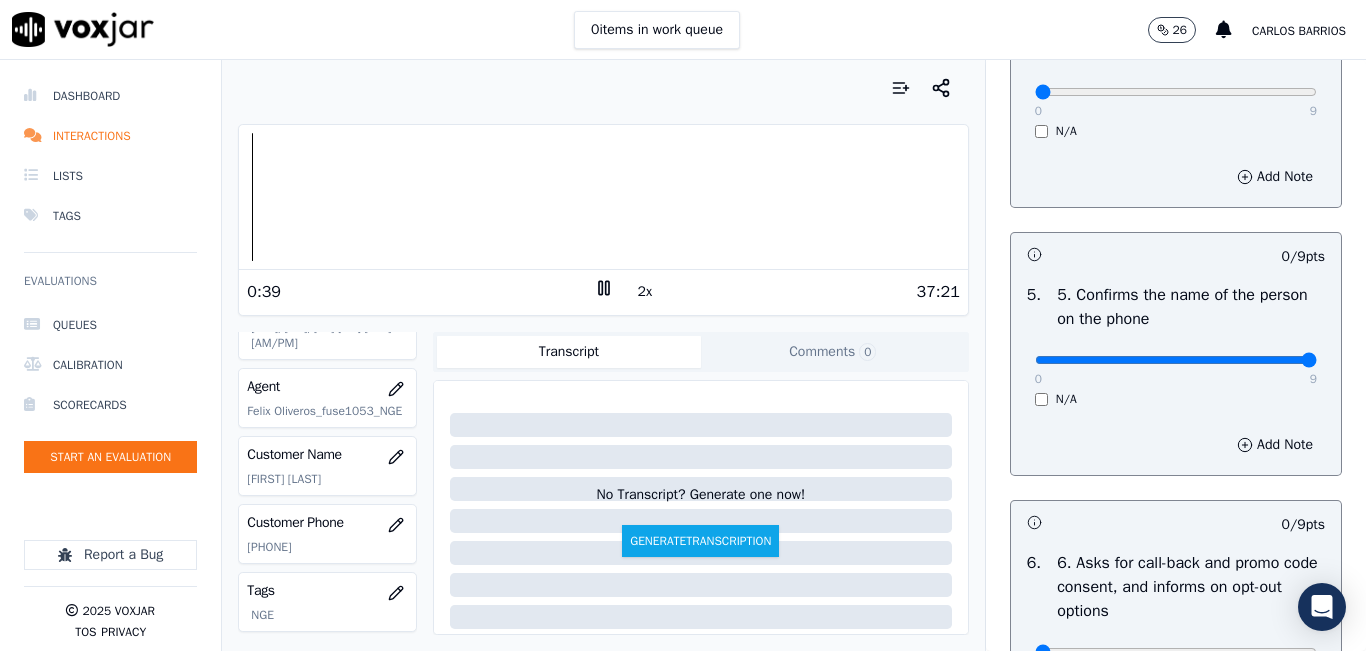 type on "9" 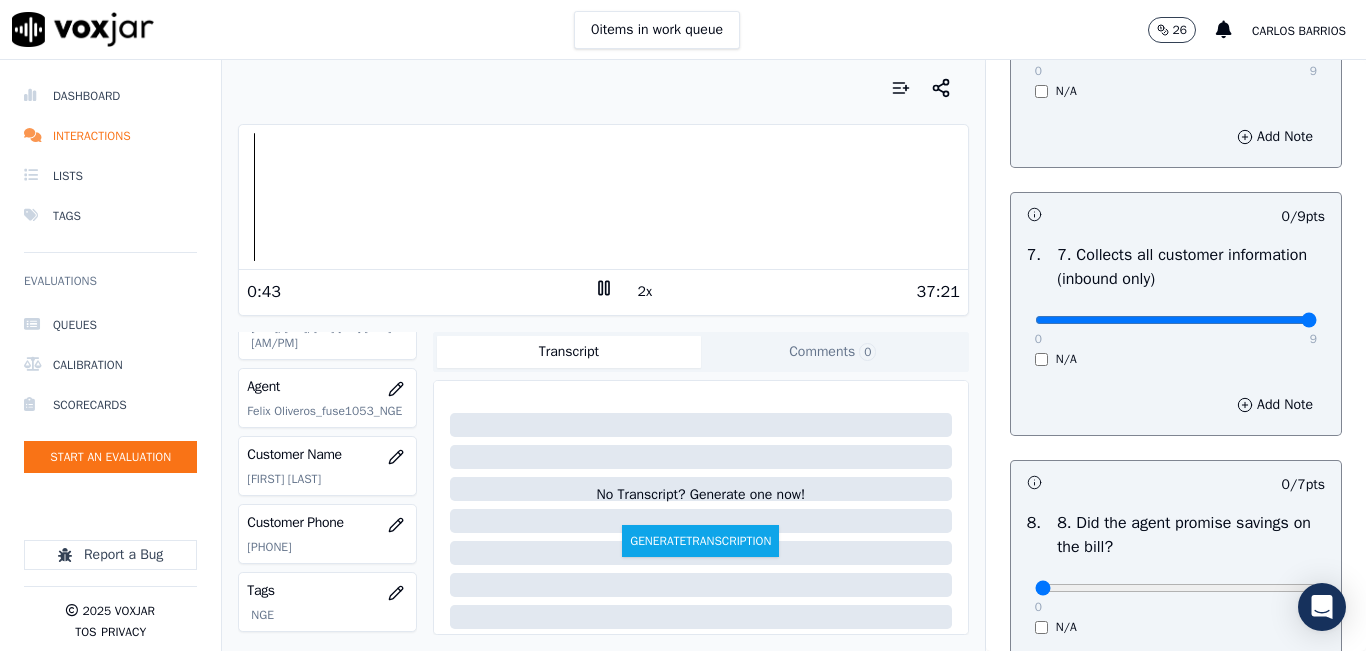 type on "9" 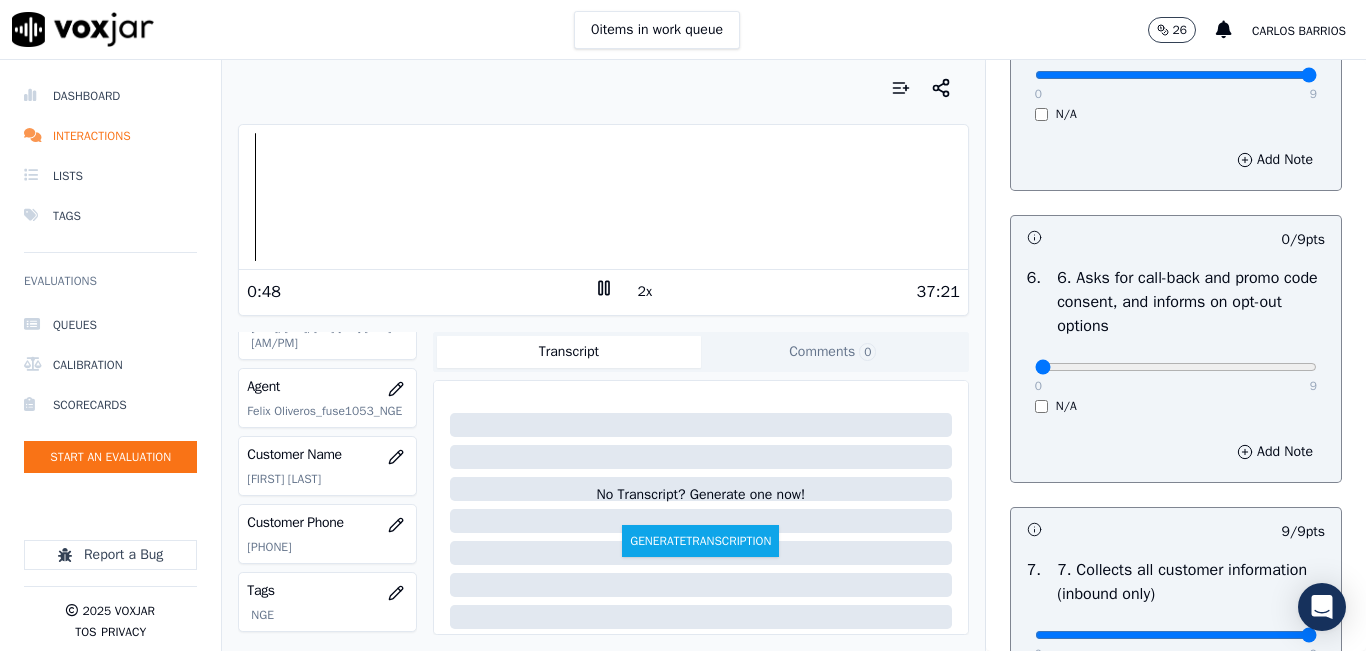 scroll, scrollTop: 1500, scrollLeft: 0, axis: vertical 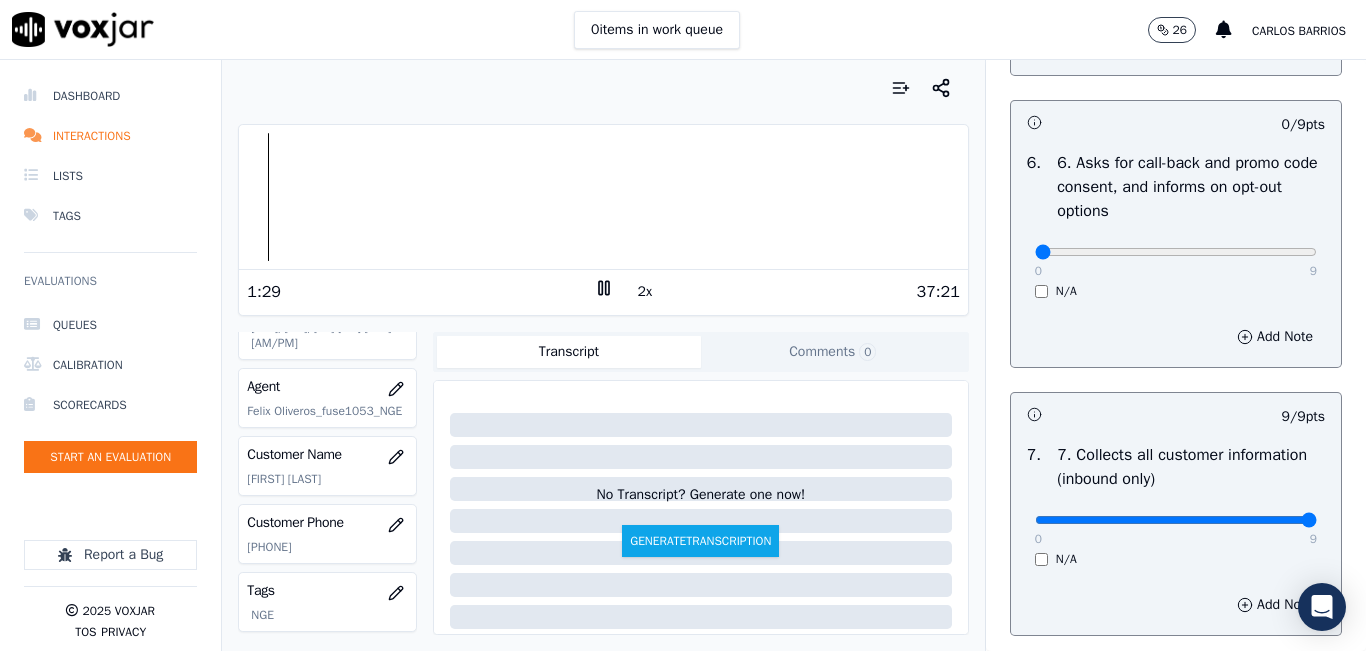 click 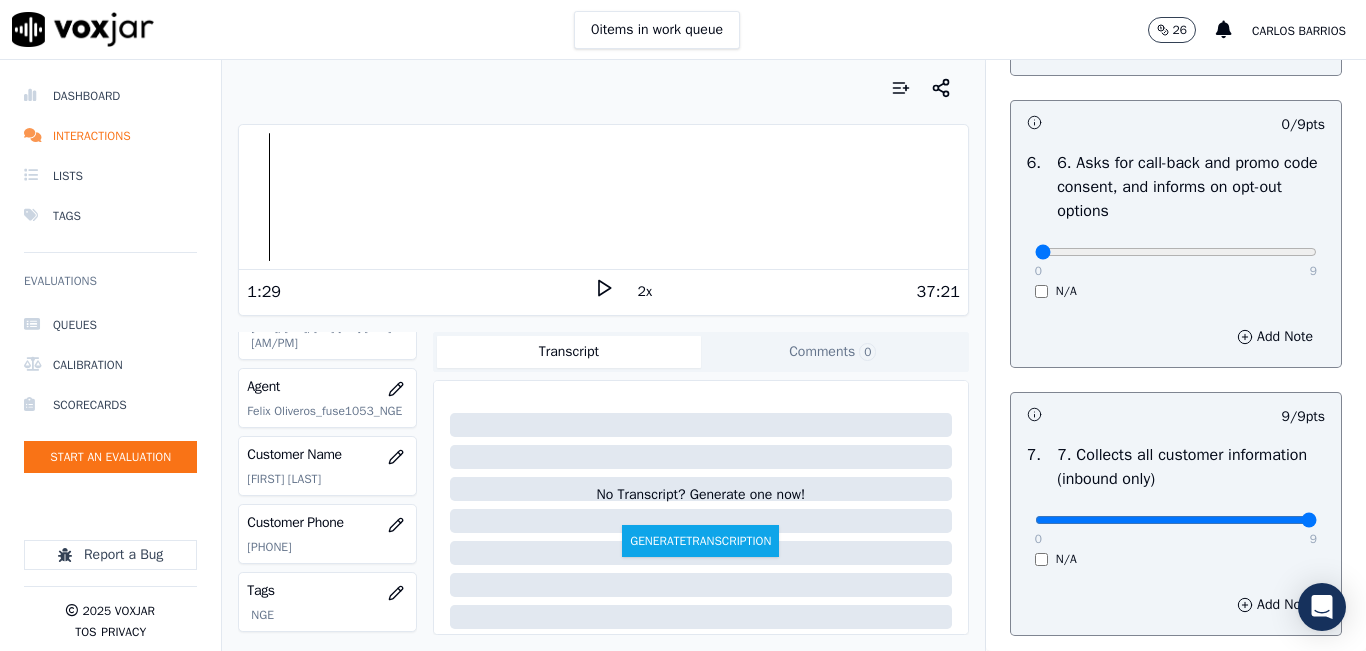 click on "0  items in work queue     26         carlos barrios" at bounding box center (683, 30) 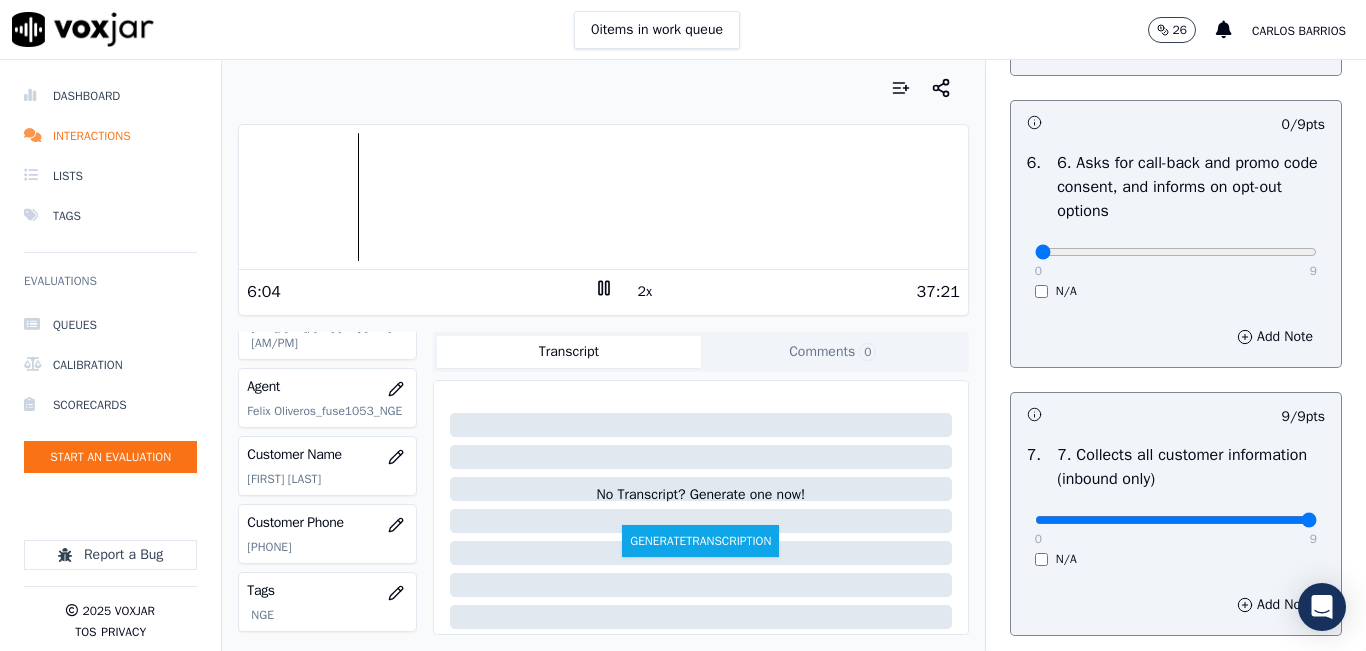 click 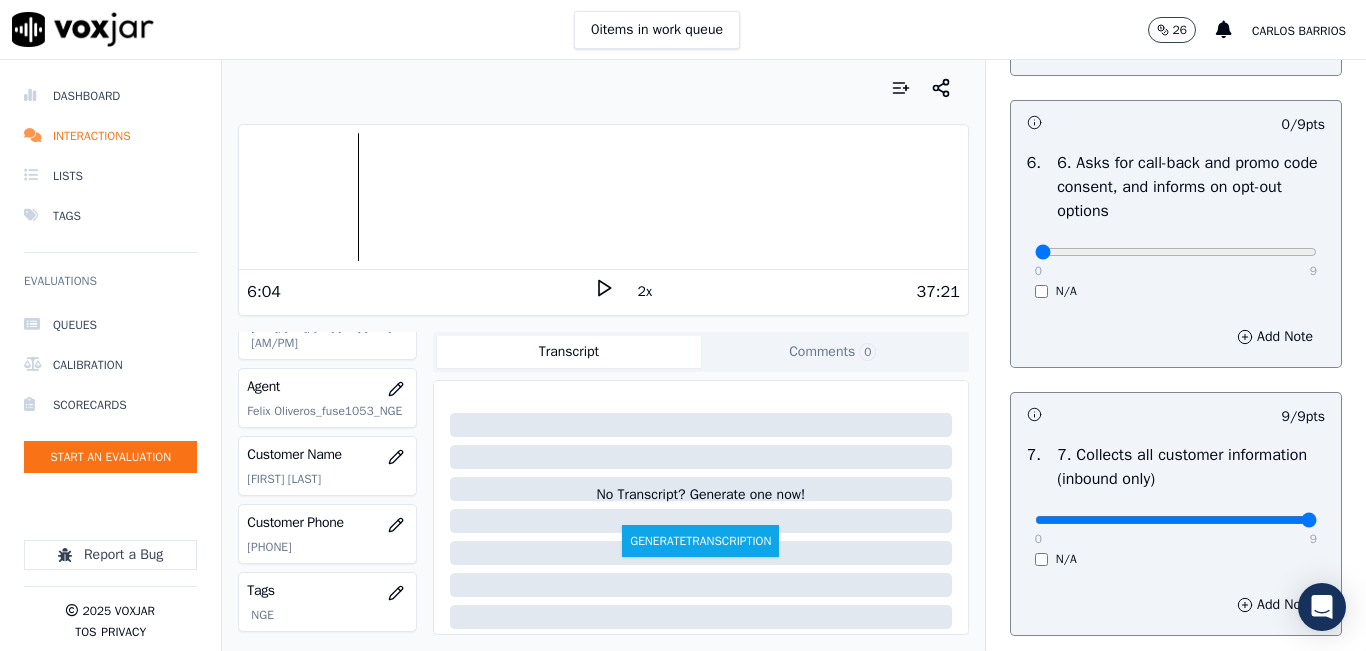click 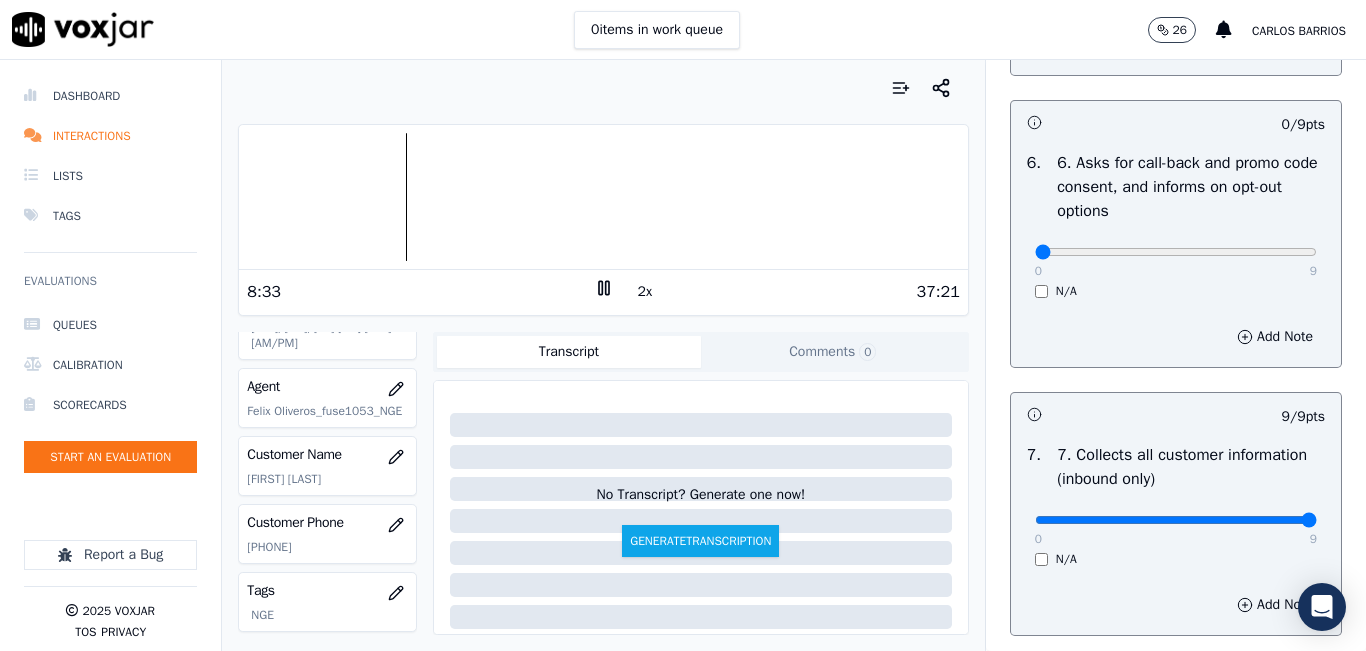 click on "2x" at bounding box center [645, 292] 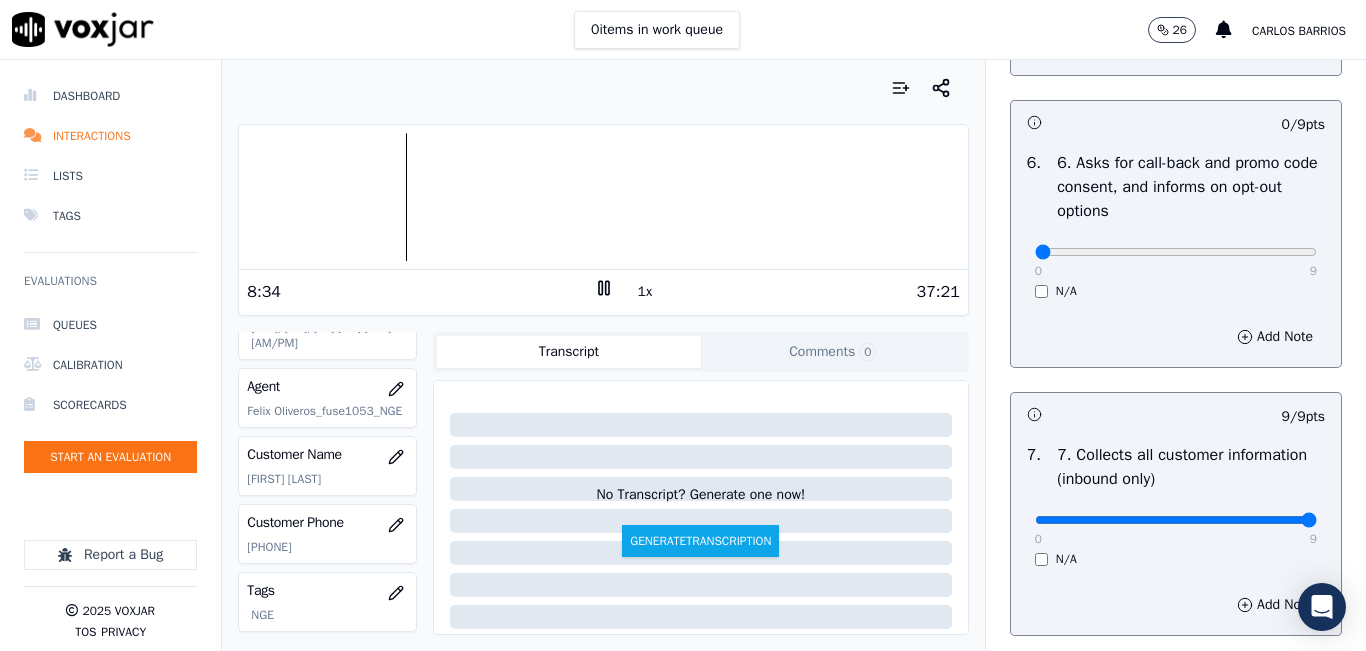click on "1x" at bounding box center [645, 292] 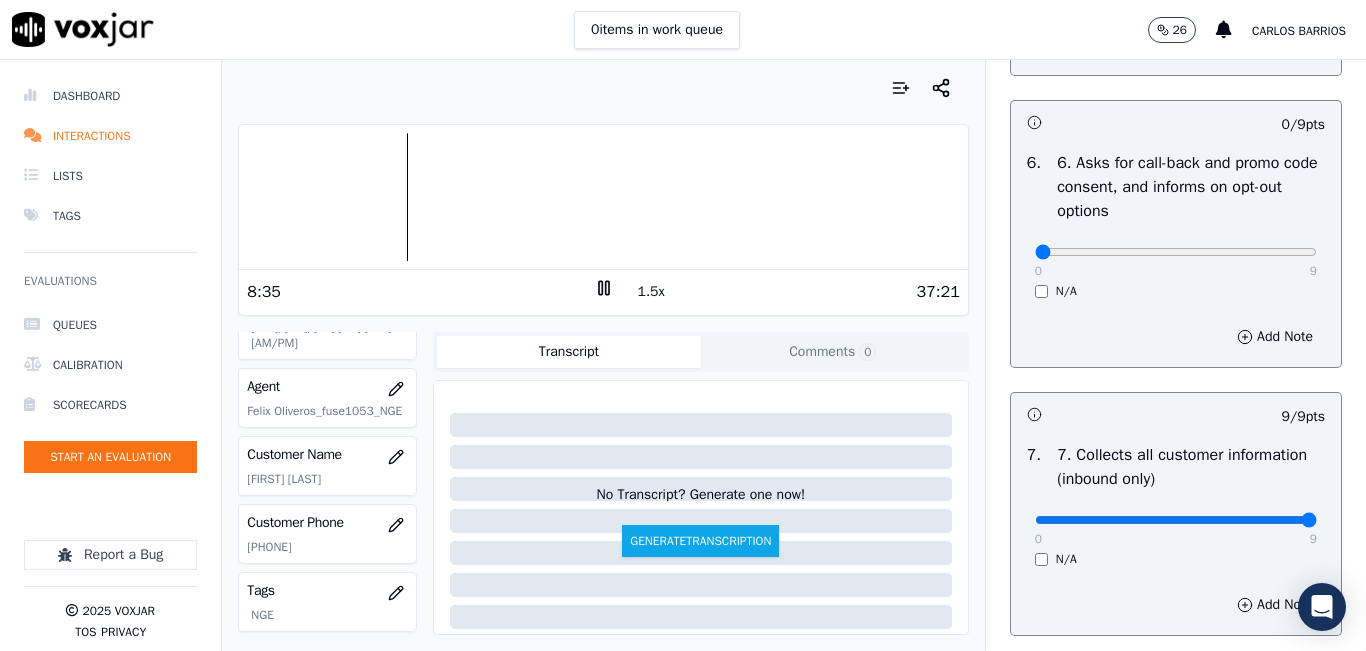 click on "1.5x" at bounding box center (651, 292) 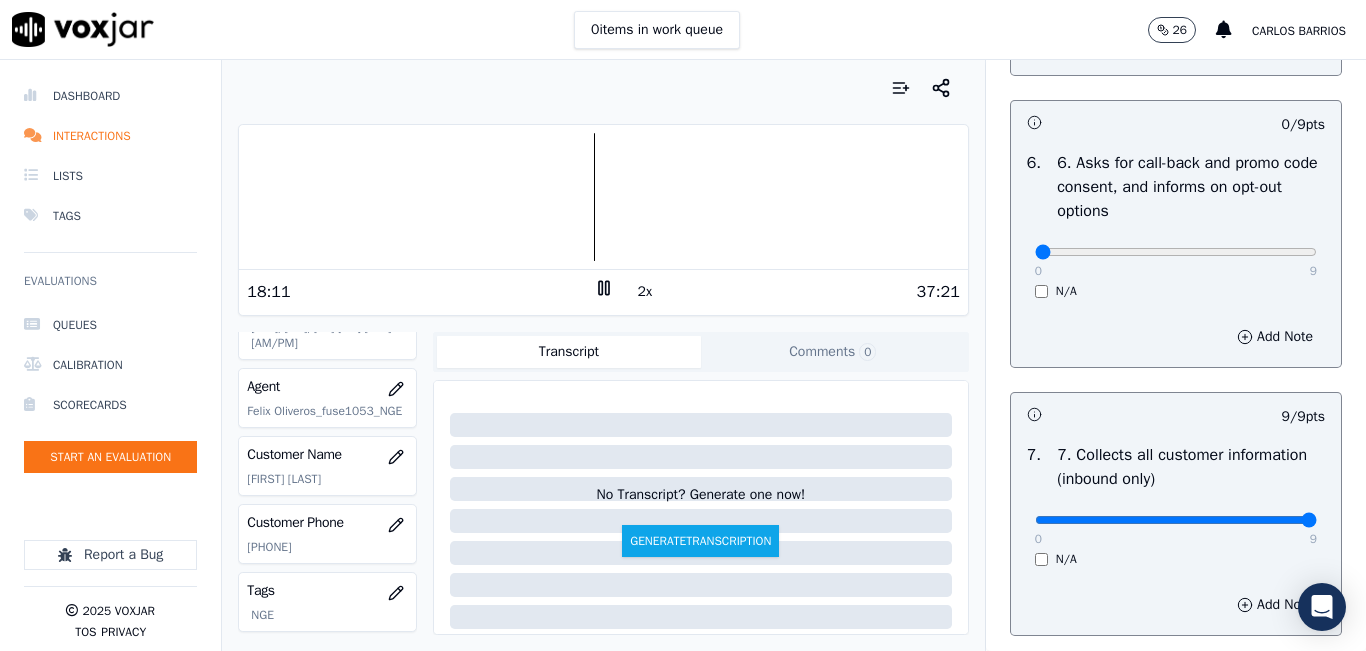 click at bounding box center [603, 197] 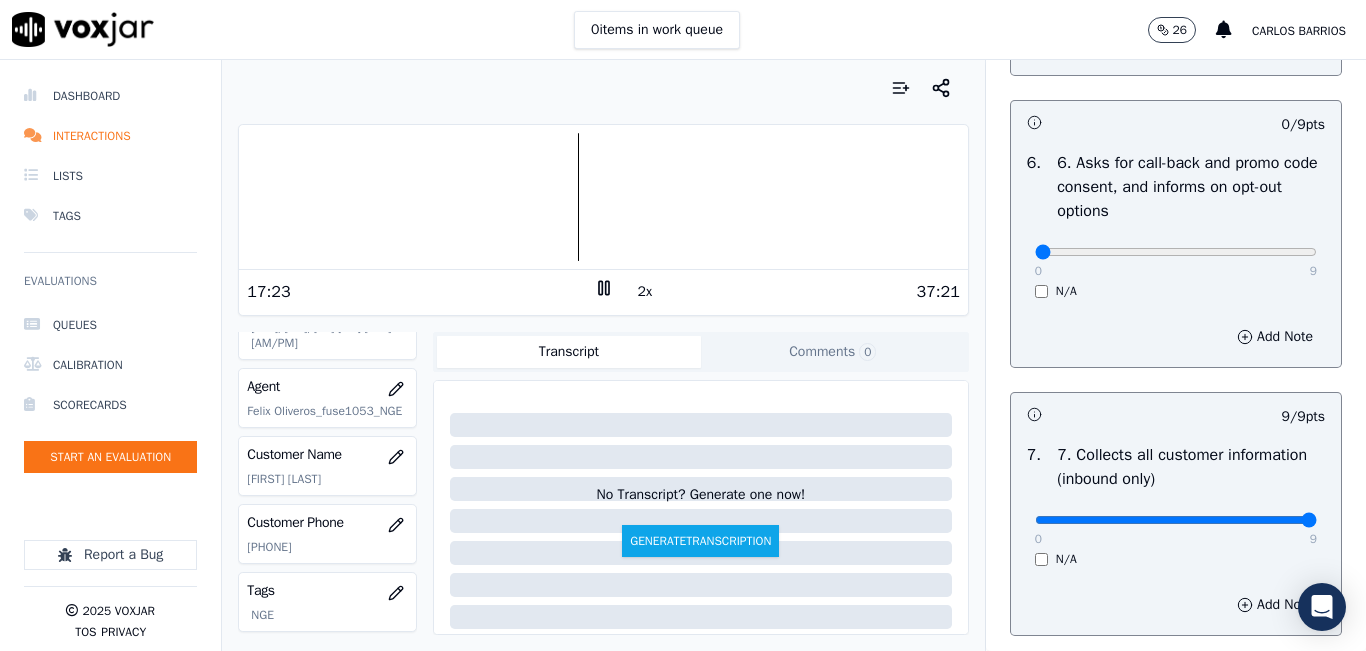 click on "Your browser does not support the audio element." at bounding box center (603, 197) 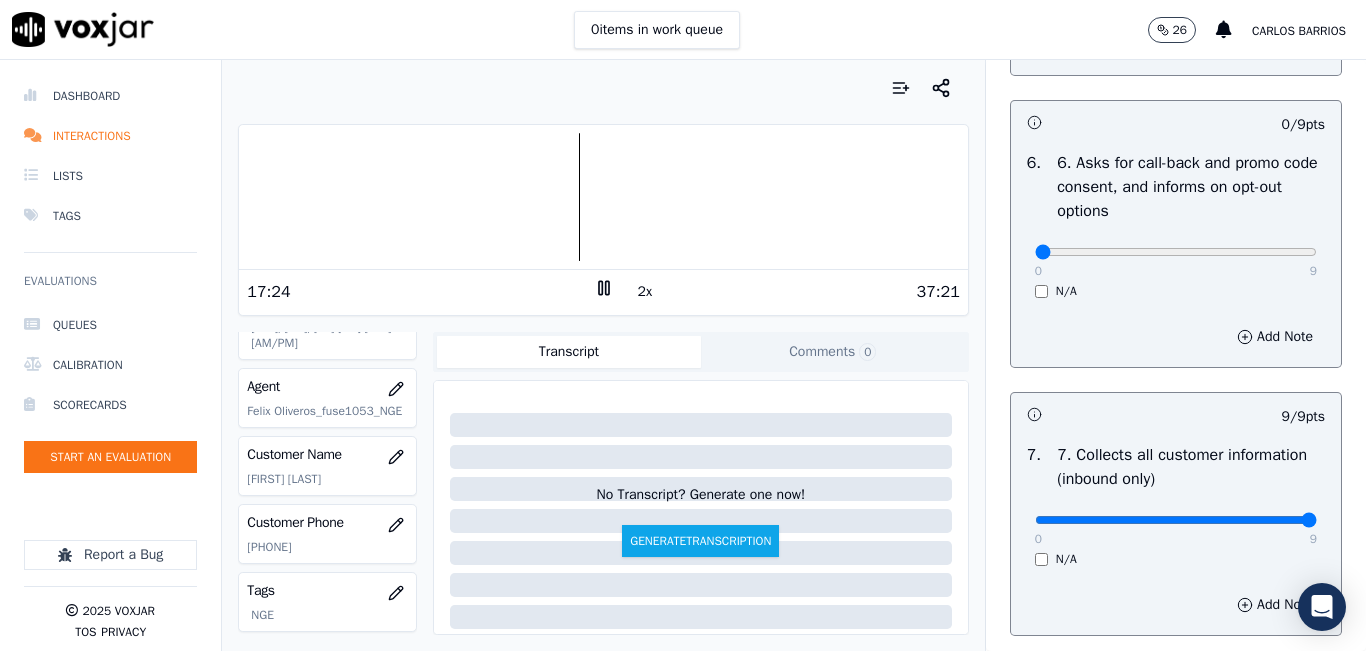 click at bounding box center [603, 197] 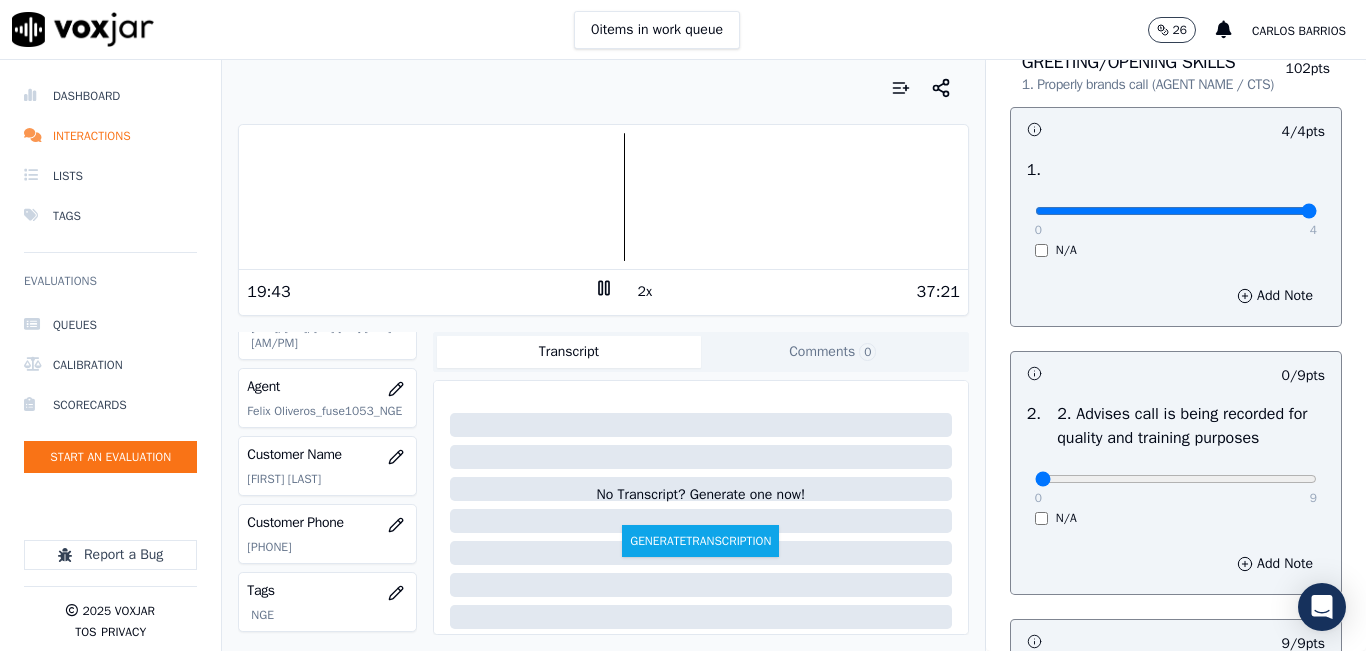 scroll, scrollTop: 100, scrollLeft: 0, axis: vertical 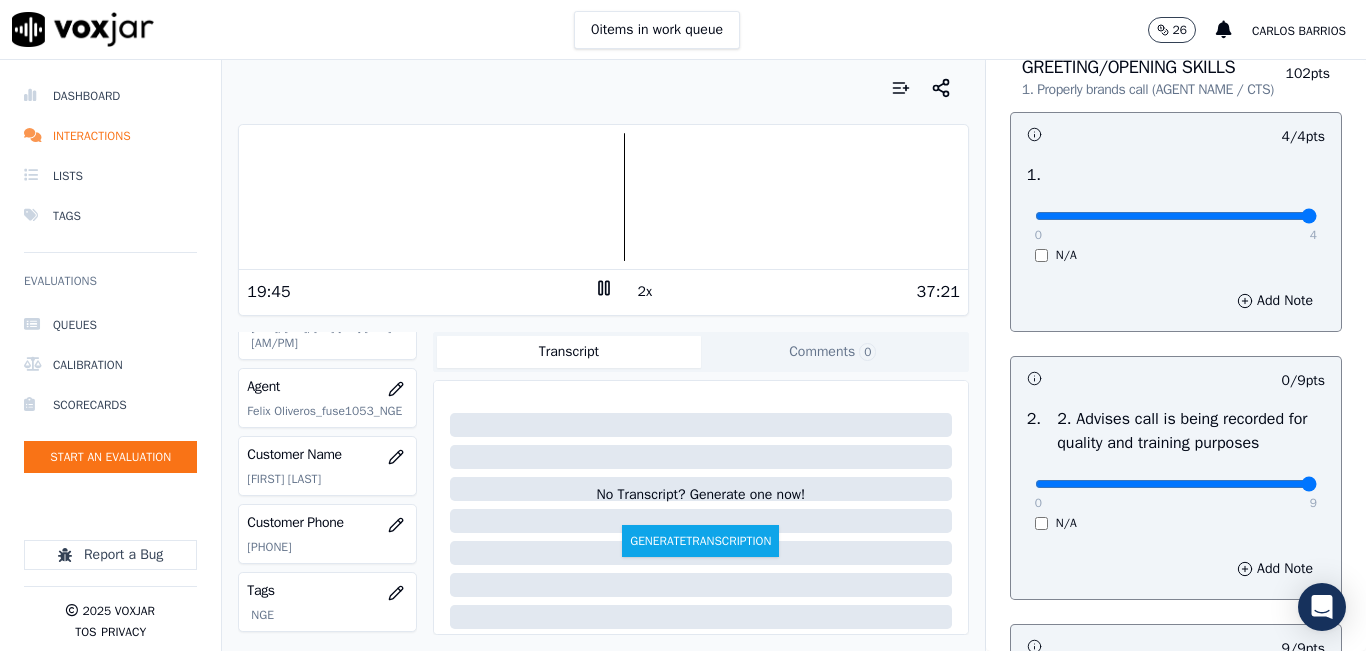 type on "9" 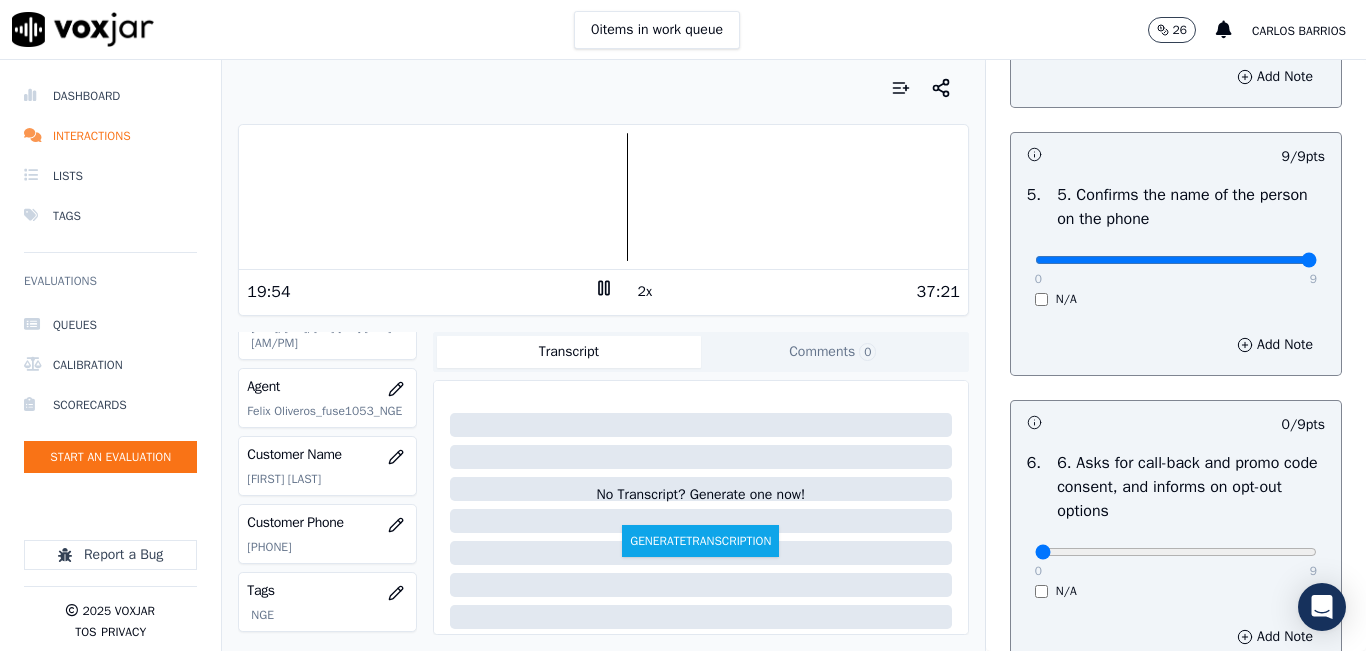 scroll, scrollTop: 1500, scrollLeft: 0, axis: vertical 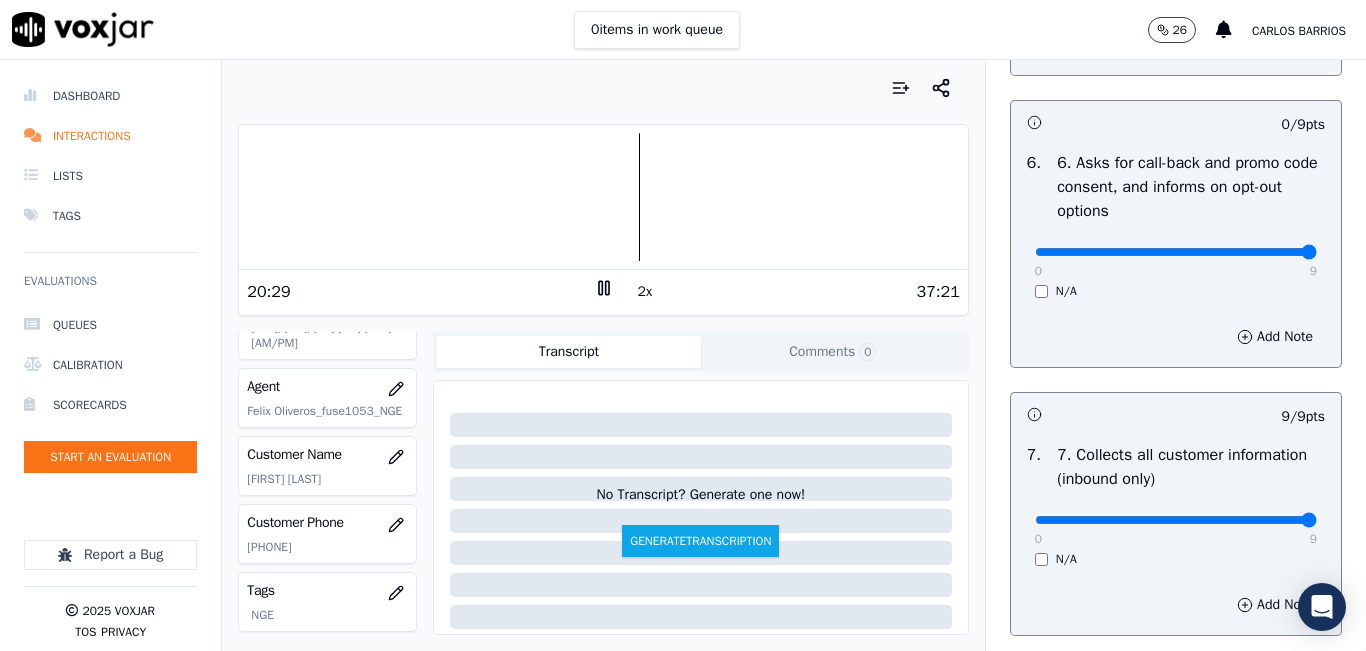 drag, startPoint x: 1226, startPoint y: 317, endPoint x: 1281, endPoint y: 317, distance: 55 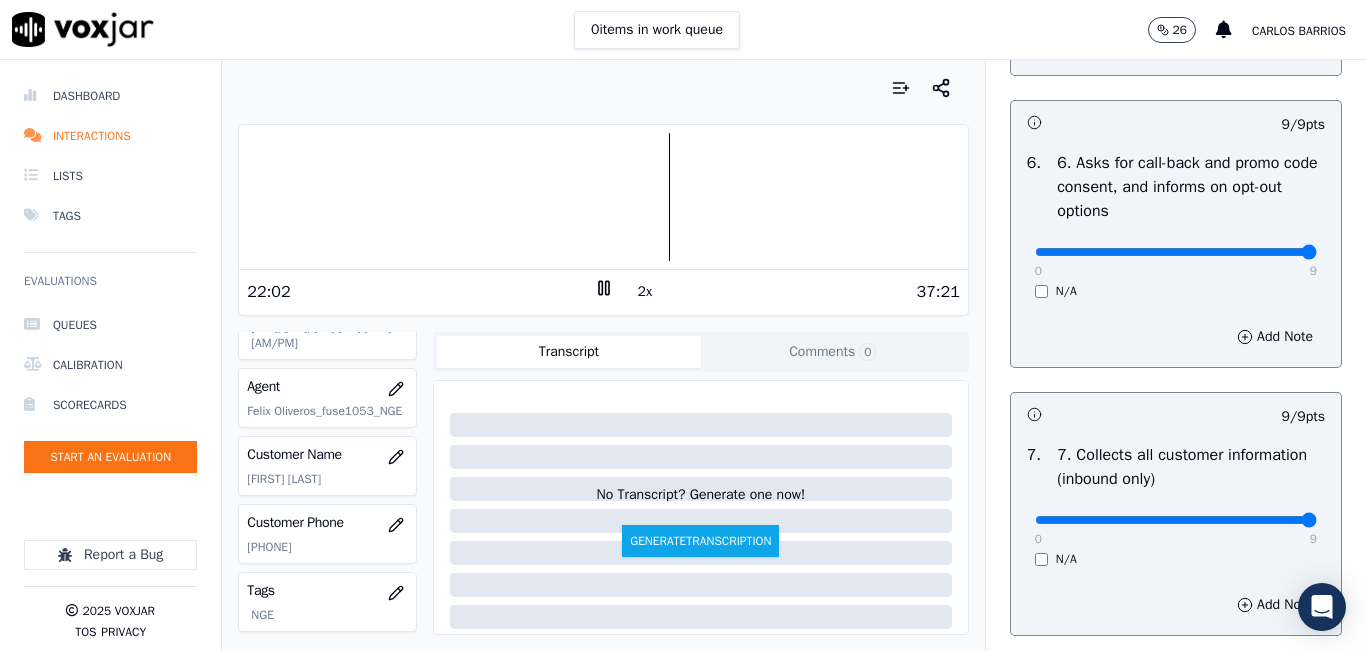 click at bounding box center (603, 197) 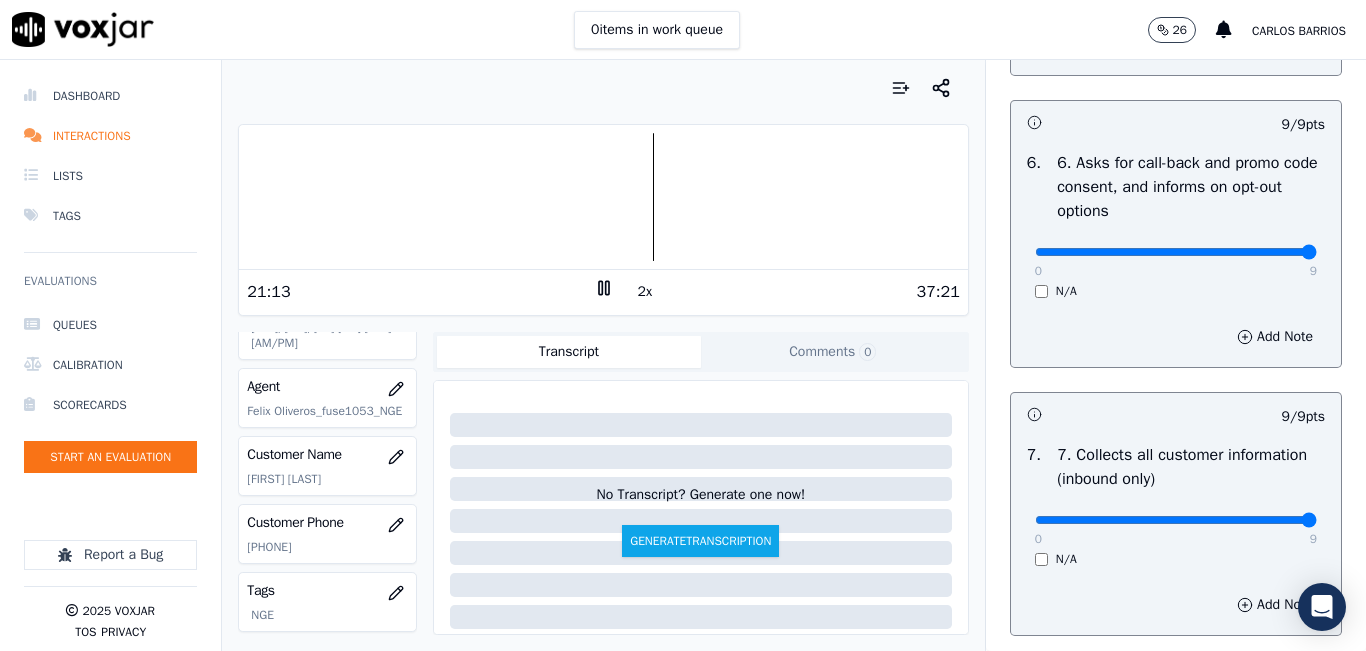 click 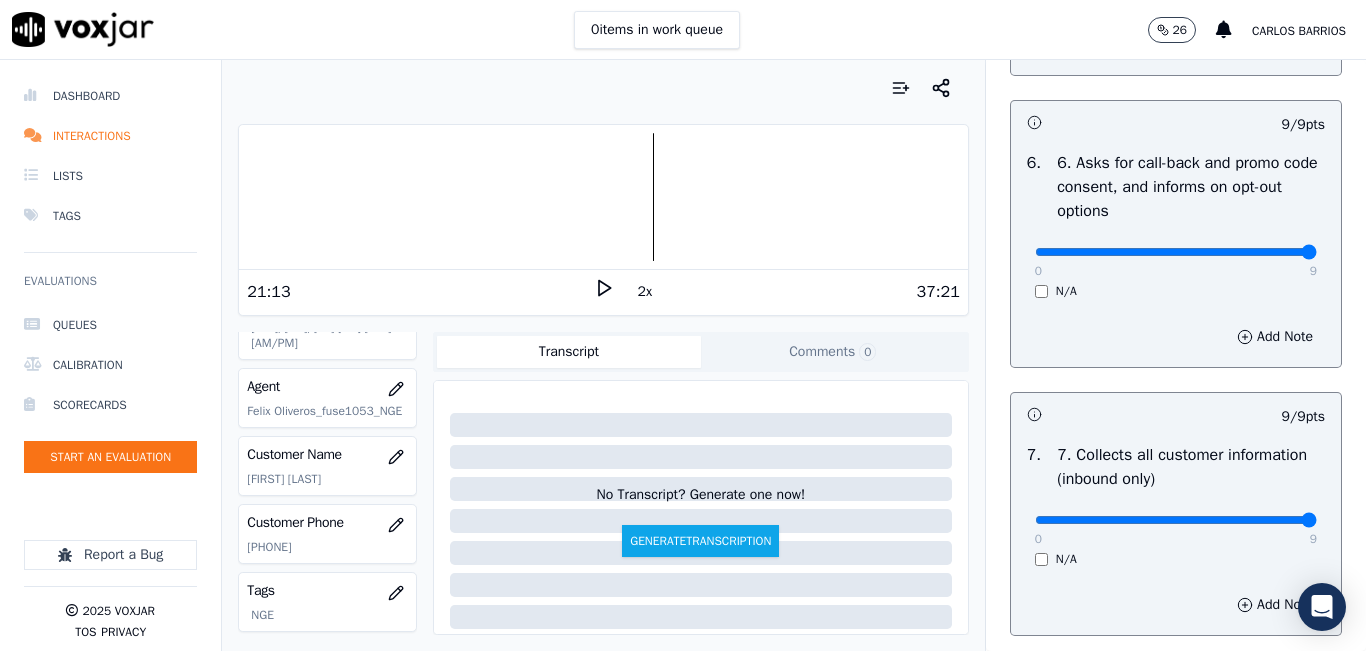 click at bounding box center [603, 88] 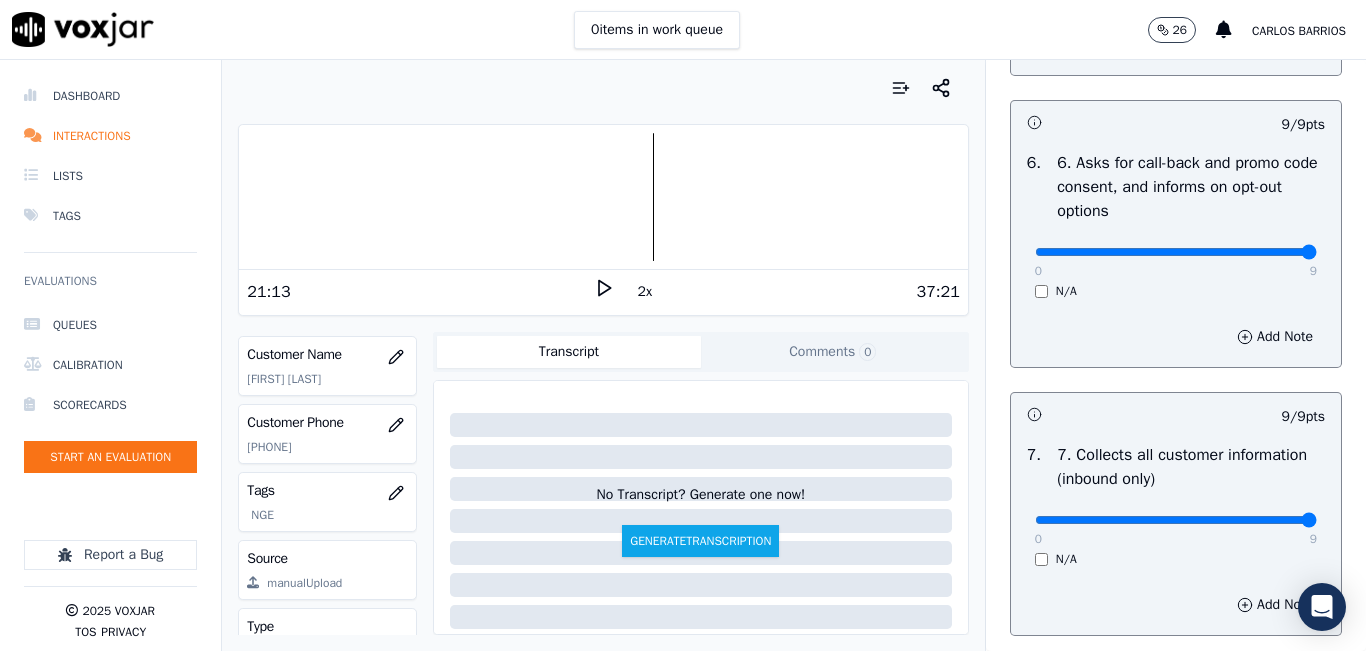 click 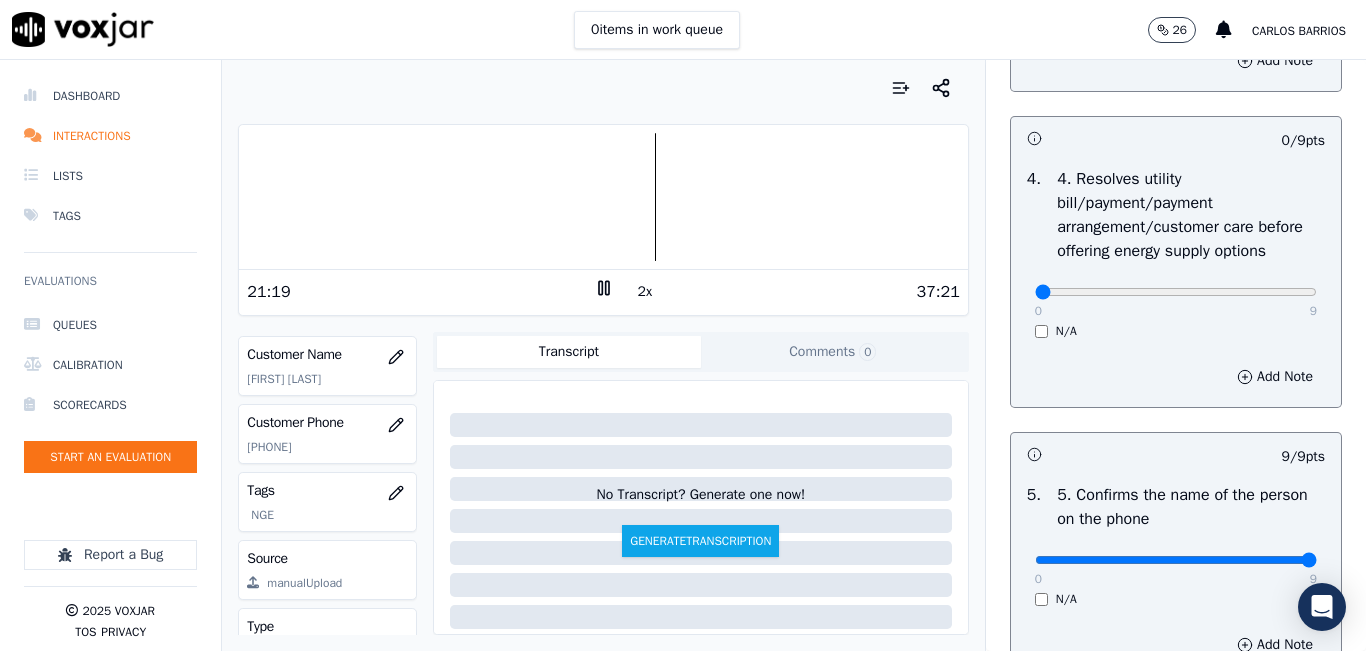 scroll, scrollTop: 800, scrollLeft: 0, axis: vertical 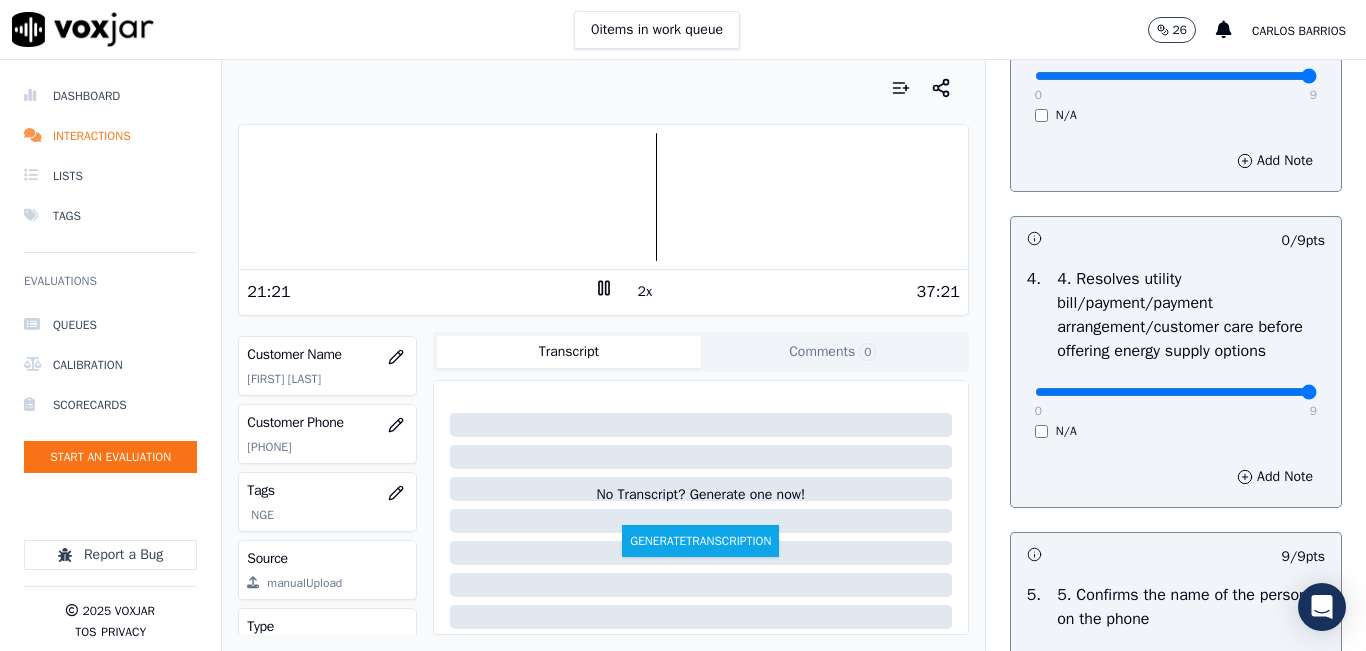 type on "9" 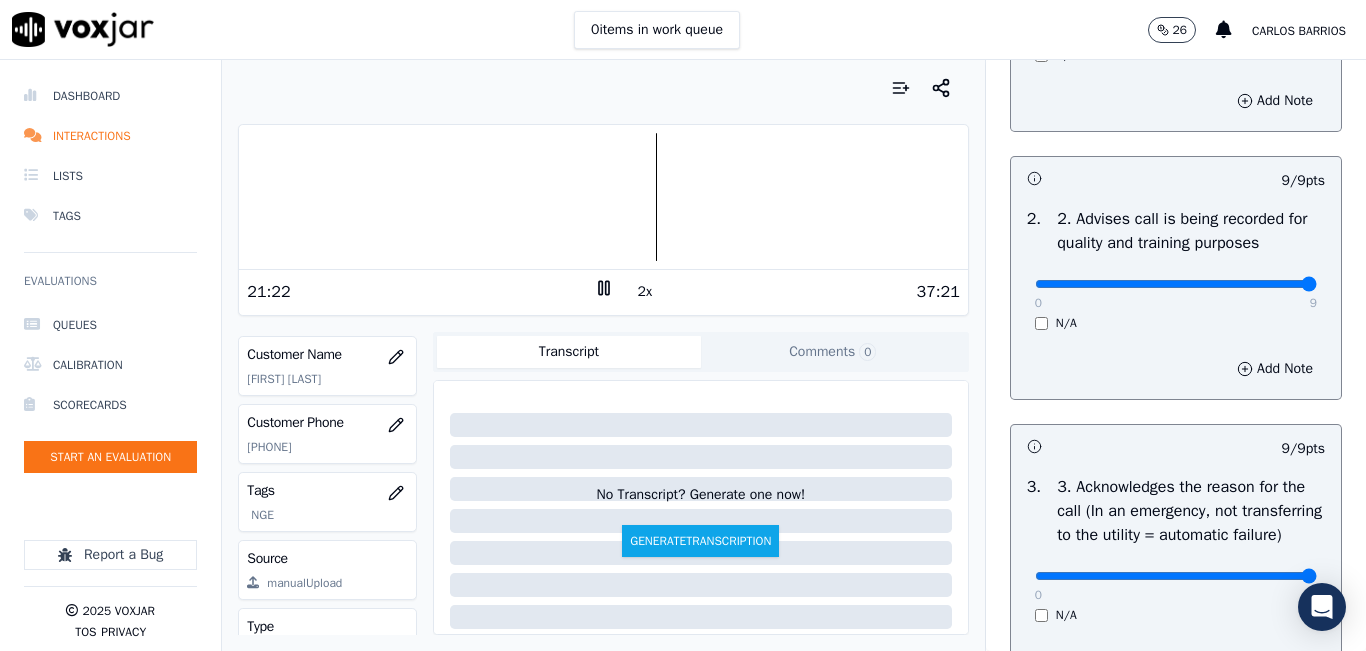 scroll, scrollTop: 0, scrollLeft: 0, axis: both 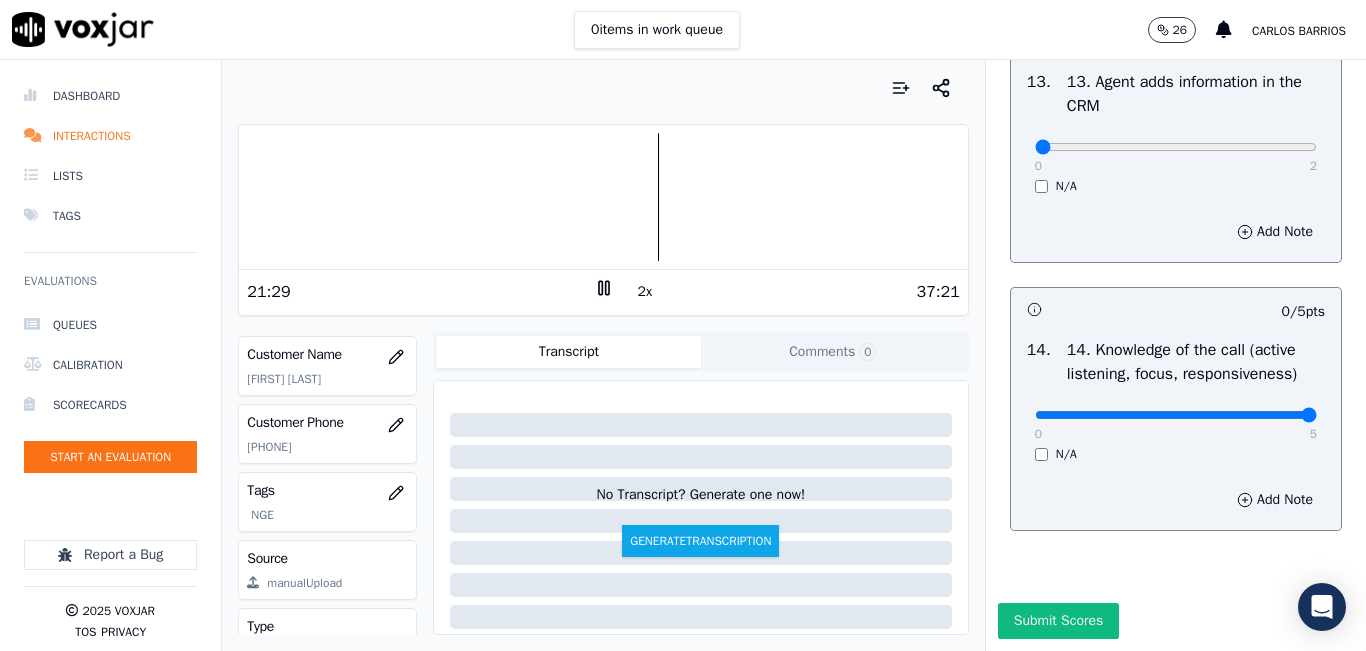 drag, startPoint x: 1294, startPoint y: 361, endPoint x: 1304, endPoint y: 358, distance: 10.440307 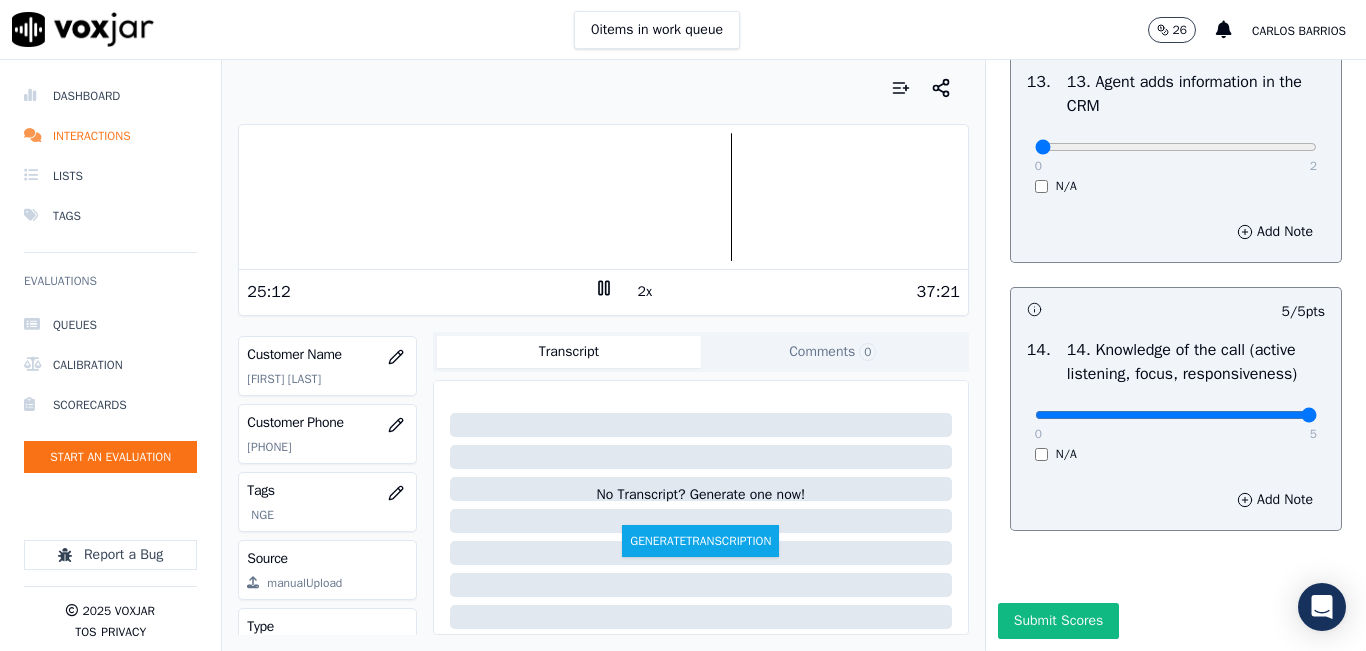 click at bounding box center (603, 88) 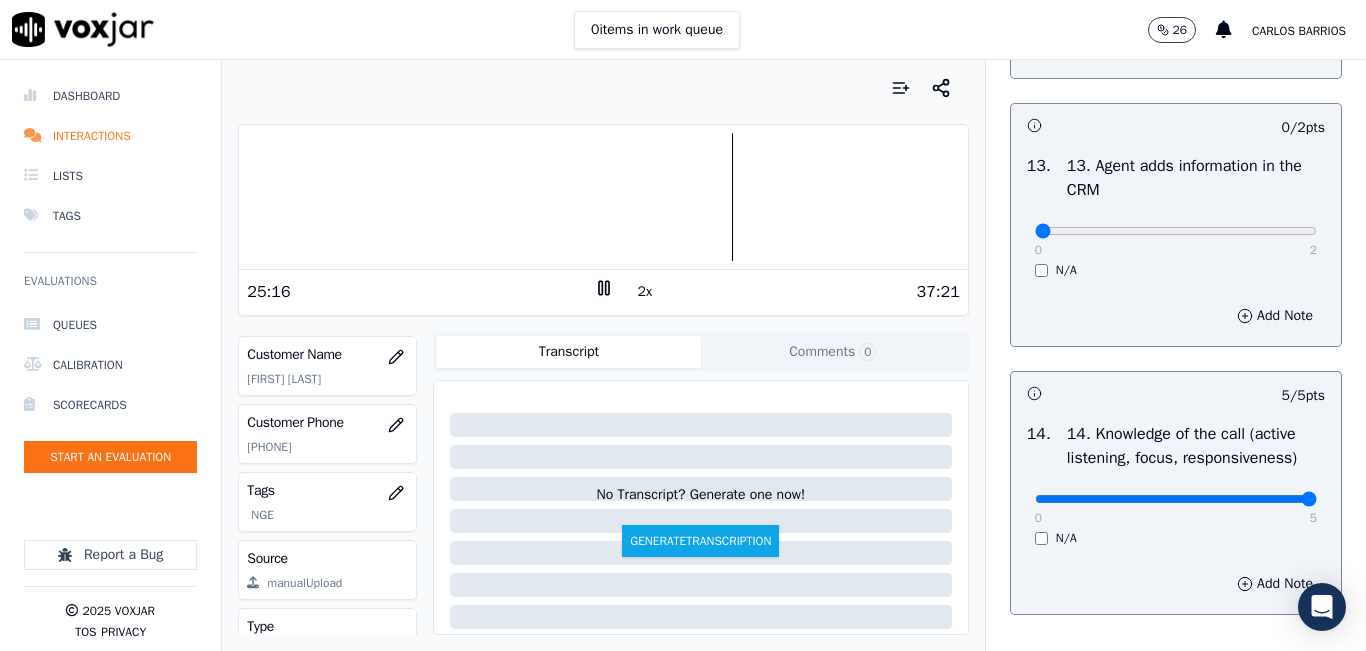 scroll, scrollTop: 3442, scrollLeft: 0, axis: vertical 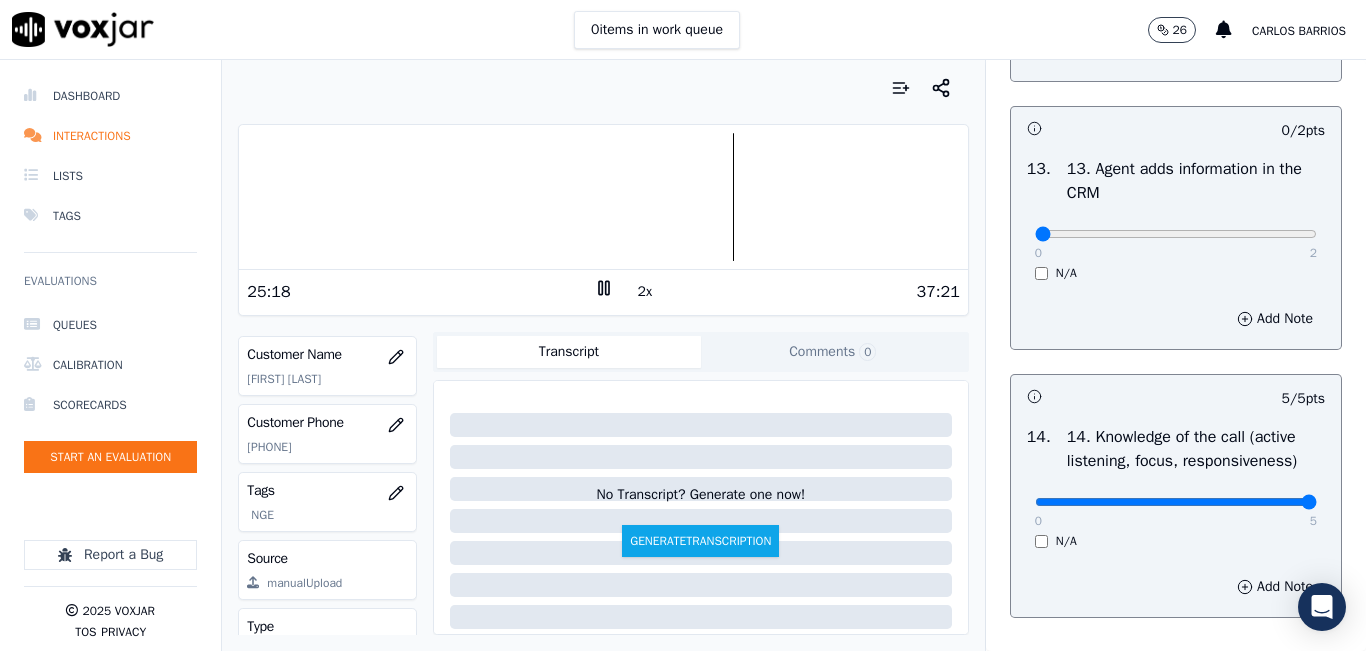 drag, startPoint x: 1213, startPoint y: 288, endPoint x: 1289, endPoint y: 304, distance: 77.665955 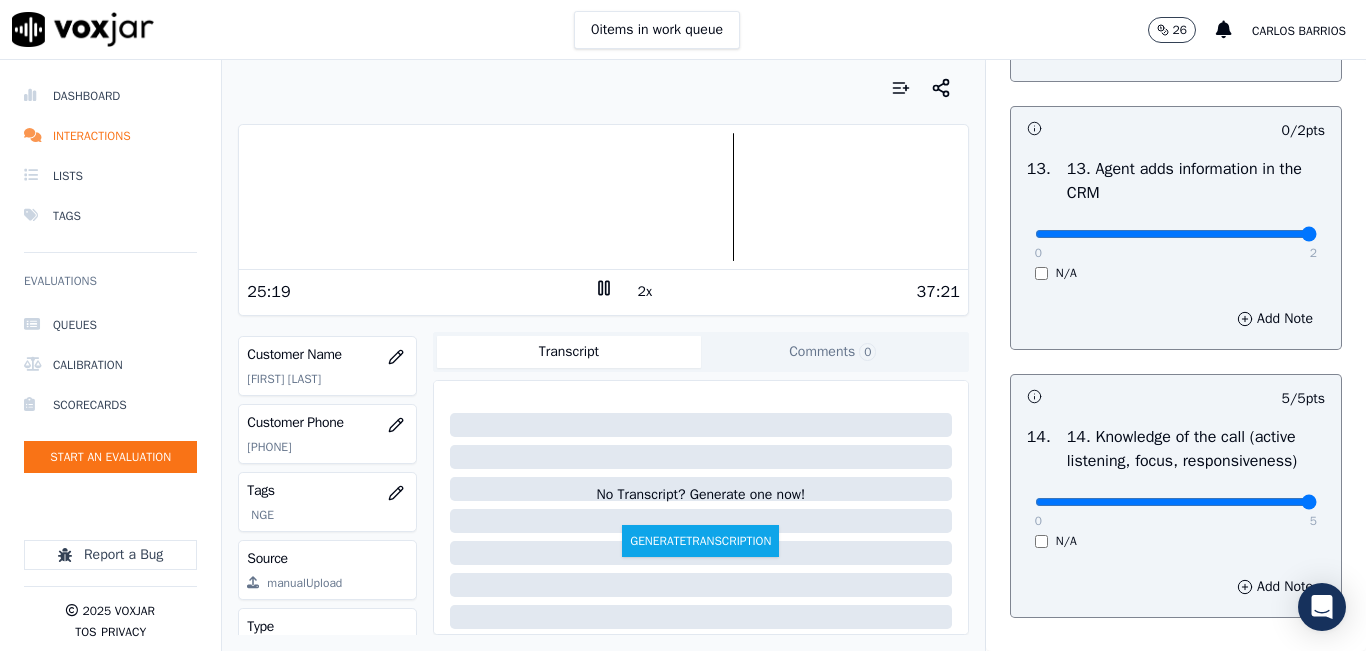 type on "2" 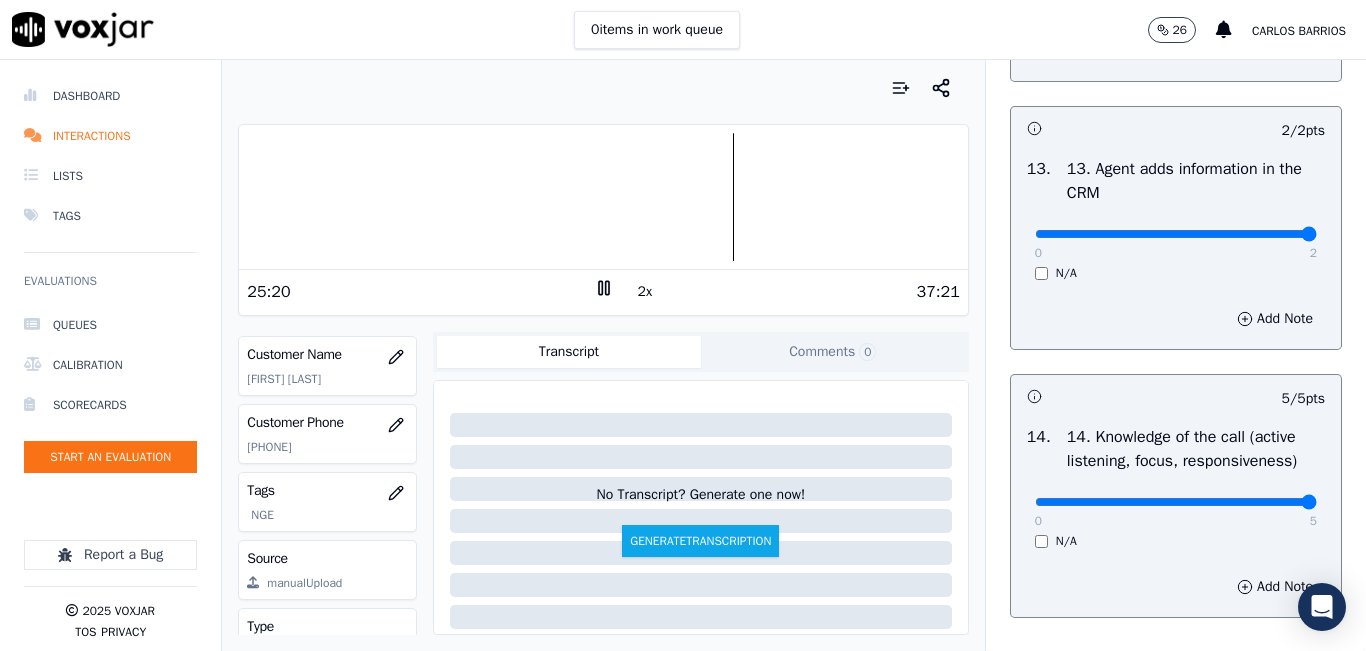 scroll, scrollTop: 3142, scrollLeft: 0, axis: vertical 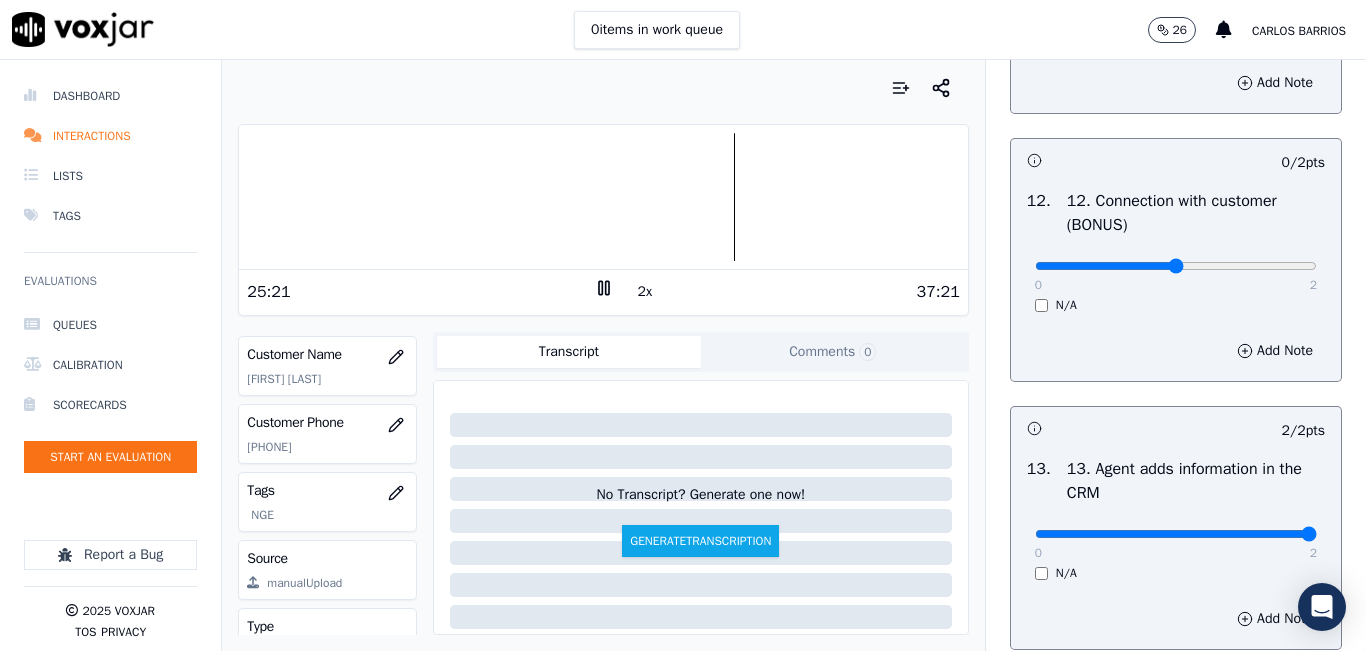 type on "1" 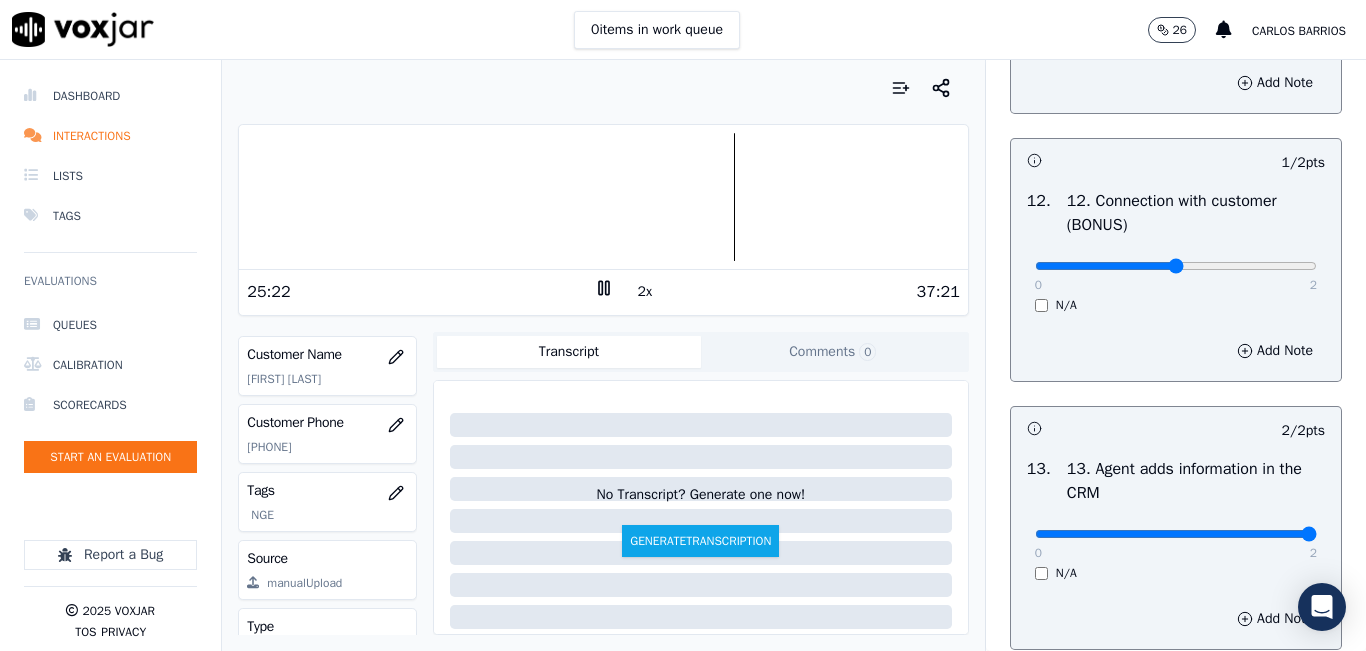 scroll, scrollTop: 2742, scrollLeft: 0, axis: vertical 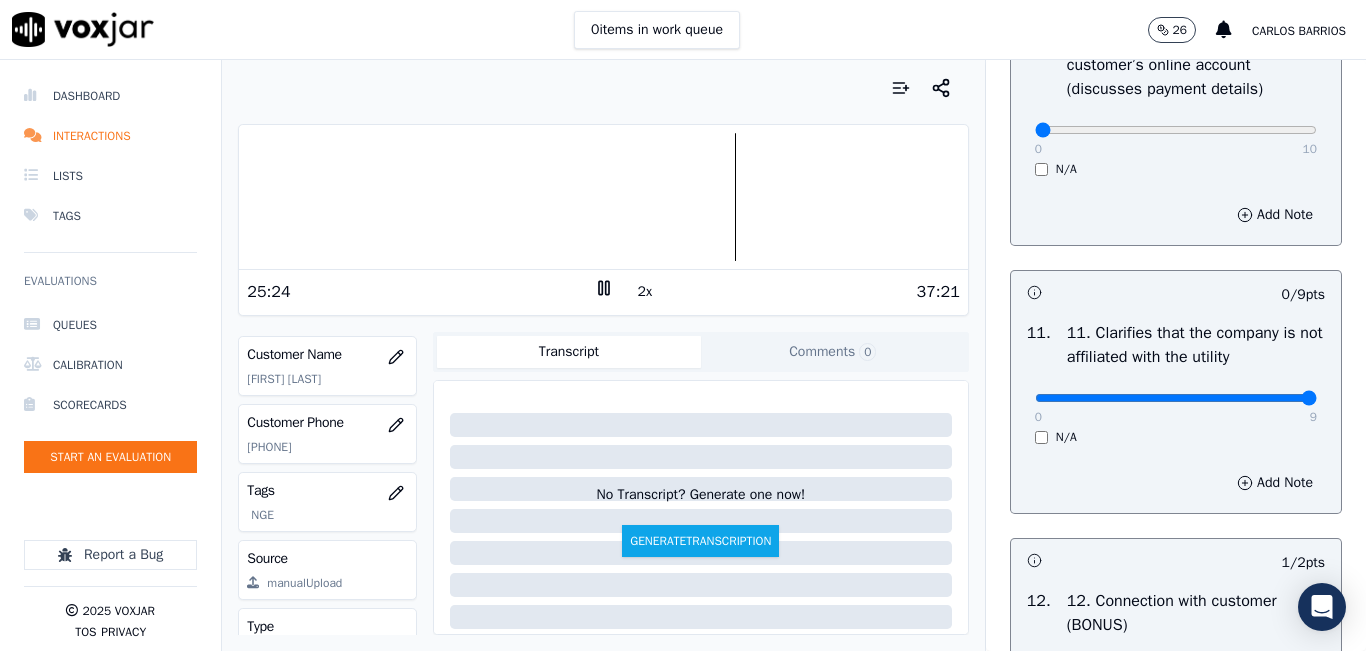 drag, startPoint x: 1252, startPoint y: 467, endPoint x: 1262, endPoint y: 464, distance: 10.440307 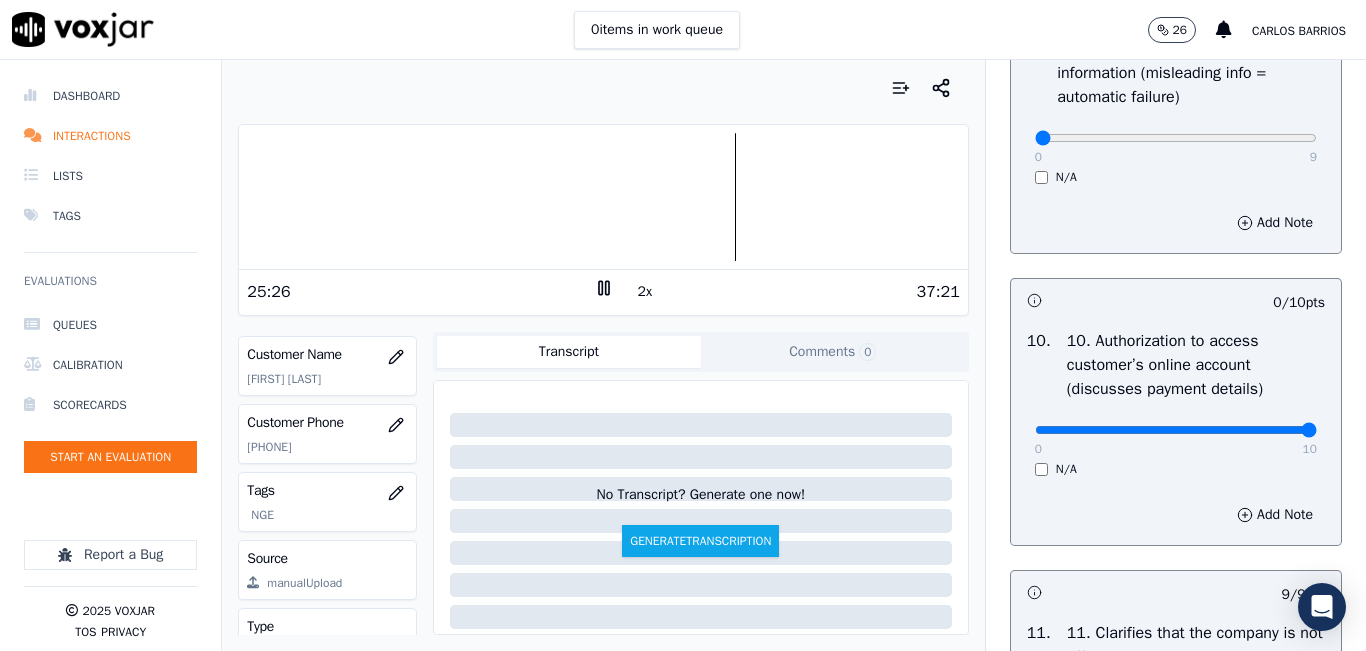 type on "10" 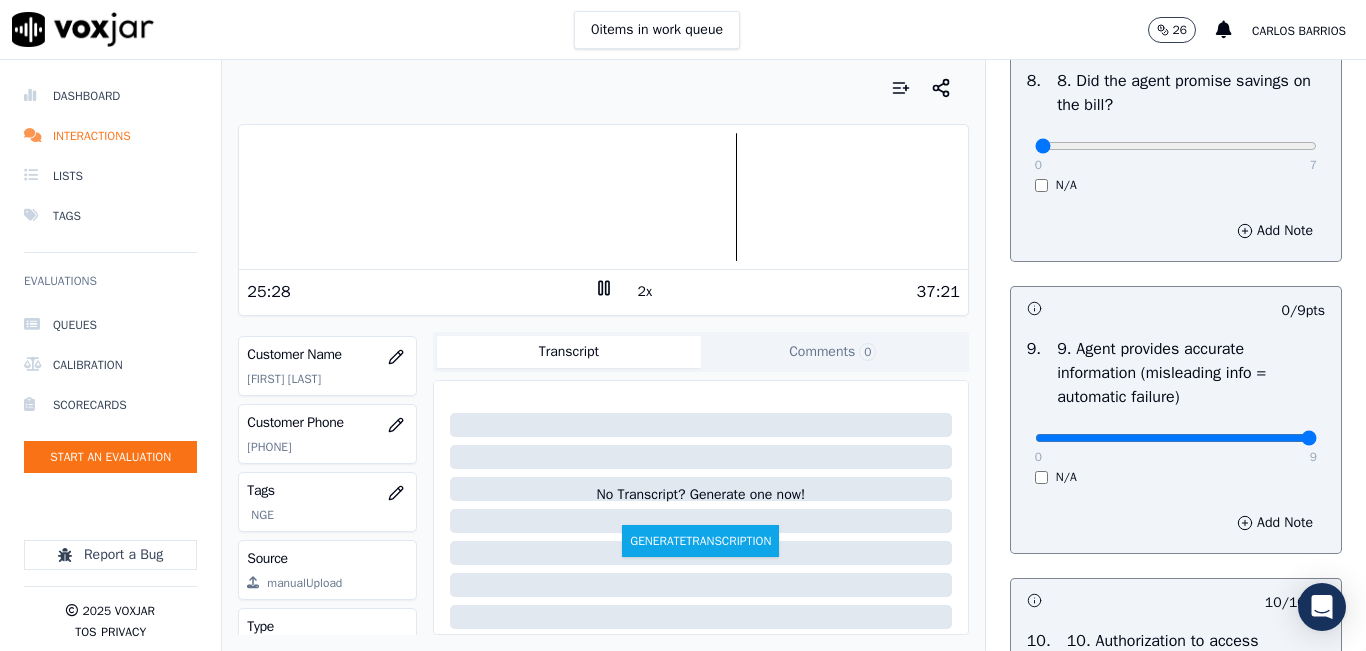 type on "9" 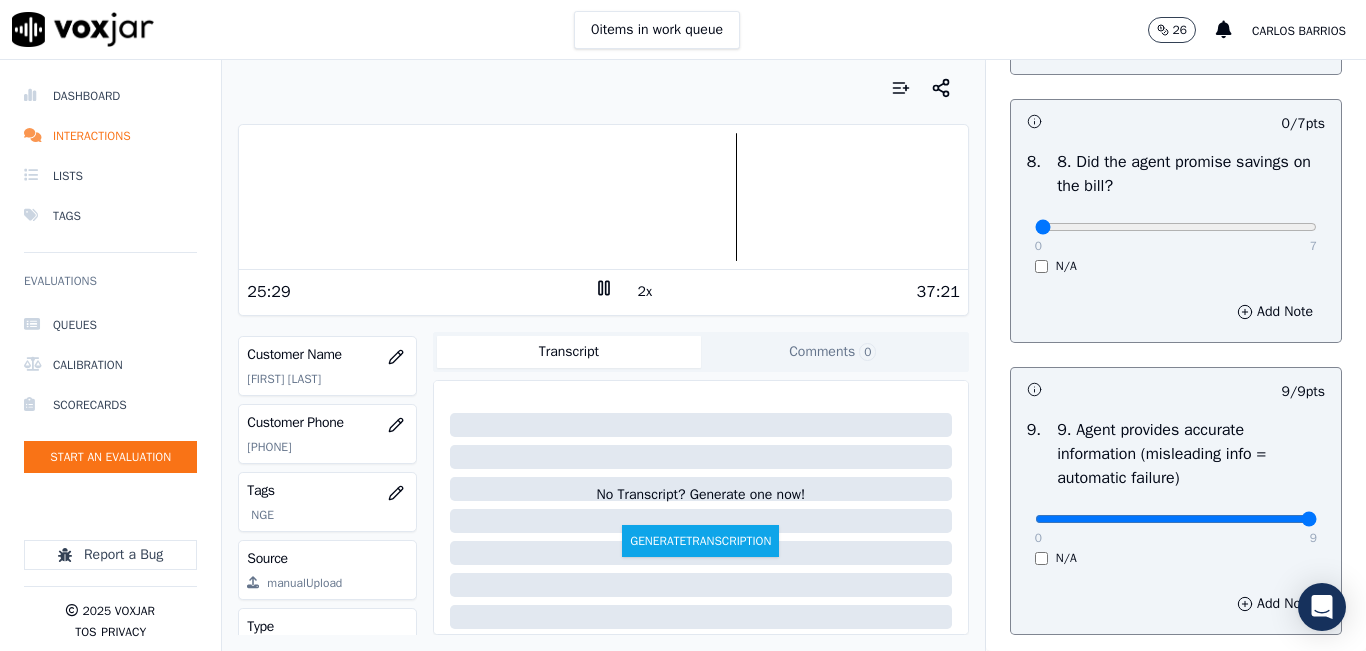 scroll, scrollTop: 1942, scrollLeft: 0, axis: vertical 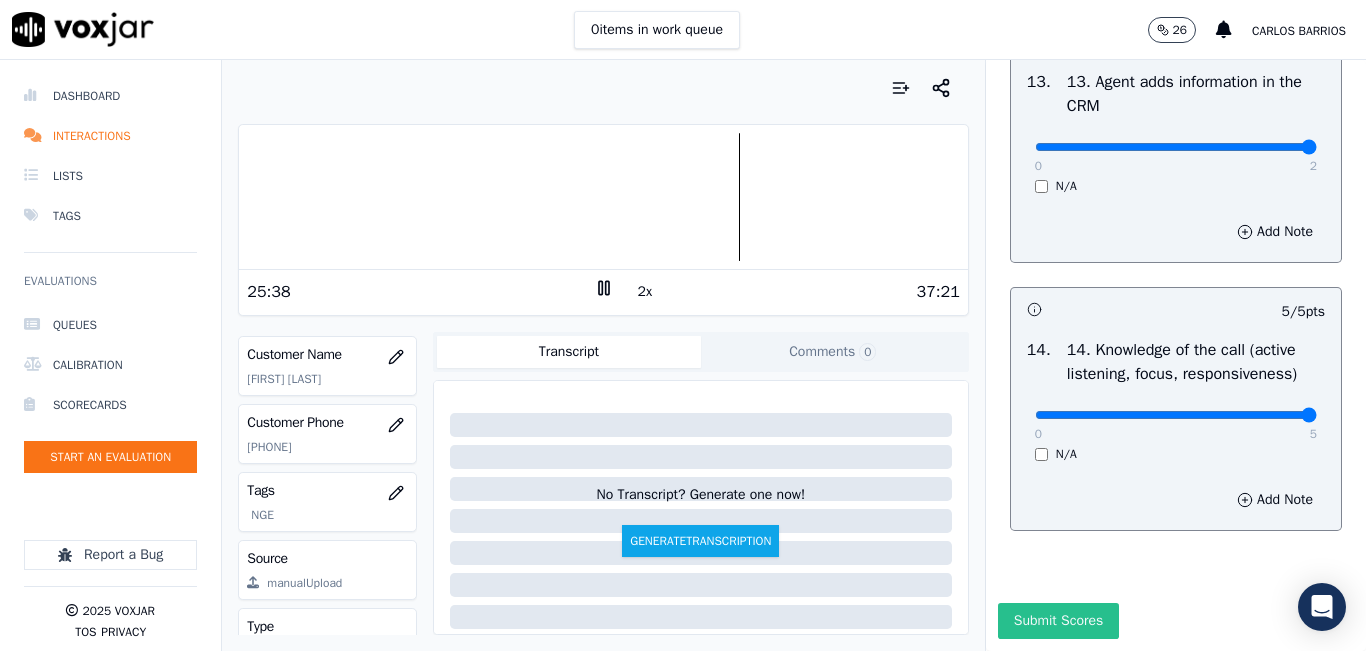 click on "Submit Scores" at bounding box center (1058, 621) 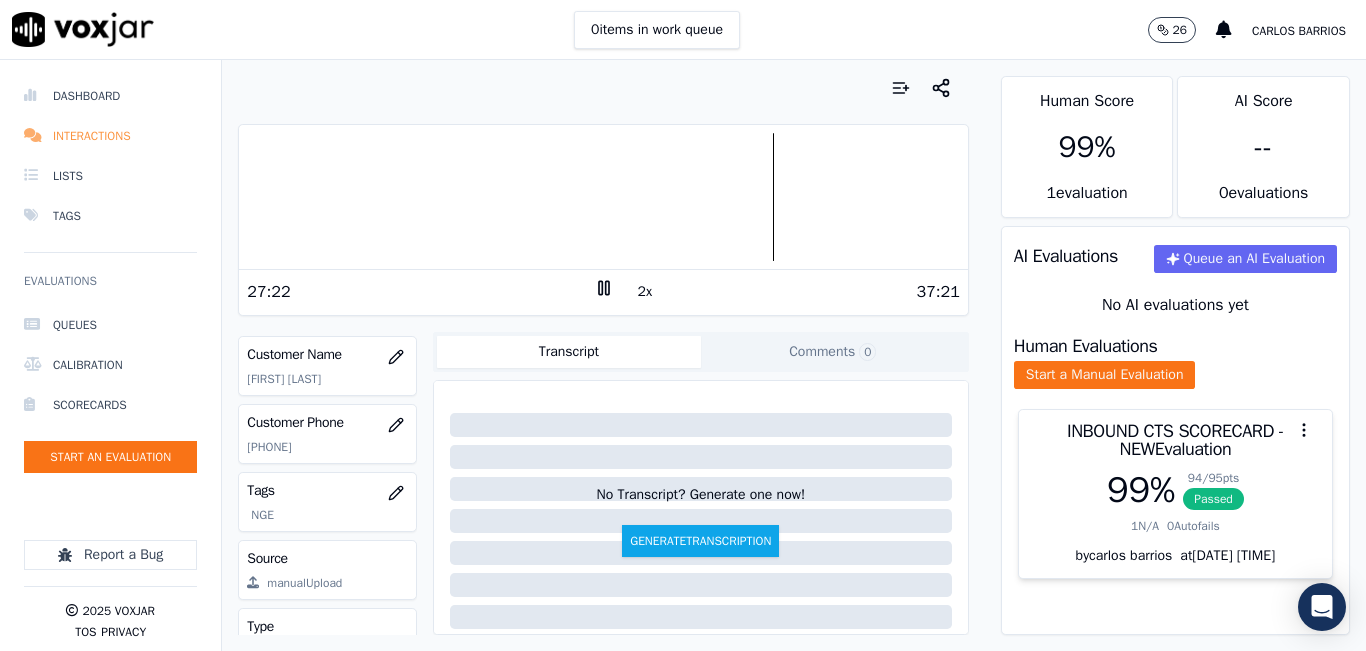 click on "Interactions" at bounding box center [110, 136] 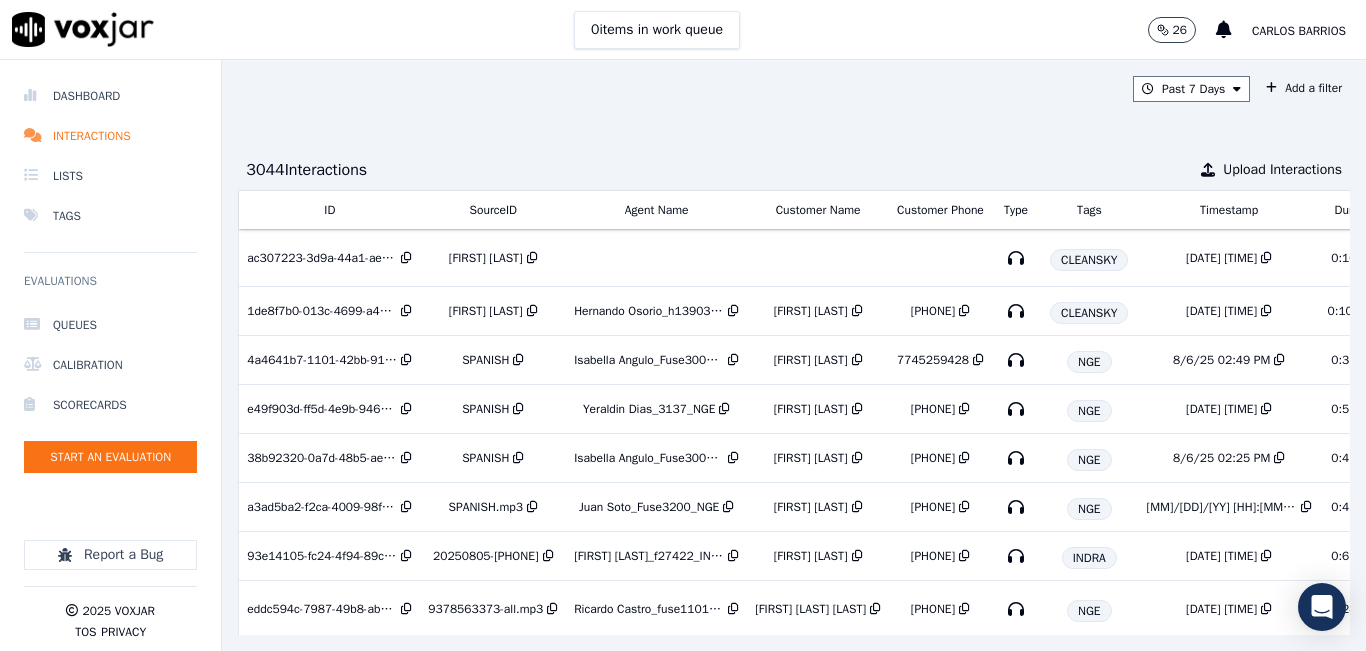 scroll, scrollTop: 0, scrollLeft: 327, axis: horizontal 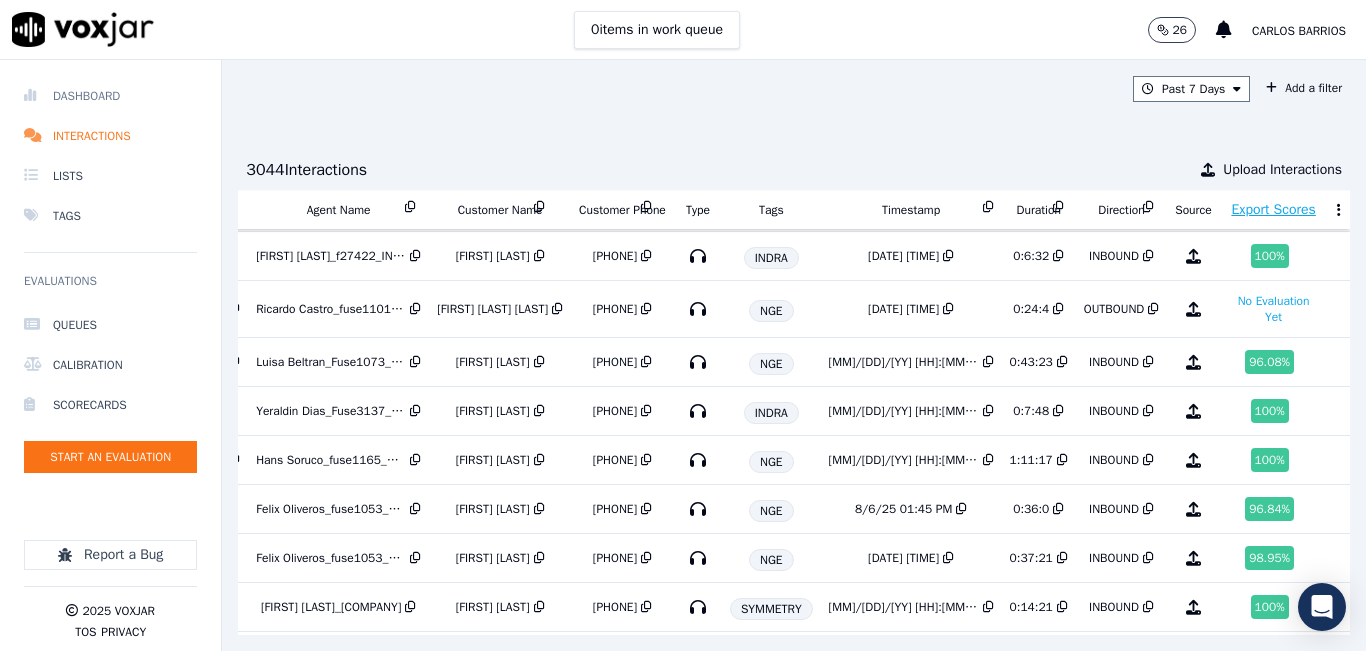 click on "Dashboard" at bounding box center [110, 96] 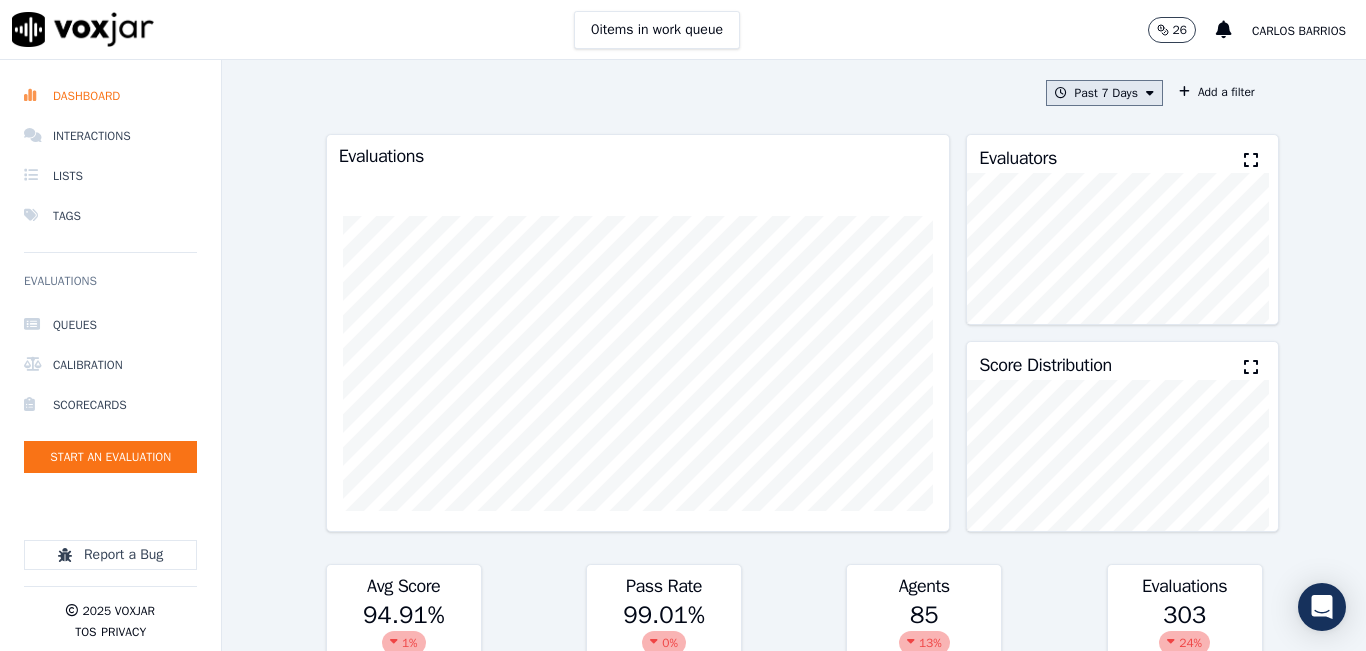 click on "Past 7 Days" at bounding box center [1104, 93] 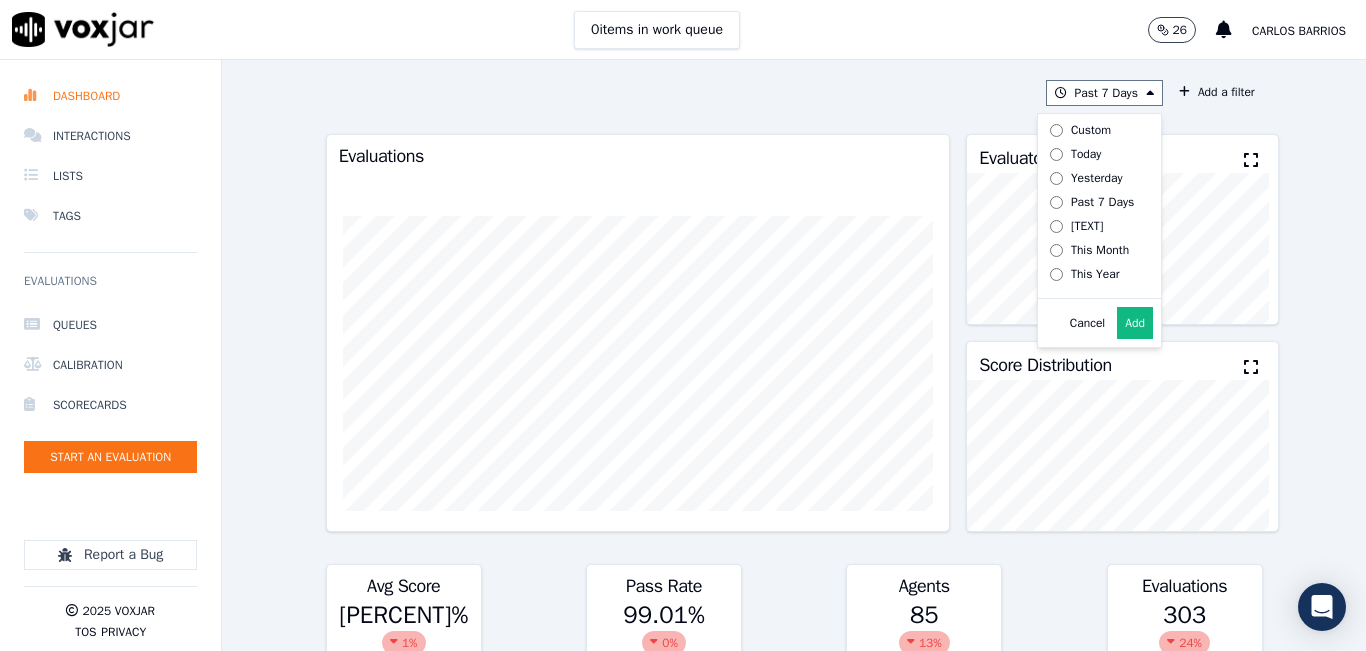 scroll, scrollTop: 0, scrollLeft: 0, axis: both 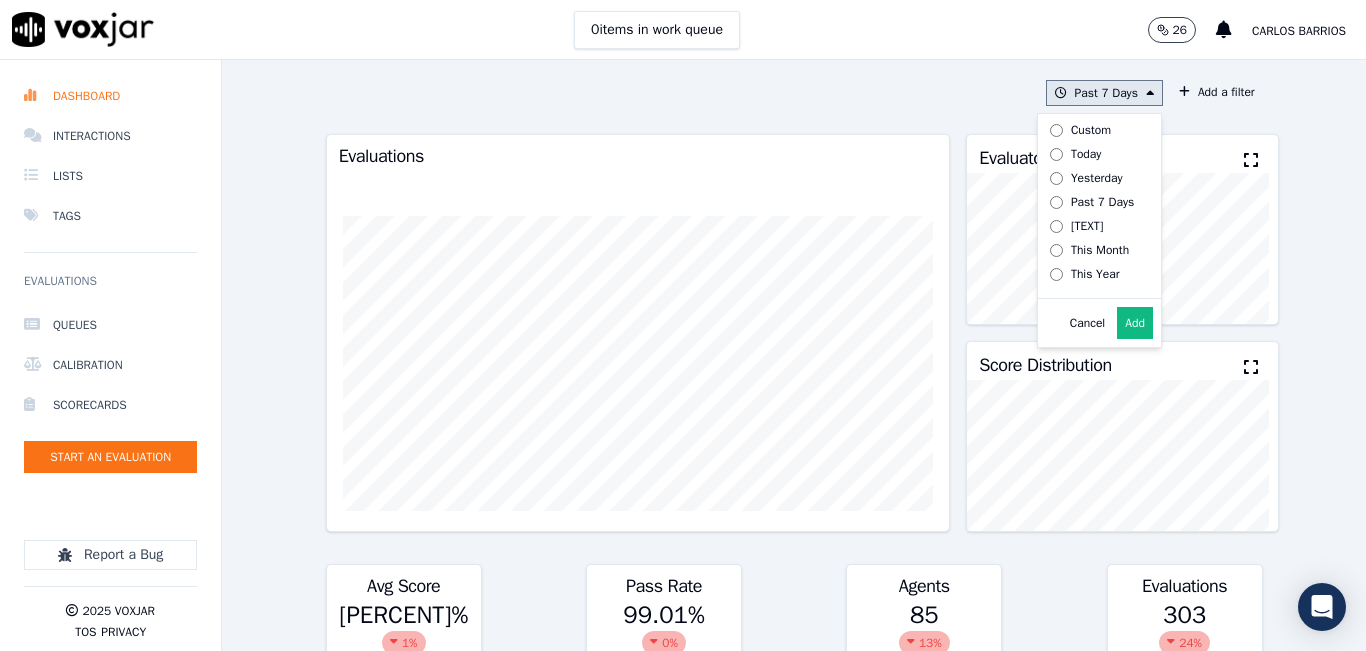 click on "Add" at bounding box center (1135, 323) 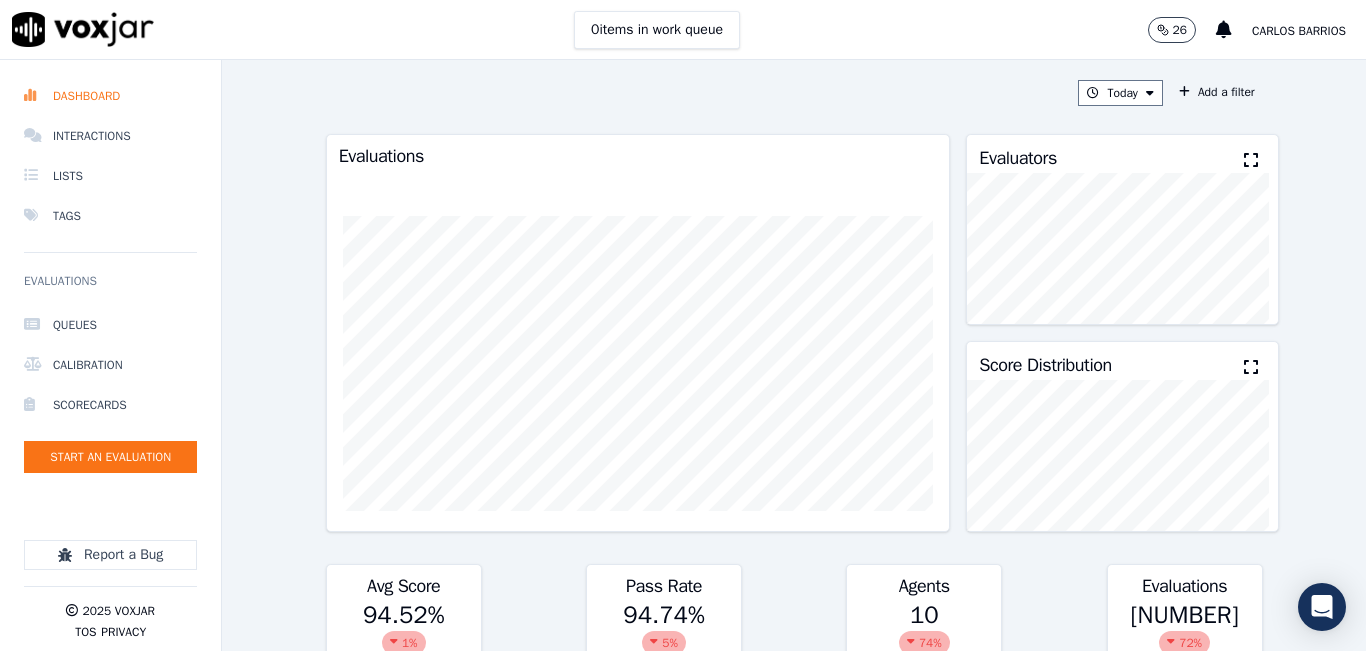 click at bounding box center [1251, 160] 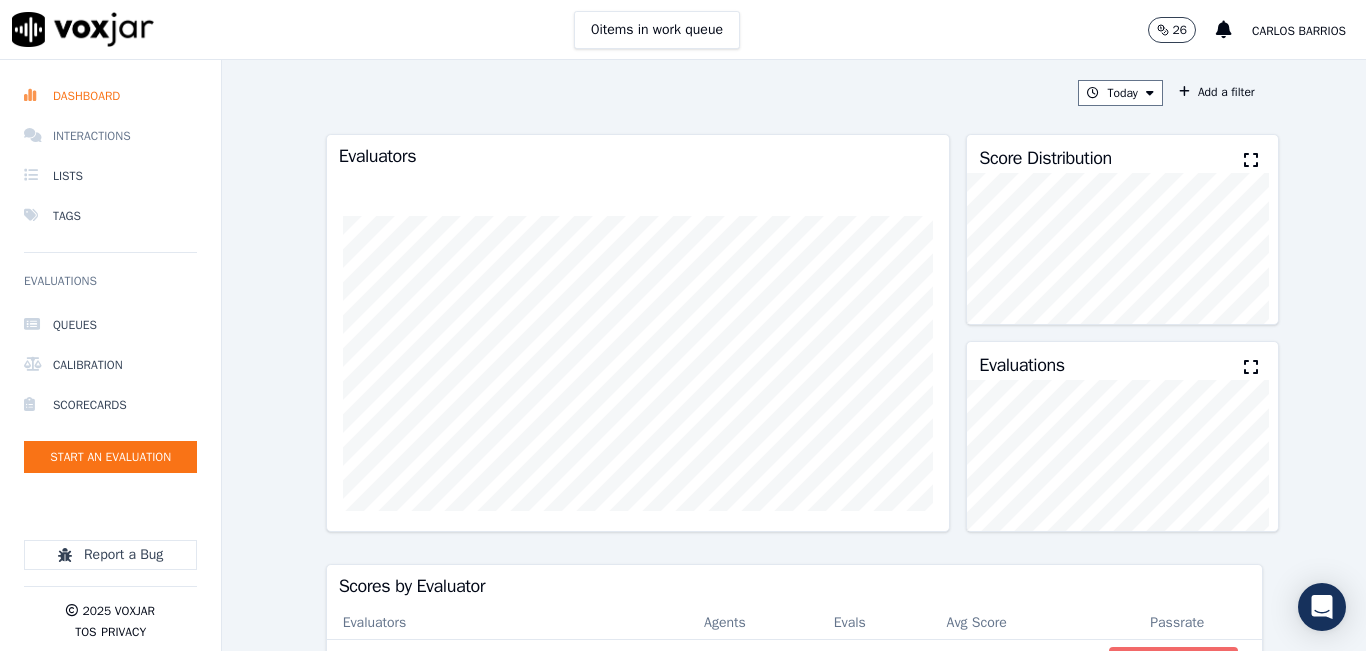 click on "Interactions" at bounding box center [110, 136] 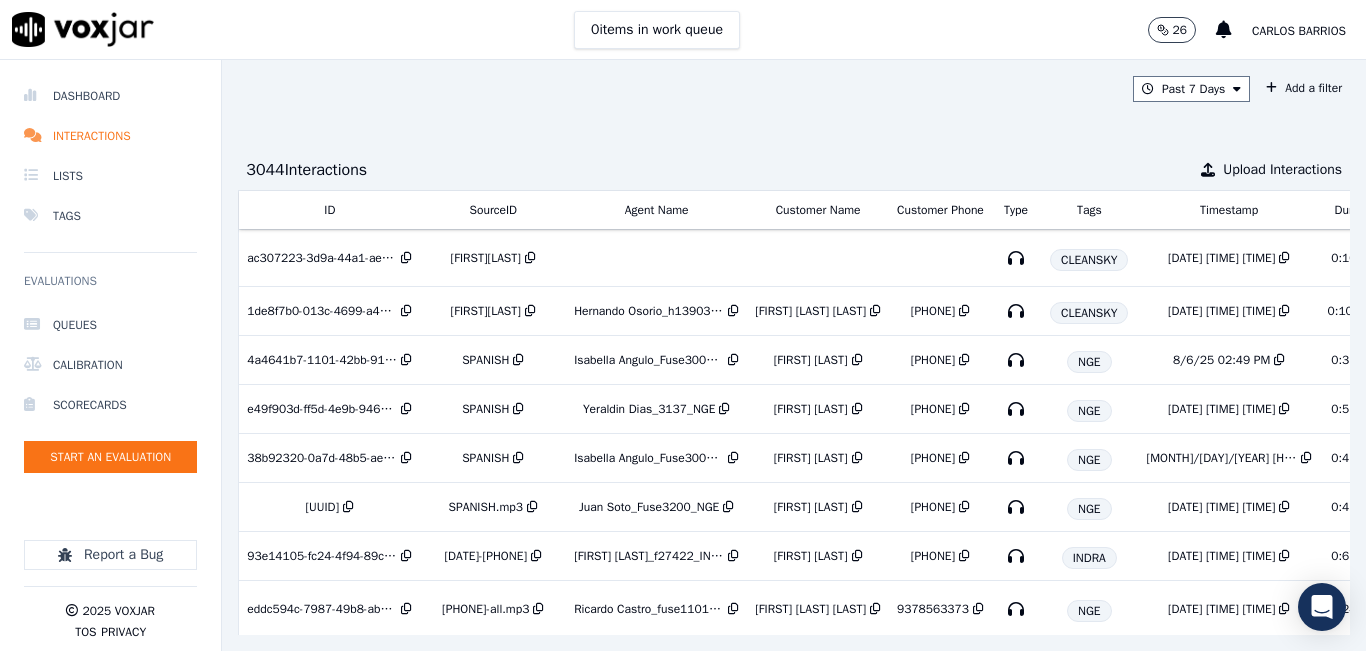 scroll, scrollTop: 0, scrollLeft: 327, axis: horizontal 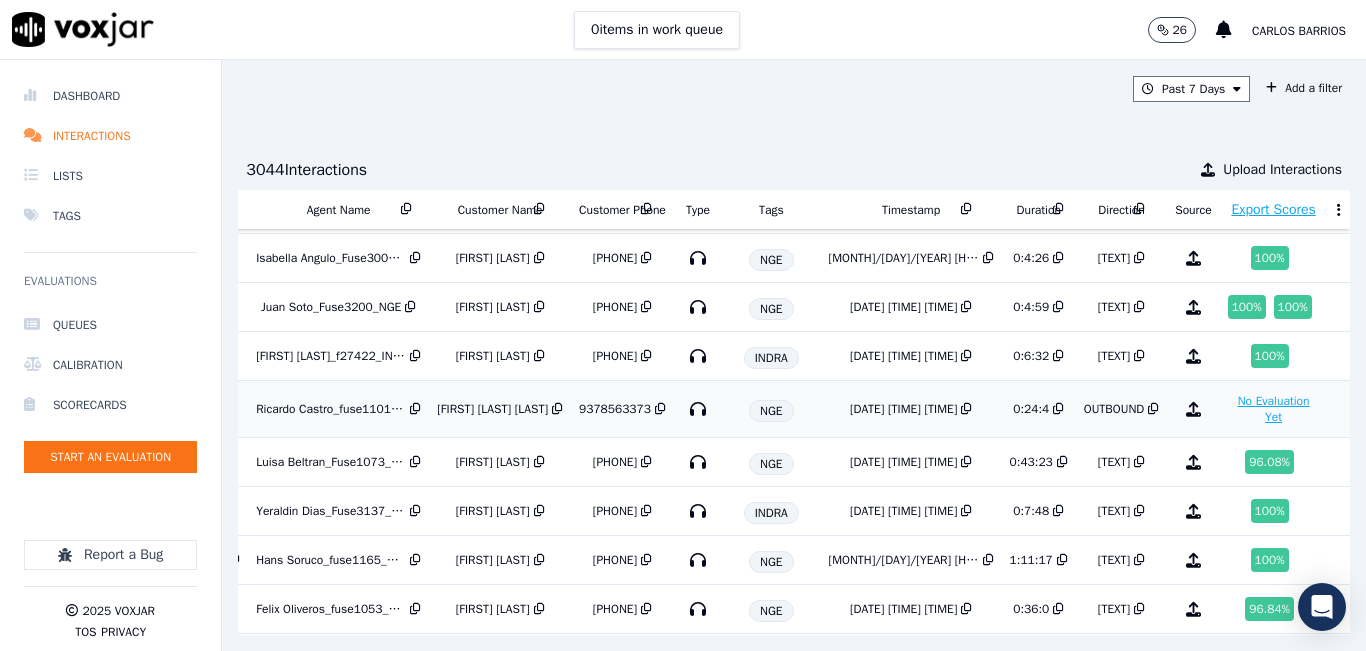 click on "No Evaluation Yet" at bounding box center (1274, 409) 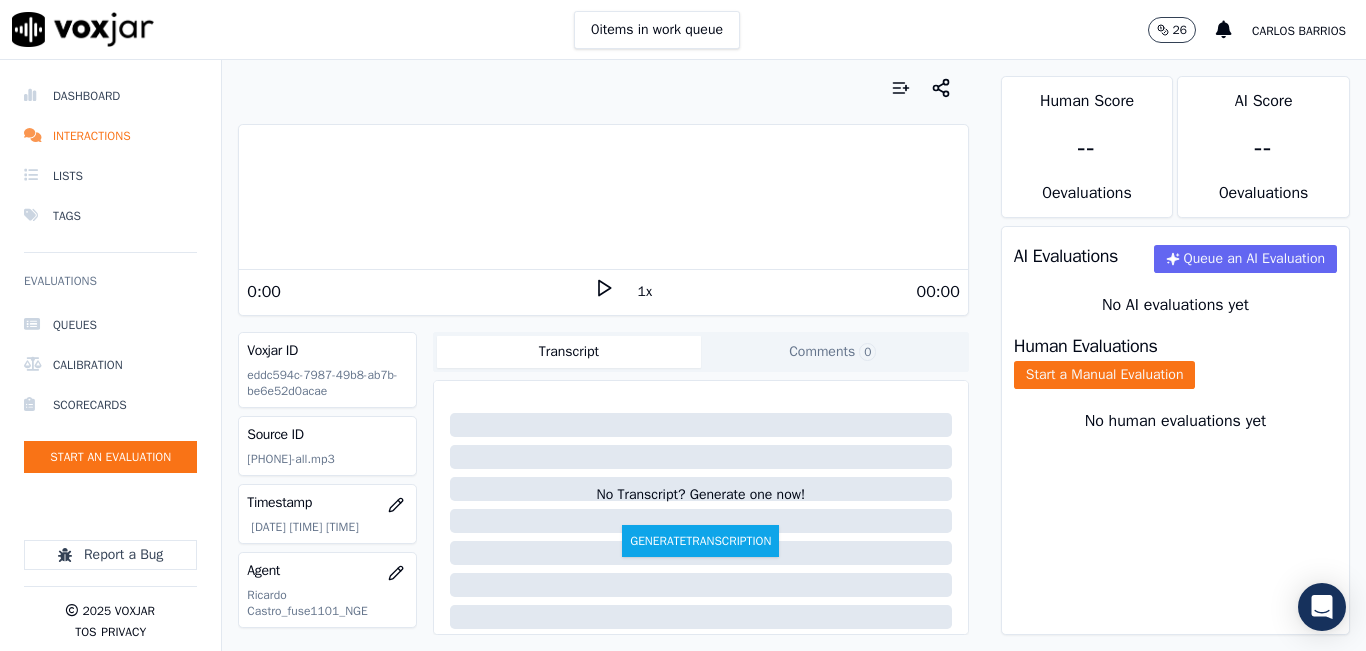 click 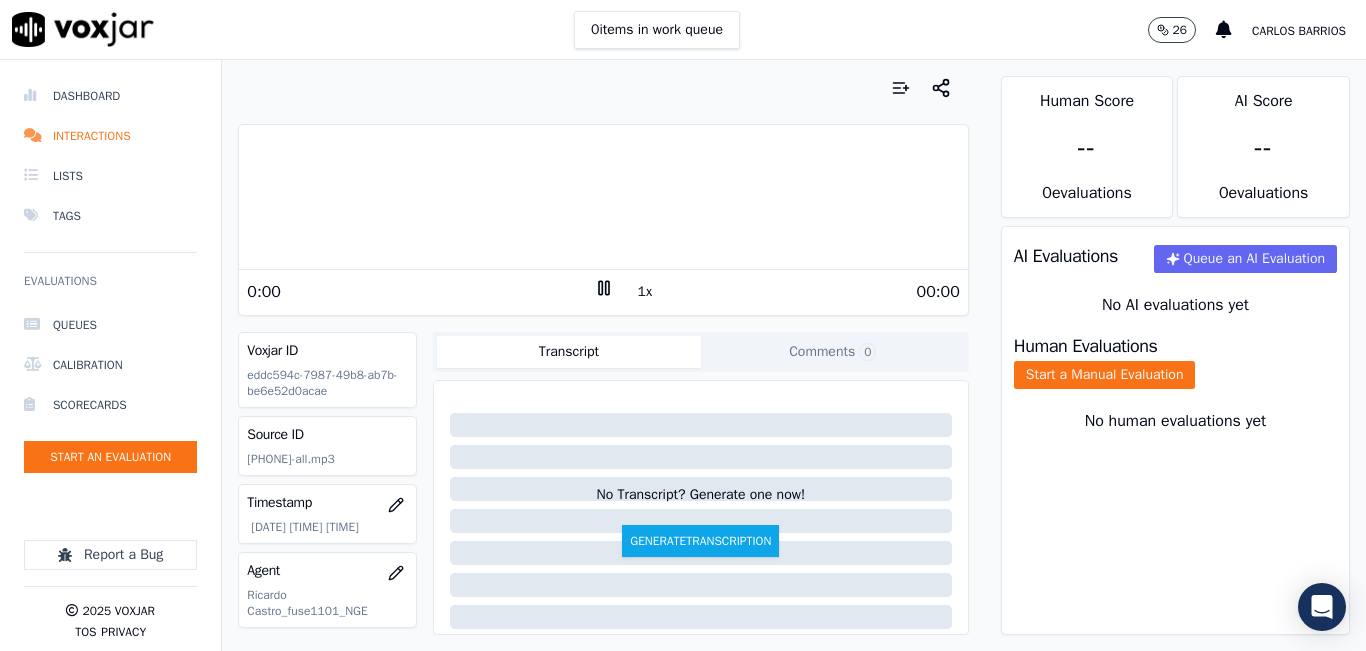 click on "1x" at bounding box center (645, 292) 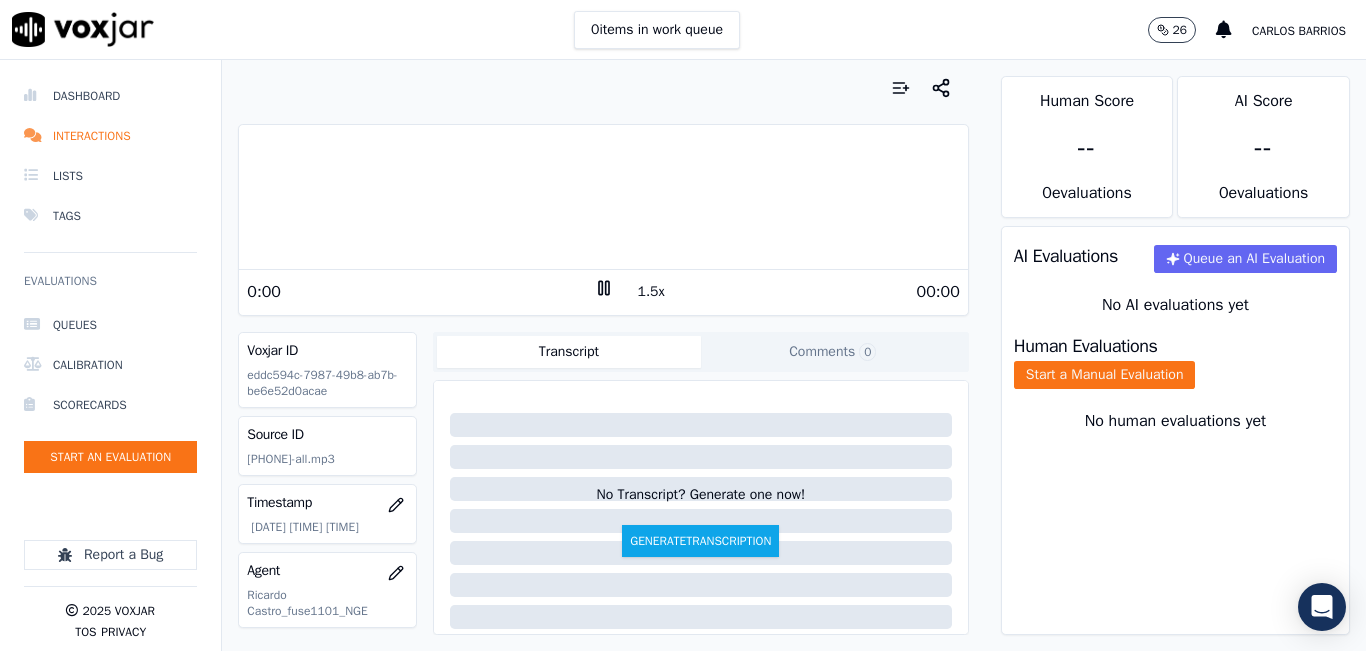 click on "1.5x" at bounding box center [651, 292] 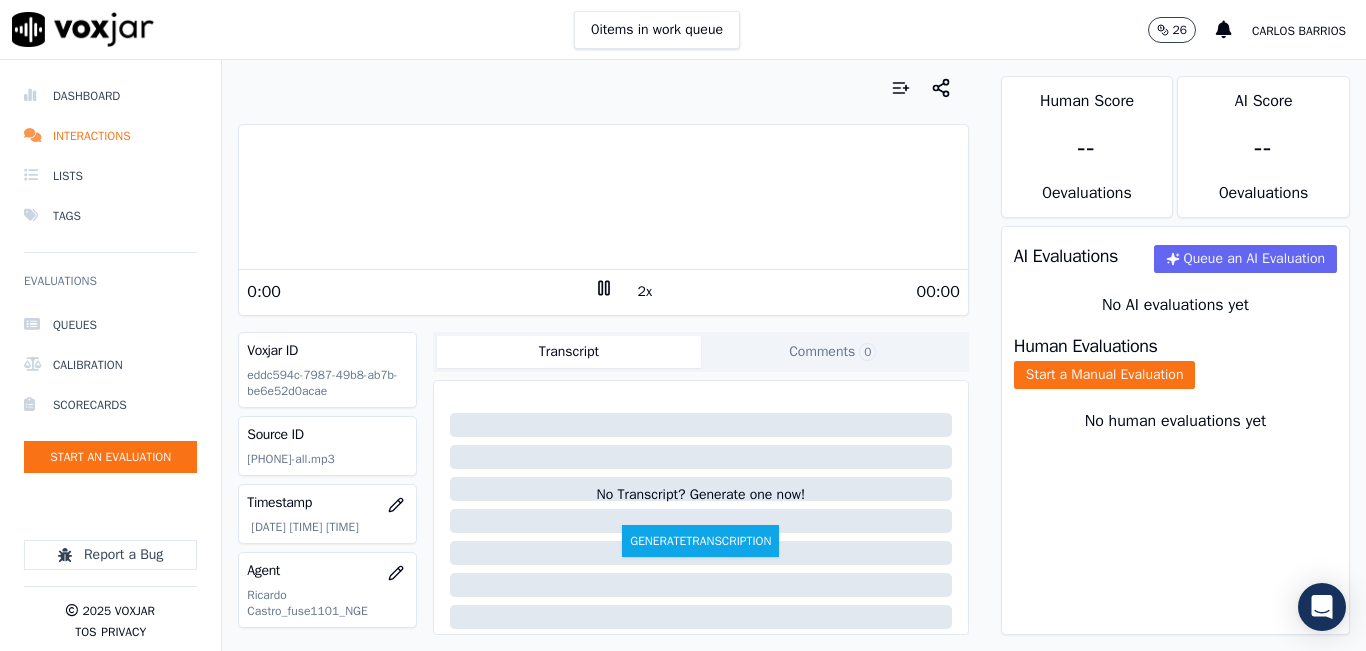 click on "Human Evaluations   Start a Manual Evaluation" at bounding box center (1175, 363) 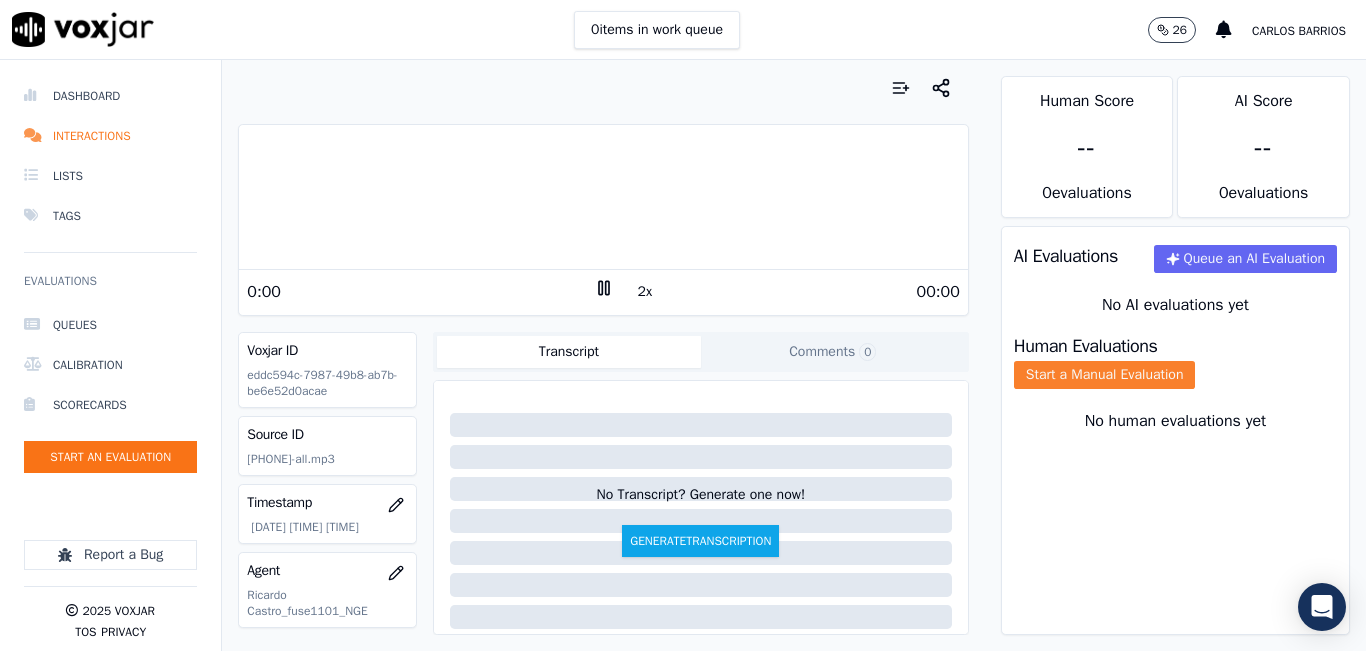 click on "Start a Manual Evaluation" 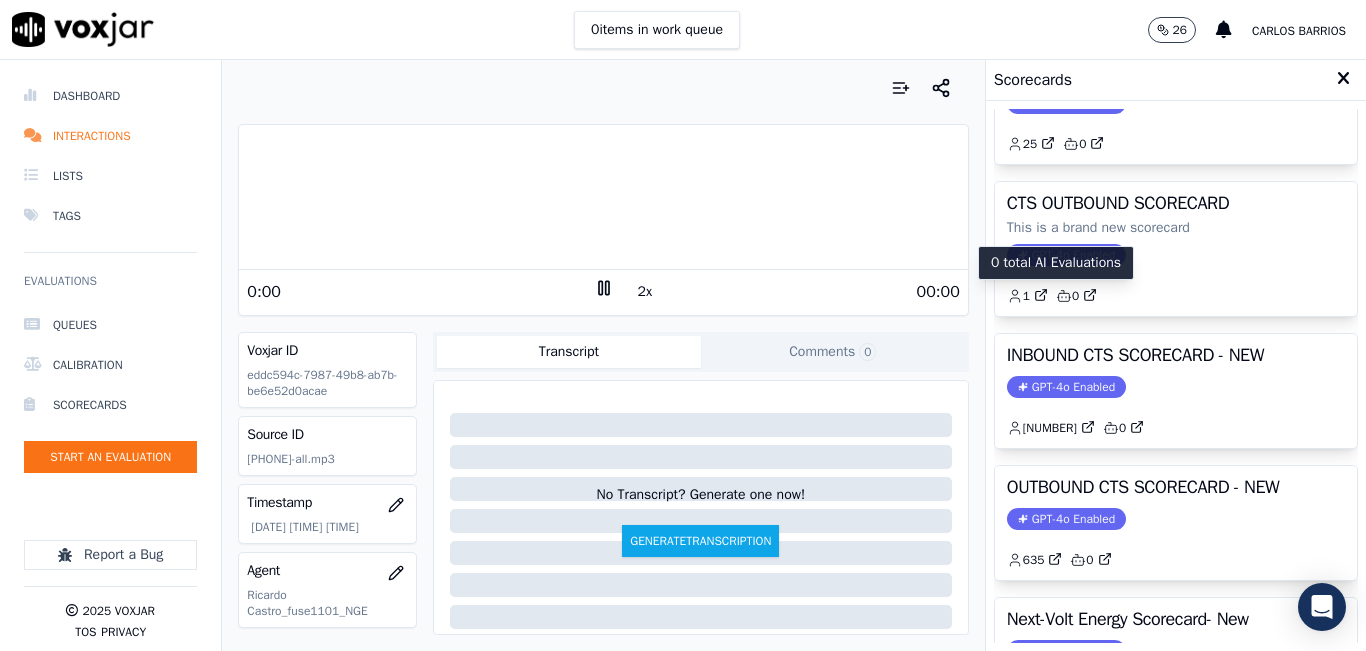 scroll, scrollTop: 100, scrollLeft: 0, axis: vertical 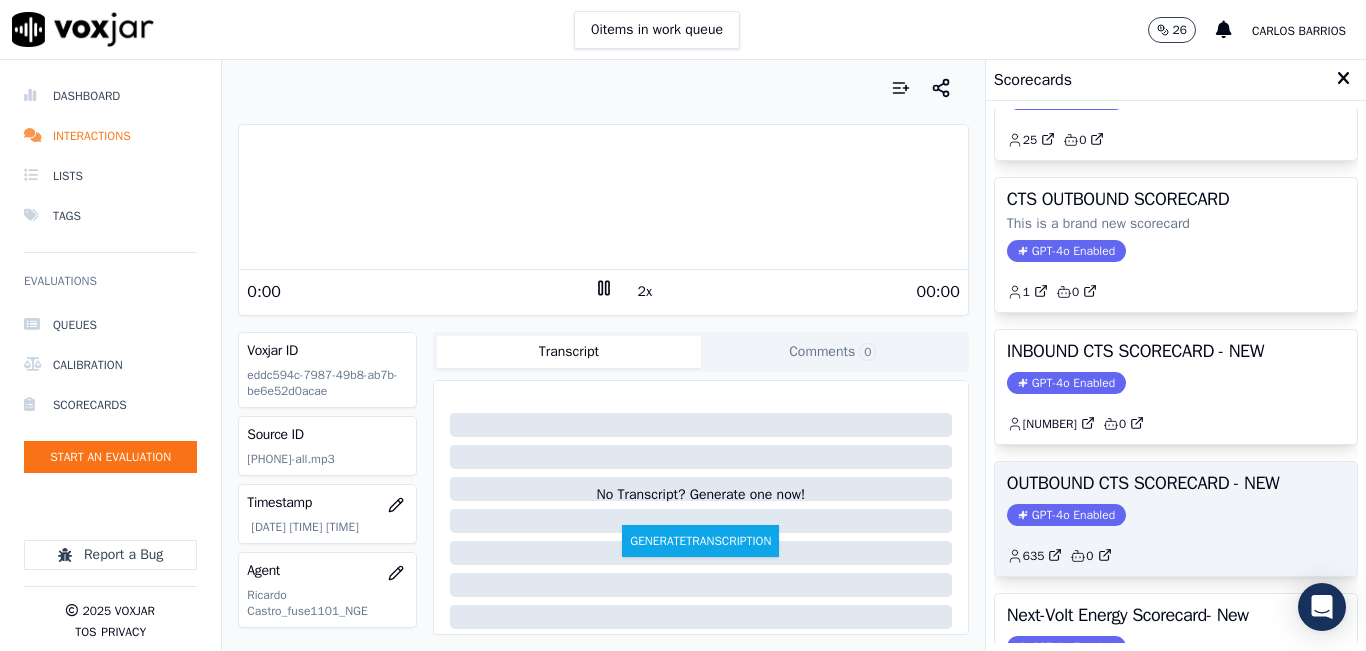 click on "OUTBOUND CTS SCORECARD - NEW        GPT-4o Enabled       635         0" at bounding box center [1176, 519] 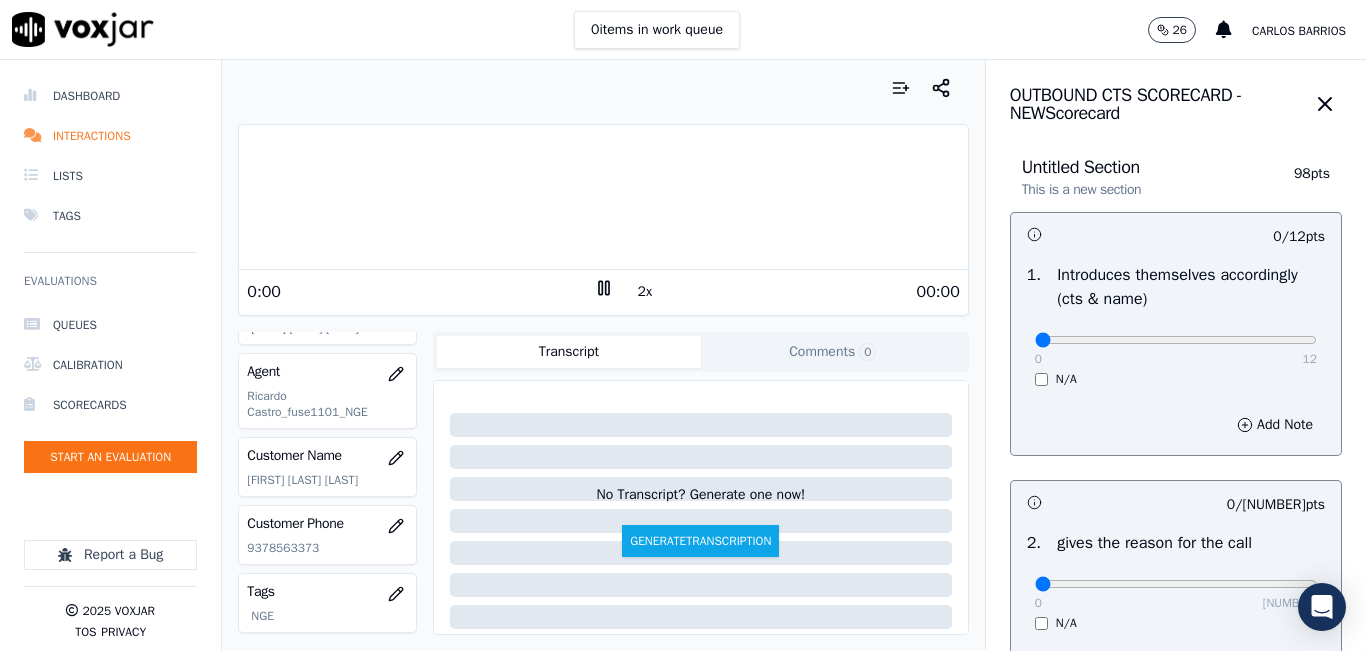scroll, scrollTop: 200, scrollLeft: 0, axis: vertical 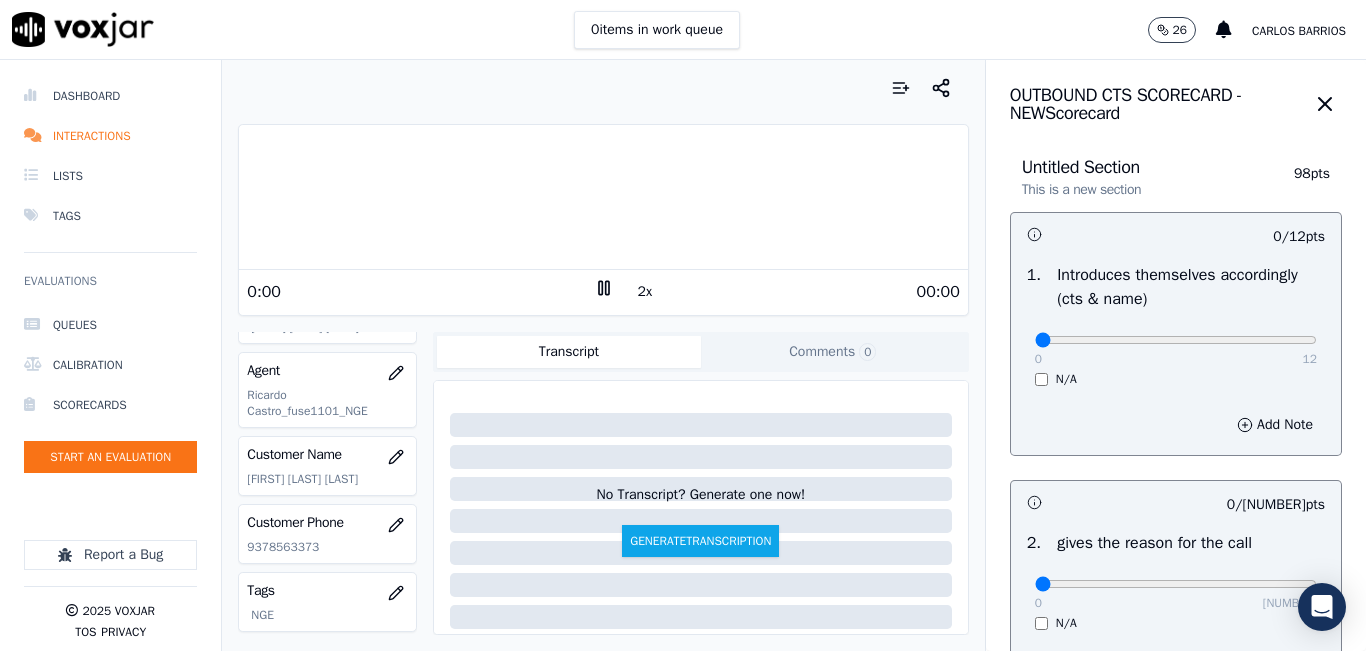click on "[PHONE]" 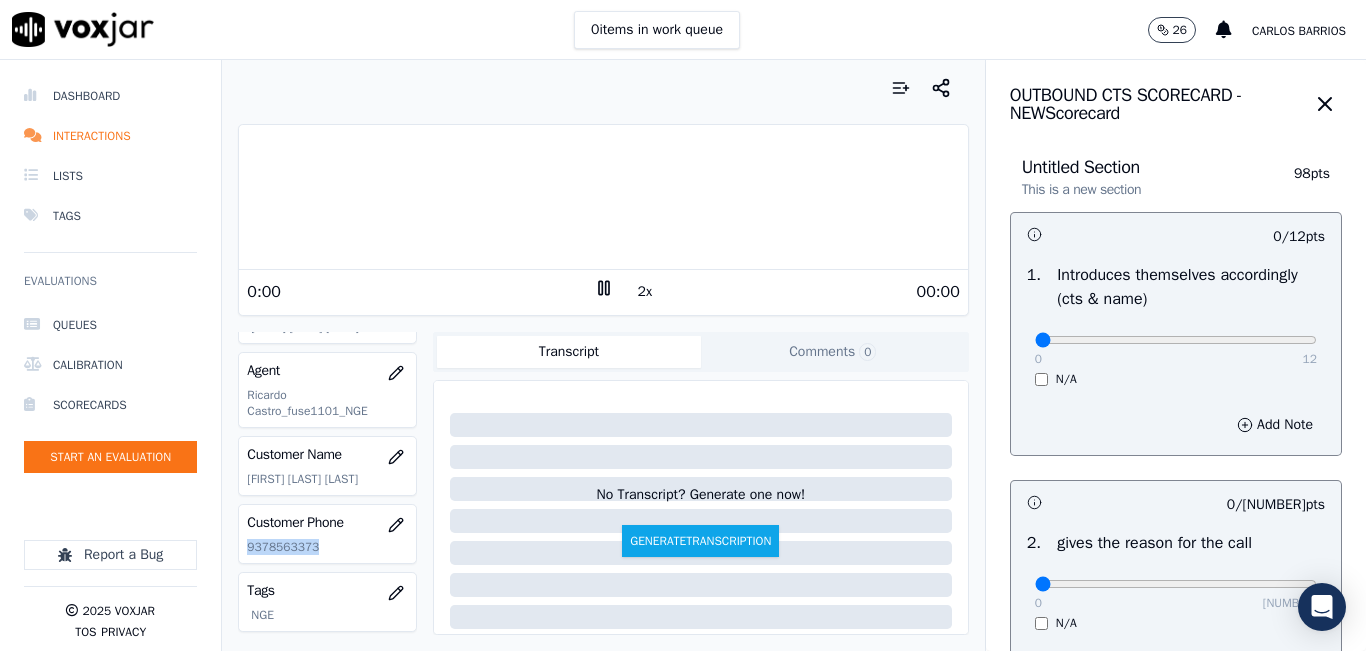 click on "[PHONE]" 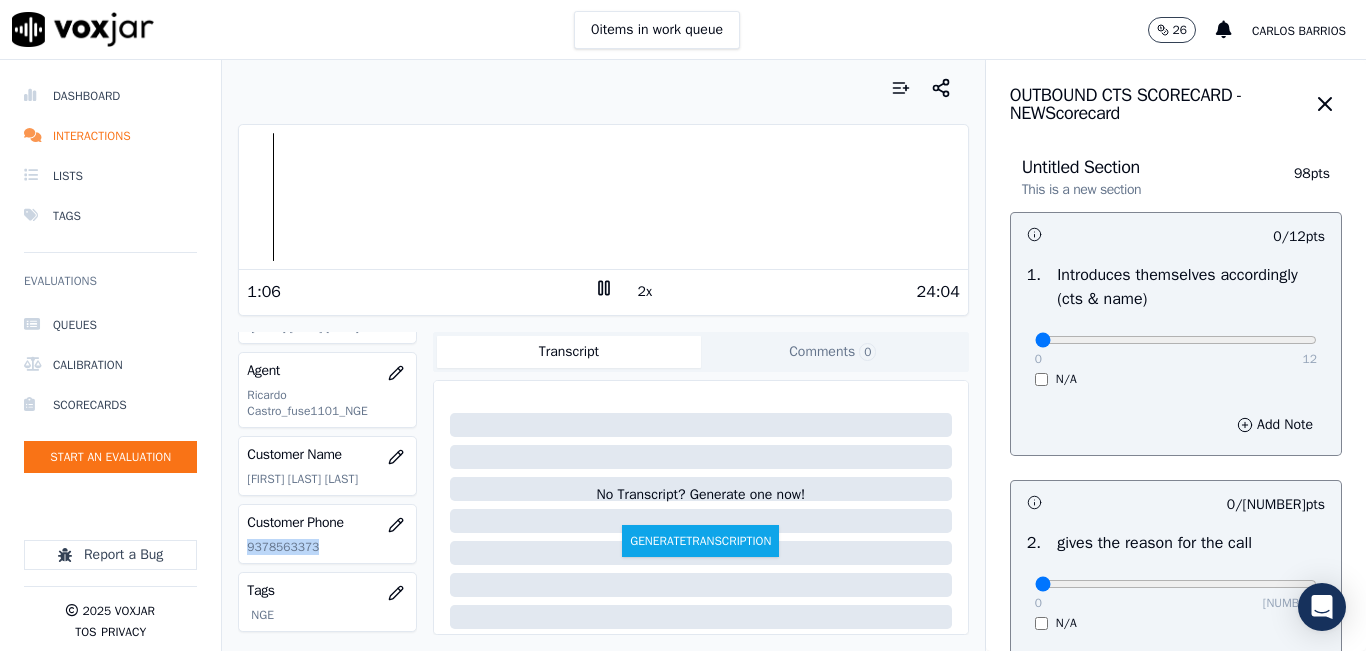 click at bounding box center [1176, 340] 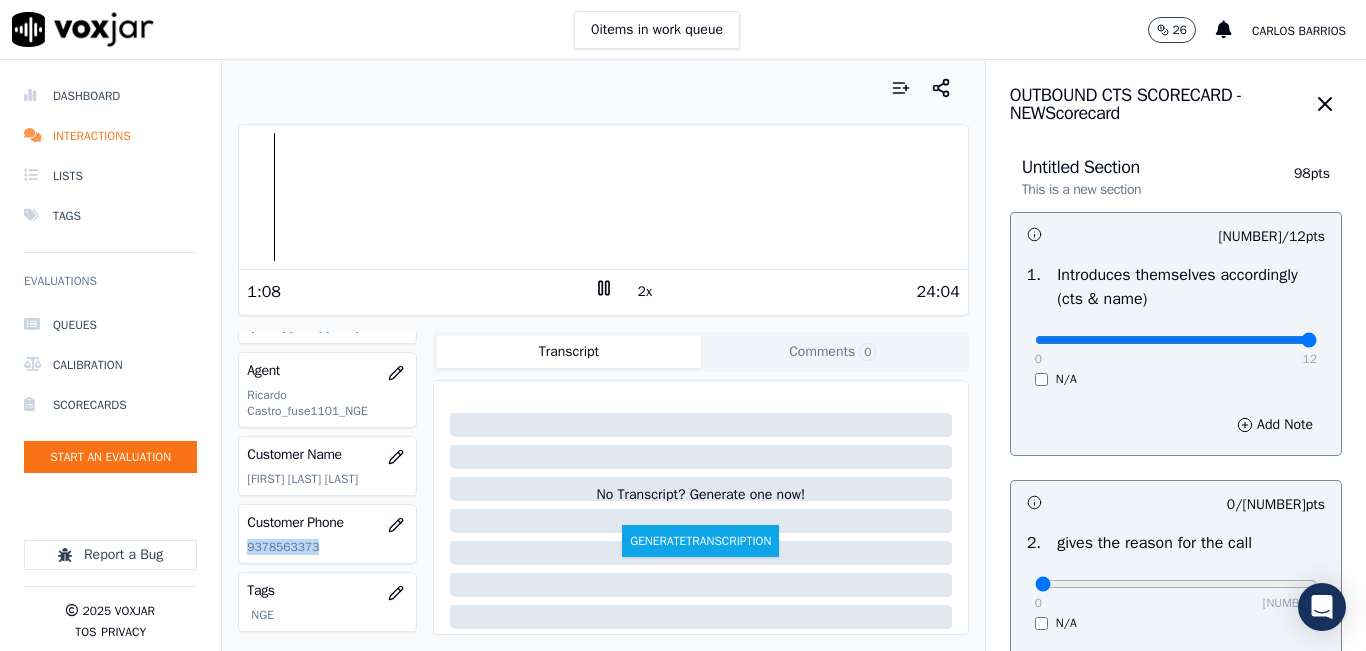 drag, startPoint x: 1234, startPoint y: 341, endPoint x: 1261, endPoint y: 335, distance: 27.658634 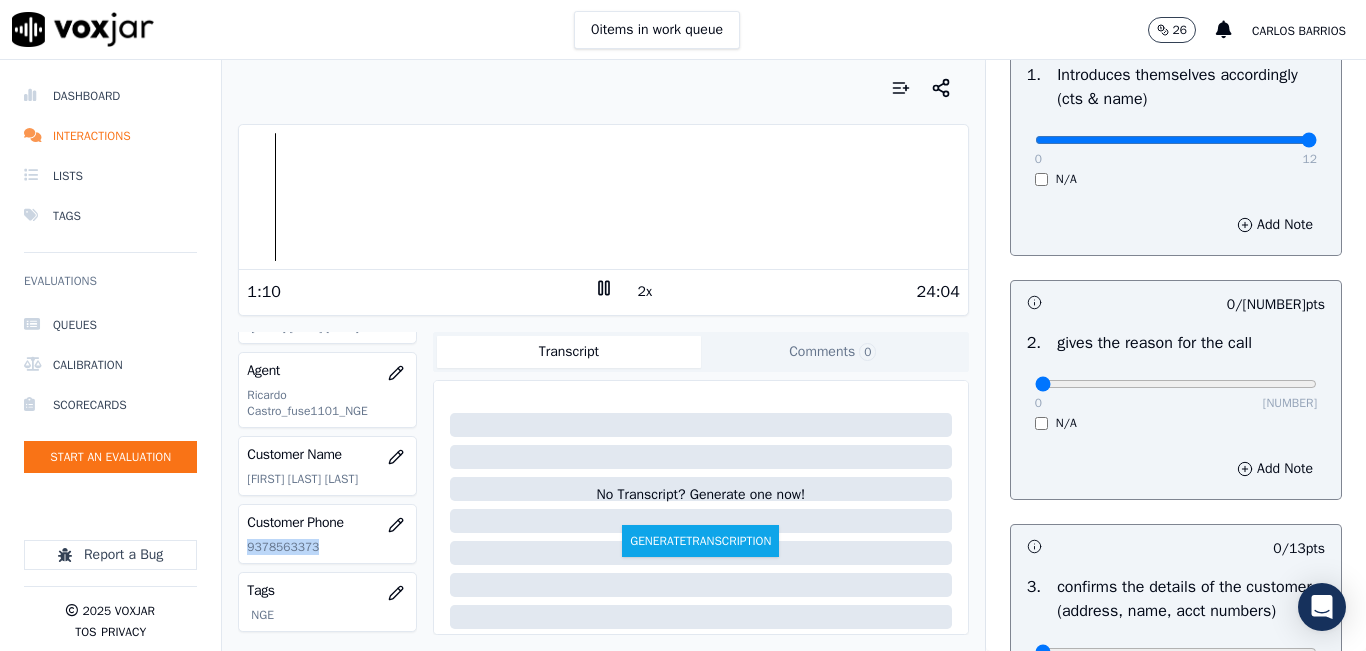type on "11" 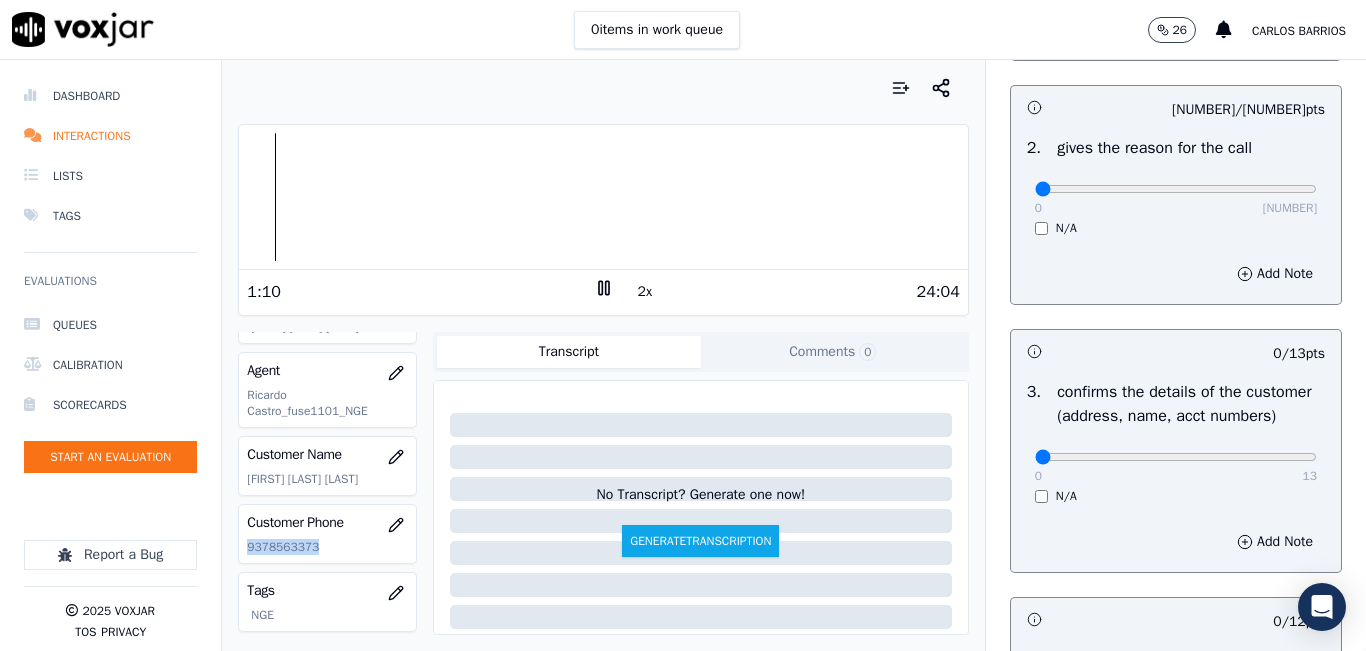 scroll, scrollTop: 400, scrollLeft: 0, axis: vertical 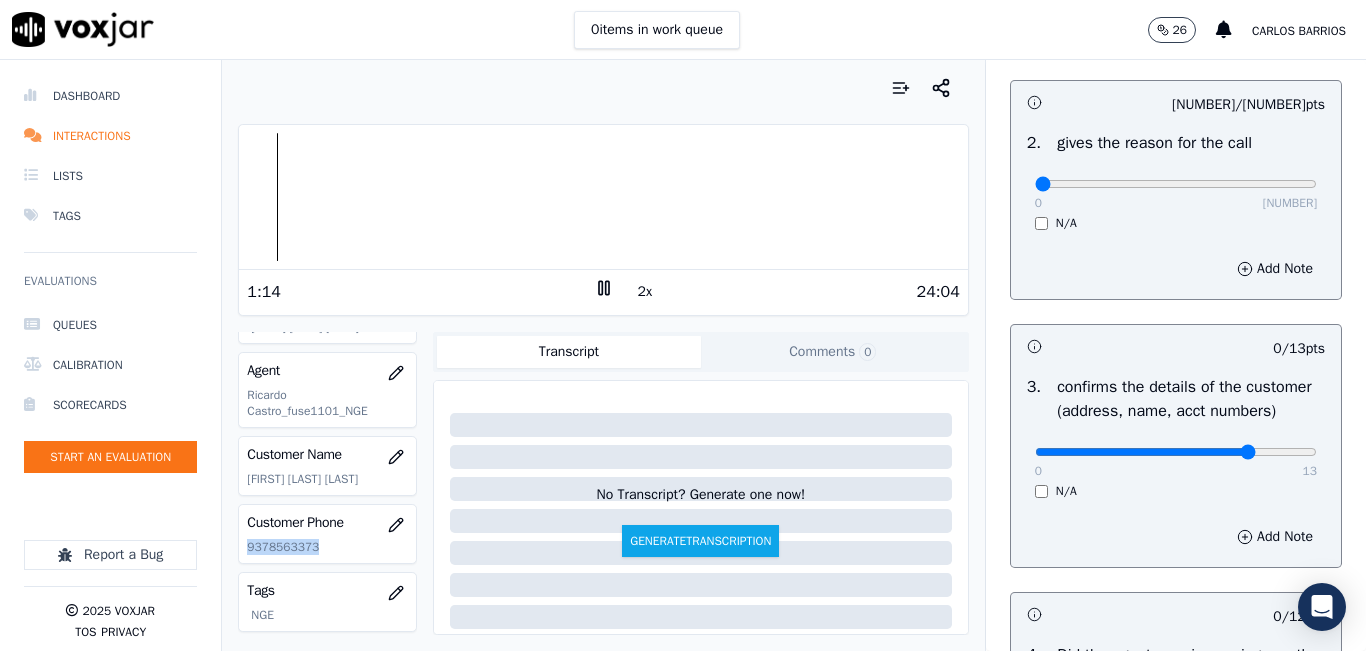 type on "10" 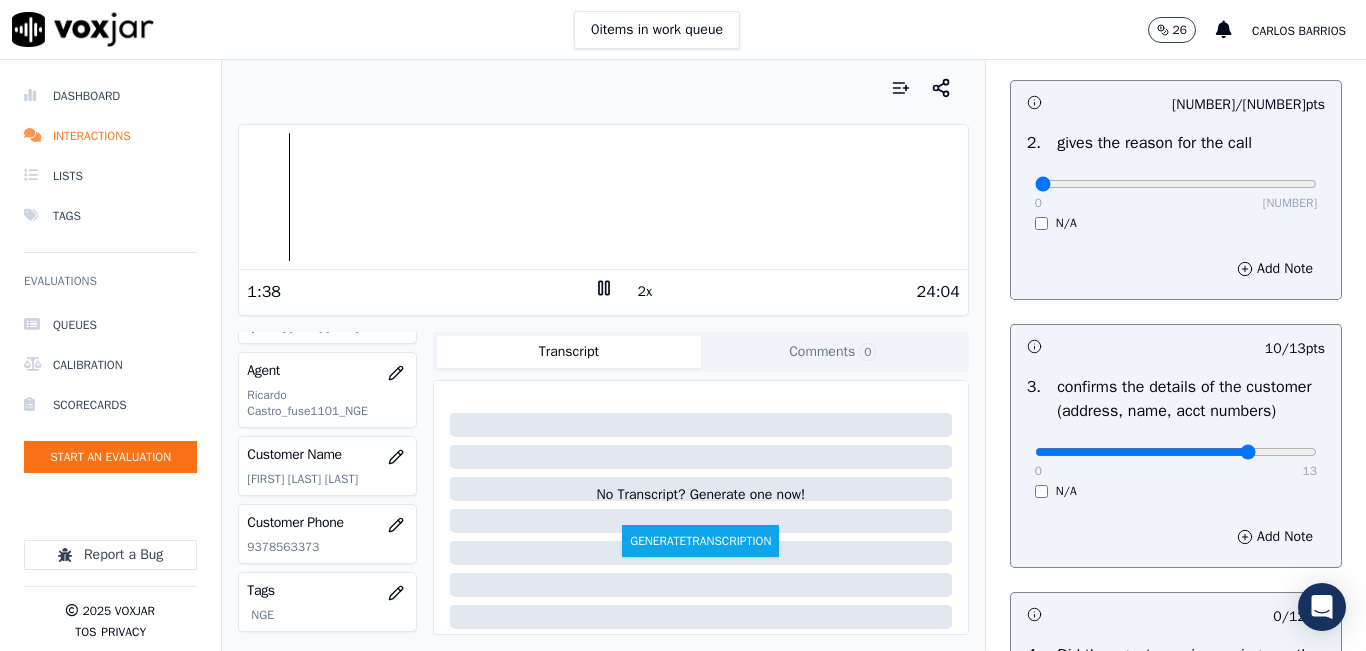 click at bounding box center [603, 88] 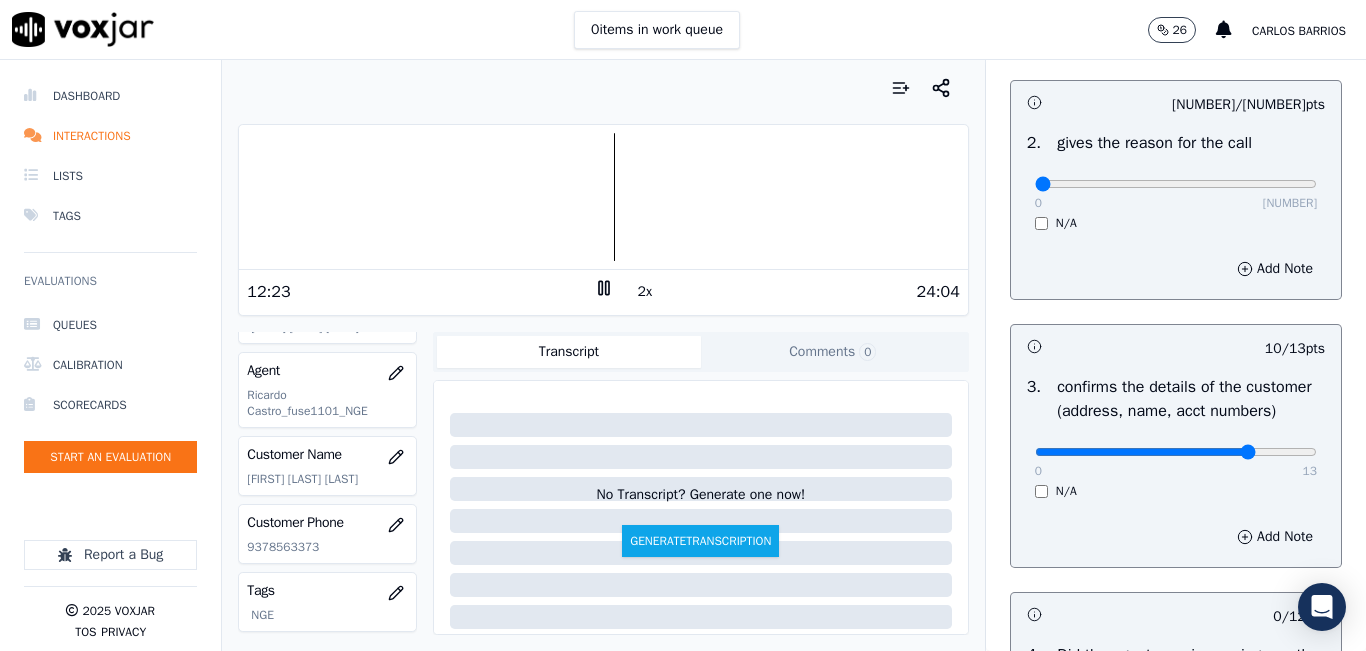 scroll, scrollTop: 800, scrollLeft: 0, axis: vertical 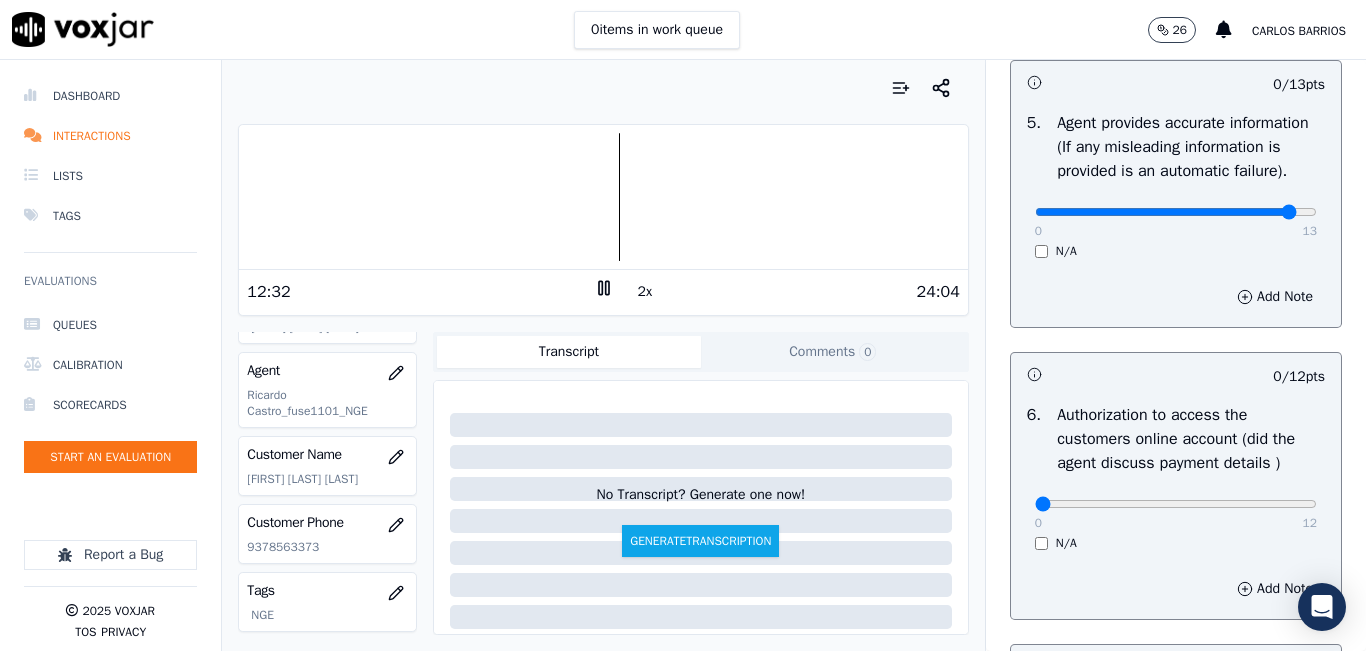 click at bounding box center [1176, -860] 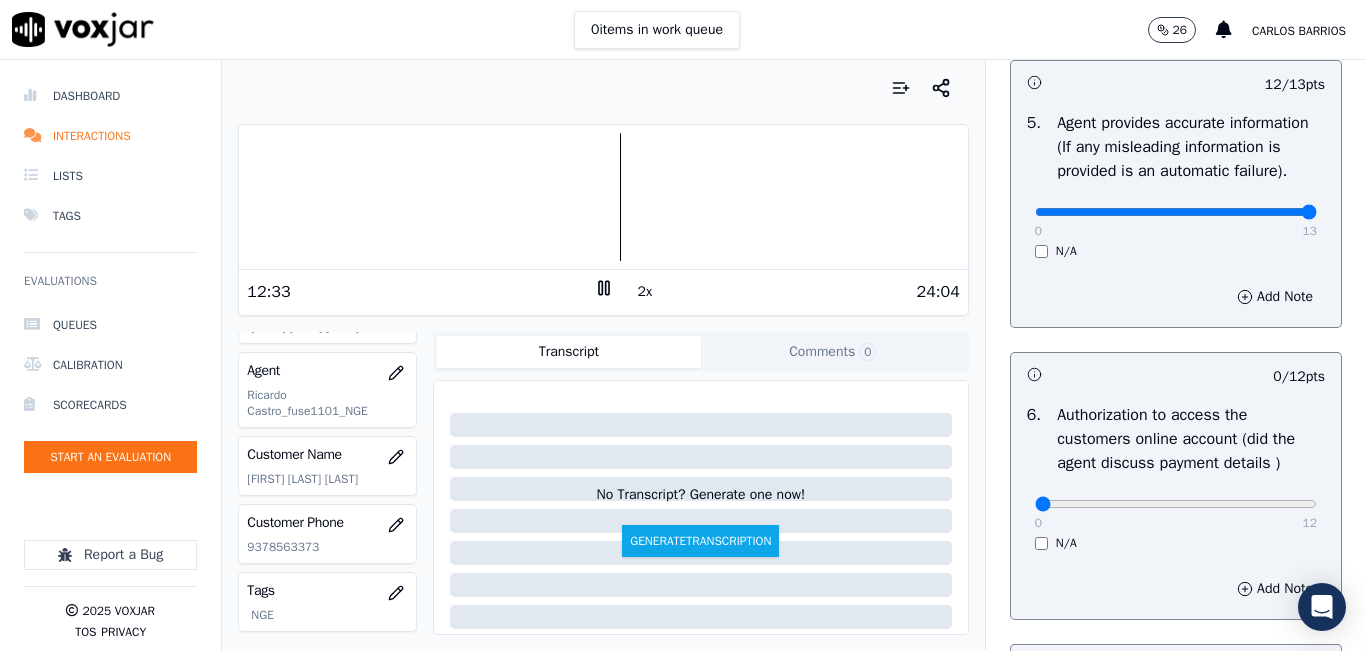 type on "13" 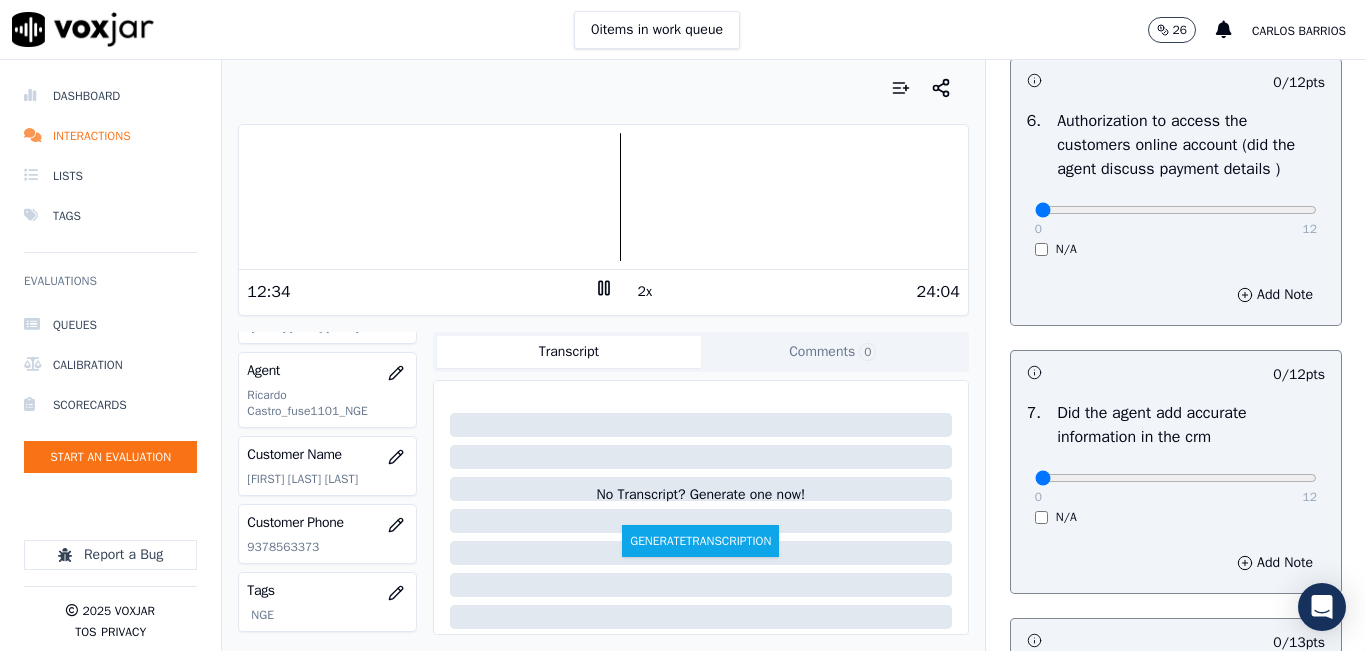 scroll, scrollTop: 1500, scrollLeft: 0, axis: vertical 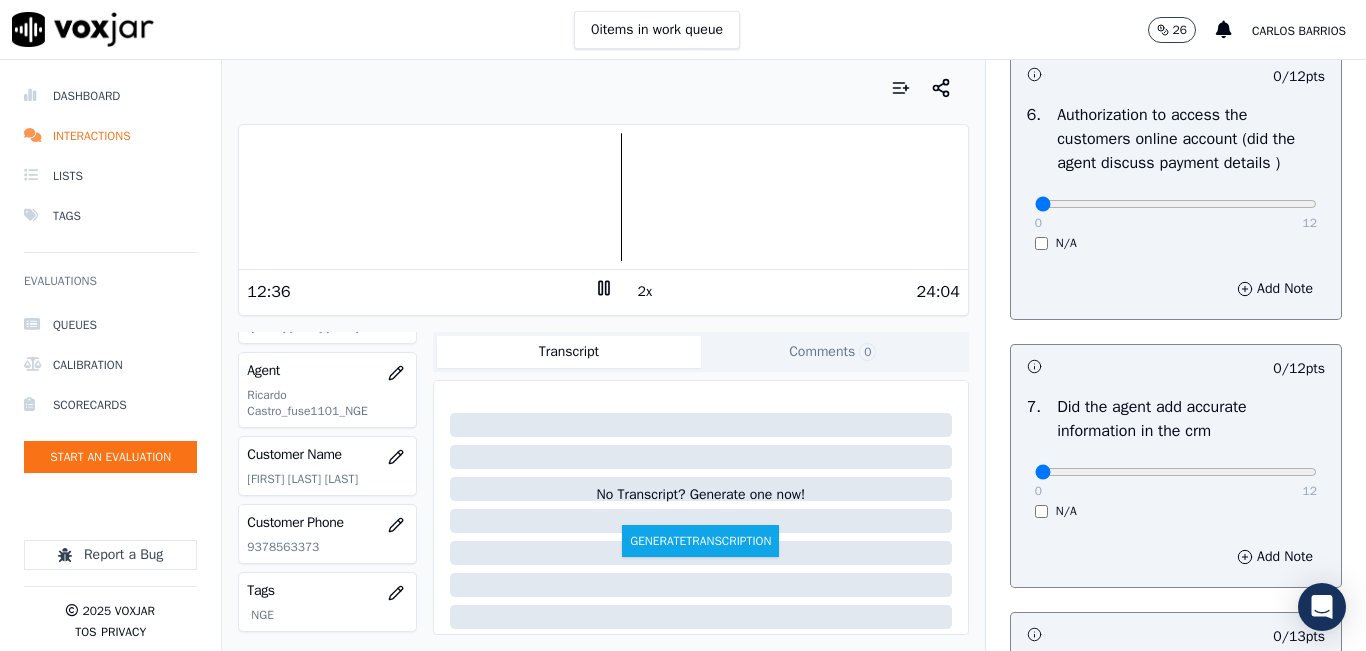 click on "0   12" at bounding box center [1176, 203] 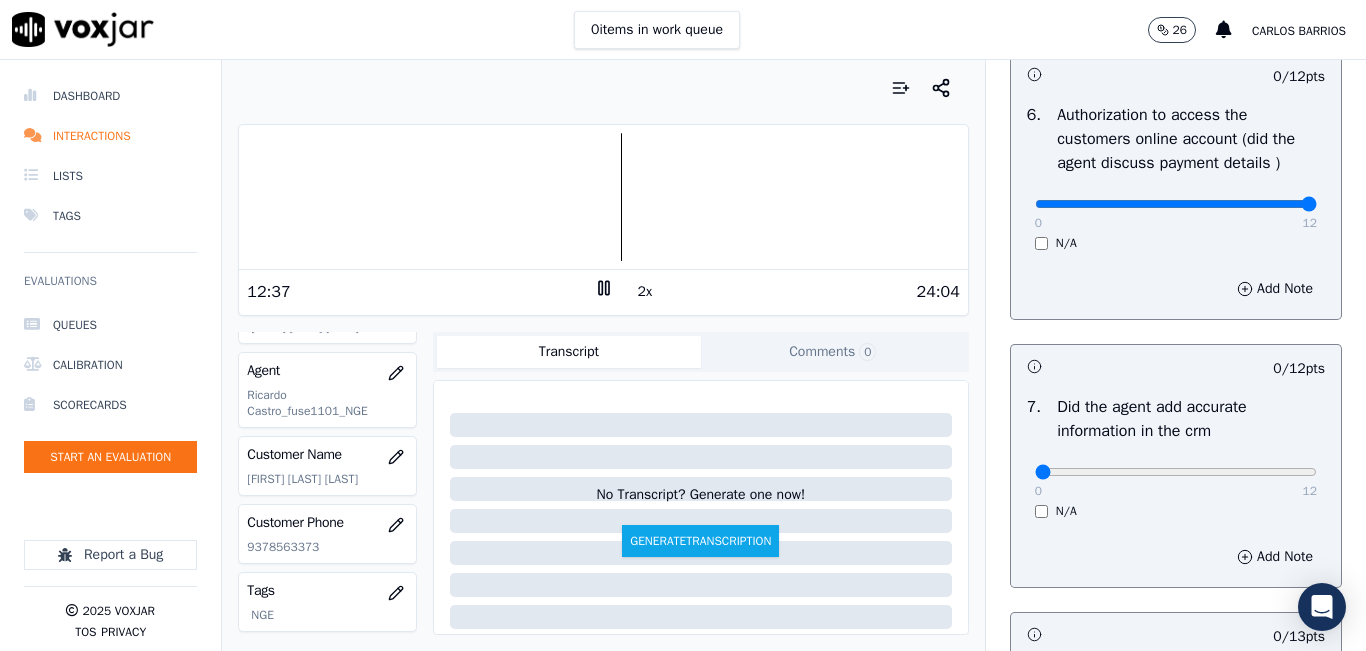 type on "12" 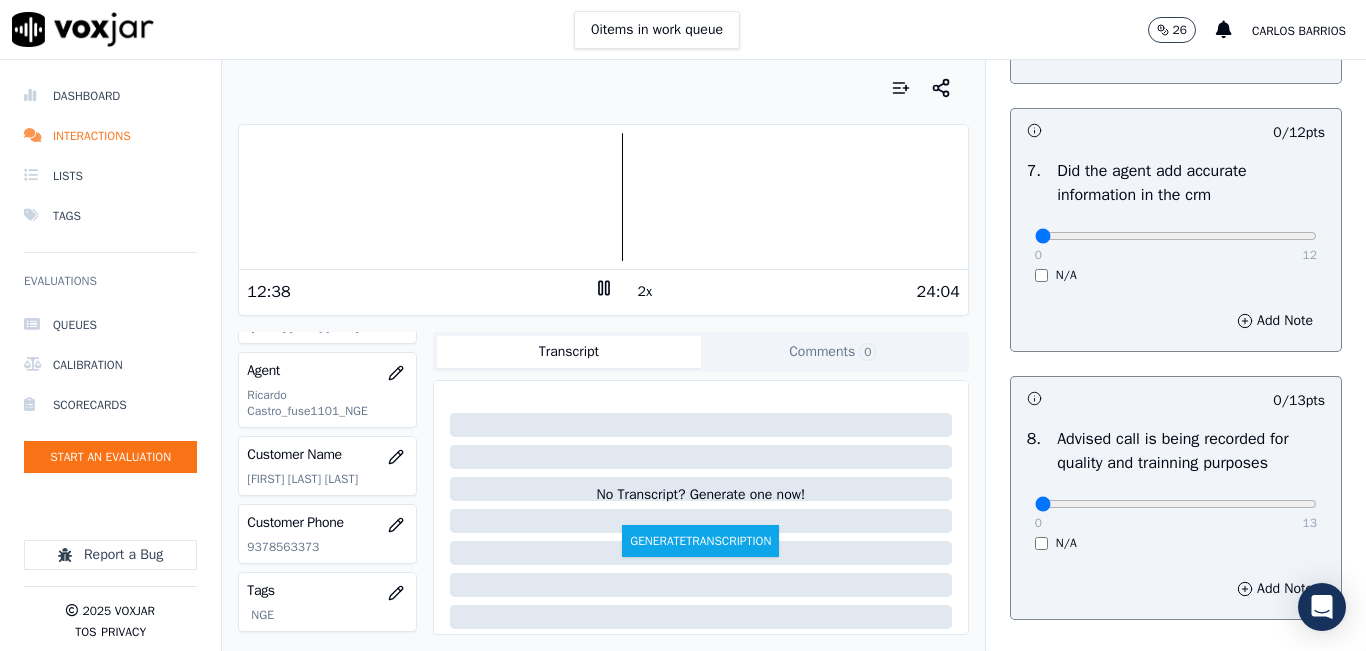 scroll, scrollTop: 1800, scrollLeft: 0, axis: vertical 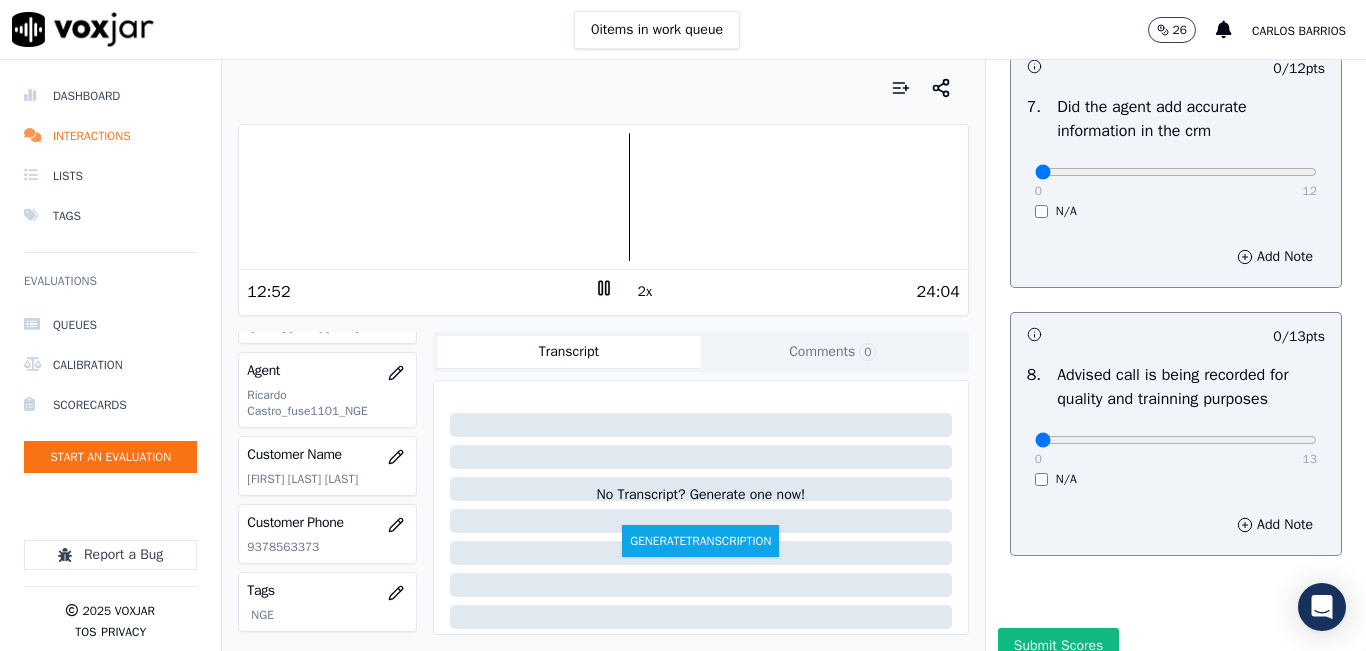 click at bounding box center [603, 197] 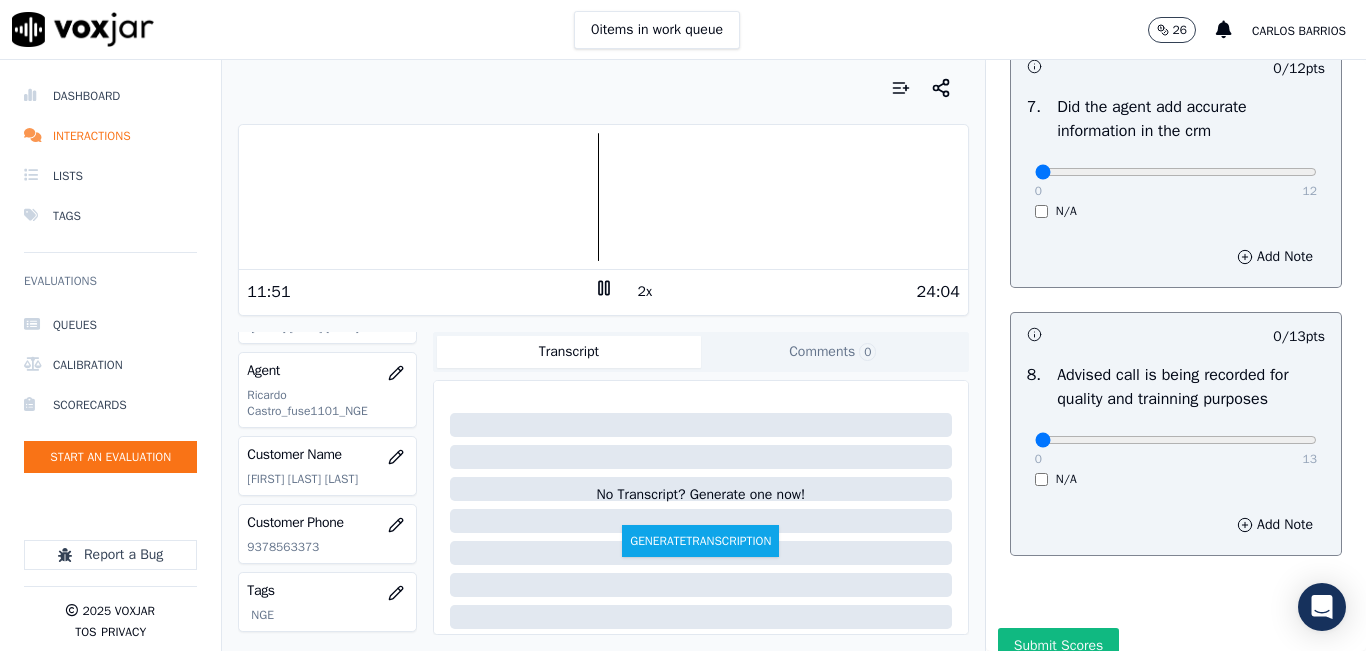 click at bounding box center (603, 197) 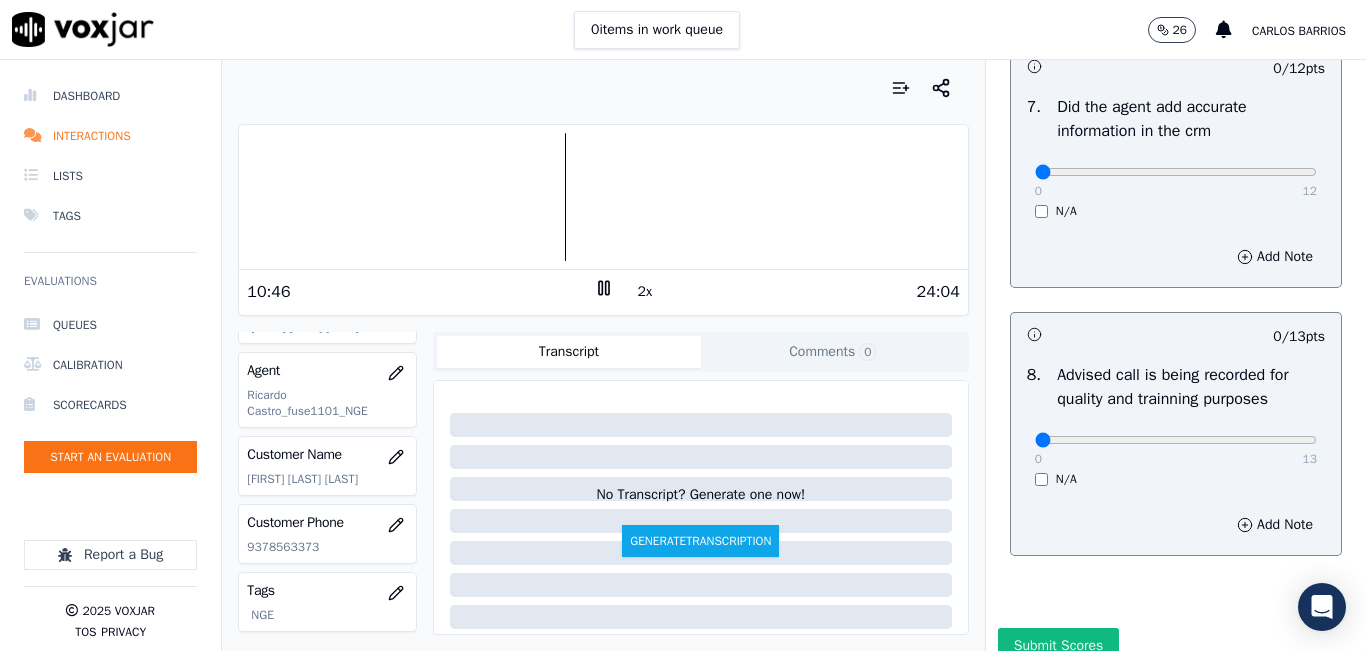 click at bounding box center (603, 197) 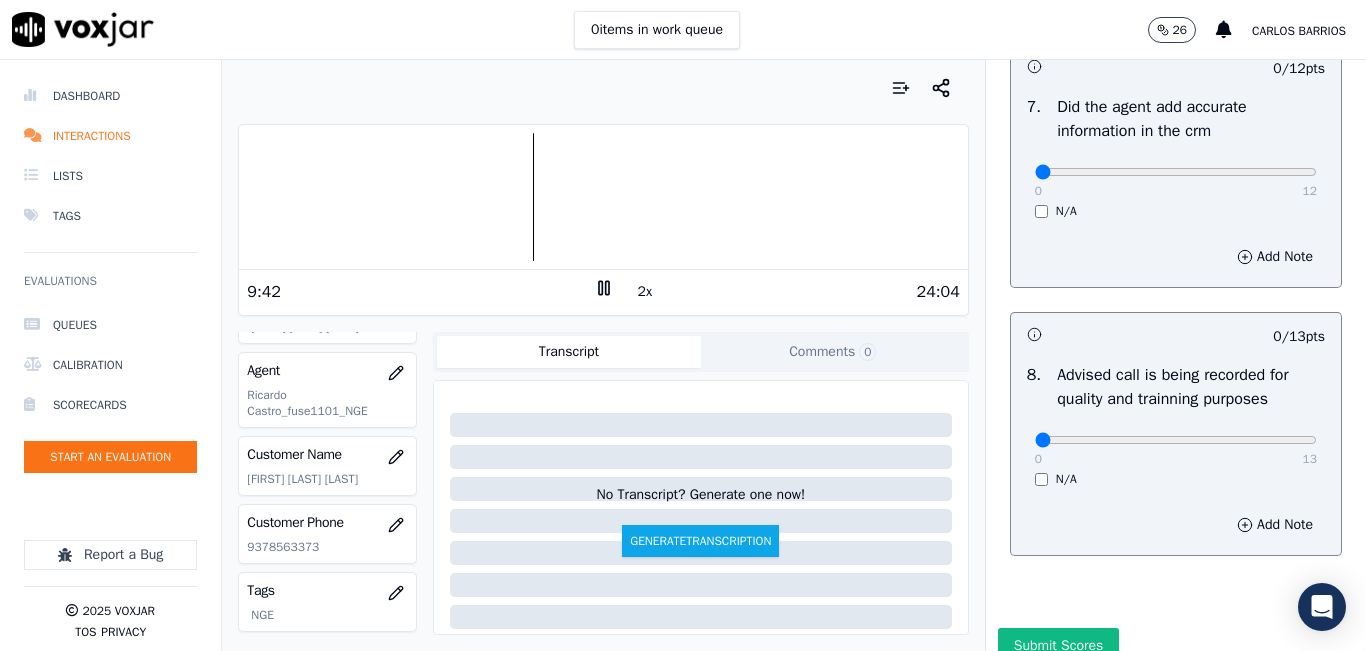 click at bounding box center [603, 197] 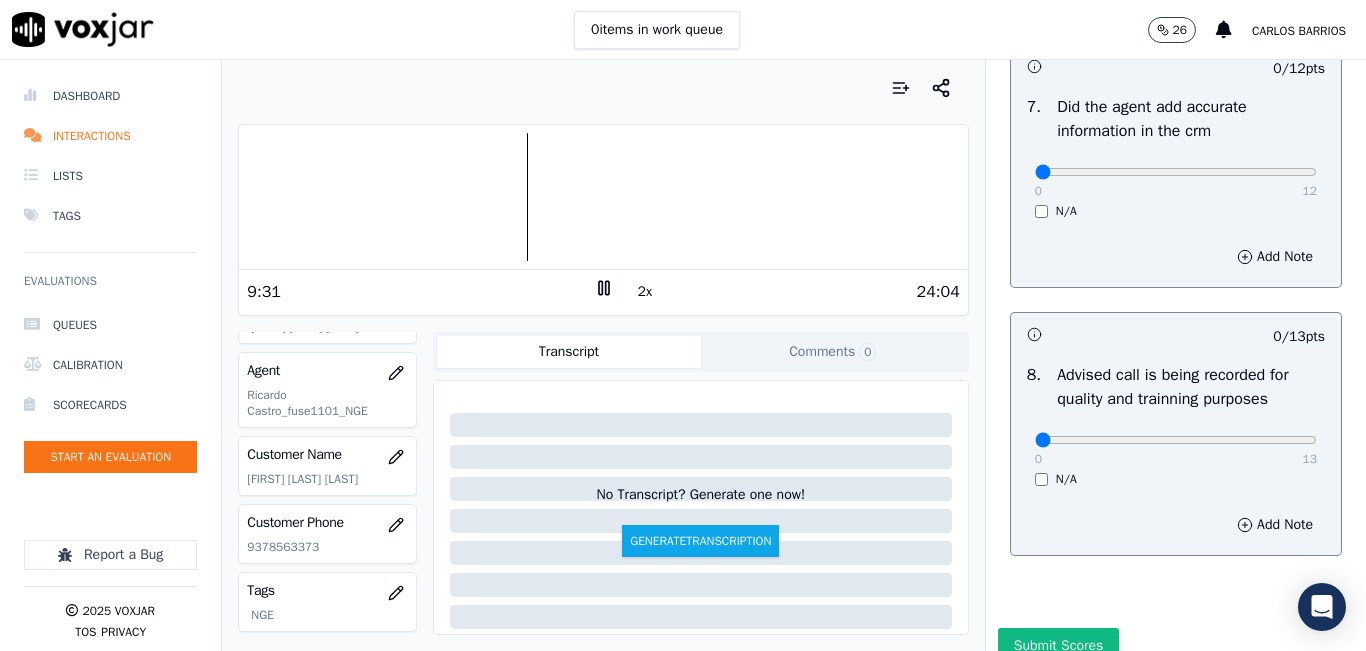 click at bounding box center (603, 197) 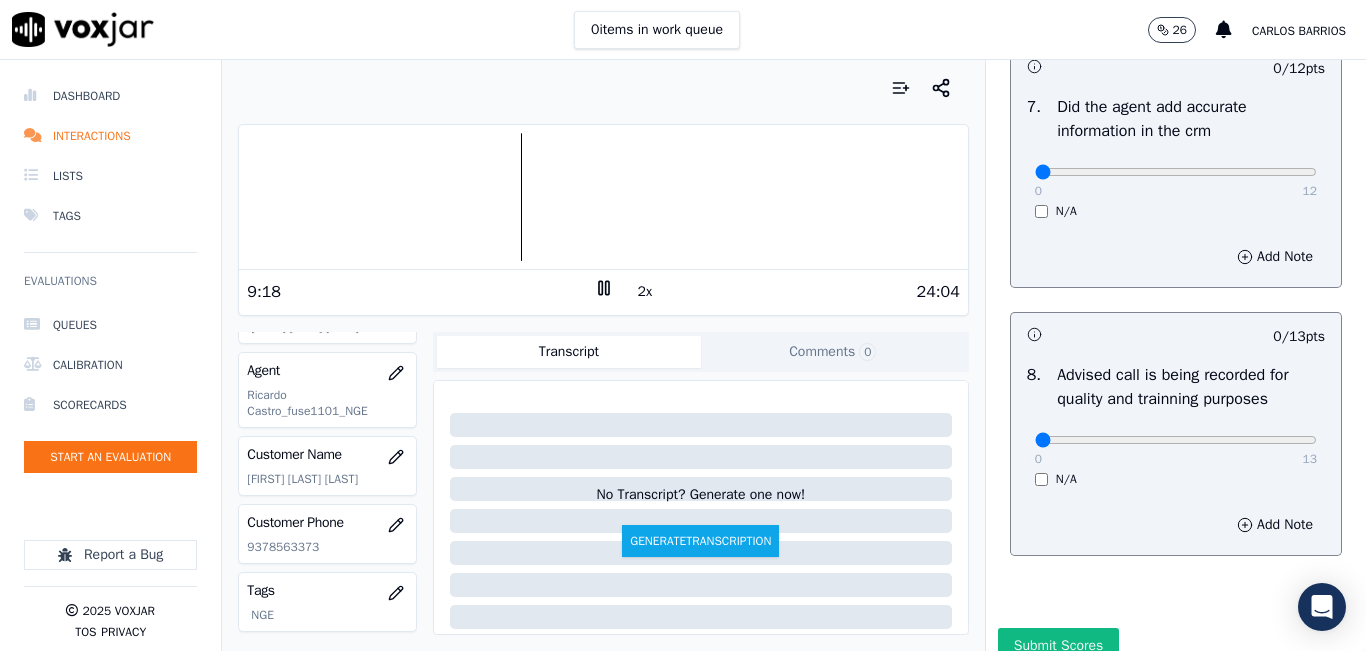 click at bounding box center (603, 197) 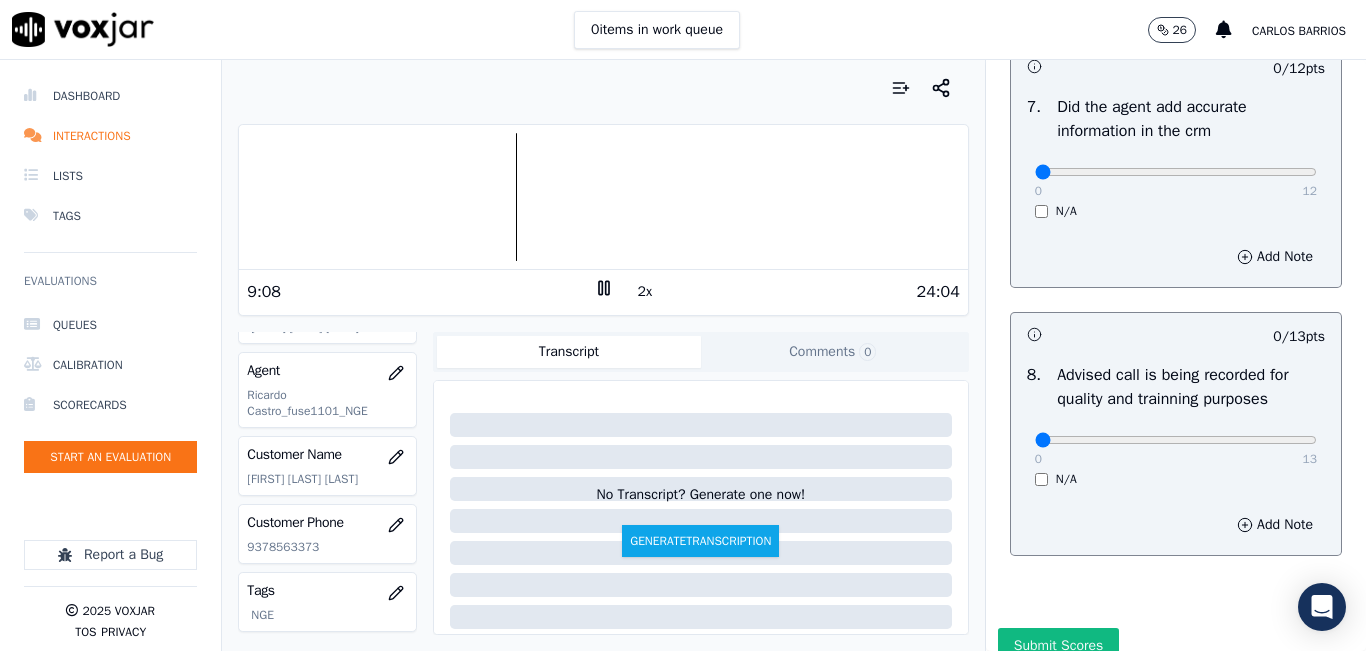 click at bounding box center (603, 197) 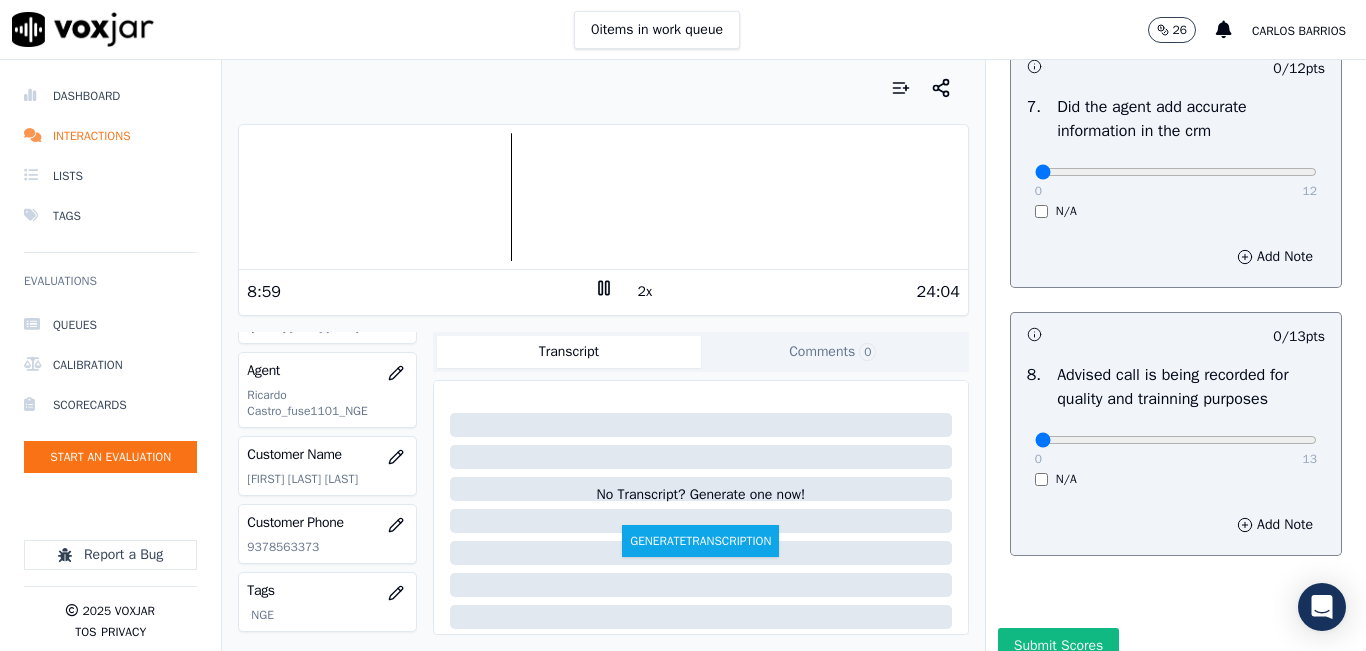 click at bounding box center [603, 197] 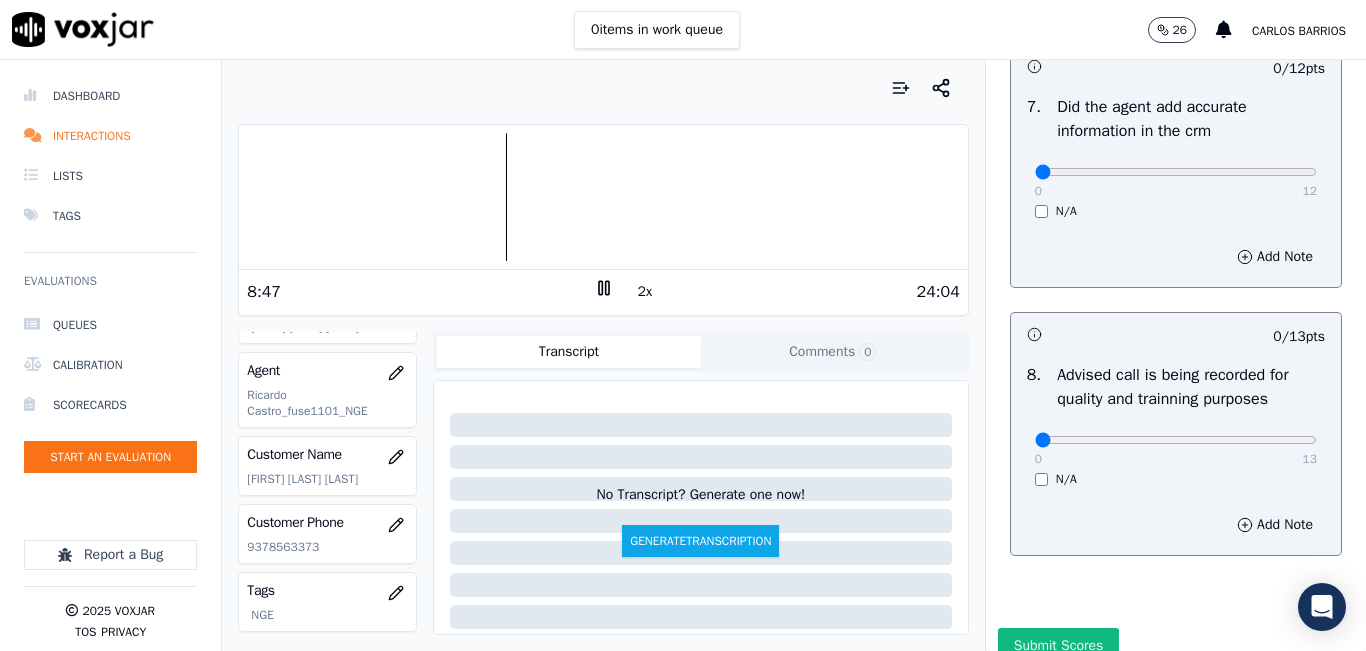 click at bounding box center [603, 197] 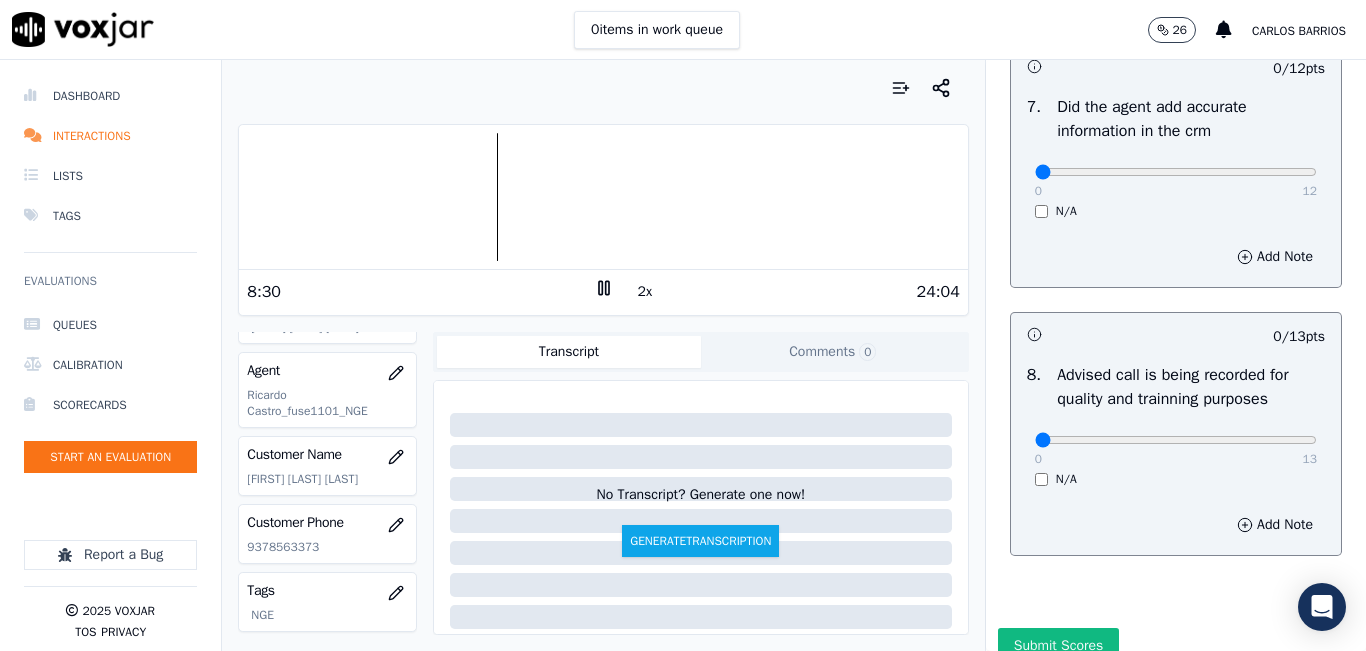 click at bounding box center [603, 197] 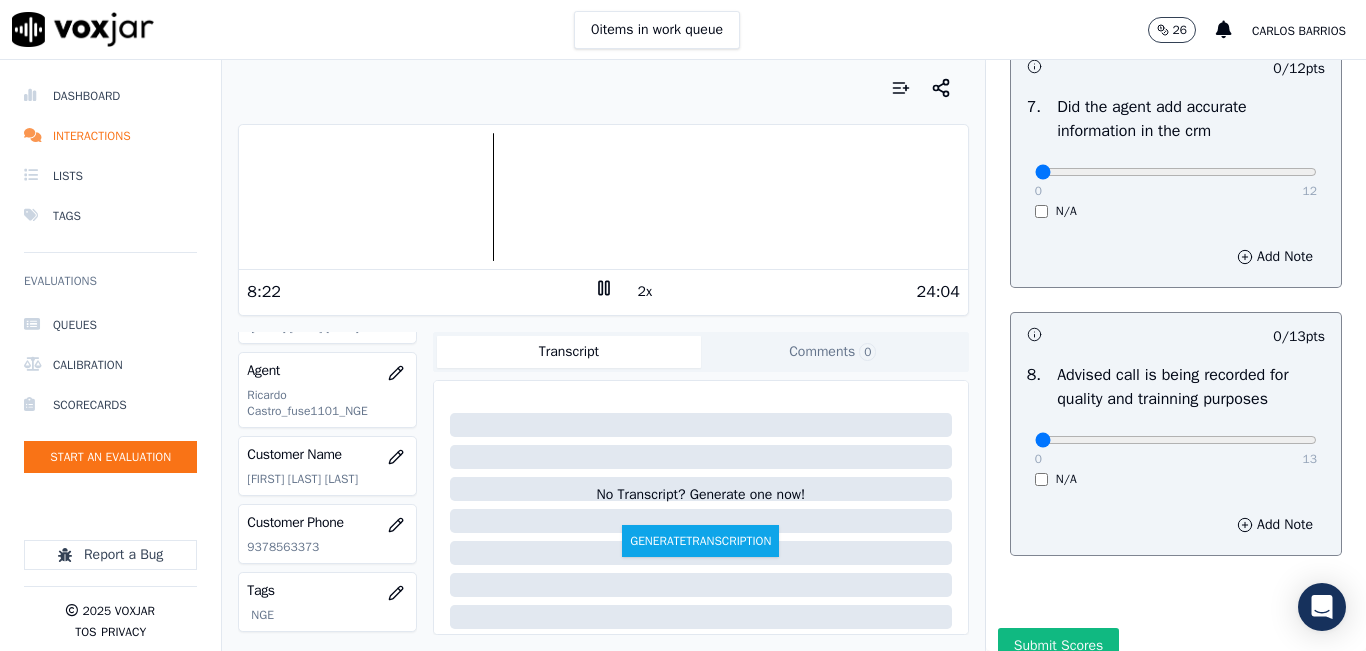 click at bounding box center [603, 197] 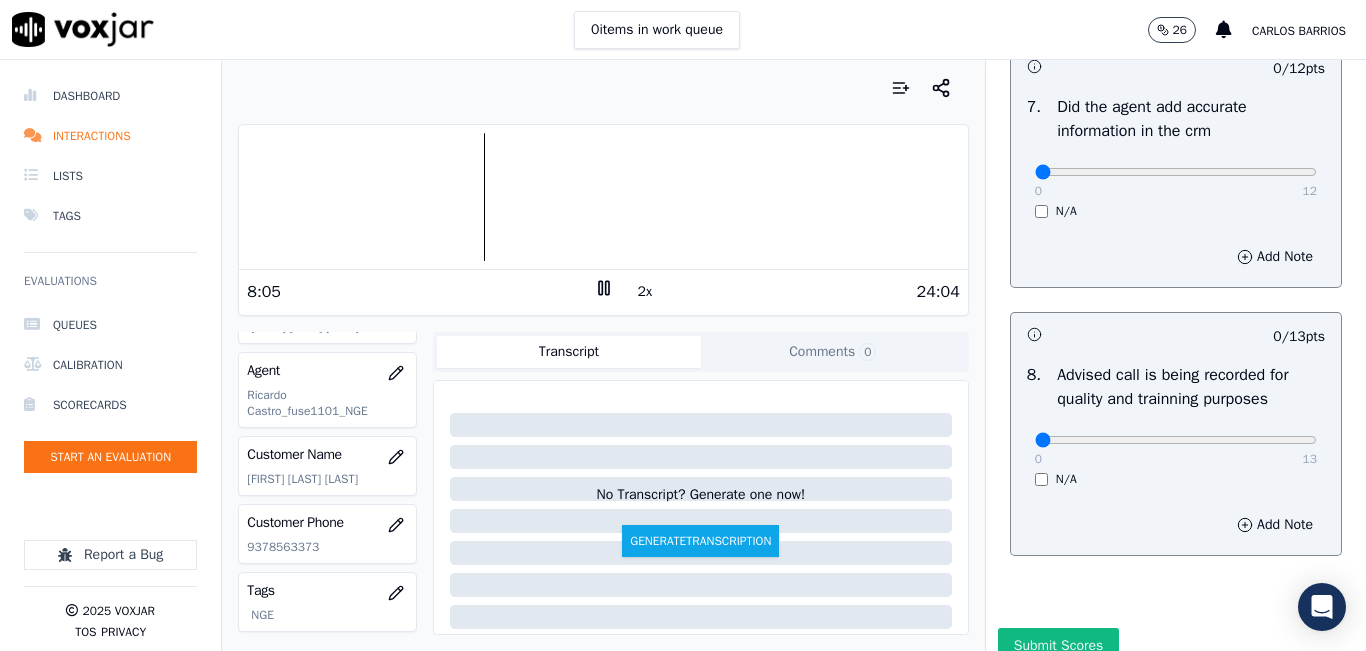 click at bounding box center (603, 197) 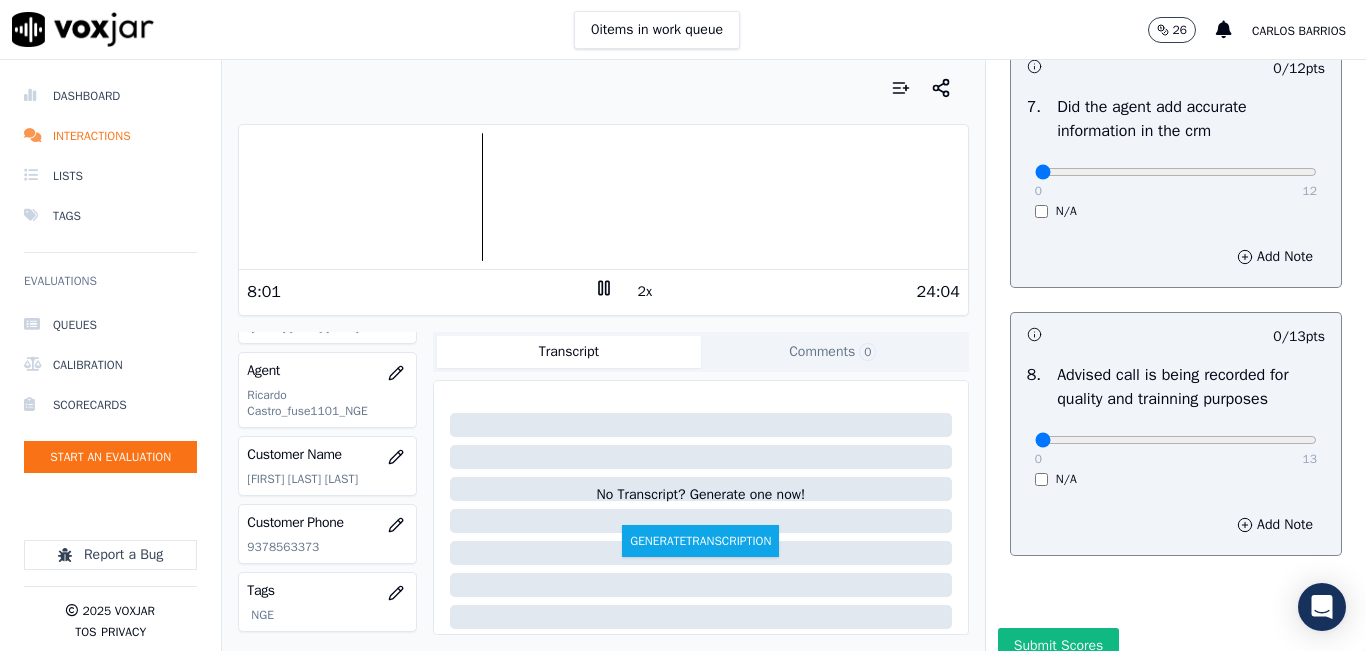 click at bounding box center [603, 197] 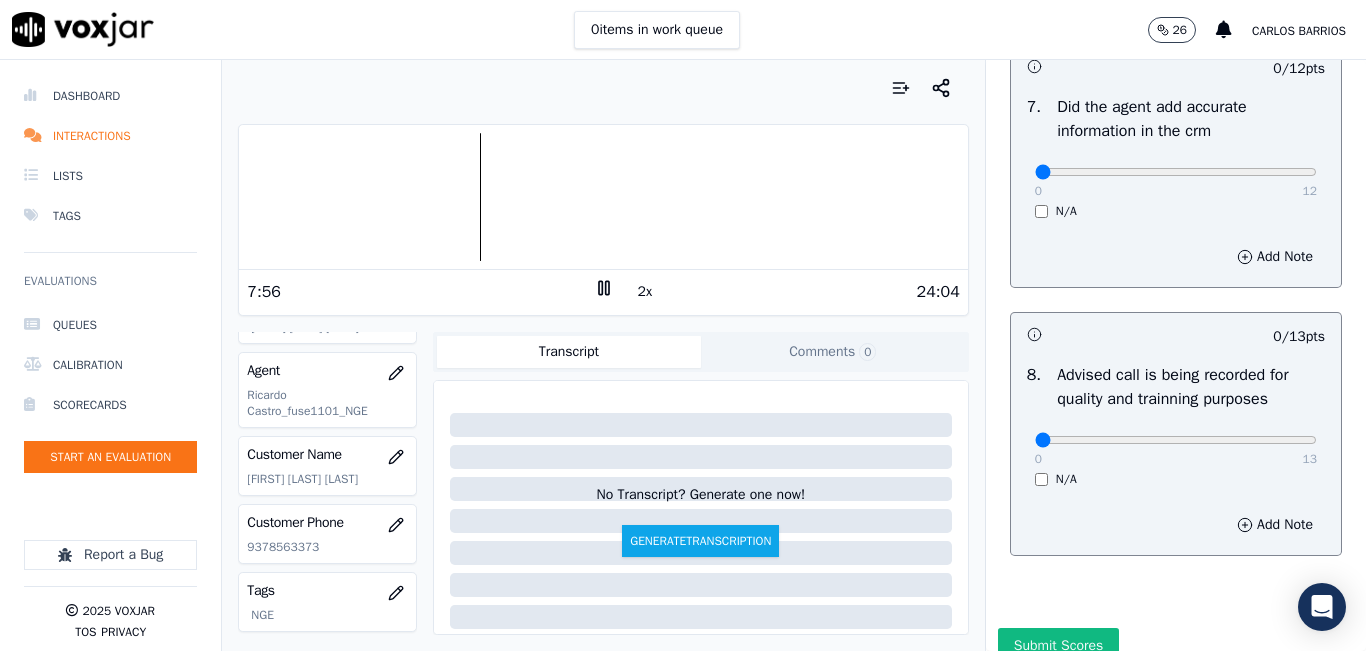 click at bounding box center (603, 197) 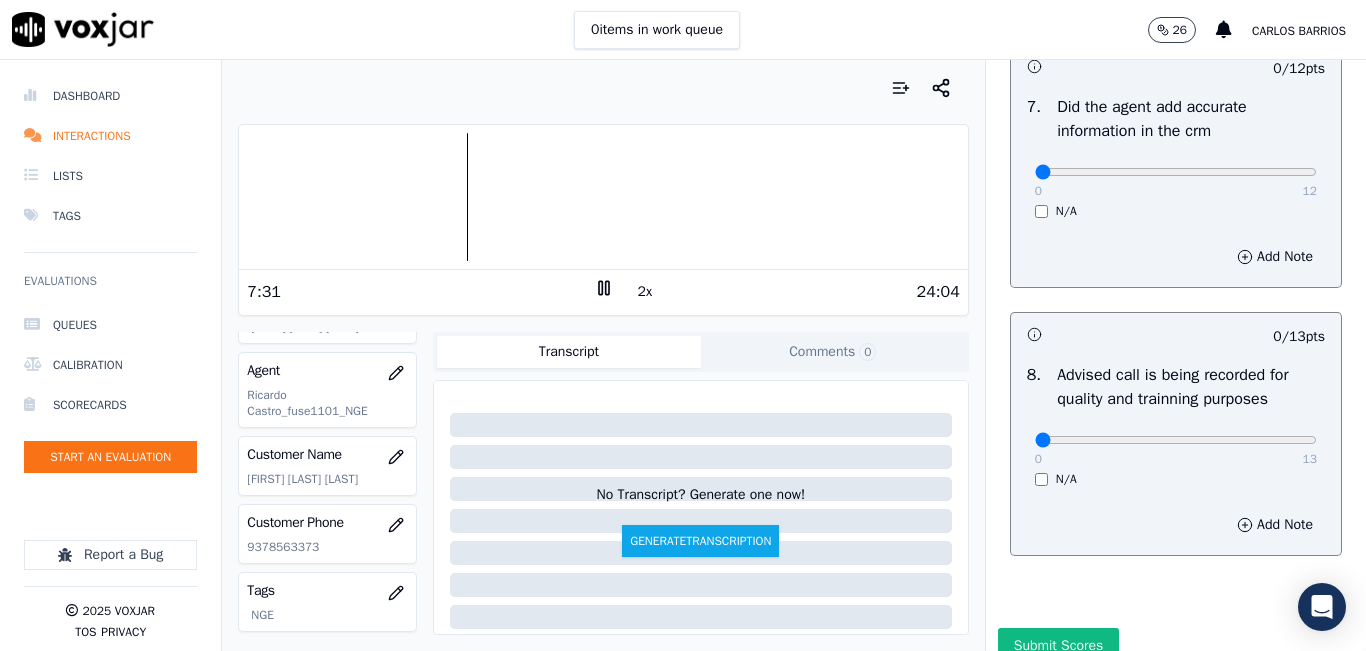 click at bounding box center (603, 197) 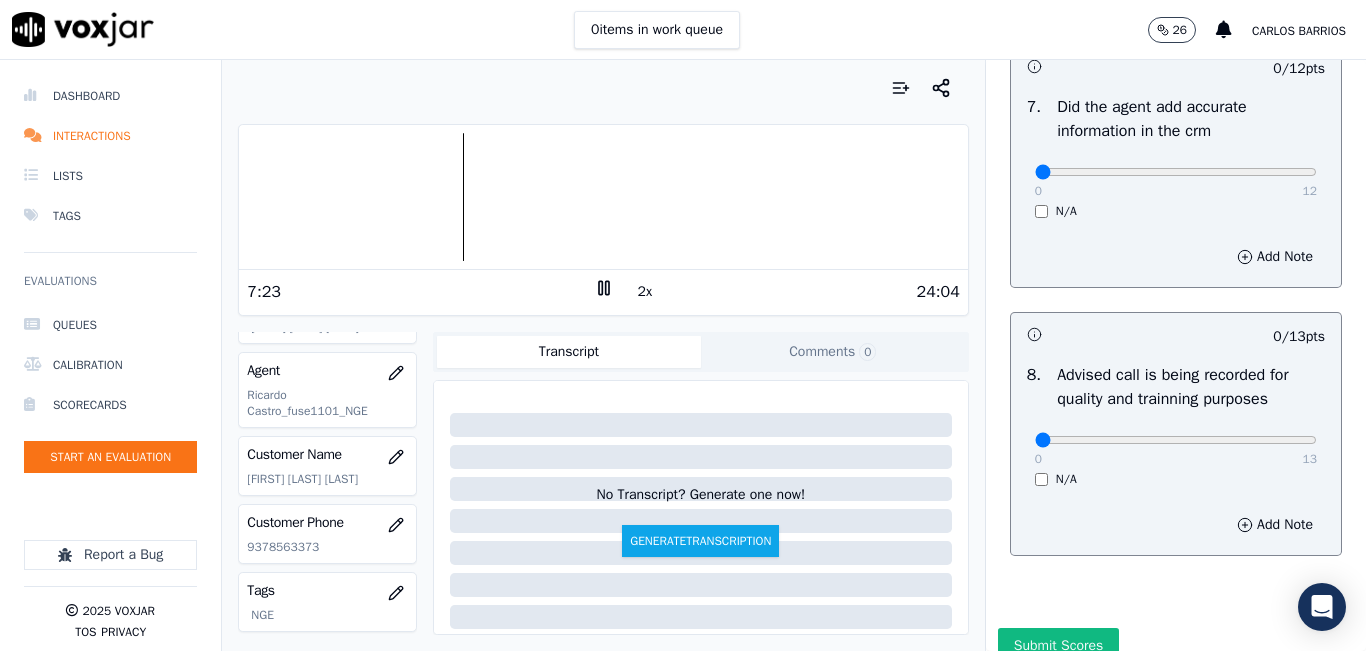 click at bounding box center (603, 197) 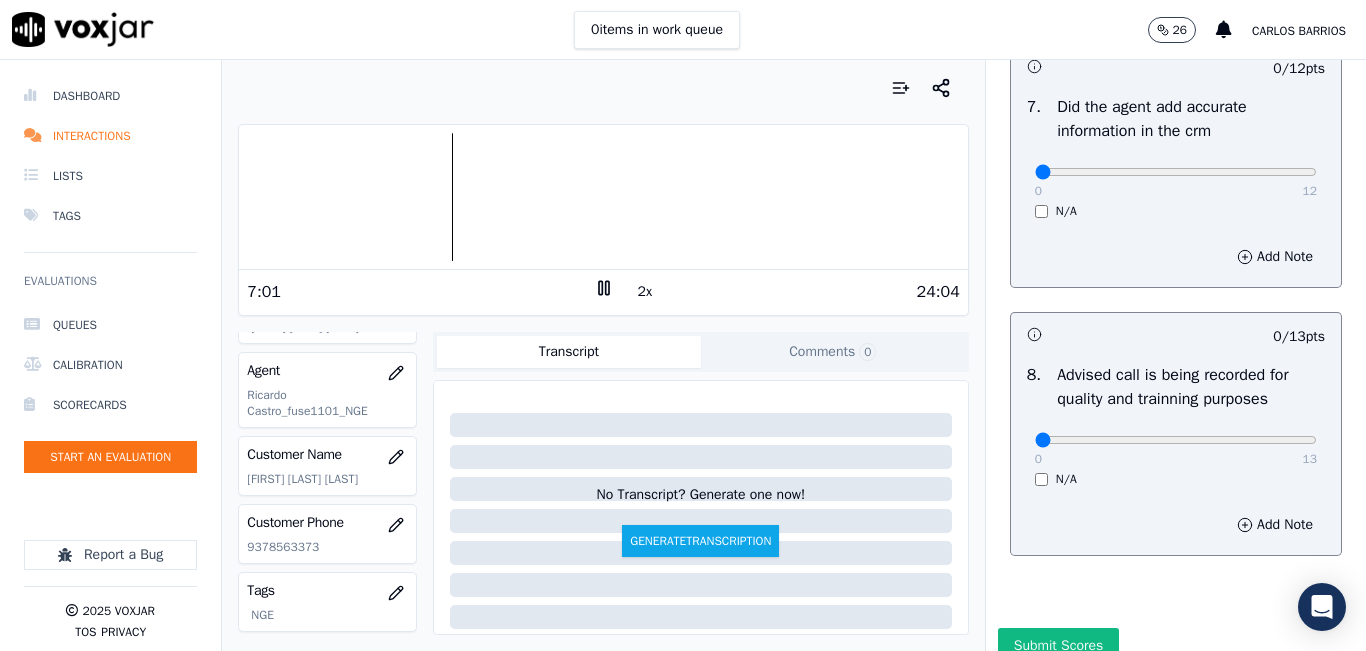 click at bounding box center (603, 197) 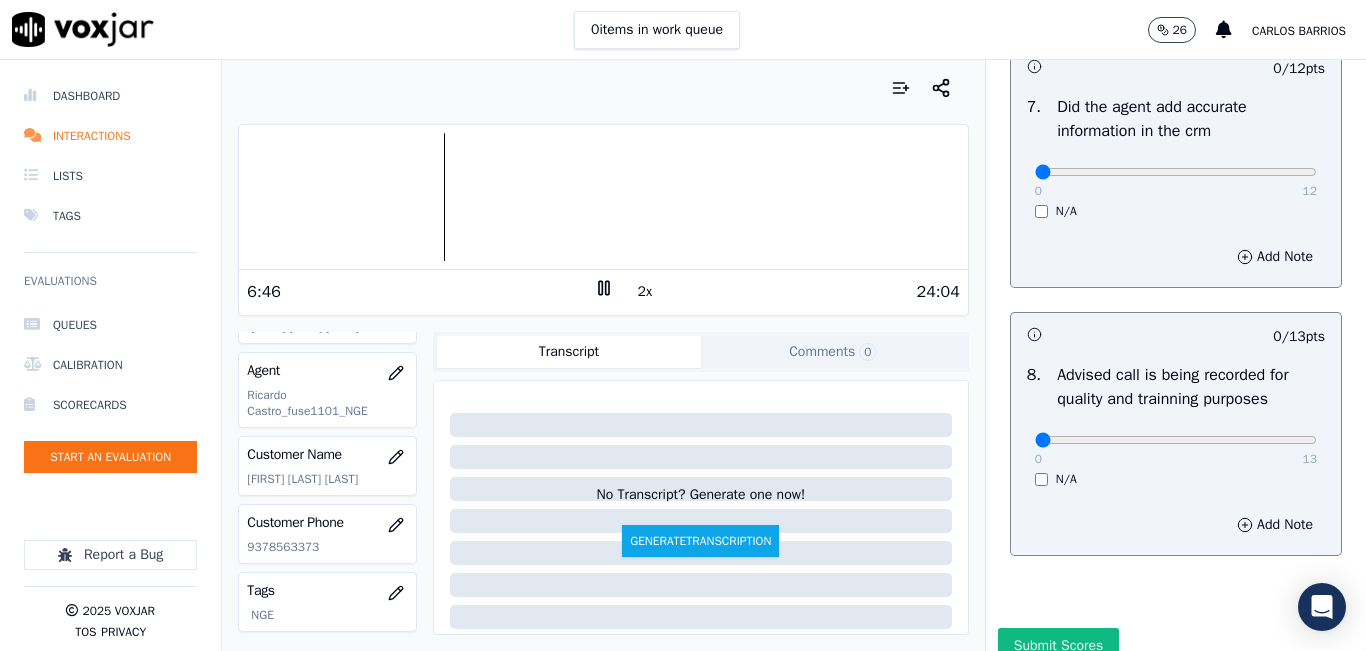 click on "2x" at bounding box center [645, 292] 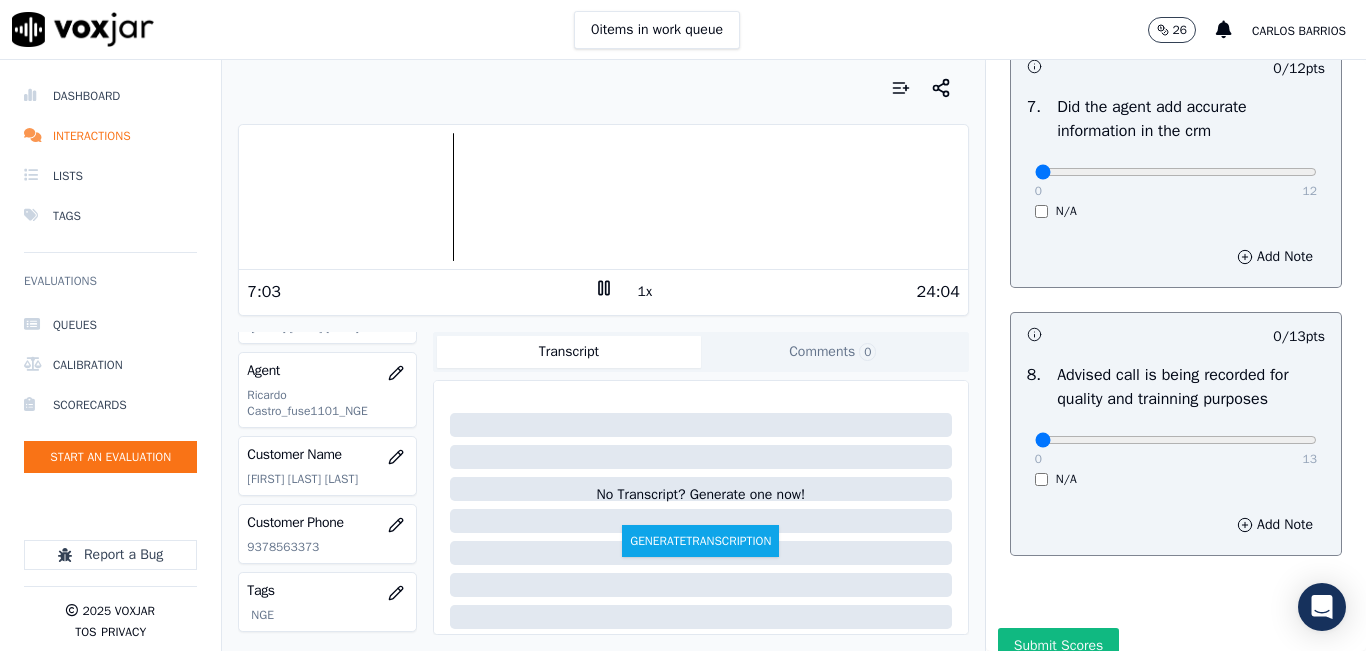 click at bounding box center (603, 197) 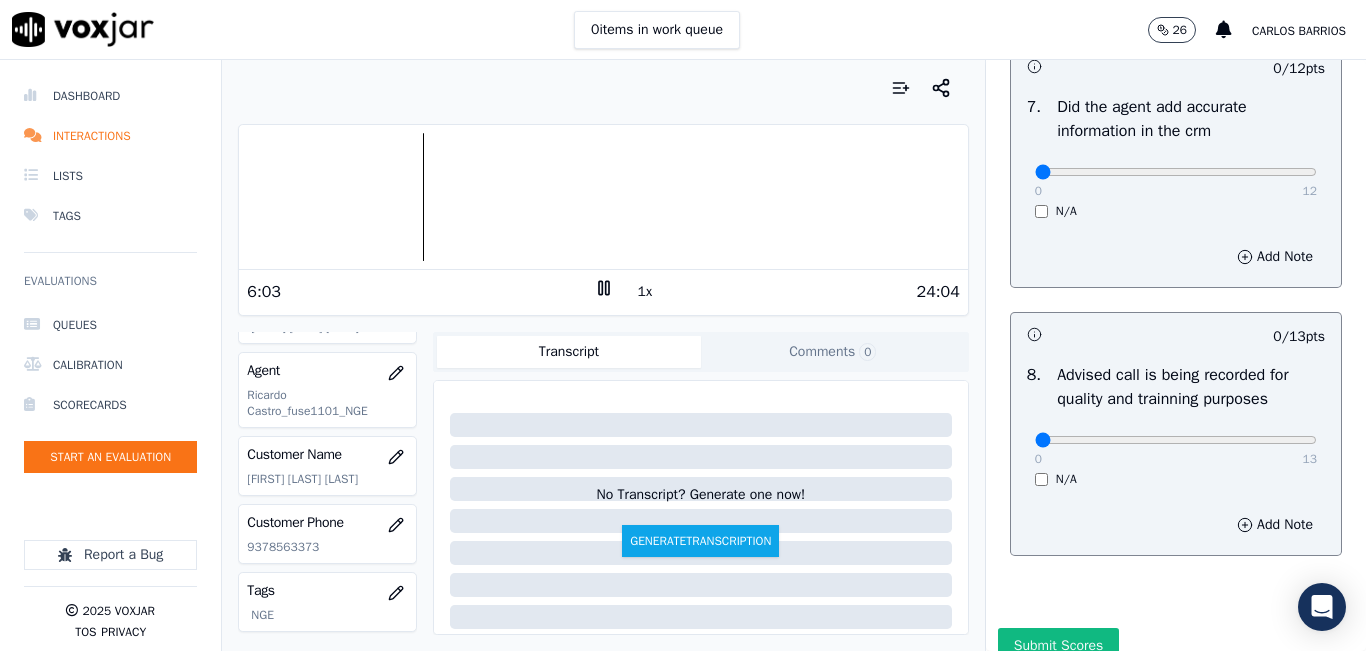 click on "1x" at bounding box center [645, 292] 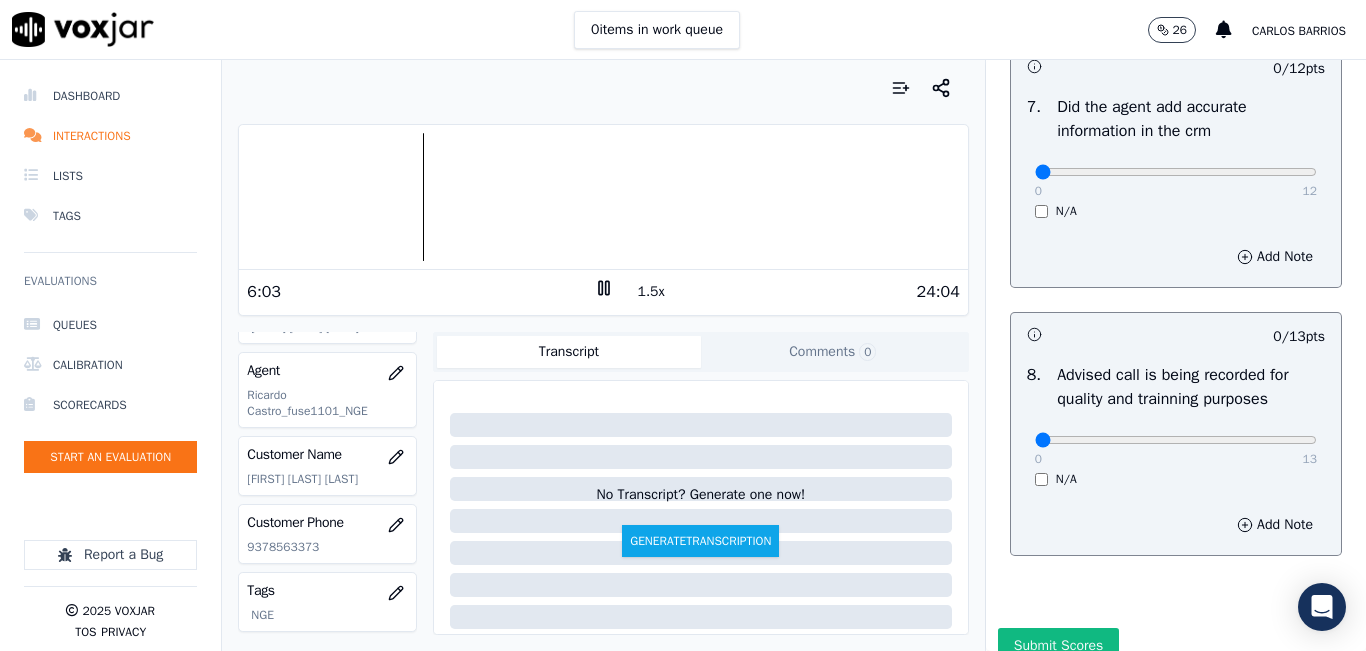 click on "1.5x" at bounding box center (651, 292) 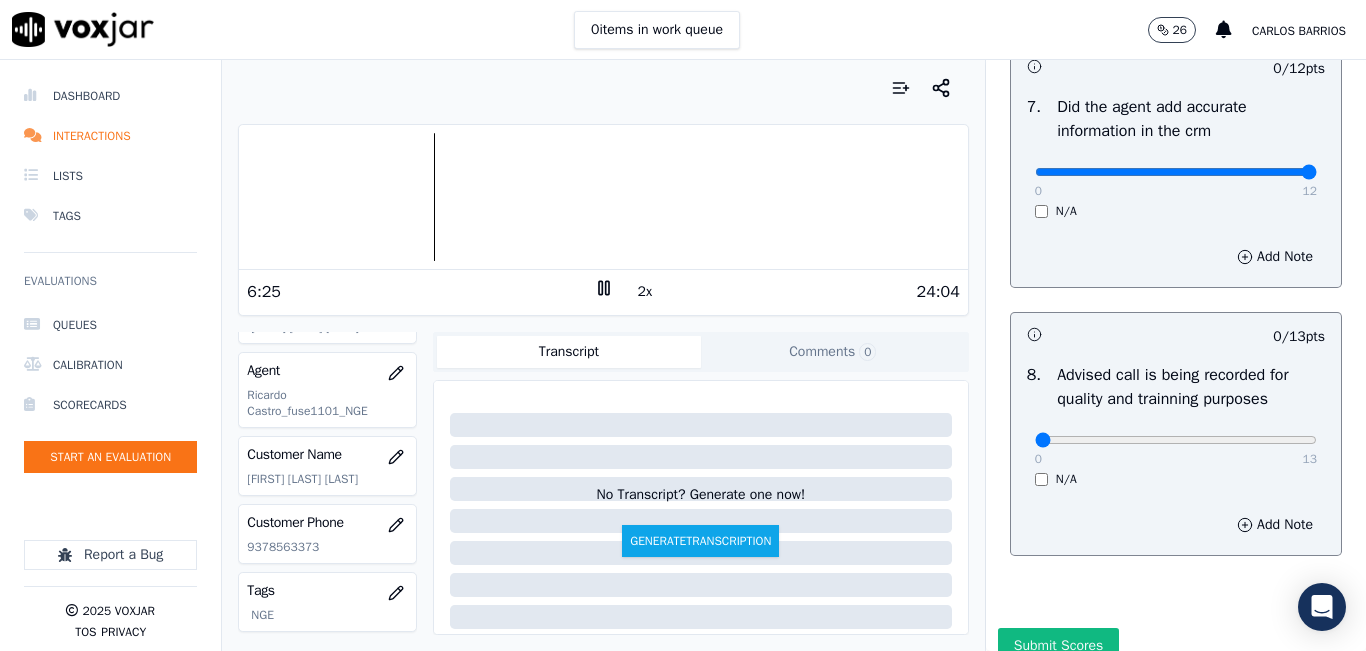 type on "12" 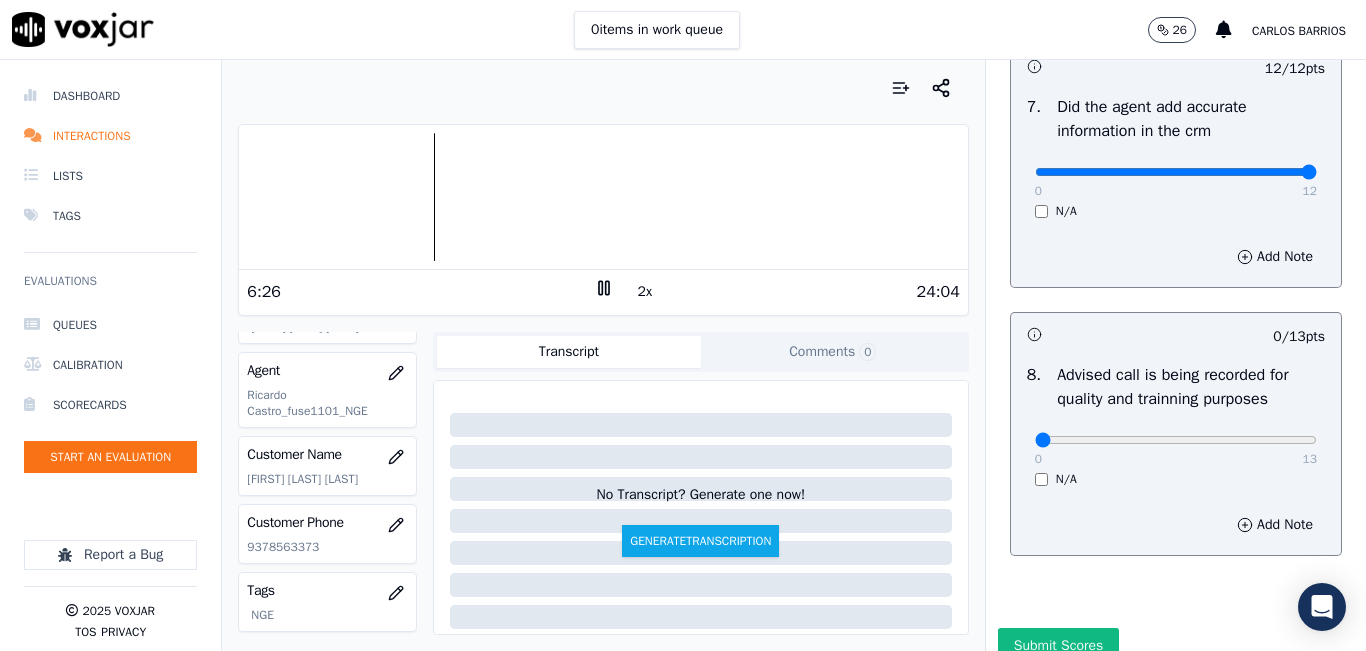 scroll, scrollTop: 1900, scrollLeft: 0, axis: vertical 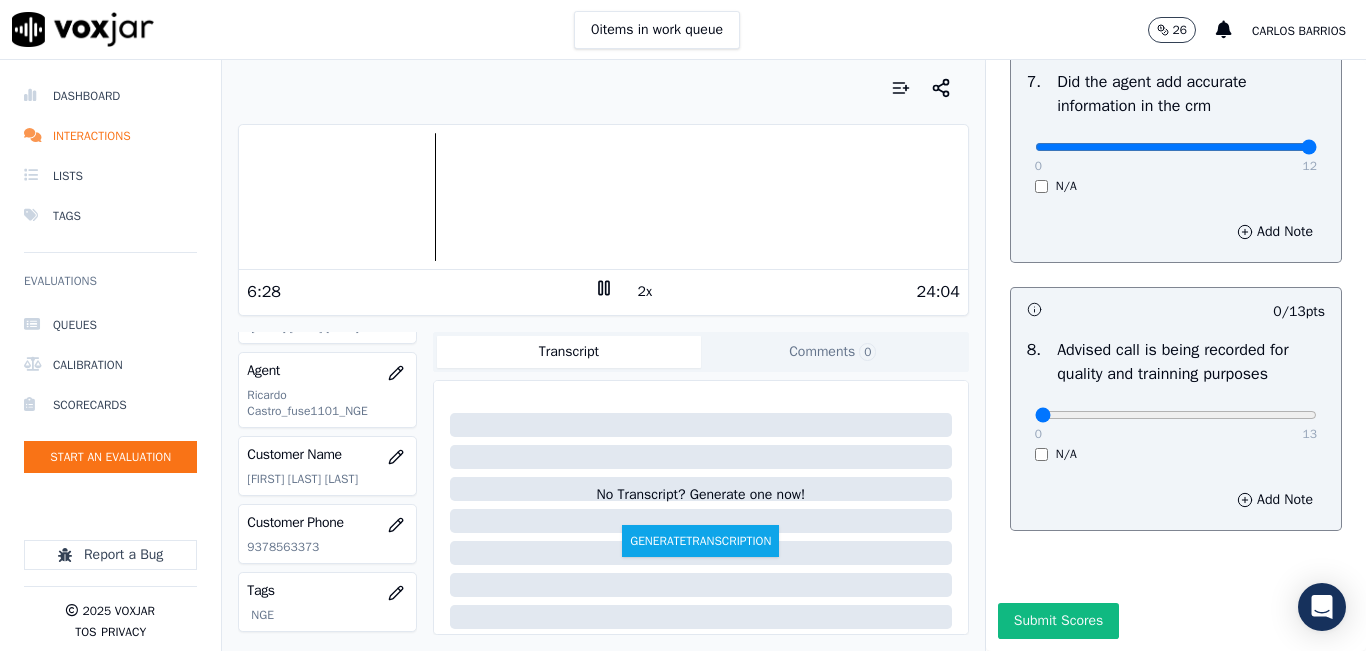 click on "0   13" at bounding box center (1176, 414) 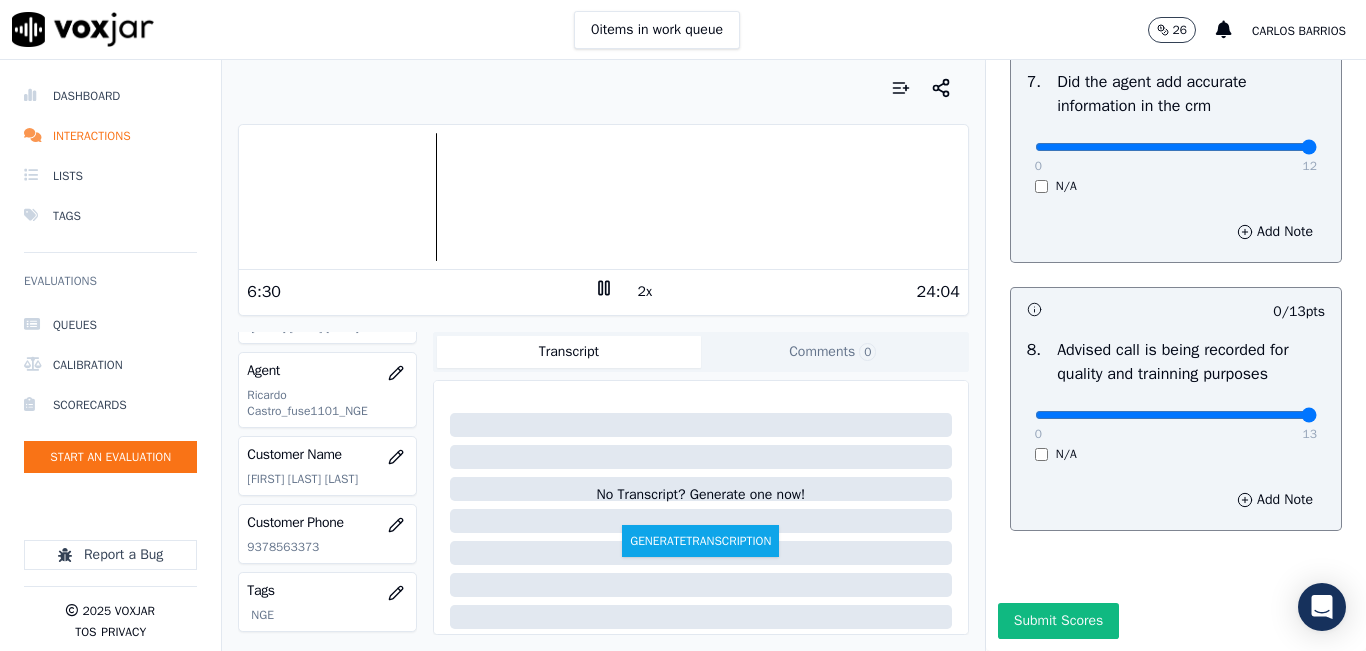 type on "13" 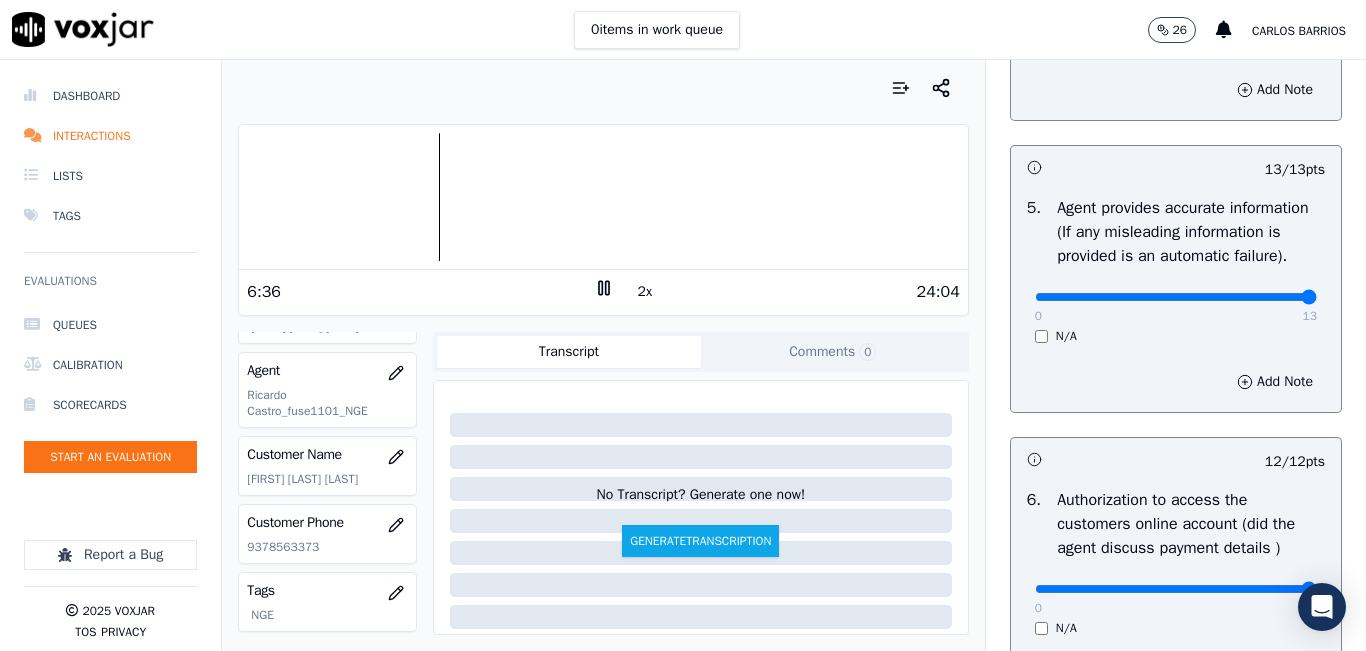 scroll, scrollTop: 1100, scrollLeft: 0, axis: vertical 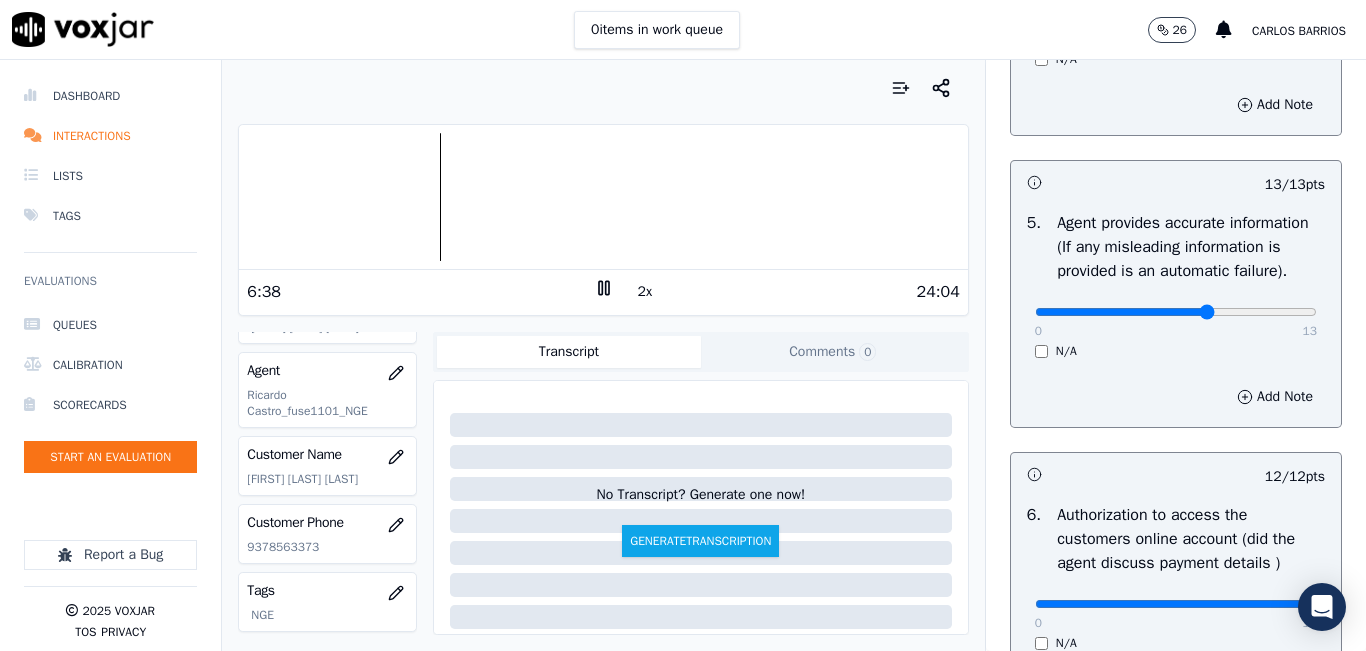 type on "8" 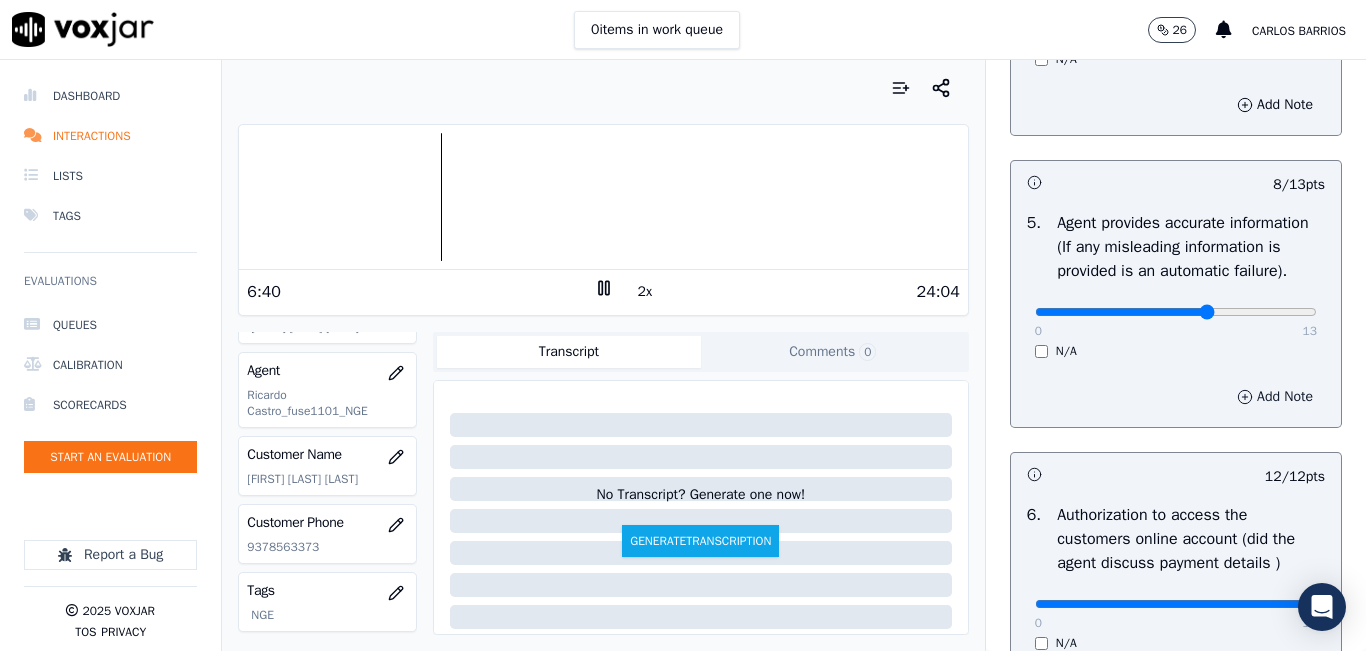 click on "Add Note" at bounding box center (1275, 397) 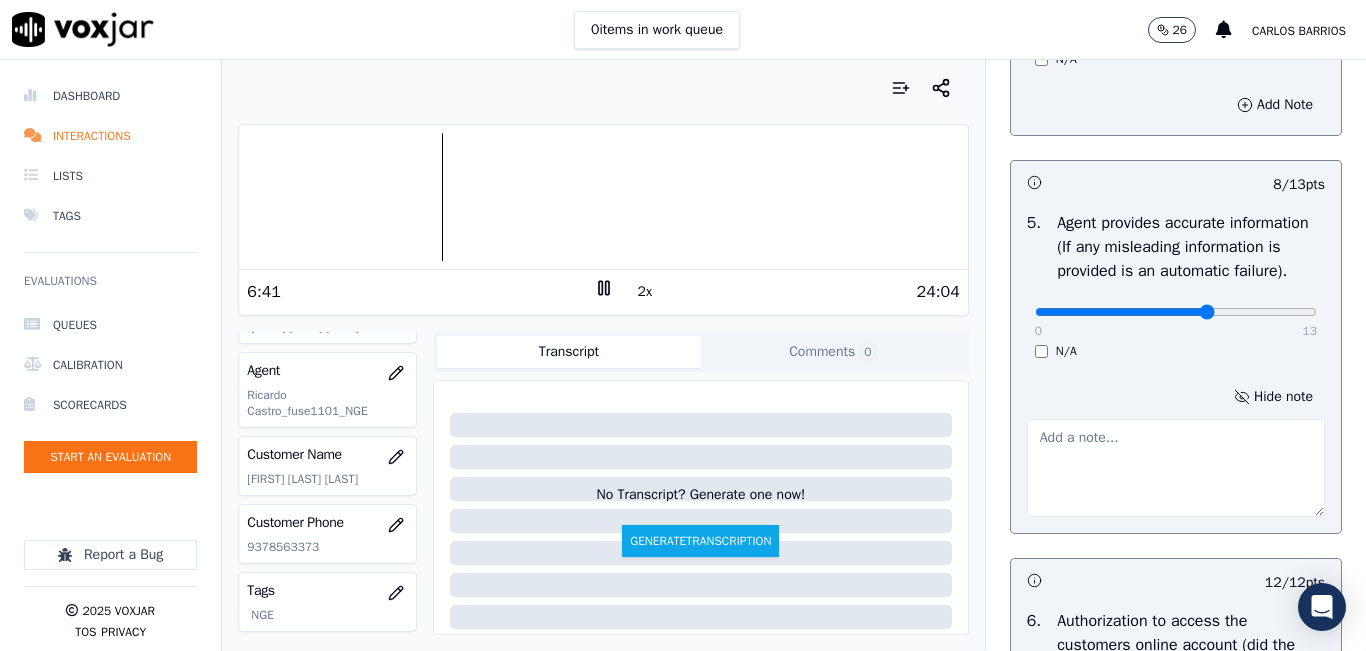 click at bounding box center (1176, 468) 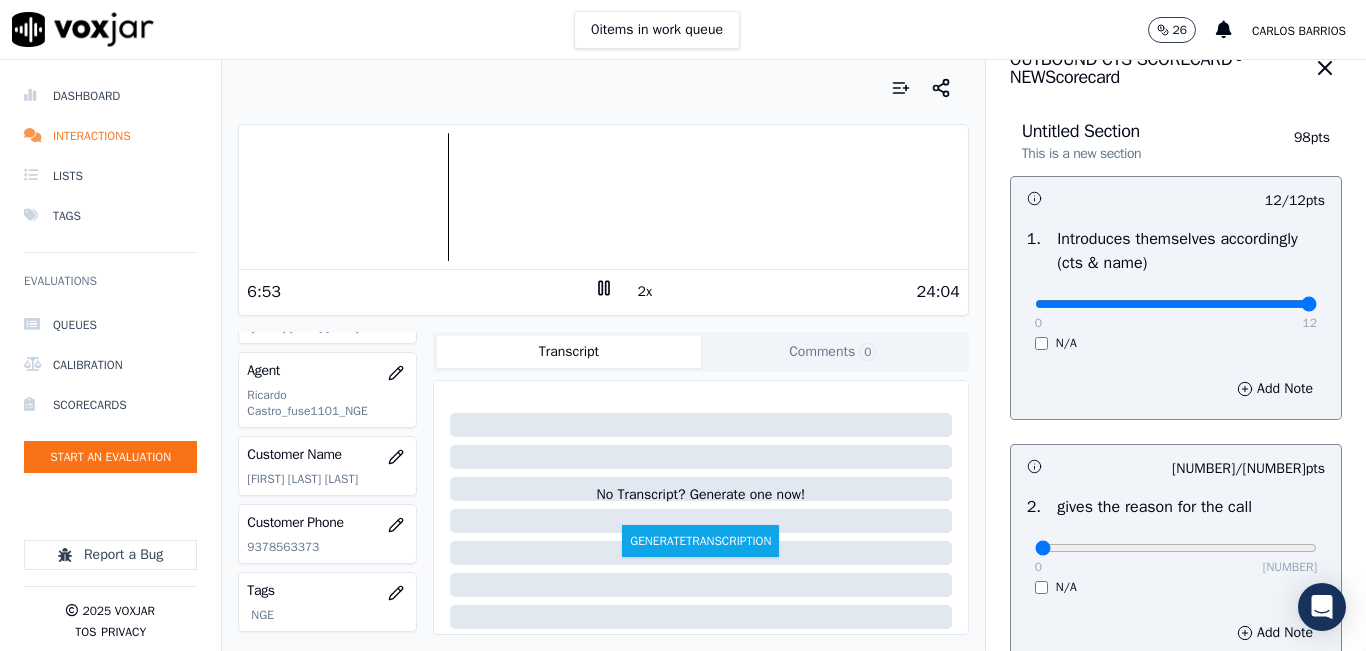 scroll, scrollTop: 0, scrollLeft: 0, axis: both 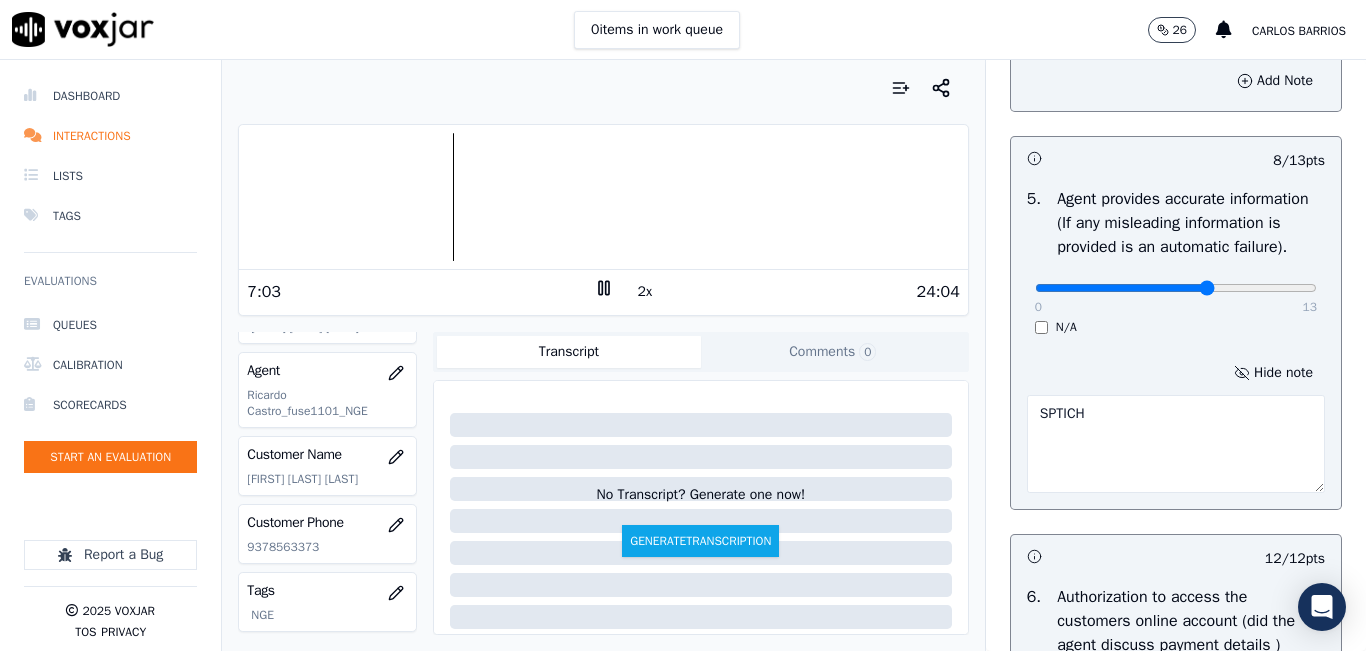 type on "SPTICH" 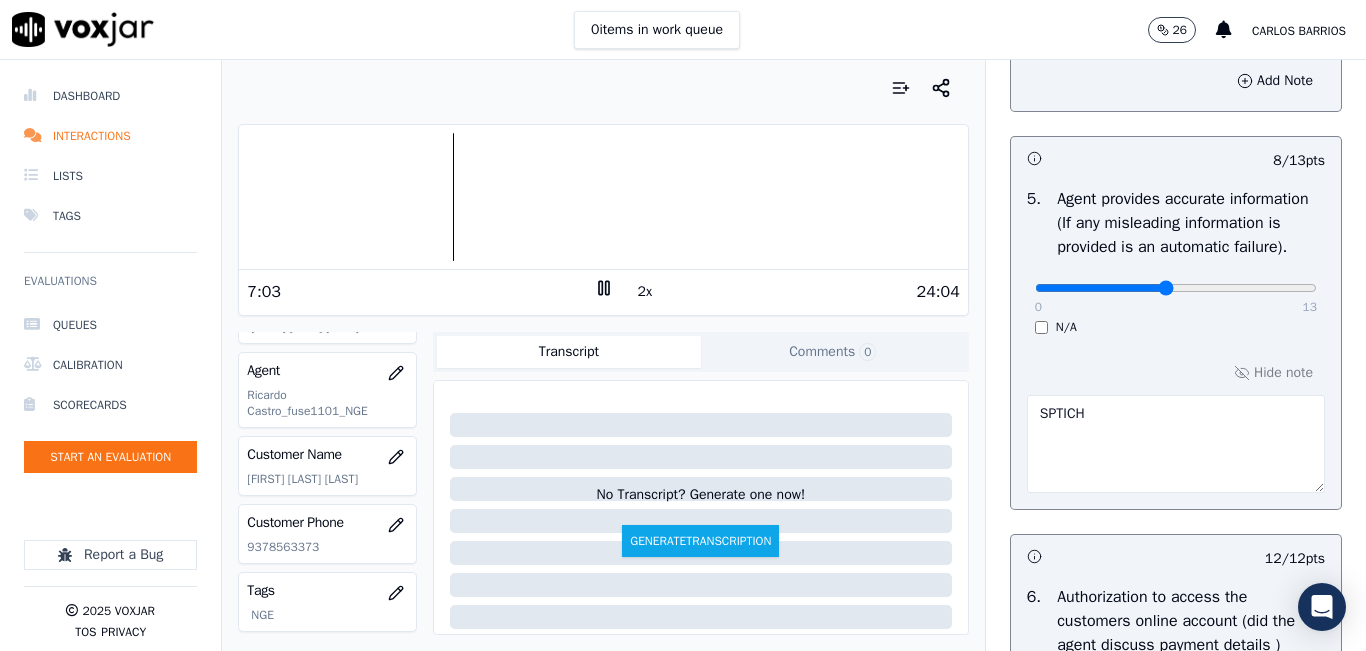type on "6" 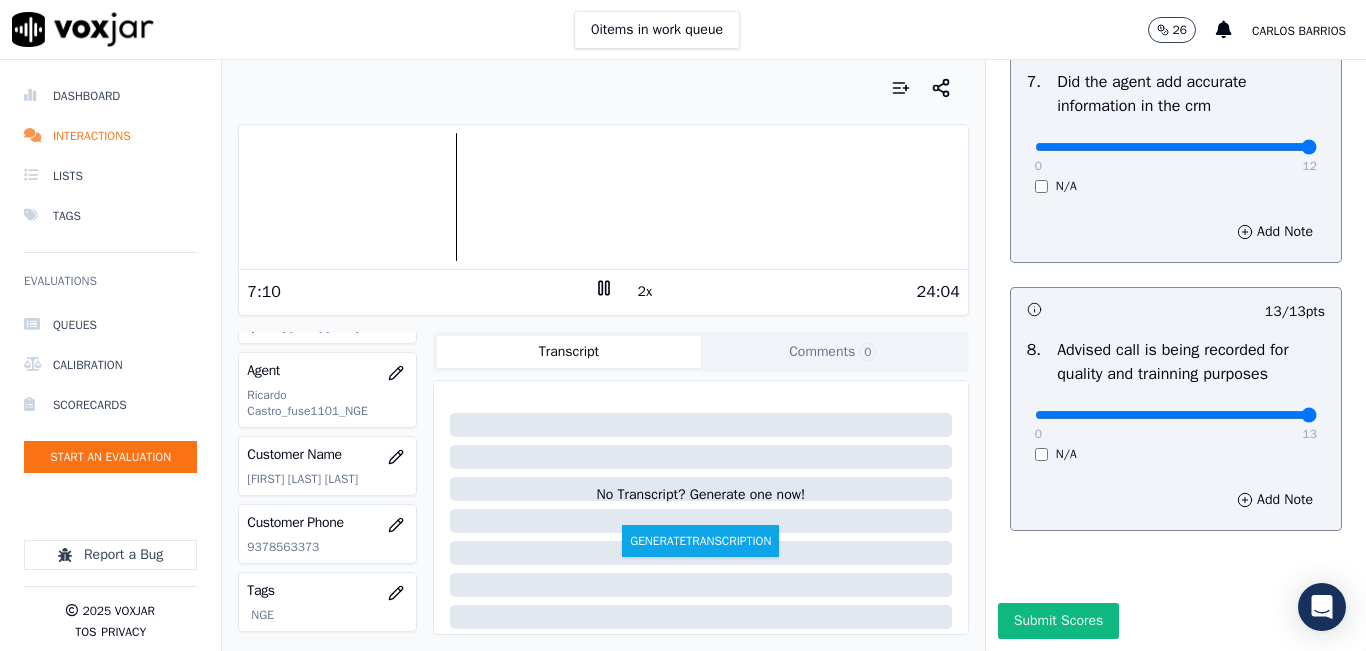 scroll, scrollTop: 2024, scrollLeft: 0, axis: vertical 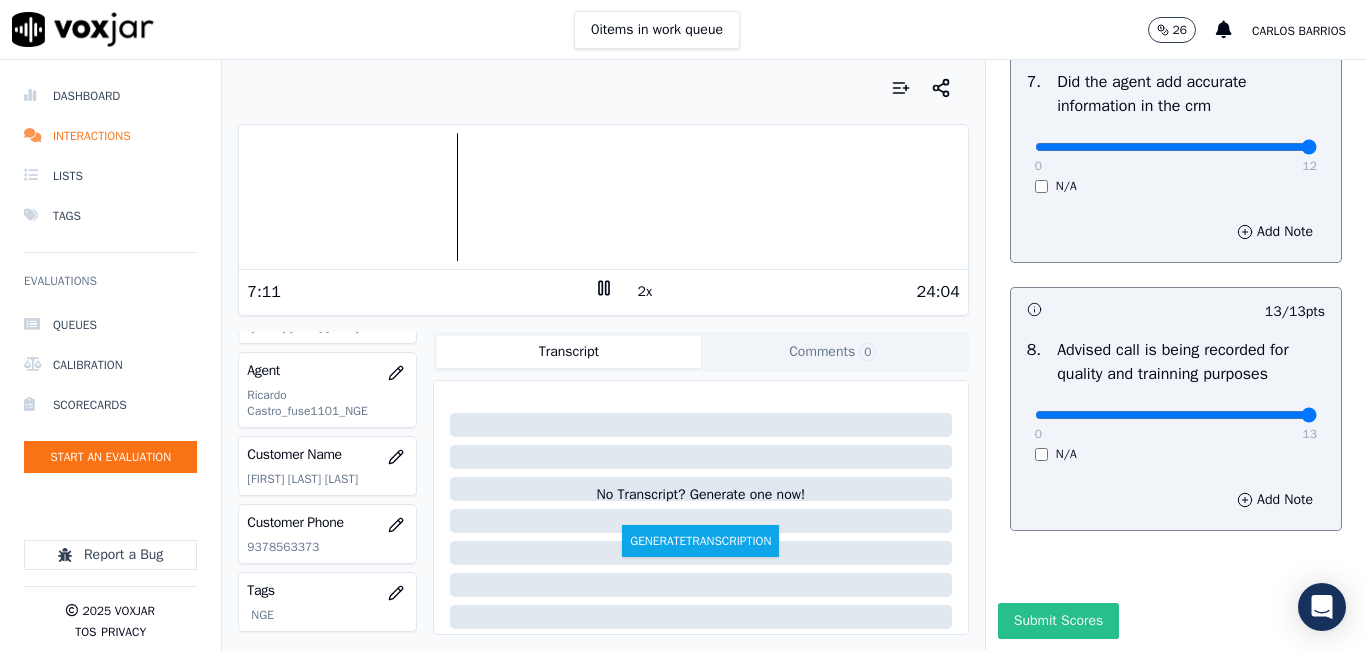 click on "Submit Scores" at bounding box center (1058, 621) 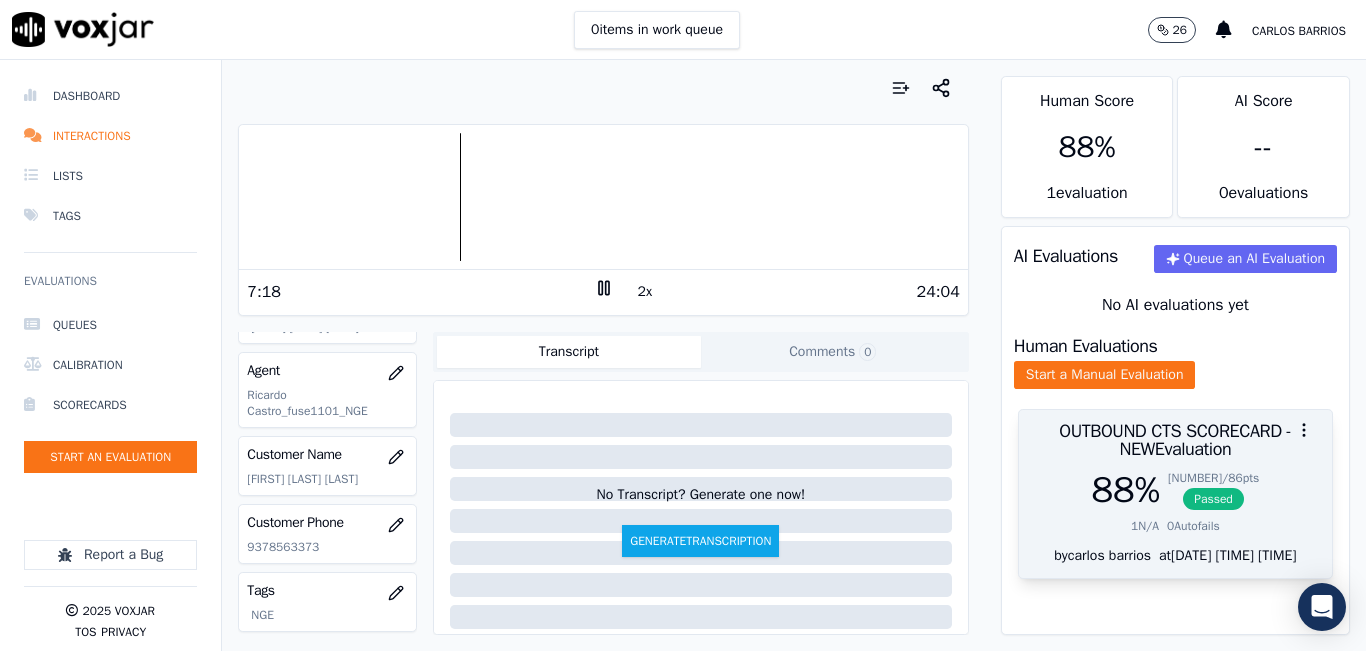 click on "88 %" at bounding box center (1126, 490) 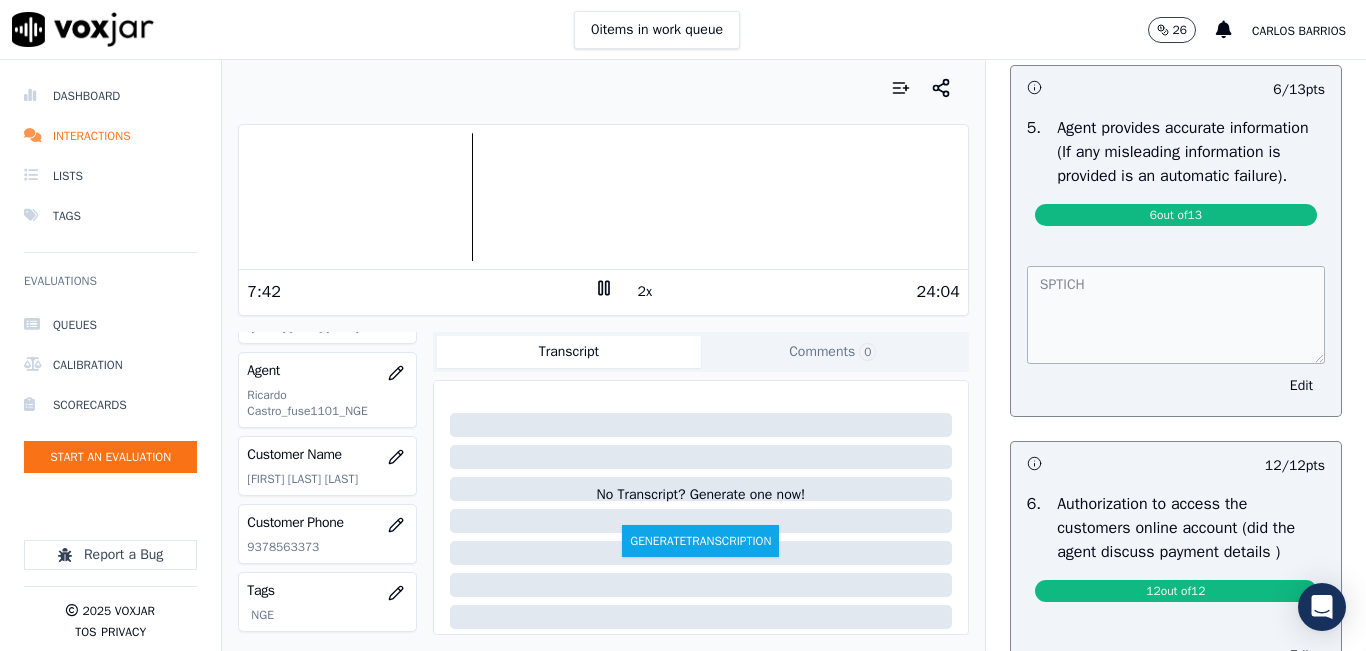 scroll, scrollTop: 1200, scrollLeft: 0, axis: vertical 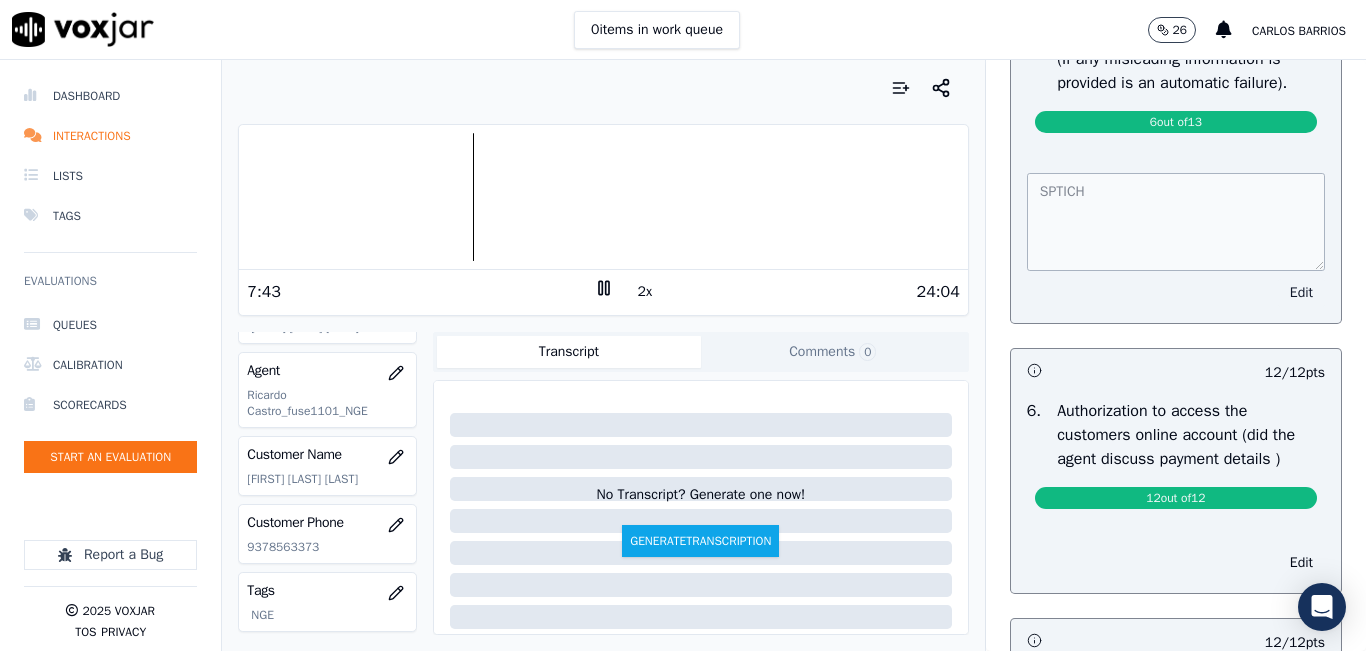 click on "Edit" at bounding box center [1301, 293] 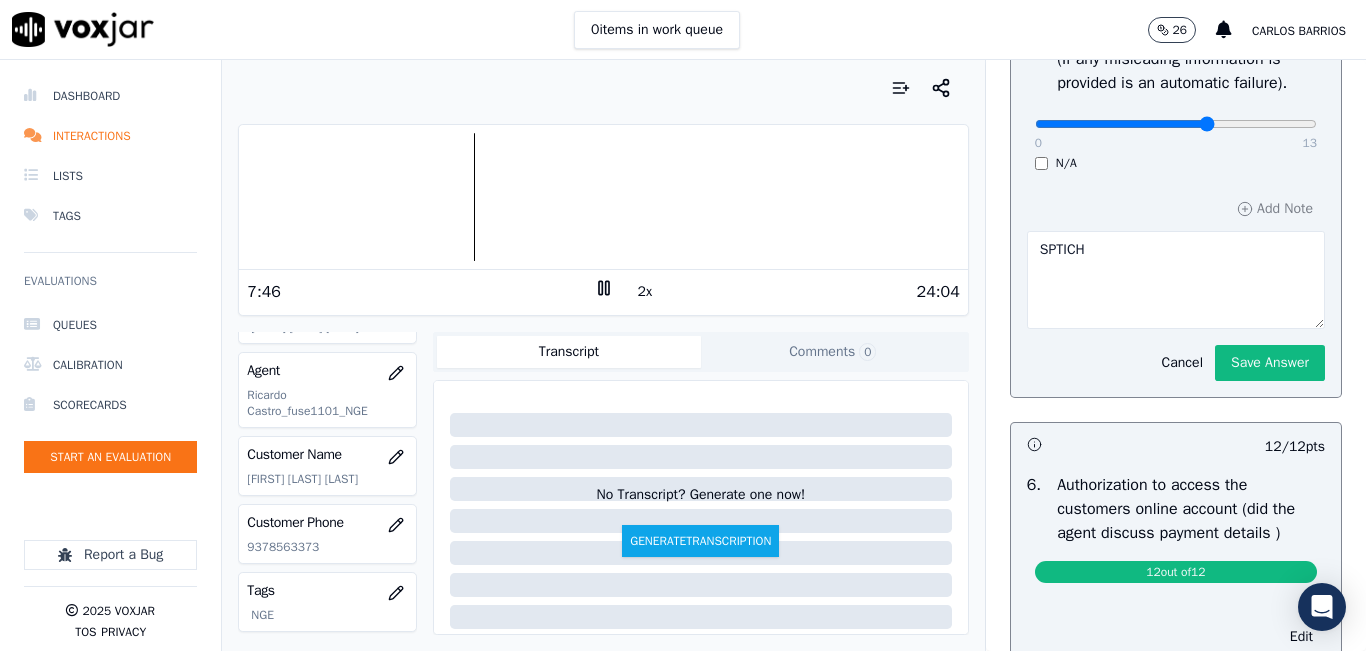 type on "8" 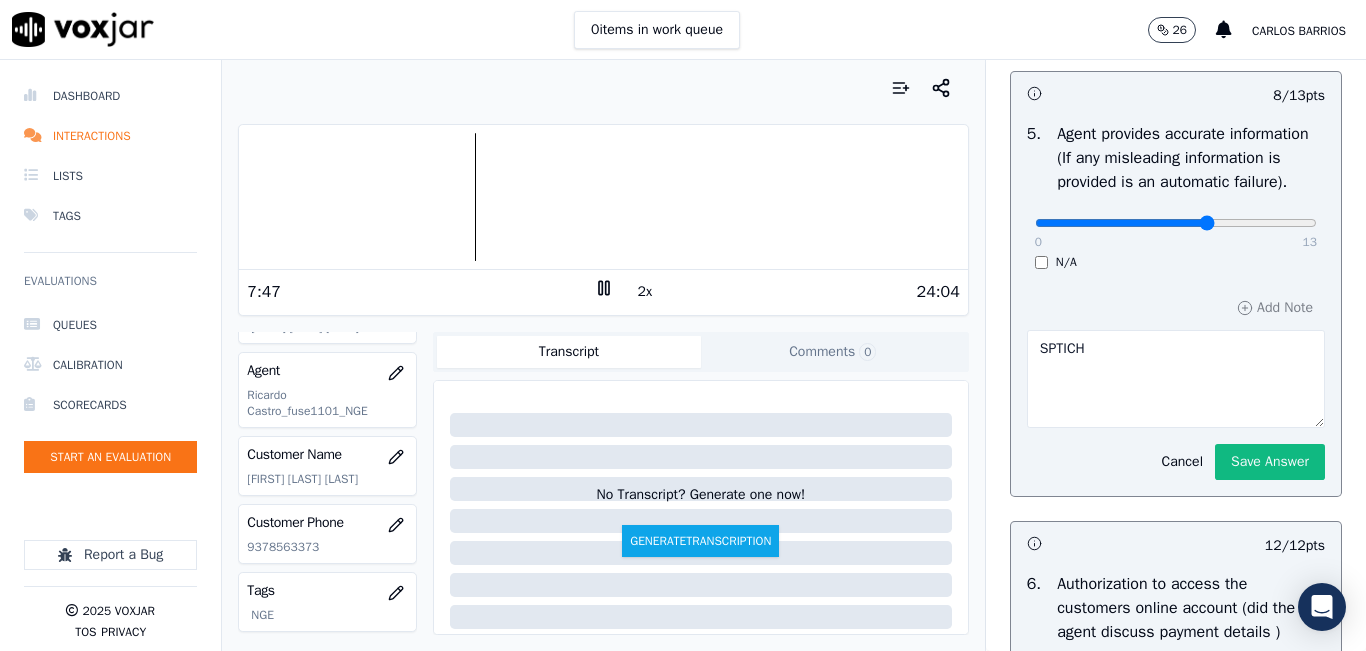 scroll, scrollTop: 1100, scrollLeft: 0, axis: vertical 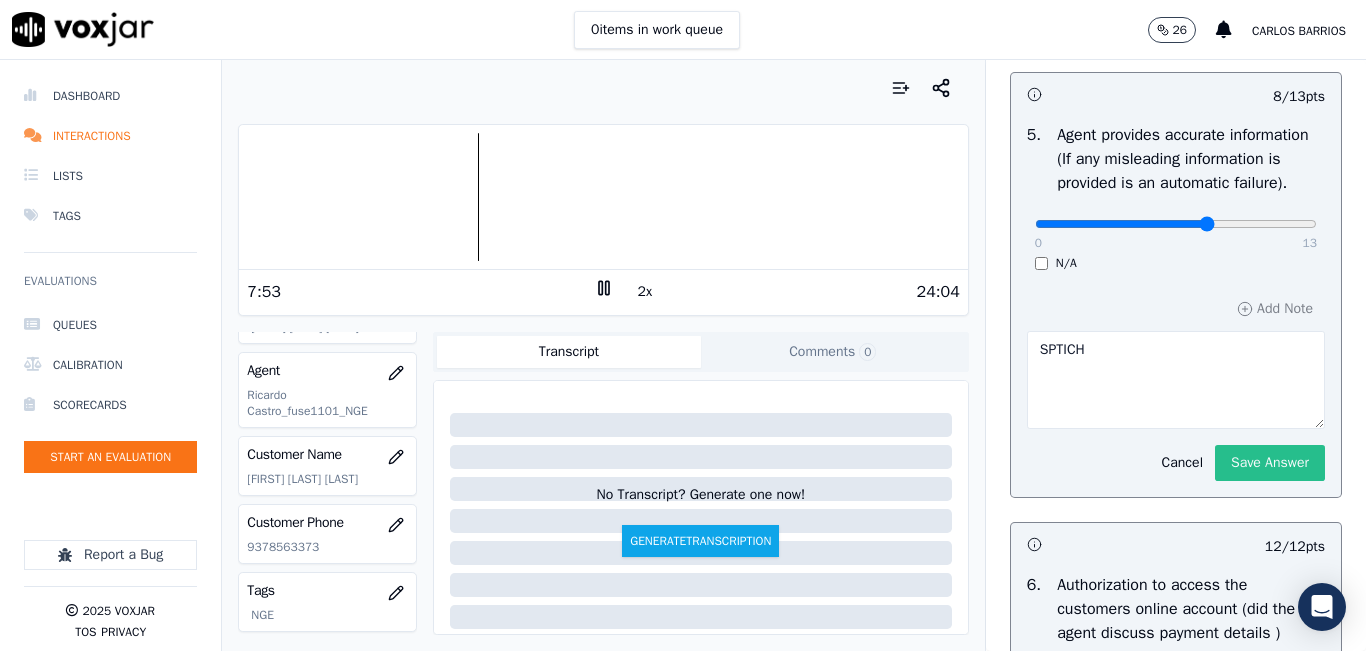 click on "Save Answer" 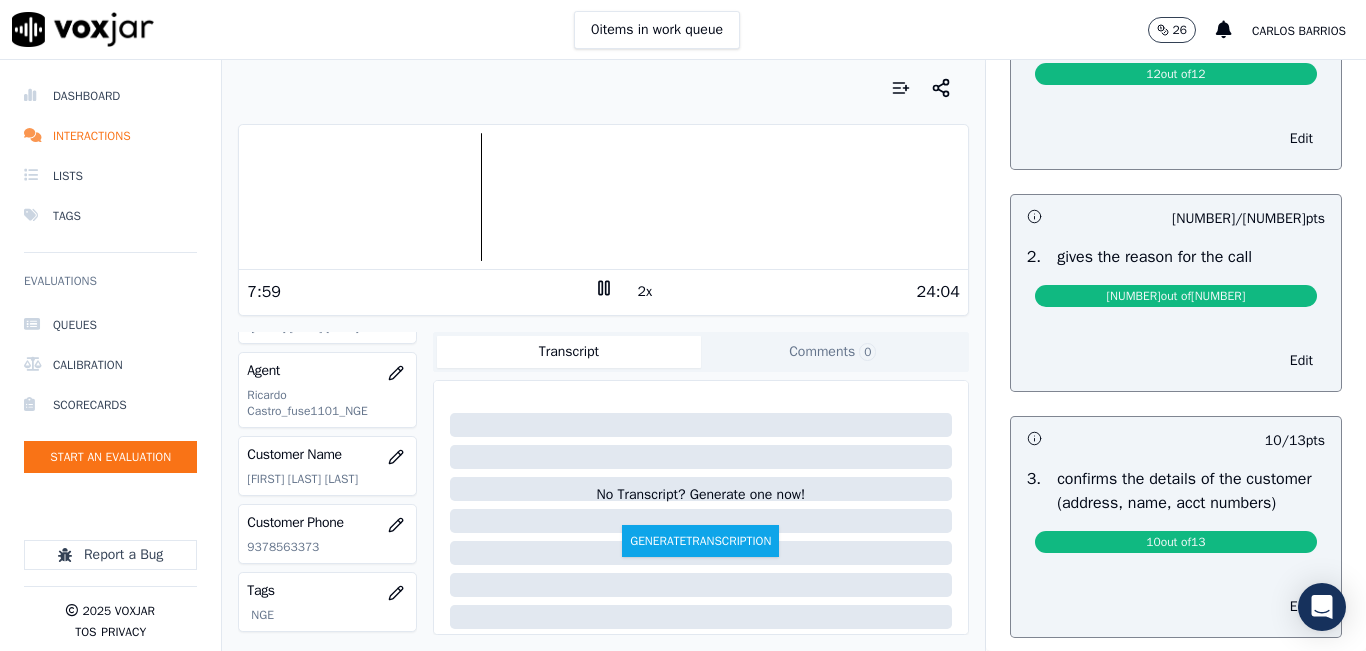 scroll, scrollTop: 0, scrollLeft: 0, axis: both 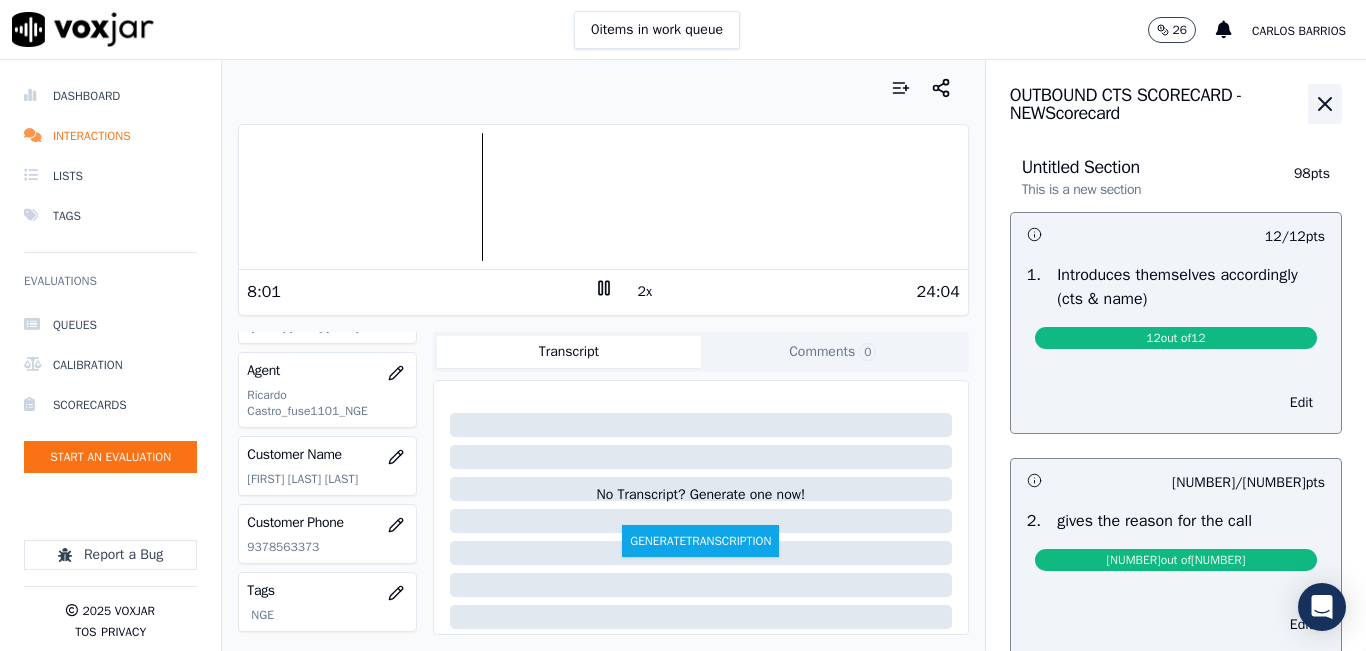 click 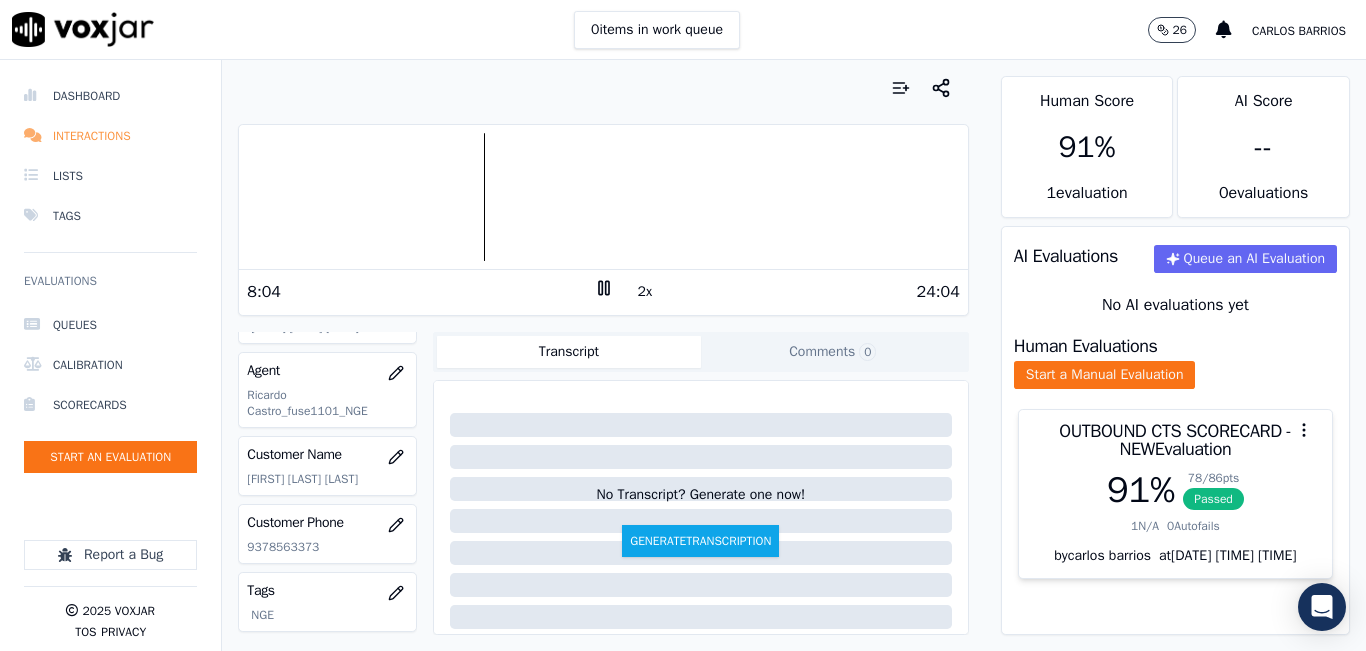 click on "Interactions" at bounding box center [110, 136] 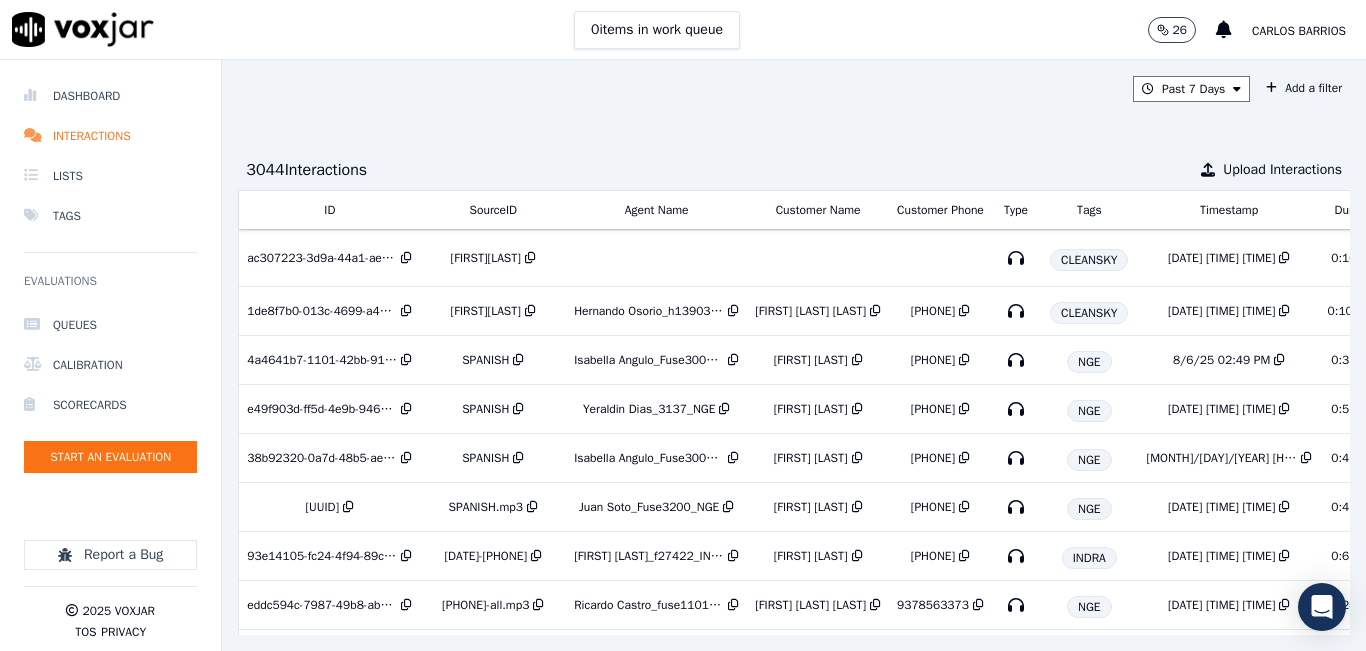 click on "Past 7 Days
Add a filter" at bounding box center (794, 89) 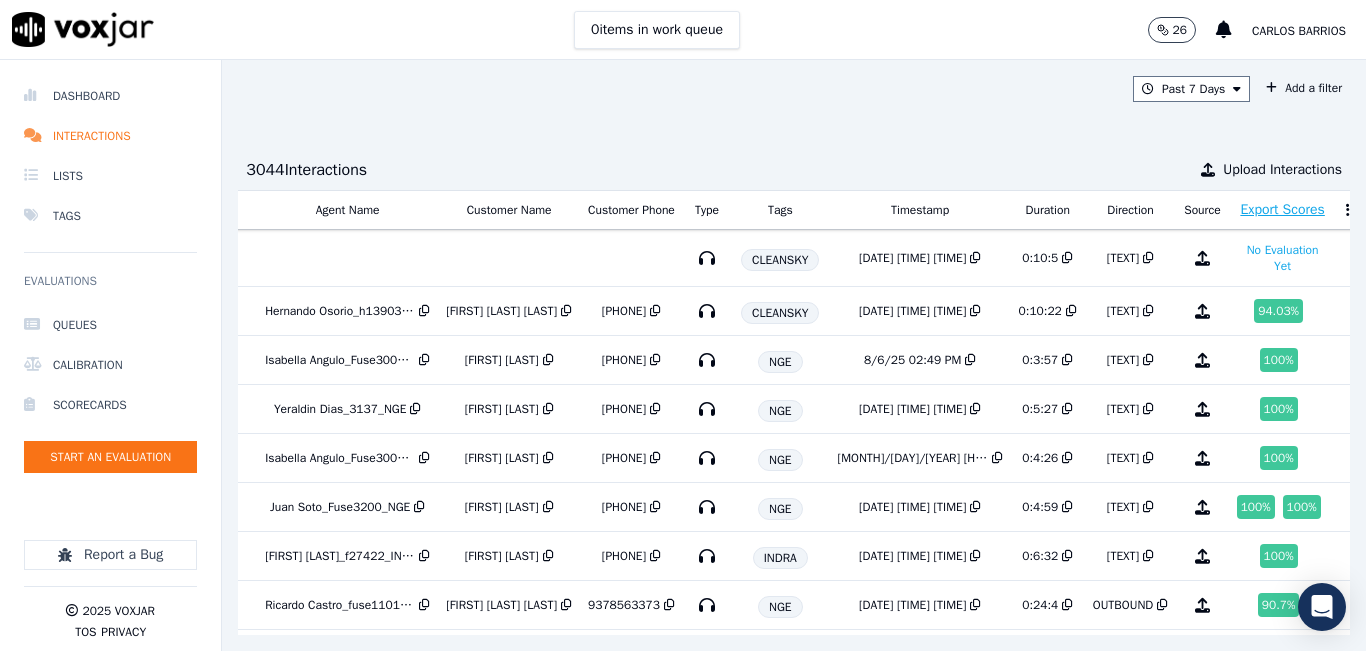 scroll, scrollTop: 0, scrollLeft: 327, axis: horizontal 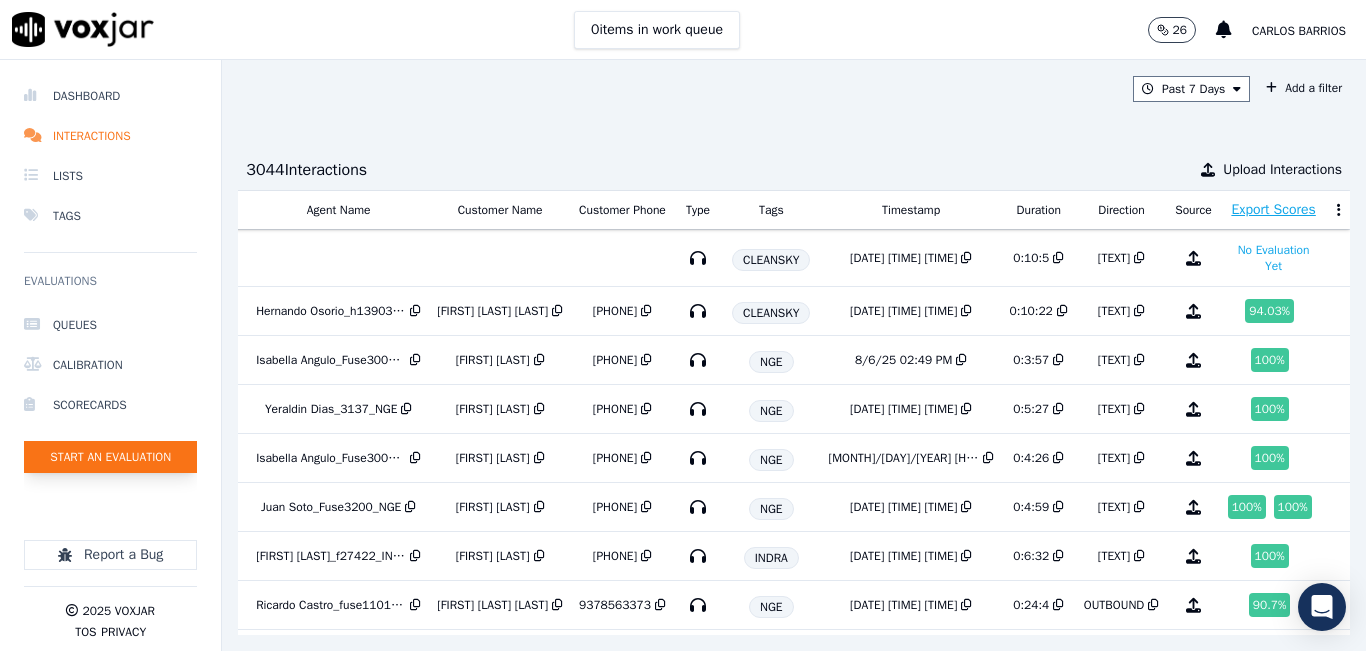 click on "Start an Evaluation" 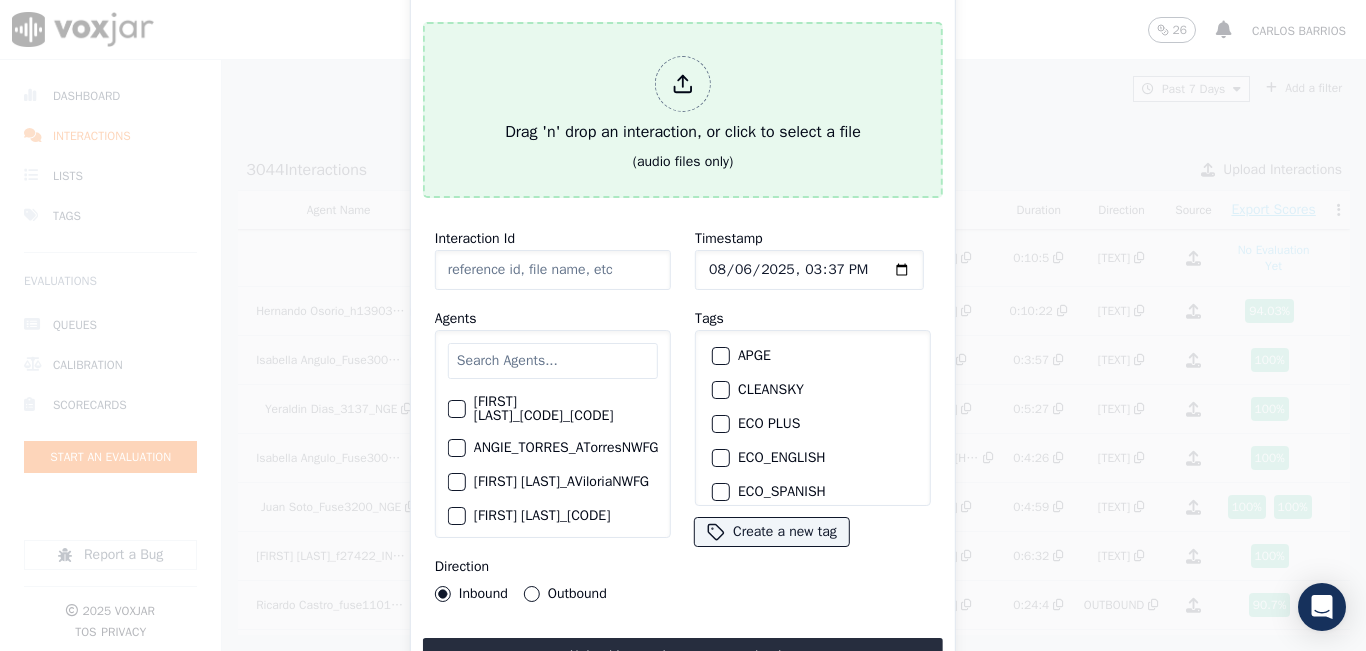 click on "Drag 'n' drop an interaction, or click to select a file   (audio files only)" at bounding box center (683, 110) 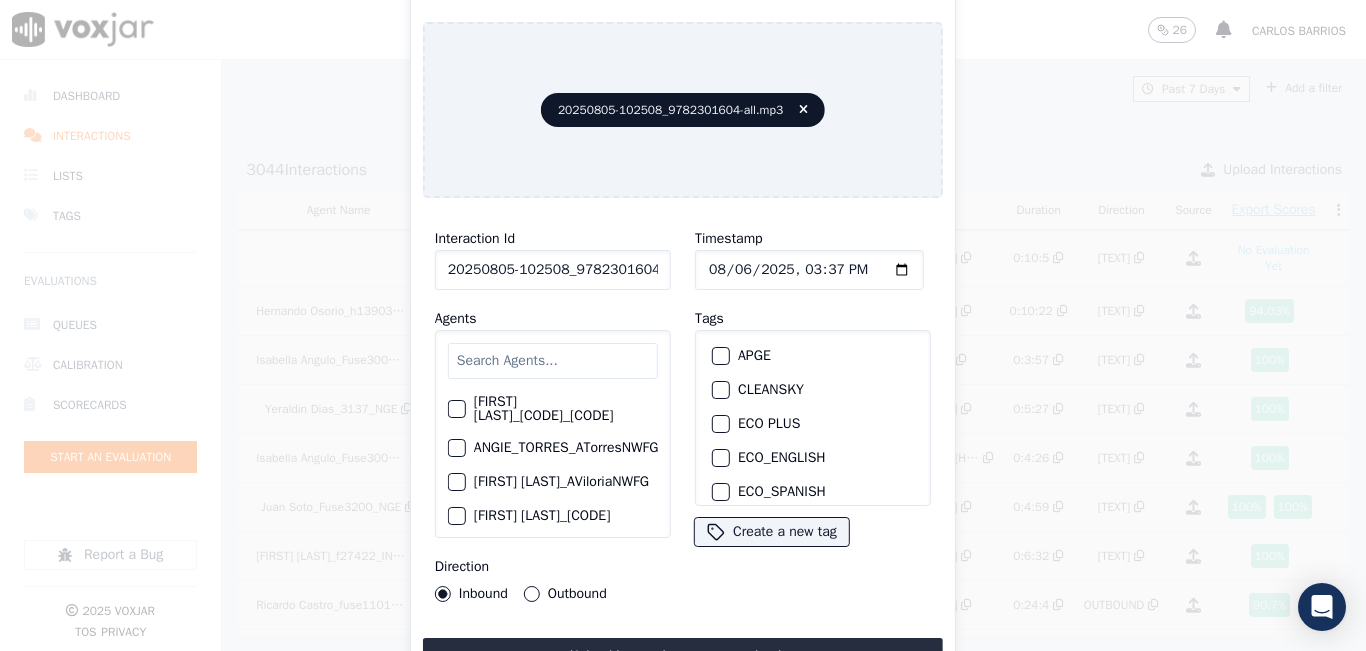 click at bounding box center [553, 361] 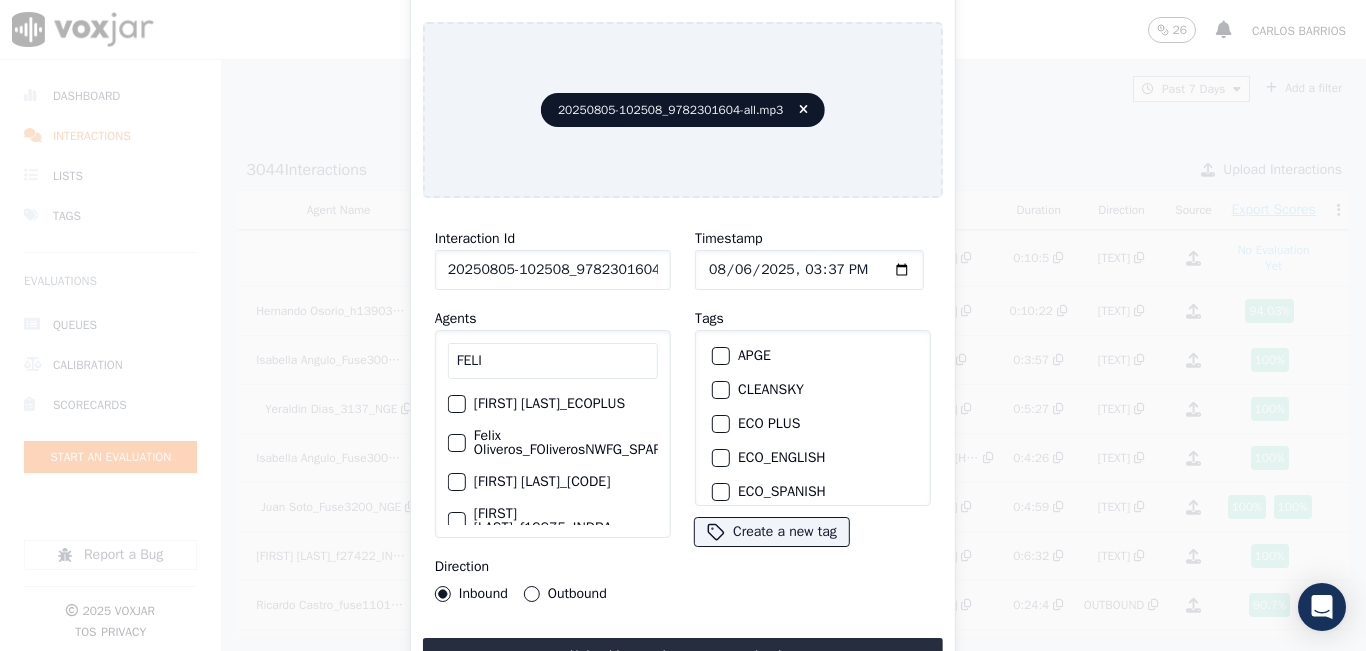 type on "FELI" 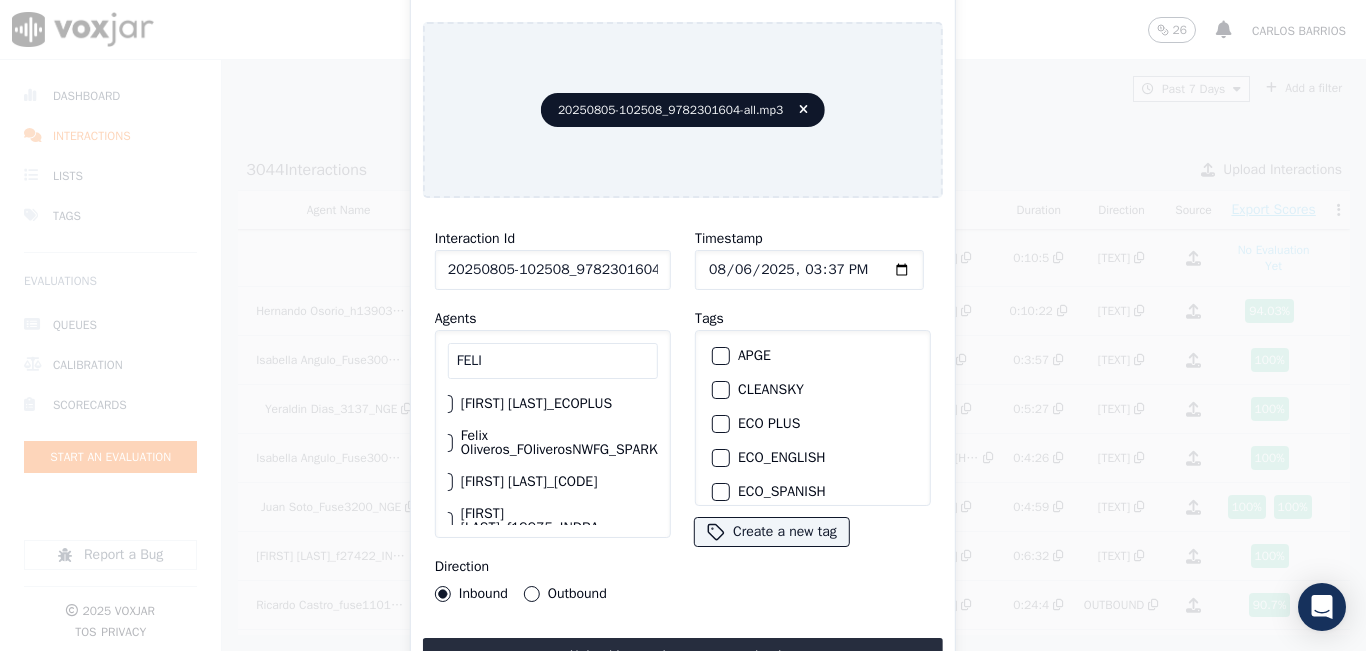 scroll, scrollTop: 100, scrollLeft: 43, axis: both 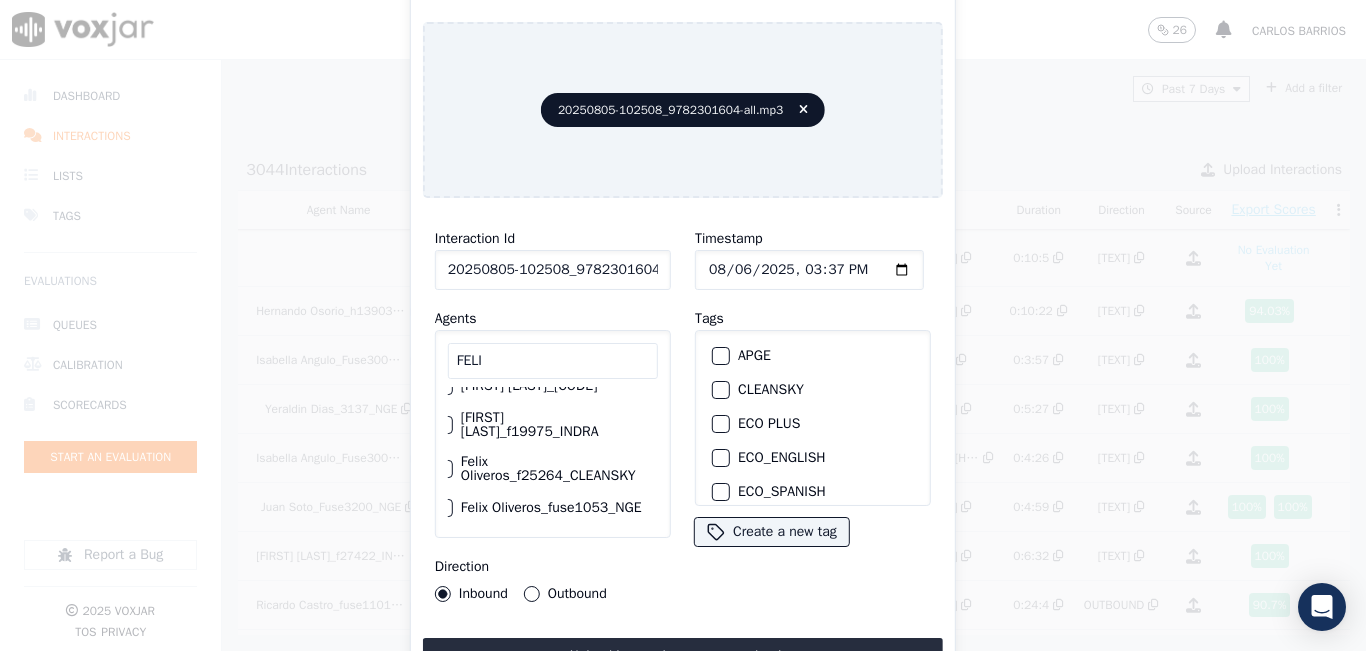 click on "Felix Oliveros_f25264_CLEANSKY" 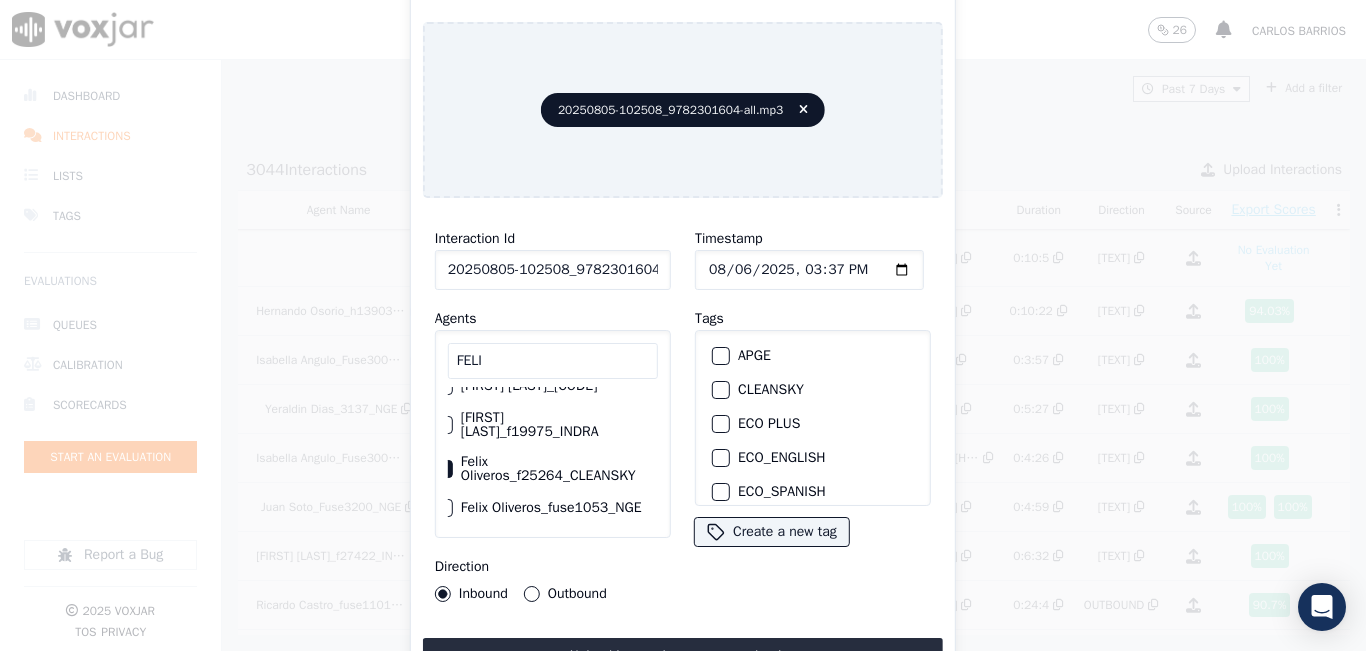 scroll, scrollTop: 100, scrollLeft: 0, axis: vertical 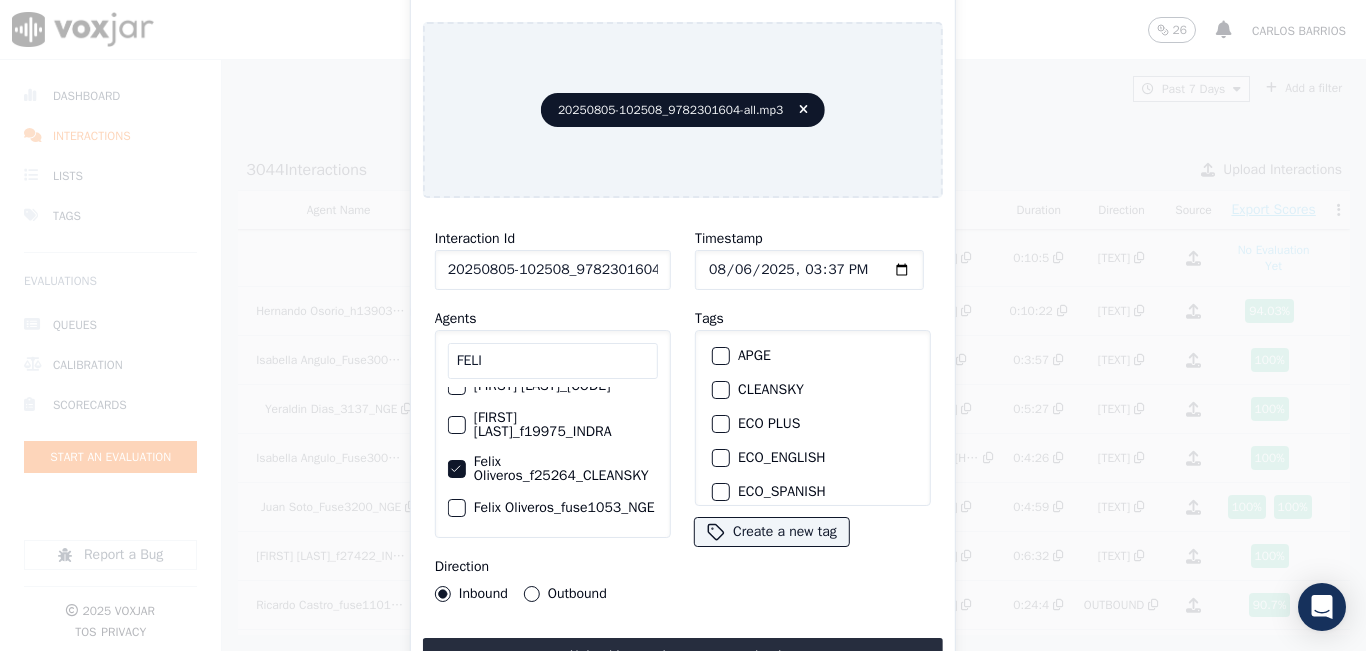 click at bounding box center (720, 390) 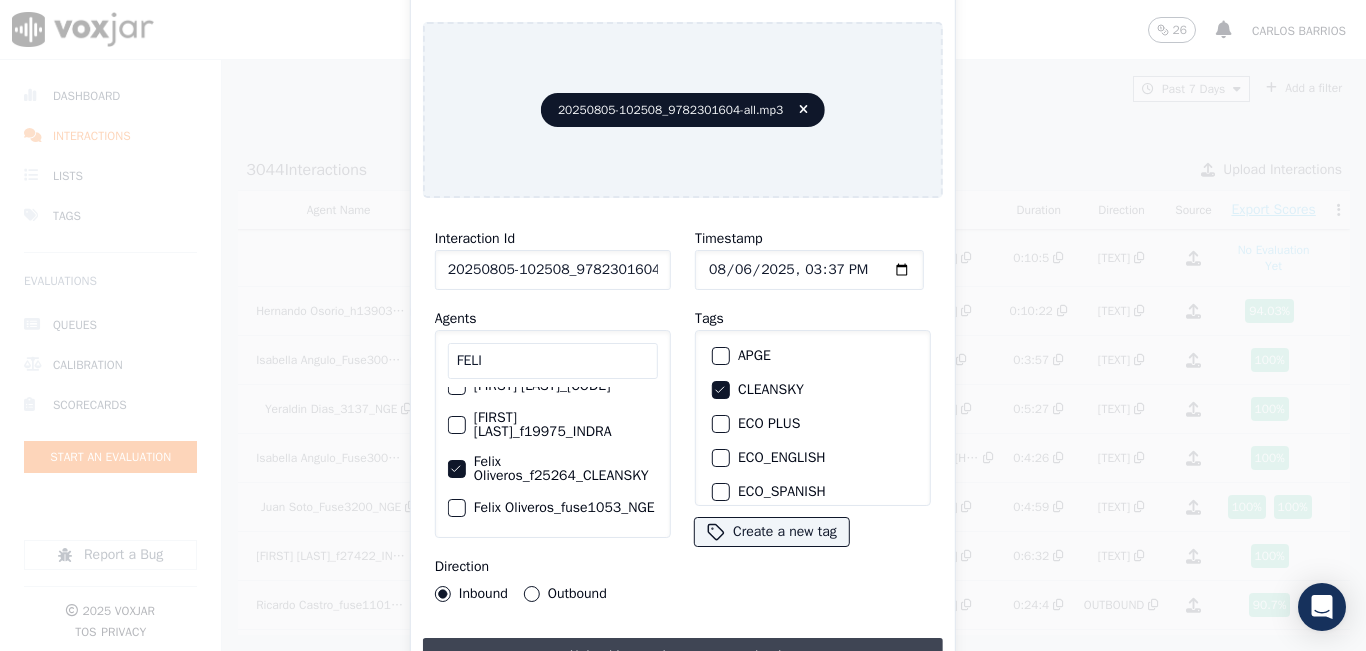 click on "Upload interaction to start evaluation" at bounding box center (683, 656) 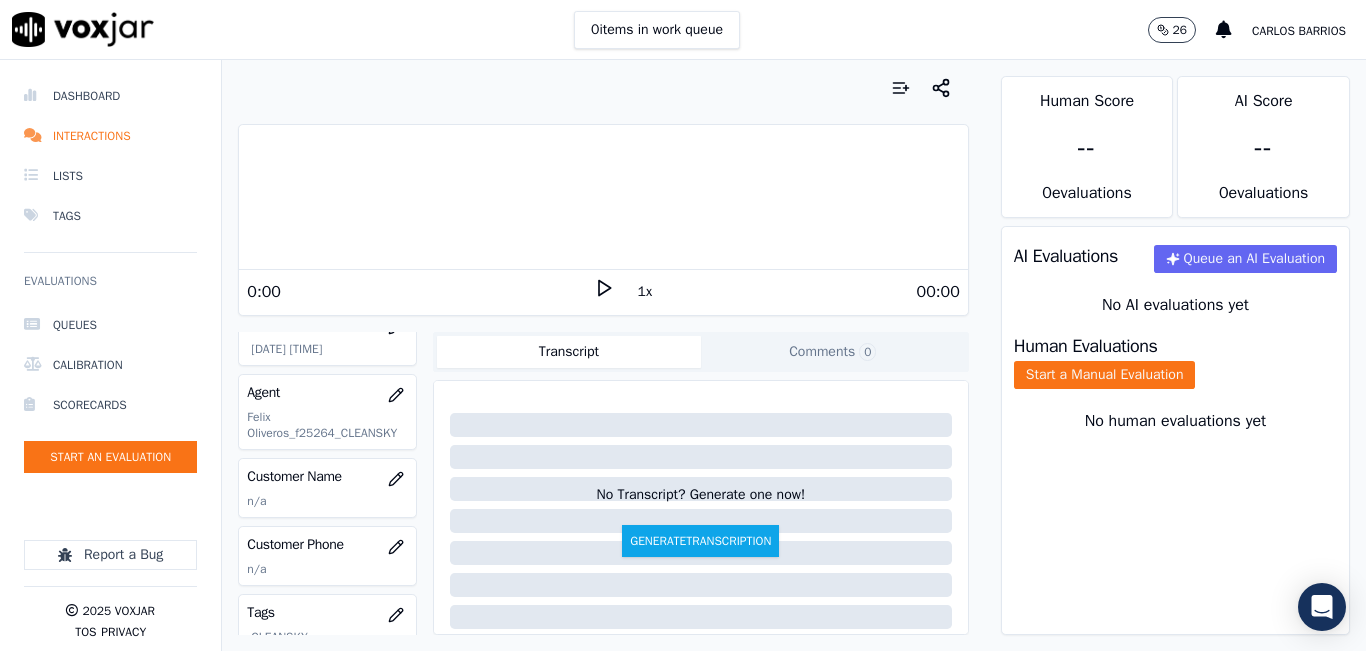 scroll, scrollTop: 200, scrollLeft: 0, axis: vertical 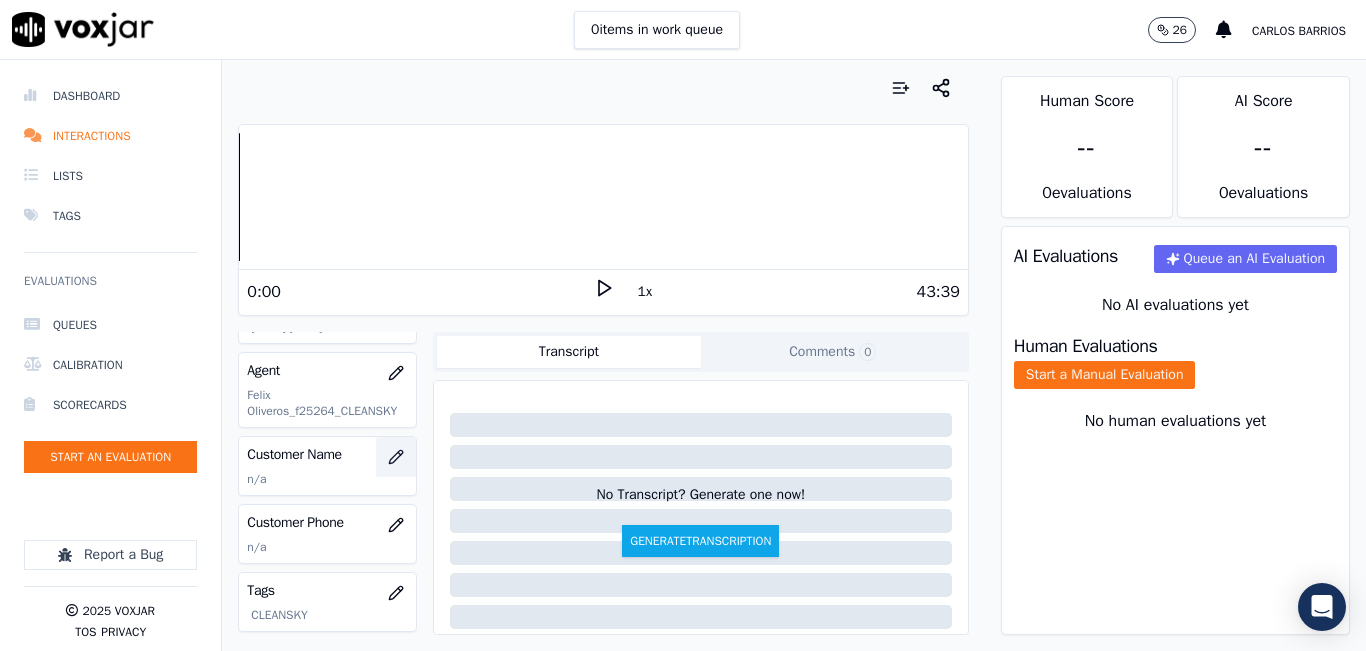 click 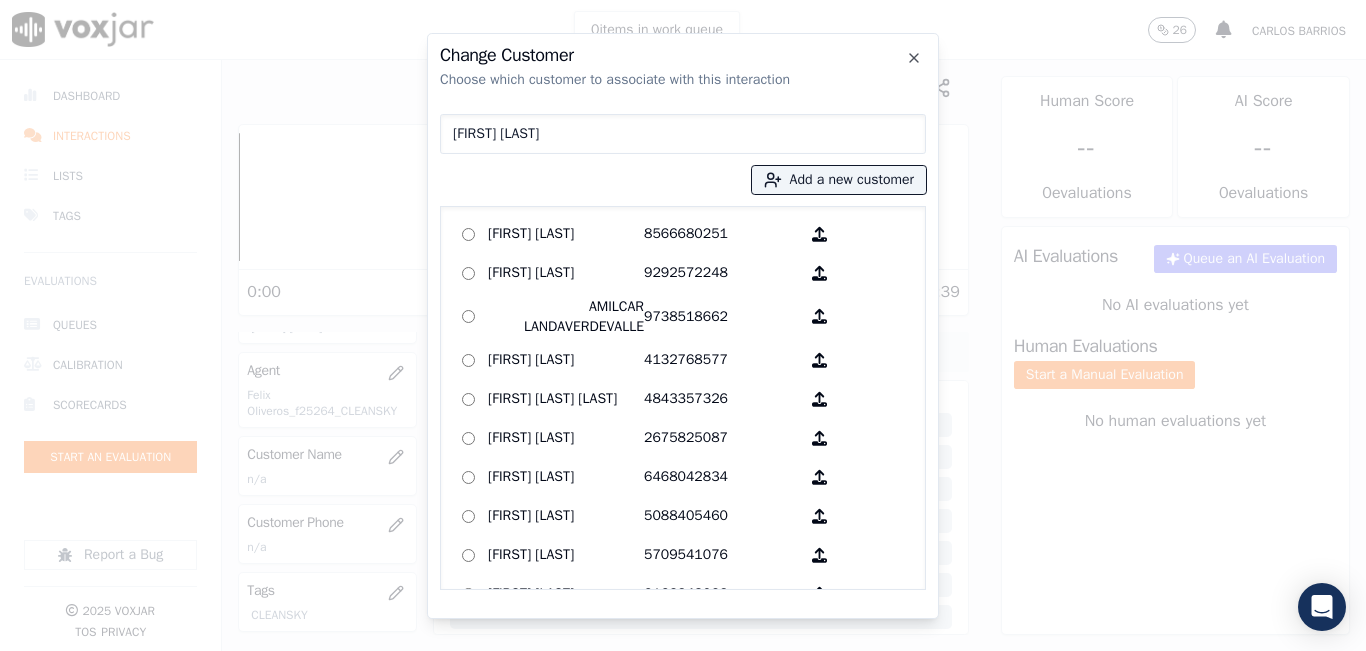 type on "VIVIANE DACRUZ" 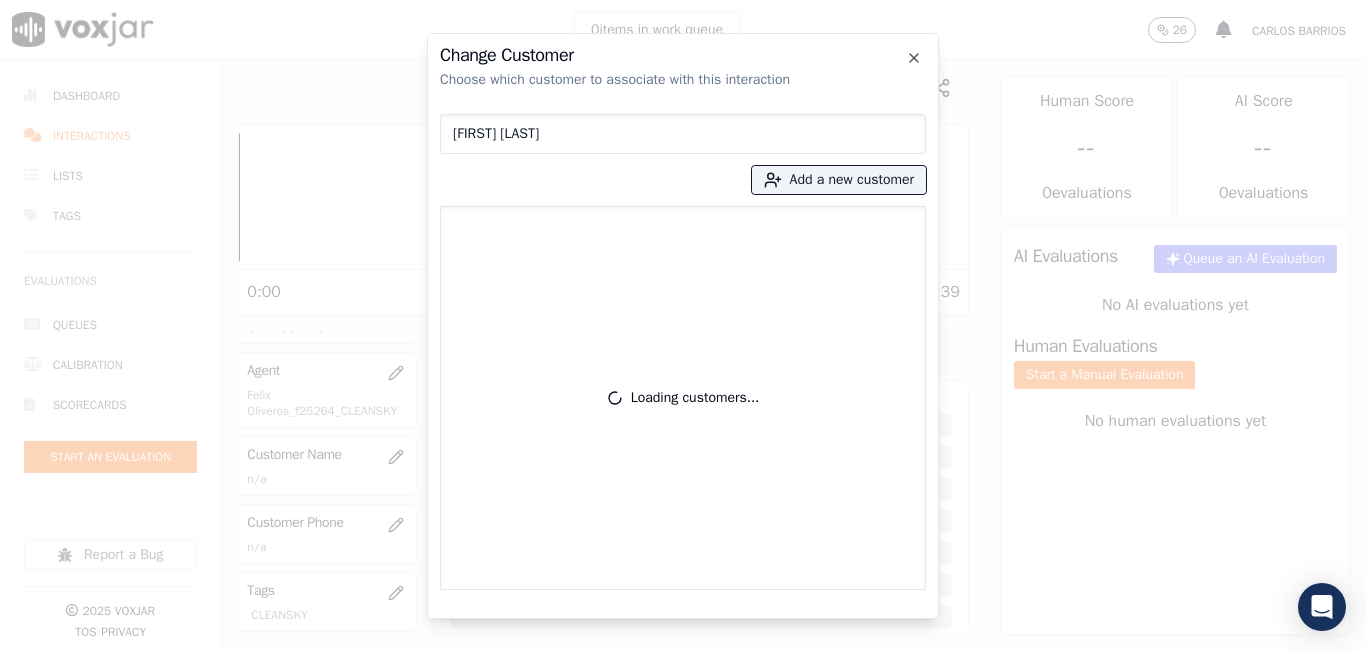 type 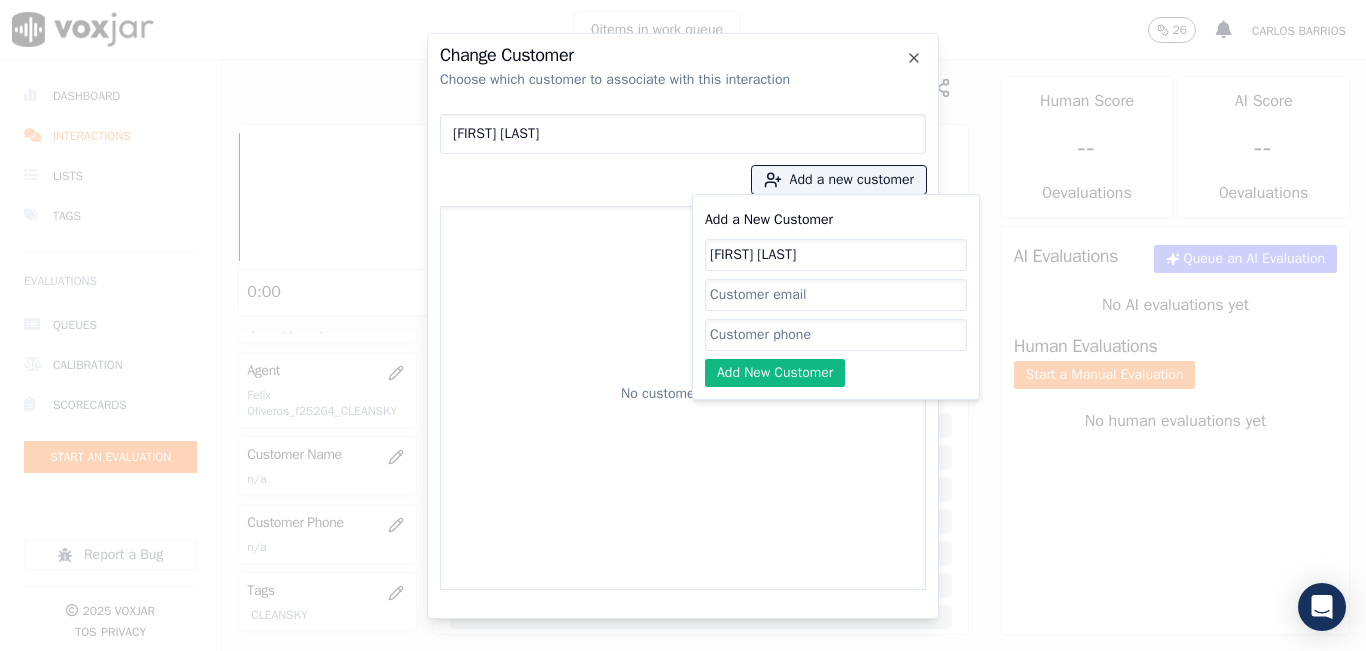 type on "VIVIANE DACRUZ" 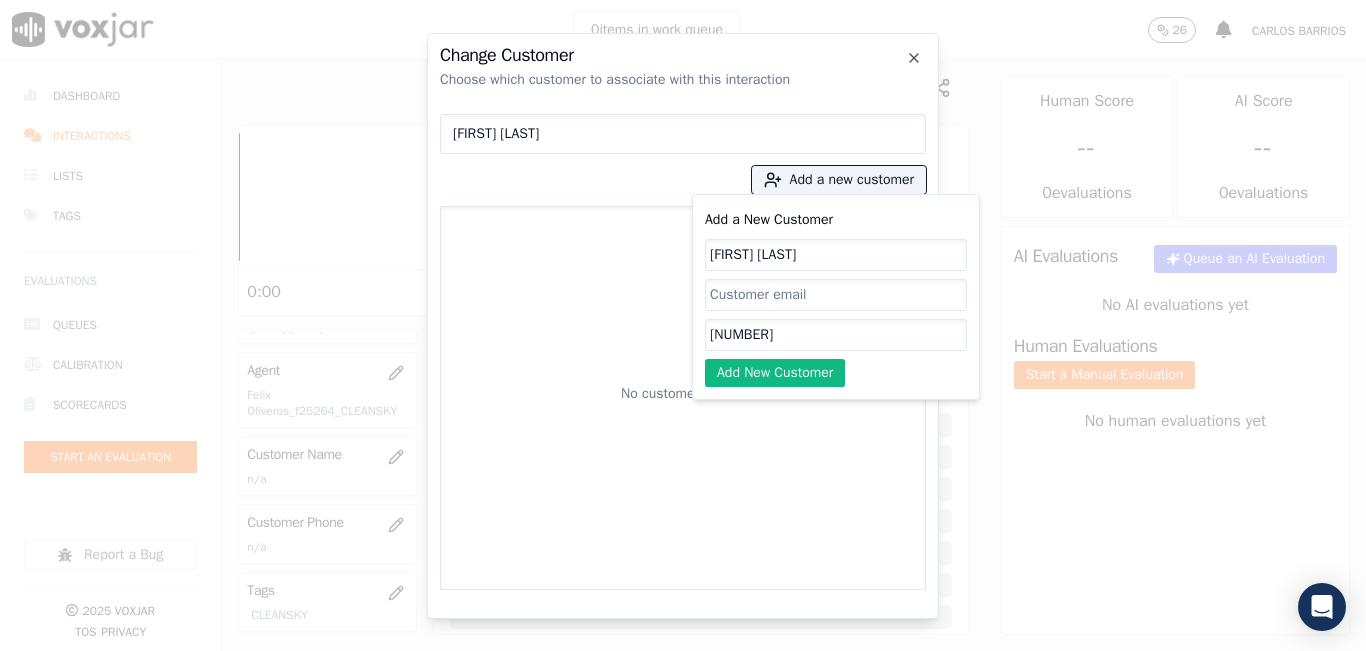 type on "9782301604" 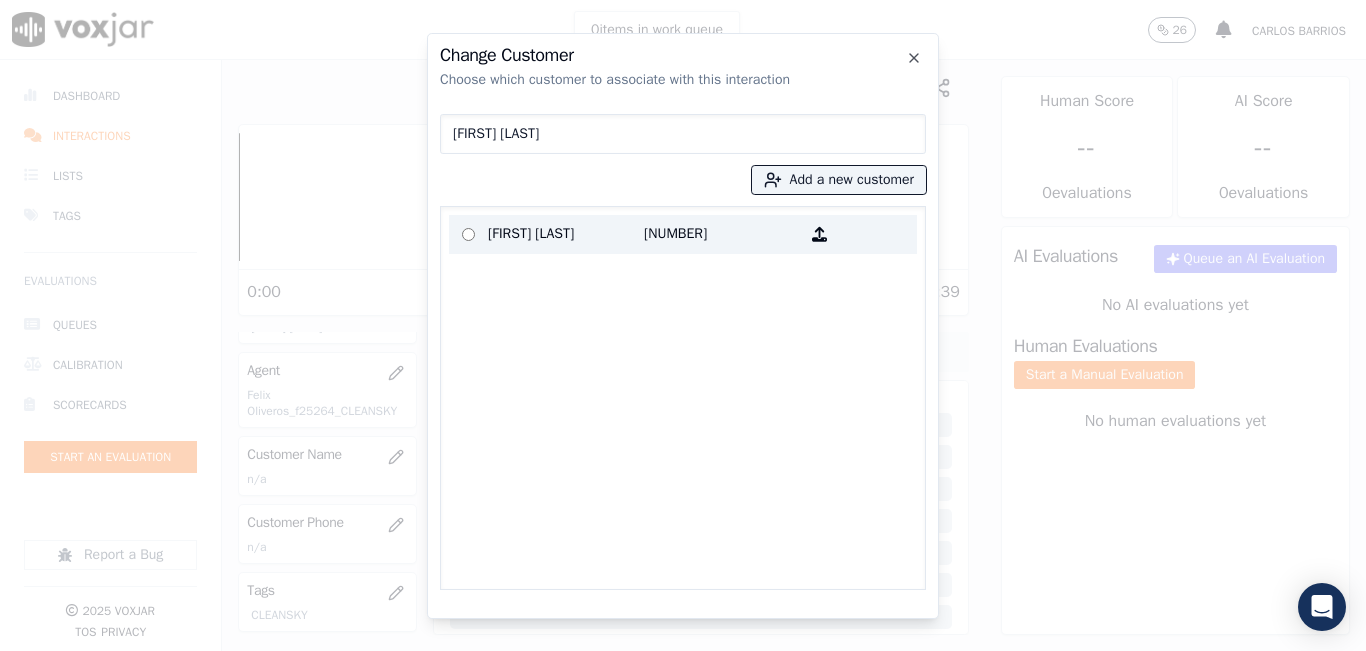 click on "VIVIANE DACRUZ   9782301604" at bounding box center (683, 234) 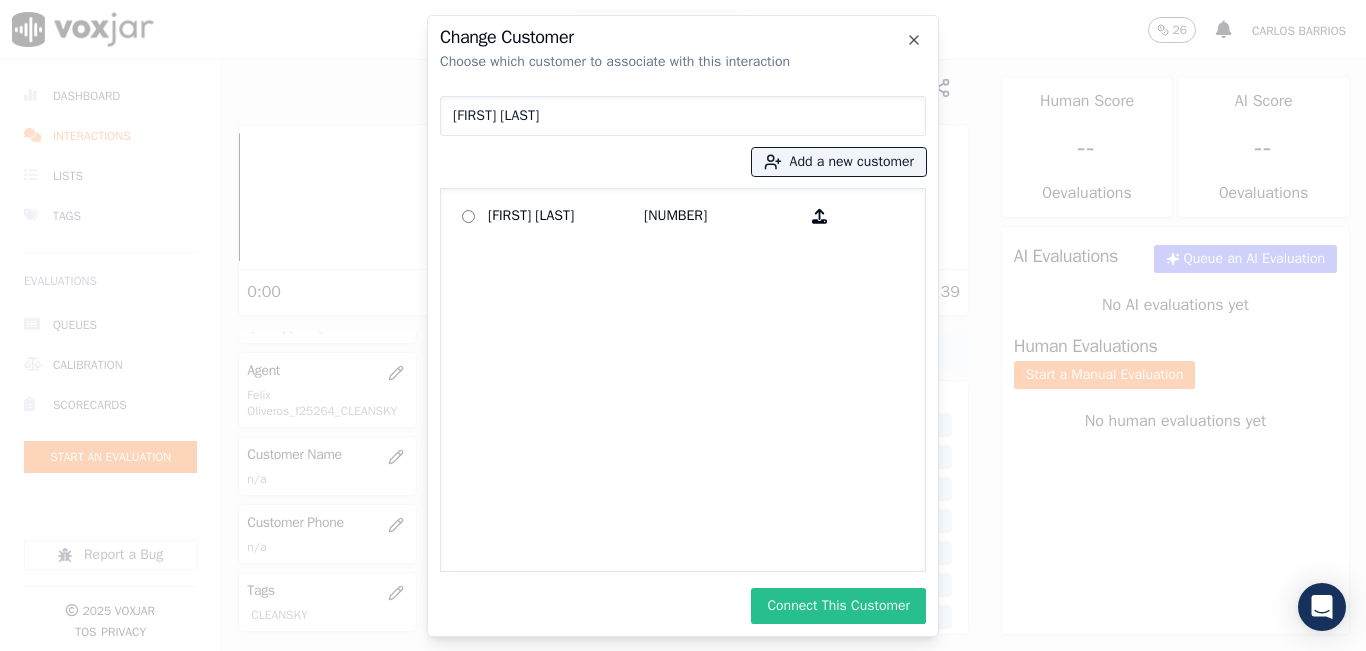 click on "Connect This Customer" at bounding box center [838, 606] 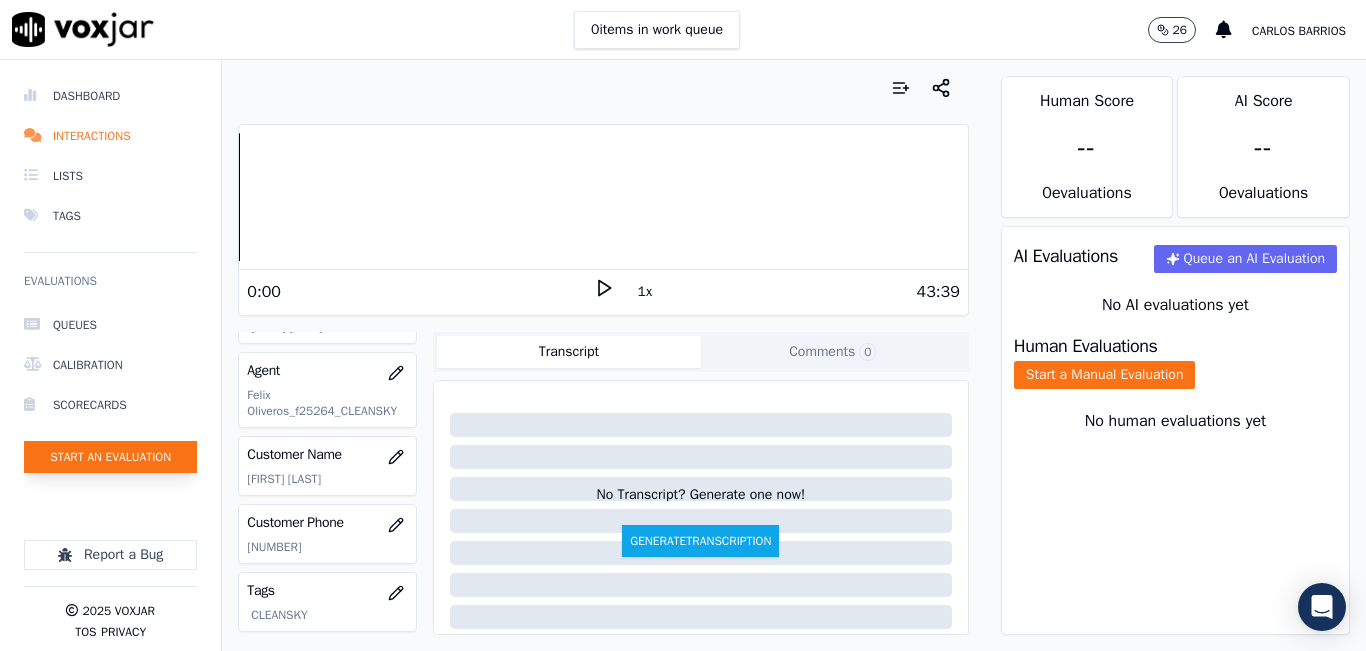 click on "Start an Evaluation" 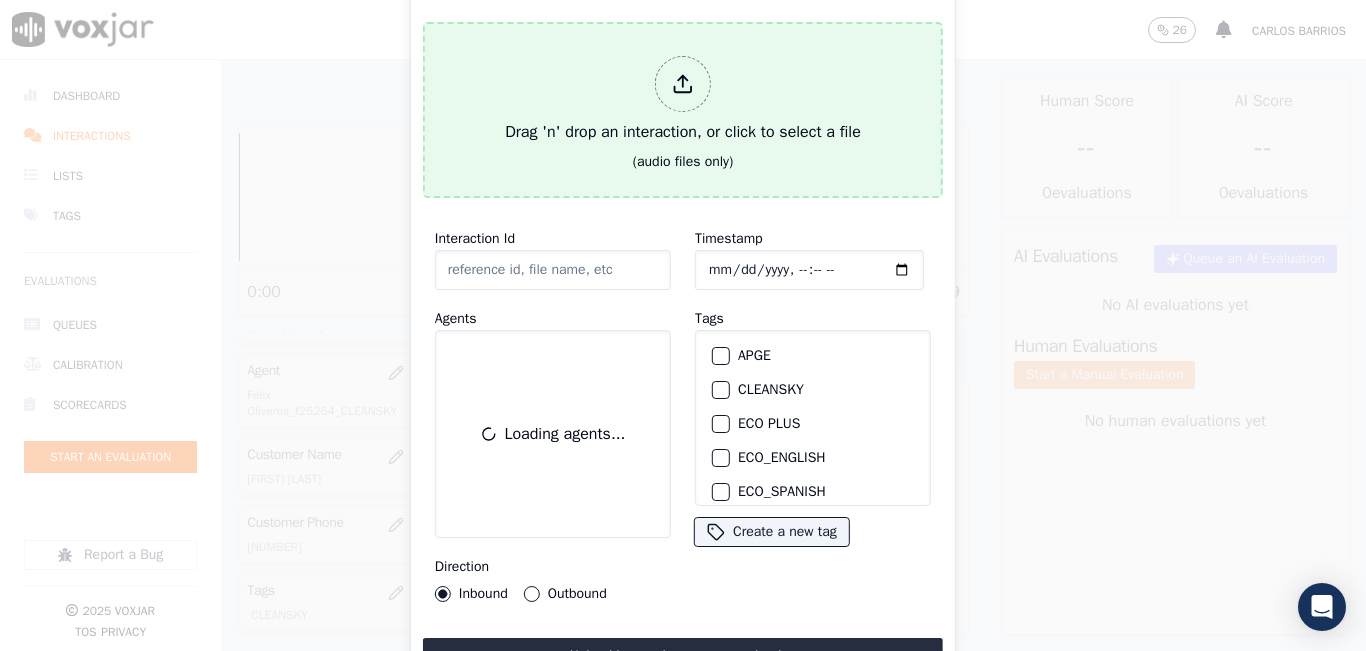 click on "Drag 'n' drop an interaction, or click to select a file   (audio files only)" at bounding box center (683, 110) 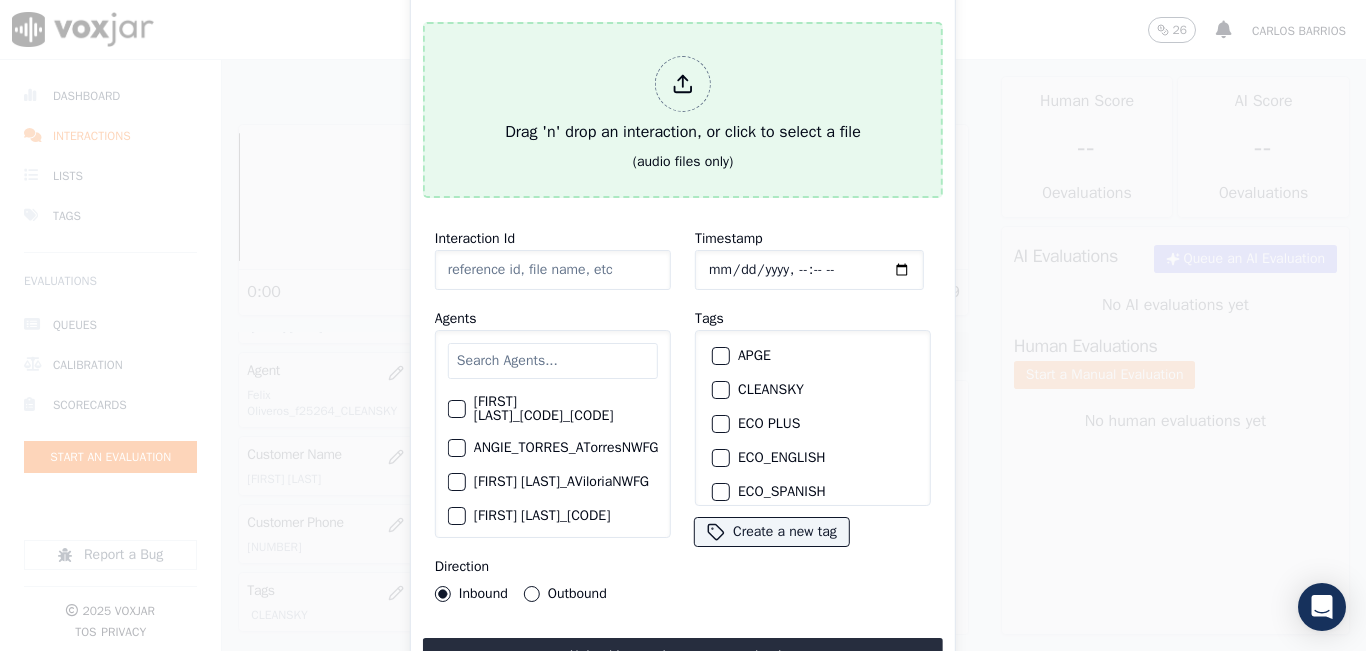 type on "20250805-122543_7814692459-all.mp3" 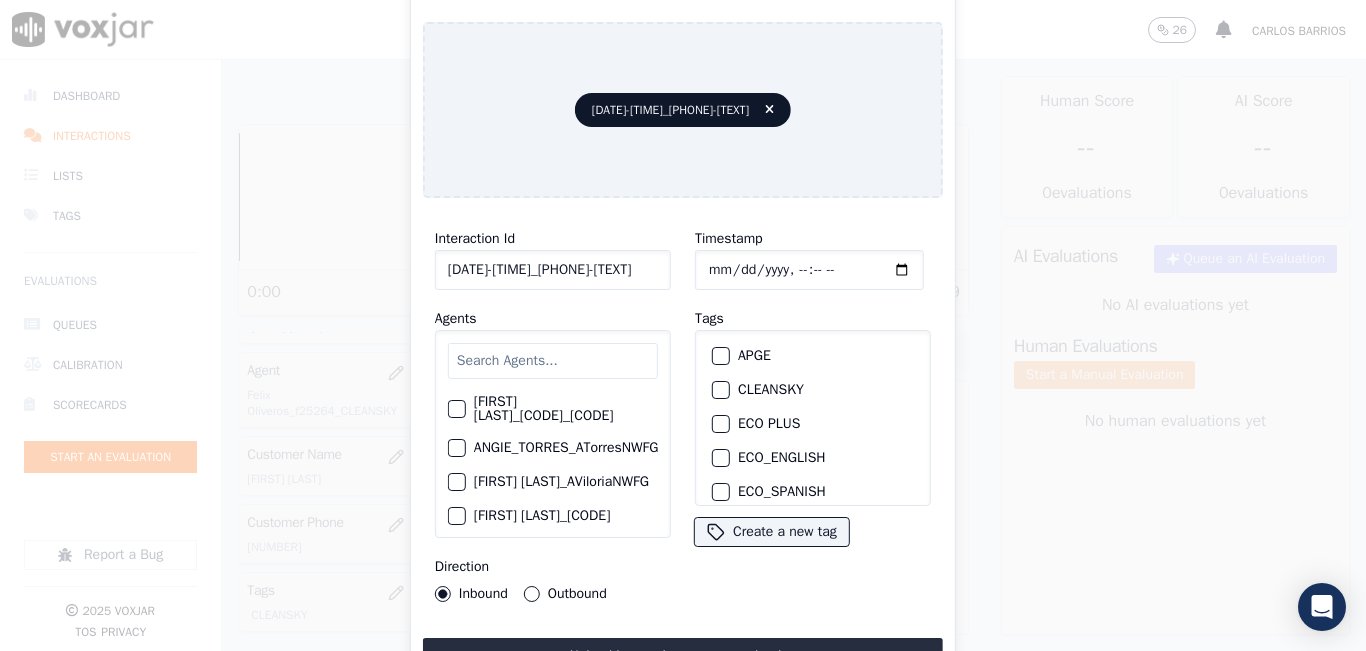click at bounding box center (553, 361) 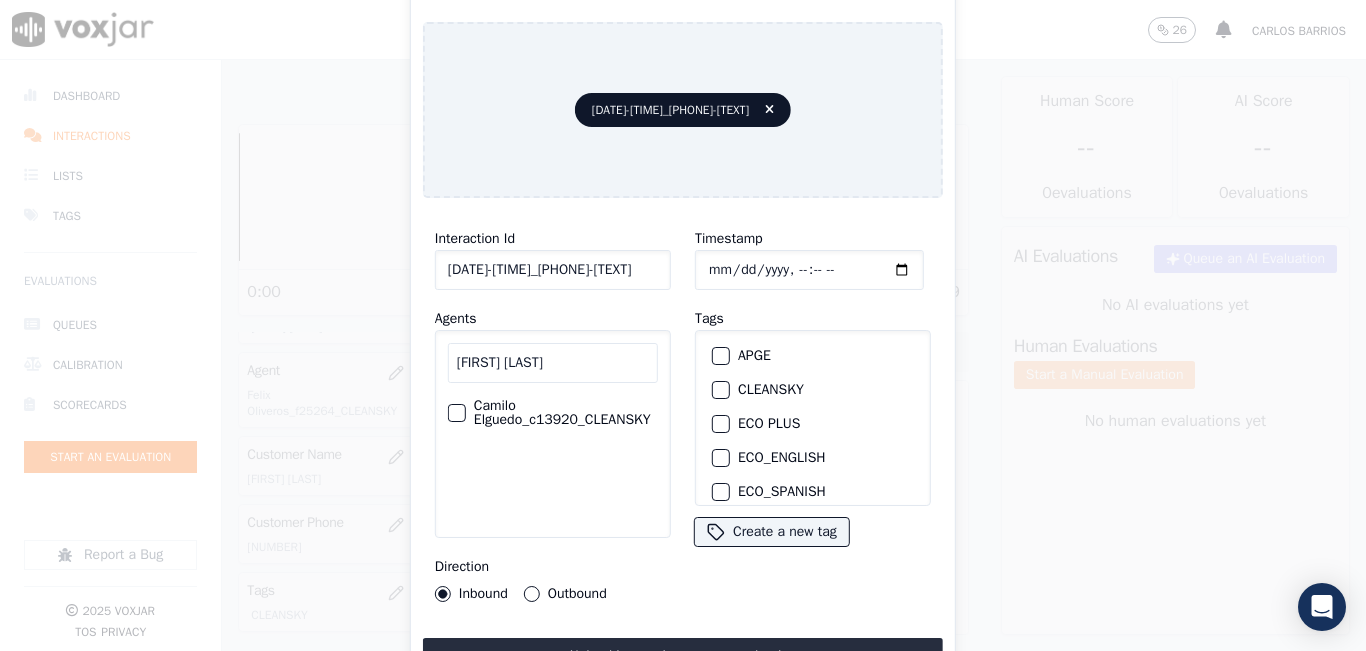 type on "CAMILO ELGUE" 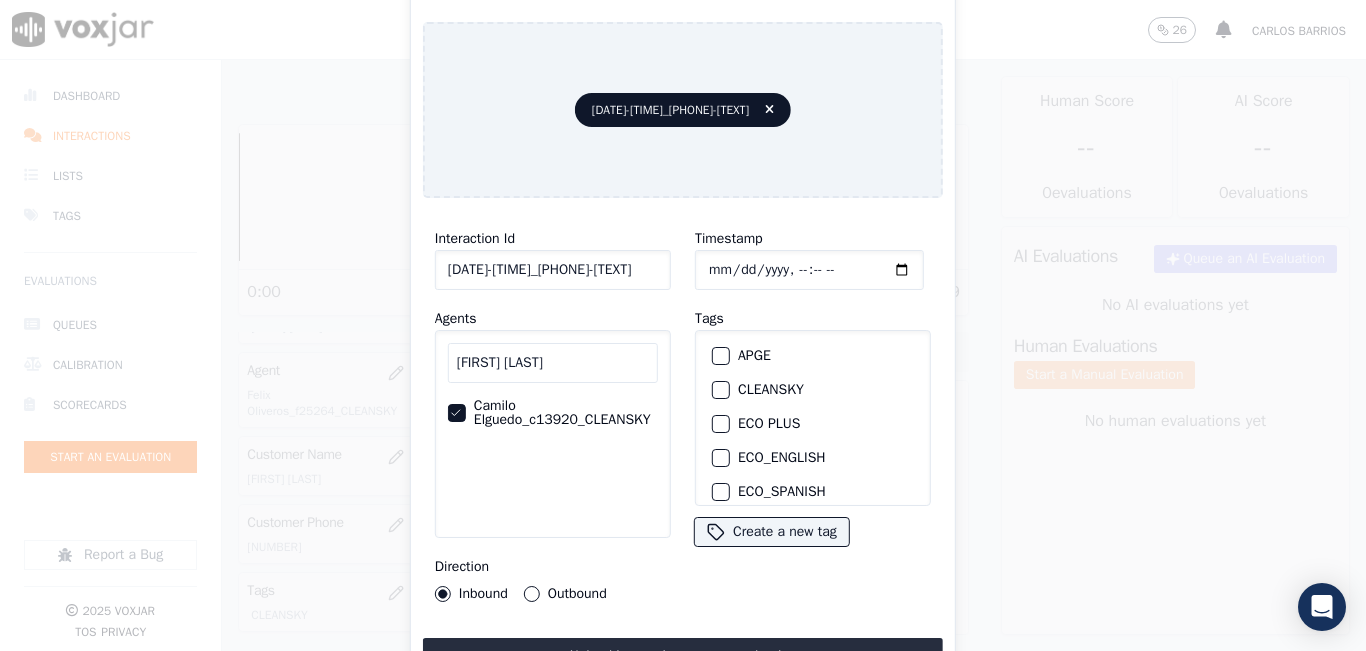 click at bounding box center [720, 390] 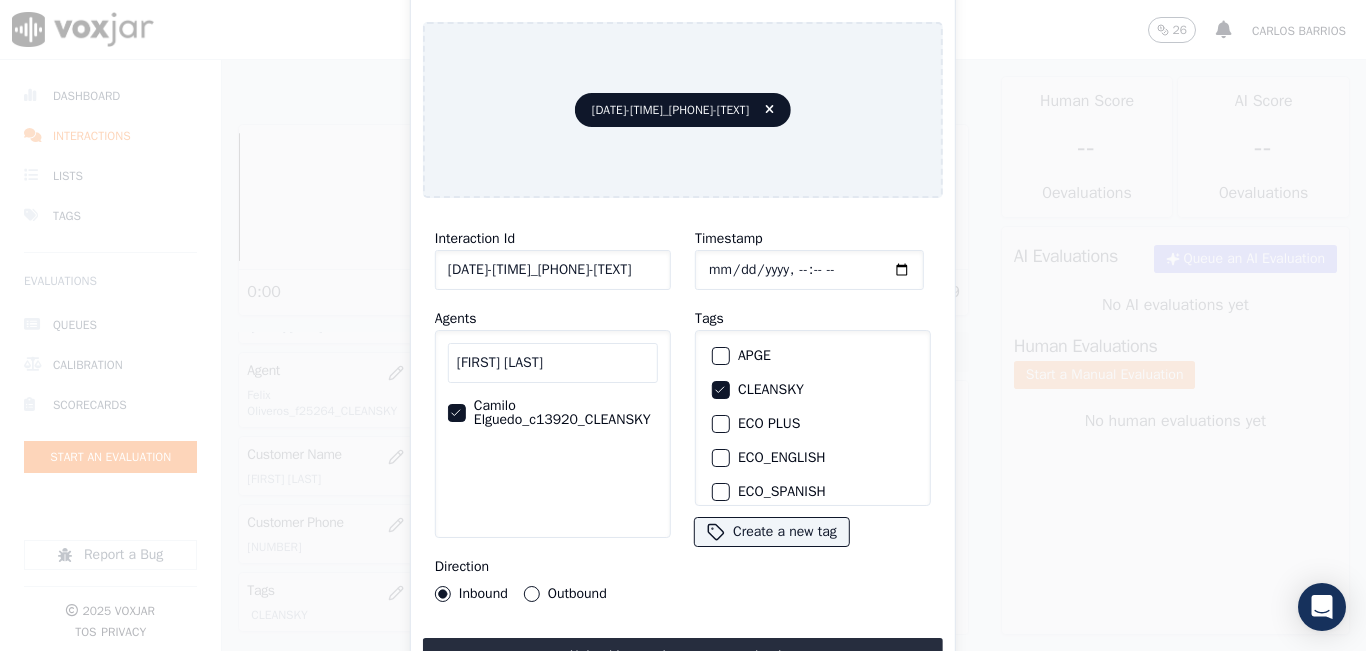click on "Outbound" at bounding box center [532, 594] 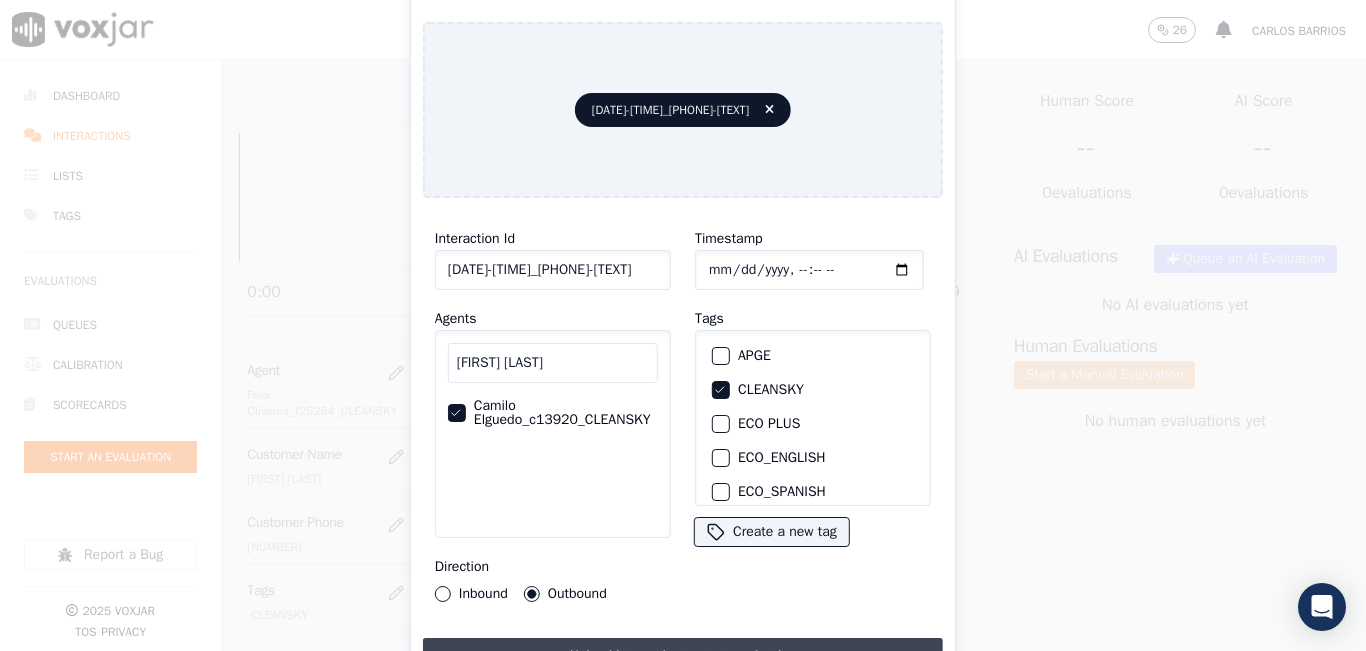 click on "Upload interaction to start evaluation" at bounding box center (683, 656) 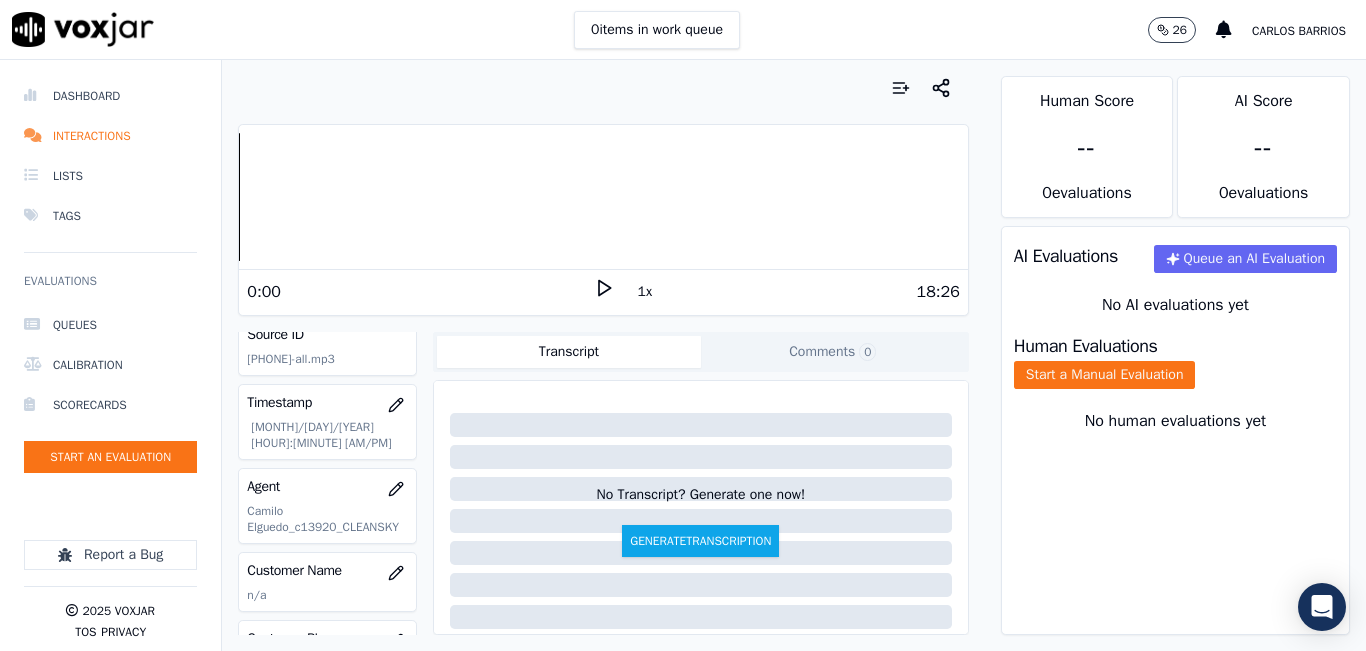 scroll, scrollTop: 200, scrollLeft: 0, axis: vertical 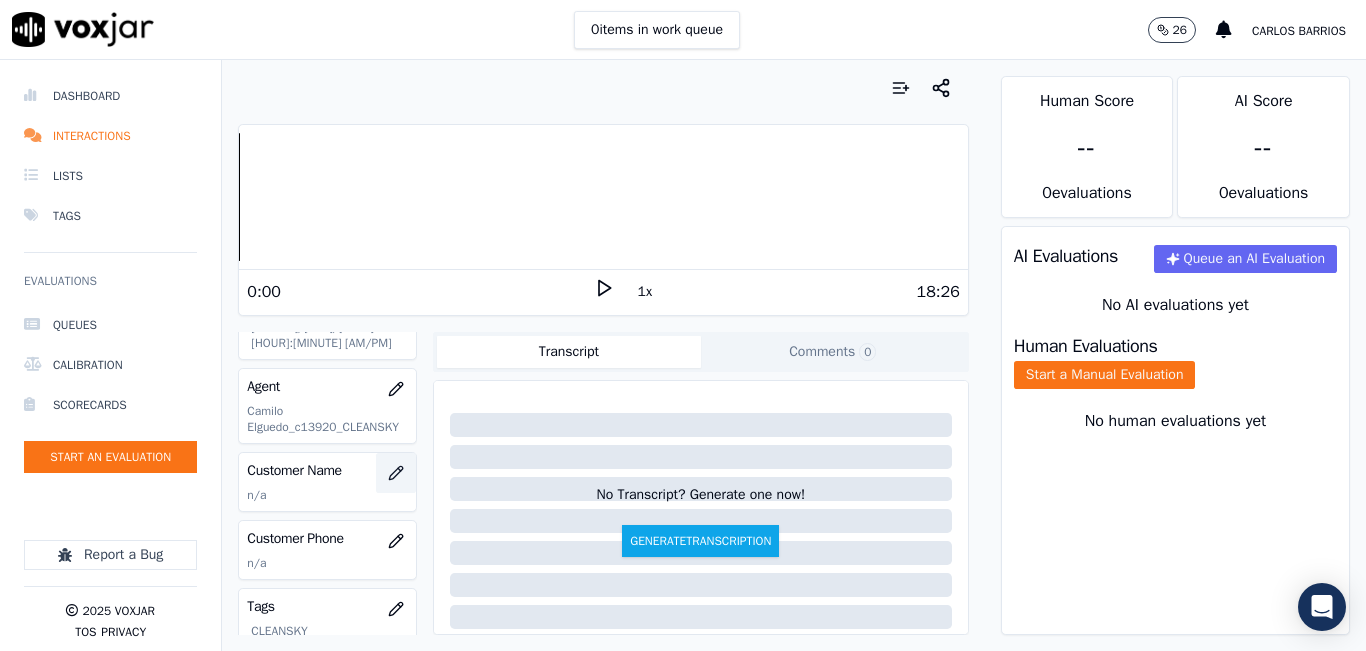 click 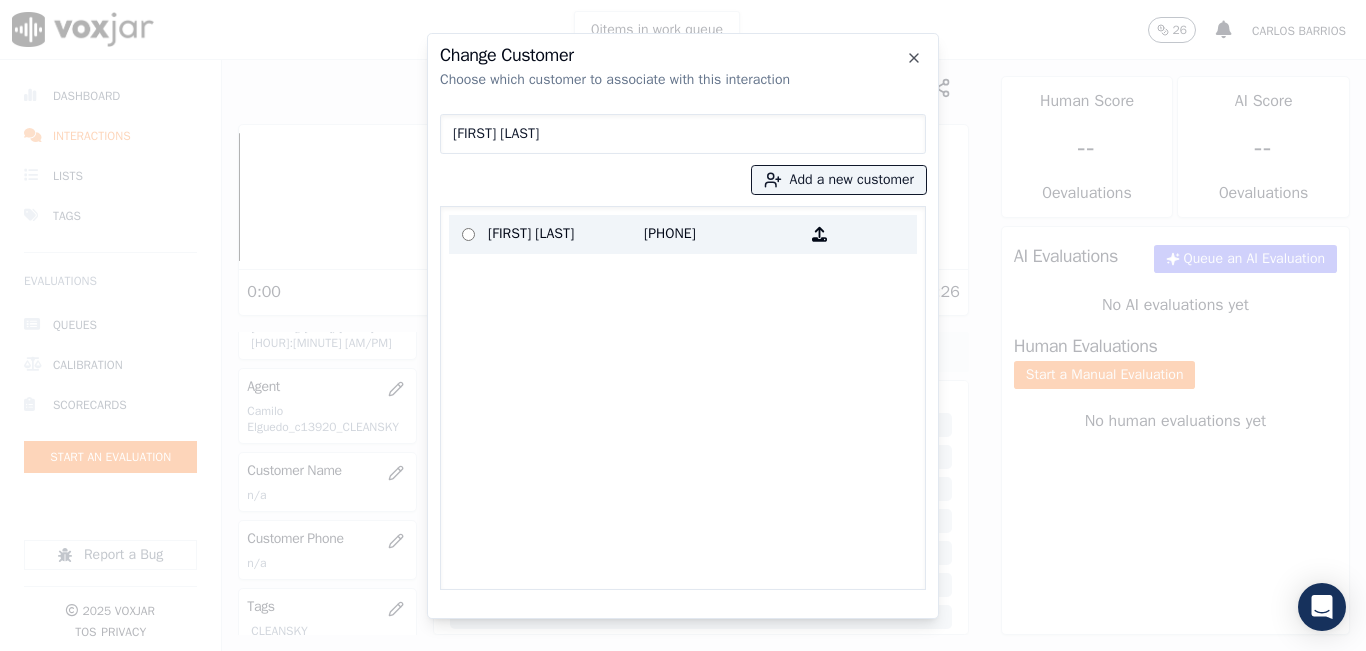 type on "ADAN CHAVEZ" 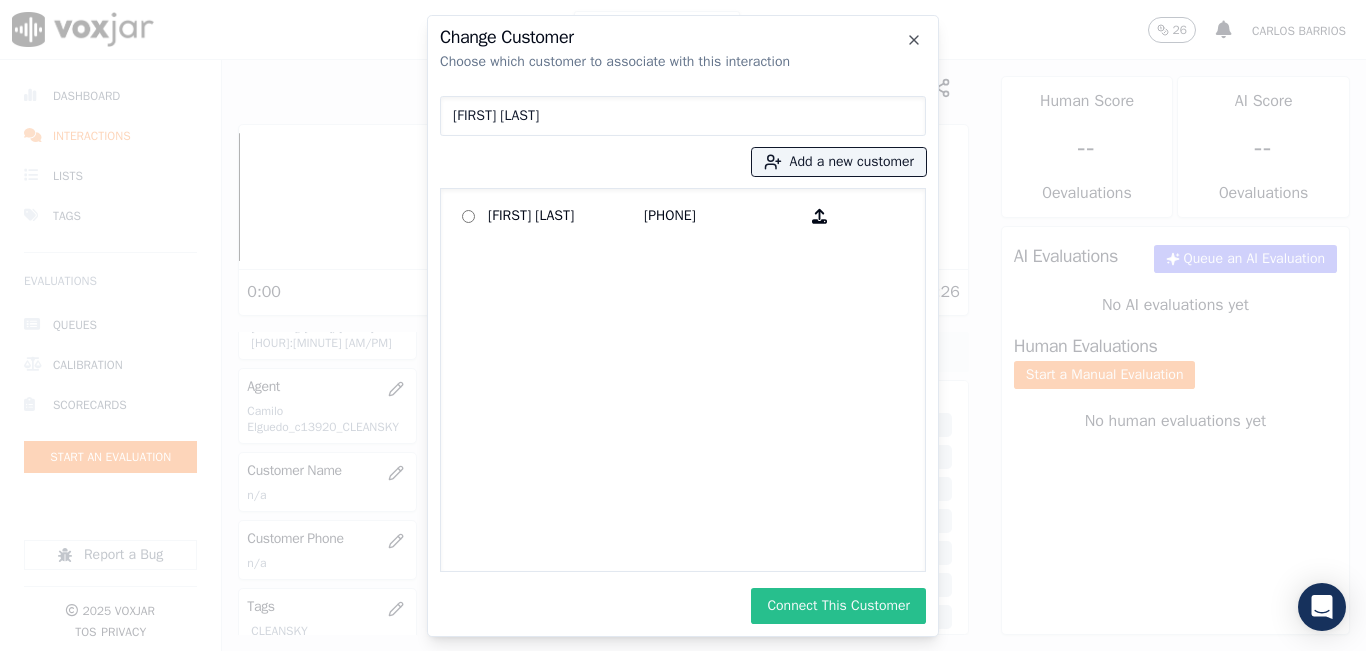 click on "Connect This Customer" at bounding box center [838, 606] 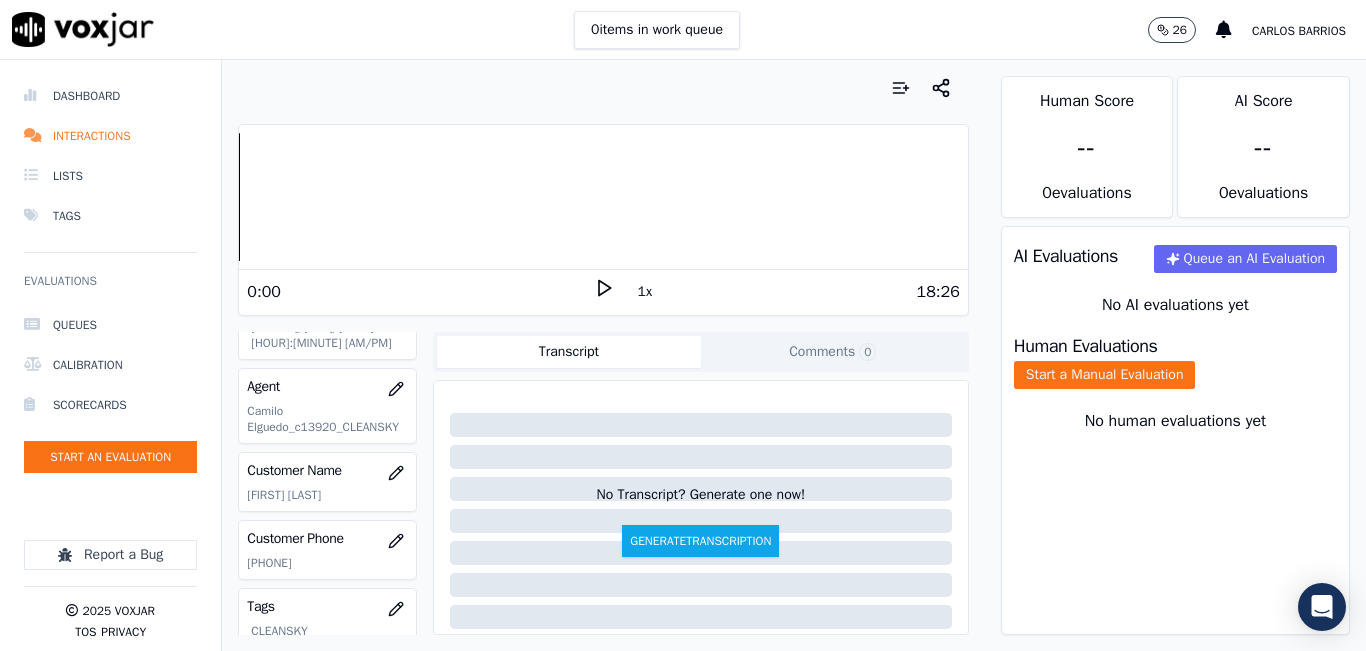 click on "0  items in work queue     26         [FIRST] [LAST]" at bounding box center [683, 30] 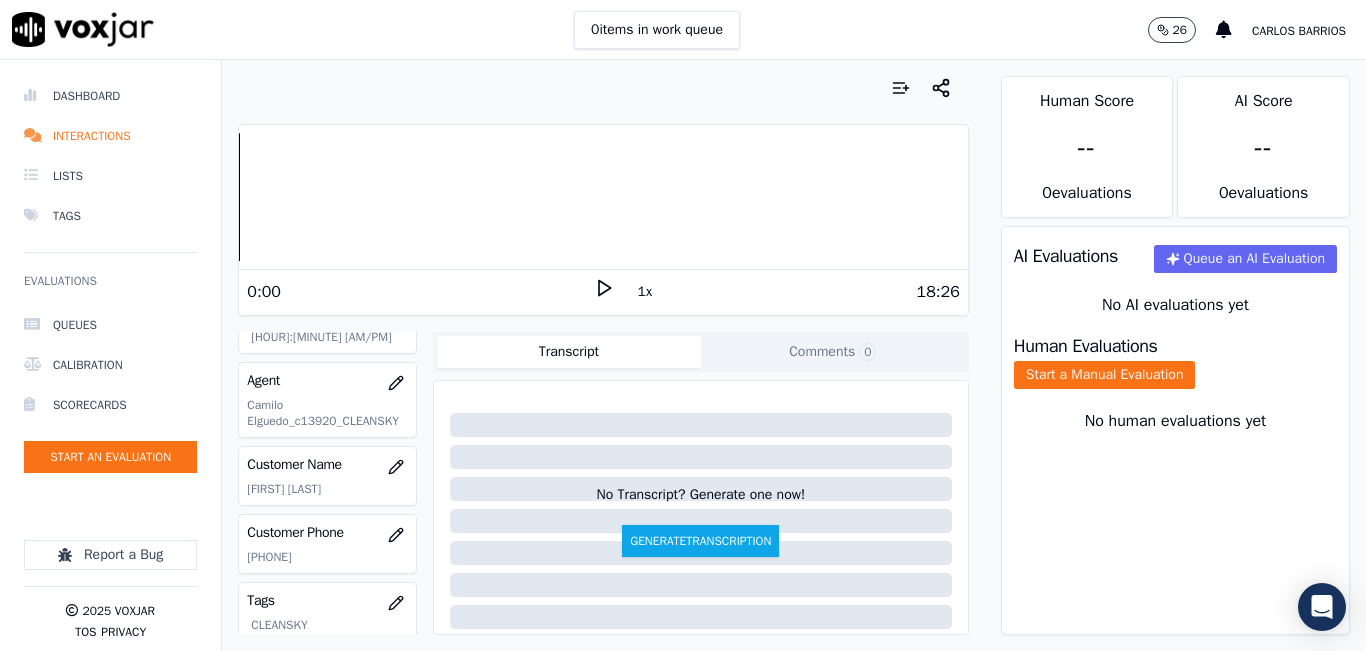 scroll, scrollTop: 278, scrollLeft: 0, axis: vertical 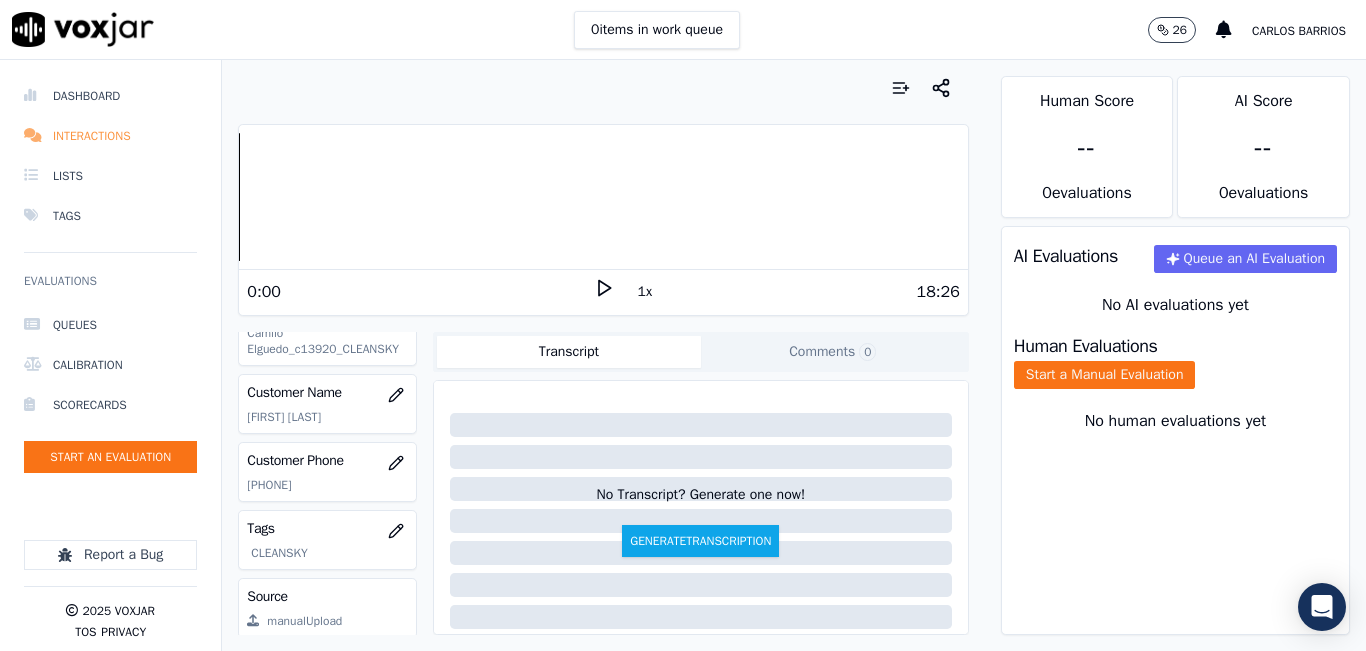 click on "Interactions" at bounding box center (110, 136) 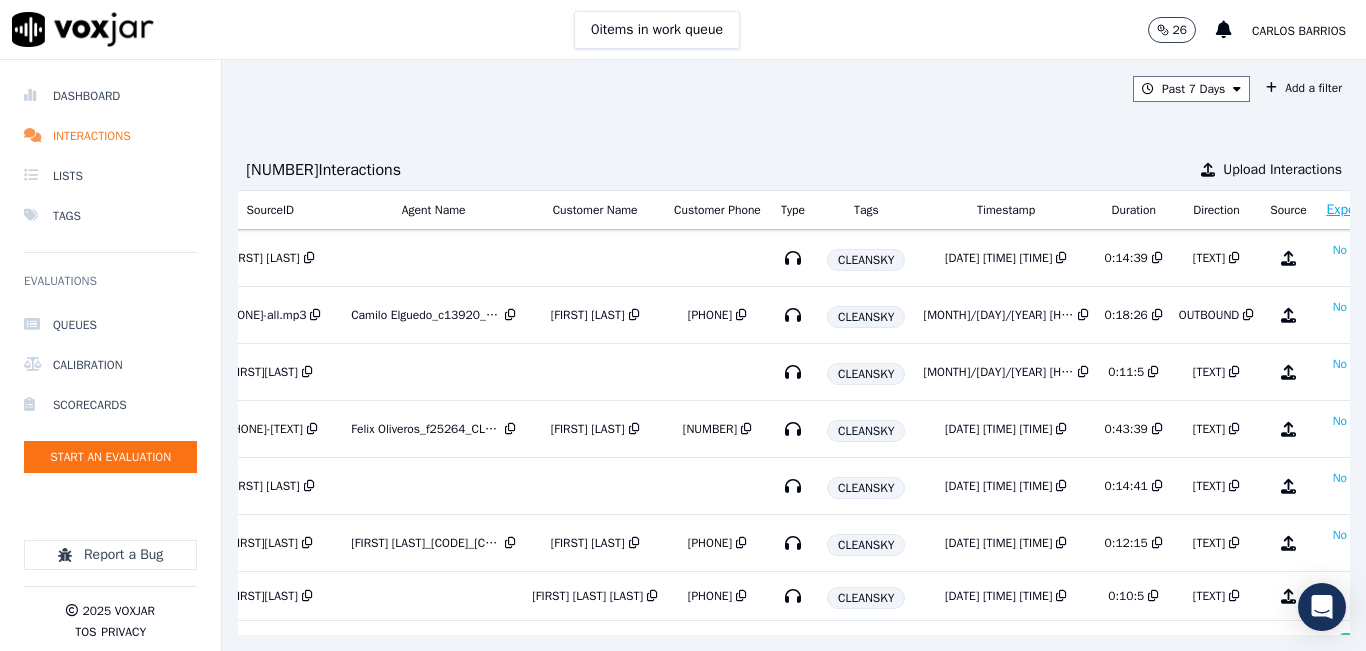 scroll, scrollTop: 0, scrollLeft: 327, axis: horizontal 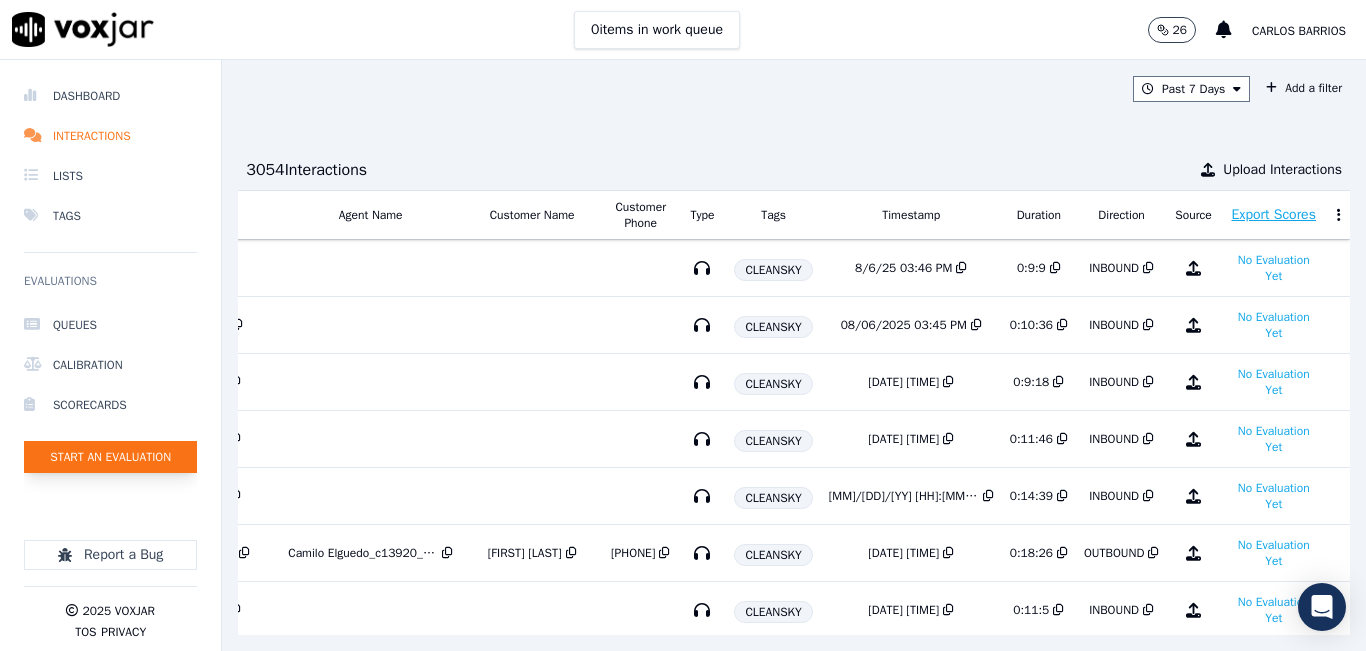 click on "Start an Evaluation" 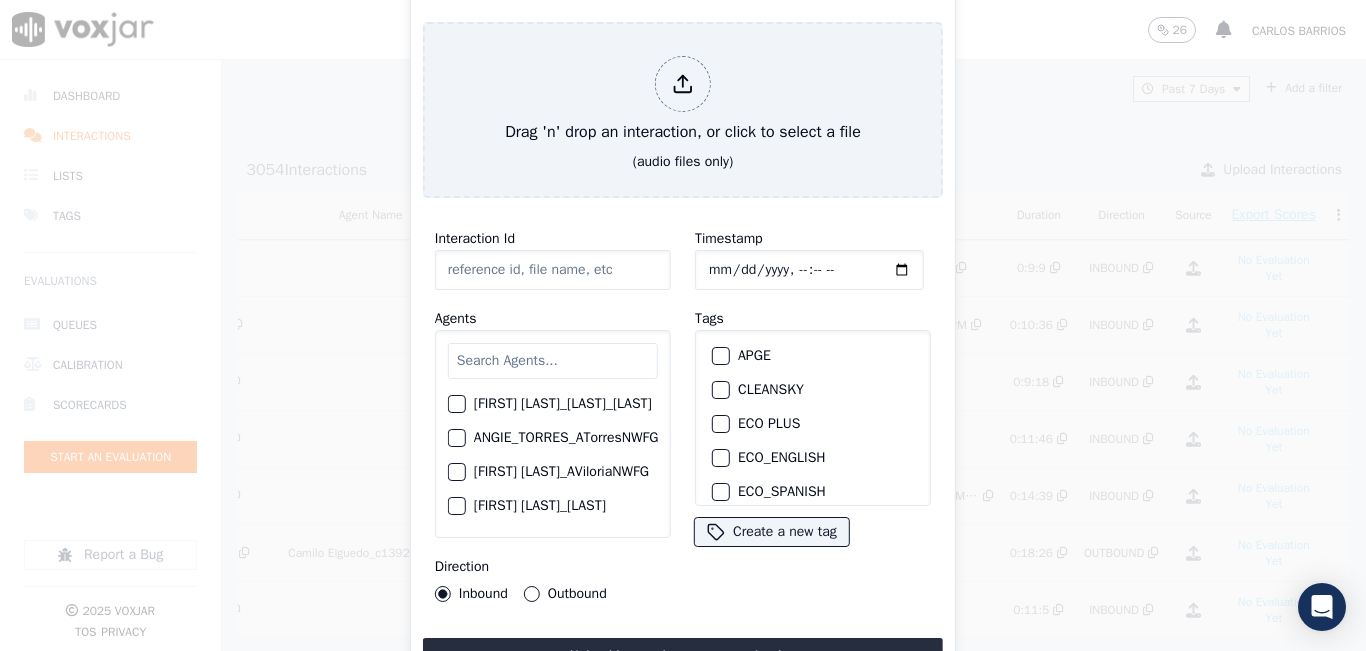 click at bounding box center [553, 361] 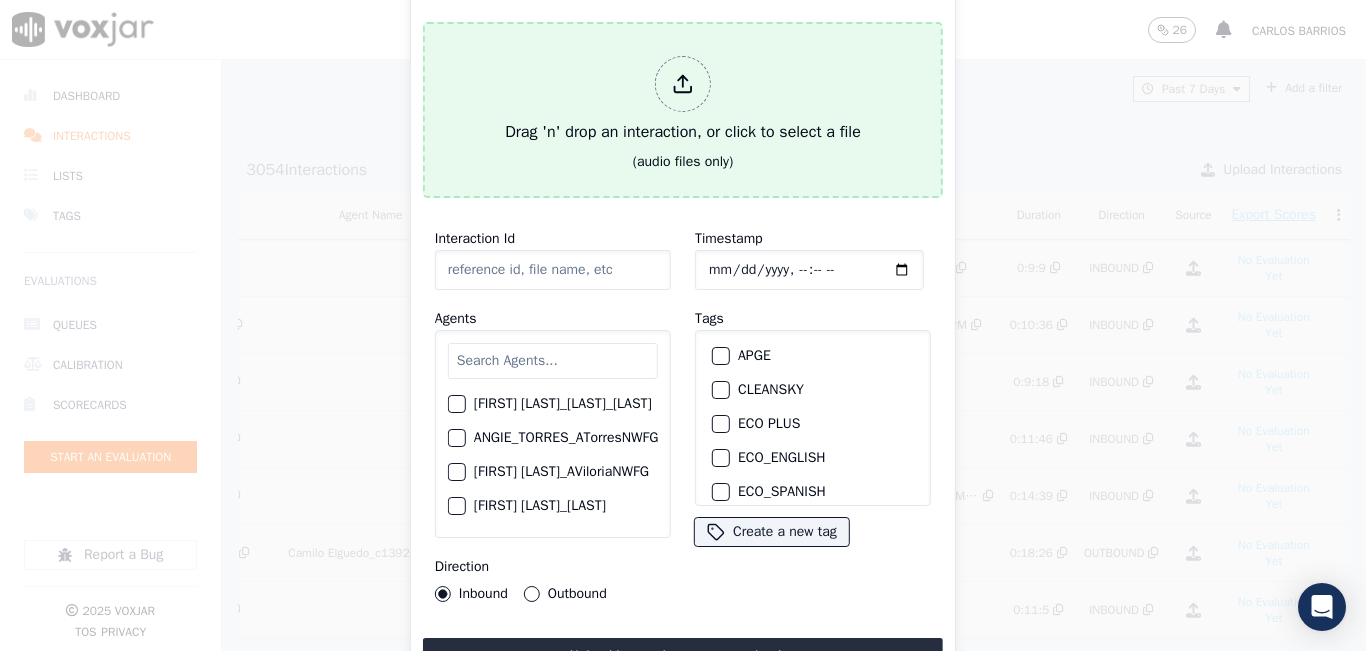 click on "Drag 'n' drop an interaction, or click to select a file" at bounding box center [683, 100] 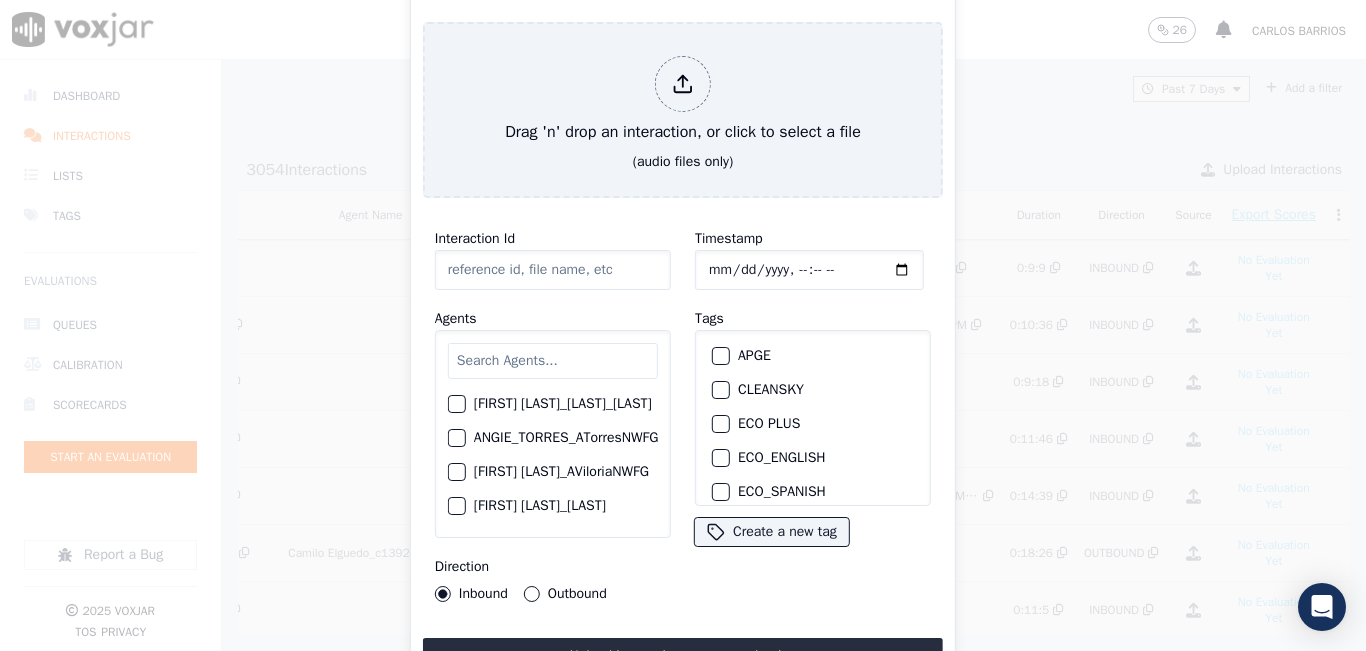 type on "20250805-124217_6107414027-all.mp3" 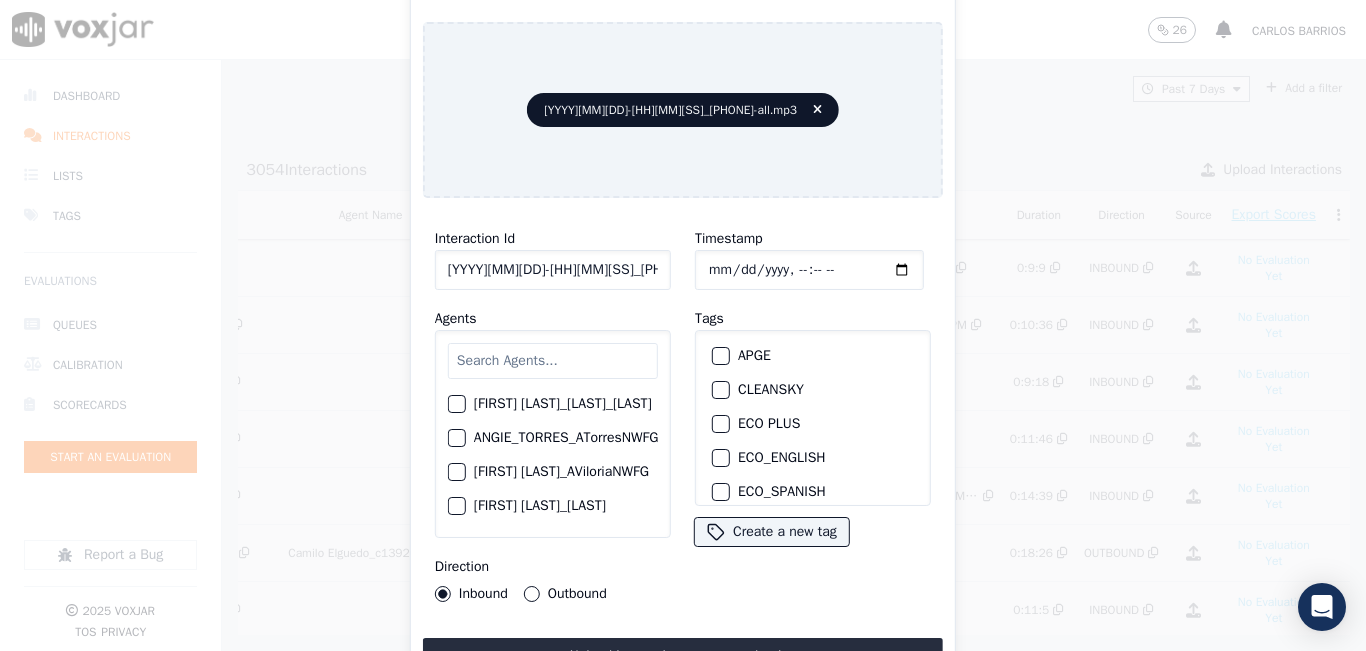 click at bounding box center (553, 361) 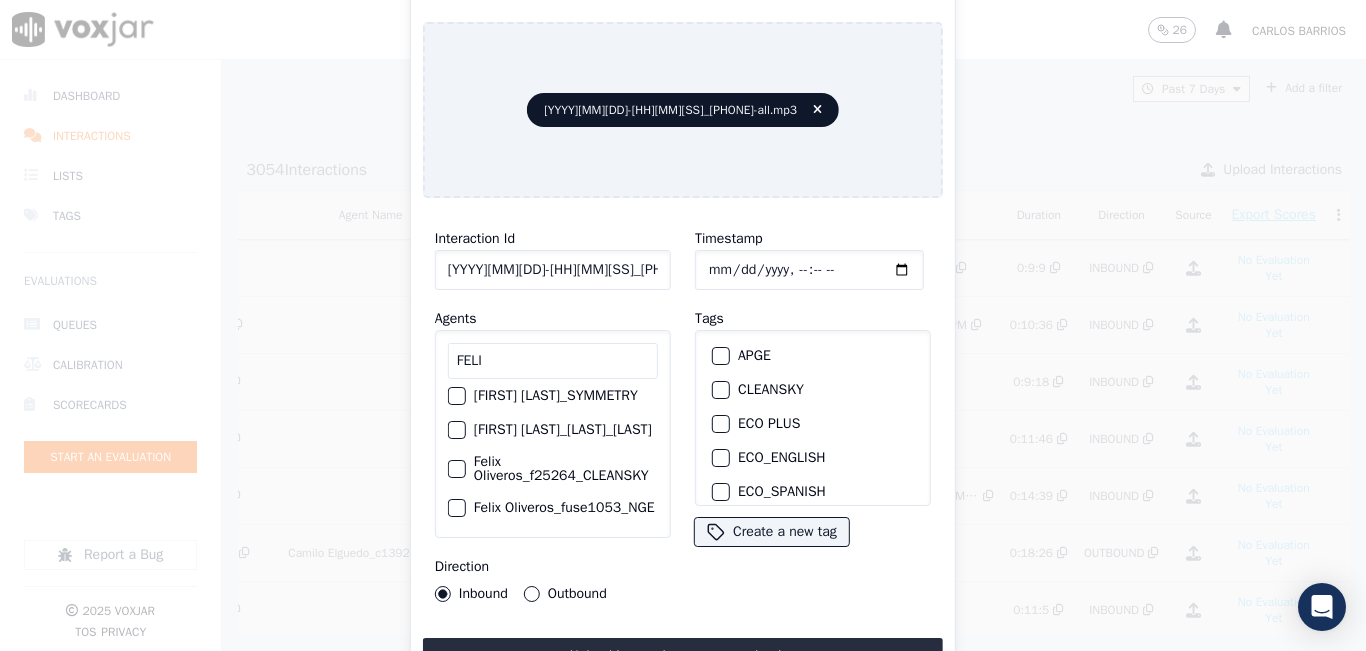scroll, scrollTop: 132, scrollLeft: 0, axis: vertical 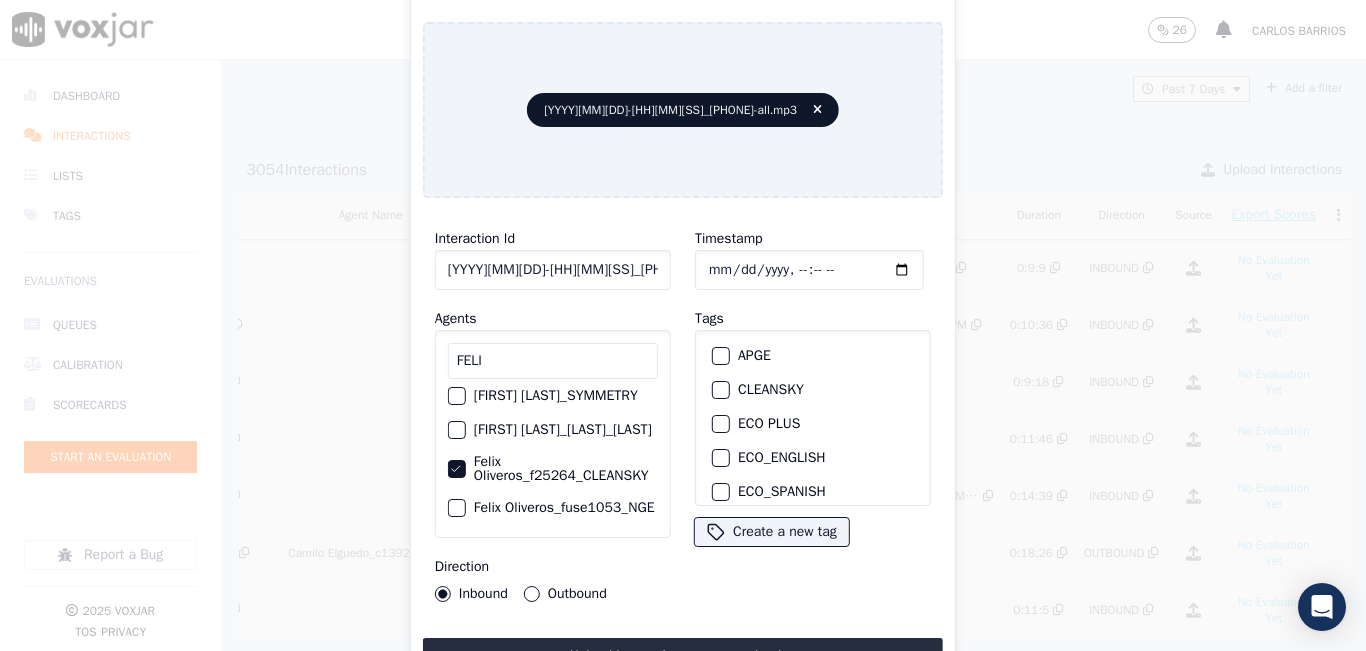 click on "Outbound" at bounding box center [532, 594] 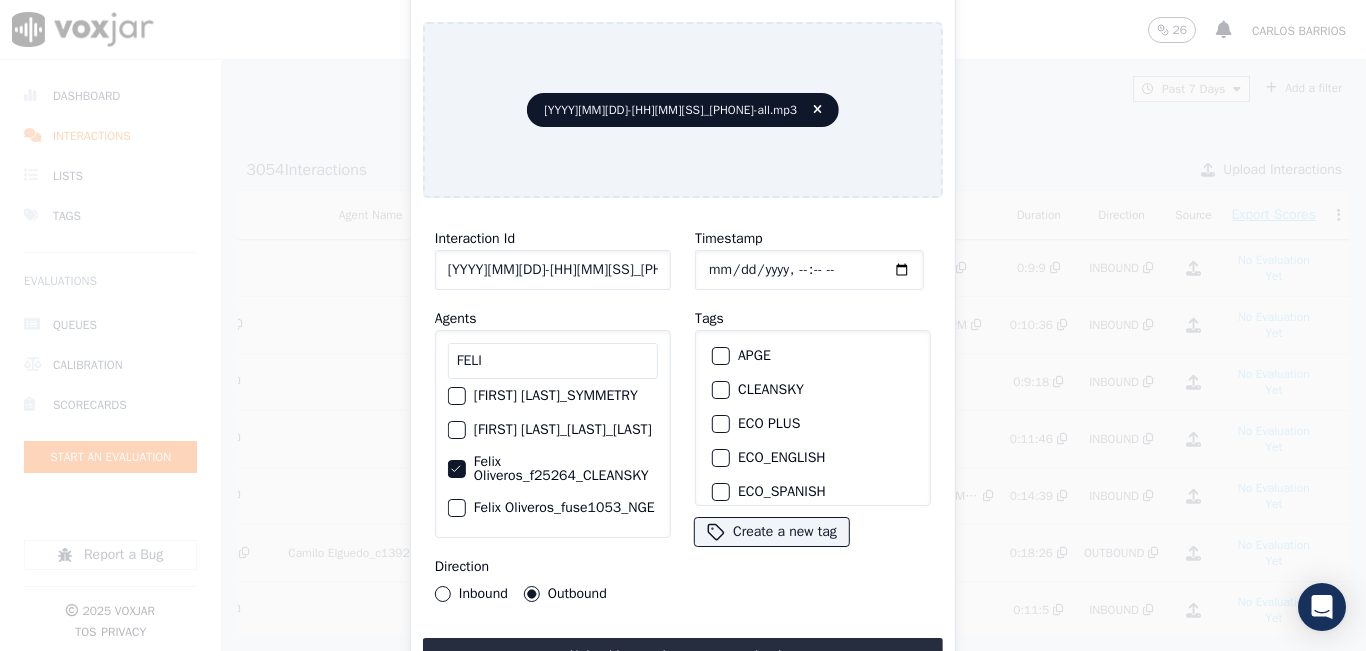 click at bounding box center (720, 390) 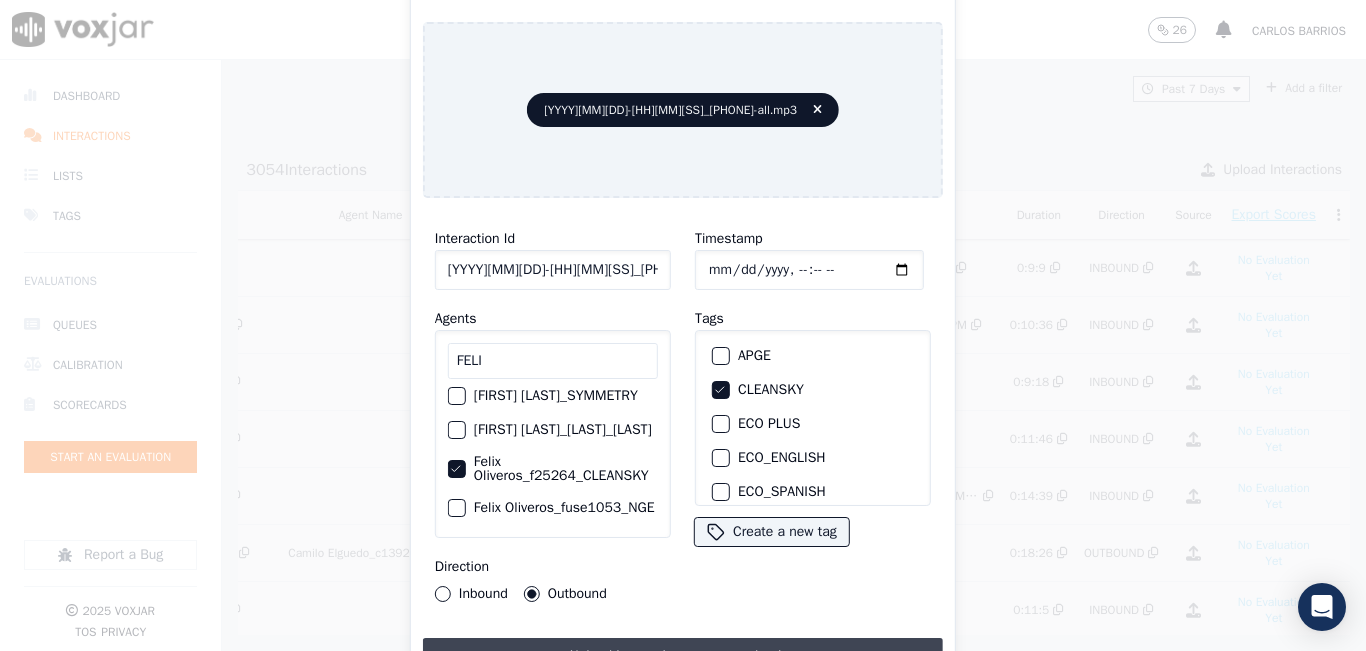 click on "Upload interaction to start evaluation" at bounding box center [683, 656] 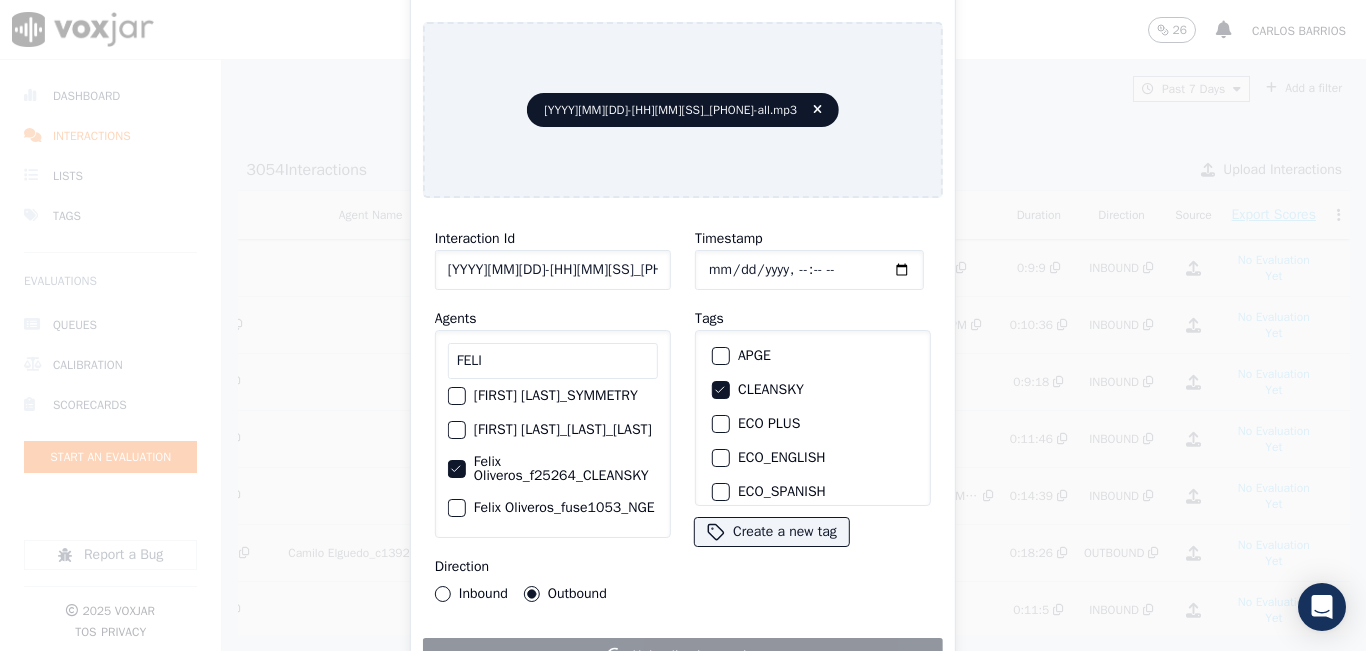 click on "Timestamp" at bounding box center [813, 258] 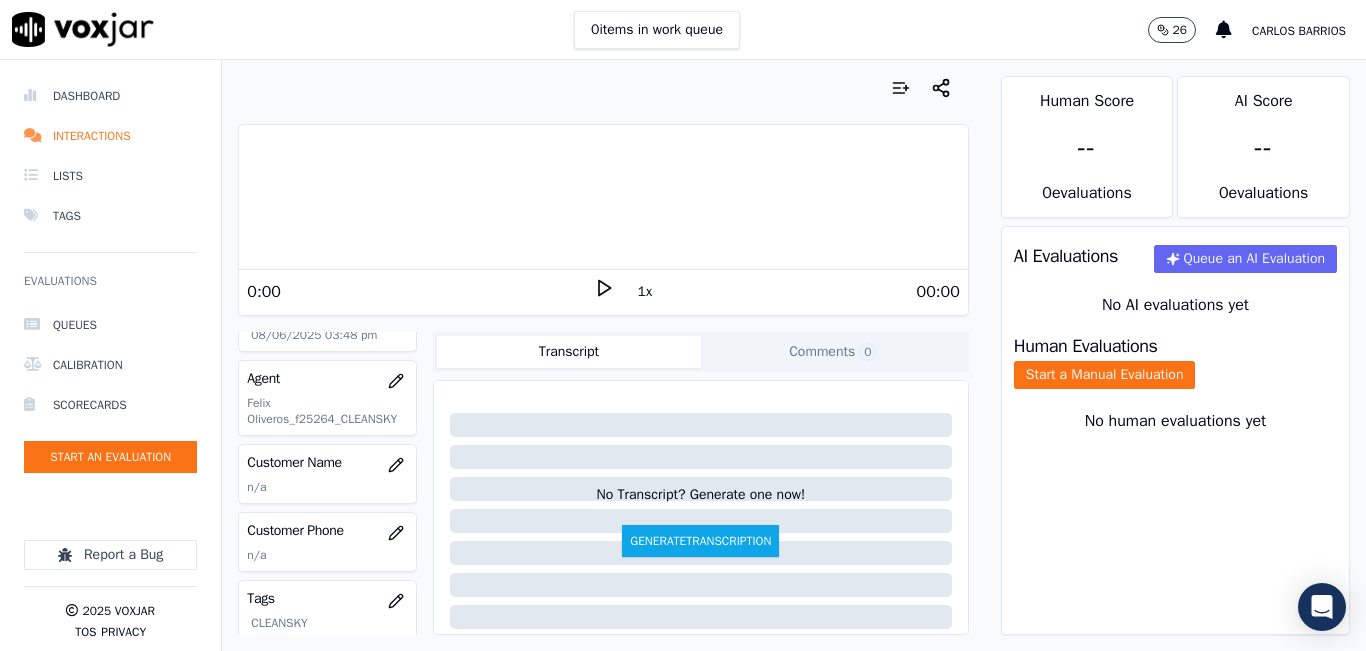 scroll, scrollTop: 200, scrollLeft: 0, axis: vertical 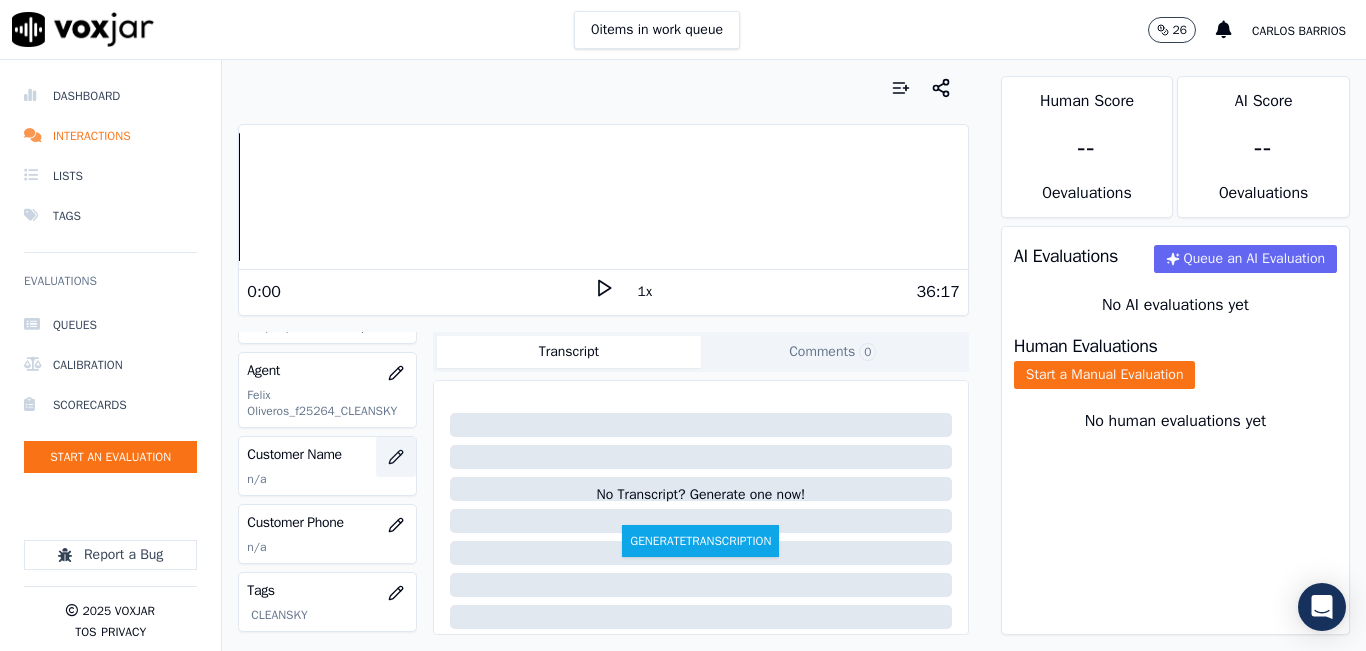 click at bounding box center [396, 457] 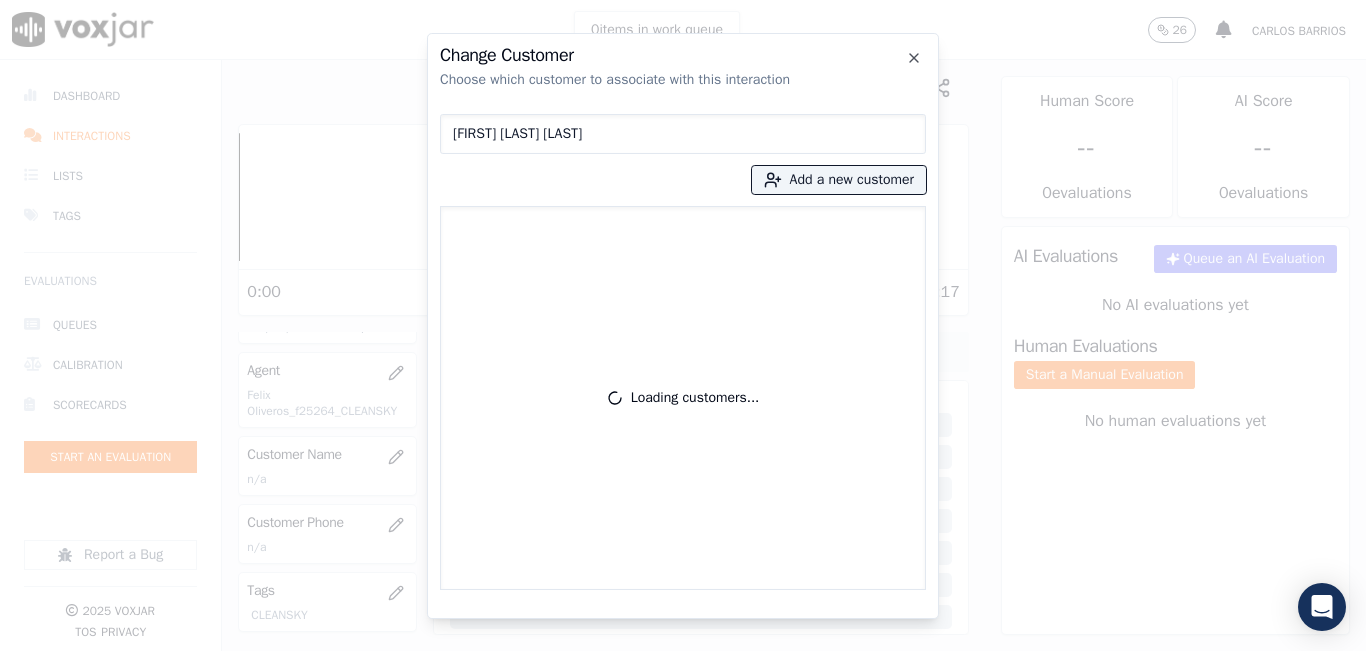 type on "WYLTON REYES FRANCISCO" 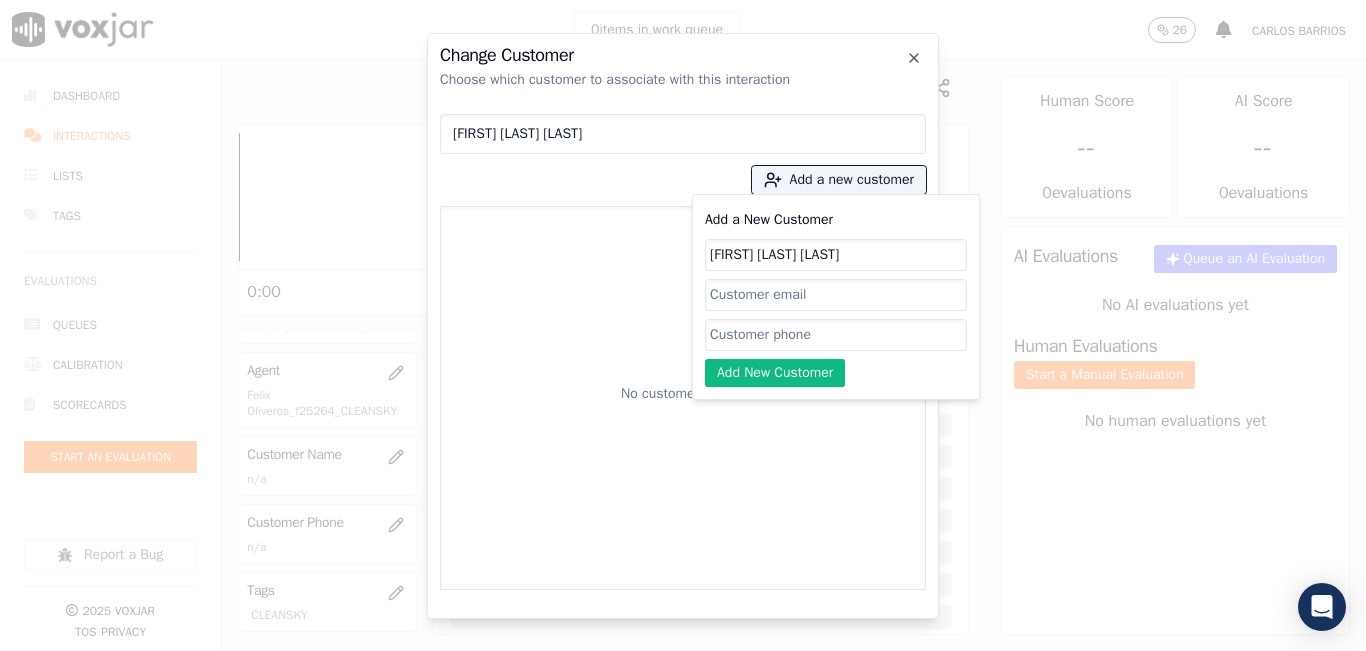 type on "WYLTON REYES FRANCISCO" 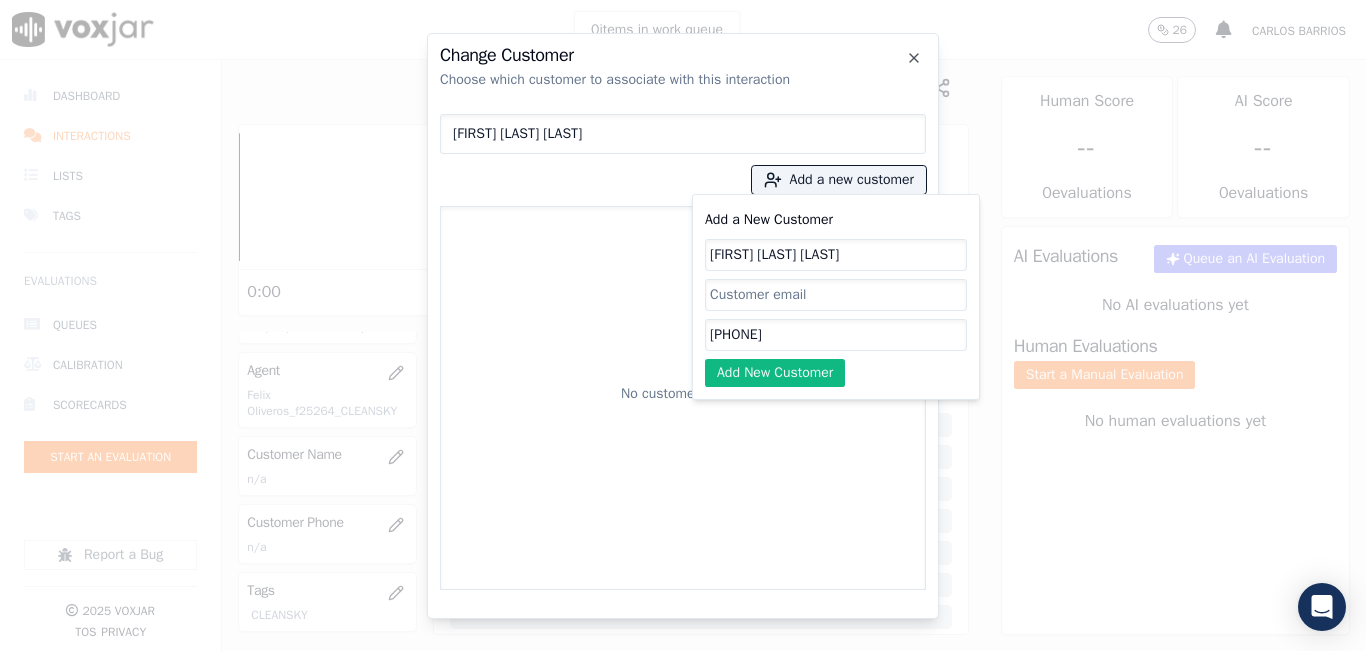 type on "6107414027" 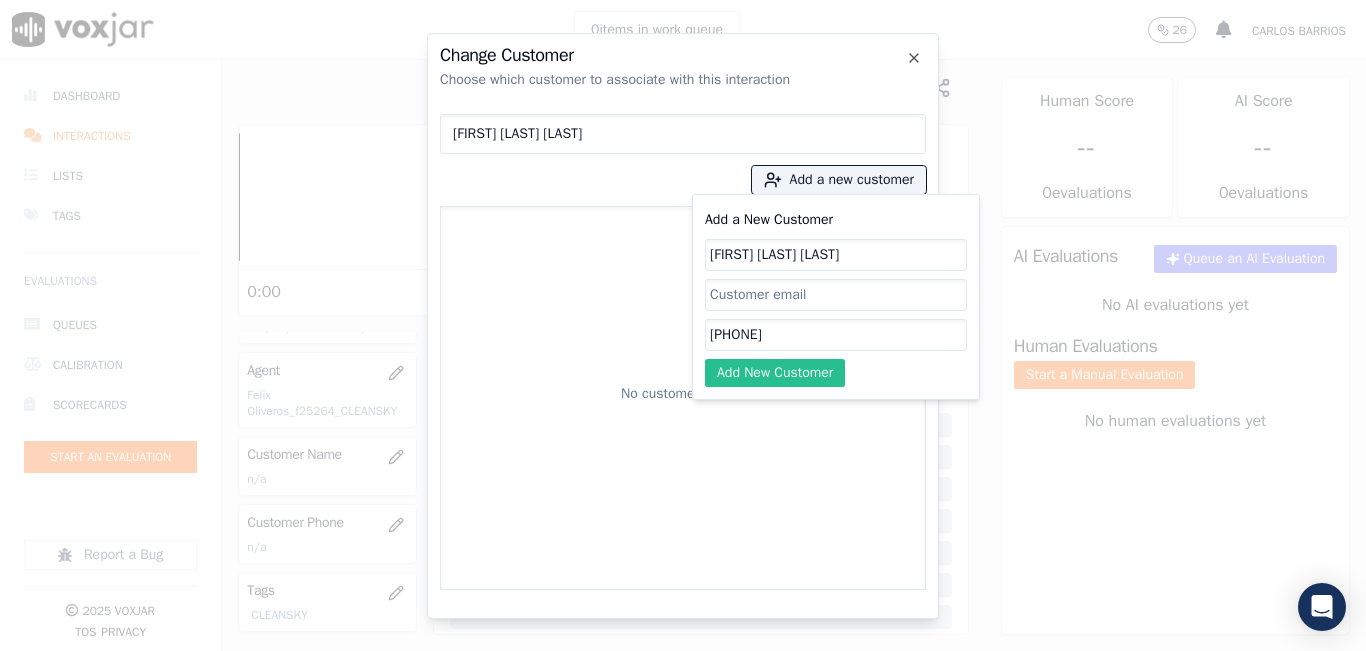 click on "Add New Customer" 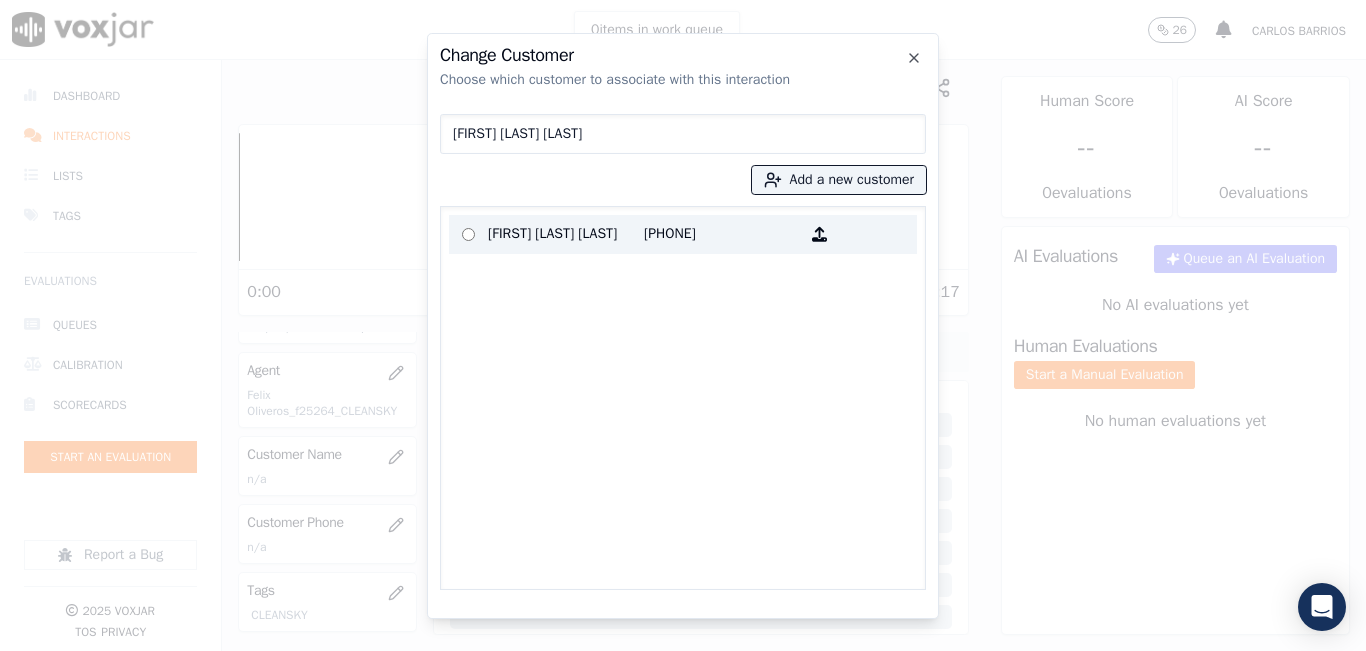 click on "WYLTON REYES FRANCISCO" at bounding box center (566, 234) 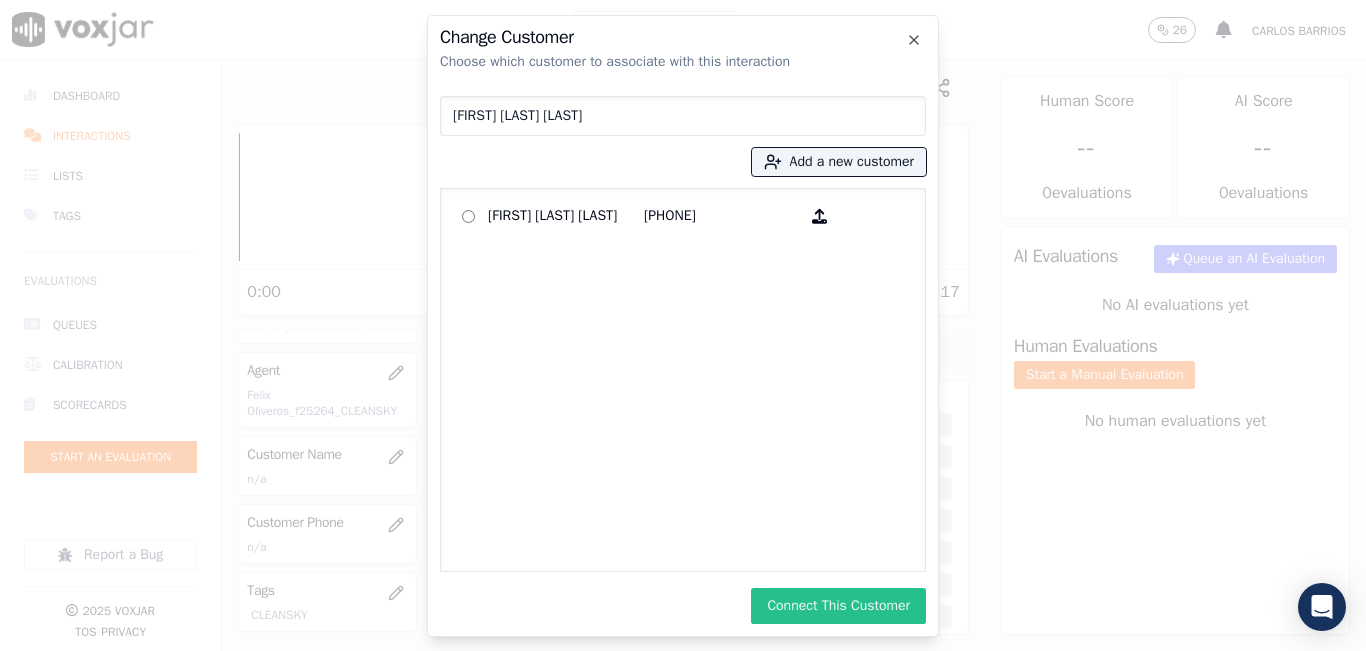 click on "Connect This Customer" at bounding box center [838, 606] 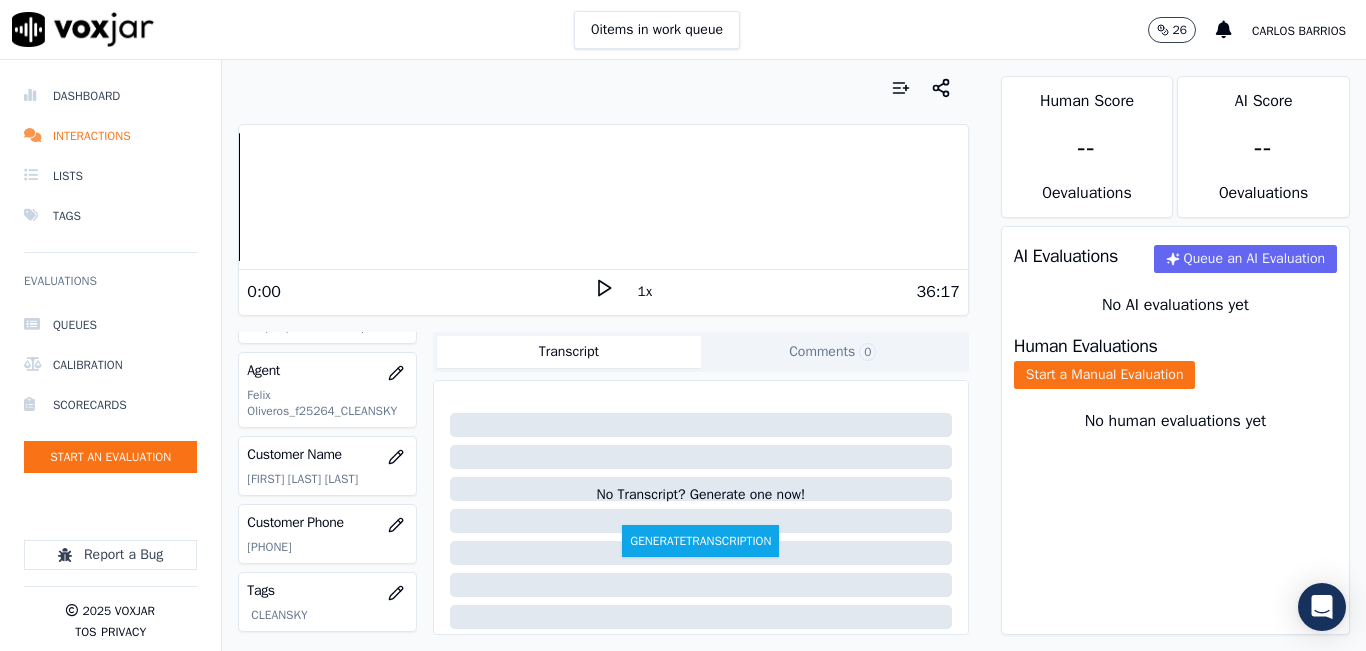 click at bounding box center [603, 88] 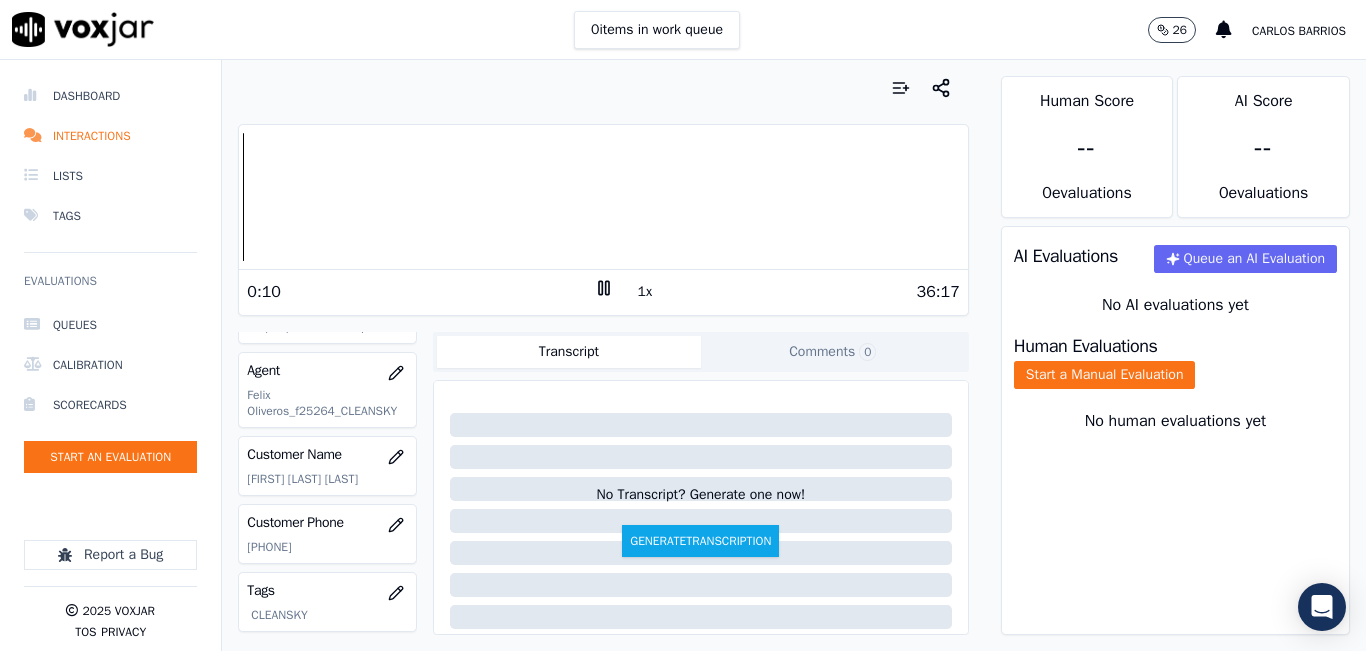 click on "0  items in work queue     26         [FIRST] [LAST]" at bounding box center (683, 30) 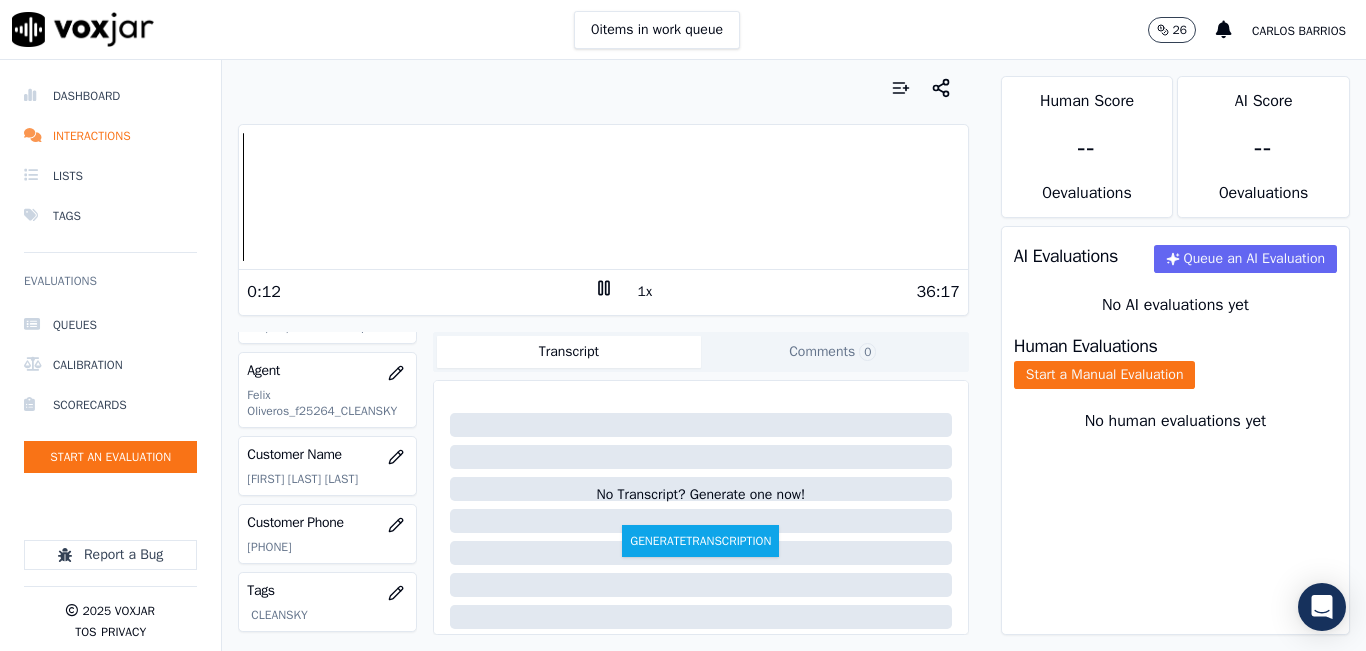 click 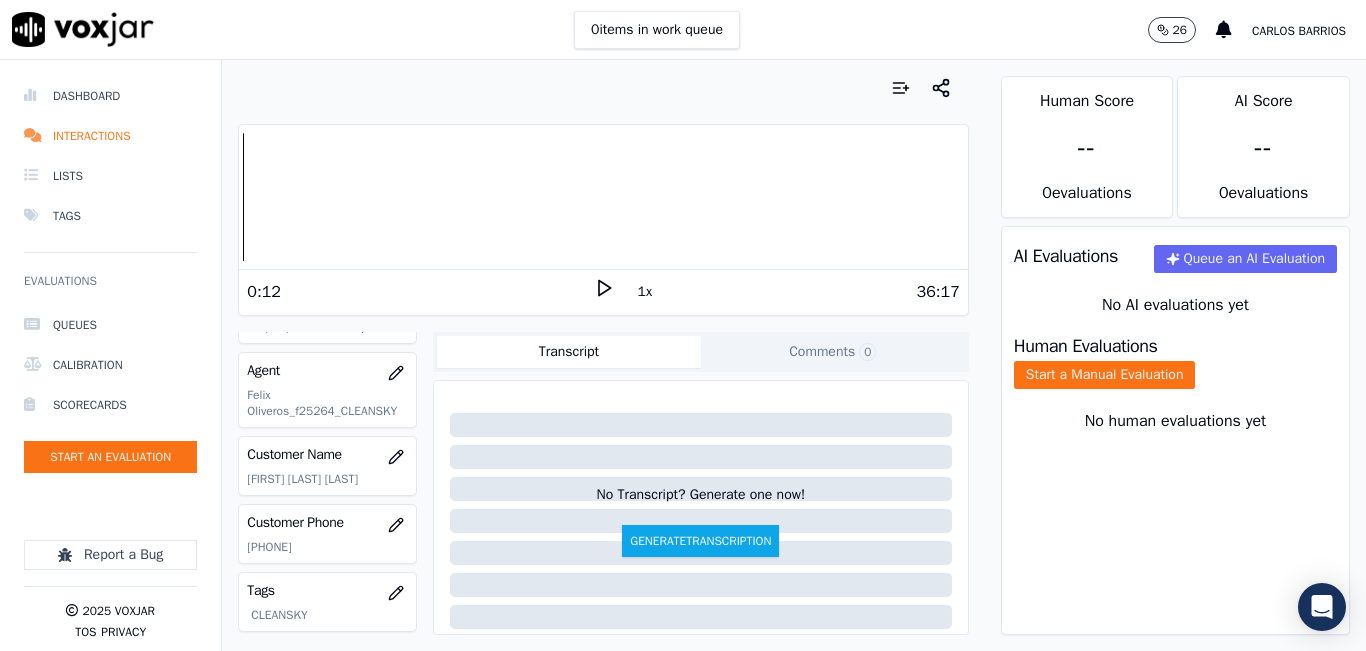 click on "0  items in work queue     26         [FIRST] [LAST]" at bounding box center [683, 30] 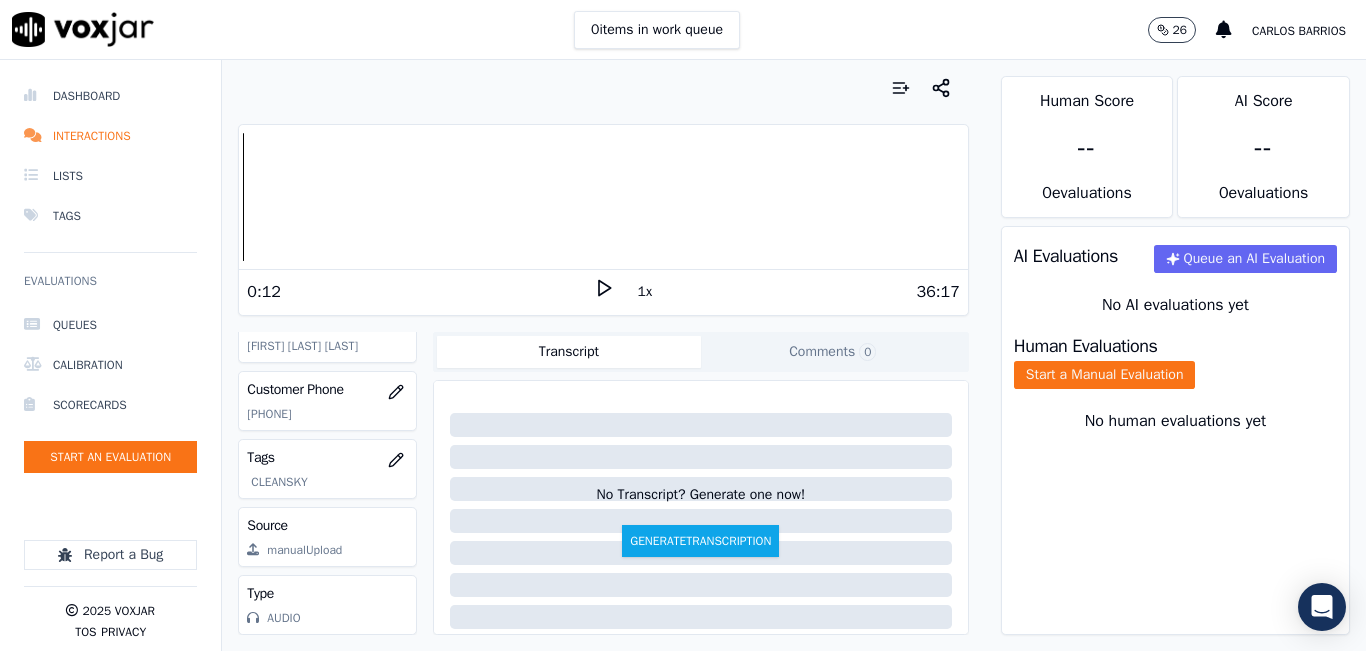 scroll, scrollTop: 394, scrollLeft: 0, axis: vertical 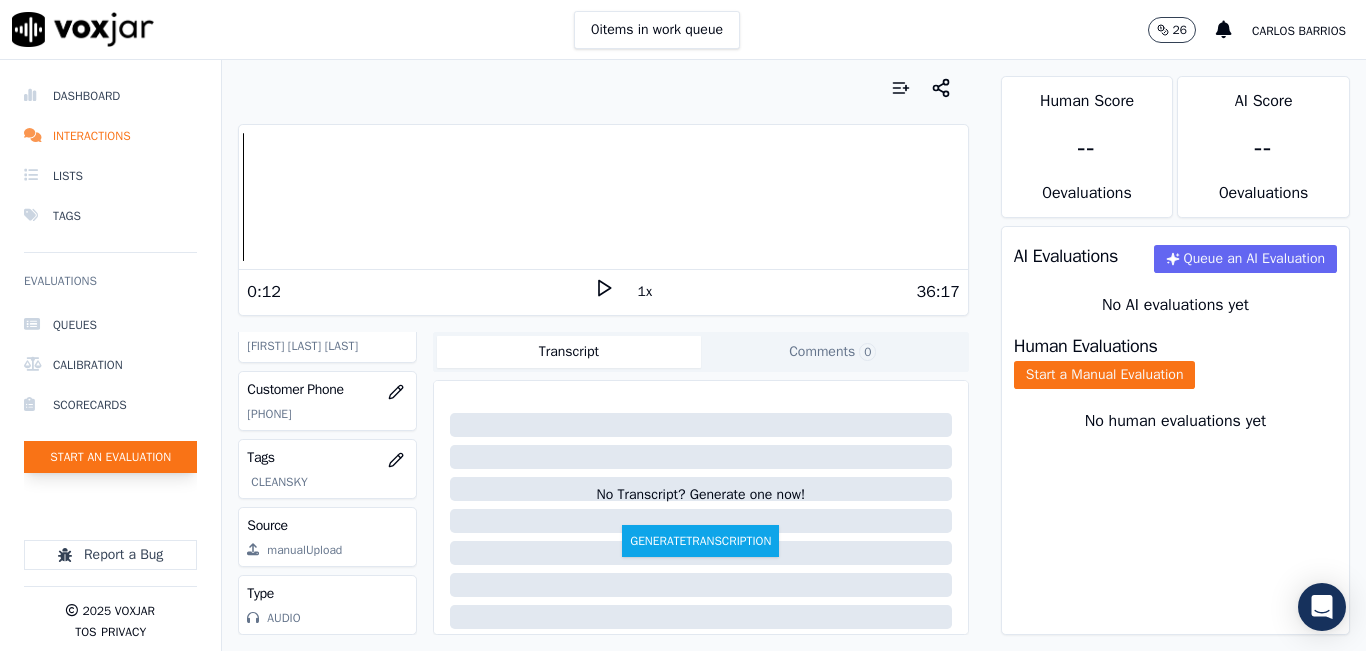 click on "Start an Evaluation" 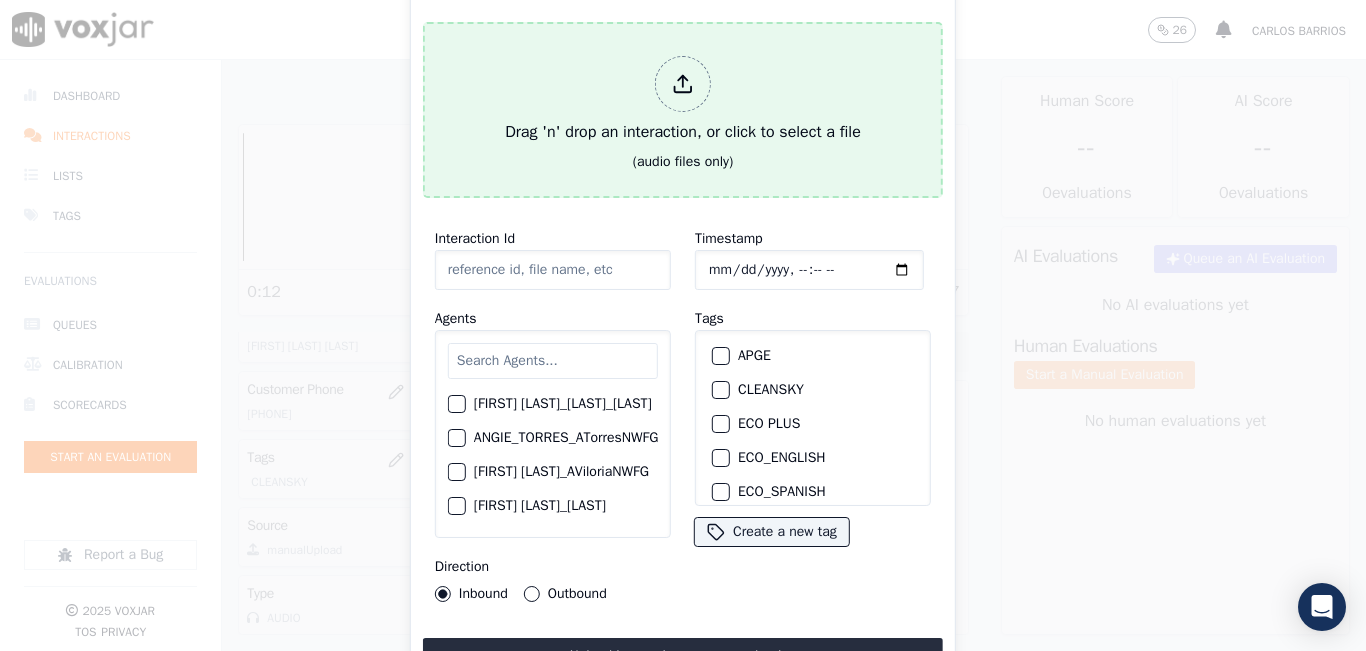 click on "Drag 'n' drop an interaction, or click to select a file" at bounding box center [683, 100] 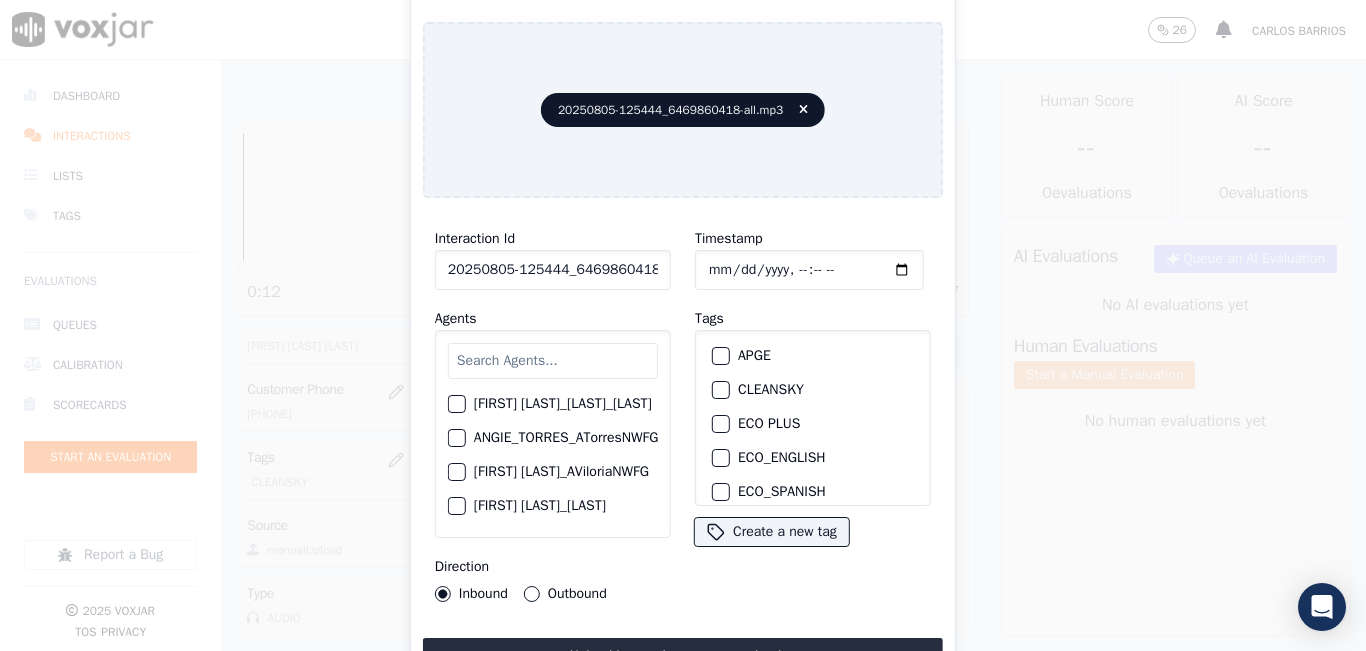 click at bounding box center [553, 361] 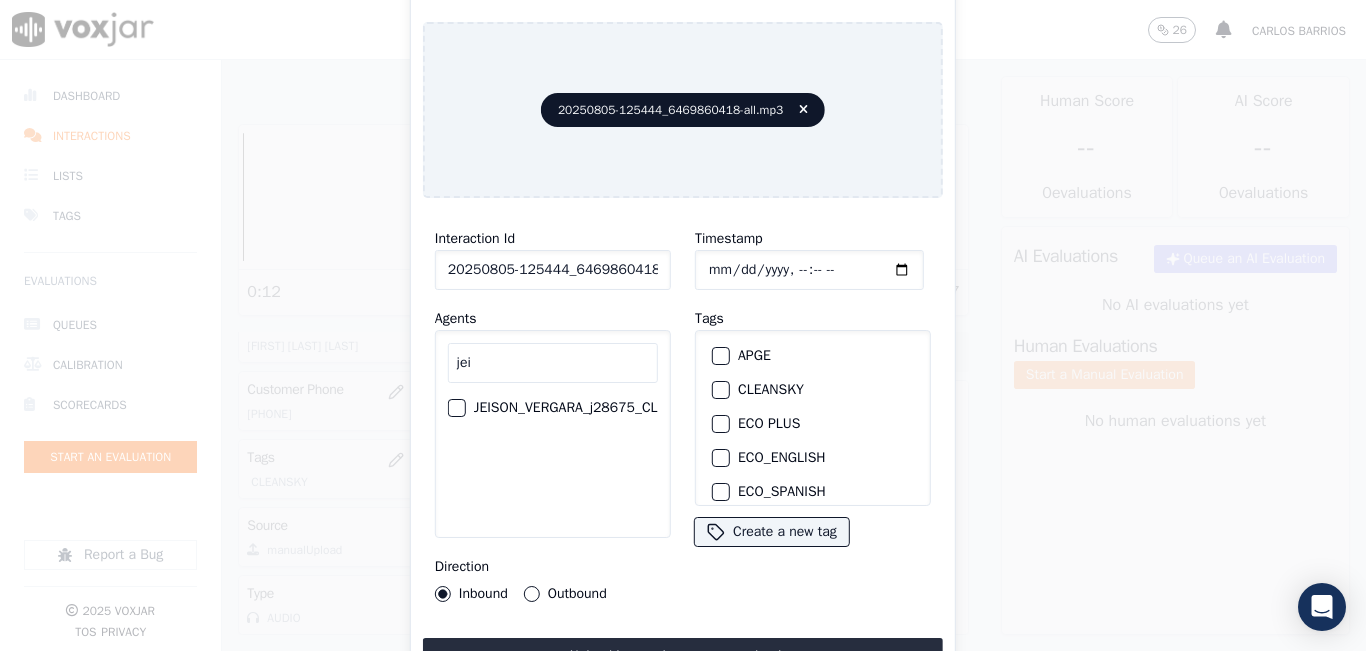 type on "jei" 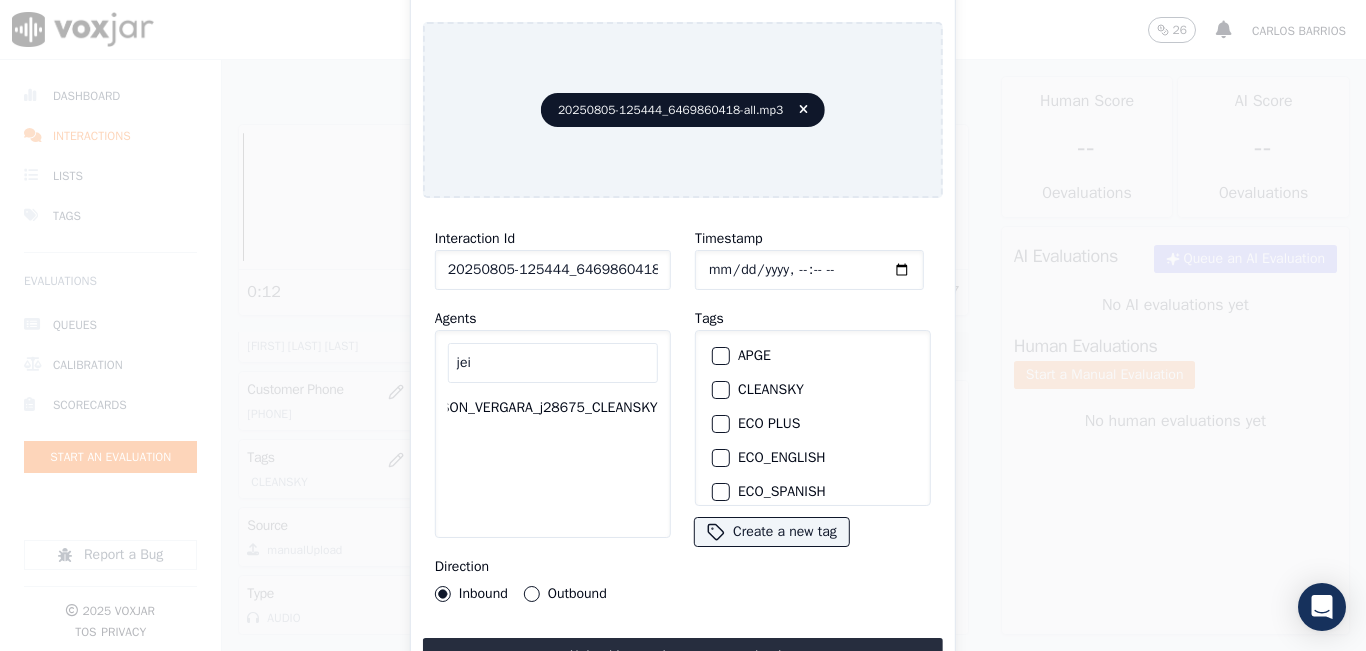 click on "JEISON_VERGARA_j28675_CLEANSKY" 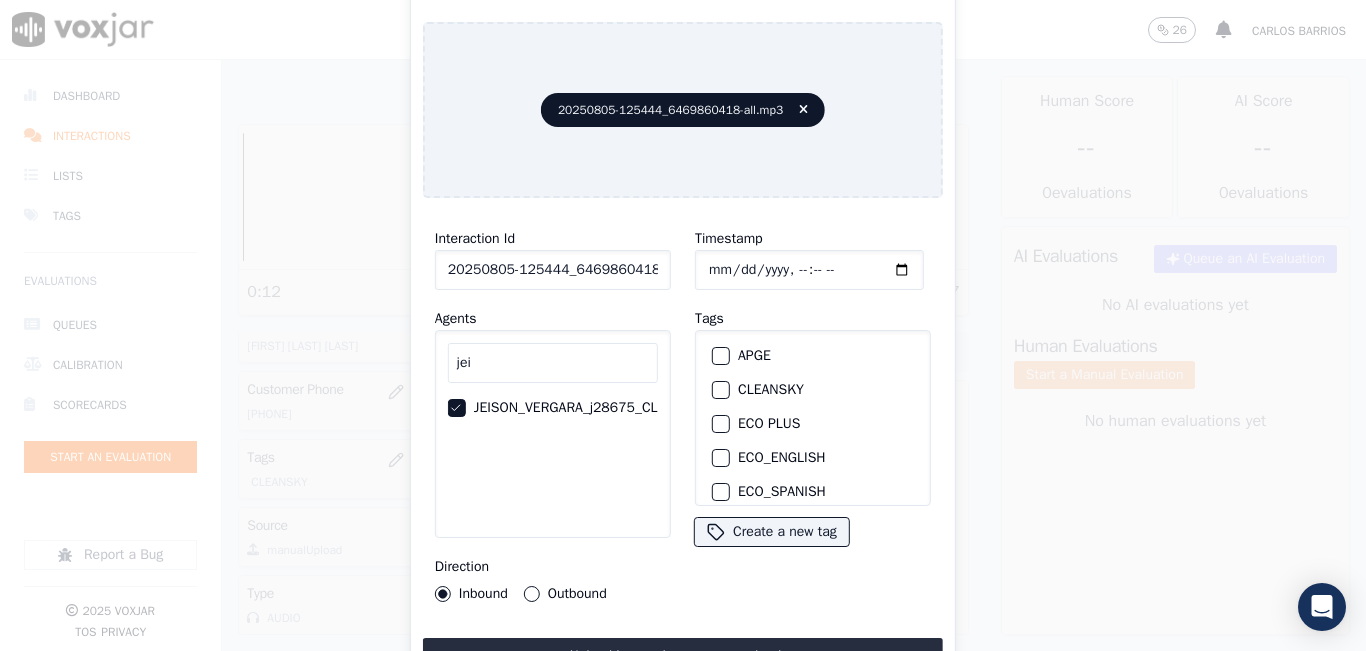 click at bounding box center [720, 390] 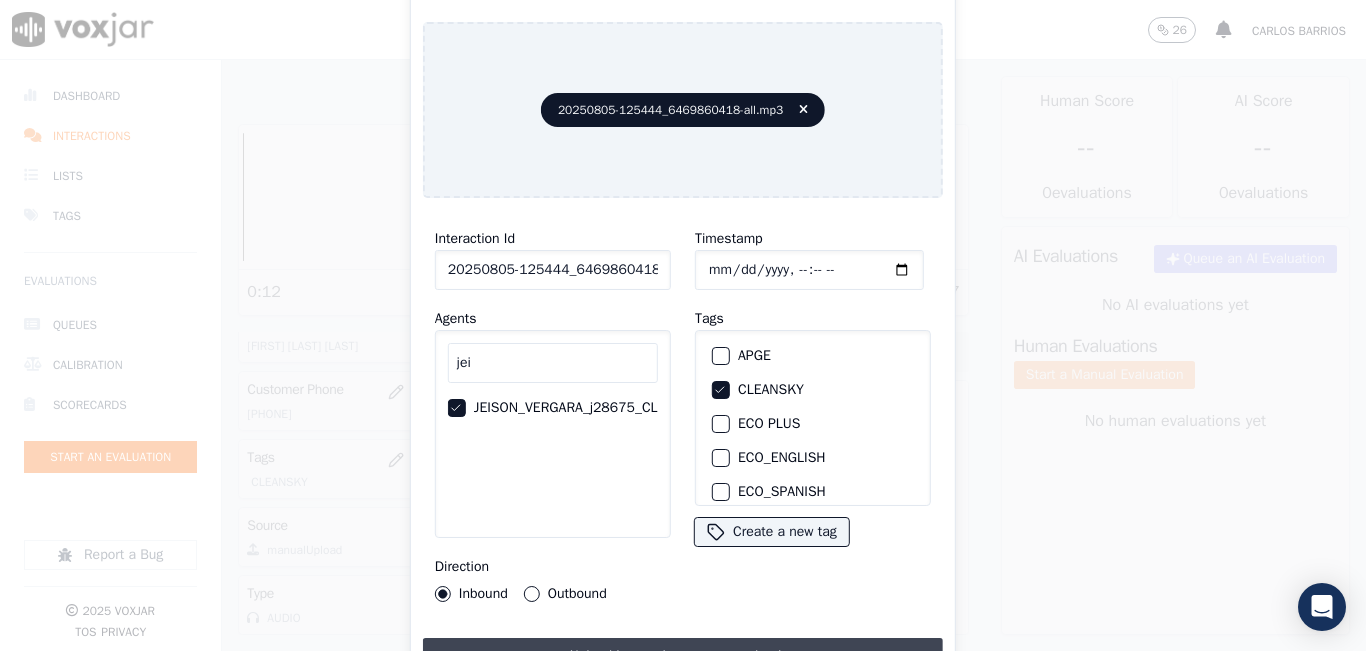 click on "Upload interaction to start evaluation" at bounding box center [683, 656] 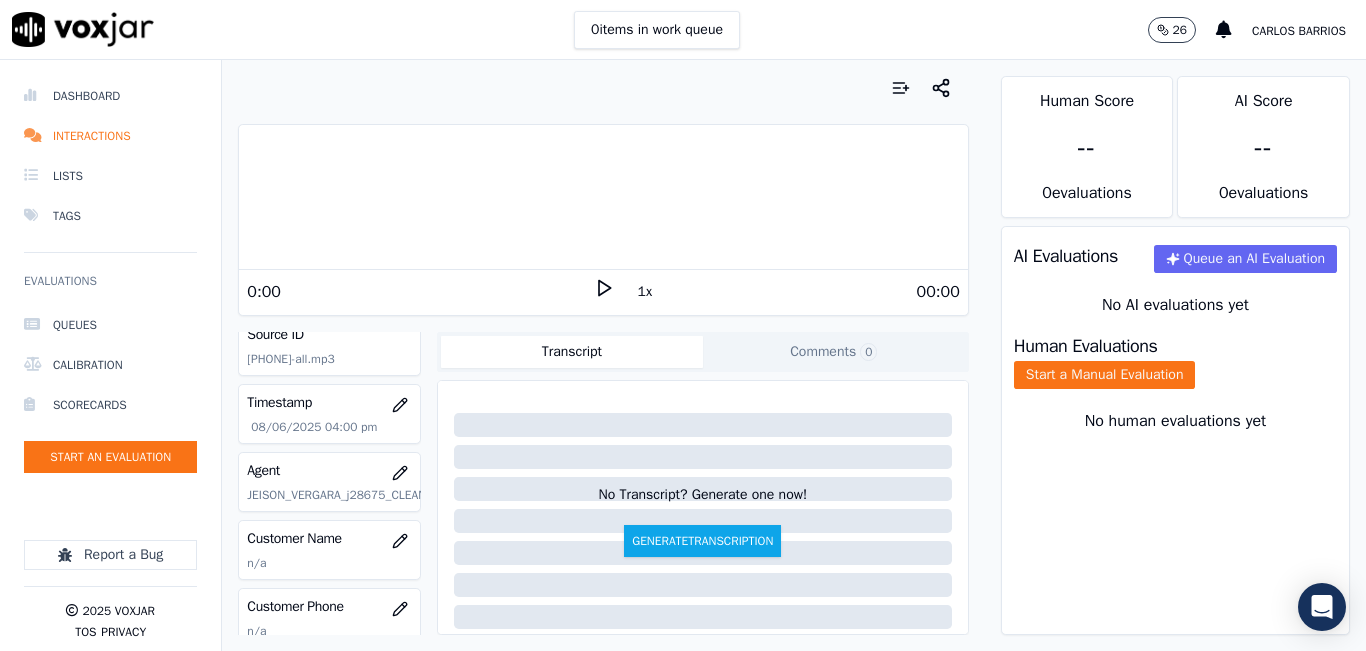 scroll, scrollTop: 200, scrollLeft: 0, axis: vertical 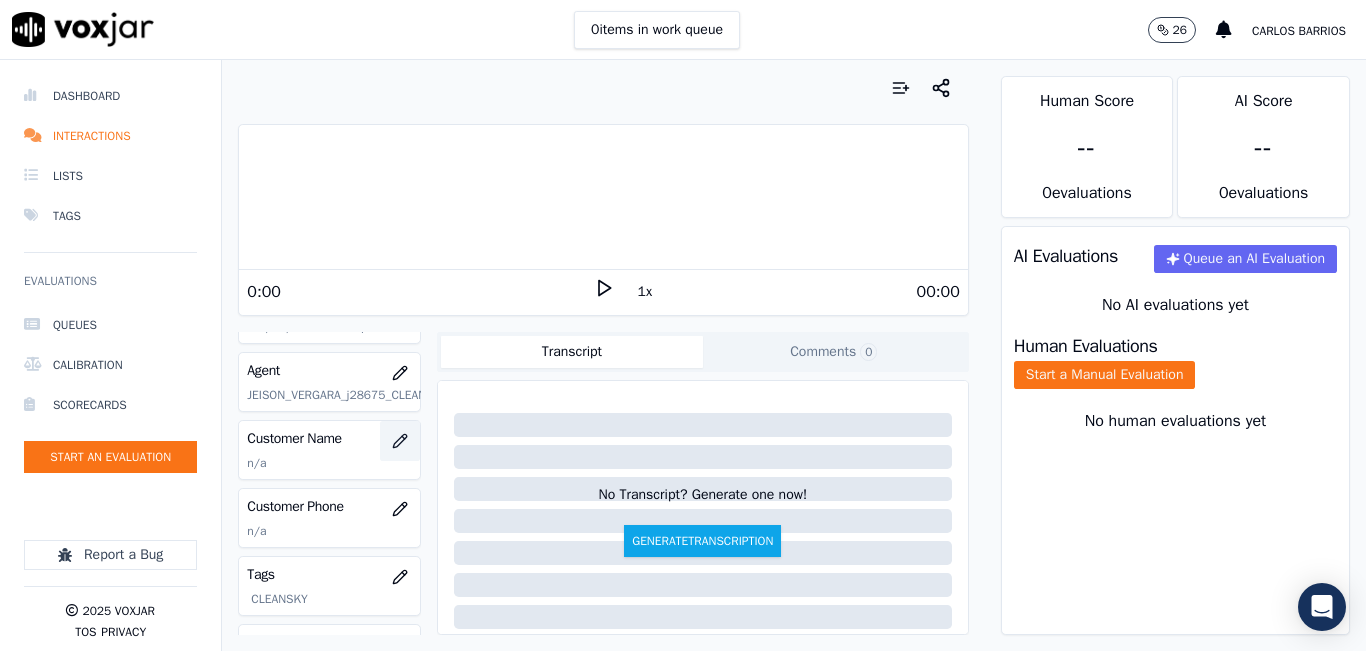 click at bounding box center (400, 441) 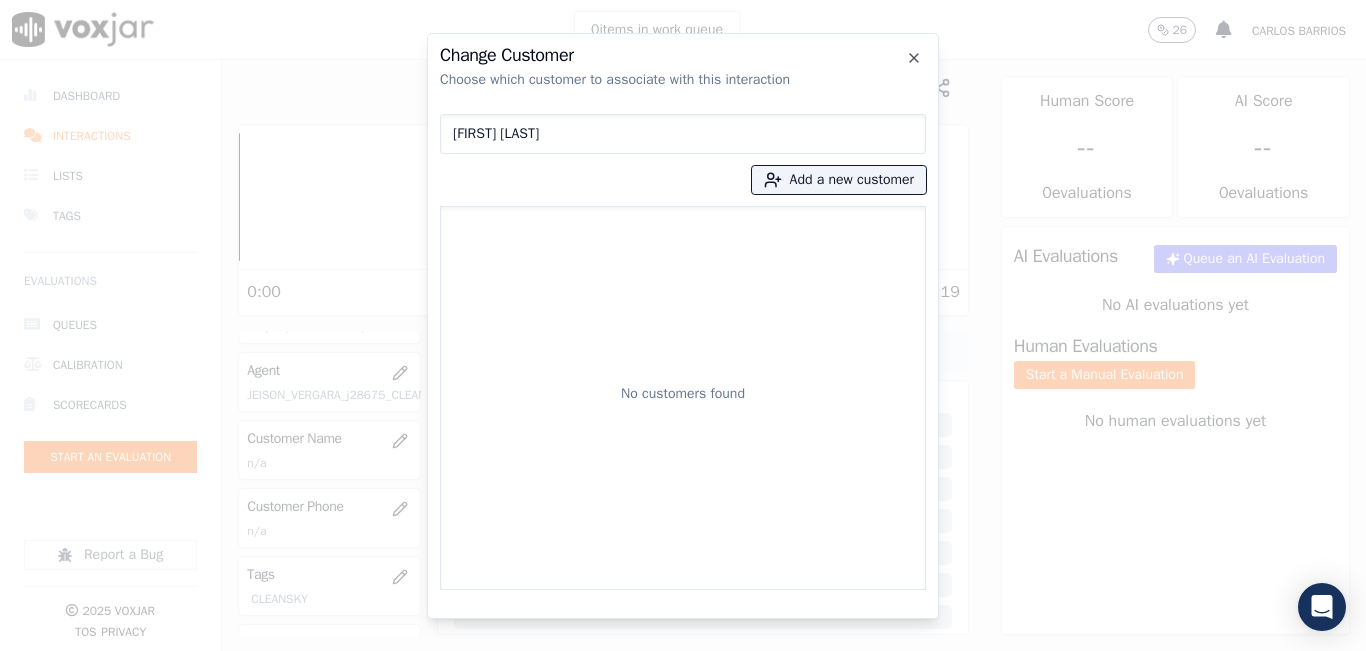 type on "CARMEN MORONTA" 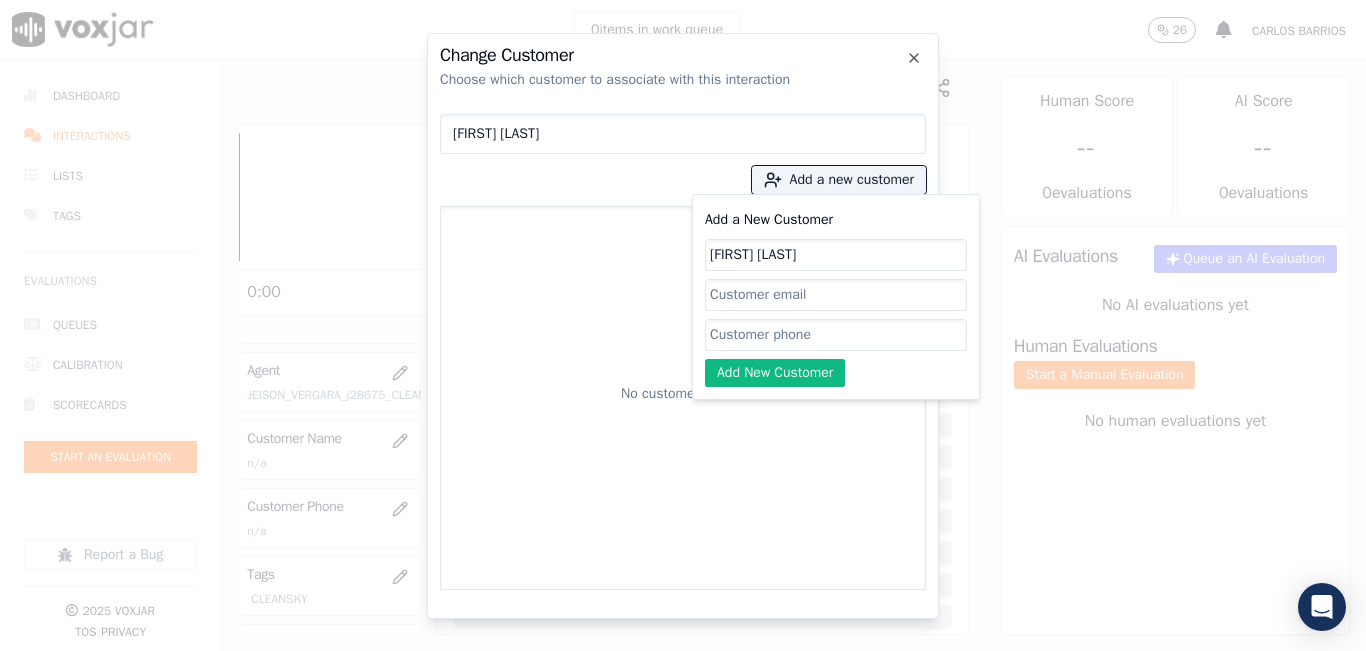 type on "CARMEN MORONTA" 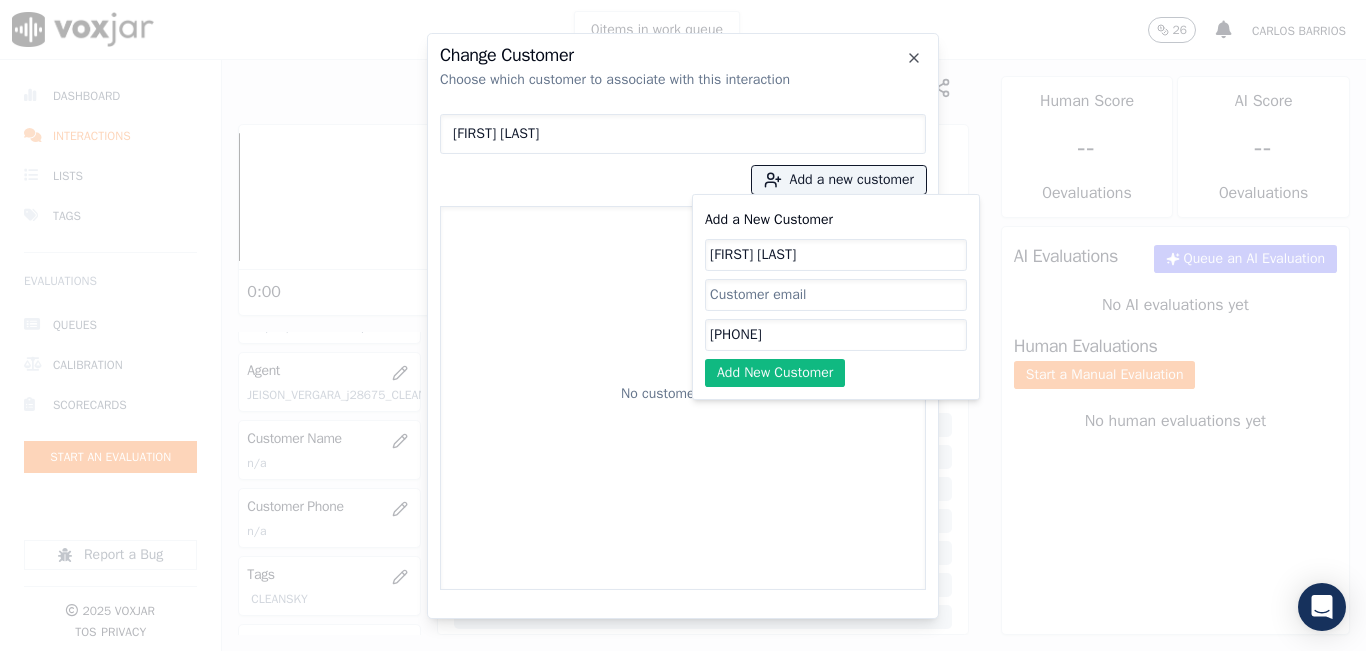 type on "6469860418" 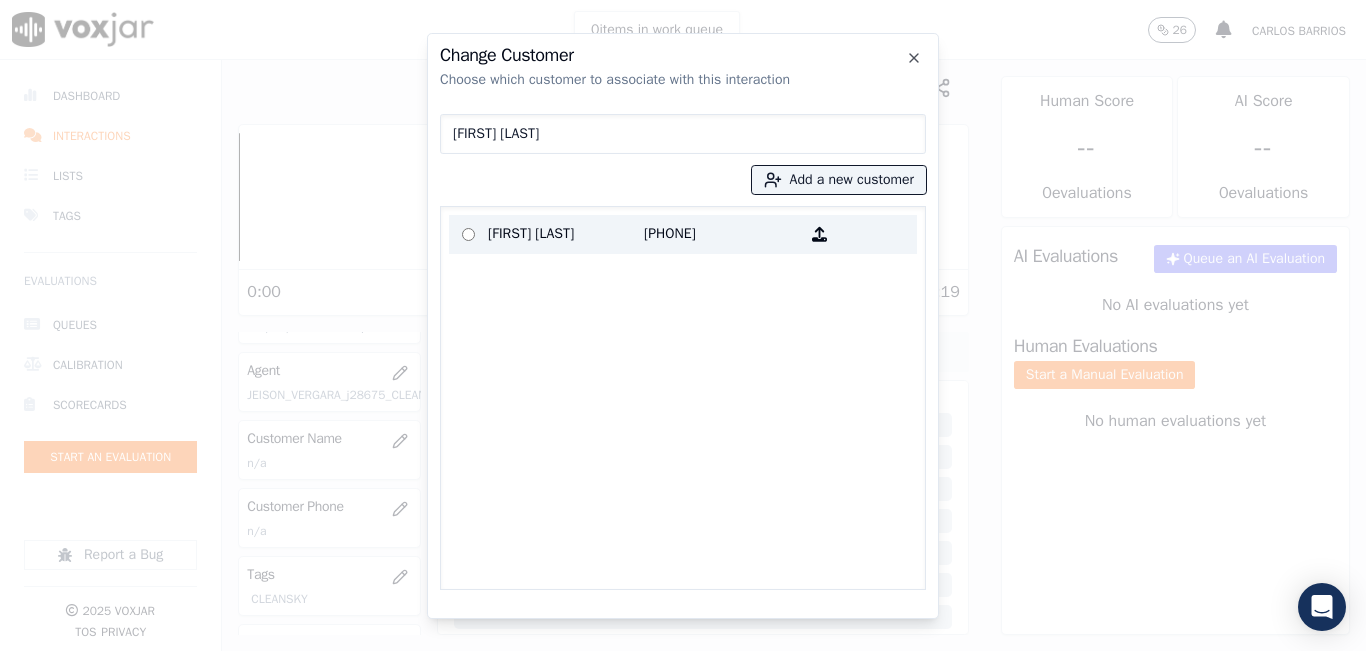 click on "CARMEN MORONTA" at bounding box center (566, 234) 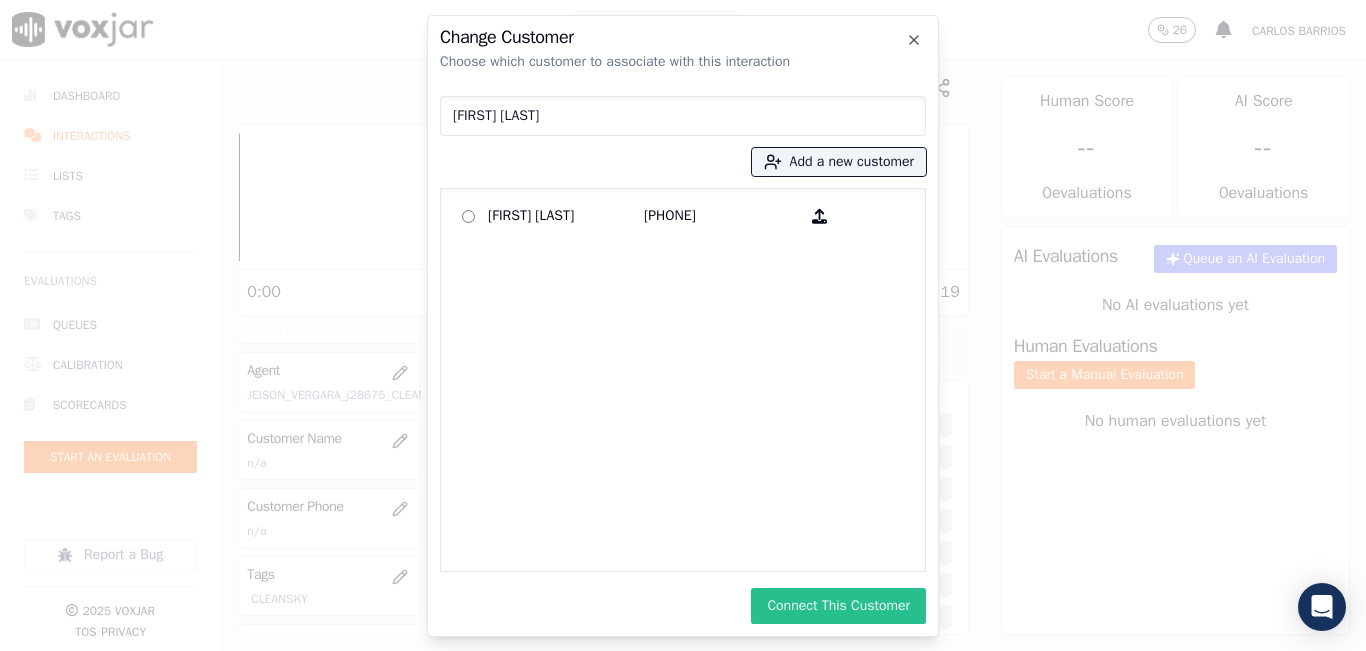 click on "Connect This Customer" at bounding box center (838, 606) 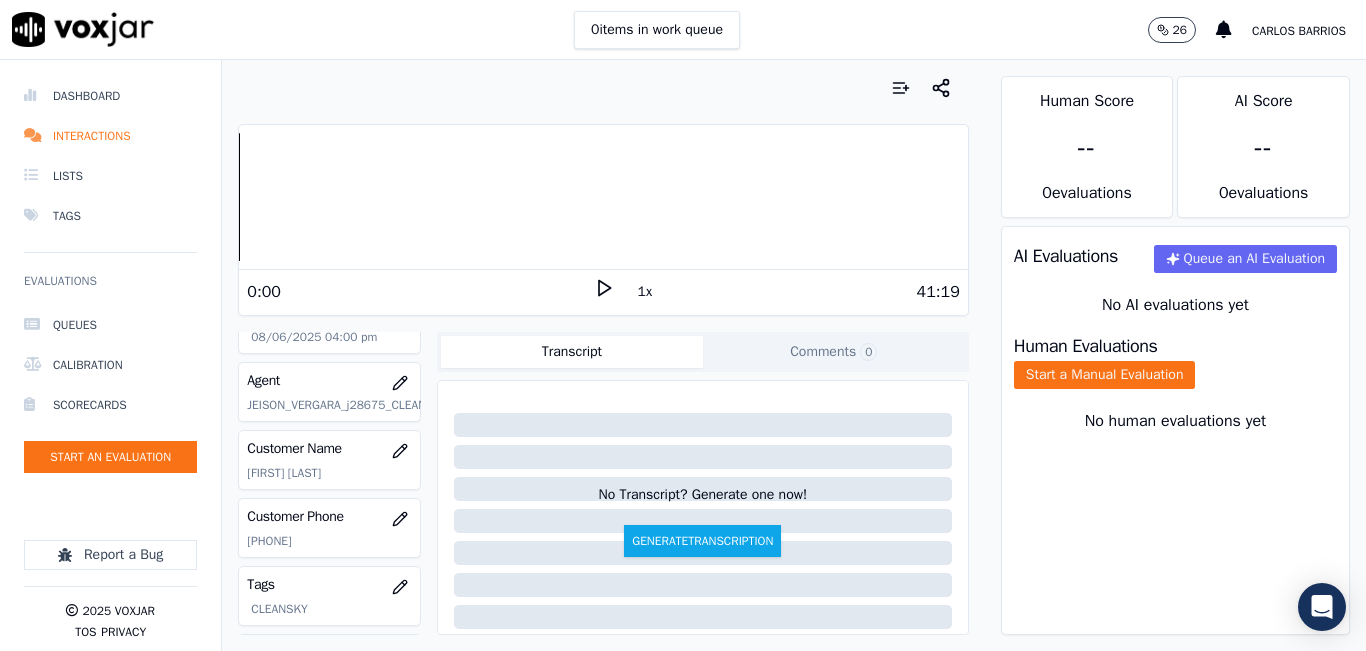 scroll, scrollTop: 200, scrollLeft: 0, axis: vertical 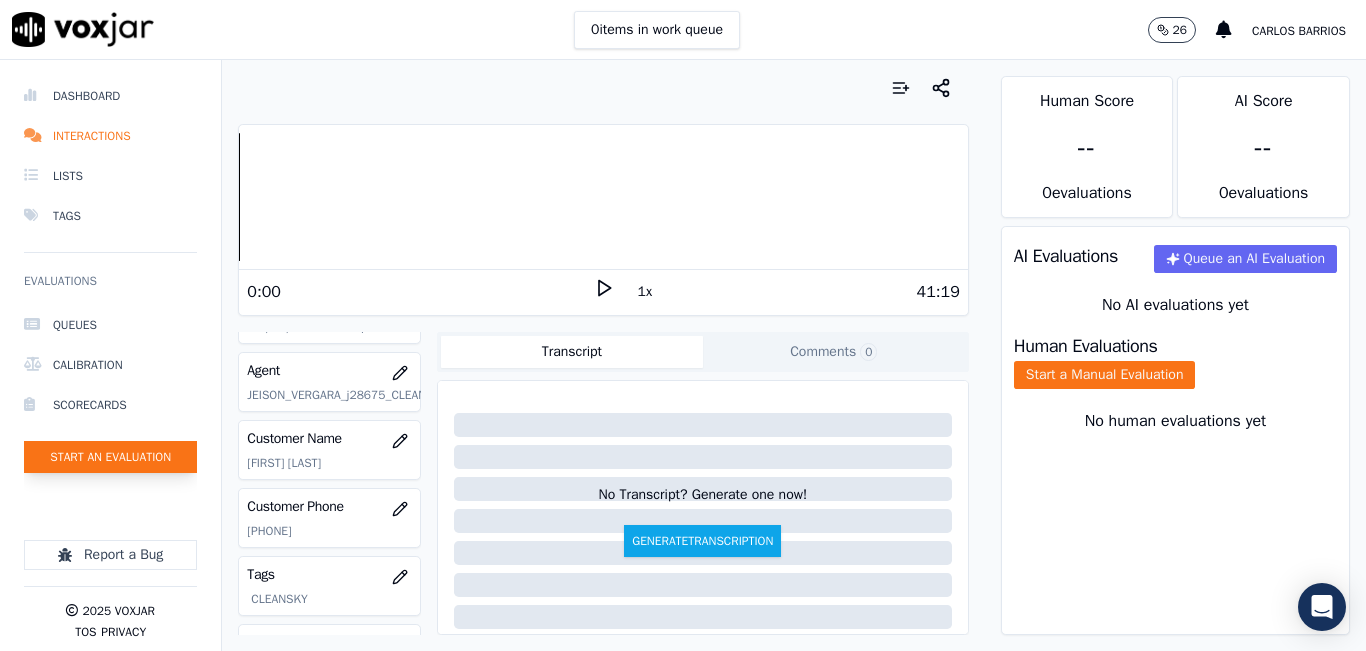 click on "Start an Evaluation" 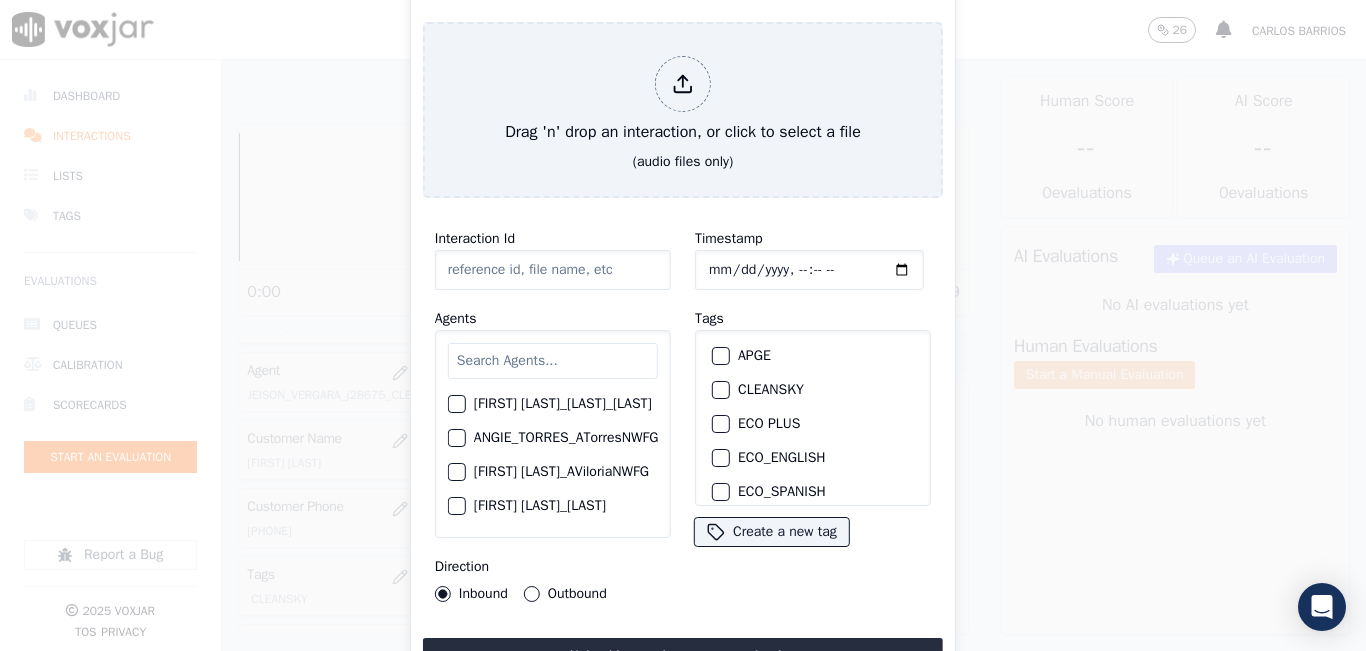 click at bounding box center [553, 361] 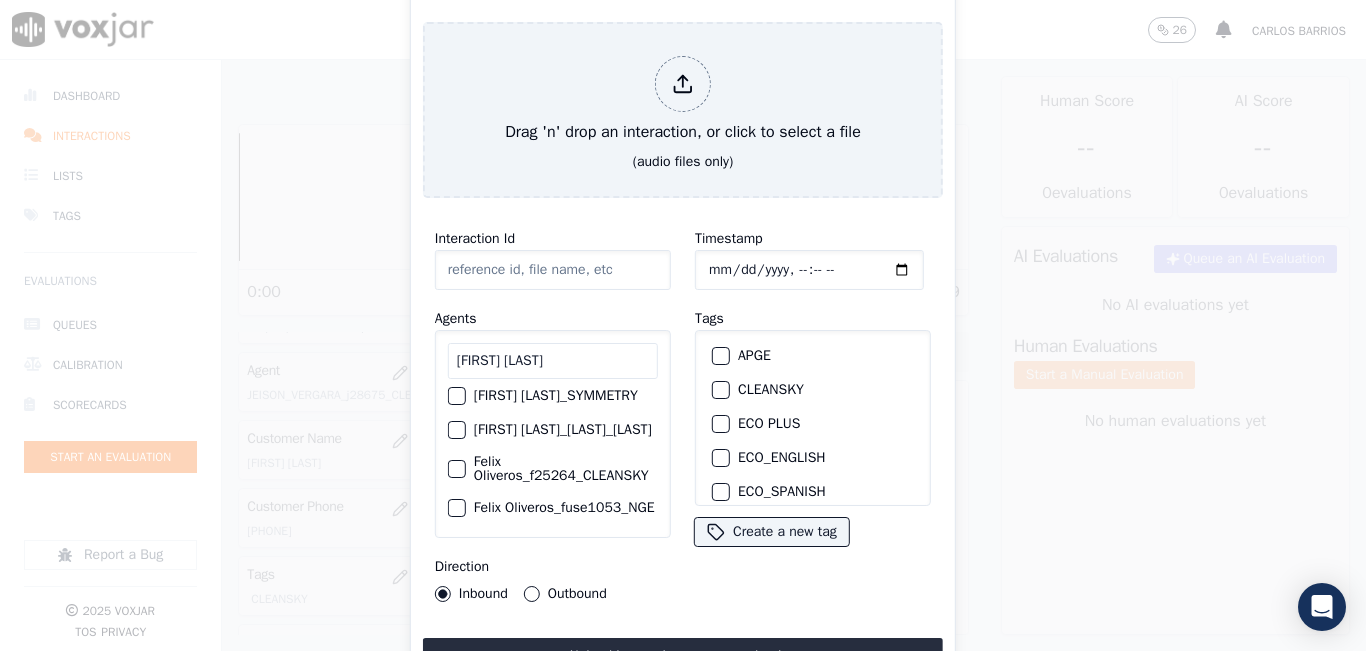 scroll, scrollTop: 132, scrollLeft: 0, axis: vertical 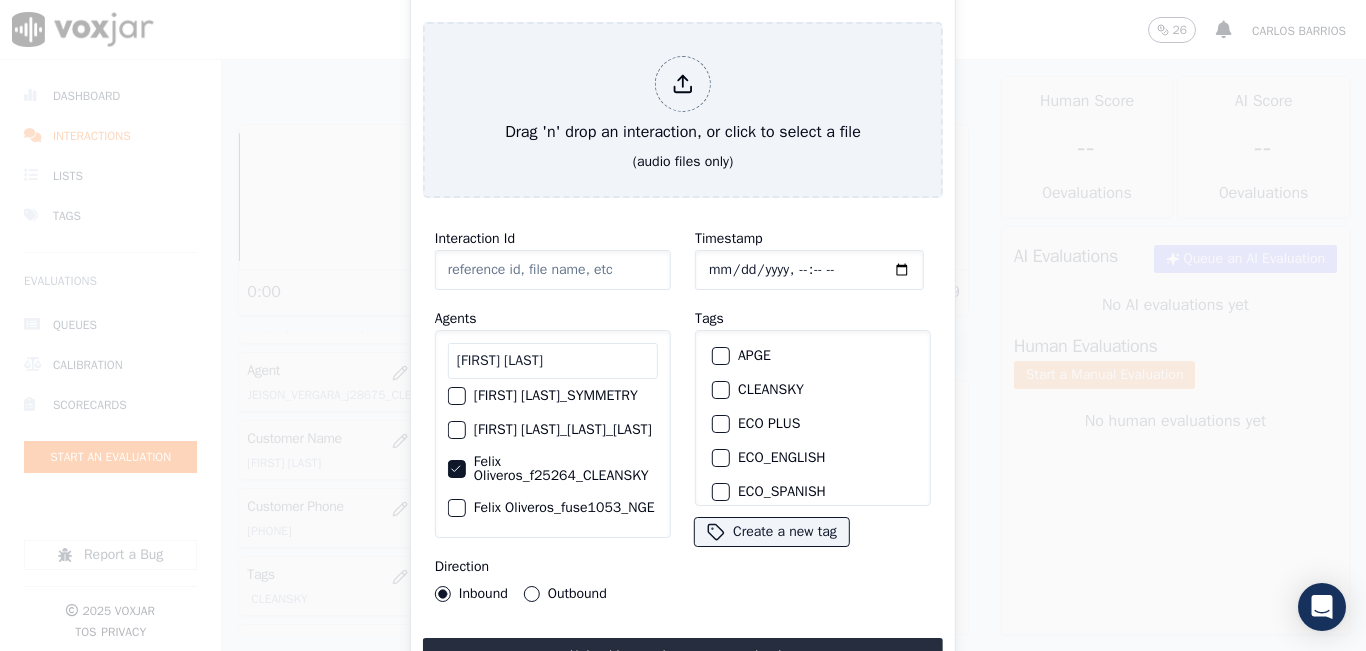 click at bounding box center (720, 390) 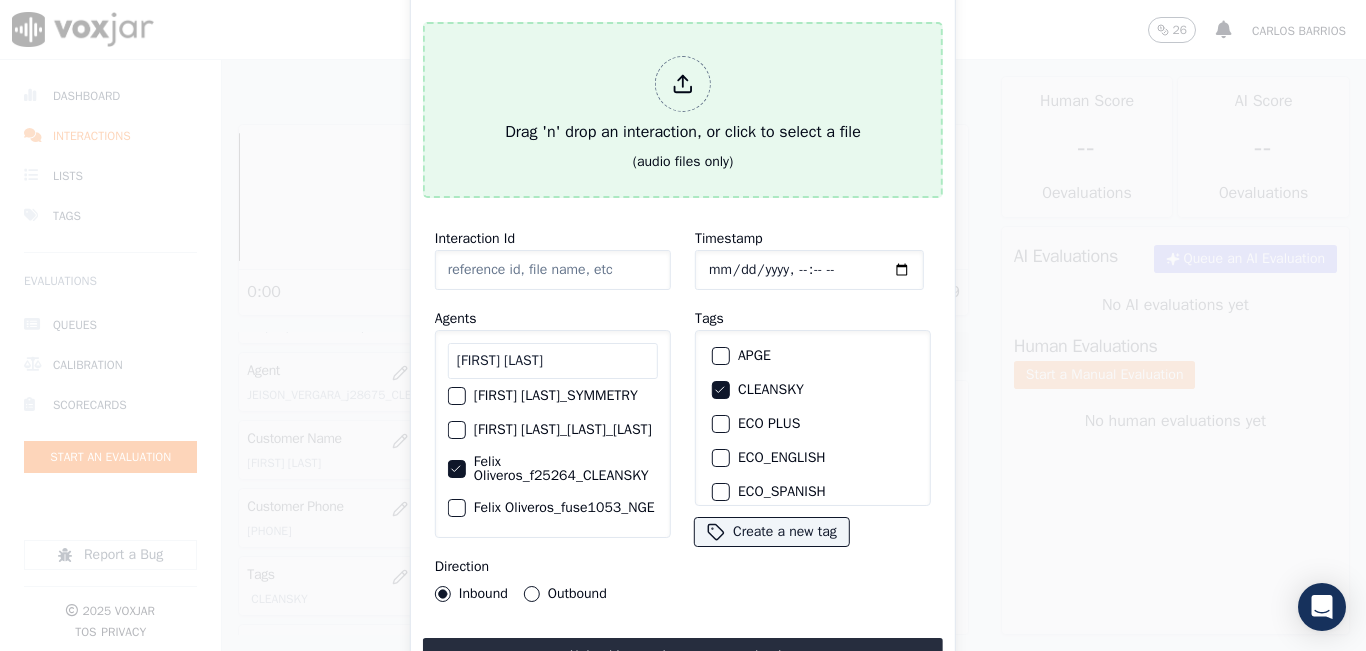 click on "Drag 'n' drop an interaction, or click to select a file" at bounding box center [683, 100] 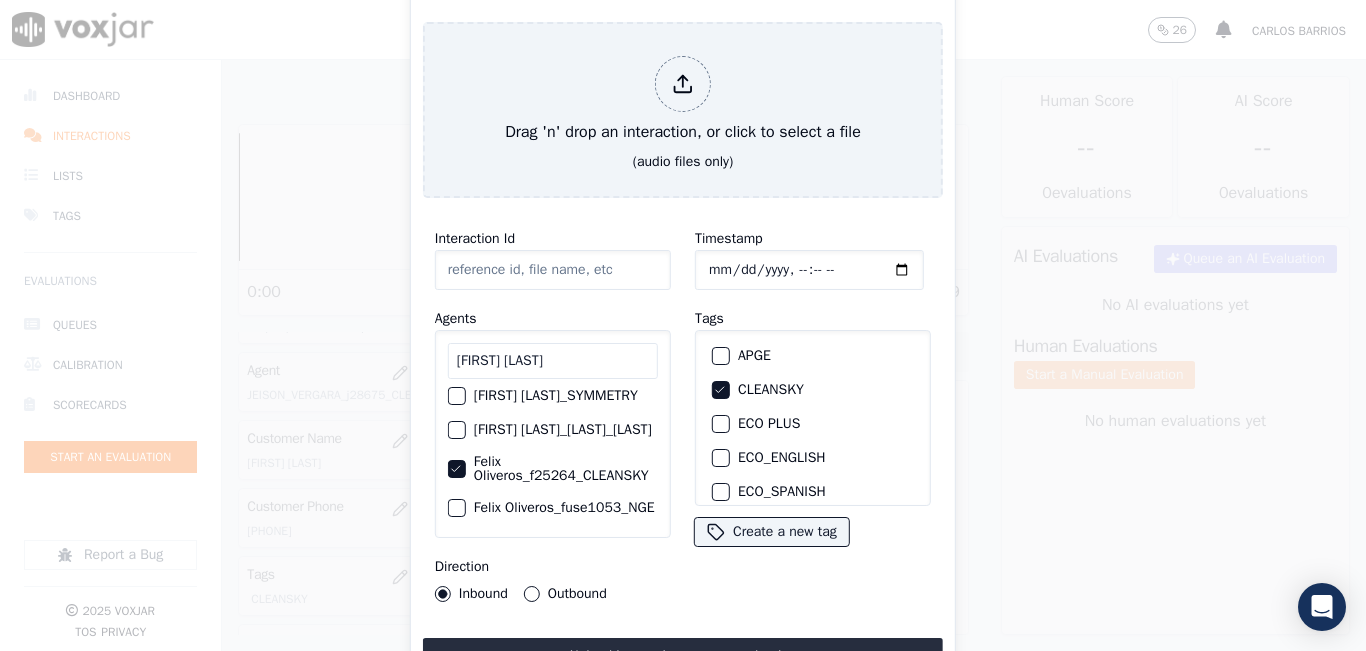 type on "20250805-131911_9739918855-all.mp3" 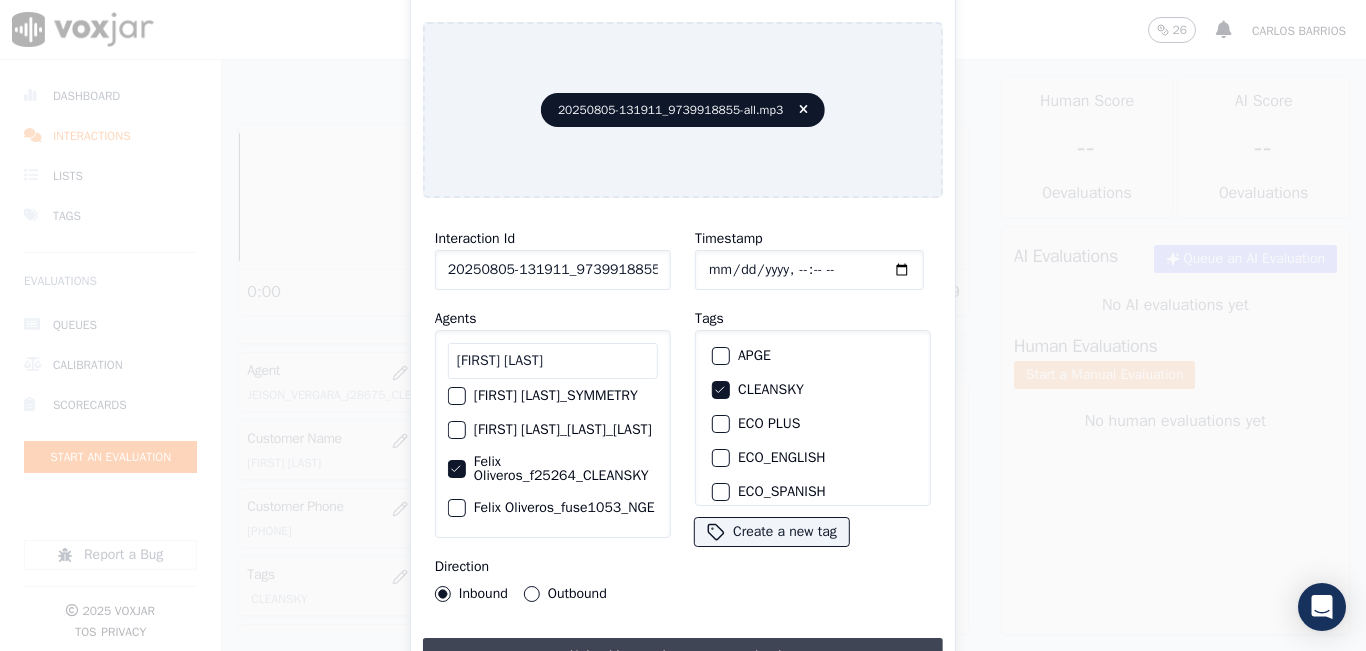 click on "Upload interaction to start evaluation" at bounding box center [683, 656] 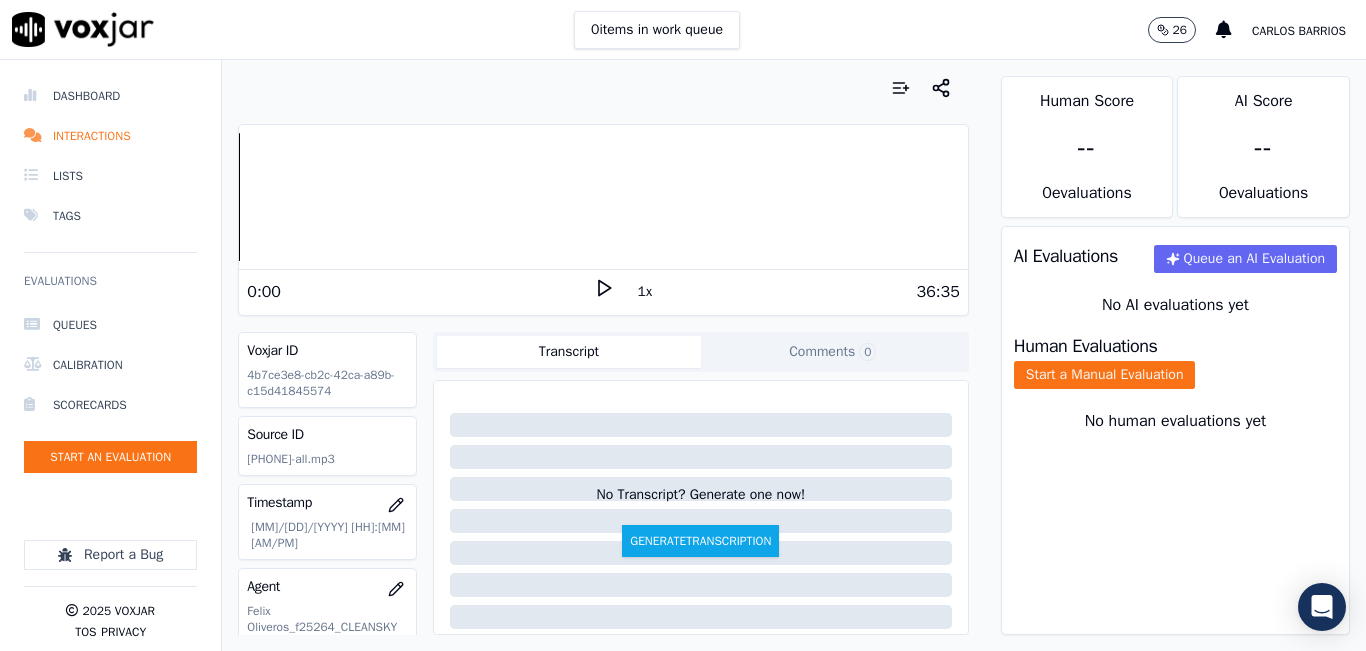 scroll, scrollTop: 200, scrollLeft: 0, axis: vertical 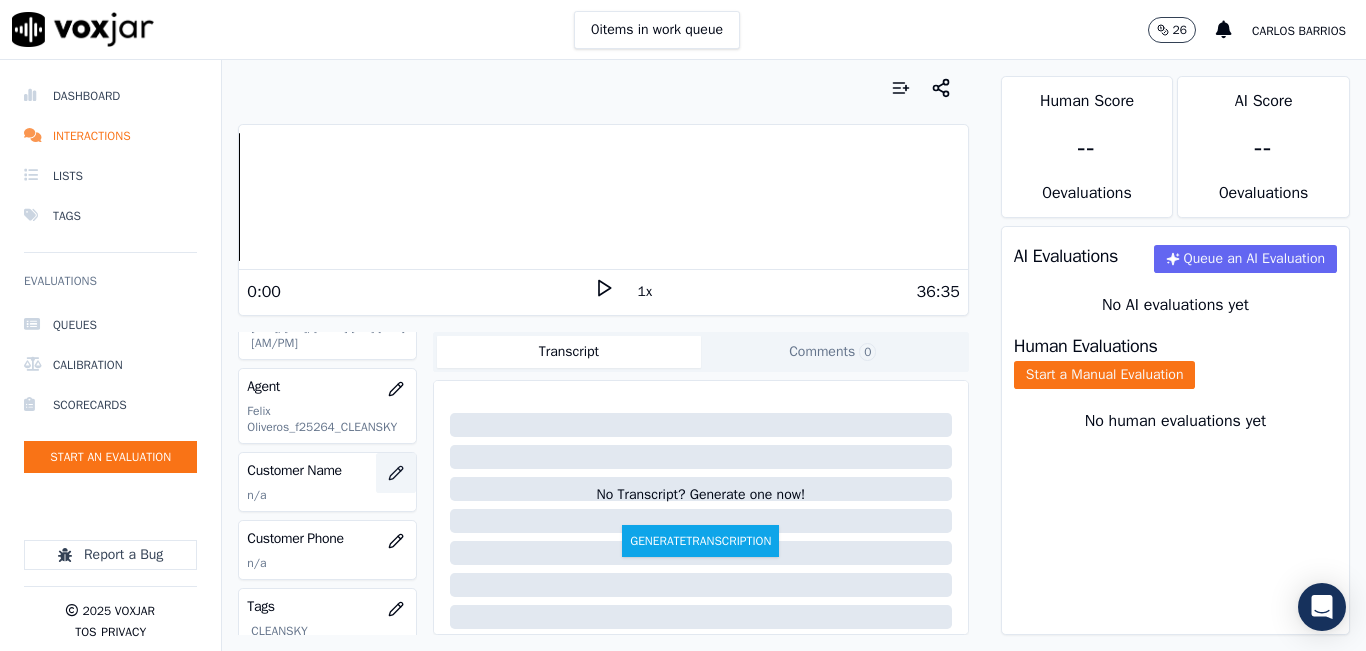 click 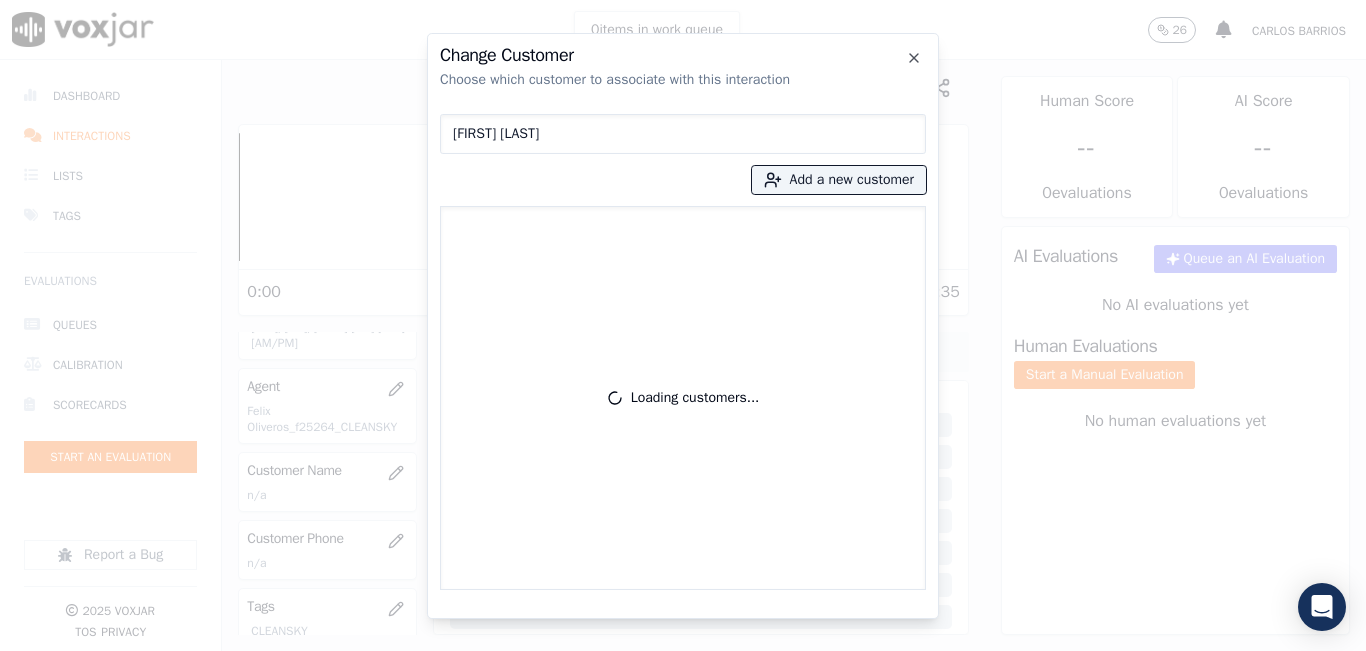 type on "YEFERSON AYALA RAMIREZ" 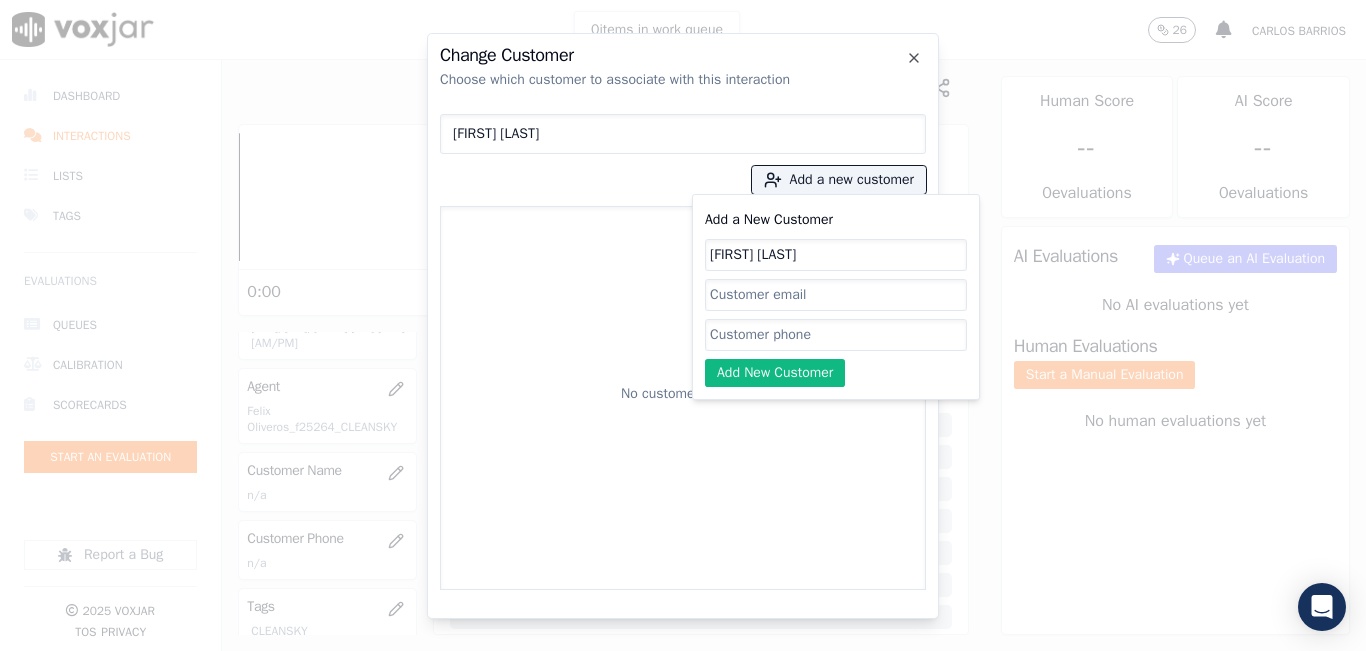 type on "YEFERSON AYALA RAMIREZ" 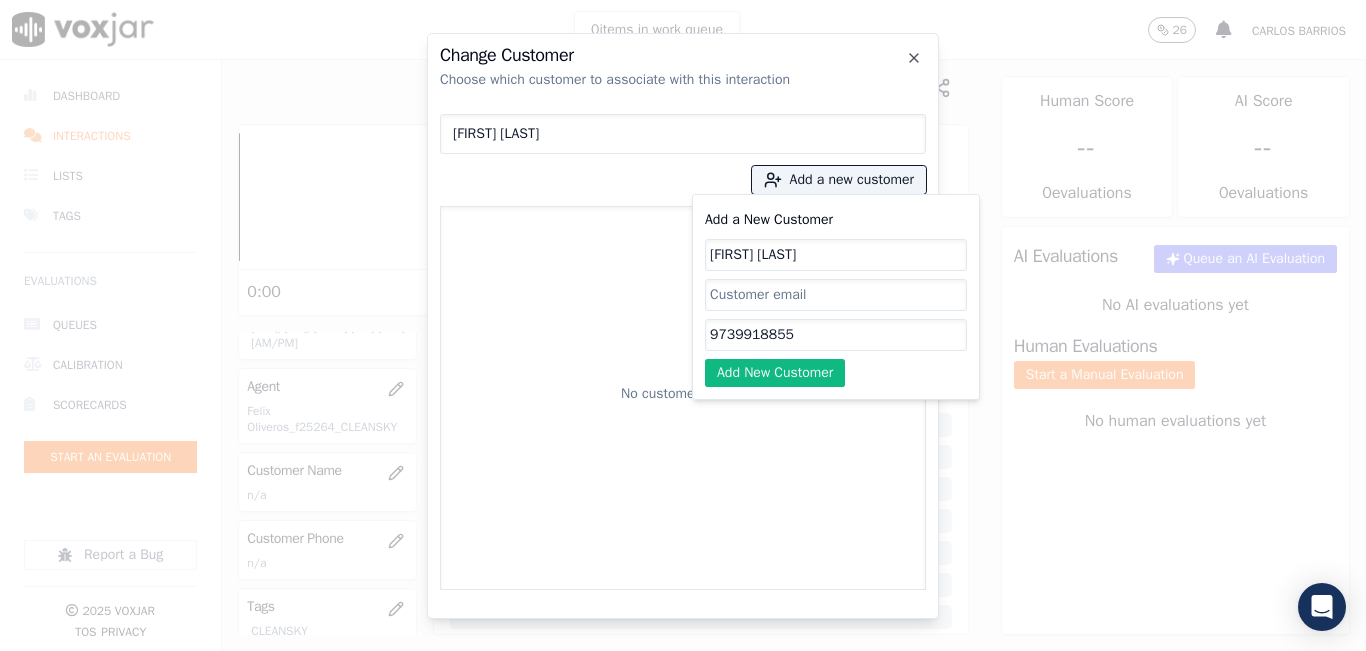 type on "9739918855" 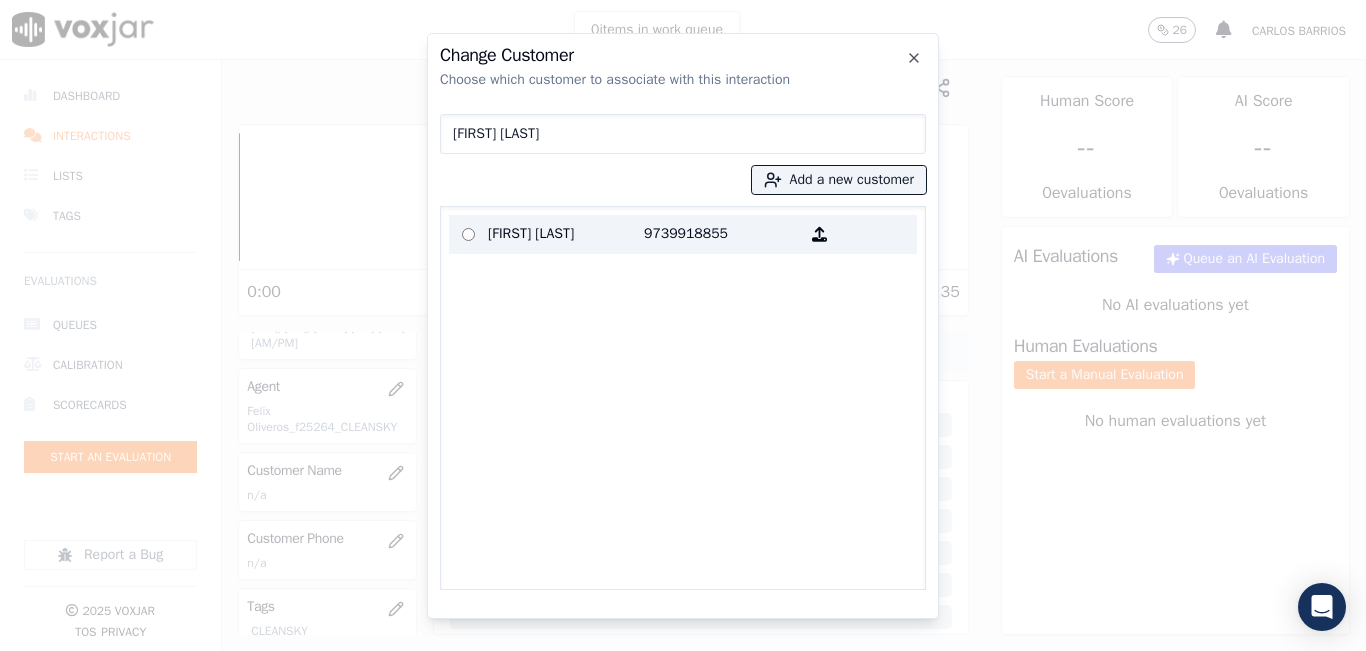 click on "YEFFERSON AYALA RAMIREZ" at bounding box center [566, 234] 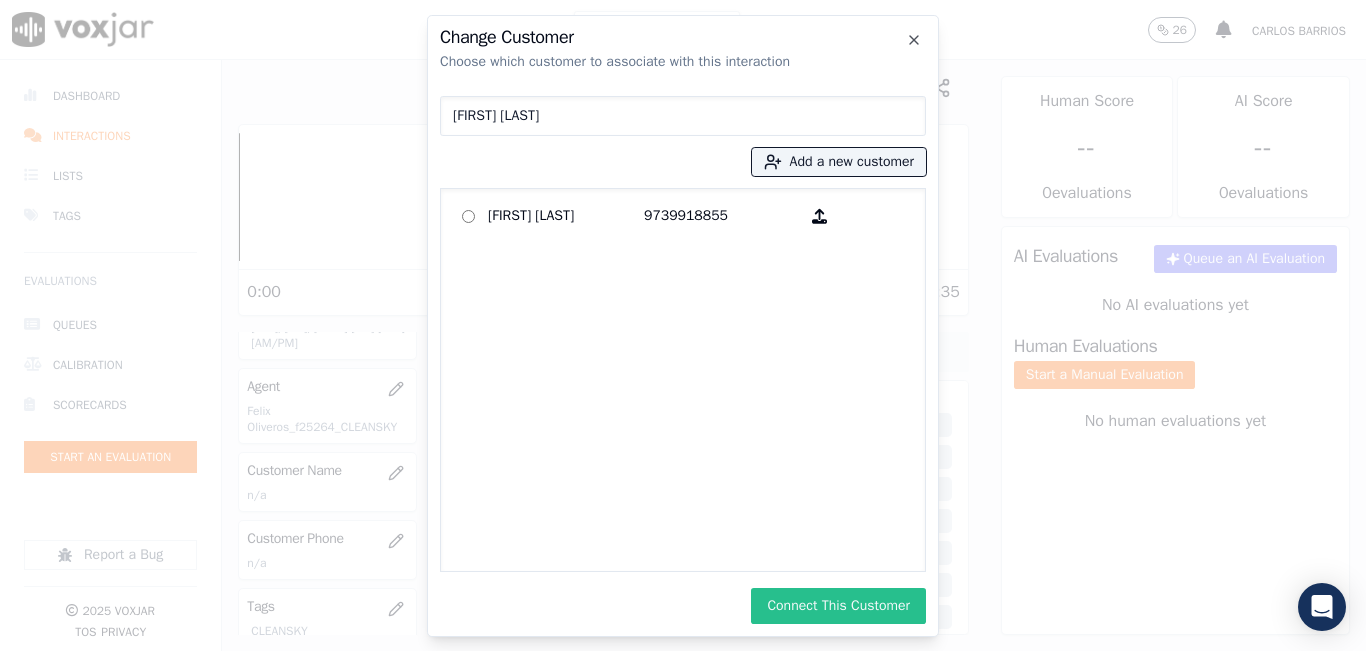 click on "Connect This Customer" at bounding box center [838, 606] 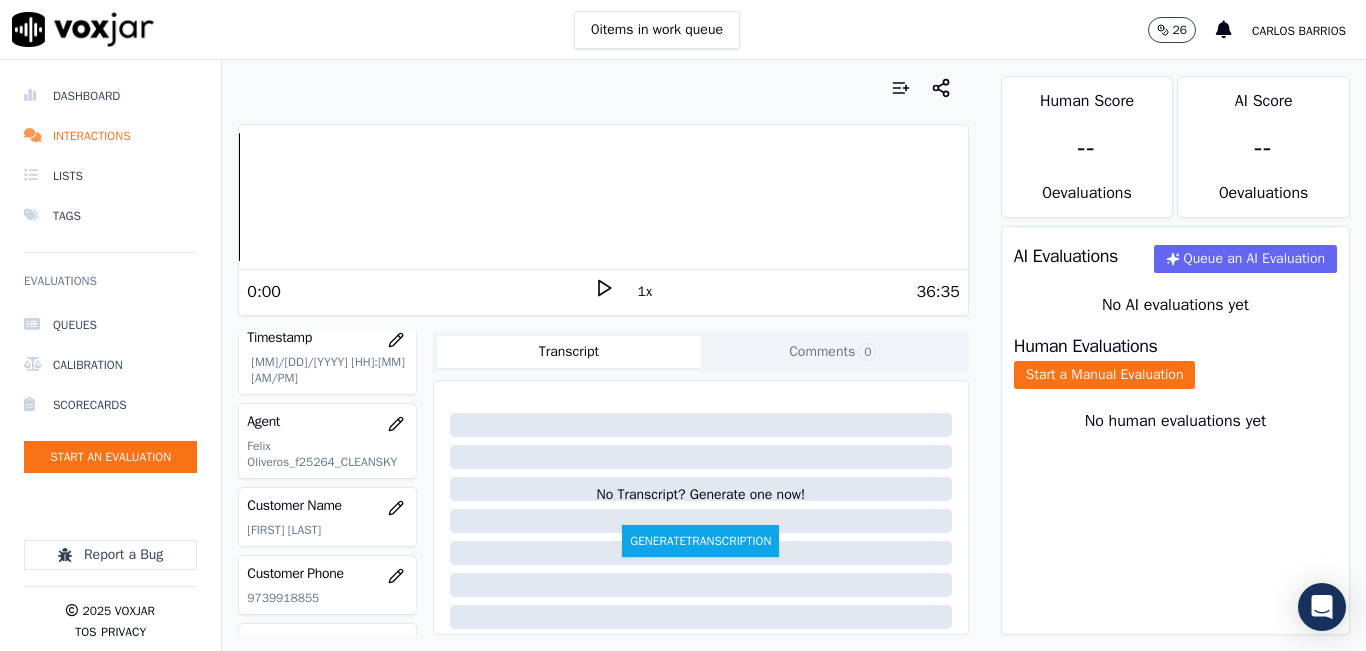 scroll, scrollTop: 194, scrollLeft: 0, axis: vertical 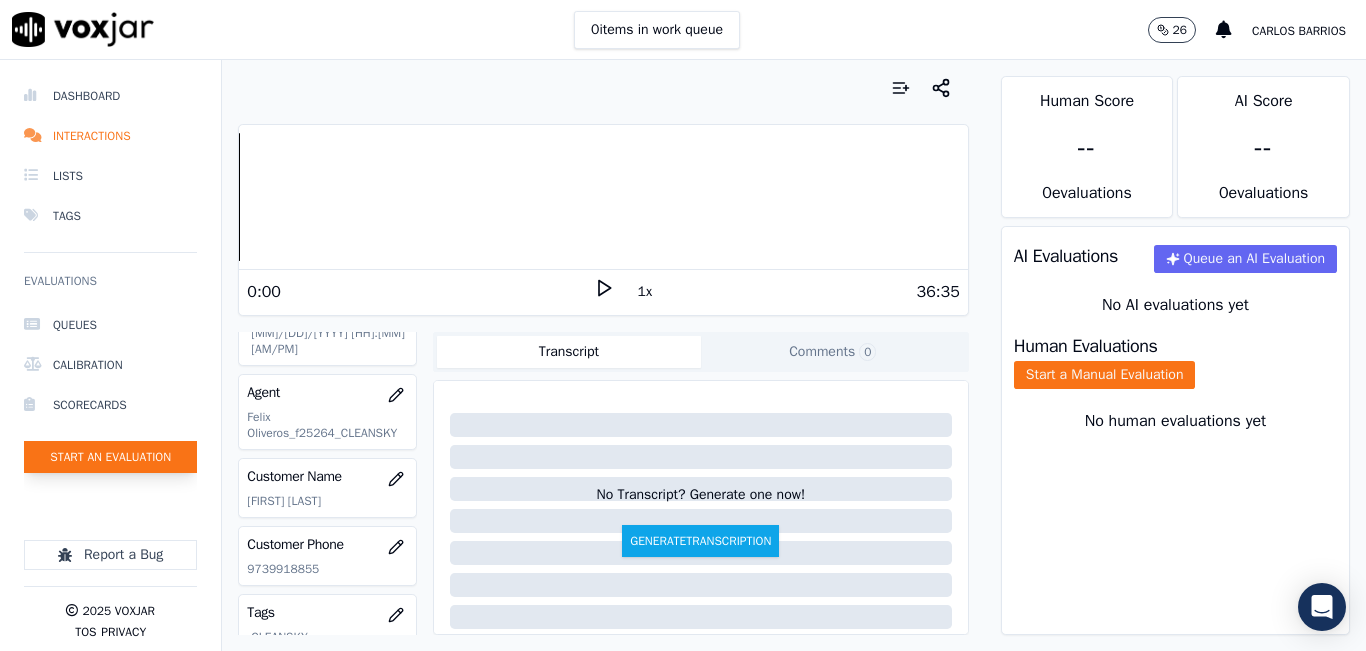 click on "Start an Evaluation" 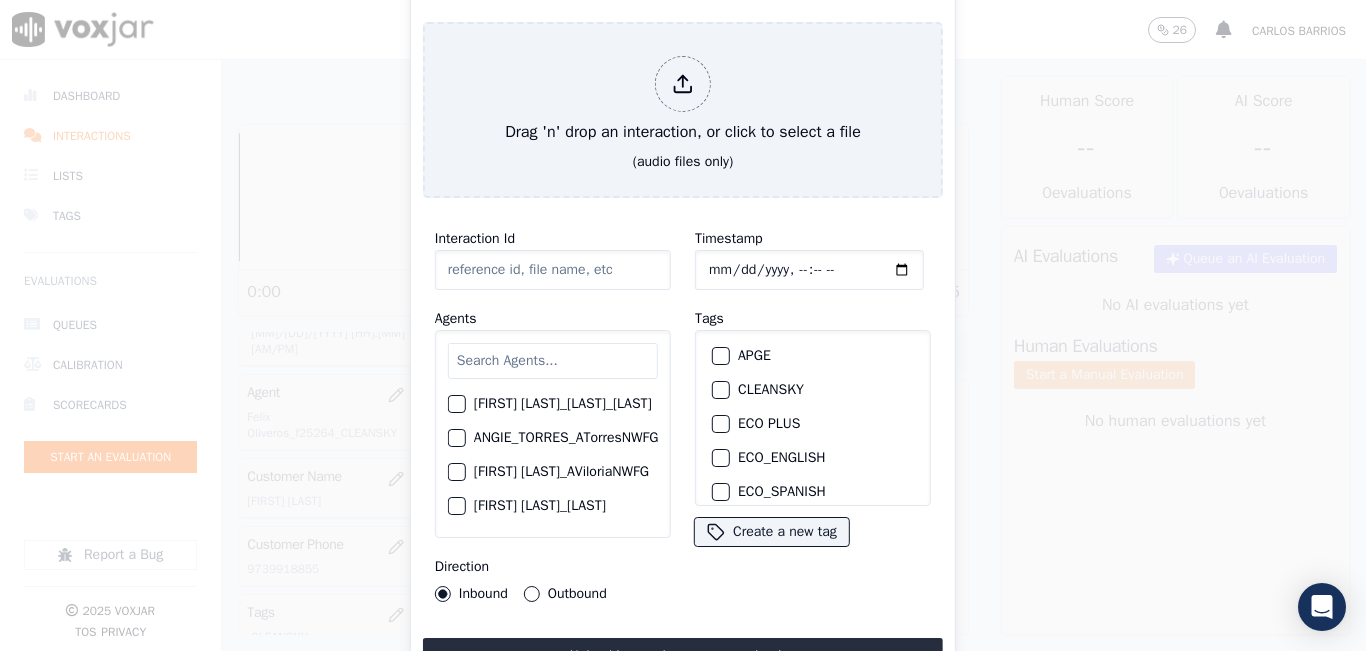 click at bounding box center (553, 361) 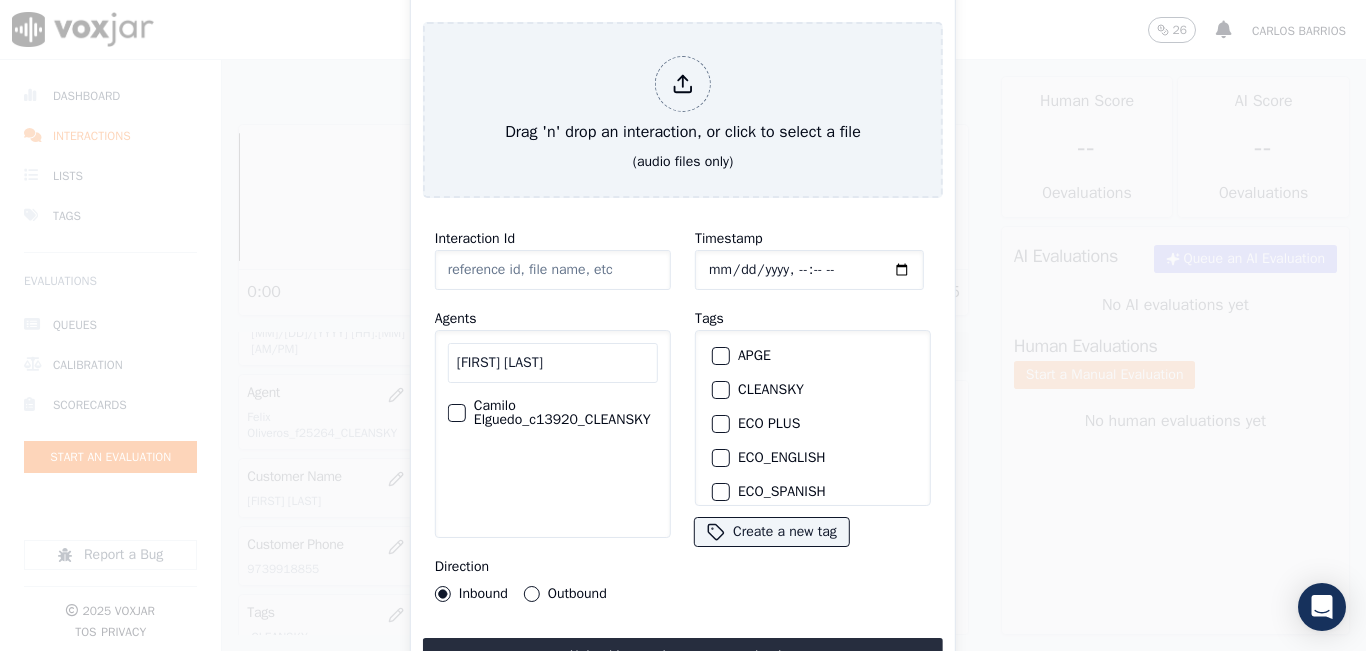 type on "CAMILO ELGU" 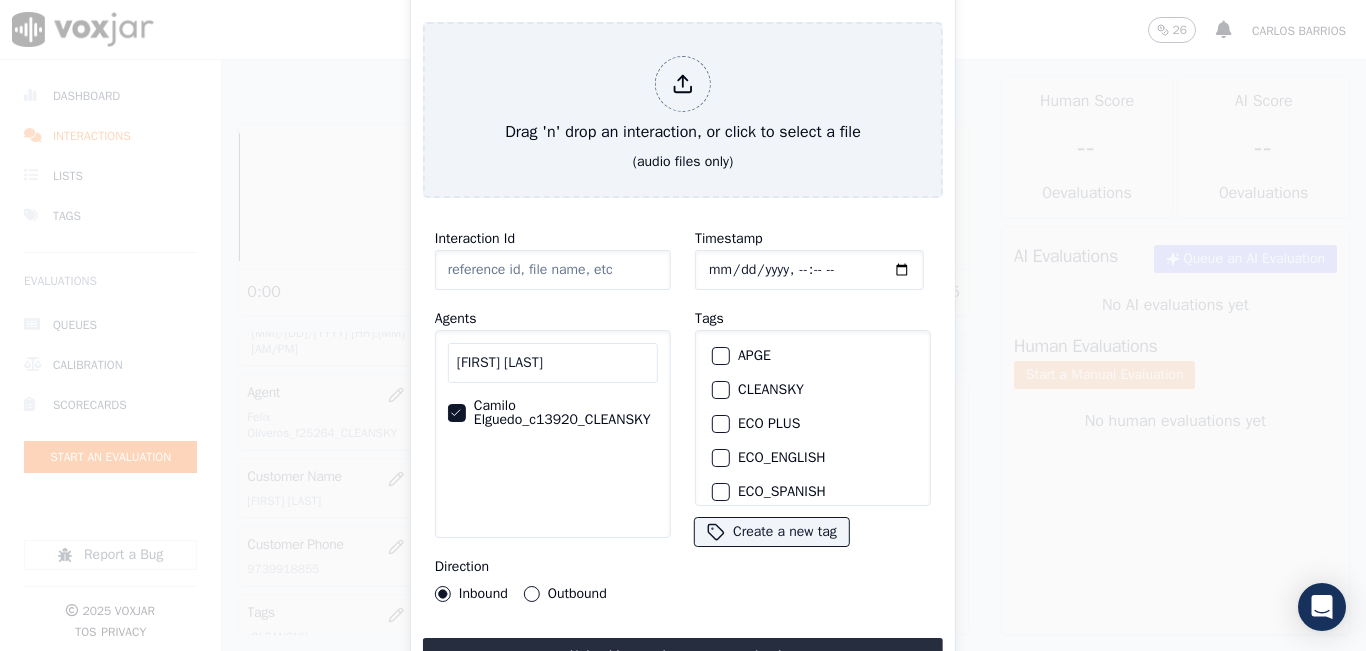 click at bounding box center (720, 390) 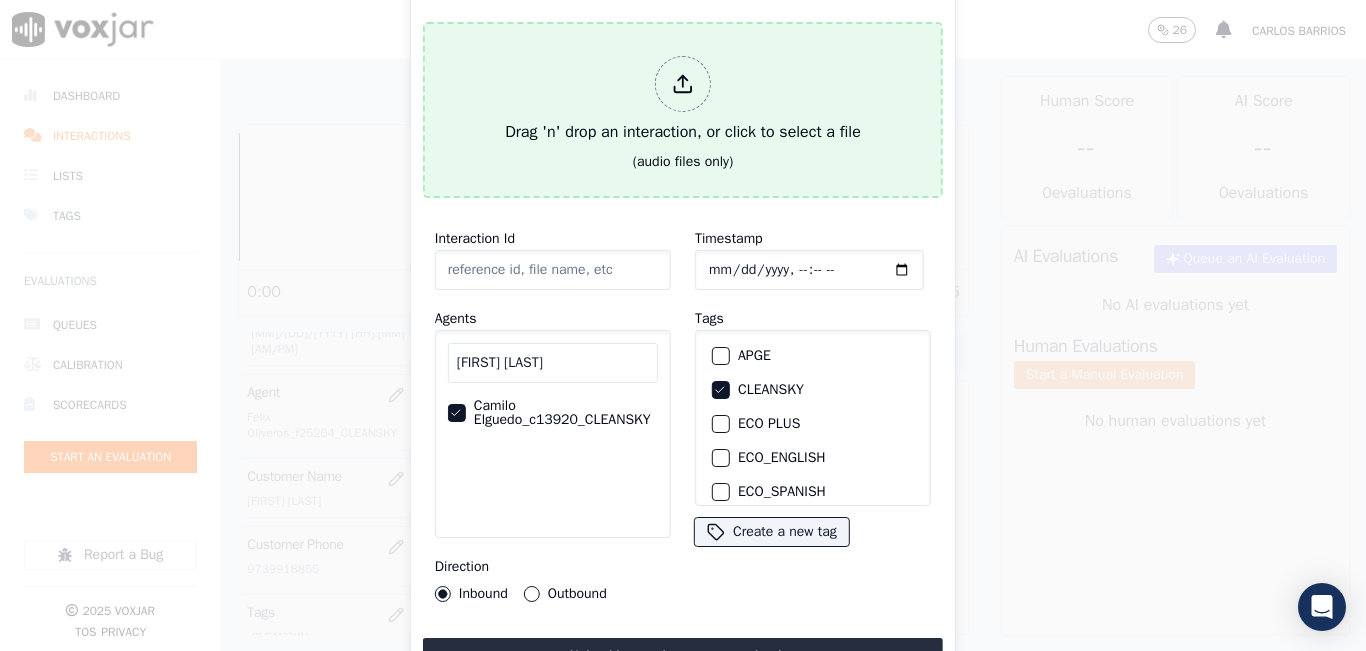 click on "Drag 'n' drop an interaction, or click to select a file" at bounding box center [683, 100] 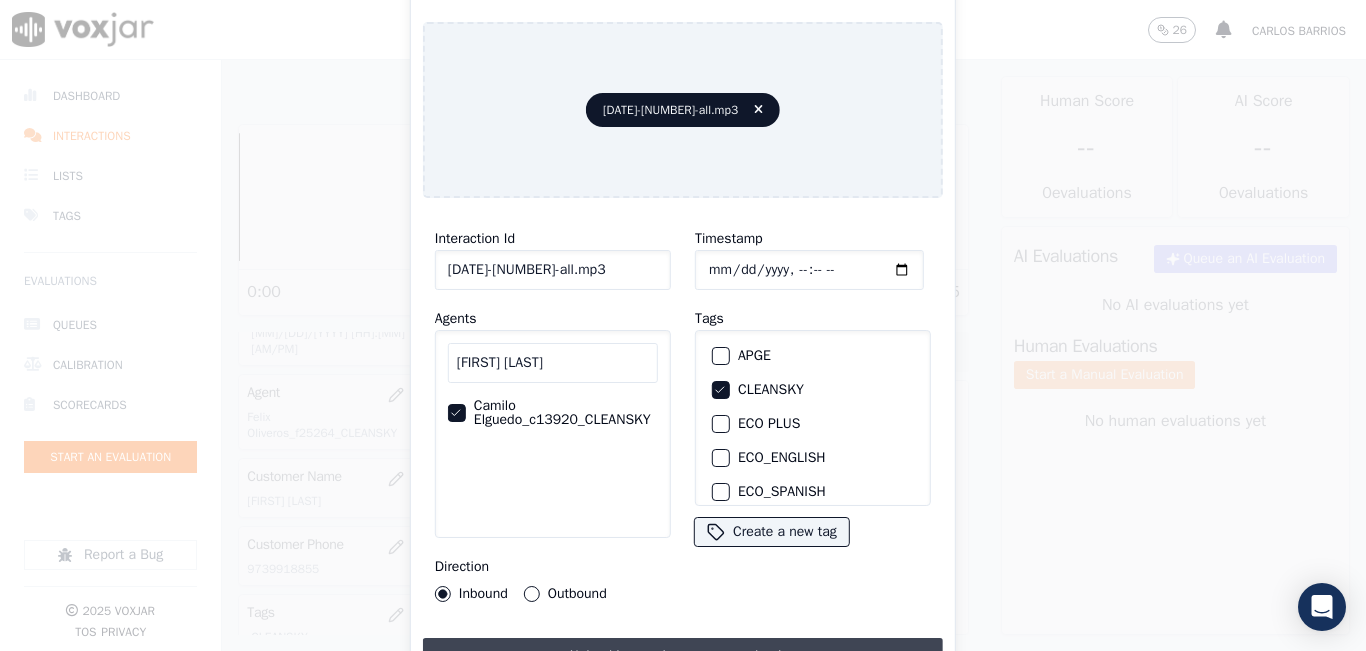 click on "Upload interaction to start evaluation" at bounding box center [683, 656] 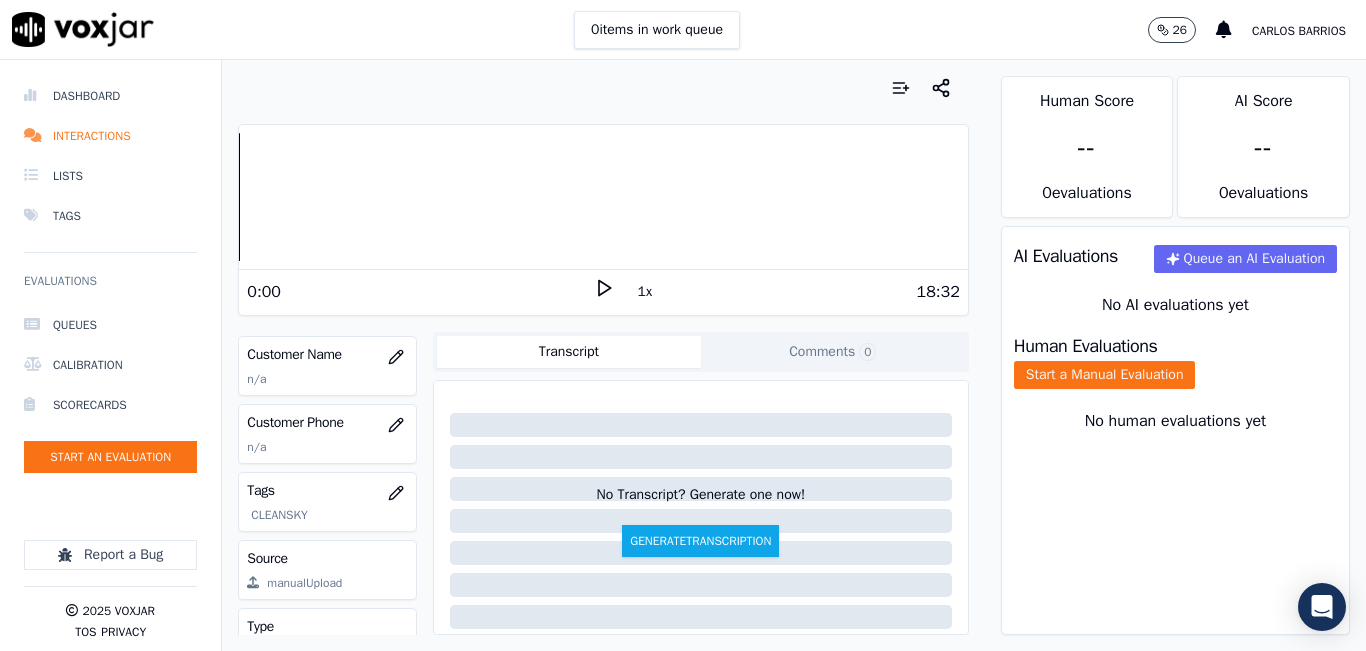 scroll, scrollTop: 200, scrollLeft: 0, axis: vertical 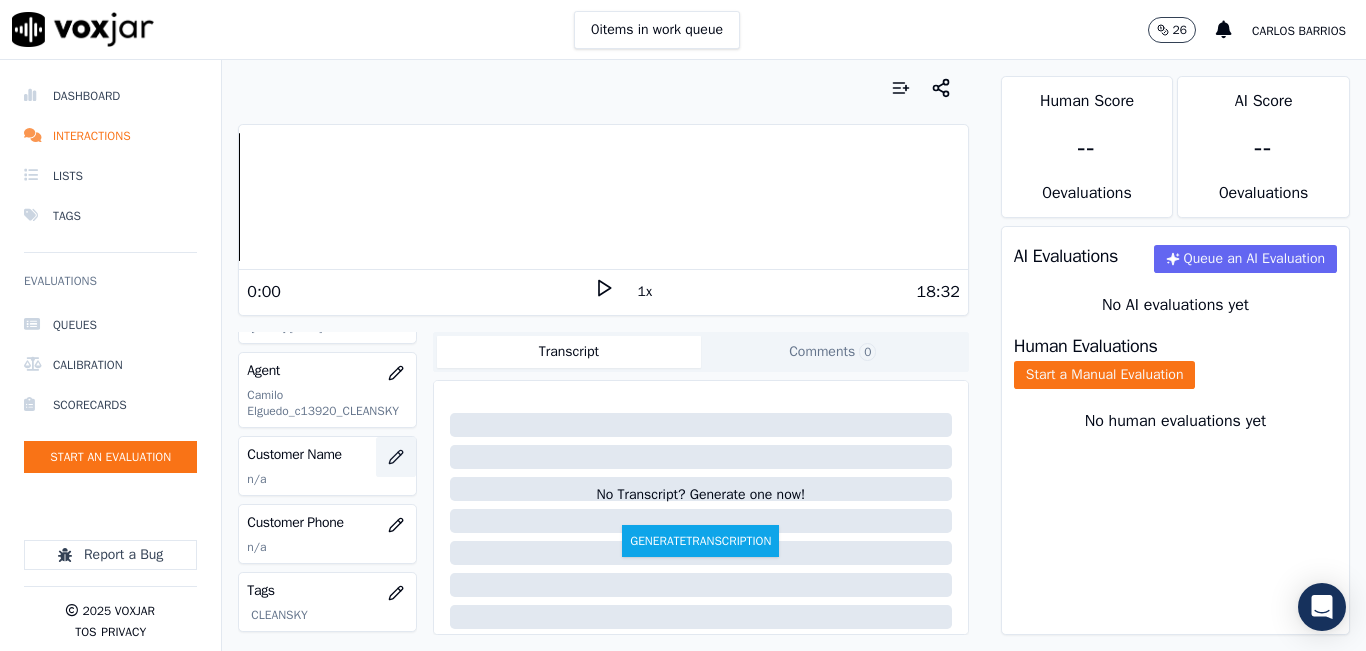 click at bounding box center (396, 457) 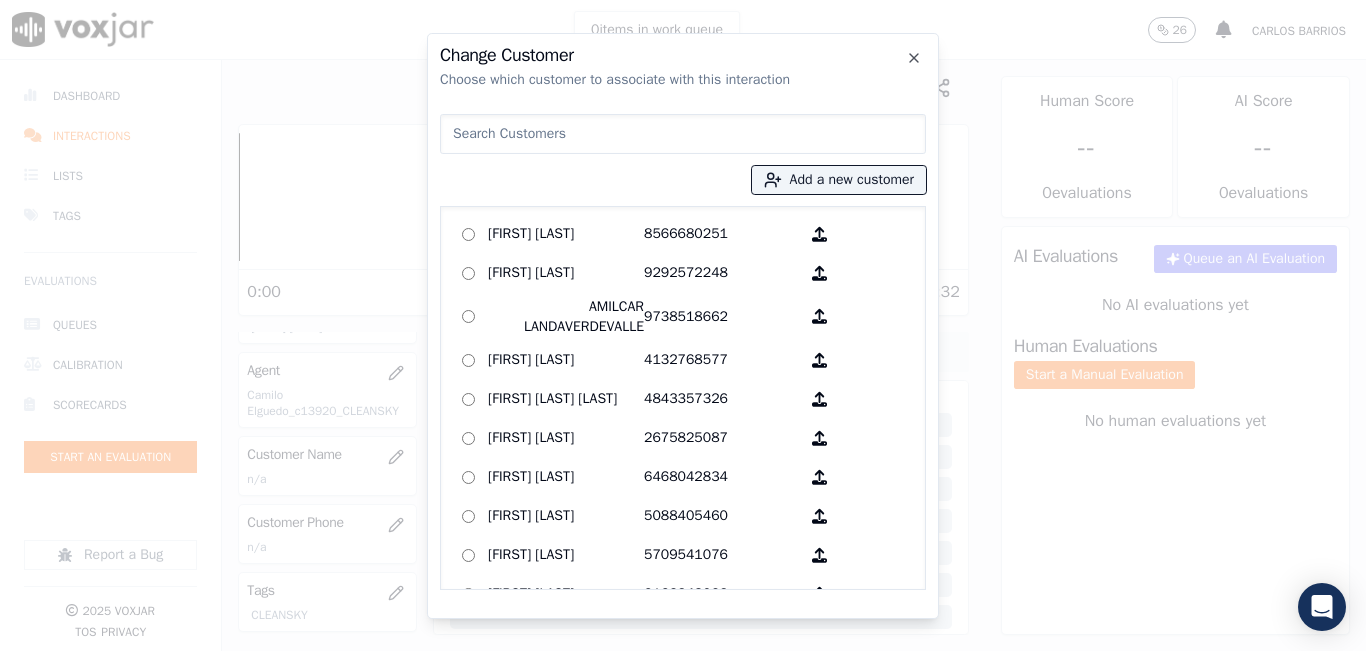 click on "Change Customer   Choose which customer to associate with this interaction
Add a new customer            AGUEDA SANTANA   8566680251        ALEXIS SUNQUI   9292572248        AMILCAR LANDAVERDEVALLE   9738518662        AMINA IHSAN   4132768577        ANA FELICIA HERNANDEZ   4843357326        ANA HINOJOSA   2675825087        ANGEL GARCIA   6468042834        ANGEL GUAMAN   5088405460        ANN SODANO   5709541076        ARCADY GALARZA   2163348023        Alberto Taveras Mendez   2409268285        Alice Portillo   2157583668        Anna Coello   2673238263        Anny Polanco   2679775361        Armando Galvan   2407271171        Aronny L Ruiz    8623043903        BALBINO CANTARERO   9732165412        BRIAN FRIAR   7576049732        BYRON CHORLANGO   7323932099        Brandon Emanuel Chajon Calderon   8563981973        CARMEN REINOSO MENA    9784950405        CAROL DALE-JOSEPH   4193487877        CAROLINA PEREZ   3473392062        CATALINA CAALCHOC   6146794851        CELIA DELGADO   7744373928" 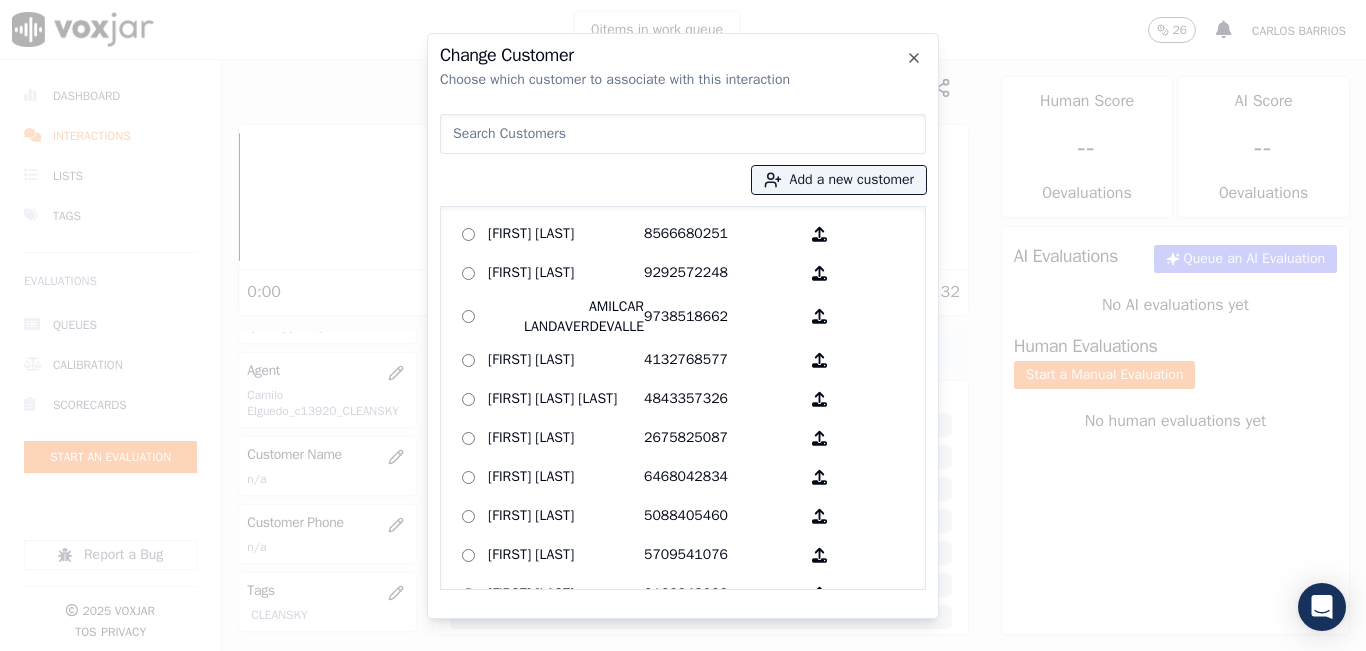 click at bounding box center (683, 134) 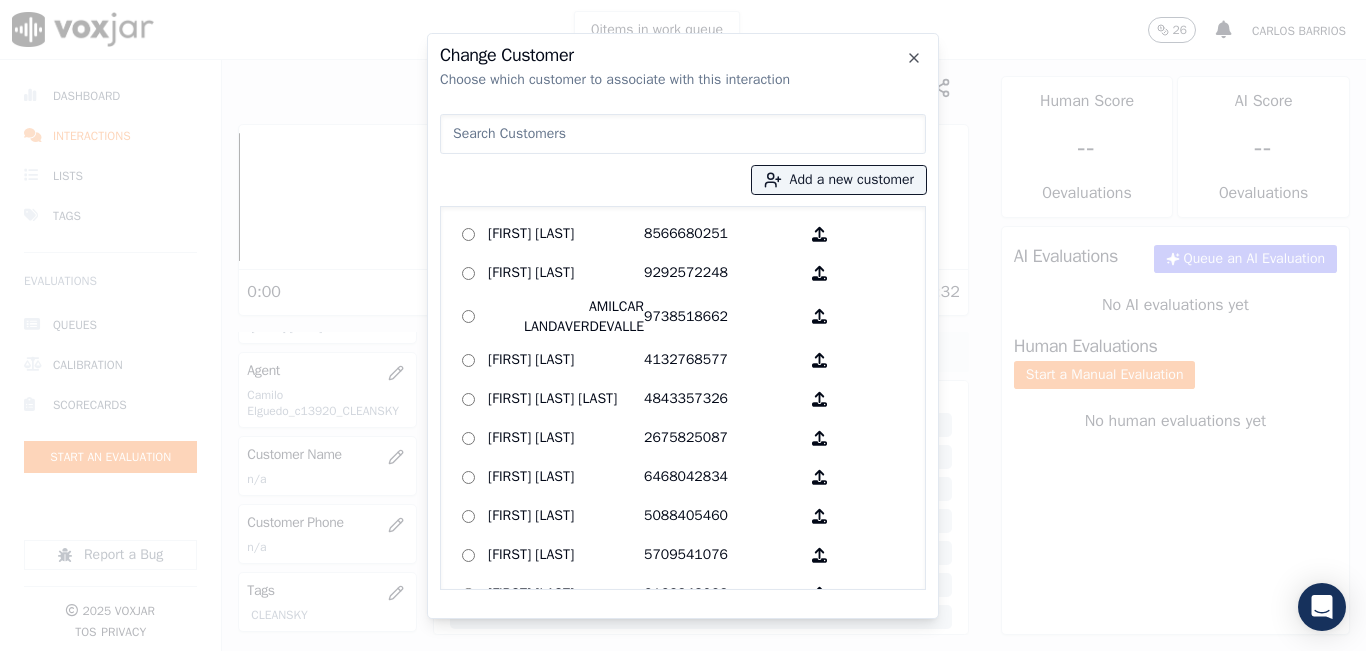 click at bounding box center [683, 134] 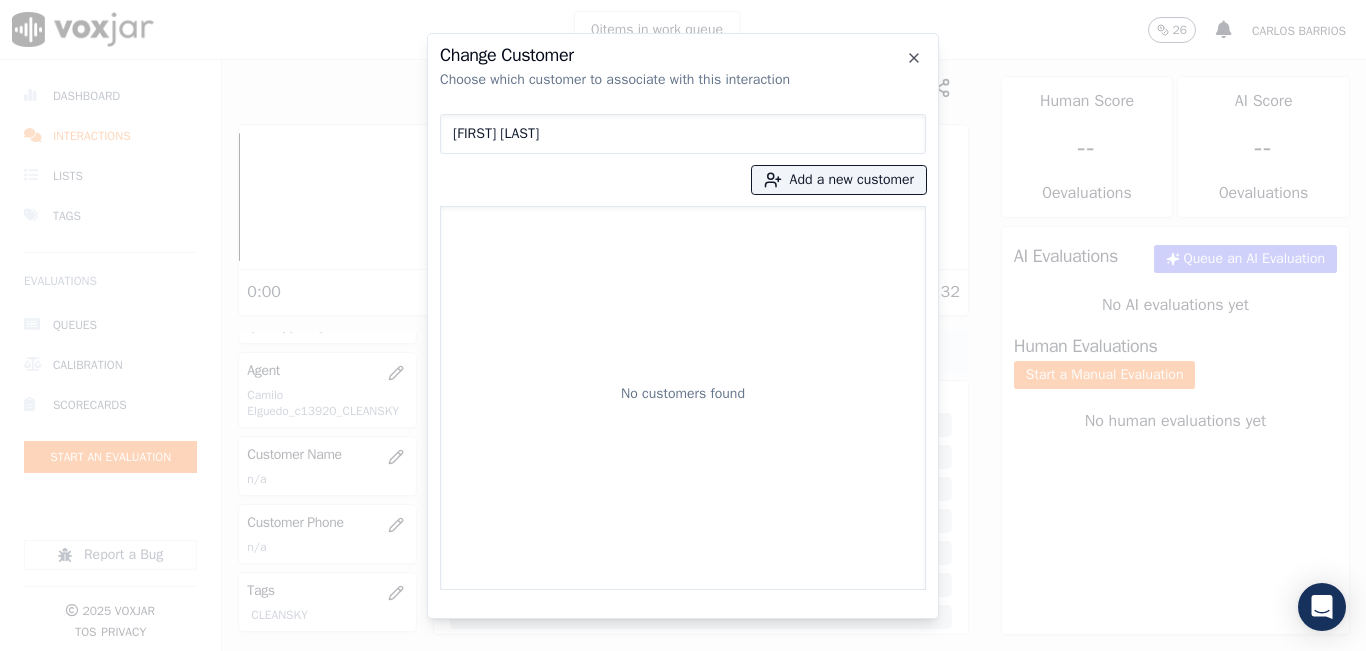 type on "[FIRST] [LAST]" 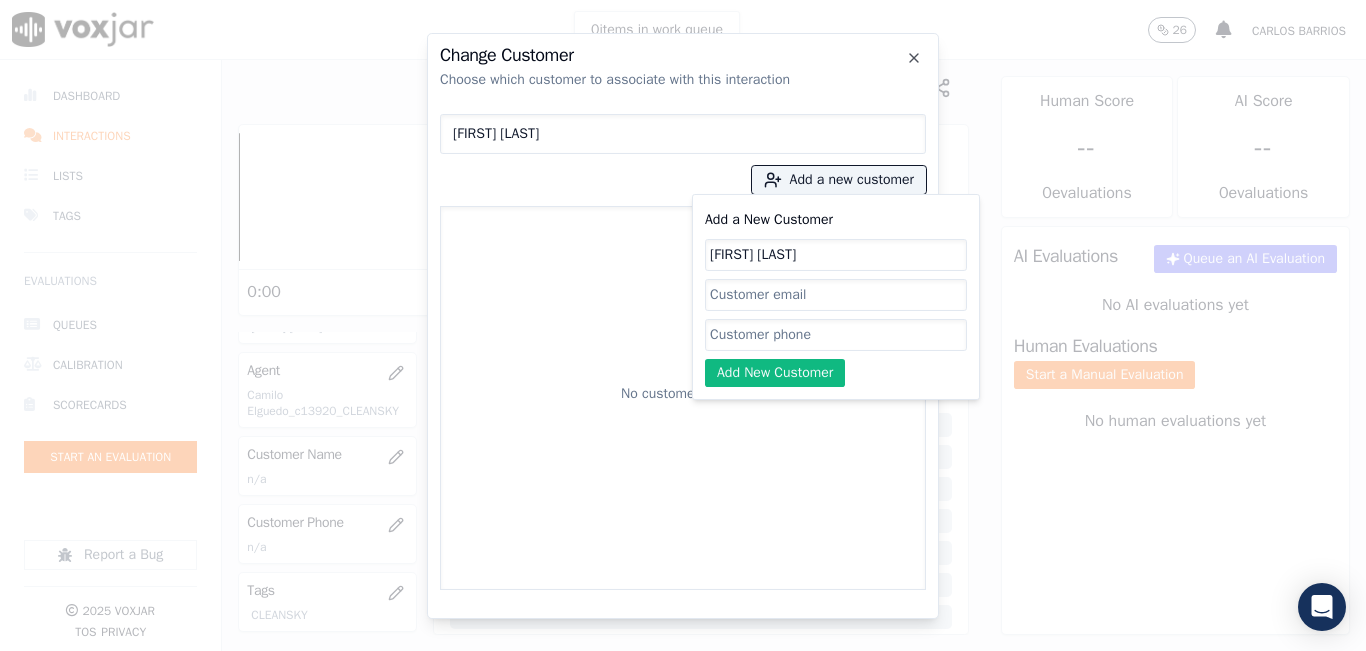 type on "[FIRST] [LAST]" 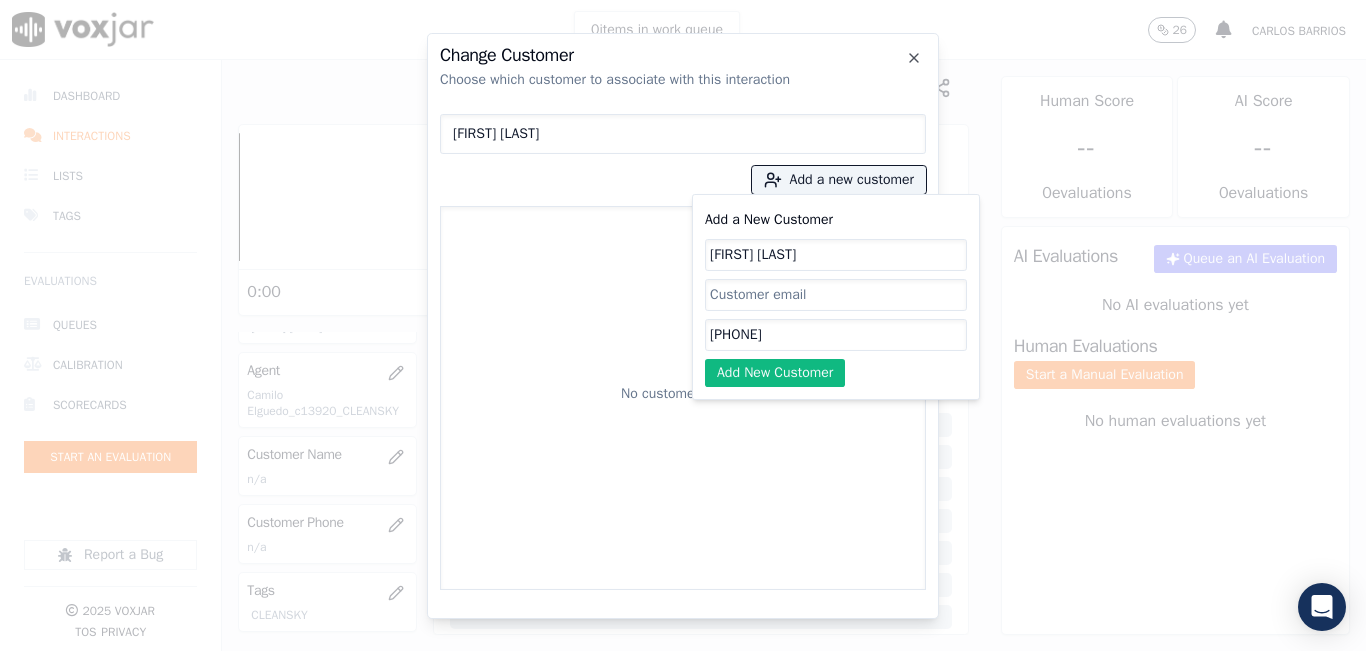type on "[PHONE]" 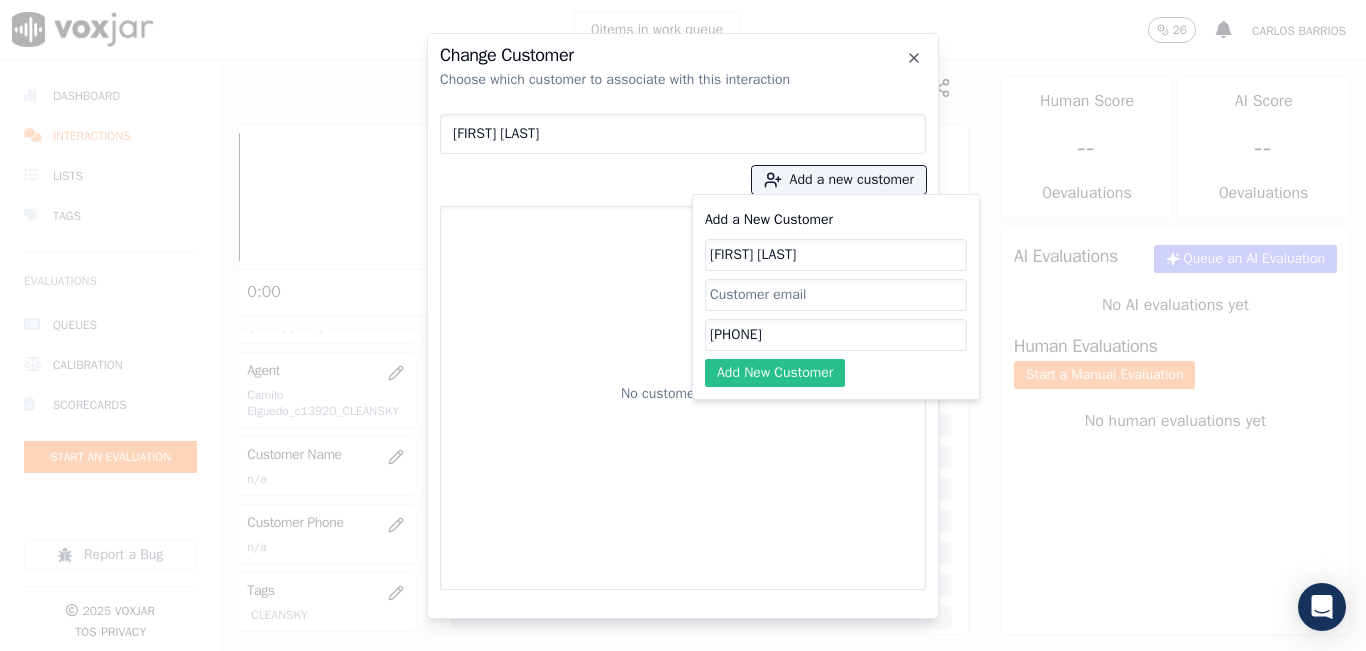 click on "Add New Customer" 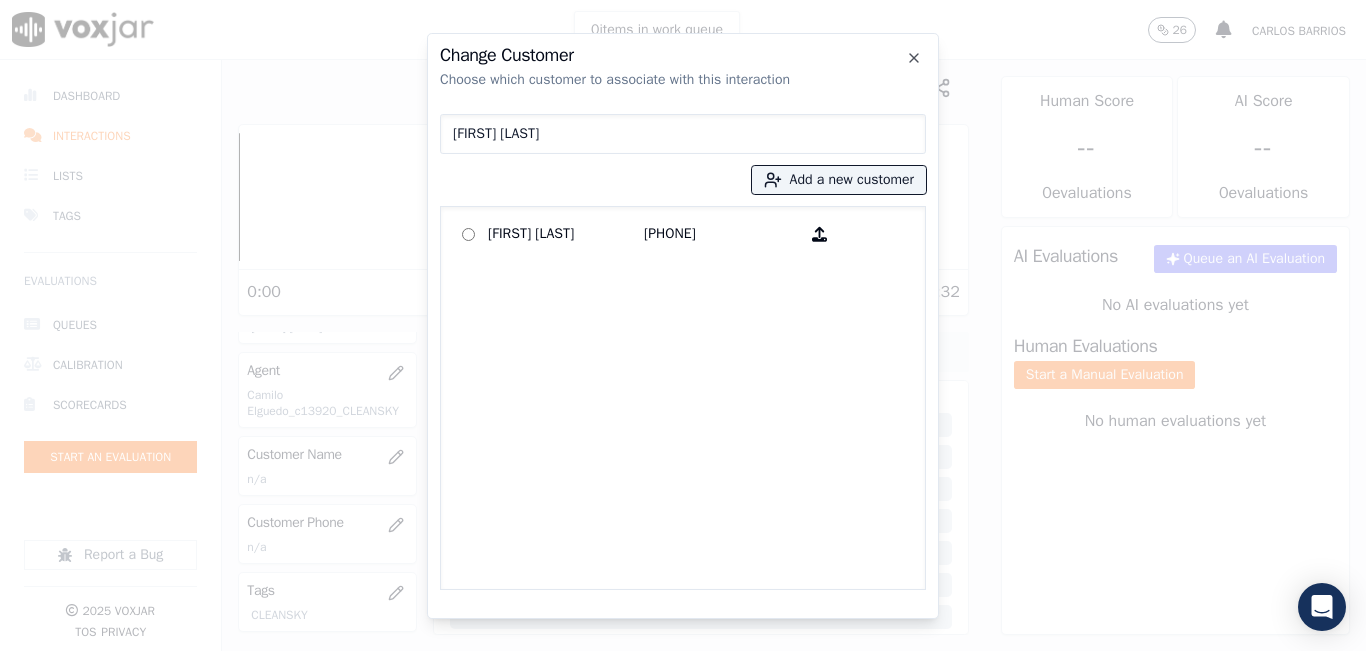 click on "[FIRST] [LAST]" at bounding box center [566, 234] 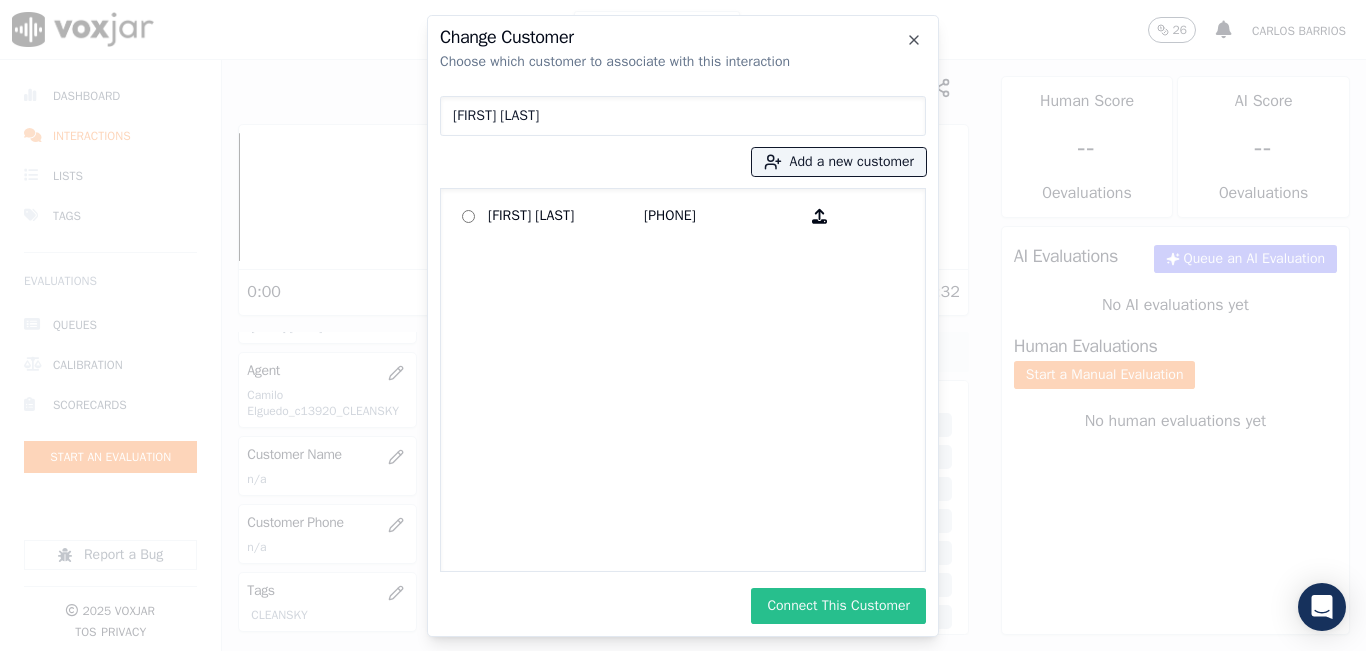 click on "Connect This Customer" at bounding box center (838, 606) 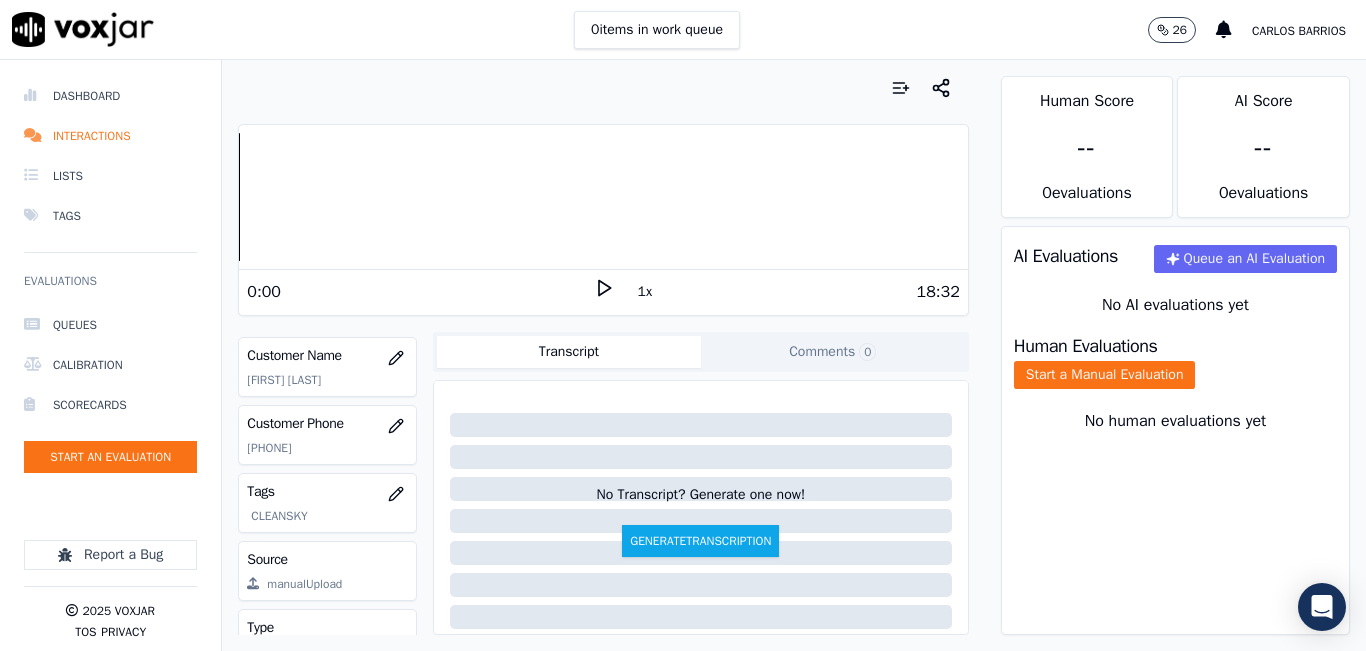 scroll, scrollTop: 0, scrollLeft: 0, axis: both 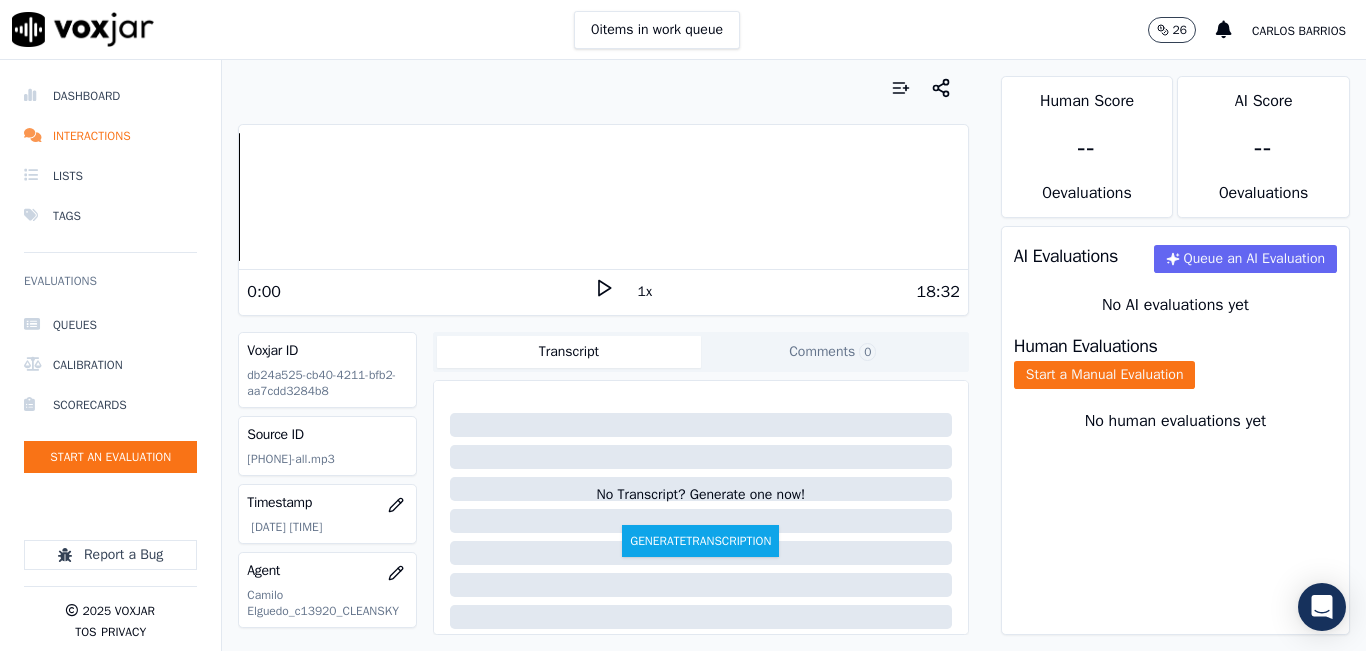 click 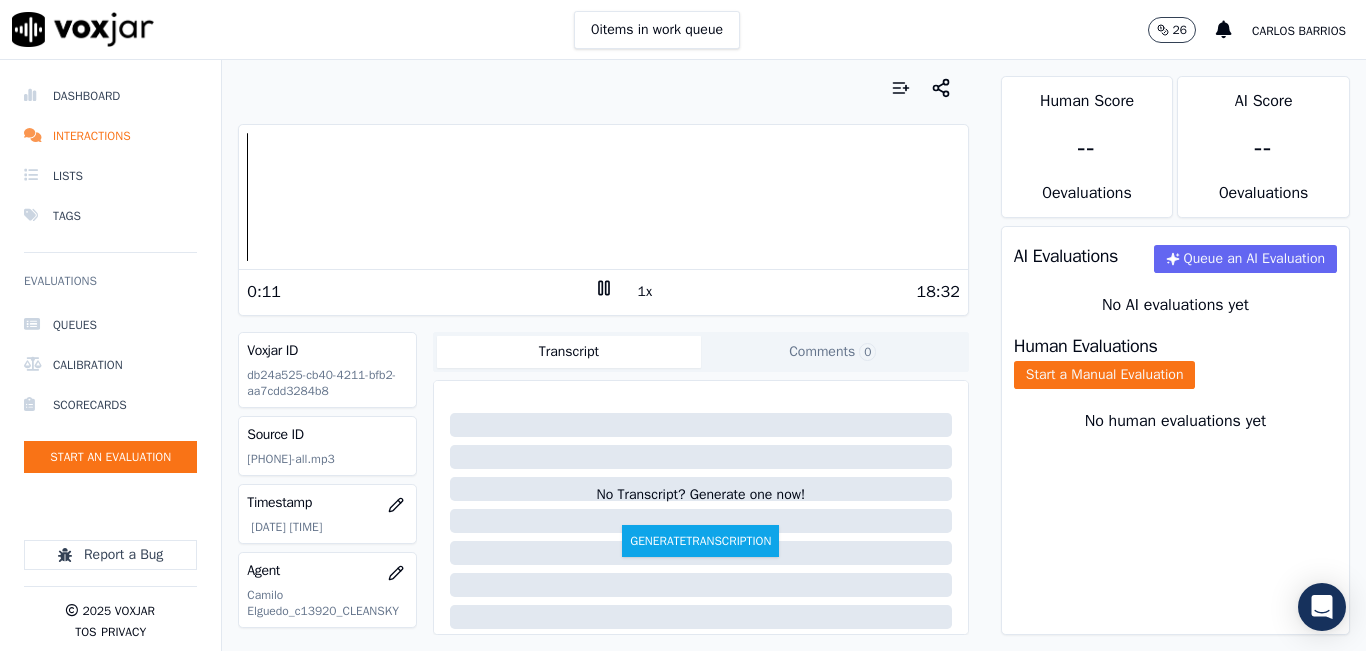 click 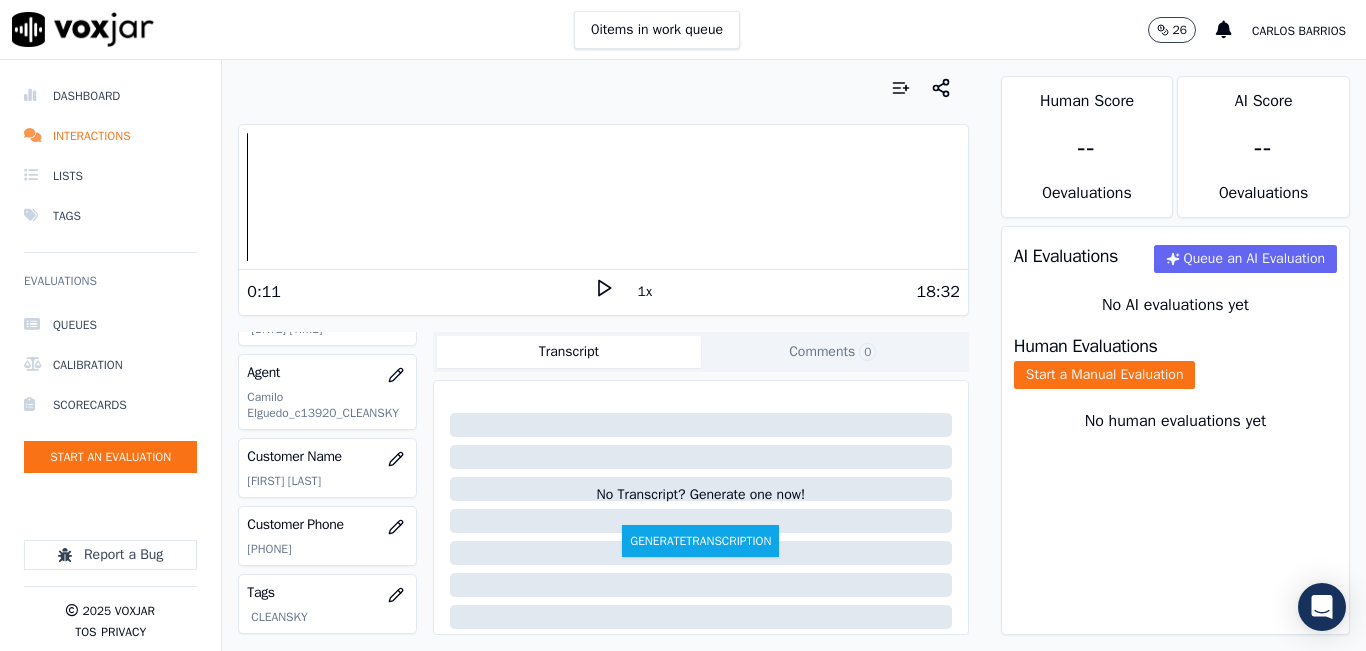 scroll, scrollTop: 178, scrollLeft: 0, axis: vertical 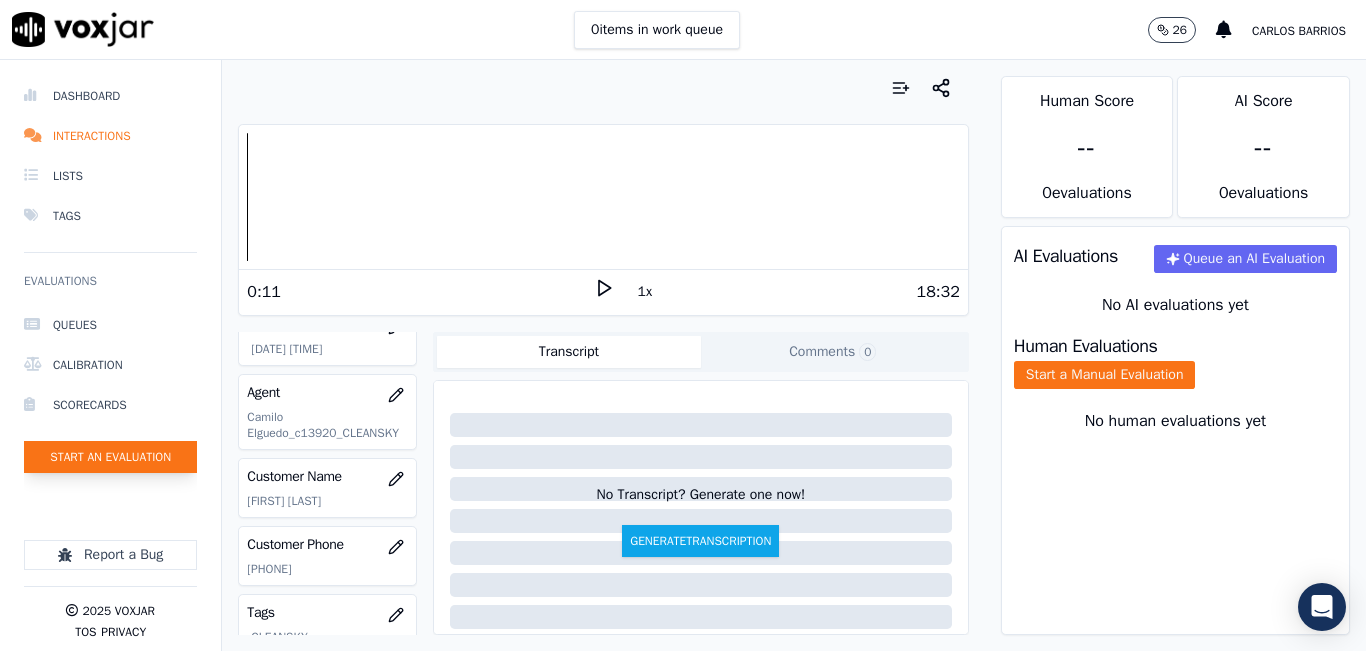 click on "Start an Evaluation" 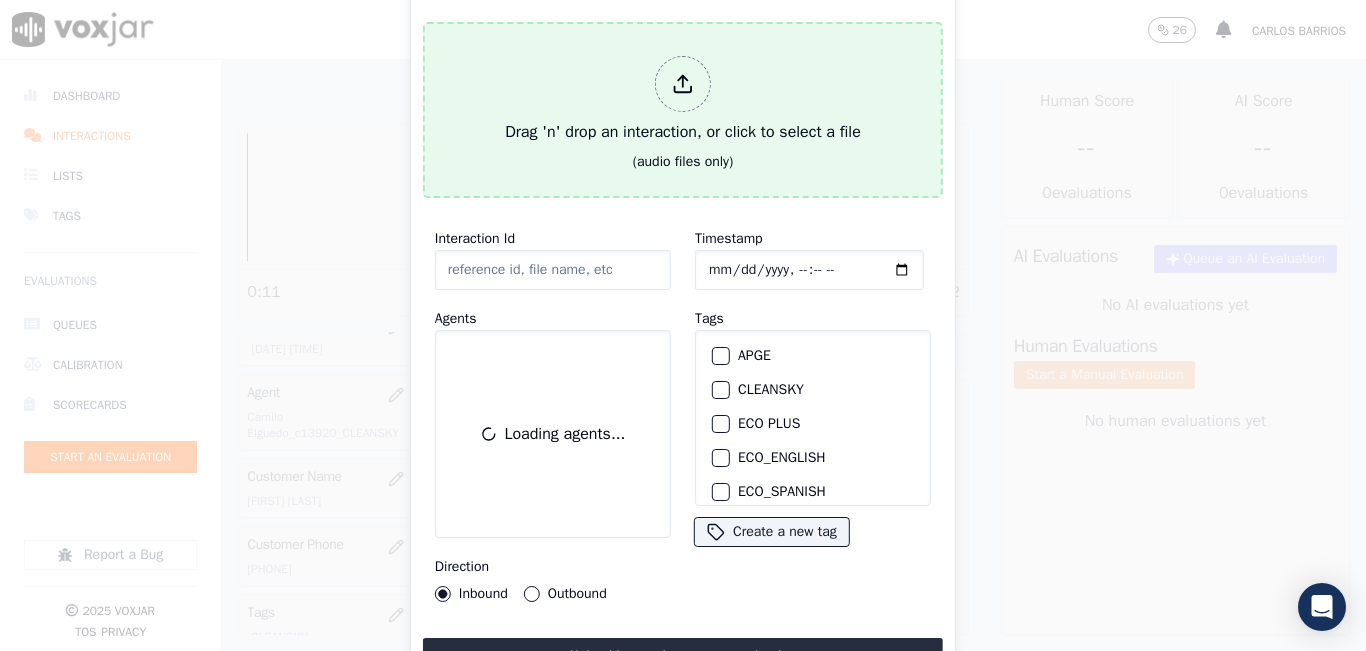 click on "Drag 'n' drop an interaction, or click to select a file   (audio files only)" at bounding box center [683, 110] 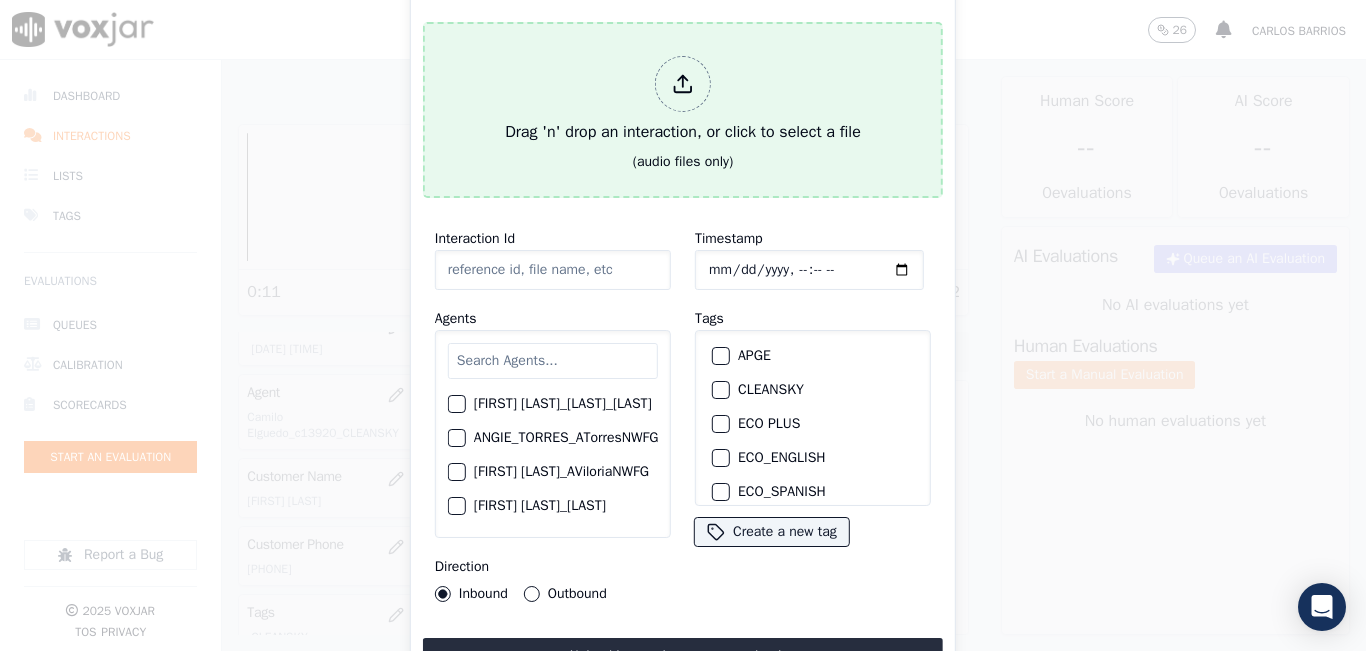 type on "20250805-152908_6462605938-all.mp3" 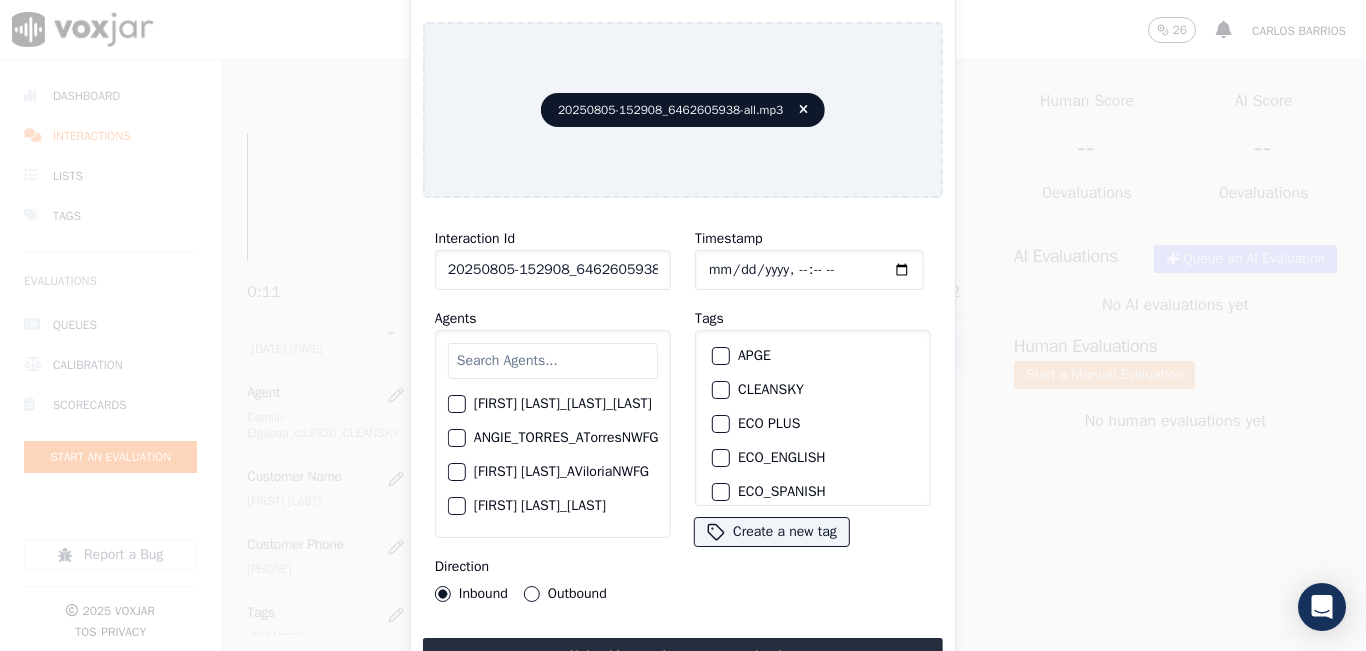 click at bounding box center [553, 361] 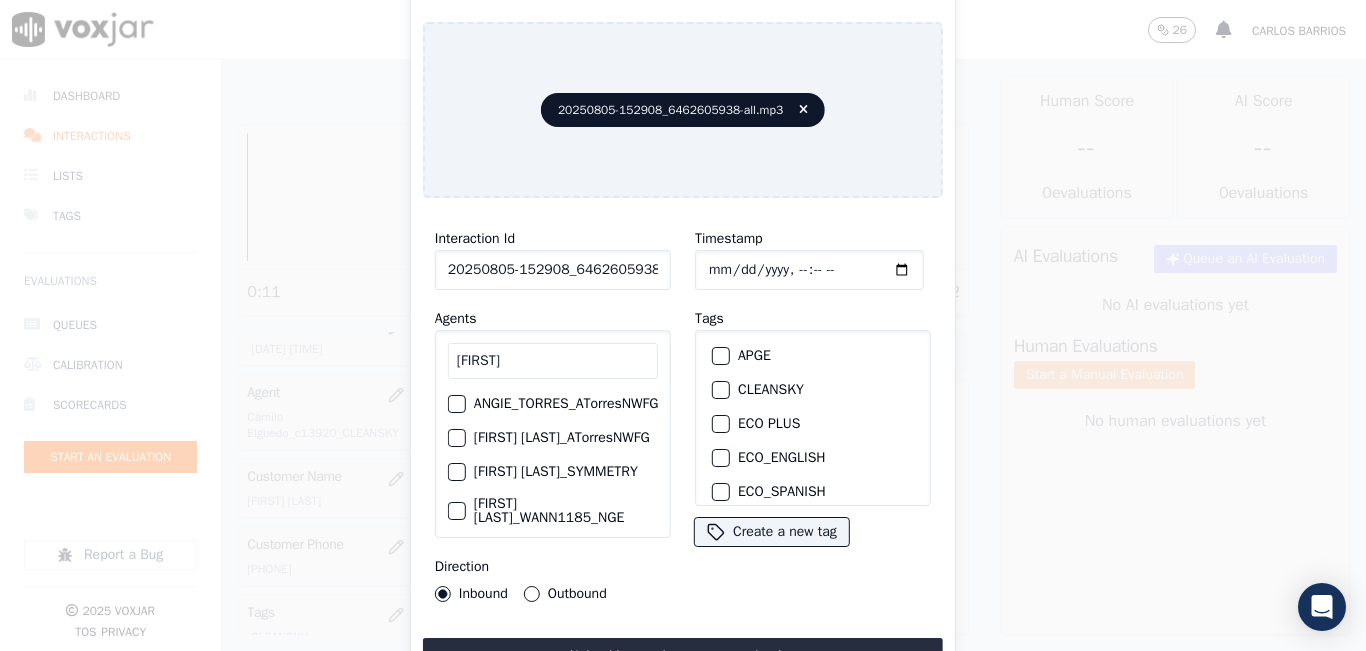 scroll, scrollTop: 100, scrollLeft: 0, axis: vertical 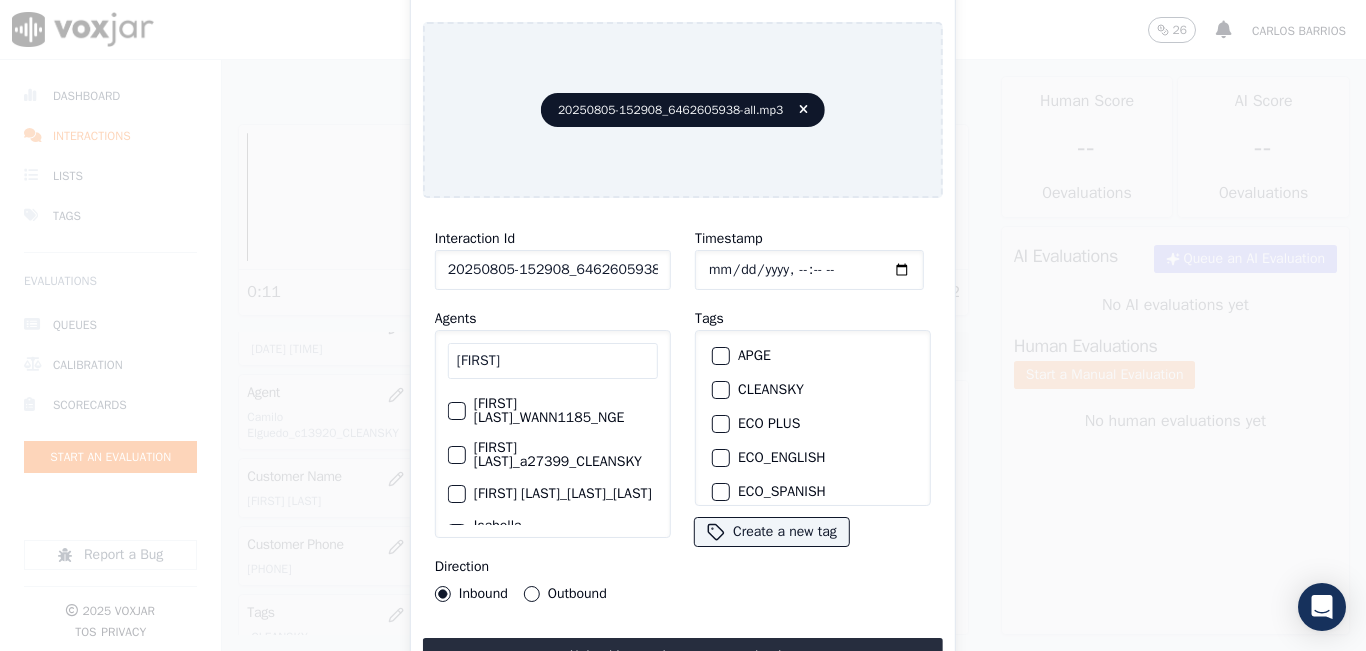 type on "ANG" 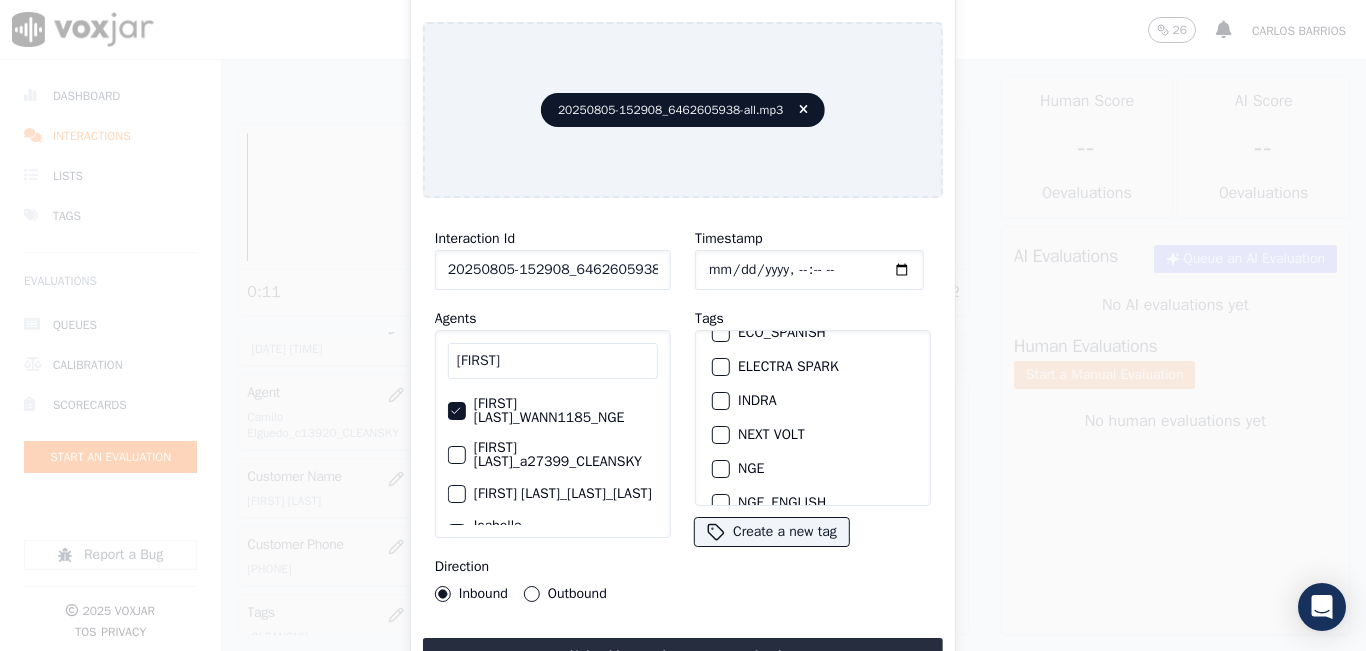 scroll, scrollTop: 200, scrollLeft: 0, axis: vertical 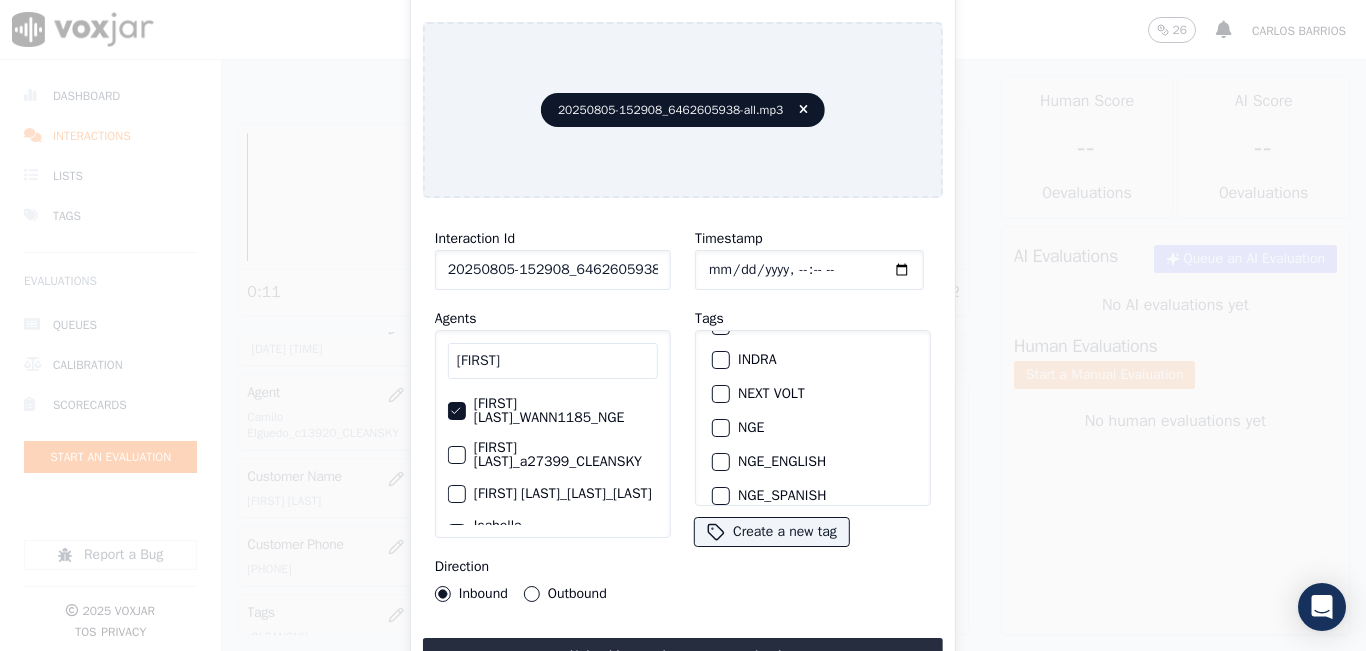 click at bounding box center [720, 428] 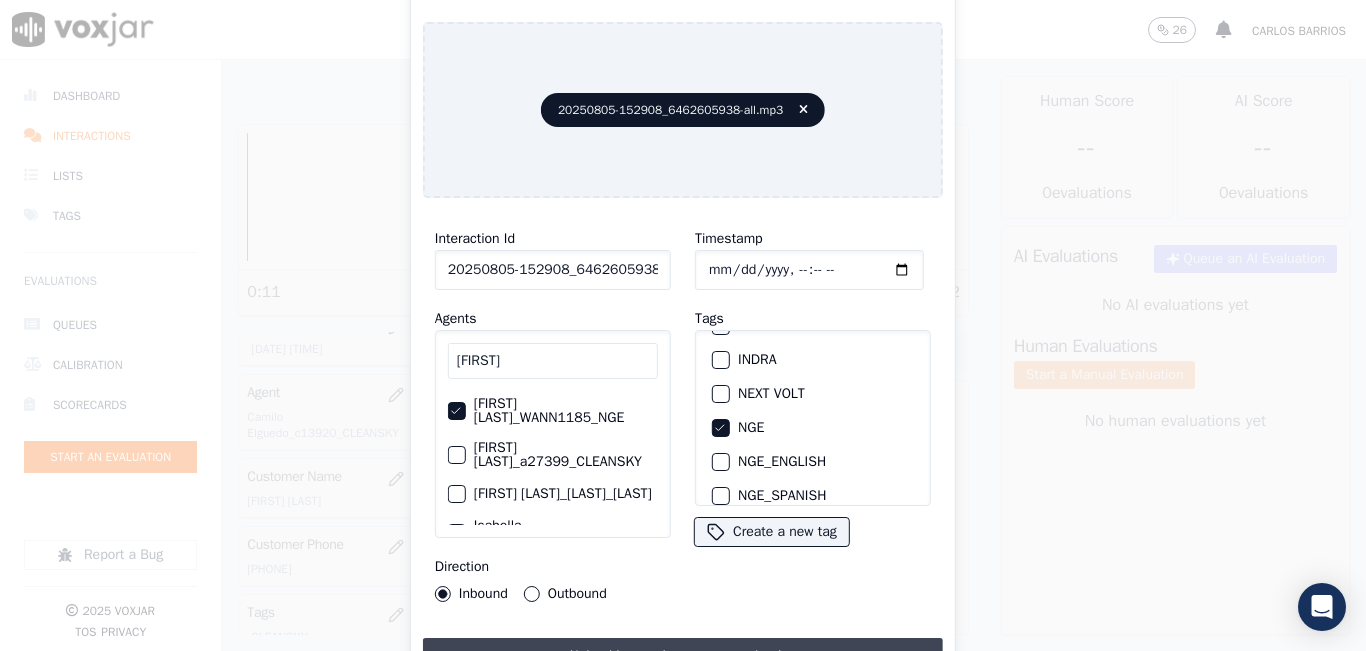 click on "Upload interaction to start evaluation" at bounding box center [683, 656] 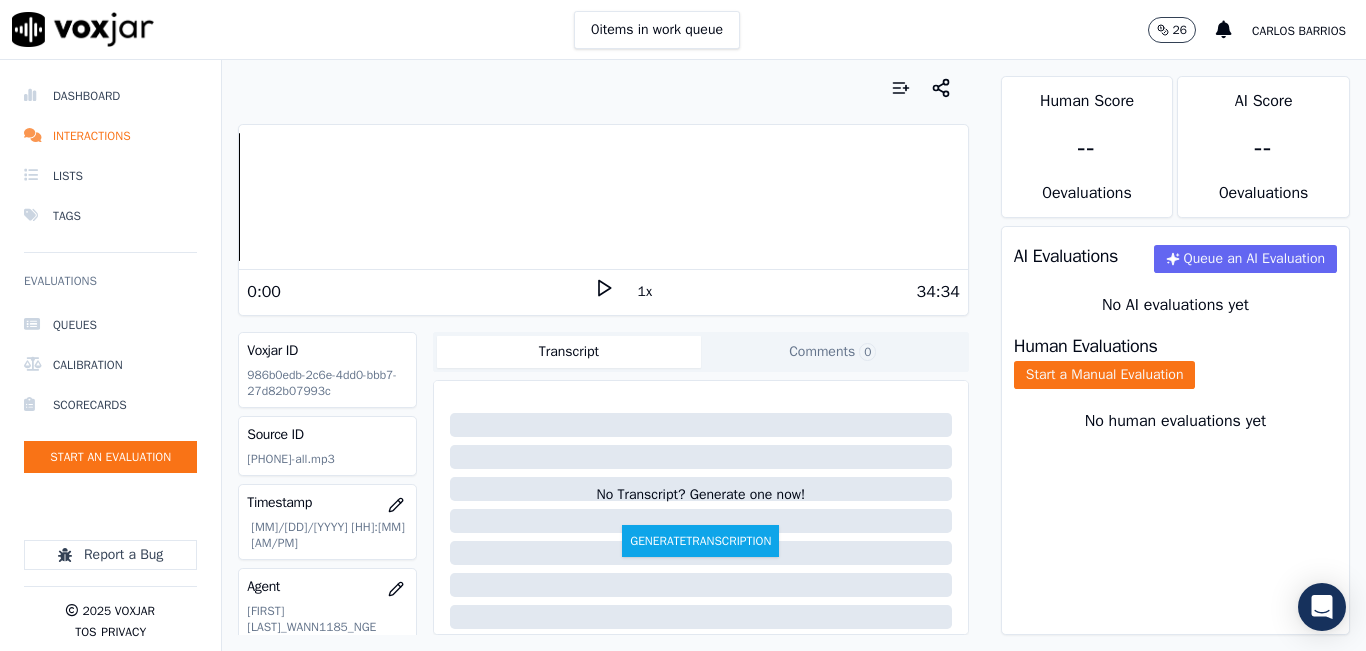 click on "0  items in work queue     26         carlos barrios" at bounding box center (683, 30) 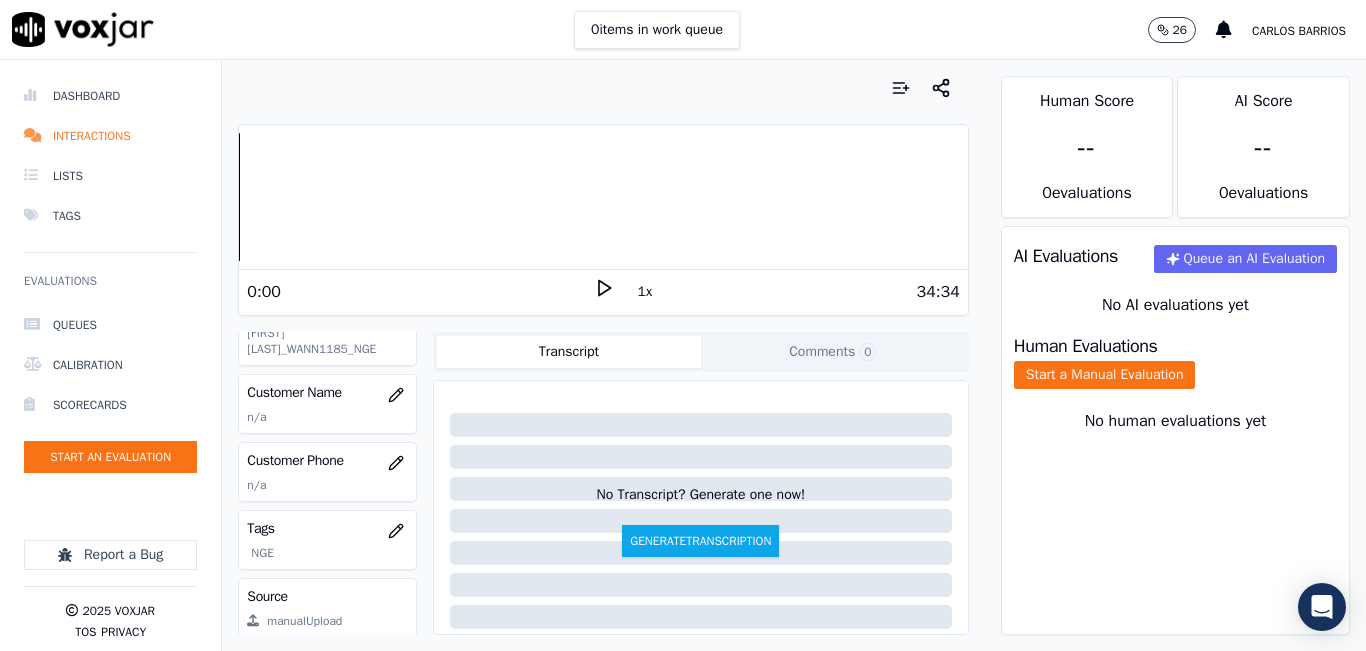 scroll, scrollTop: 178, scrollLeft: 0, axis: vertical 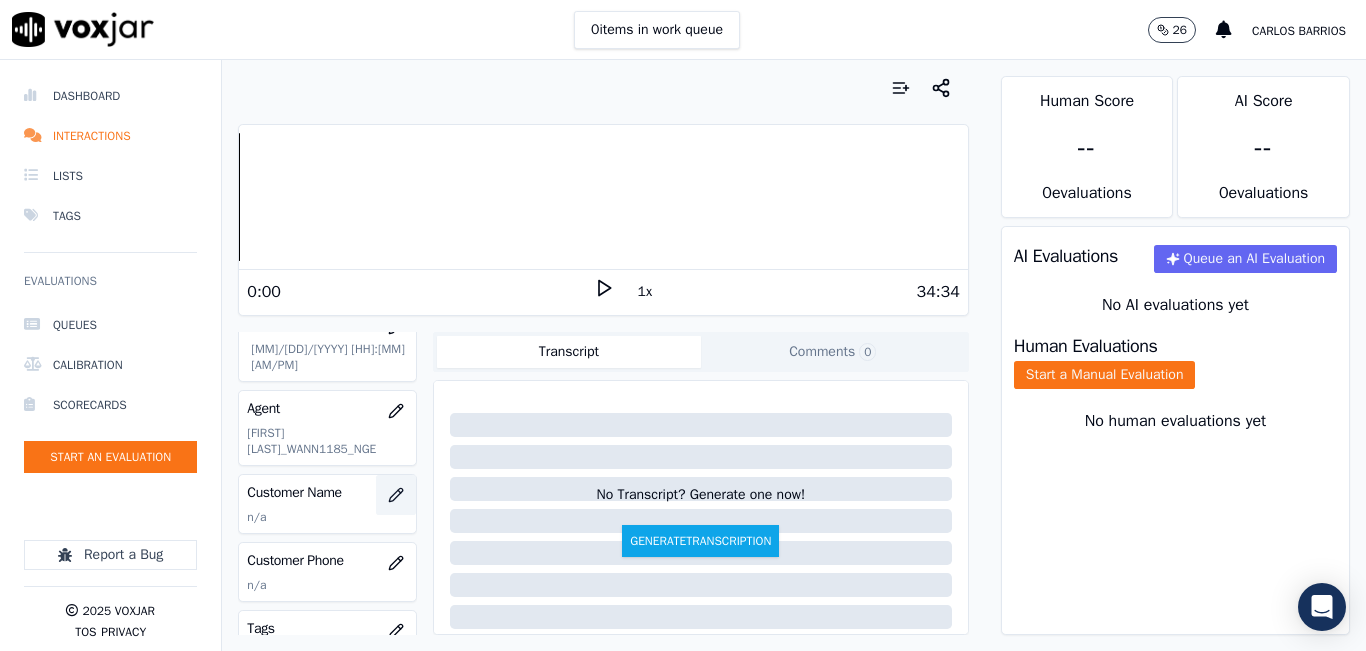 click at bounding box center (396, 495) 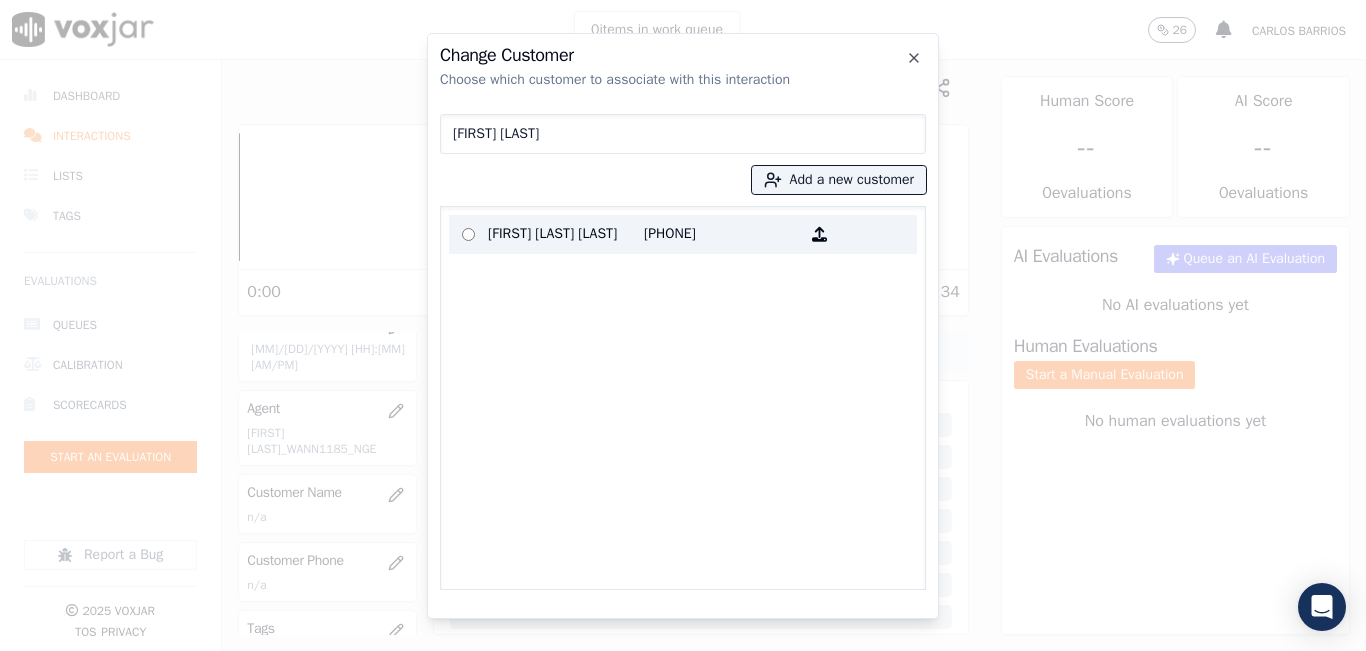 type on "RAUL VALDEZ SALINA" 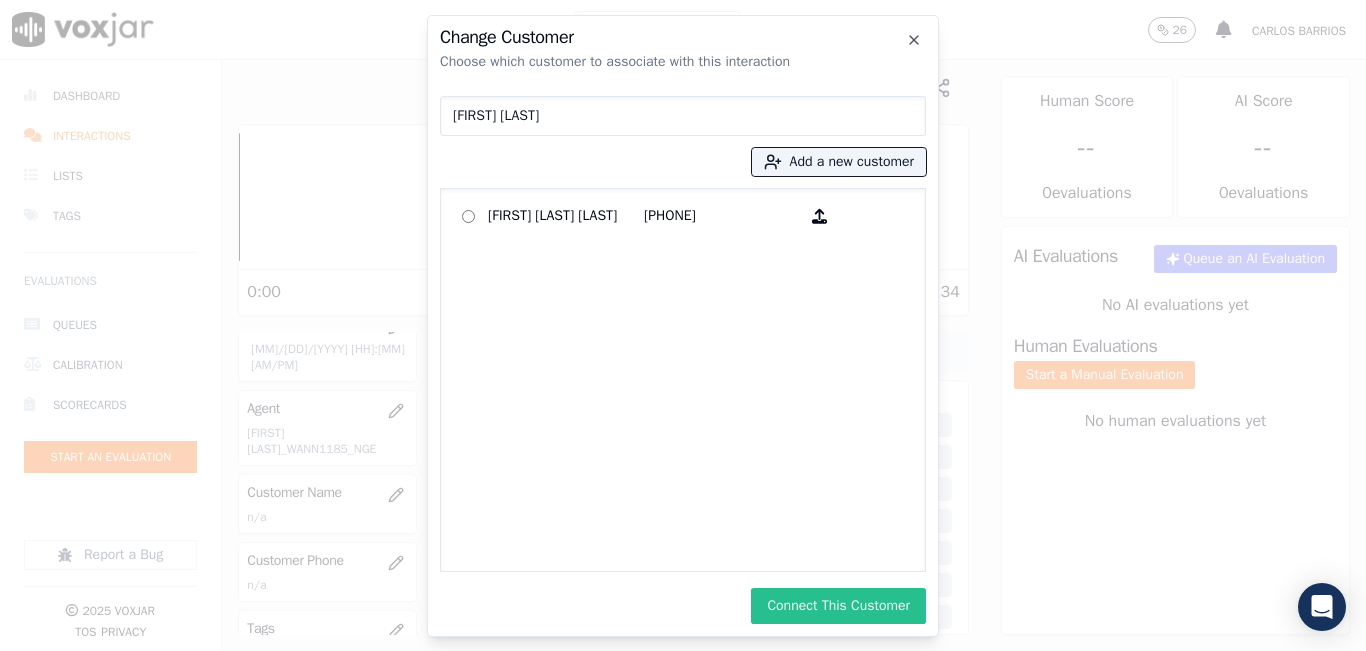 click on "Connect This Customer" at bounding box center [838, 606] 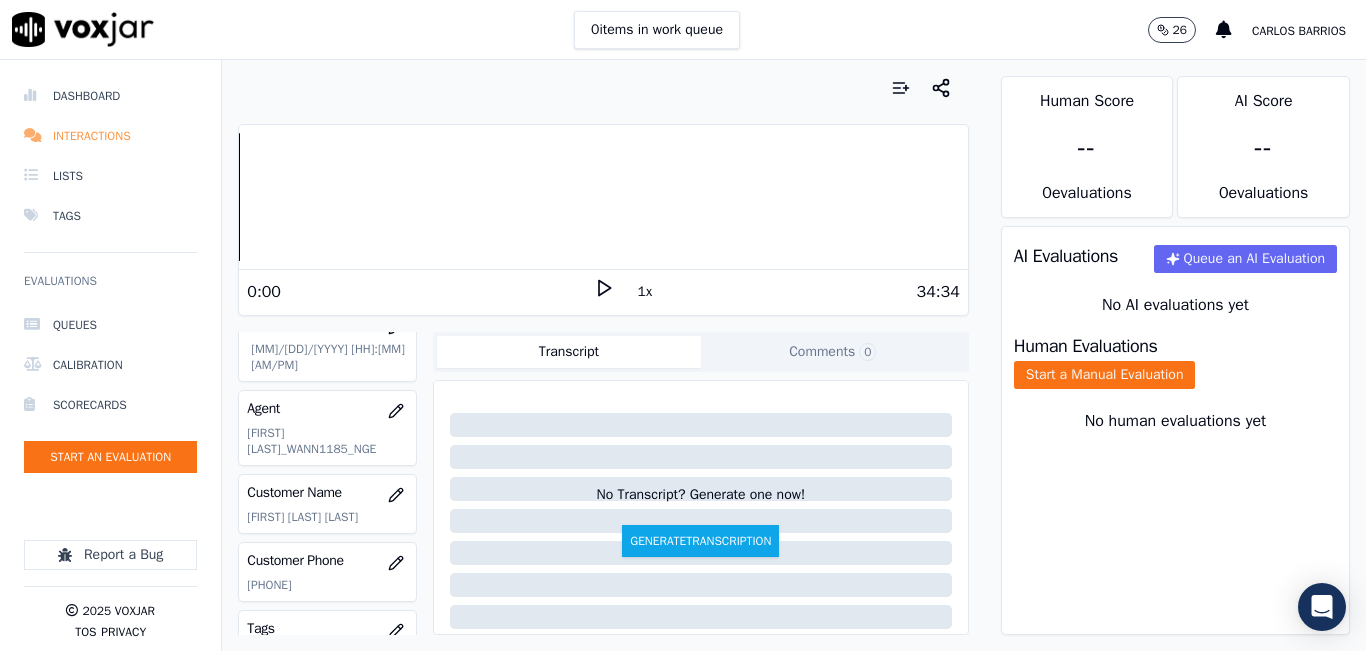 click on "Interactions" at bounding box center (110, 136) 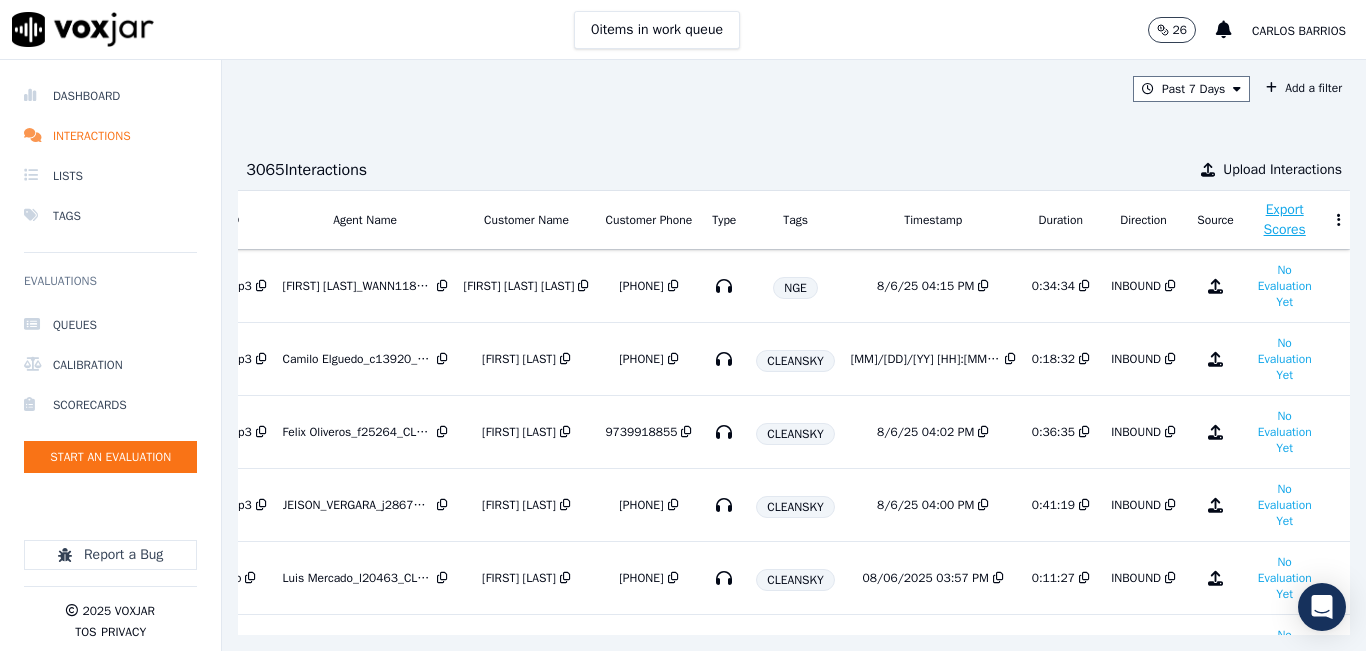 scroll, scrollTop: 0, scrollLeft: 313, axis: horizontal 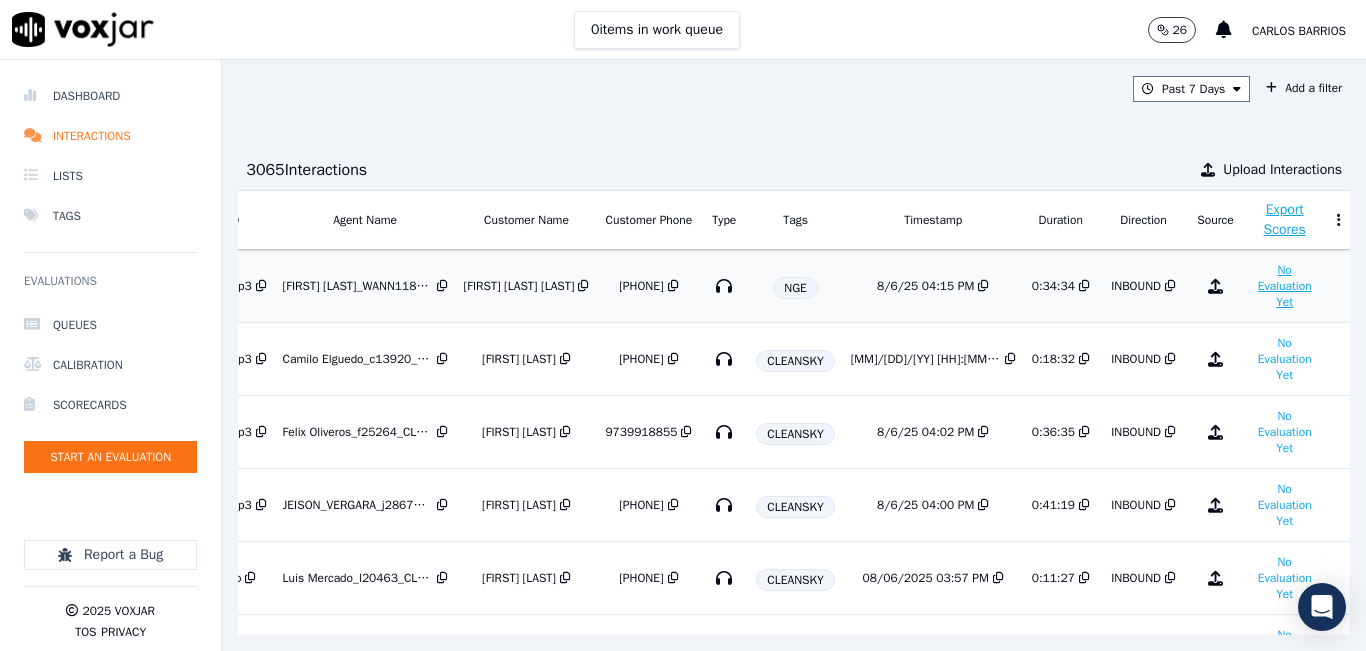 click on "No Evaluation Yet" at bounding box center [1285, 286] 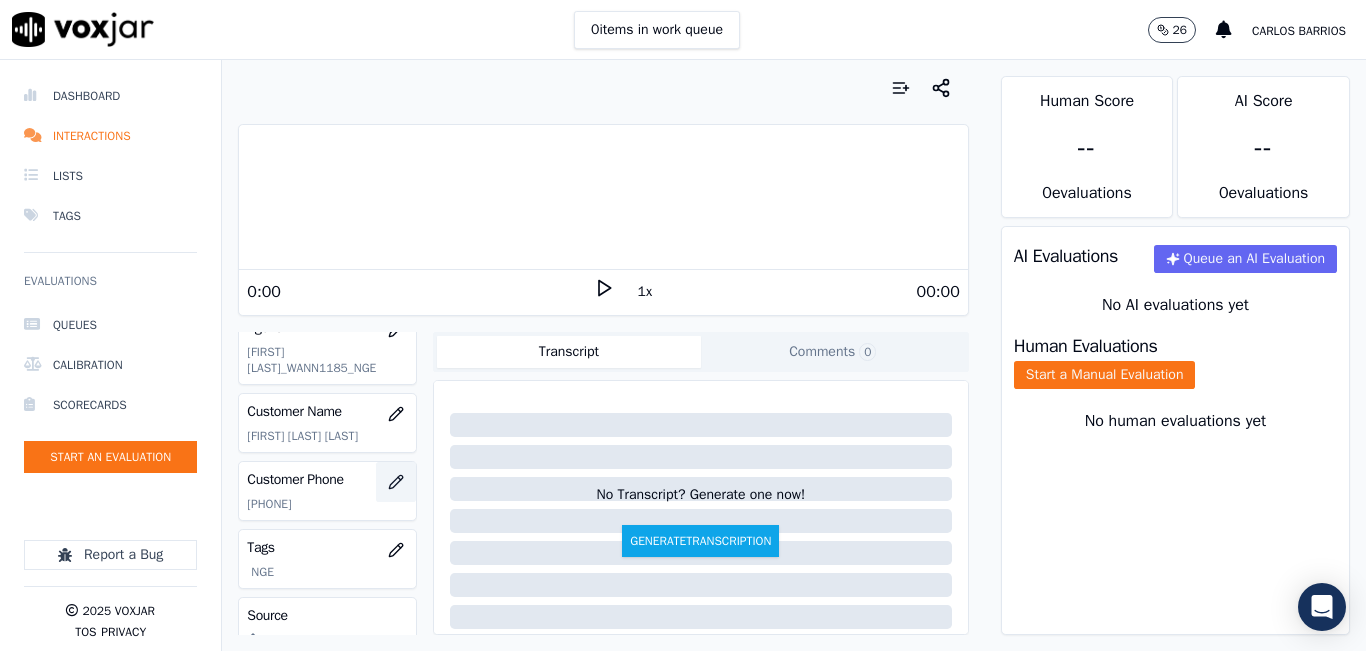 scroll, scrollTop: 300, scrollLeft: 0, axis: vertical 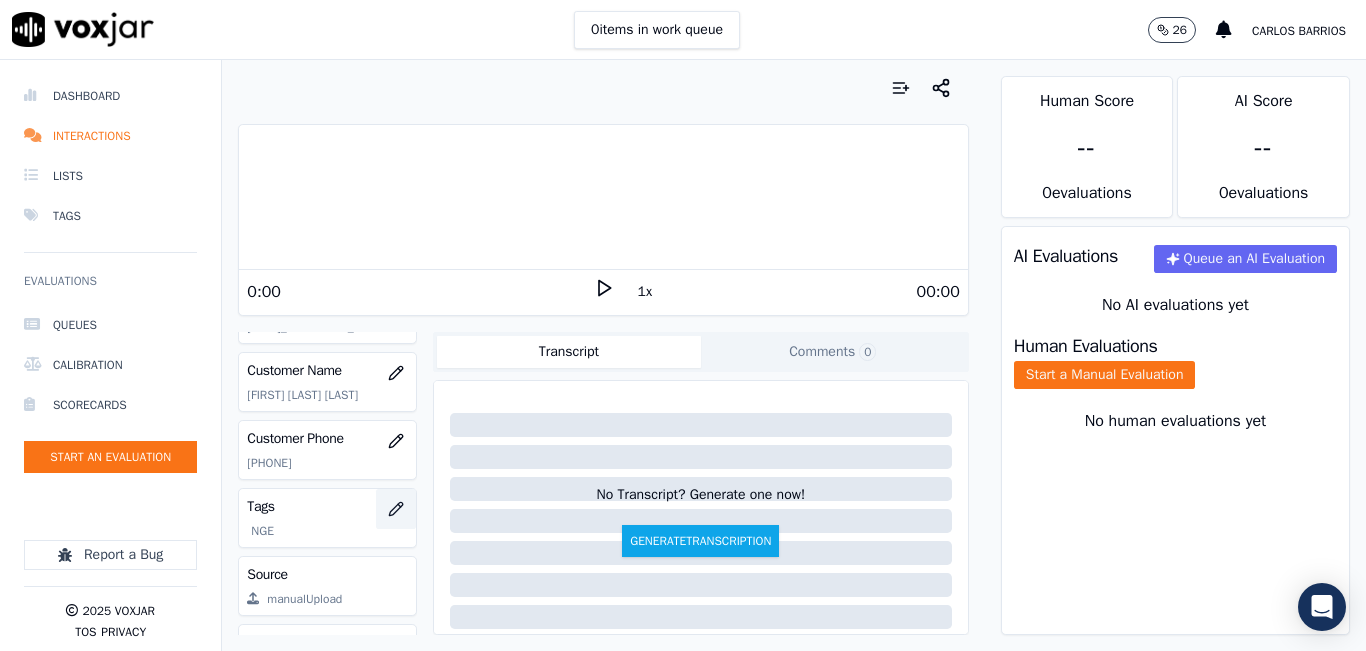 click at bounding box center [396, 509] 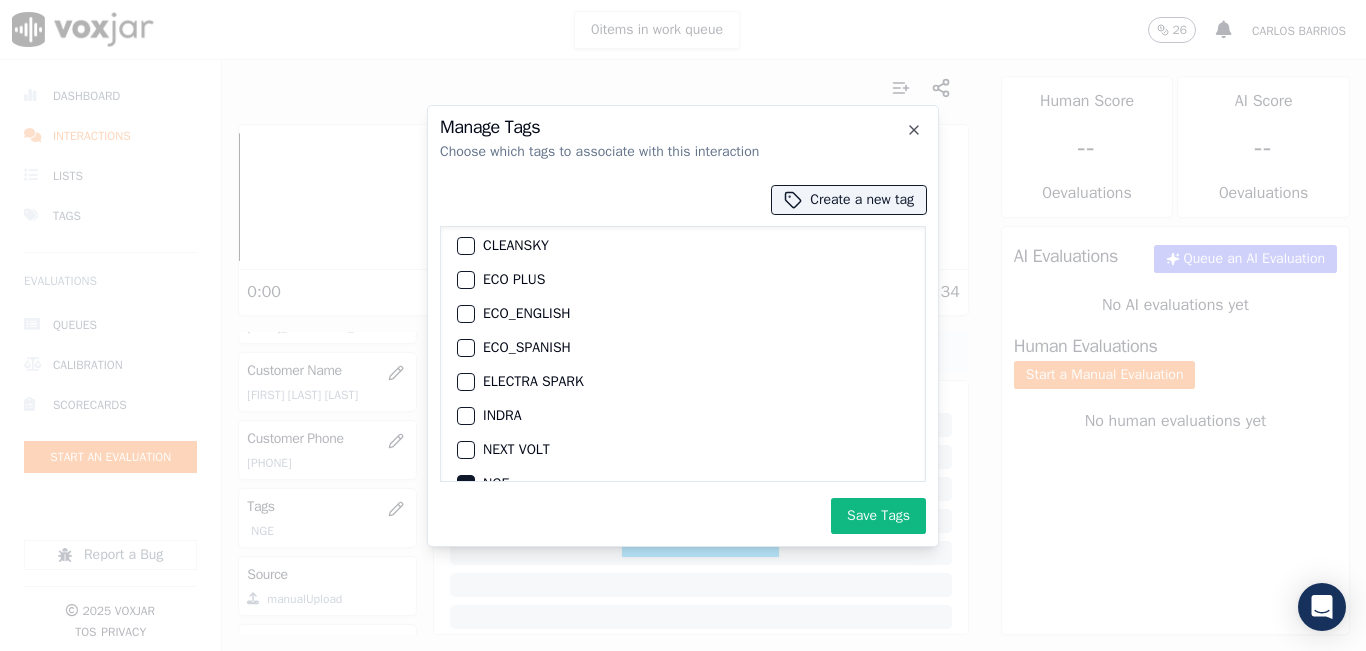 scroll, scrollTop: 0, scrollLeft: 0, axis: both 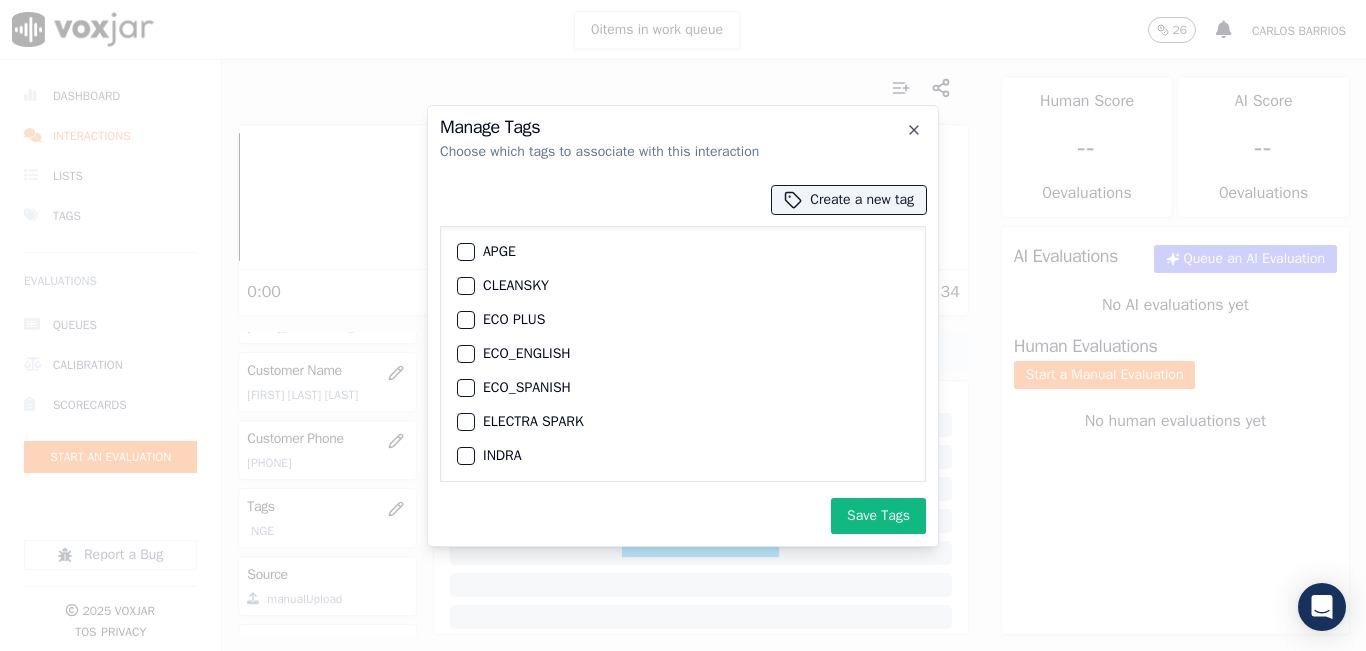 click at bounding box center [465, 286] 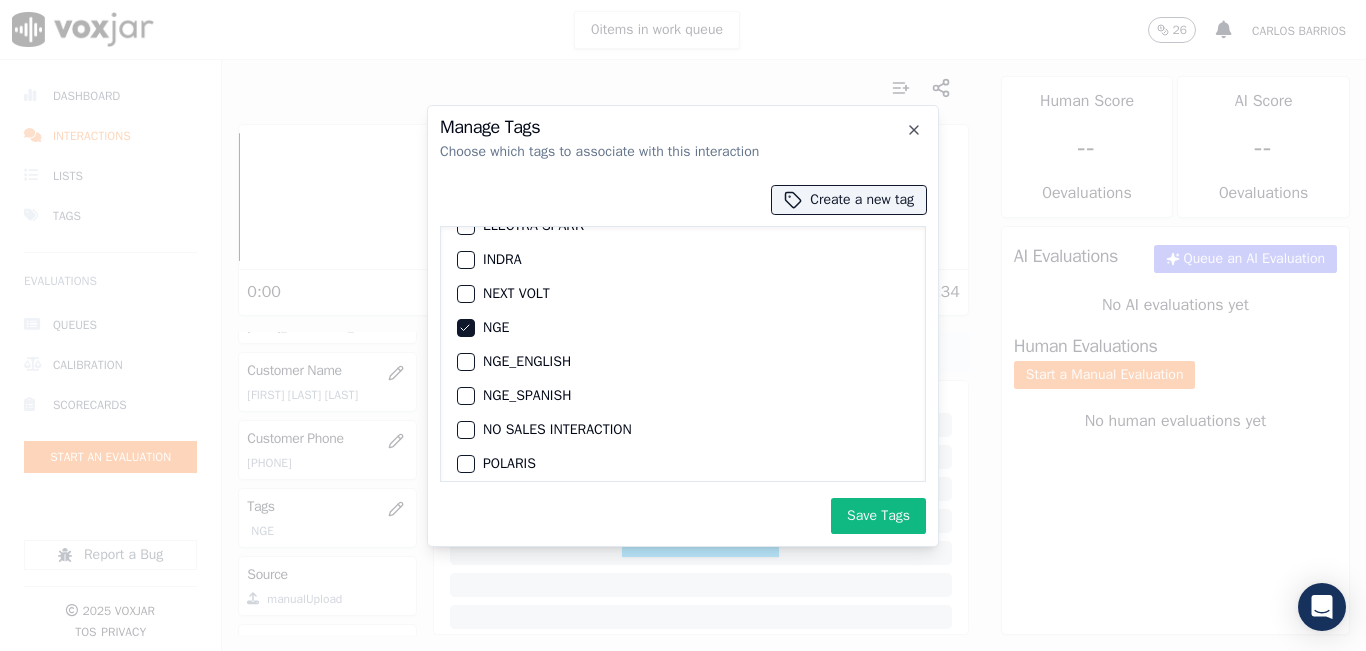 scroll, scrollTop: 200, scrollLeft: 0, axis: vertical 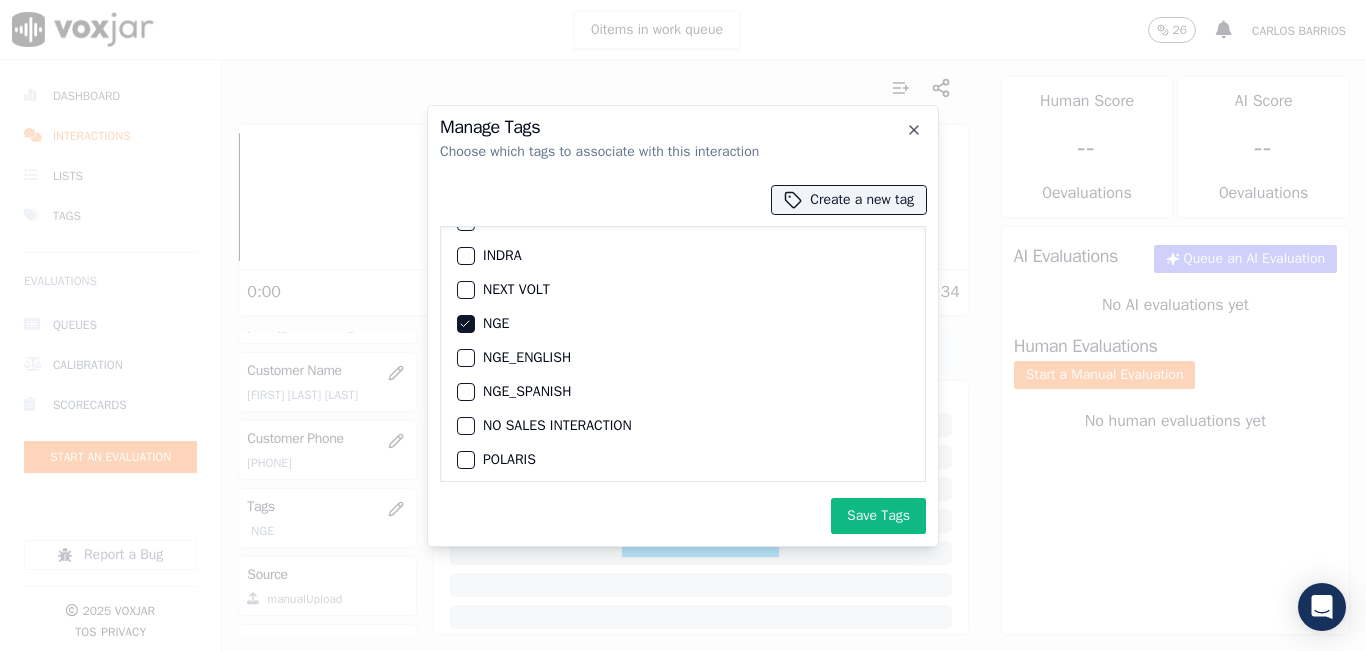 click on "NGE" at bounding box center [683, 324] 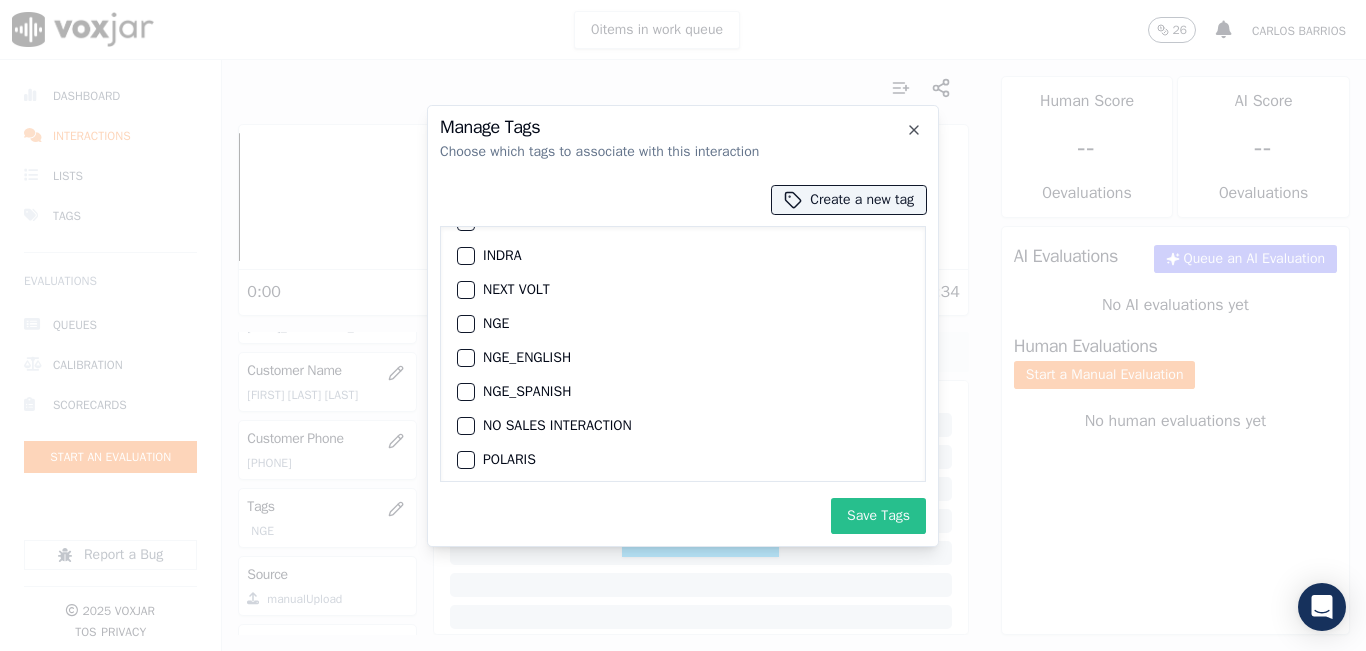 click on "Save Tags" at bounding box center (878, 516) 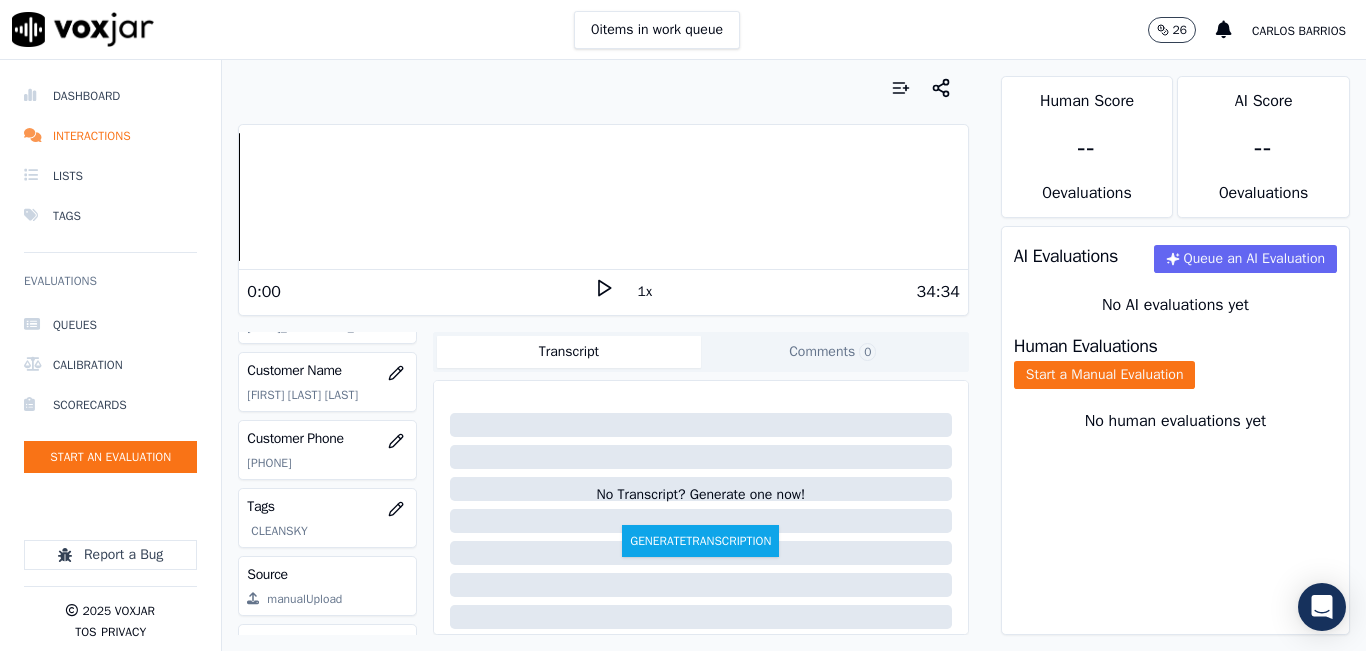 click at bounding box center [603, 88] 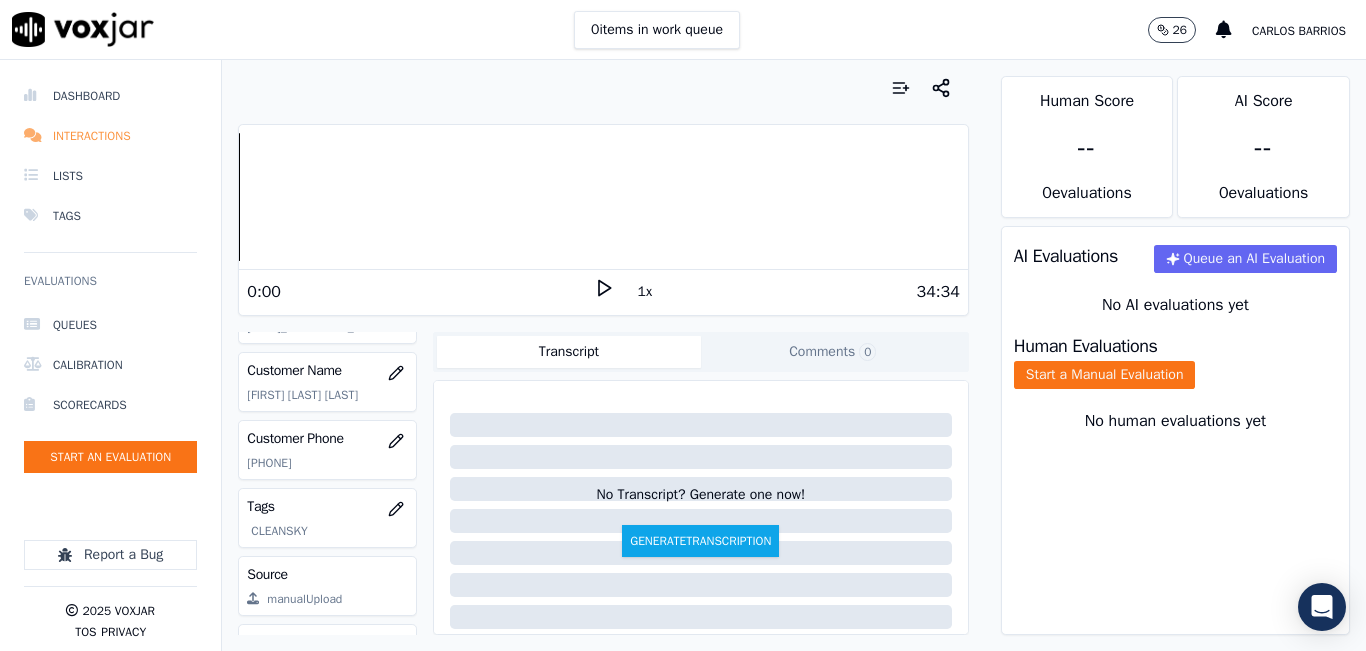 click on "Interactions" at bounding box center [110, 136] 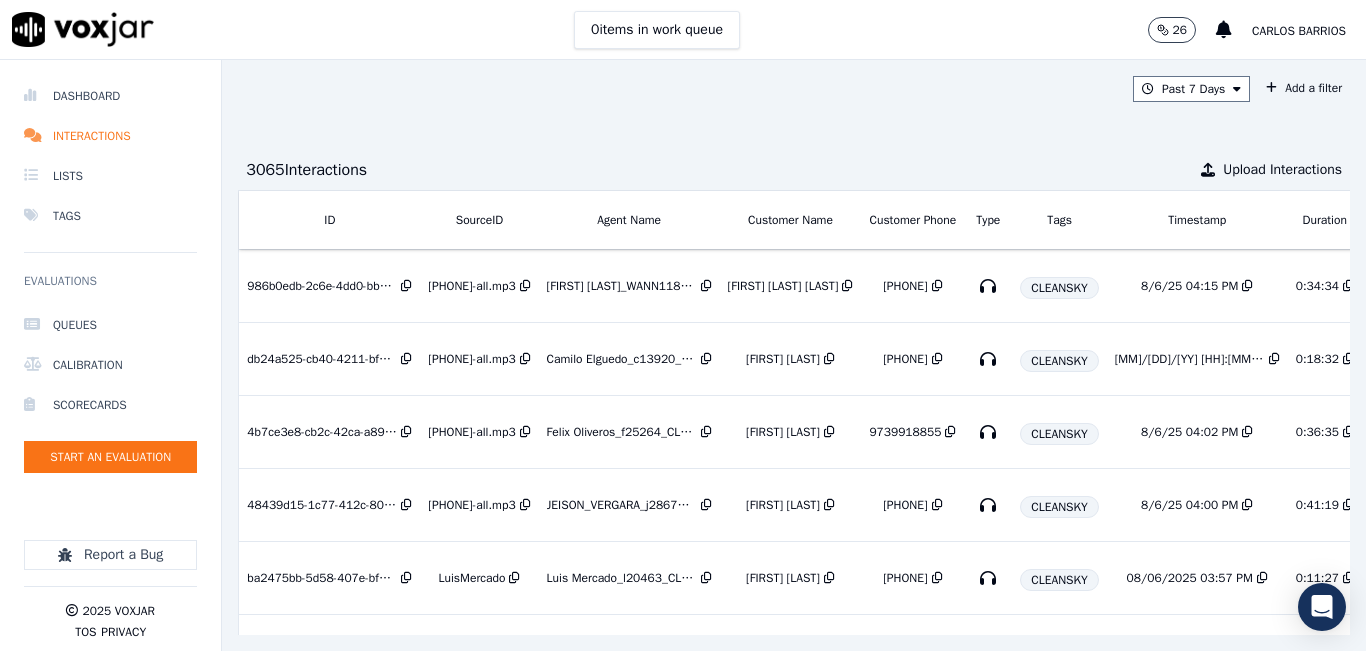 scroll, scrollTop: 0, scrollLeft: 313, axis: horizontal 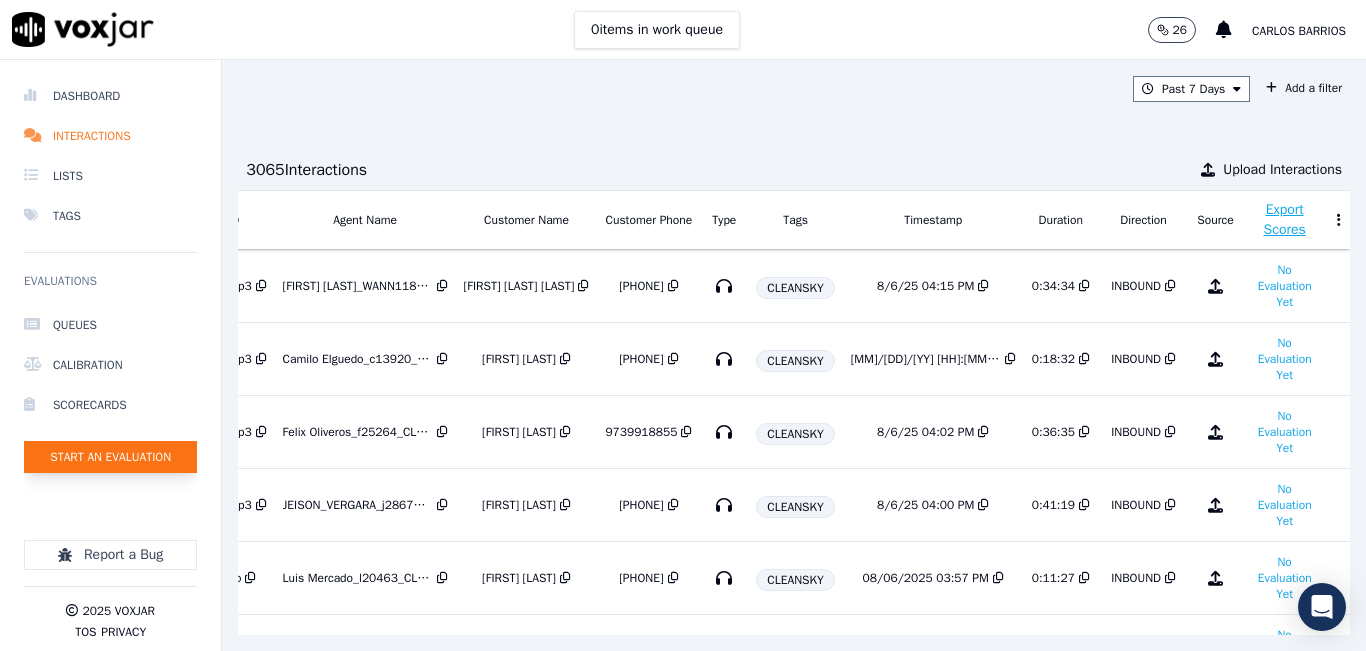 click on "Start an Evaluation" 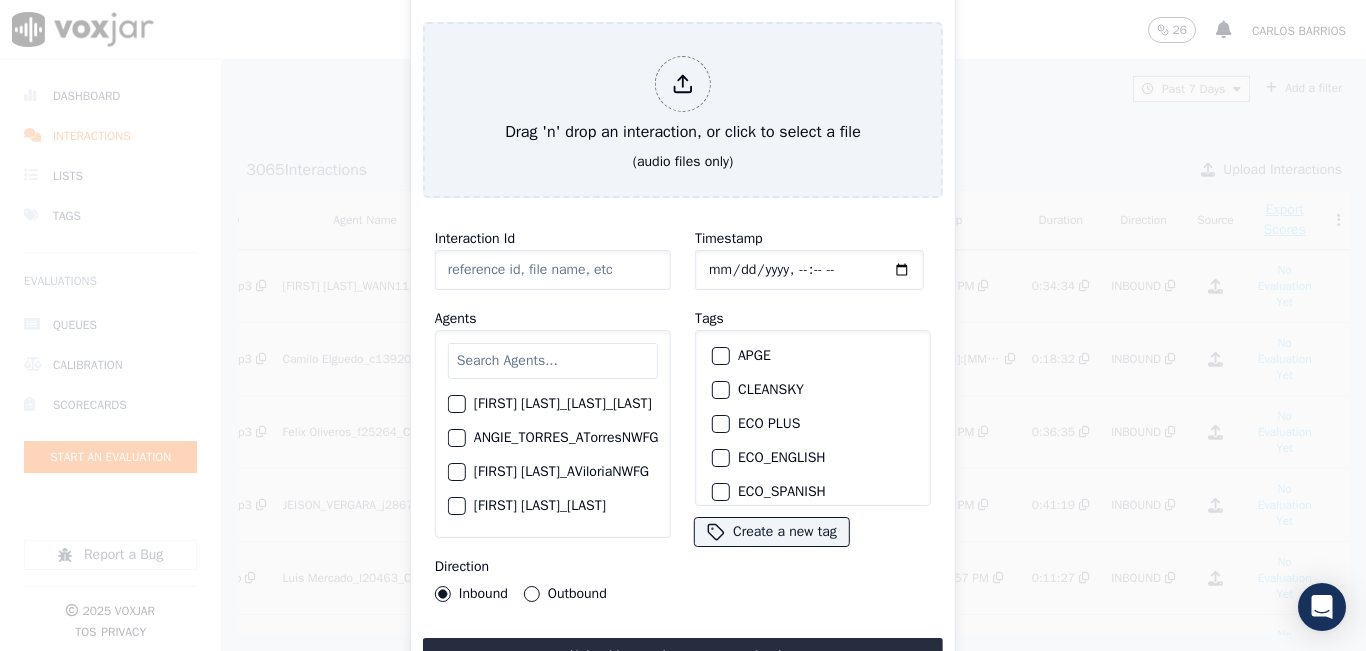 click at bounding box center (553, 361) 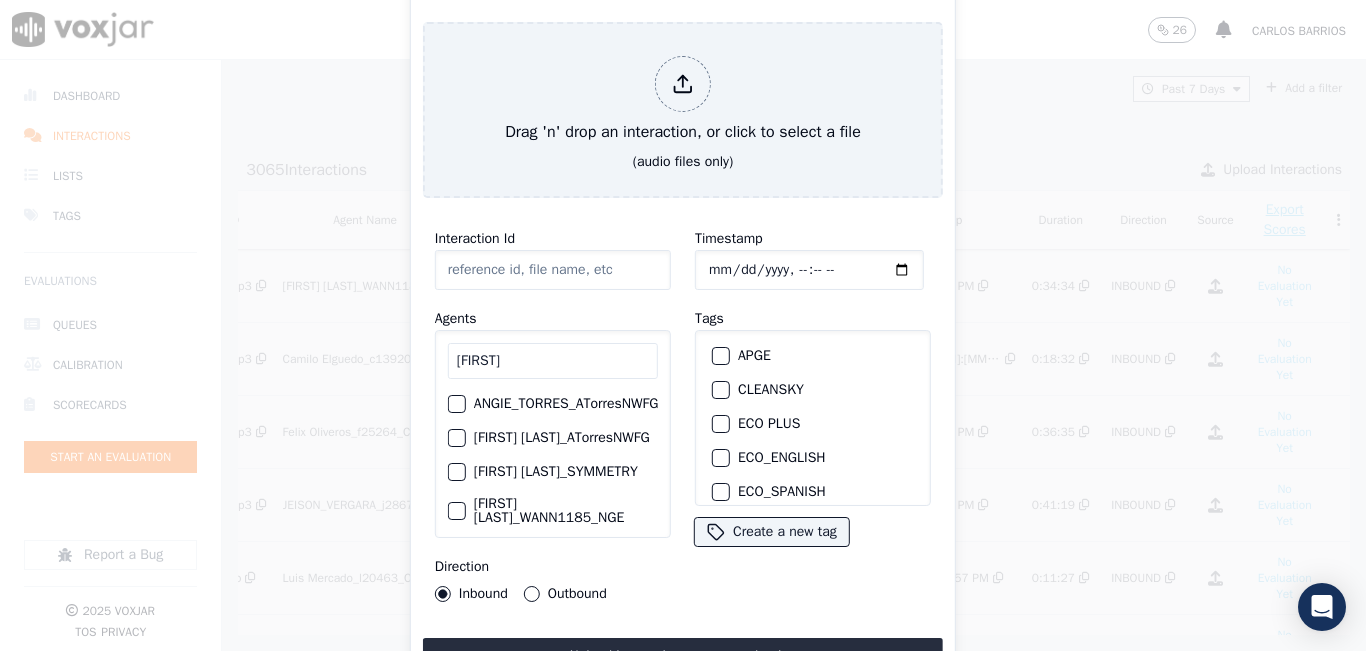scroll, scrollTop: 100, scrollLeft: 0, axis: vertical 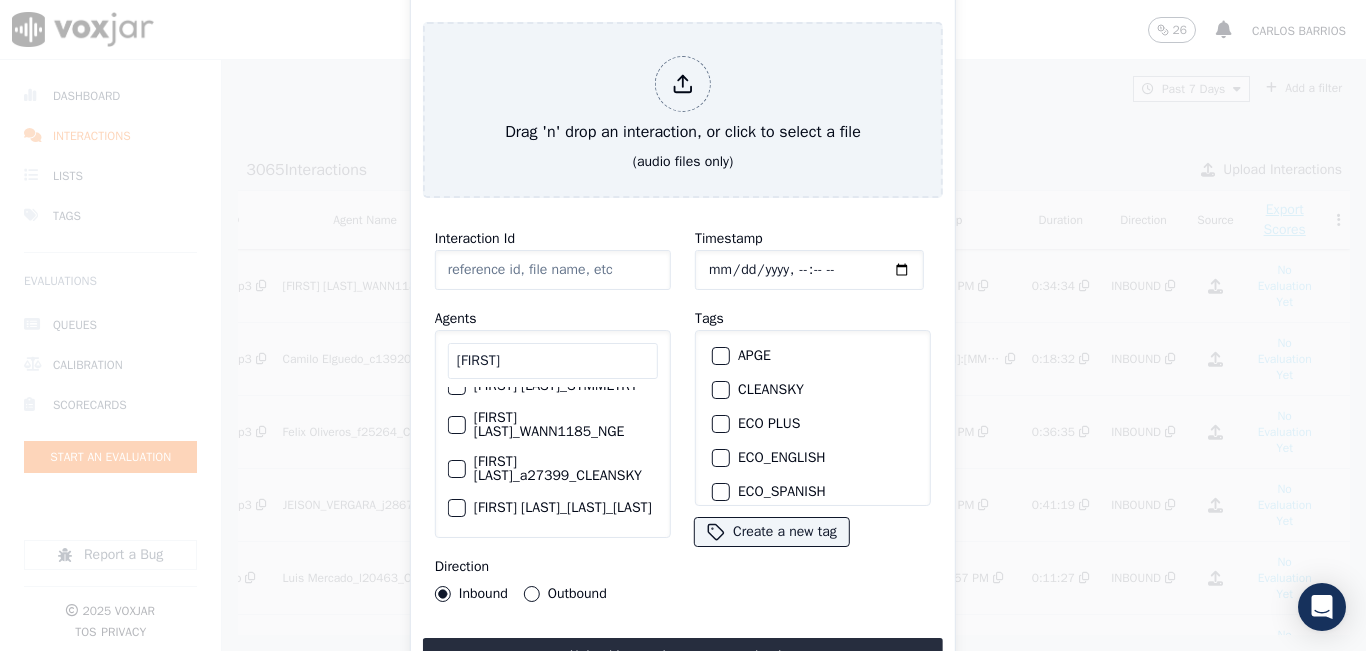 type on "ANGIE" 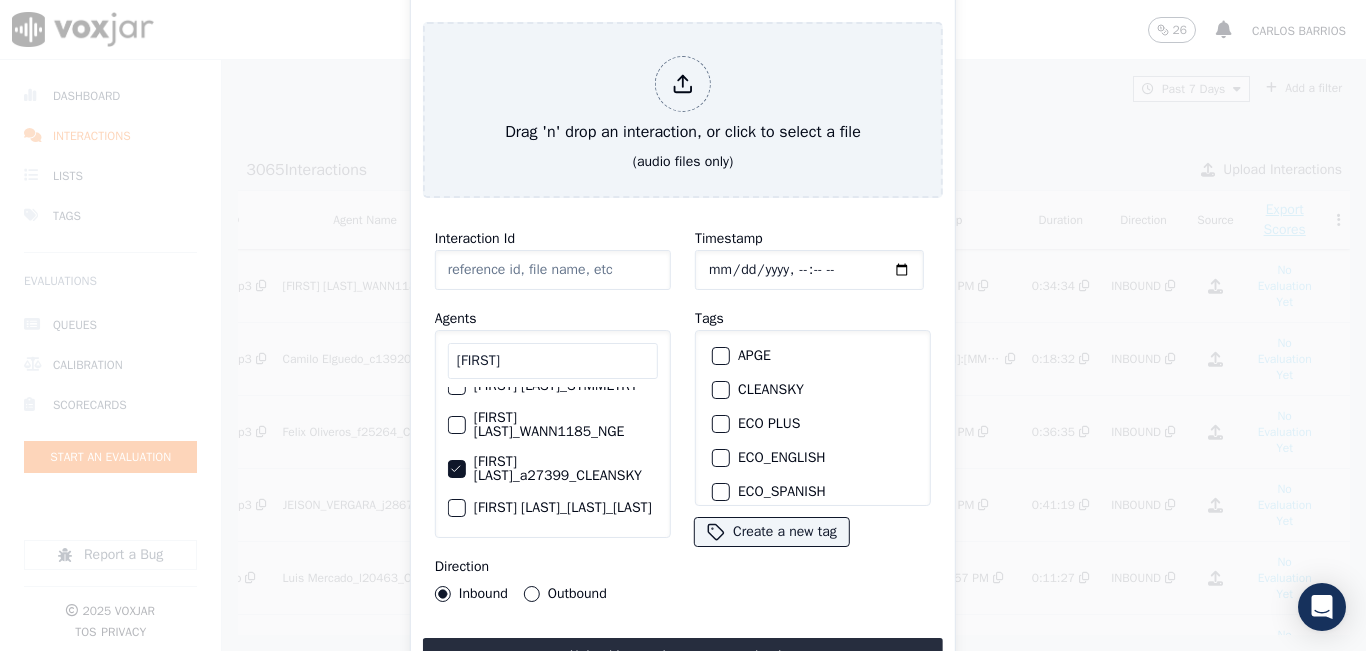 click on "CLEANSKY" at bounding box center (813, 390) 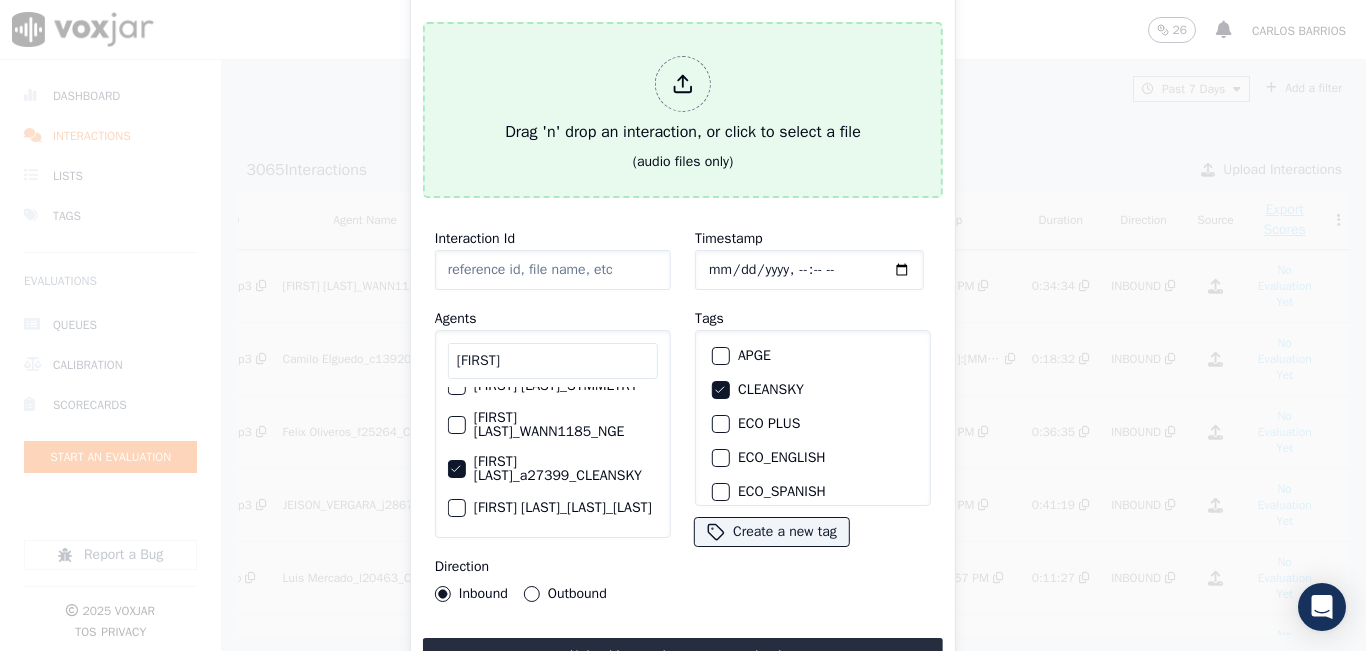 click on "(audio files only)" at bounding box center [683, 162] 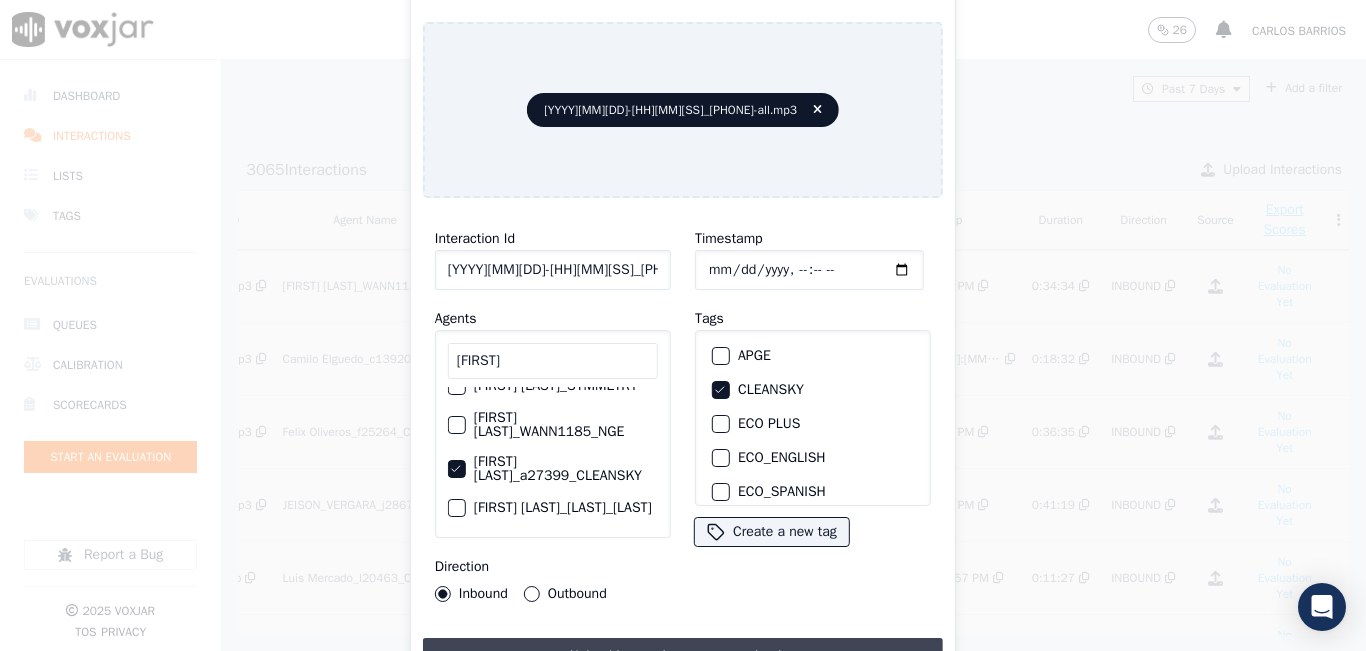 click on "Upload interaction to start evaluation" at bounding box center (683, 656) 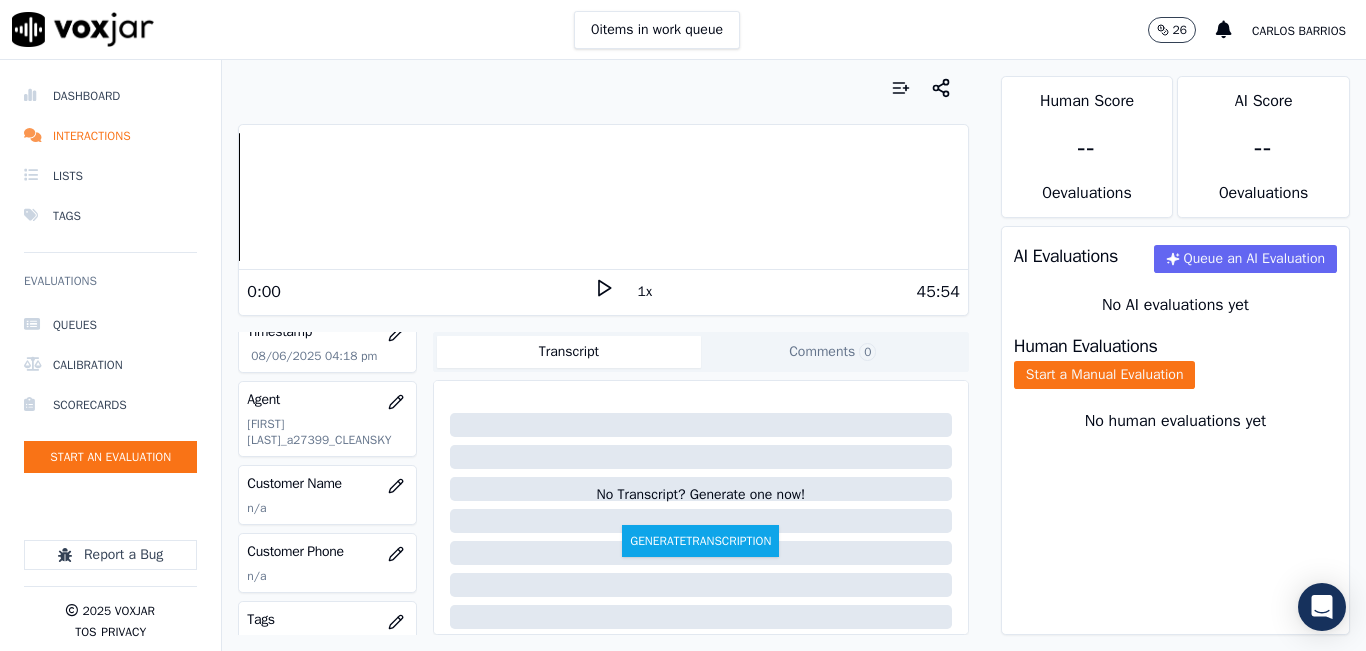 scroll, scrollTop: 200, scrollLeft: 0, axis: vertical 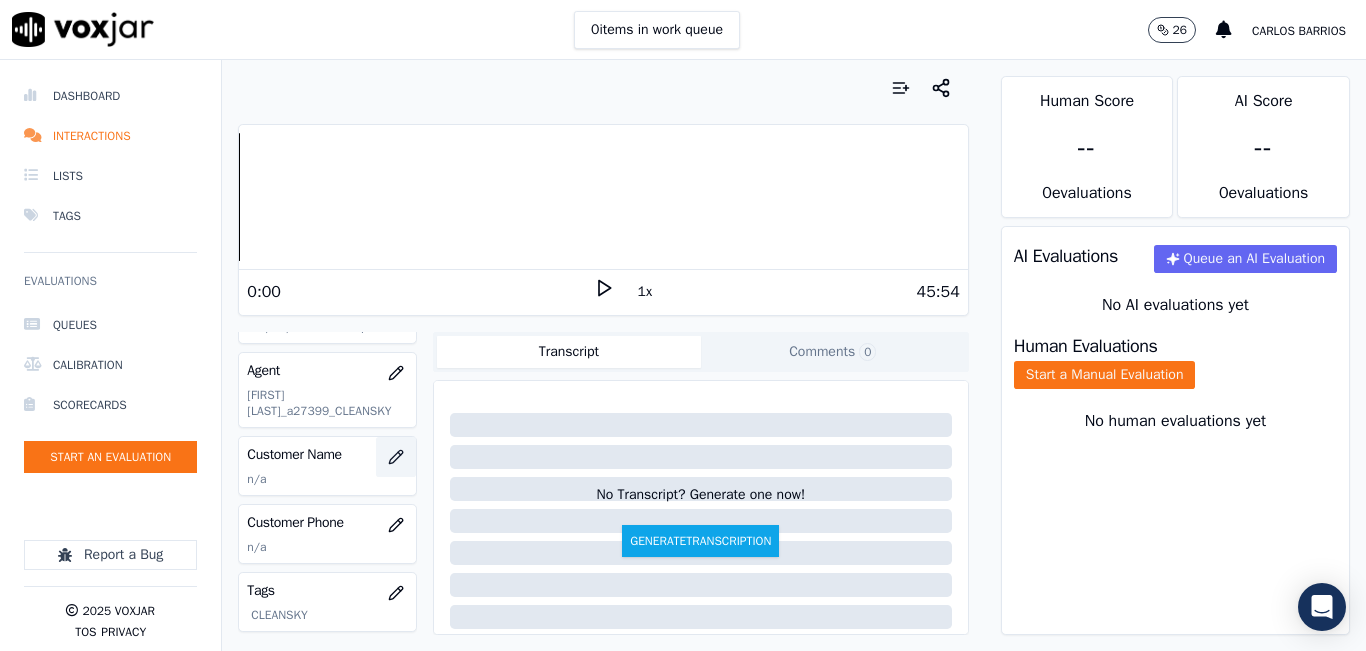 click 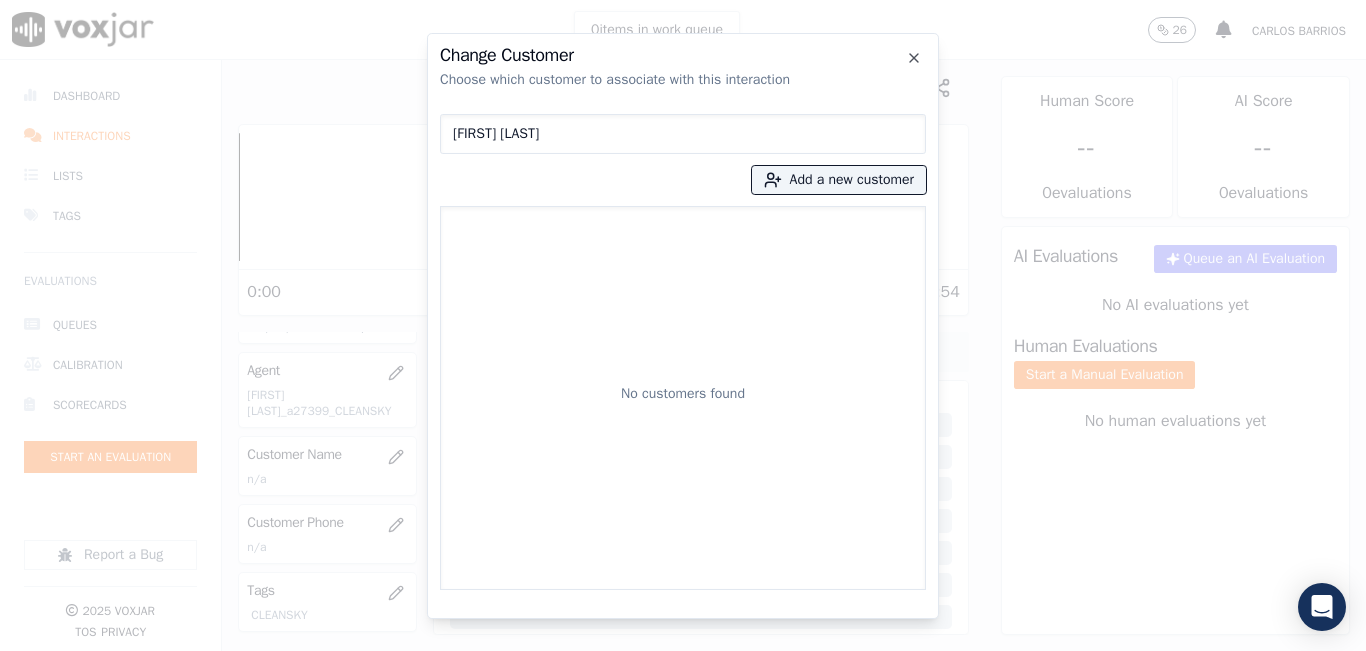 click at bounding box center [683, 325] 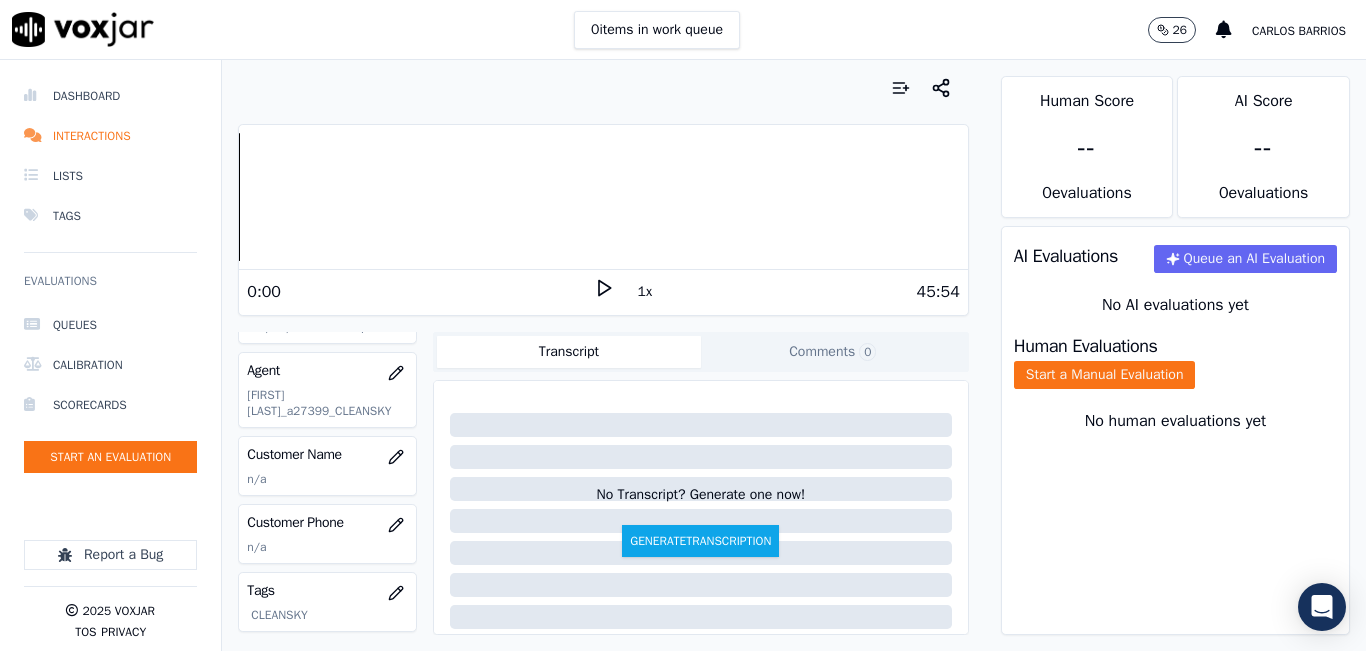 click on "0  items in work queue     26         [FIRST] [LAST]" at bounding box center (683, 30) 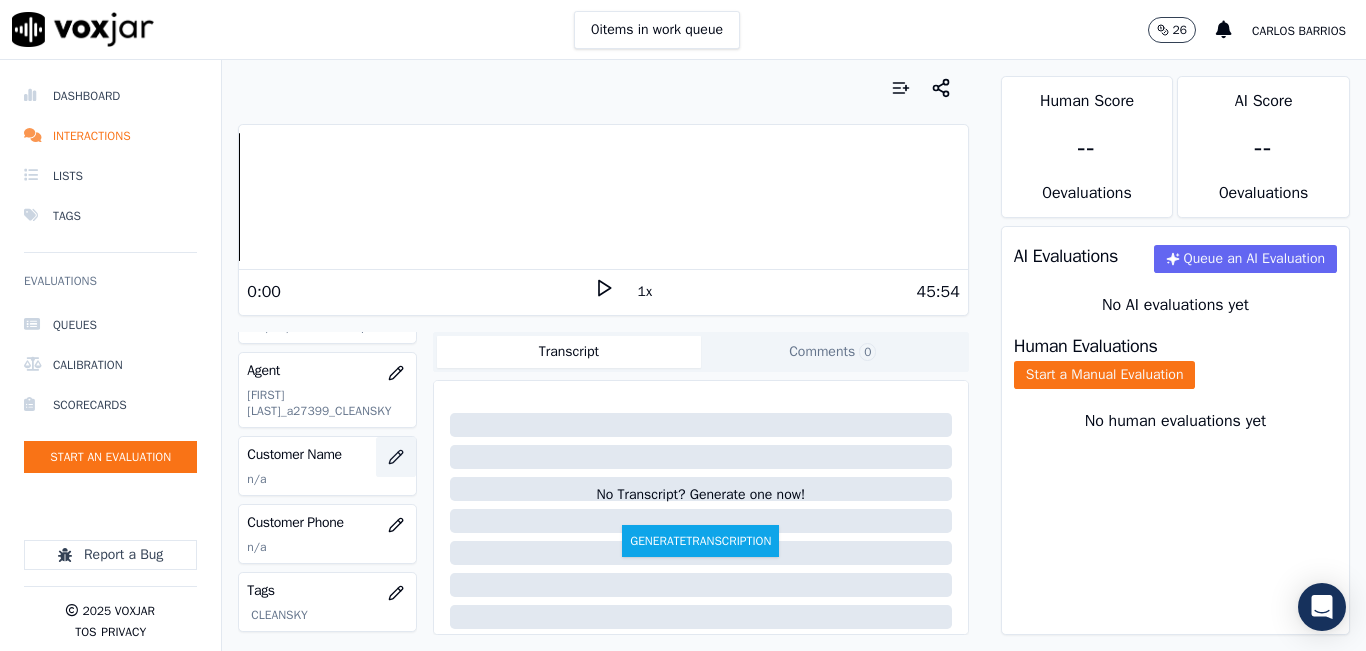 click at bounding box center (396, 457) 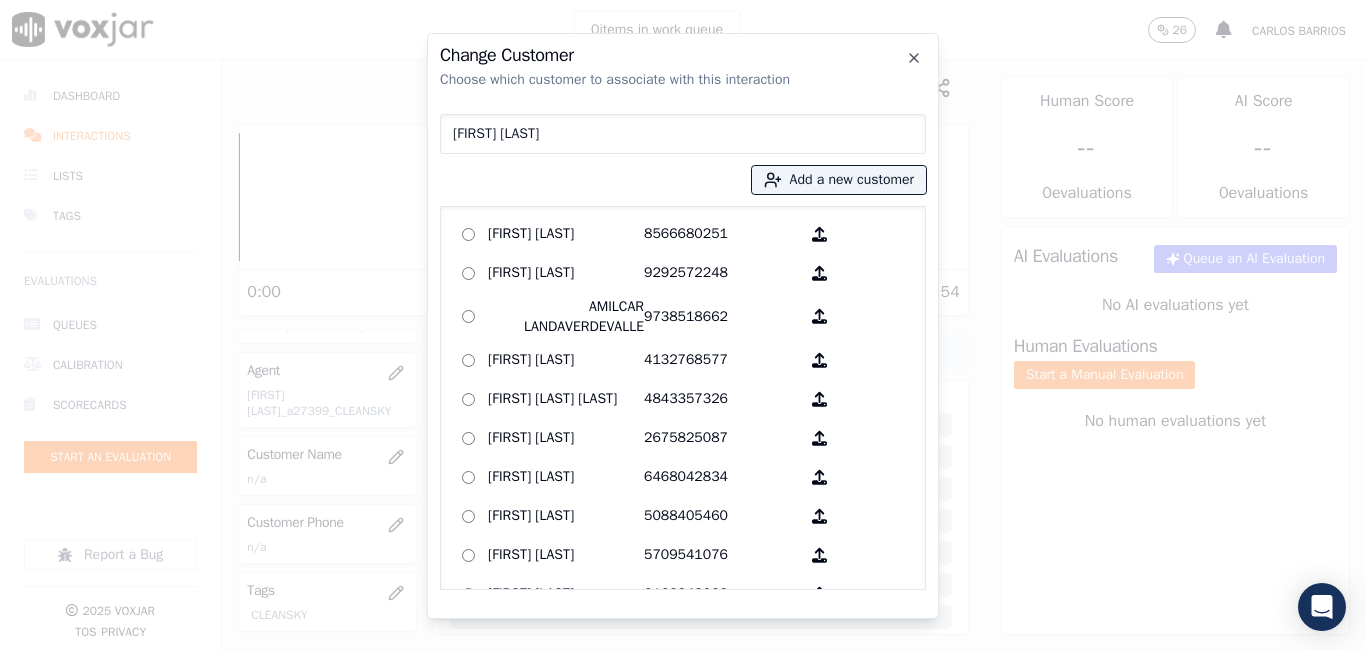 click on "JHONATAN VEA" at bounding box center (683, 134) 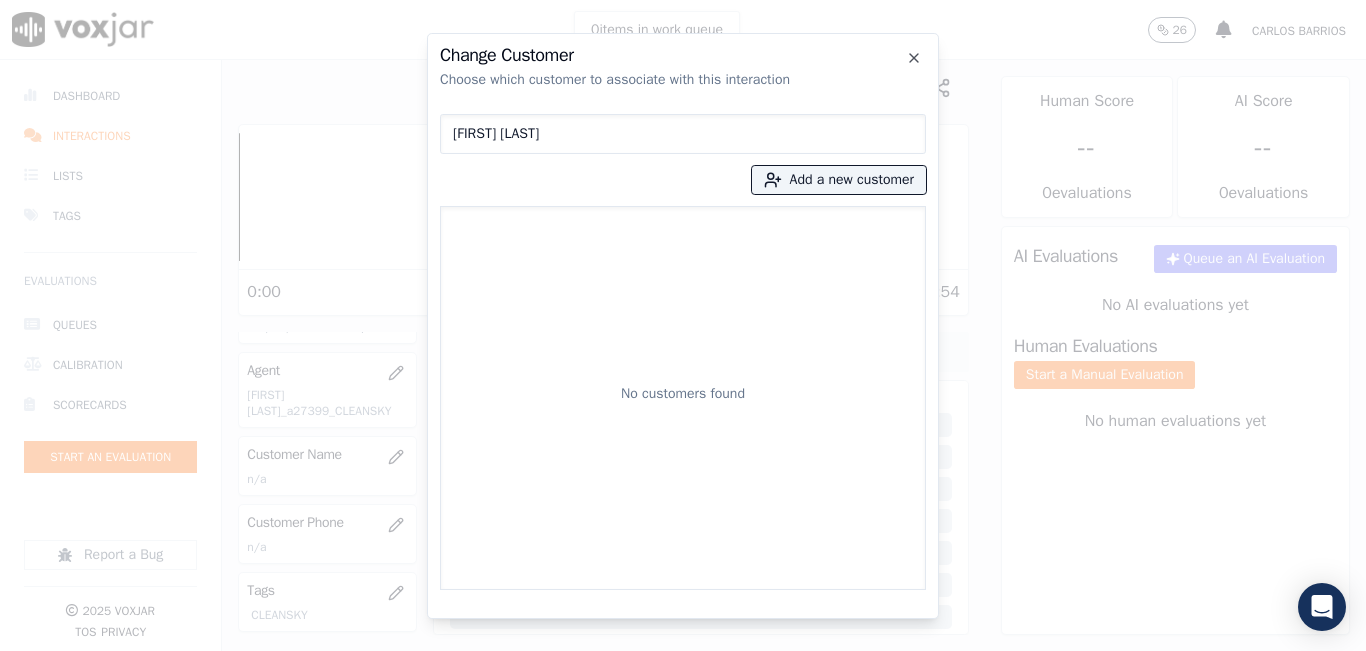 type on "[FIRST] [LAST]" 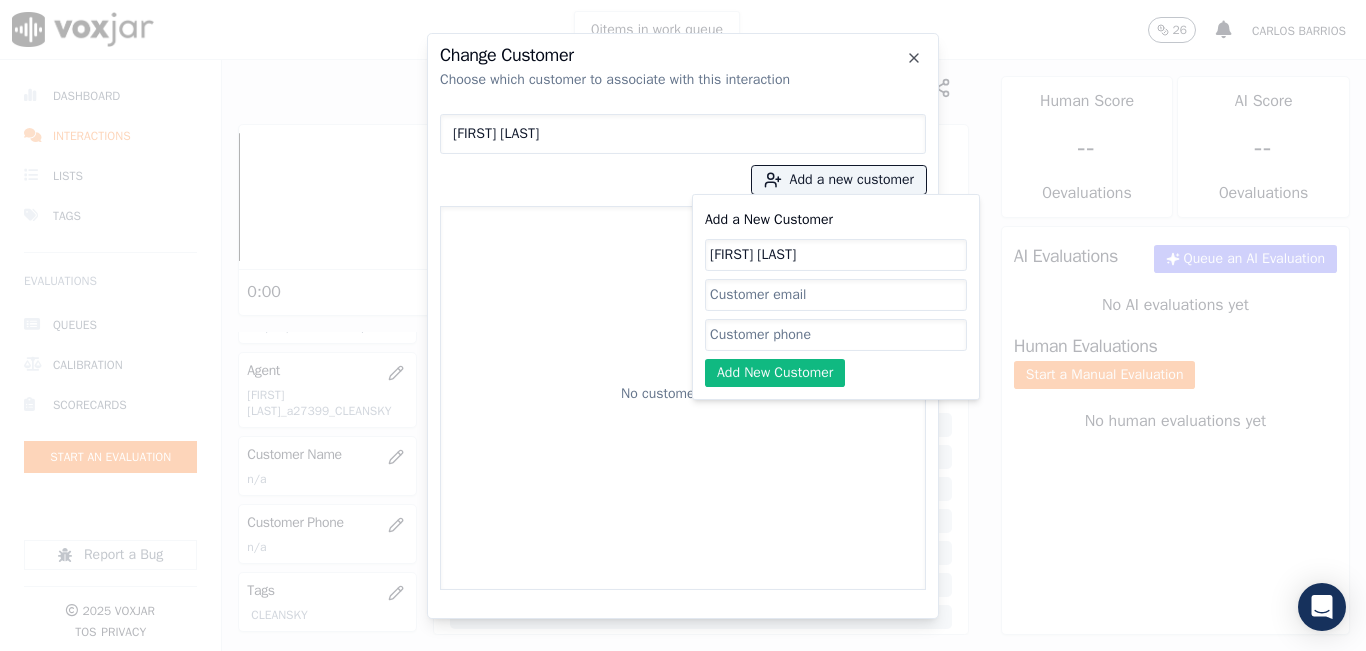 type on "[FIRST] [LAST]" 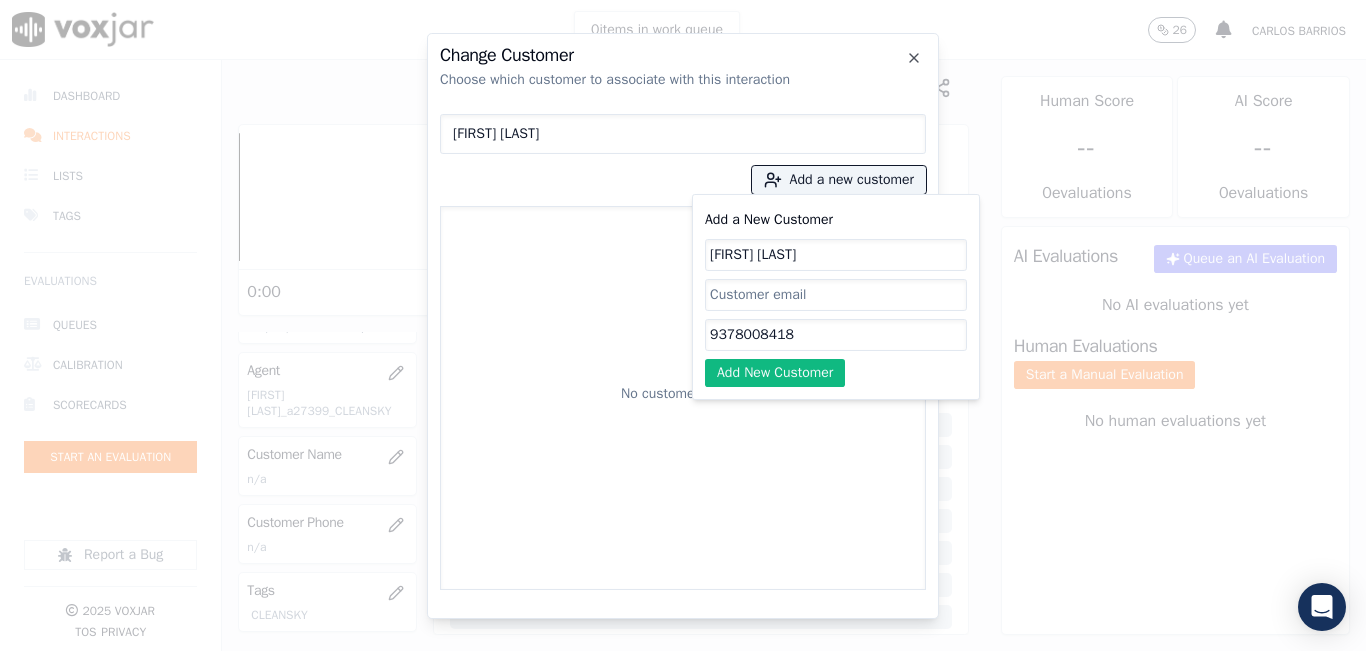 type on "9378008418" 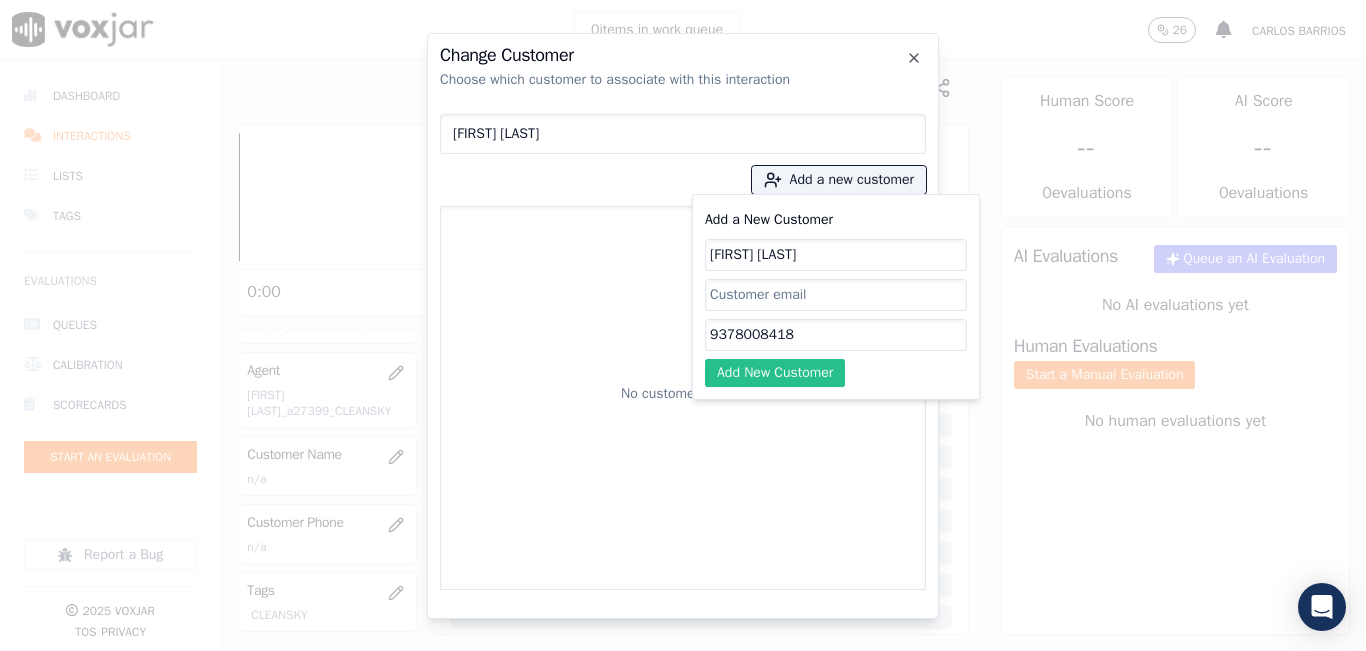 click on "Add New Customer" 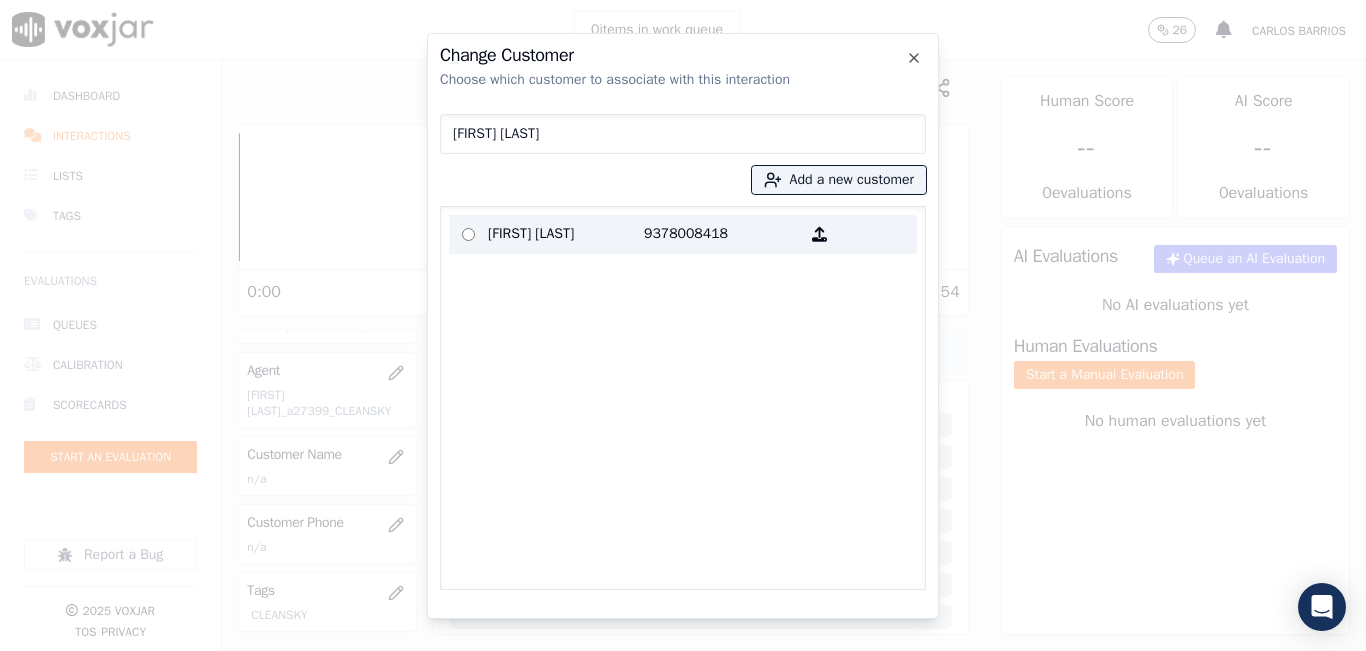 click on "[FIRST] [LAST]" at bounding box center [566, 234] 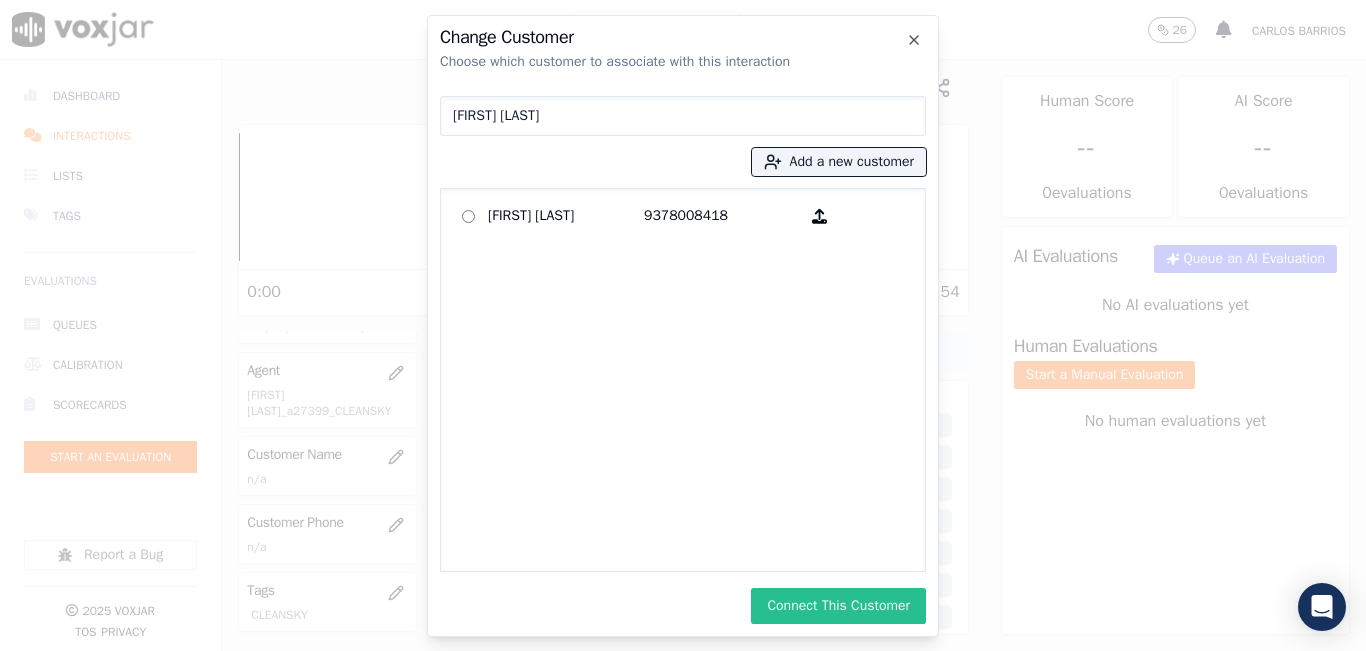 click on "Connect This Customer" at bounding box center [838, 606] 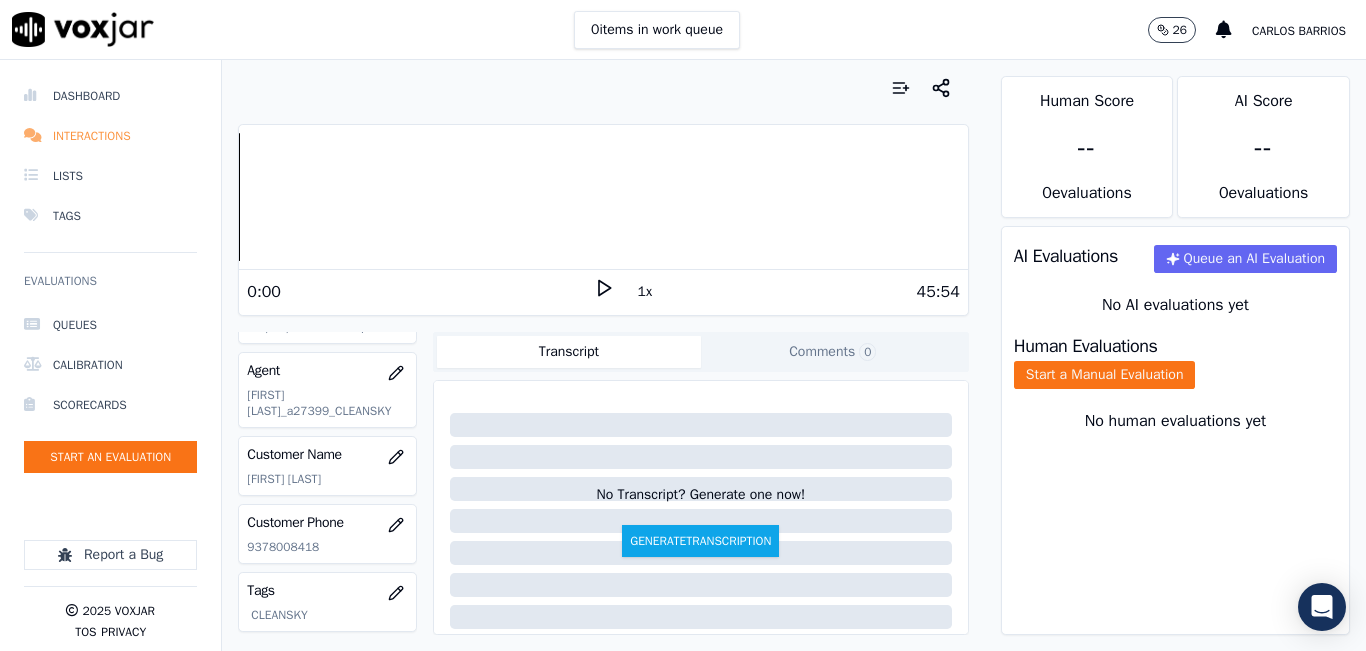 click on "Interactions" at bounding box center (110, 136) 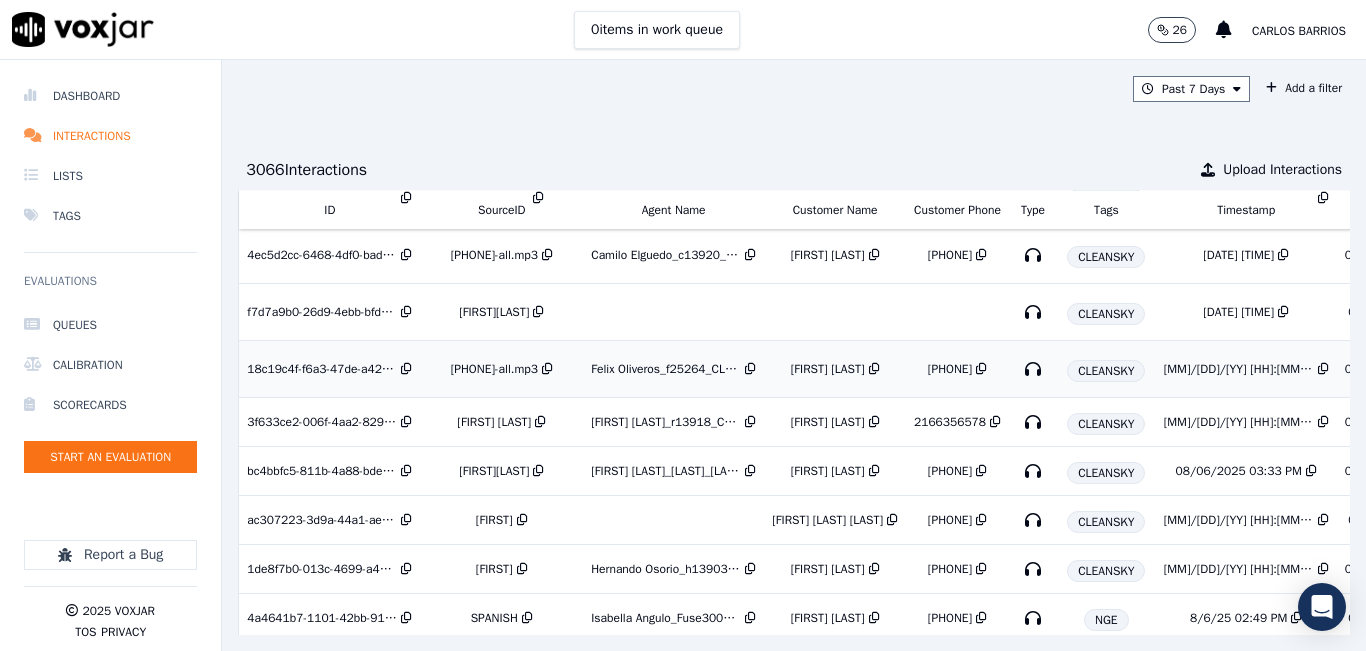 scroll, scrollTop: 1003, scrollLeft: 0, axis: vertical 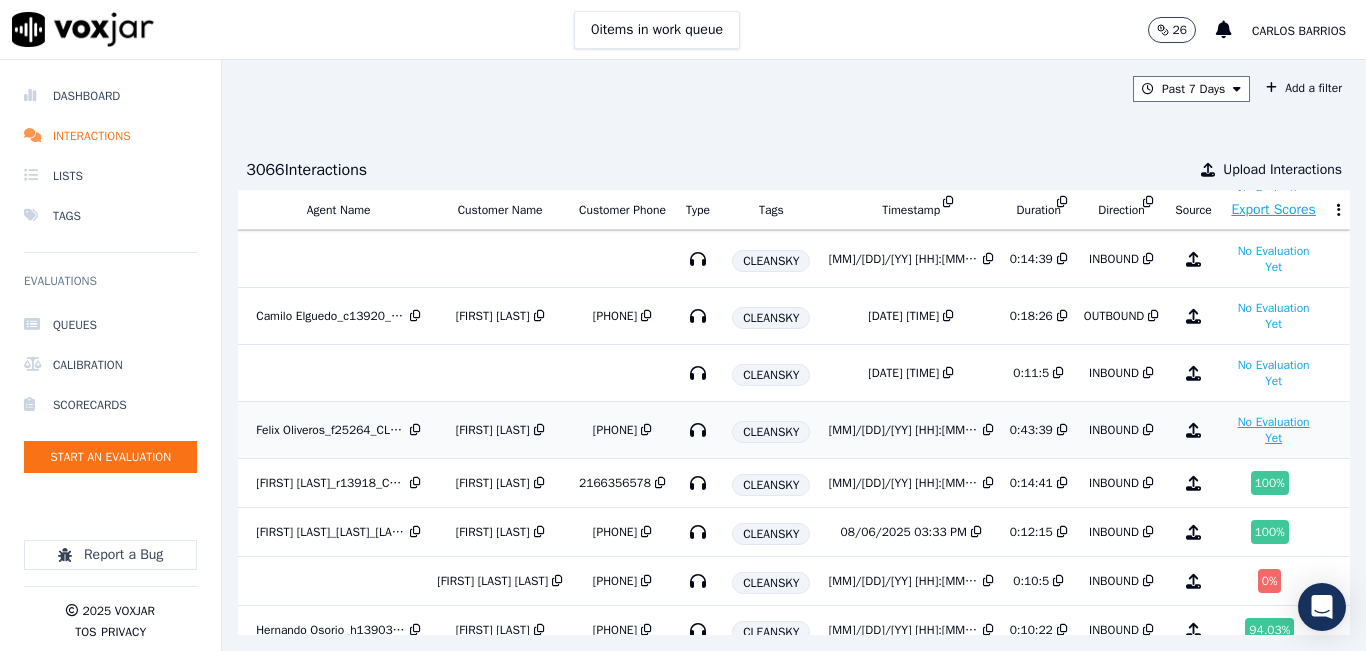 click on "No Evaluation Yet" at bounding box center (1274, 430) 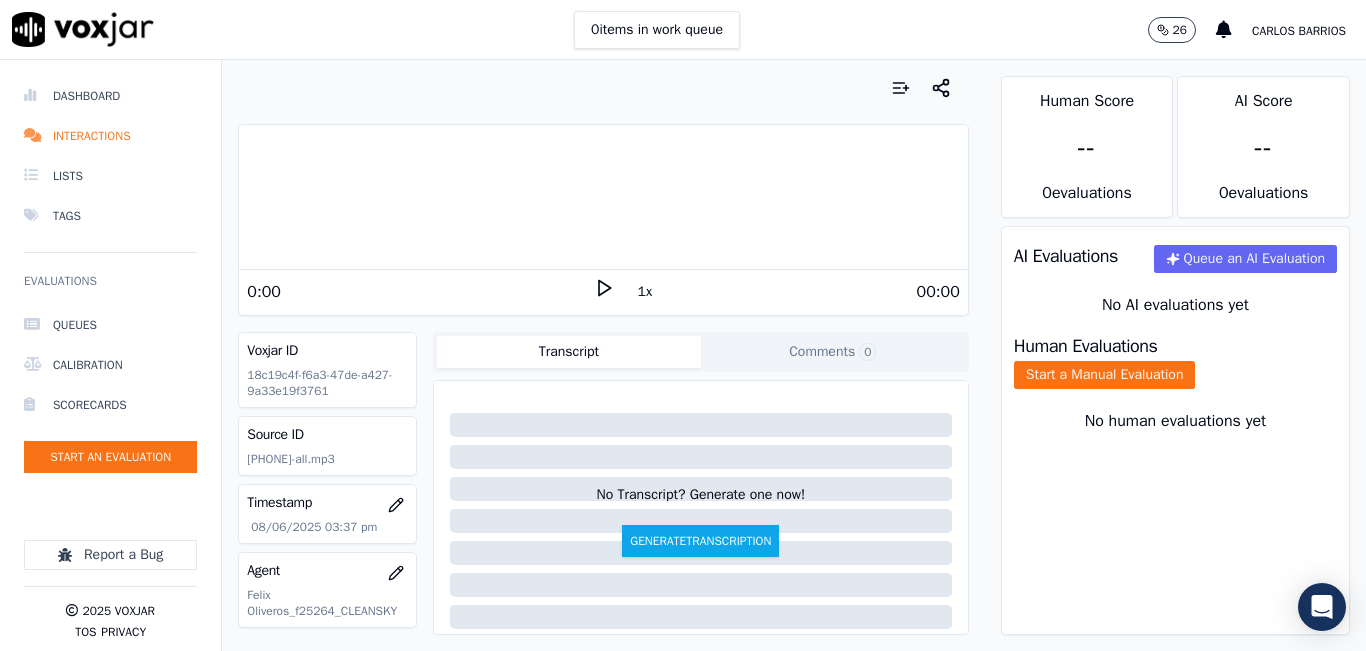 click 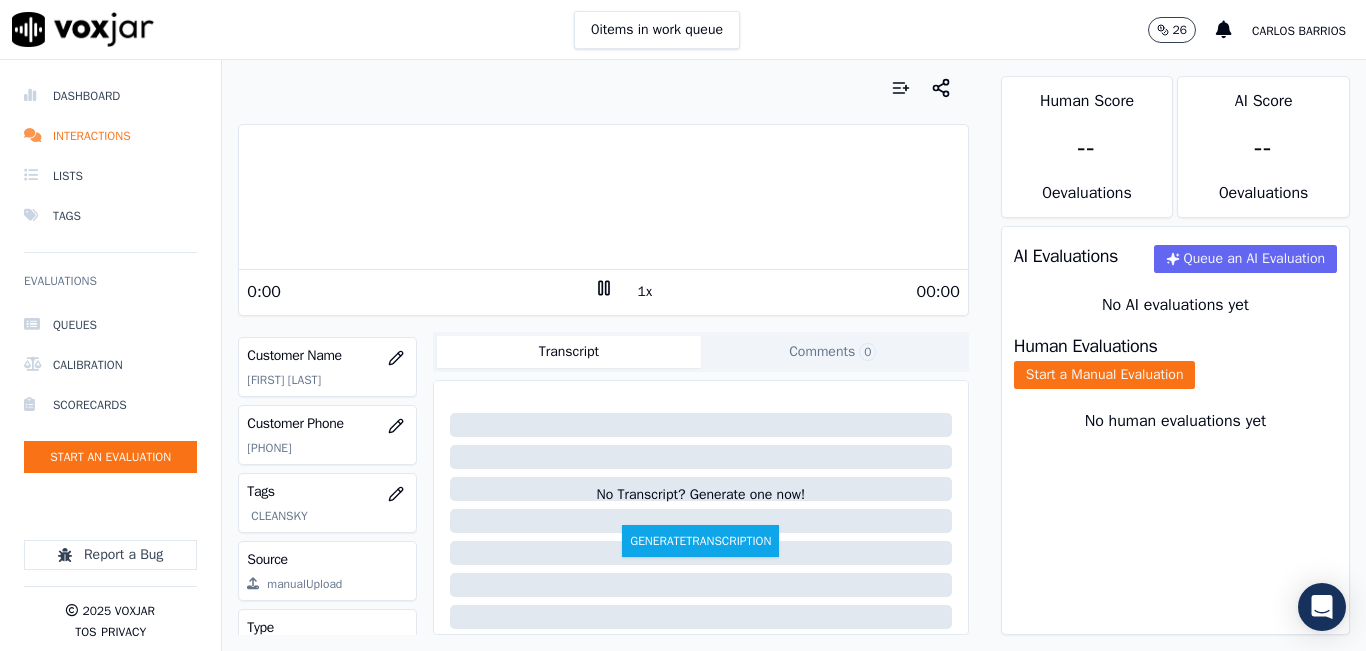 scroll, scrollTop: 300, scrollLeft: 0, axis: vertical 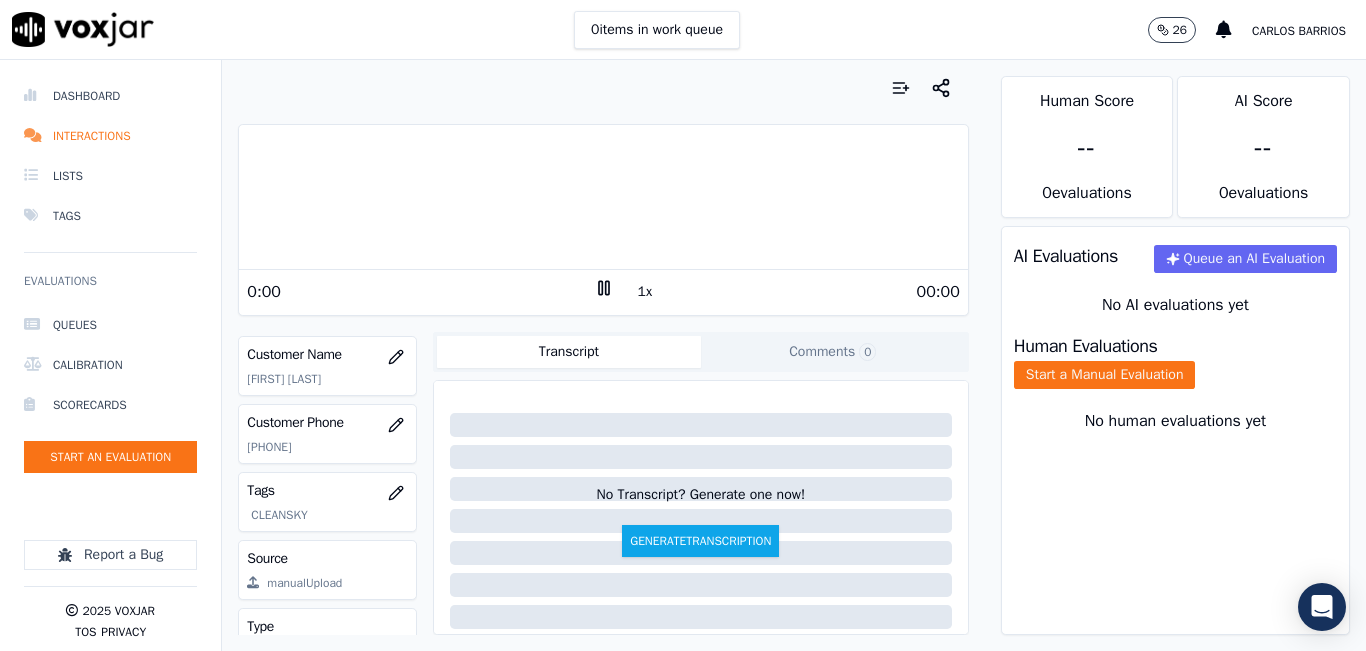 click on "9782301604" 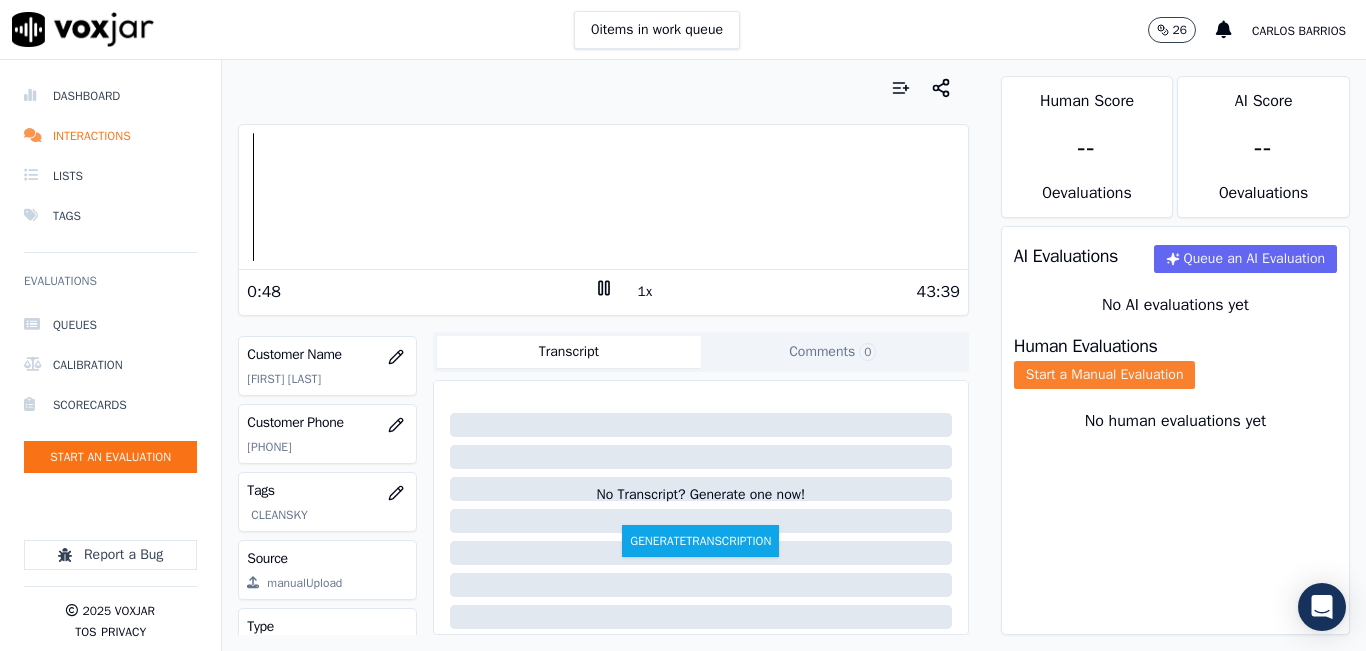 click on "Start a Manual Evaluation" 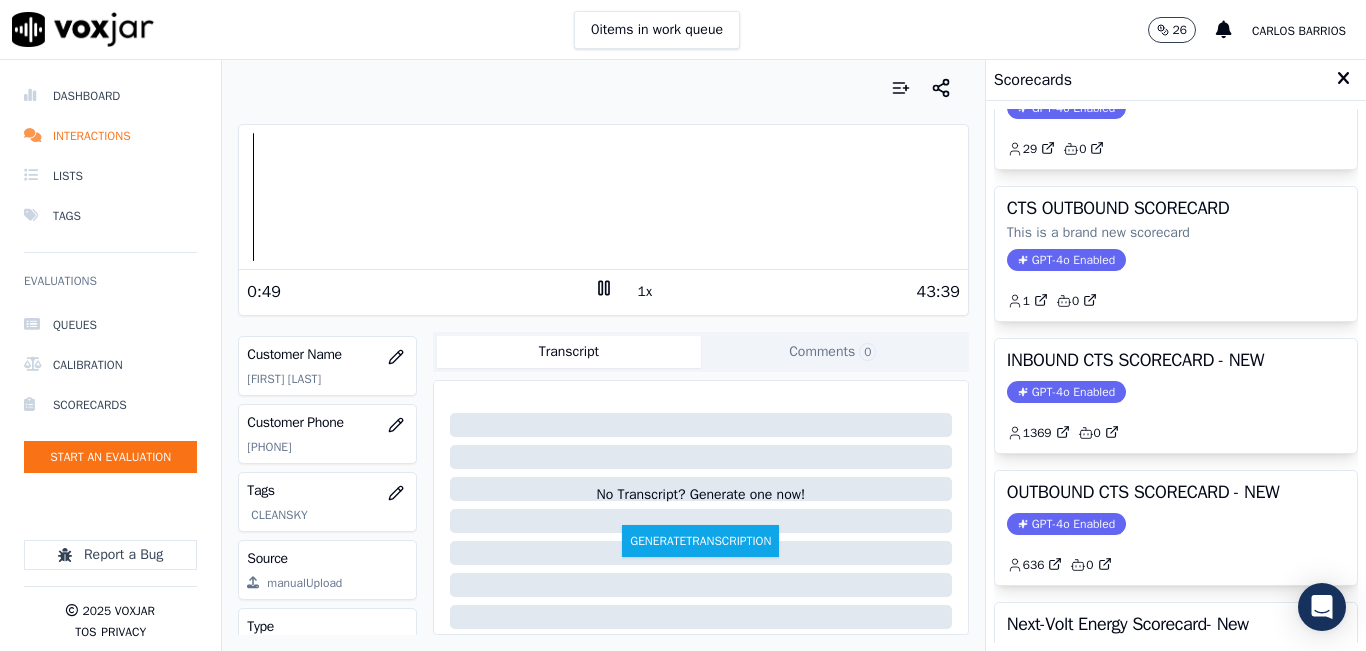 scroll, scrollTop: 100, scrollLeft: 0, axis: vertical 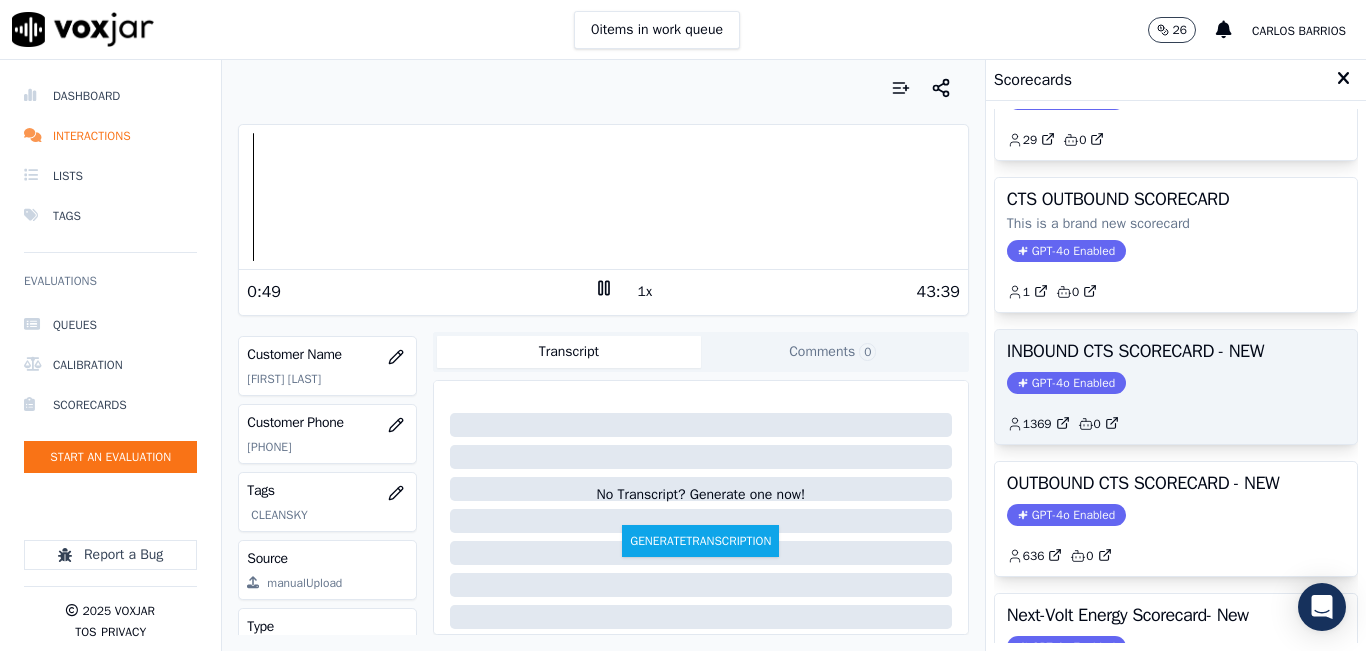 click on "GPT-4o Enabled" 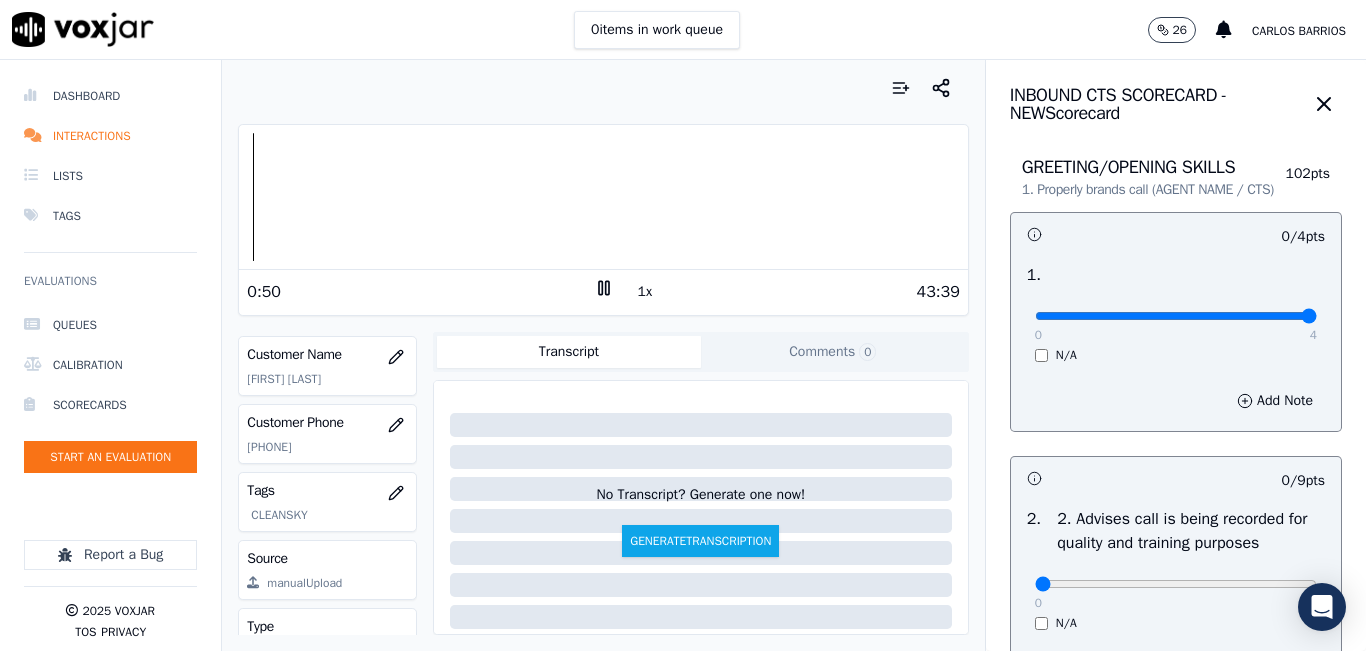 drag, startPoint x: 1247, startPoint y: 339, endPoint x: 1274, endPoint y: 331, distance: 28.160255 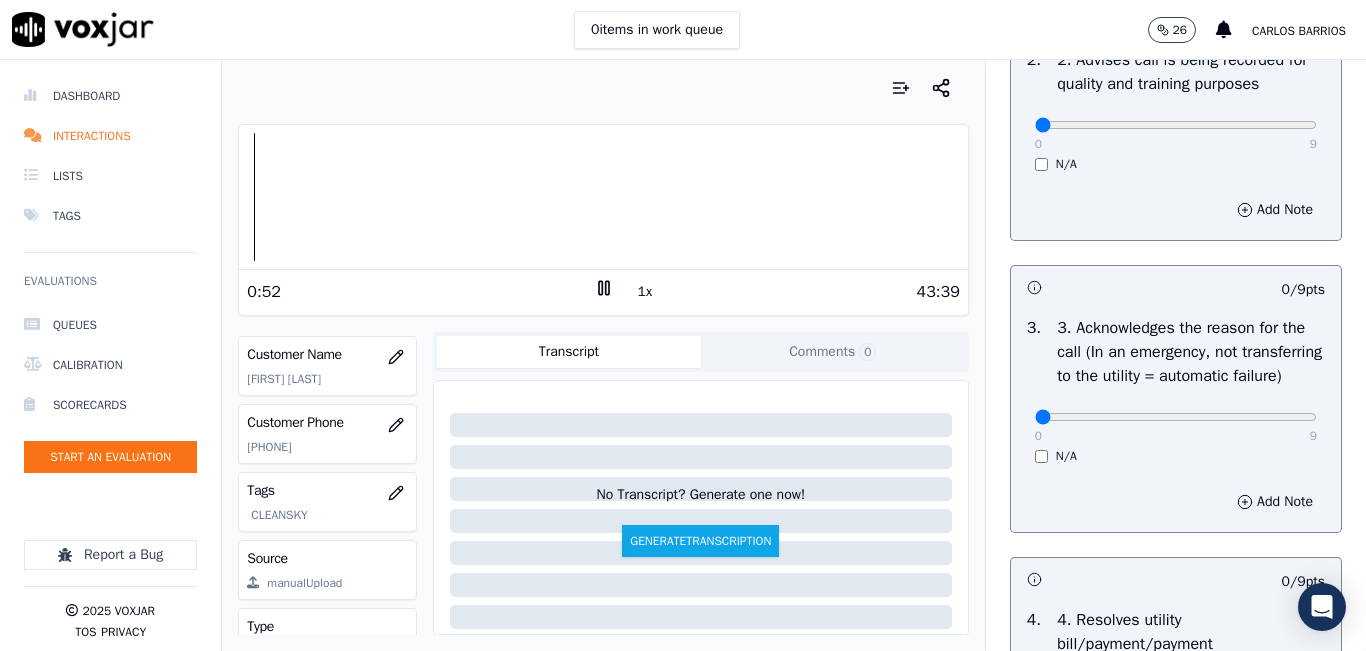 scroll, scrollTop: 500, scrollLeft: 0, axis: vertical 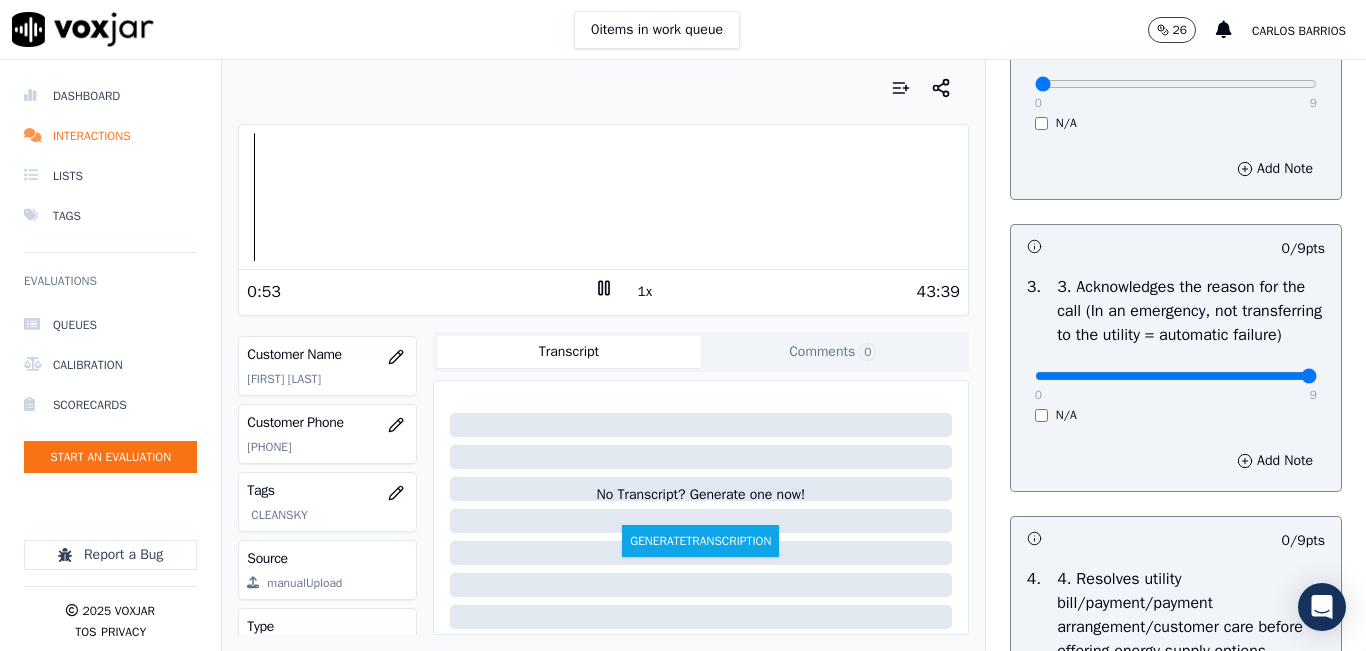 type on "9" 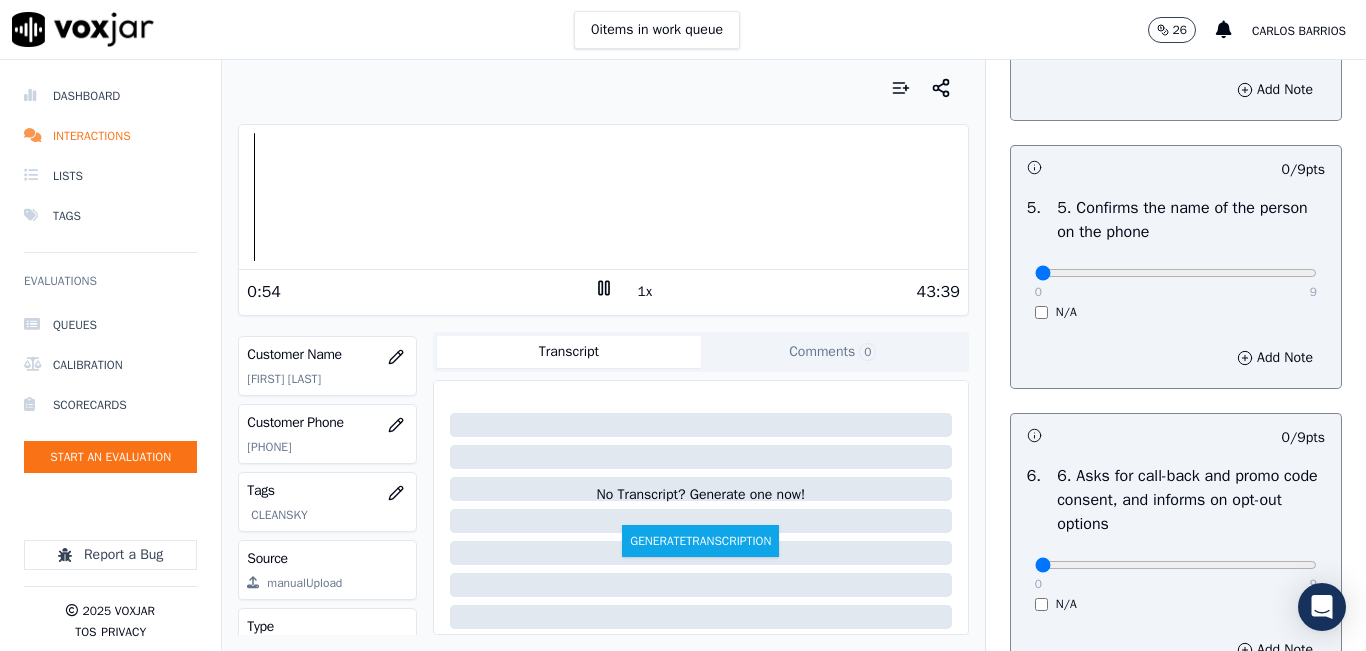 scroll, scrollTop: 1200, scrollLeft: 0, axis: vertical 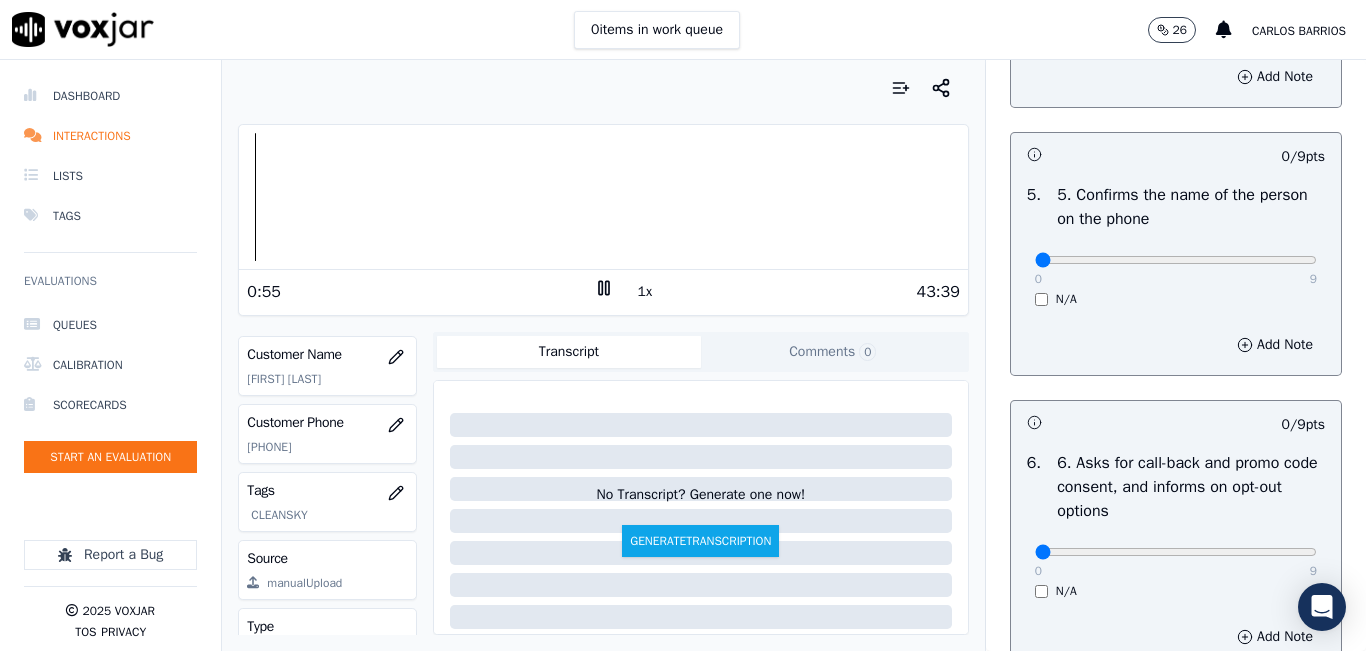 click on "0   9" at bounding box center (1176, 259) 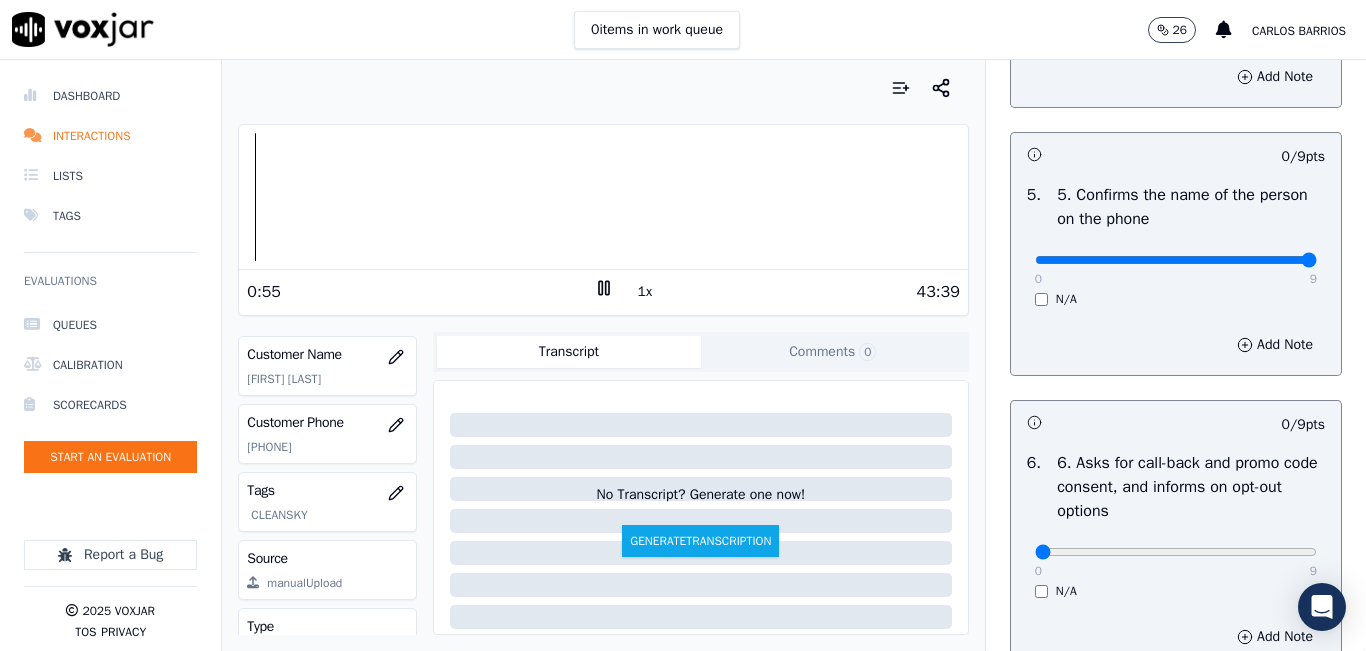 type on "9" 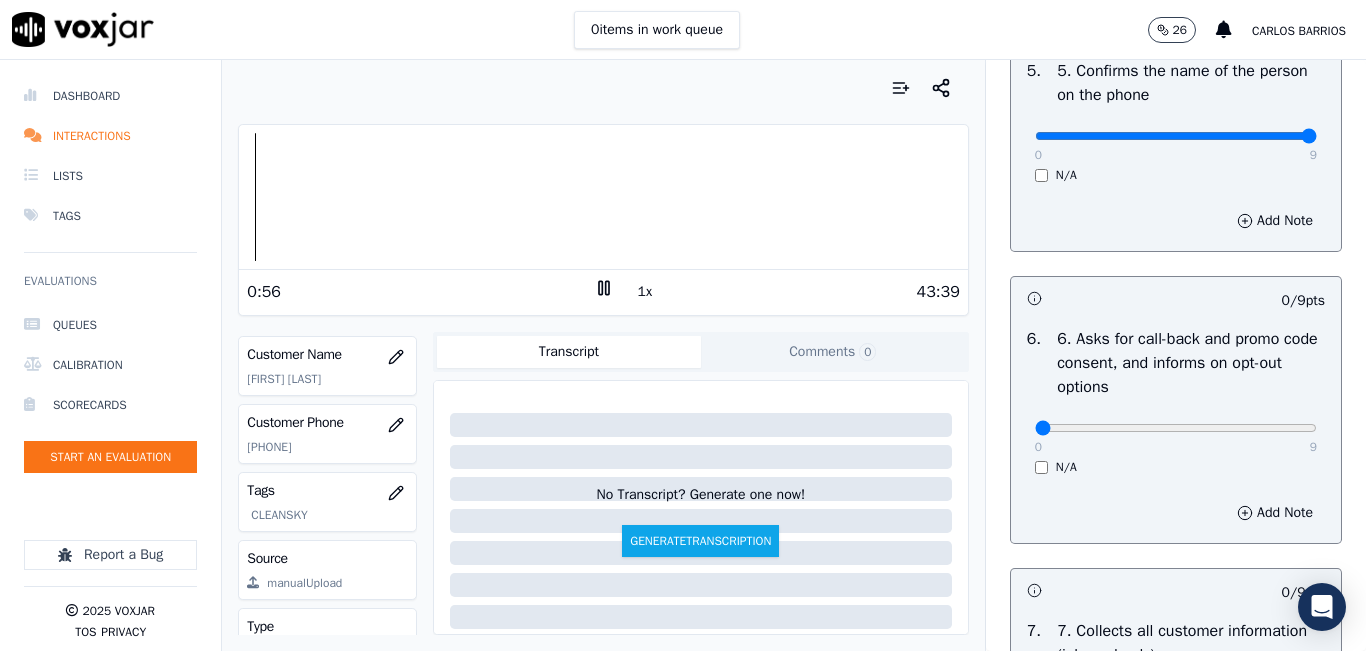 scroll, scrollTop: 1600, scrollLeft: 0, axis: vertical 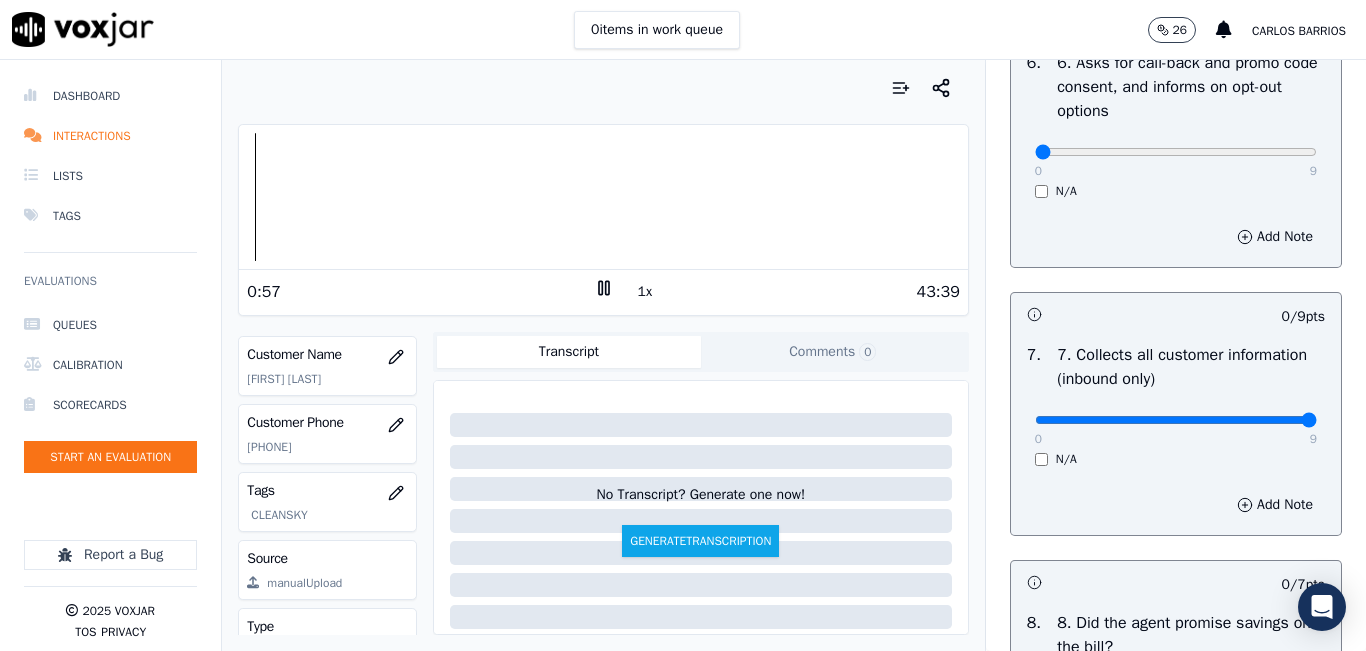 type on "9" 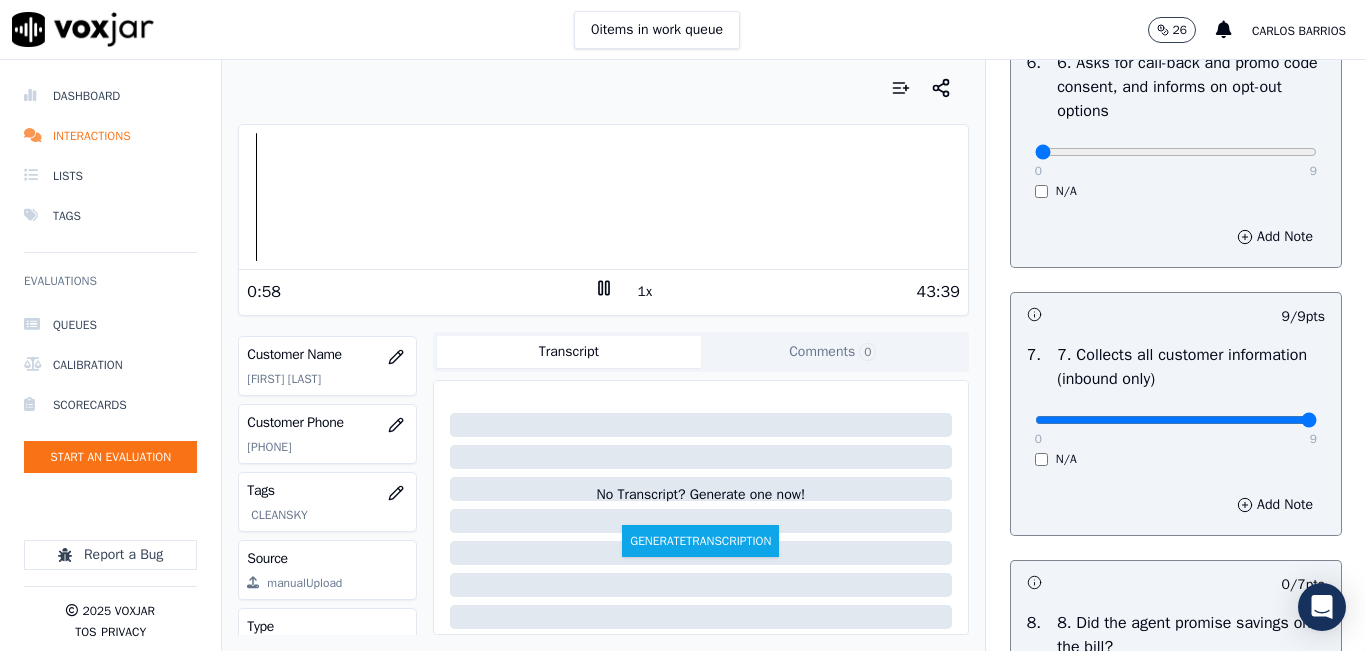 click on "1x" at bounding box center (645, 292) 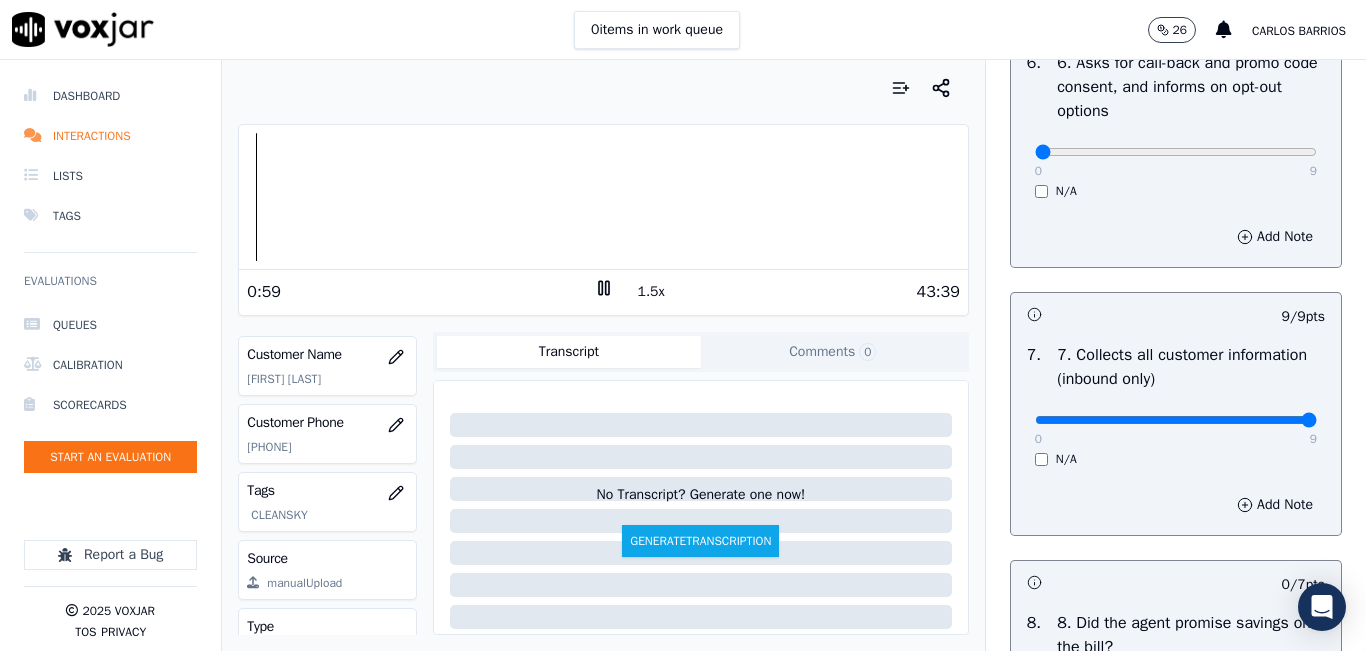 click on "1.5x" at bounding box center (651, 292) 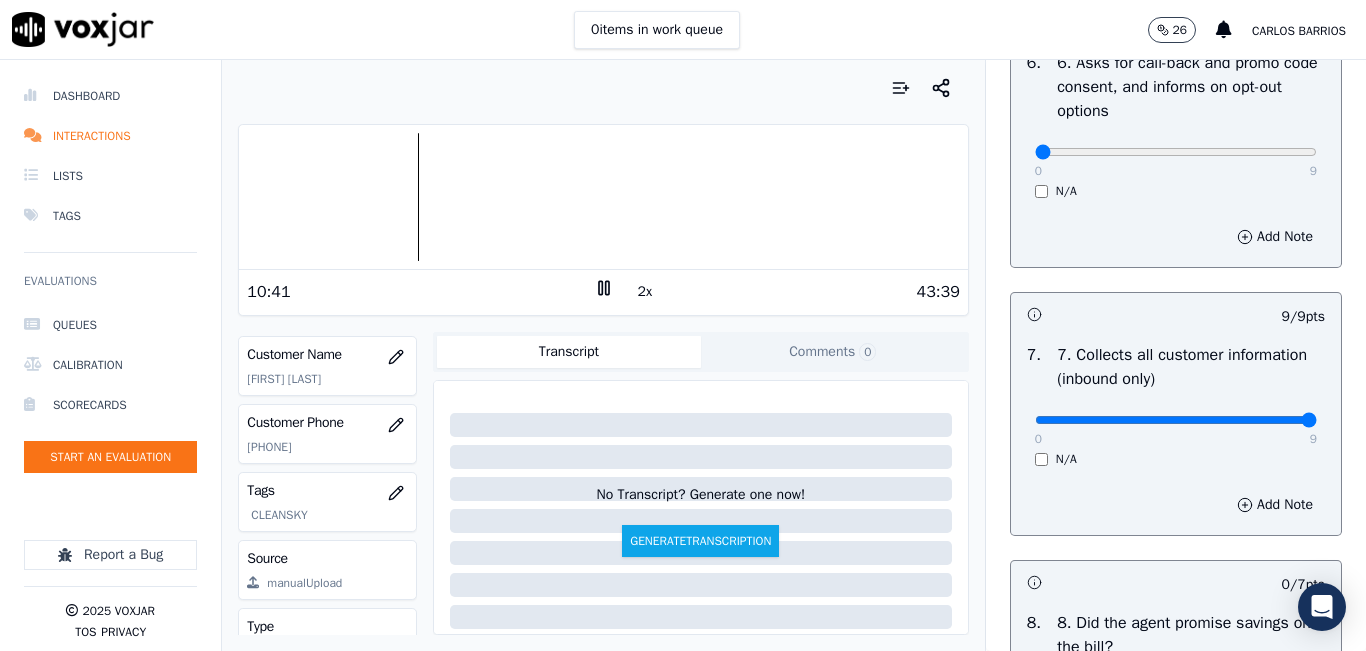 click on "0  items in work queue     26         carlos barrios" at bounding box center [683, 30] 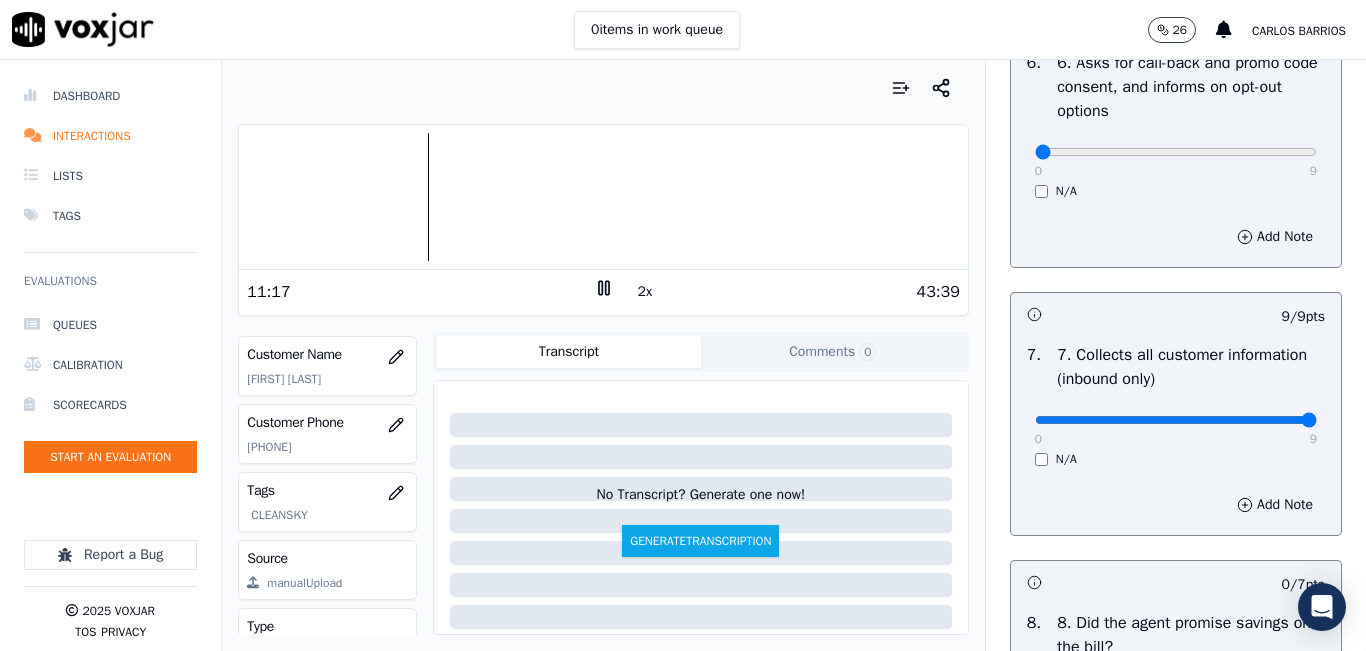 click at bounding box center [603, 88] 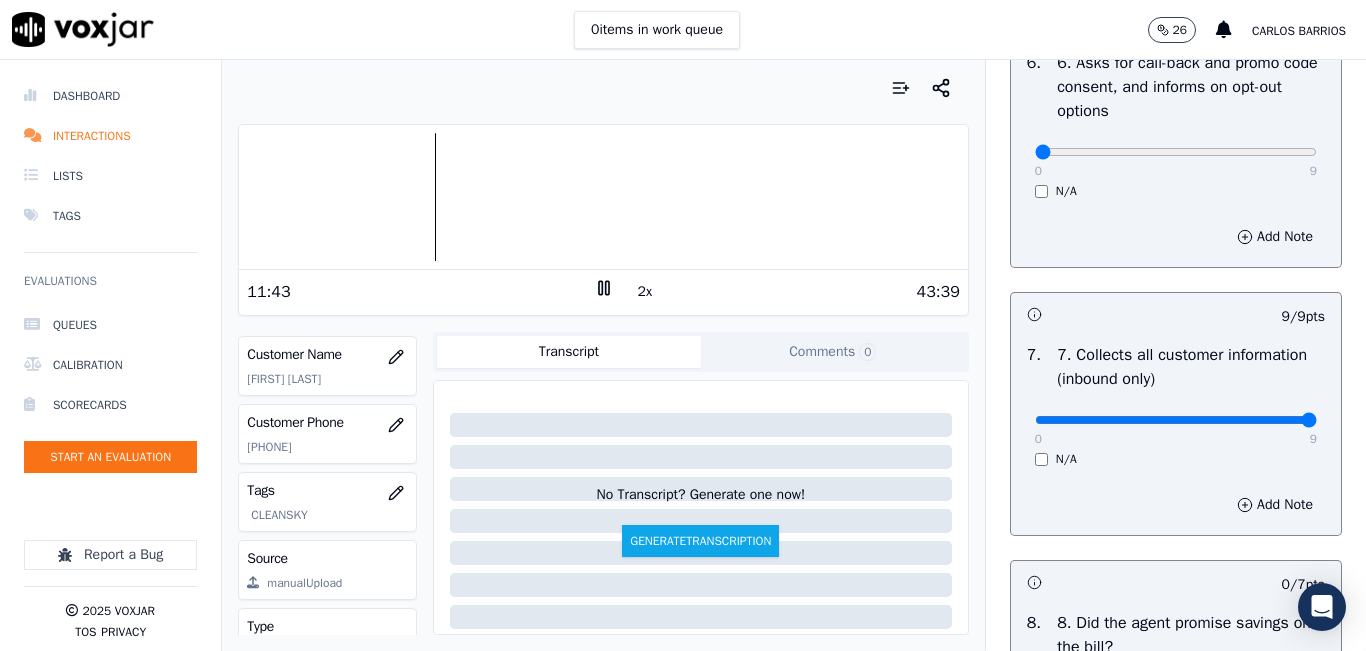 click on "0  items in work queue     26         carlos barrios" at bounding box center (683, 30) 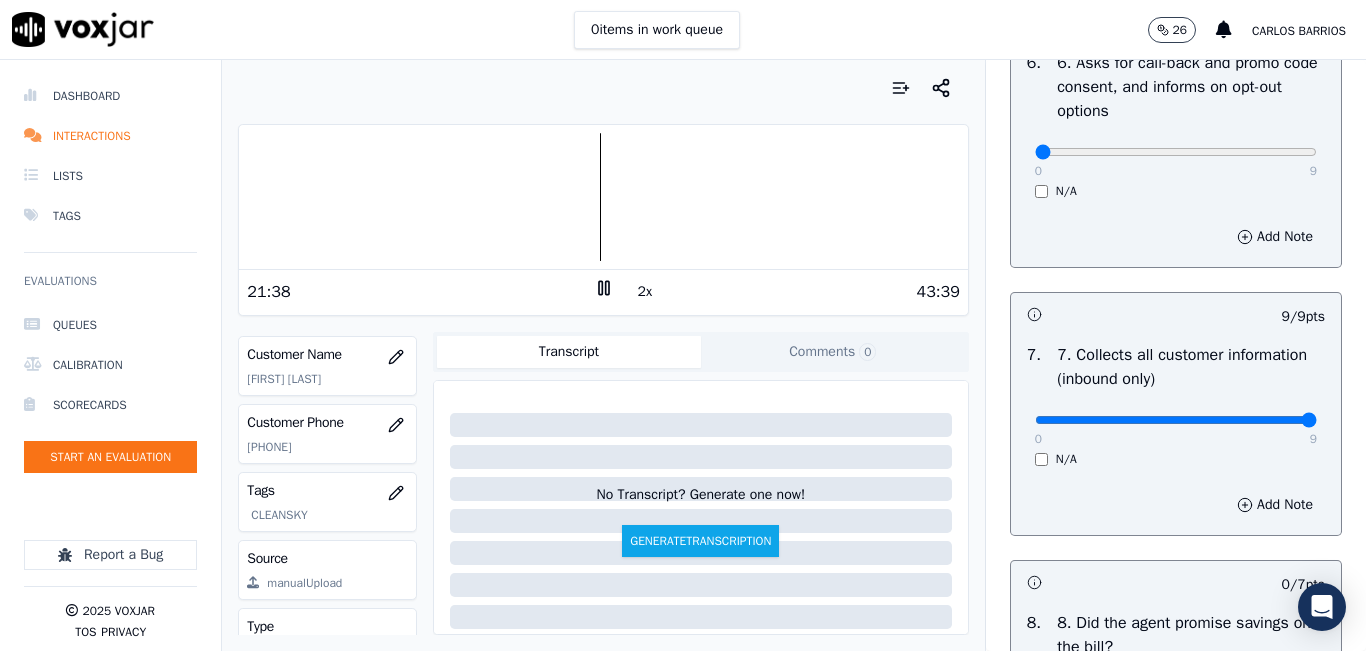click at bounding box center (603, 88) 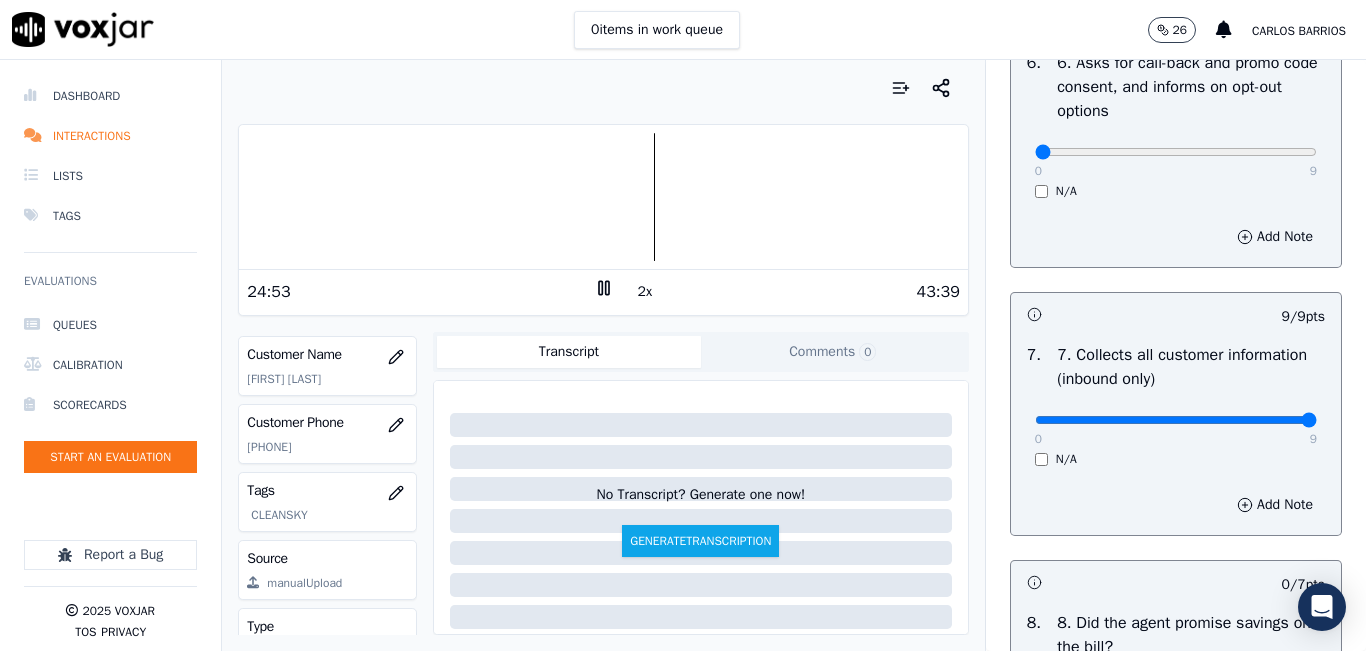 click at bounding box center [603, 197] 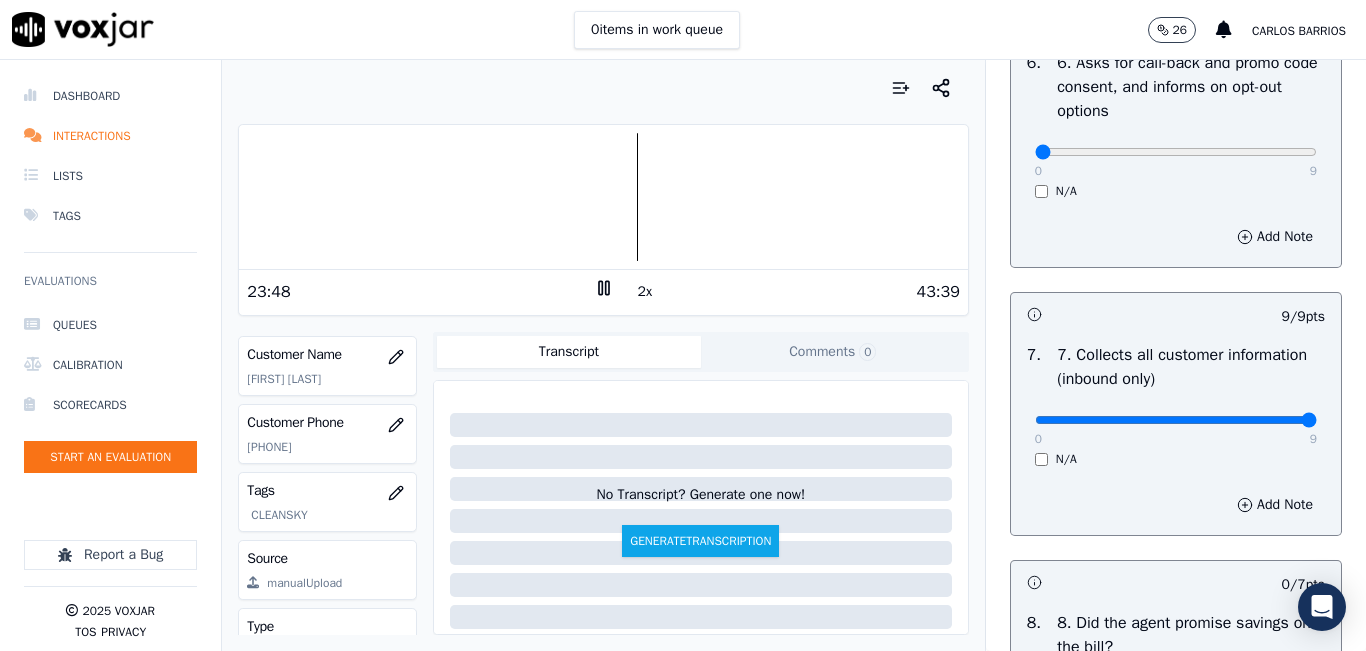 click at bounding box center (603, 197) 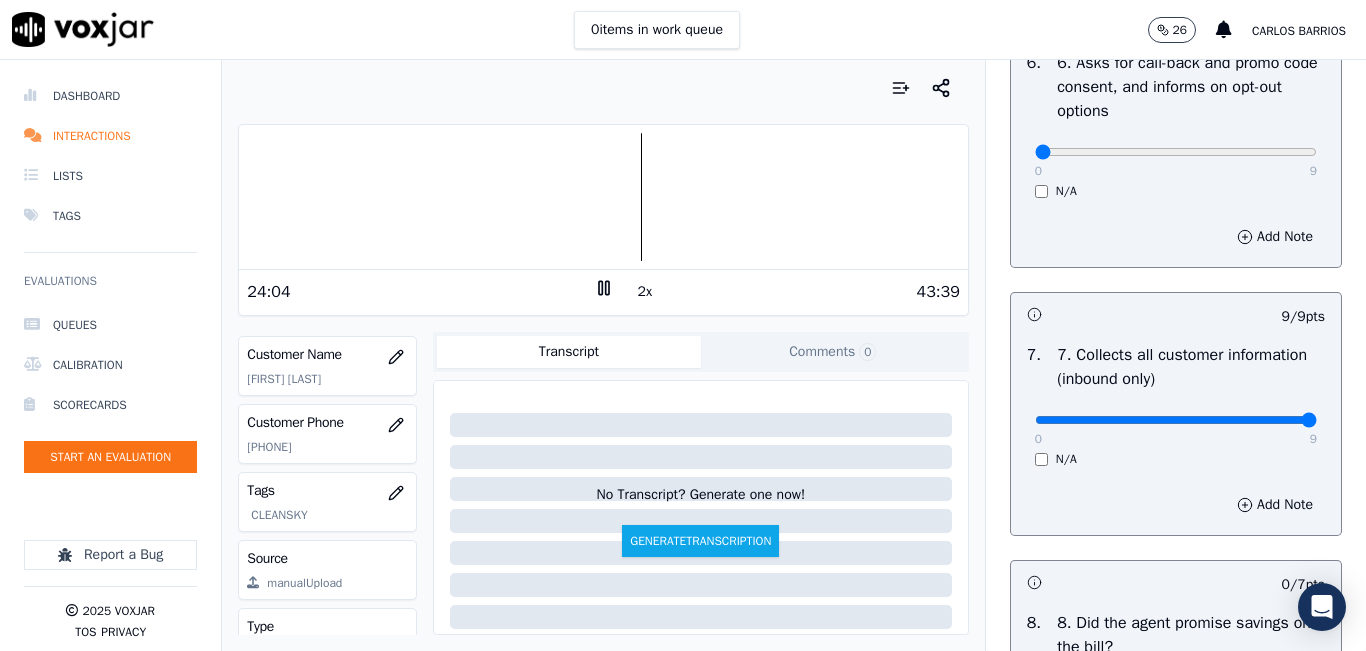 click at bounding box center [603, 197] 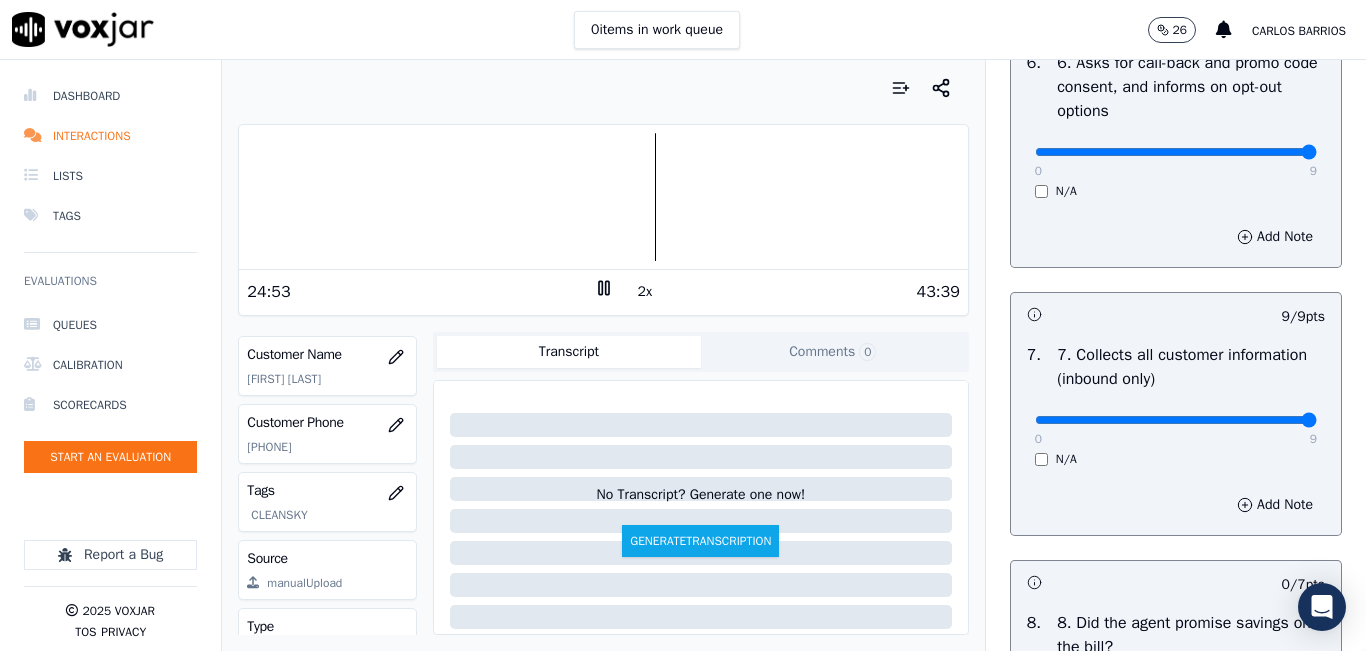 type on "9" 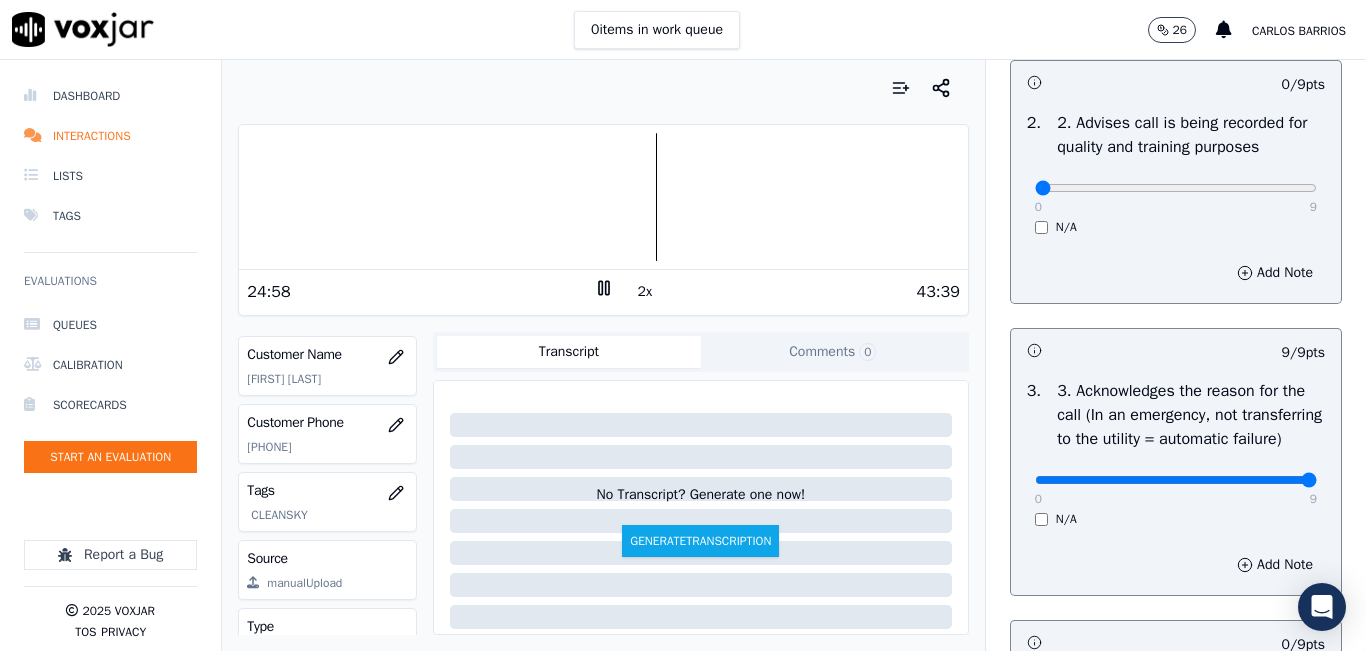 scroll, scrollTop: 400, scrollLeft: 0, axis: vertical 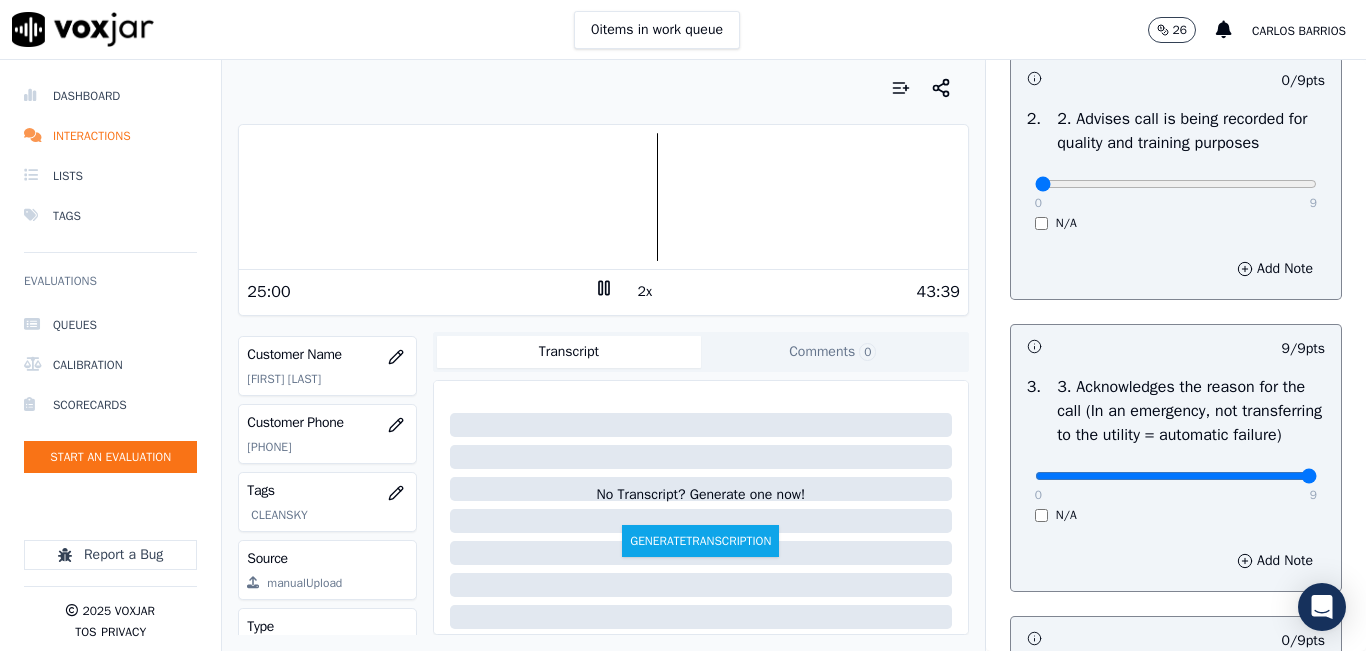 click at bounding box center (603, 197) 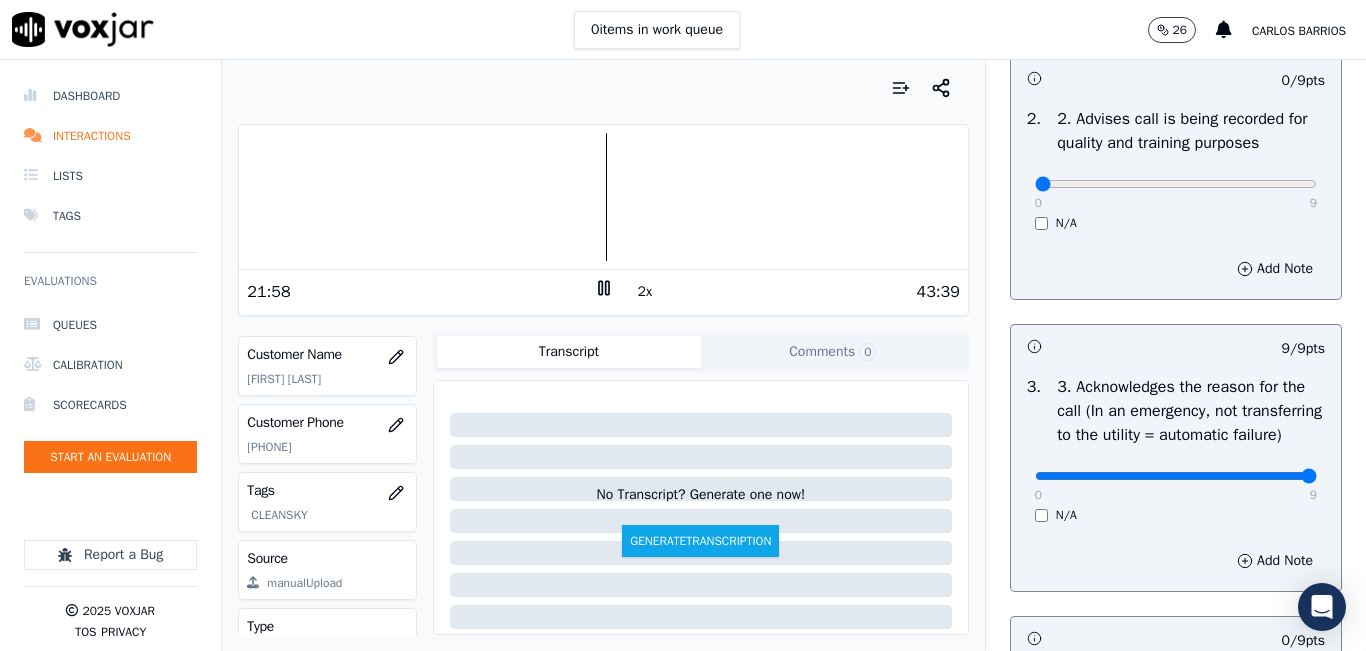 click at bounding box center [603, 197] 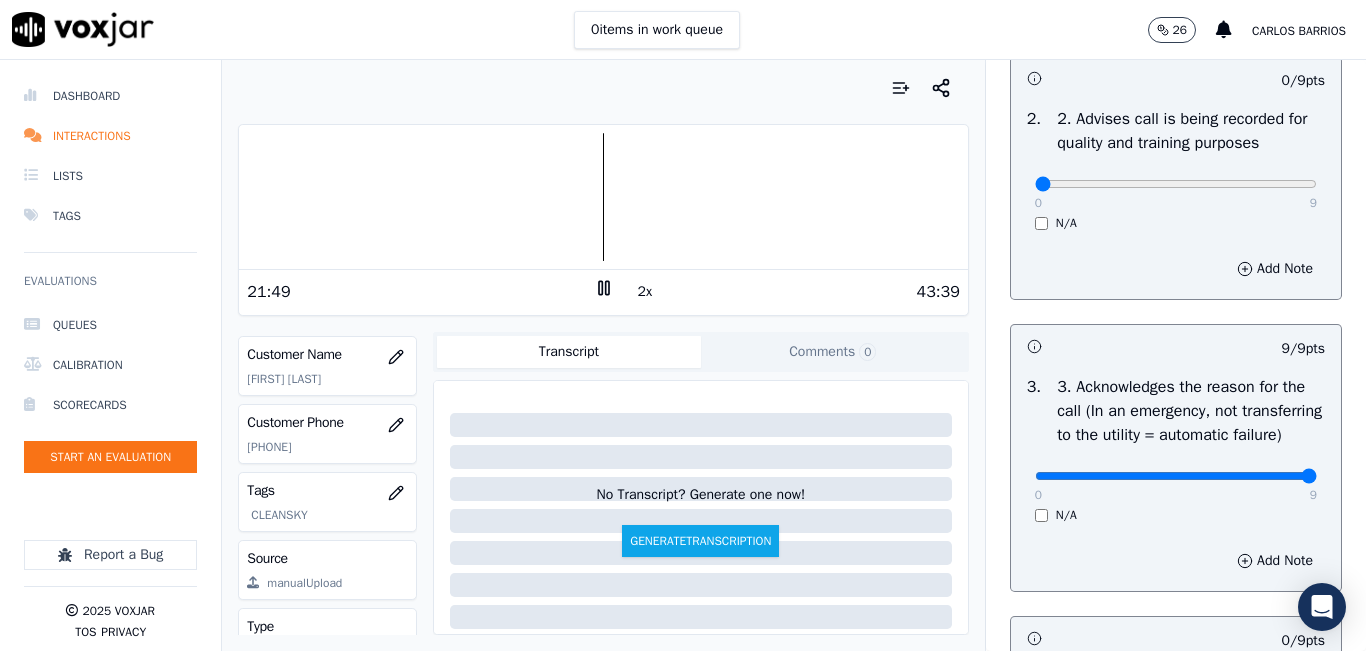 click at bounding box center (603, 197) 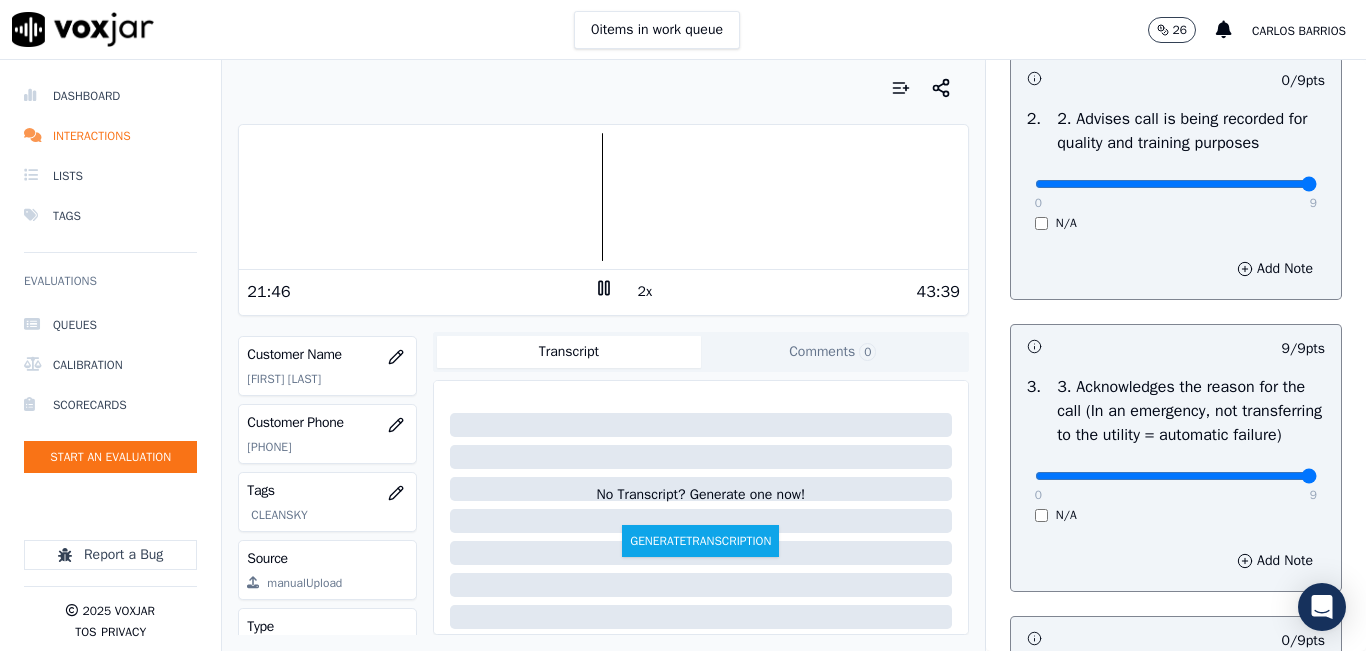 drag, startPoint x: 1240, startPoint y: 211, endPoint x: 1287, endPoint y: 202, distance: 47.853943 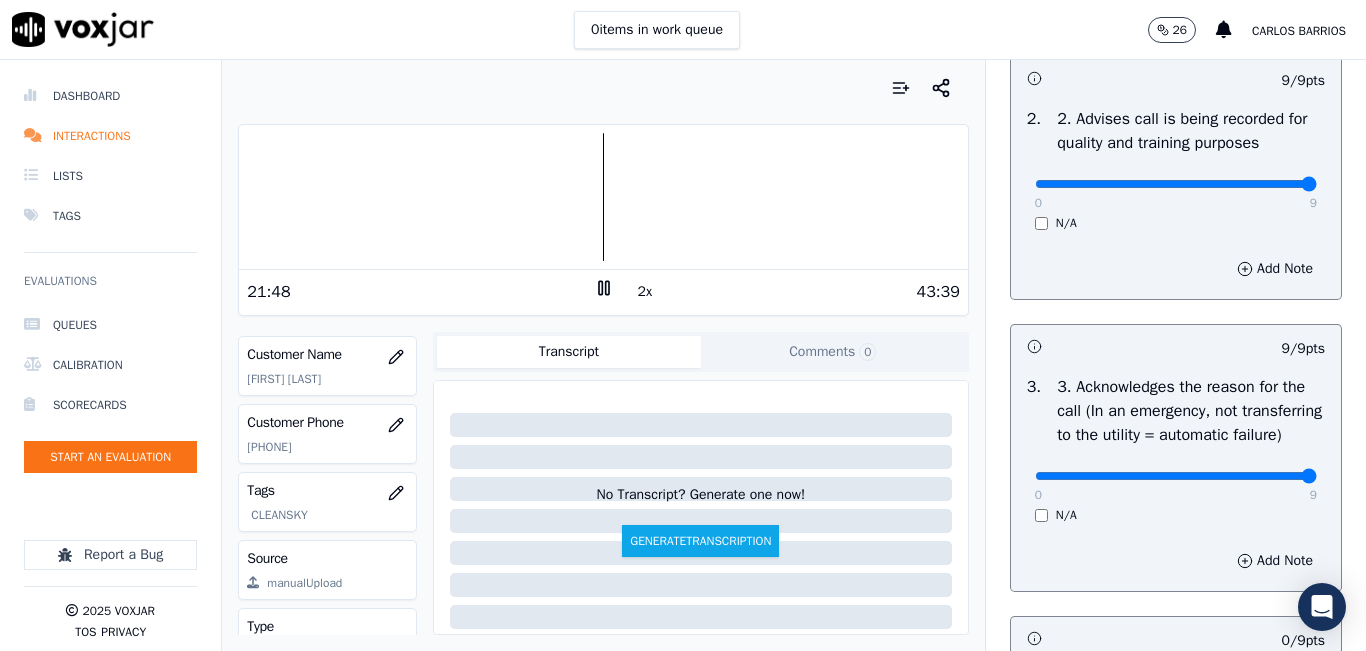 click at bounding box center (603, 197) 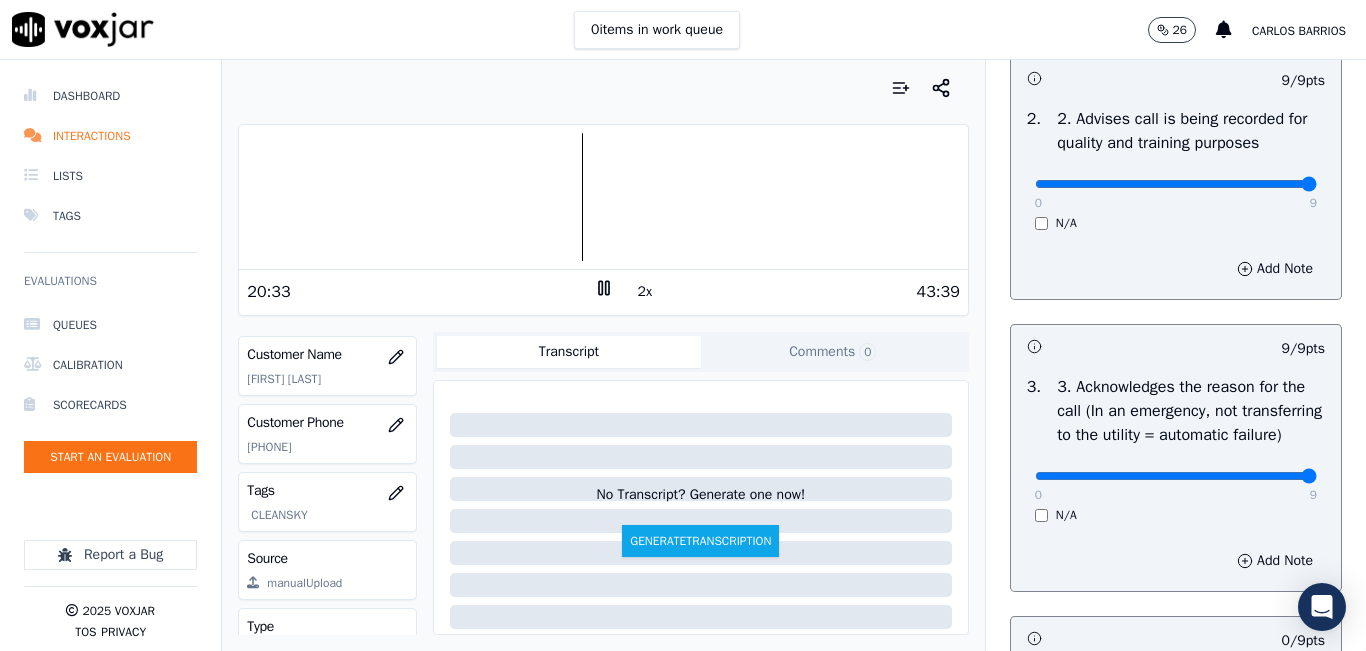click at bounding box center (603, 197) 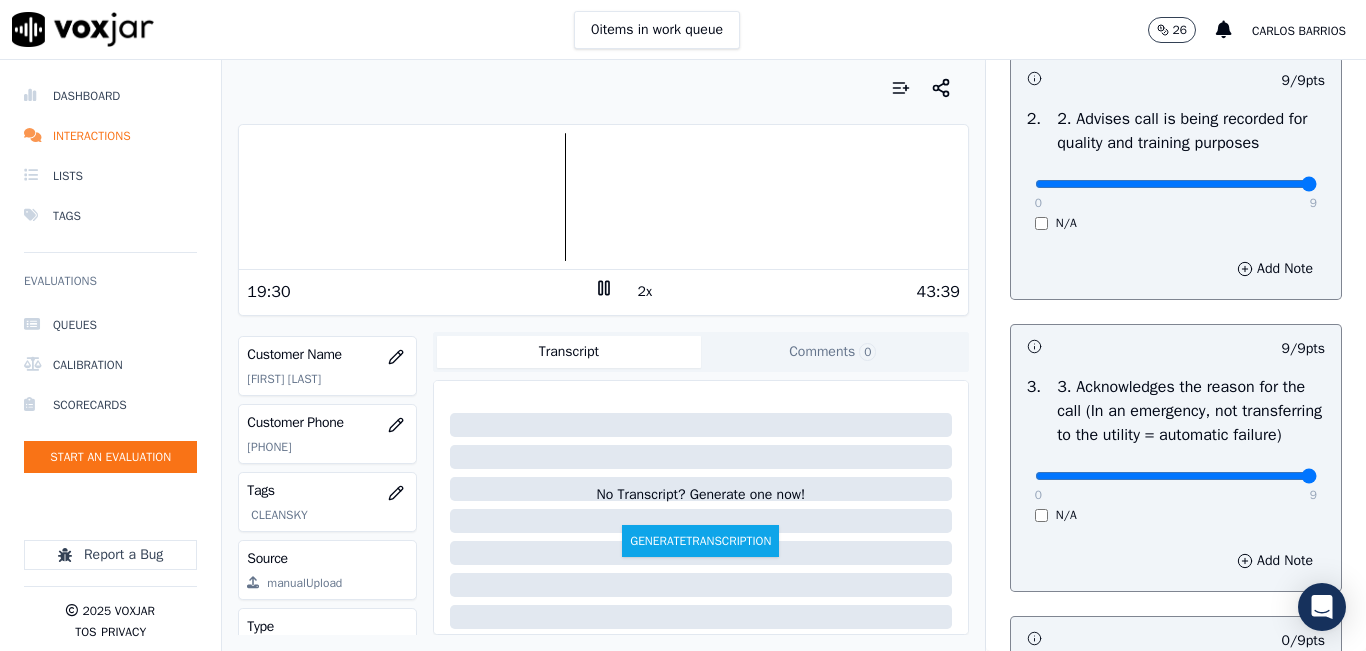 click at bounding box center (603, 197) 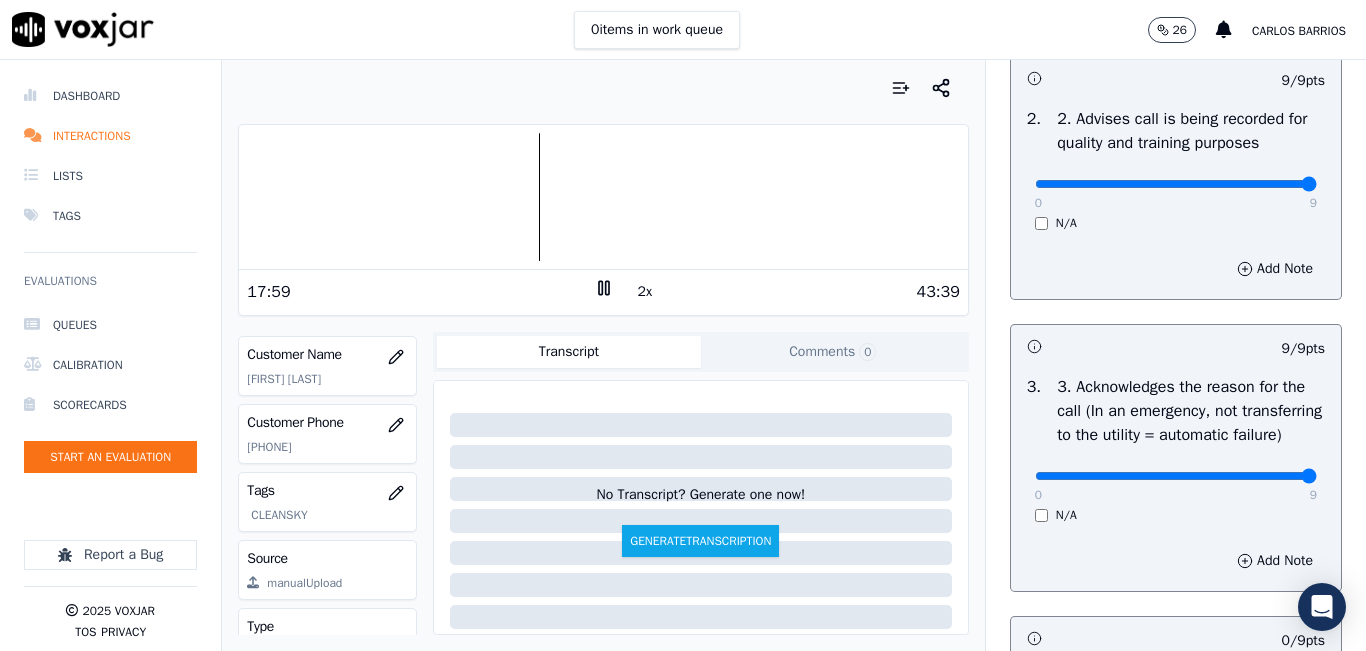 click at bounding box center (603, 197) 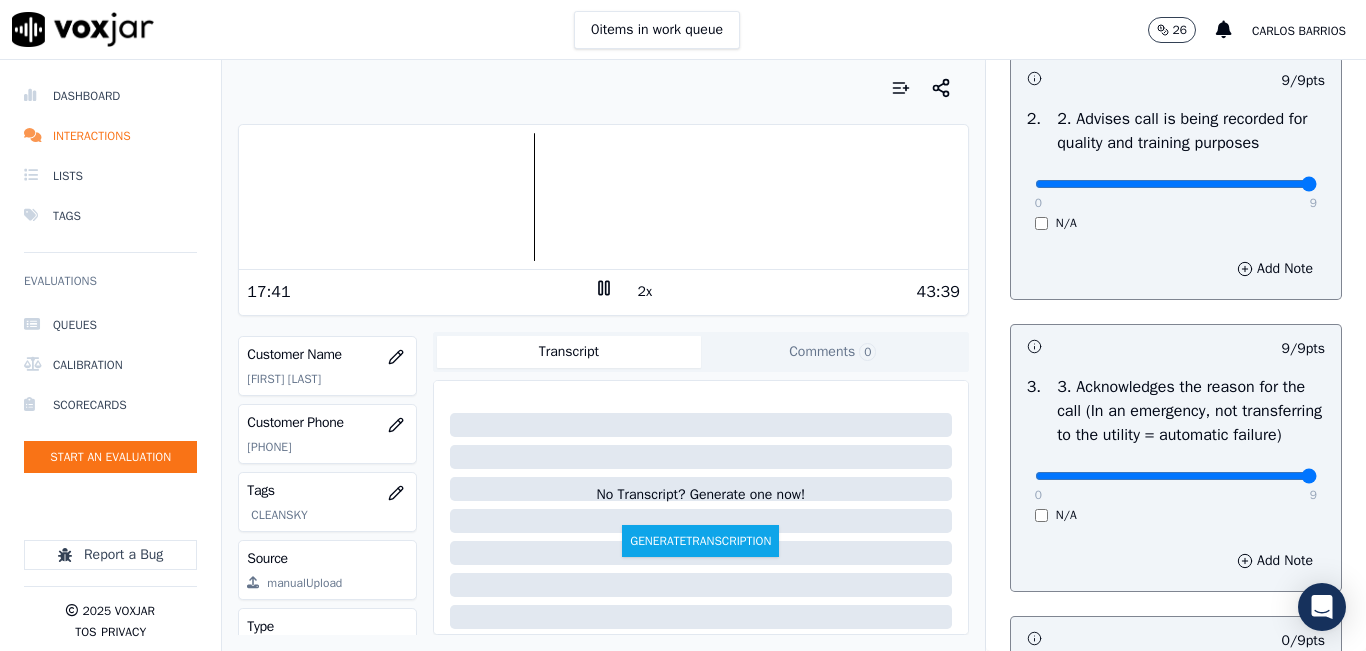 click at bounding box center (603, 197) 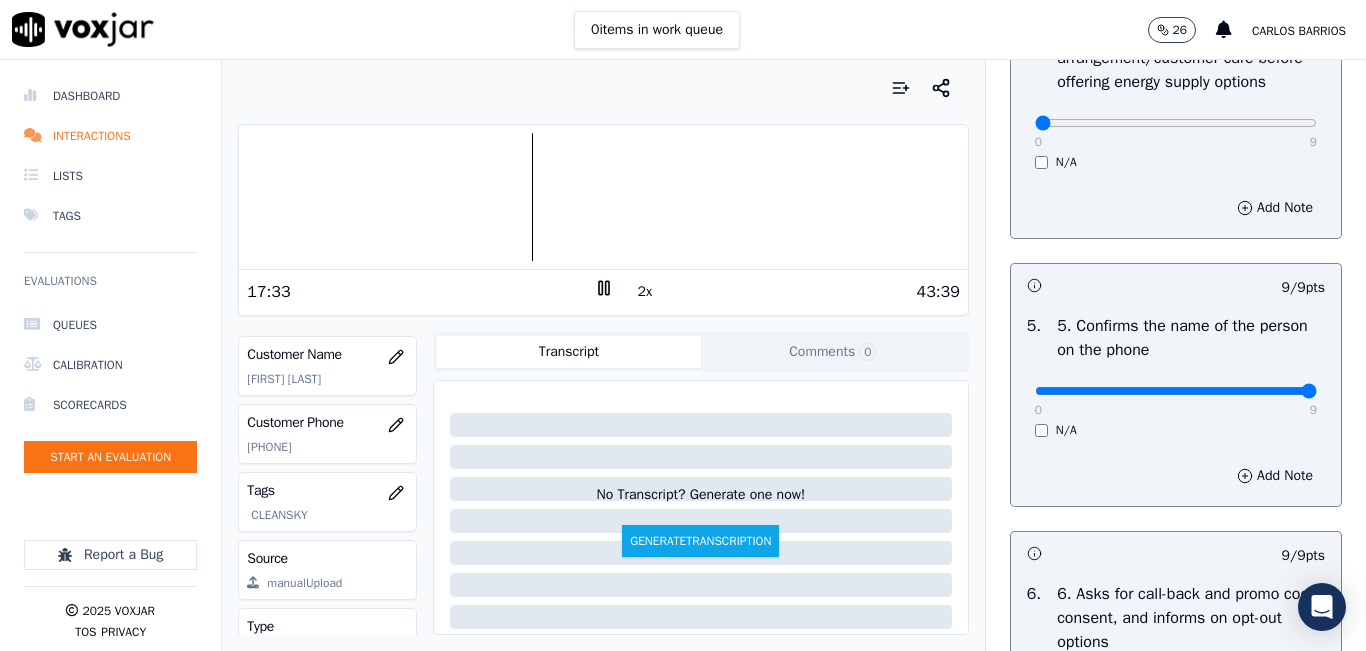 scroll, scrollTop: 1000, scrollLeft: 0, axis: vertical 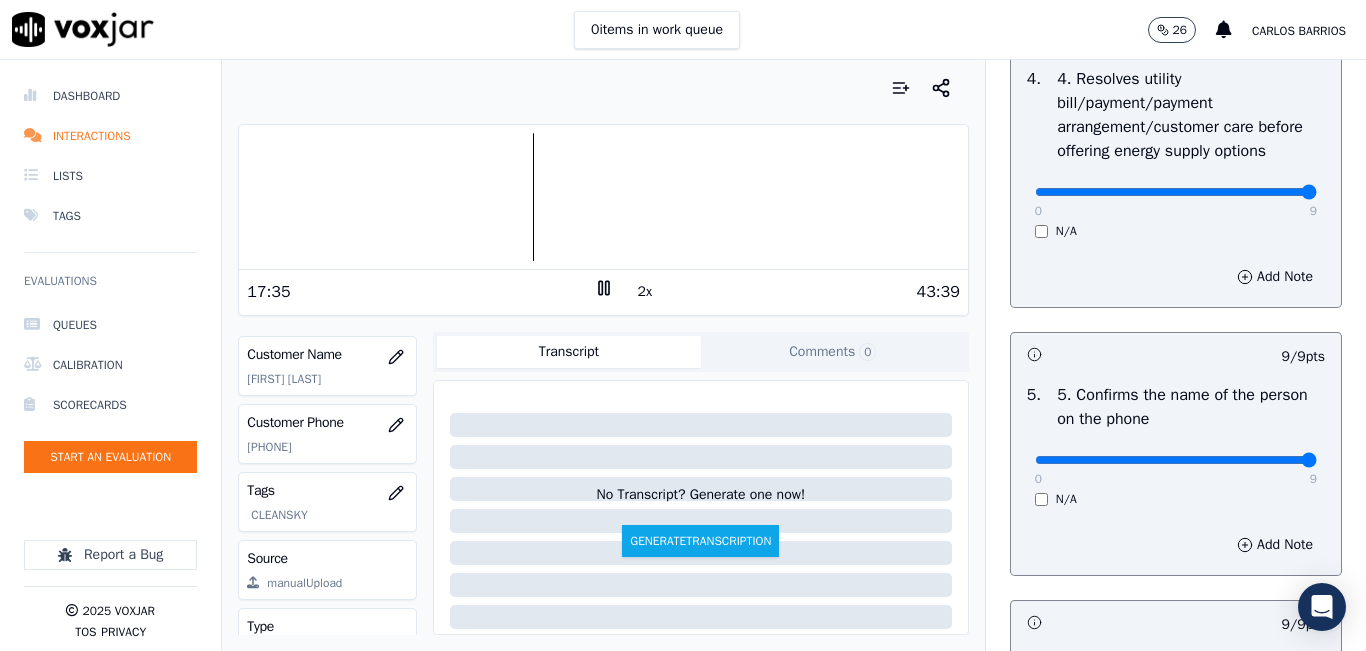 drag, startPoint x: 1246, startPoint y: 260, endPoint x: 1280, endPoint y: 260, distance: 34 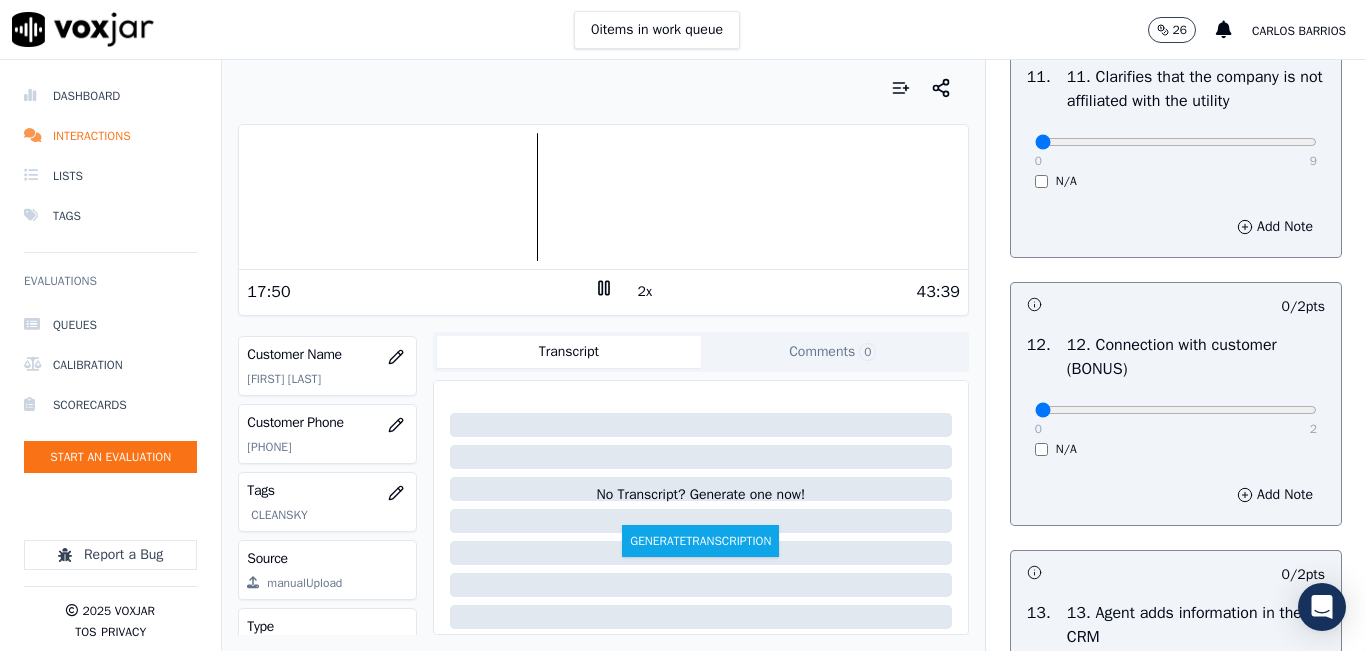 scroll, scrollTop: 3100, scrollLeft: 0, axis: vertical 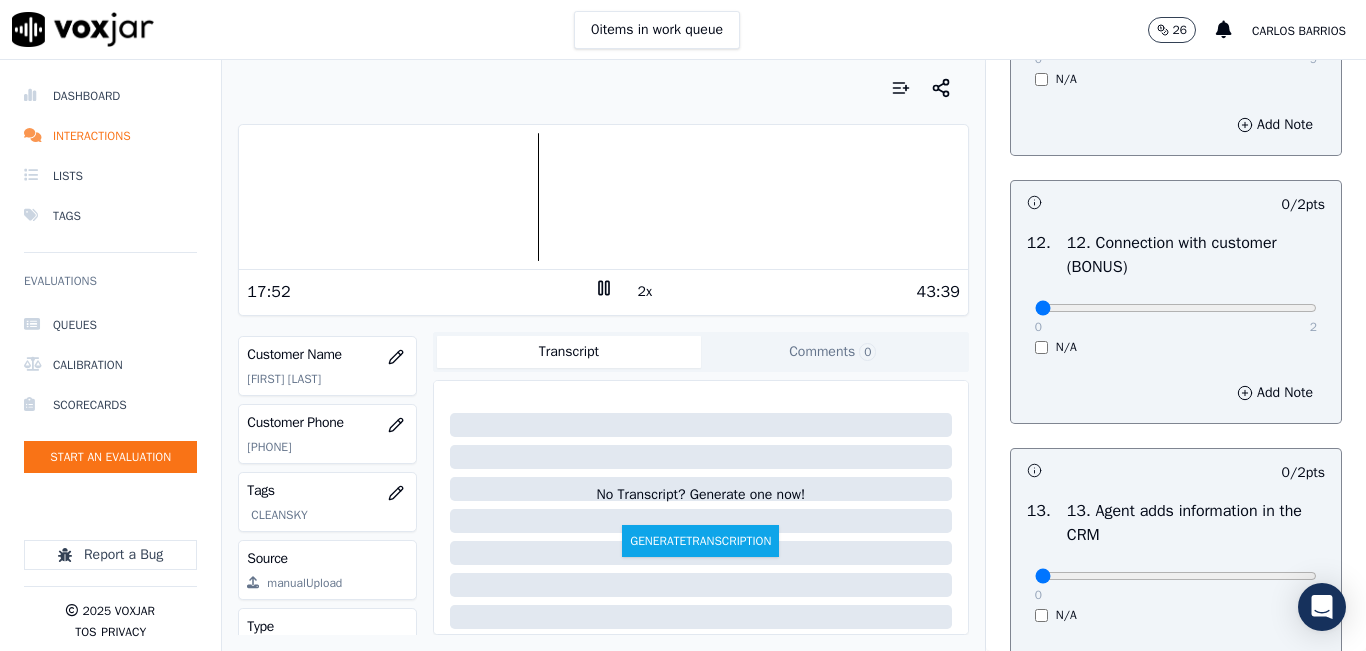 click on "0   2     N/A" at bounding box center (1176, 317) 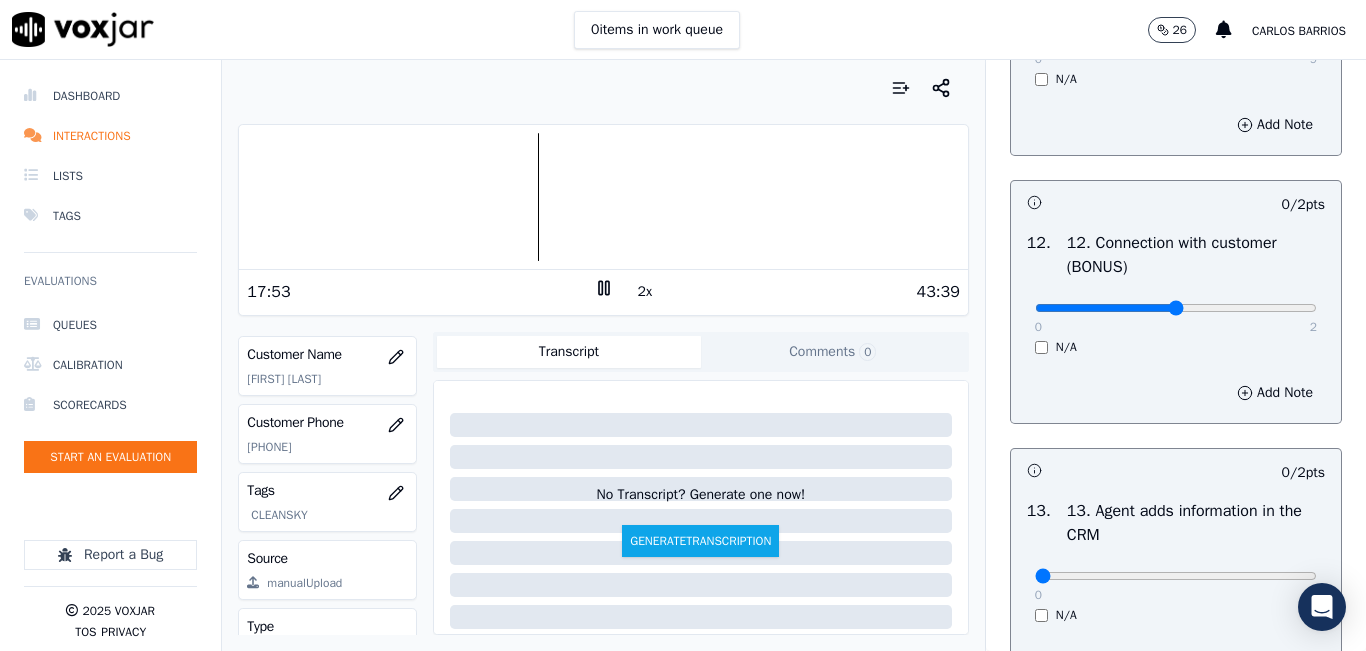 click at bounding box center (1176, -2784) 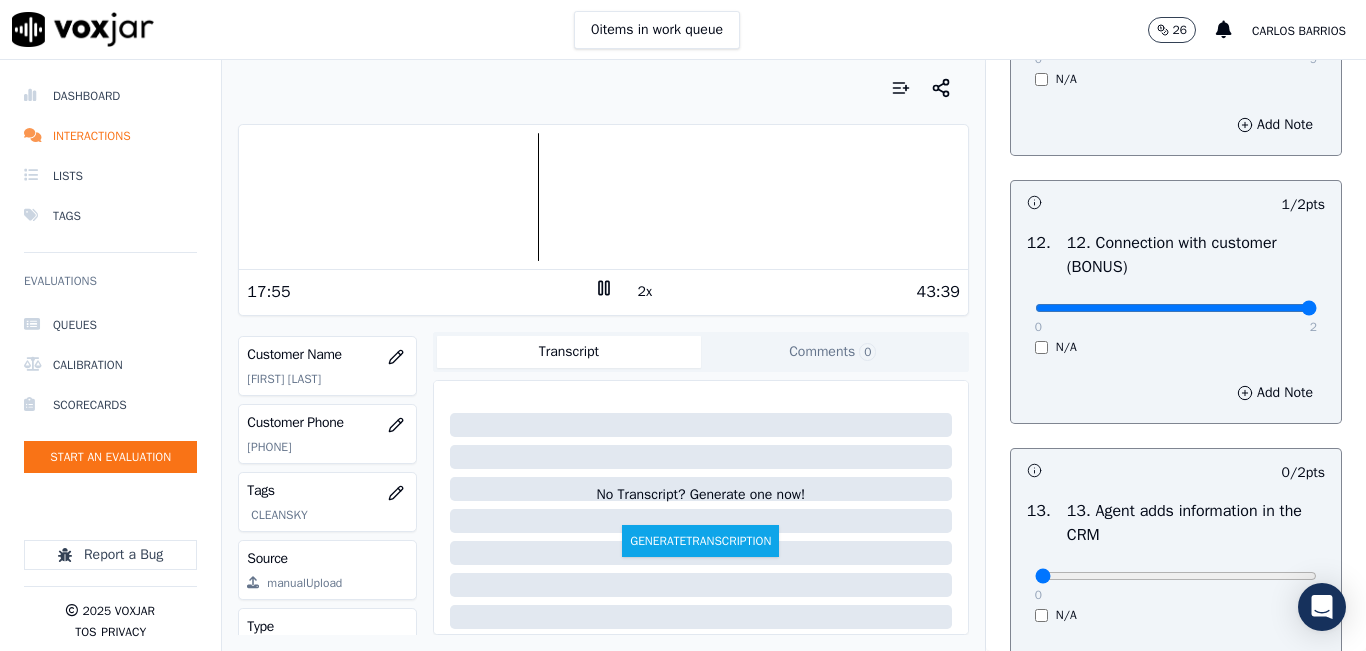 type on "2" 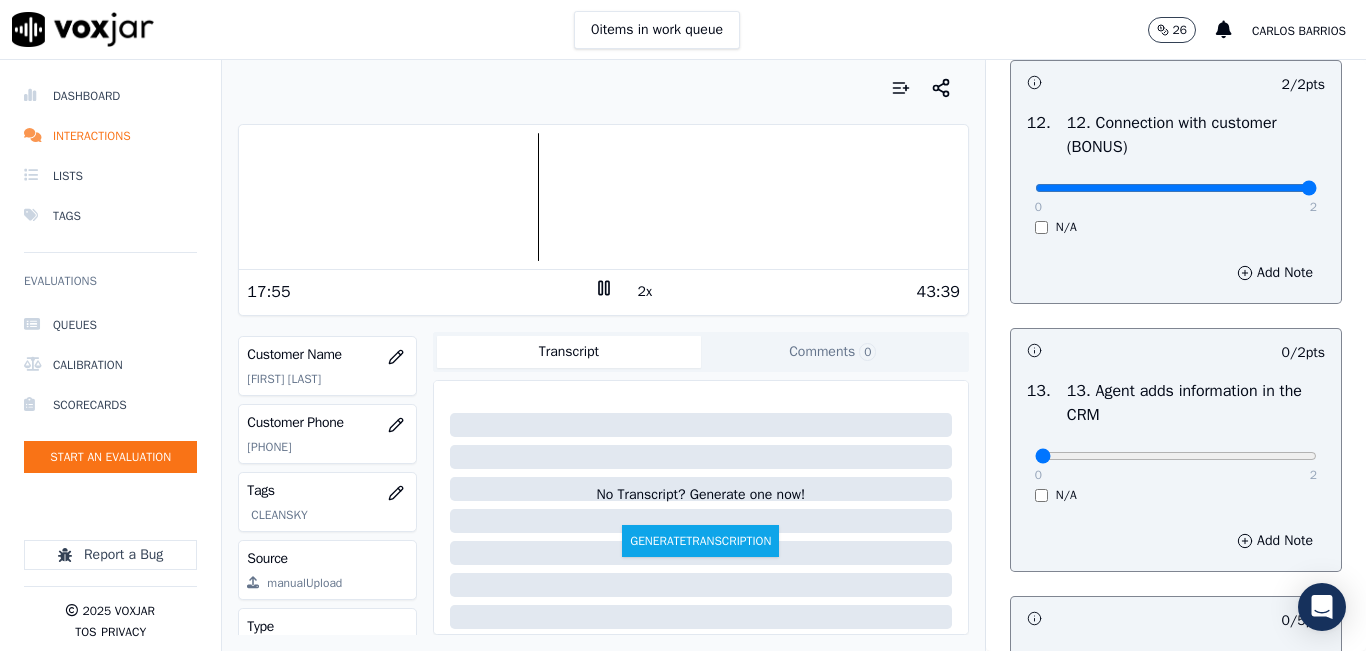 scroll, scrollTop: 3400, scrollLeft: 0, axis: vertical 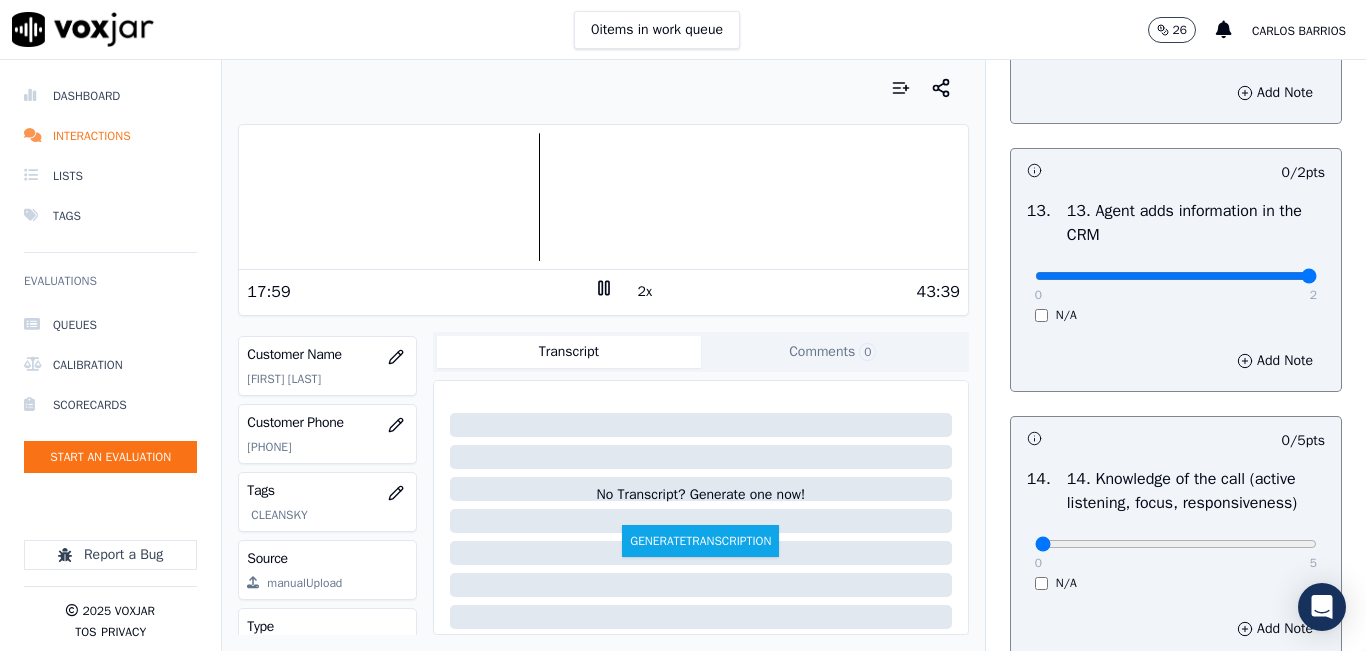type on "2" 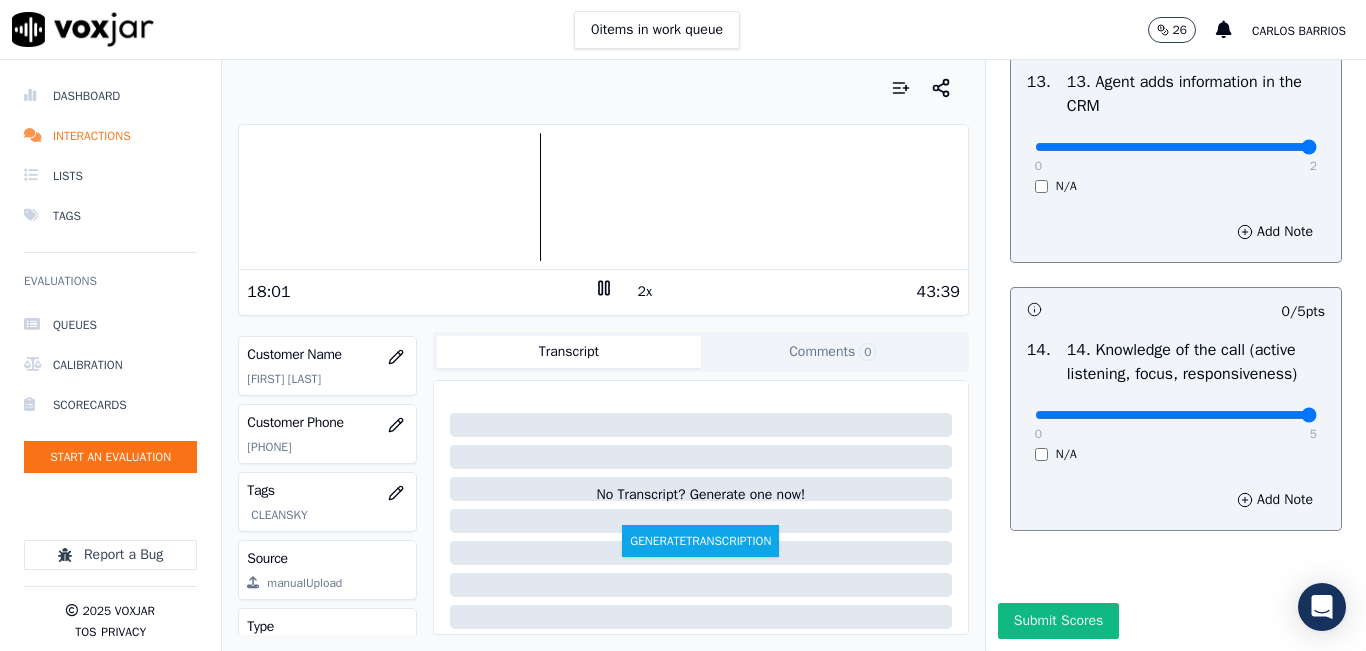 type on "5" 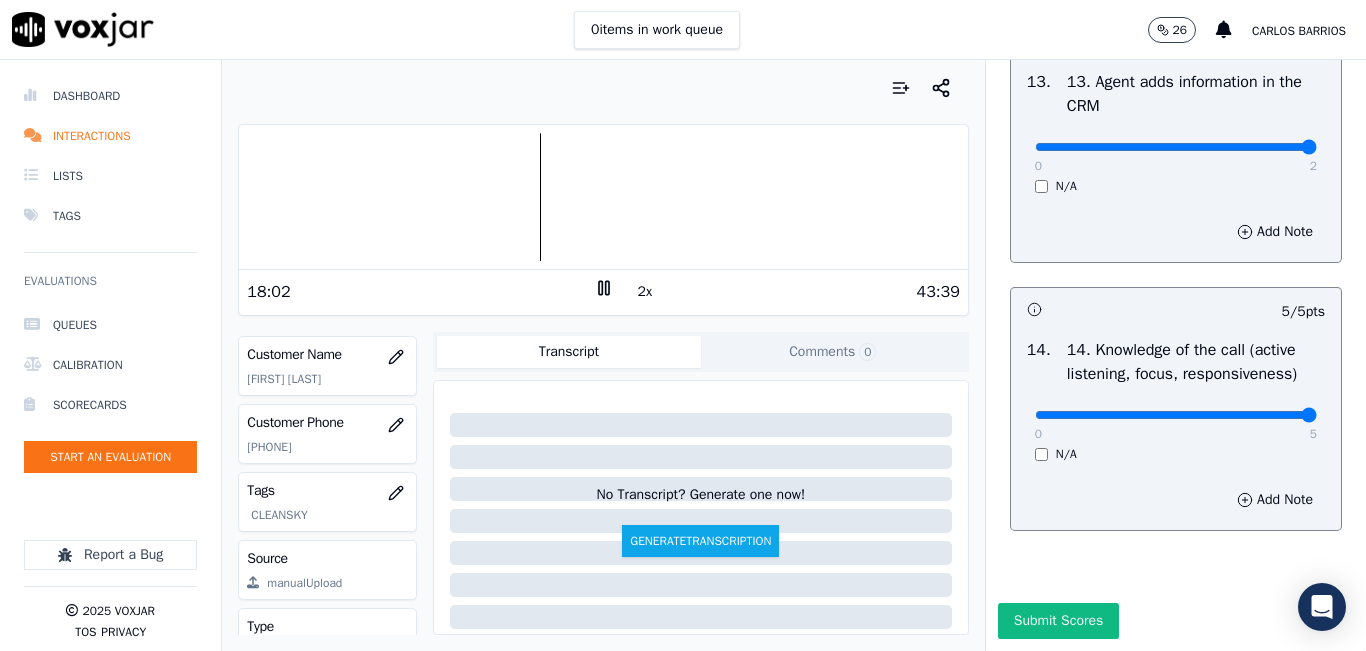 scroll, scrollTop: 3342, scrollLeft: 0, axis: vertical 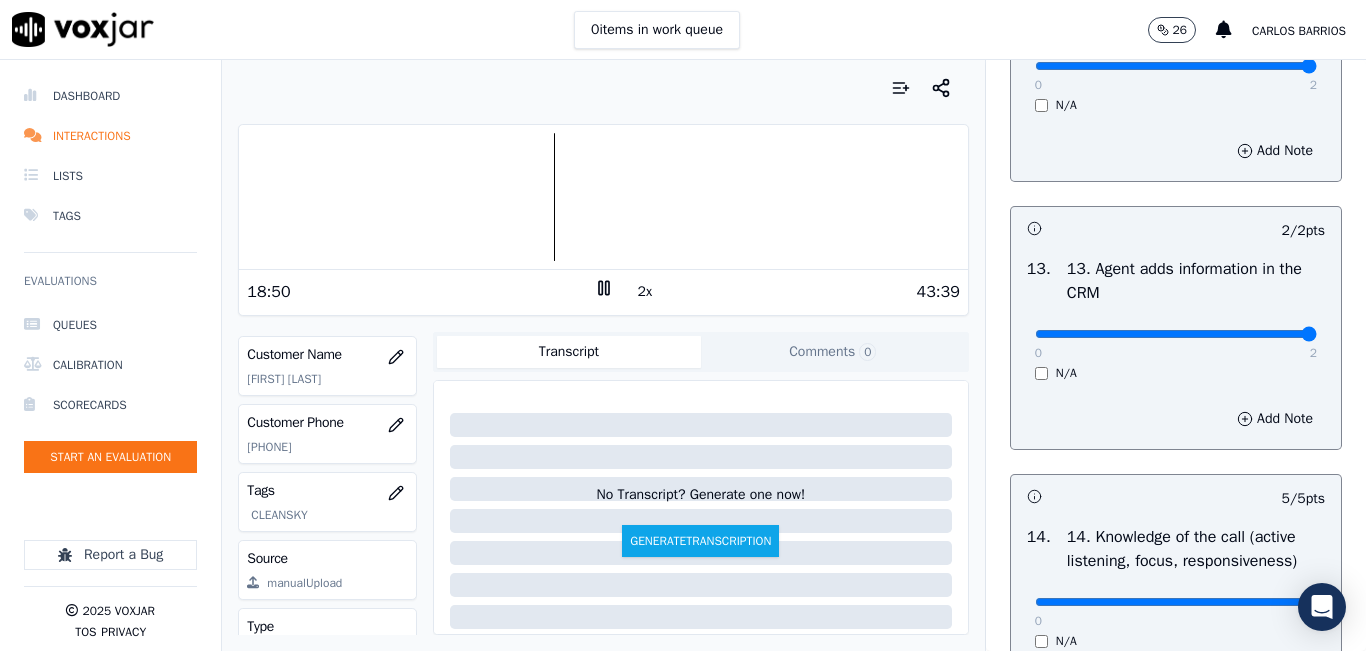 click at bounding box center (603, 197) 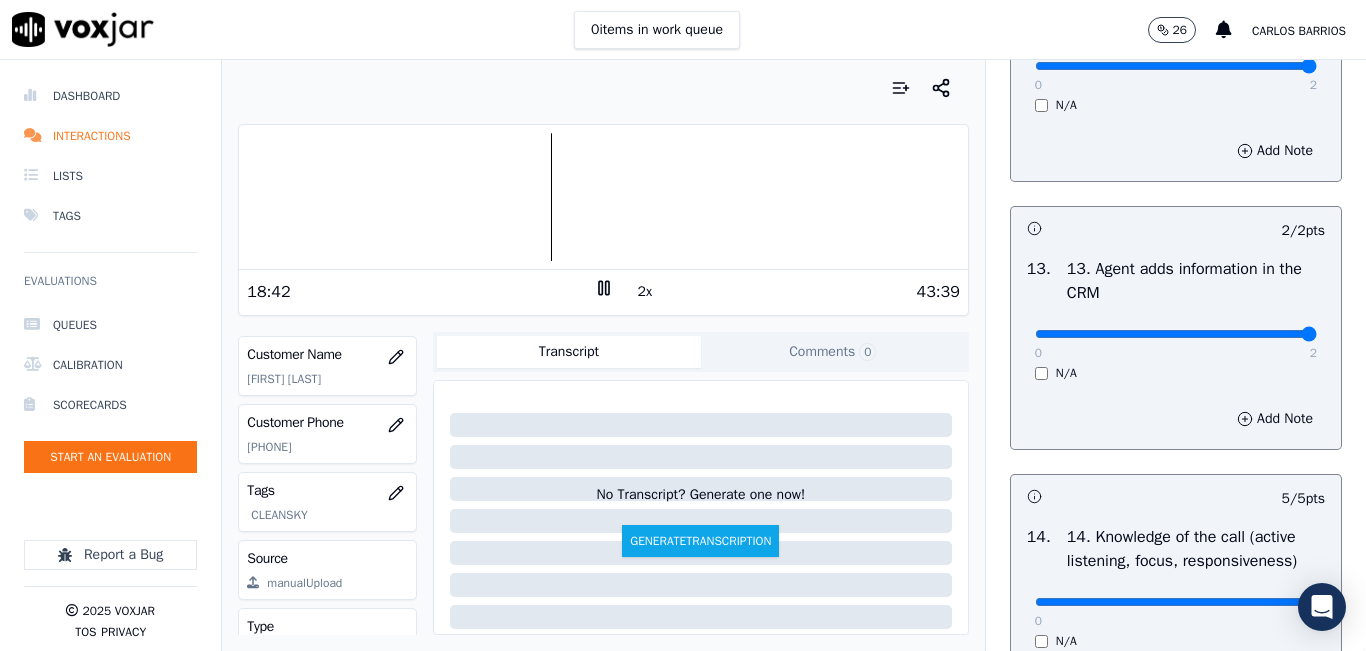 click at bounding box center [603, 197] 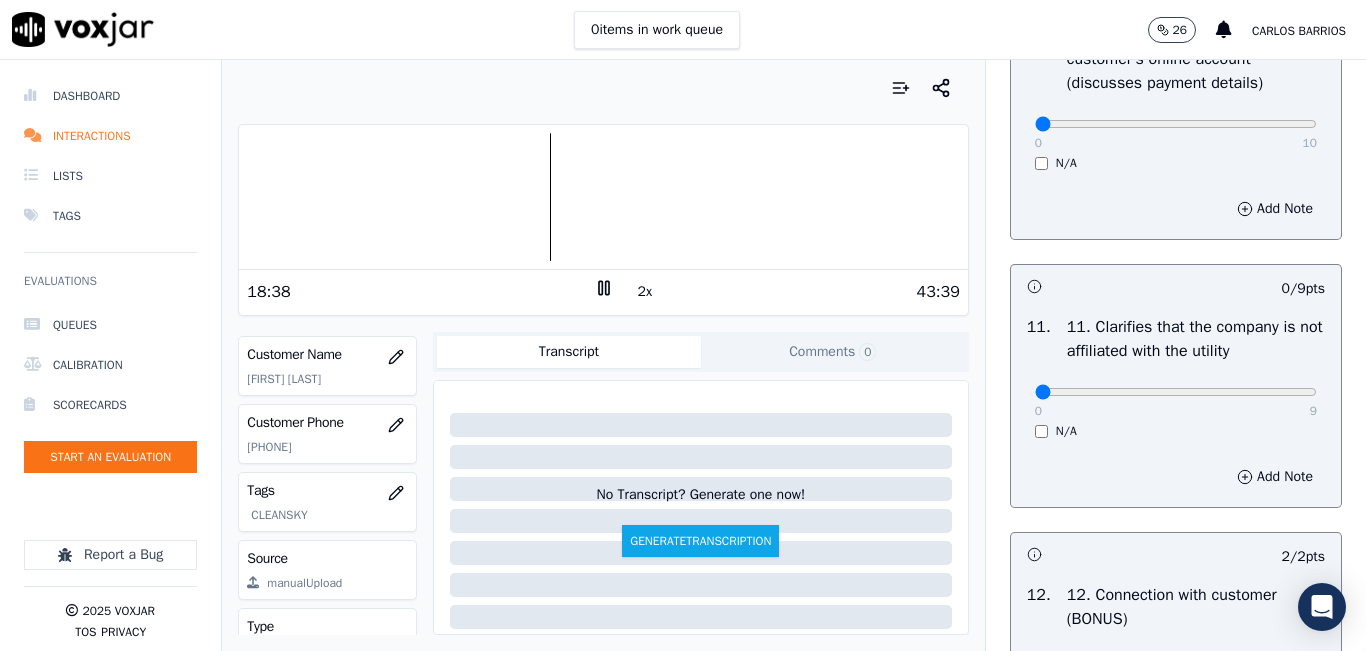 scroll, scrollTop: 2742, scrollLeft: 0, axis: vertical 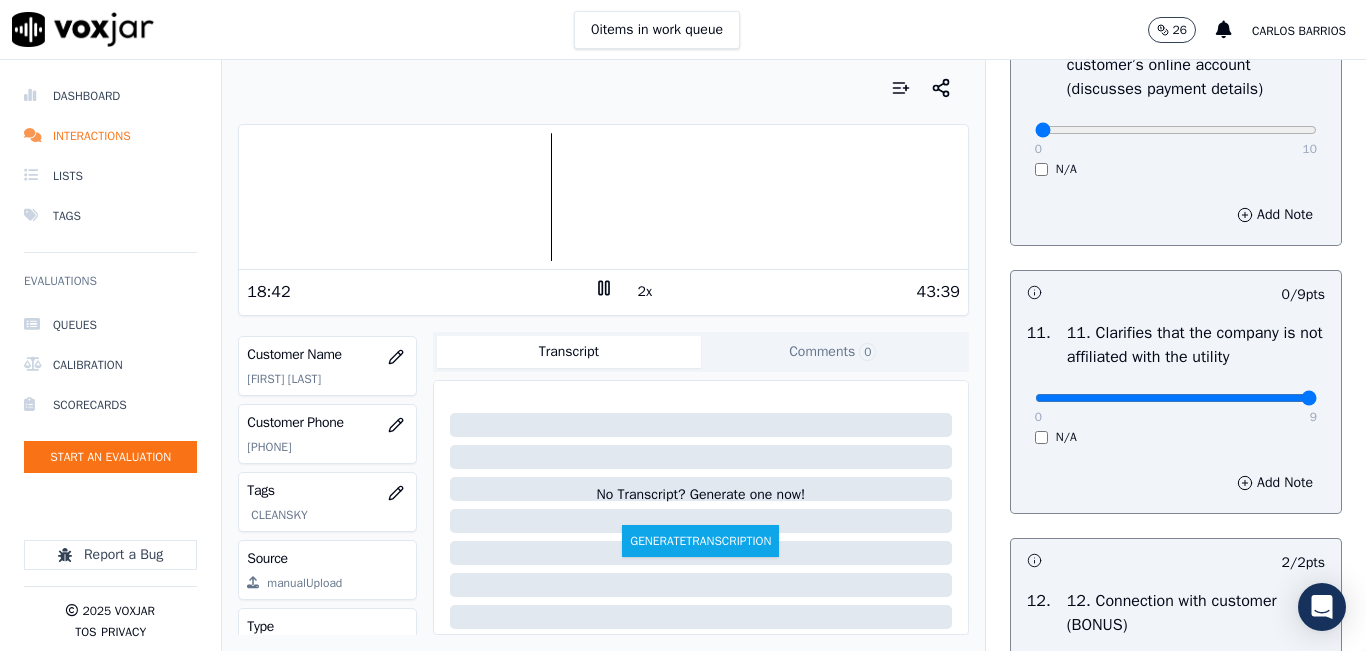 drag, startPoint x: 1226, startPoint y: 462, endPoint x: 1276, endPoint y: 458, distance: 50.159744 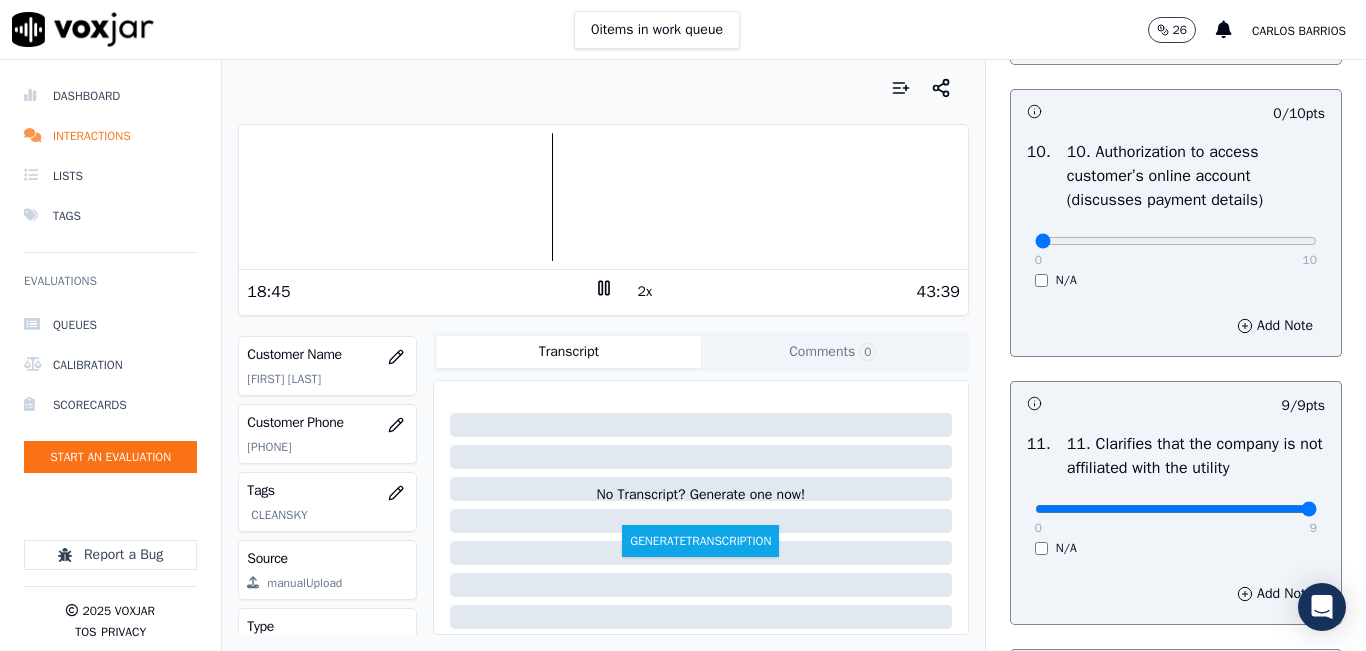 scroll, scrollTop: 2542, scrollLeft: 0, axis: vertical 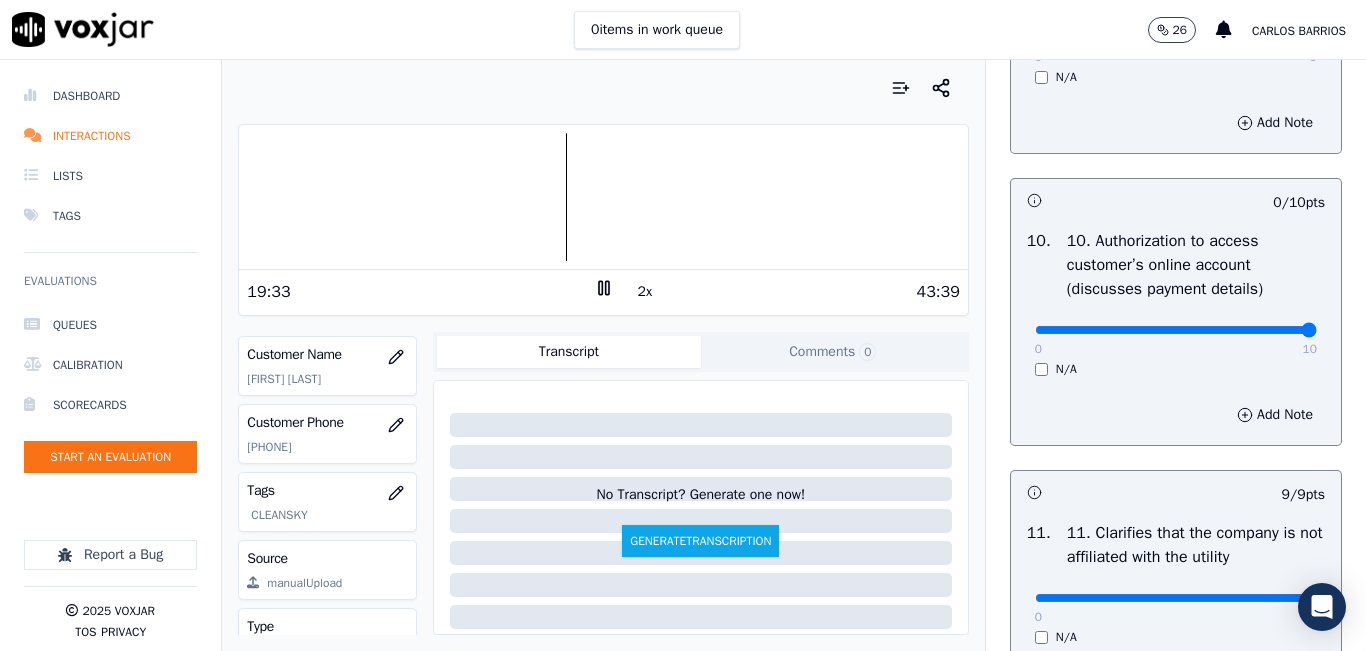 type on "10" 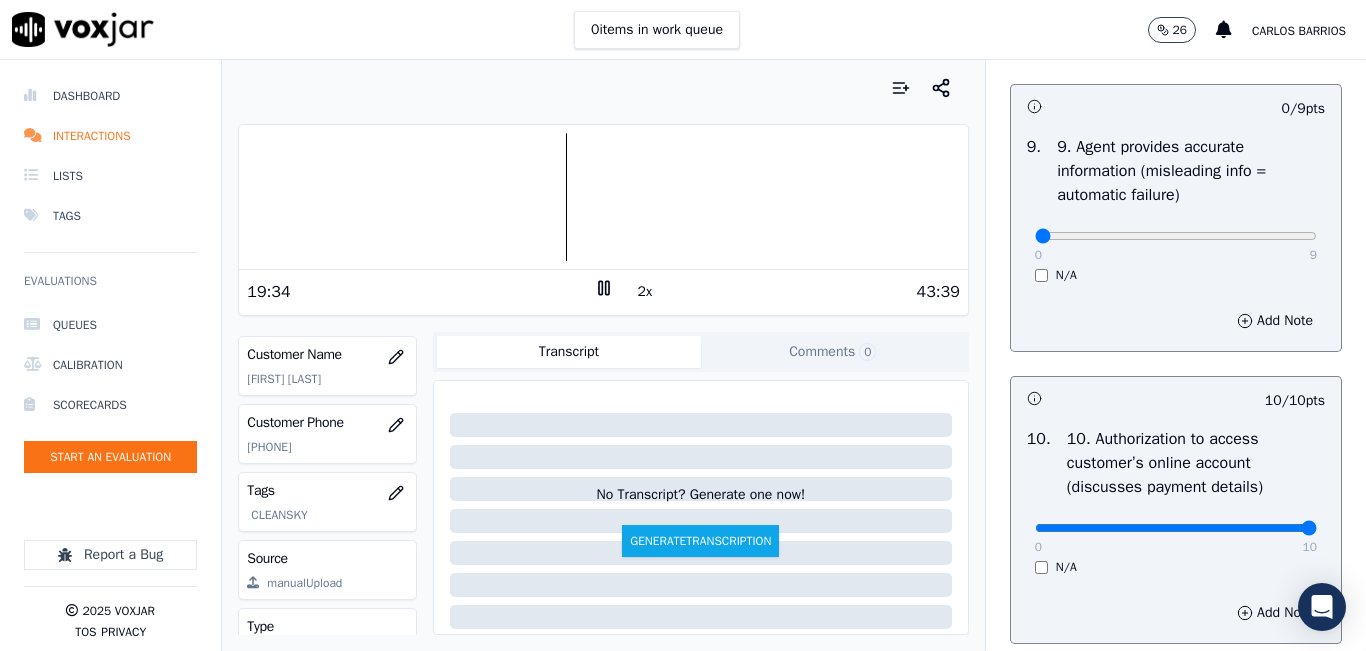 scroll, scrollTop: 2342, scrollLeft: 0, axis: vertical 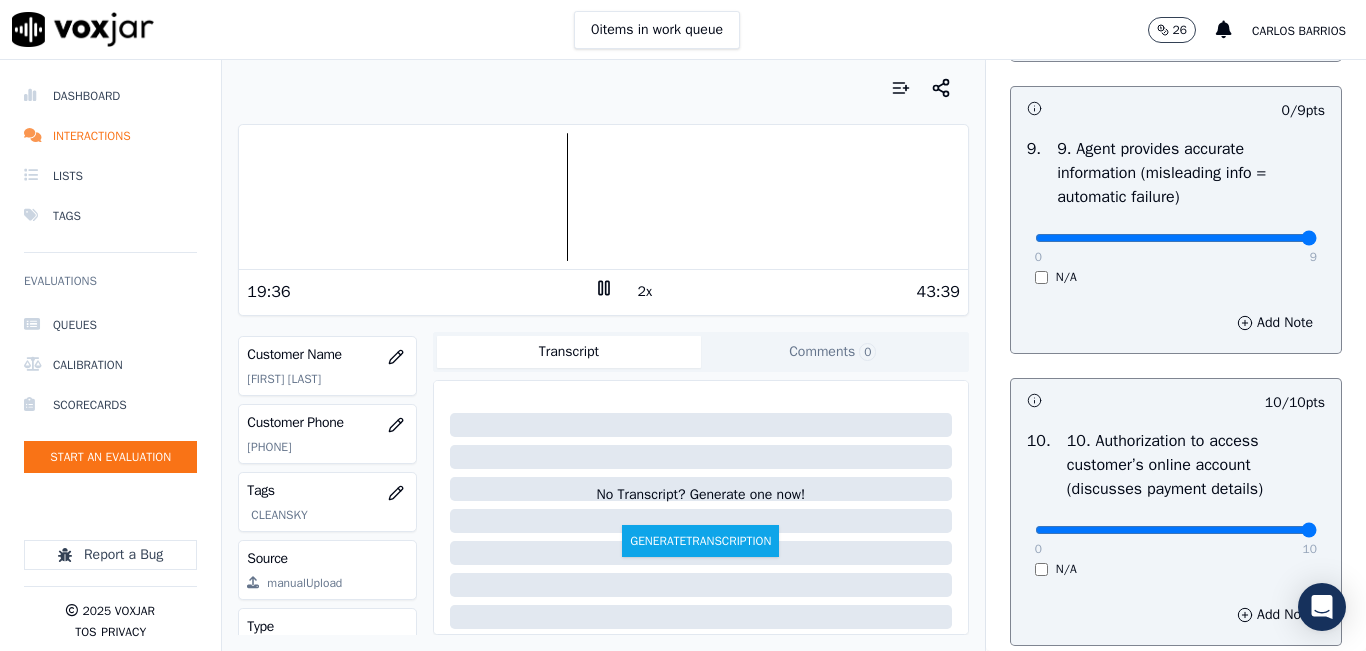 type on "9" 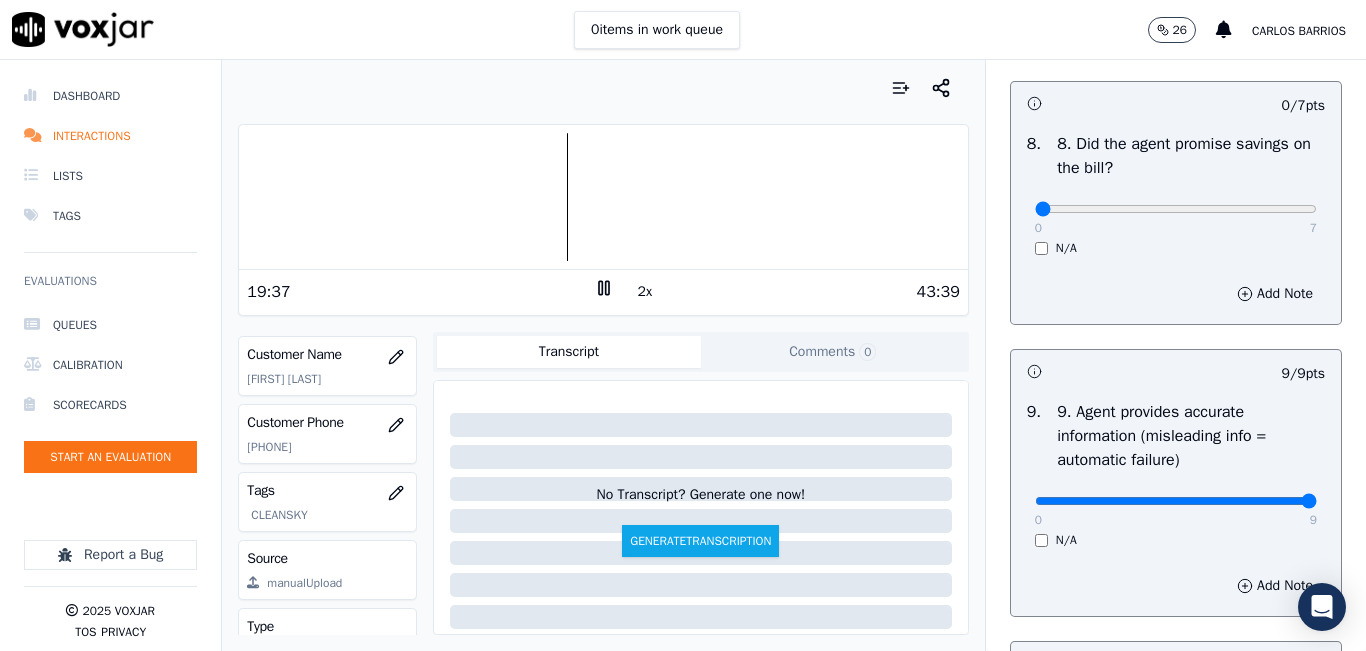 scroll, scrollTop: 2042, scrollLeft: 0, axis: vertical 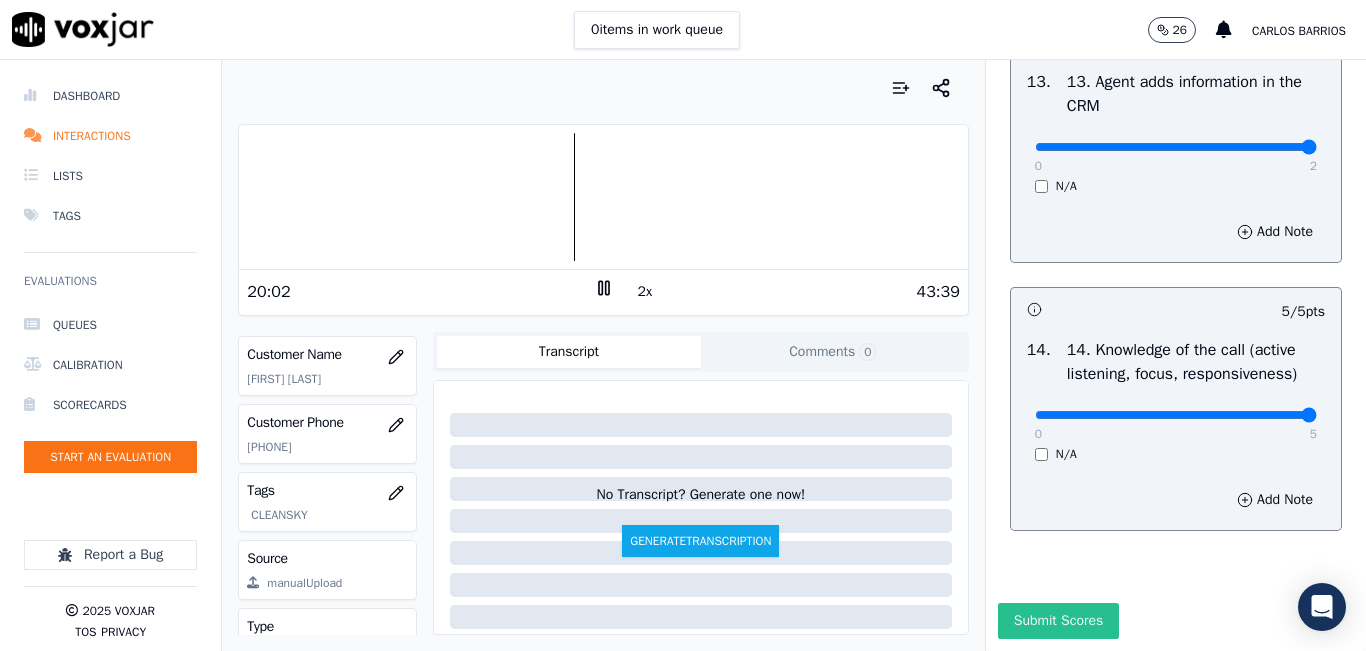 click on "Submit Scores" at bounding box center (1058, 621) 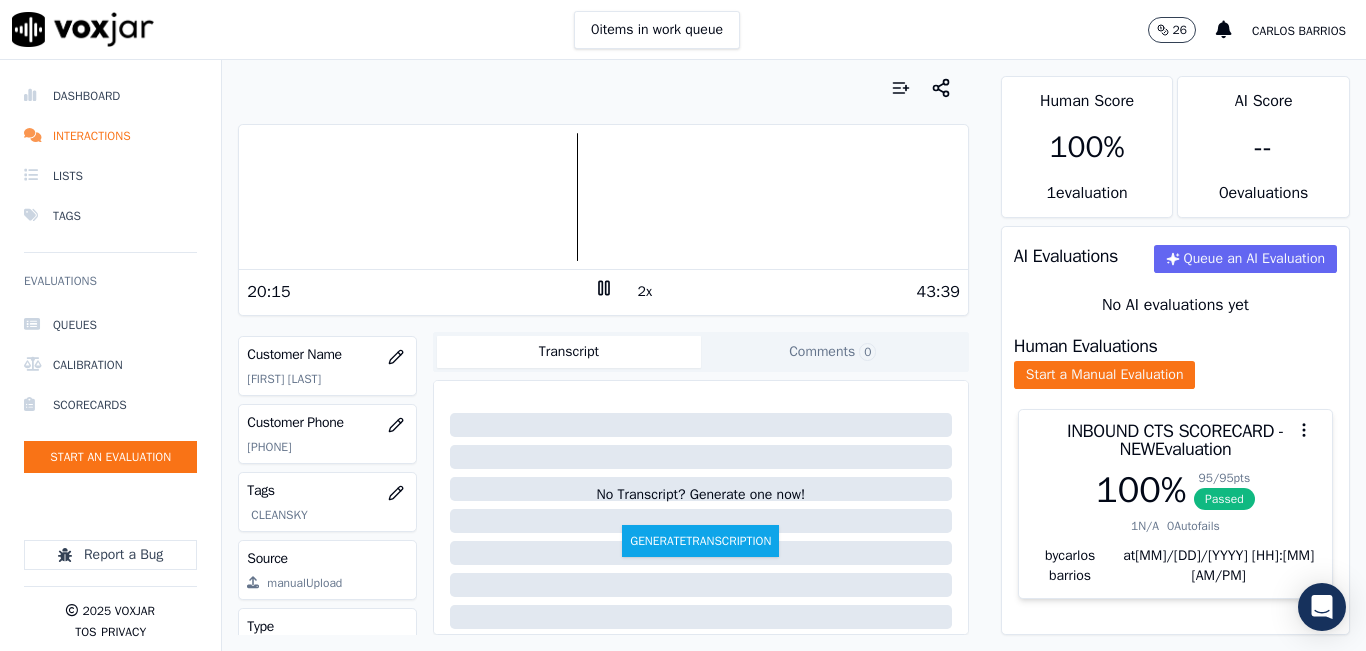 click on "0  items in work queue     26         carlos barrios" at bounding box center [683, 30] 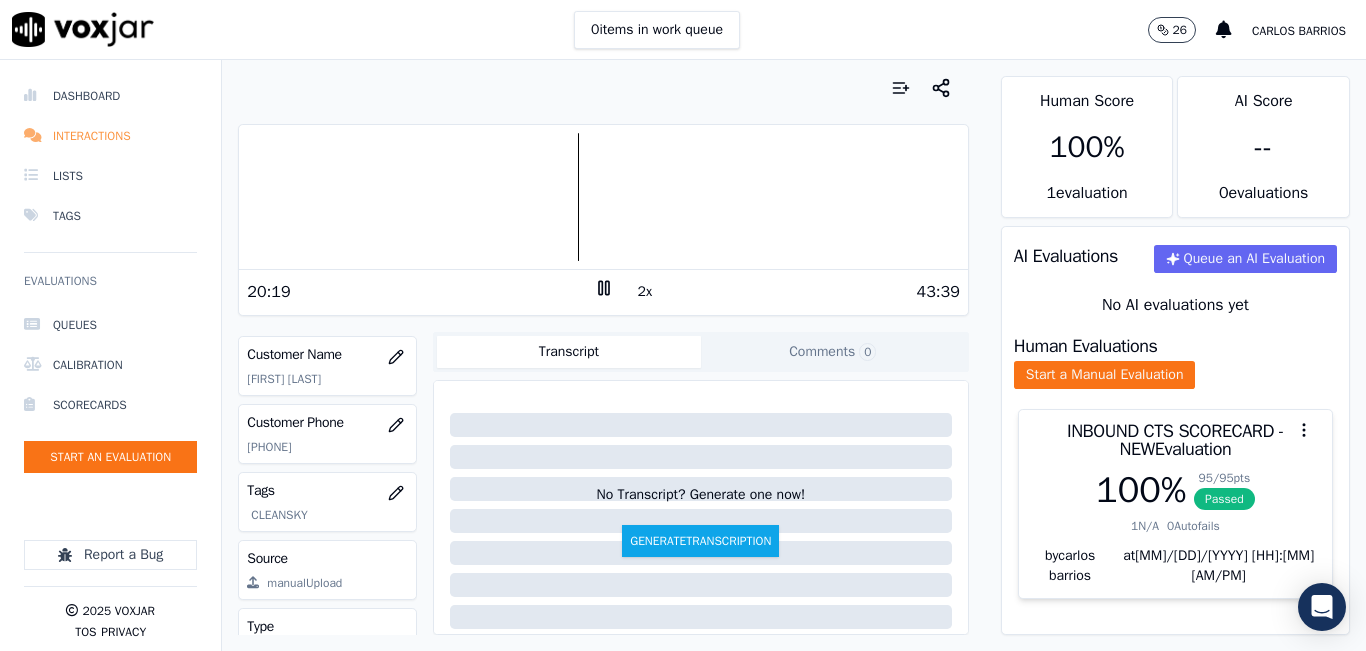 click on "Interactions" at bounding box center [110, 136] 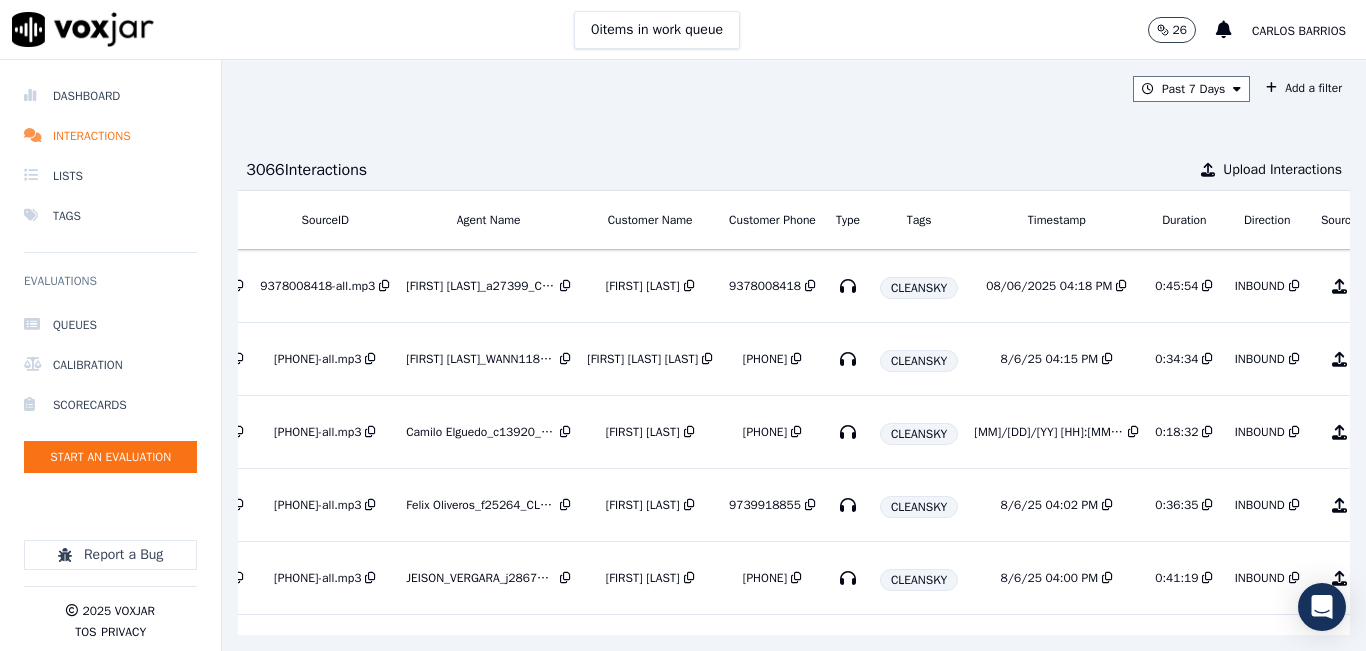 scroll, scrollTop: 0, scrollLeft: 313, axis: horizontal 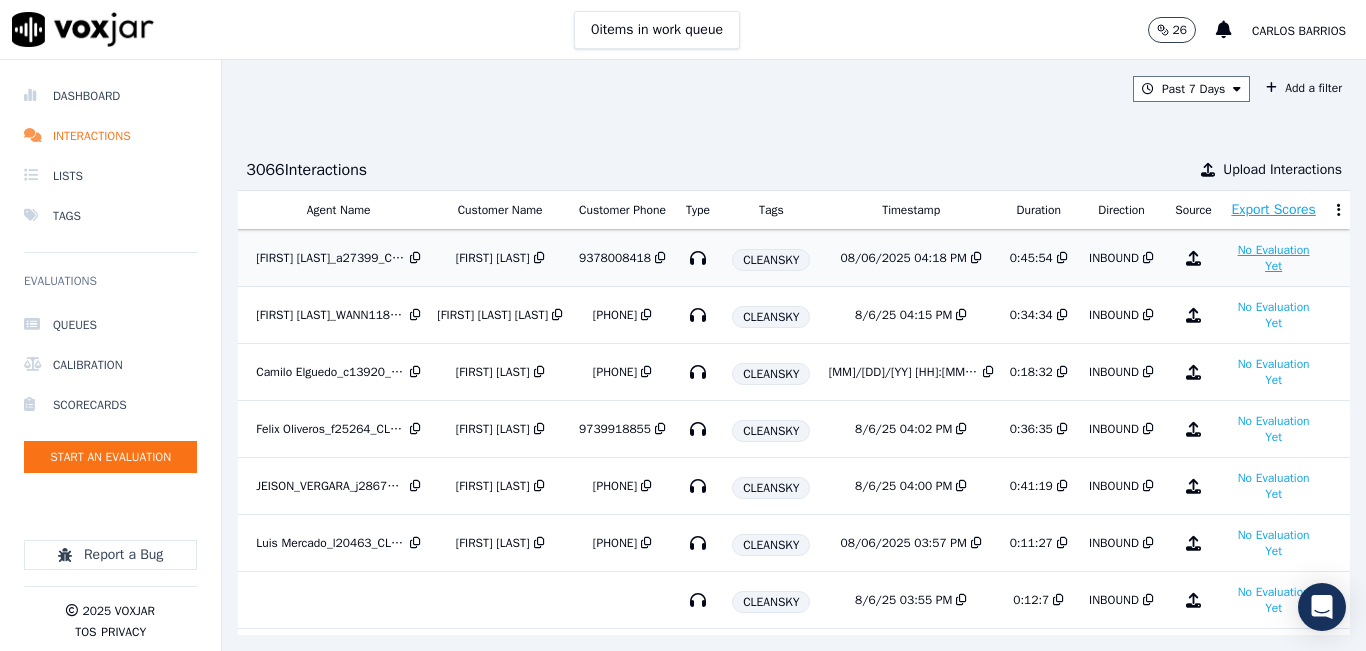 click on "No Evaluation Yet" at bounding box center (1274, 258) 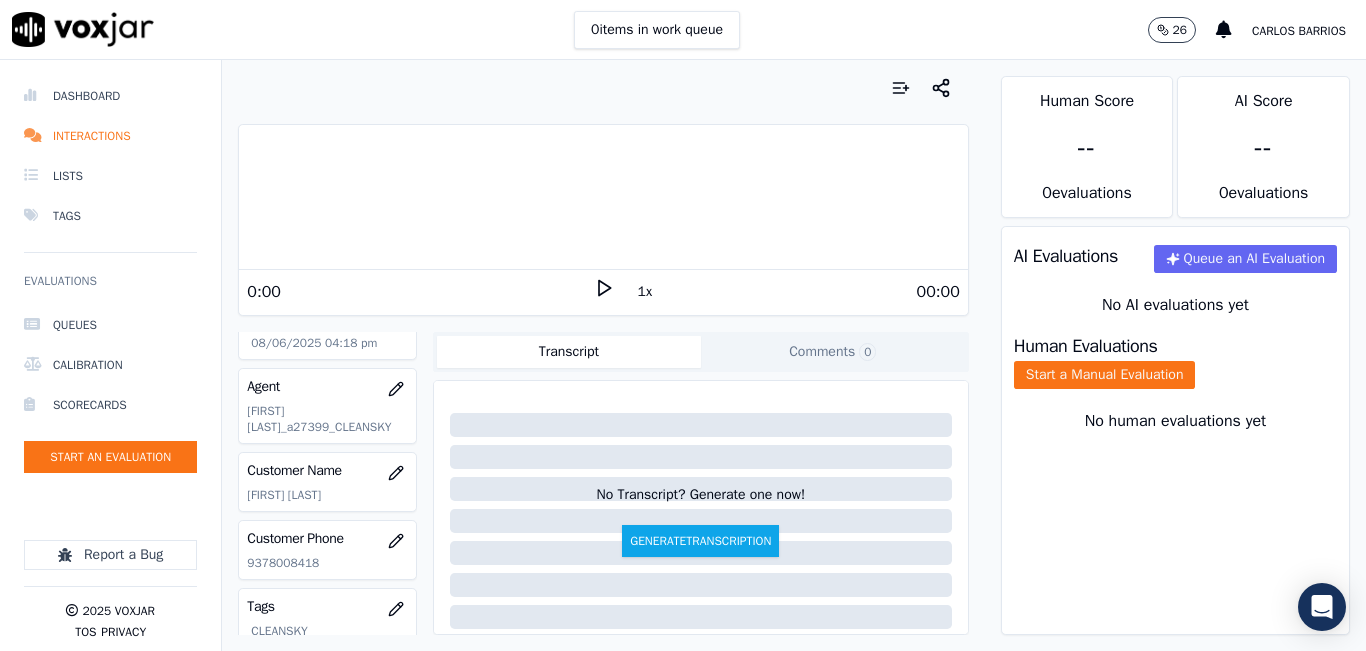 scroll, scrollTop: 300, scrollLeft: 0, axis: vertical 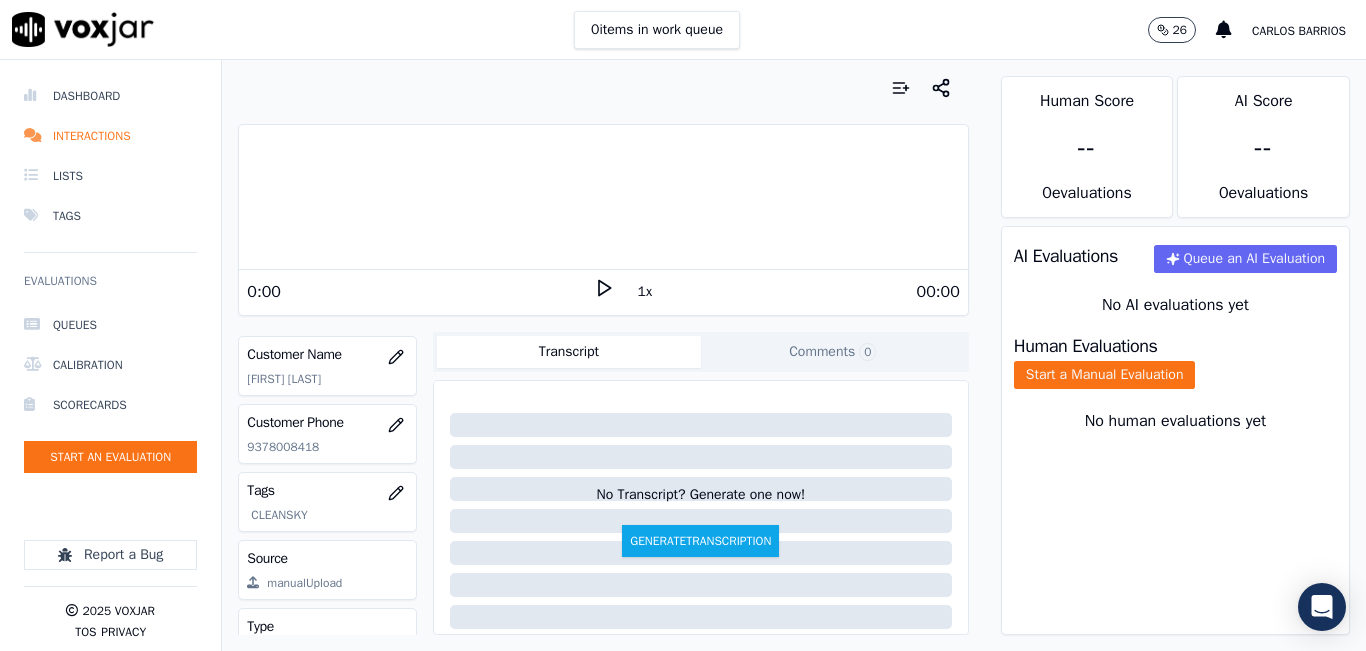 click on "9378008418" 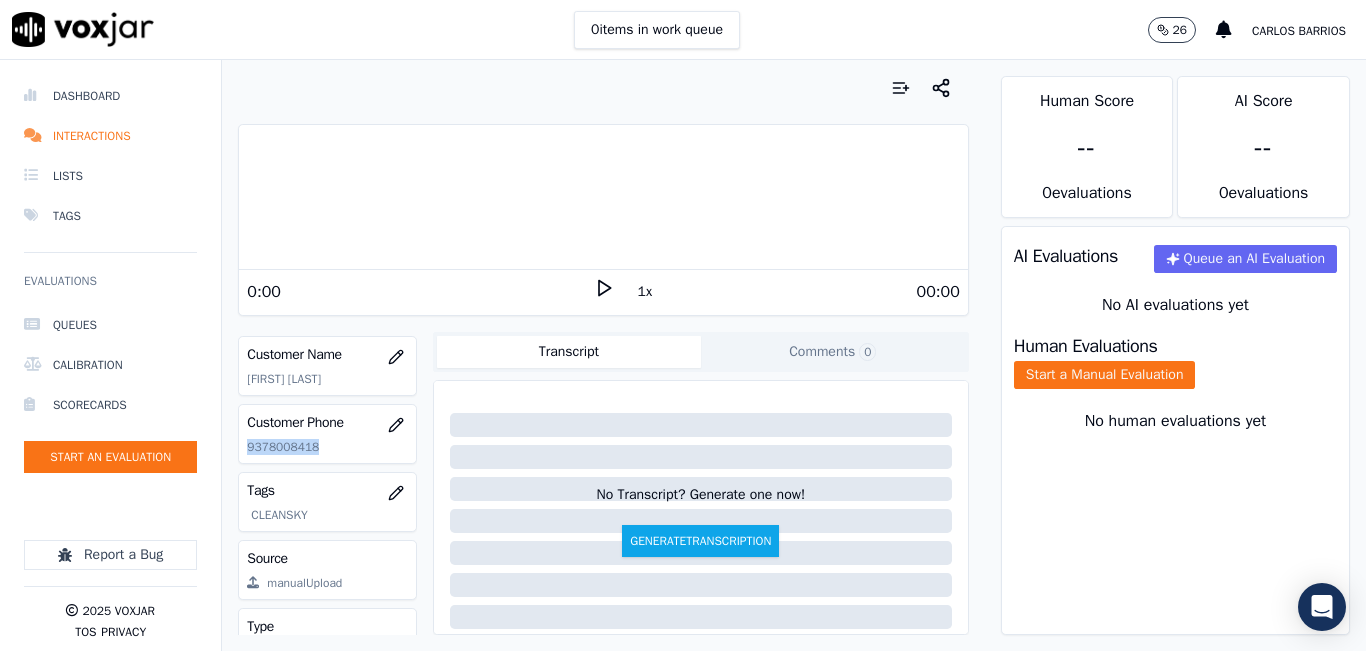 click on "9378008418" 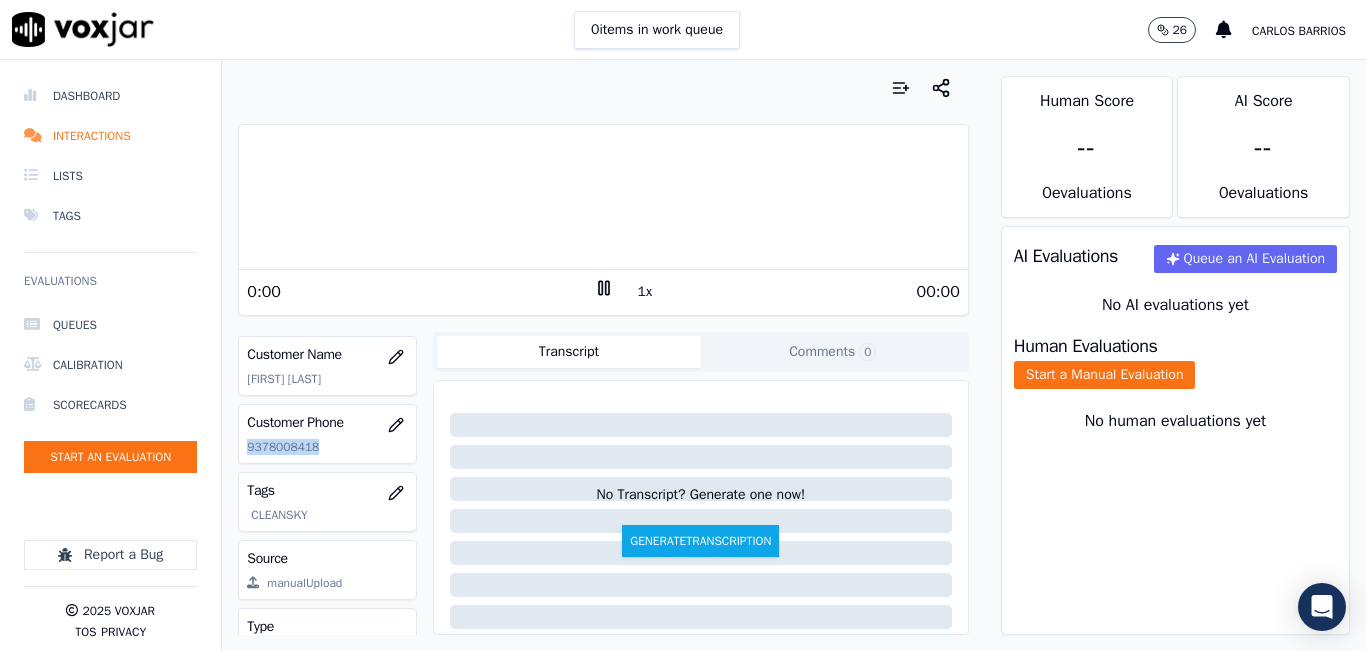 click on "1x" at bounding box center (645, 292) 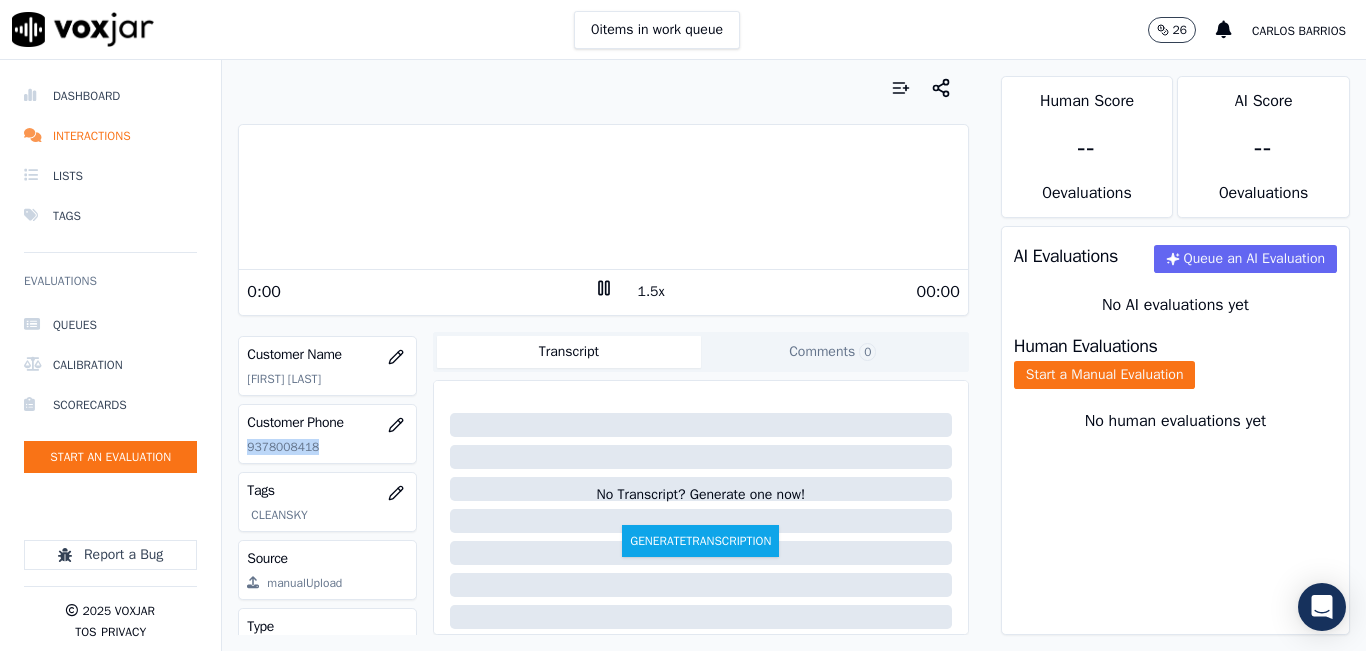 click on "1.5x" at bounding box center (651, 292) 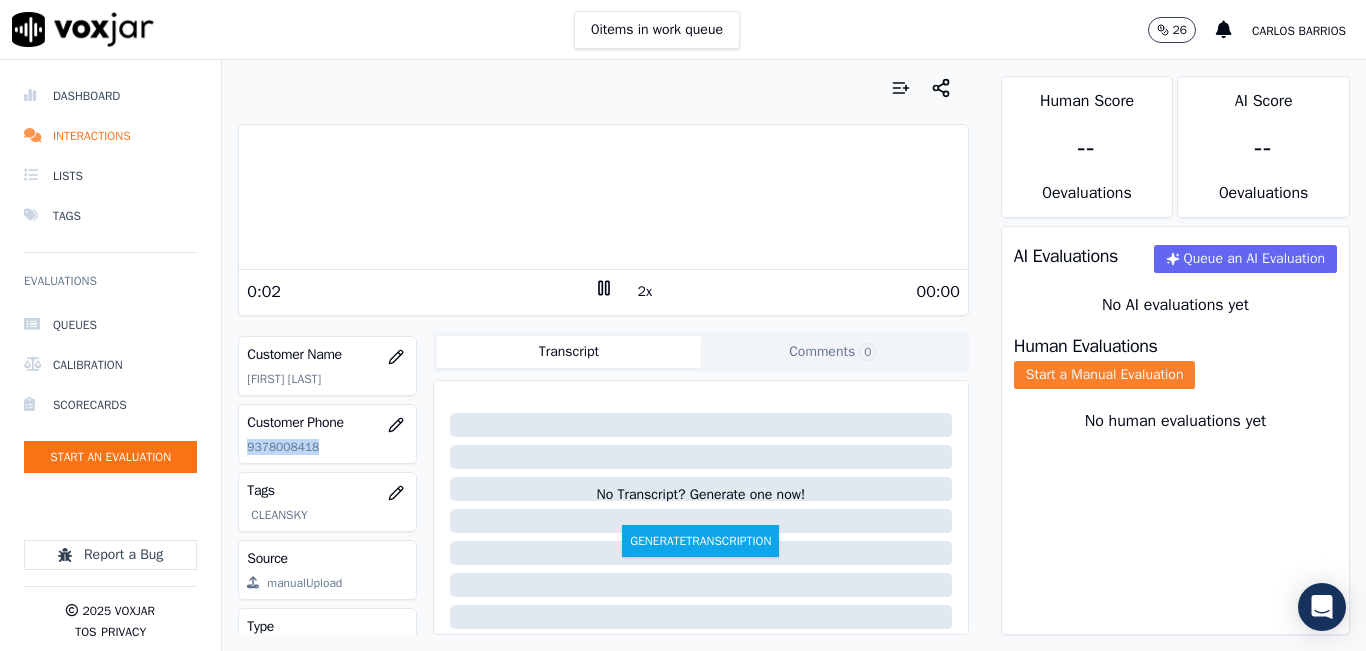 click on "Start a Manual Evaluation" 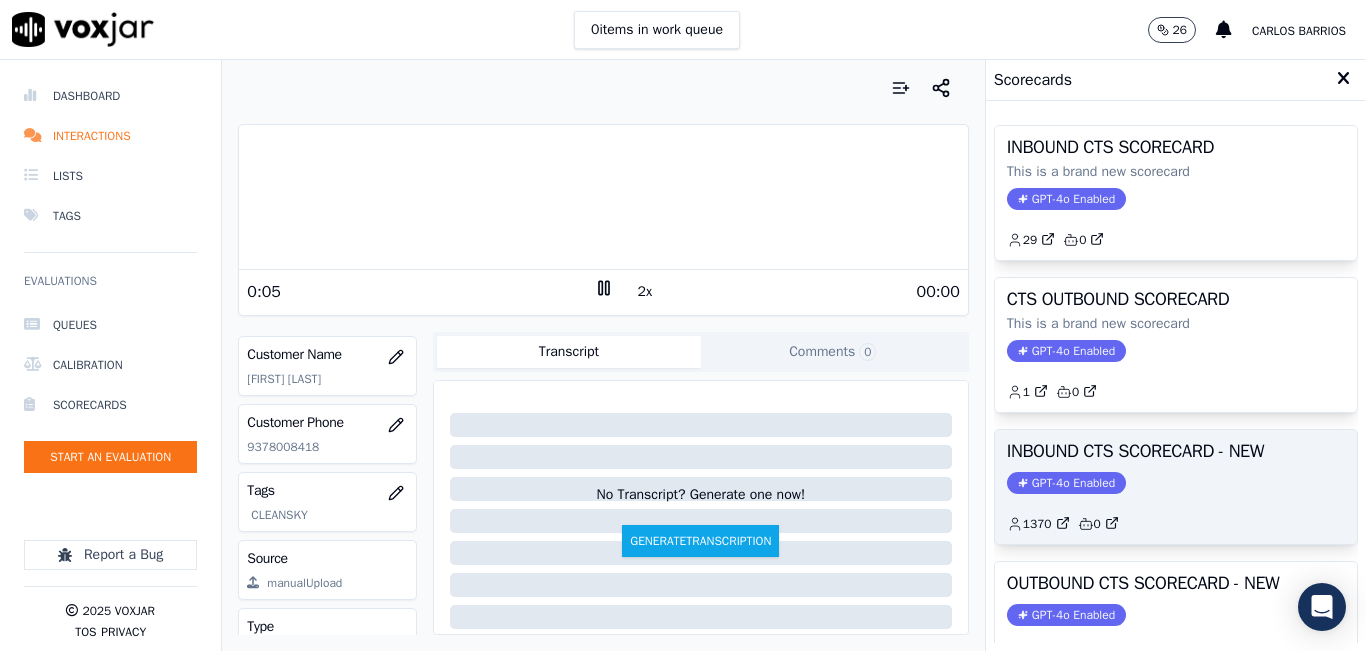 click on "GPT-4o Enabled" 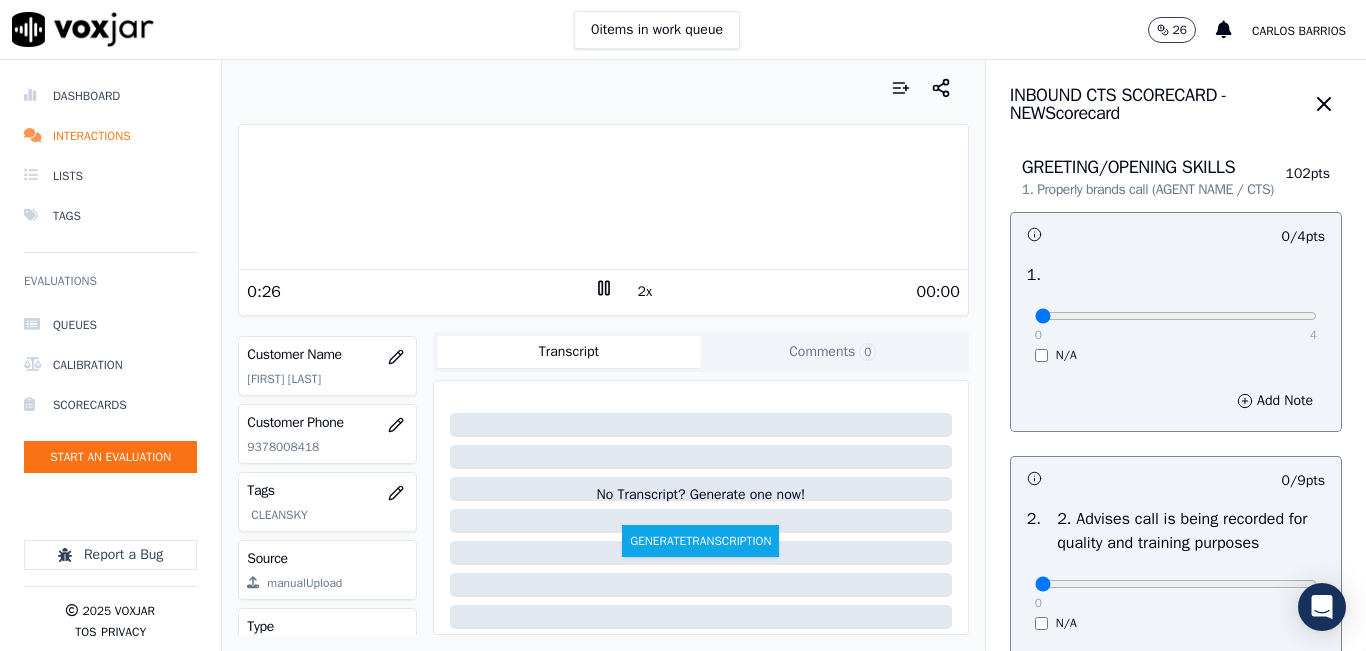 type on "4" 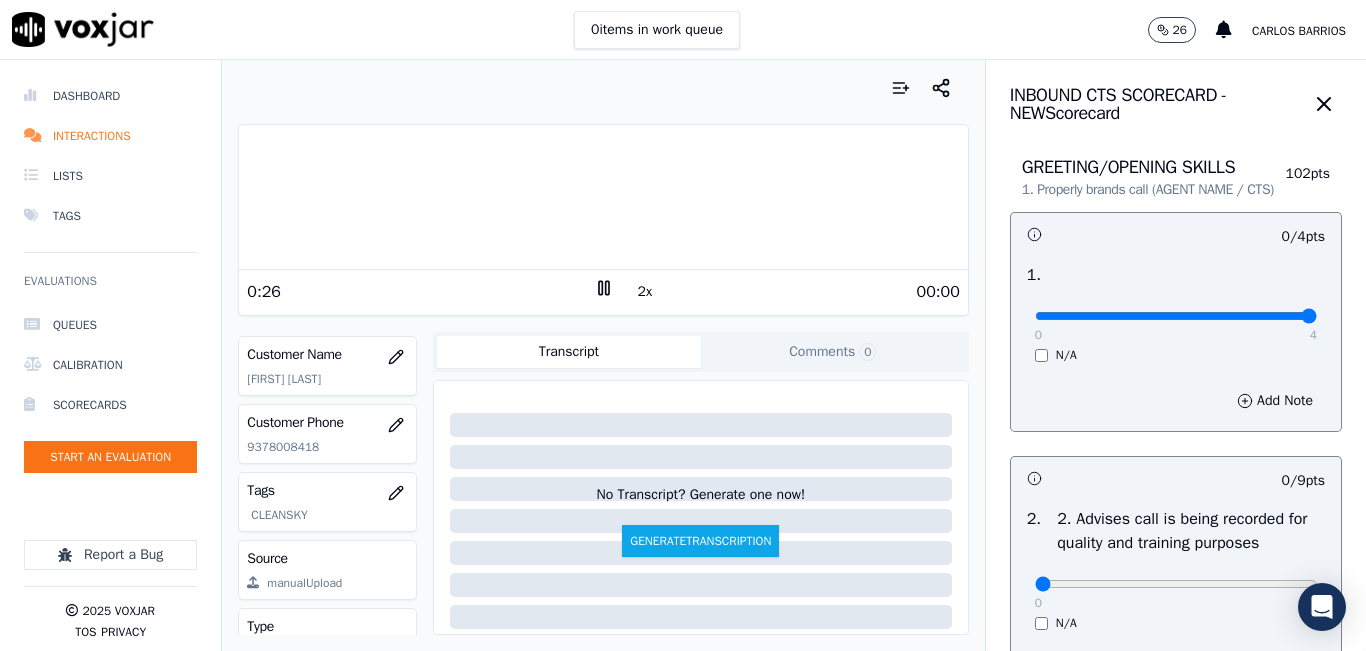 click at bounding box center (1176, 316) 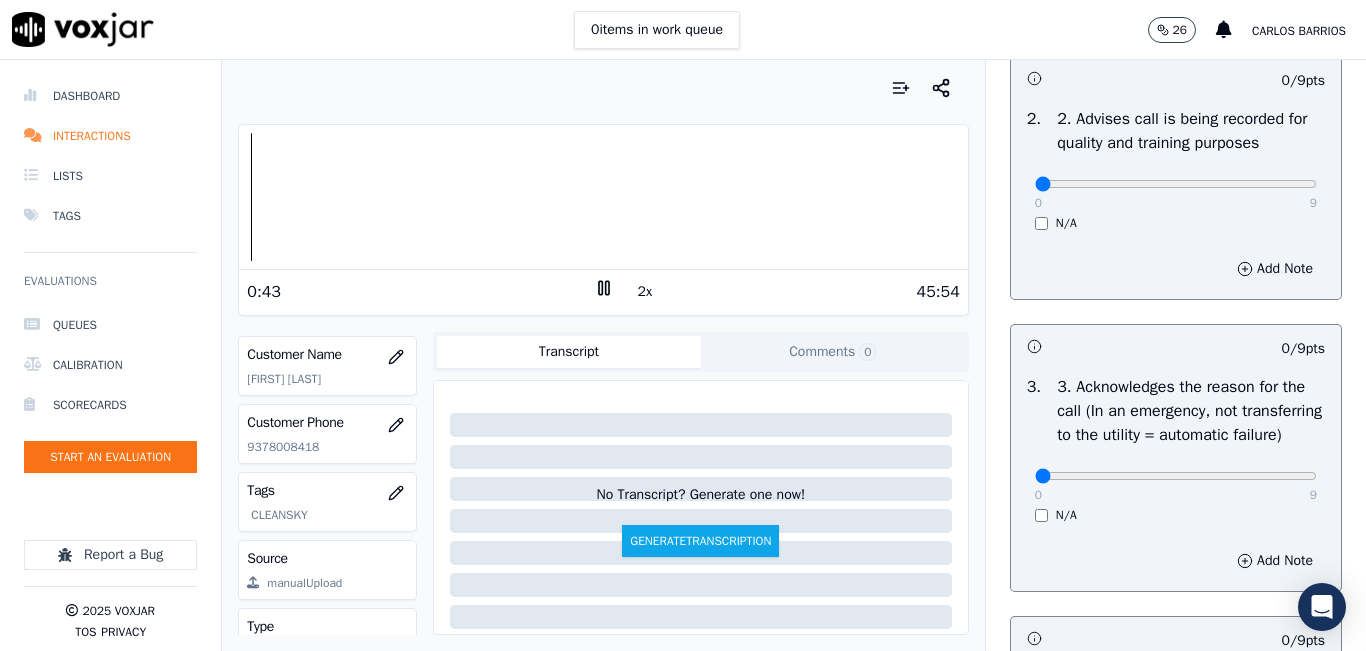 scroll, scrollTop: 500, scrollLeft: 0, axis: vertical 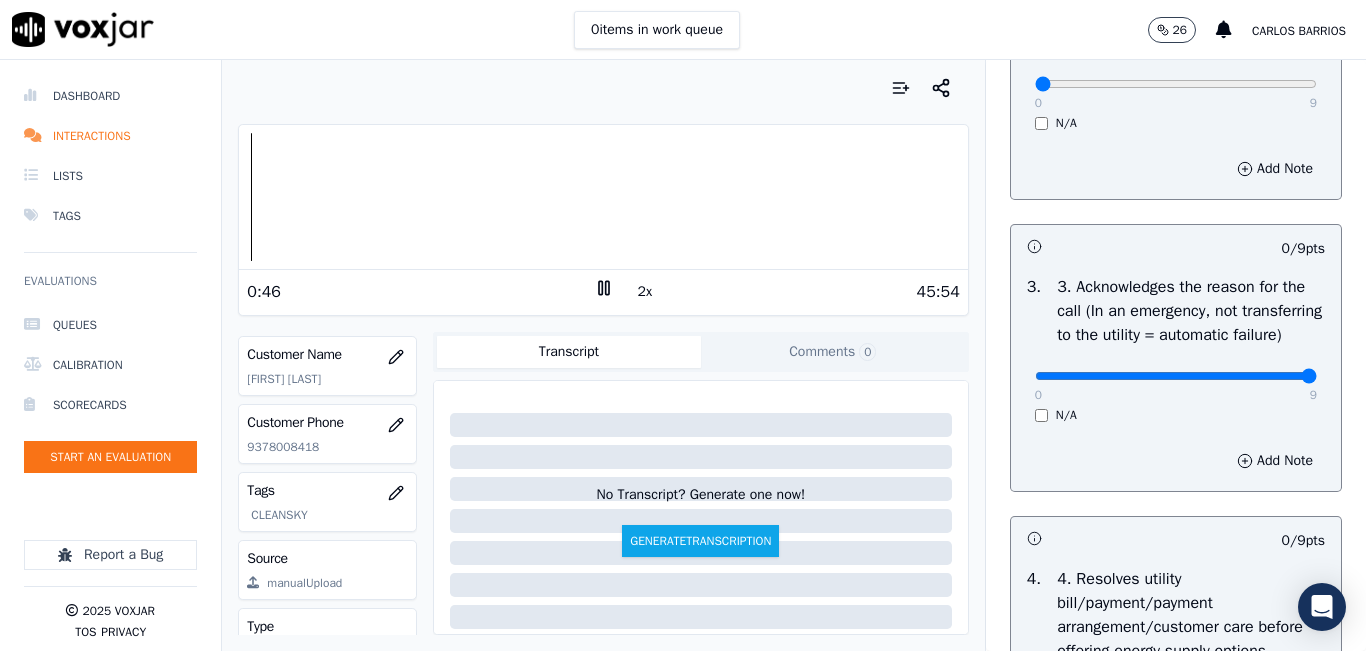 drag, startPoint x: 1207, startPoint y: 420, endPoint x: 1309, endPoint y: 419, distance: 102.0049 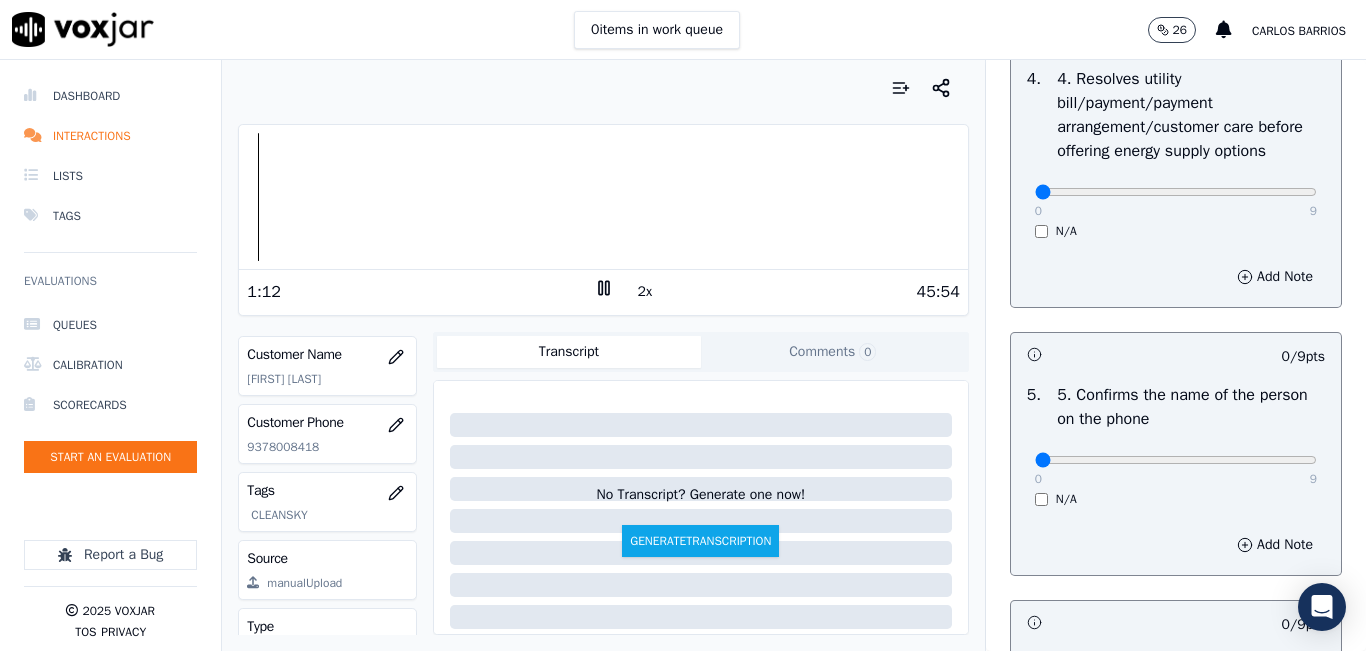 scroll, scrollTop: 1100, scrollLeft: 0, axis: vertical 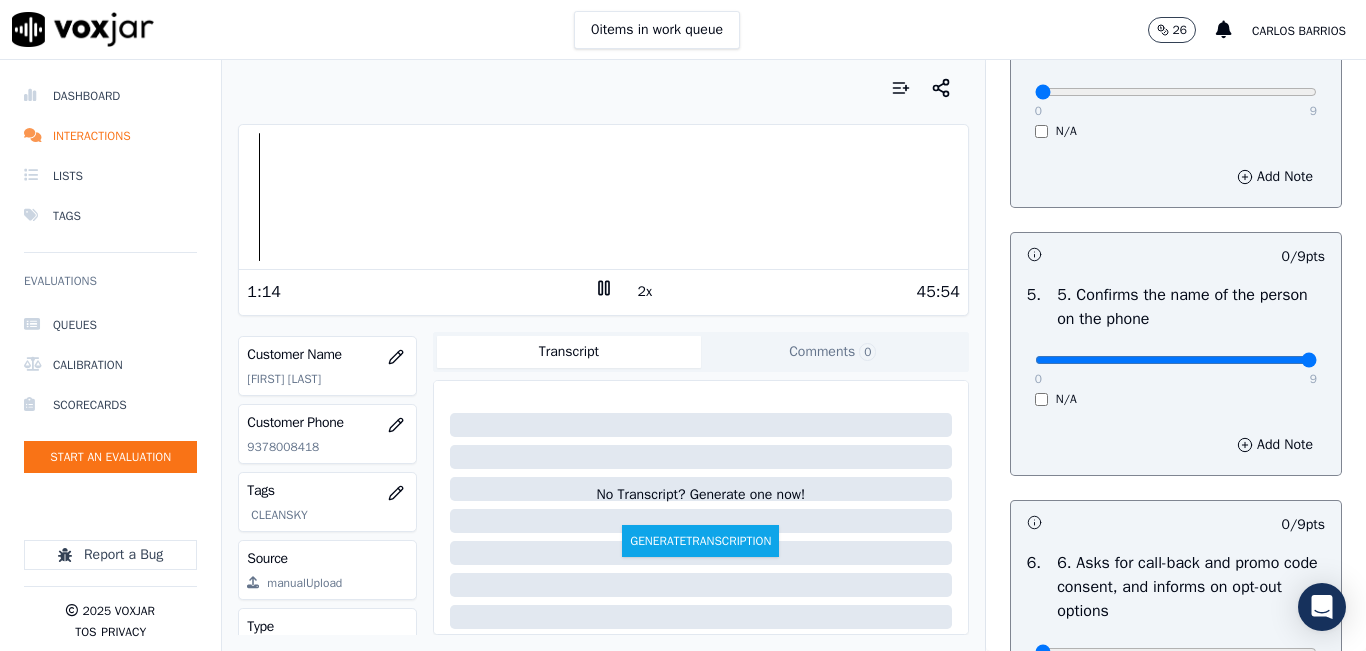 type on "9" 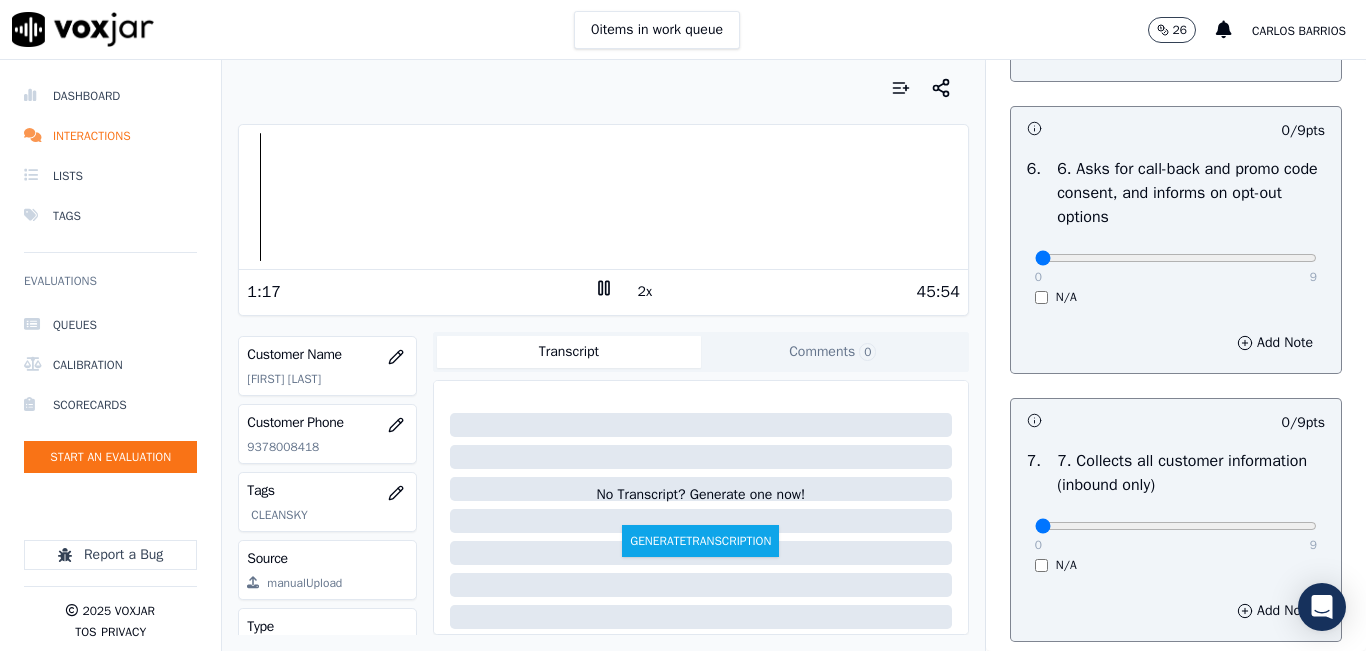 scroll, scrollTop: 1500, scrollLeft: 0, axis: vertical 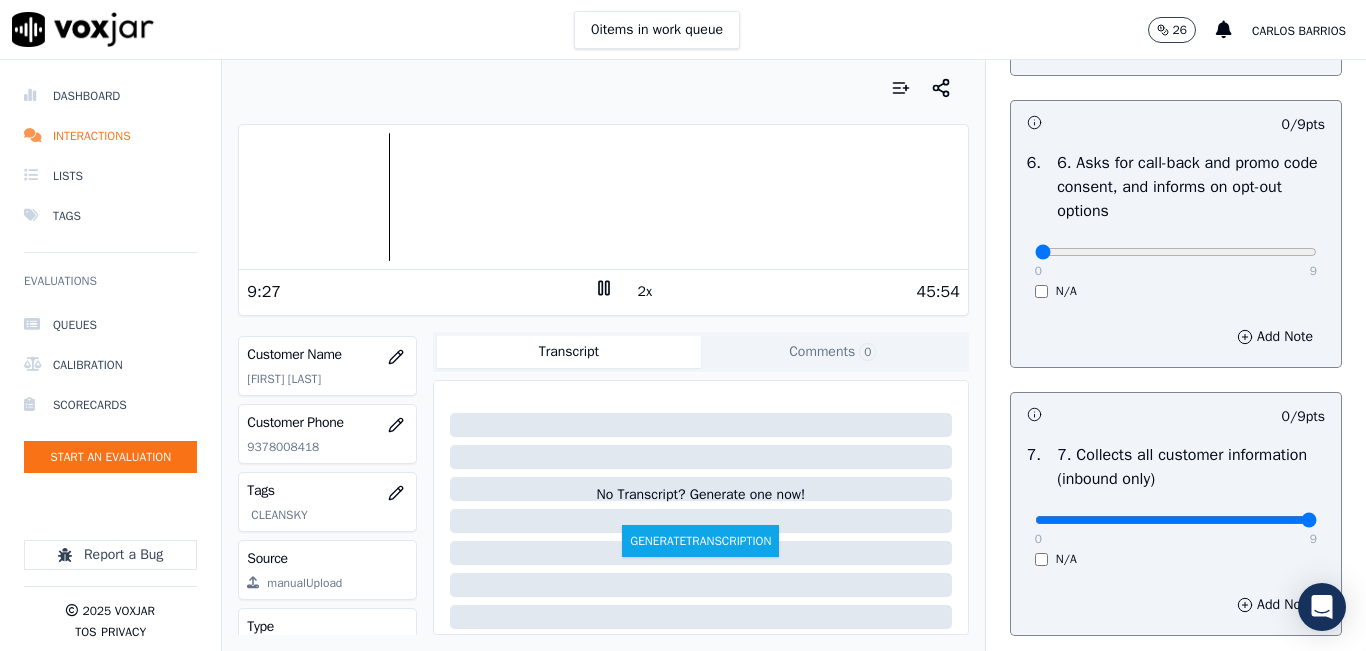 drag, startPoint x: 1244, startPoint y: 584, endPoint x: 1170, endPoint y: 396, distance: 202.0396 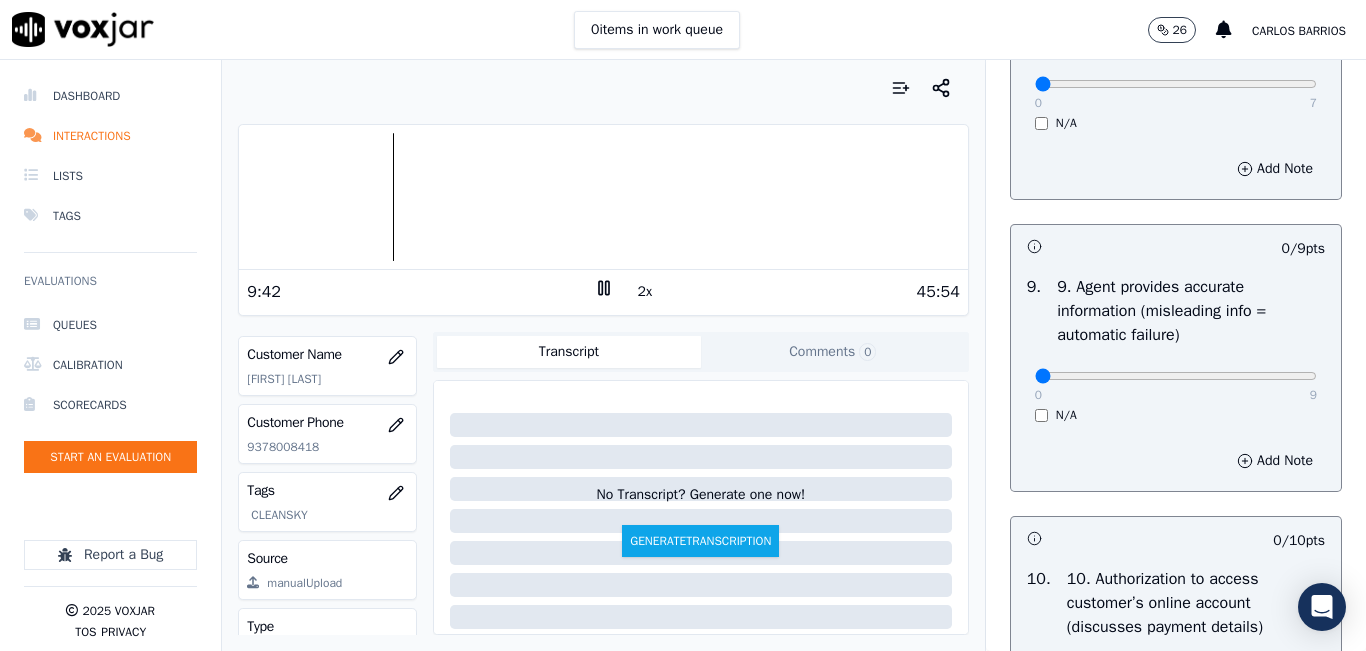 scroll, scrollTop: 2200, scrollLeft: 0, axis: vertical 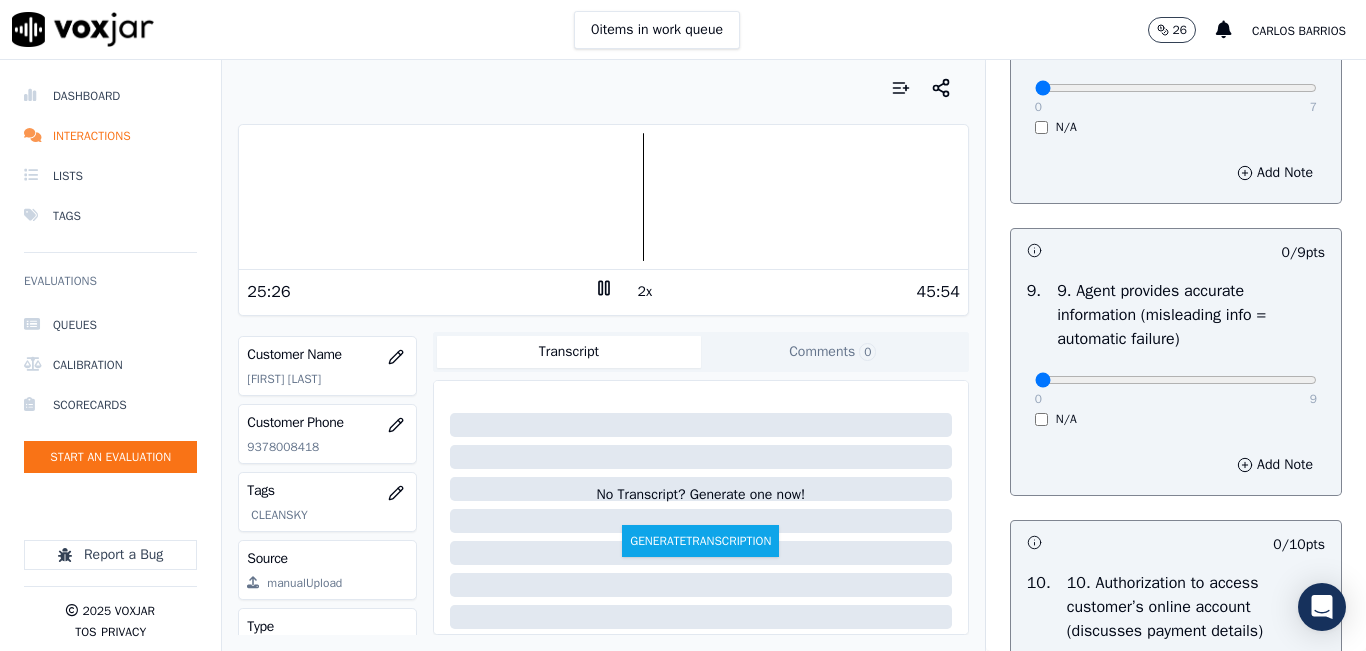 click 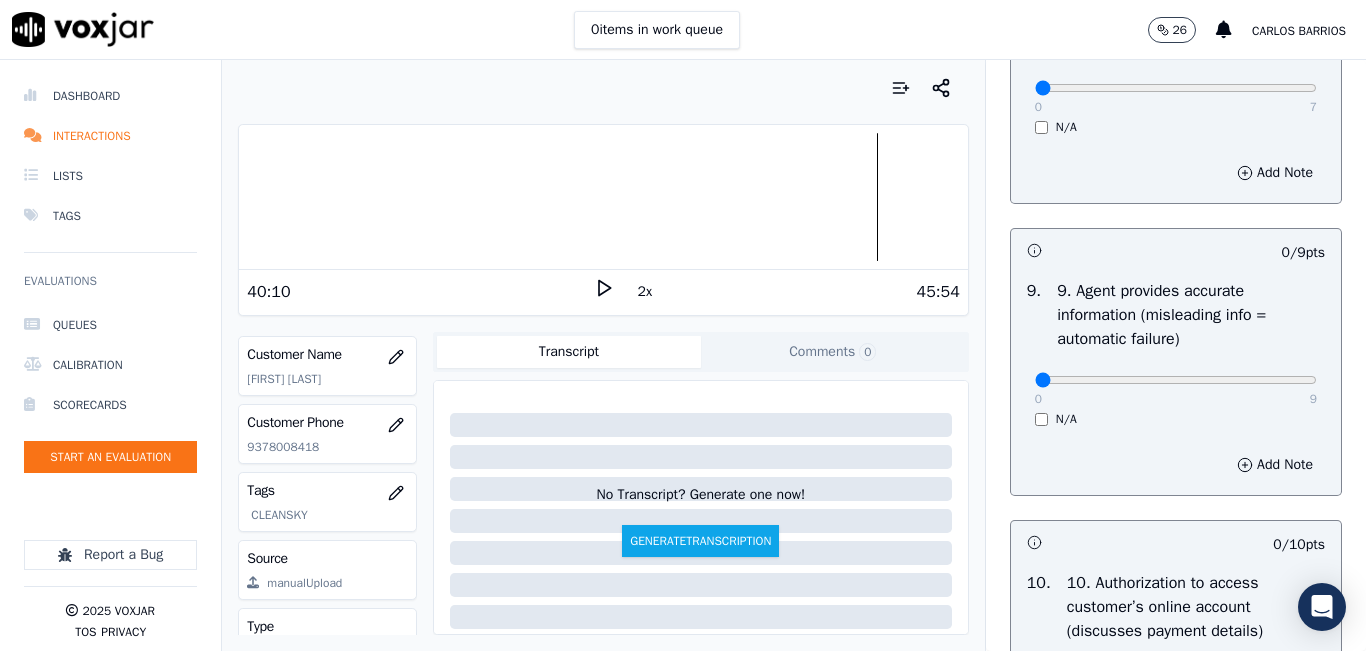 click 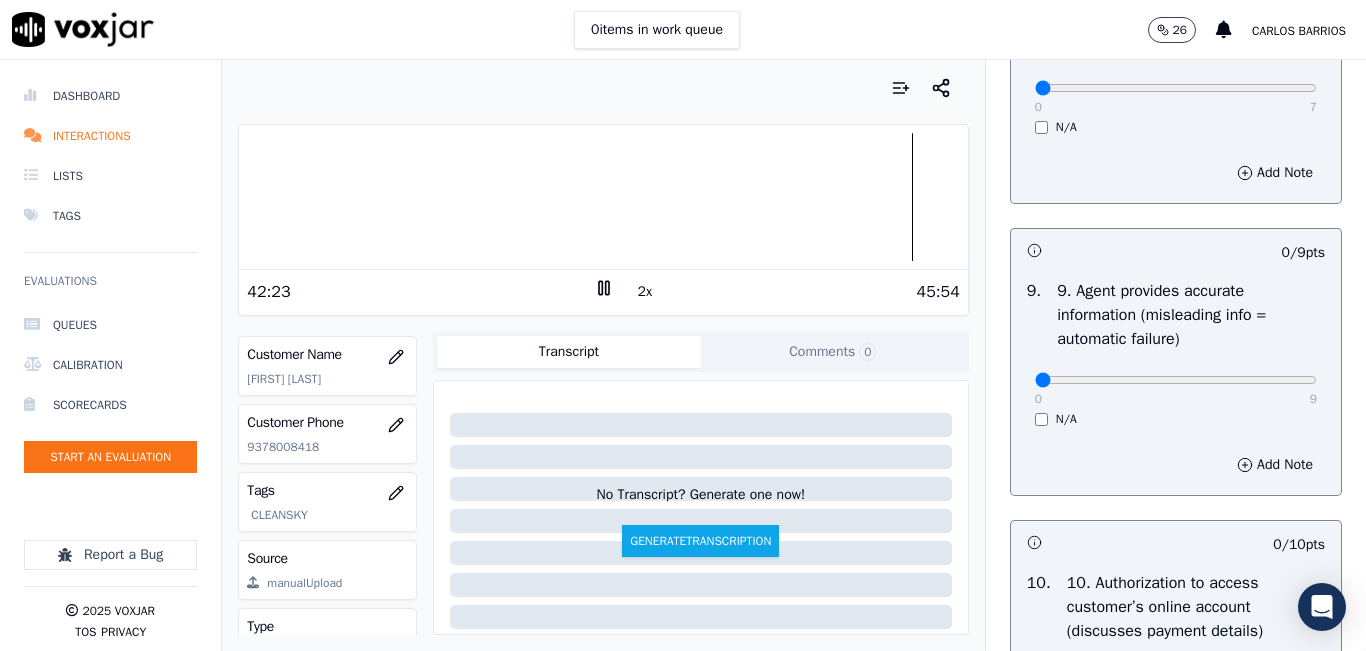 click on "2x" at bounding box center (645, 292) 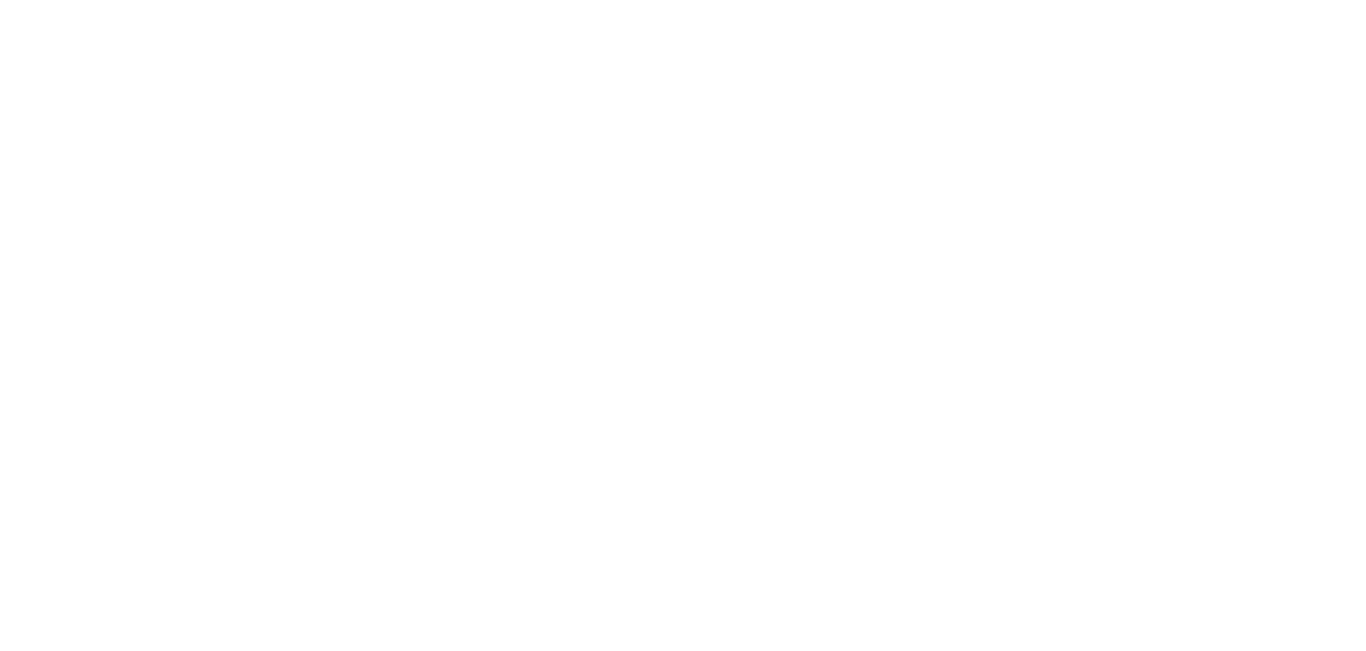 scroll, scrollTop: 0, scrollLeft: 0, axis: both 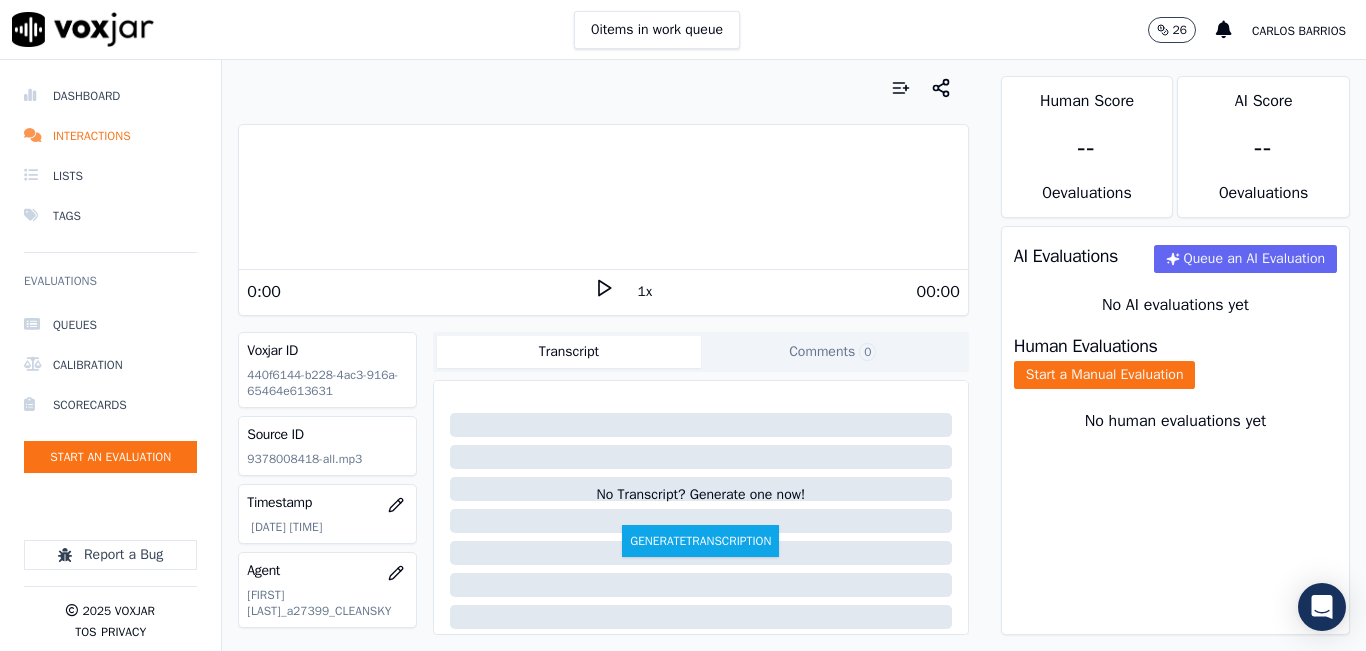 click 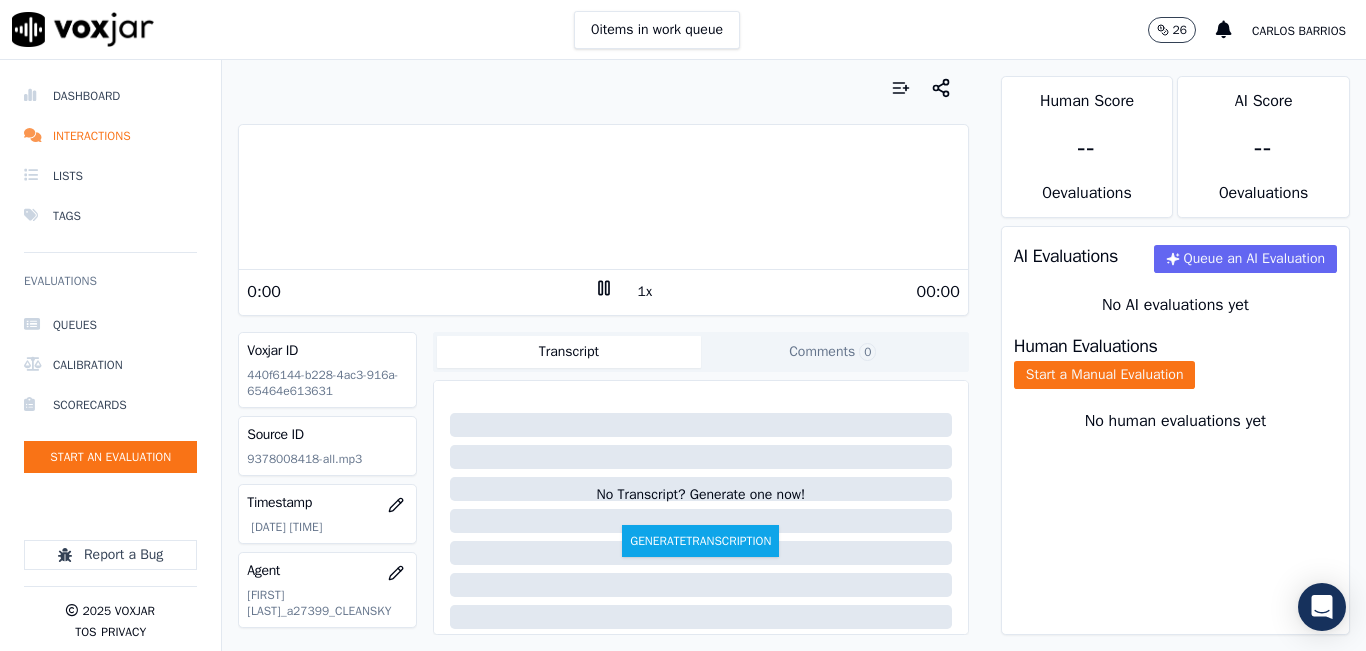 click at bounding box center [603, 197] 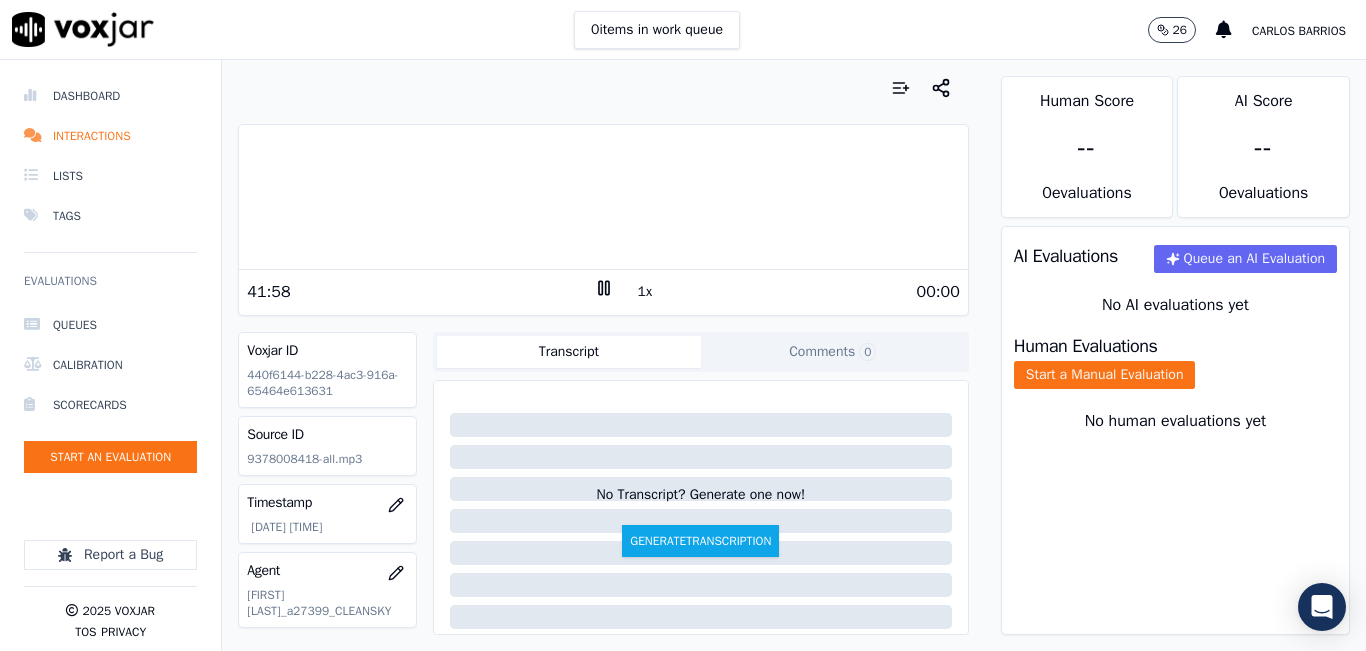 click at bounding box center (603, 197) 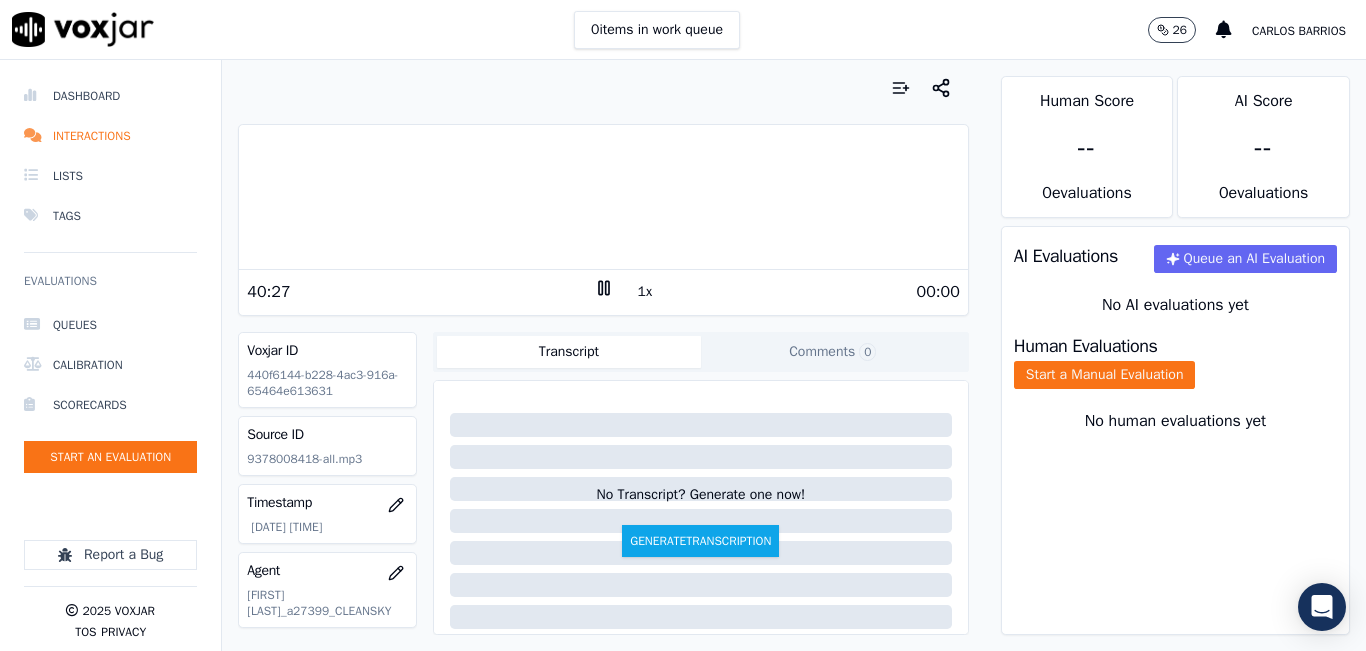 click on "1x" at bounding box center (645, 292) 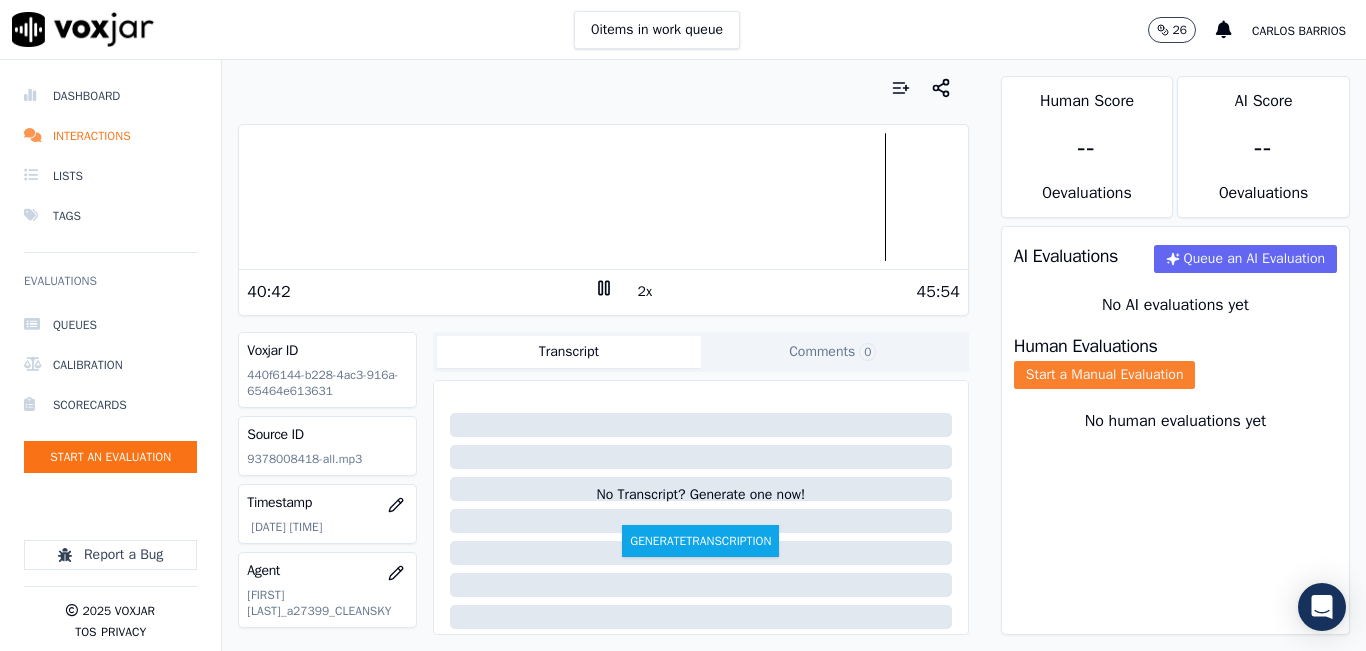 click on "Start a Manual Evaluation" 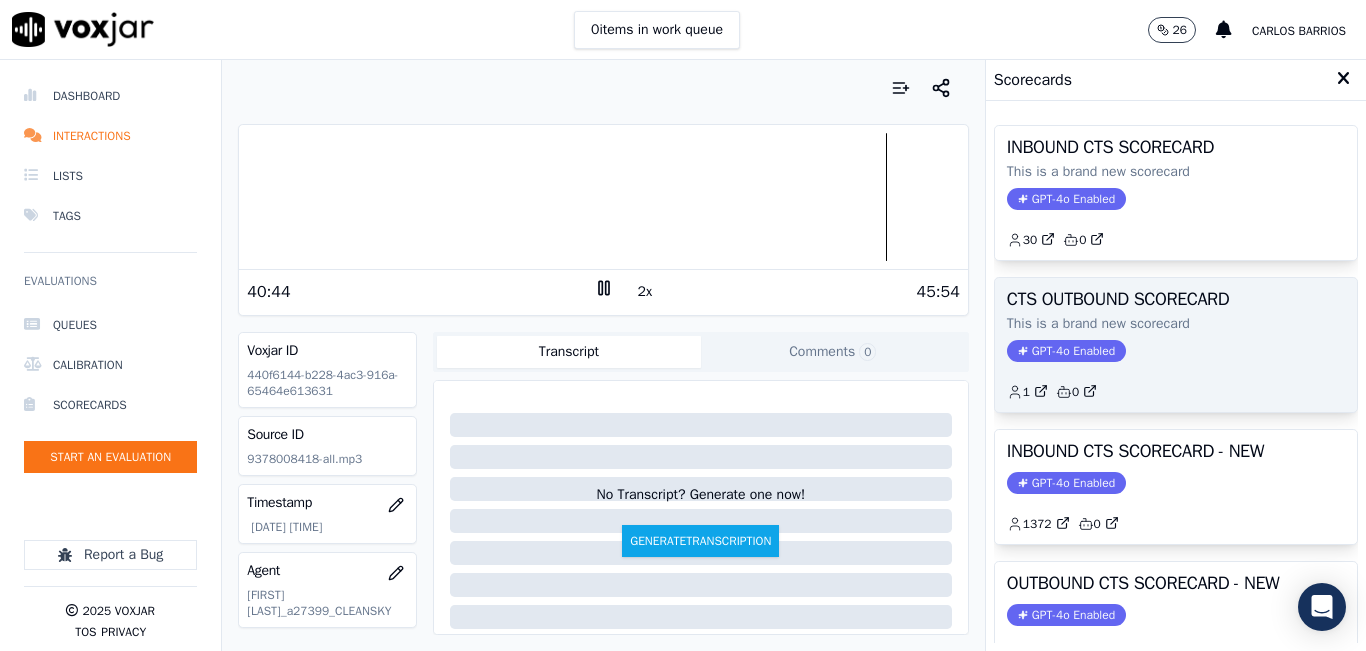 scroll, scrollTop: 100, scrollLeft: 0, axis: vertical 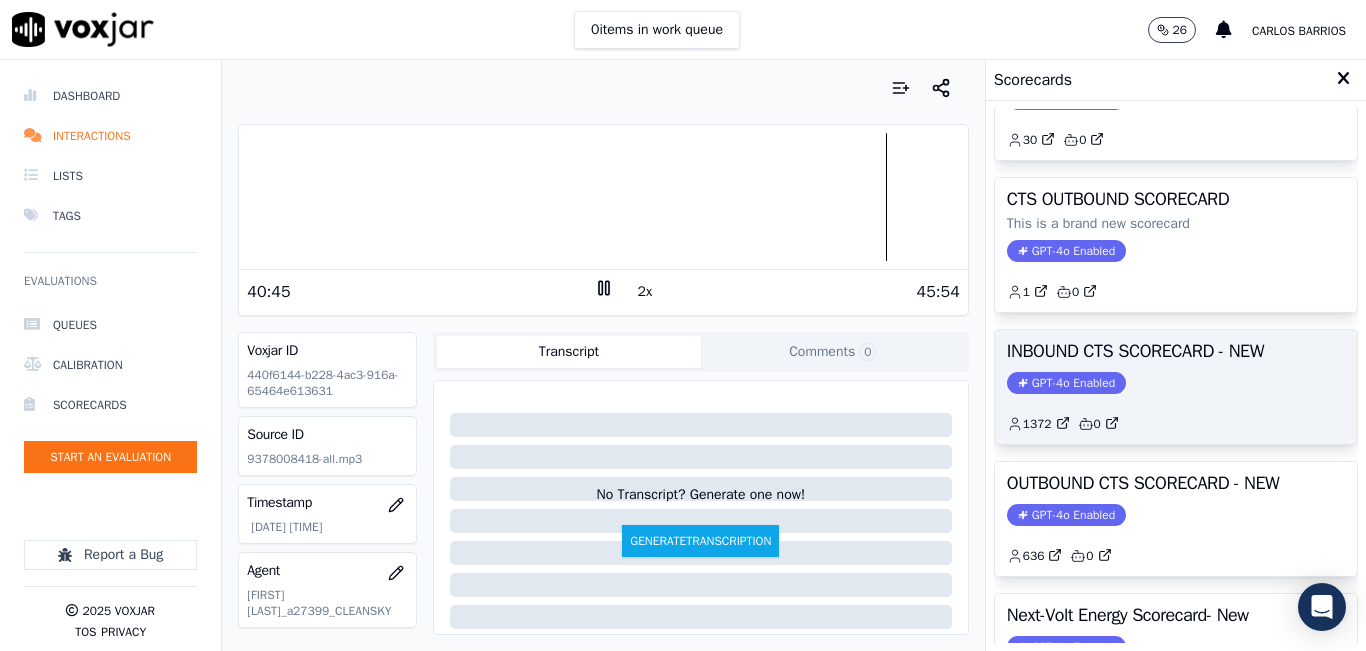 click on "INBOUND CTS SCORECARD - NEW        GPT-4o Enabled       1372         0" at bounding box center (1176, 387) 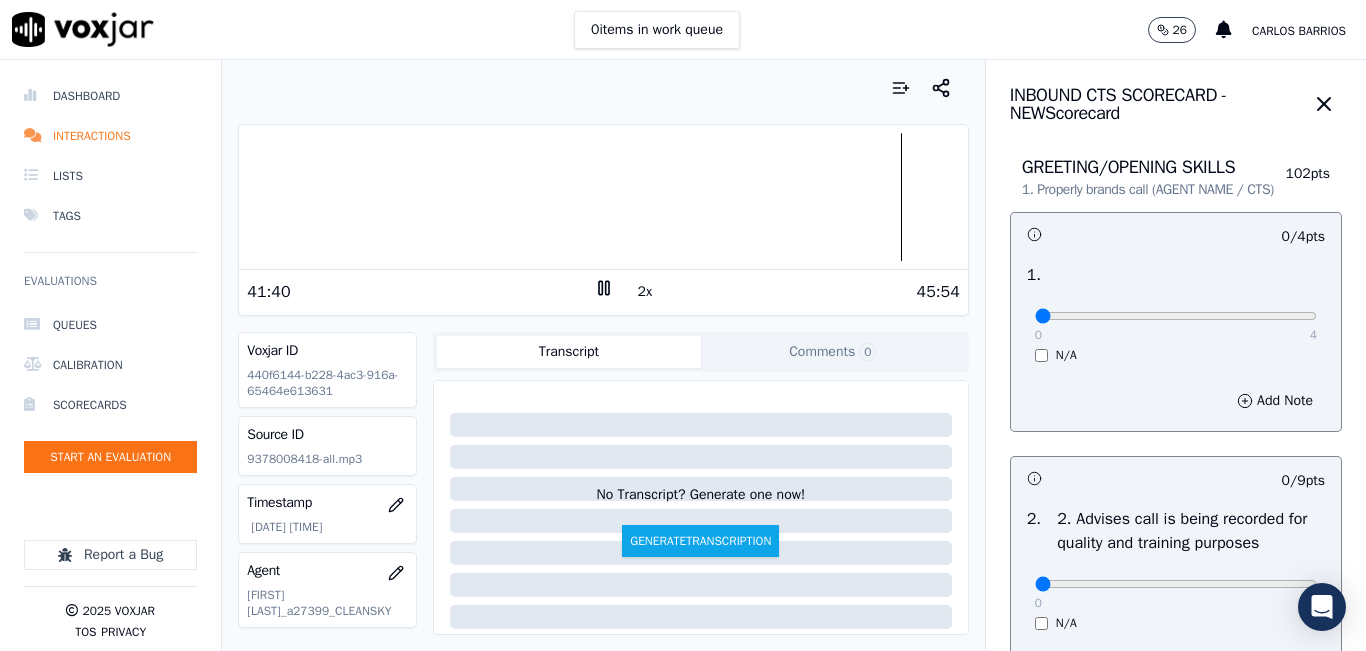click on "2x" at bounding box center (645, 292) 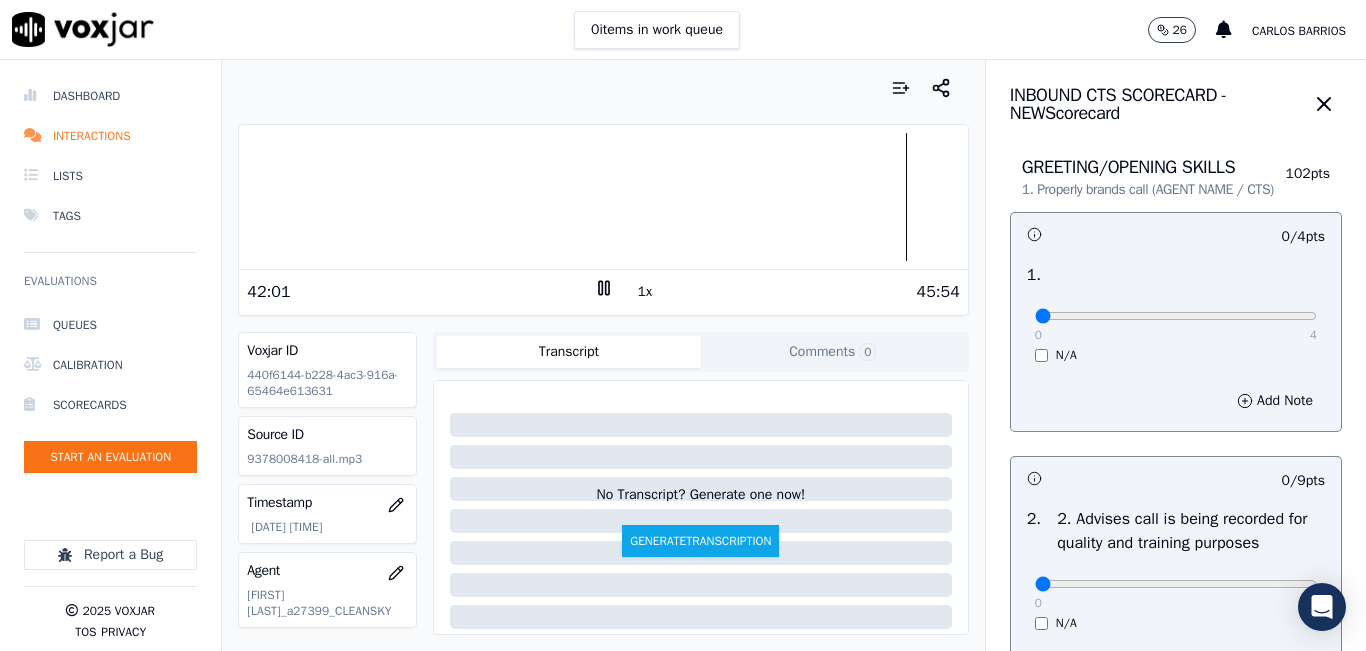 click 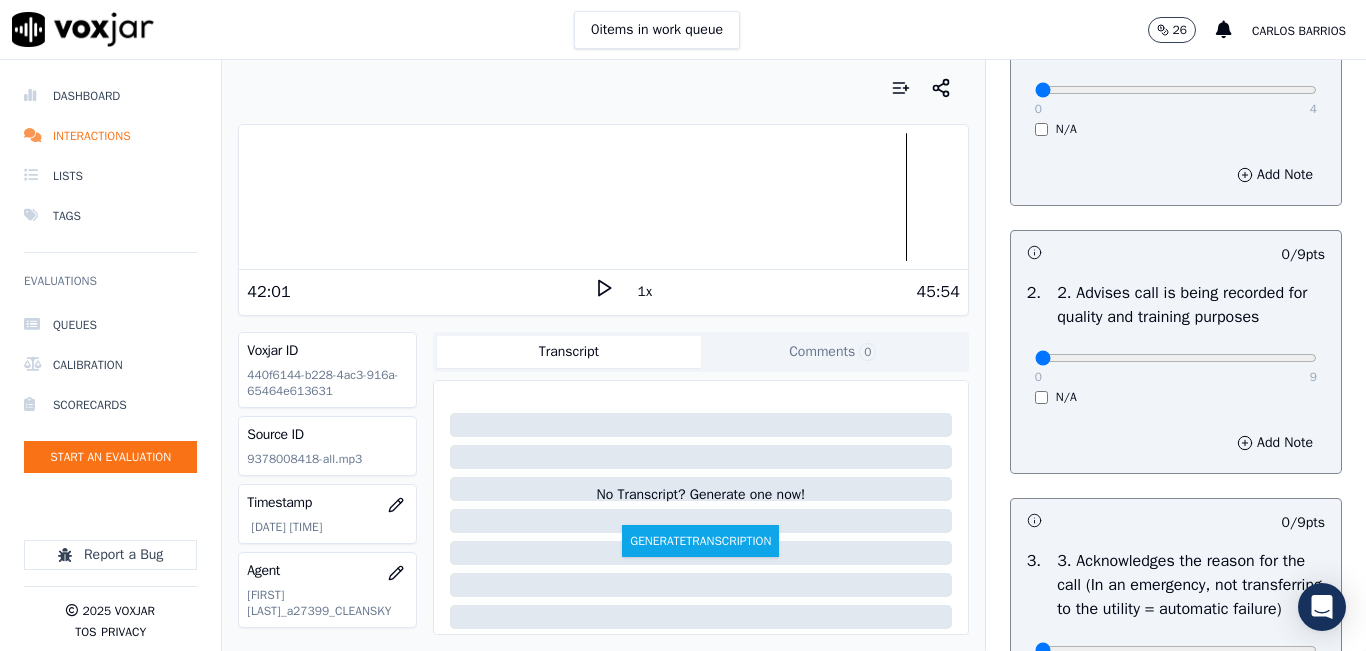 scroll, scrollTop: 400, scrollLeft: 0, axis: vertical 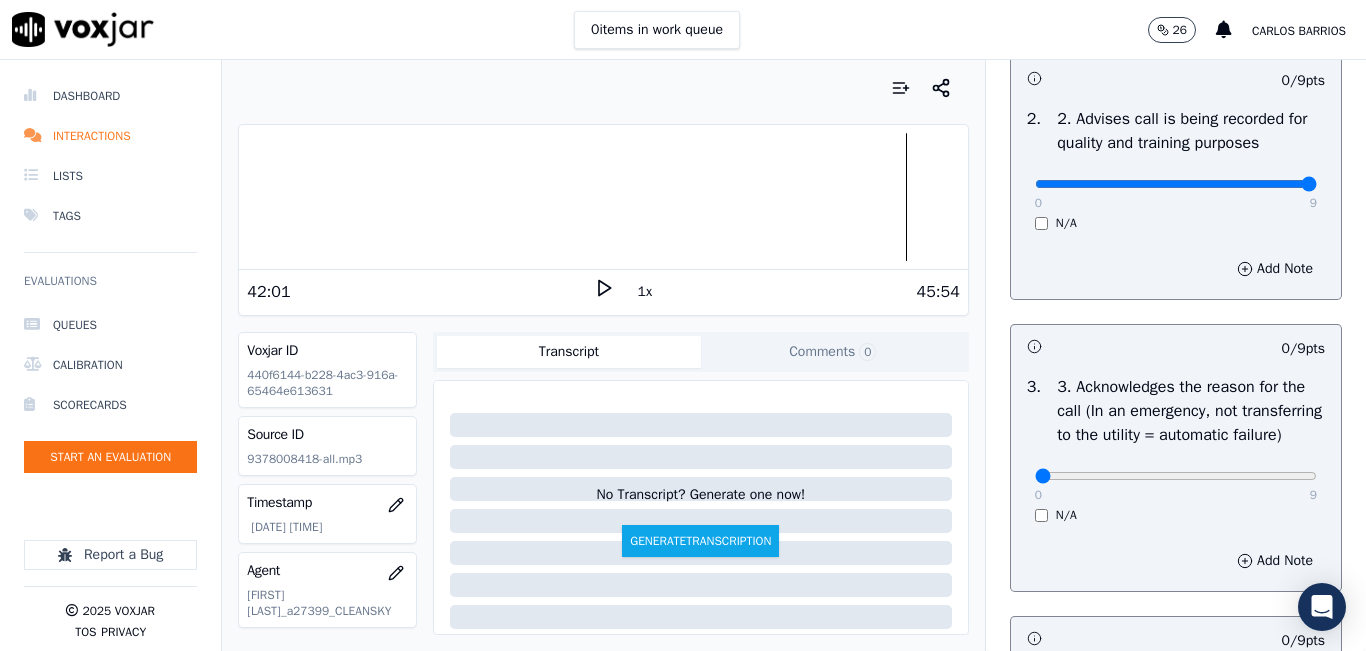 drag, startPoint x: 1166, startPoint y: 207, endPoint x: 1285, endPoint y: 202, distance: 119.104996 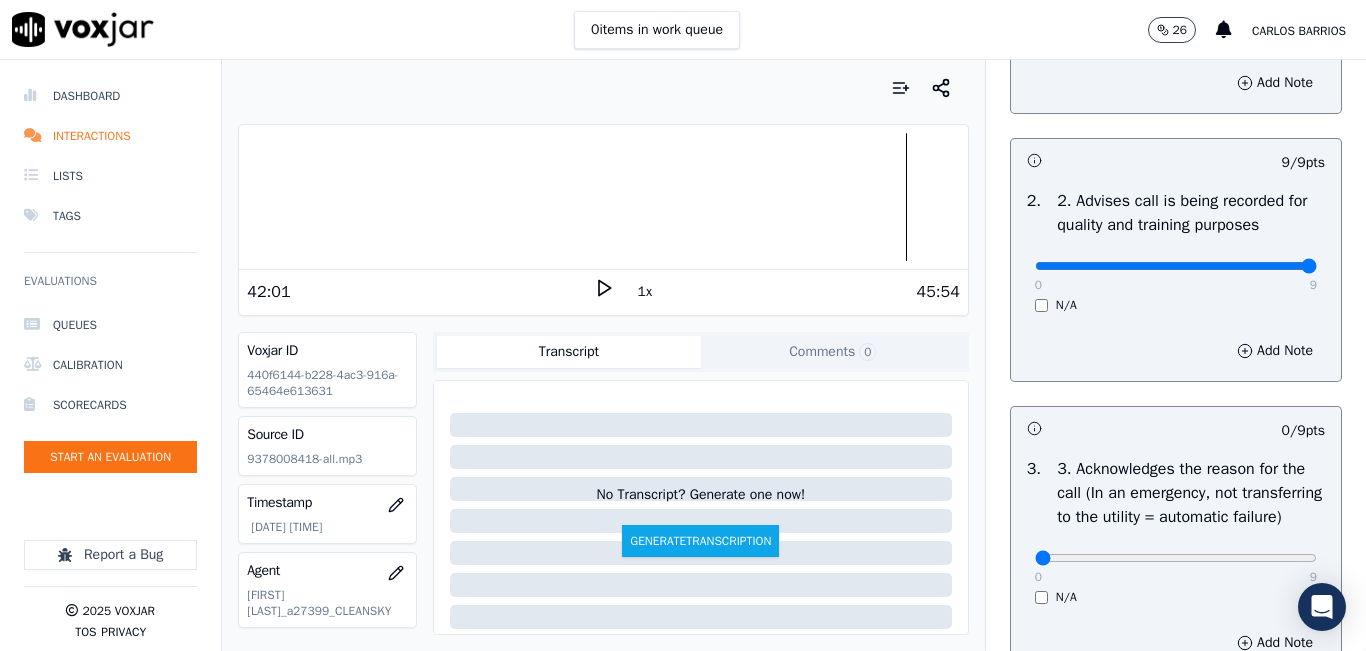 scroll, scrollTop: 200, scrollLeft: 0, axis: vertical 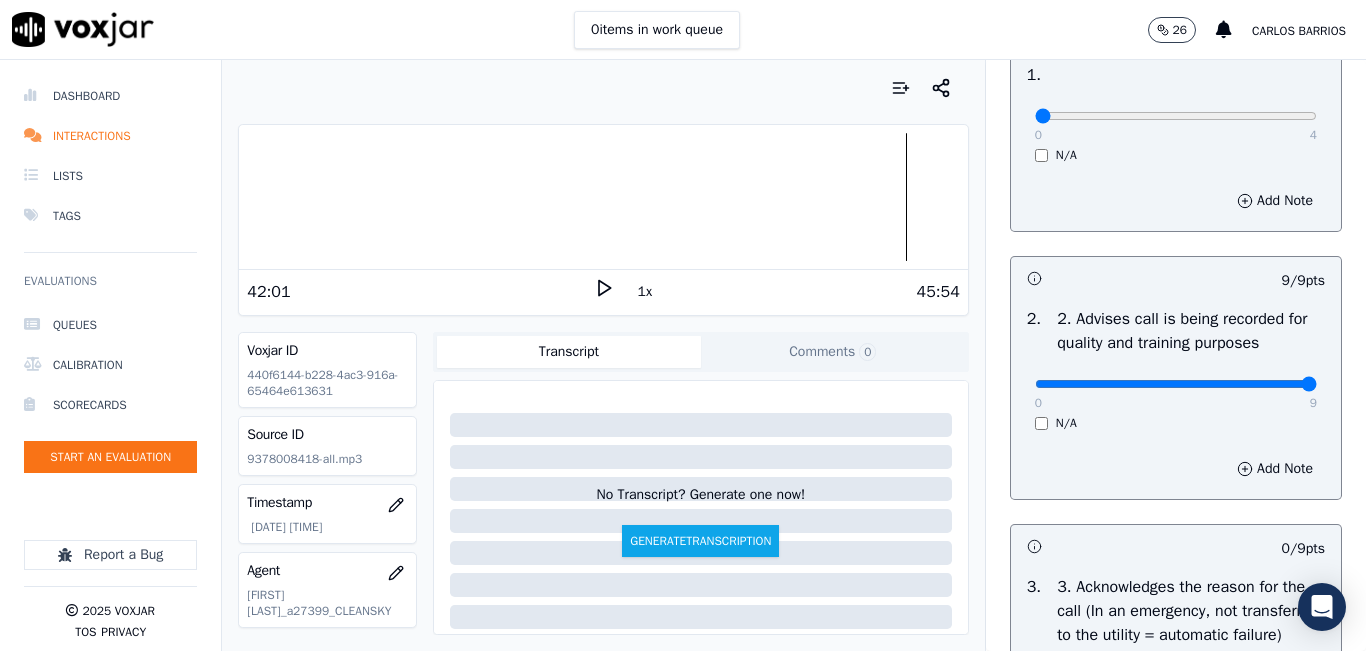 click on "0   4     N/A" at bounding box center (1176, 125) 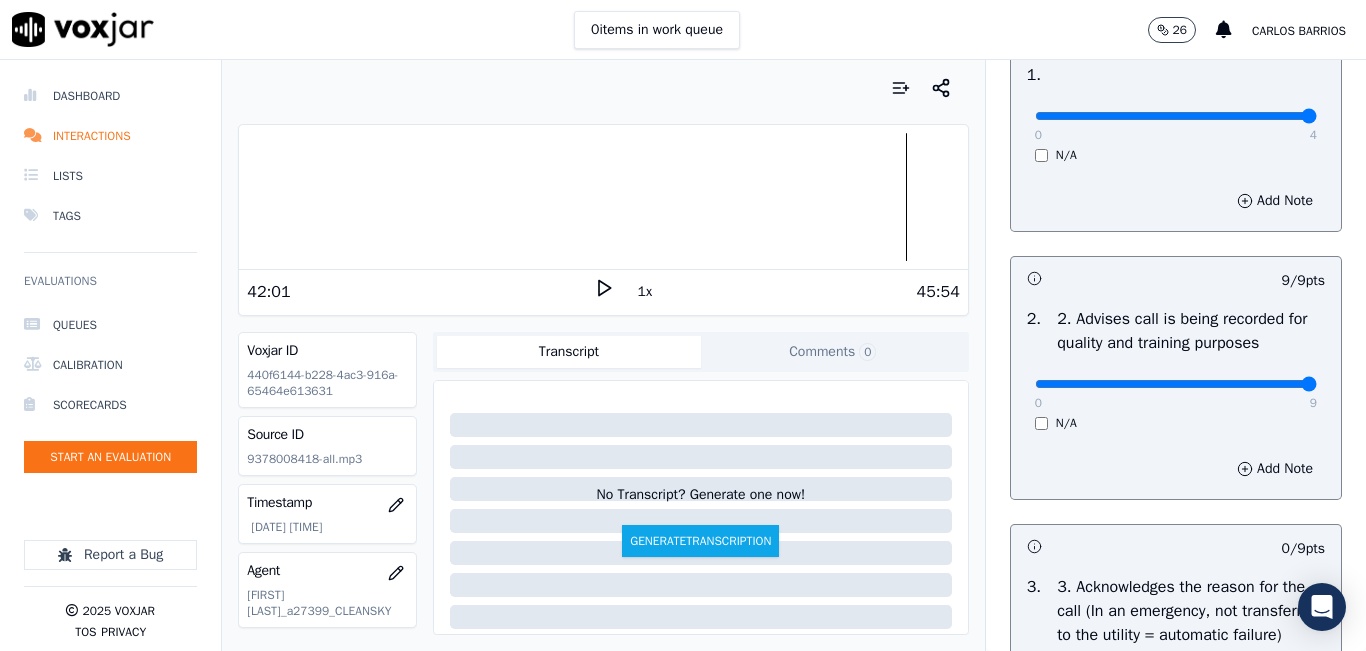 type on "4" 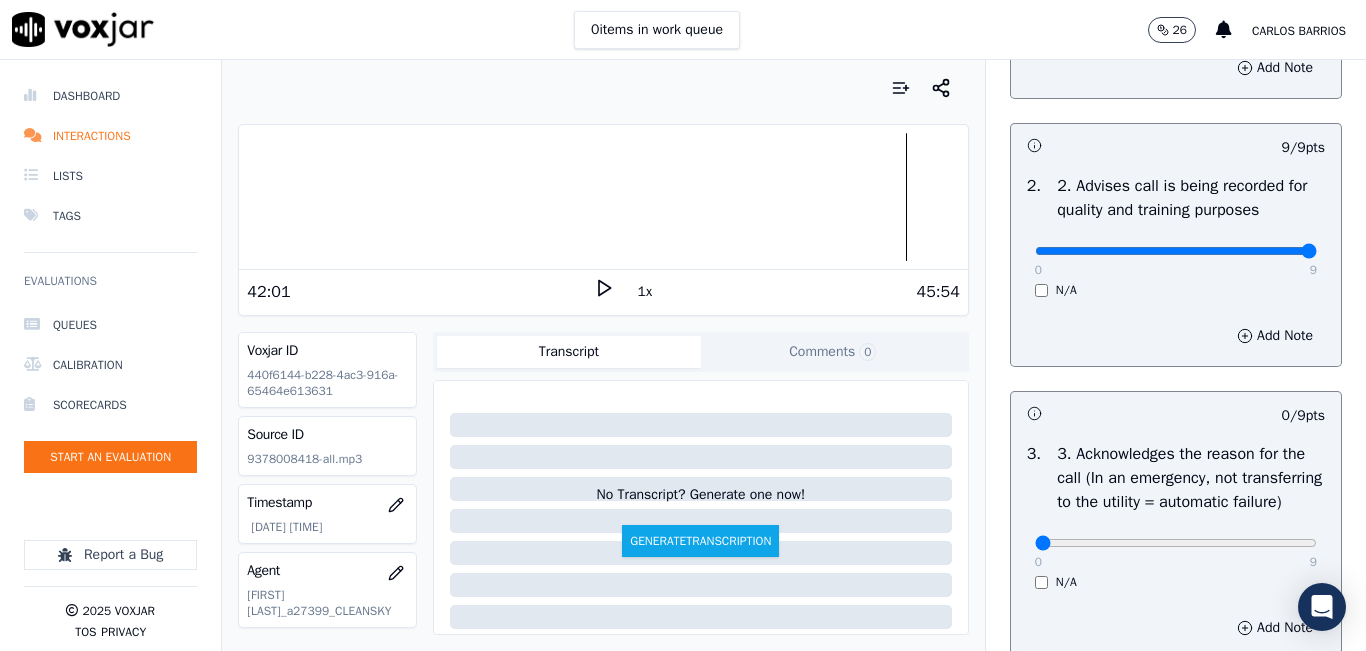 scroll, scrollTop: 500, scrollLeft: 0, axis: vertical 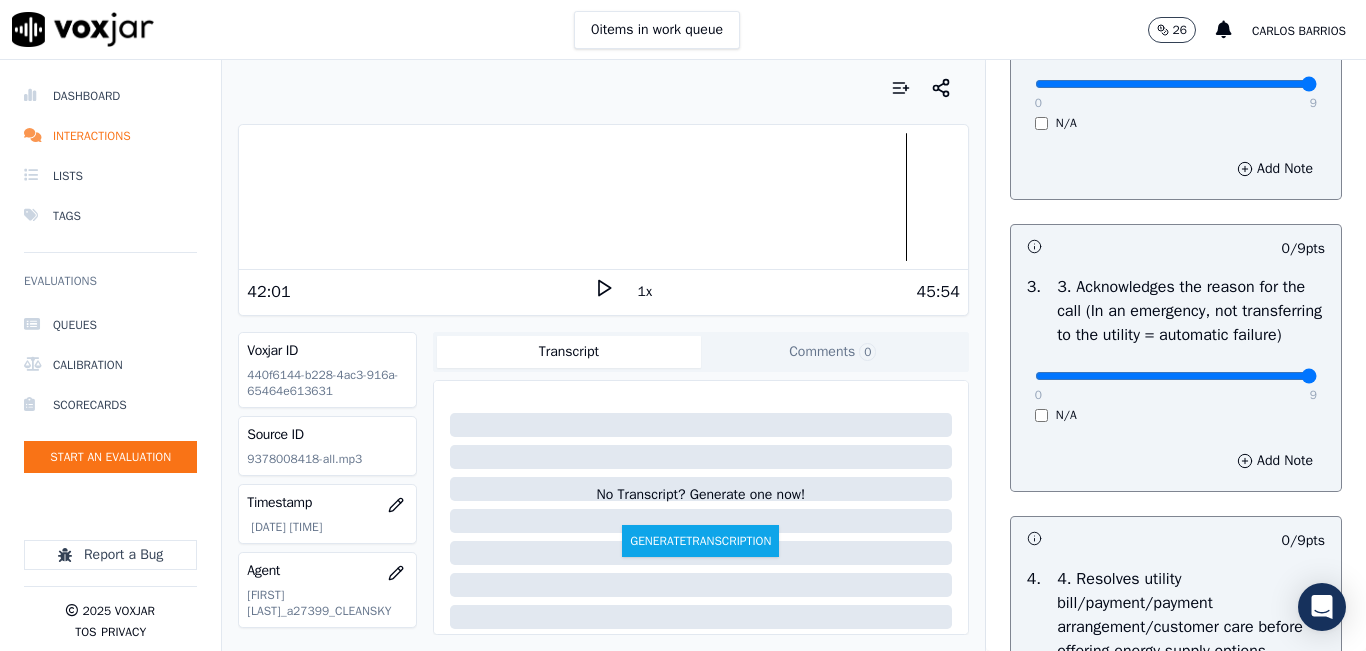 drag, startPoint x: 1244, startPoint y: 418, endPoint x: 1276, endPoint y: 420, distance: 32.06244 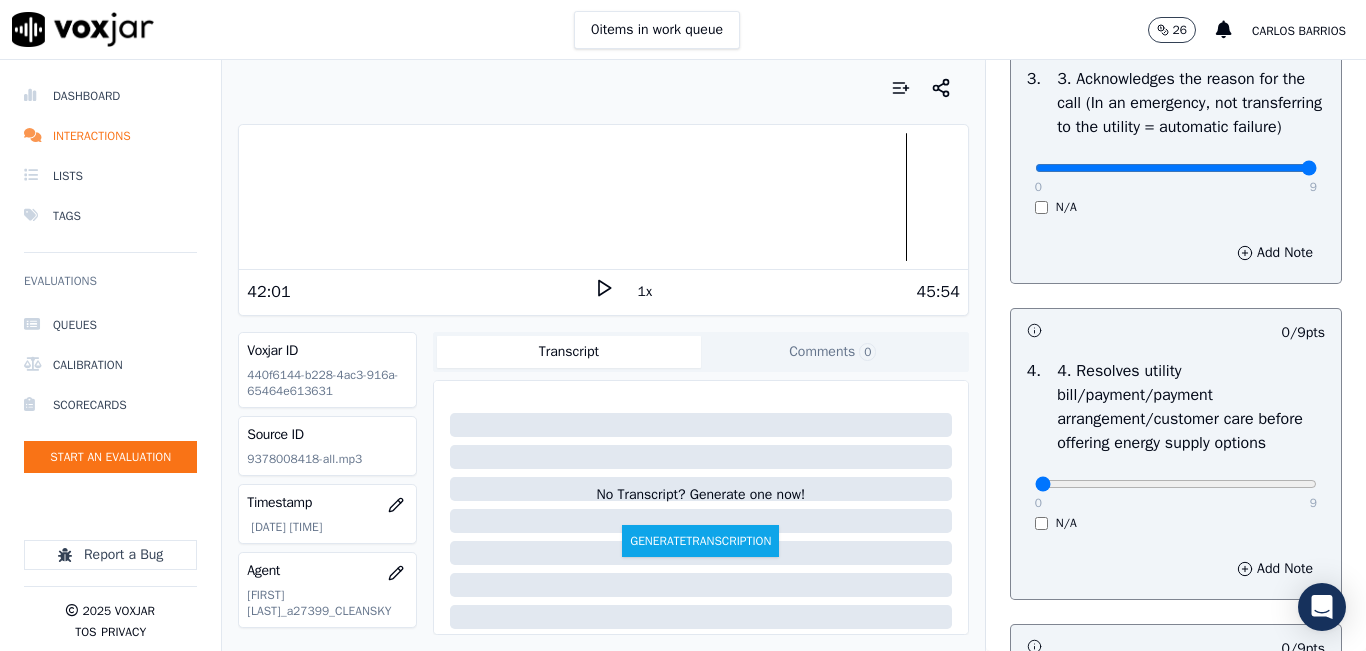 scroll, scrollTop: 1000, scrollLeft: 0, axis: vertical 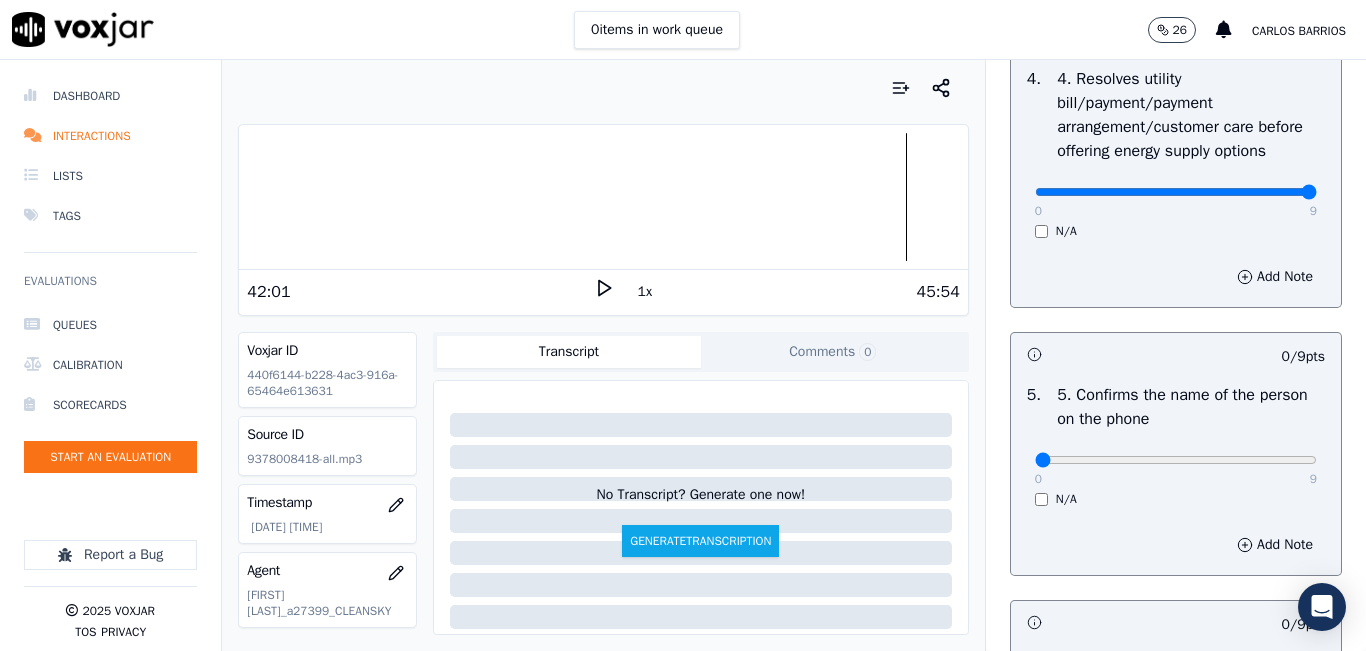 type on "9" 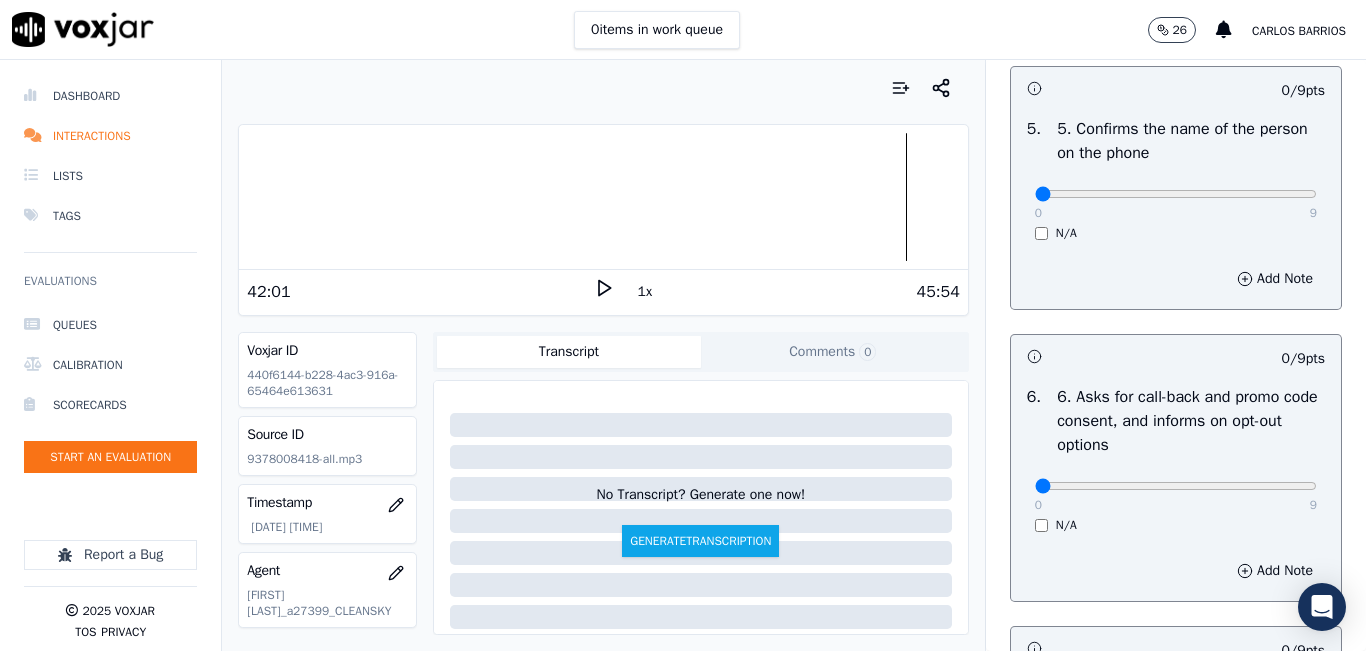 scroll, scrollTop: 1300, scrollLeft: 0, axis: vertical 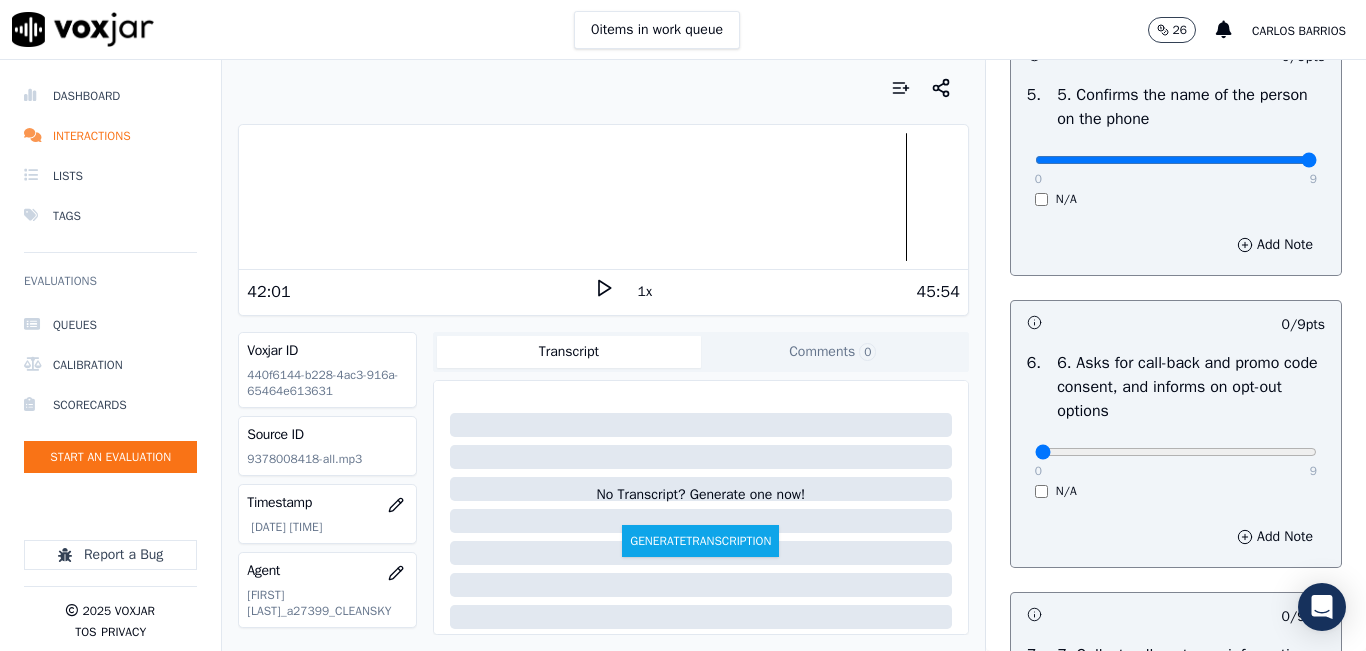 type on "9" 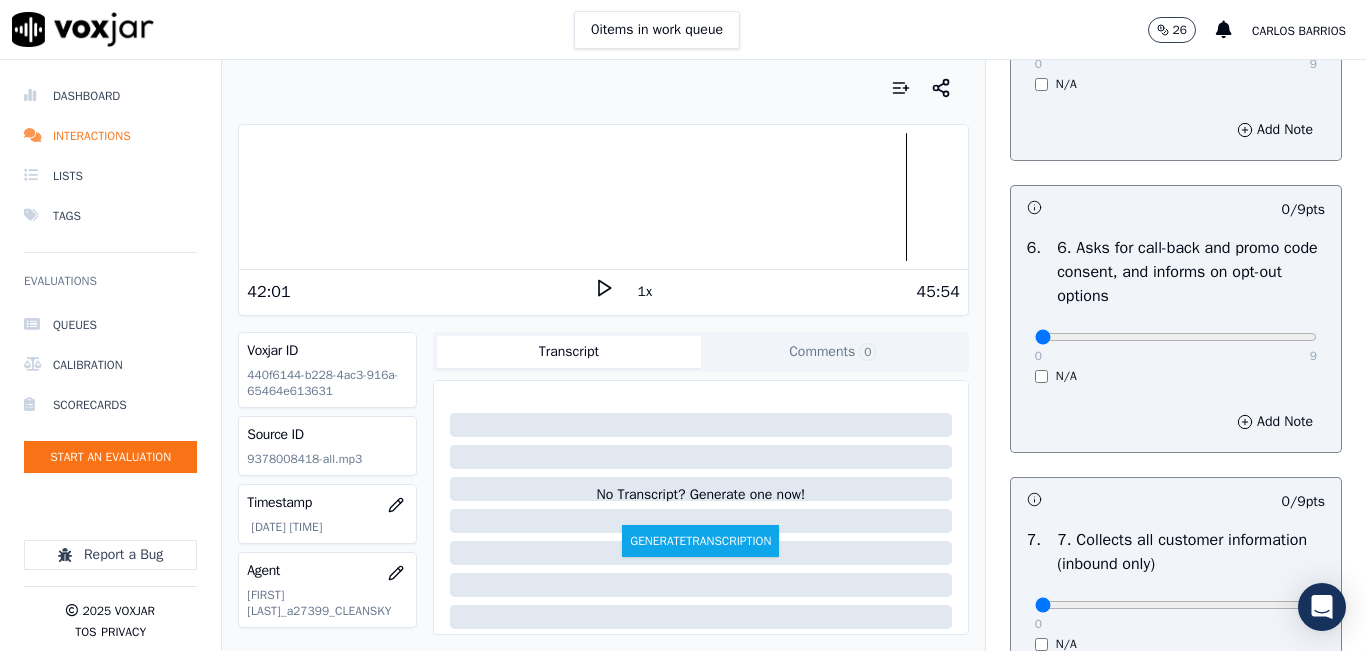 scroll, scrollTop: 1600, scrollLeft: 0, axis: vertical 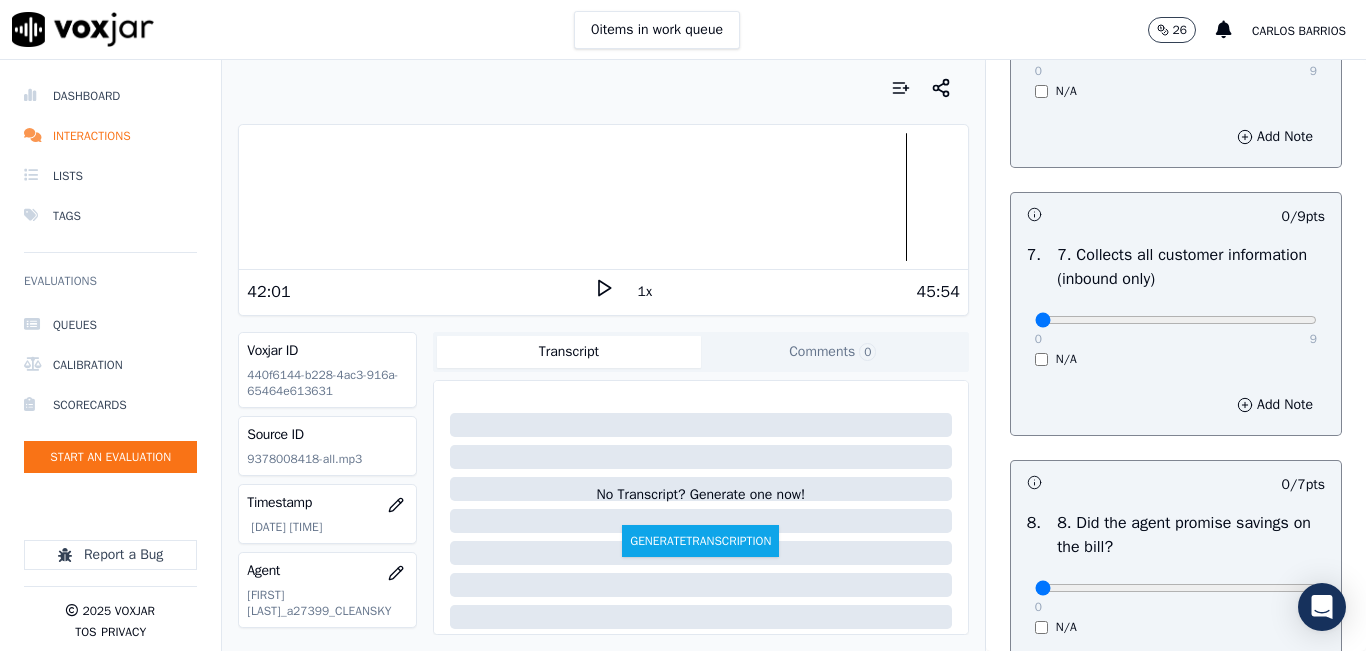 click at bounding box center (603, 197) 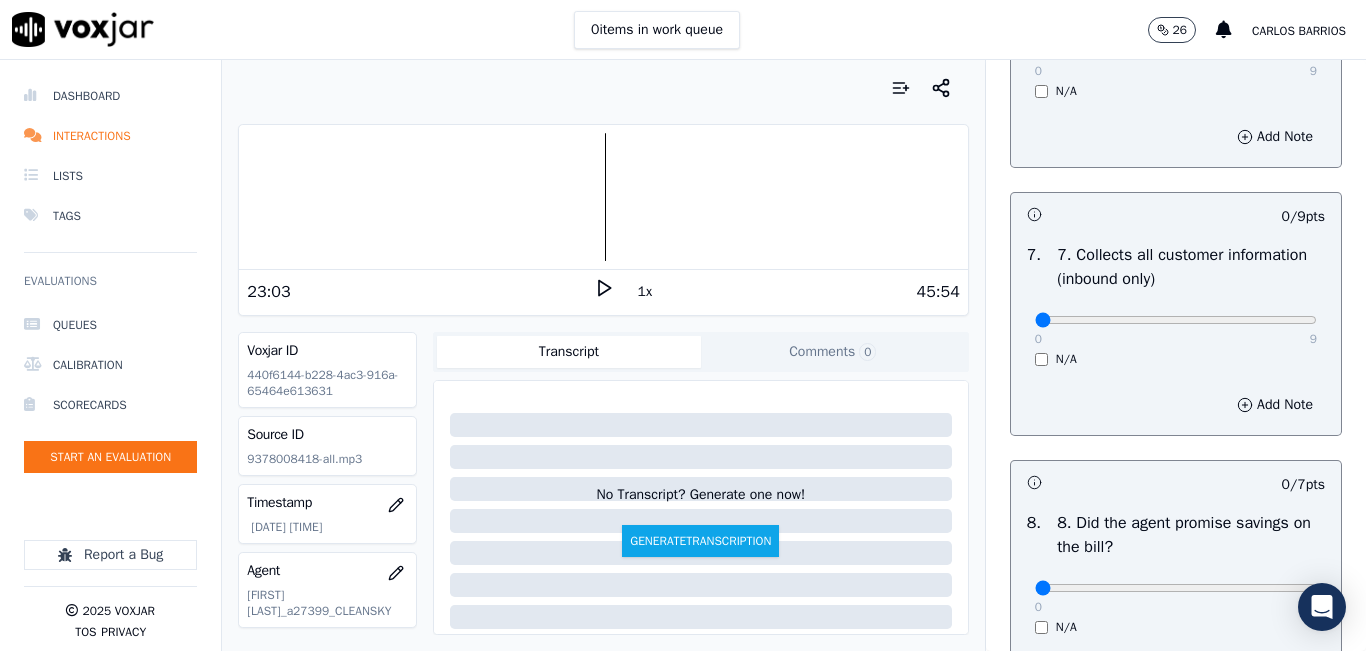 click on "23:03     1x   45:54" at bounding box center [603, 291] 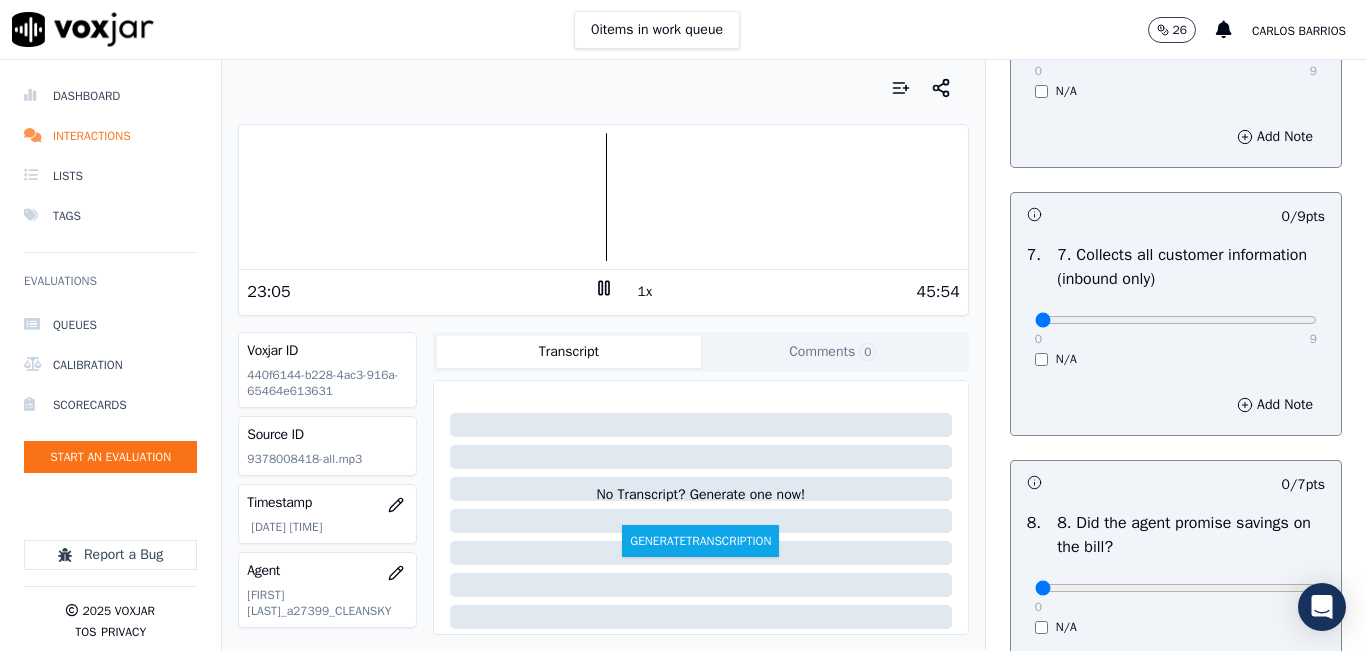 click at bounding box center (603, 197) 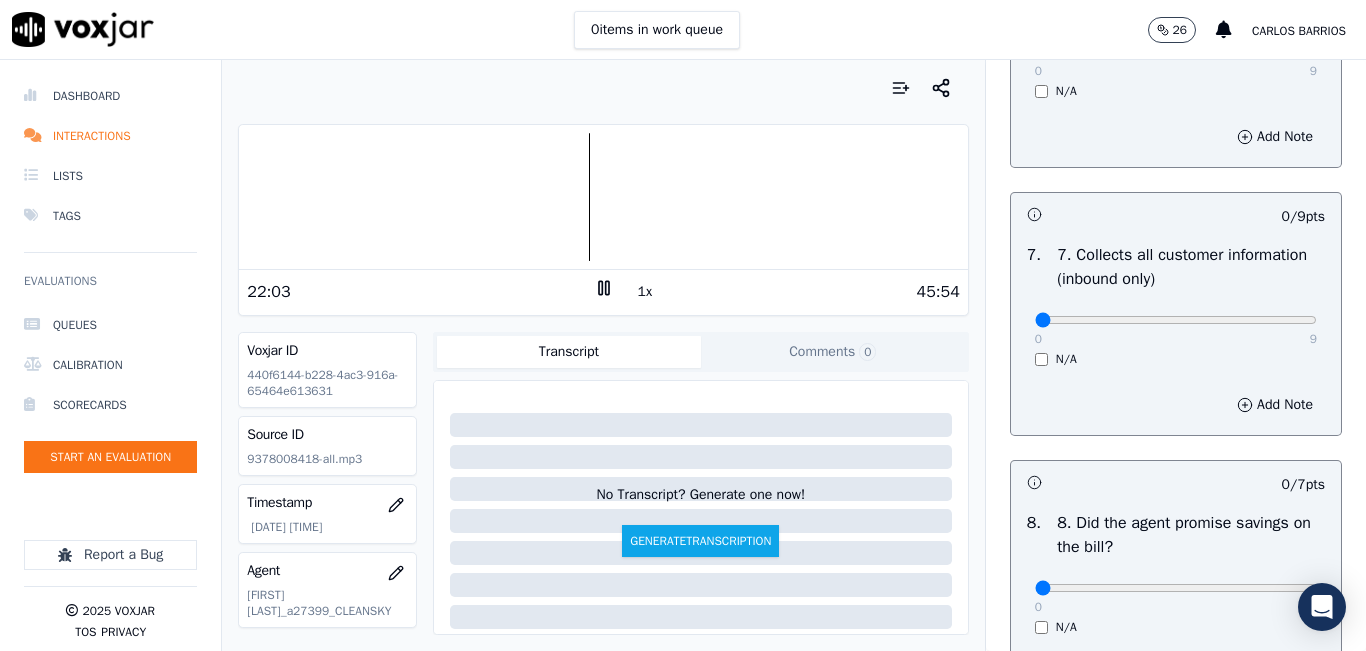 click at bounding box center [603, 197] 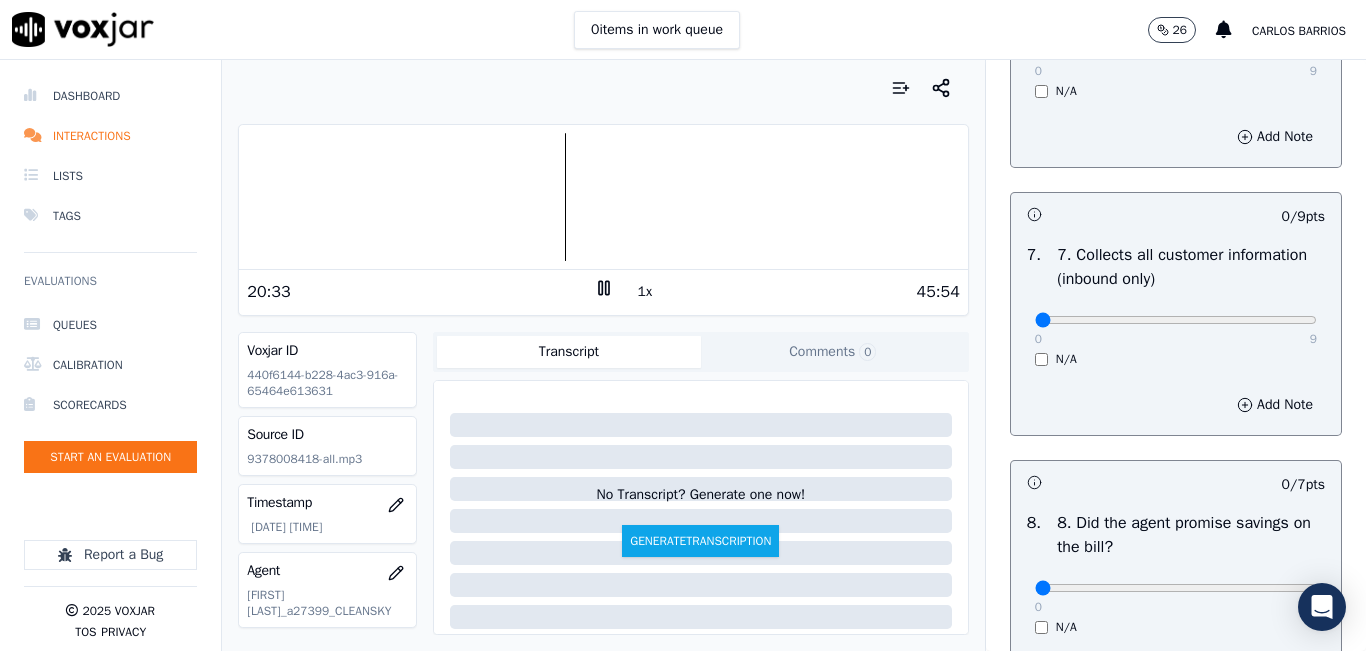 click at bounding box center [603, 197] 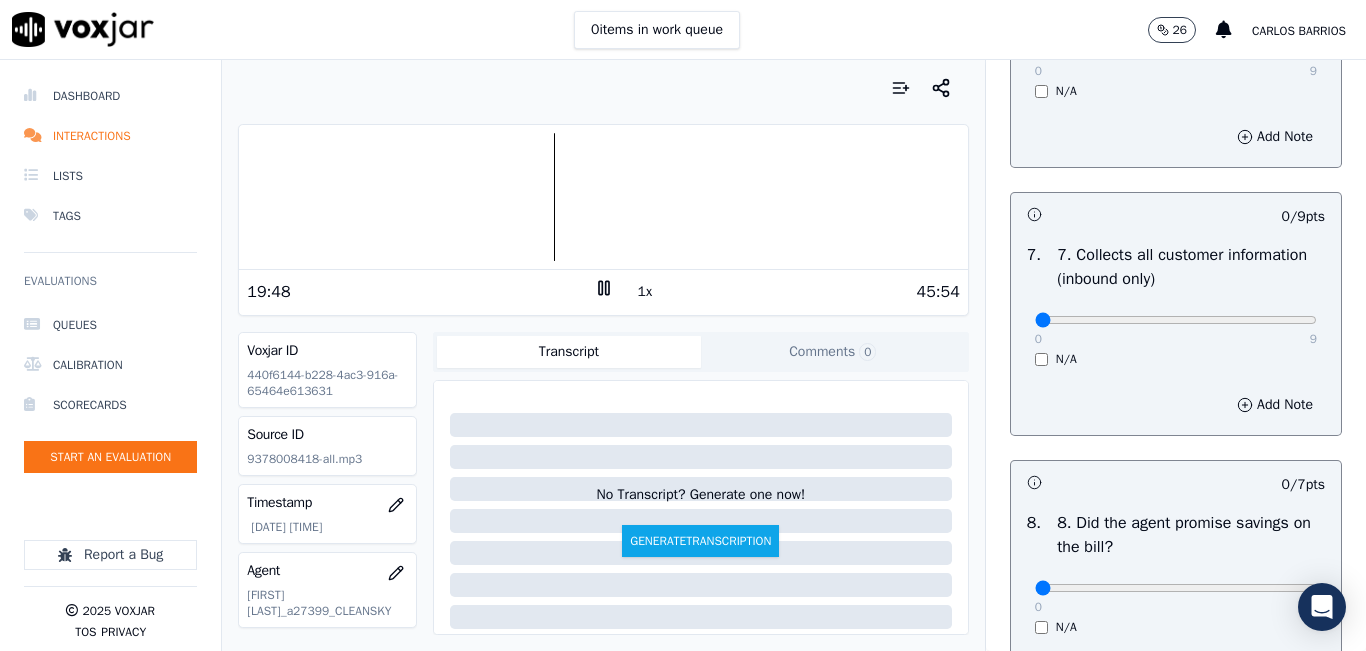 click at bounding box center (603, 197) 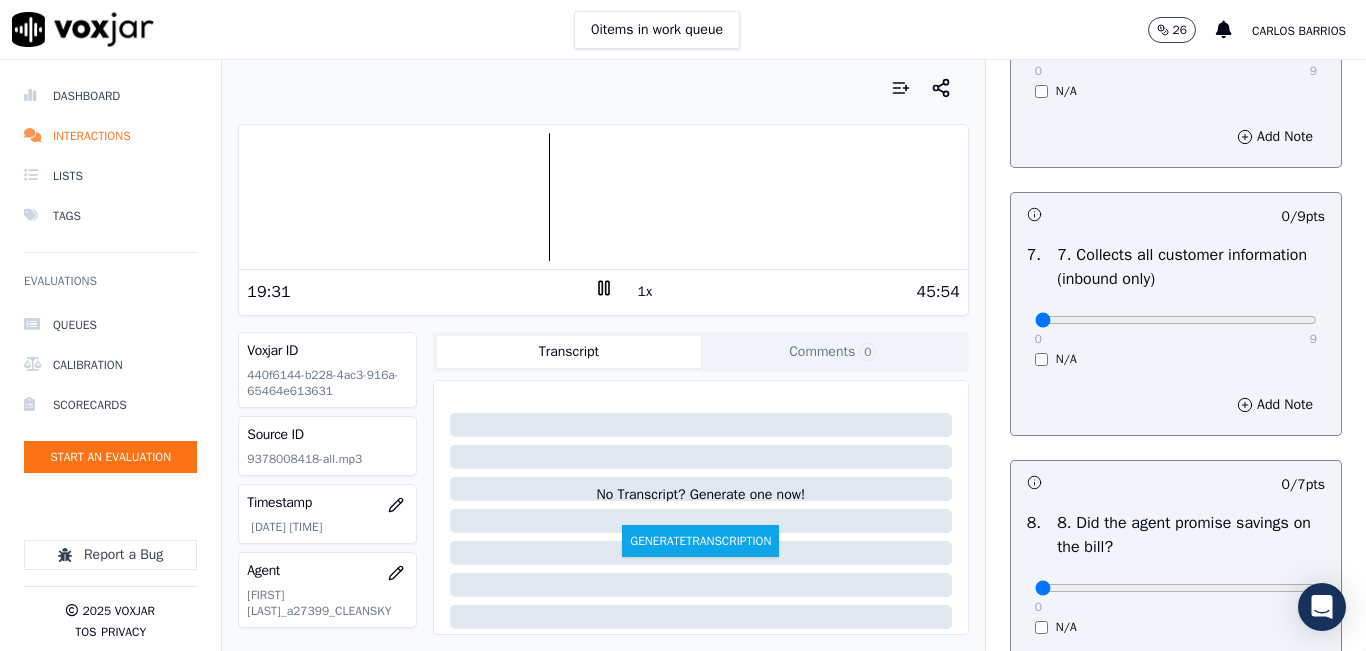 click at bounding box center [603, 197] 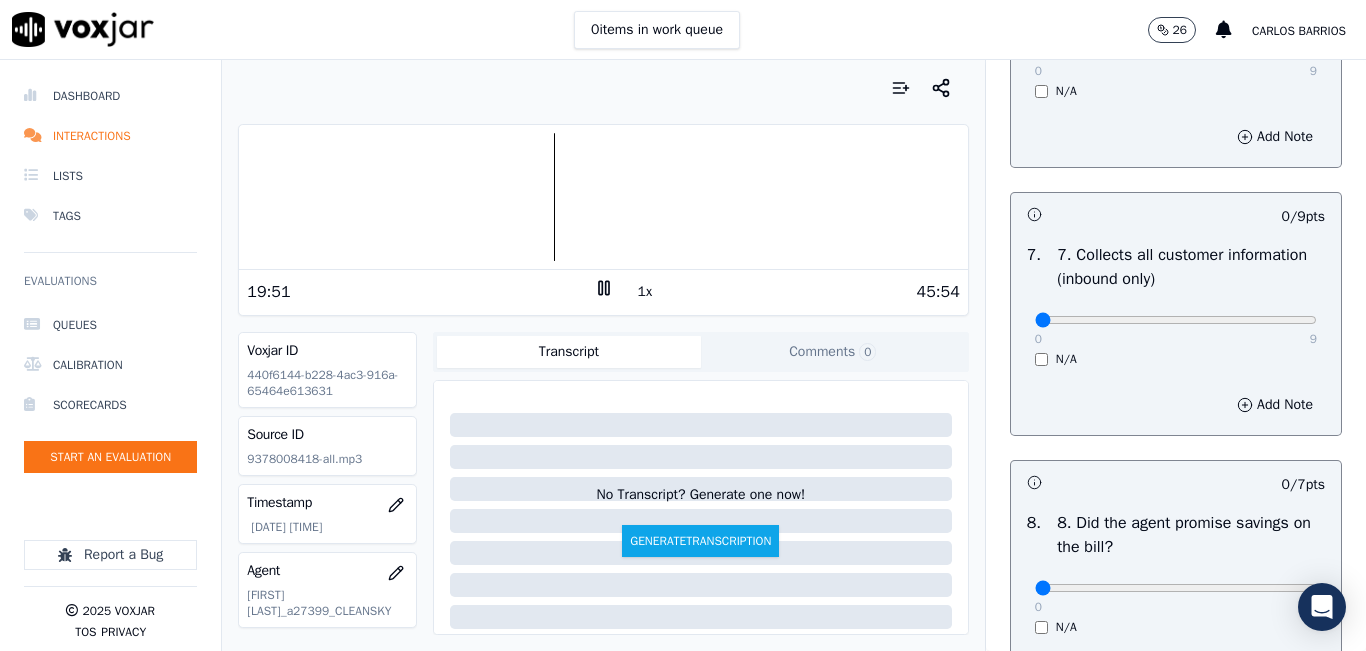 click on "1x" at bounding box center (645, 292) 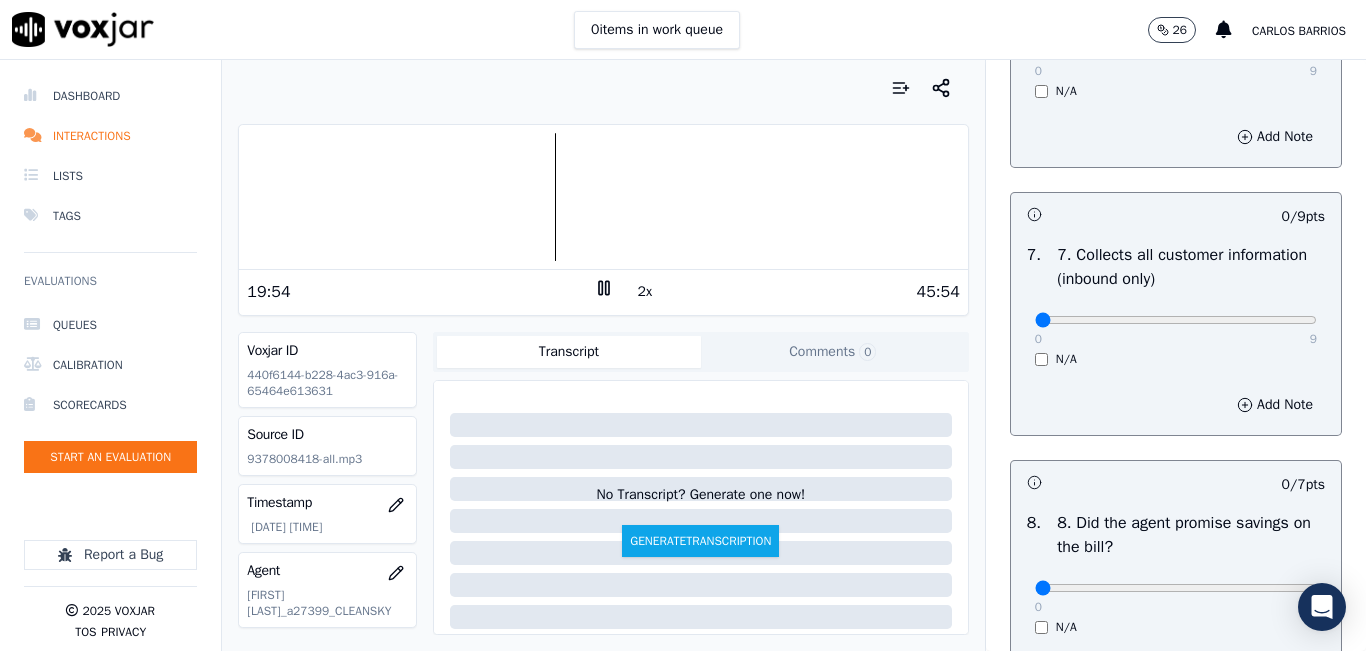 click on "0   9     N/A" at bounding box center (1176, 329) 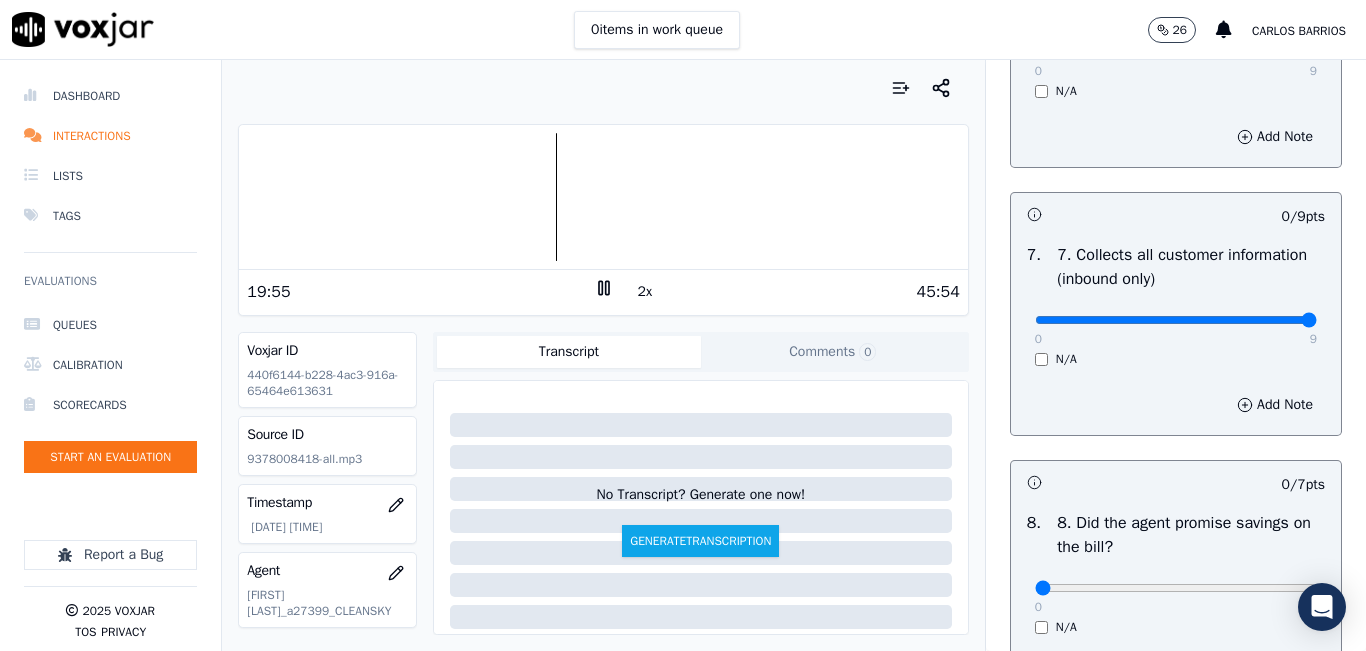 drag, startPoint x: 1238, startPoint y: 396, endPoint x: 1278, endPoint y: 386, distance: 41.231056 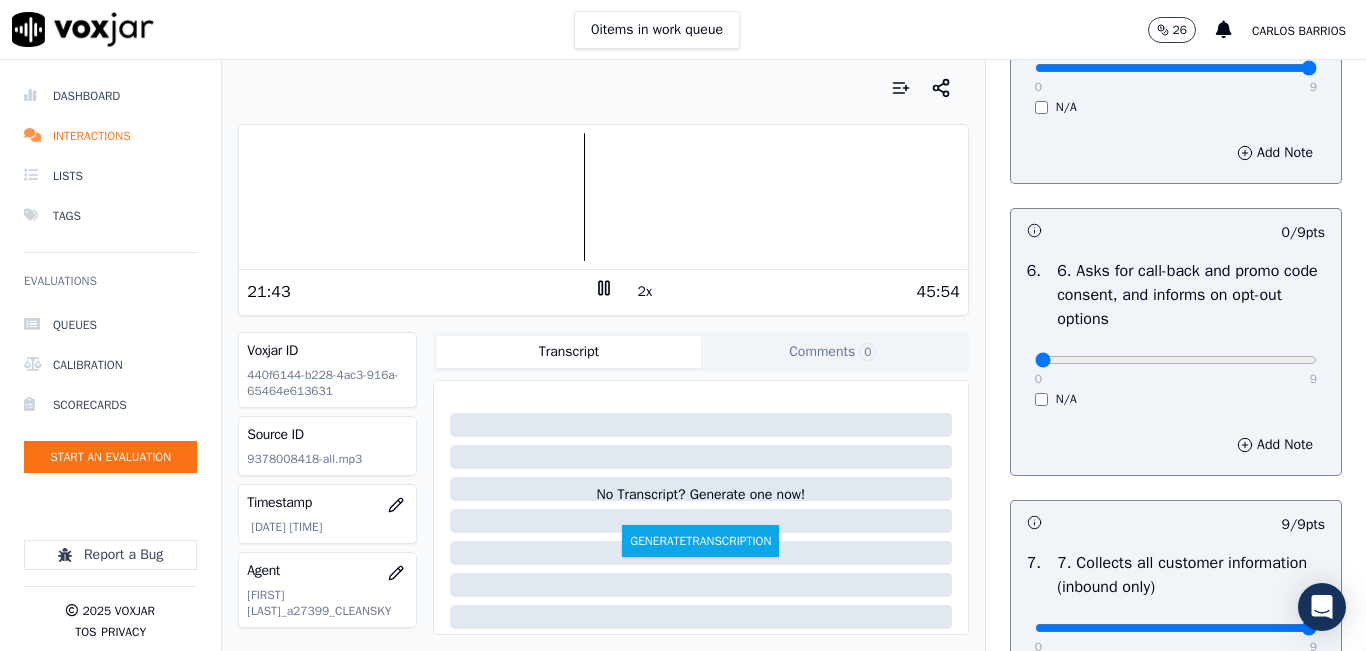 scroll, scrollTop: 1400, scrollLeft: 0, axis: vertical 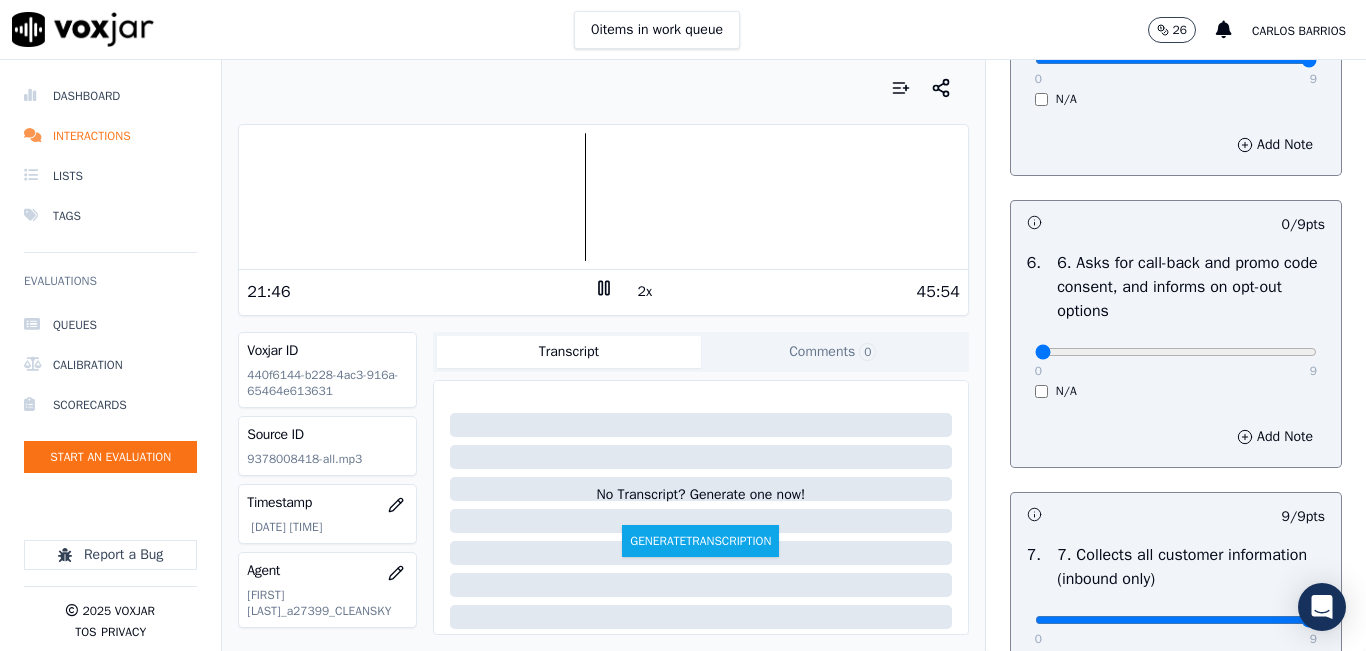 drag, startPoint x: 1259, startPoint y: 429, endPoint x: 1284, endPoint y: 419, distance: 26.925823 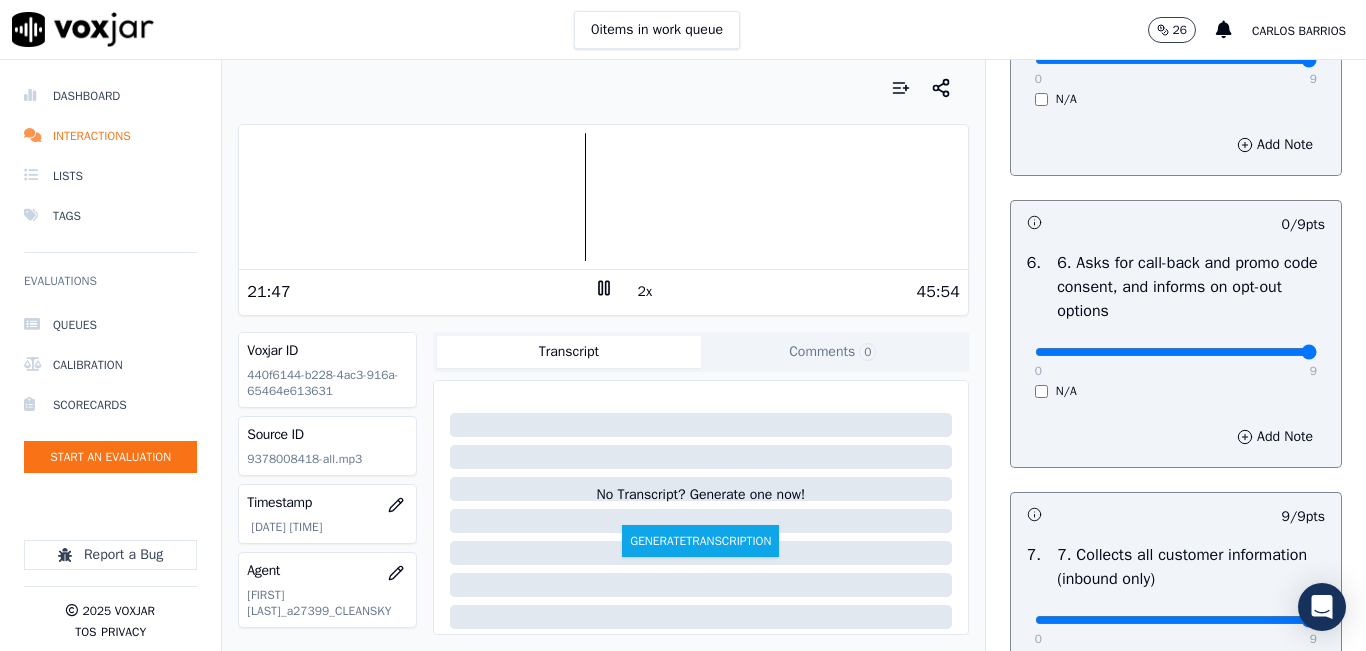 type on "9" 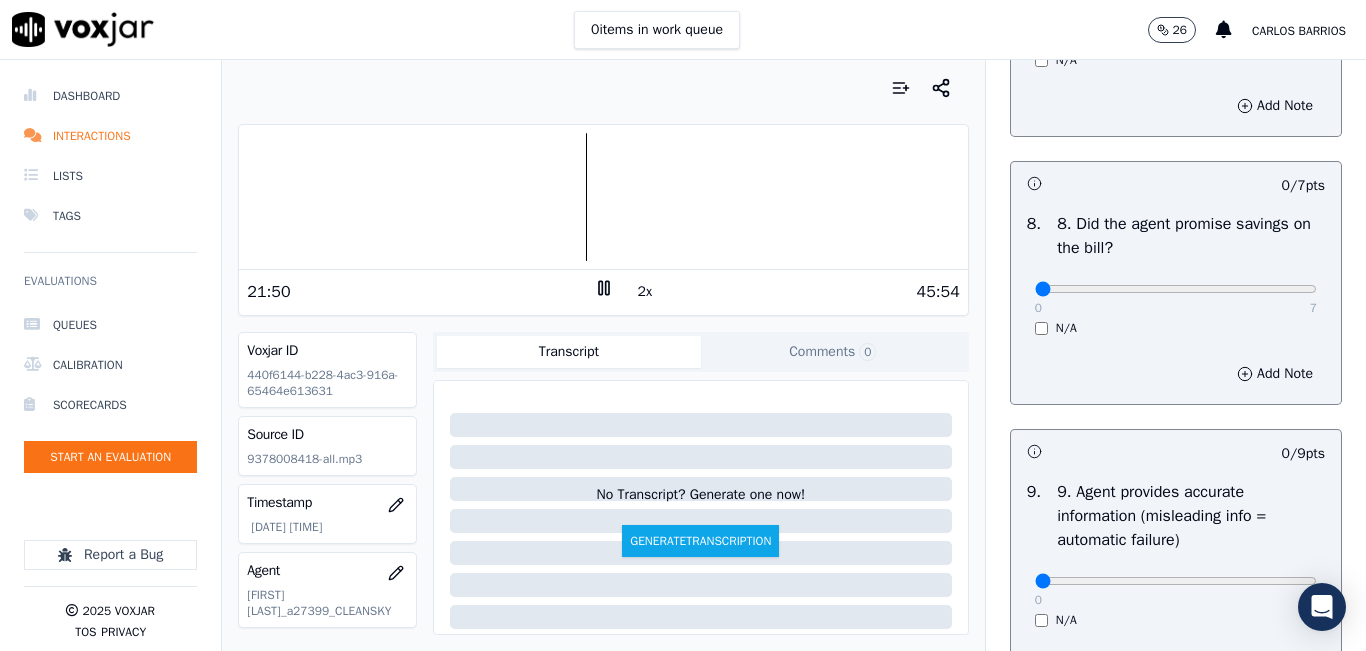 scroll, scrollTop: 2000, scrollLeft: 0, axis: vertical 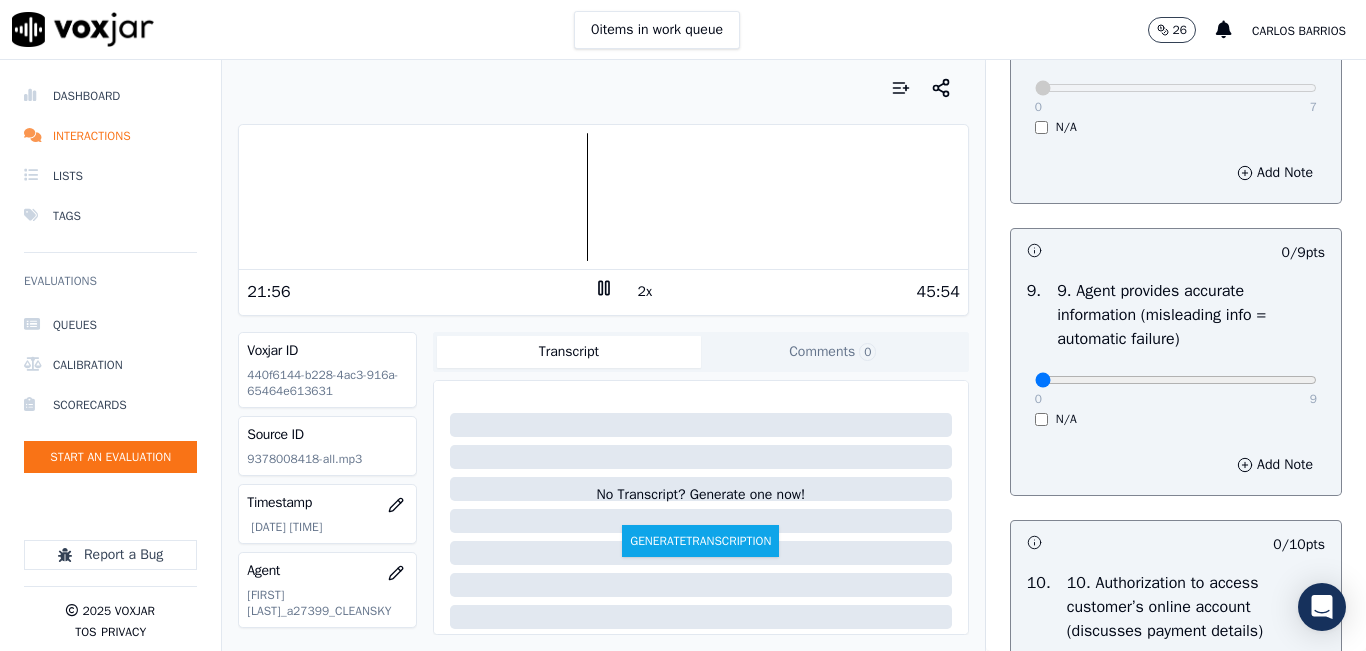 click 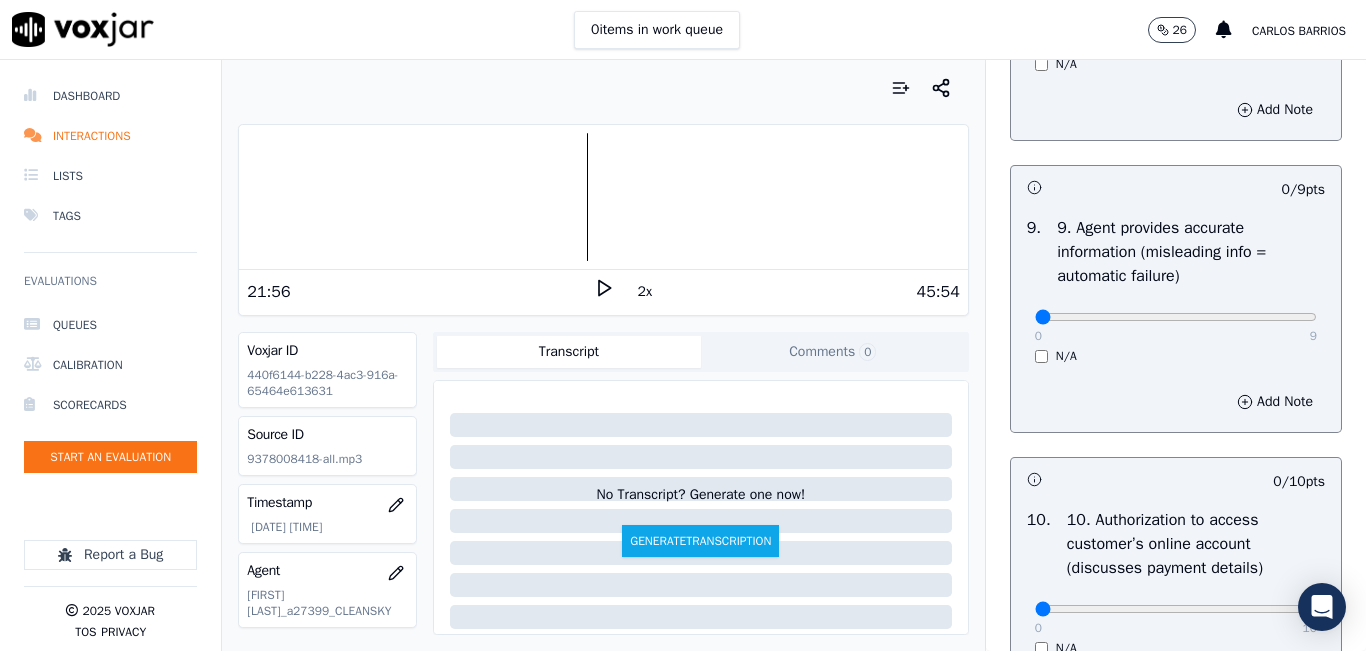 scroll, scrollTop: 2300, scrollLeft: 0, axis: vertical 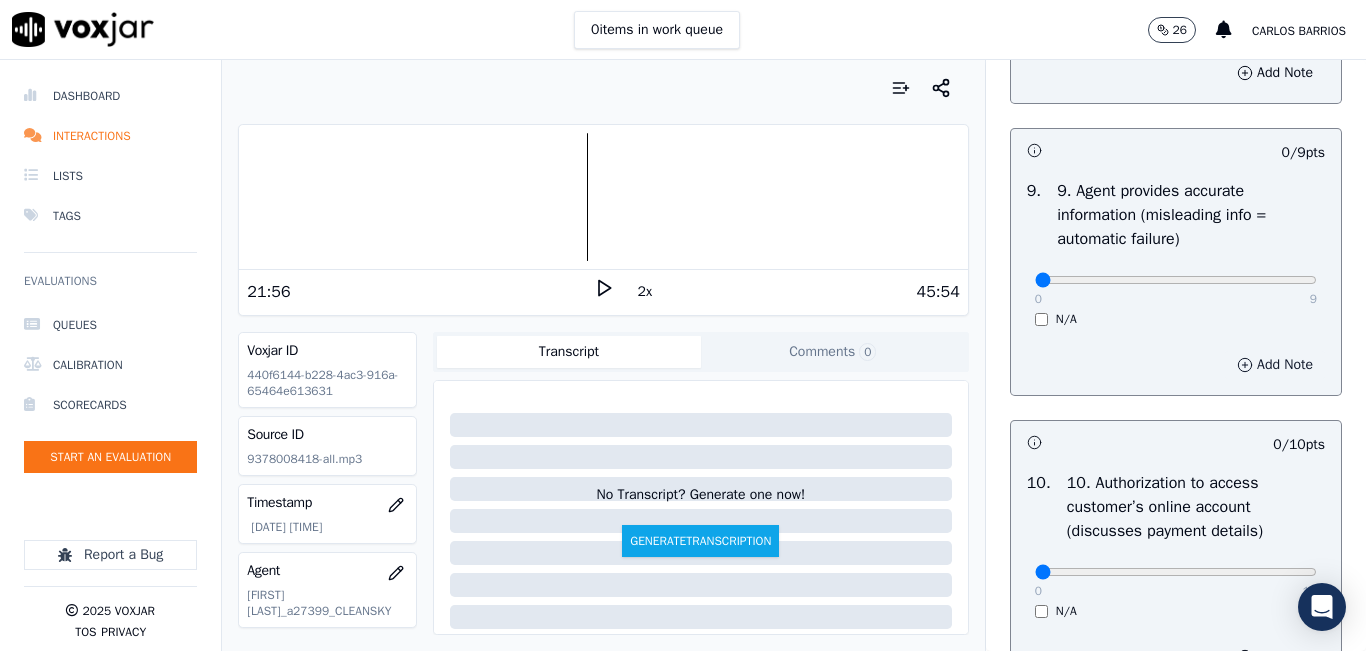 click on "Add Note" at bounding box center (1275, 365) 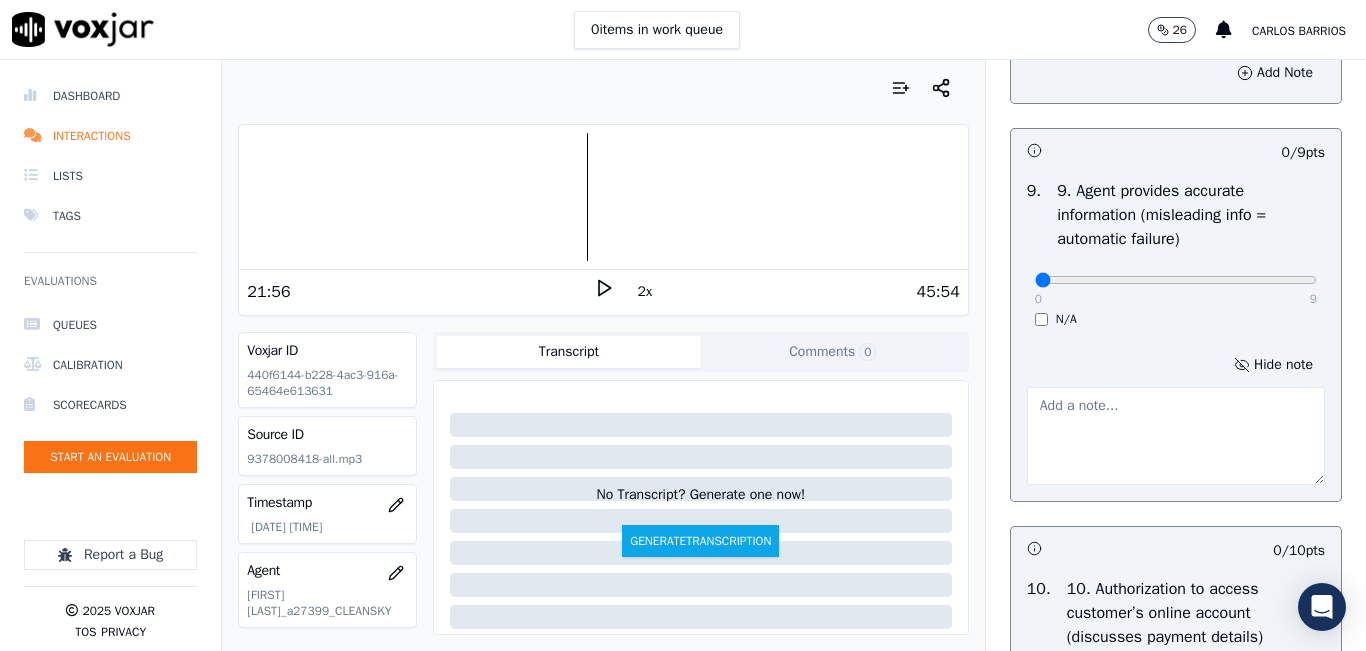 click at bounding box center [1176, 436] 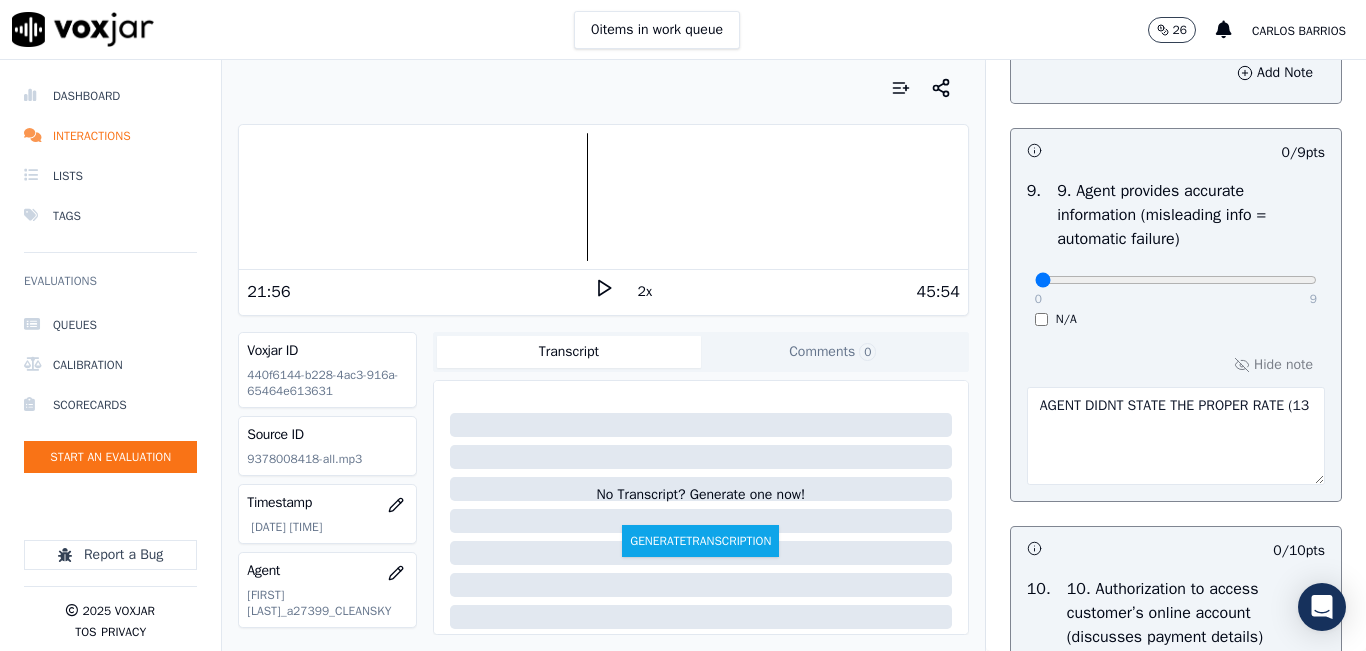 click on "21:56     2x   45:54" at bounding box center [603, 291] 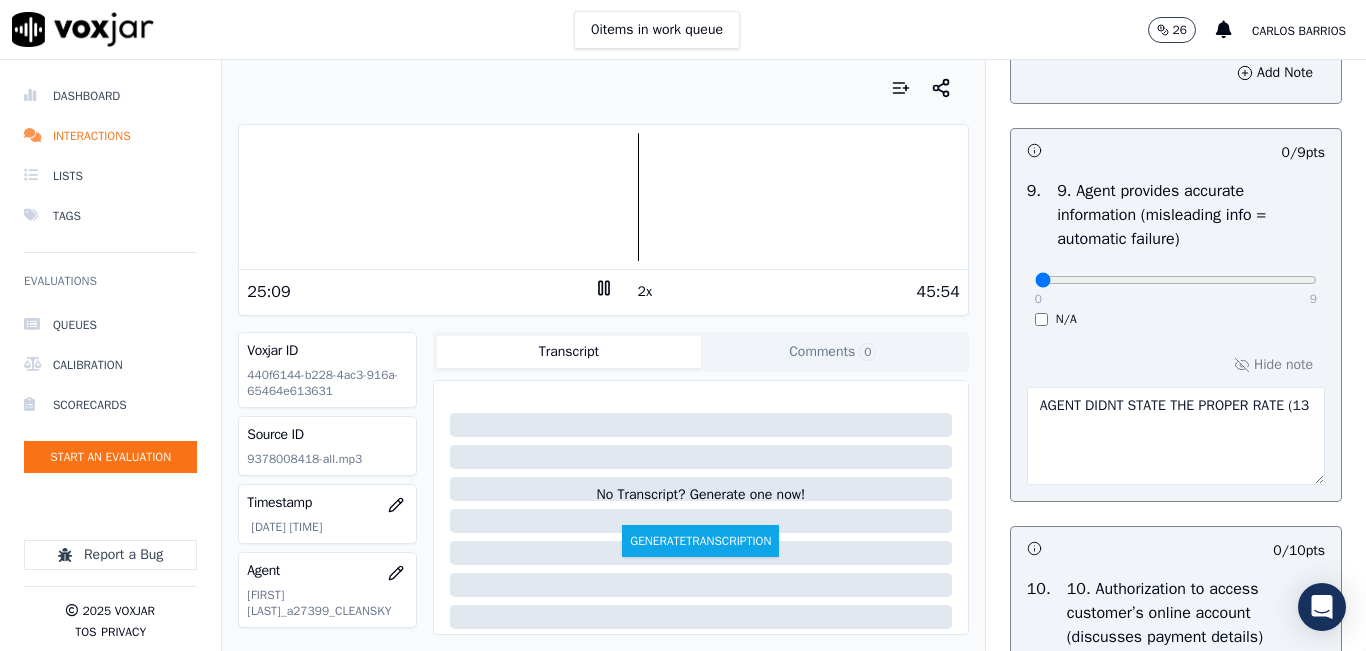 click at bounding box center (603, 197) 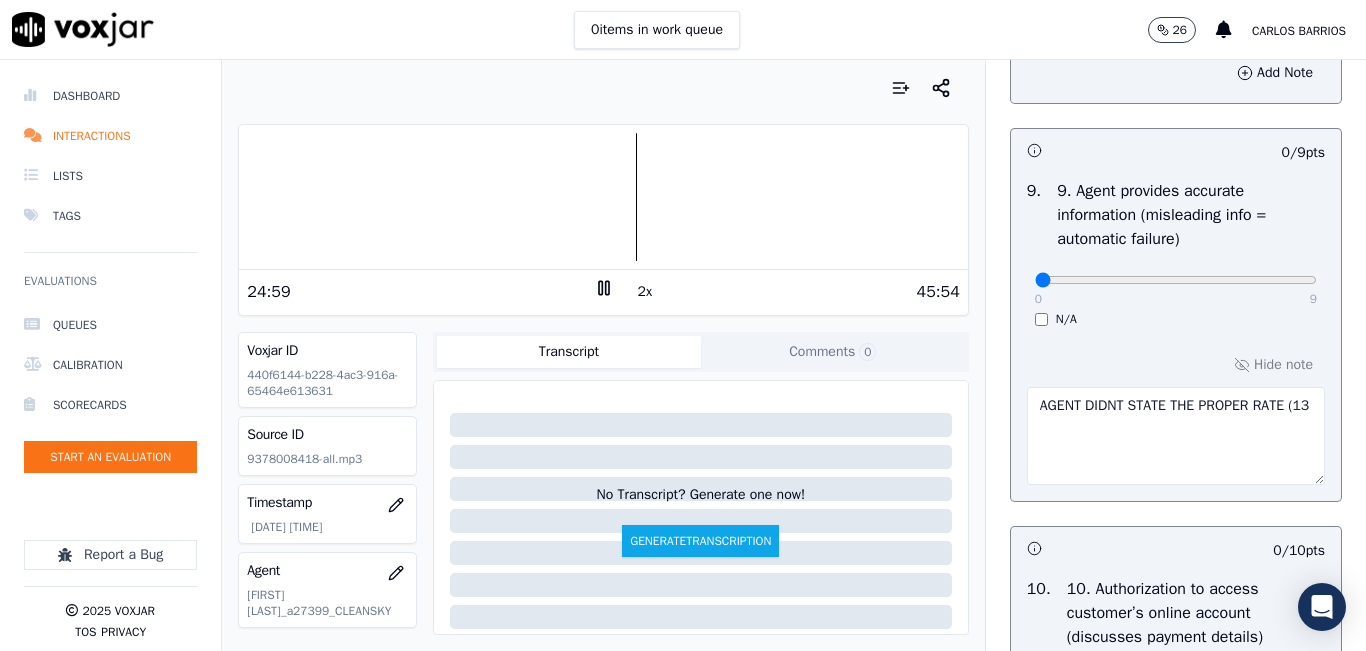 click on "2x" at bounding box center (645, 292) 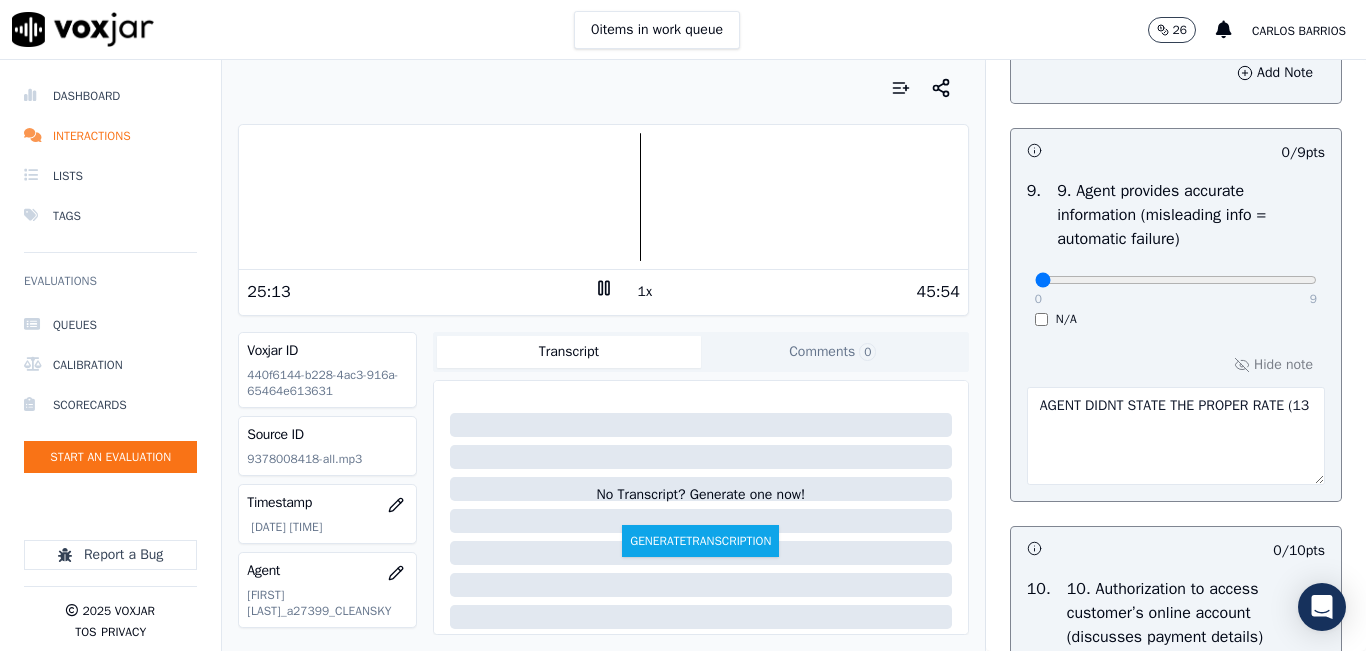 click 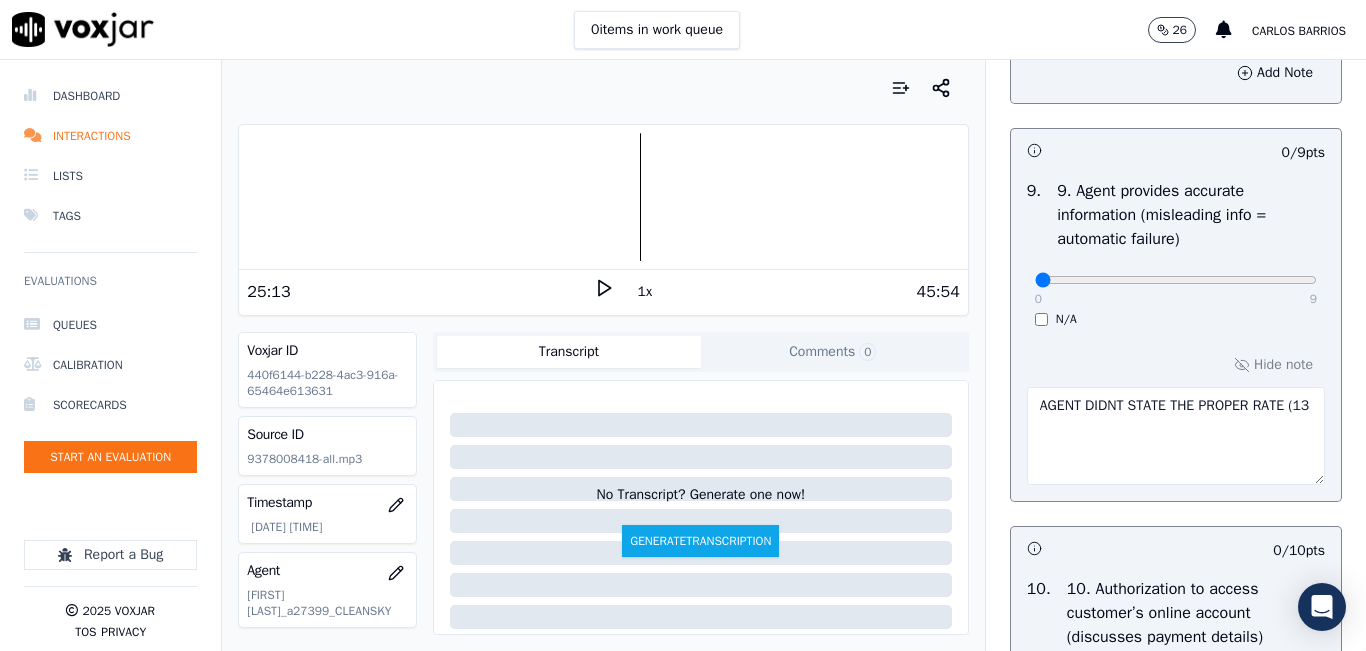click on "AGENT DIDNT STATE THE PROPER RATE (13" at bounding box center [1176, 436] 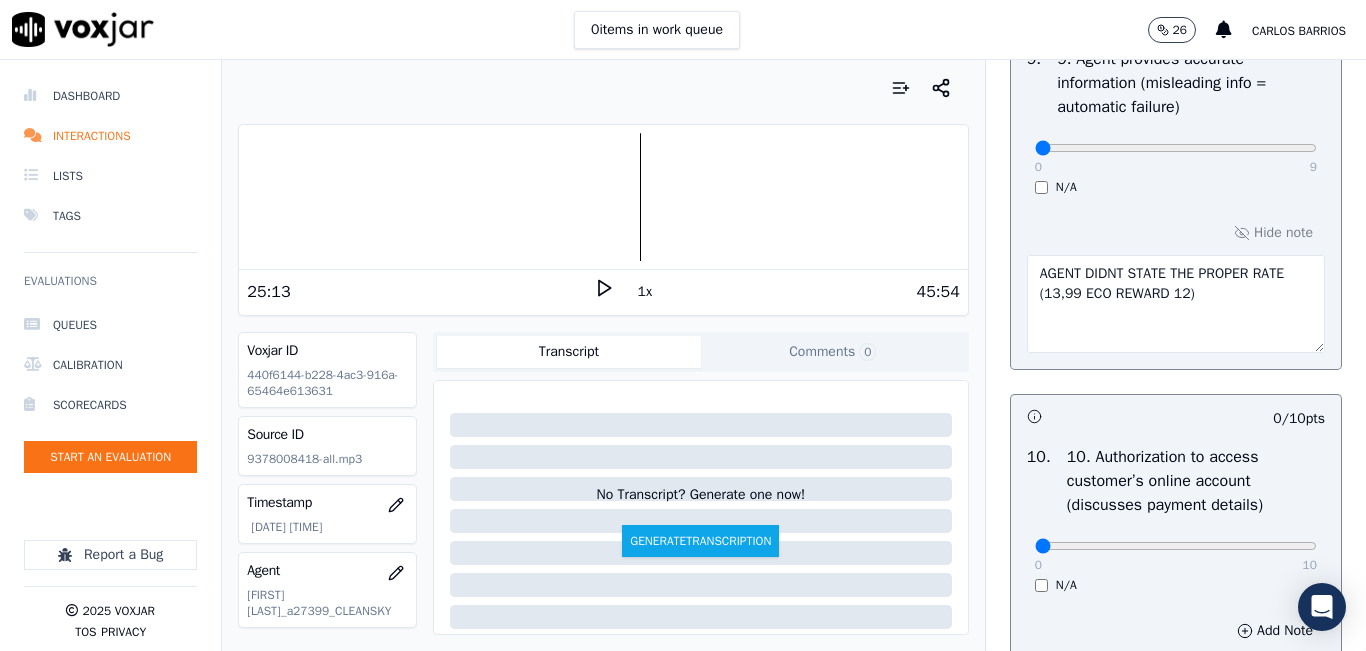 scroll, scrollTop: 2700, scrollLeft: 0, axis: vertical 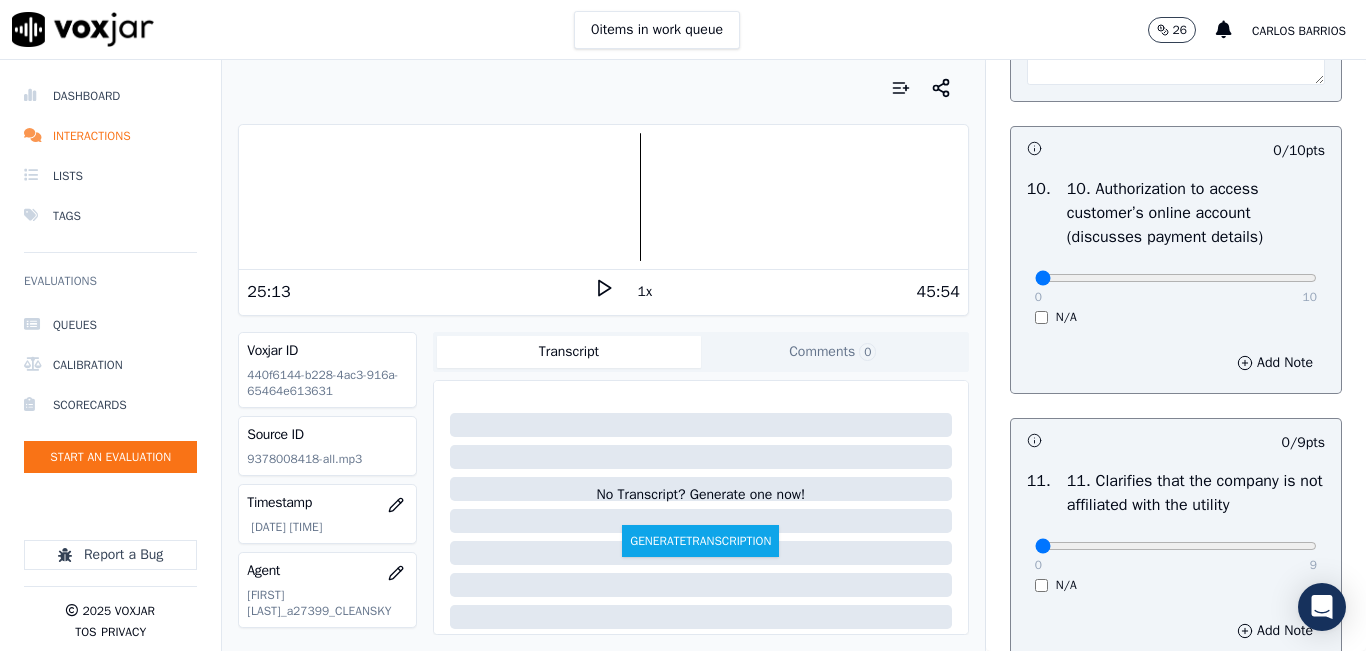type on "AGENT DIDNT STATE THE PROPER RATE (13,99 ECO REWARD 12)" 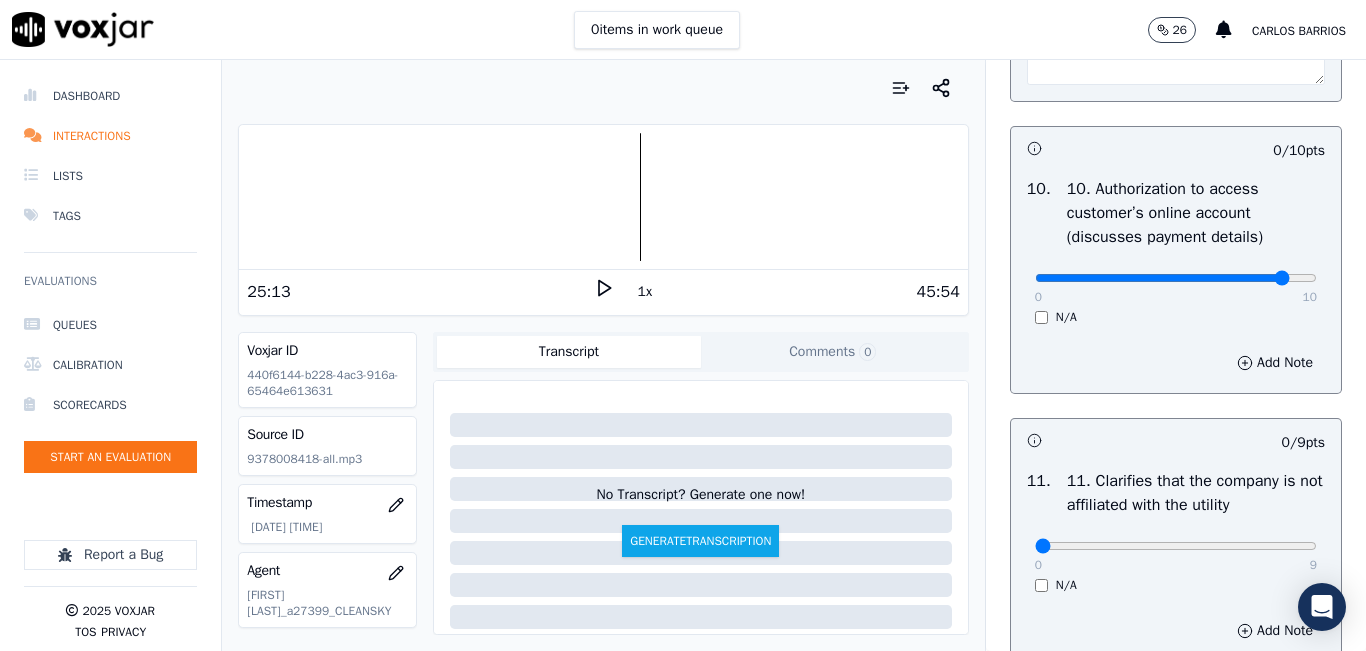 click at bounding box center (1176, -2384) 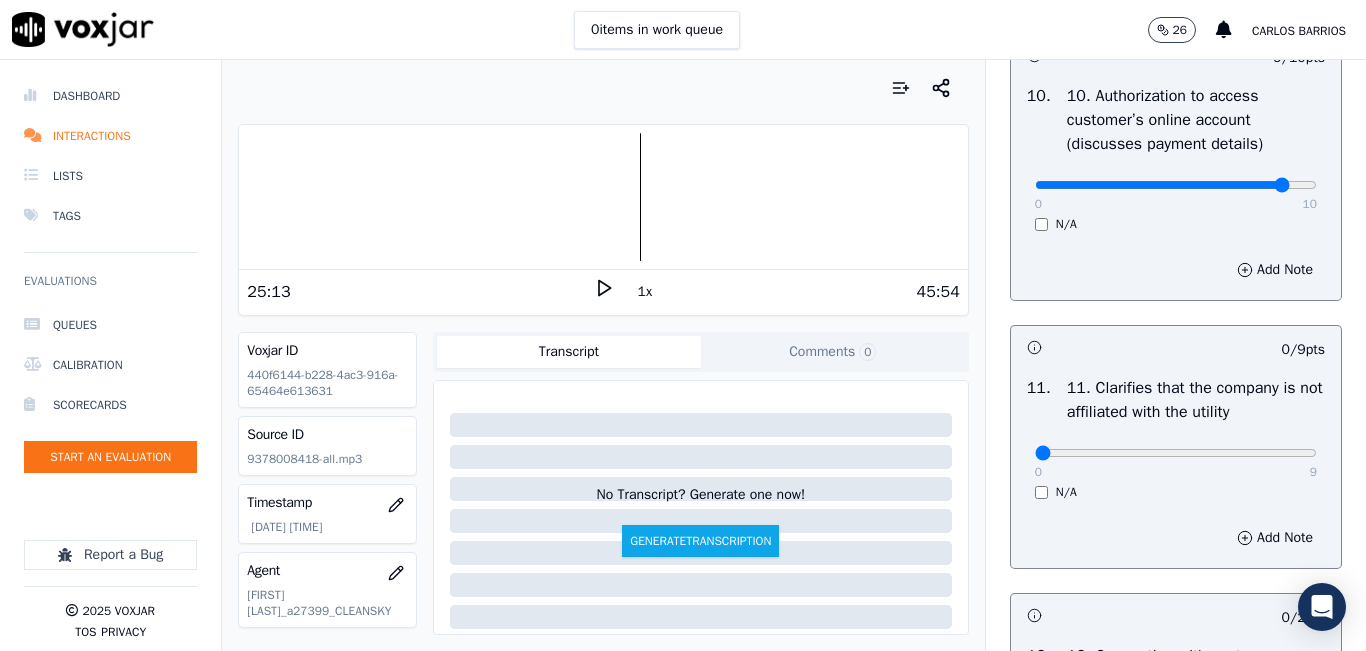 scroll, scrollTop: 2900, scrollLeft: 0, axis: vertical 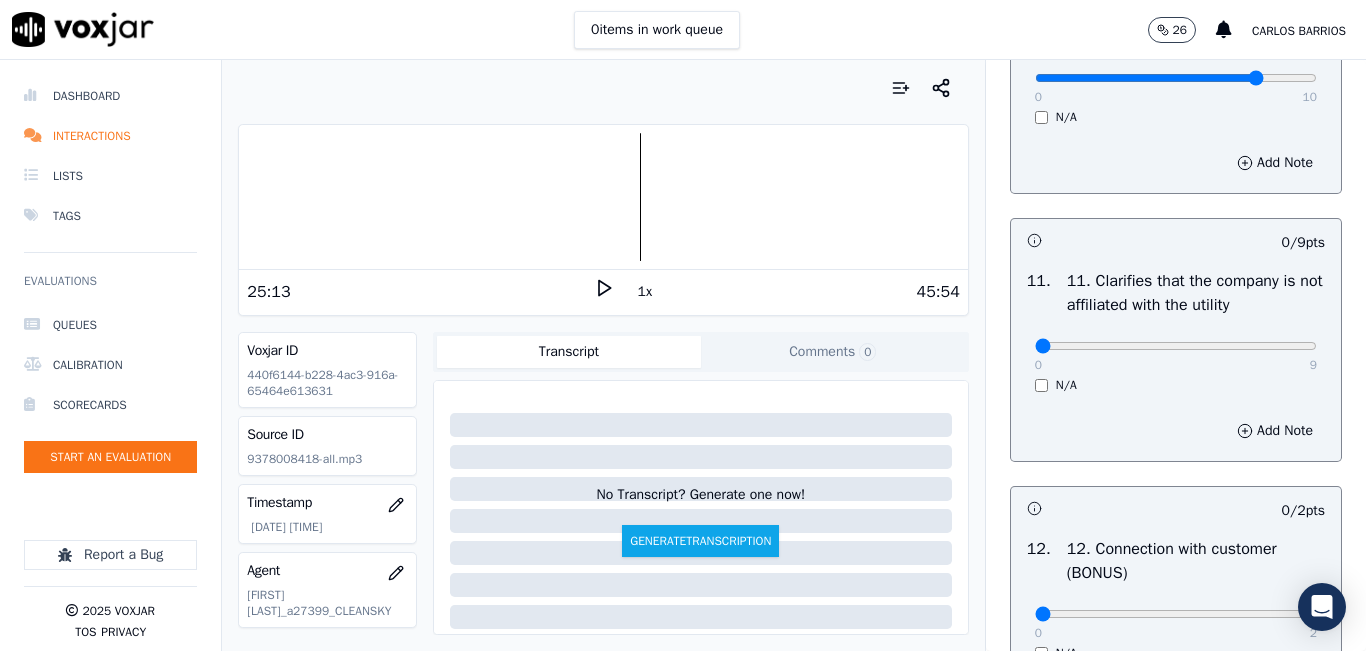 type on "8" 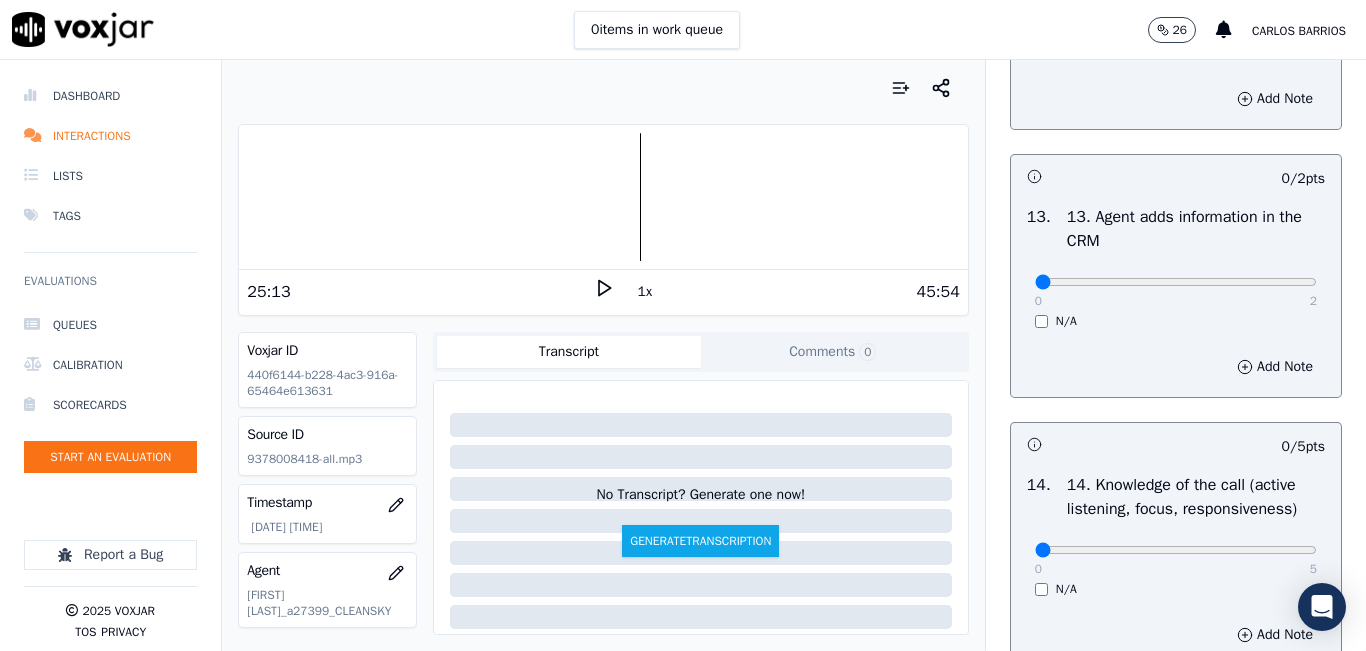 scroll, scrollTop: 3748, scrollLeft: 0, axis: vertical 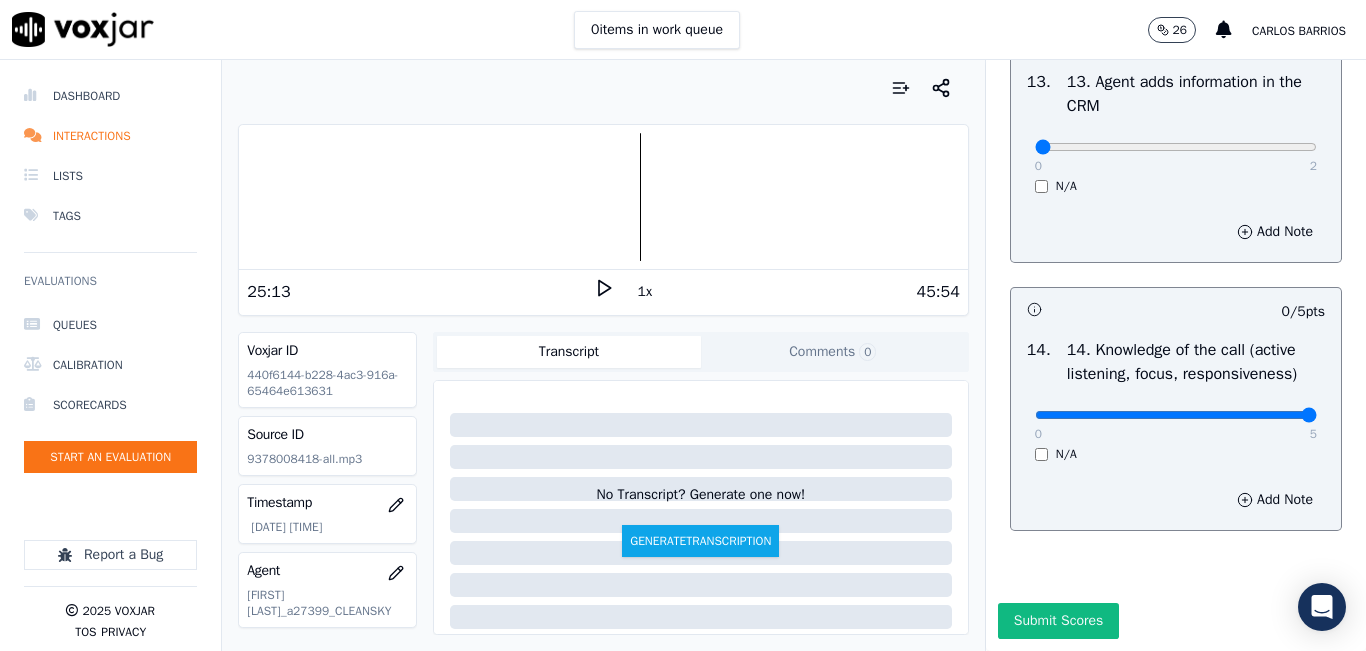 drag, startPoint x: 1265, startPoint y: 368, endPoint x: 1068, endPoint y: 529, distance: 254.42091 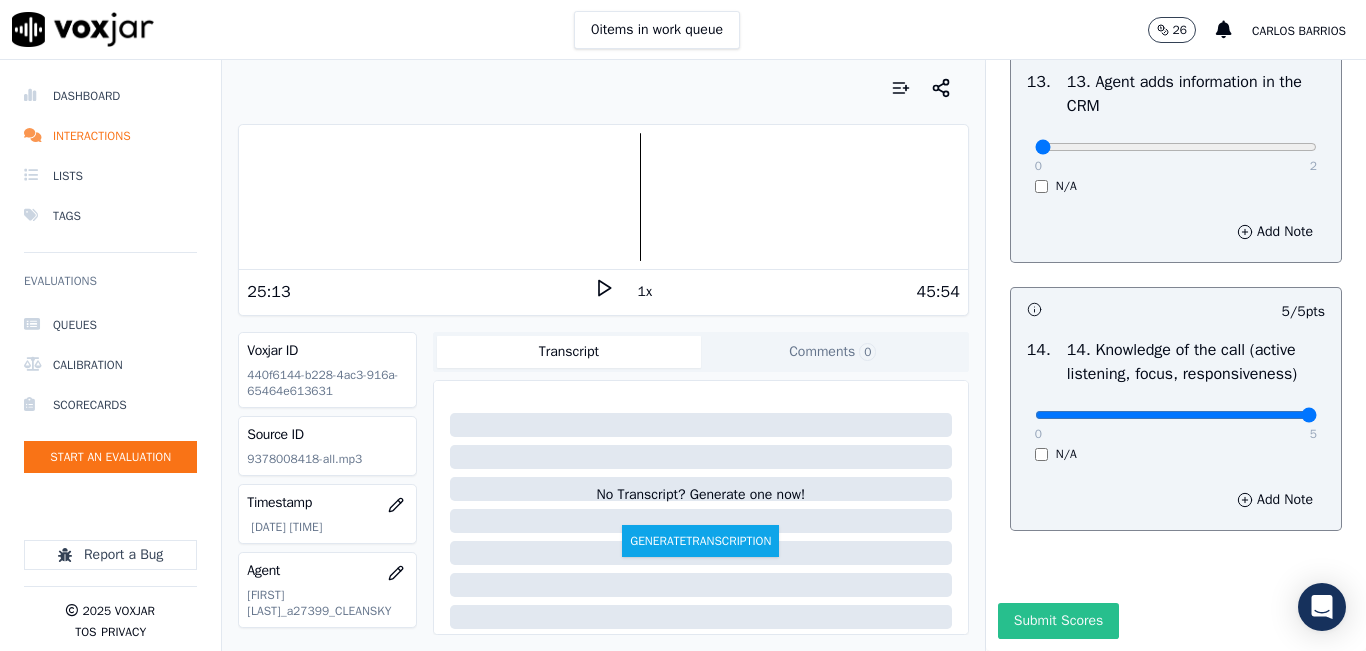 click on "Submit Scores" at bounding box center (1058, 621) 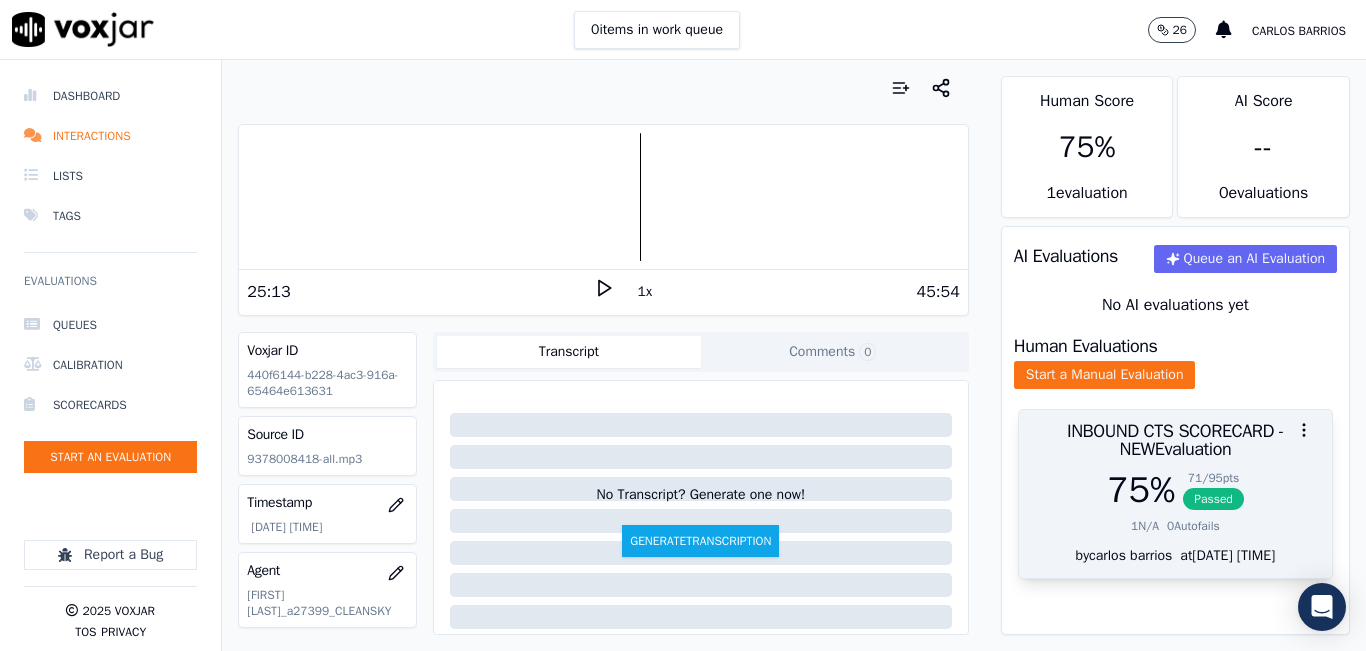 click on "71 / 95  pts" at bounding box center (1213, 478) 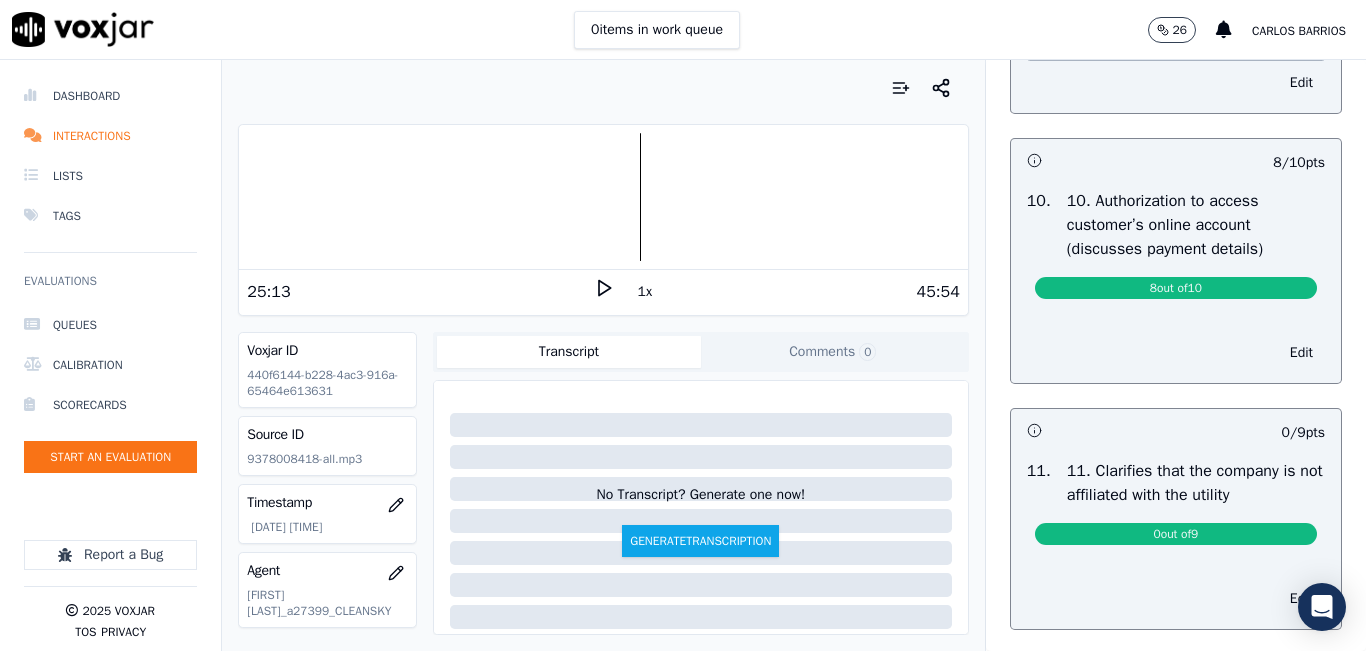scroll, scrollTop: 2500, scrollLeft: 0, axis: vertical 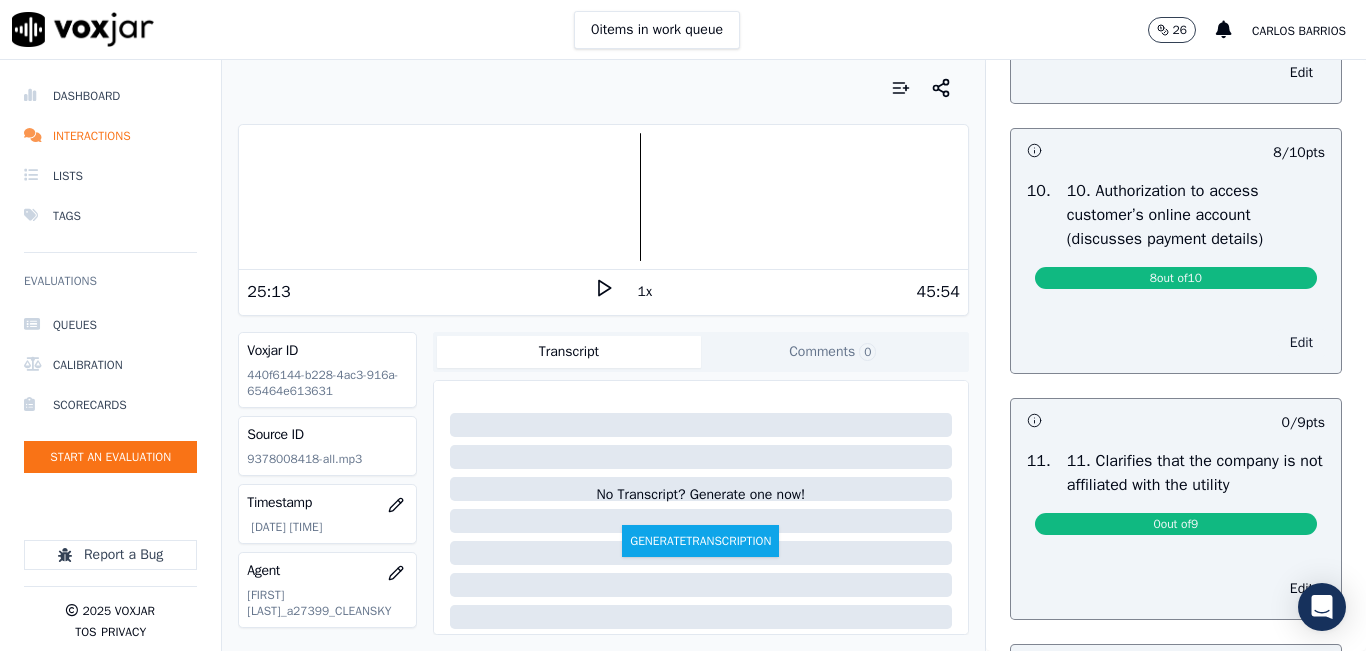 click on "Edit" at bounding box center [1301, 343] 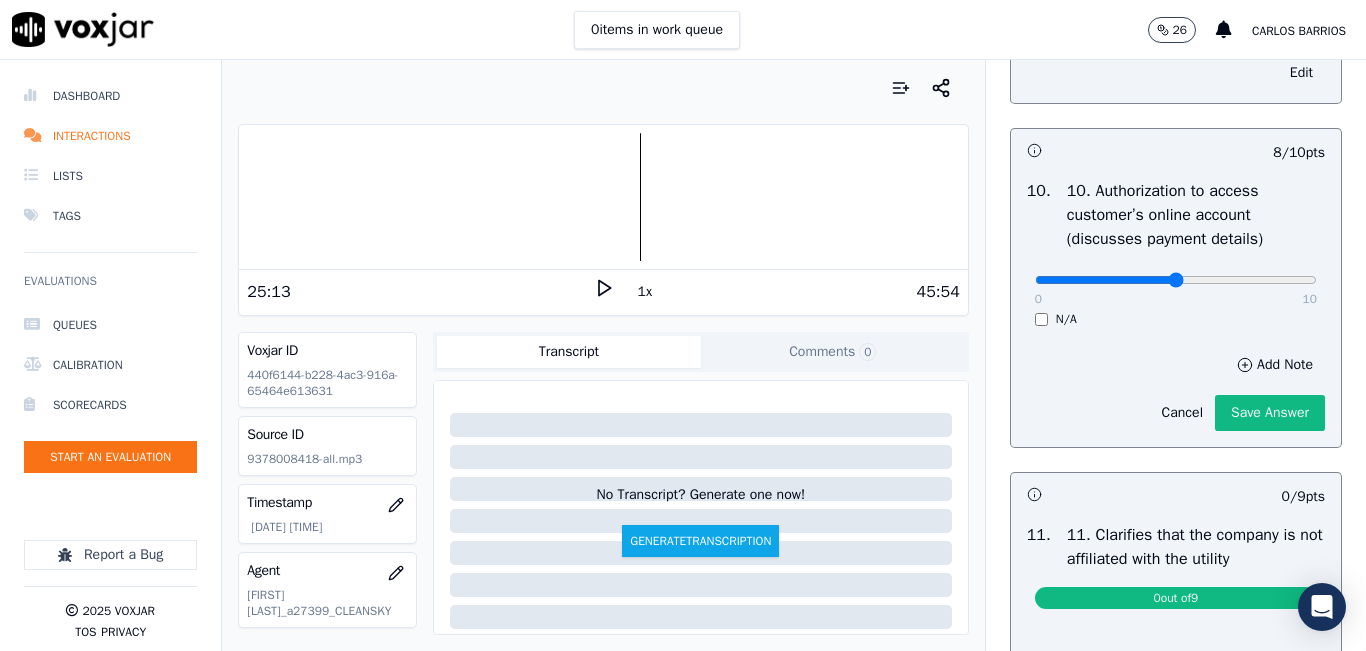 type on "5" 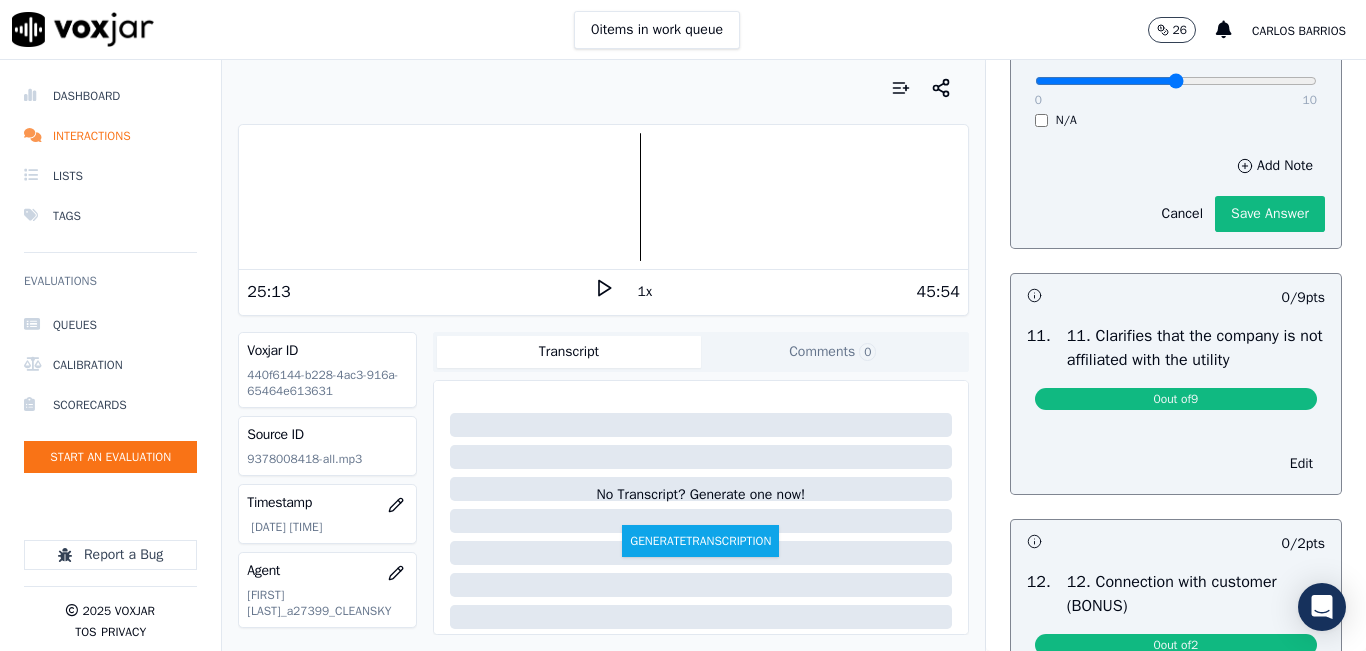 scroll, scrollTop: 2700, scrollLeft: 0, axis: vertical 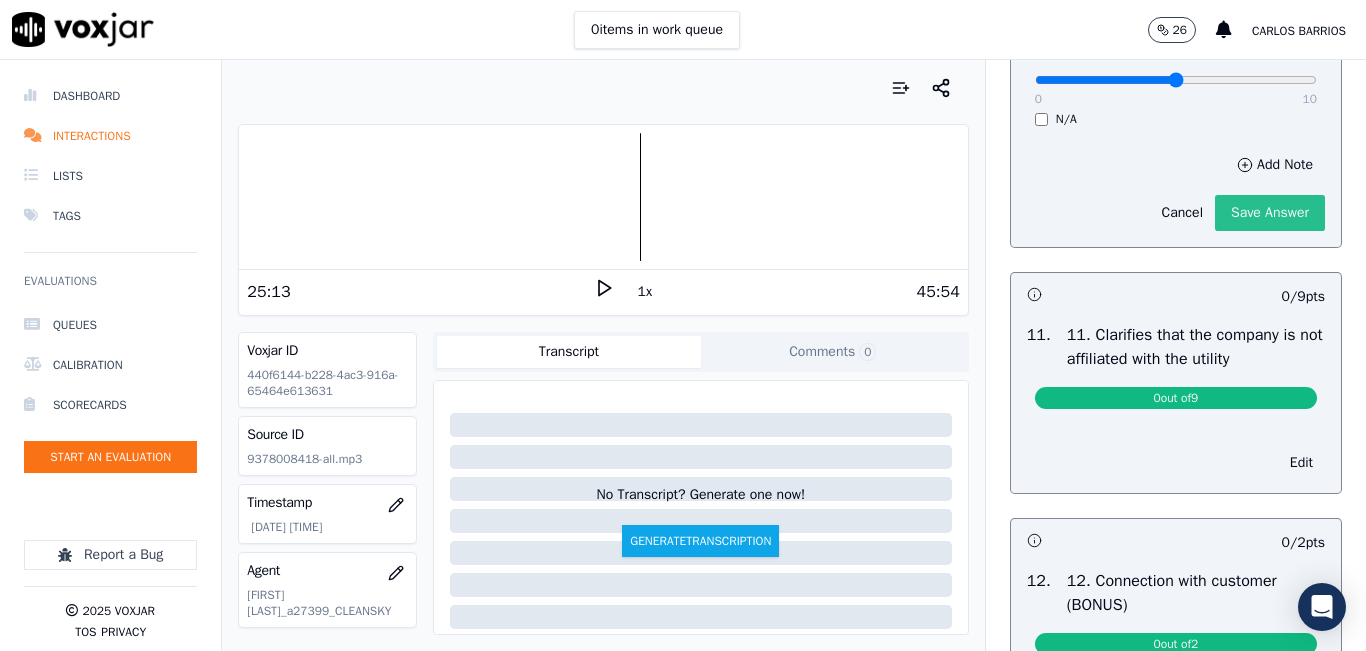 click on "Save Answer" 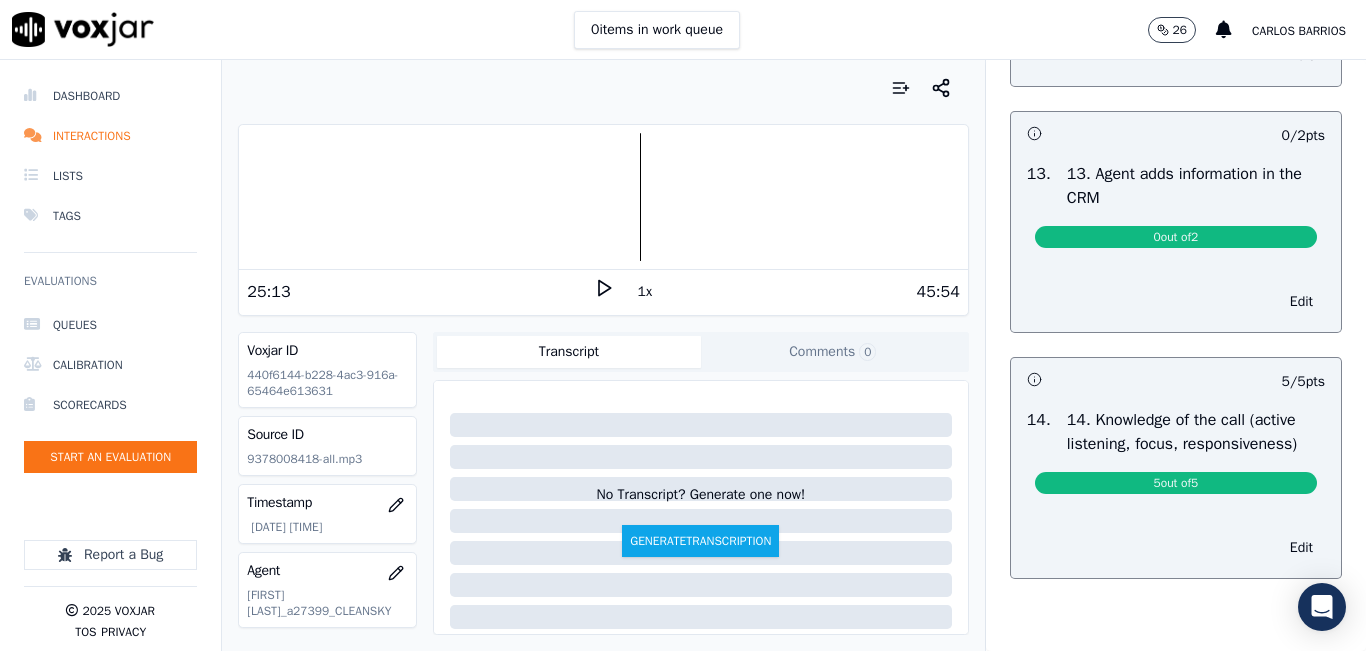 scroll, scrollTop: 3458, scrollLeft: 0, axis: vertical 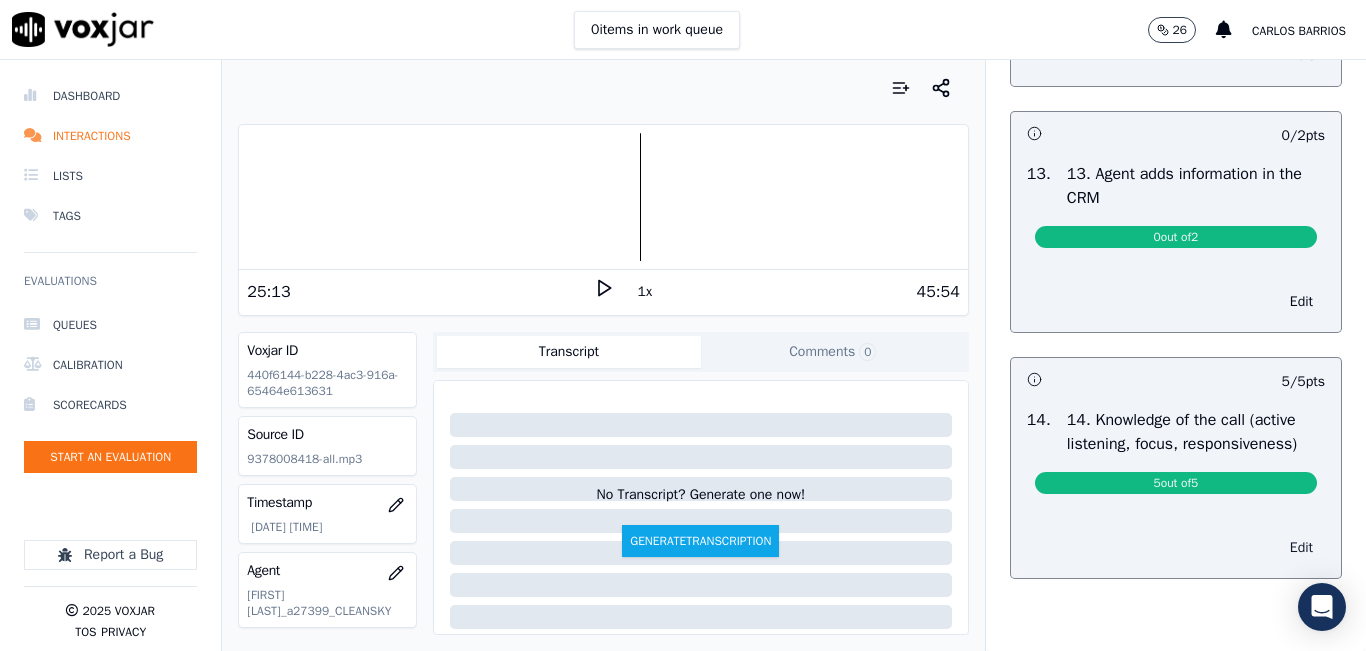 click on "Edit" at bounding box center [1301, 548] 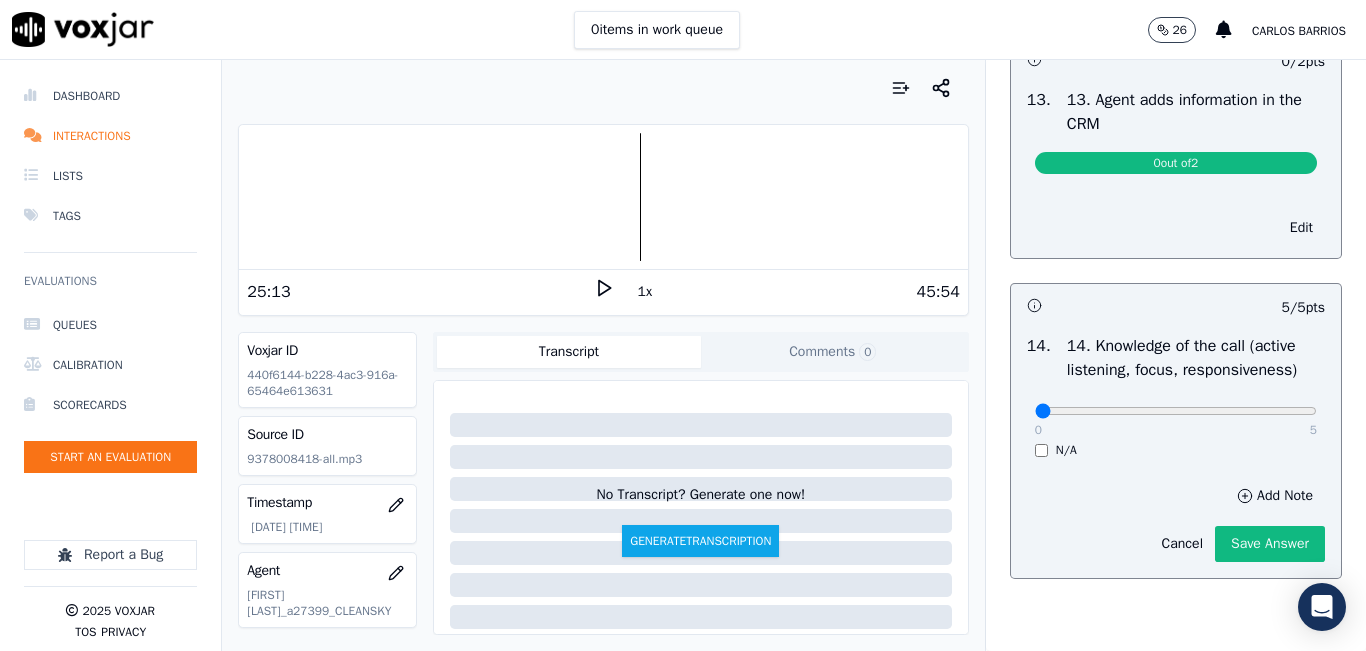 scroll, scrollTop: 3412, scrollLeft: 0, axis: vertical 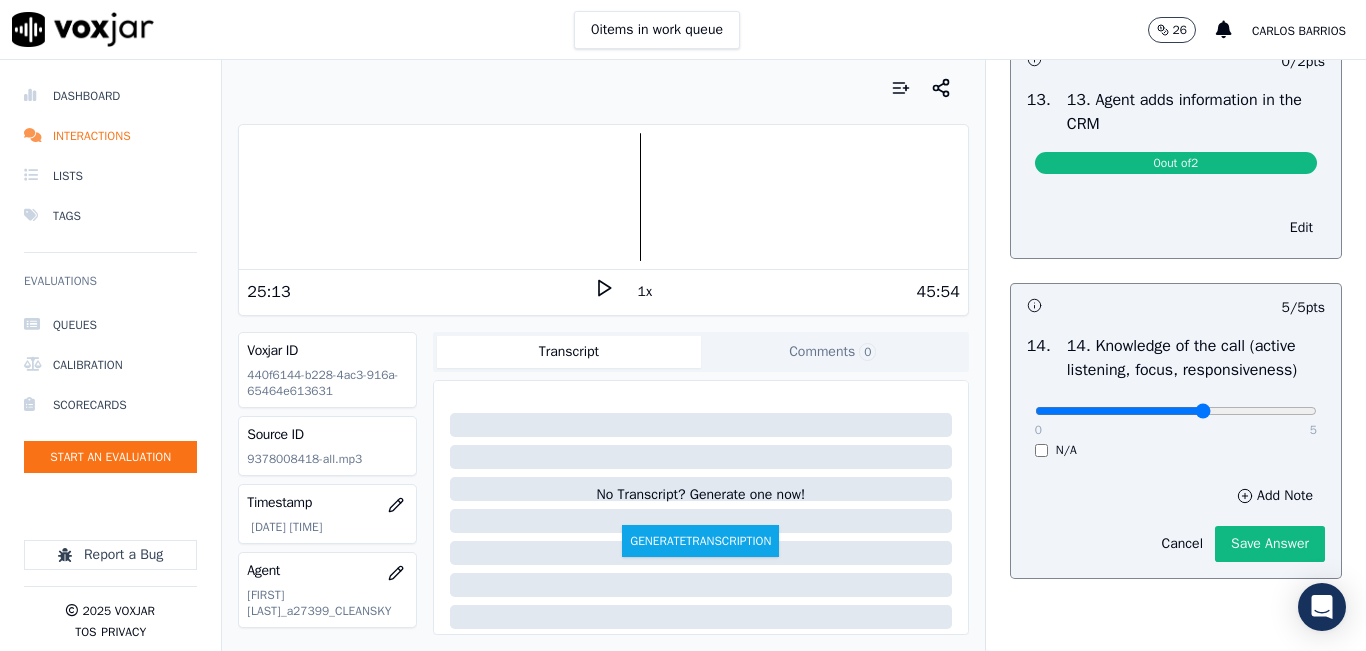 type on "3" 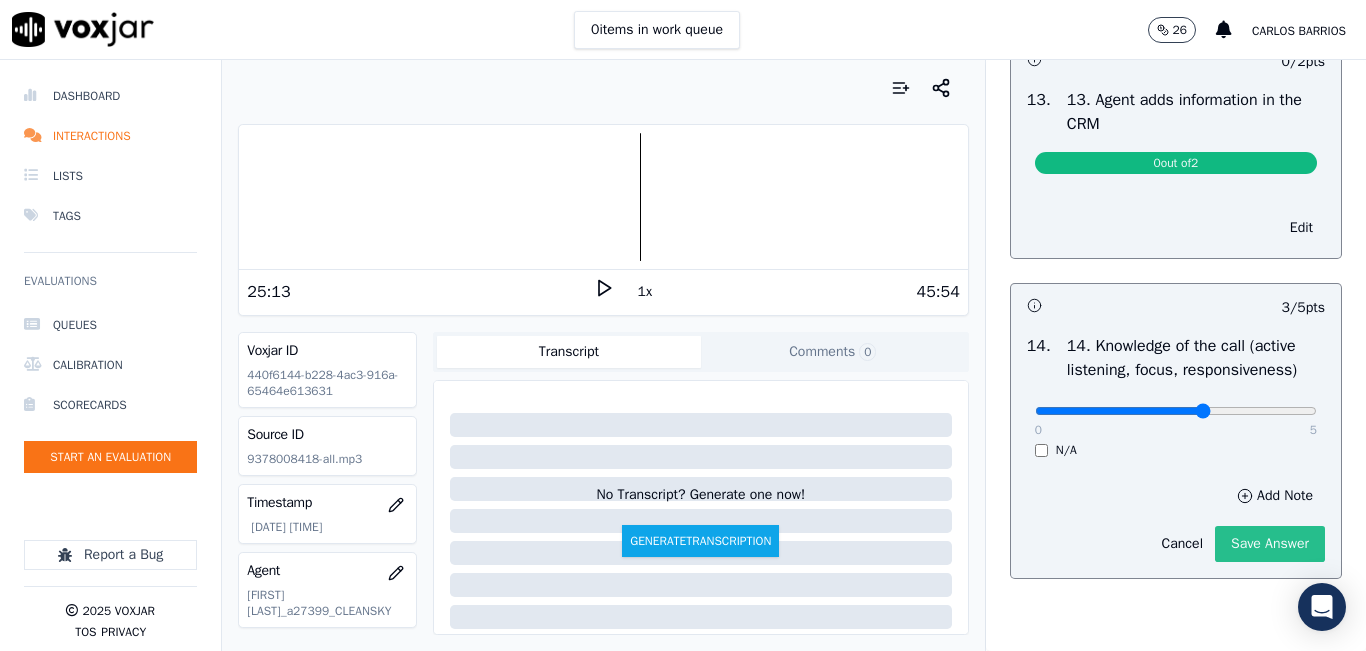 click on "Save Answer" 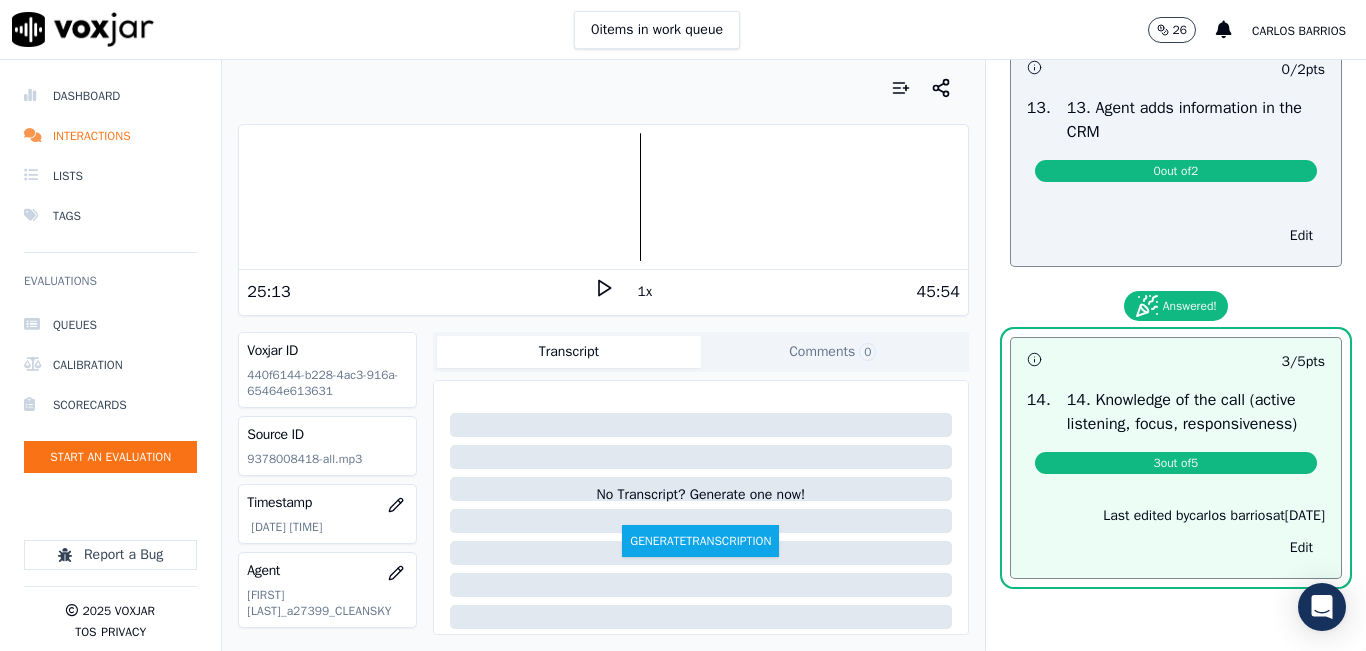 scroll, scrollTop: 3478, scrollLeft: 0, axis: vertical 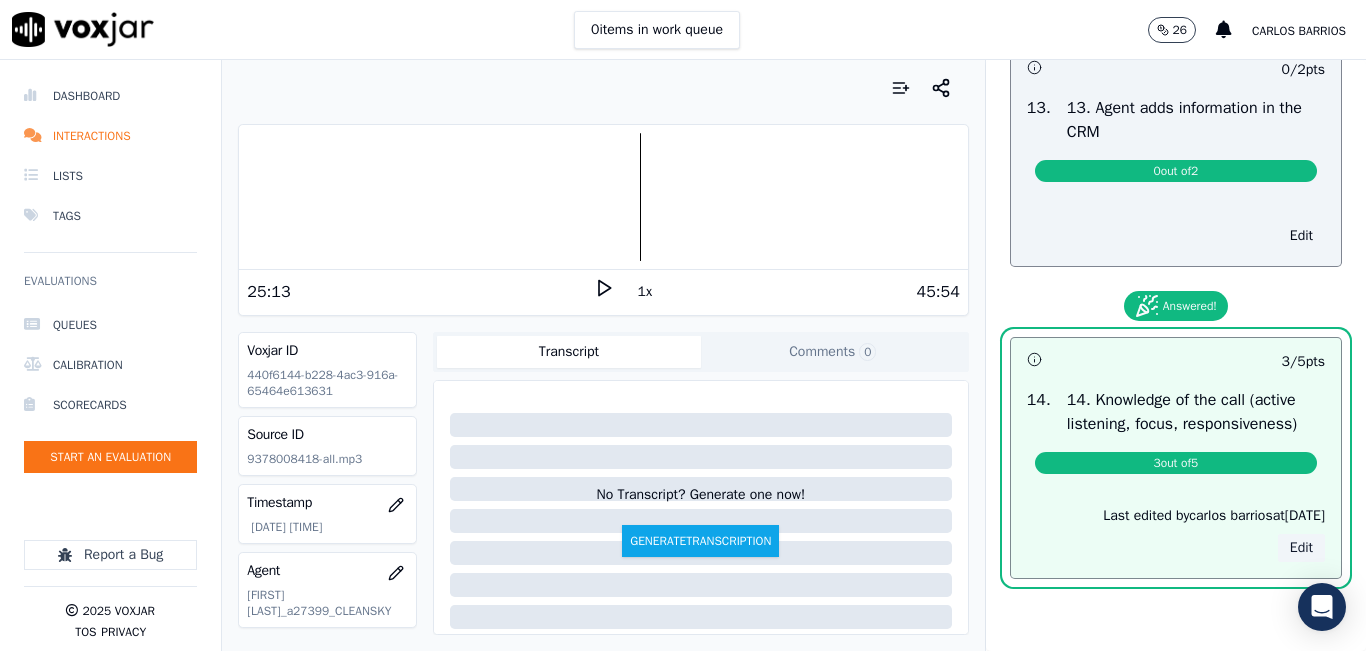 click on "Edit" at bounding box center (1301, 548) 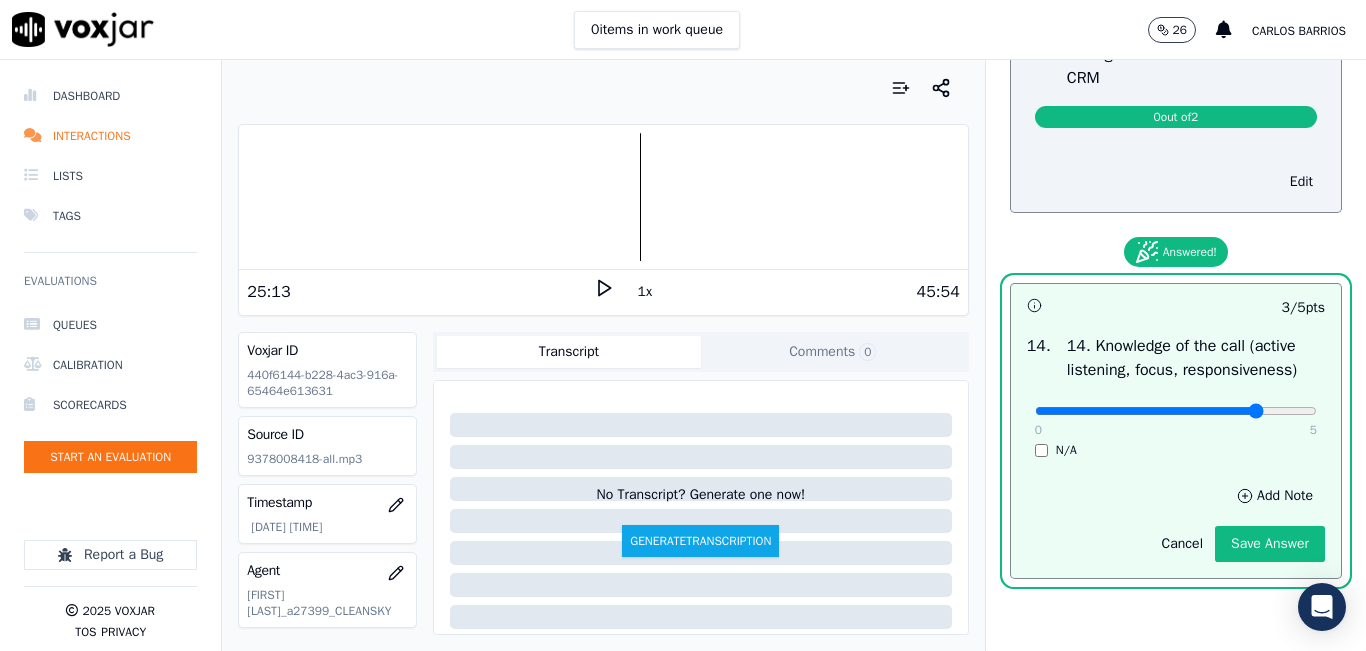type on "4" 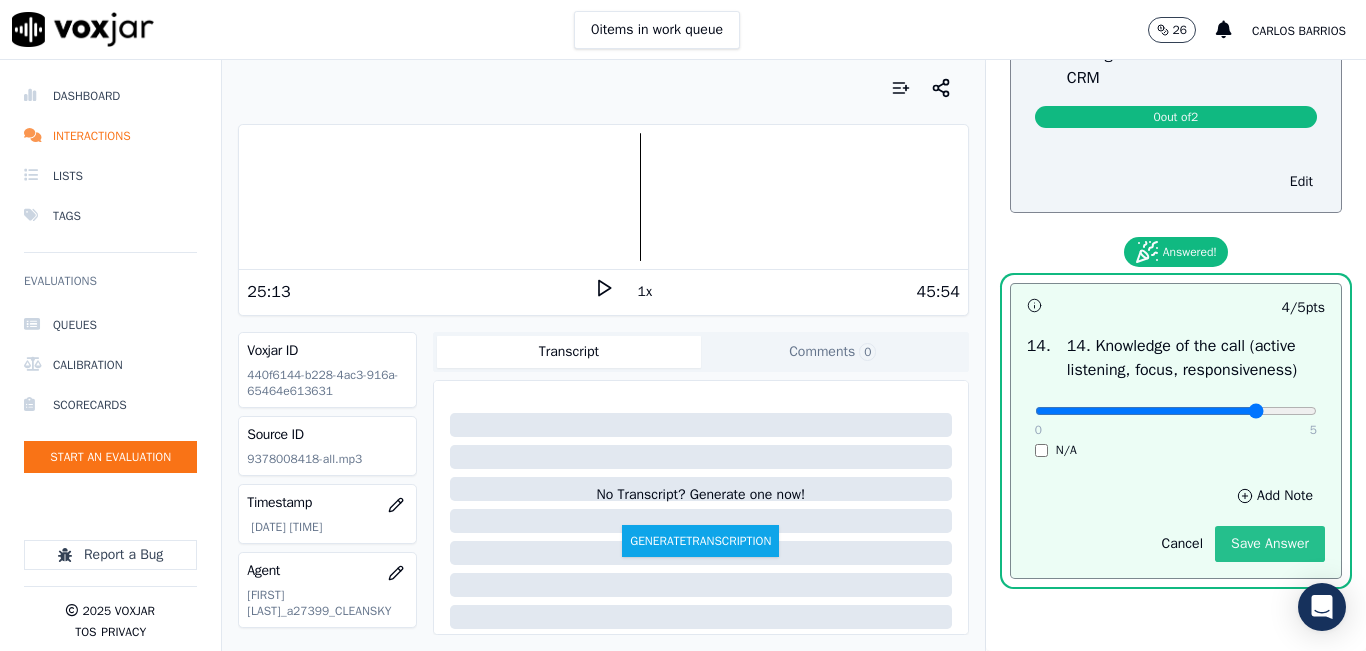 click on "Save Answer" 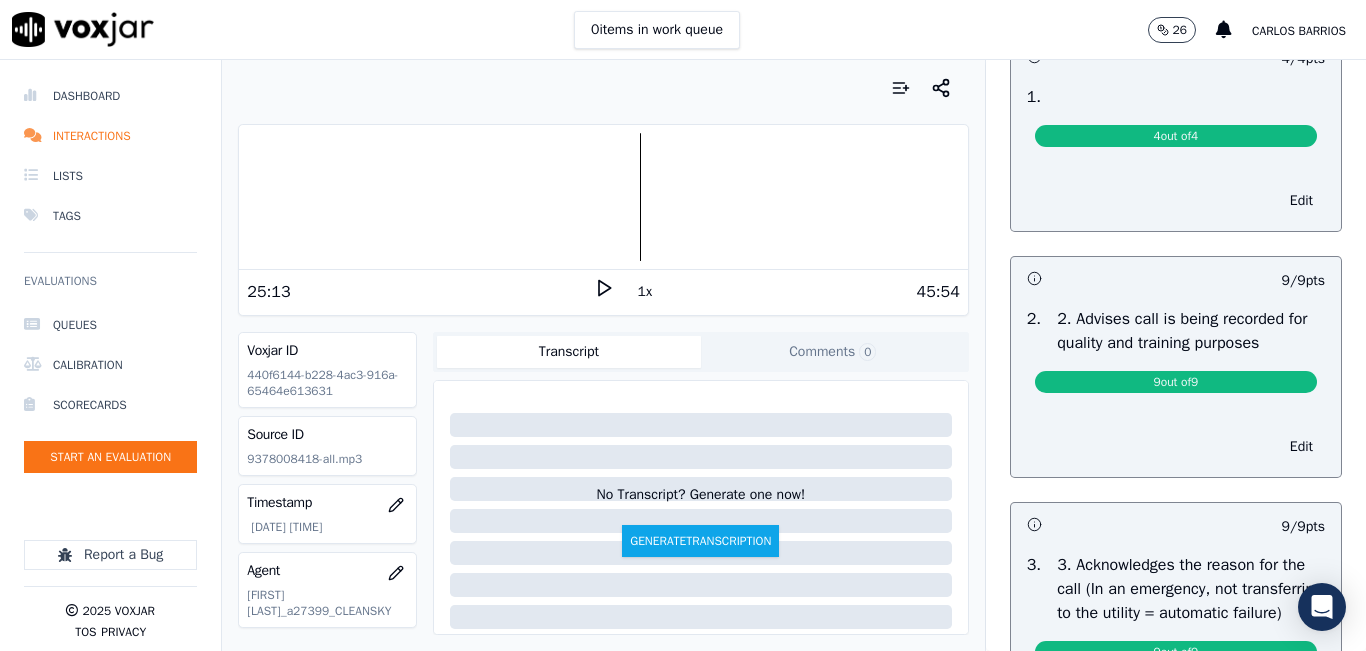 scroll, scrollTop: 0, scrollLeft: 0, axis: both 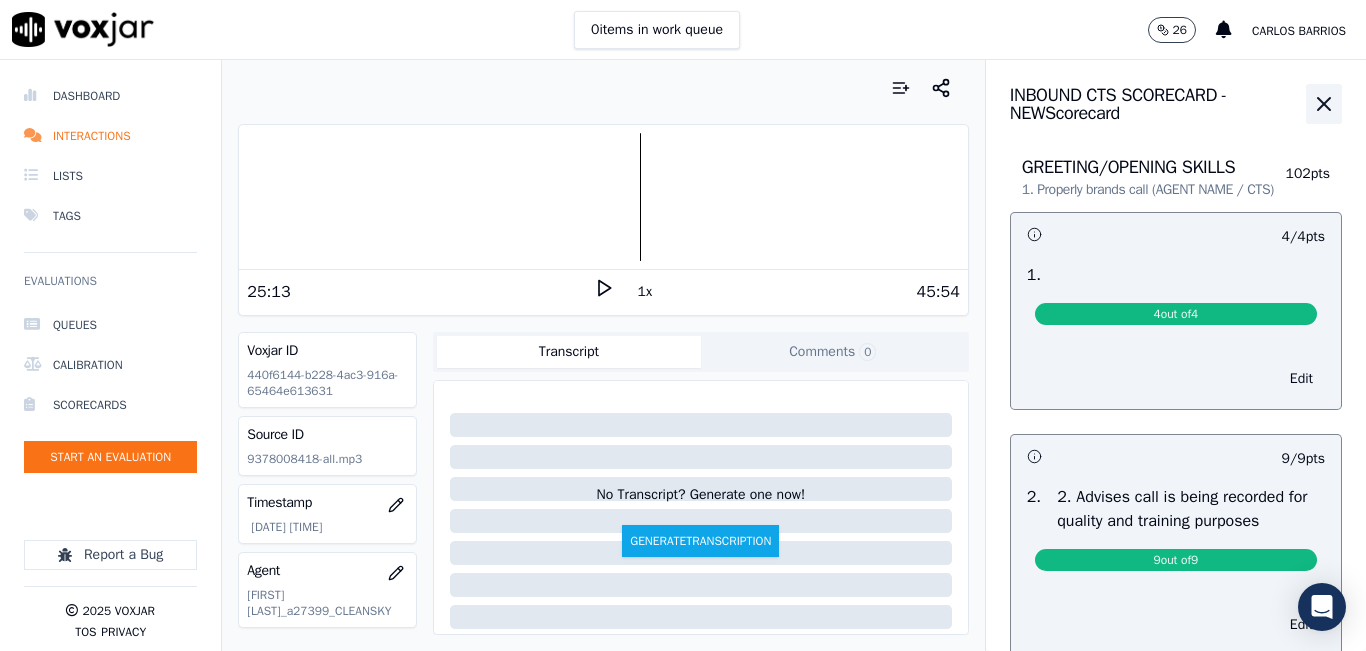 click 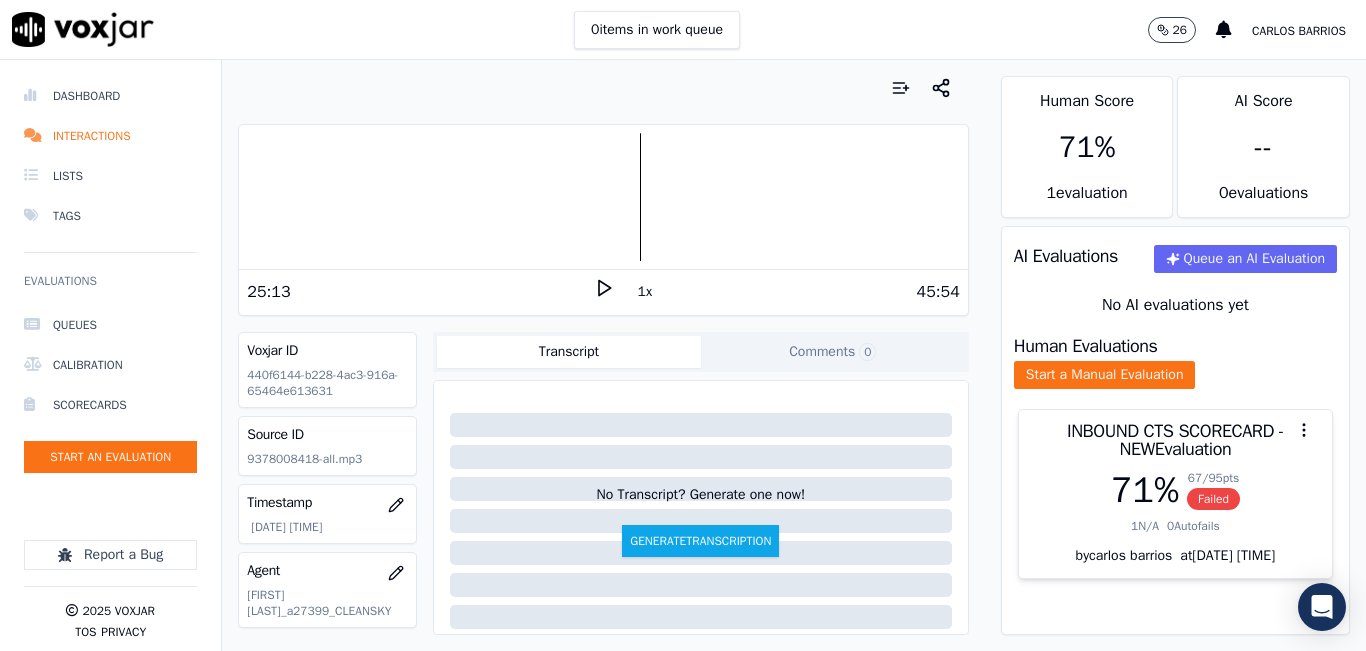 click on "0  items in work queue     26         carlos barrios" at bounding box center (683, 30) 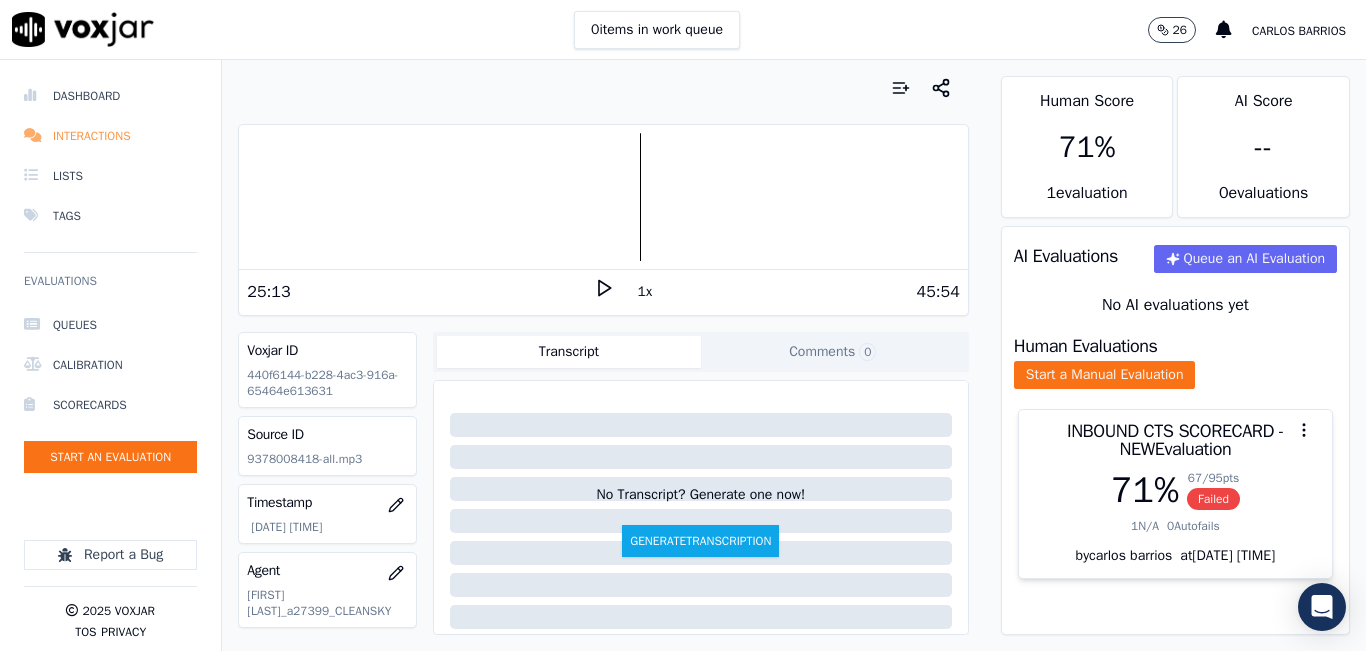 click on "Interactions" at bounding box center [110, 136] 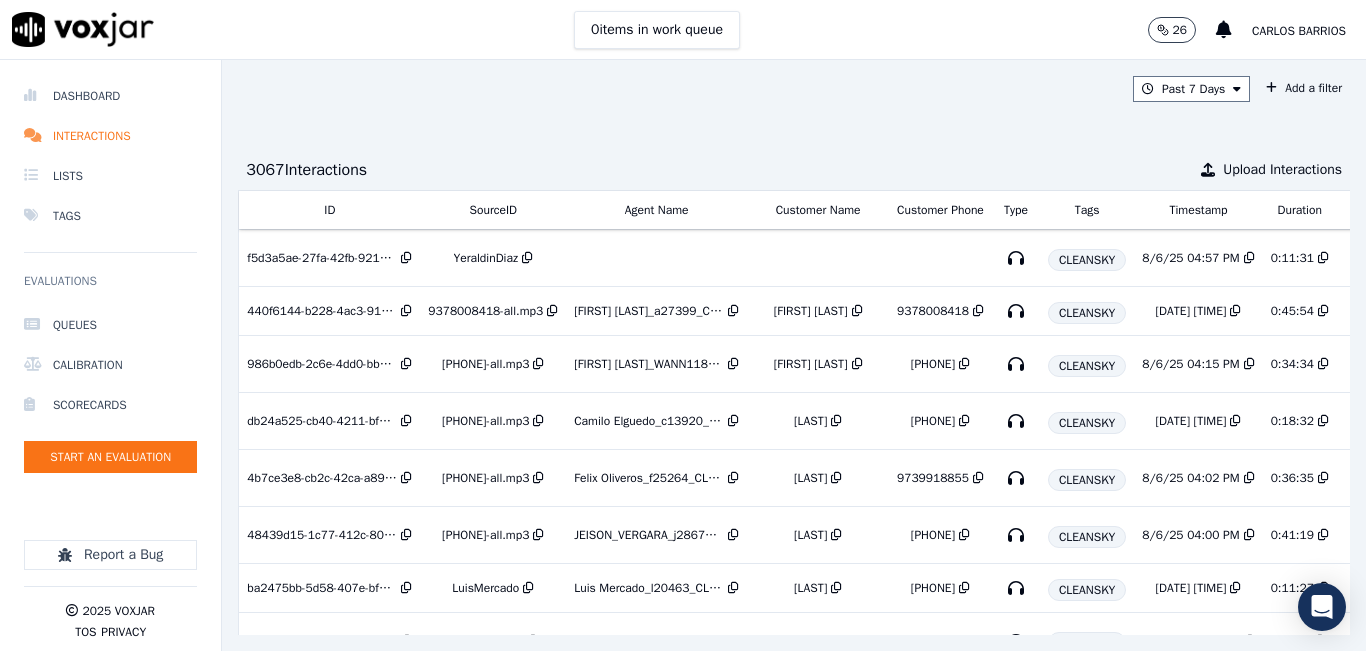 scroll, scrollTop: 0, scrollLeft: 333, axis: horizontal 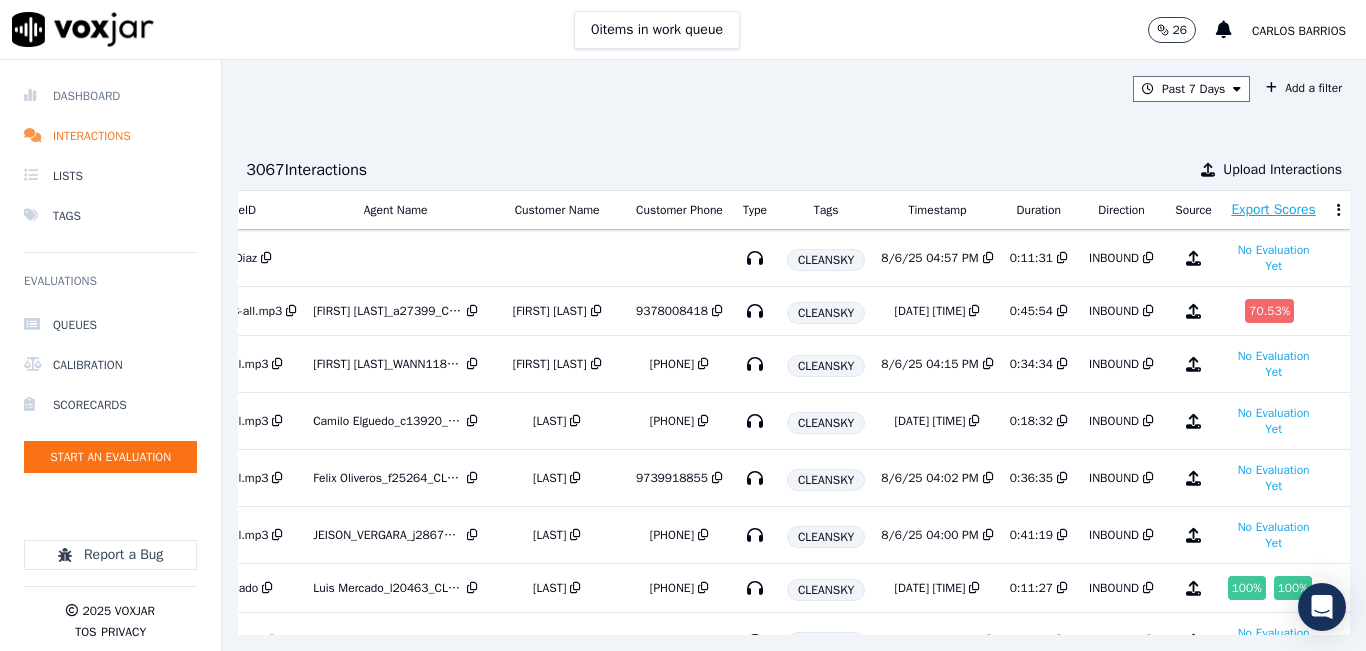click on "Dashboard" at bounding box center (110, 96) 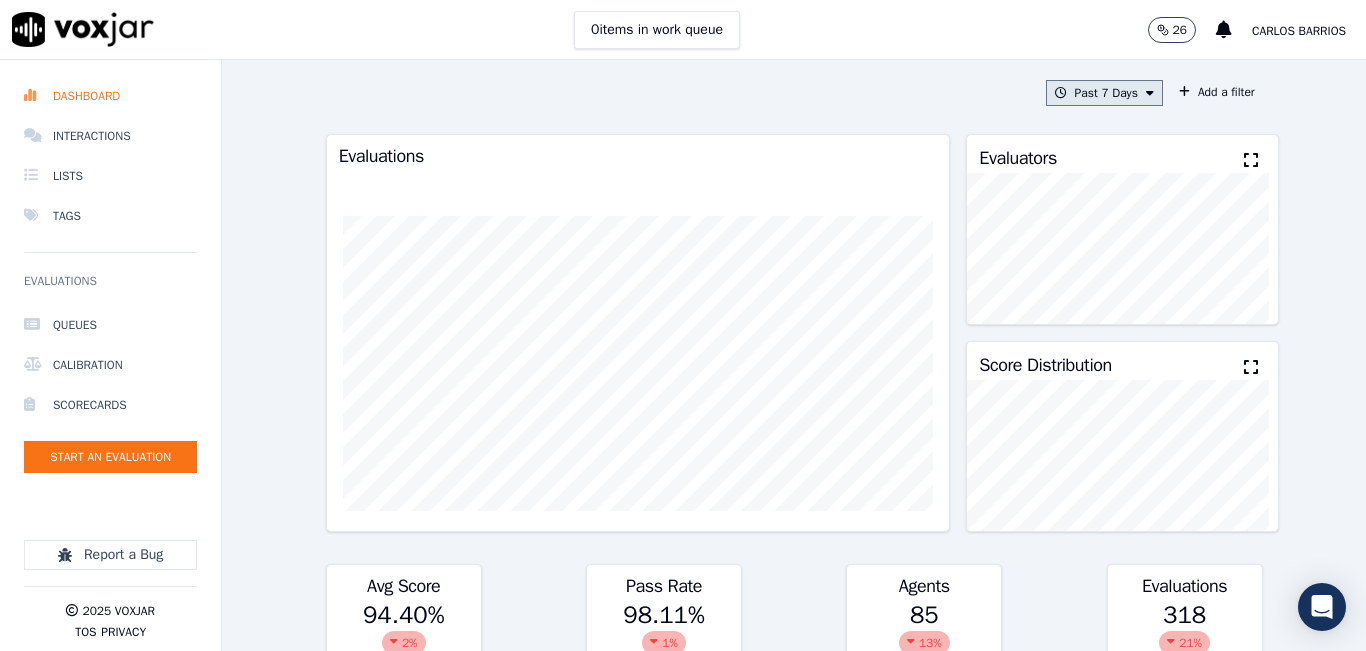 click on "Past 7 Days" at bounding box center [1104, 93] 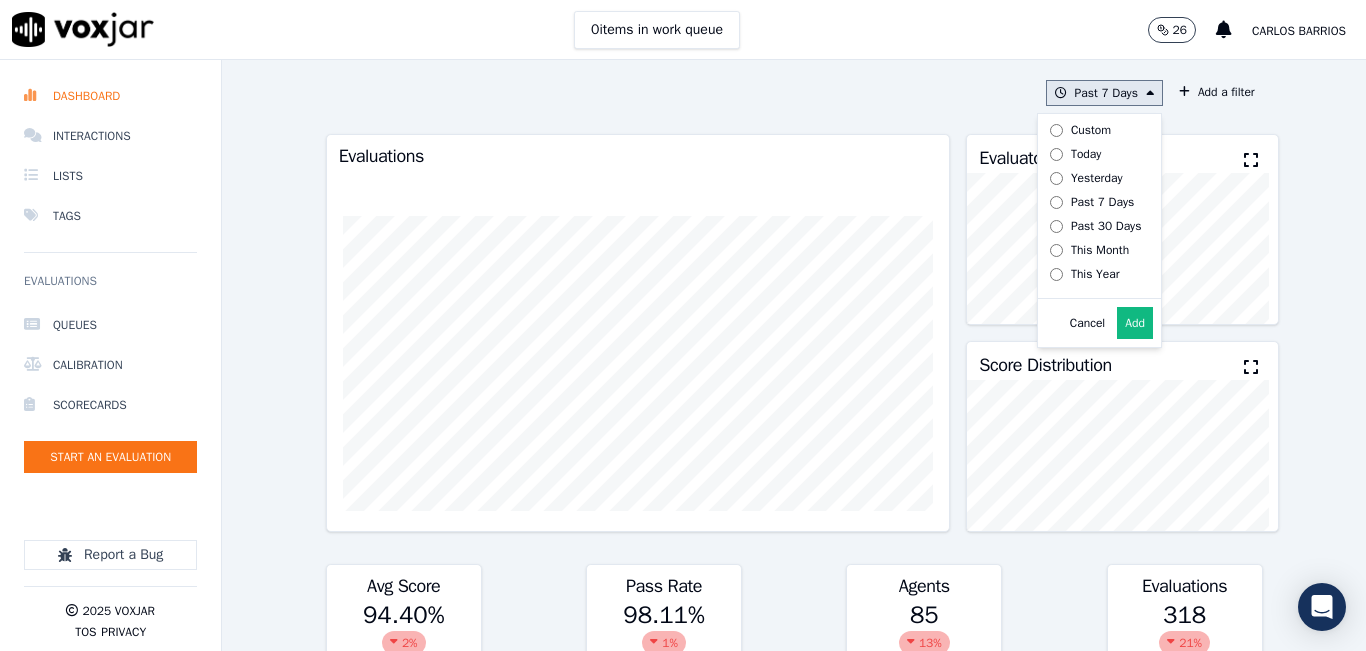 click on "Today" at bounding box center (1086, 154) 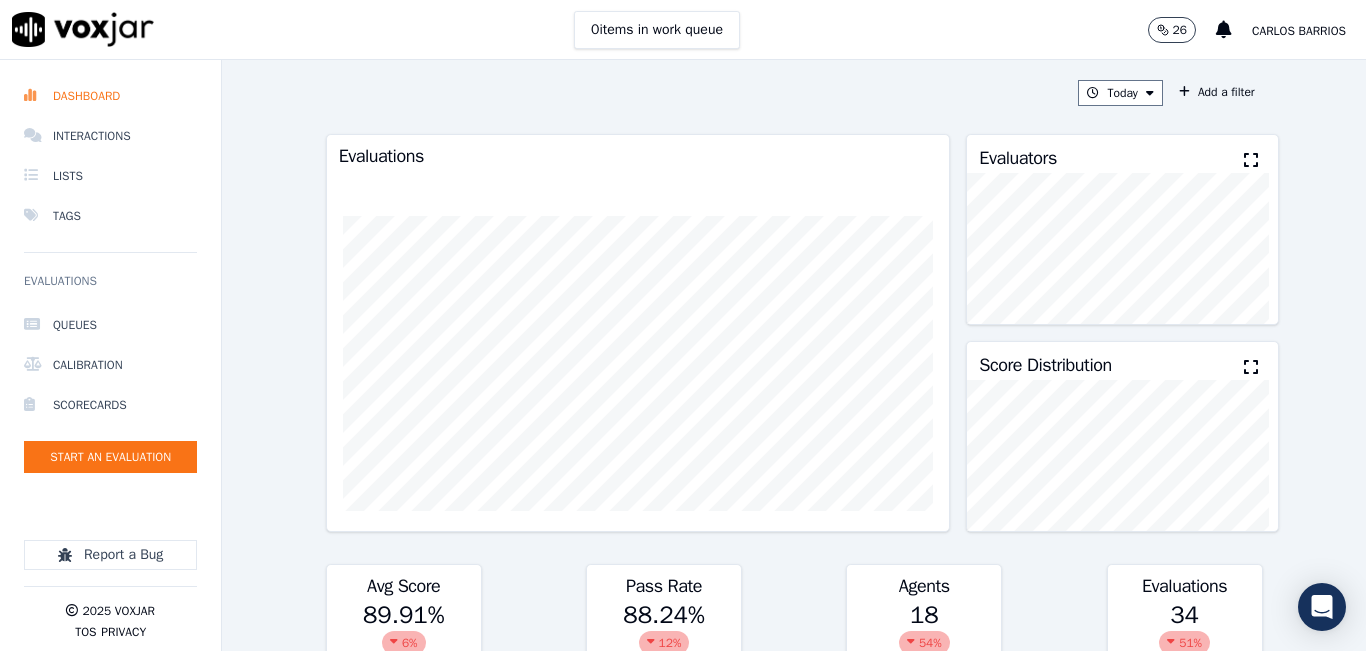 click at bounding box center [1251, 160] 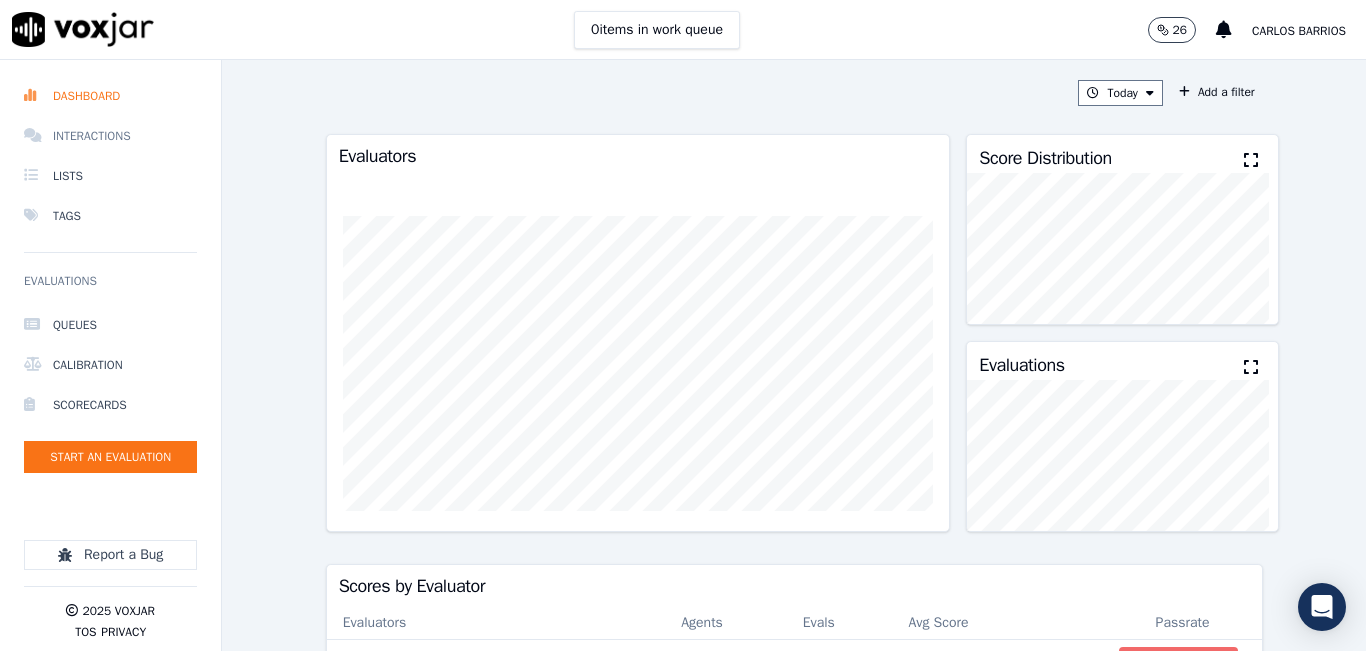 click on "Interactions" at bounding box center [110, 136] 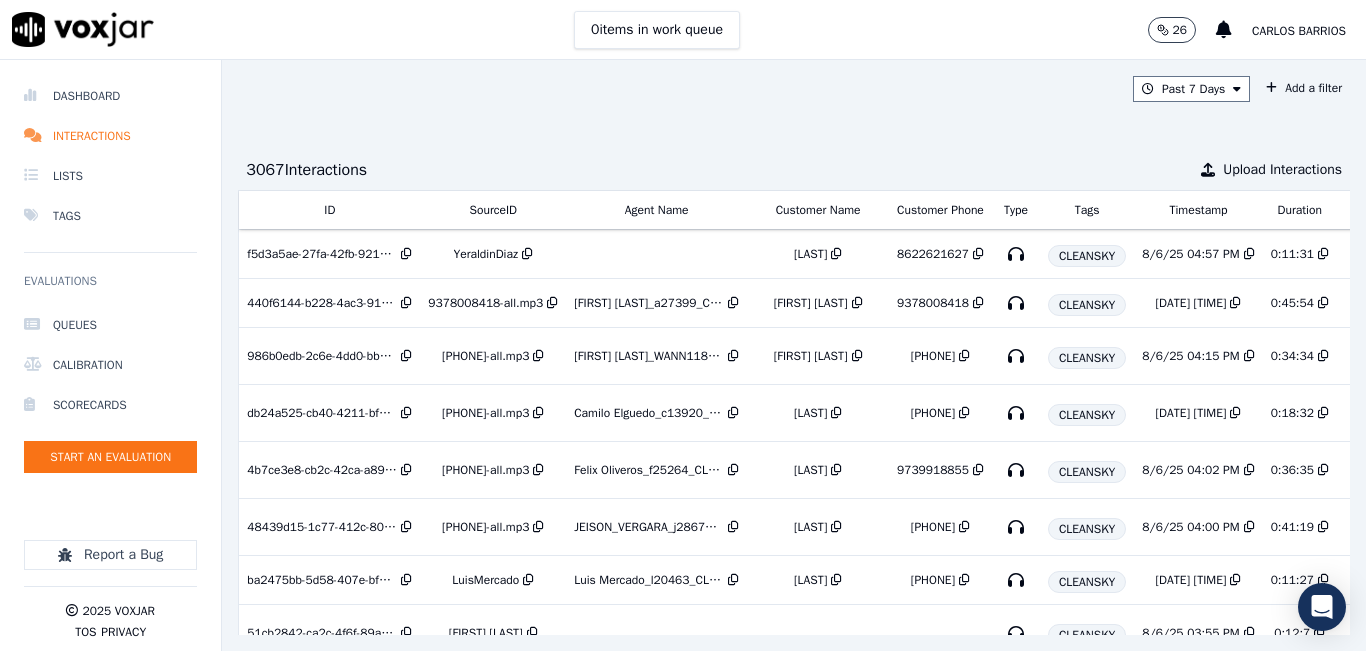 scroll, scrollTop: 0, scrollLeft: 333, axis: horizontal 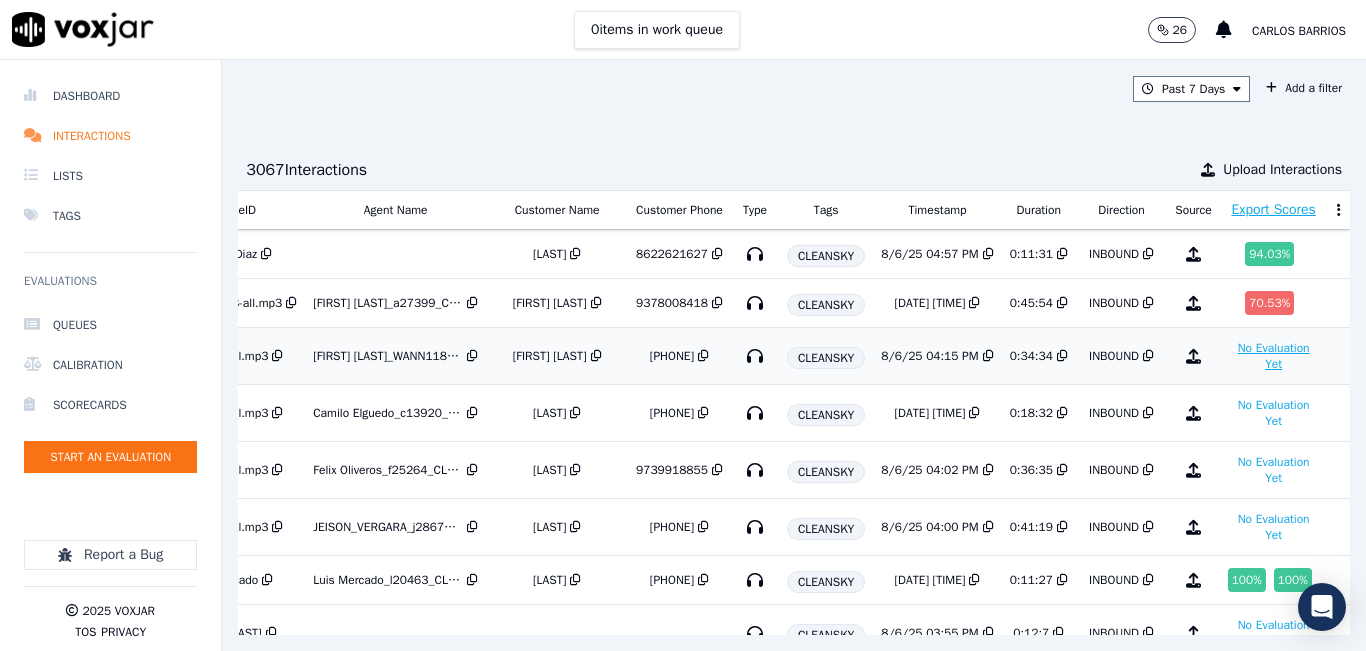 click on "No Evaluation Yet" at bounding box center [1274, 356] 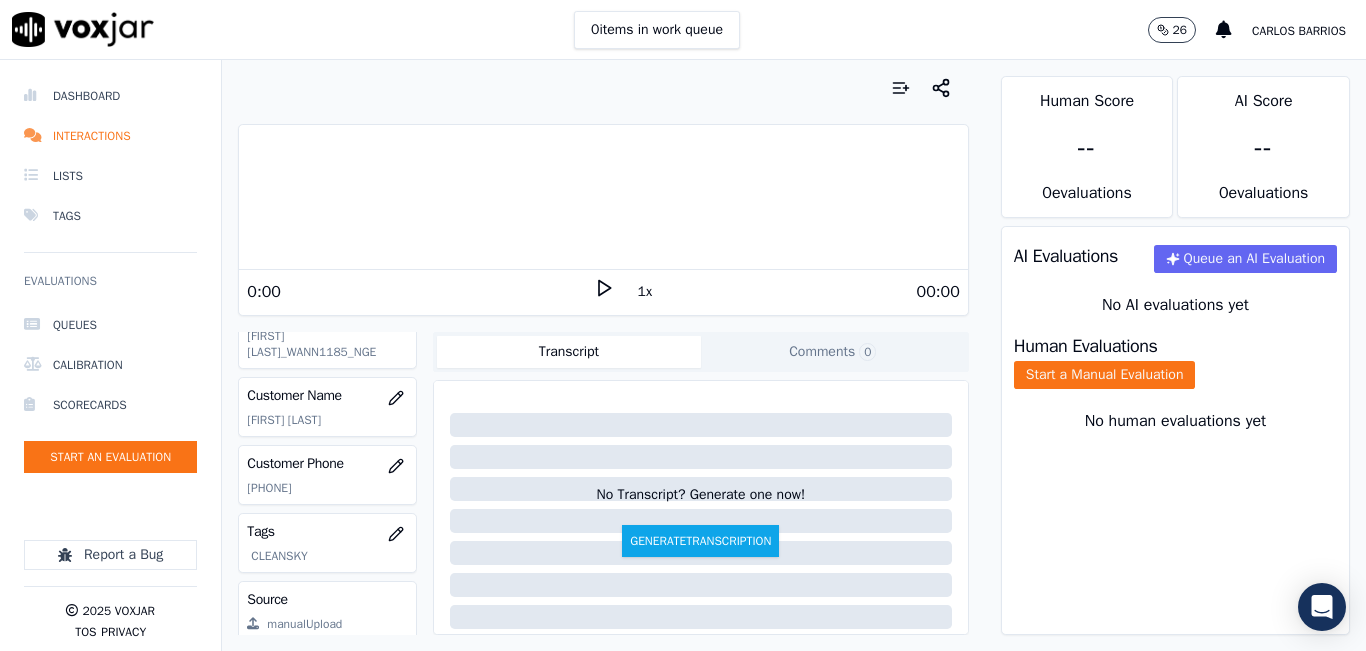 scroll, scrollTop: 300, scrollLeft: 0, axis: vertical 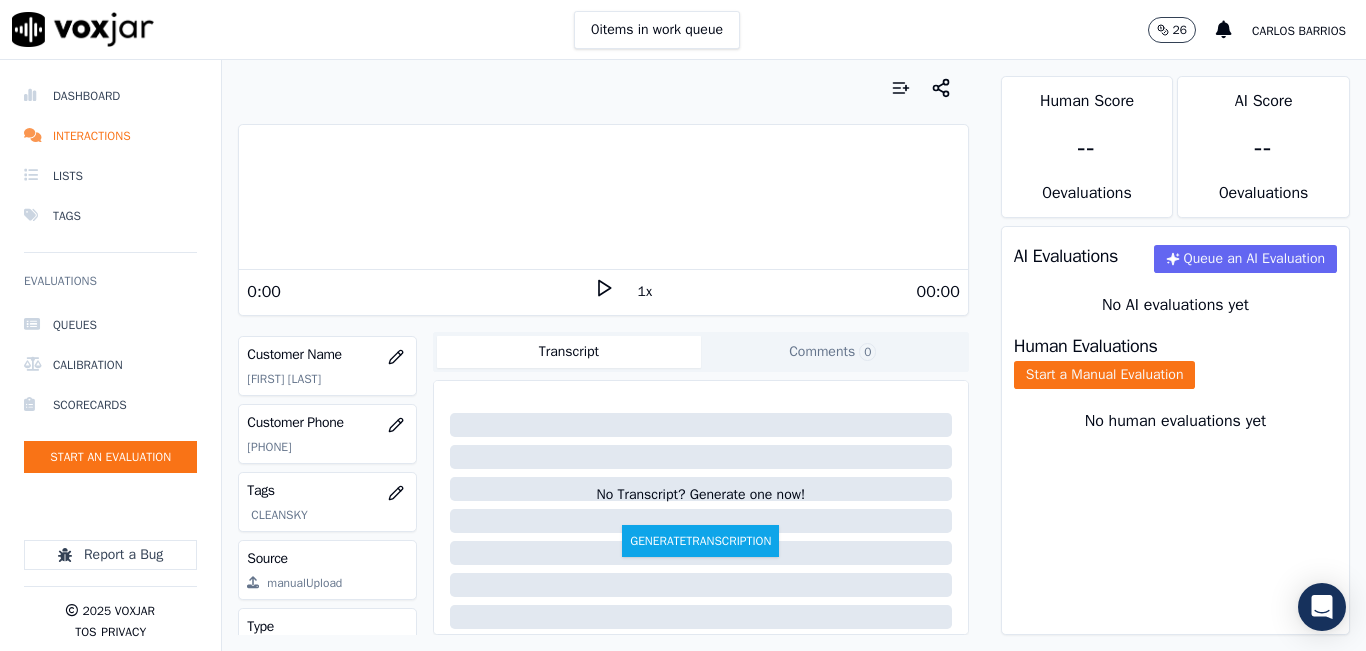 click on "[PHONE]" 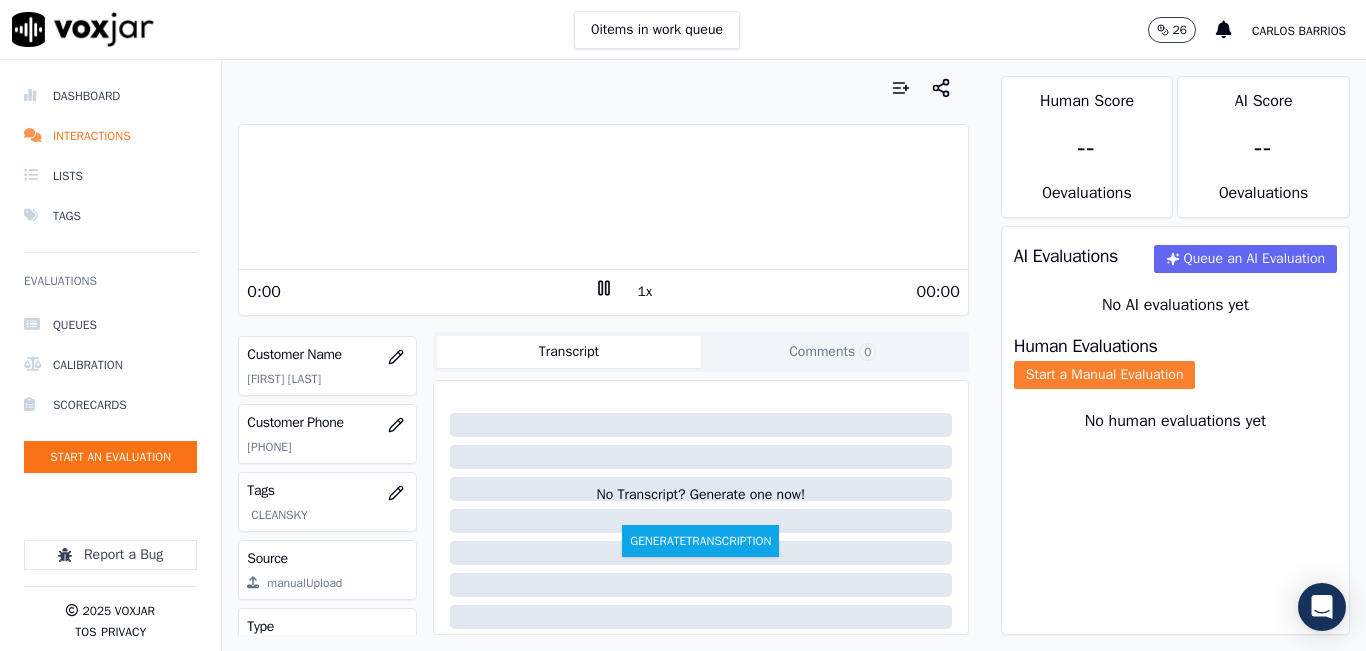 click on "Start a Manual Evaluation" 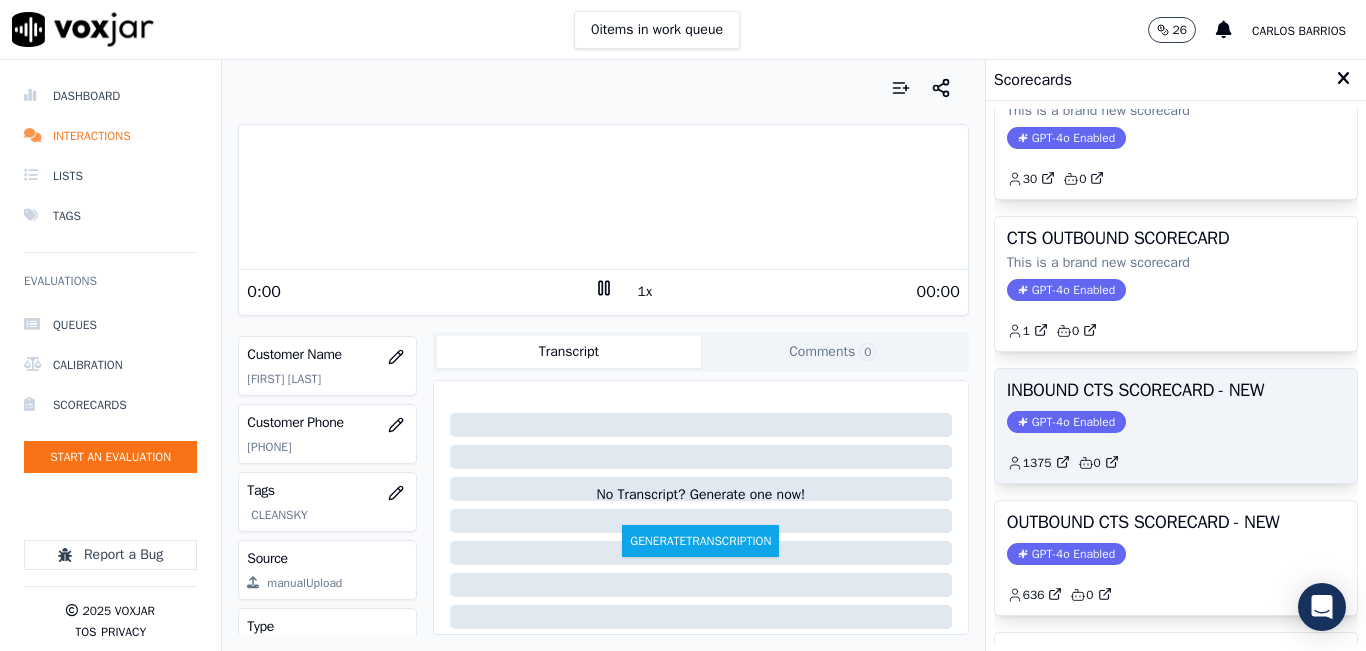 scroll, scrollTop: 100, scrollLeft: 0, axis: vertical 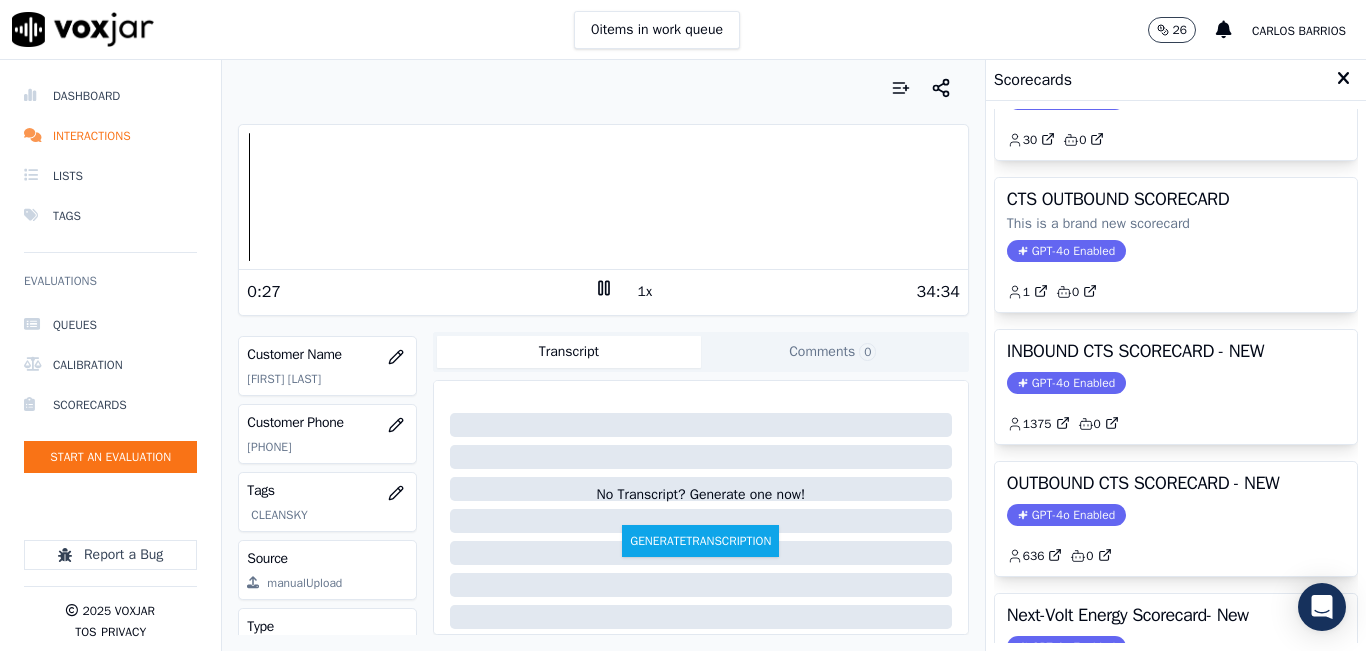 copy on "6462605938" 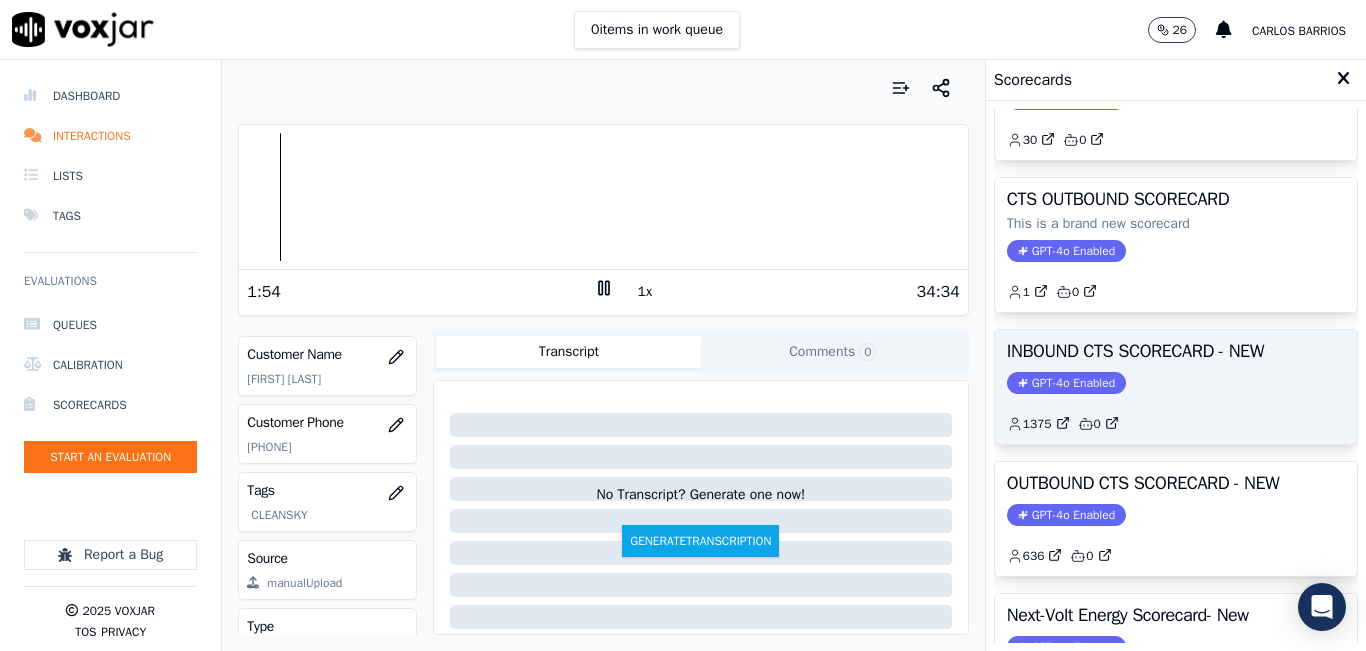 click on "1375         0" 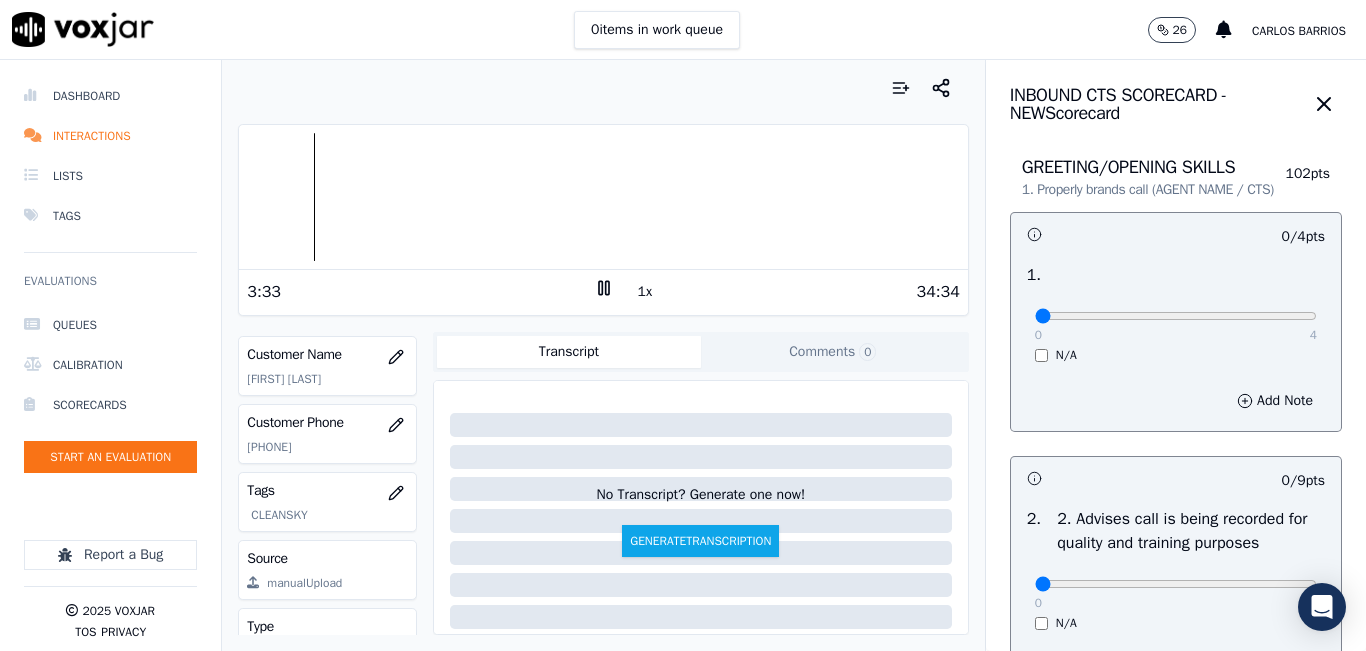 click 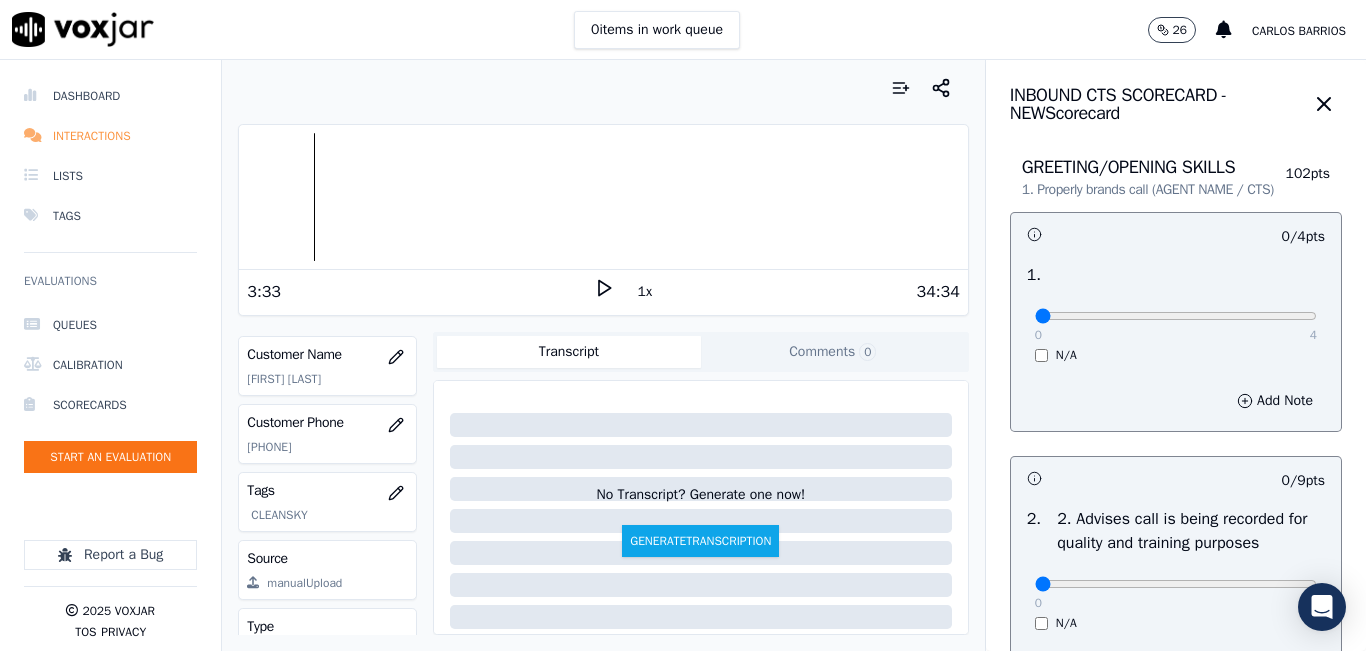 click on "Interactions" at bounding box center (110, 136) 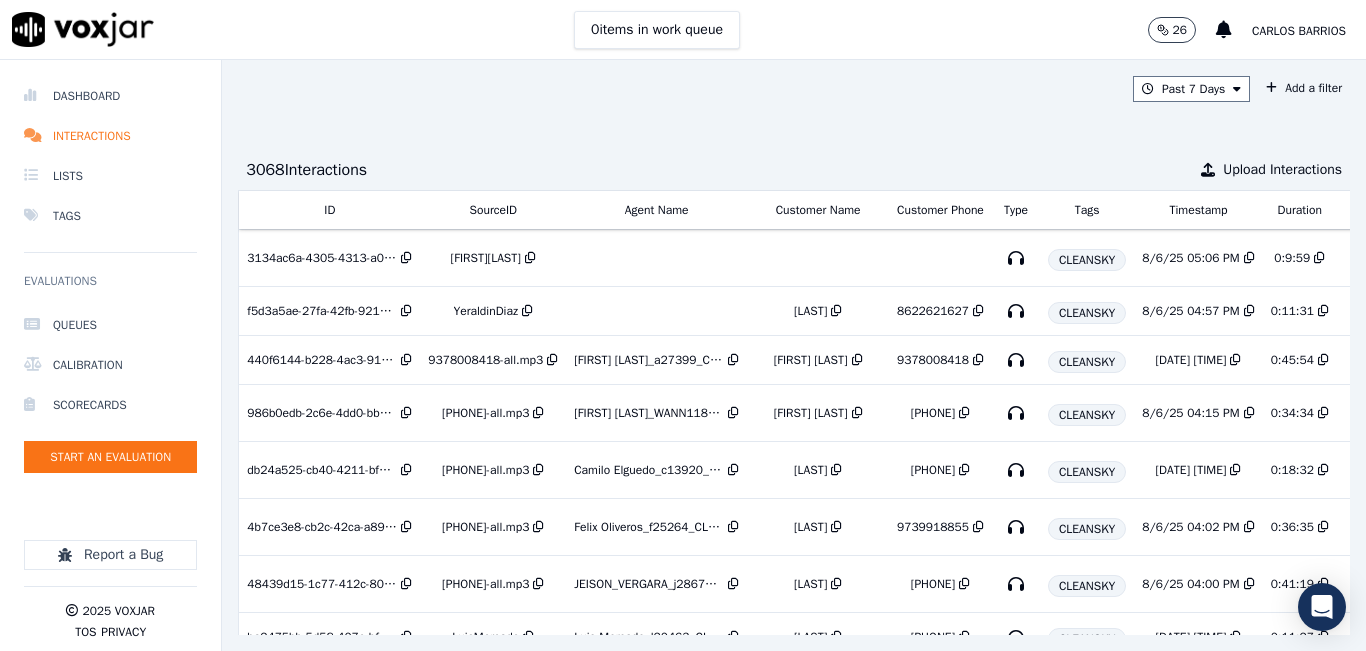 scroll, scrollTop: 0, scrollLeft: 333, axis: horizontal 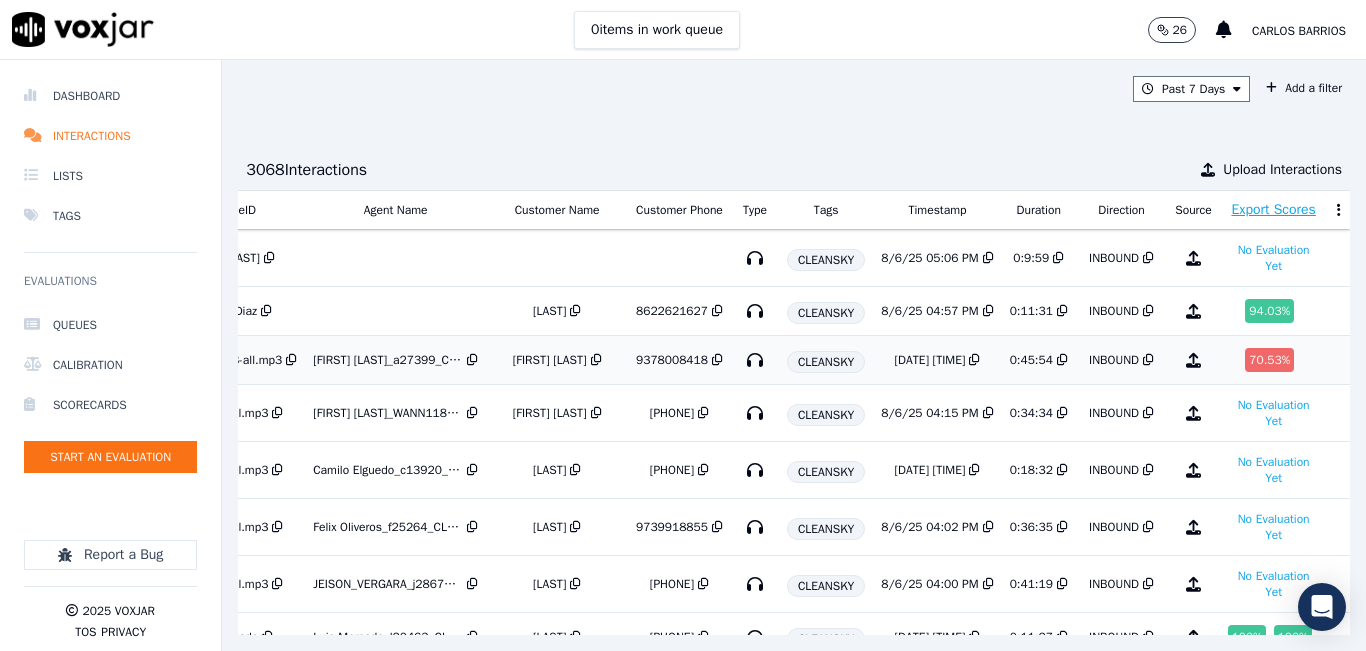 click on "70.53 %" at bounding box center [1269, 360] 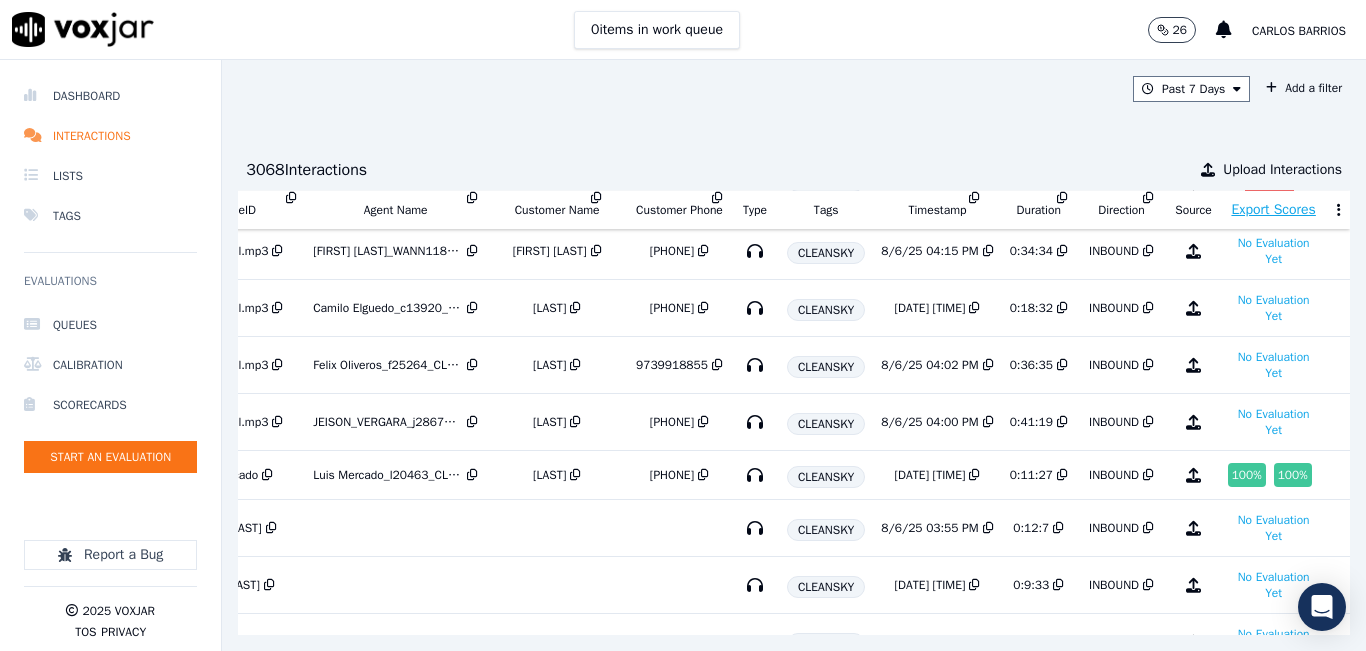 scroll, scrollTop: 200, scrollLeft: 333, axis: both 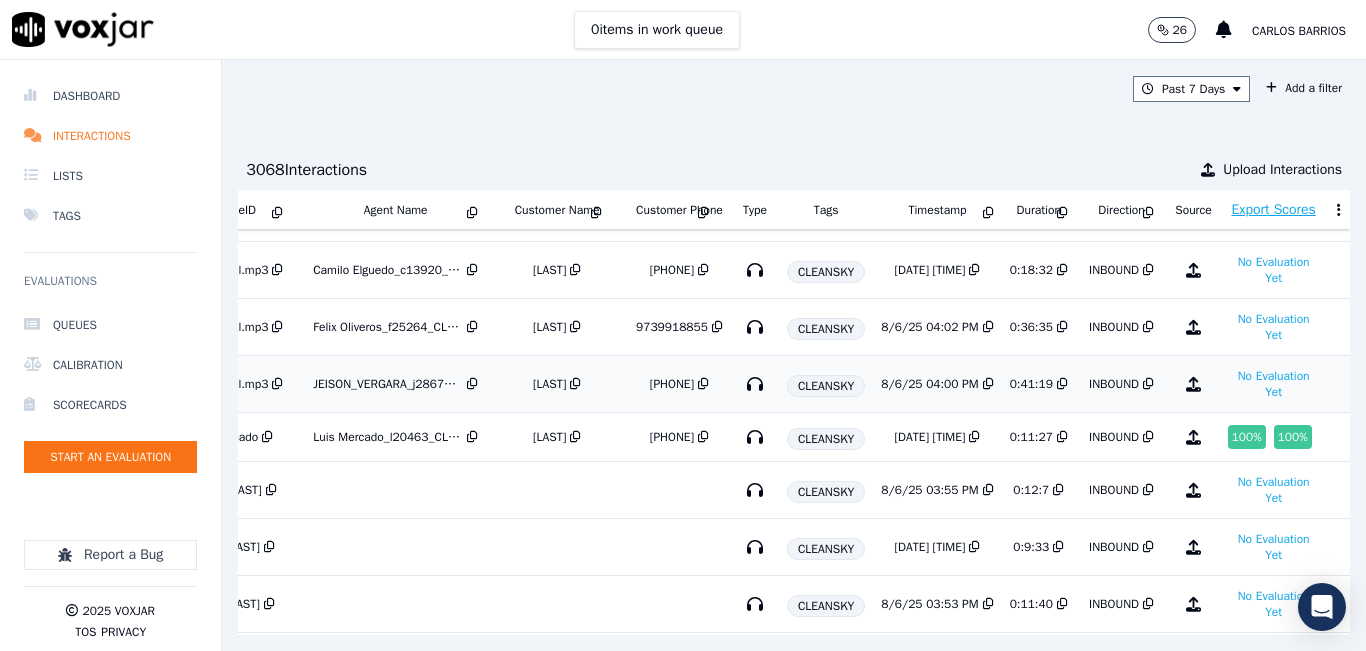 click at bounding box center (703, 384) 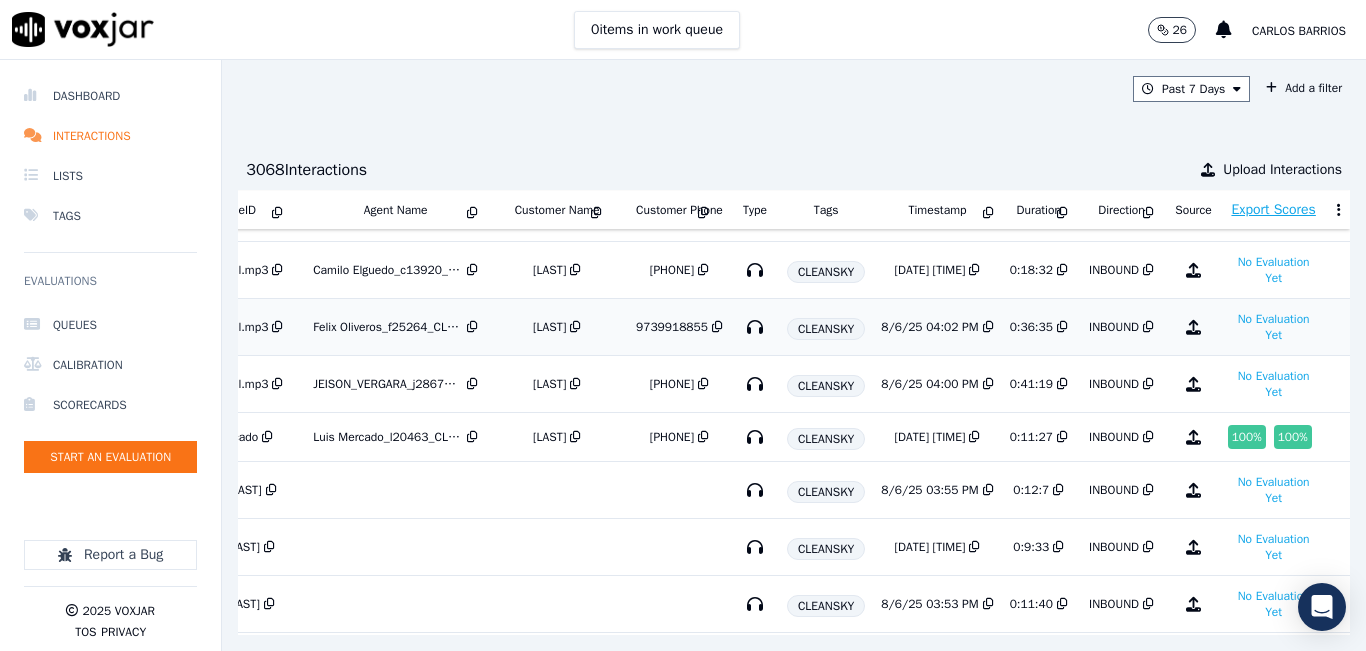 scroll, scrollTop: 0, scrollLeft: 333, axis: horizontal 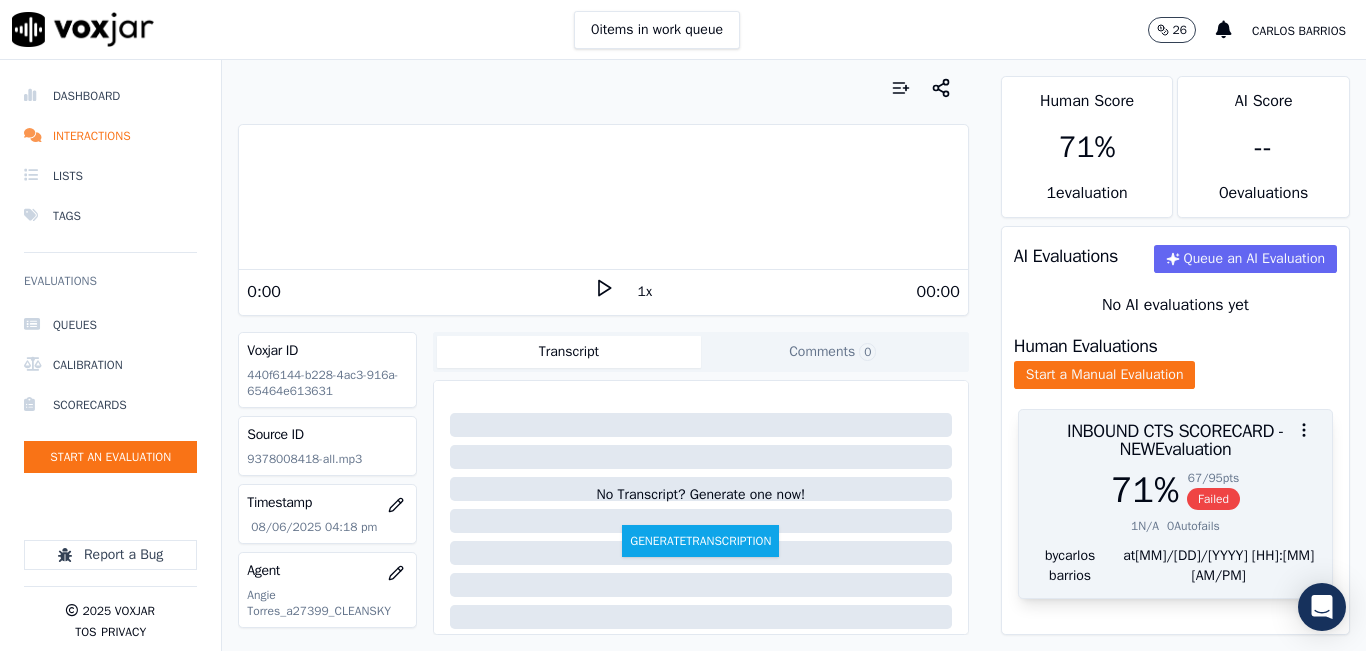 click on "67 / 95  pts" at bounding box center [1213, 478] 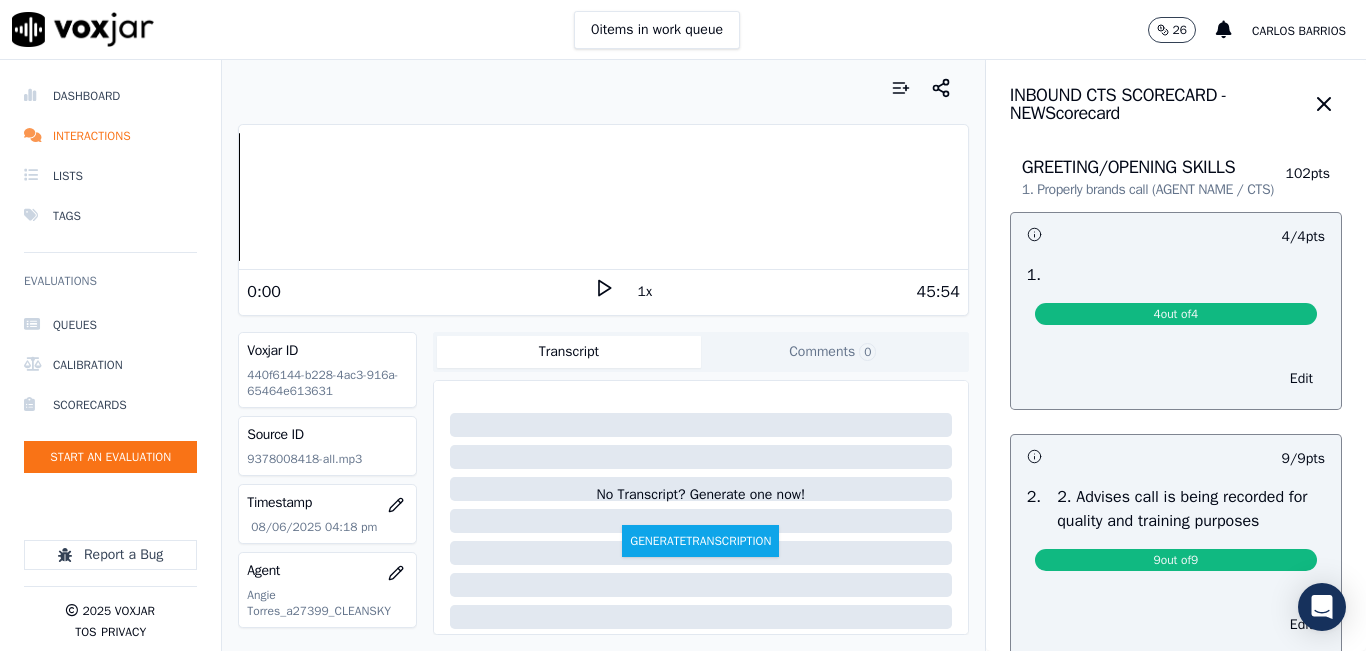 click on "0  items in work queue     26         [FIRST] [LAST]" at bounding box center (683, 30) 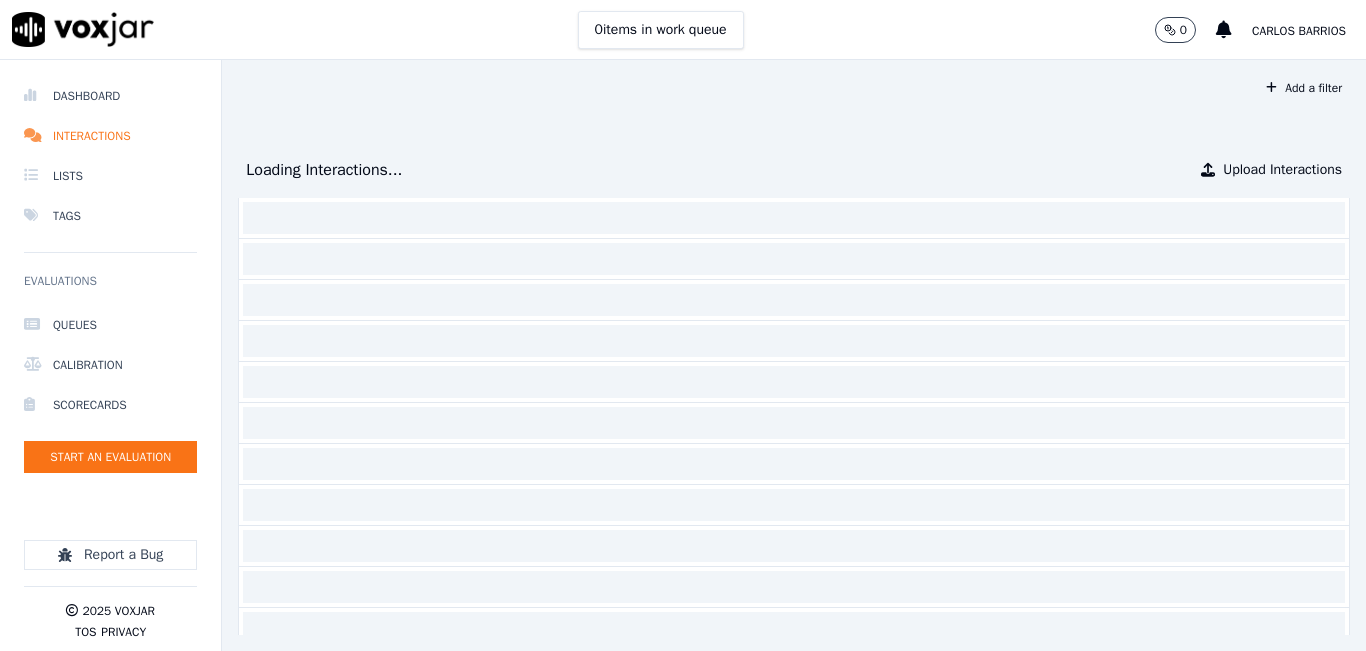 scroll, scrollTop: 0, scrollLeft: 0, axis: both 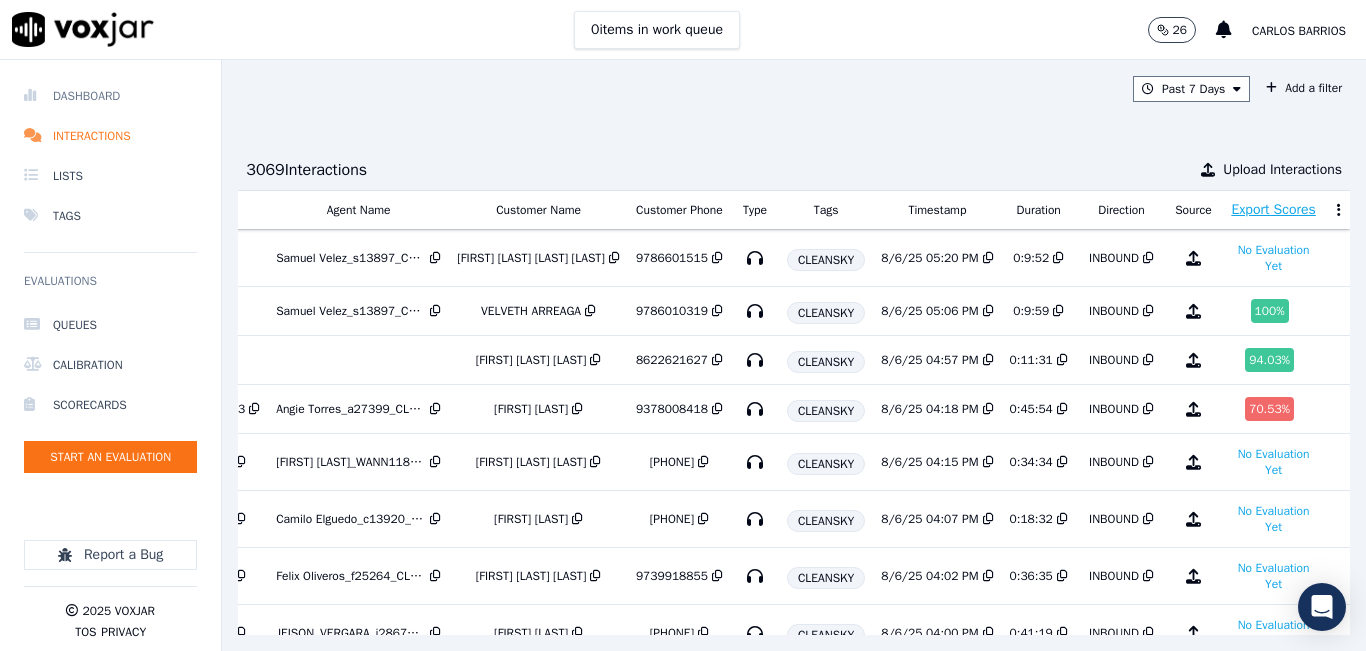 click on "Dashboard" at bounding box center (110, 96) 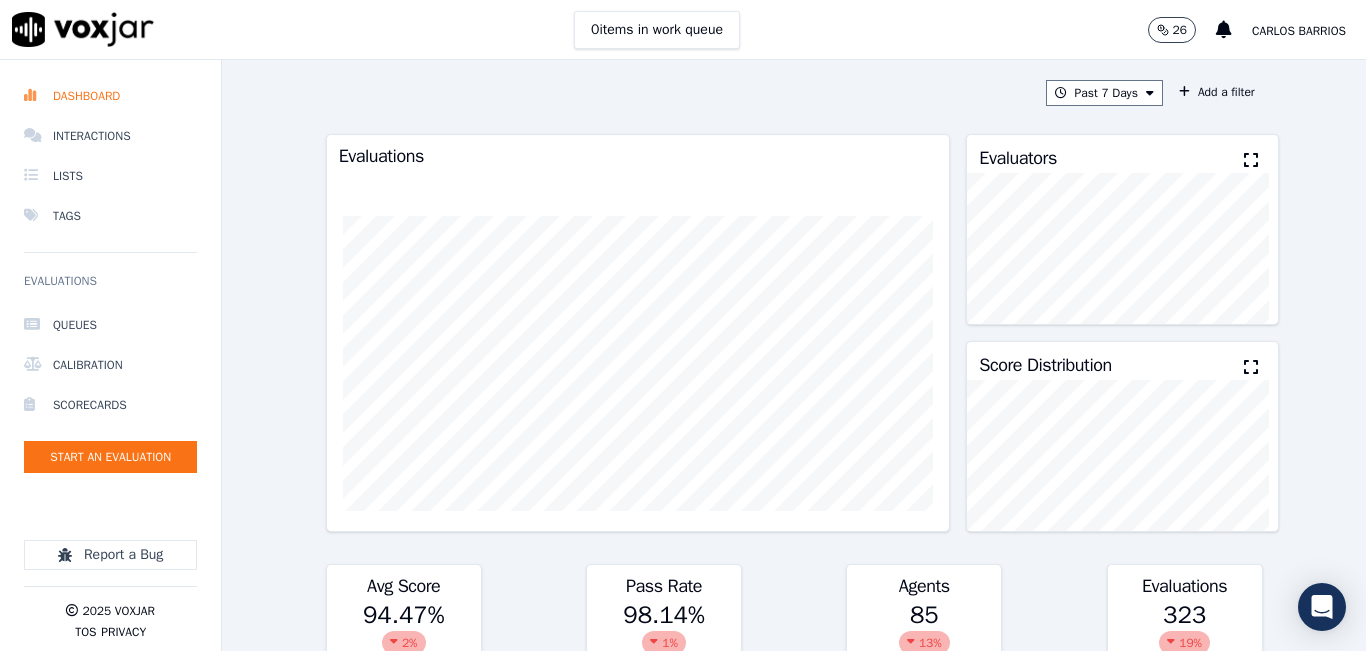 click on "Past 7 Days
Add a filter
Evaluations         Evaluators           Score Distribution             Avg Score   94.47 %
2 %   Pass Rate   98.14 %
1 %   Agents   85     13 %   Evaluations   323     19 %   Scores by Scorecard   Scorecards   Evals   Avg Score   Passrate     INBOUND CTS SCORECARD   23   93.36 %   95.65 %   export     Universal Scorecard_05/13/2025   1   0.00 %   0 %   export     INBOUND CTS SCORECARD - NEW    207   96.23 %   98.55 %   export     OUTBOUND CTS SCORECARD - NEW    92   91.81 %   98.91 %   export       Agent Leaderboard     Agents   Evals   Avg Score   Passrate   Recent Evals   [FIRST] [LAST]_Fuse3177_NGE   1   100.00 %   100.00 %           [FIRST] [LAST]_c19953_INDRA   4   100.00 %   100.00 %                       [FIRST] [LAST]_INDRA   2   100.00 %   100.00 %               [FIRST] [LAST]_Fuse3185_NGE   1   100.00 %   100.00 %             7   100.00 %" at bounding box center (794, 355) 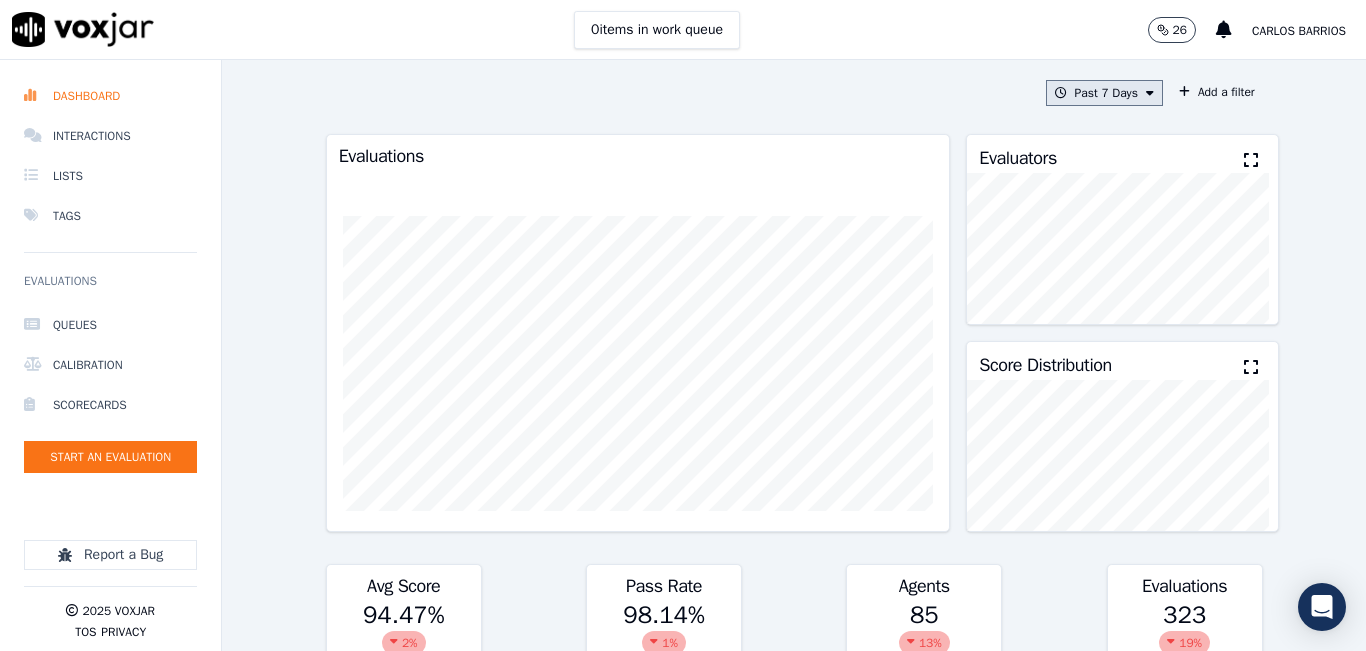 click on "Past 7 Days" at bounding box center (1104, 93) 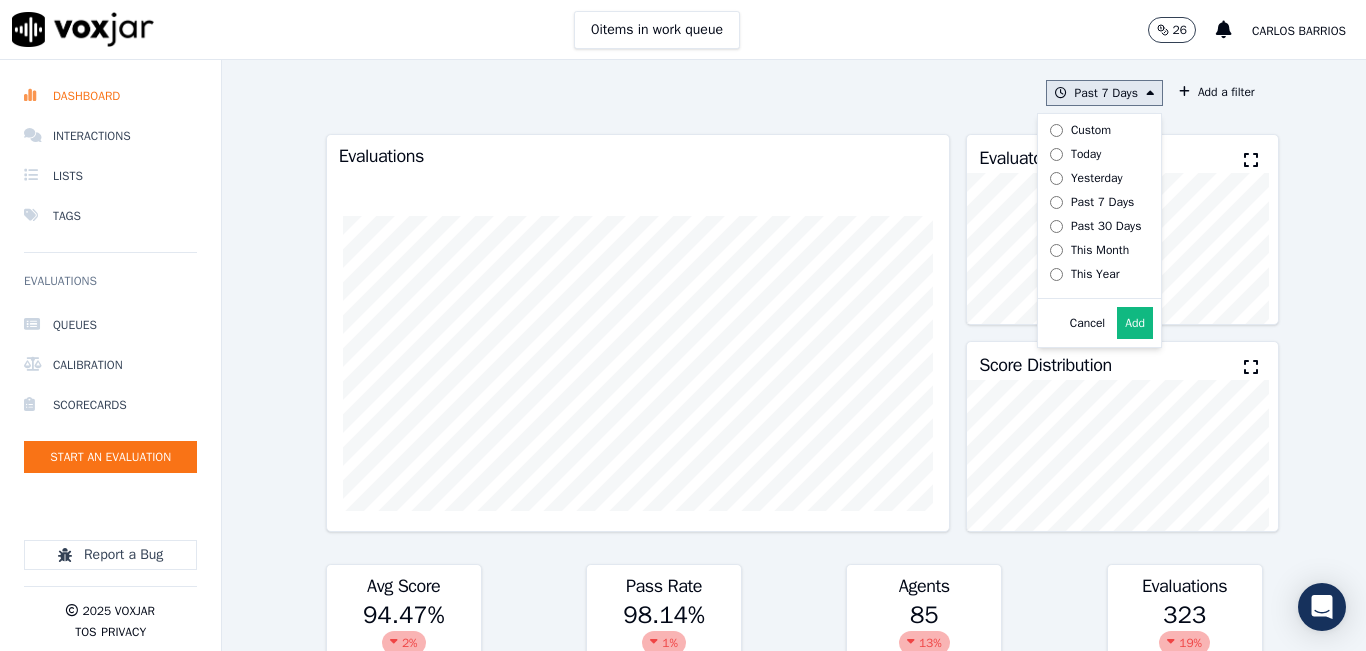 click on "Custom" at bounding box center [1092, 130] 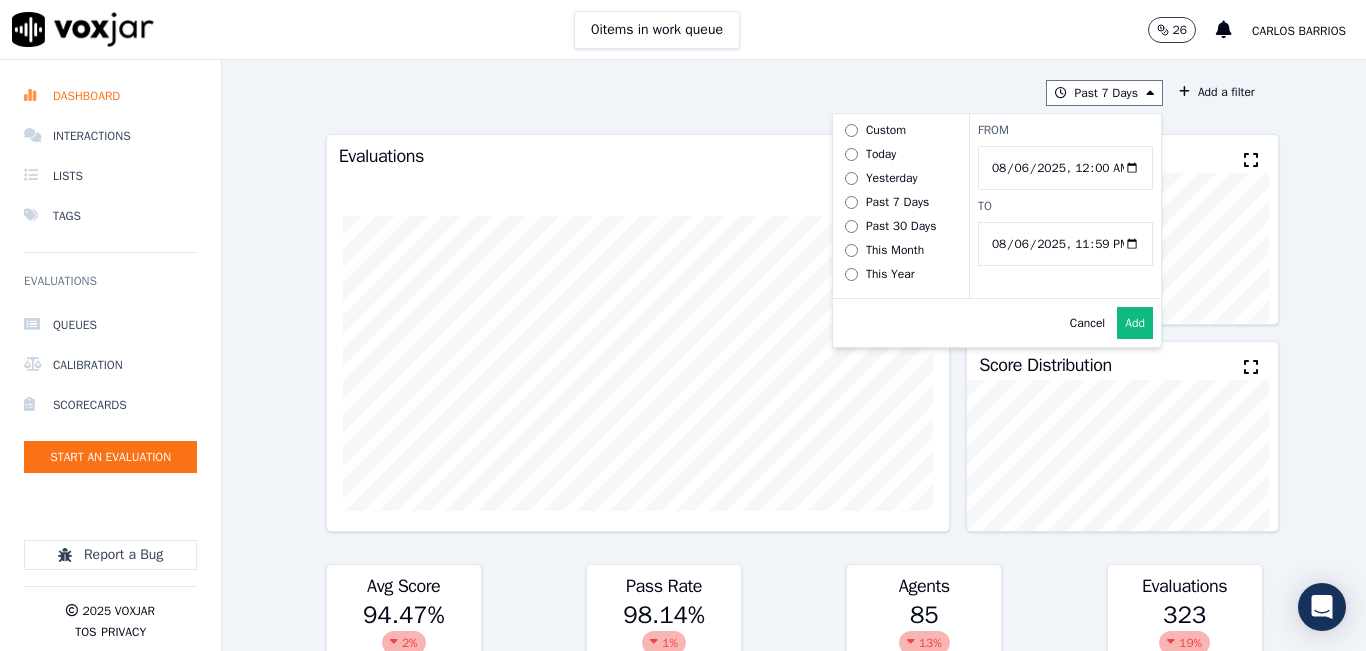 click on "Past 7 Days       Custom     Today     Yesterday     Past 7 Days     Past 30 Days     This Month     This Year     From       To         Cancel   Add
Add a filter
Evaluations         Evaluators           Score Distribution             Avg Score   94.47 %
2 %   Pass Rate   98.14 %
1 %   Agents   85     13 %   Evaluations   323     19 %   Scores by Scorecard   Scorecards   Evals   Avg Score   Passrate     INBOUND CTS SCORECARD   23   93.36 %   95.65 %   export     Universal Scorecard_05/13/2025   1   0.00 %   0 %   export     INBOUND CTS SCORECARD - NEW    207   96.23 %   98.55 %   export     OUTBOUND CTS SCORECARD - NEW    92   91.81 %   98.91 %   export       Agent Leaderboard     Agents   Evals   Avg Score   Passrate   Recent Evals   [FIRST] [LAST]_Fuse3177_NGE   1   100.00 %   100.00 %           [FIRST] [LAST]_c19953_INDRA   4   100.00 %   100.00 %                       [FIRST] [LAST]_INDRA   2   100.00 %   100.00 %                 2   100.00" at bounding box center (794, 355) 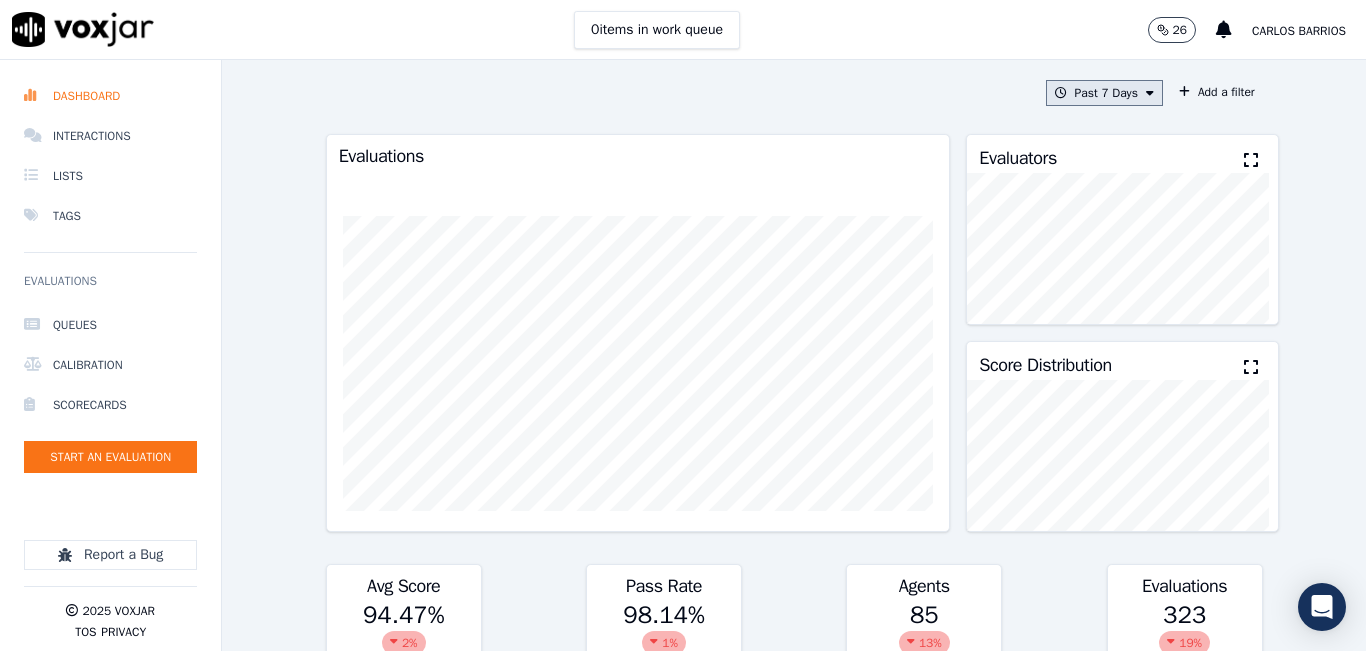 click on "Past 7 Days       Custom     Today     Yesterday     Past 7 Days     Past 30 Days     This Month     This Year     From       To         Cancel   Add" at bounding box center [1104, 93] 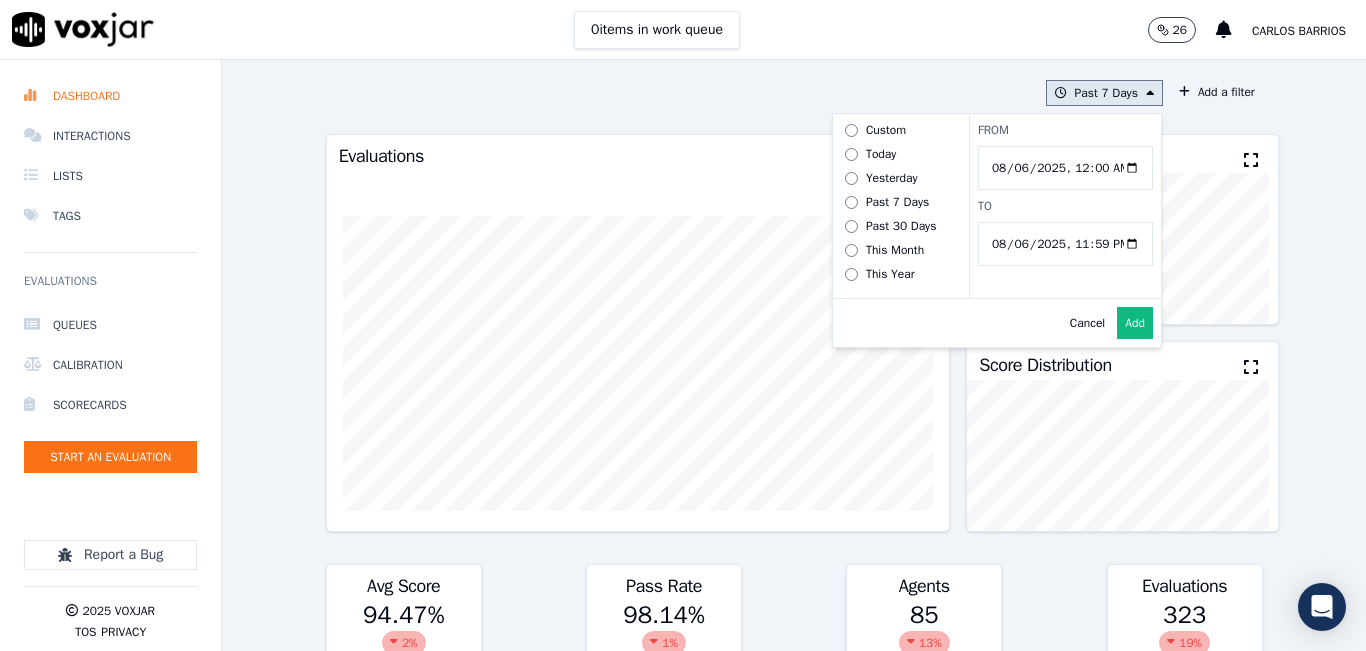 click on "Today" at bounding box center (881, 154) 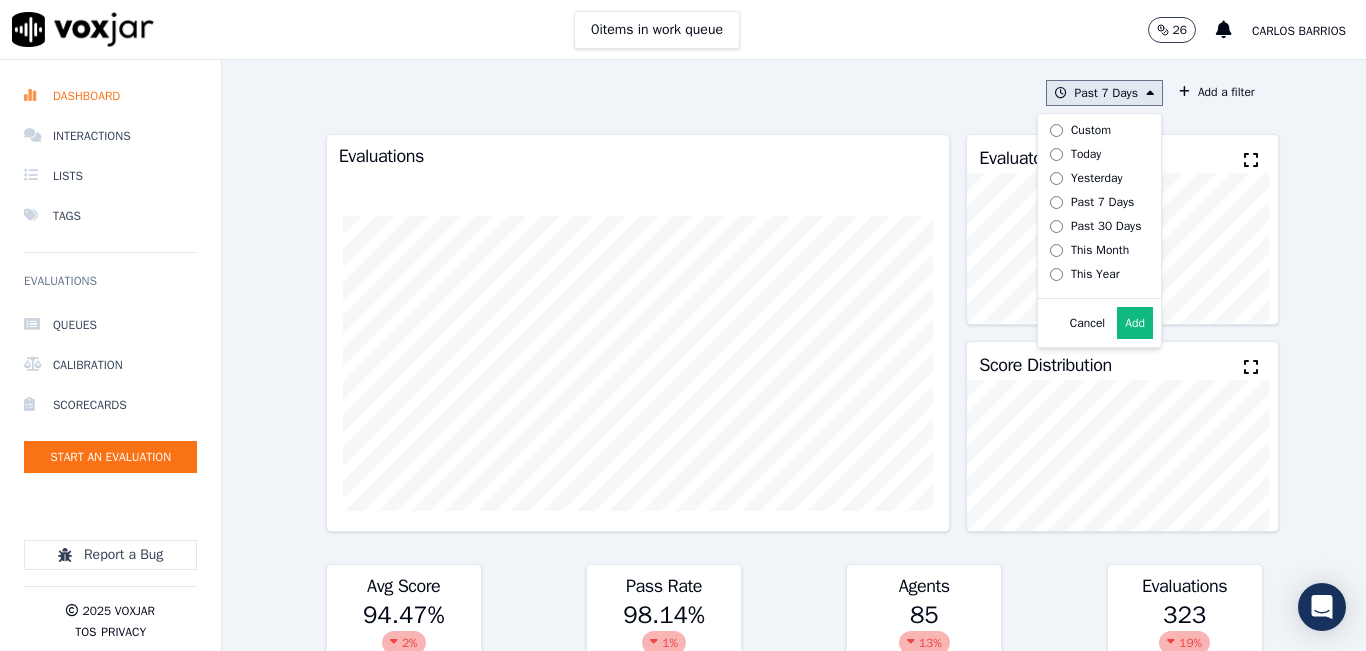 click on "Add" at bounding box center (1135, 323) 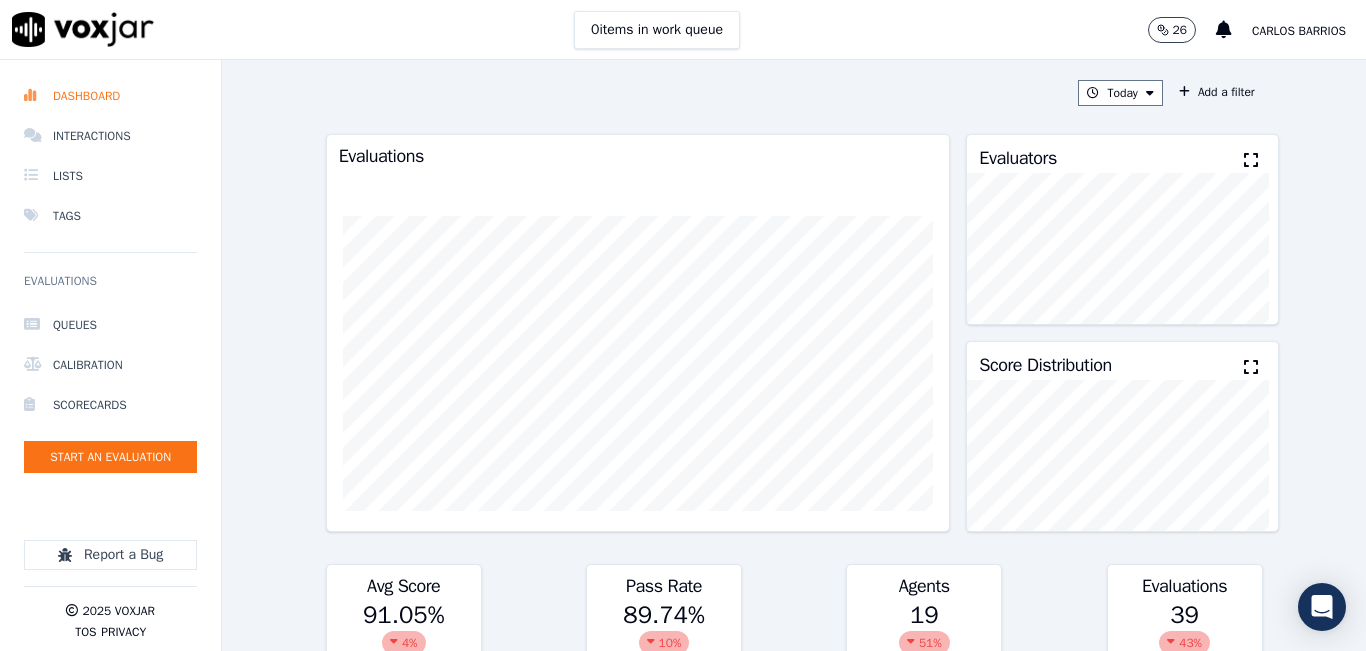 click at bounding box center (1251, 160) 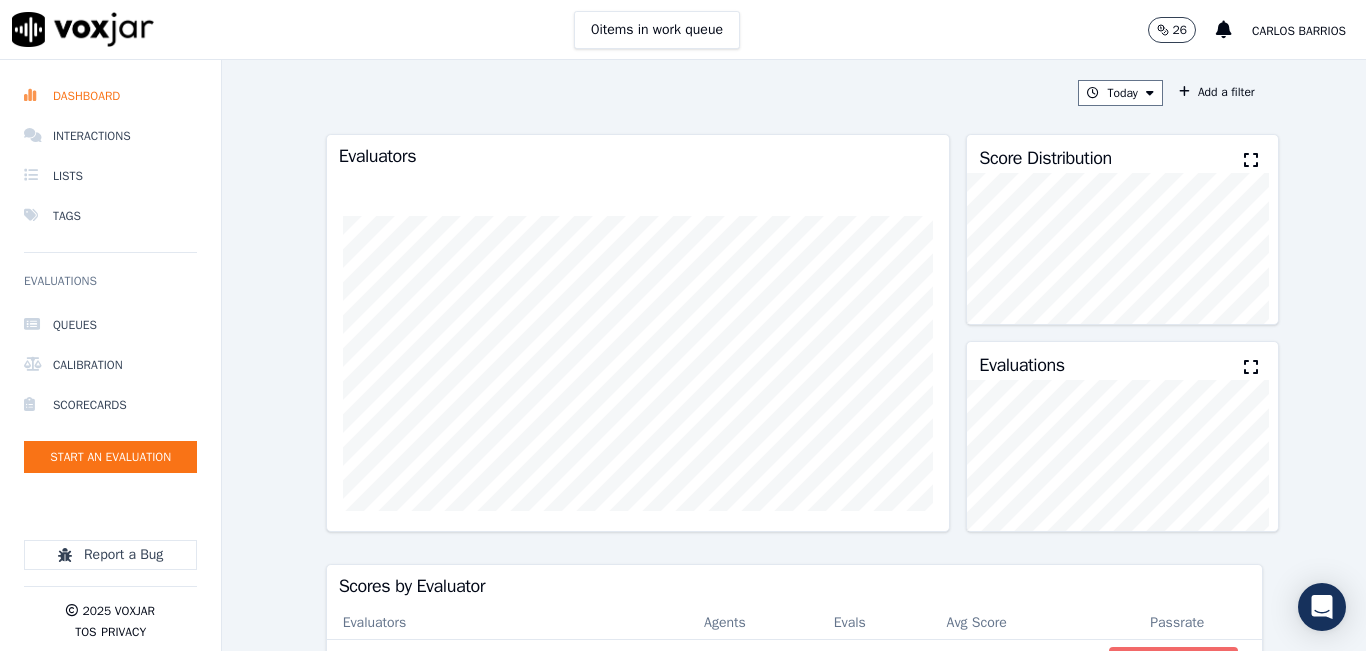 click on "Today
Add a filter" at bounding box center (794, 93) 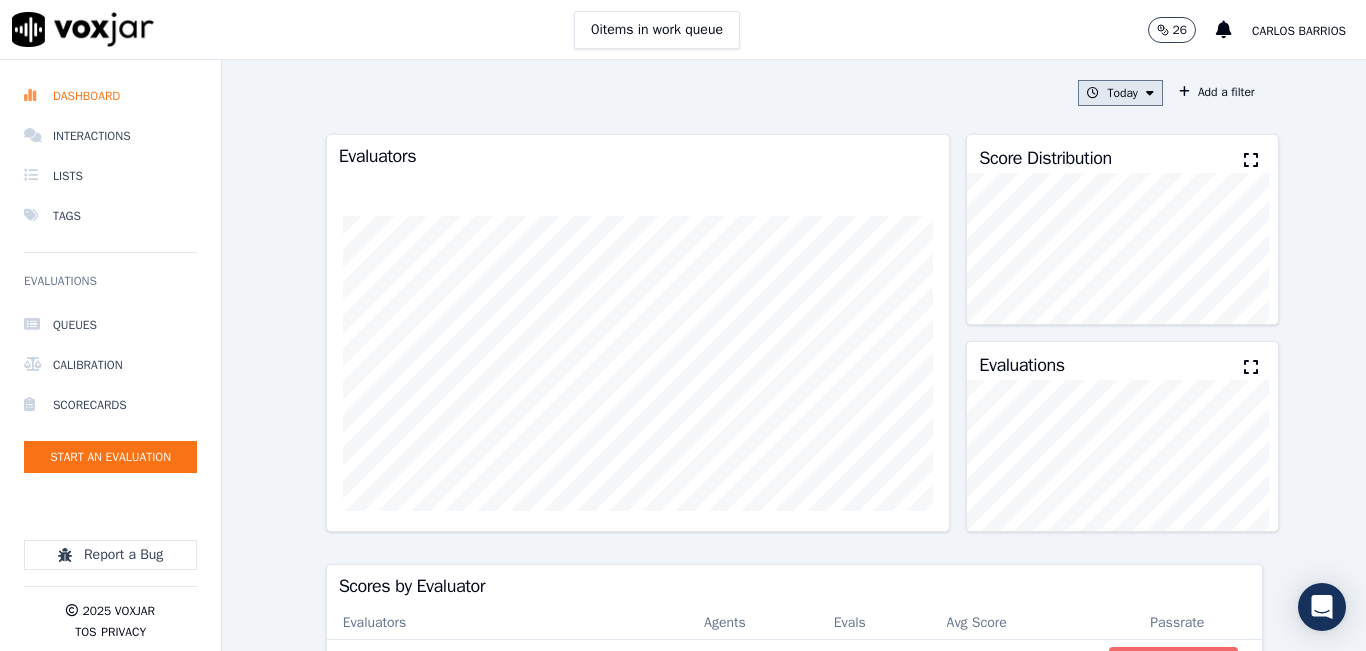 click on "Today" at bounding box center [1120, 93] 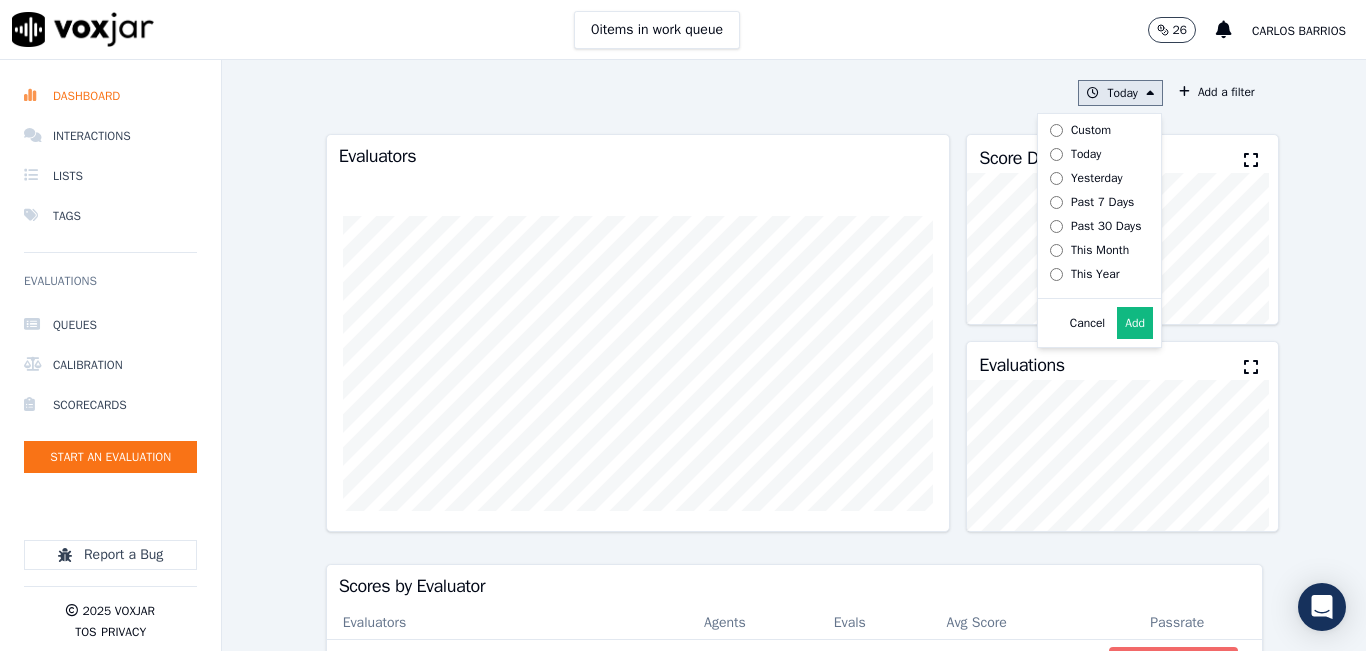 click on "Yesterday" at bounding box center [1097, 178] 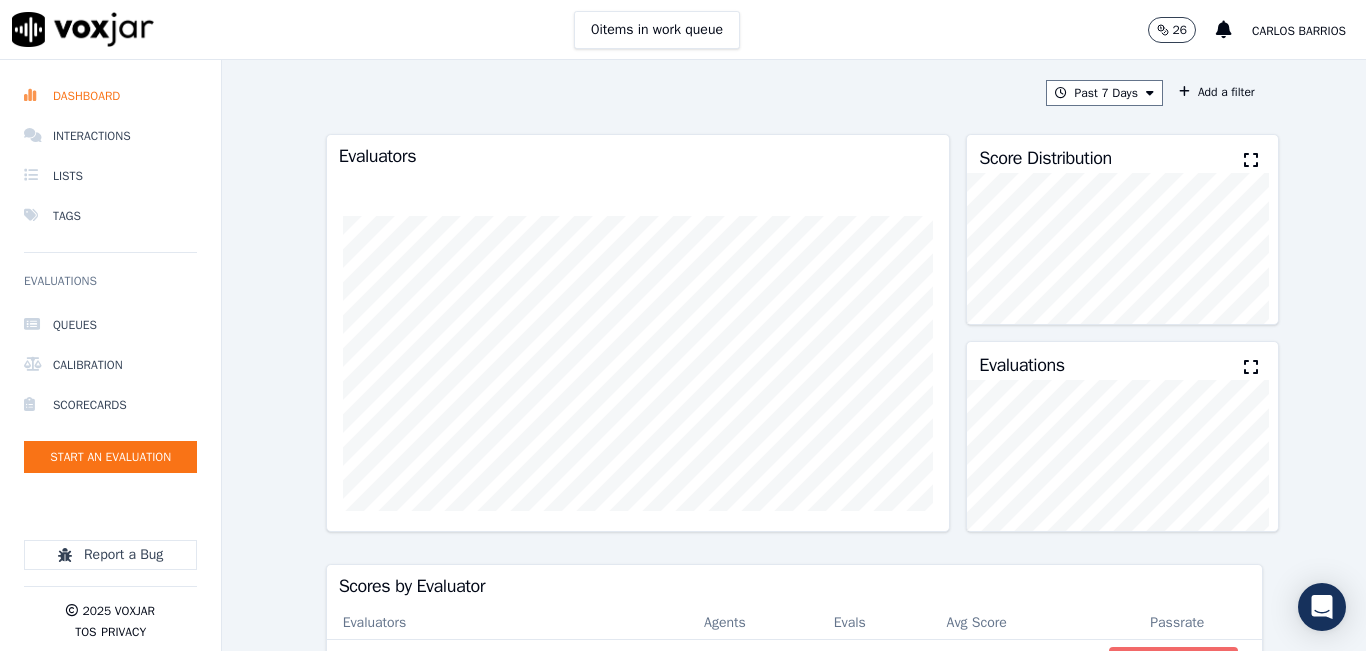 click on "Past 7 Days
Add a filter" at bounding box center [794, 93] 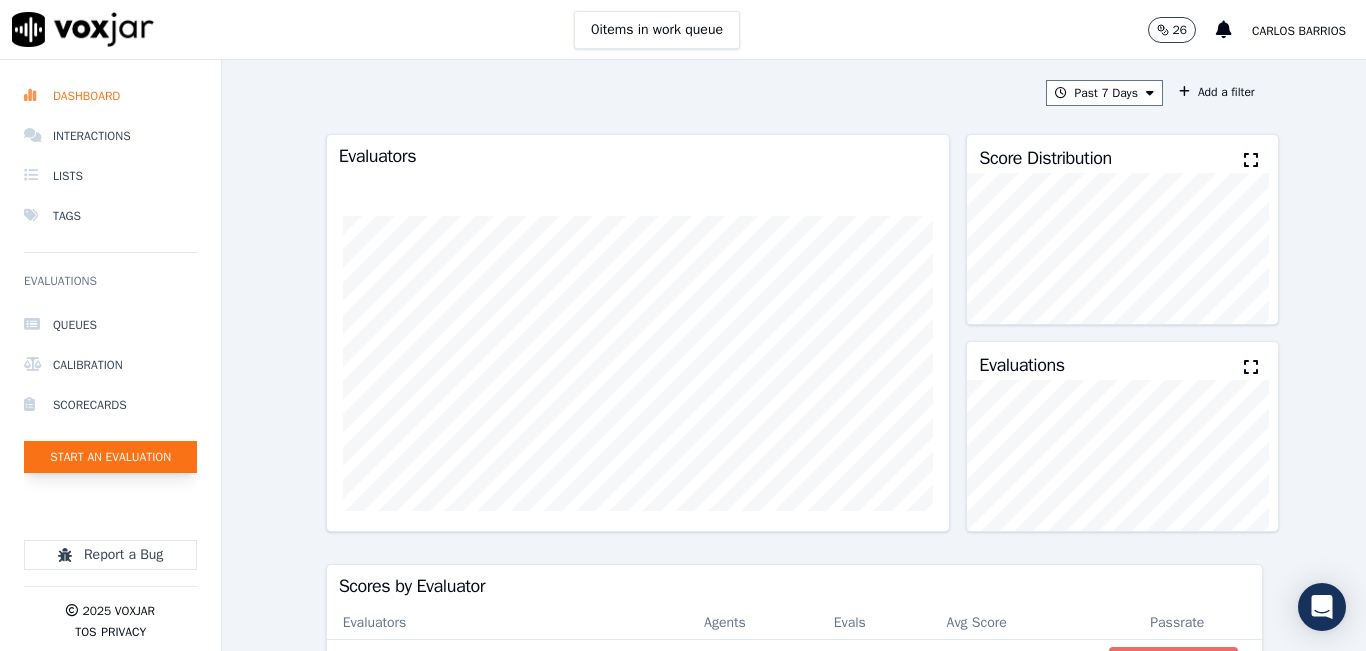 click on "Start an Evaluation" 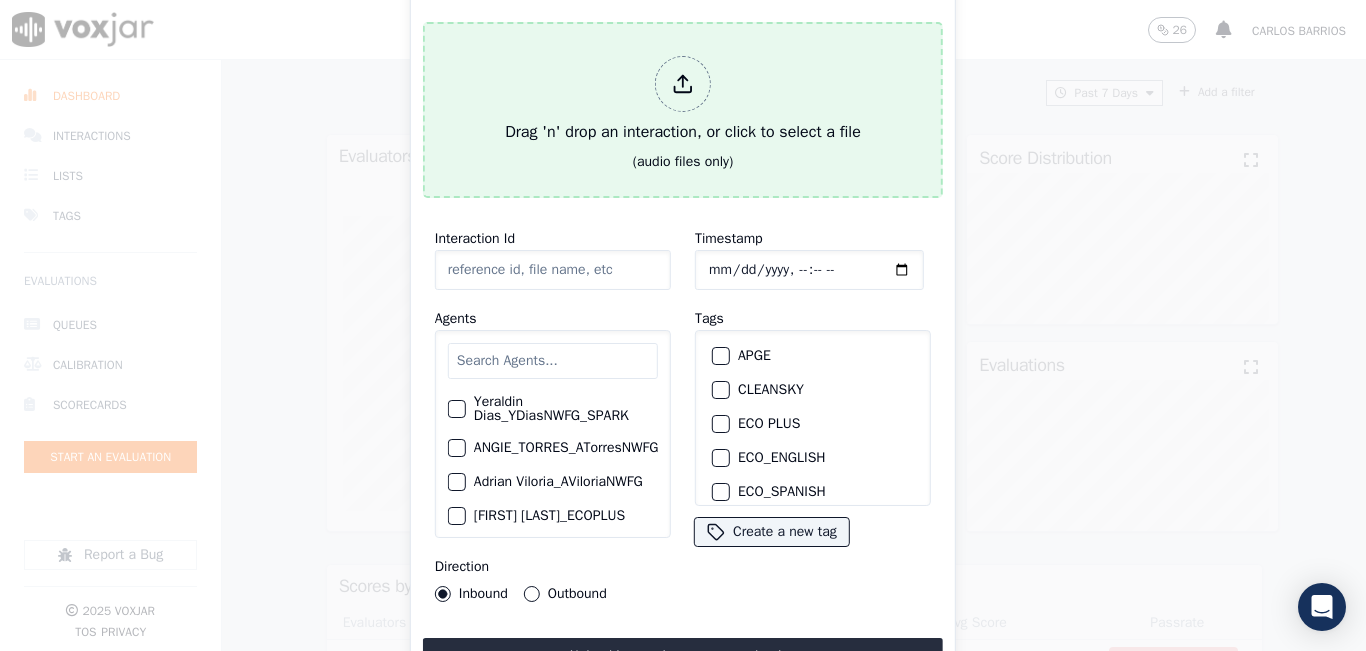 click on "Drag 'n' drop an interaction, or click to select a file" at bounding box center [683, 100] 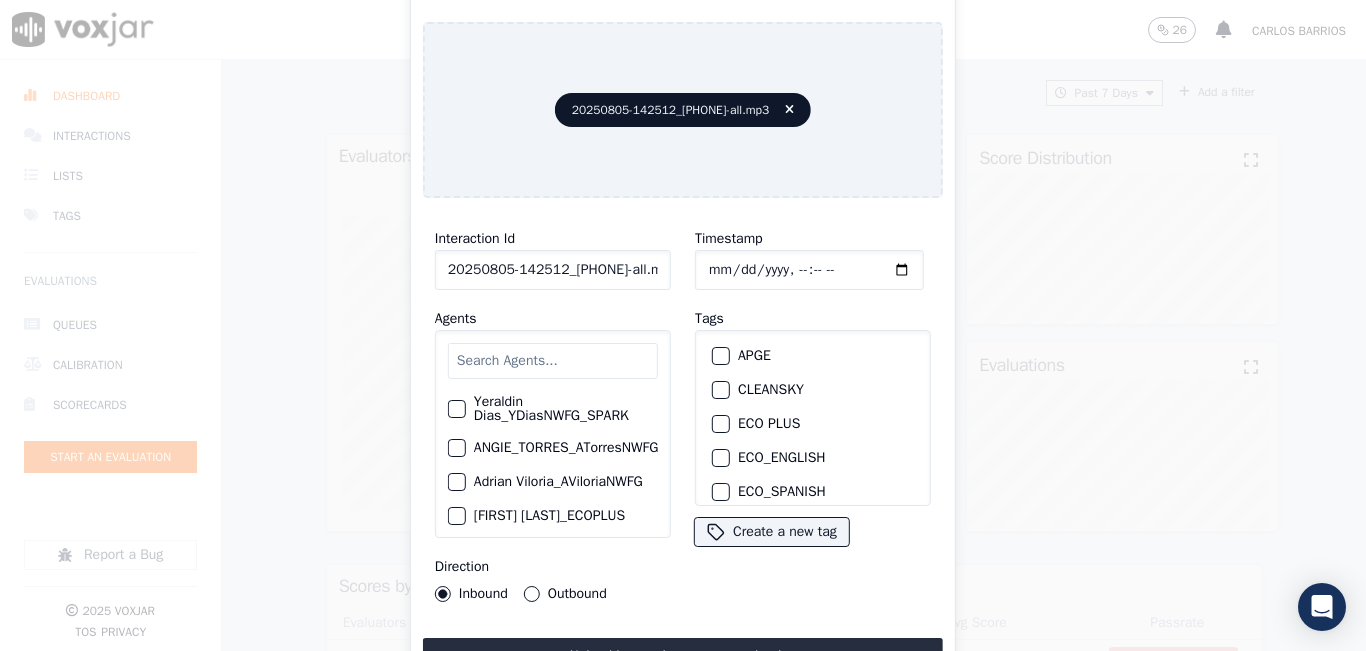 click at bounding box center [553, 361] 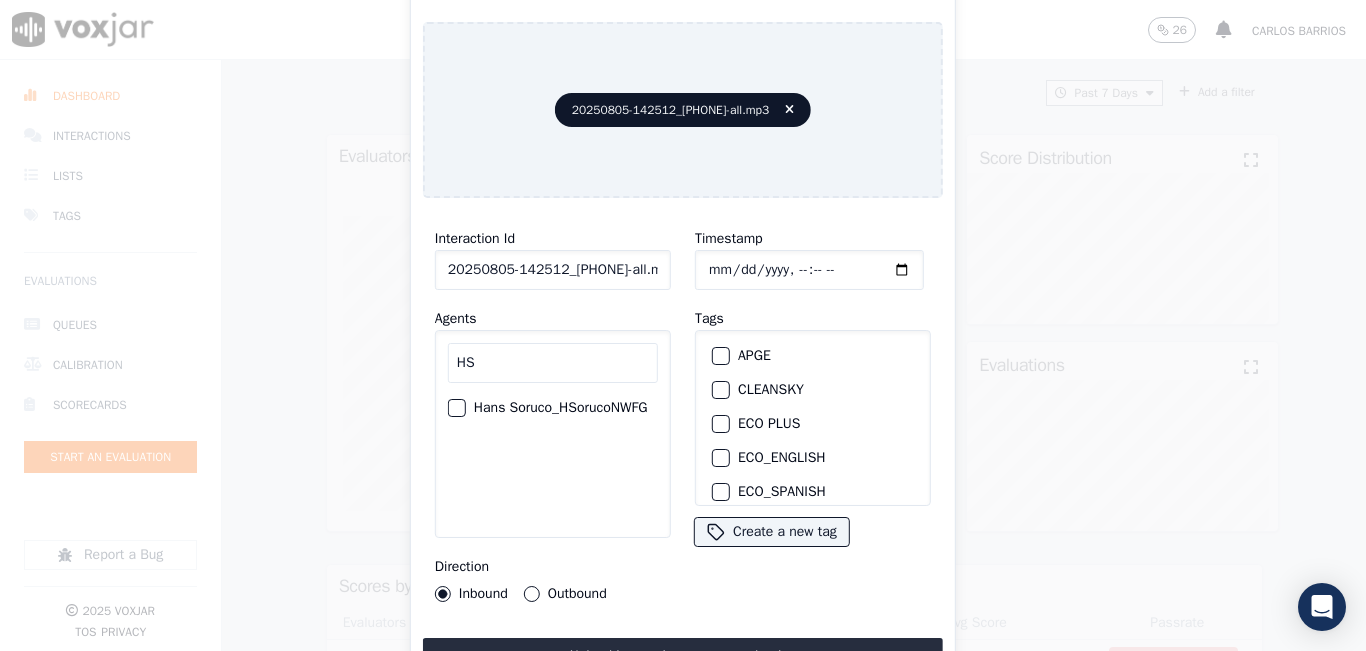 type on "HS" 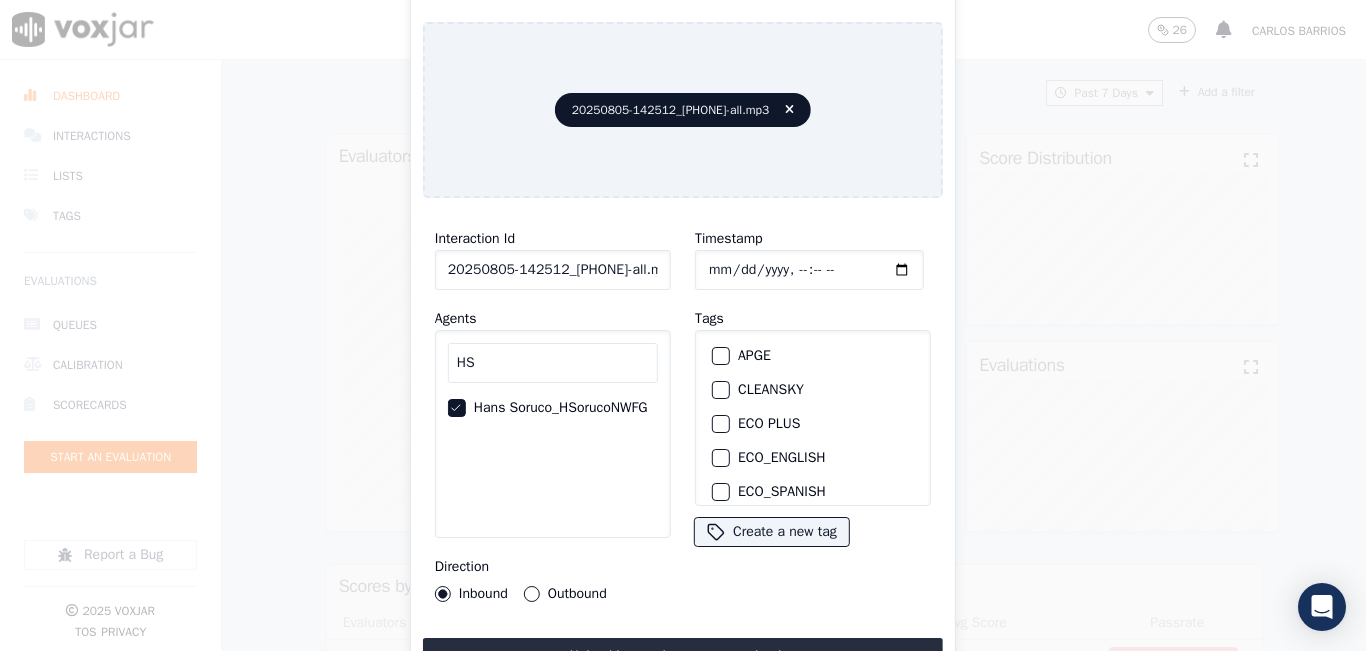 click on "CLEANSKY" at bounding box center (721, 390) 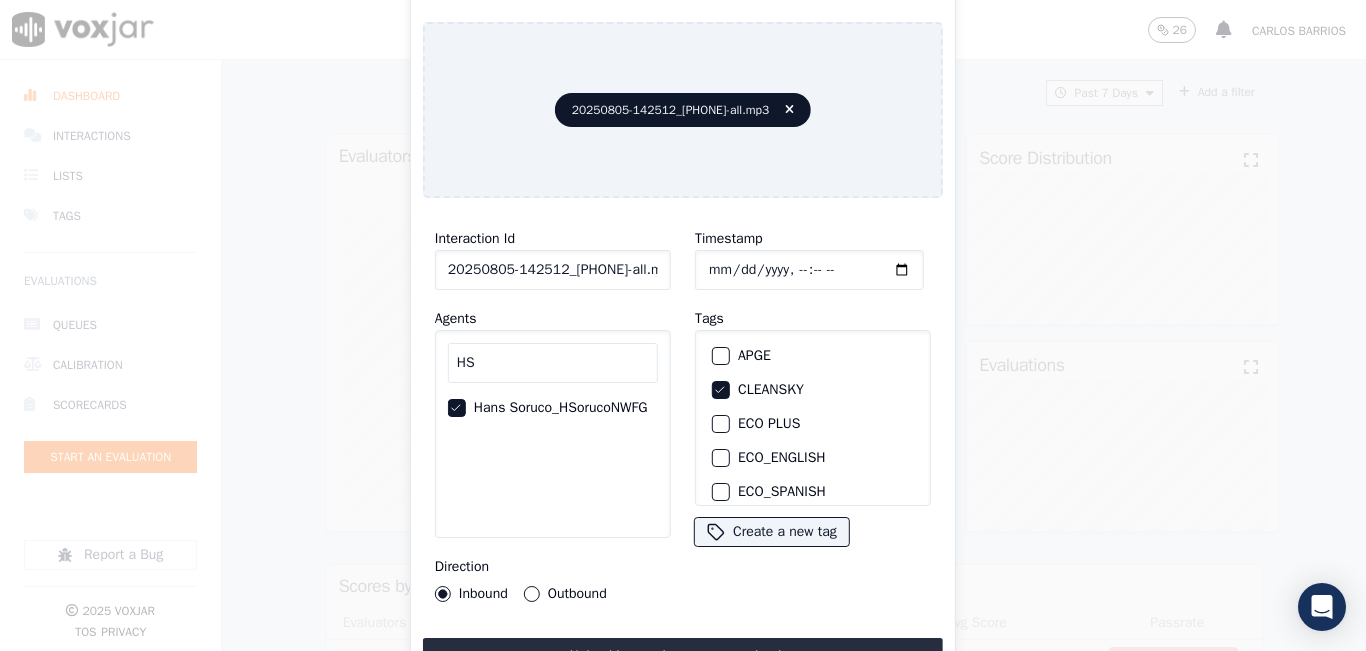 click on "CLEANSKY" at bounding box center (721, 390) 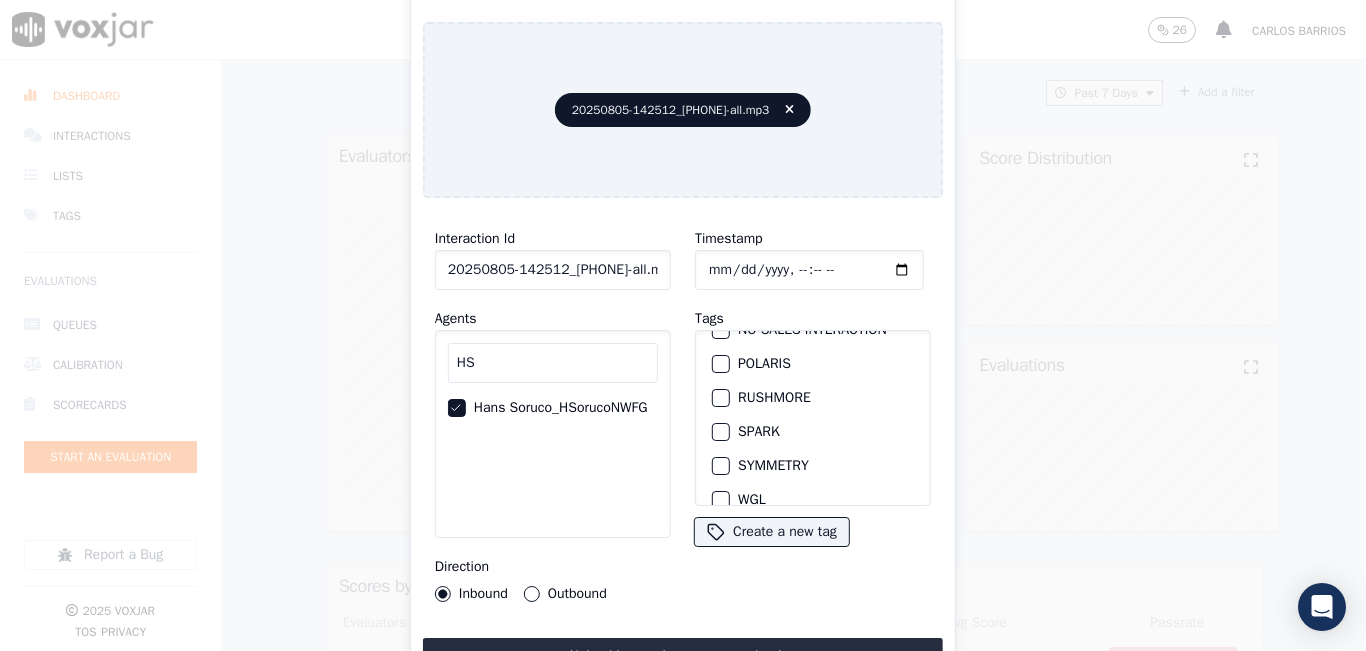 scroll, scrollTop: 445, scrollLeft: 0, axis: vertical 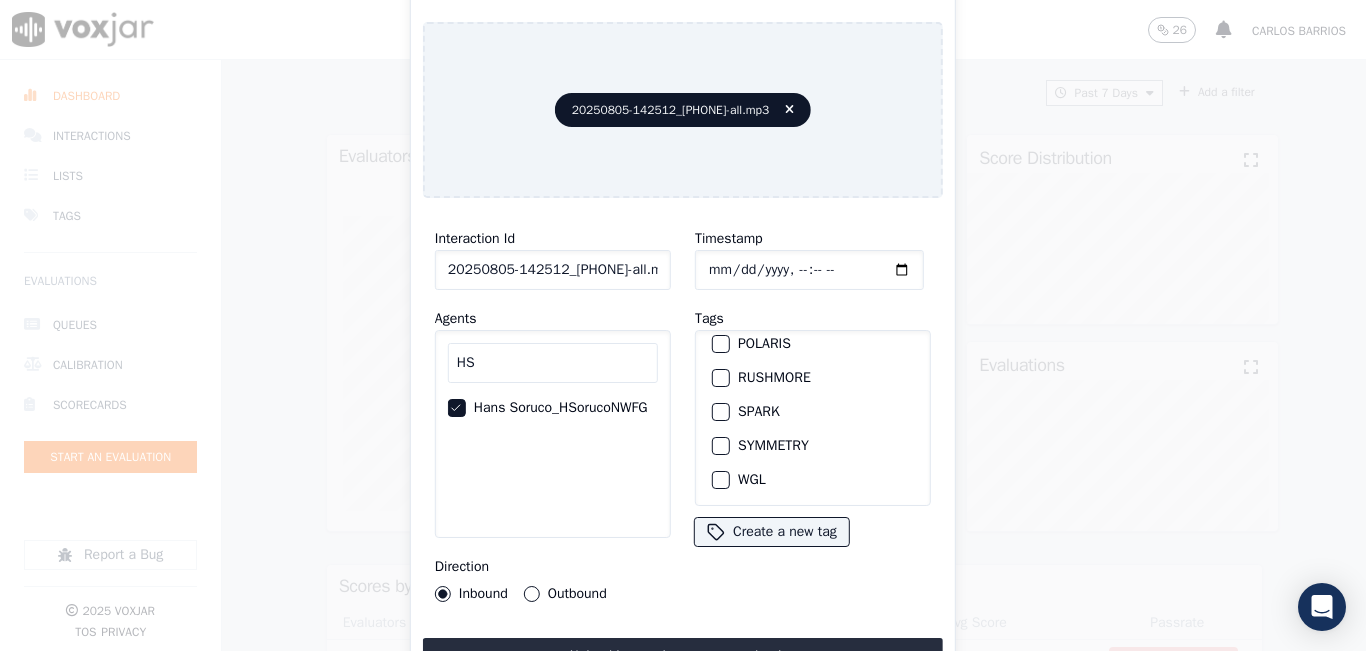 click at bounding box center [720, 412] 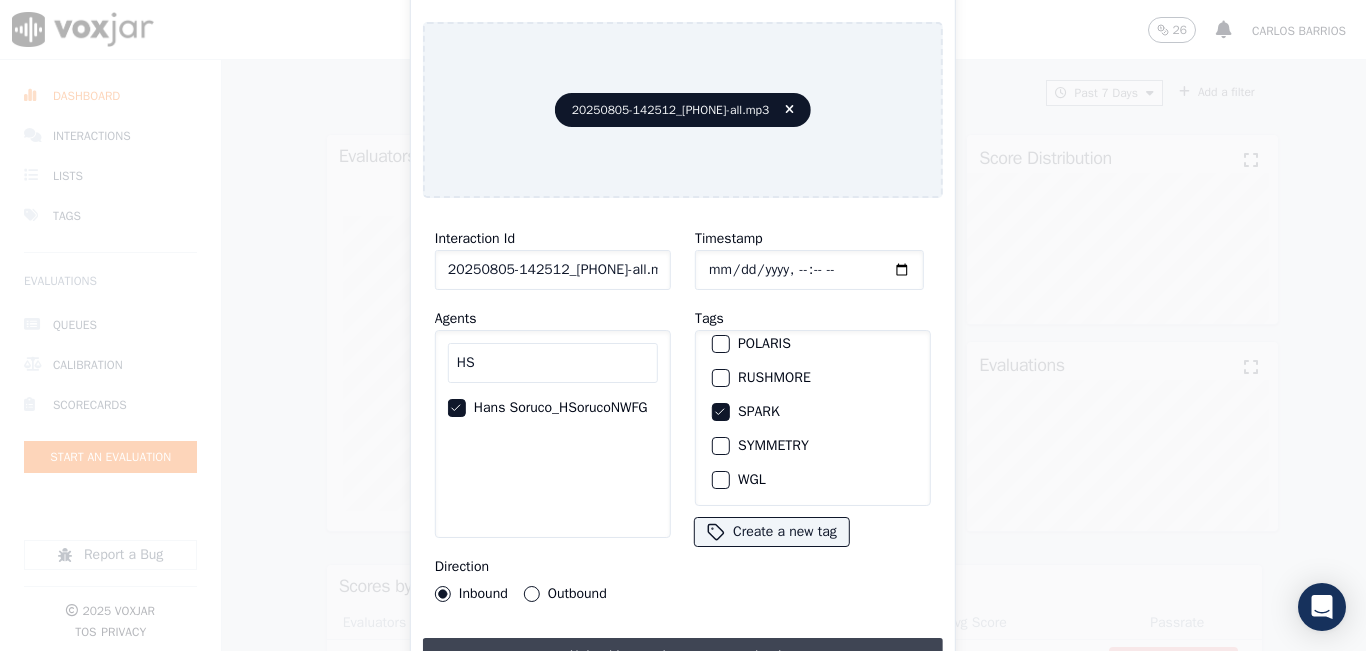 click on "Upload interaction to start evaluation" at bounding box center [683, 656] 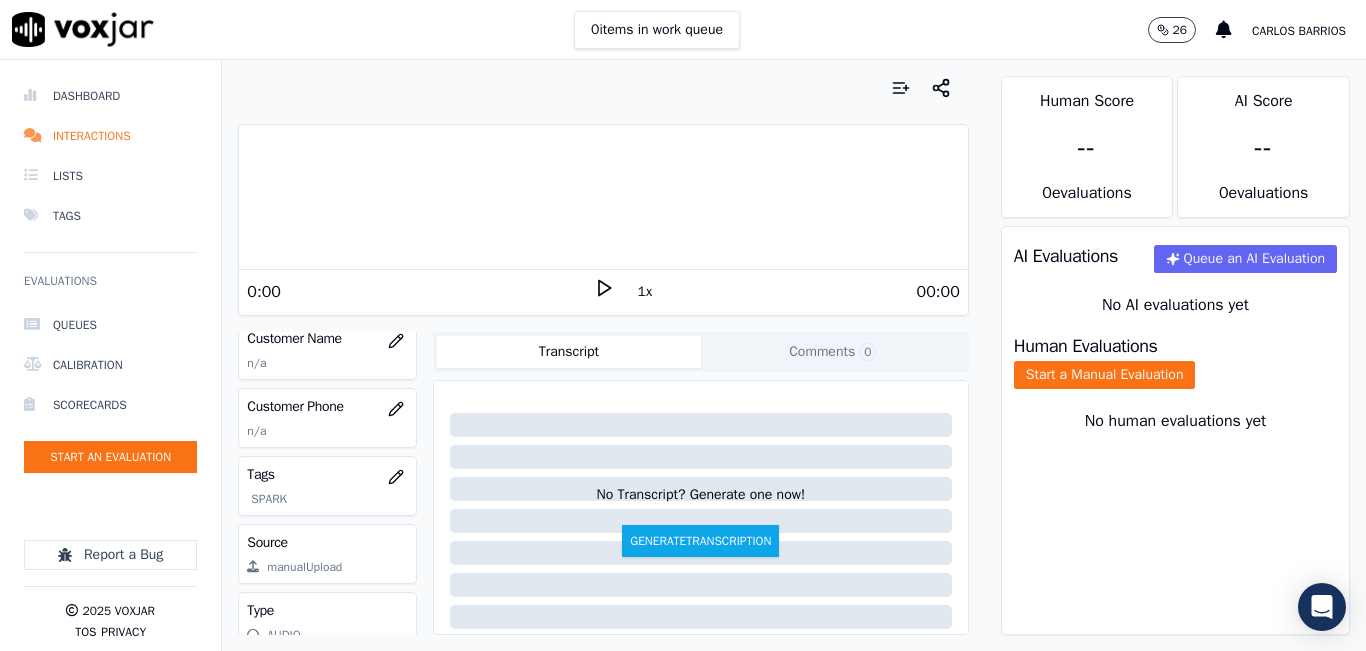 scroll, scrollTop: 200, scrollLeft: 0, axis: vertical 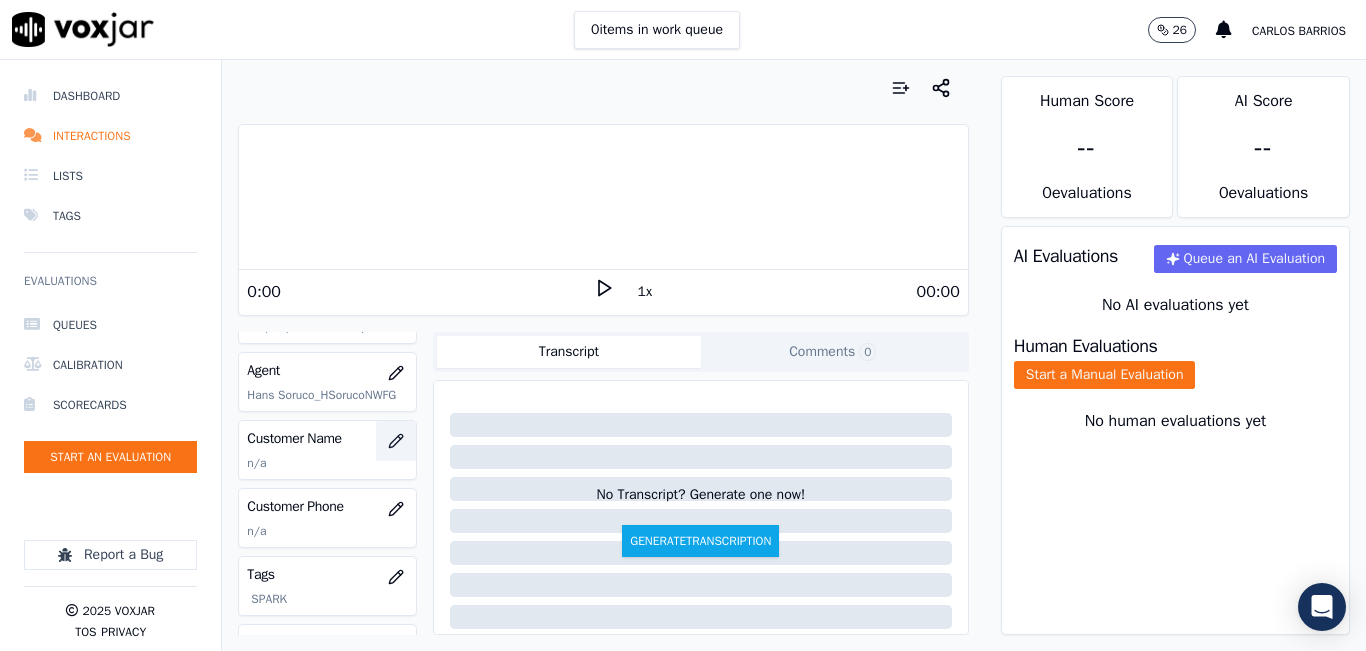 click 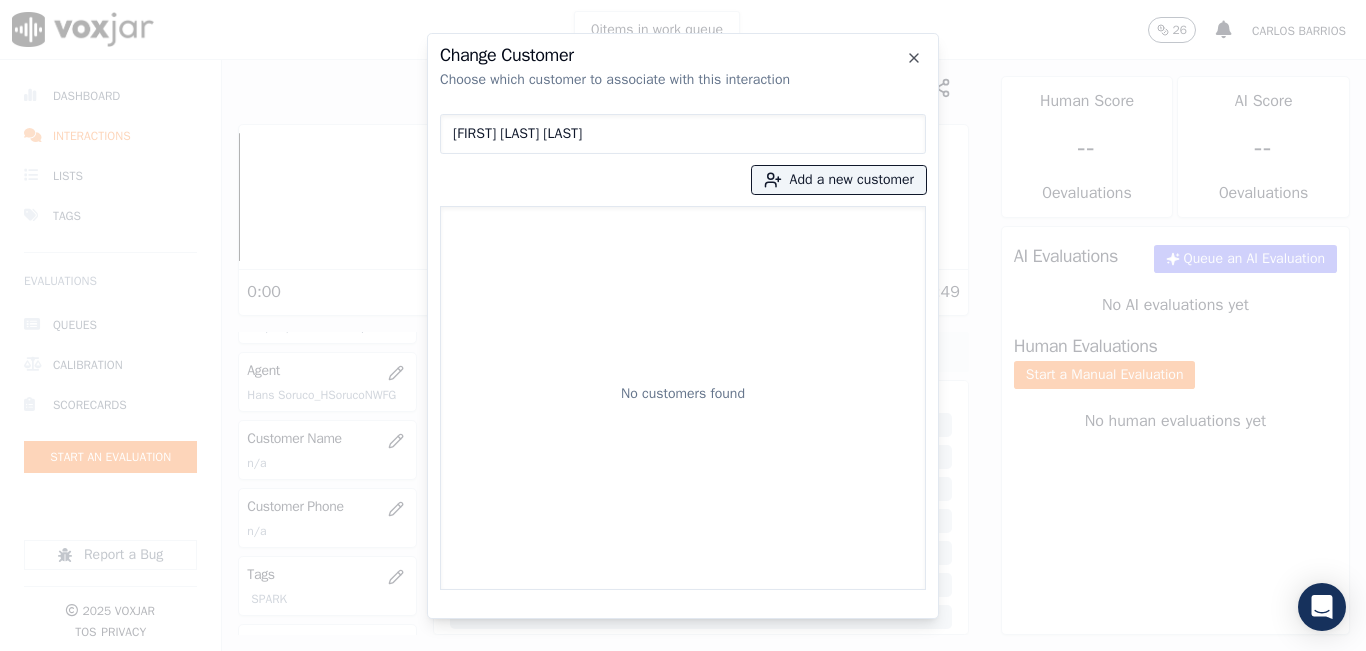 type on "[FIRST] [LAST] [LAST]" 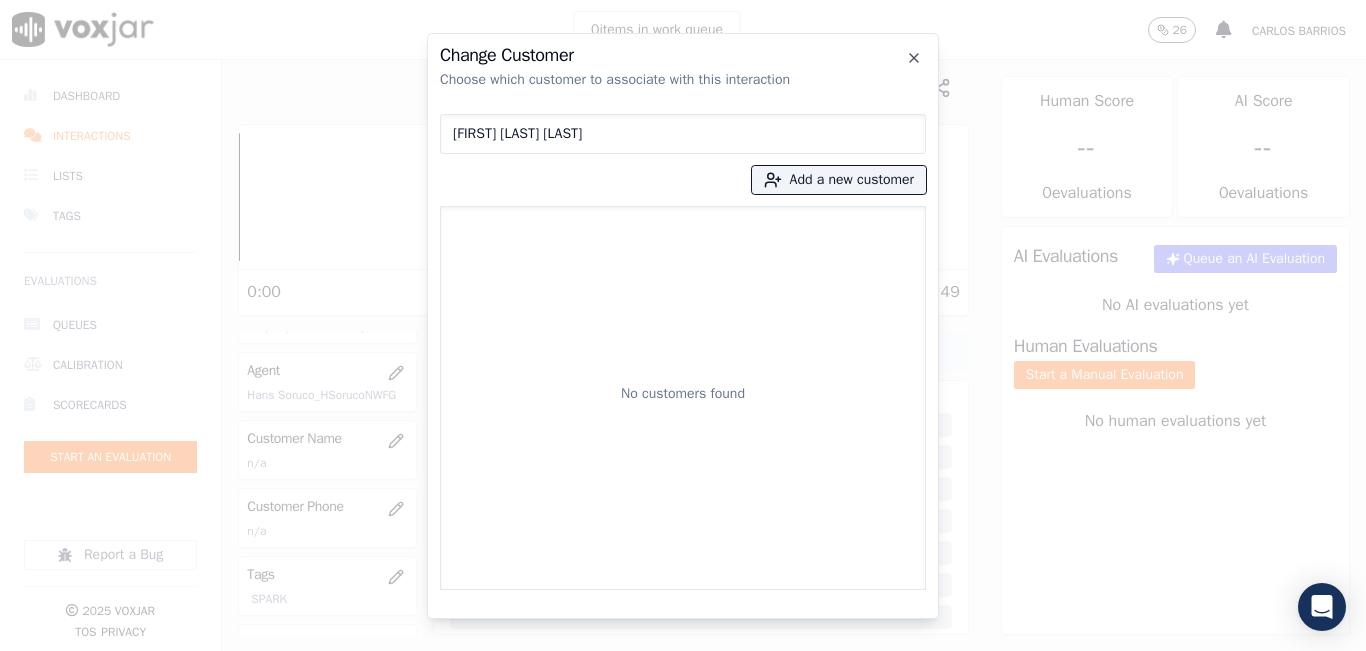 click on "Choose which customer to associate with this interaction" 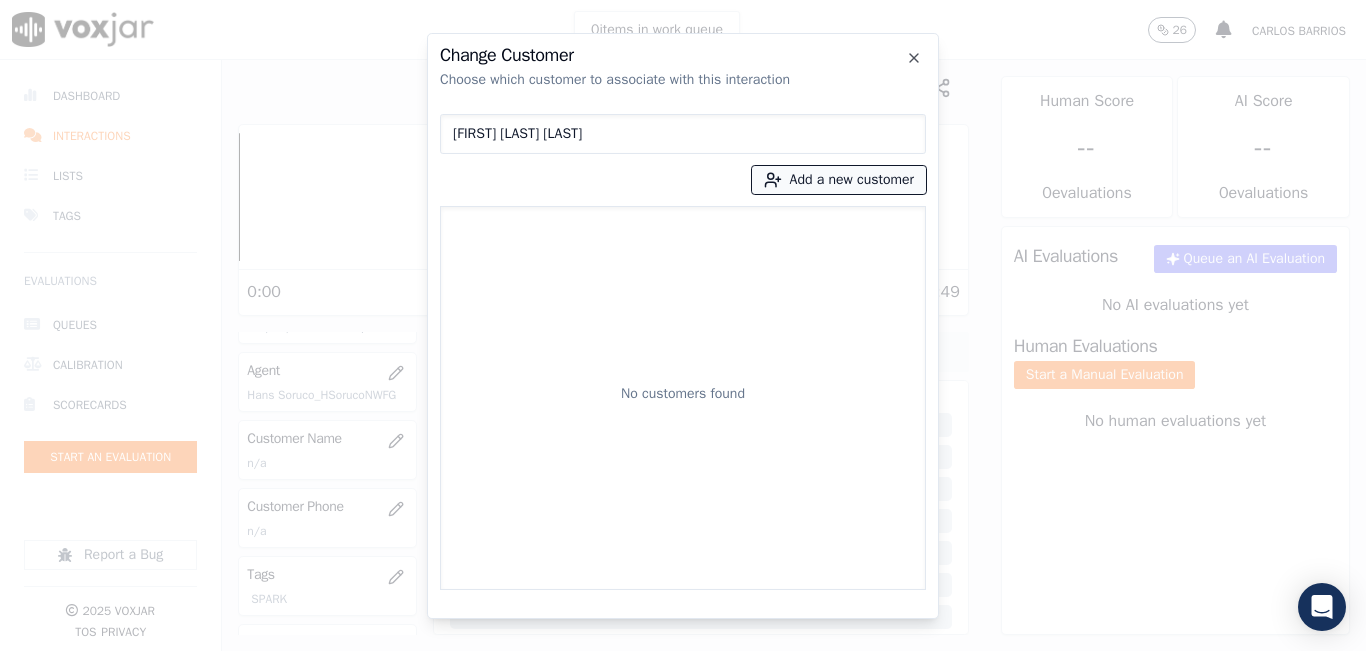 click on "Add a new customer" at bounding box center (839, 180) 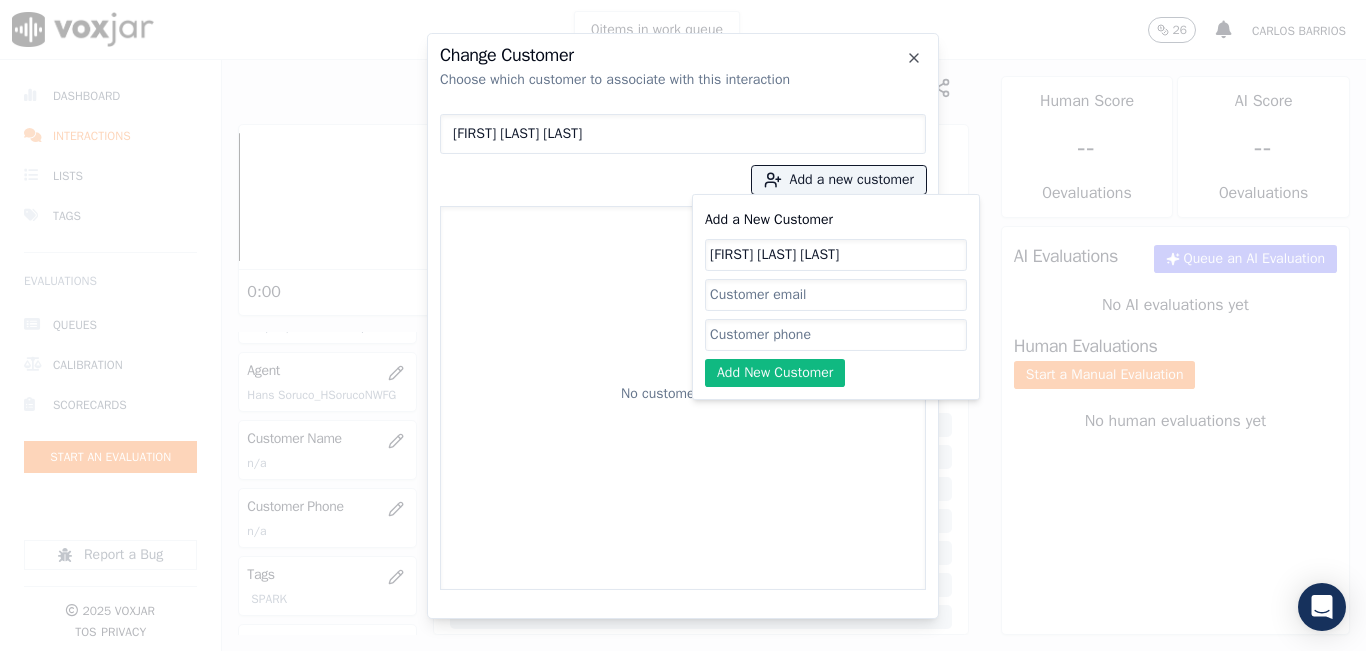 type on "[FIRST] [LAST] [LAST]" 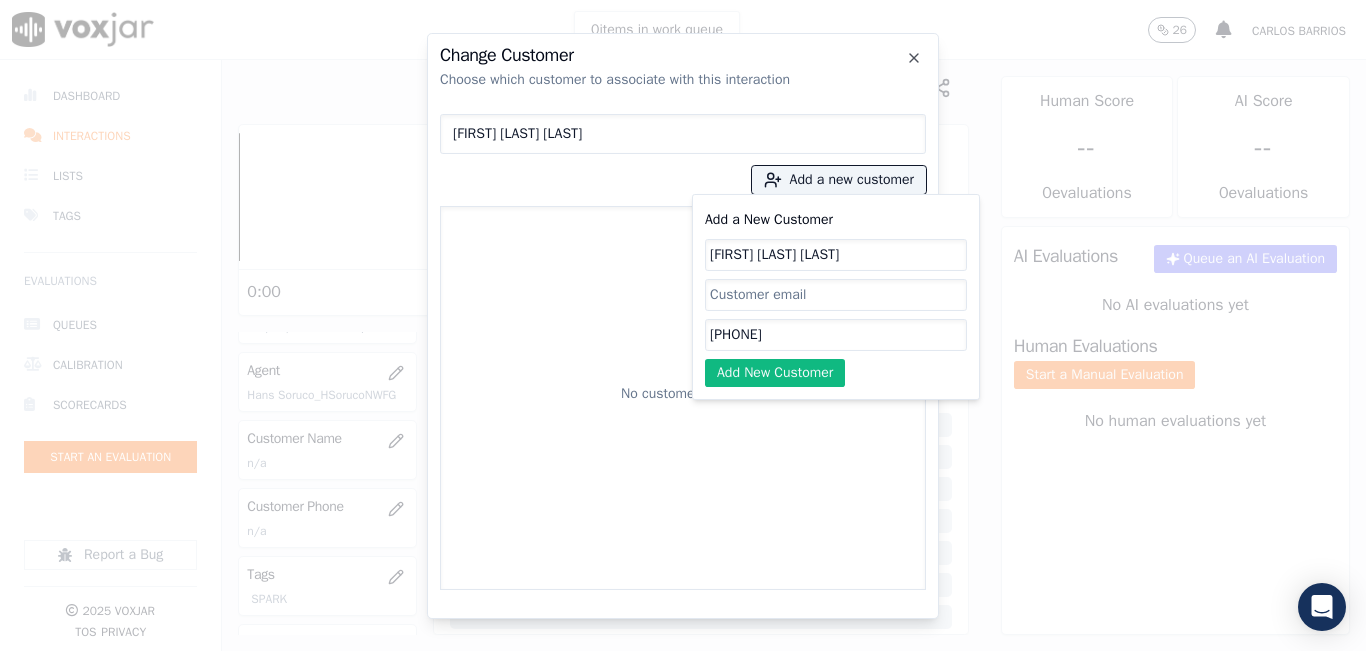 type on "[PHONE]" 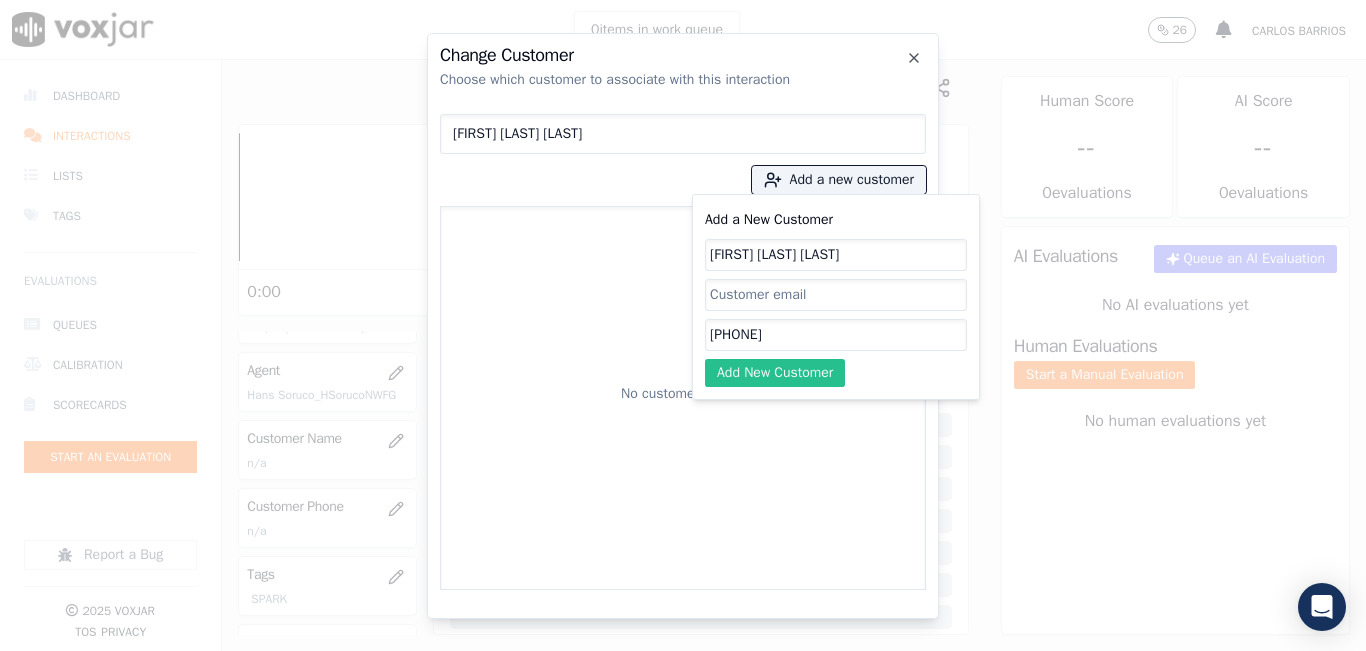 click on "Add New Customer" 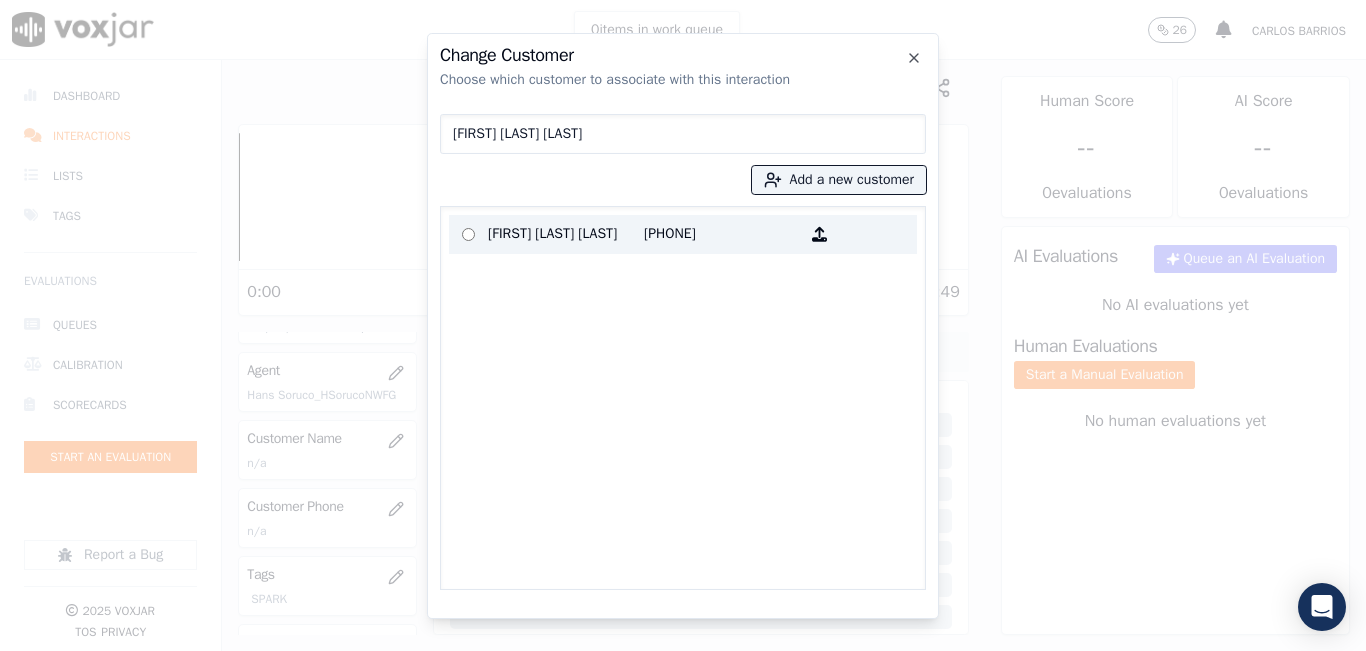 click on "[PHONE]" at bounding box center (722, 234) 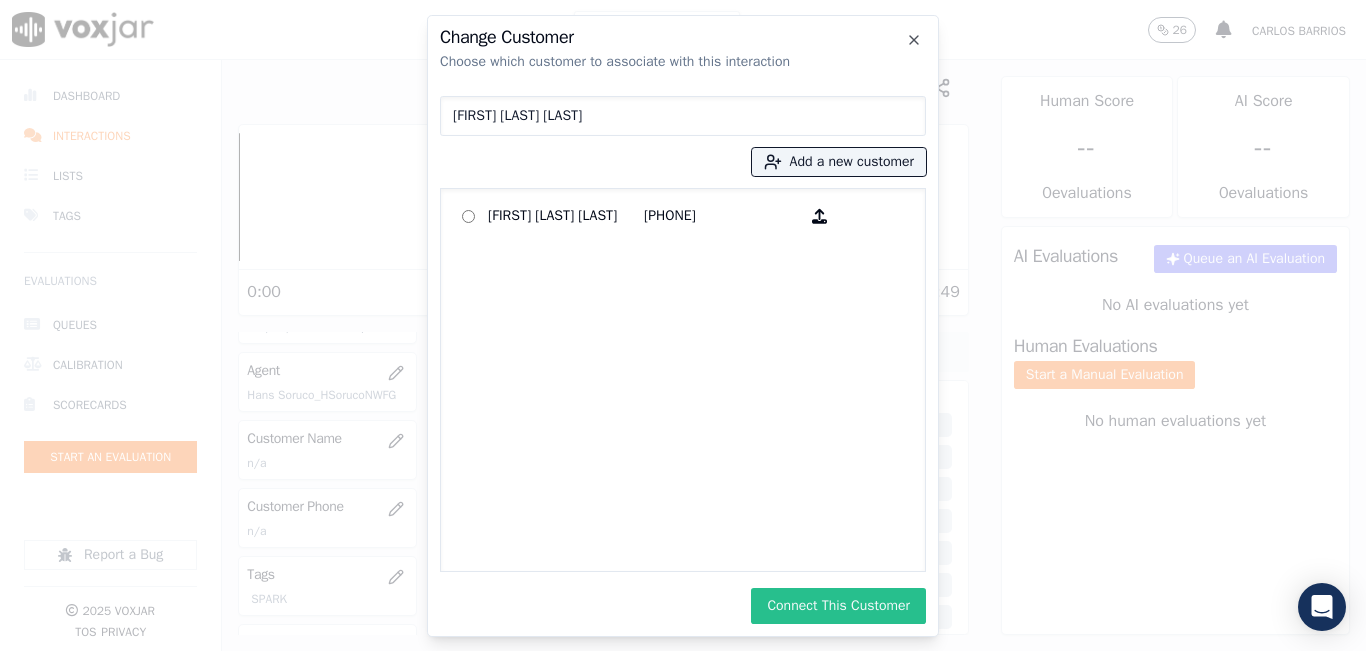 click on "Connect This Customer" at bounding box center (838, 606) 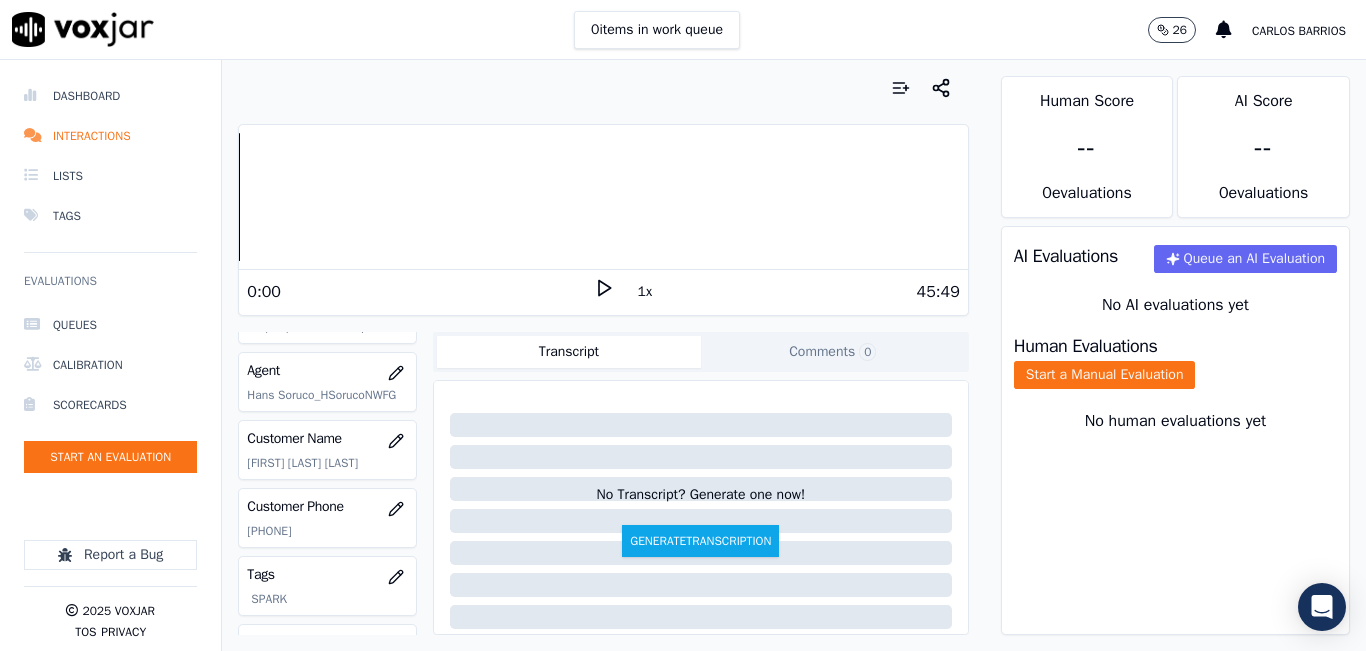 scroll, scrollTop: 300, scrollLeft: 0, axis: vertical 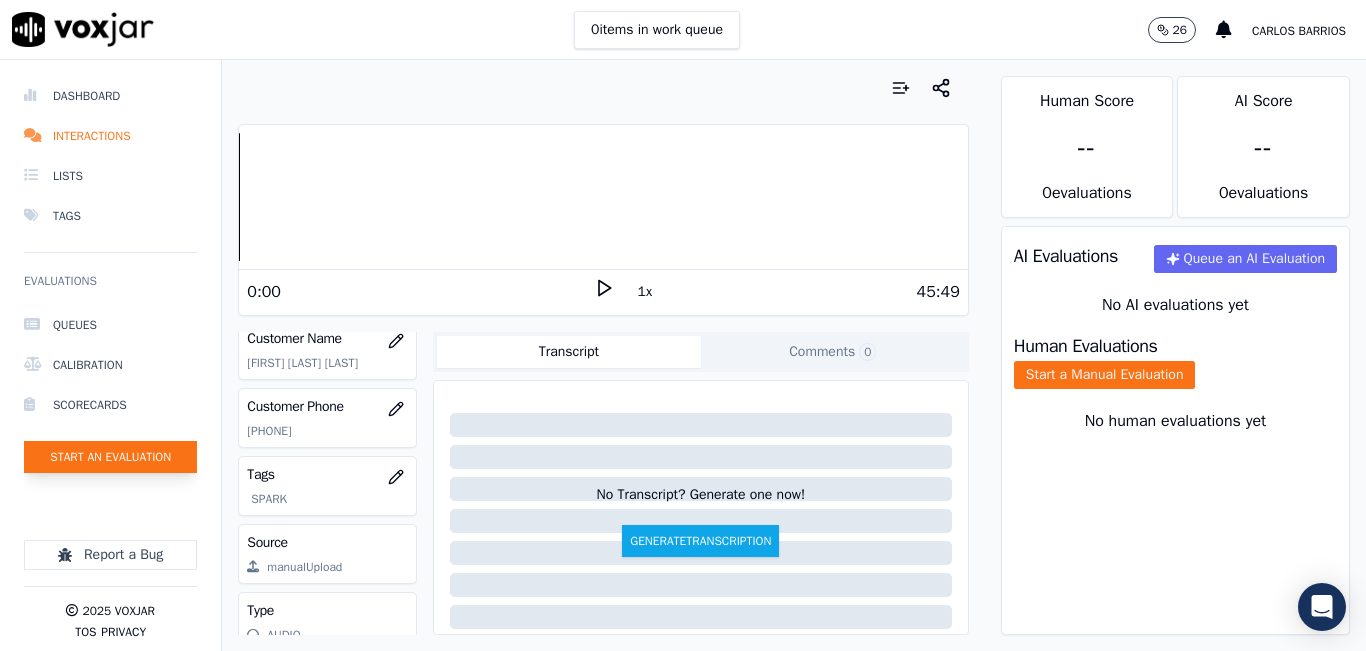 click on "Start an Evaluation" 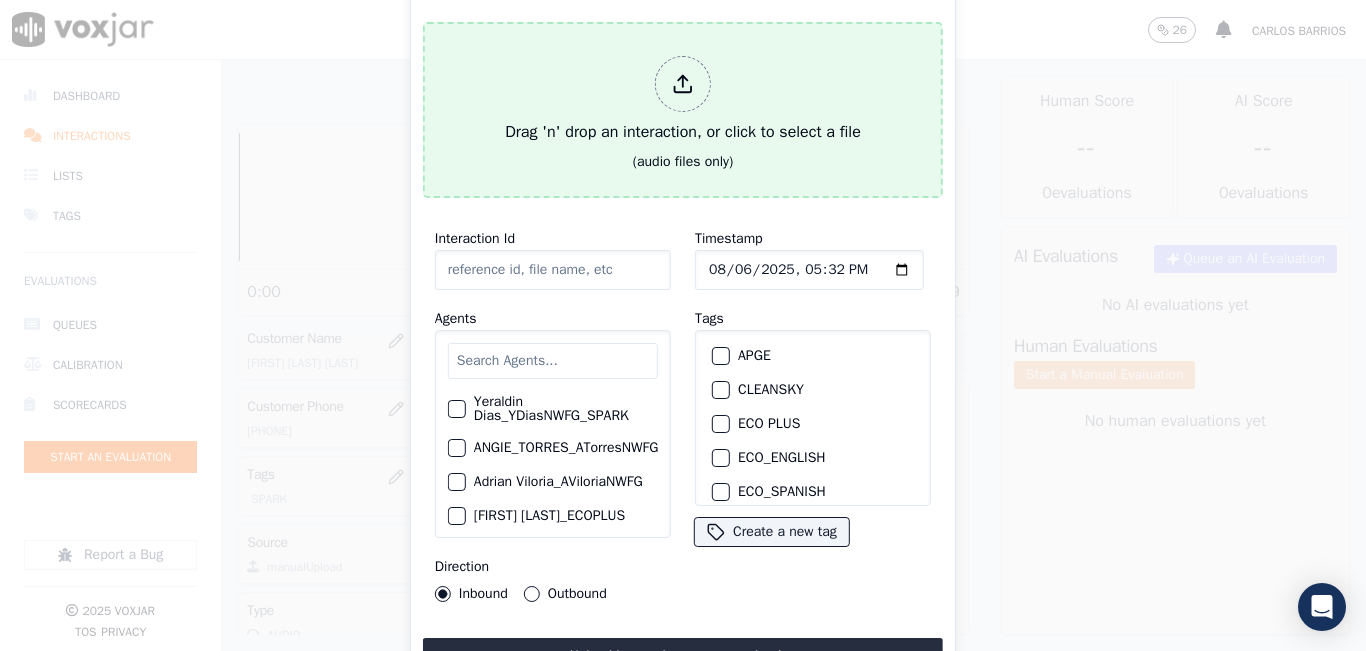 click on "Drag 'n' drop an interaction, or click to select a file" at bounding box center (683, 100) 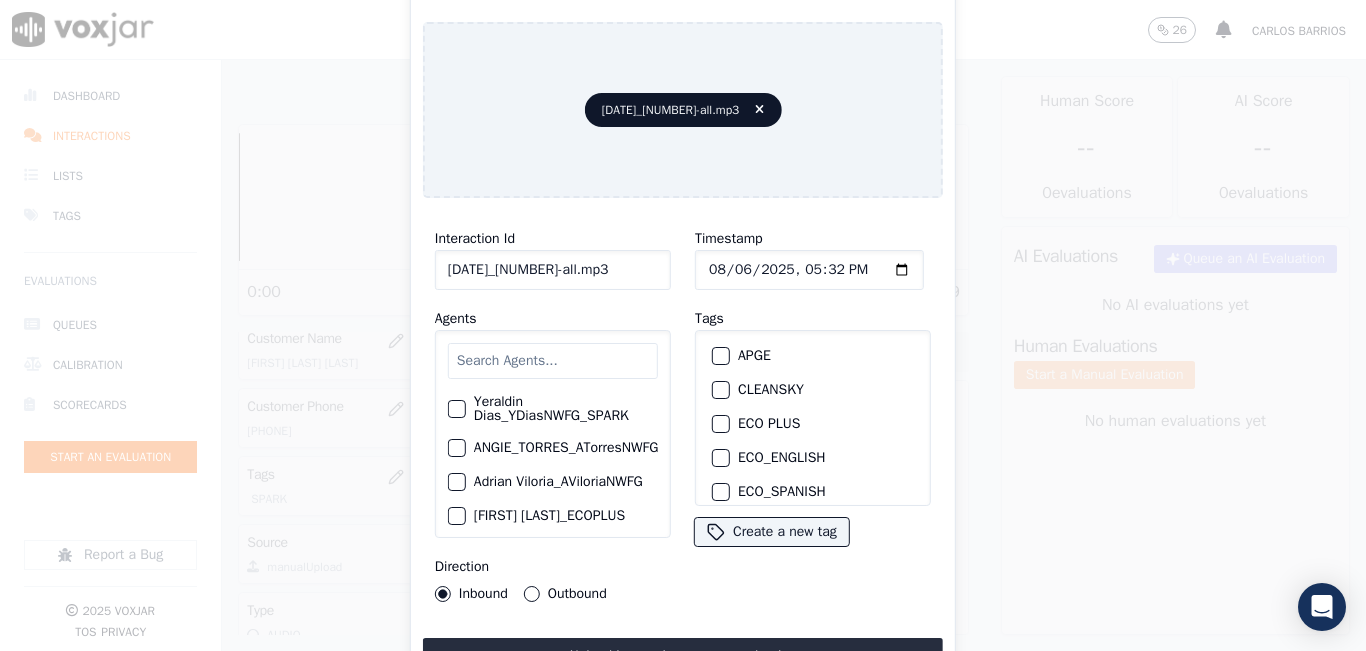 click at bounding box center (553, 361) 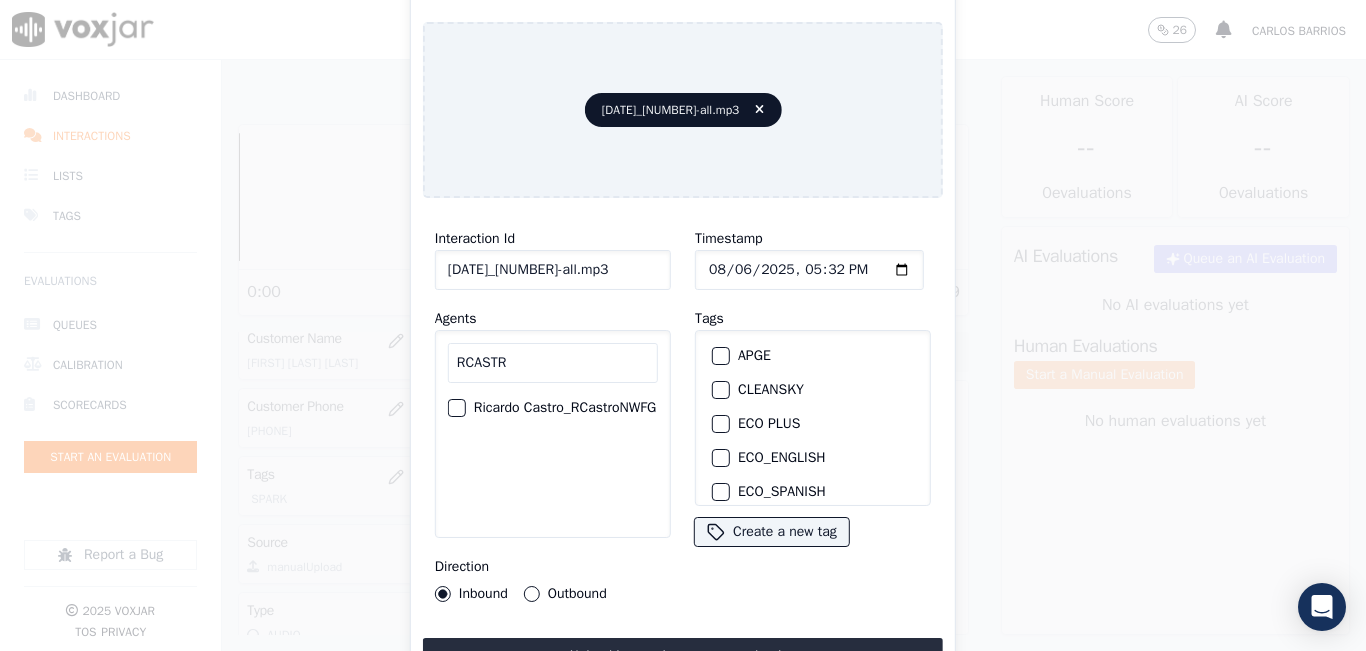 type on "RCASTR" 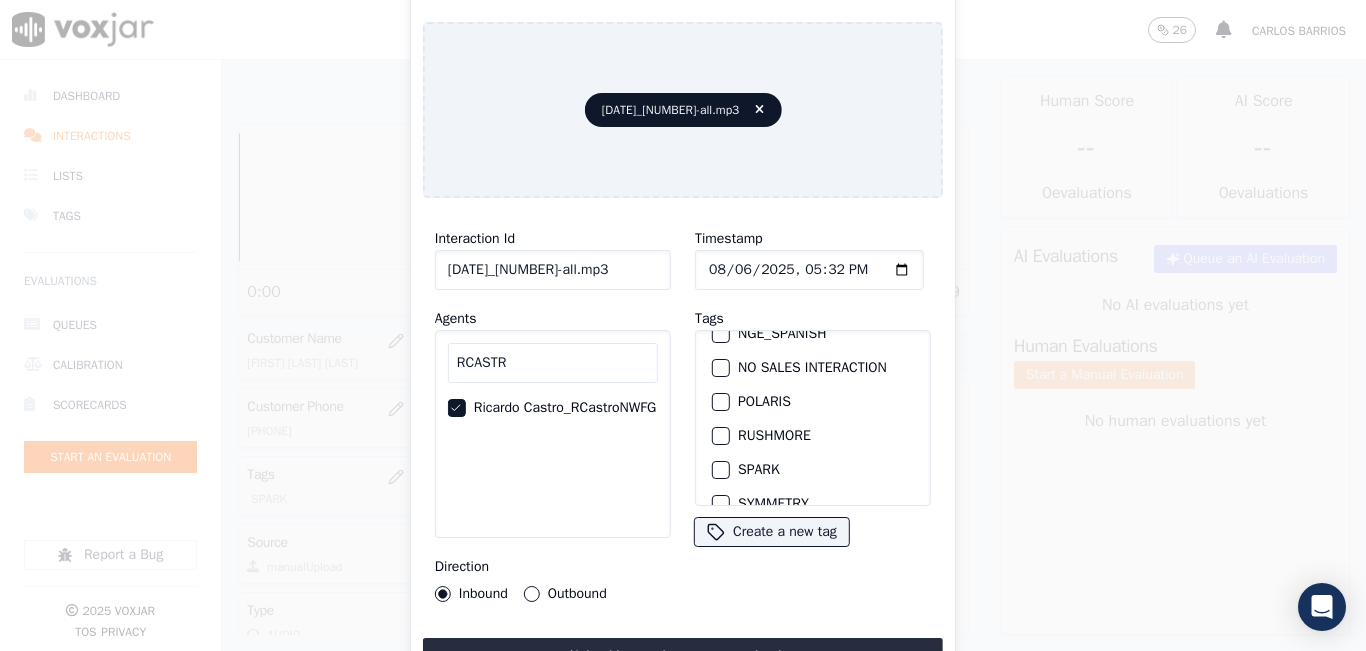 scroll, scrollTop: 400, scrollLeft: 0, axis: vertical 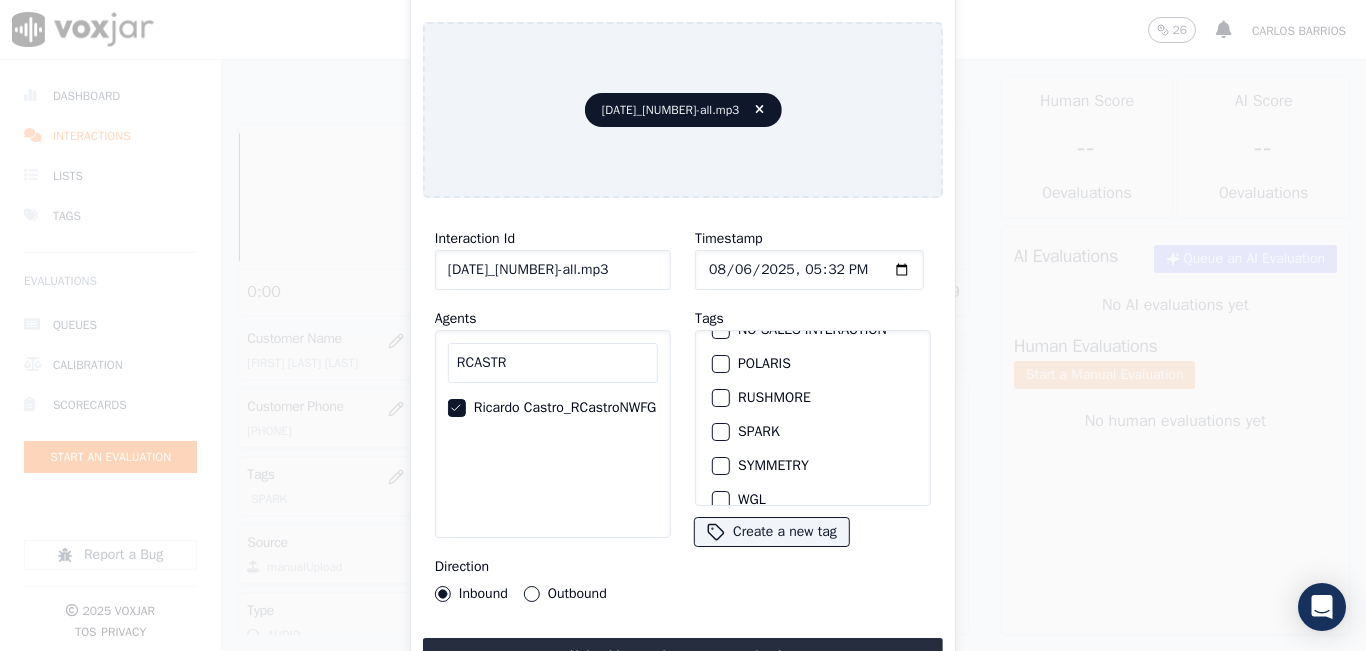 click at bounding box center [720, 432] 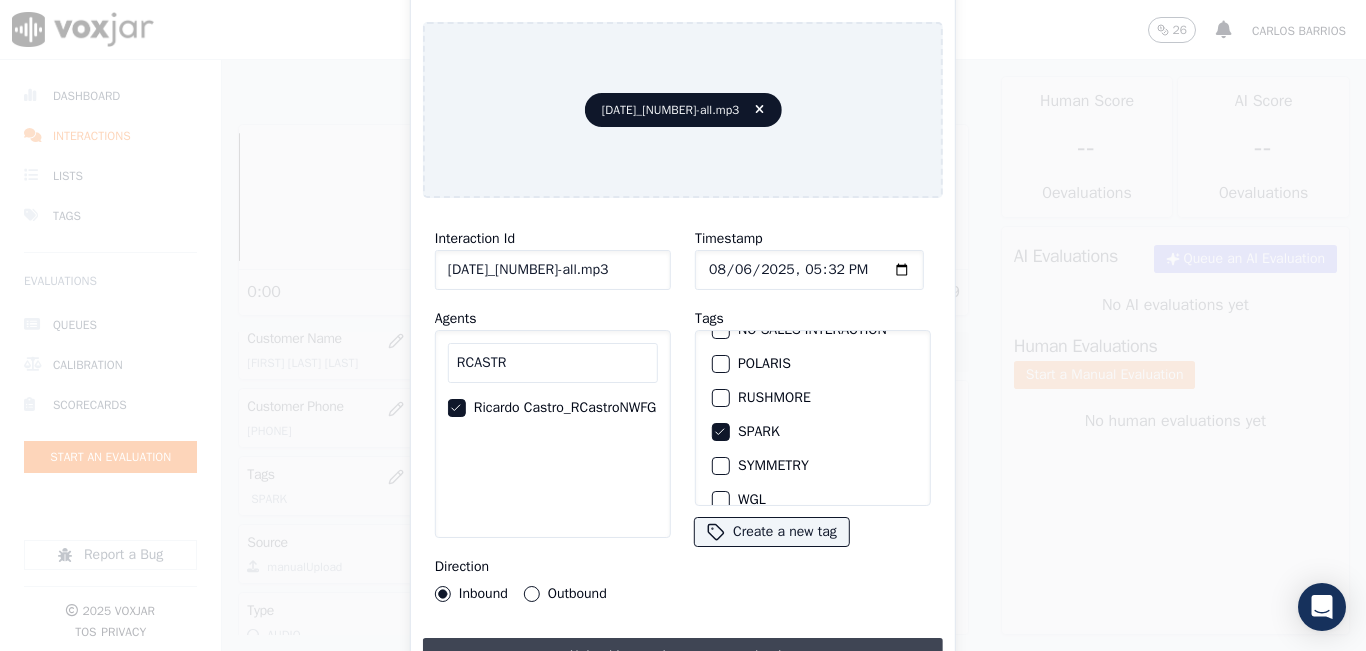 click on "Upload interaction to start evaluation" at bounding box center [683, 656] 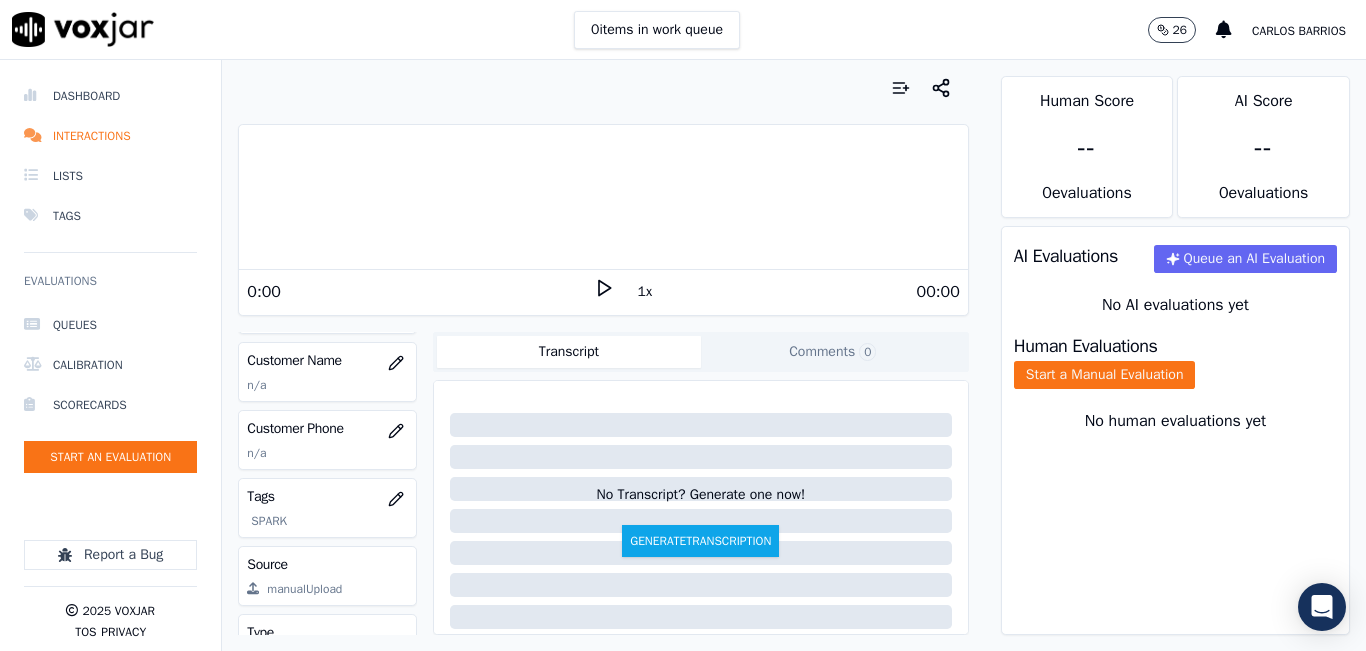 scroll, scrollTop: 178, scrollLeft: 0, axis: vertical 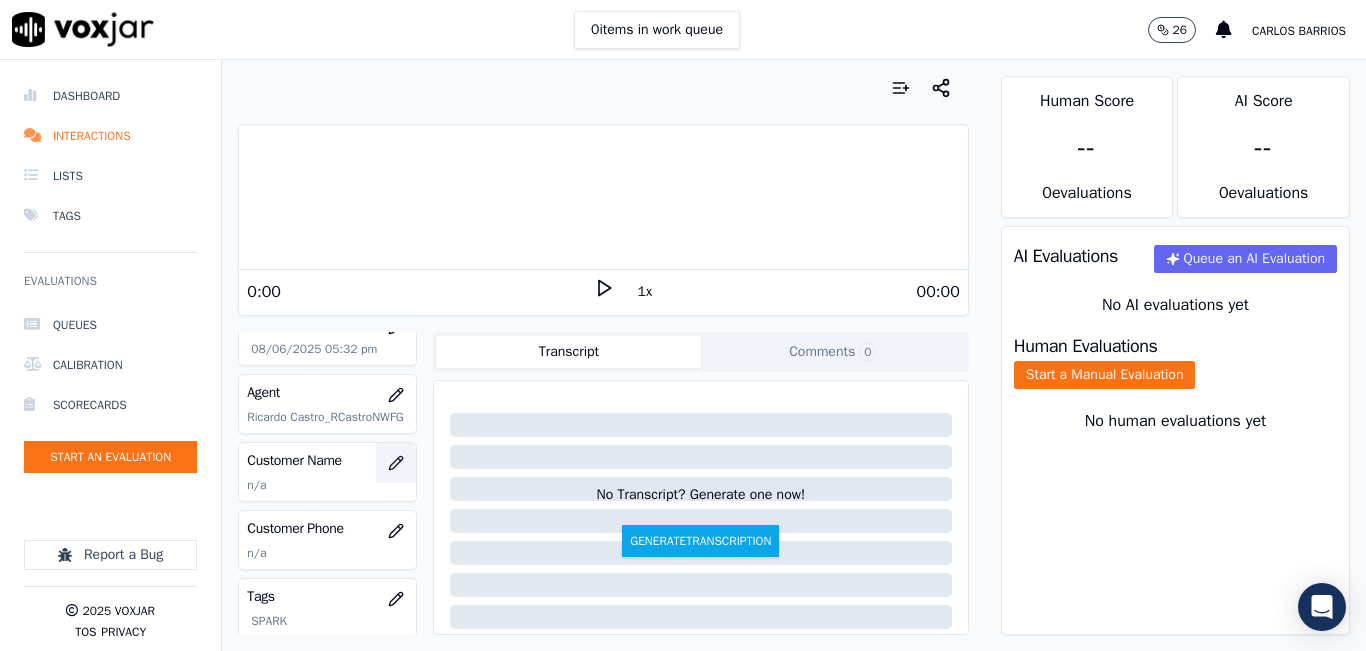 click 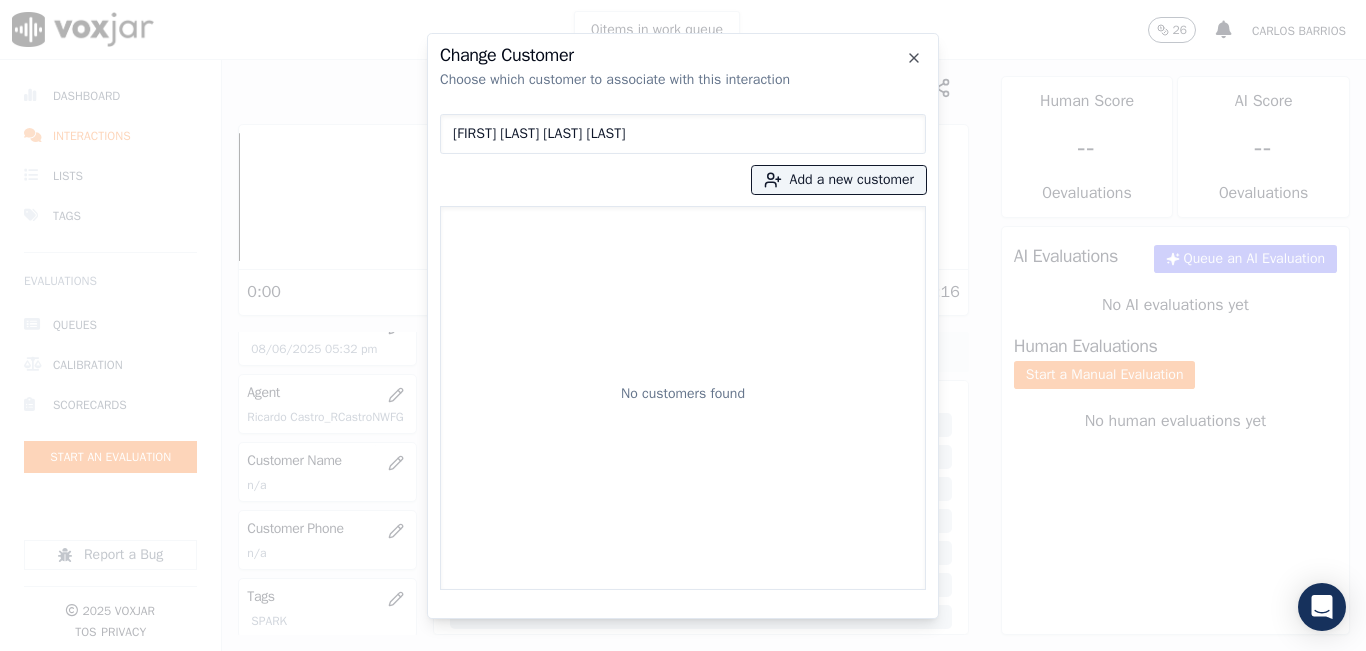 type on "[FIRST] [LAST] [LAST] [LAST]" 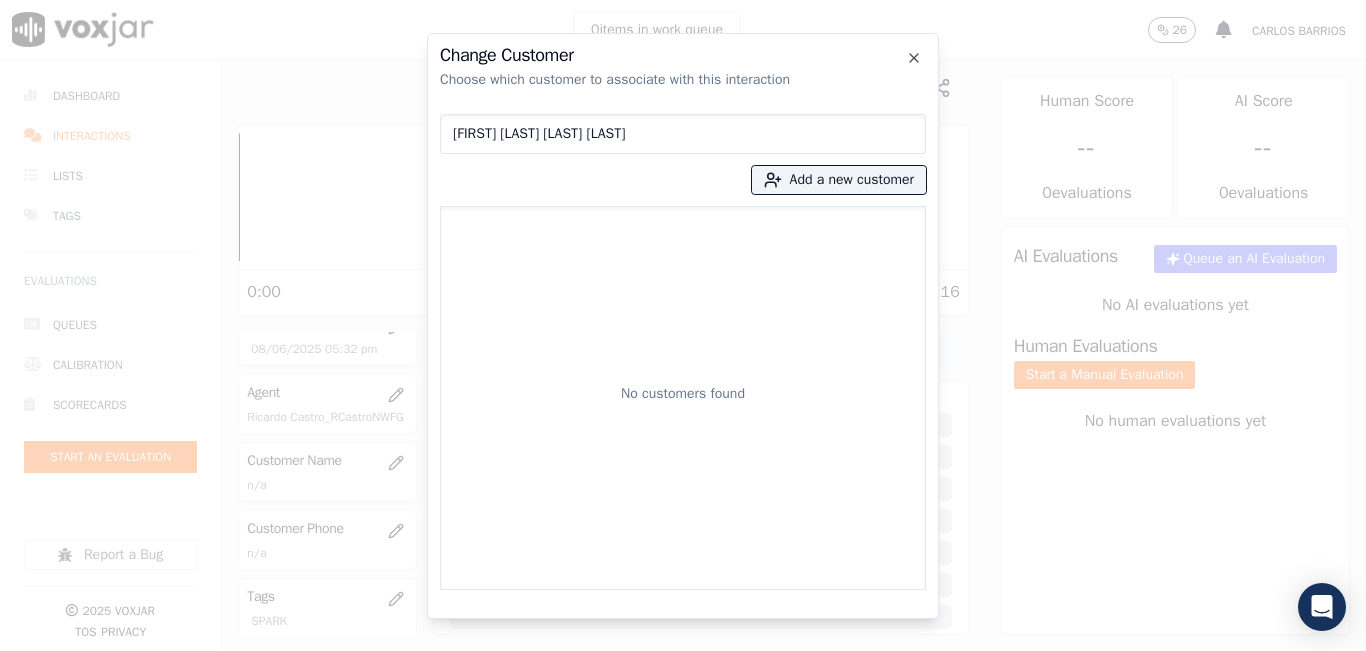 type 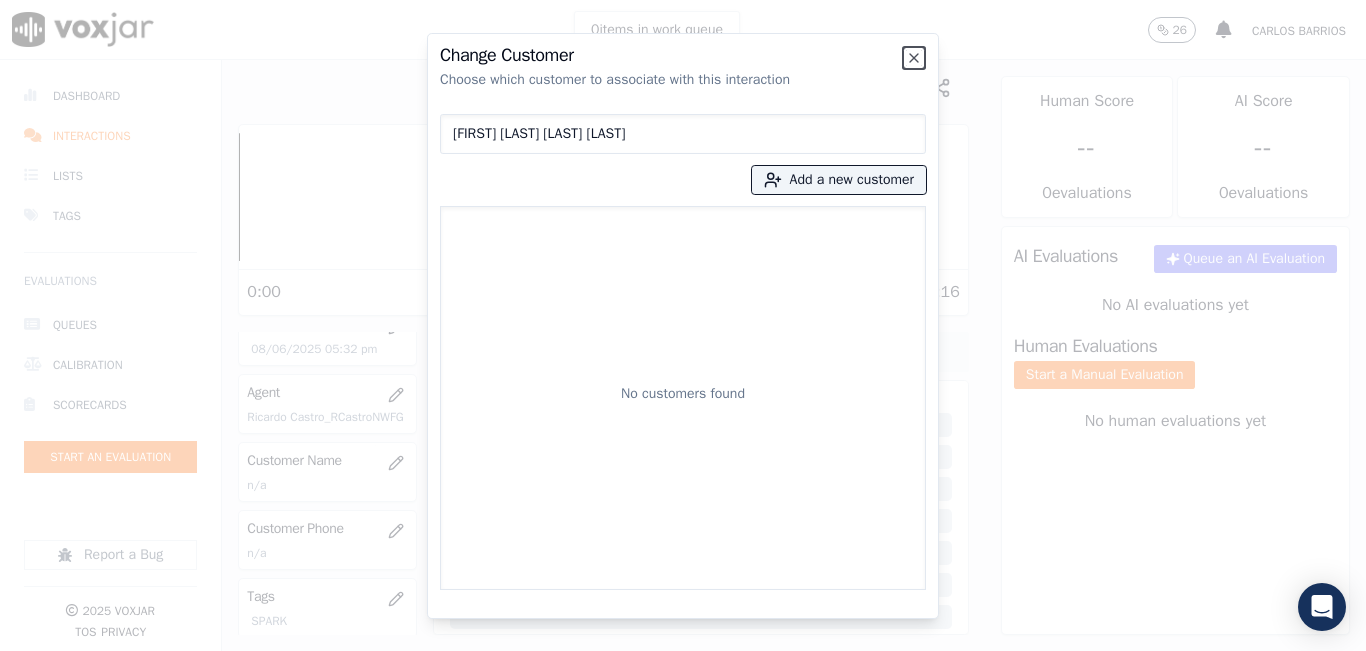 type 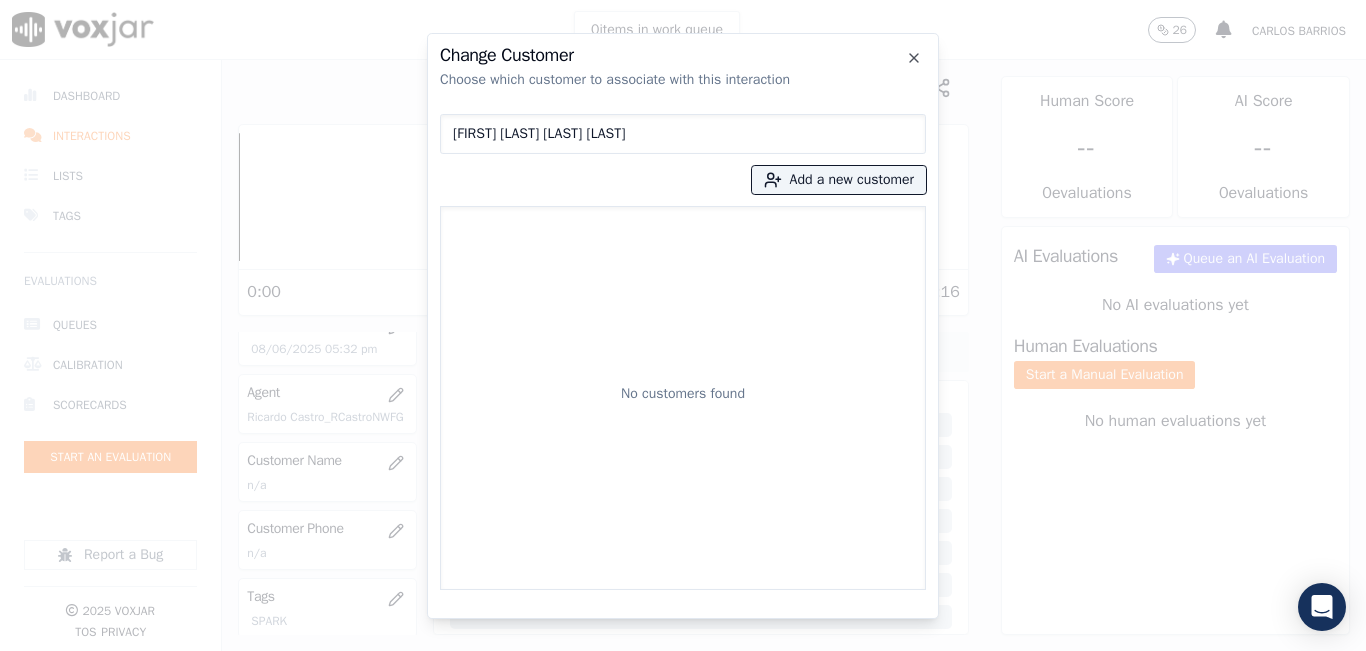 click on "[FIRST] [LAST] [LAST] [LAST]" at bounding box center [683, 134] 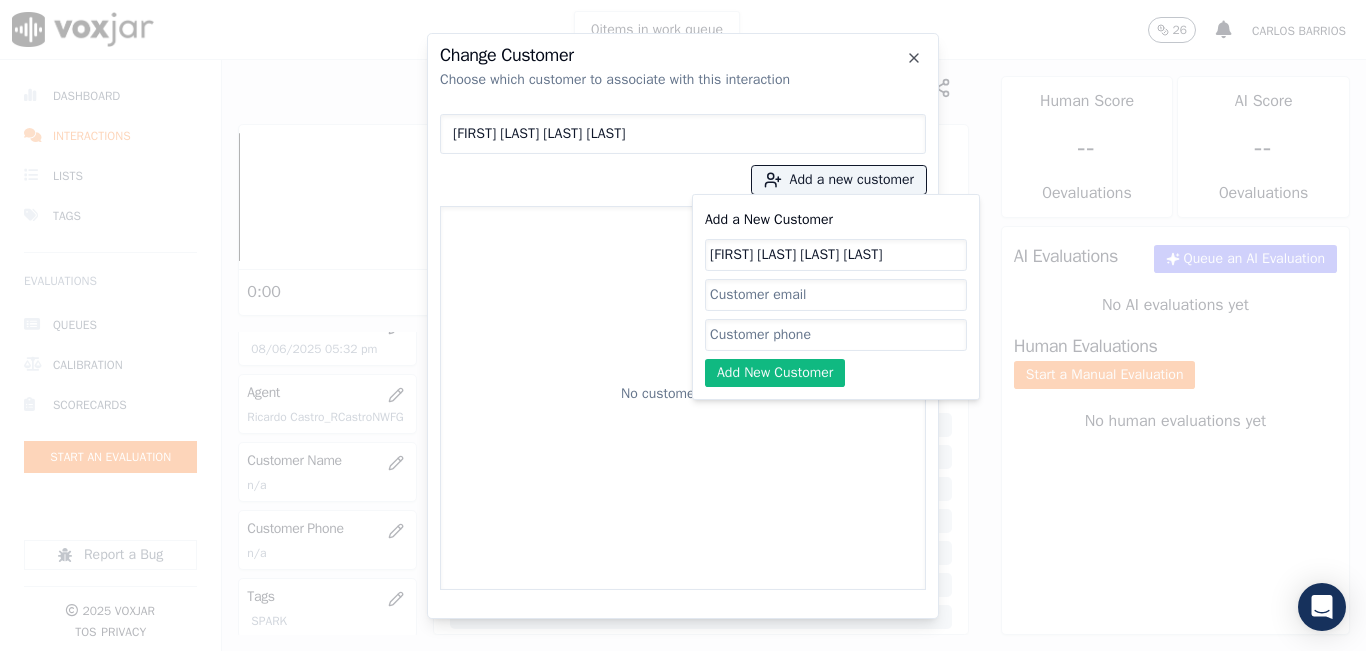 type on "[FIRST] [LAST] [LAST] [LAST]" 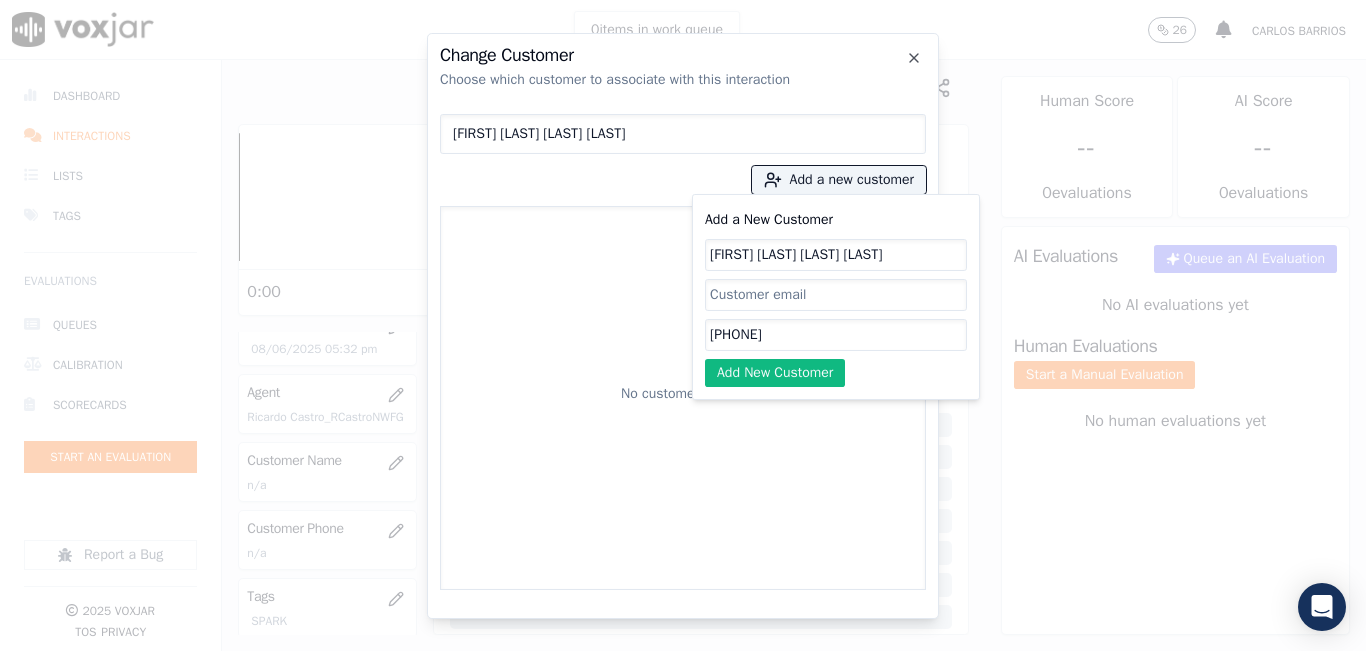type on "[PHONE]" 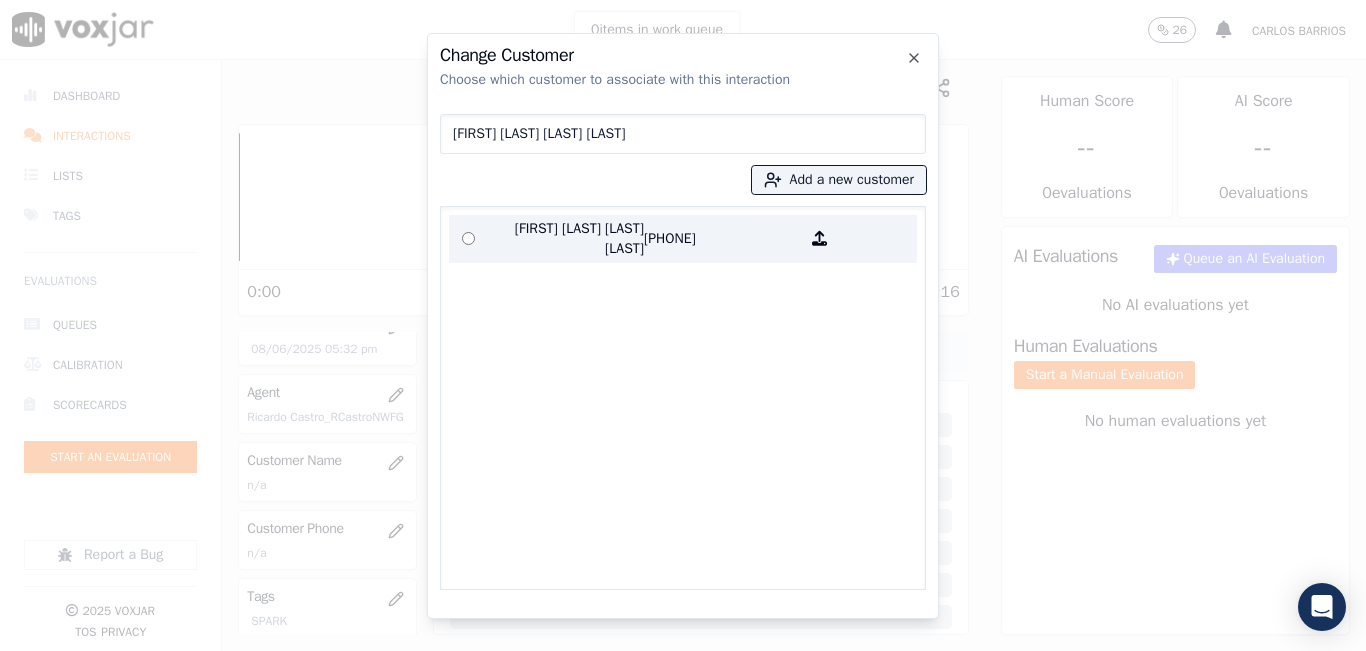 click on "[PHONE]" at bounding box center (722, 239) 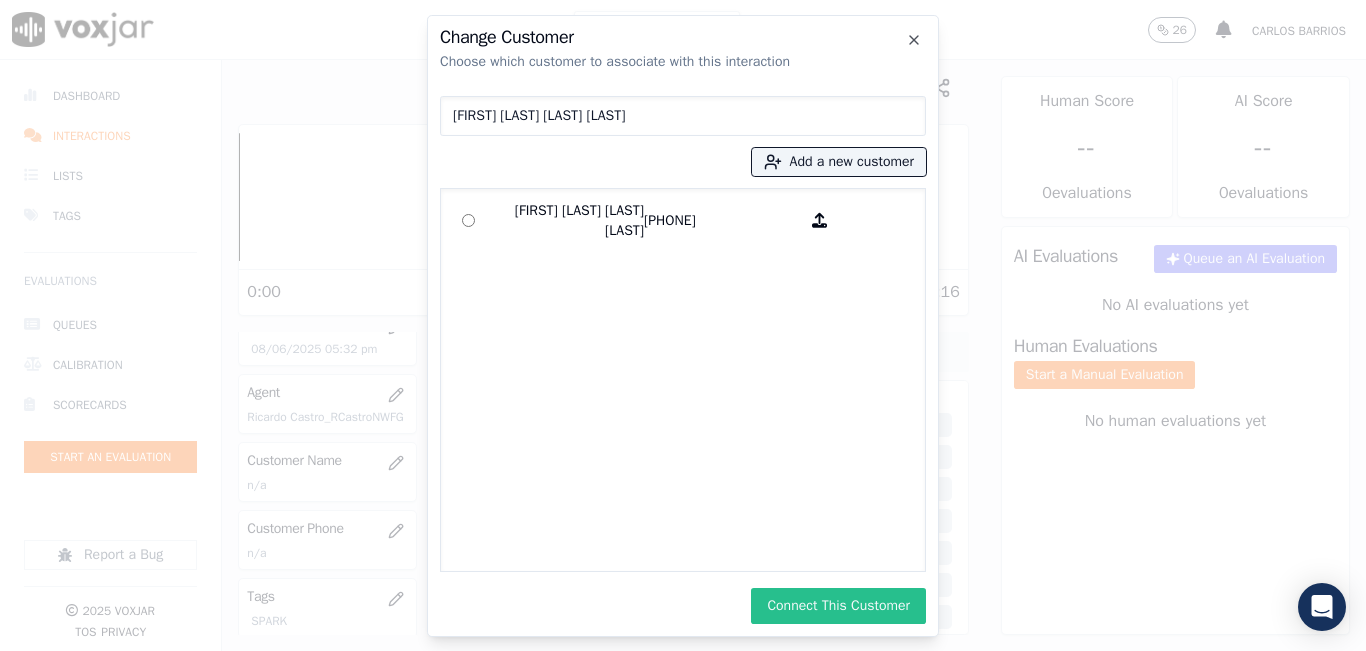 click on "Connect This Customer" at bounding box center (838, 606) 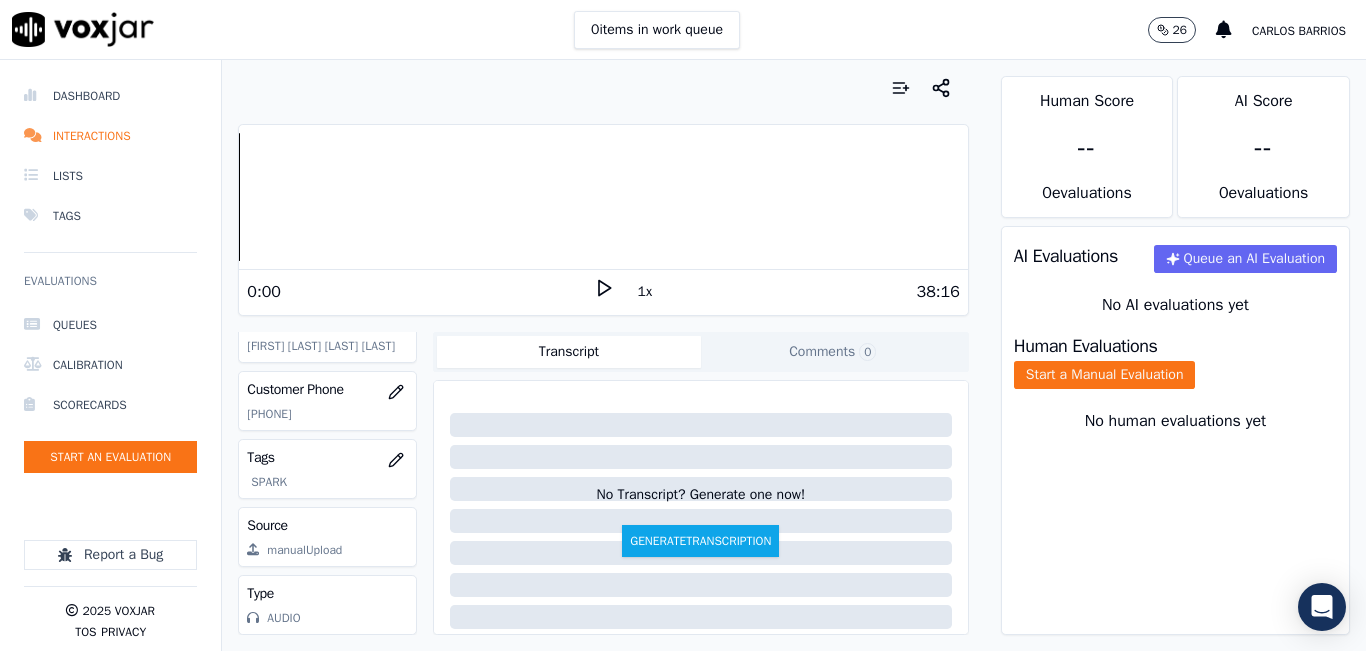 scroll, scrollTop: 378, scrollLeft: 0, axis: vertical 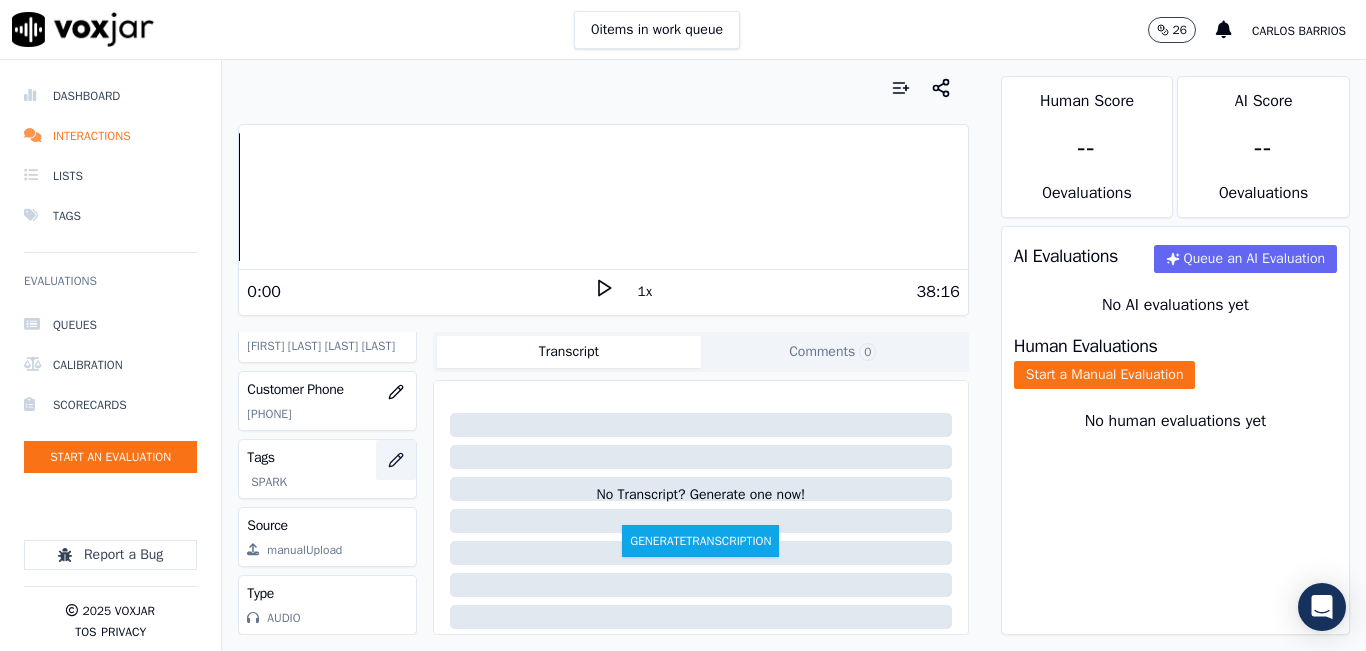 click at bounding box center (396, 460) 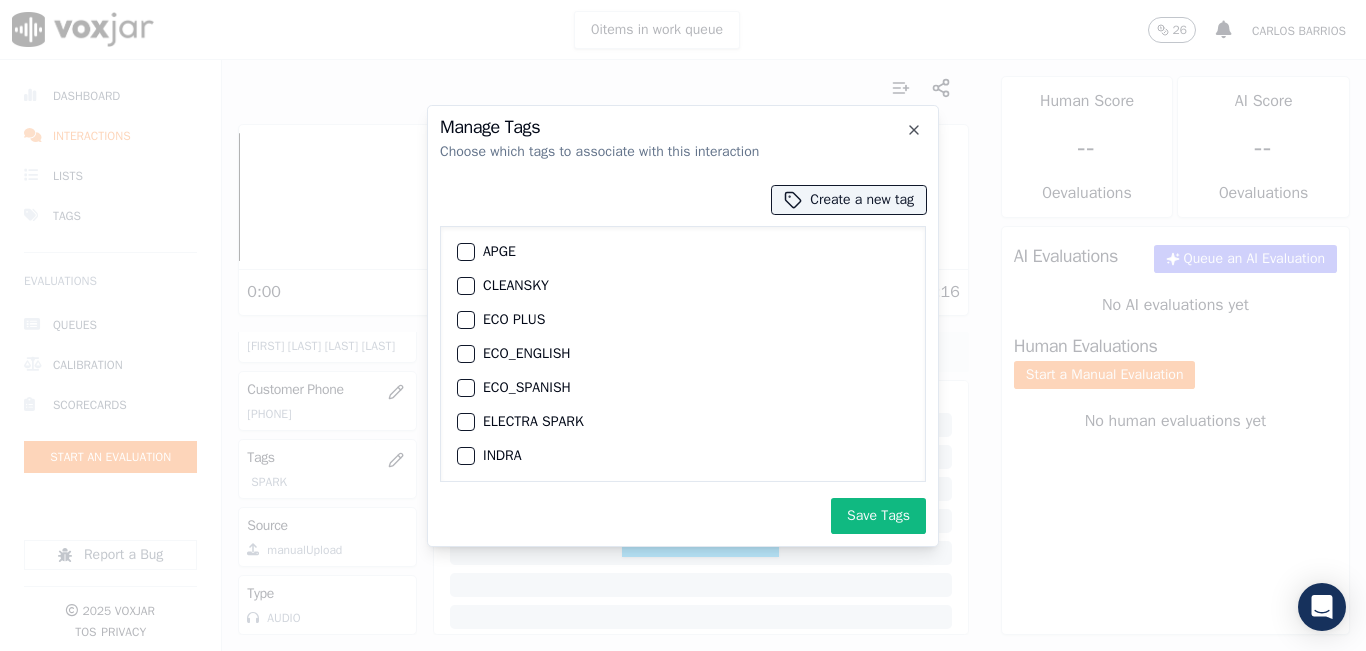 click at bounding box center [465, 320] 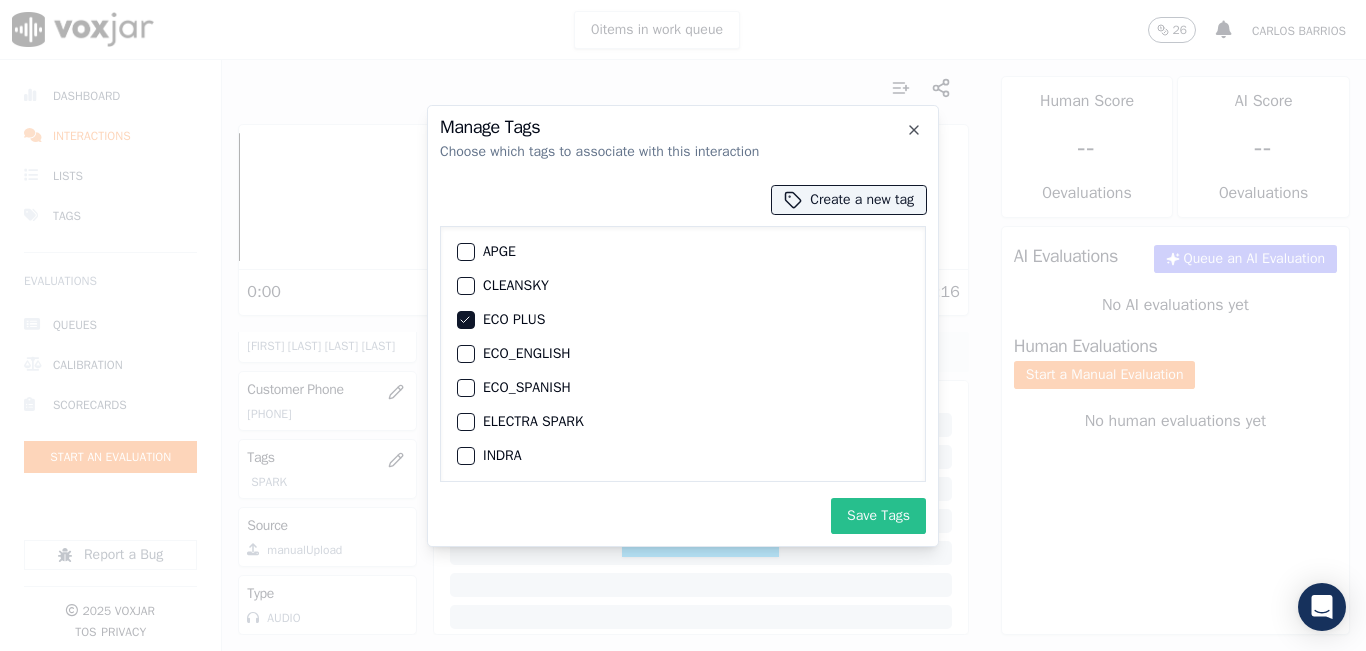 click on "Save Tags" at bounding box center (878, 516) 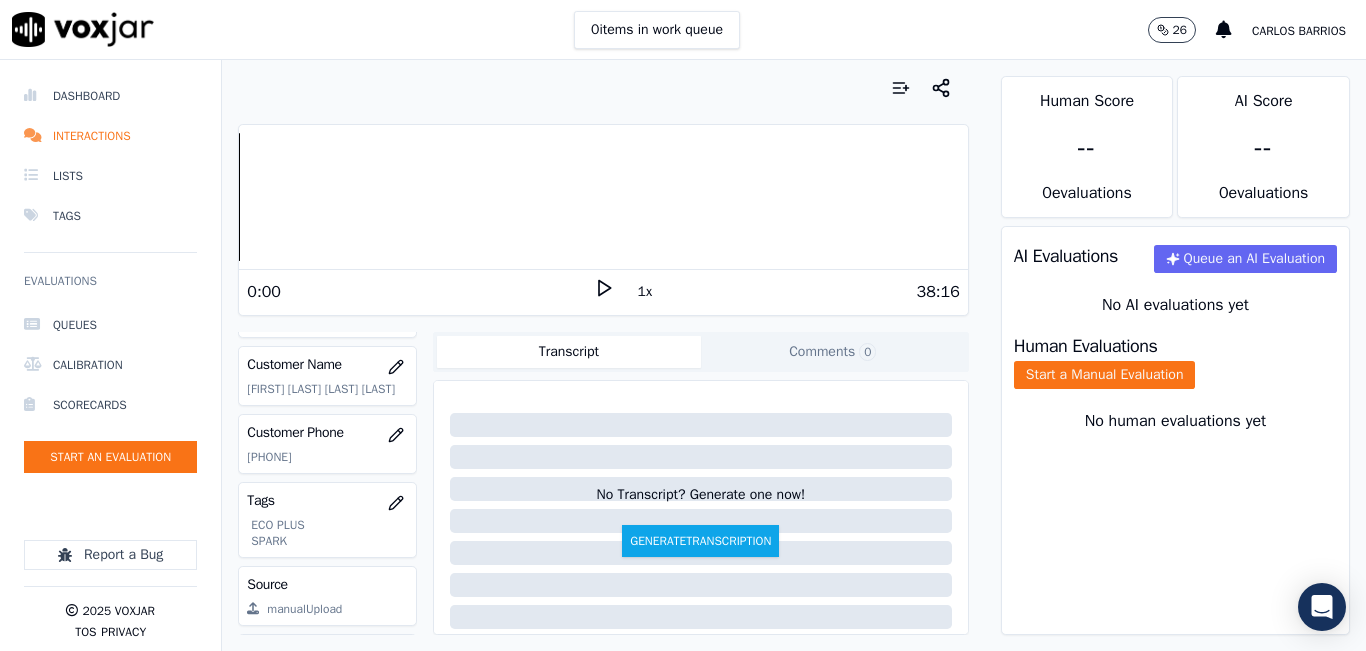scroll, scrollTop: 410, scrollLeft: 0, axis: vertical 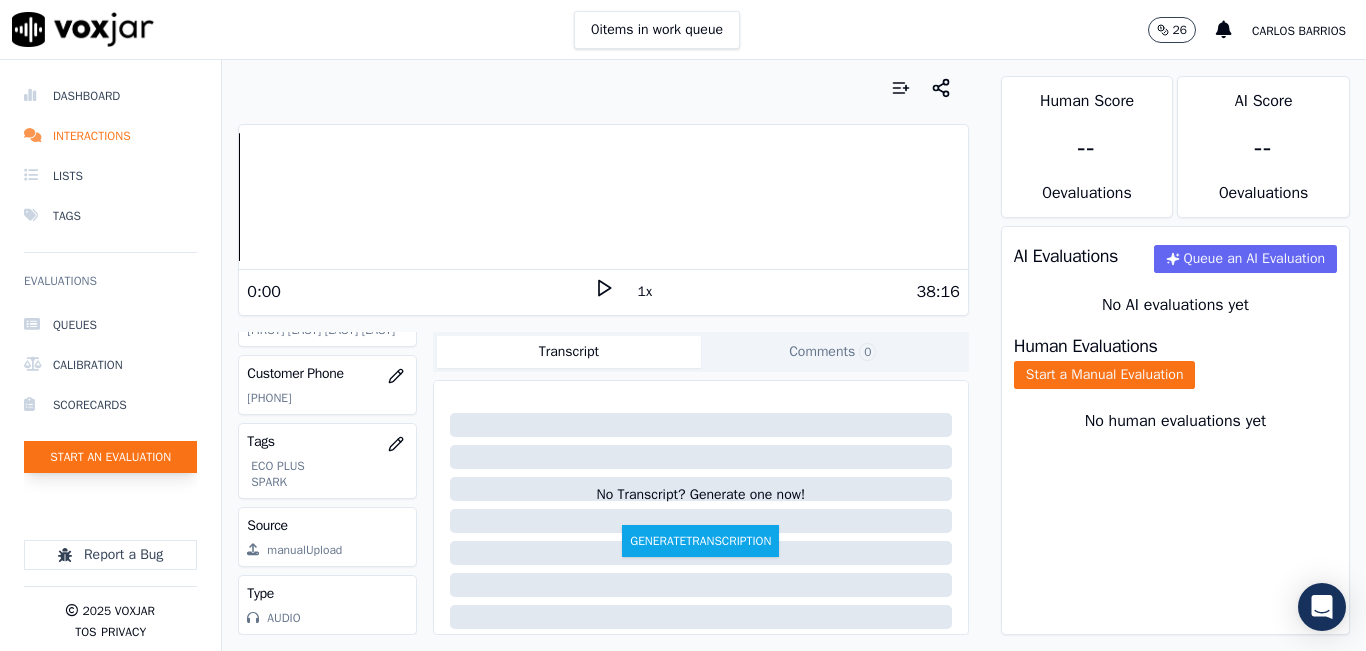 click on "Start an Evaluation" 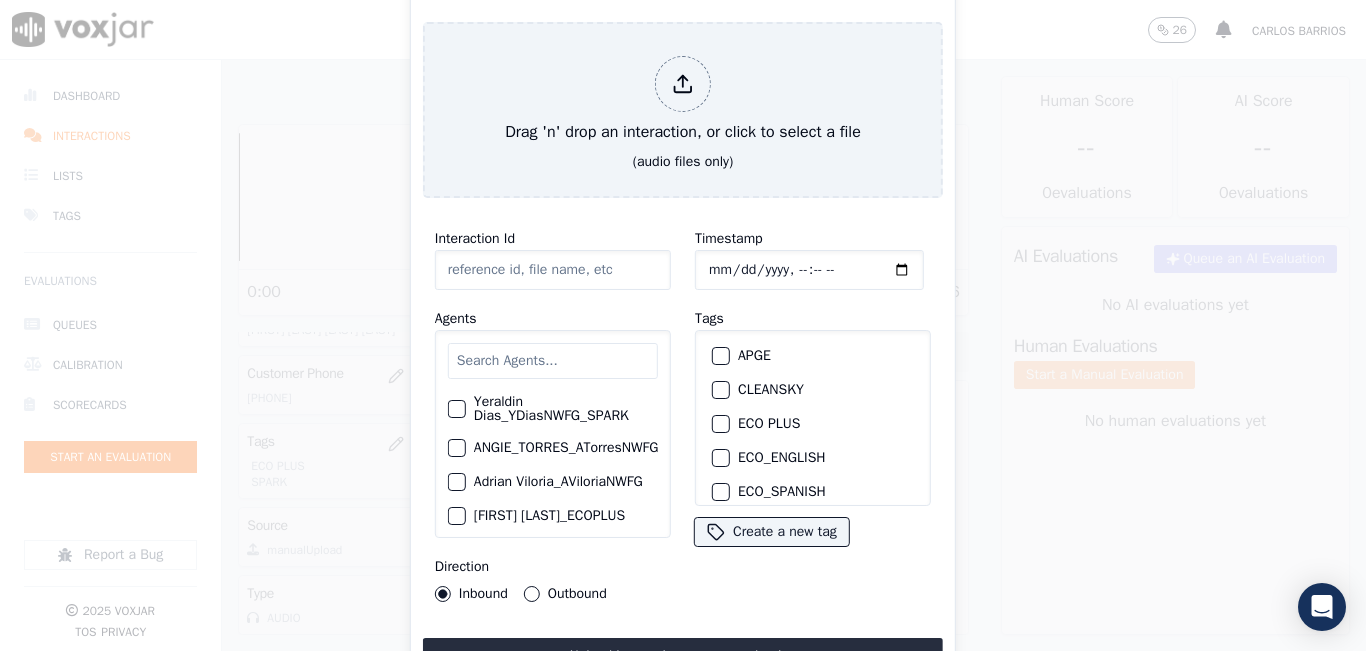 click at bounding box center [553, 361] 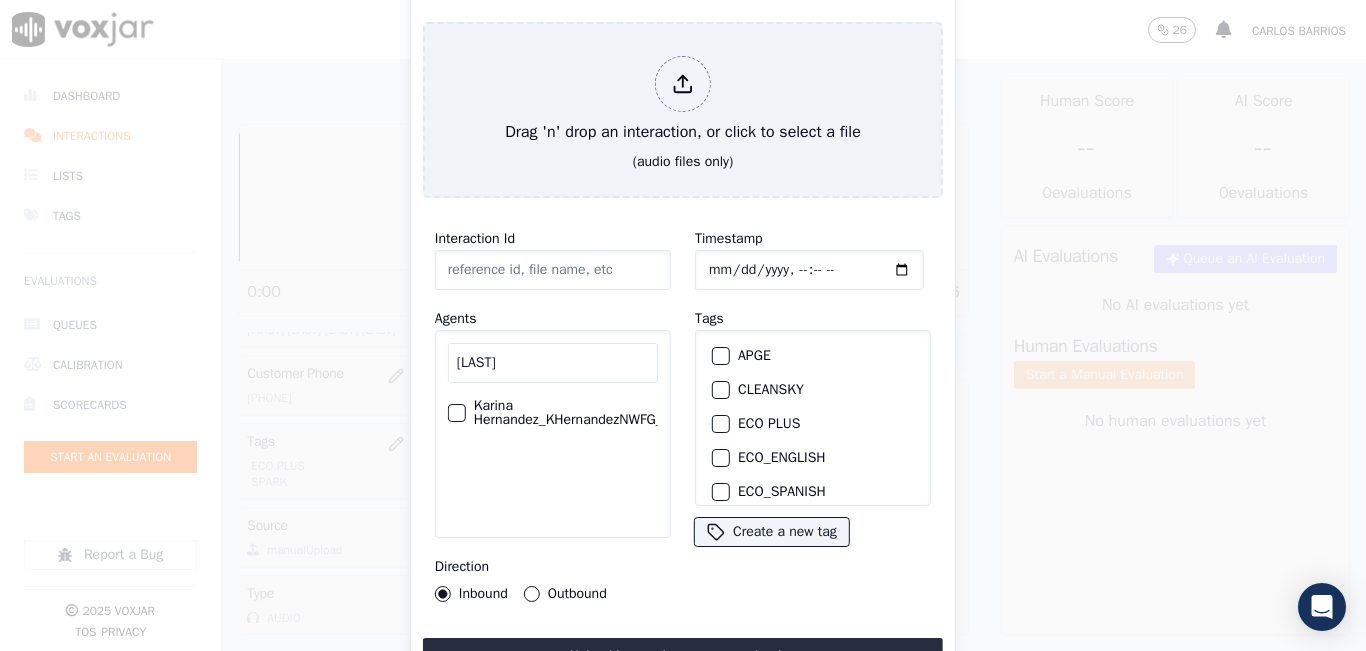type on "[LAST]" 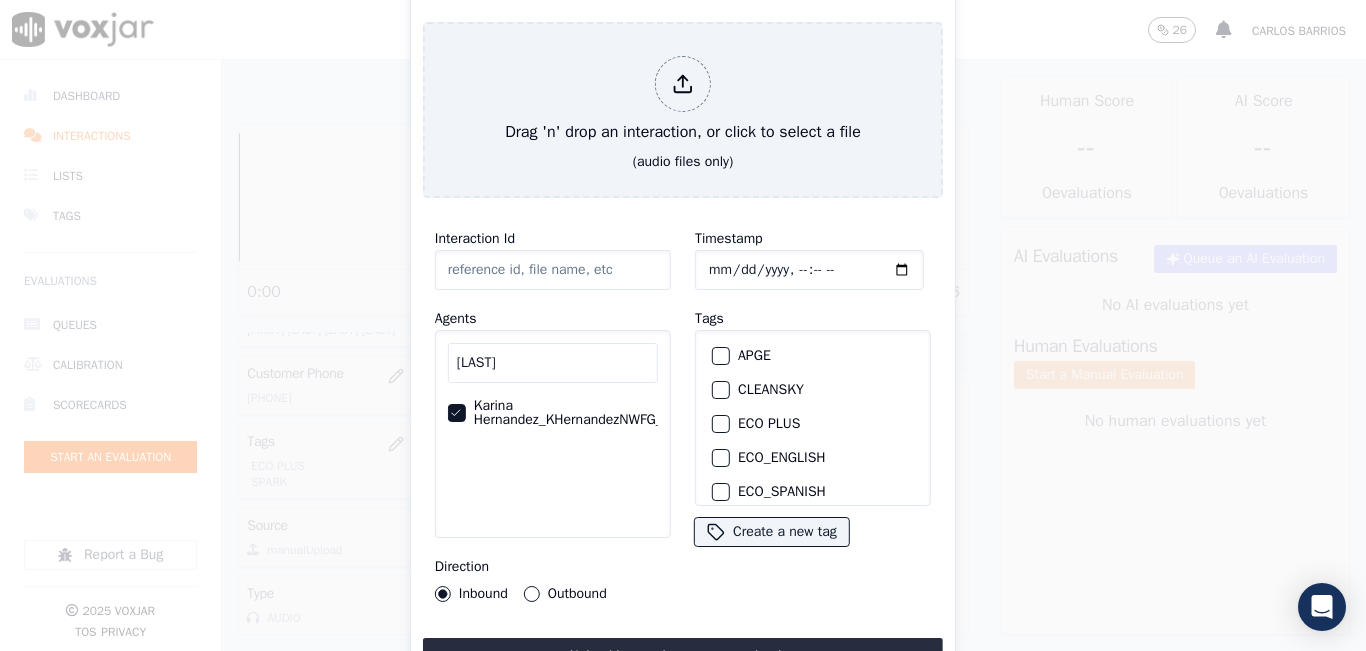 drag, startPoint x: 540, startPoint y: 587, endPoint x: 637, endPoint y: 486, distance: 140.0357 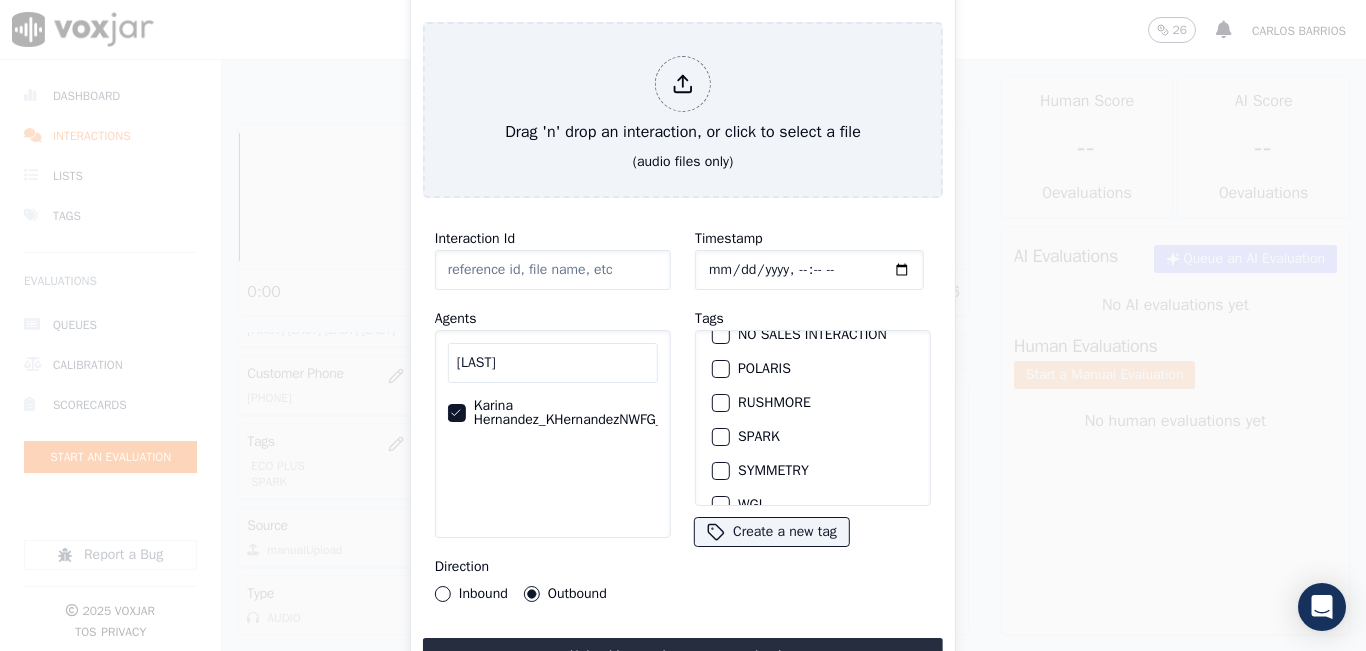 scroll, scrollTop: 400, scrollLeft: 0, axis: vertical 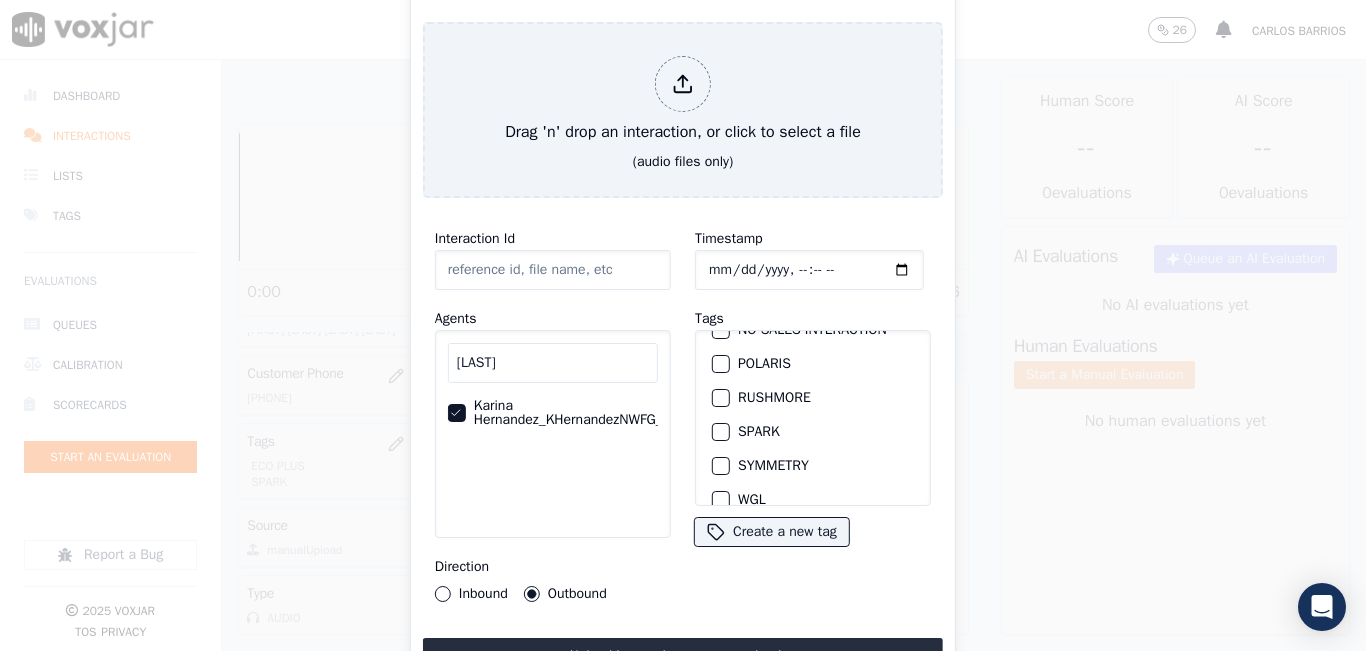 click at bounding box center [720, 432] 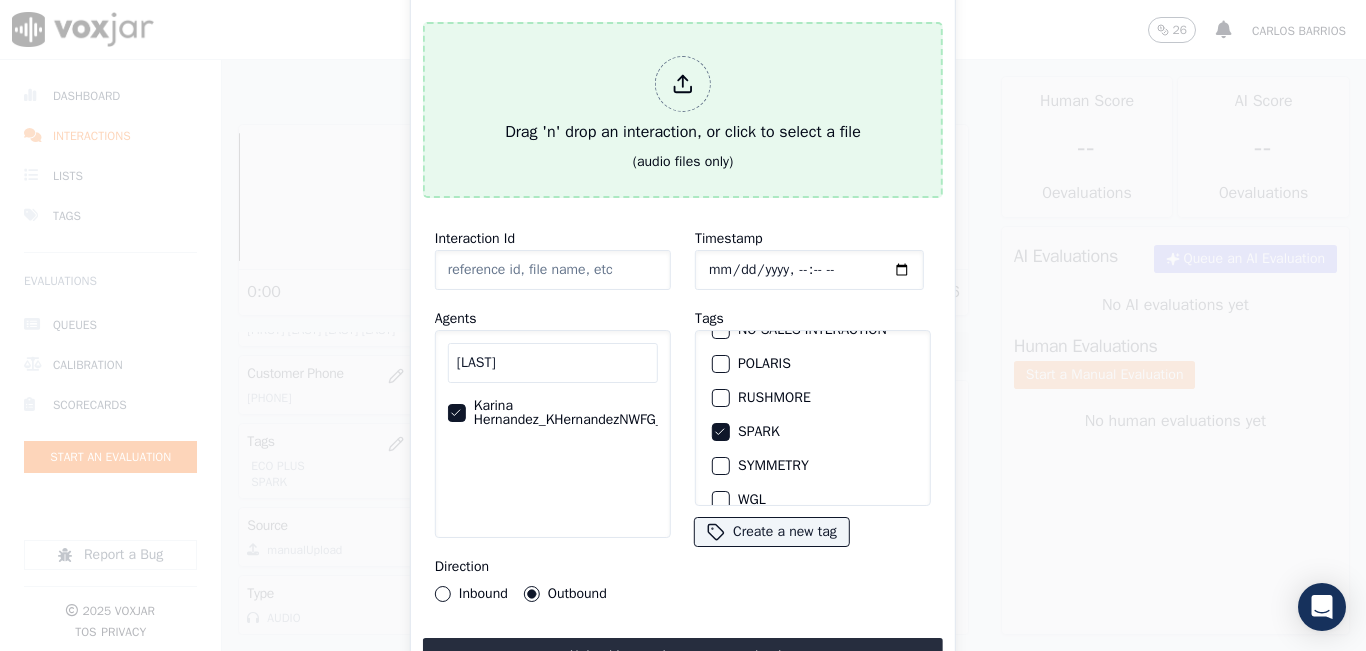 click on "Drag 'n' drop an interaction, or click to select a file   (audio files only)" at bounding box center (683, 110) 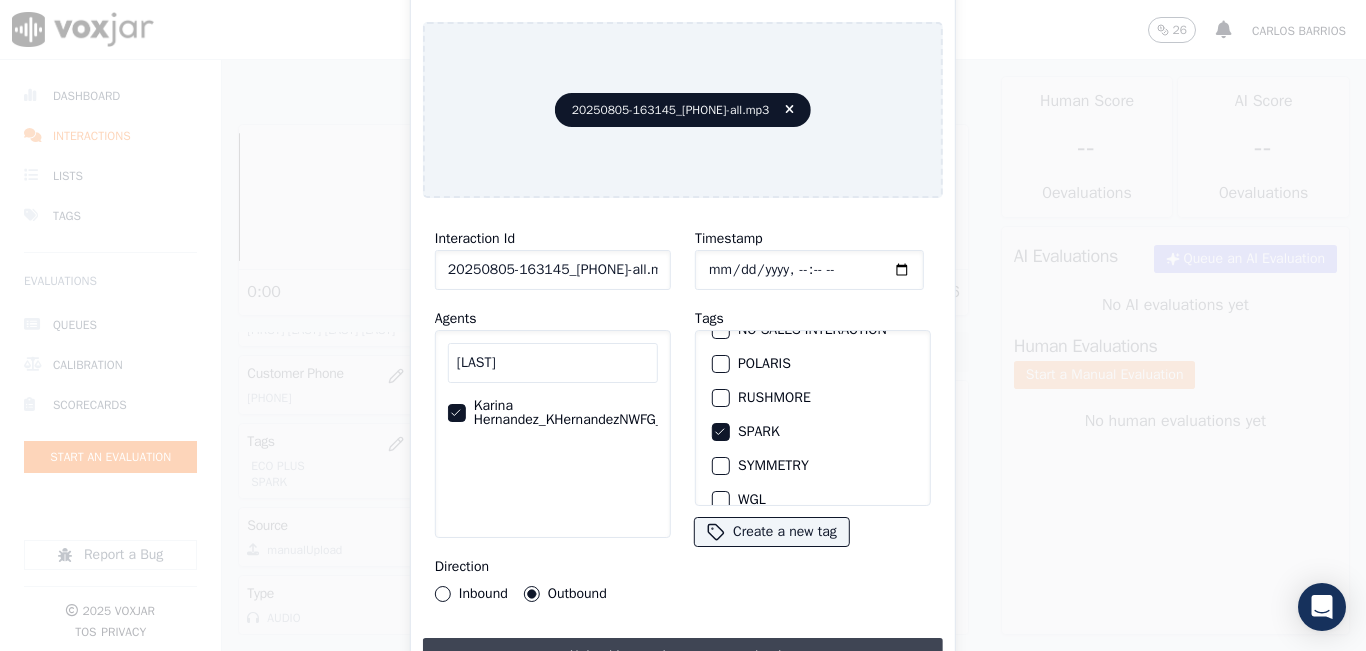click on "Upload interaction to start evaluation" at bounding box center (683, 656) 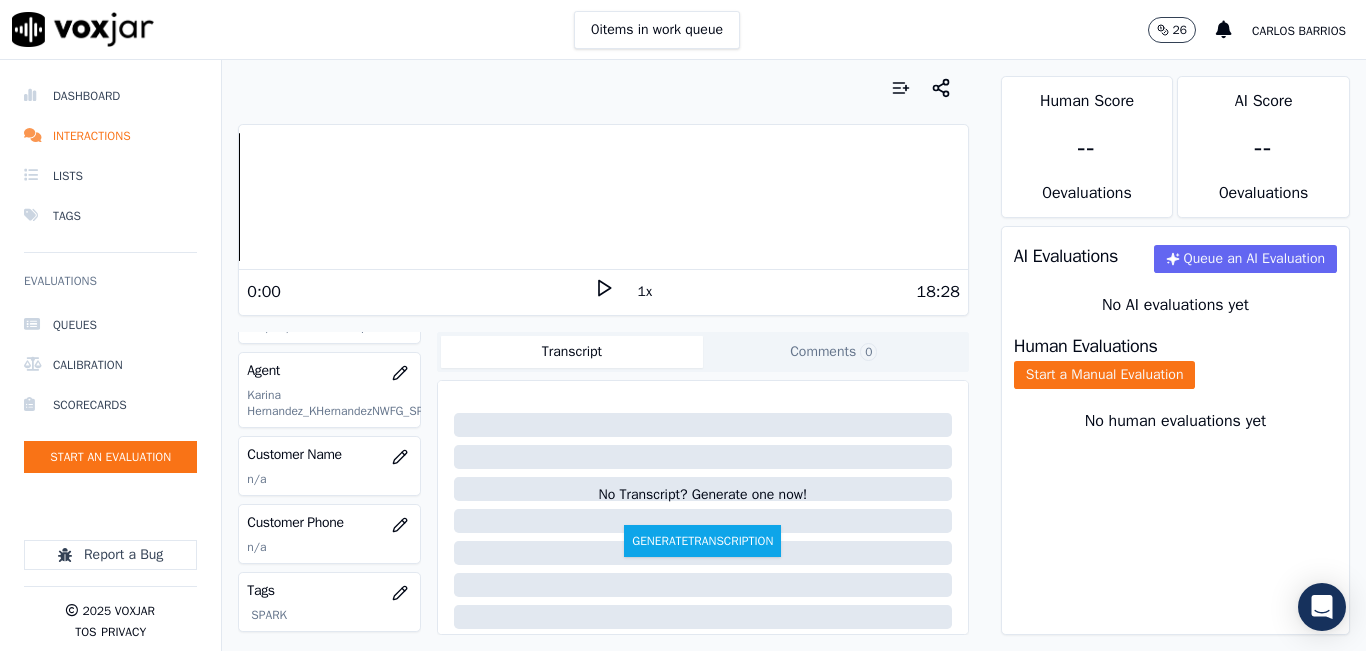 scroll, scrollTop: 300, scrollLeft: 0, axis: vertical 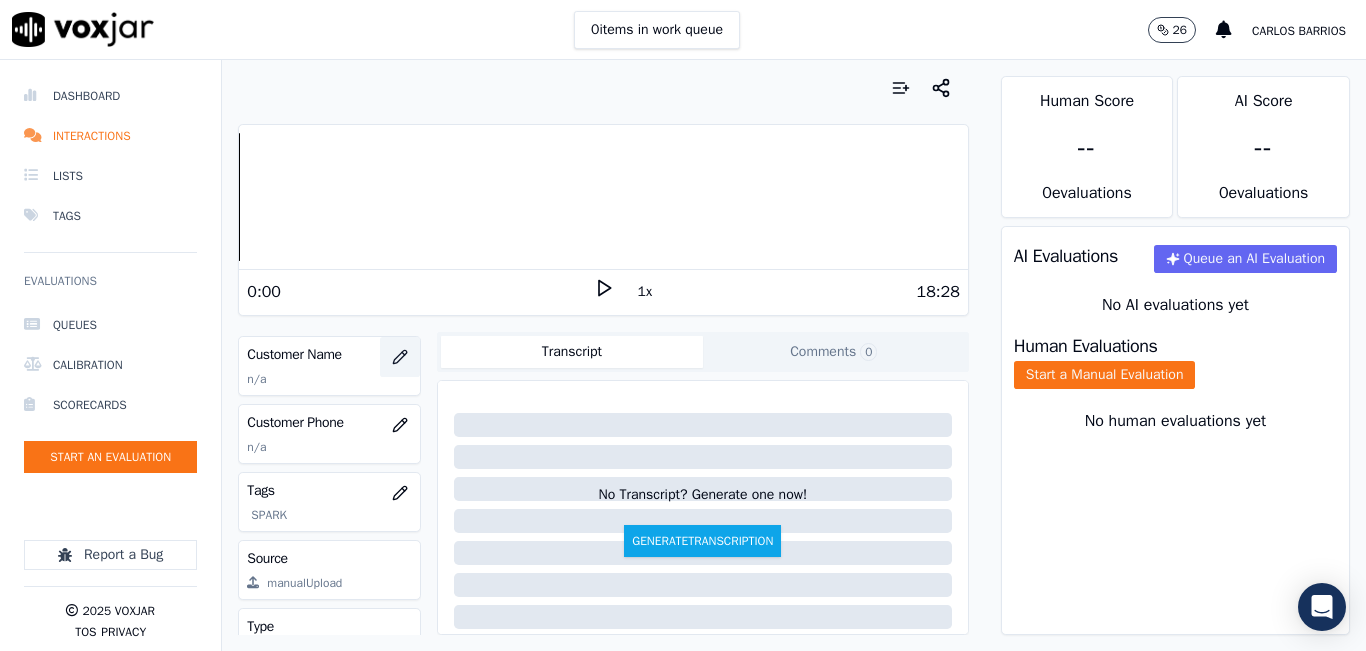 click 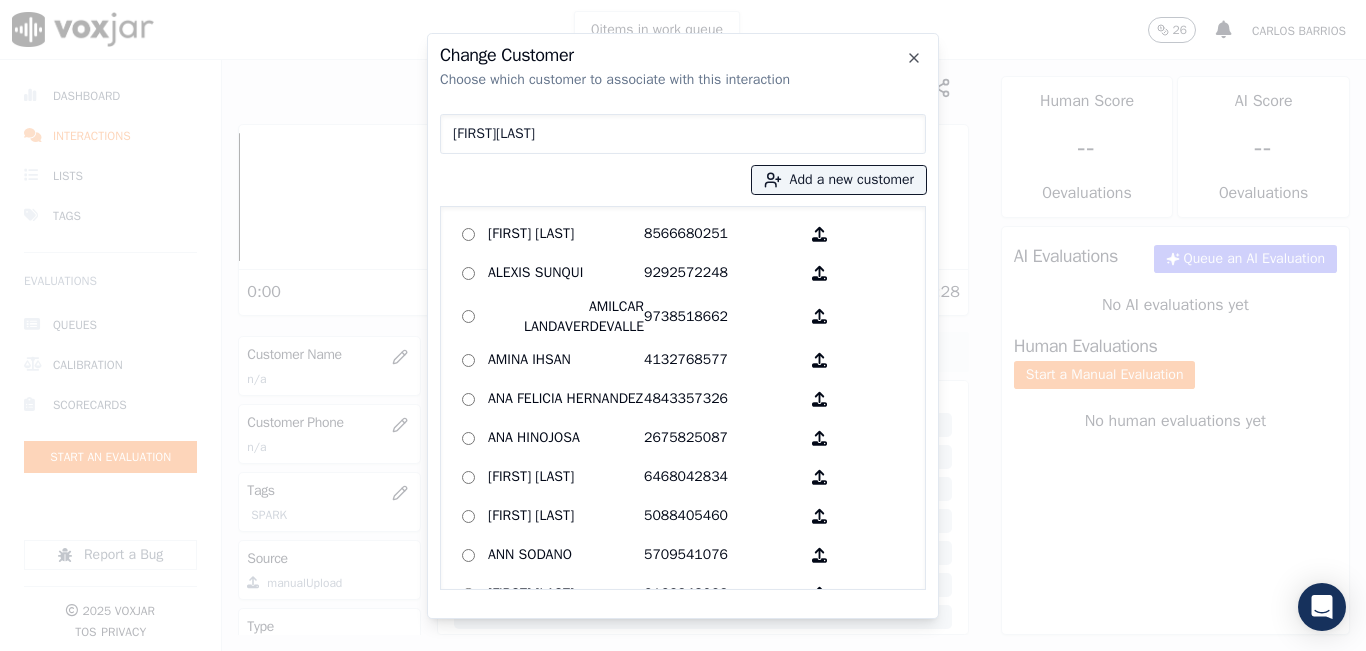 type on "[FIRST][LAST]" 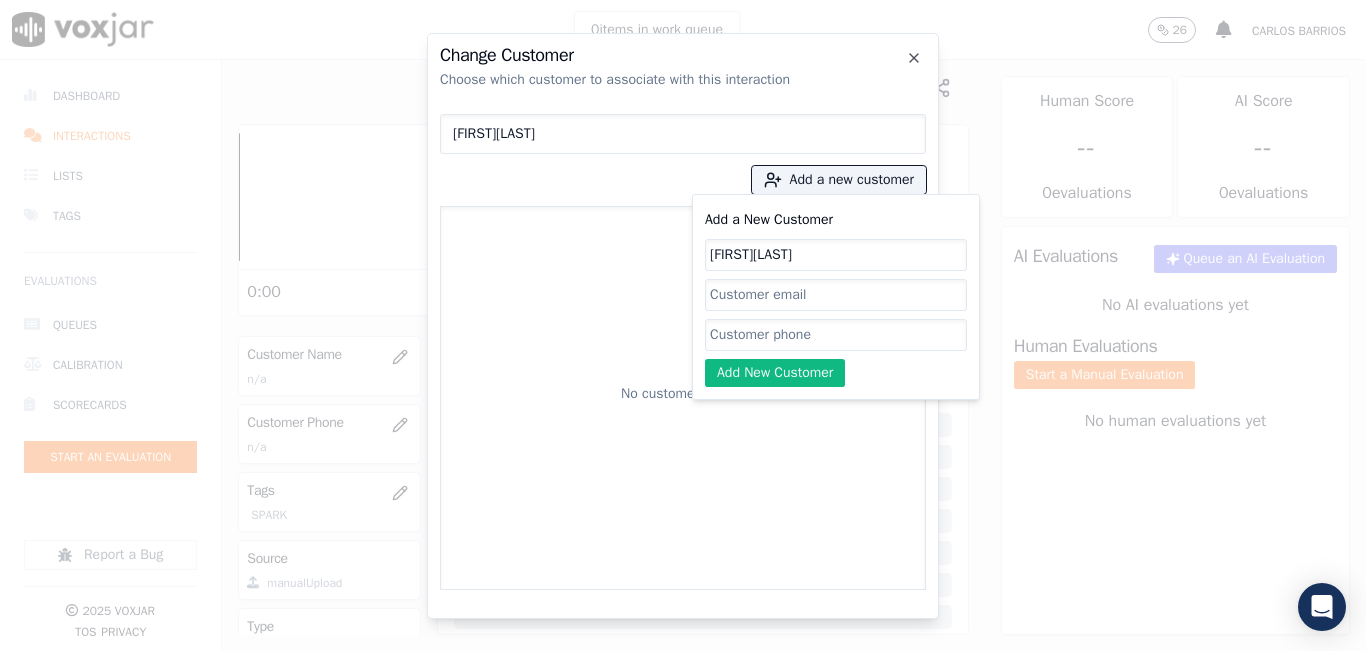 type on "[FIRST][LAST]" 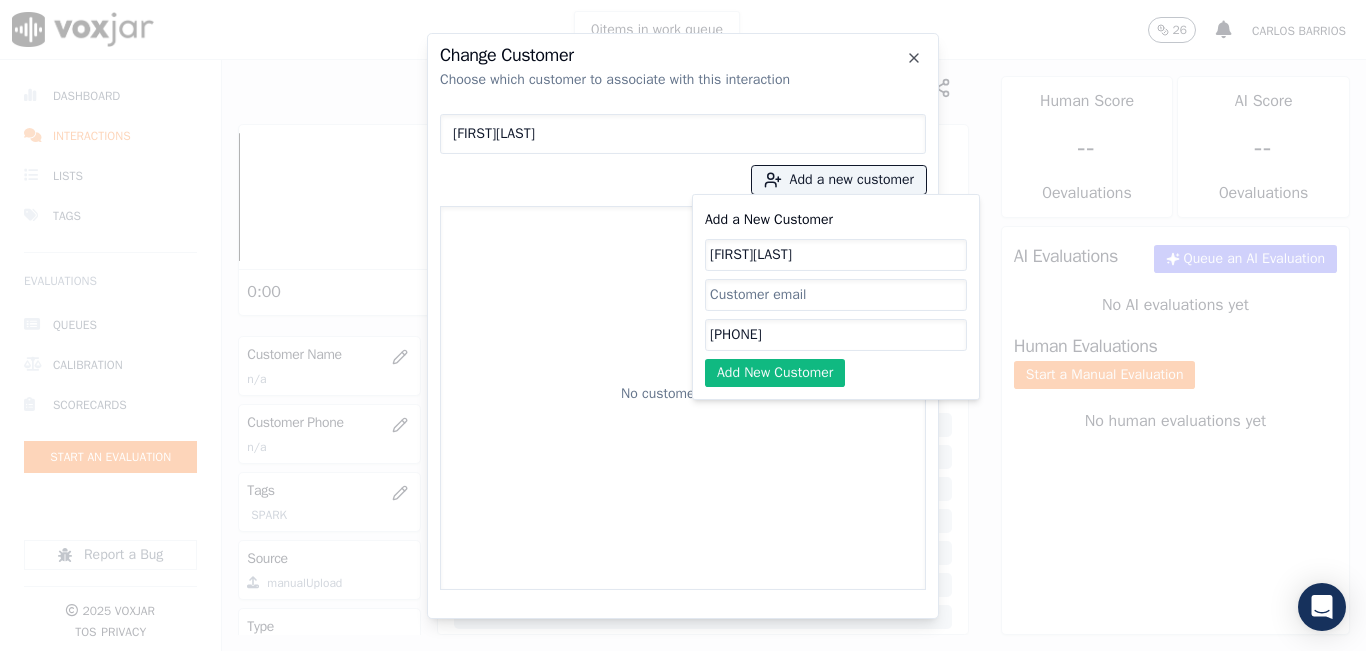 type on "[PHONE]" 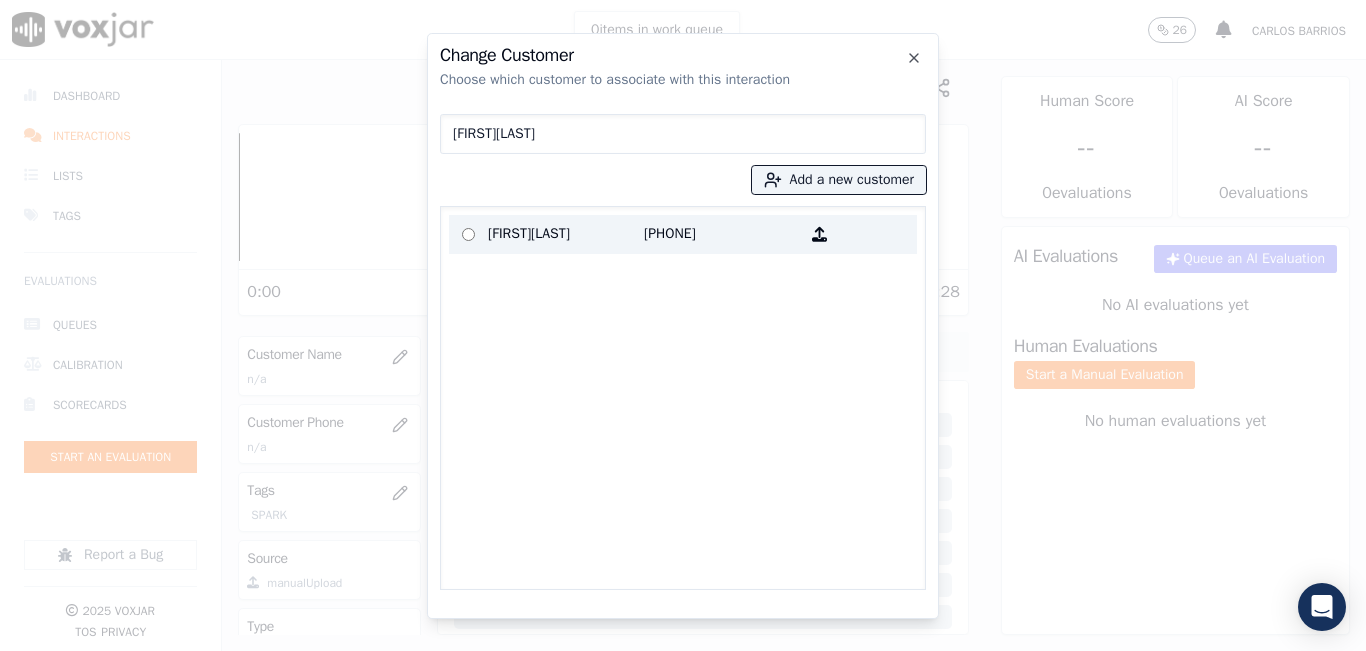 click on "[FIRST][LAST]" at bounding box center (566, 234) 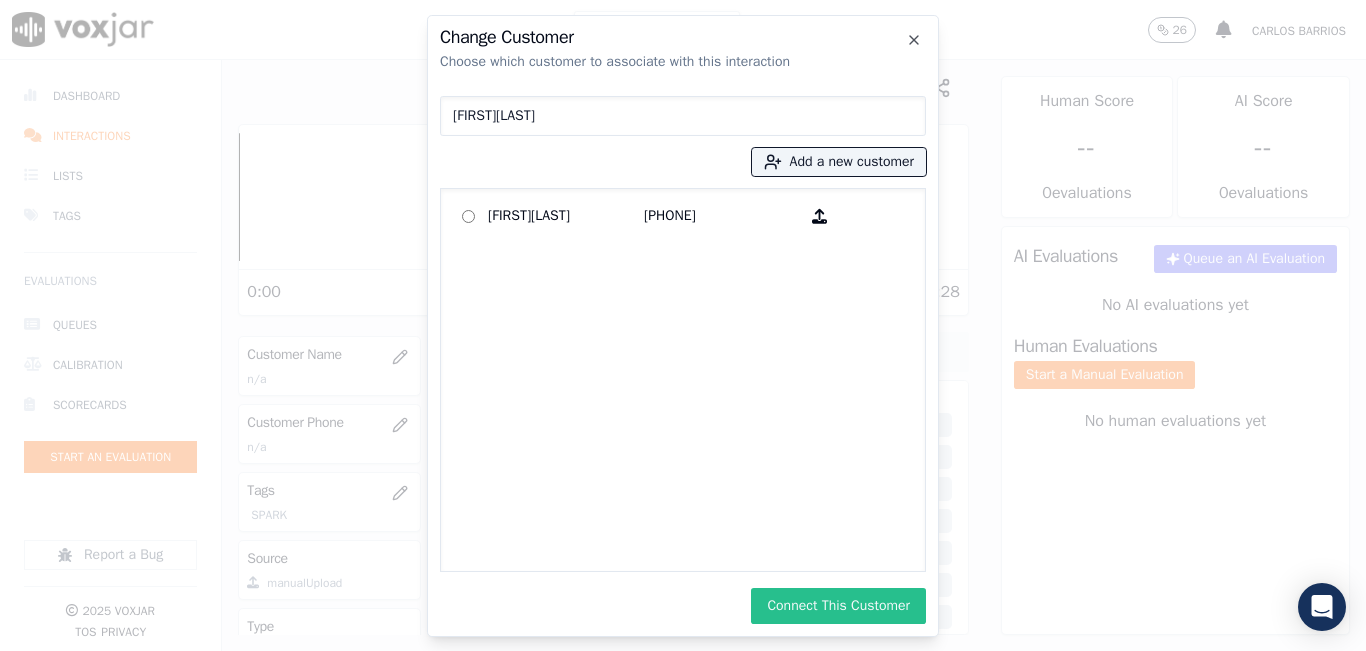 click on "Connect This Customer" at bounding box center [838, 606] 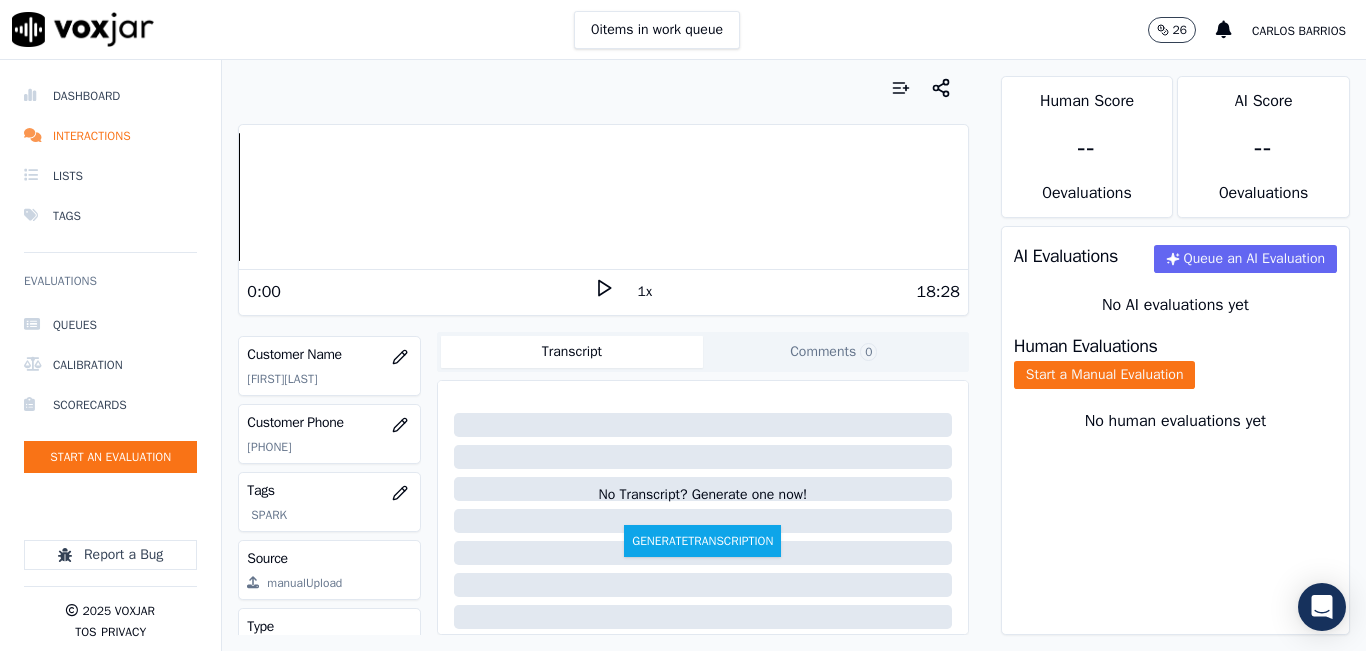 click at bounding box center (603, 88) 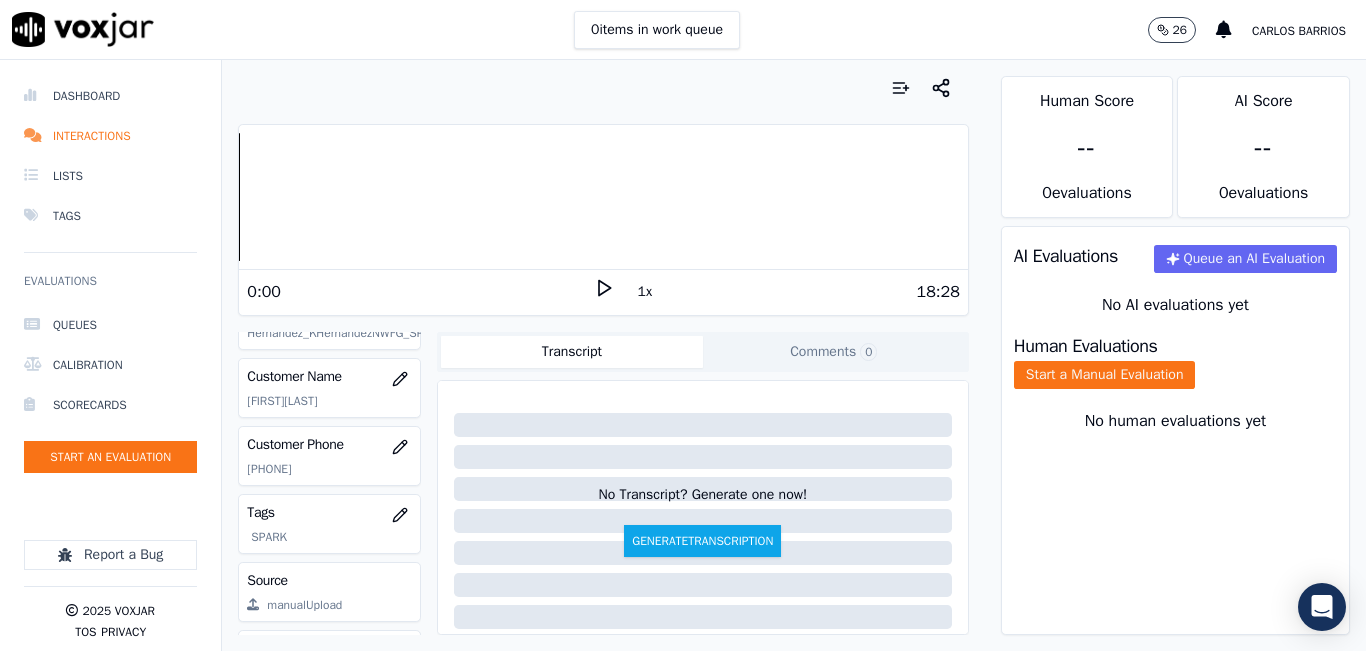 scroll, scrollTop: 178, scrollLeft: 0, axis: vertical 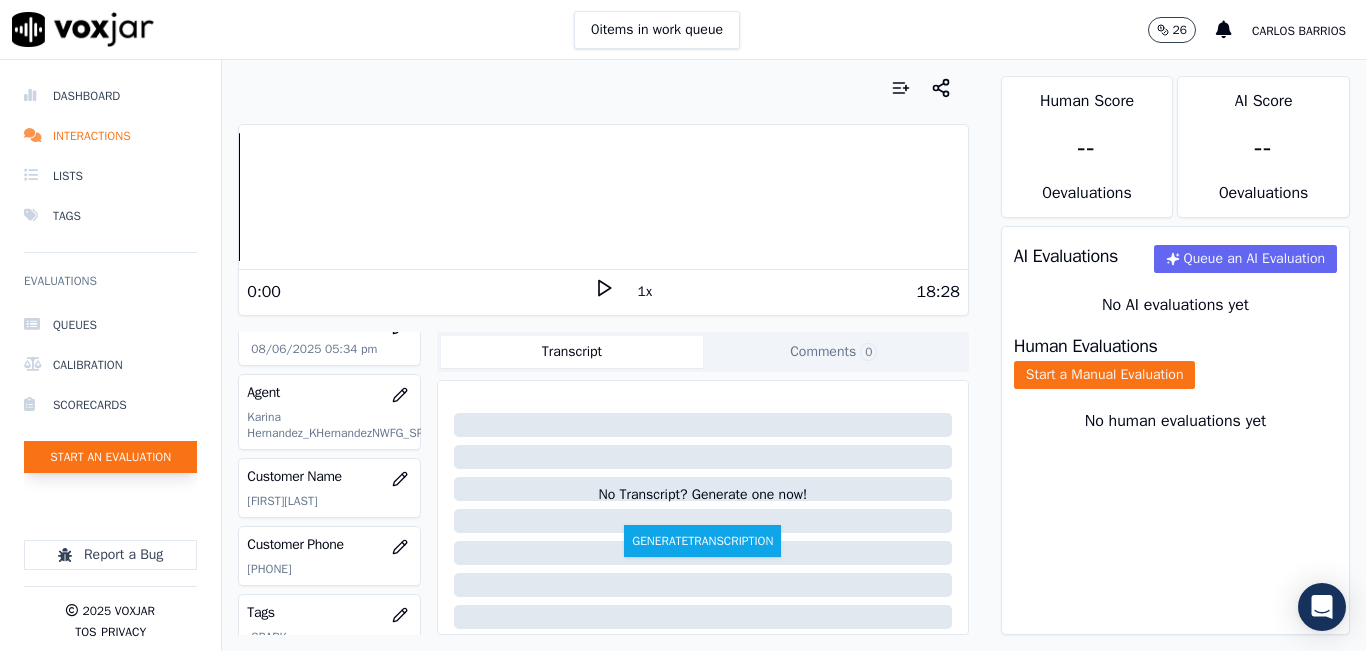 click on "Start an Evaluation" 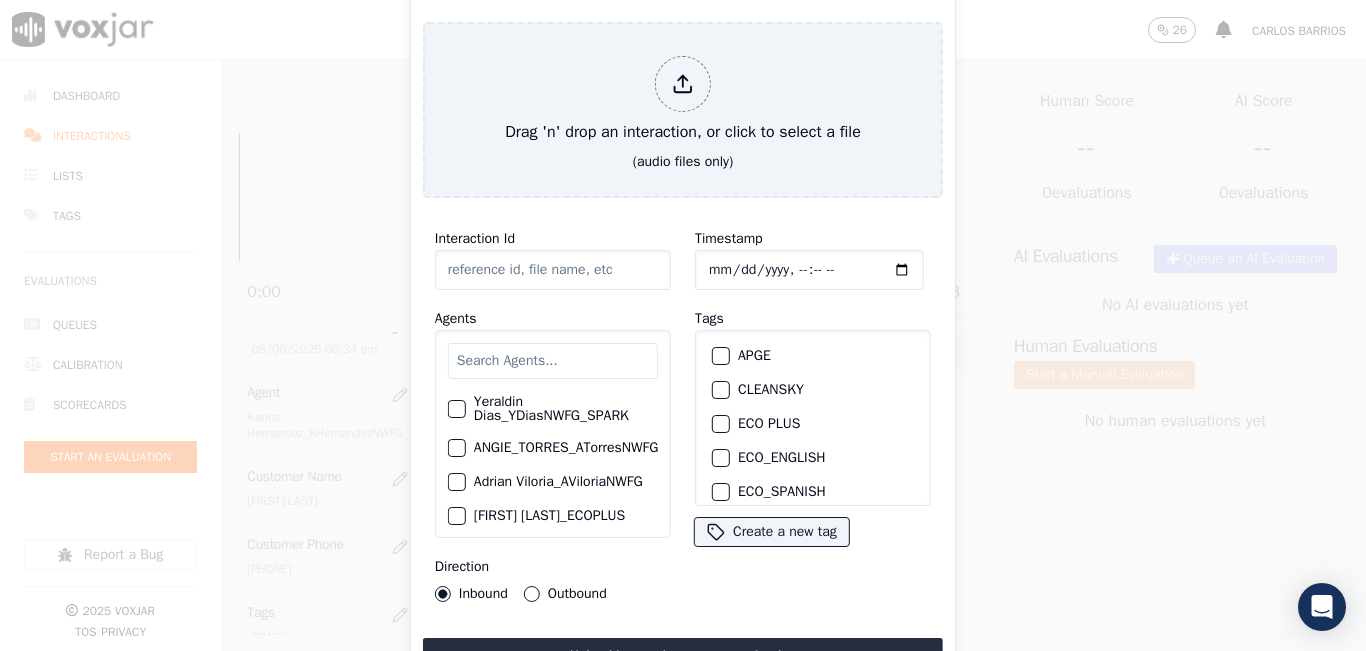 click at bounding box center [553, 361] 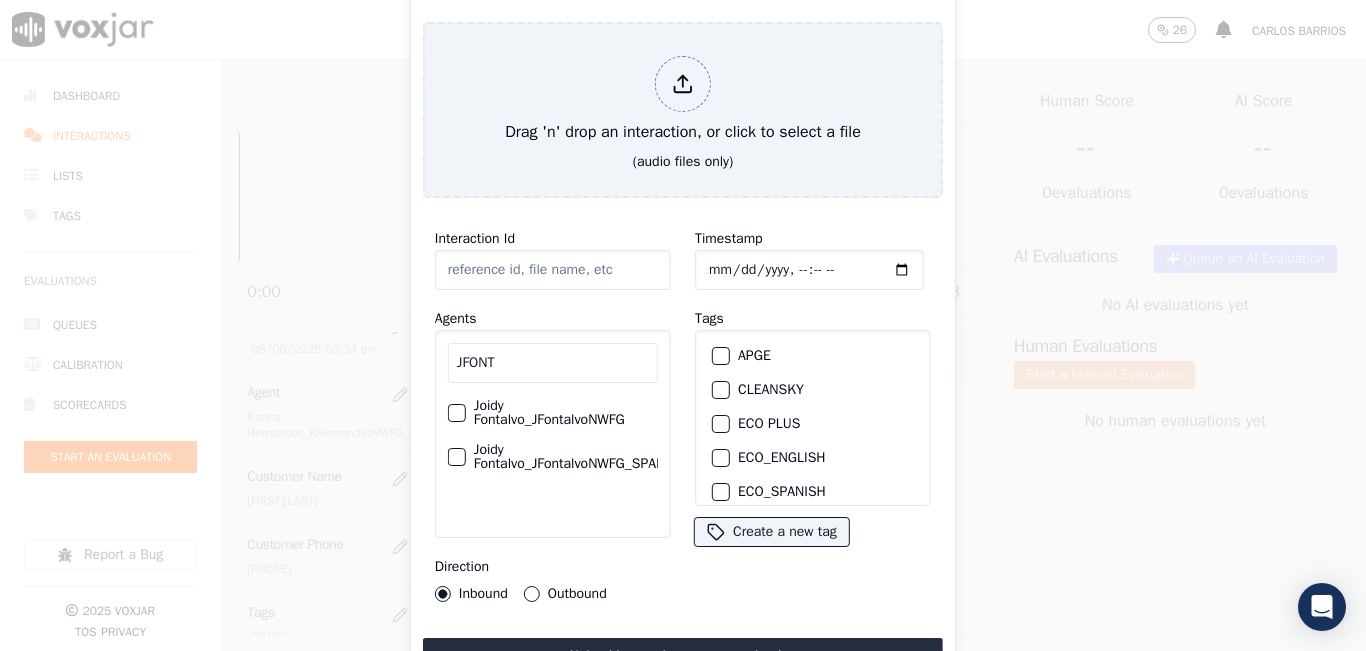 type on "JFONT" 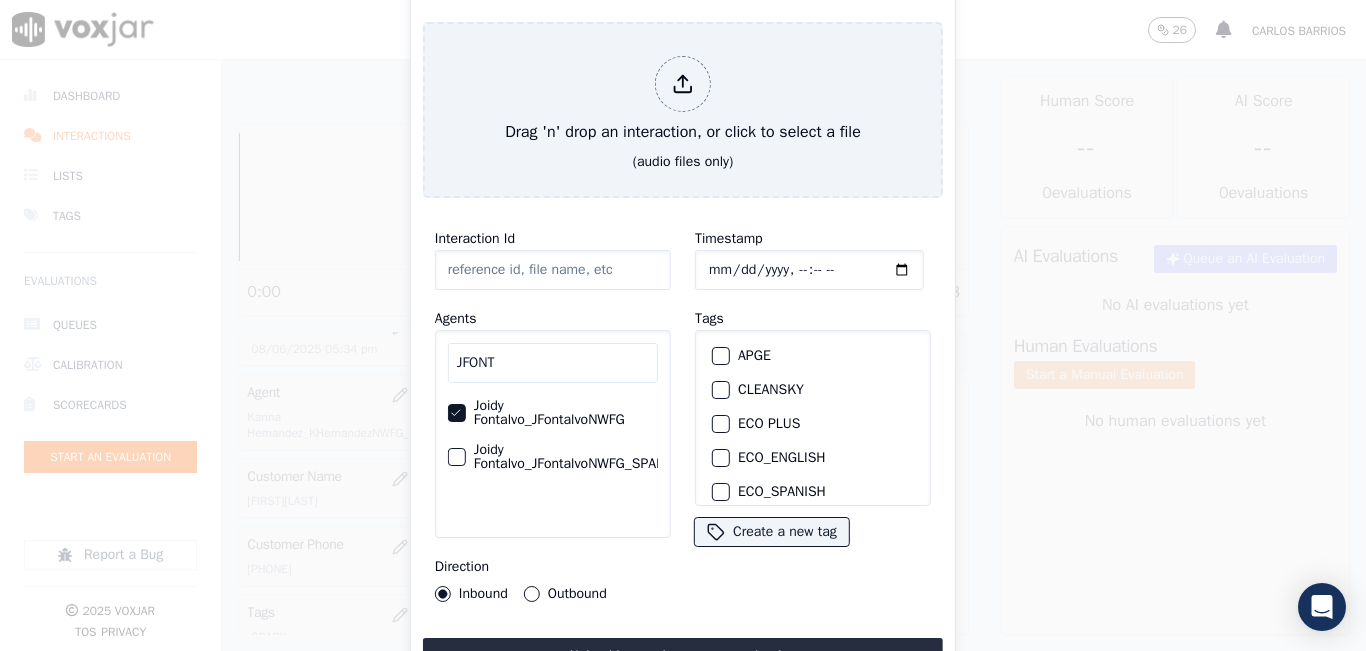 scroll, scrollTop: 0, scrollLeft: 48, axis: horizontal 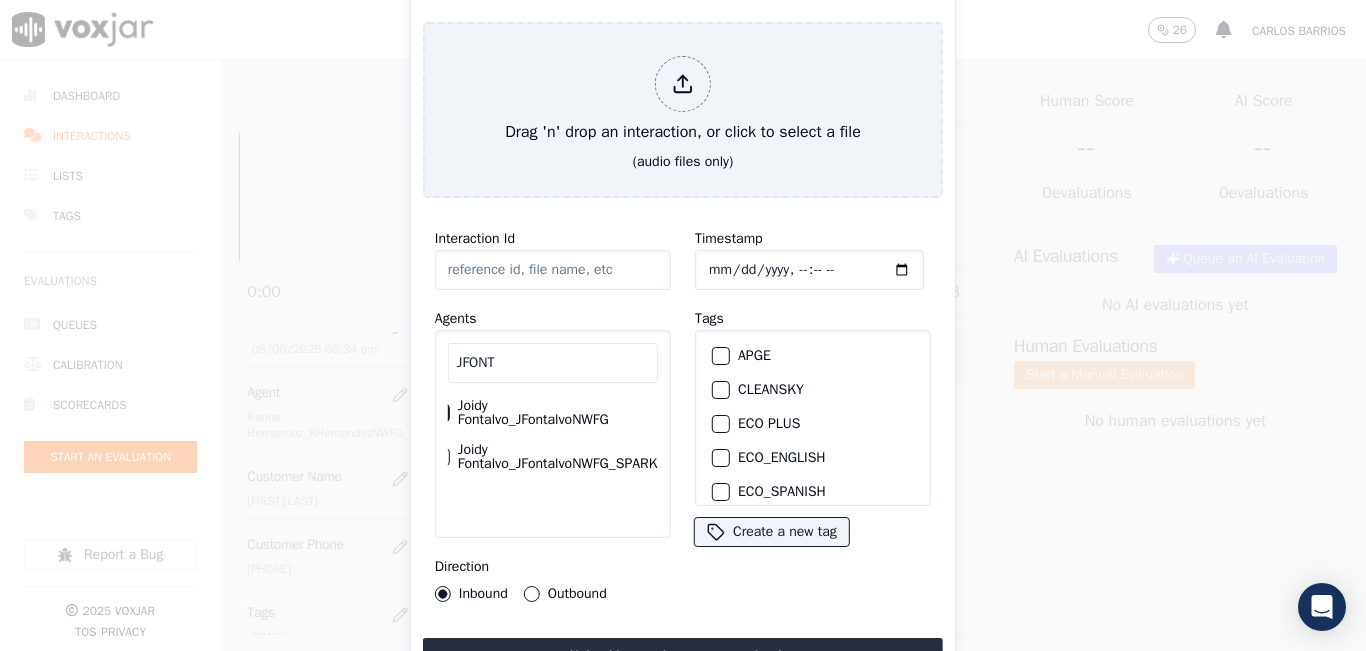 click on "Joidy Fontalvo_JFontalvoNWFG_SPARK" at bounding box center [537, 457] 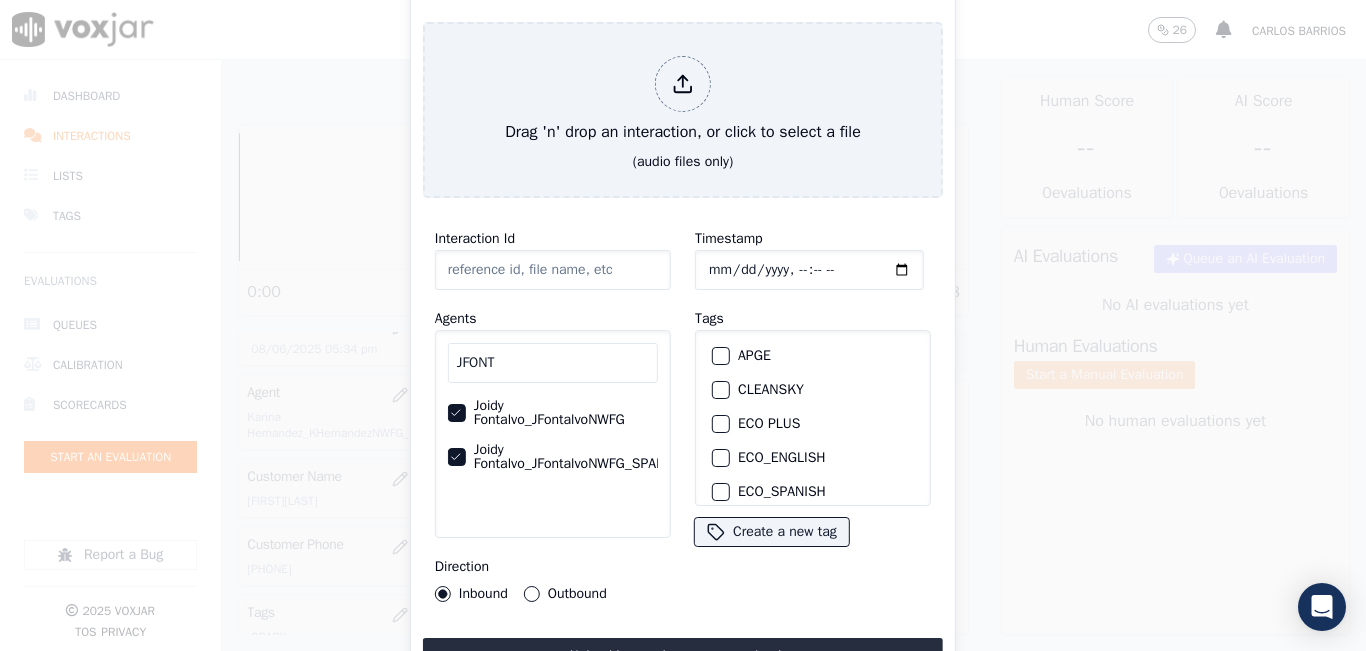 click on "Joidy Fontalvo_JFontalvoNWFG" 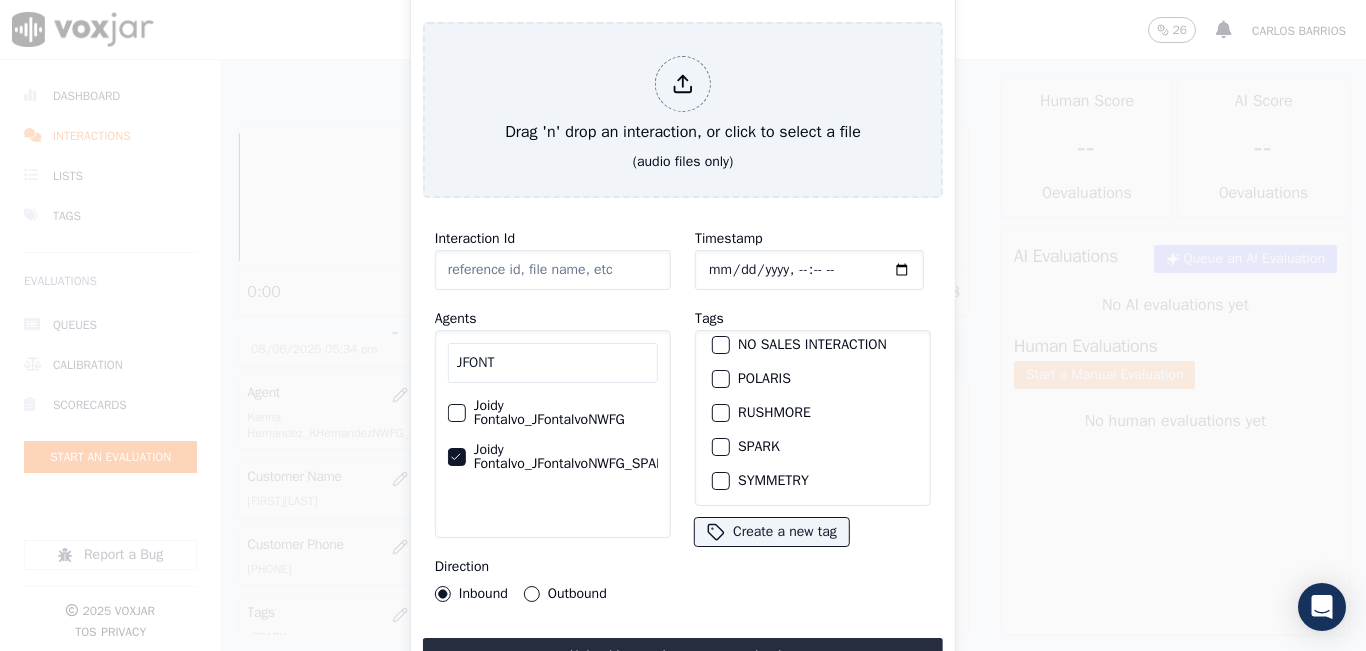 scroll, scrollTop: 400, scrollLeft: 0, axis: vertical 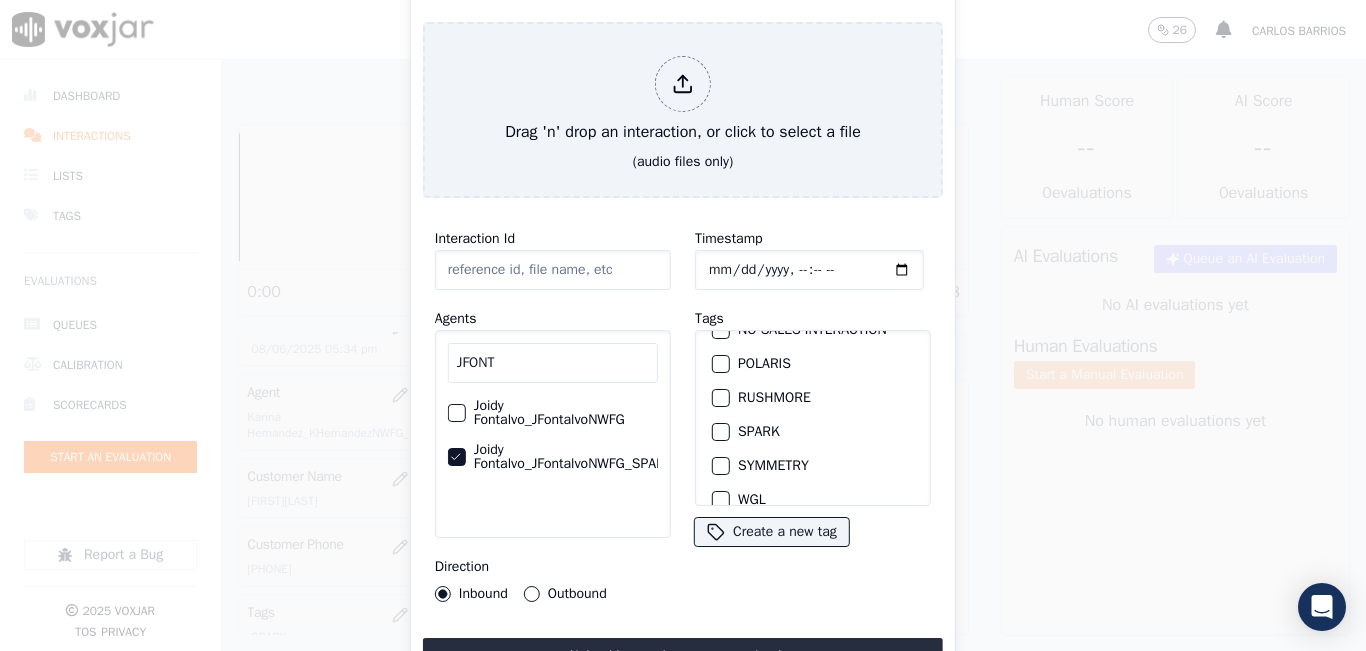 click at bounding box center (720, 432) 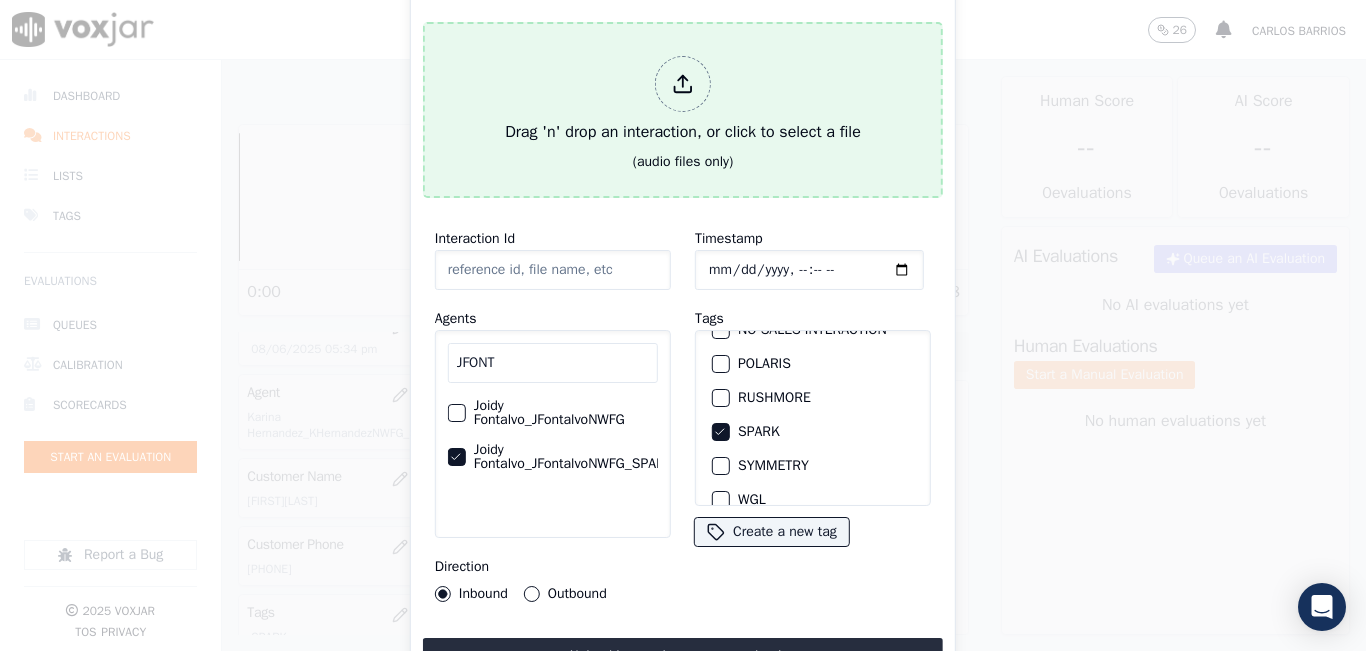 click at bounding box center [683, 84] 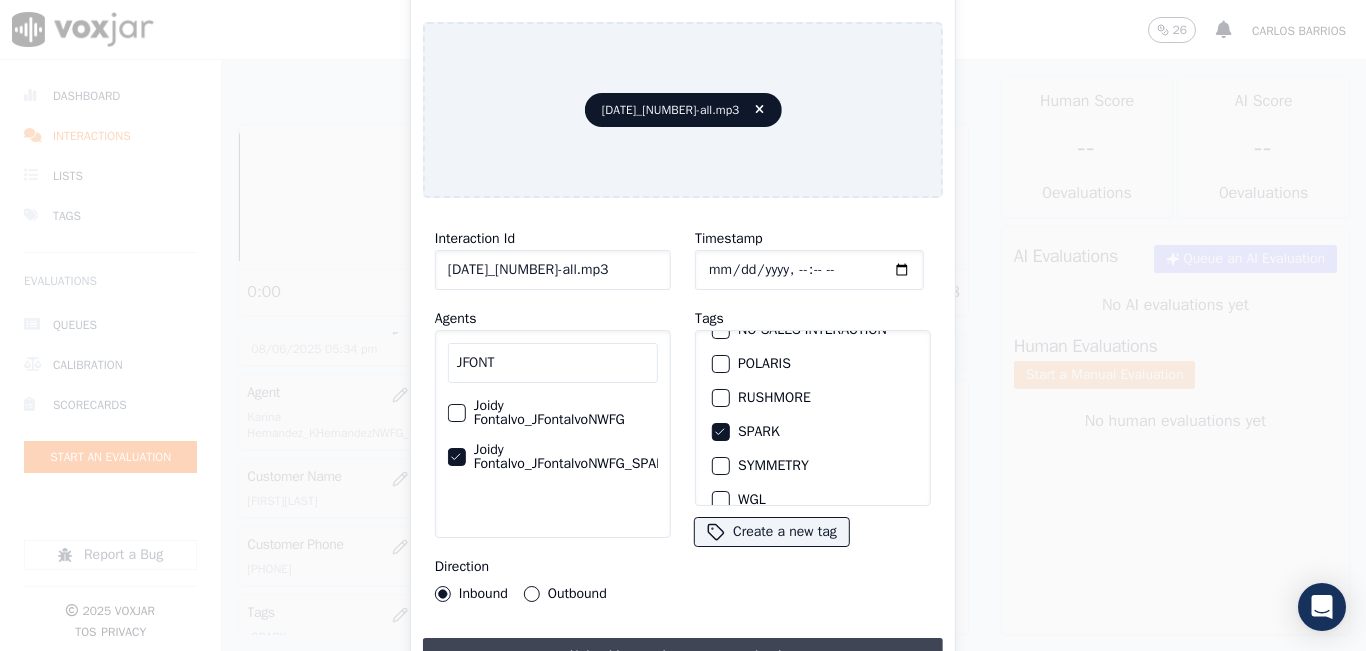 click on "Upload interaction to start evaluation" at bounding box center [683, 656] 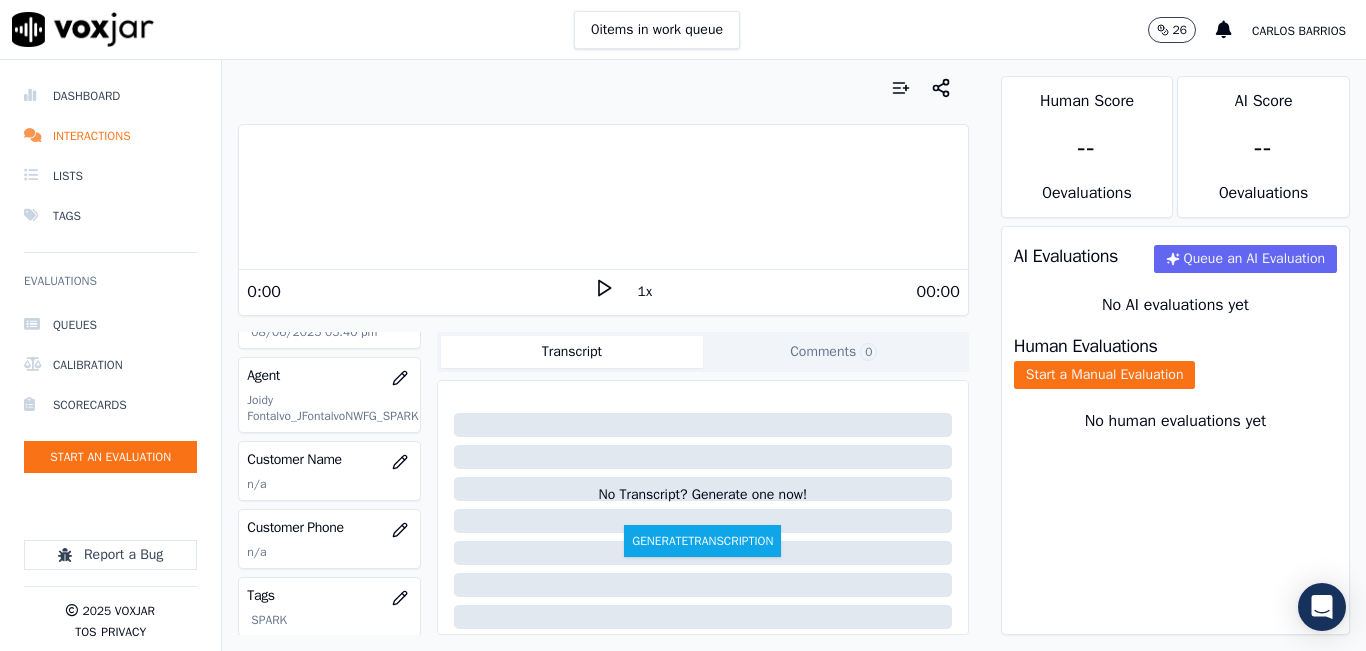 scroll, scrollTop: 200, scrollLeft: 0, axis: vertical 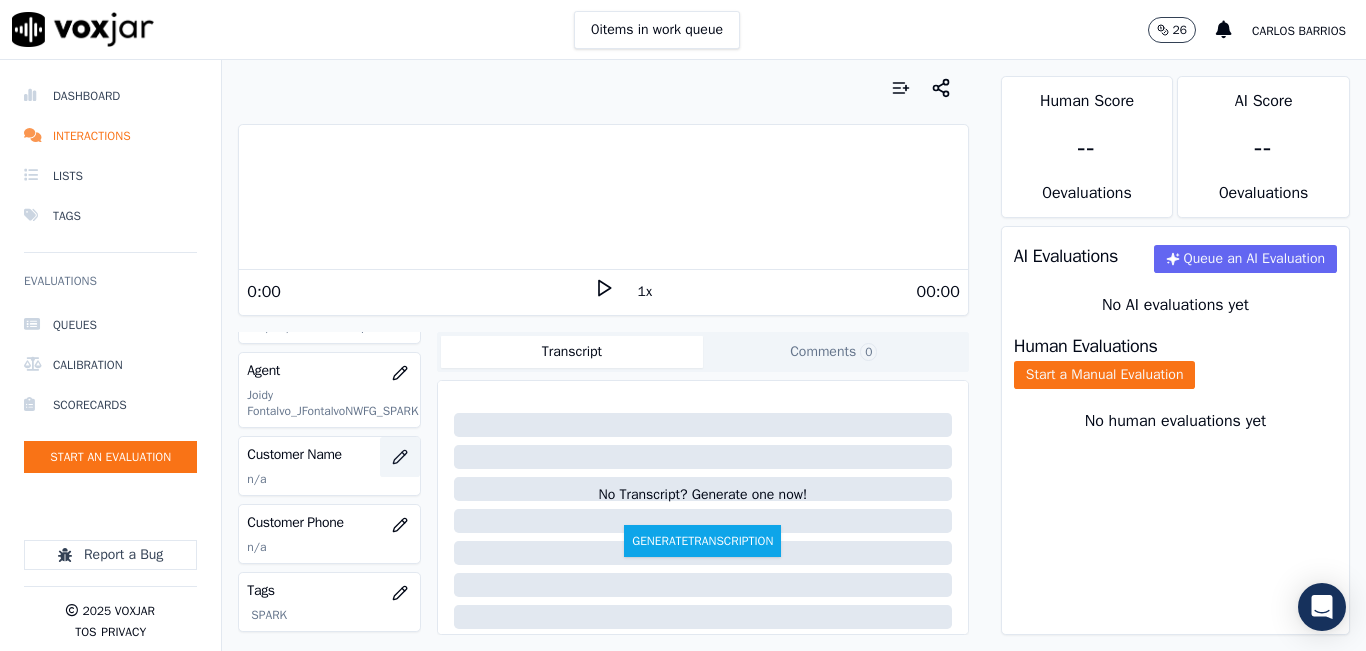 click 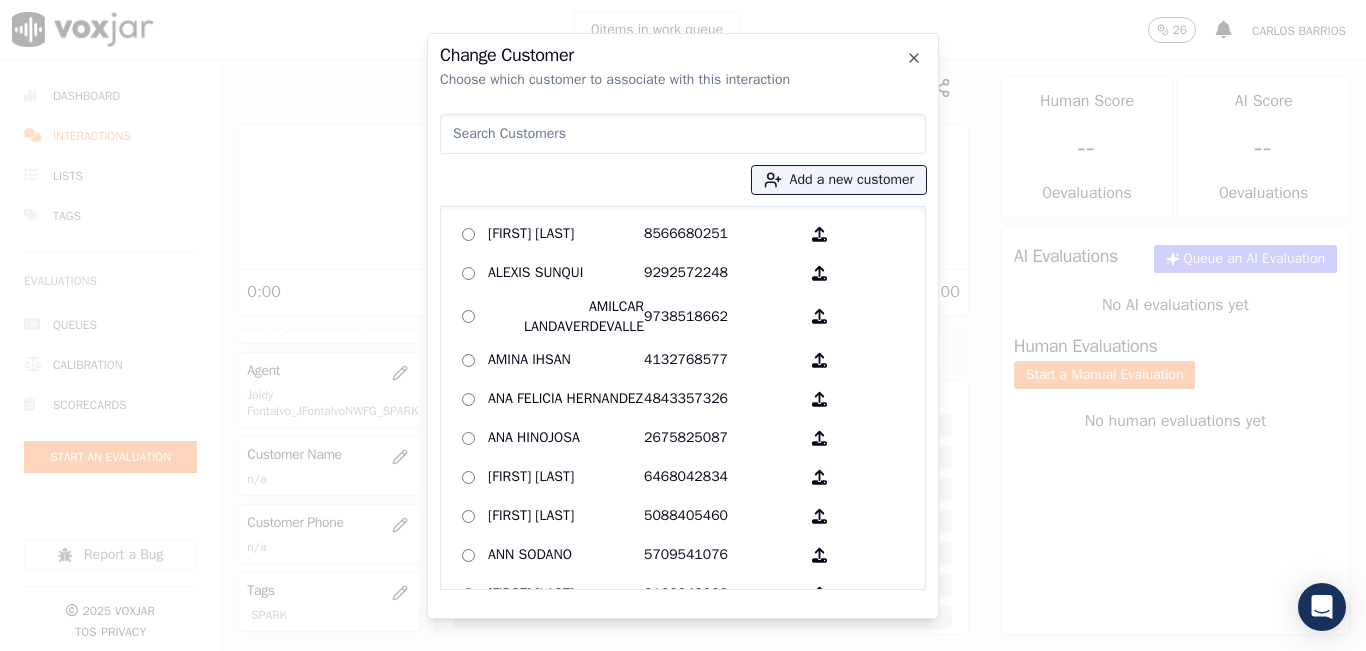 click at bounding box center (683, 134) 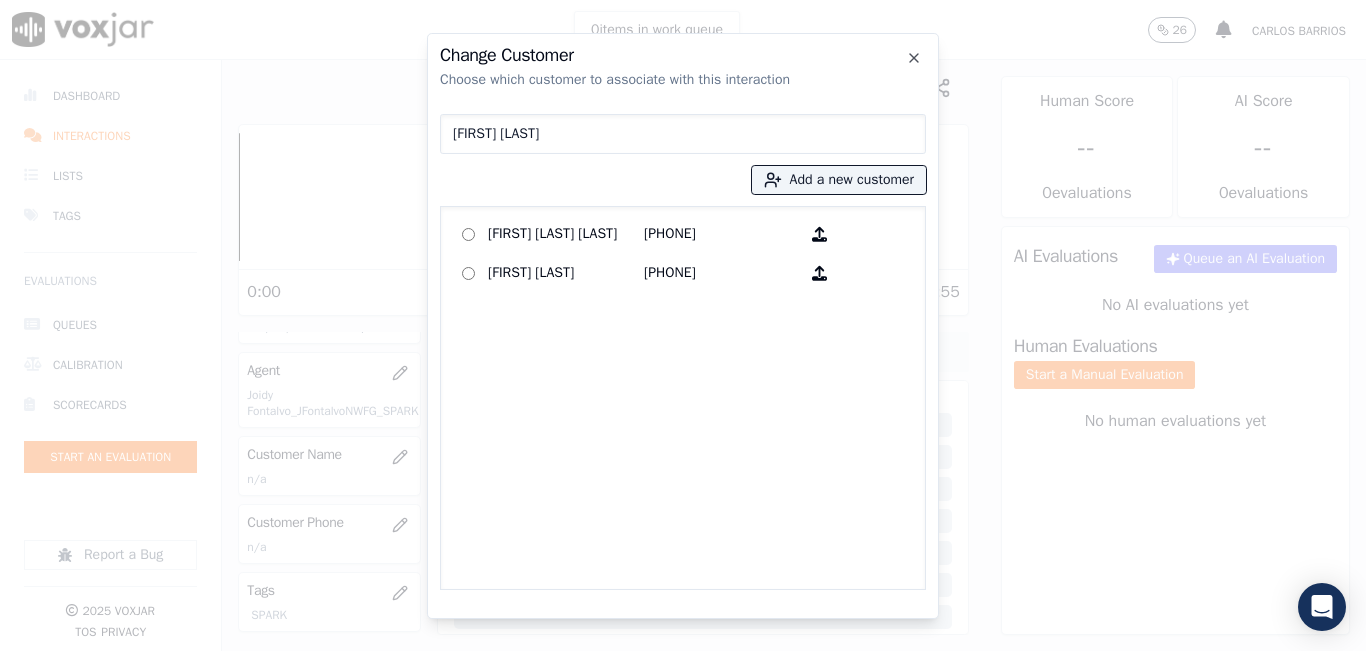 type on "[FIRST] [LAST]" 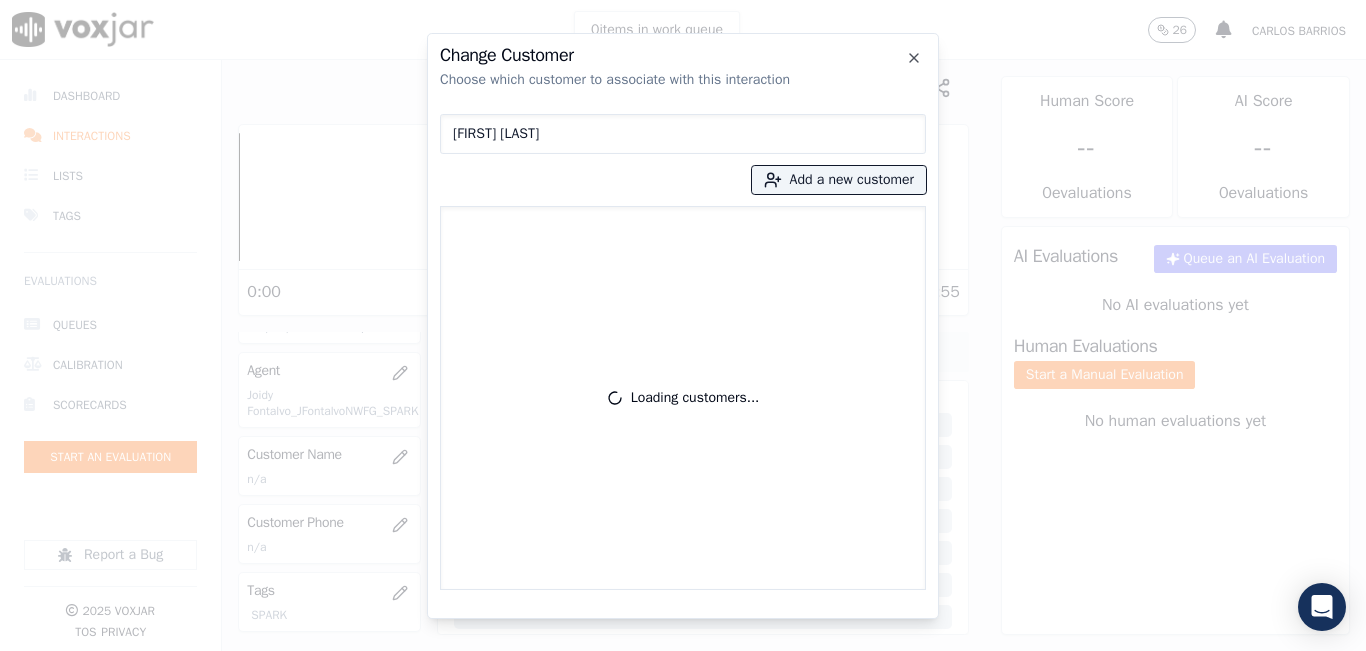 type 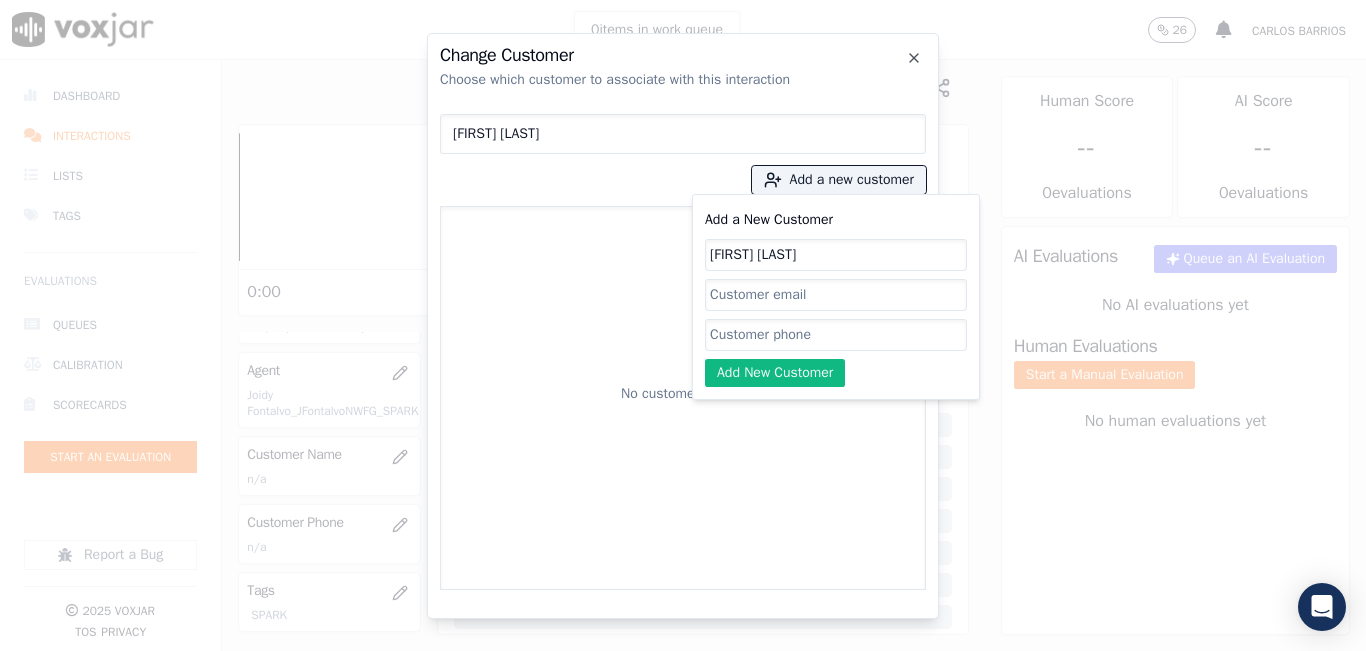 type on "[FIRST] [LAST]" 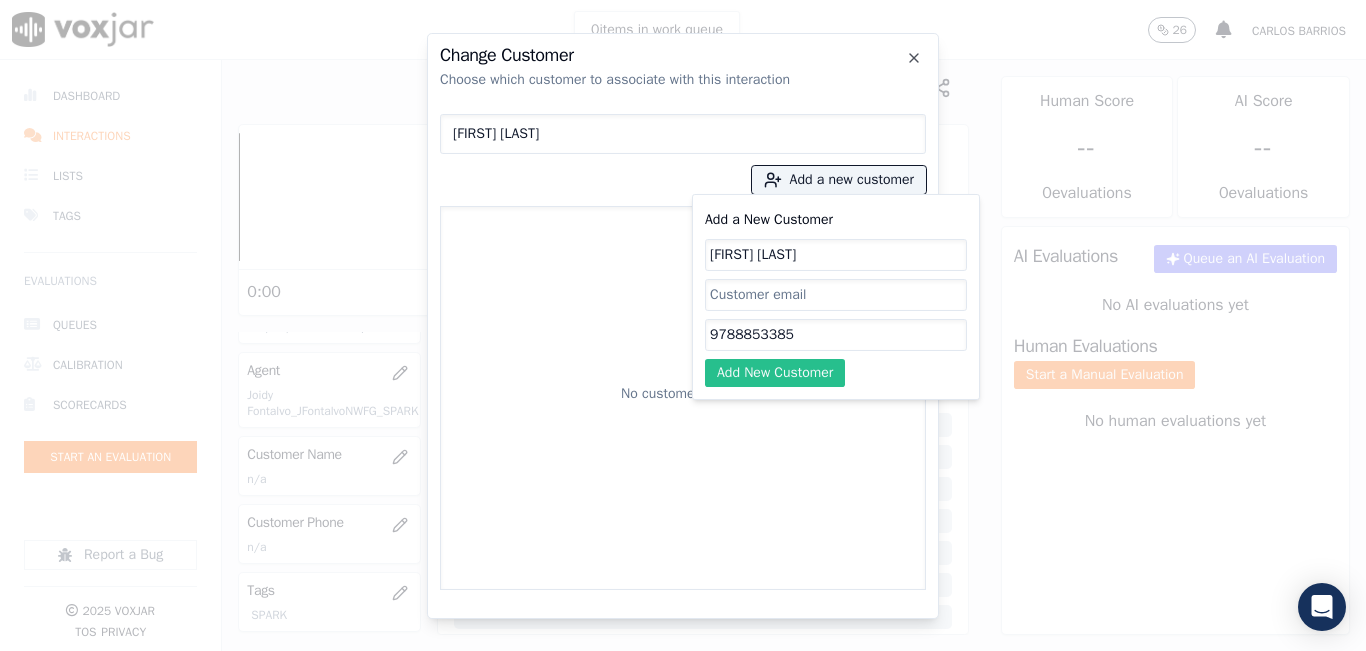 type on "9788853385" 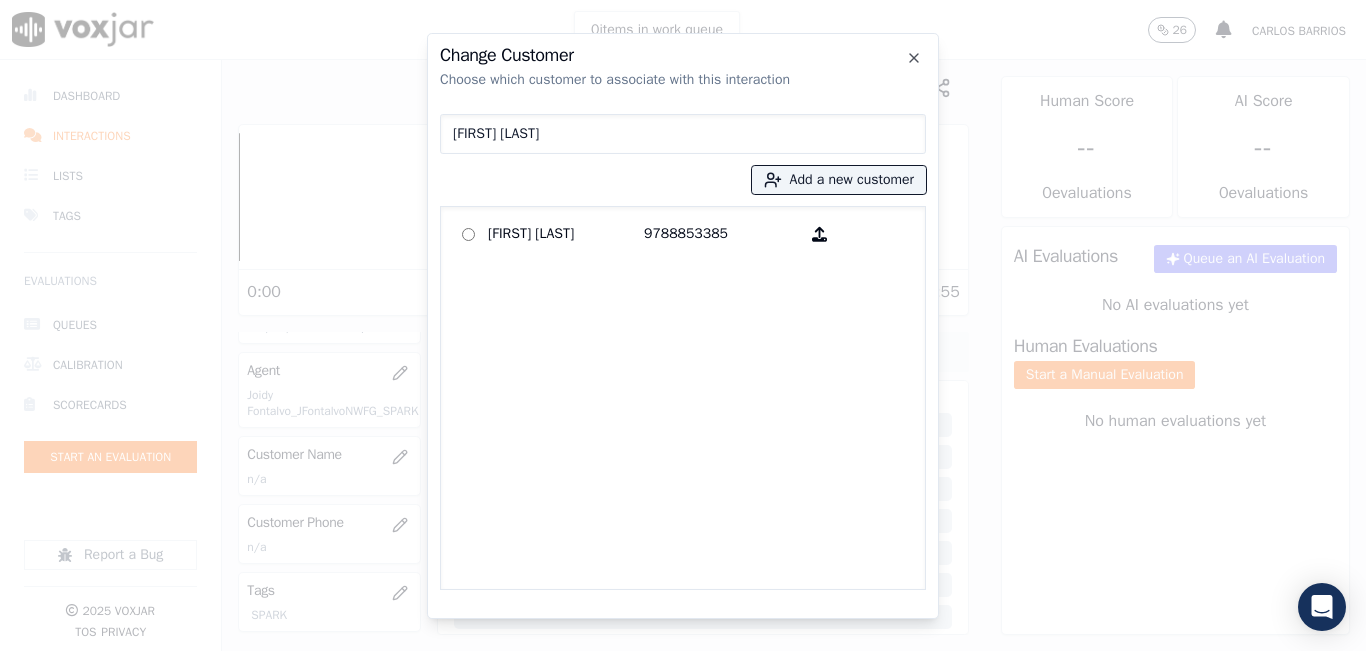 click on "[FIRST] [LAST]" at bounding box center (566, 234) 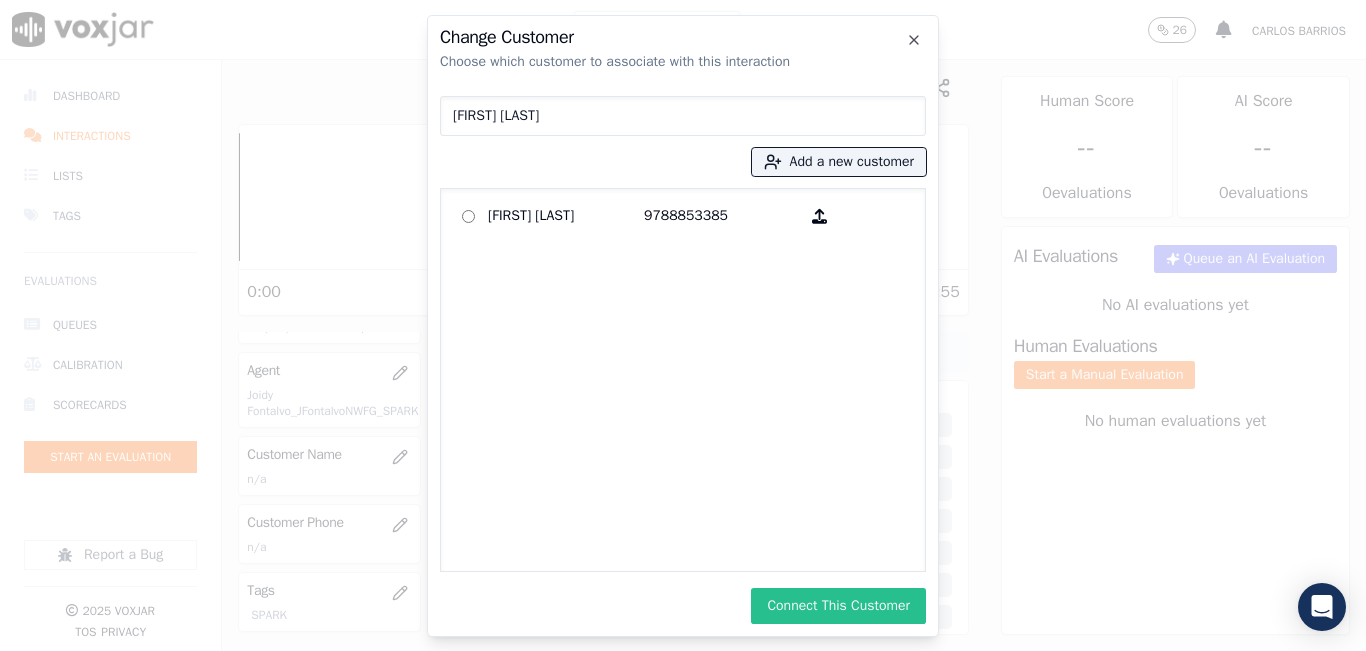 click on "Connect This Customer" at bounding box center (838, 606) 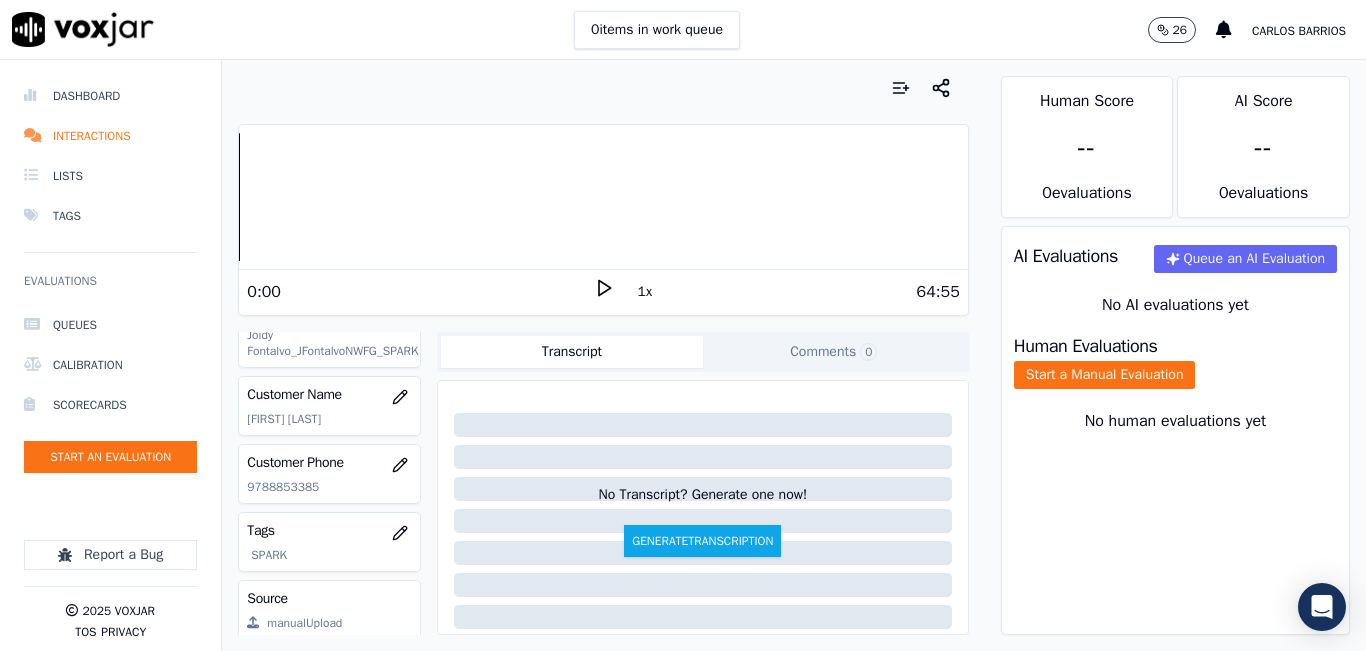scroll, scrollTop: 300, scrollLeft: 0, axis: vertical 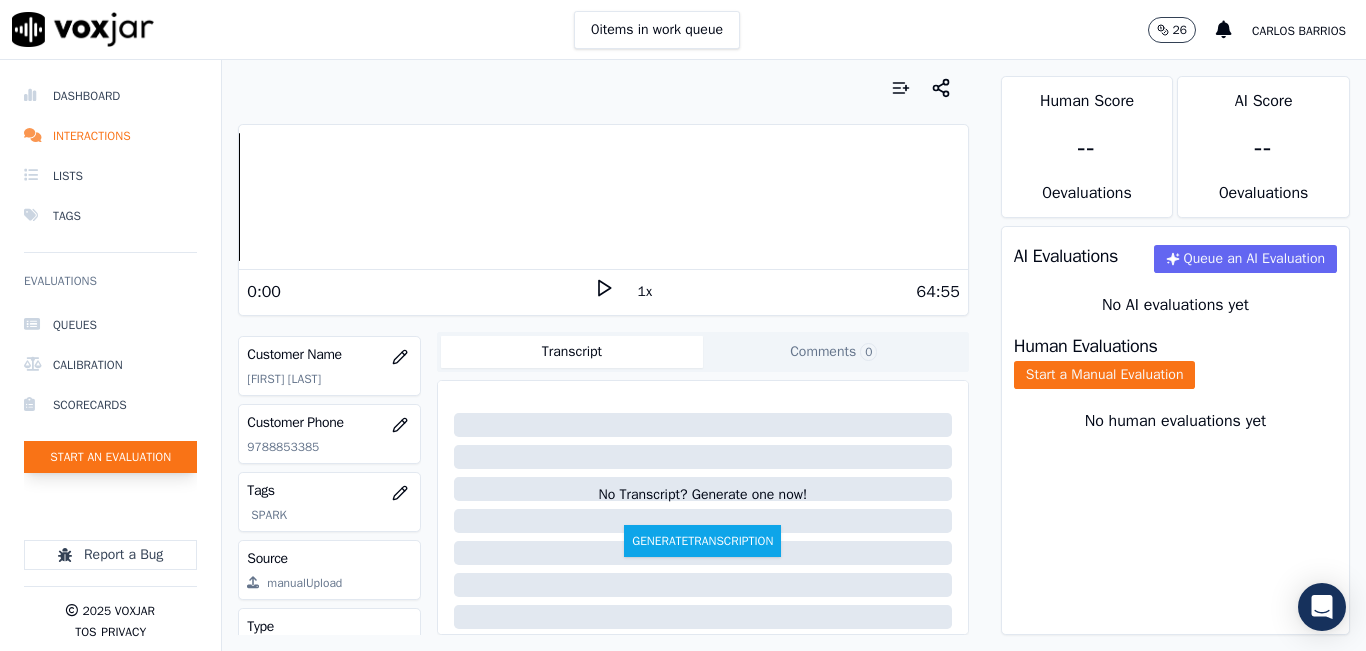 click on "Start an Evaluation" 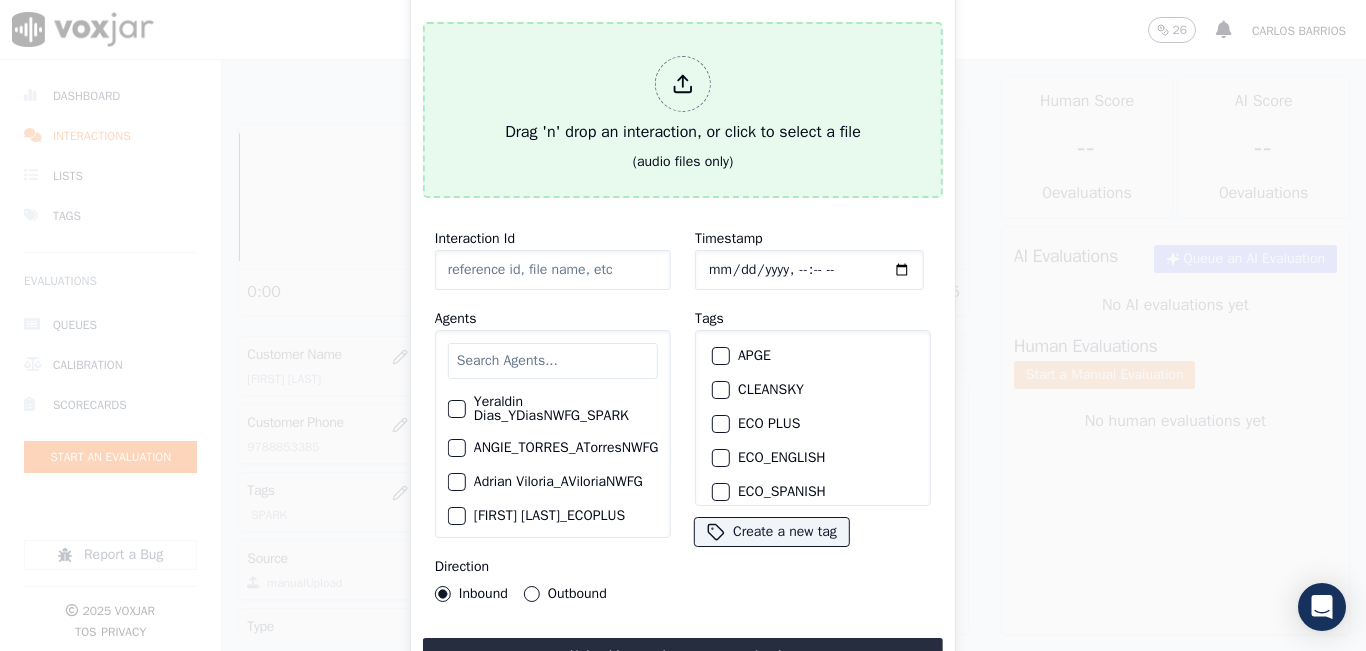 click on "Drag 'n' drop an interaction, or click to select a file" at bounding box center (683, 100) 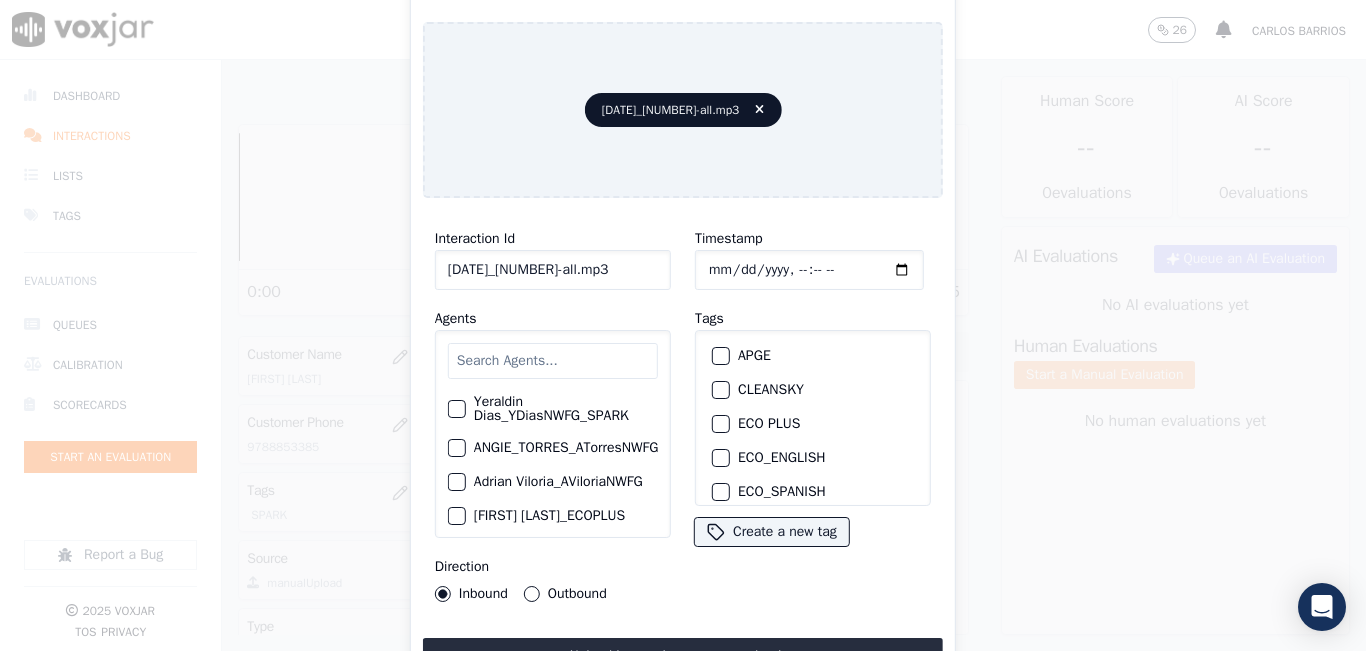 click at bounding box center (553, 361) 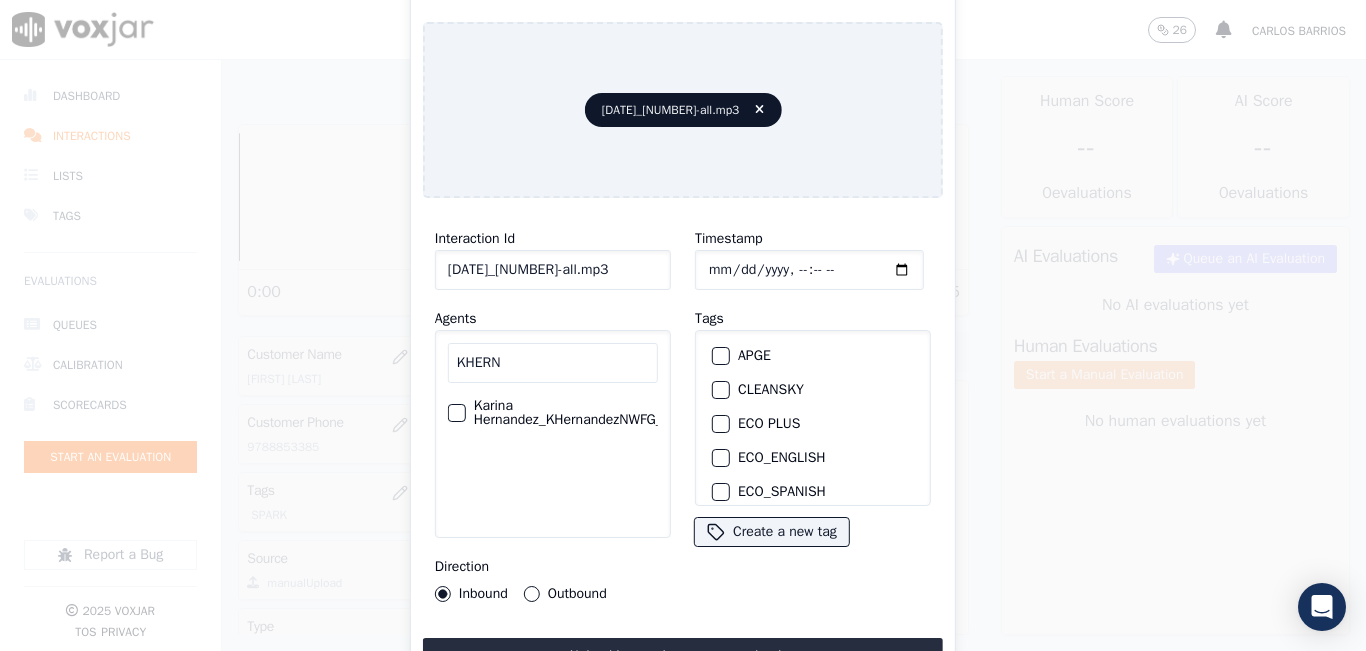 type on "KHERN" 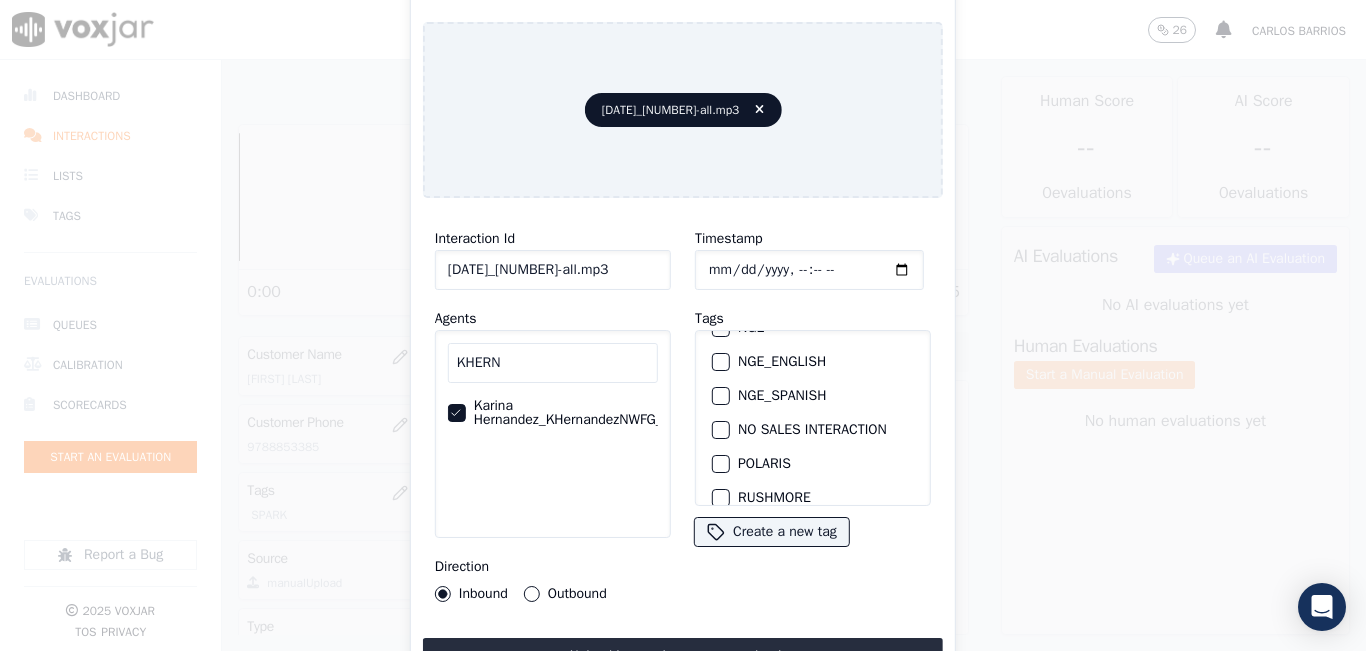 scroll, scrollTop: 400, scrollLeft: 0, axis: vertical 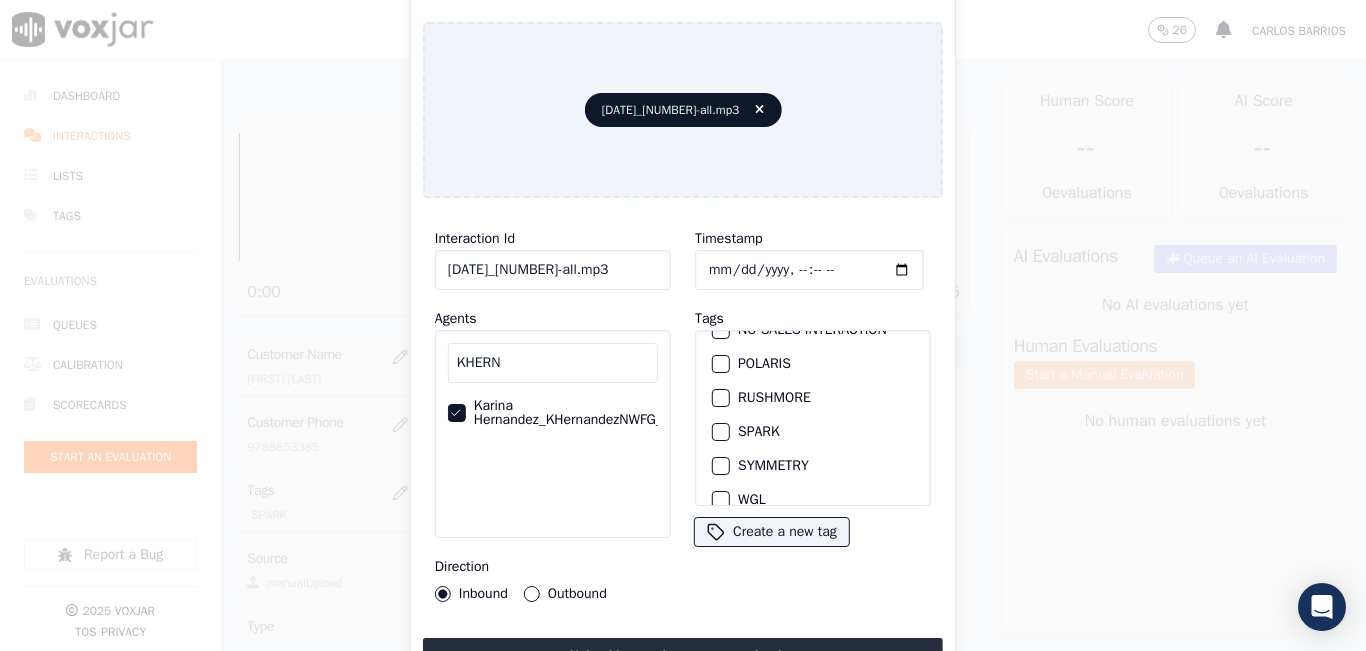 click at bounding box center (720, 432) 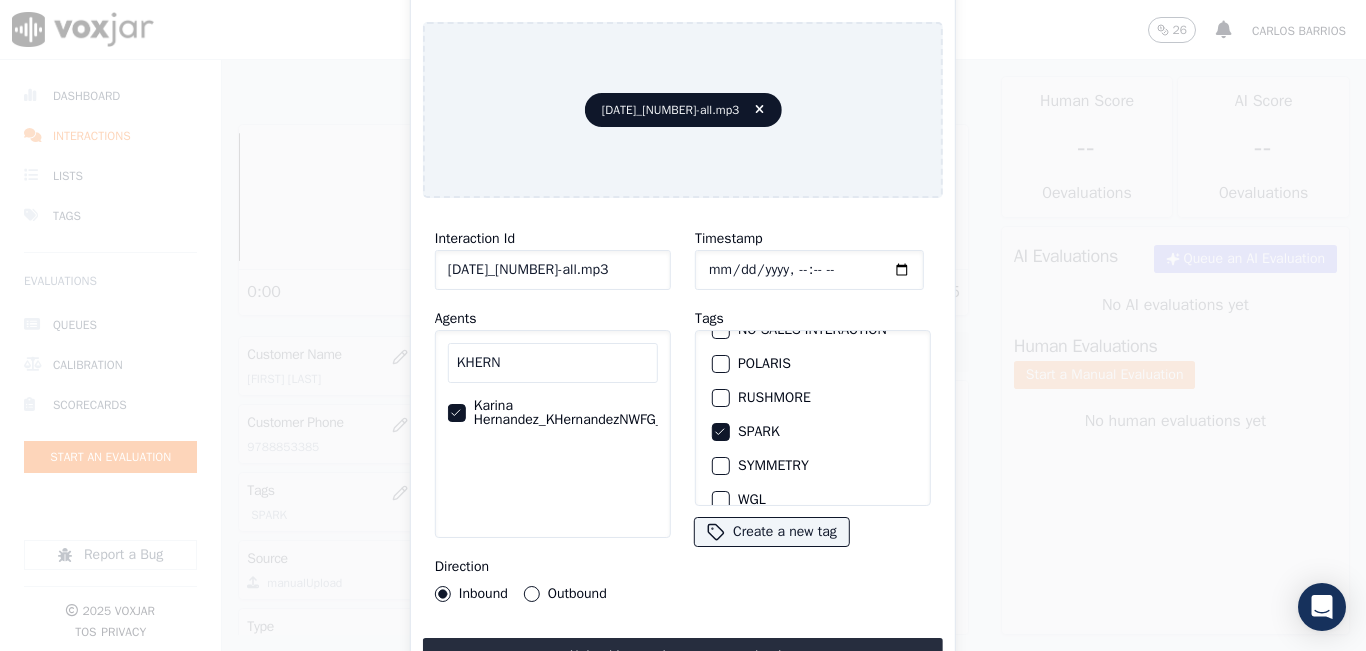 click on "Outbound" at bounding box center (532, 594) 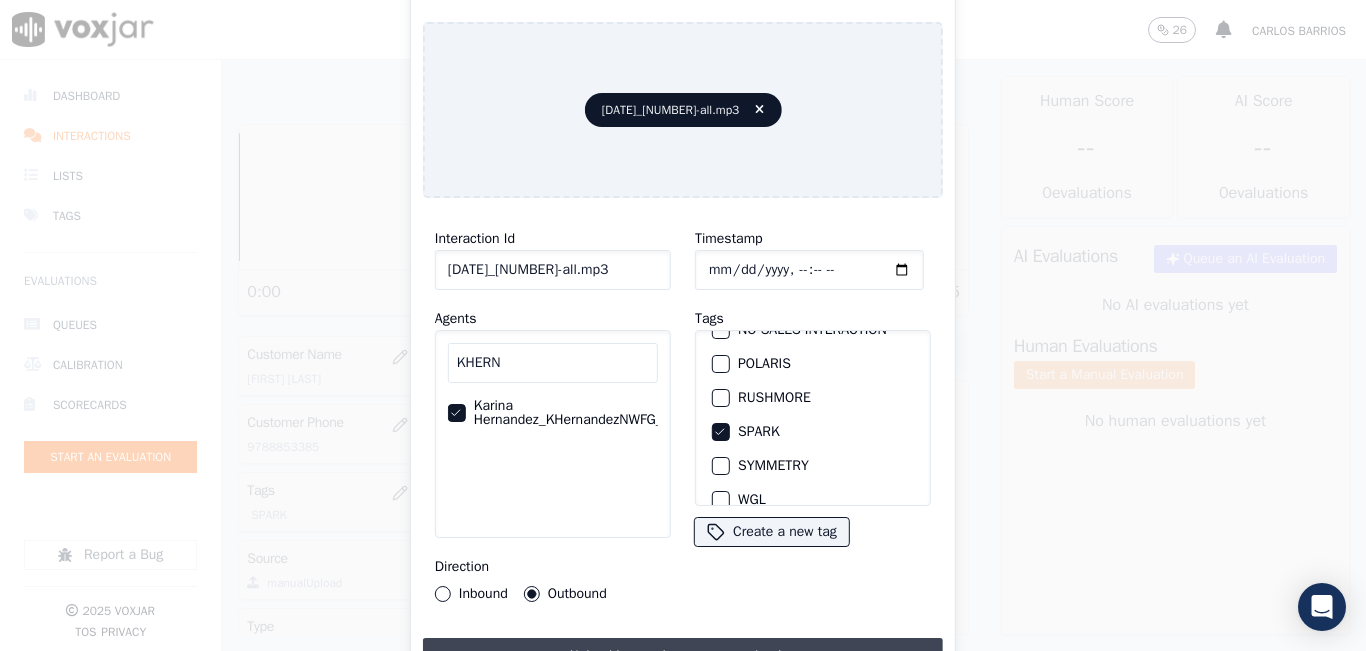 click on "Upload interaction to start evaluation" at bounding box center (683, 656) 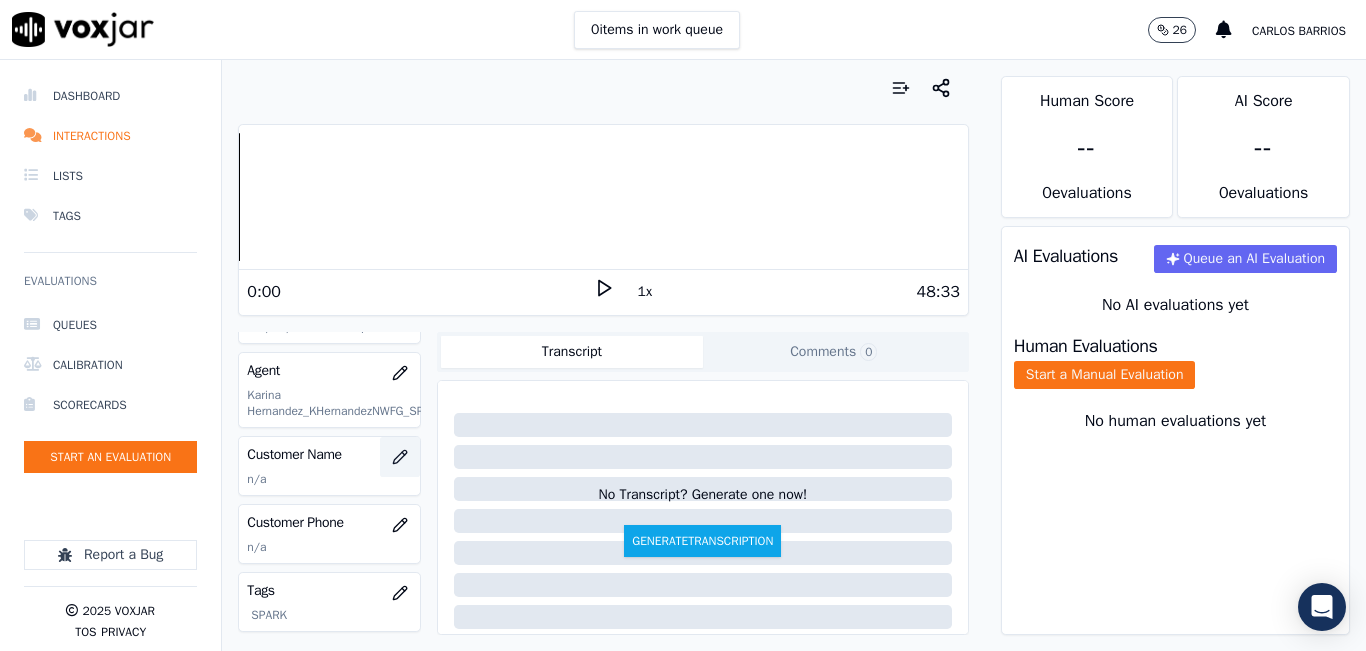 scroll, scrollTop: 300, scrollLeft: 0, axis: vertical 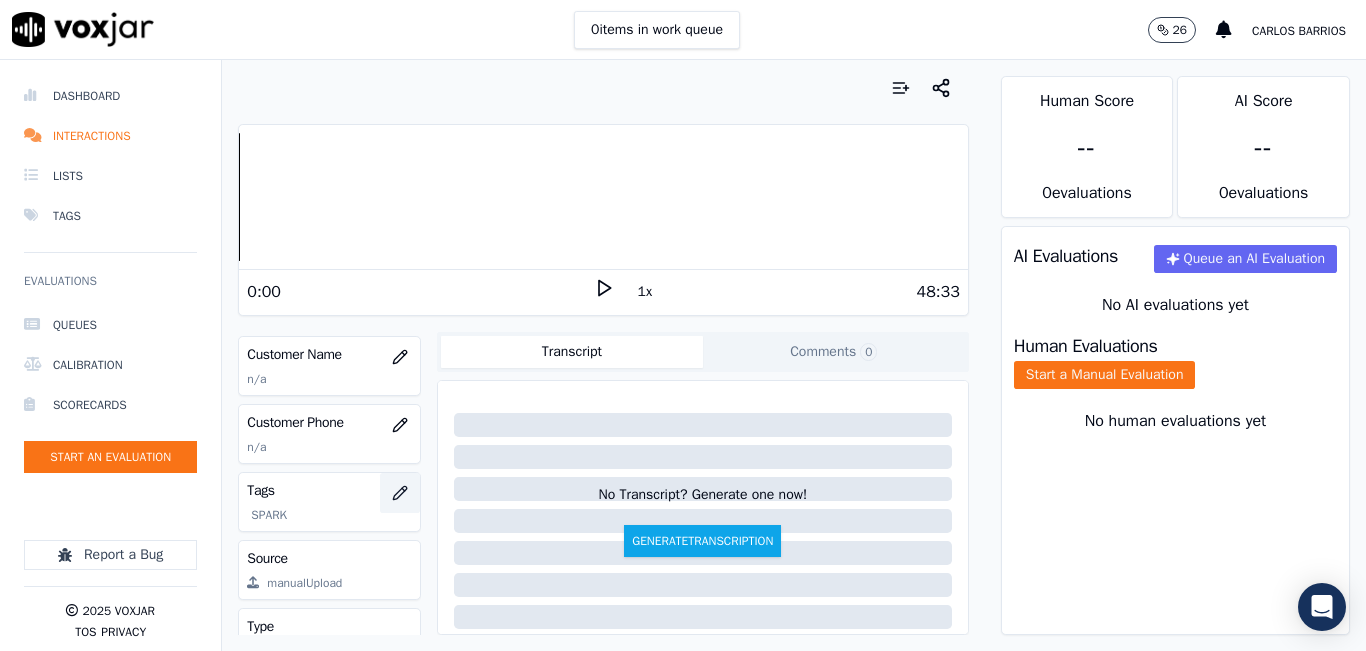 click 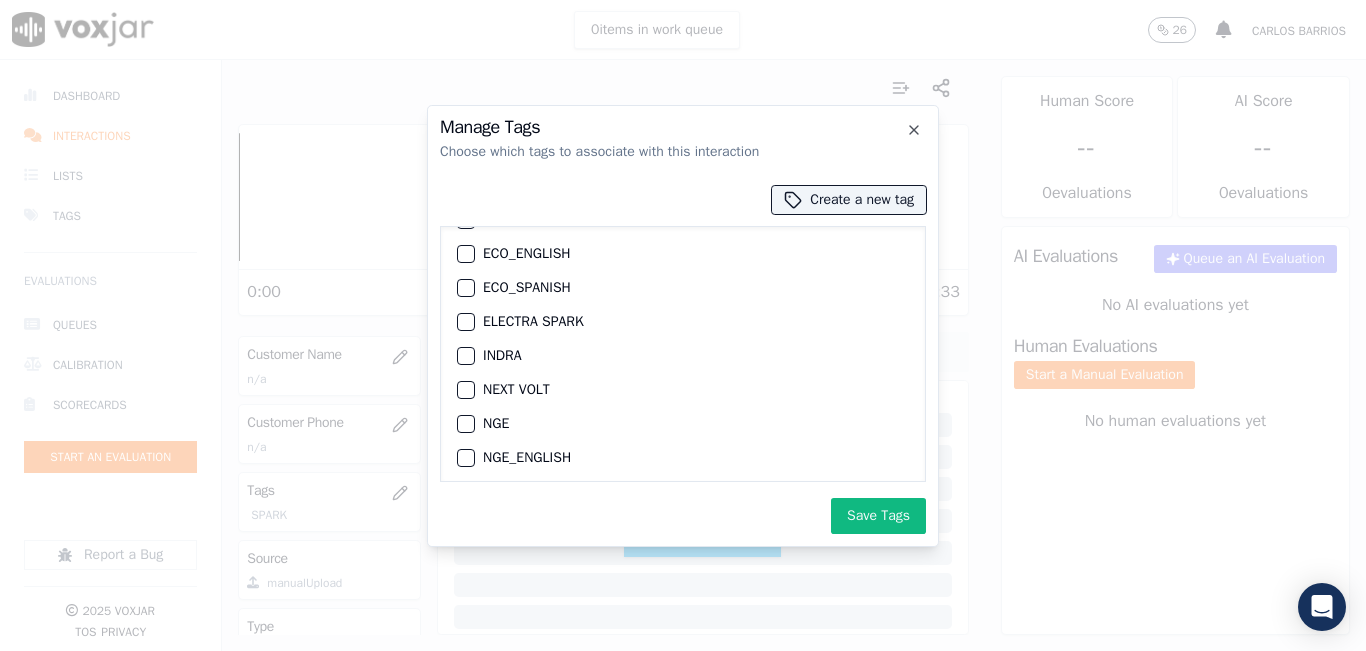 scroll, scrollTop: 0, scrollLeft: 0, axis: both 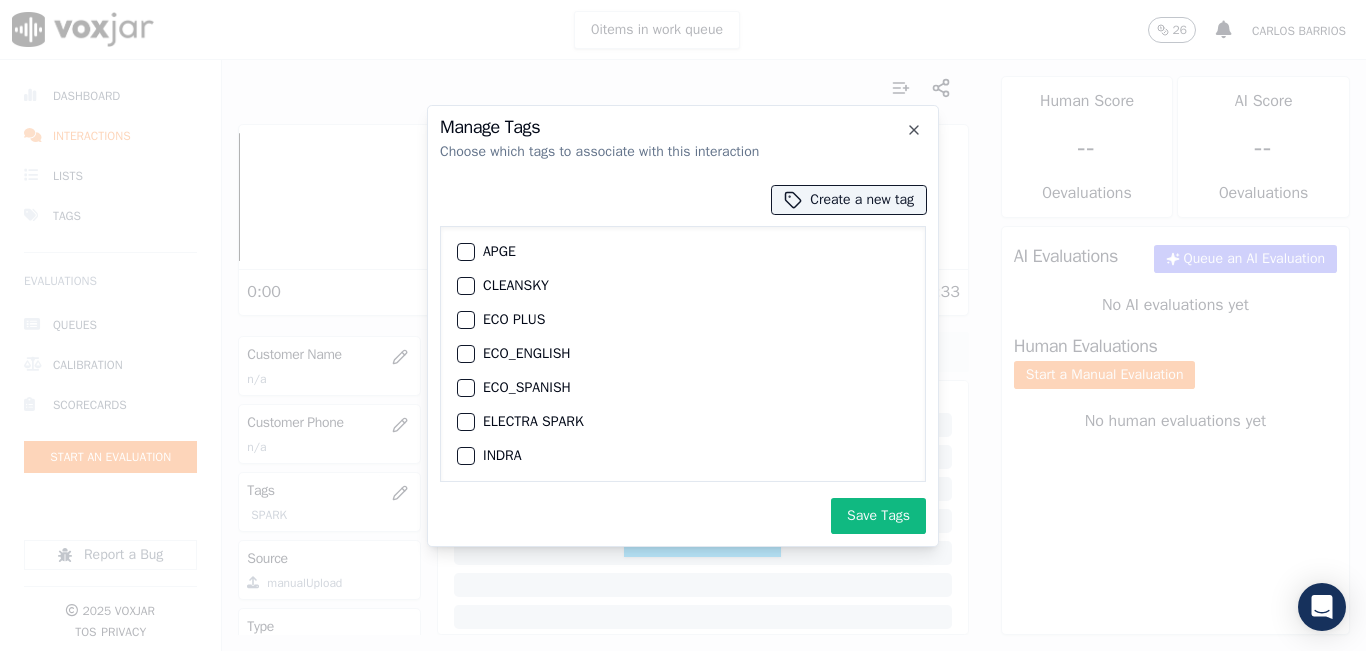 click on "CLEANSKY" at bounding box center [683, 286] 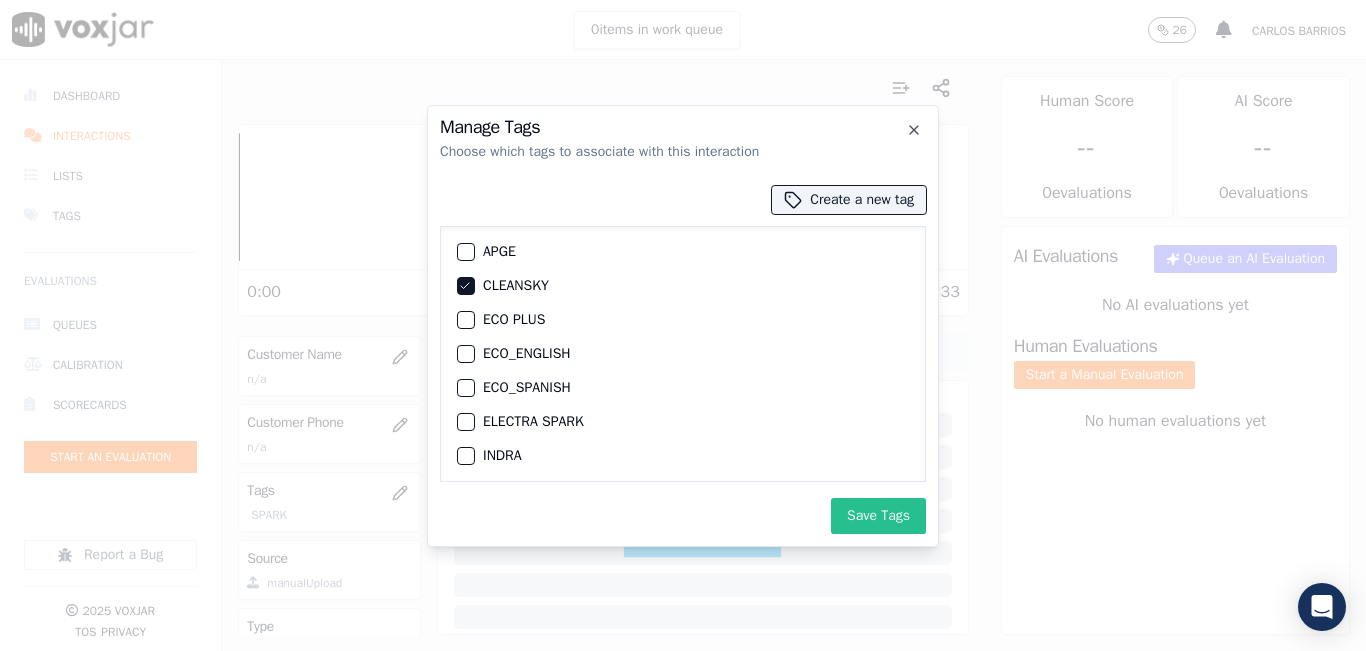 click on "Save Tags" at bounding box center (878, 516) 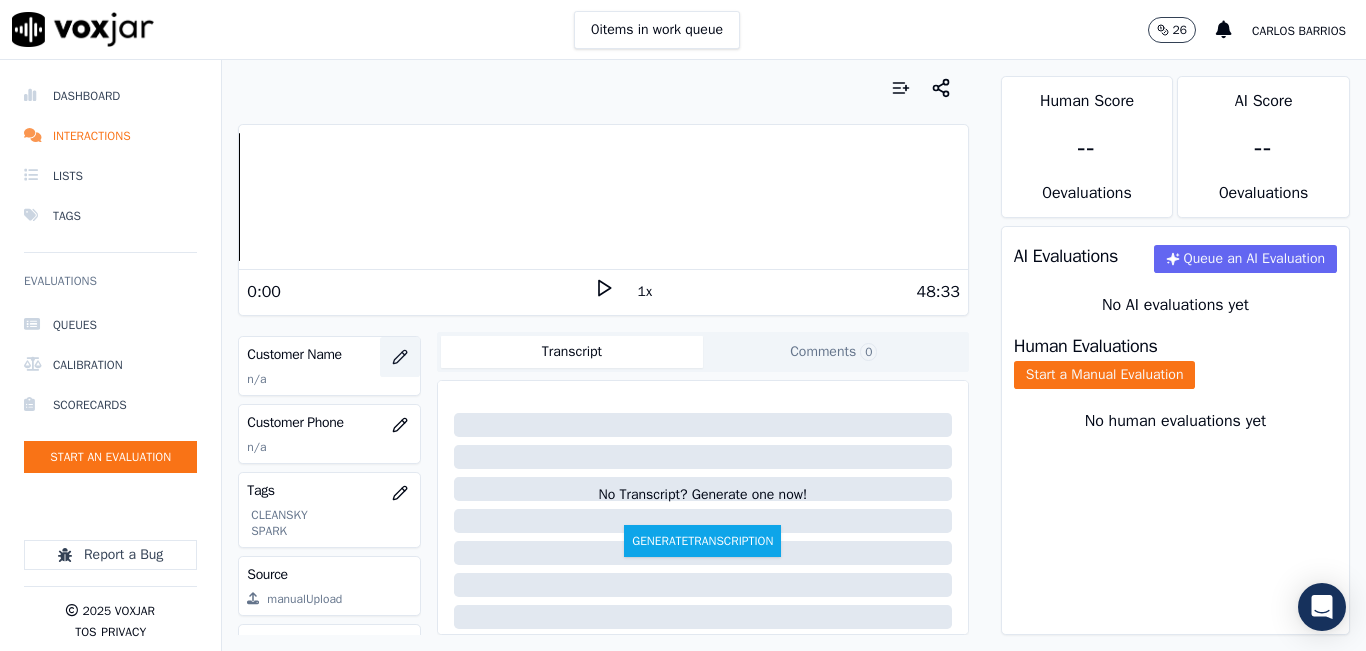 click 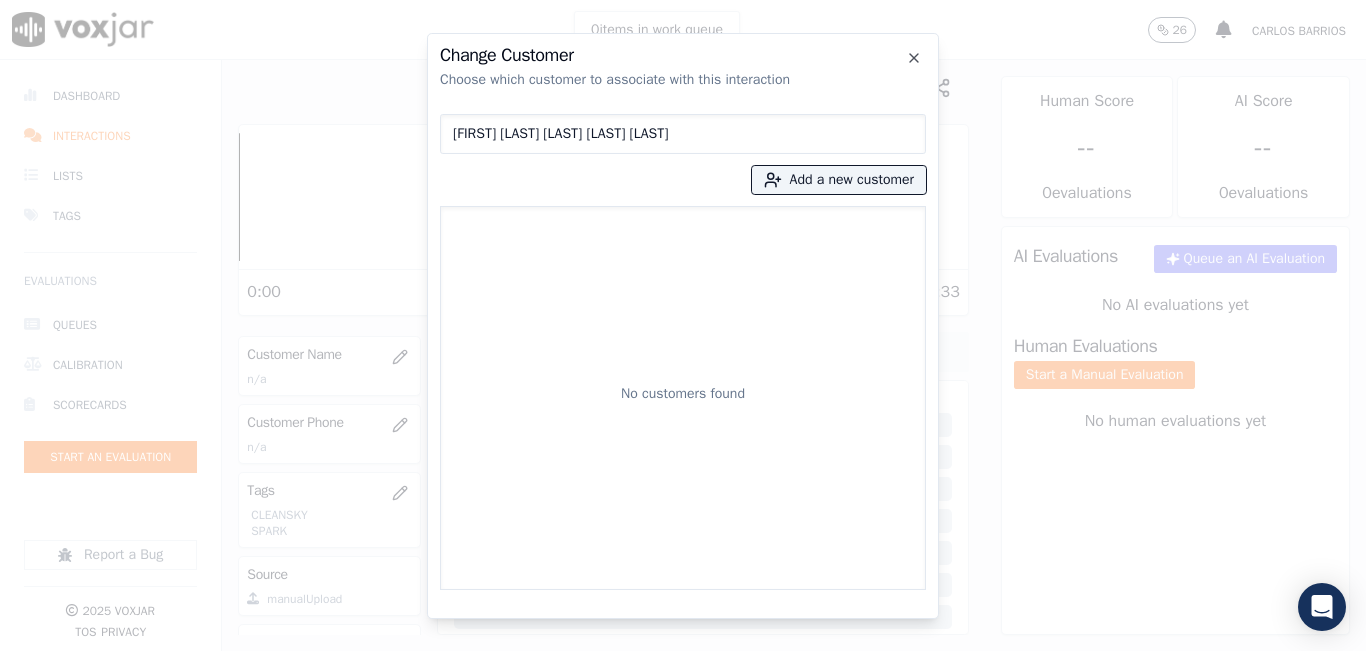 type on "[FIRST] [LAST] [LAST] [LAST] [LAST]" 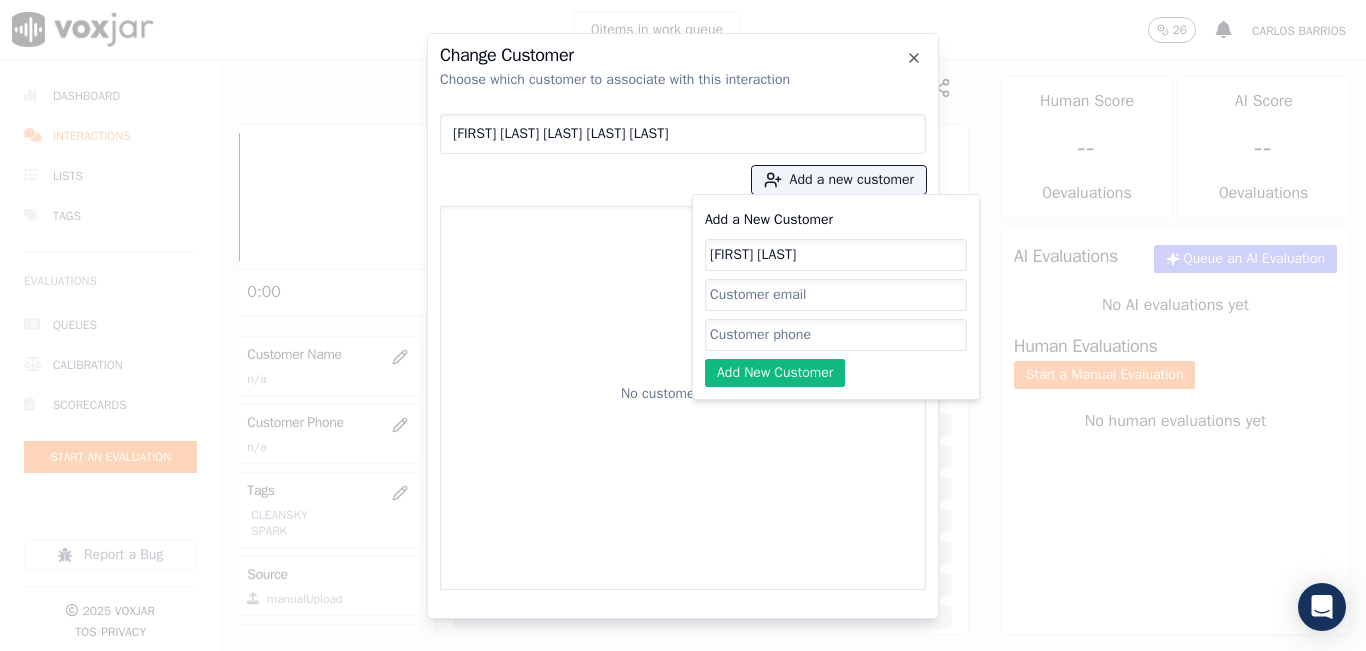 type on "[FIRST] [LAST]" 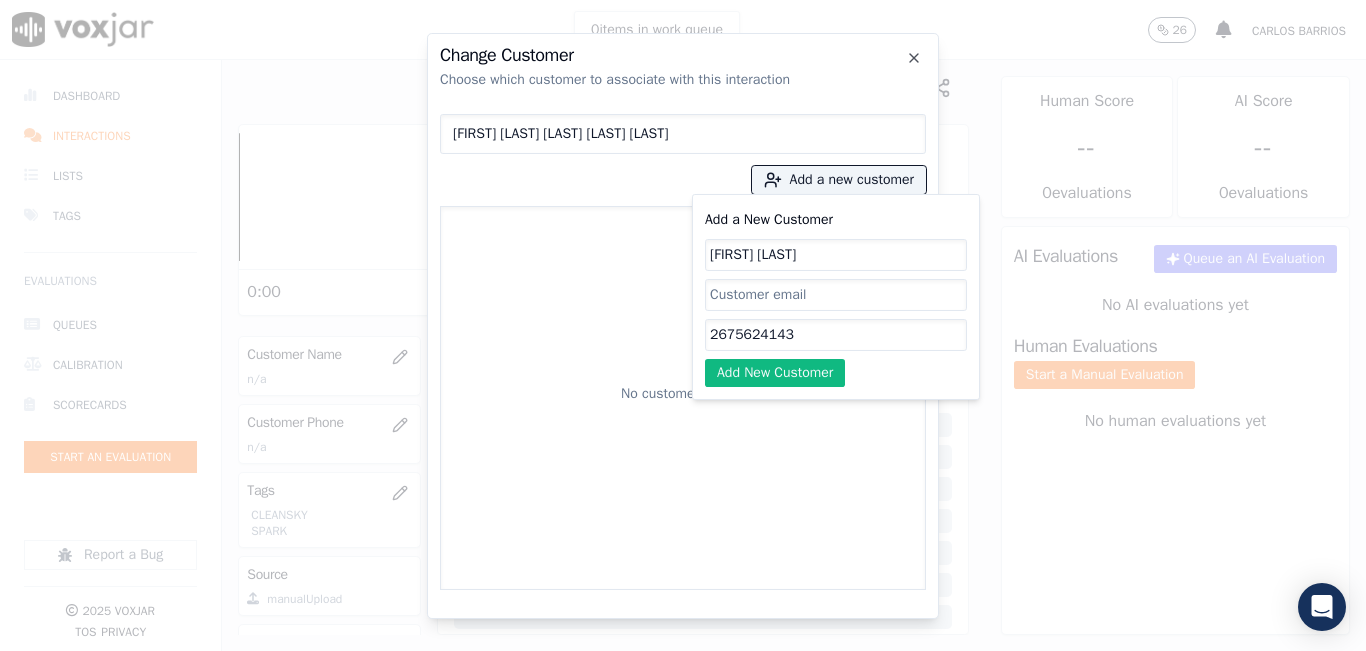 type on "2675624143" 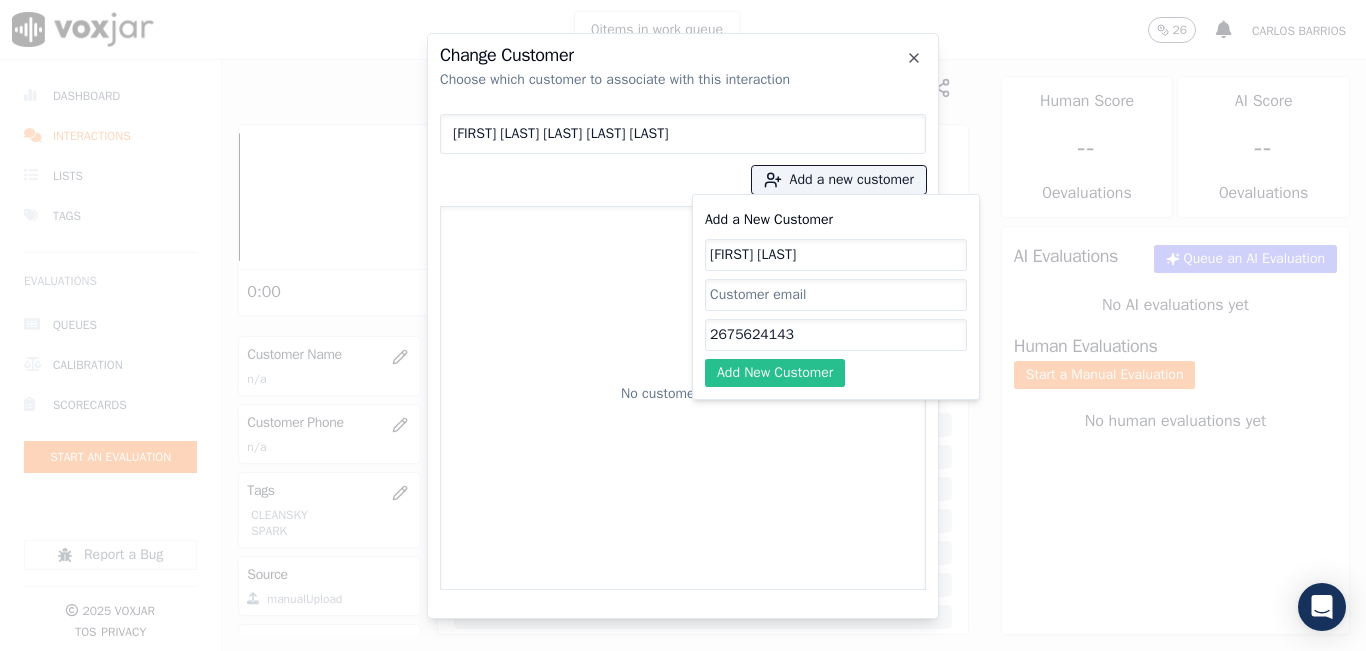 drag, startPoint x: 788, startPoint y: 393, endPoint x: 762, endPoint y: 380, distance: 29.068884 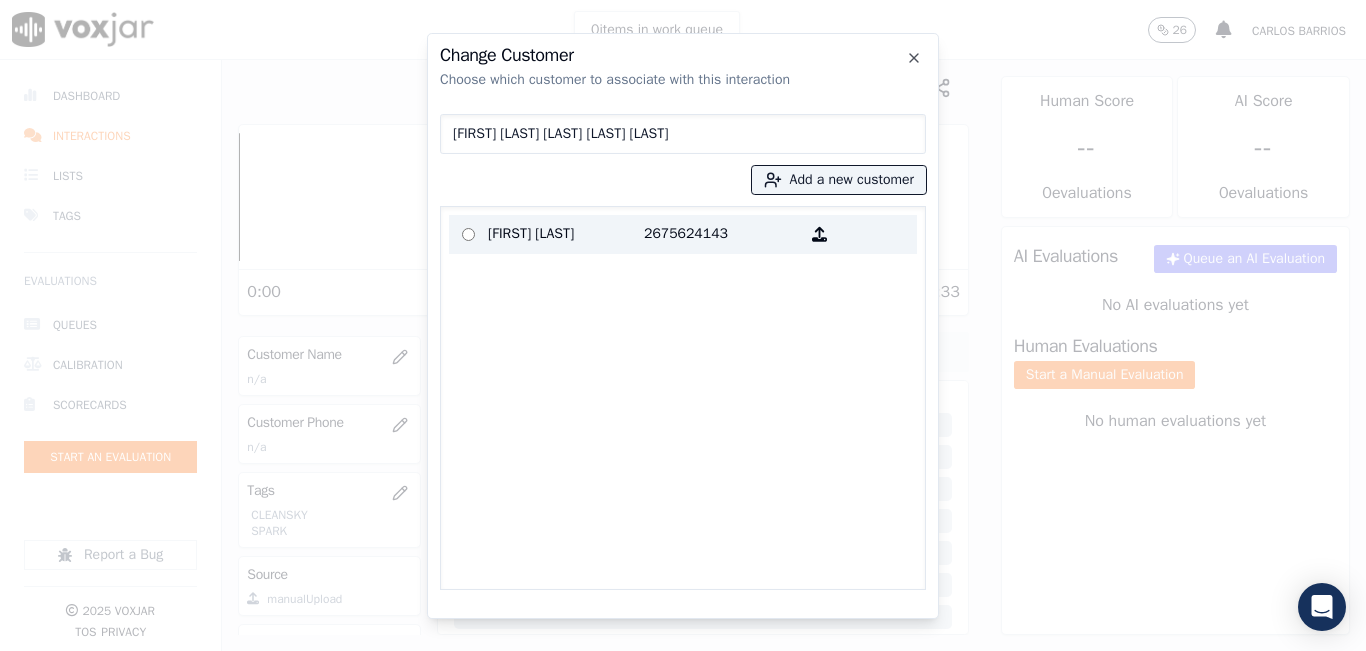 click on "[FIRST] [LAST]" at bounding box center [566, 234] 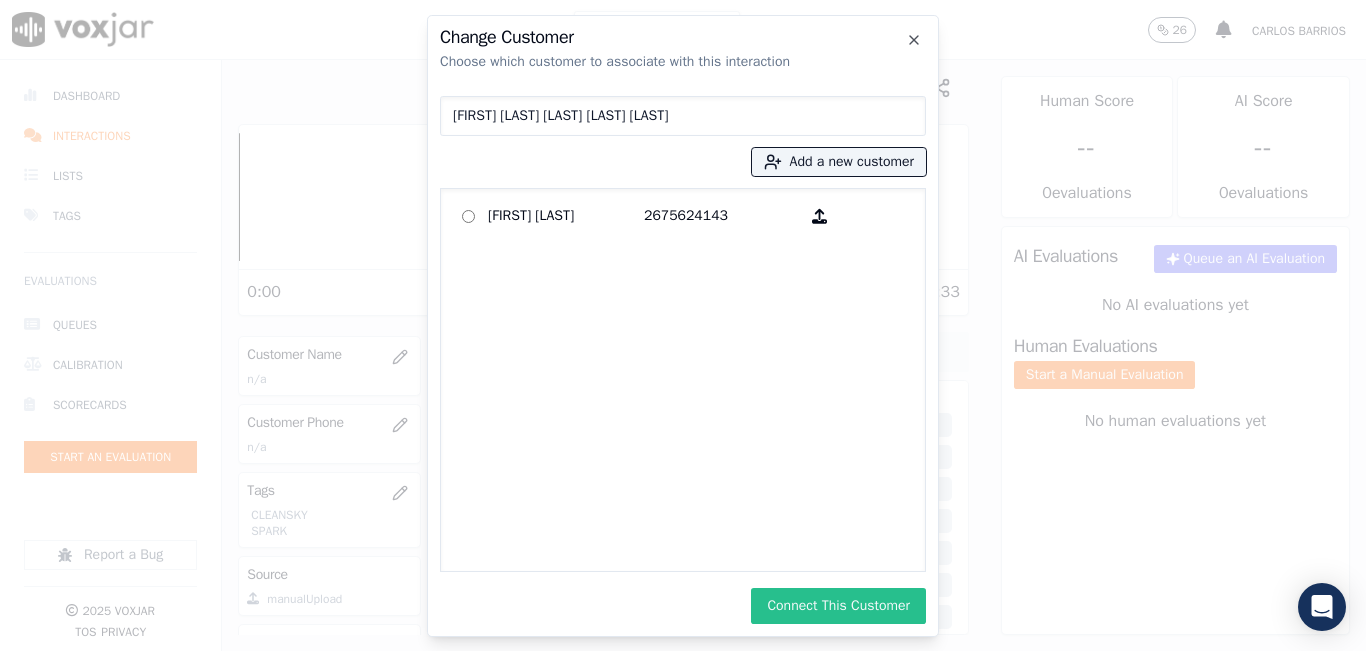 click on "Connect This Customer" at bounding box center [838, 606] 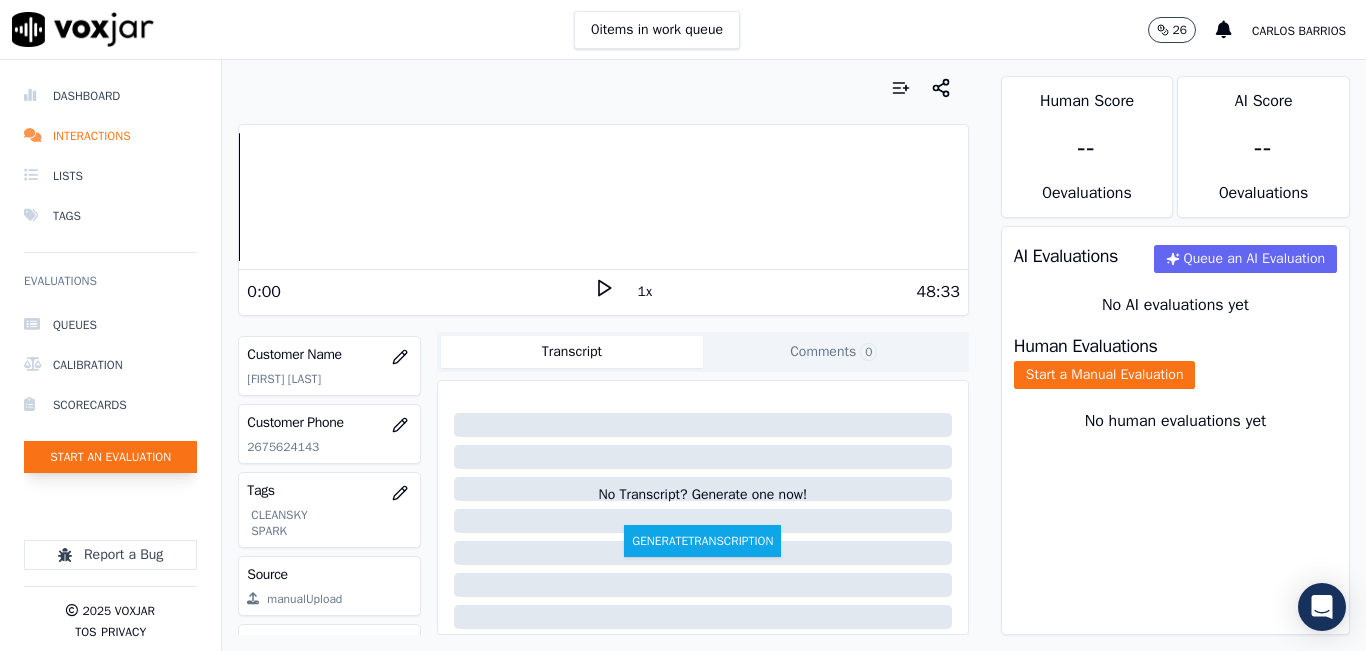 click on "Start an Evaluation" 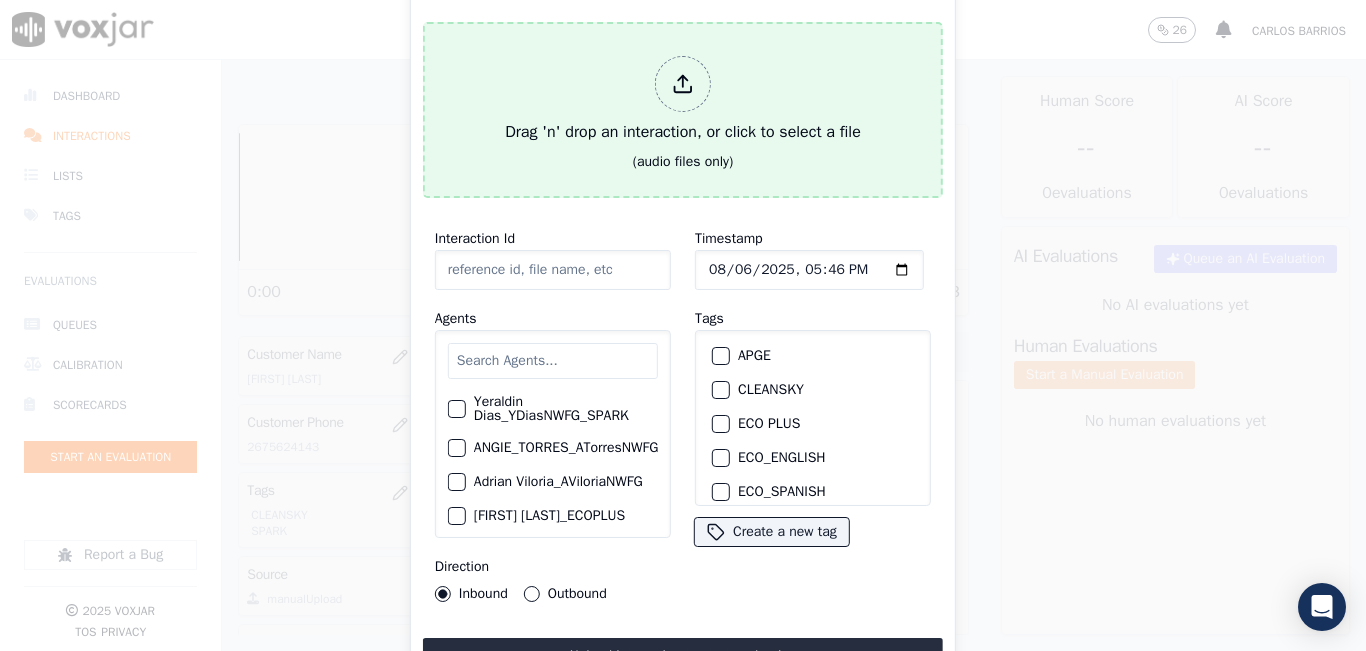 click on "Drag 'n' drop an interaction, or click to select a file   (audio files only)" at bounding box center (683, 110) 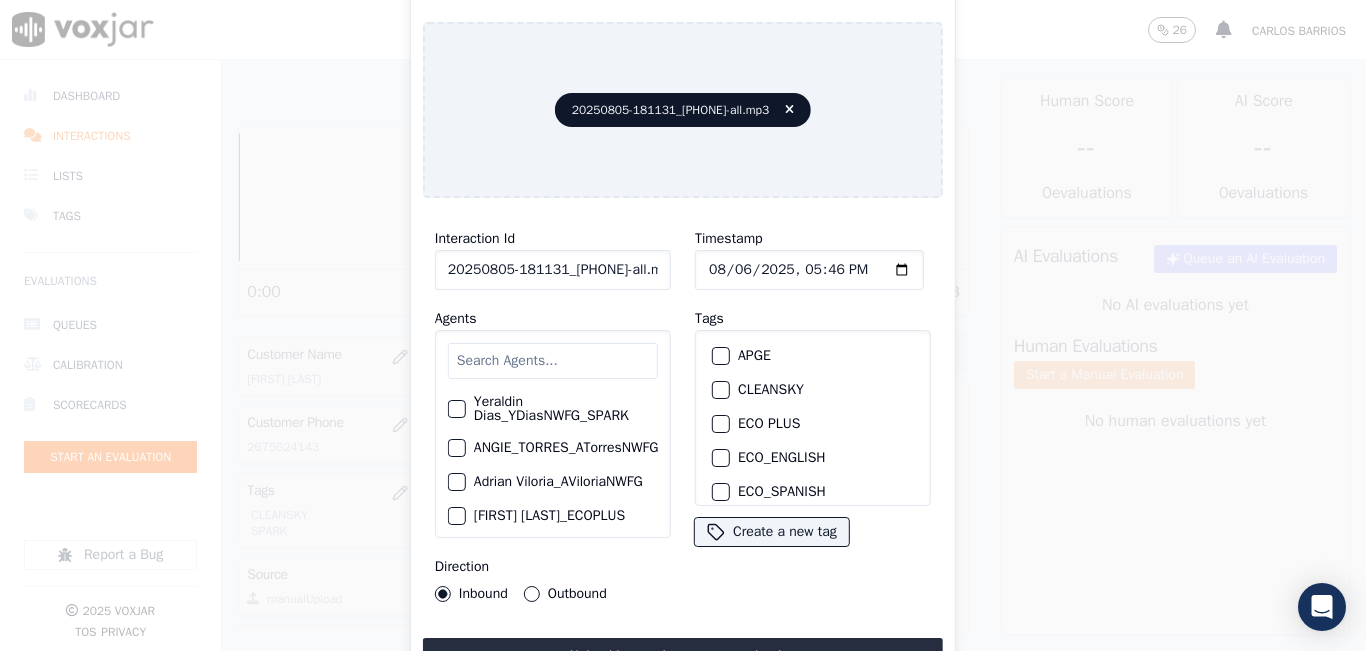 click at bounding box center (553, 361) 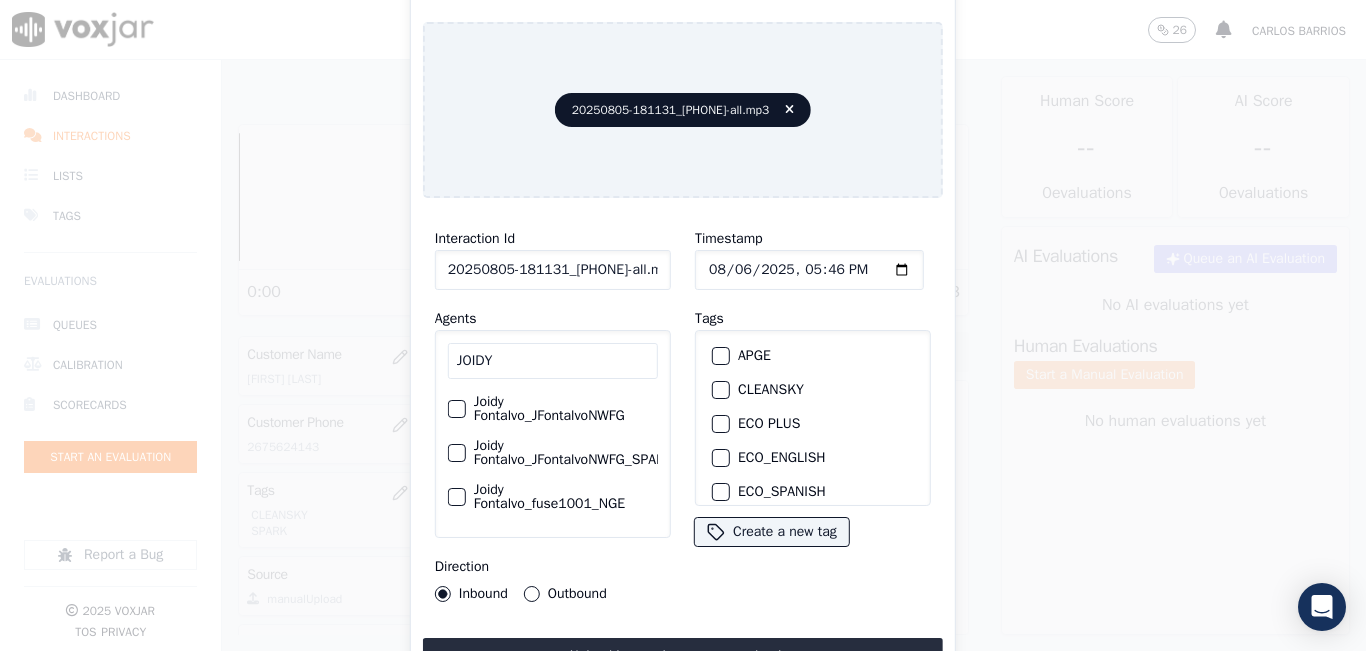 type on "JOIDY" 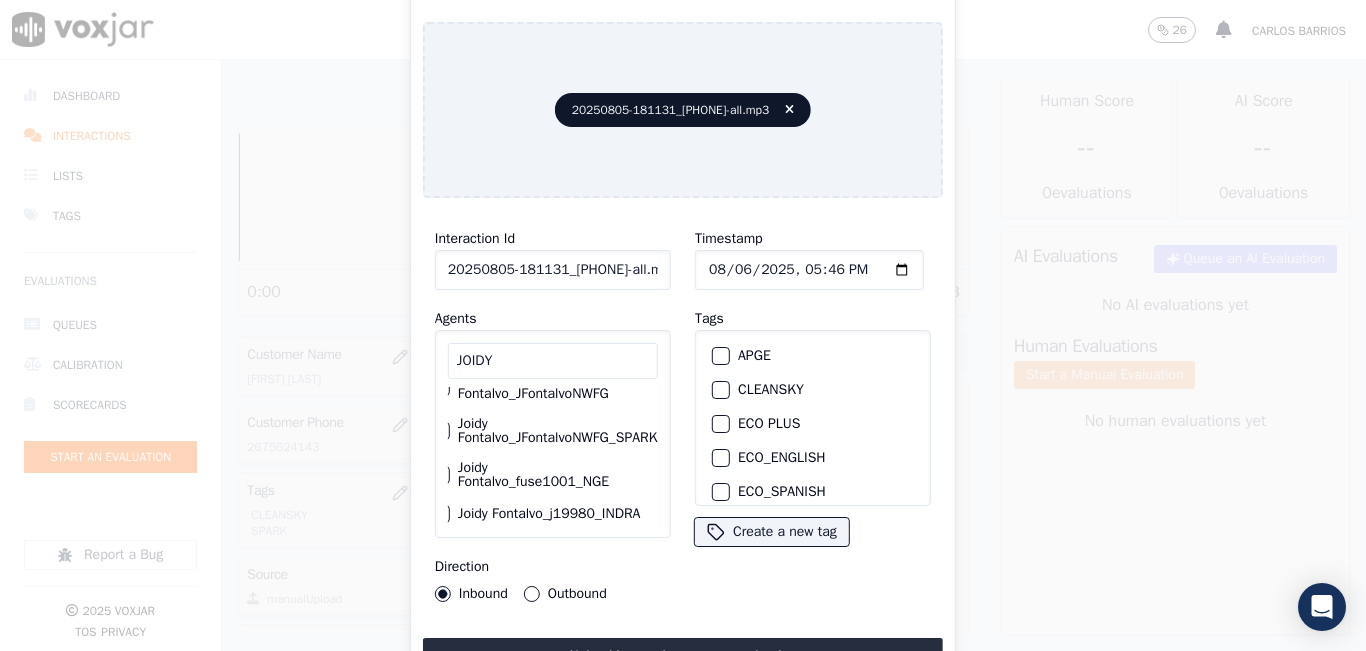 scroll, scrollTop: 0, scrollLeft: 48, axis: horizontal 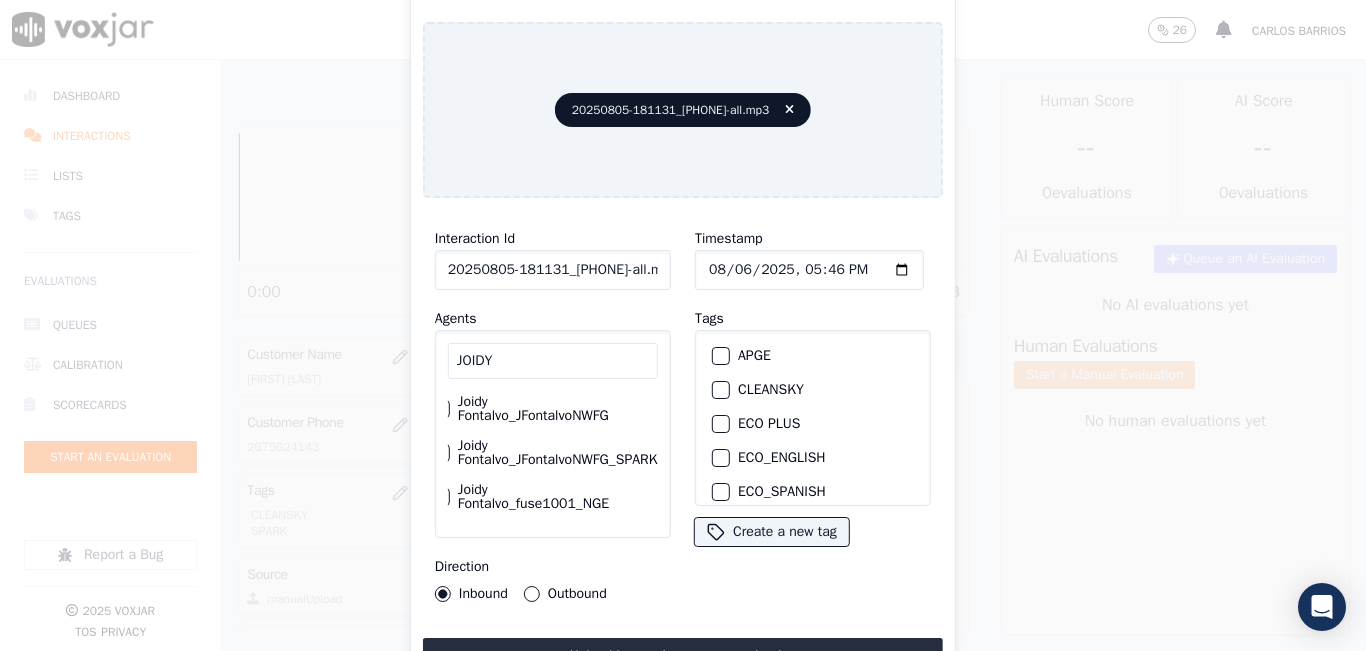 click on "Joidy Fontalvo_JFontalvoNWFG_SPARK" 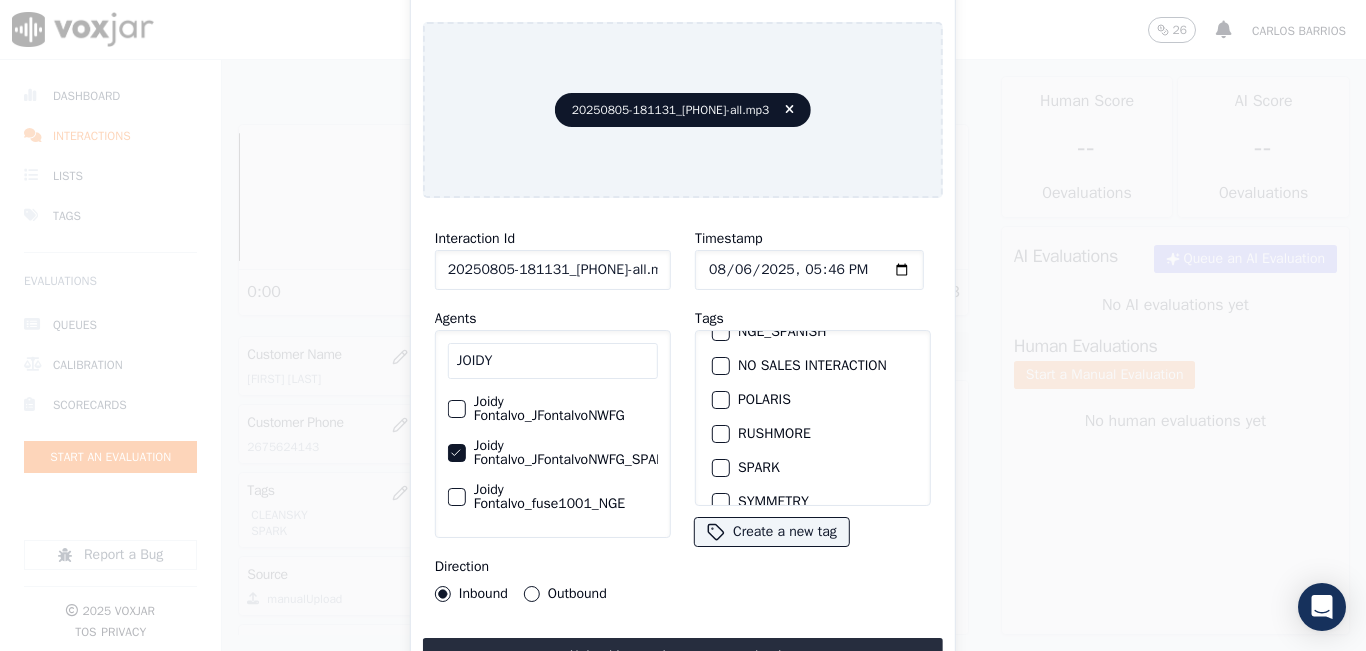 scroll, scrollTop: 400, scrollLeft: 0, axis: vertical 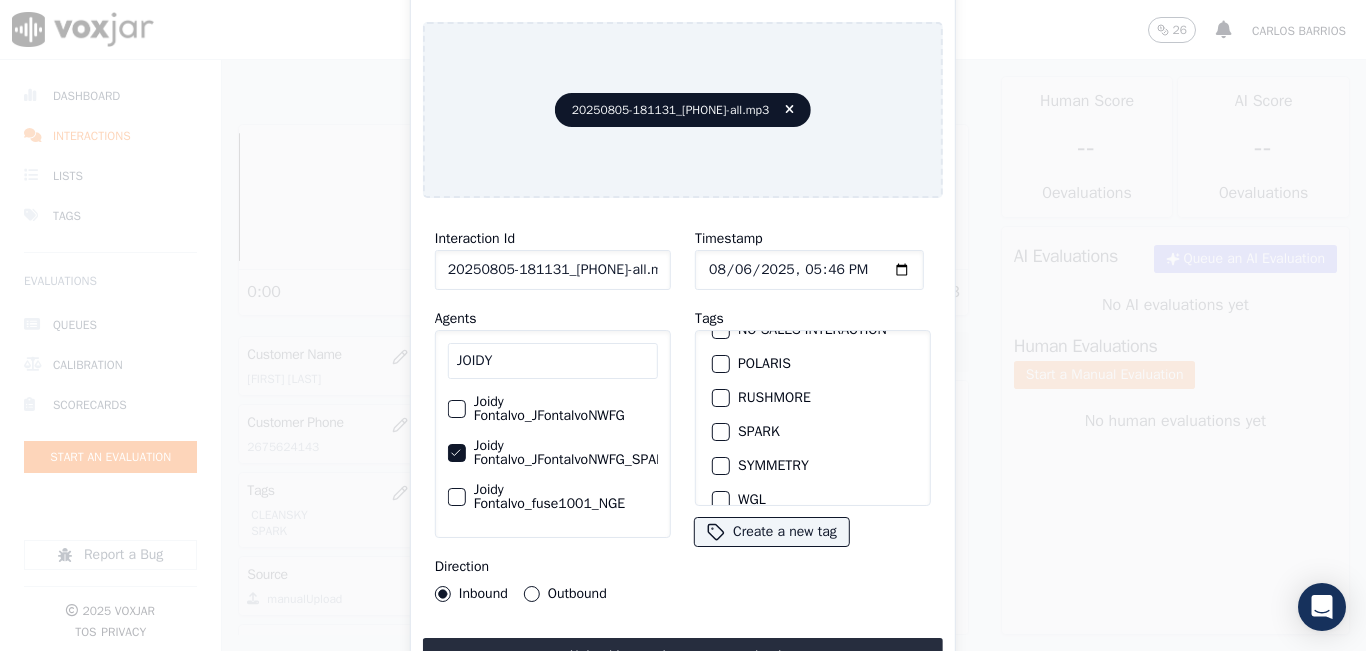 click at bounding box center [720, 432] 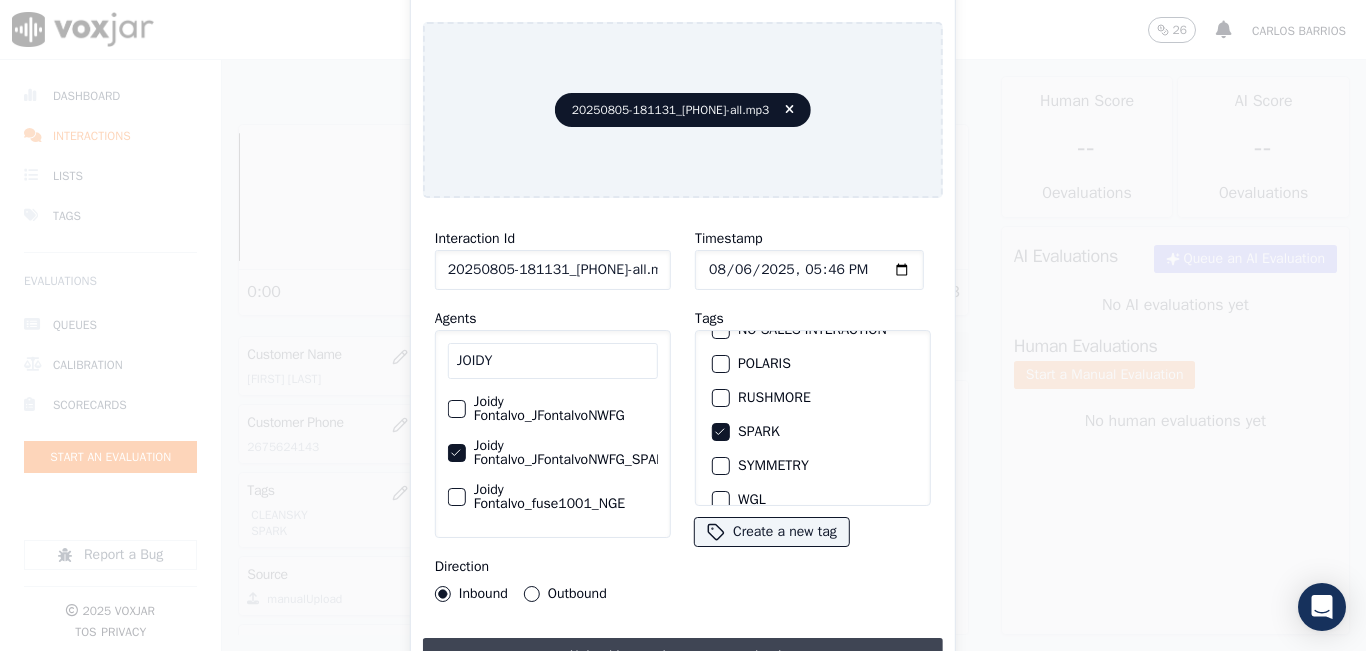 click on "Upload interaction to start evaluation" at bounding box center (683, 656) 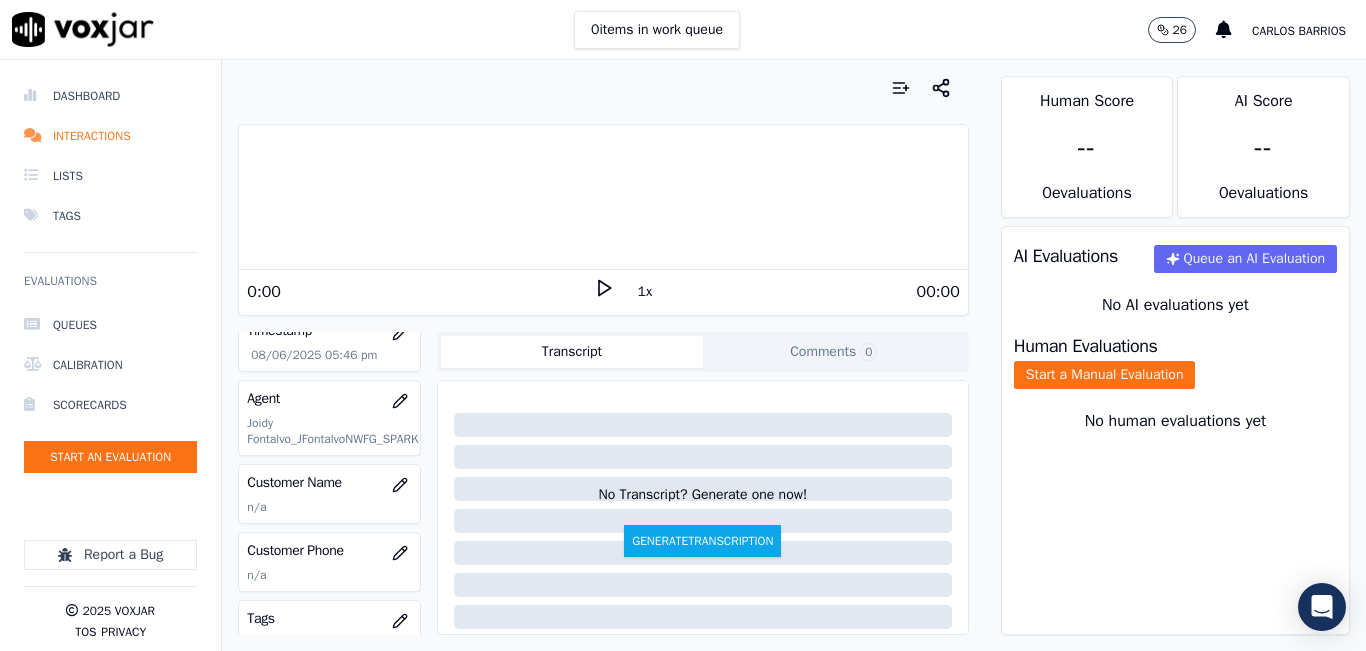 scroll, scrollTop: 200, scrollLeft: 0, axis: vertical 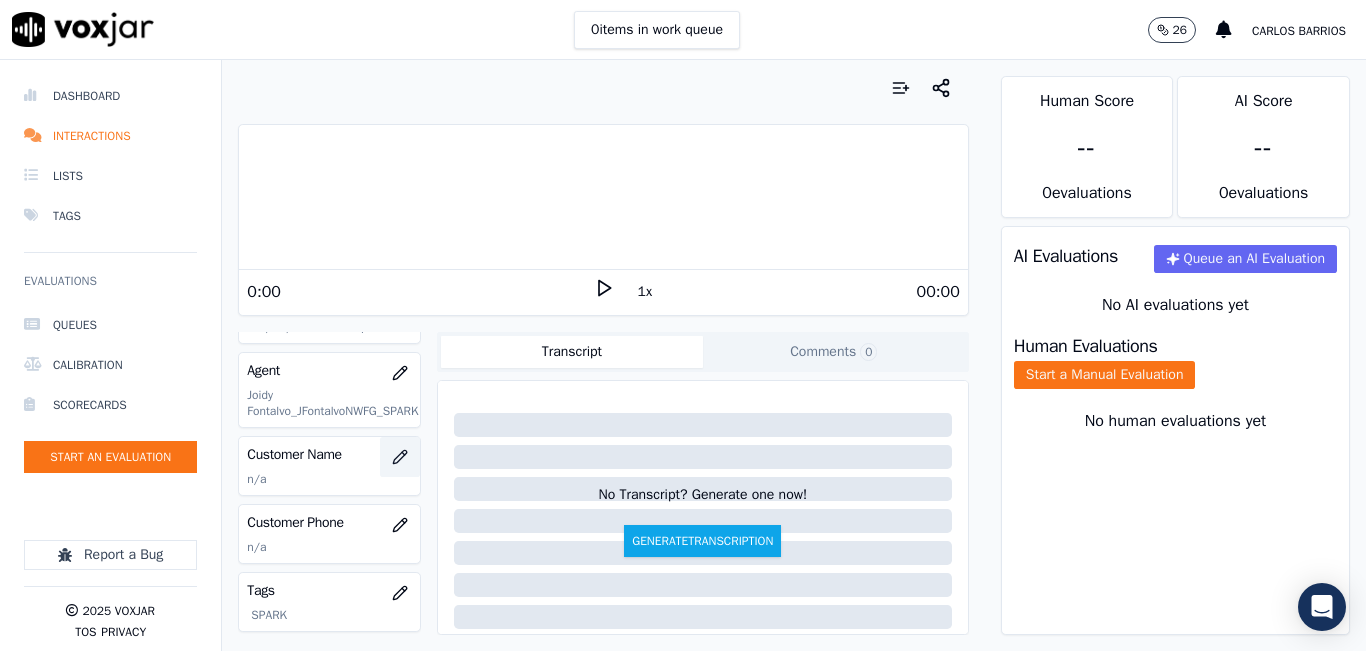 click 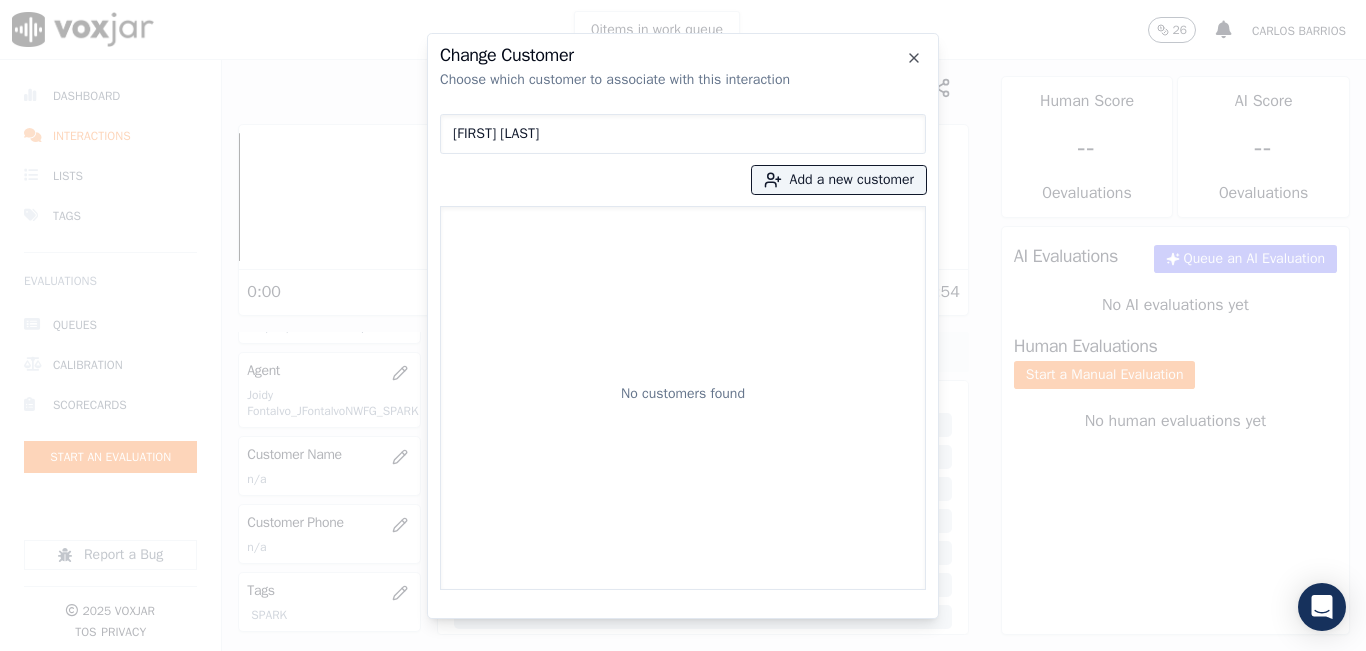 type on "[FIRST] [LAST]" 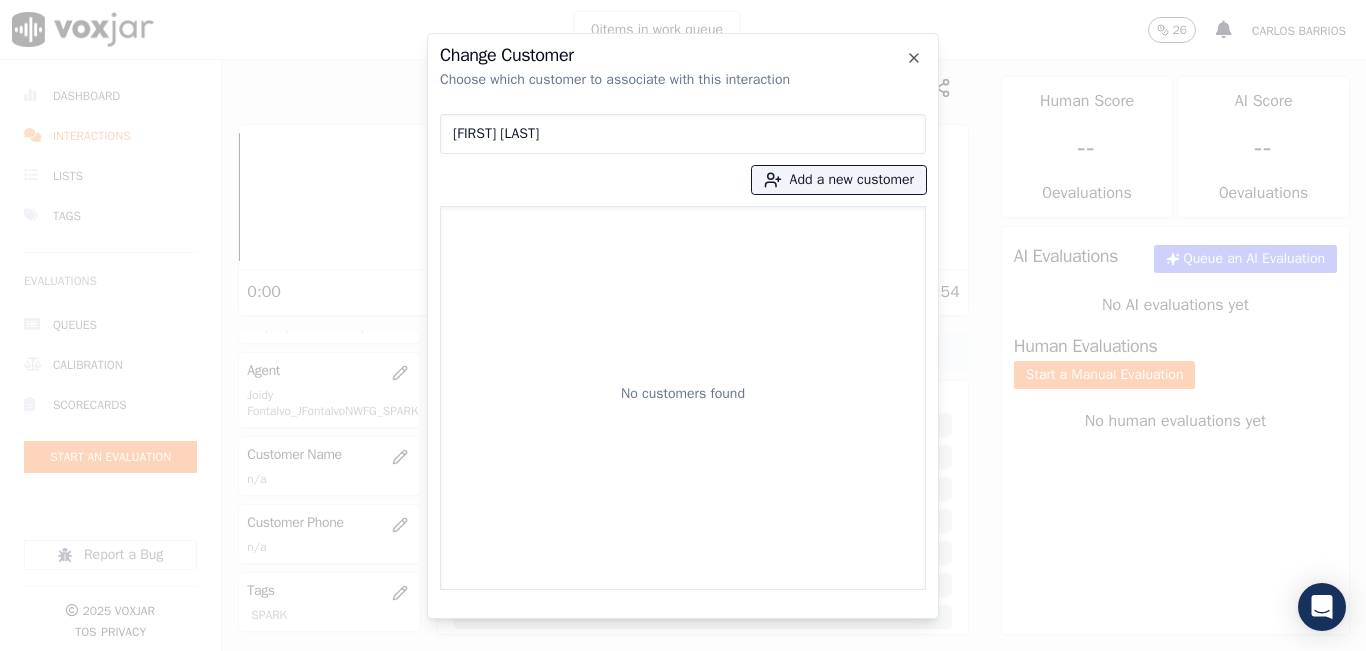 type 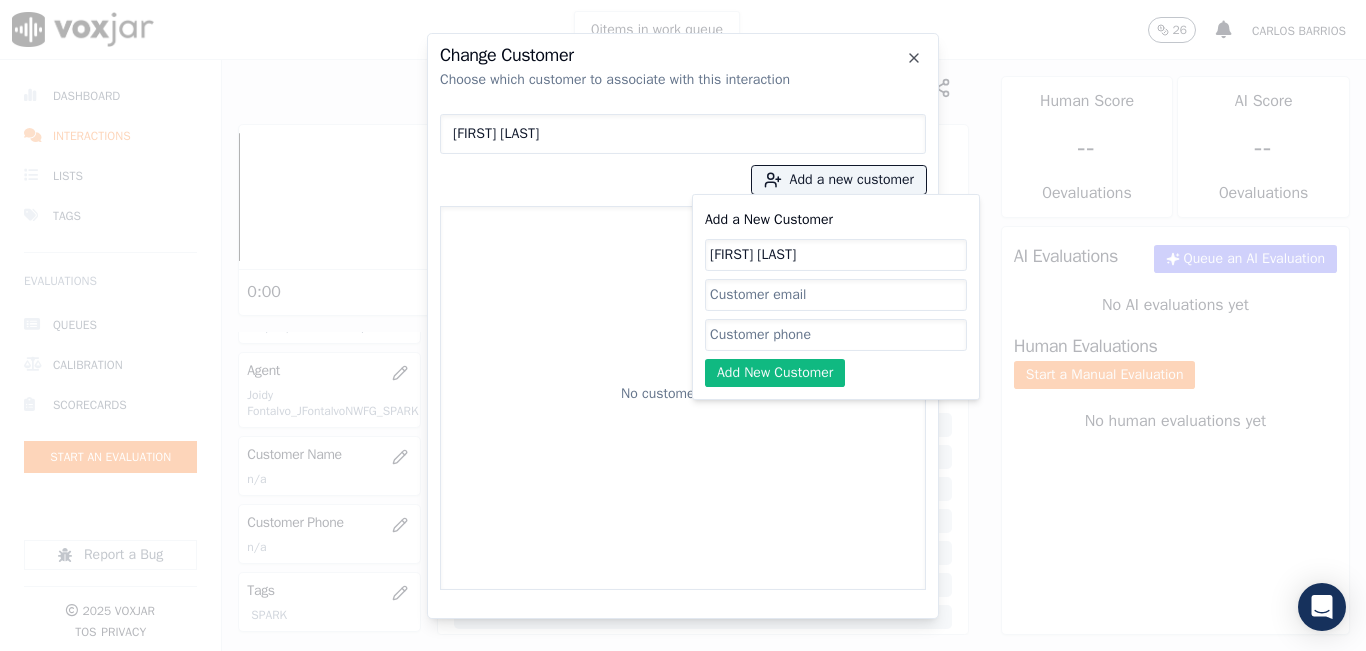 type on "[FIRST] [LAST]" 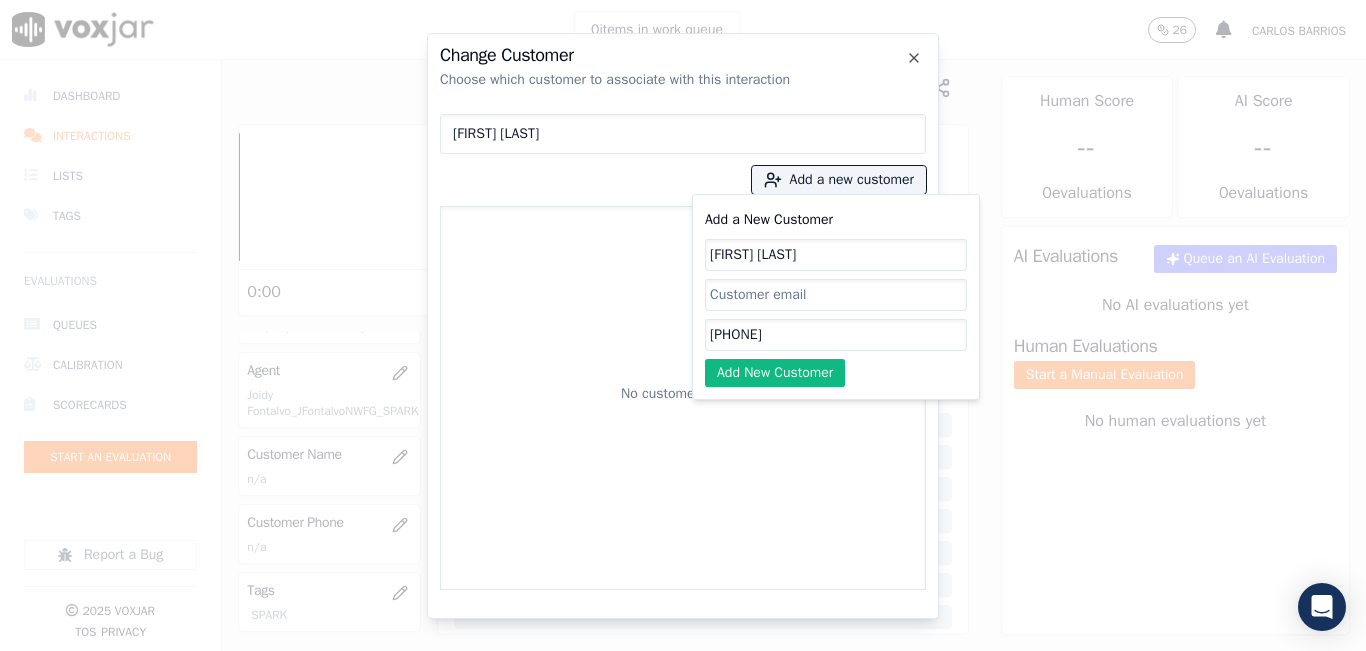 type on "[PHONE]" 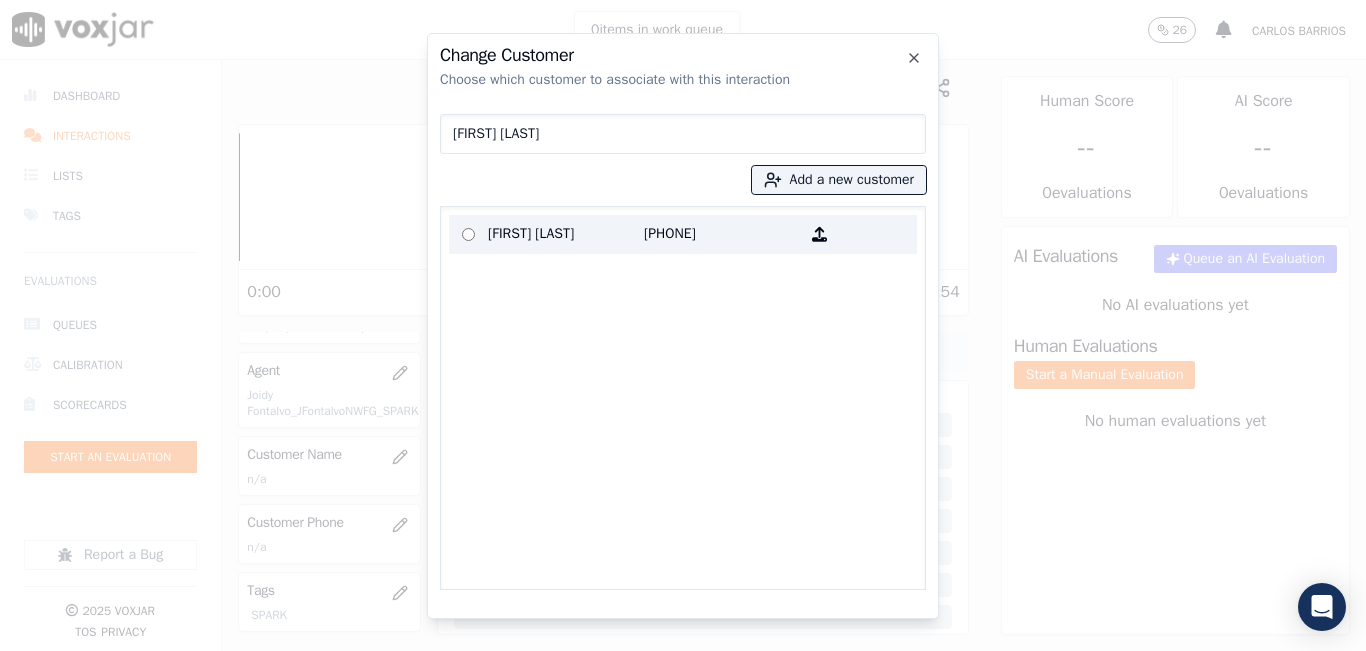 click on "[PHONE]" at bounding box center [722, 234] 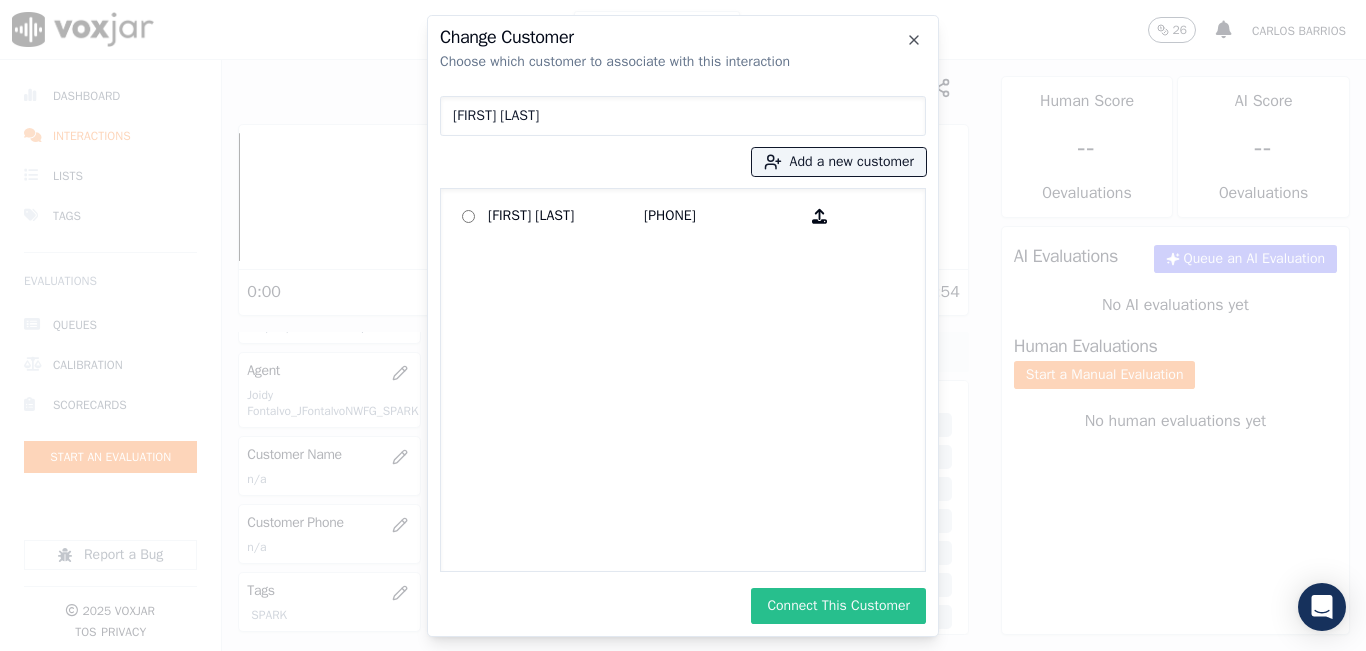 click on "Connect This Customer" at bounding box center (838, 606) 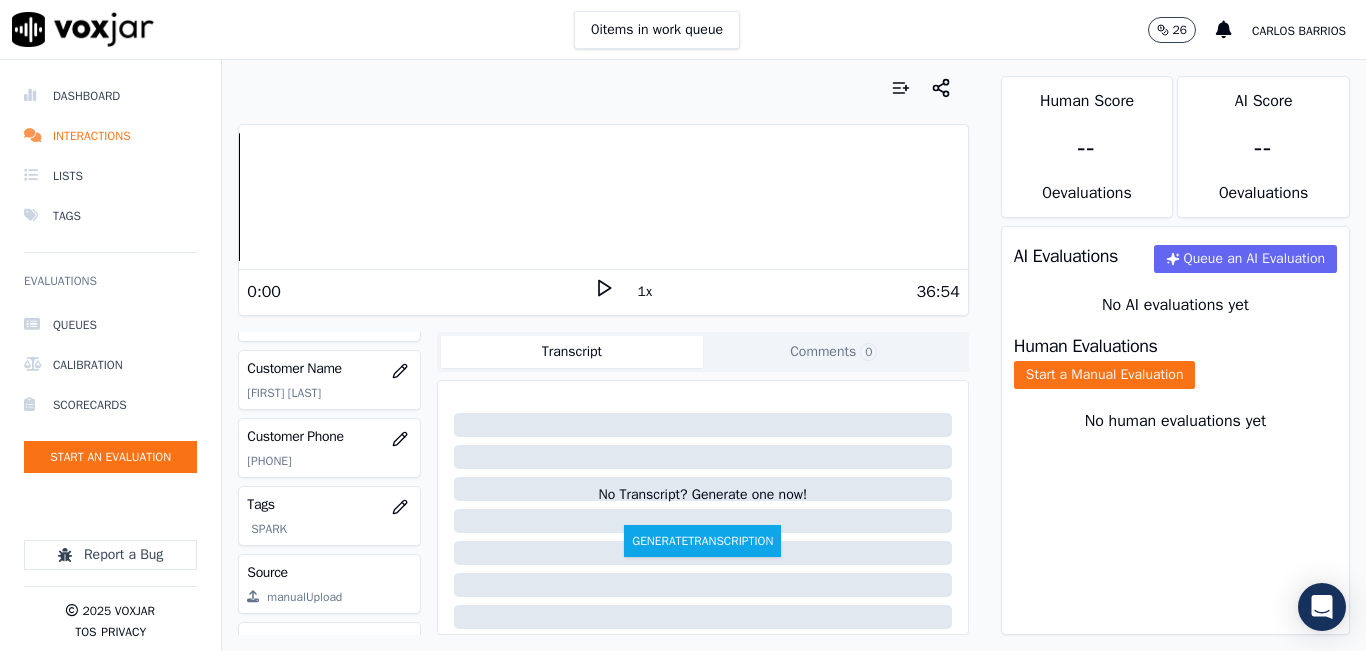 scroll, scrollTop: 300, scrollLeft: 0, axis: vertical 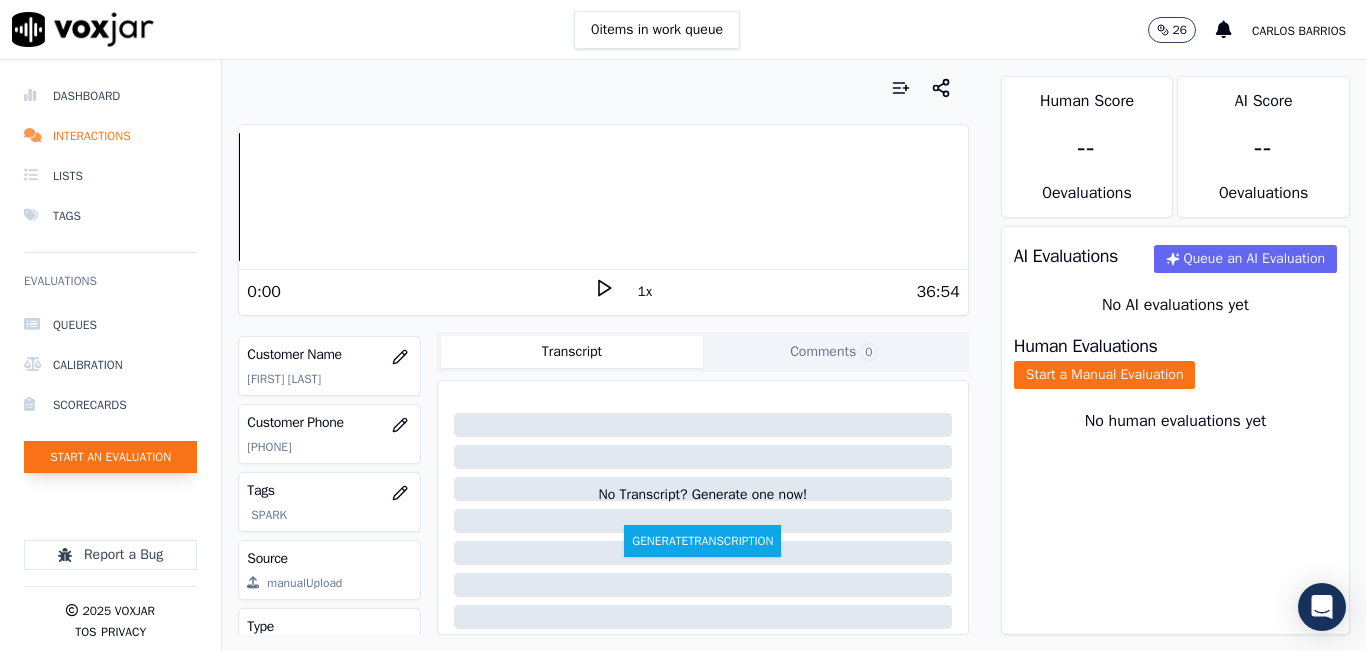 click on "Start an Evaluation" 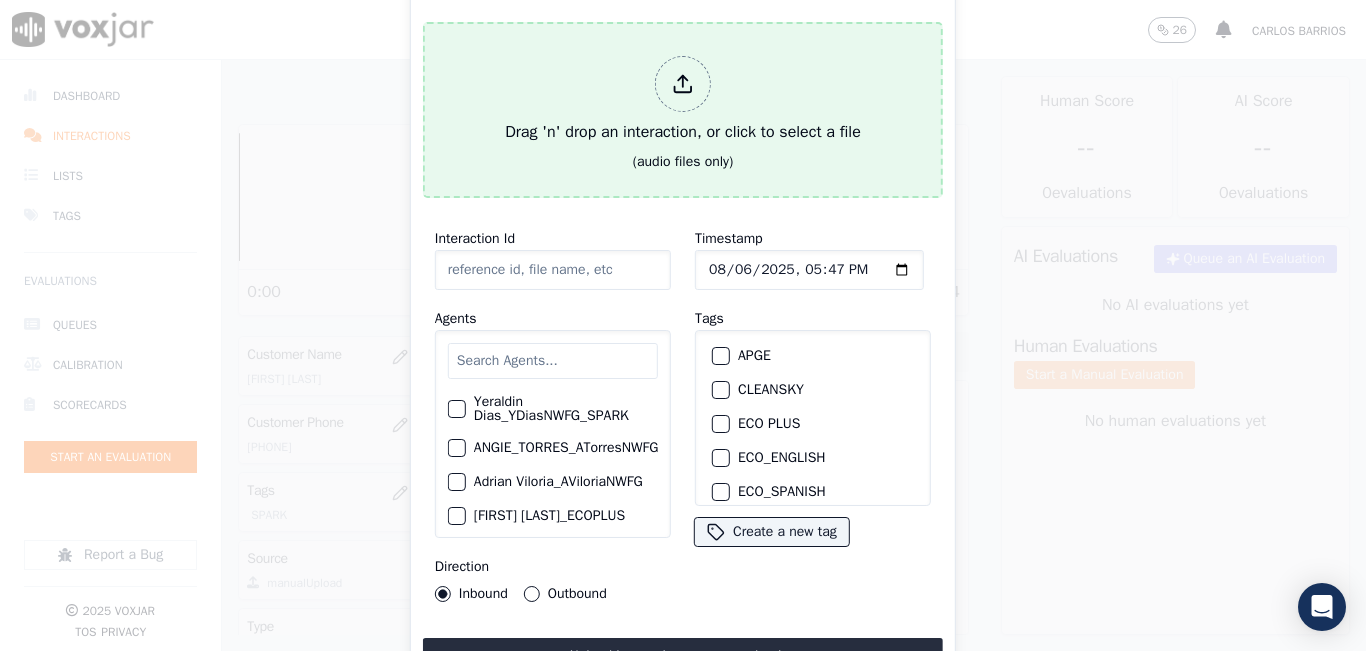 click on "Drag 'n' drop an interaction, or click to select a file" at bounding box center (683, 100) 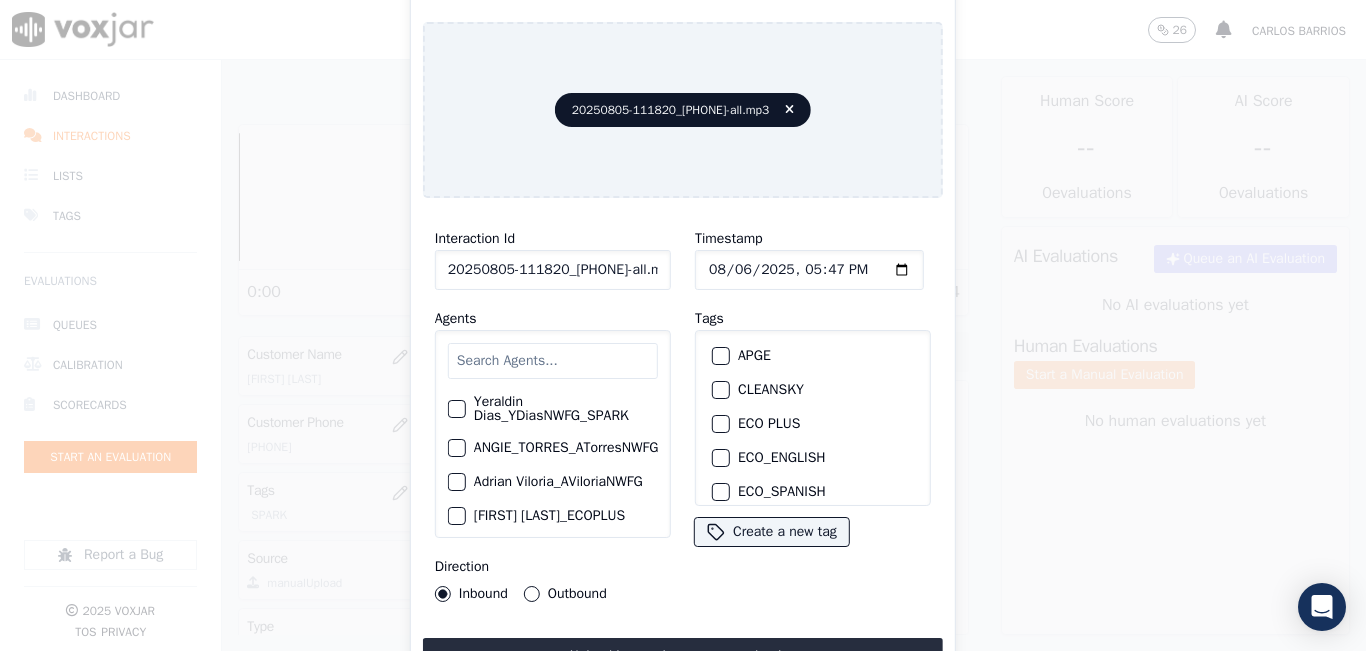 click at bounding box center (553, 361) 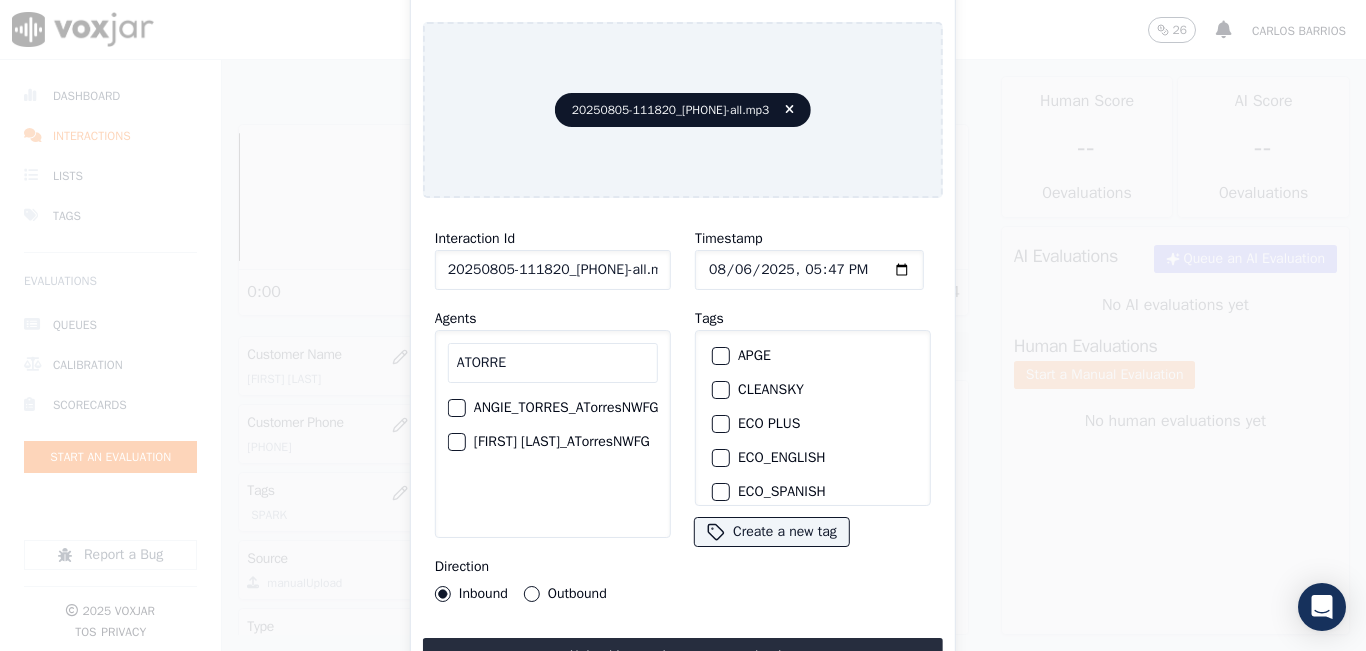 type on "ATORRE" 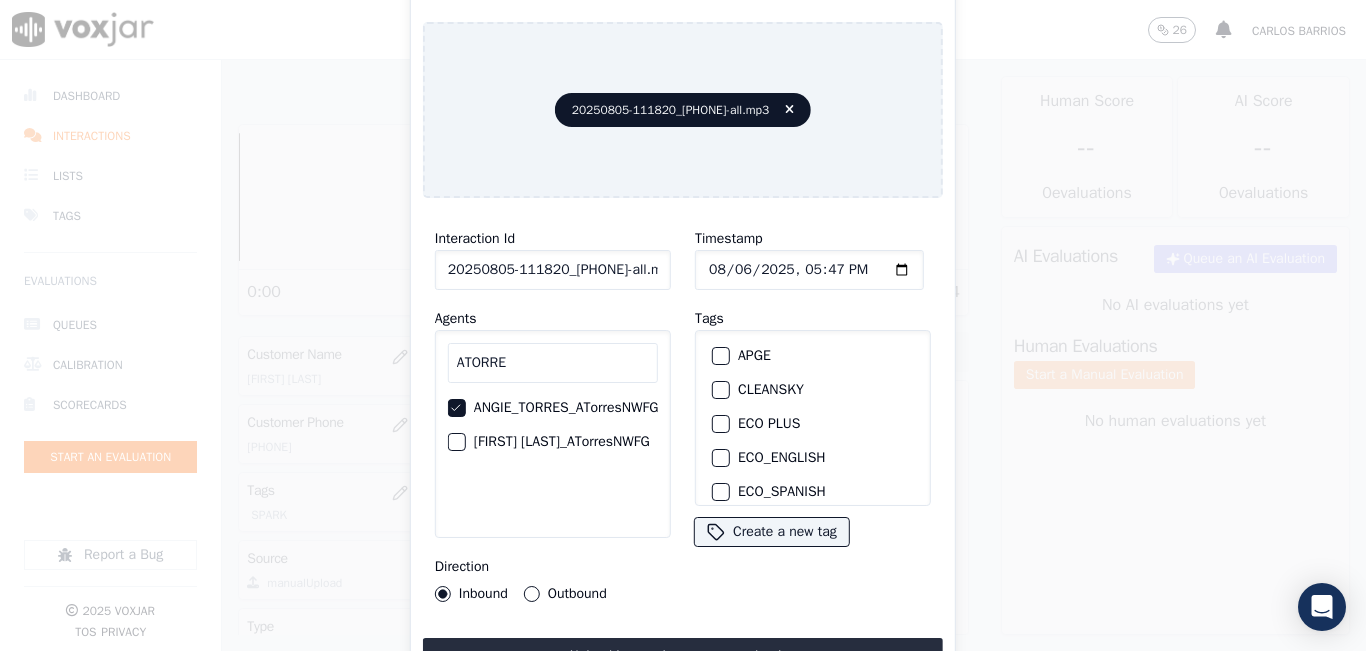 scroll, scrollTop: 0, scrollLeft: 76, axis: horizontal 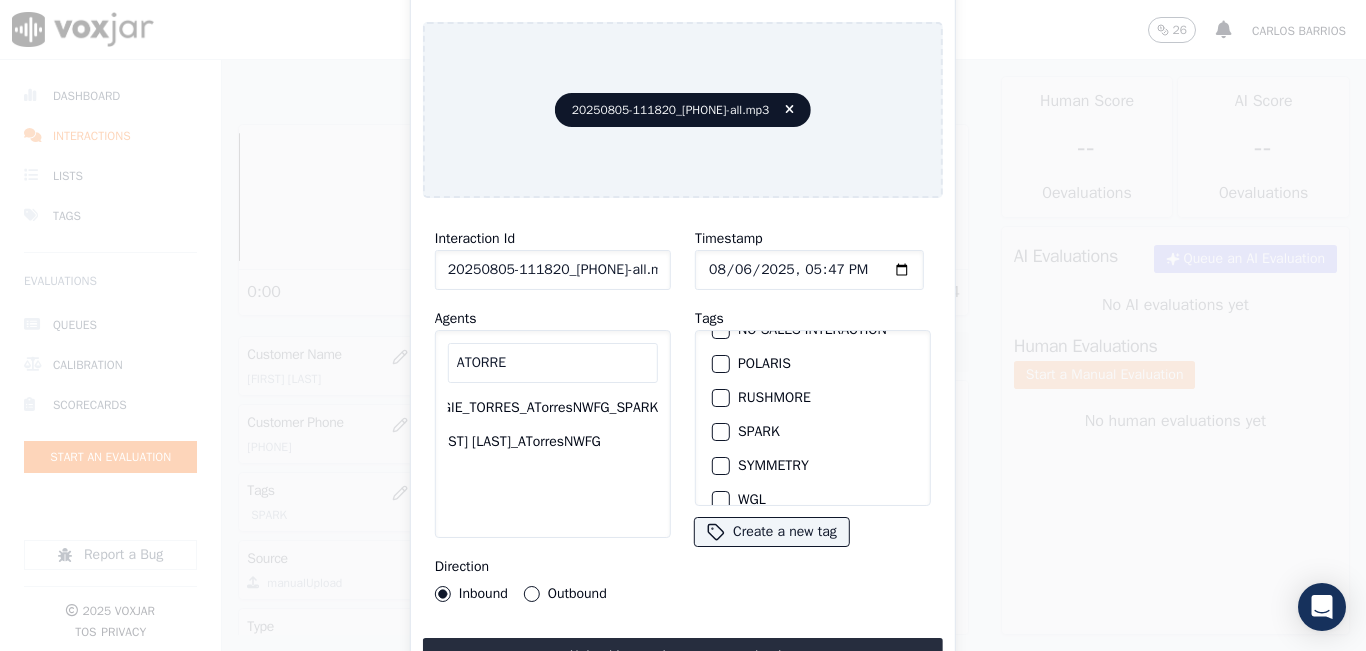 click at bounding box center [720, 432] 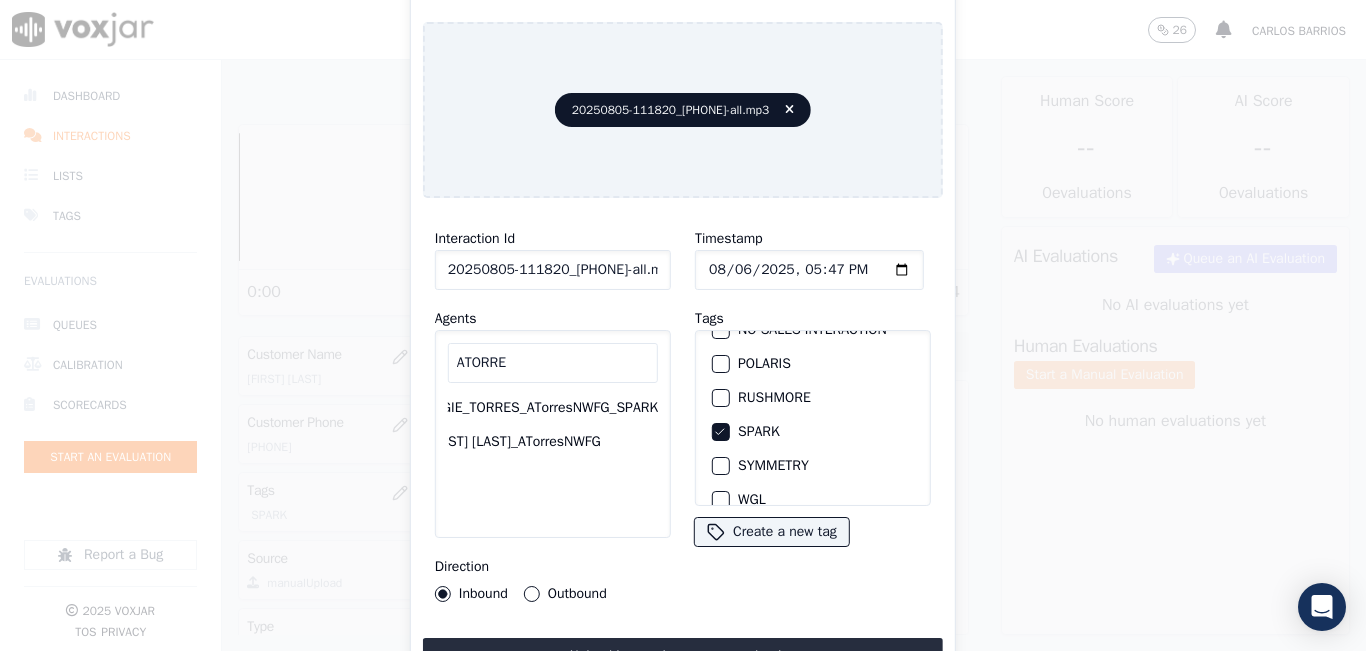 click on "Outbound" at bounding box center [532, 594] 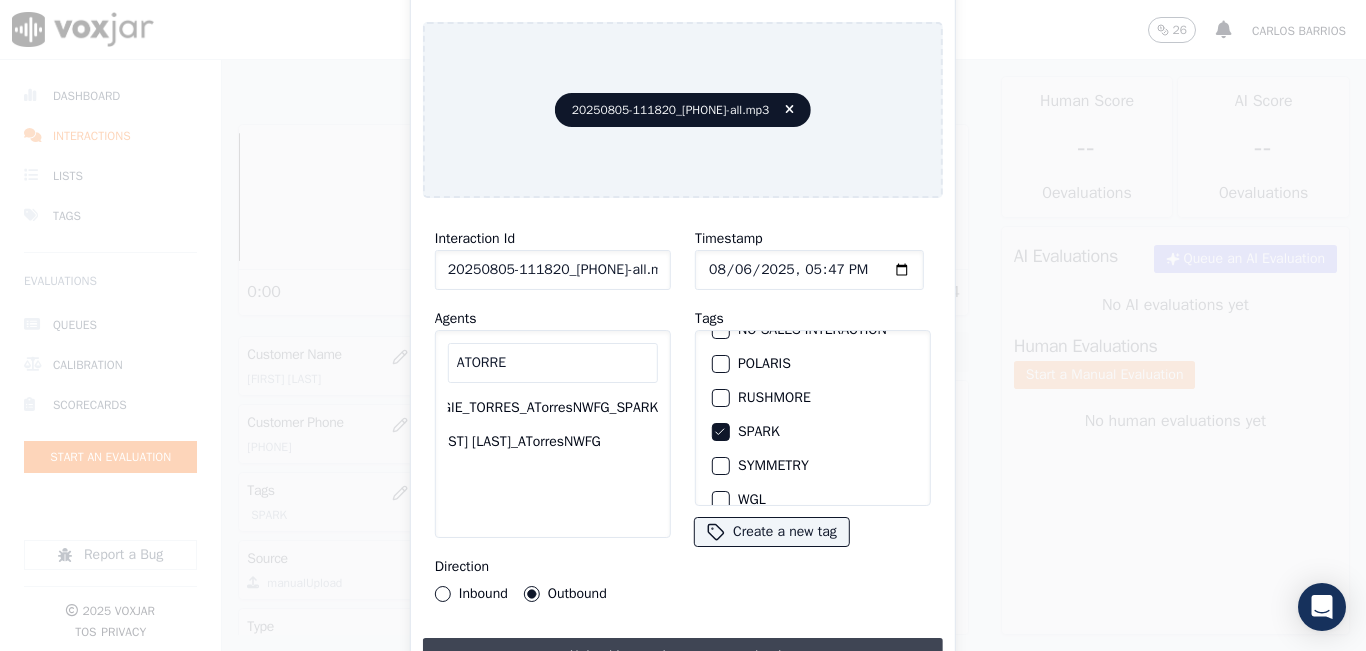 click on "Upload interaction to start evaluation" at bounding box center (683, 656) 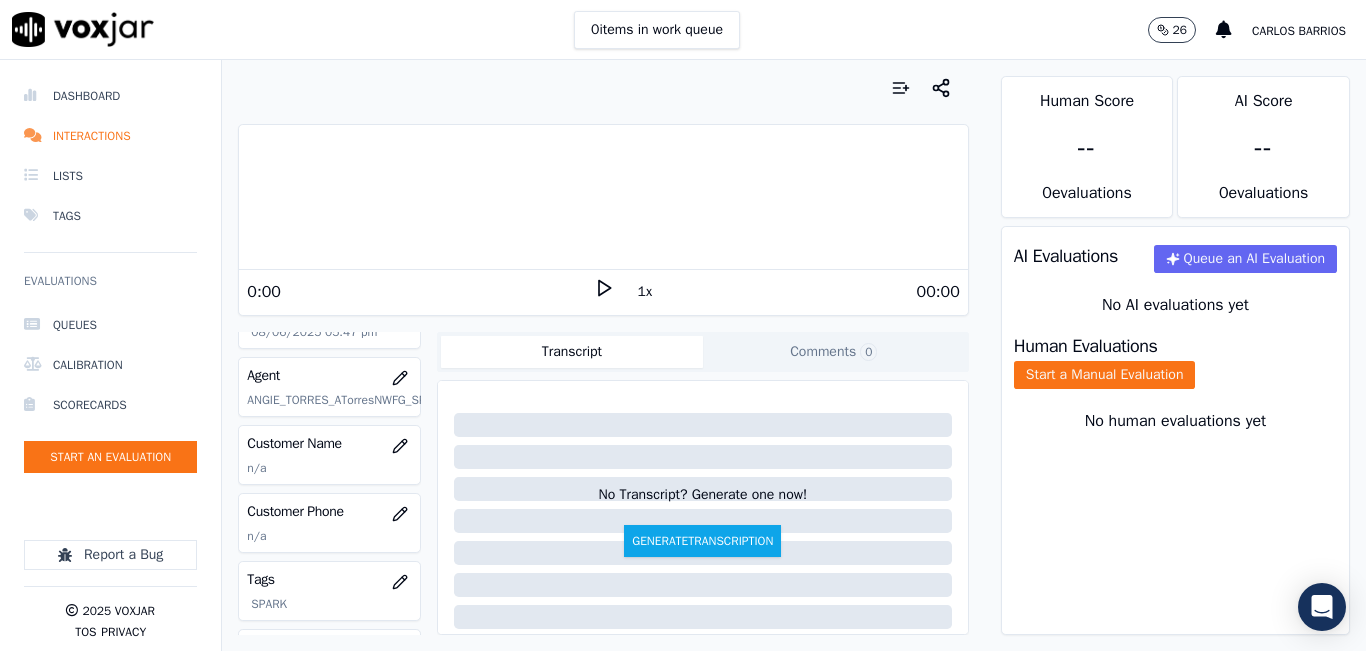 scroll, scrollTop: 200, scrollLeft: 0, axis: vertical 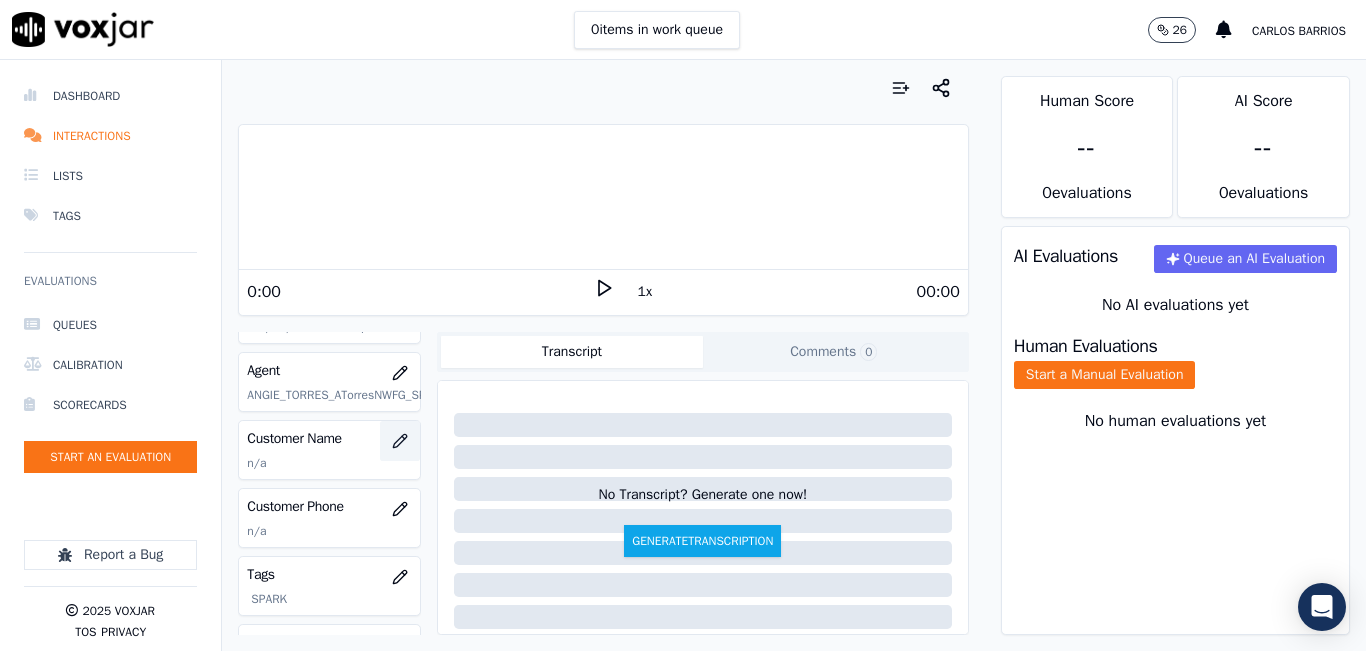 click at bounding box center [400, 441] 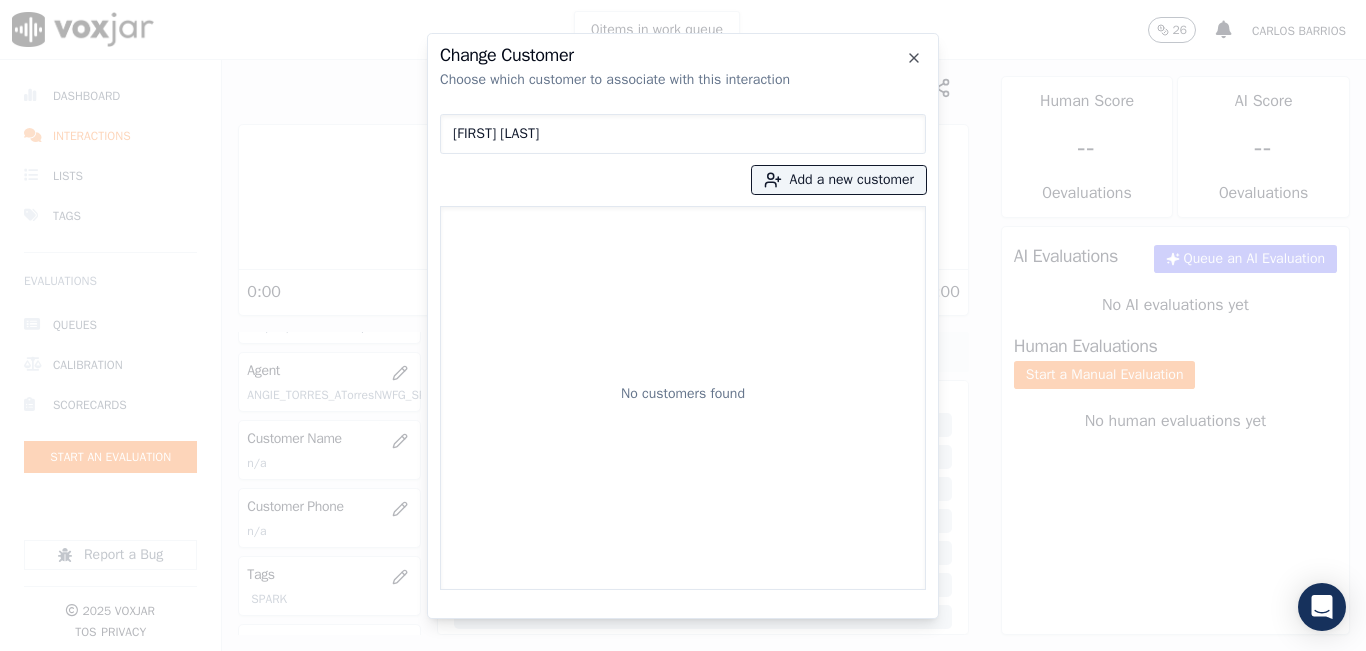 type on "[FIRST] [LAST]" 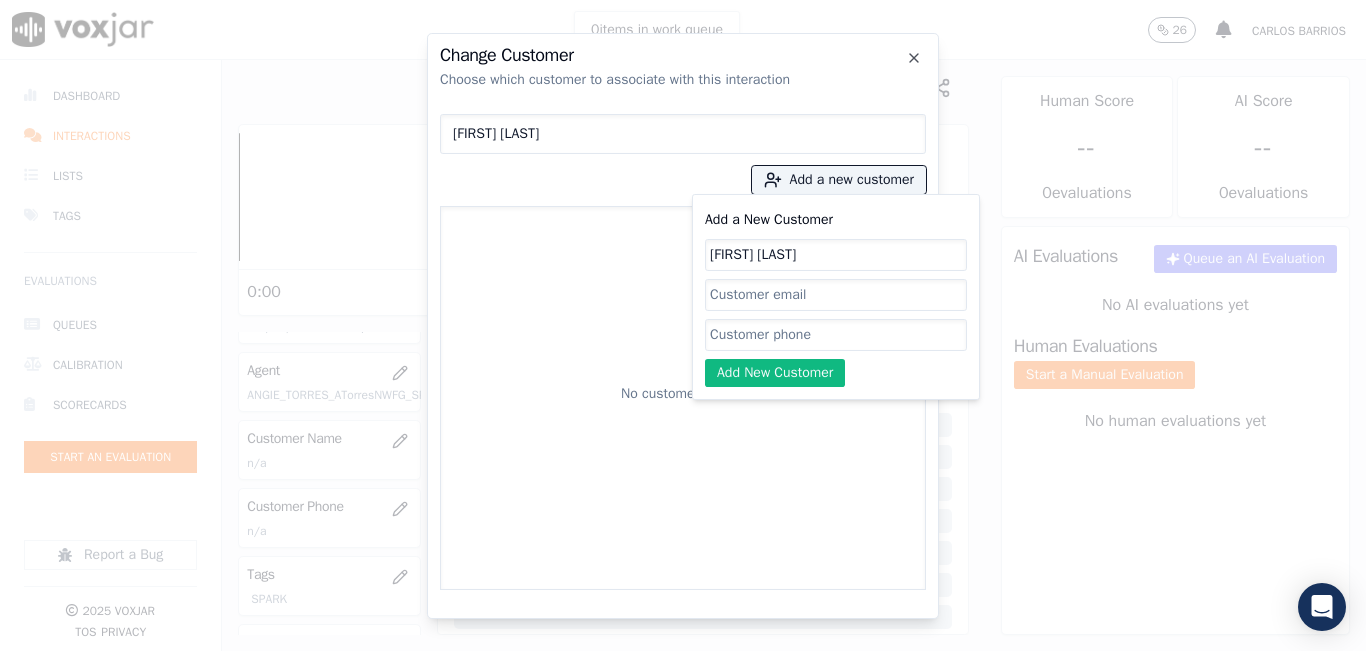 type on "[FIRST] [LAST]" 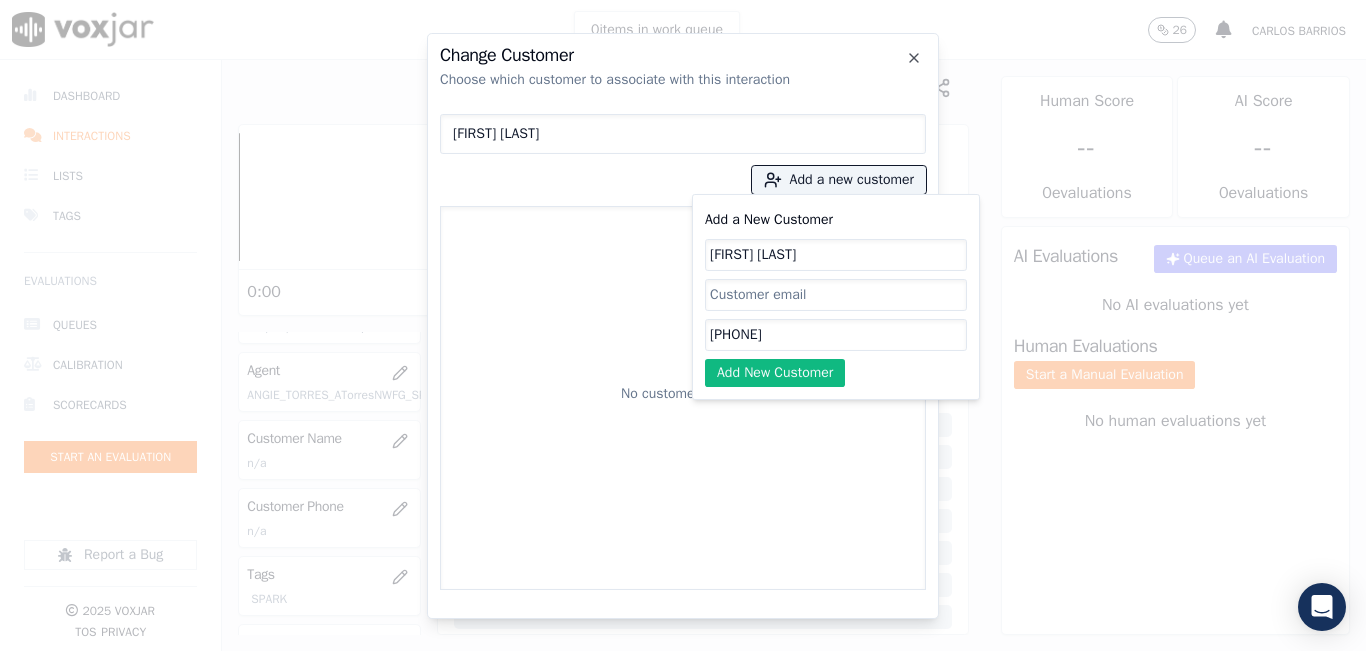 type on "[PHONE]" 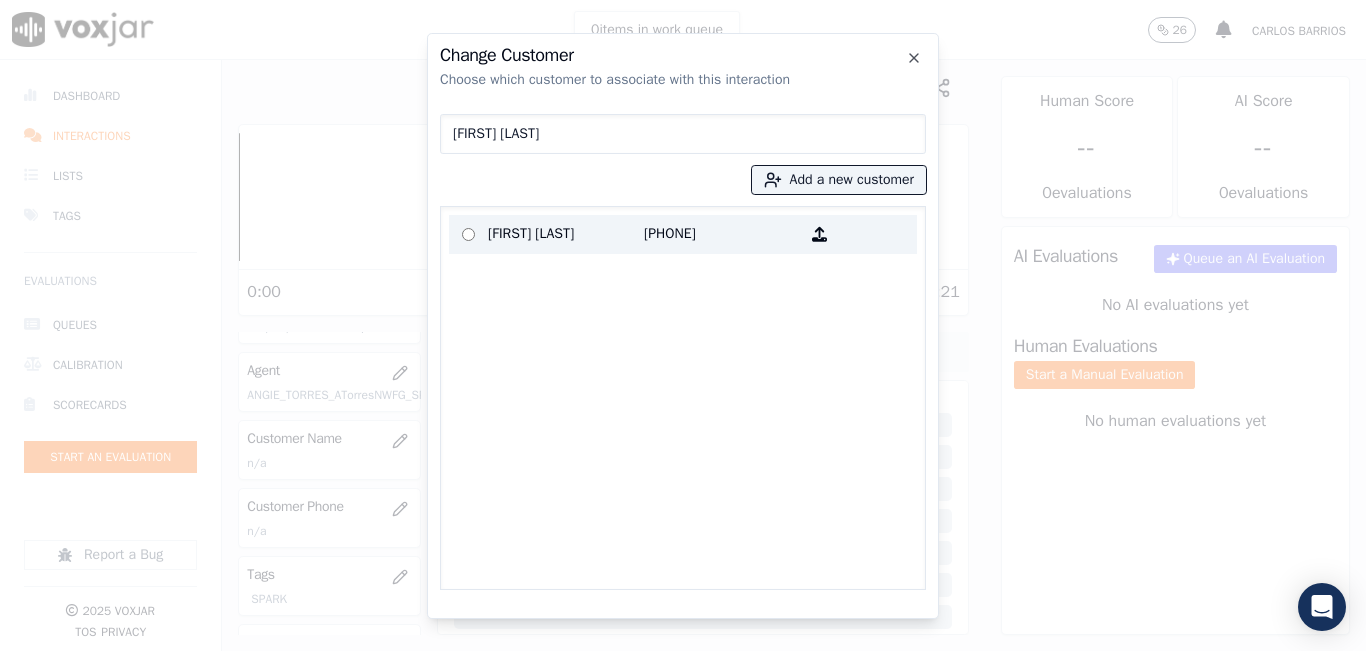 click on "[FIRST] [LAST]" at bounding box center [566, 234] 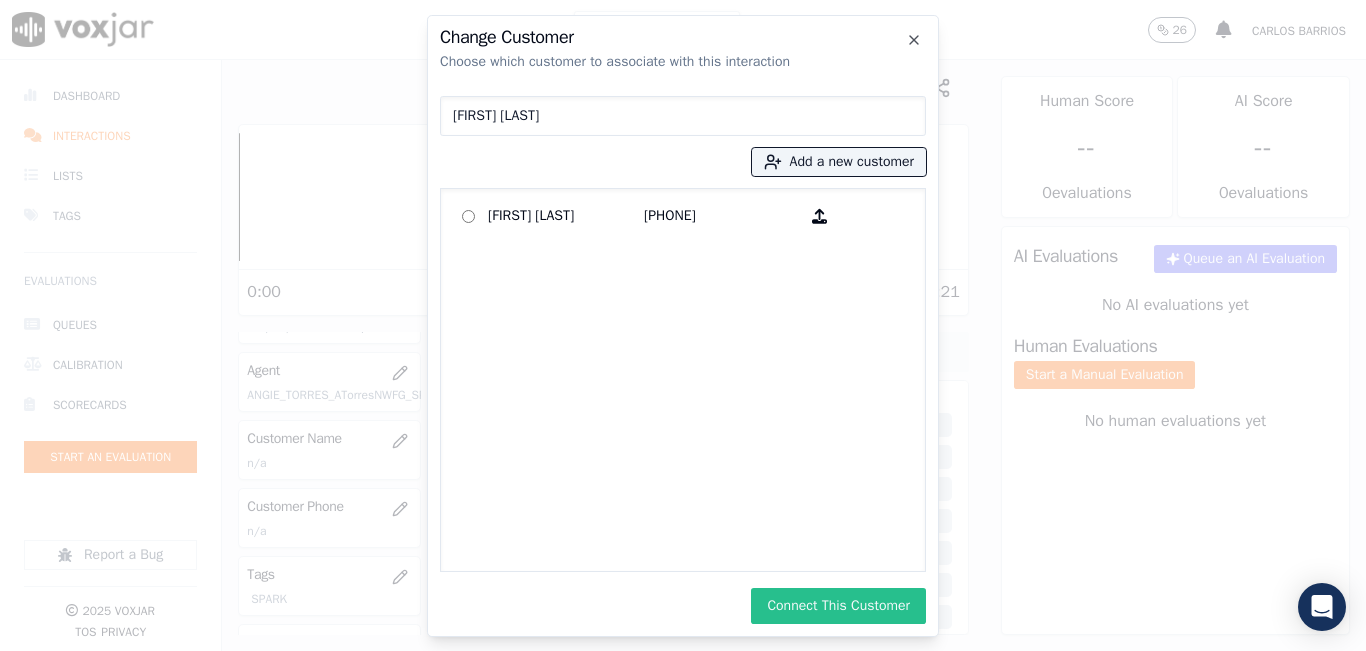 click on "Connect This Customer" at bounding box center (838, 606) 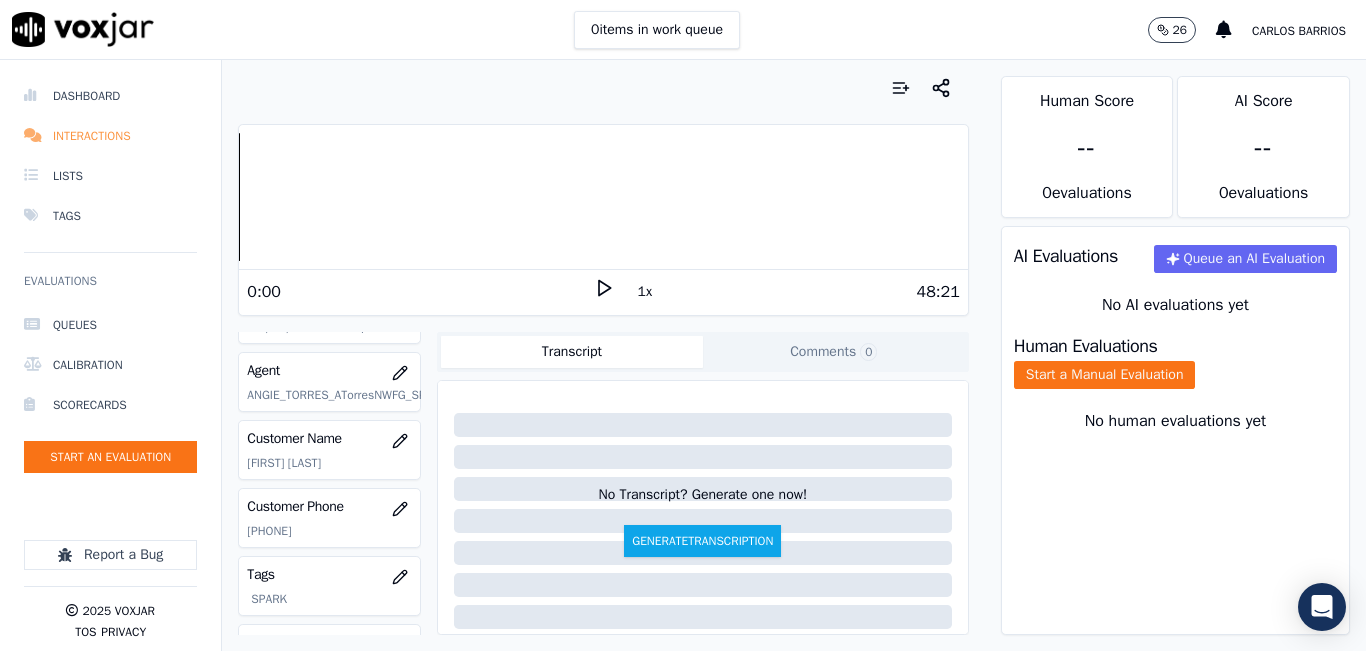 click on "Interactions" at bounding box center [110, 136] 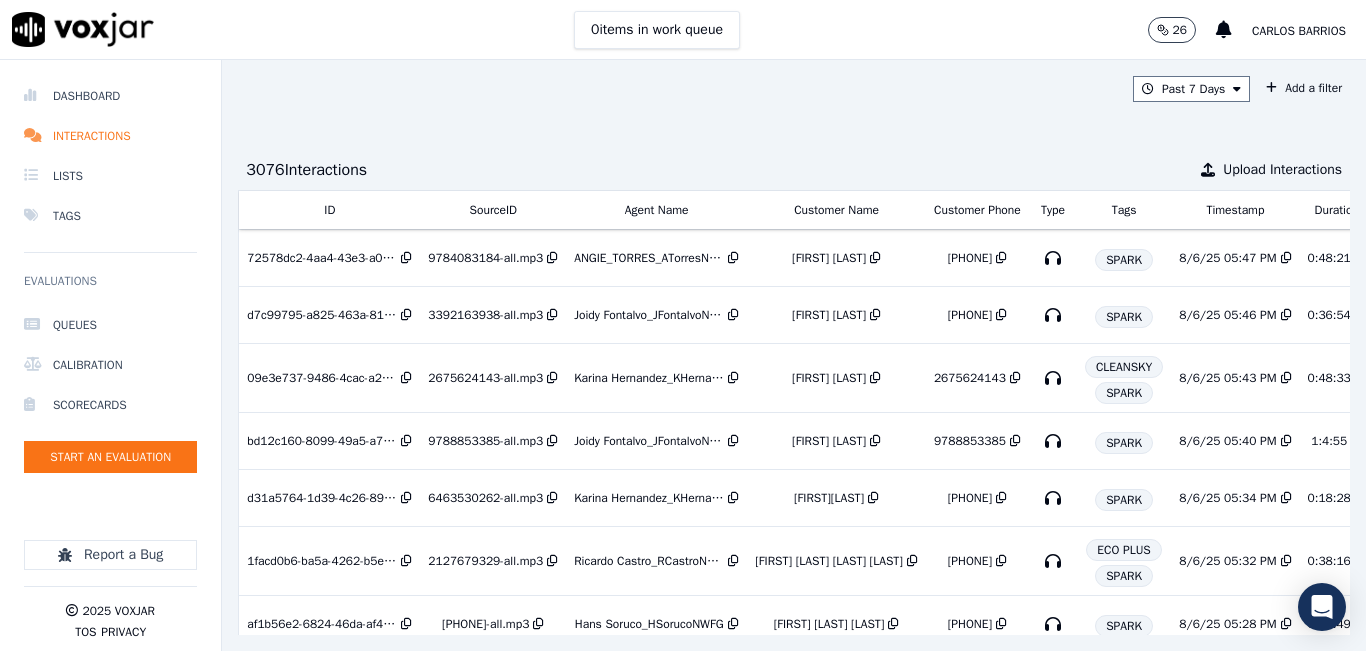 scroll, scrollTop: 0, scrollLeft: 333, axis: horizontal 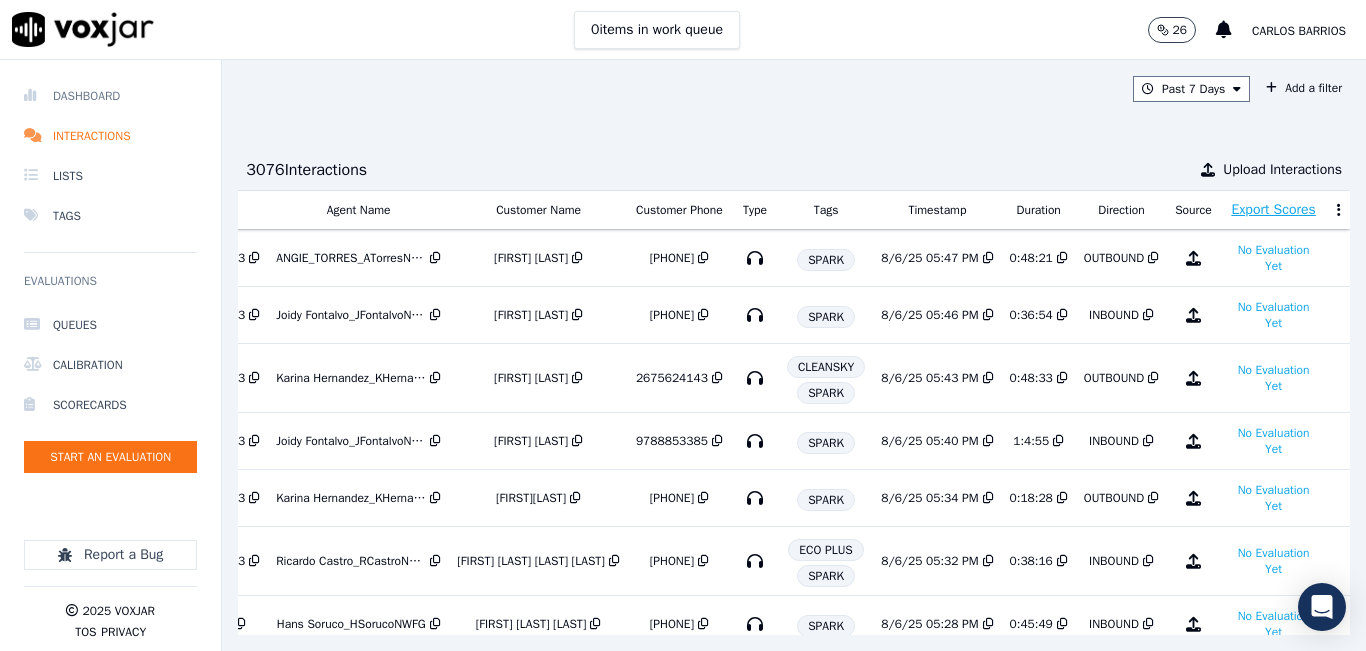 click on "Dashboard" at bounding box center [110, 96] 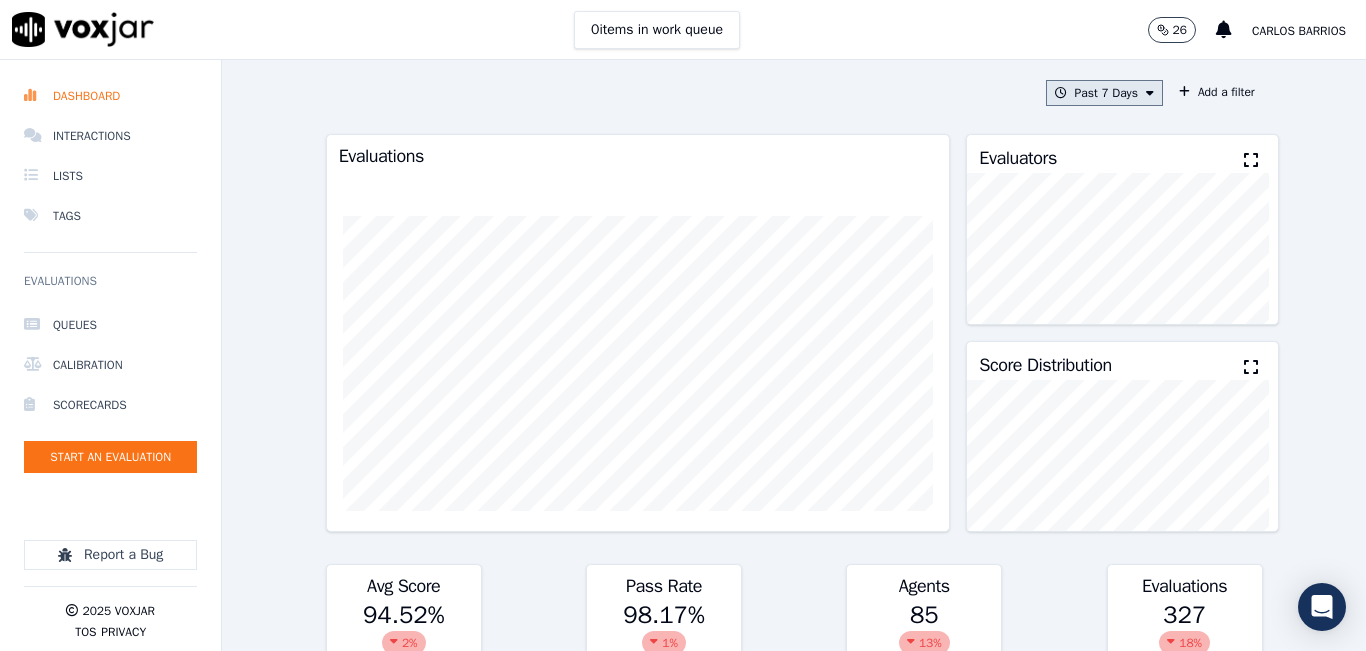 click on "Past 7 Days" at bounding box center (1104, 93) 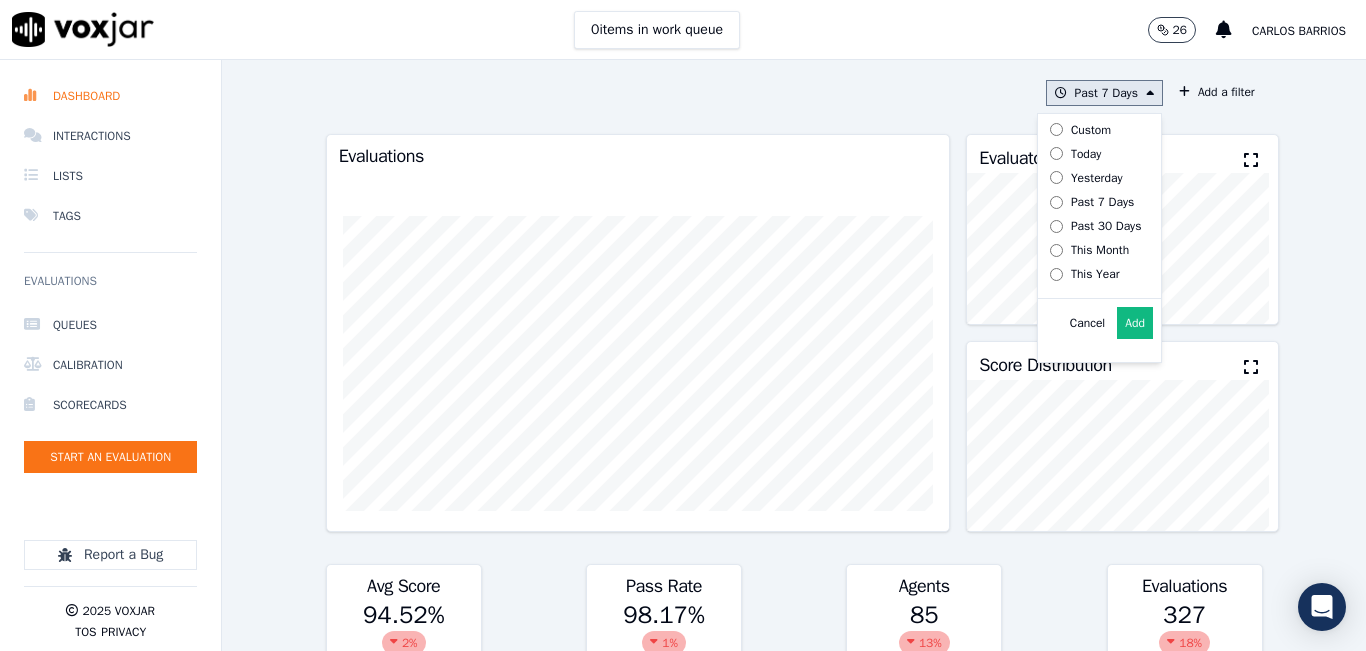 click on "Today" at bounding box center [1086, 154] 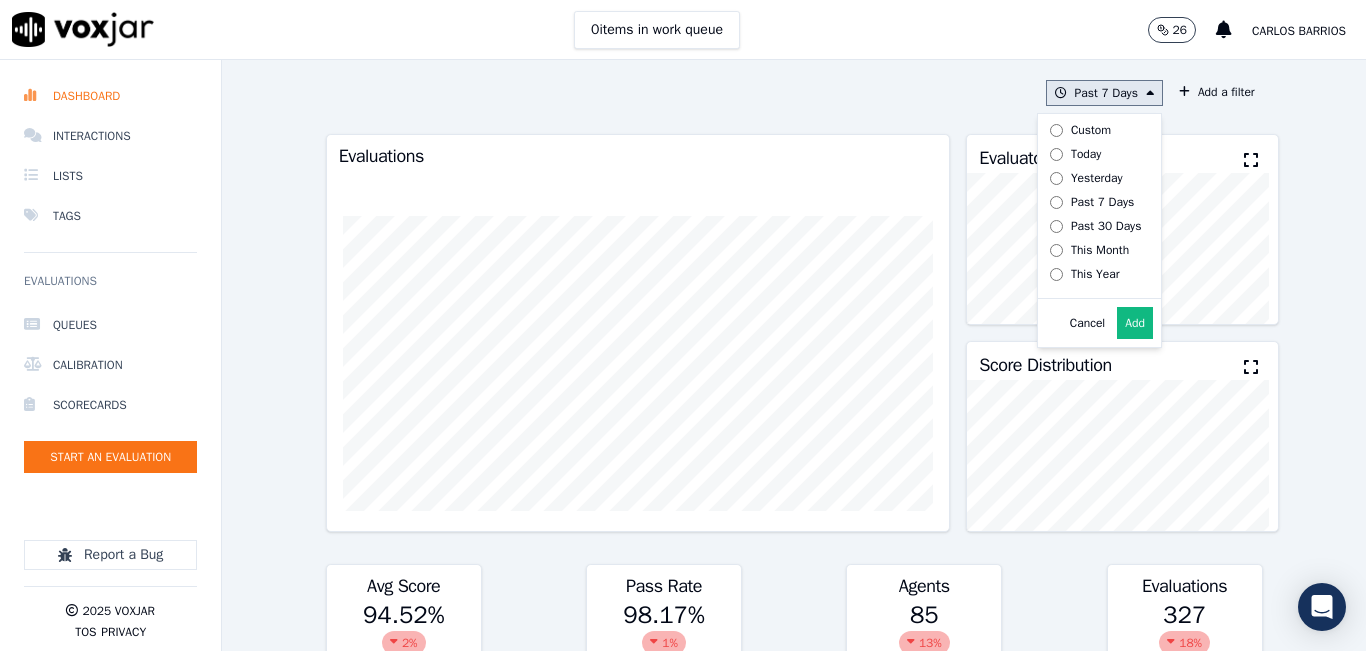 click on "Add" at bounding box center [1135, 323] 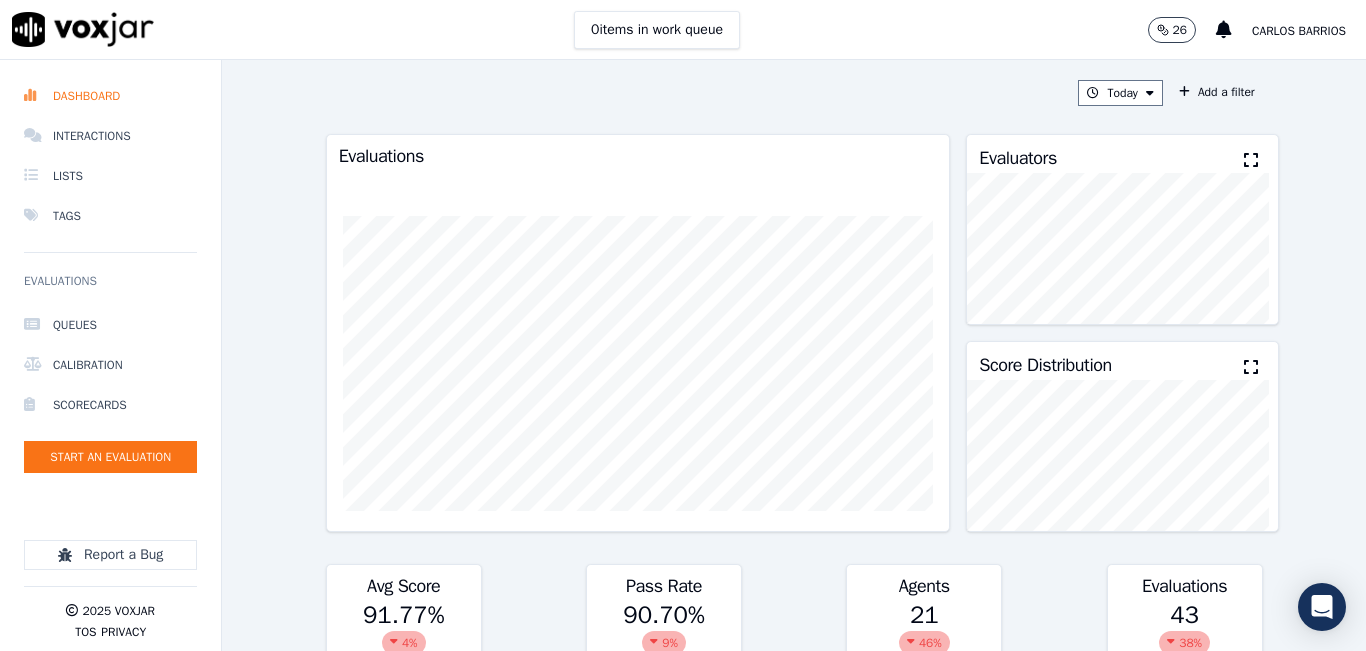 click at bounding box center (1251, 160) 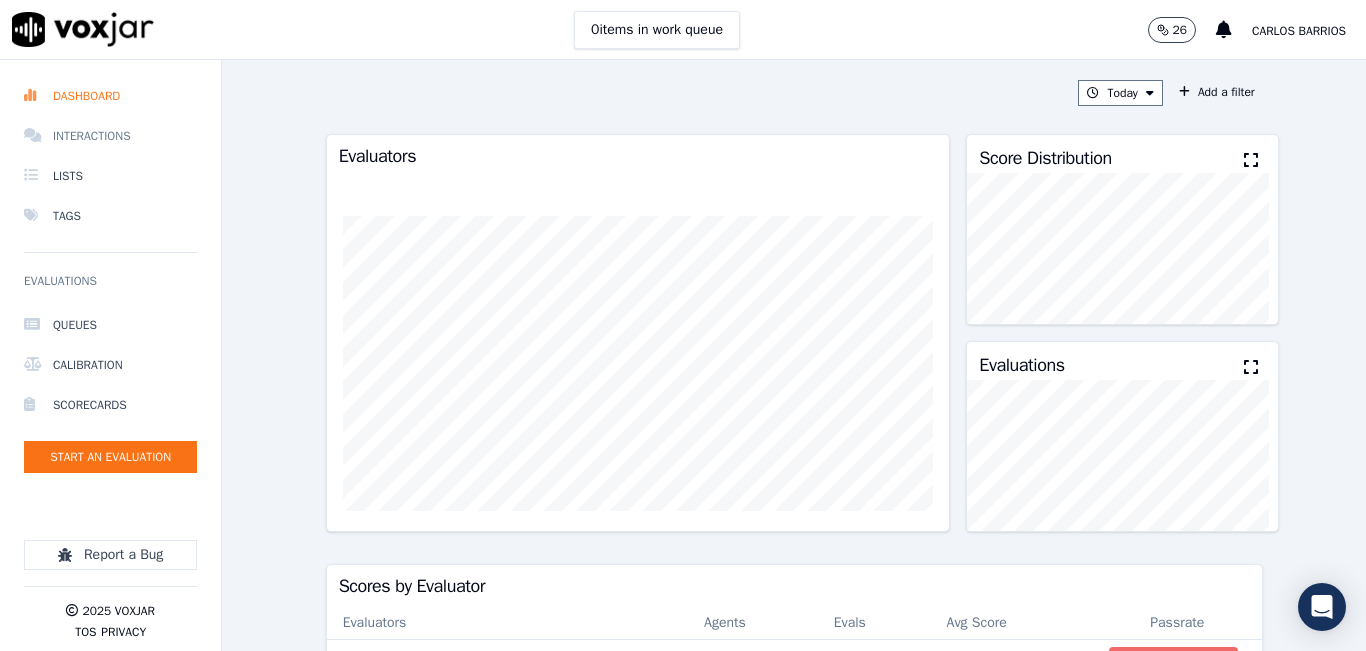 click on "Interactions" at bounding box center [110, 136] 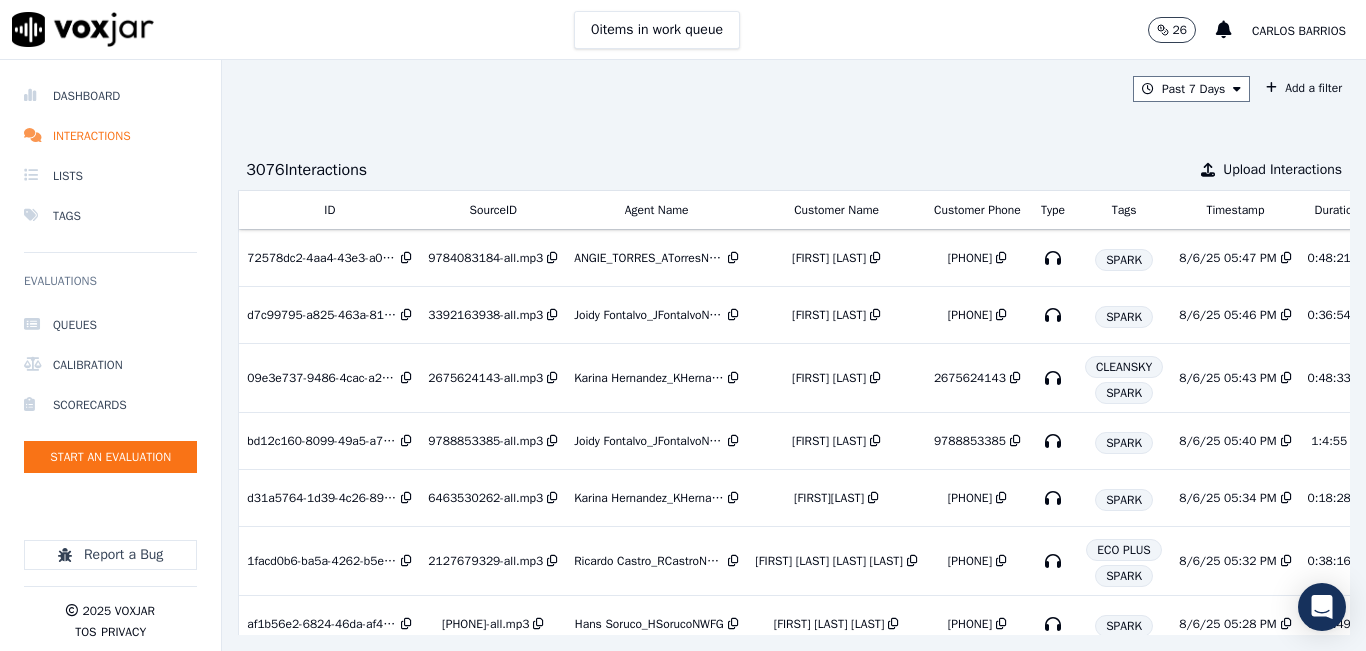 scroll, scrollTop: 0, scrollLeft: 333, axis: horizontal 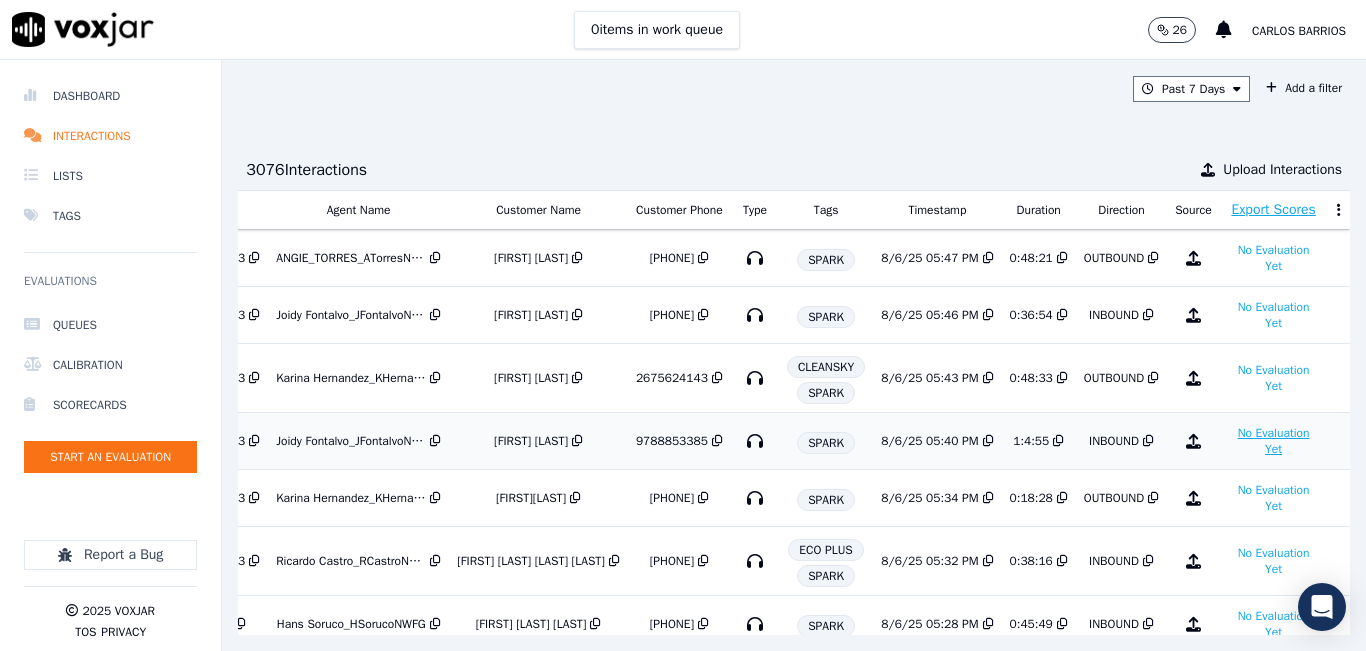 click on "No Evaluation Yet" at bounding box center [1274, 441] 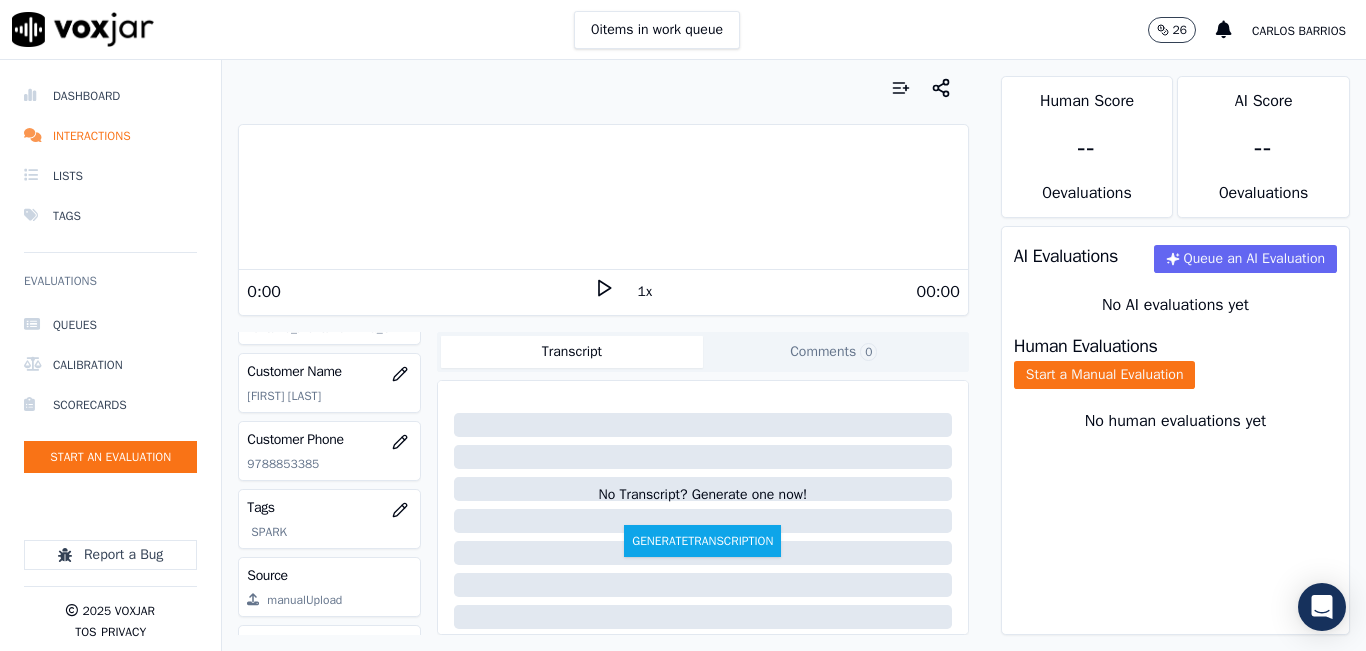 scroll, scrollTop: 300, scrollLeft: 0, axis: vertical 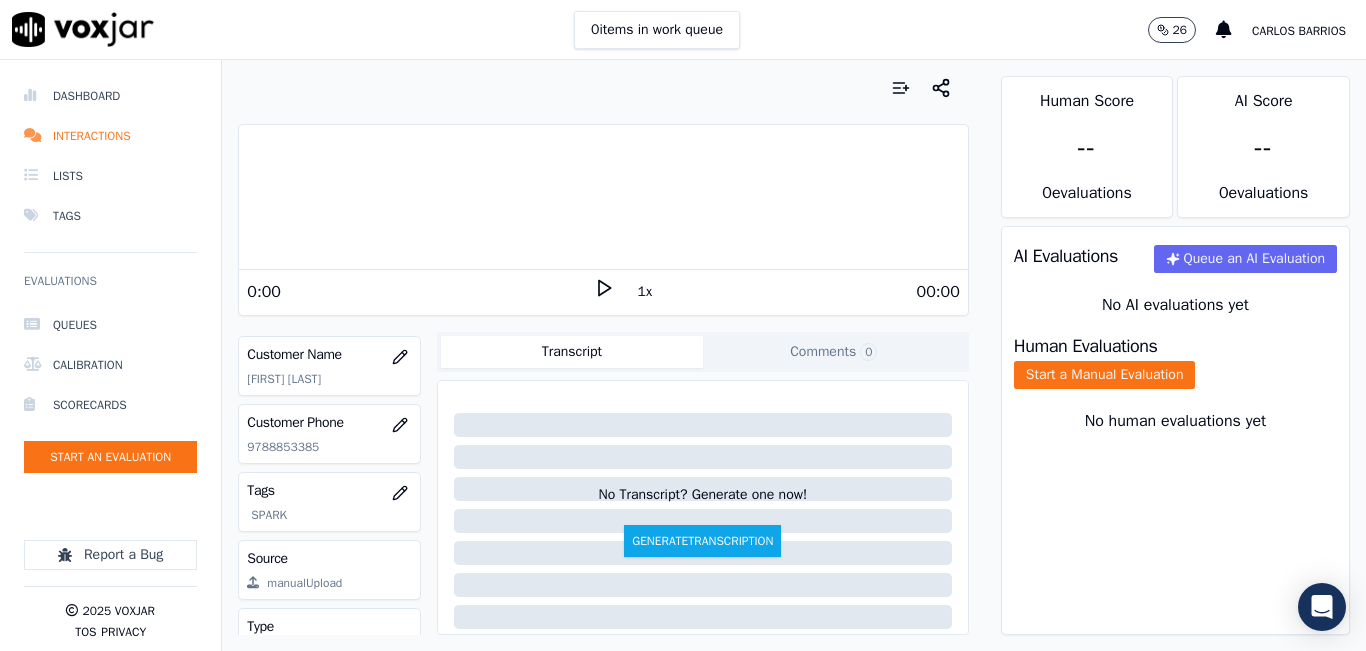click on "9788853385" 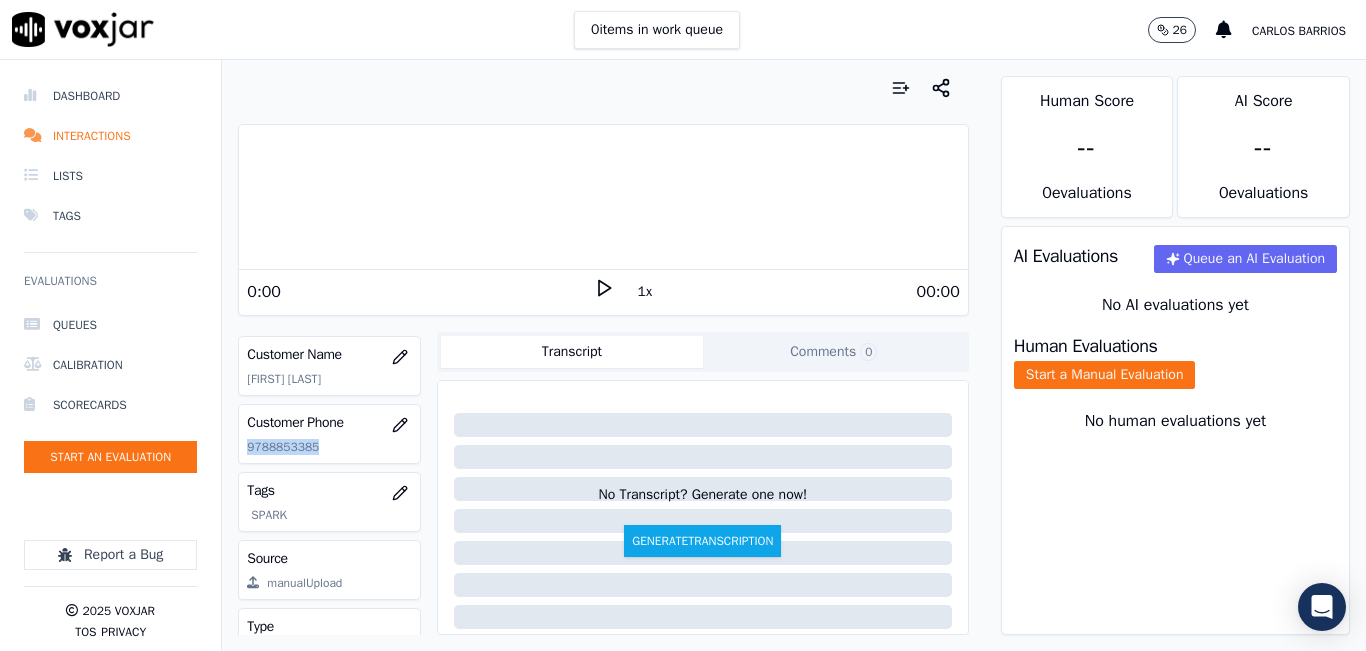 click on "9788853385" 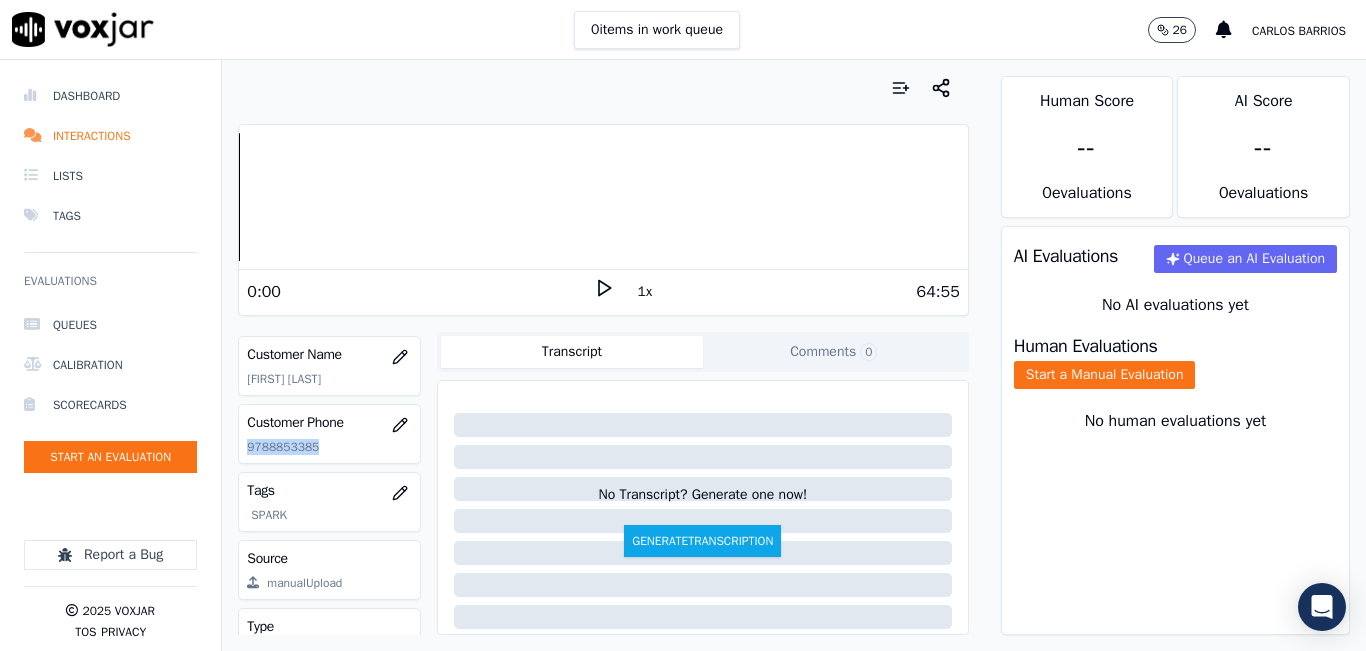 click on "9788853385" 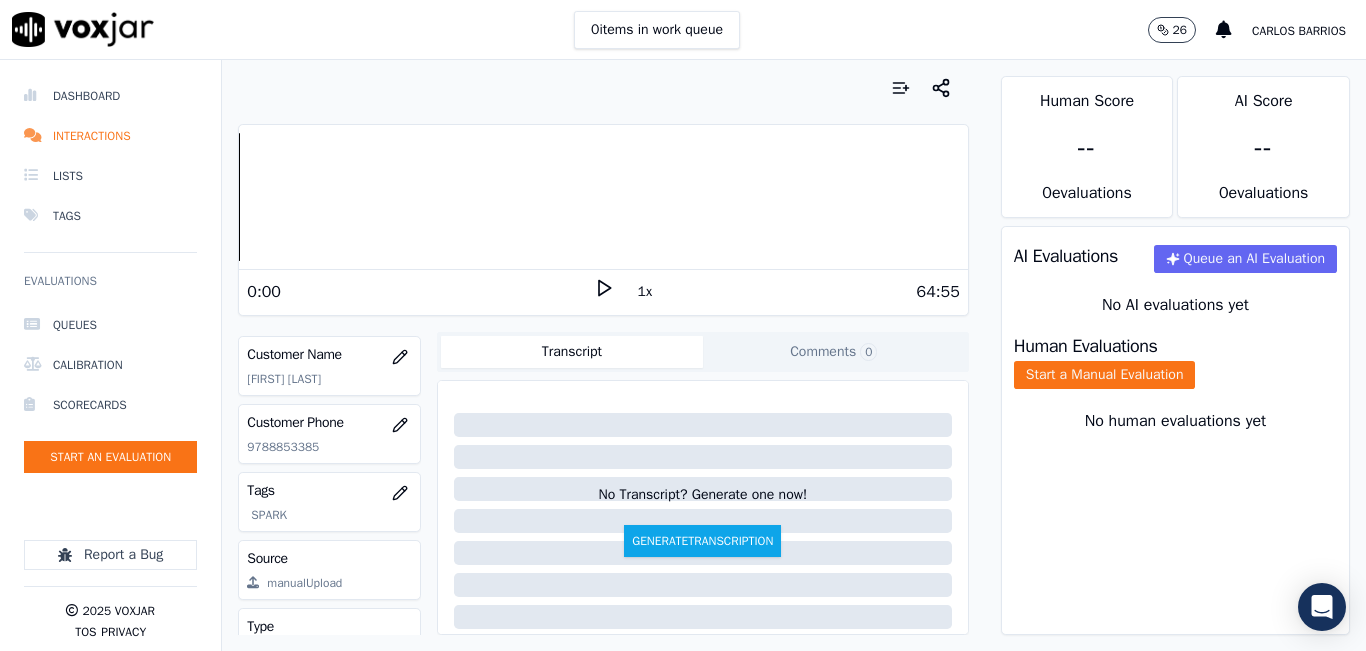 click 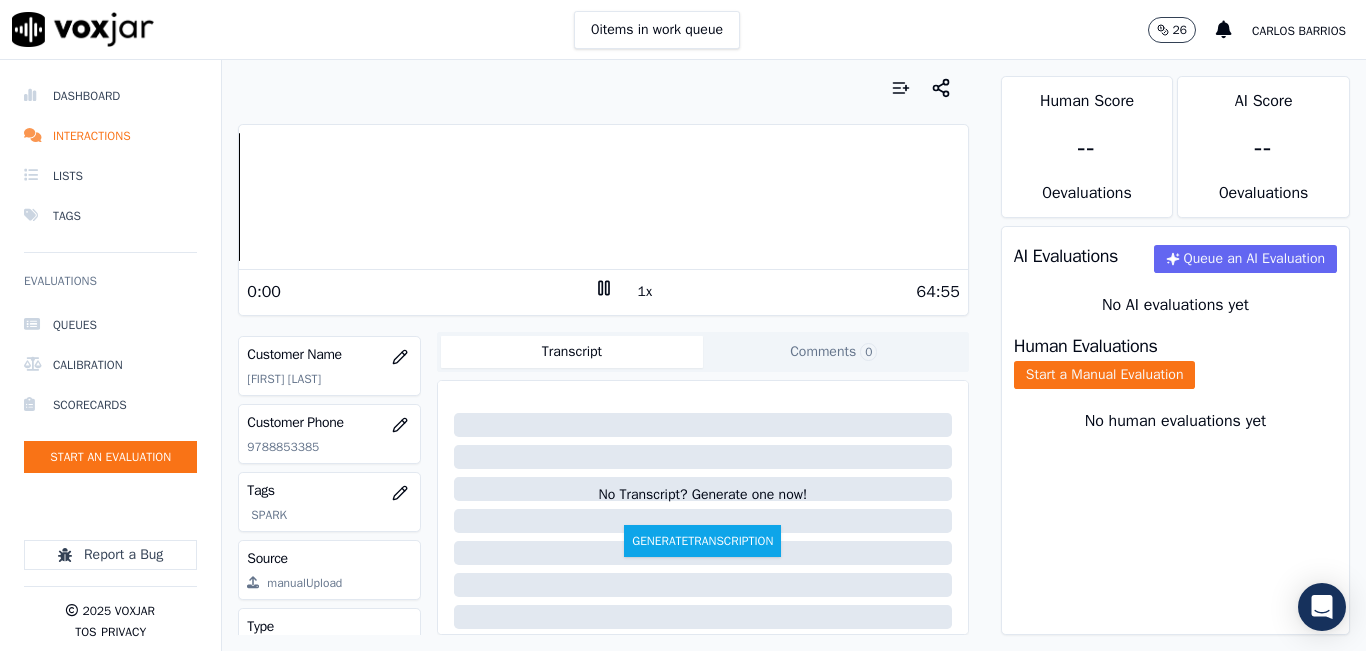 click on "1x" at bounding box center [645, 292] 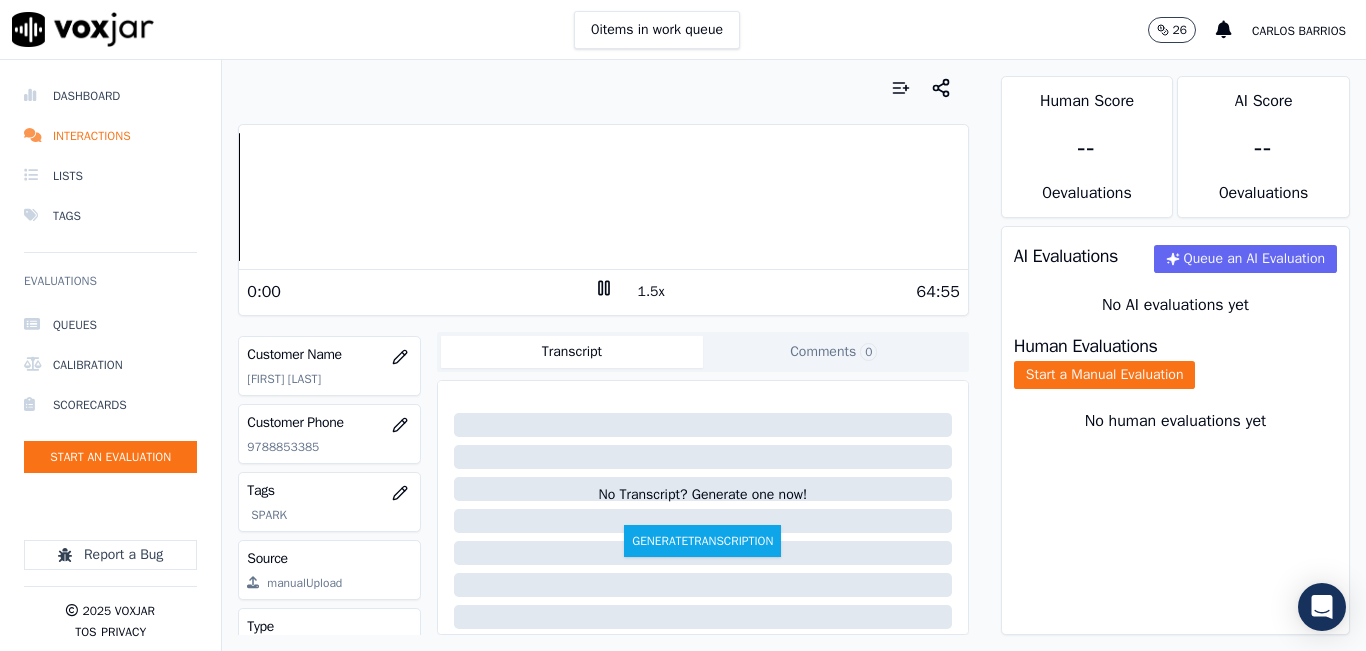 click on "1.5x" at bounding box center (651, 292) 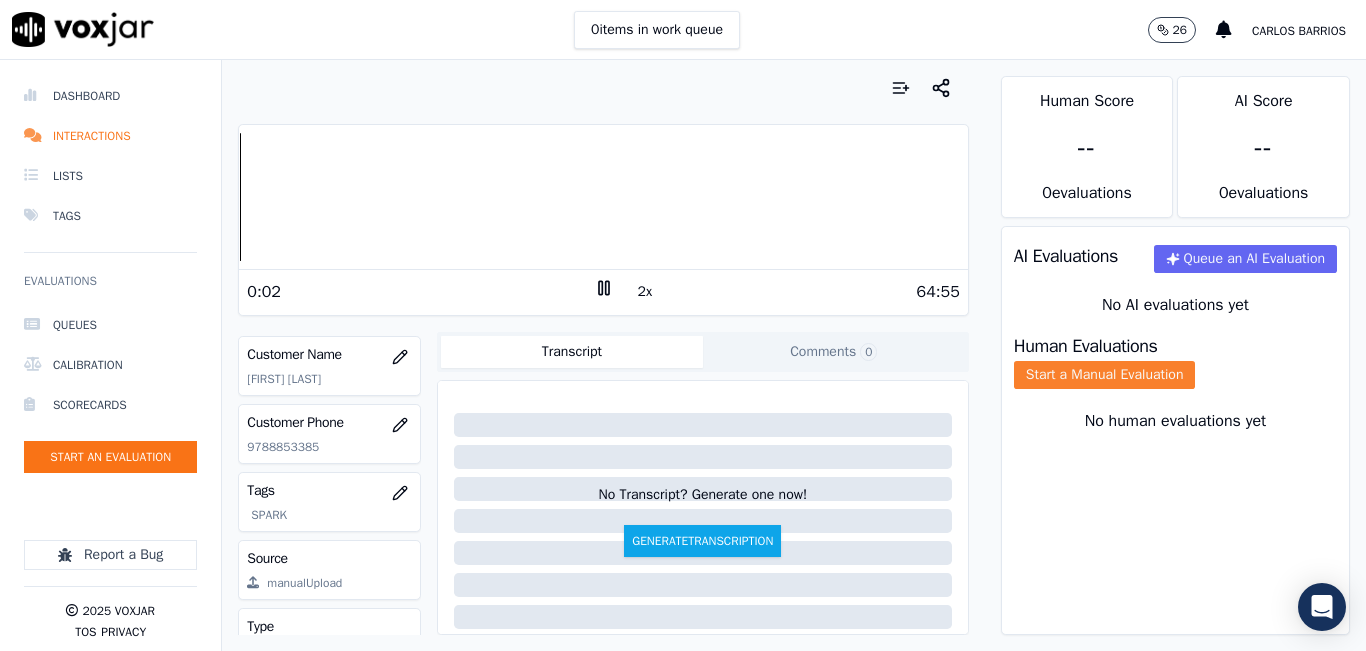 click on "Start a Manual Evaluation" 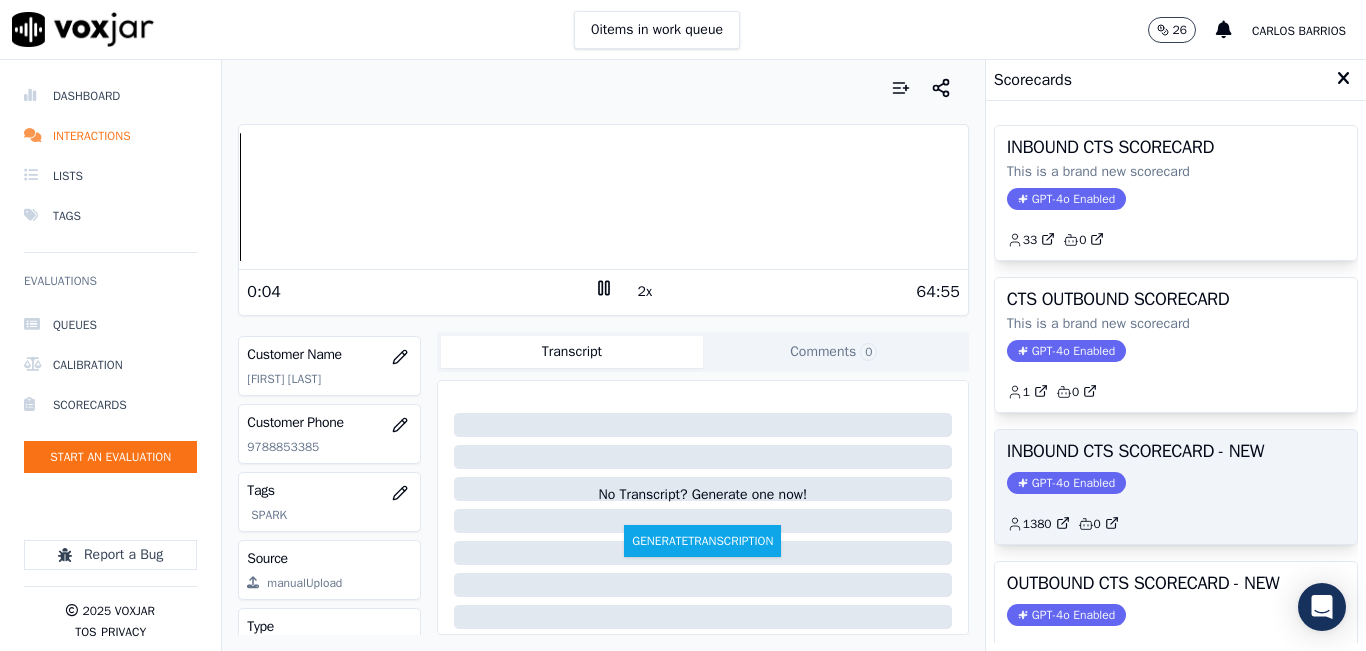 click on "1380         0" 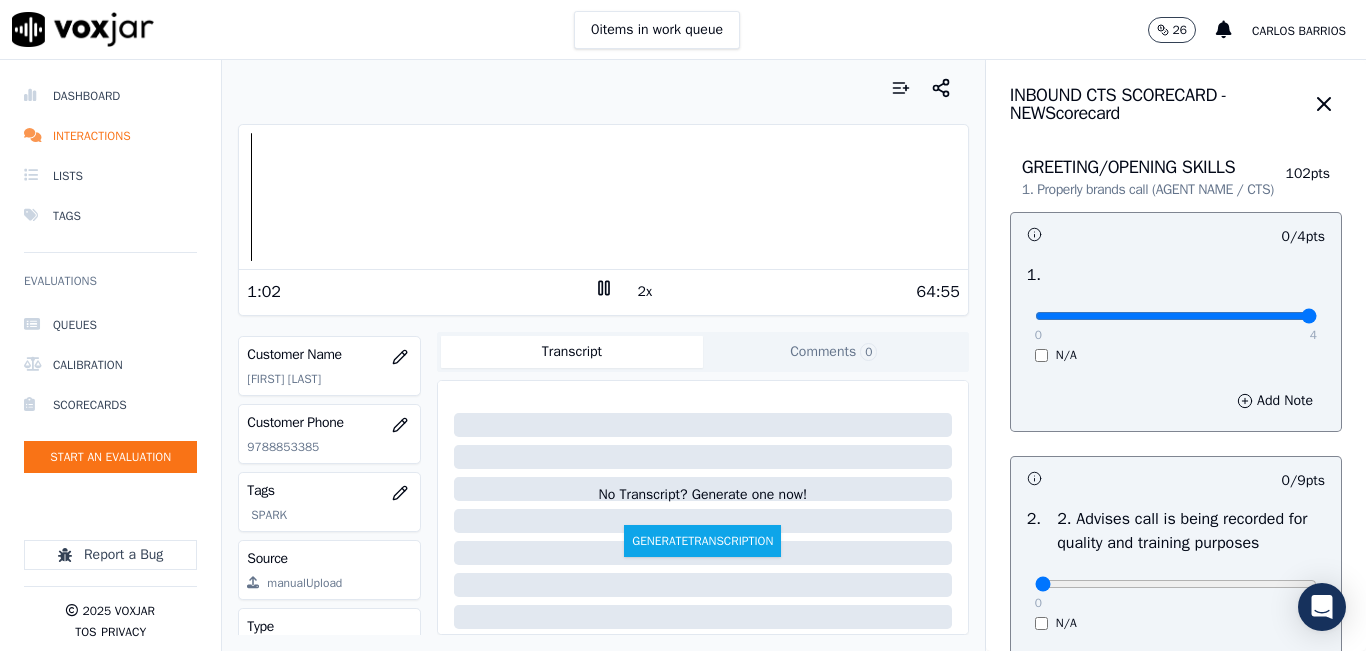 drag, startPoint x: 1200, startPoint y: 332, endPoint x: 1307, endPoint y: 330, distance: 107.01869 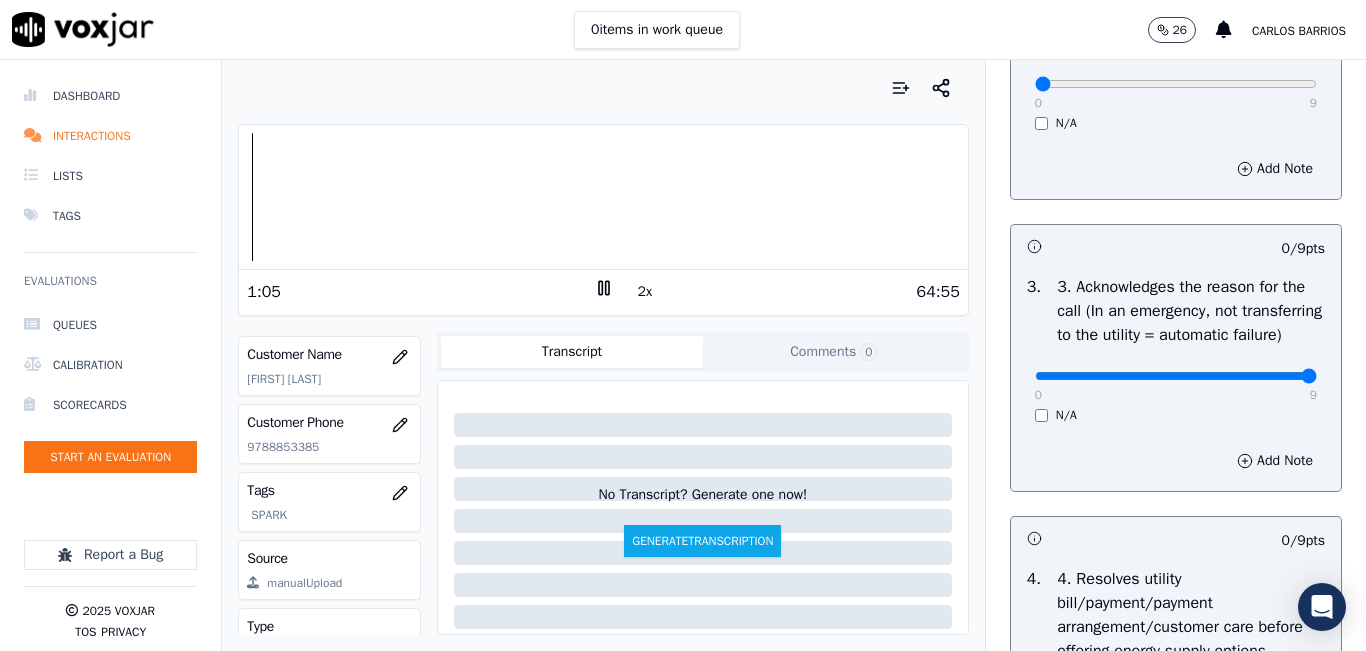drag, startPoint x: 1252, startPoint y: 424, endPoint x: 1267, endPoint y: 420, distance: 15.524175 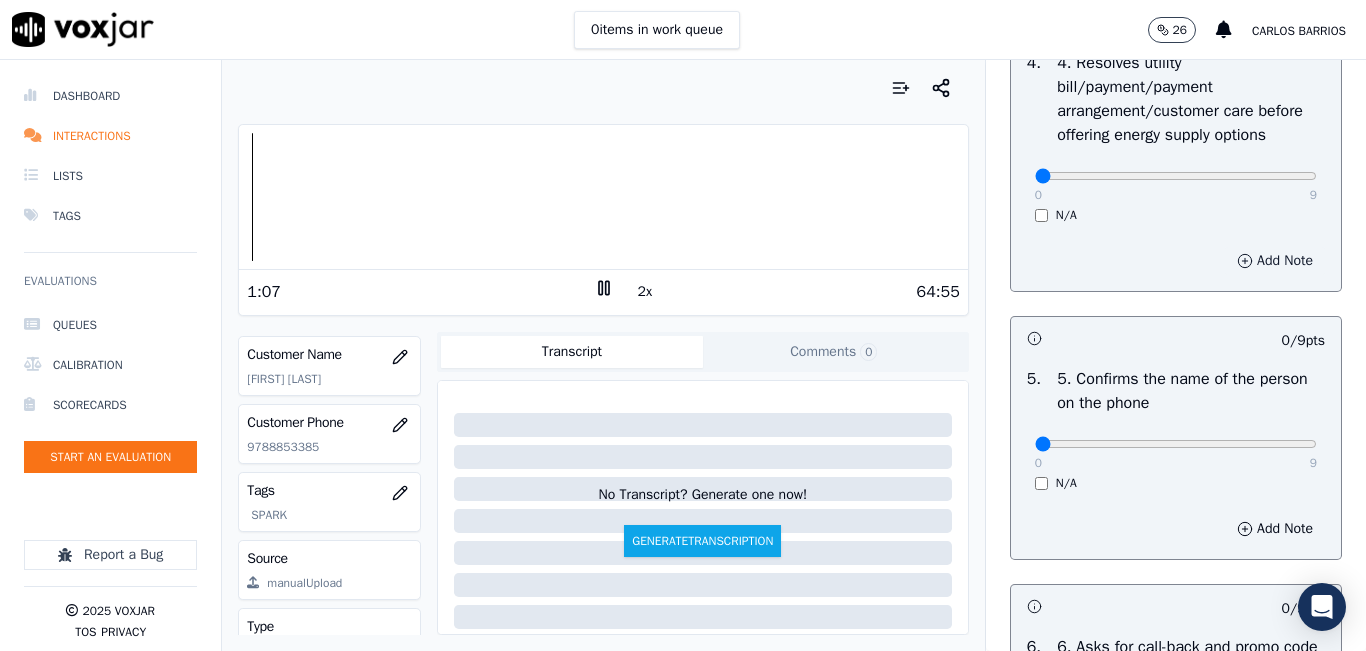scroll, scrollTop: 1200, scrollLeft: 0, axis: vertical 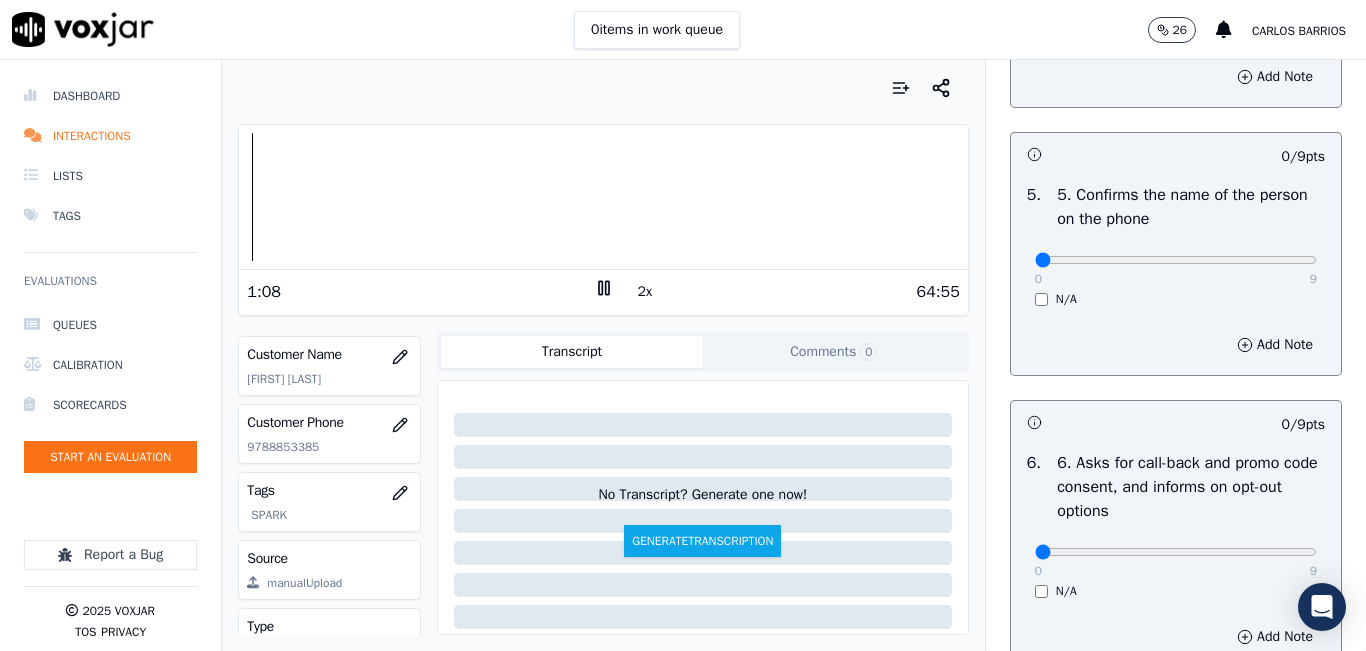 click on "0   9" at bounding box center [1176, 259] 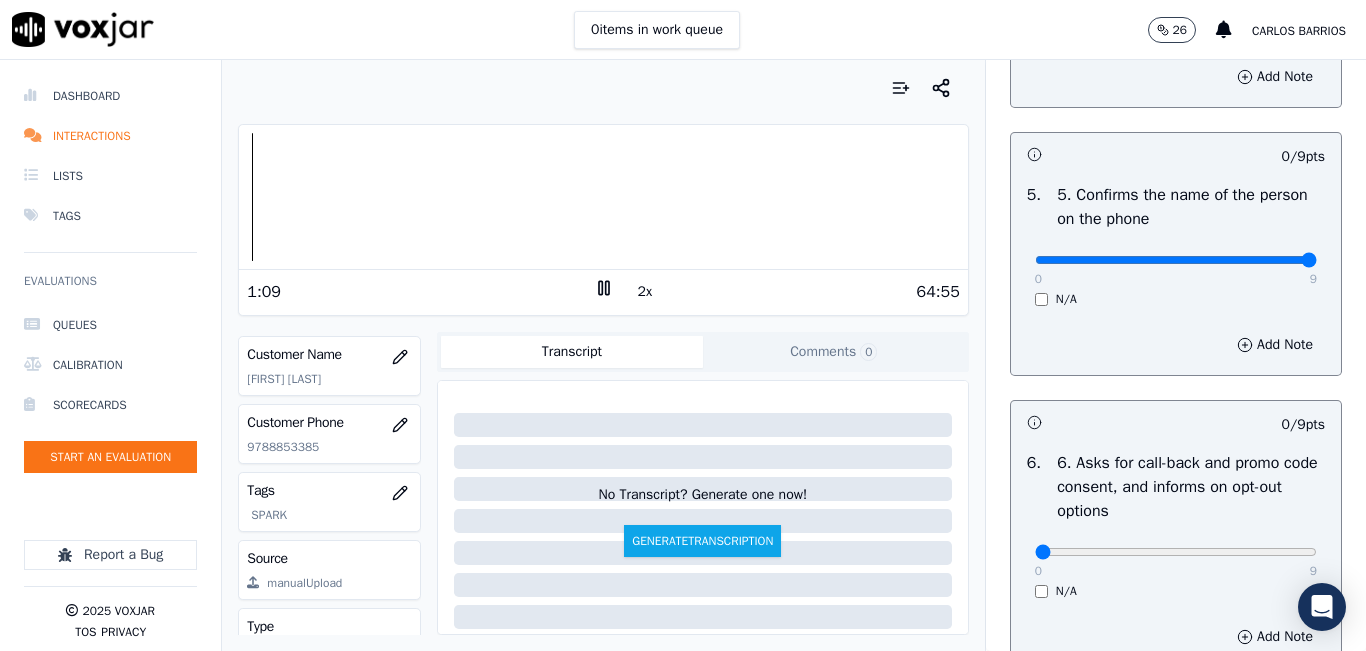 click at bounding box center (1176, -884) 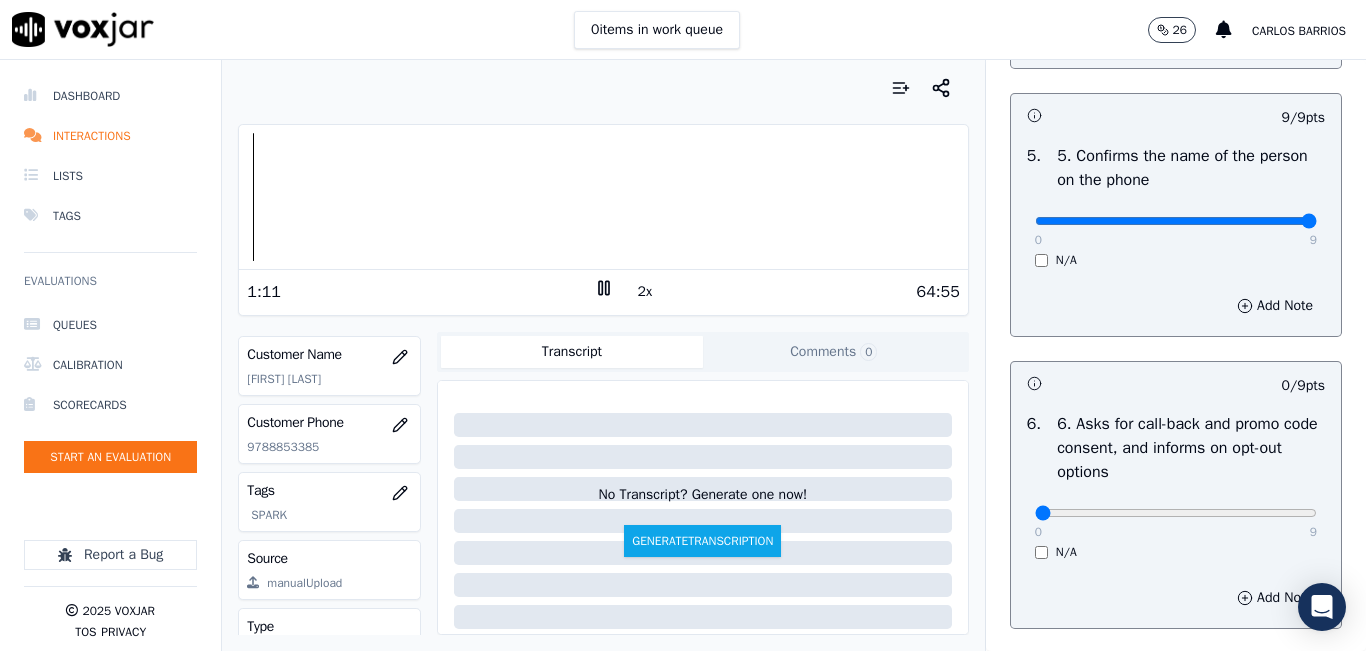 scroll, scrollTop: 1200, scrollLeft: 0, axis: vertical 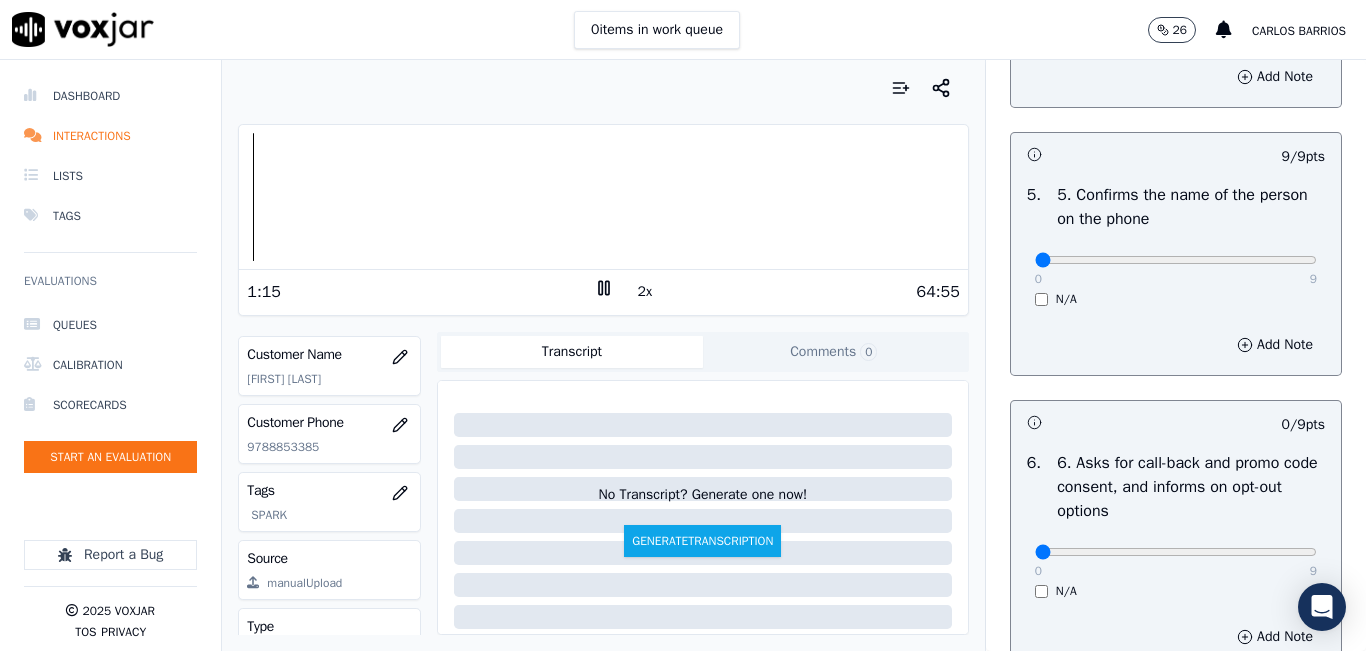 click at bounding box center [1176, -884] 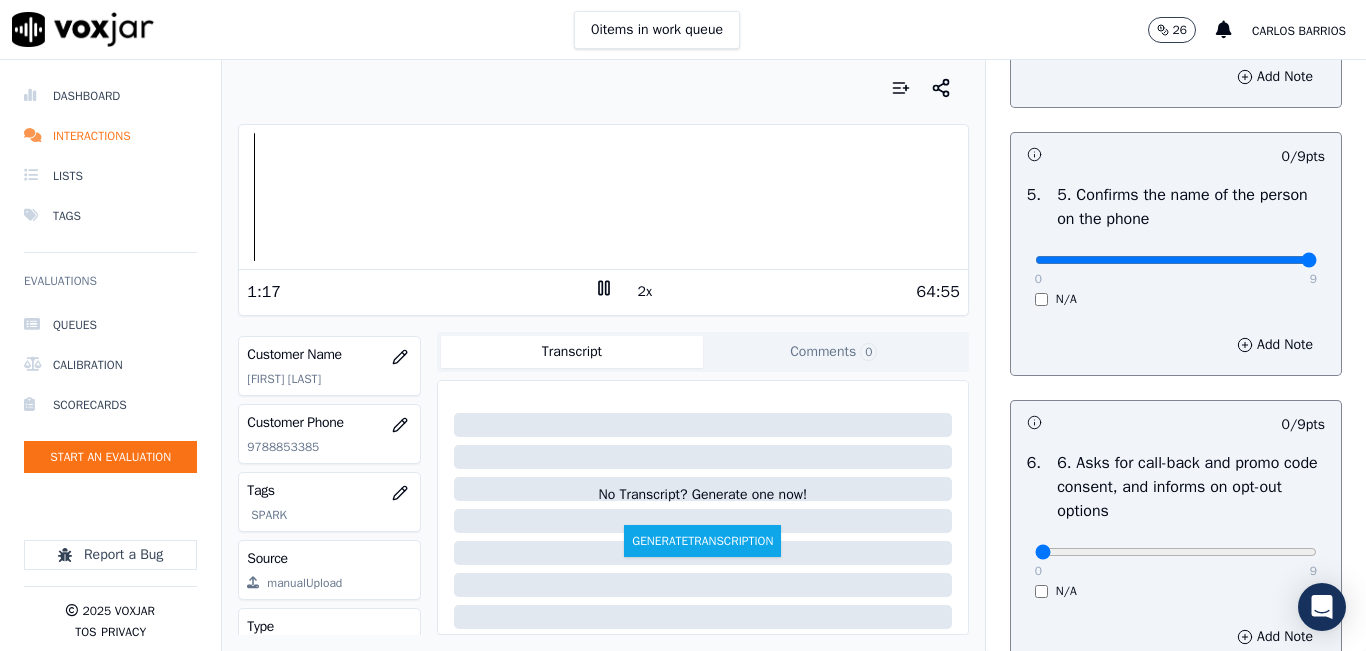type on "9" 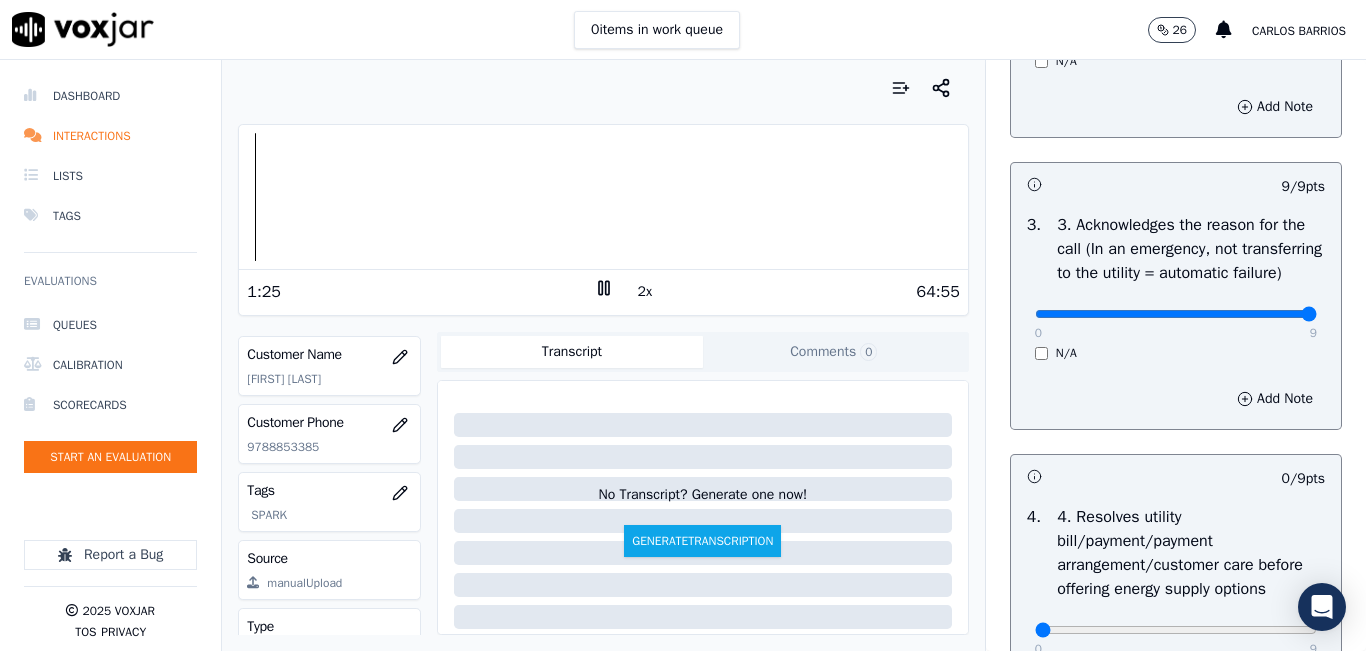 scroll, scrollTop: 600, scrollLeft: 0, axis: vertical 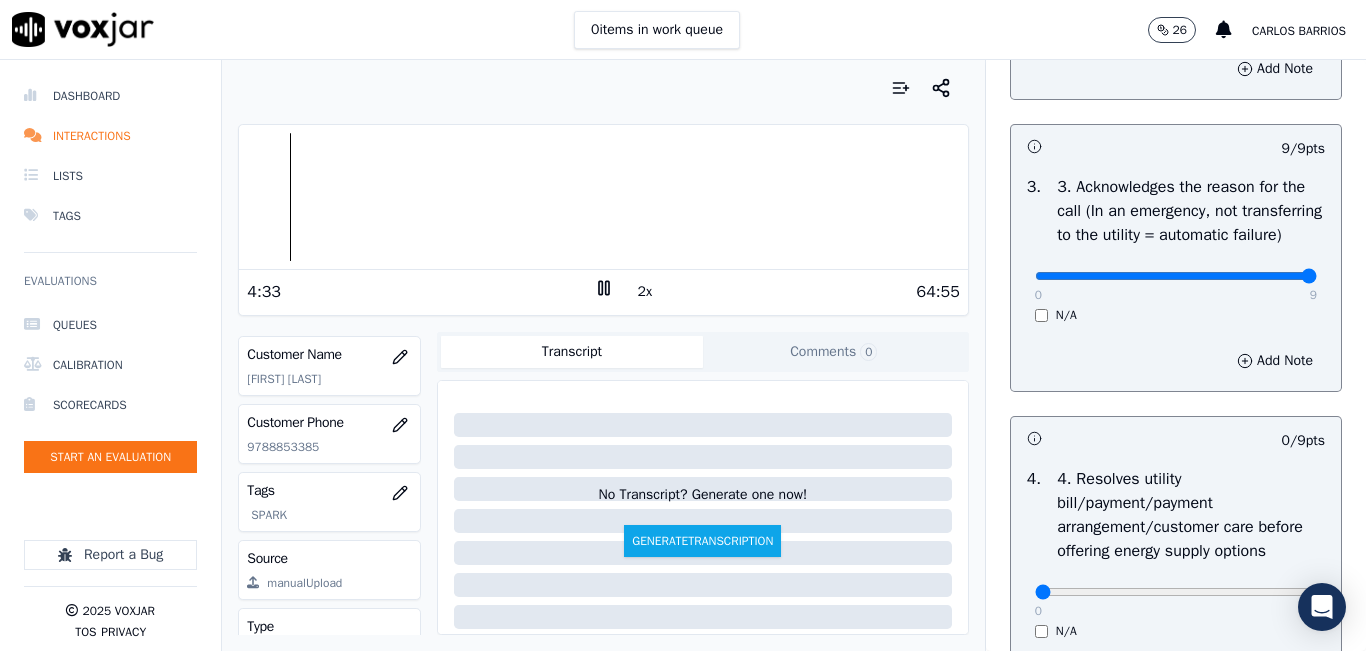 click at bounding box center [603, 88] 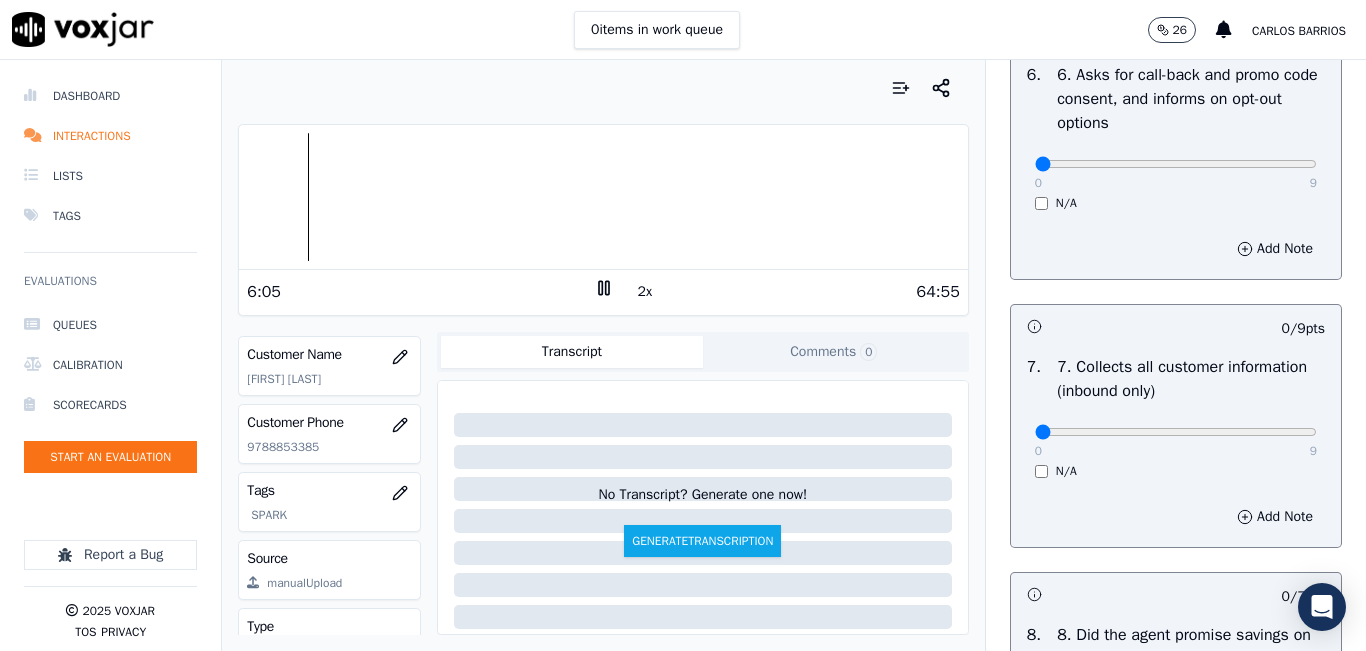 scroll, scrollTop: 1700, scrollLeft: 0, axis: vertical 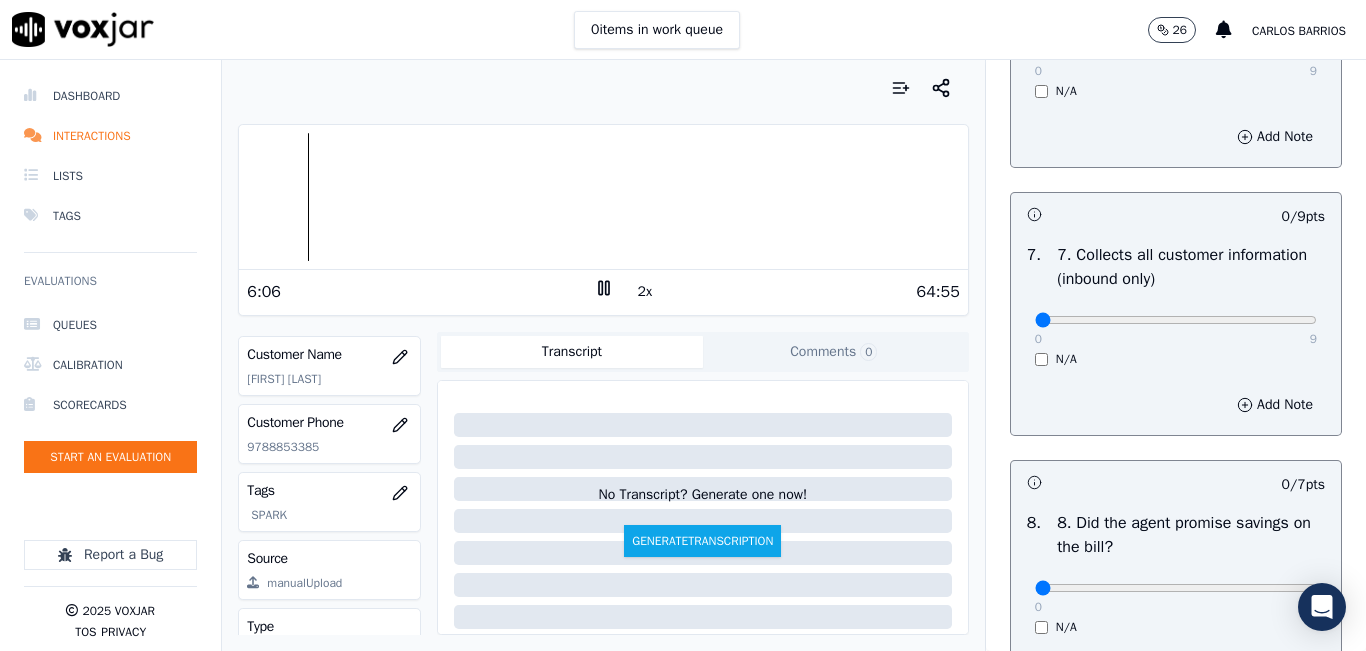 click on "0   9     N/A" at bounding box center [1176, 329] 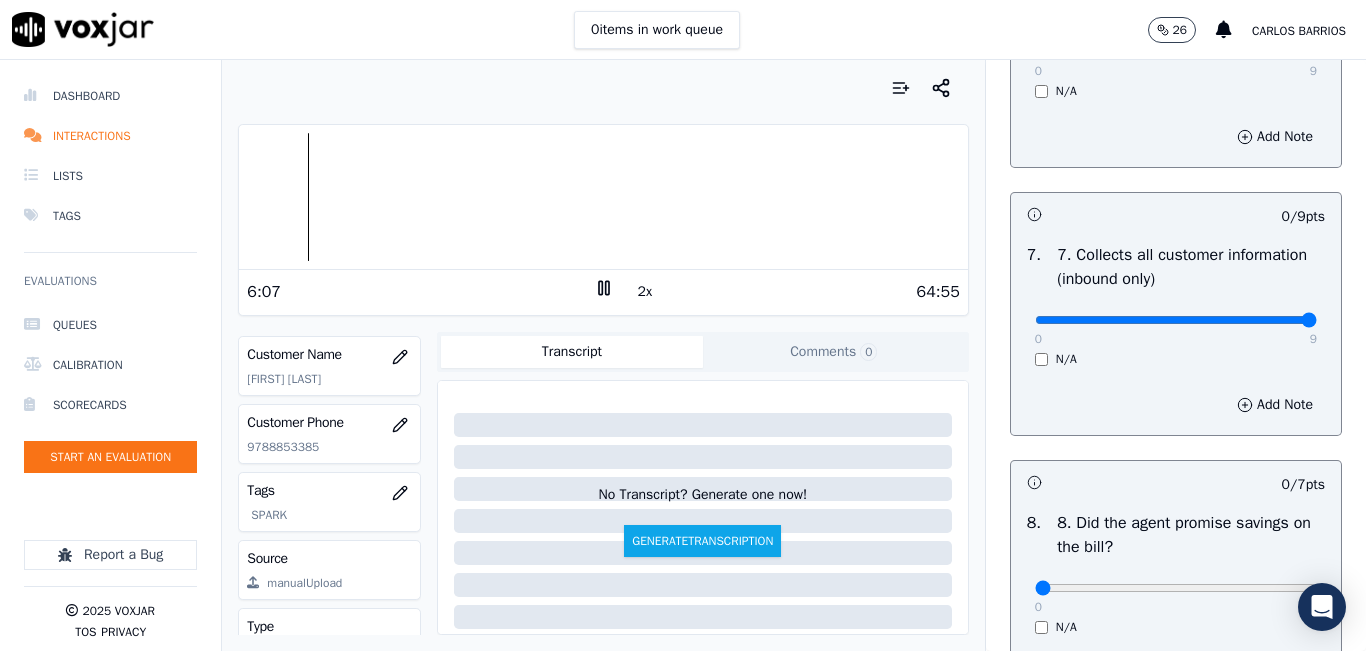 type on "9" 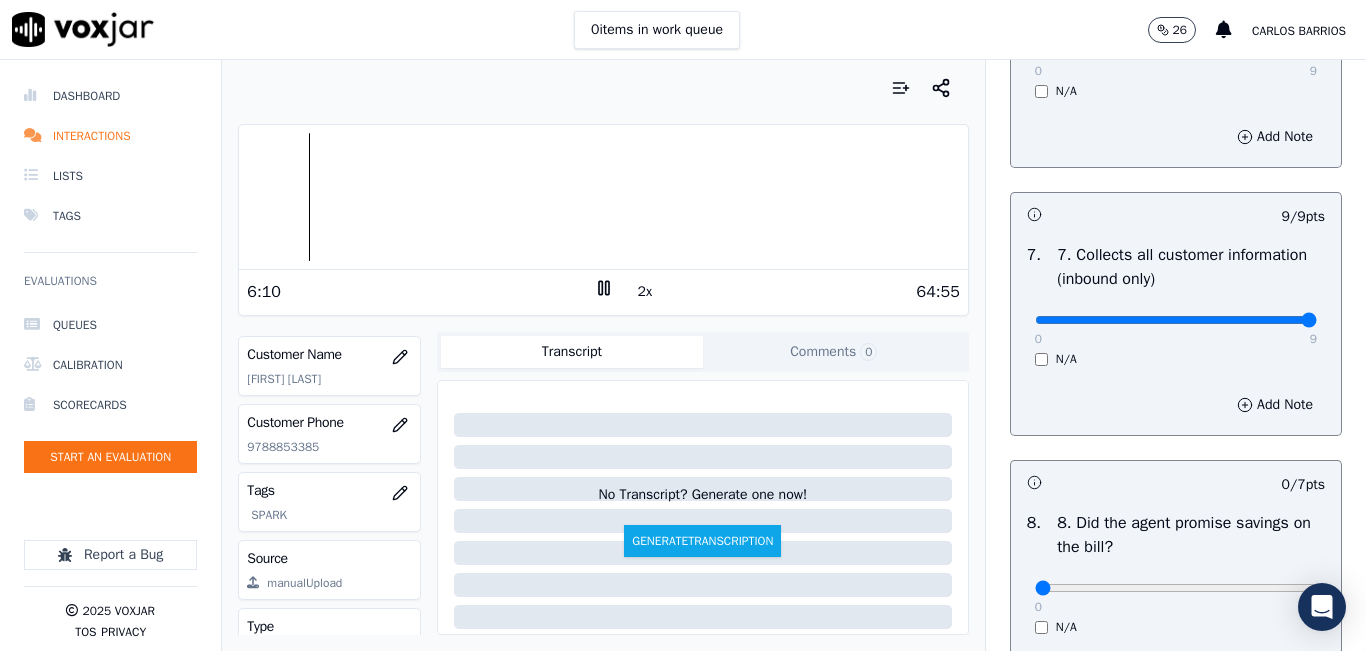 click at bounding box center [603, 197] 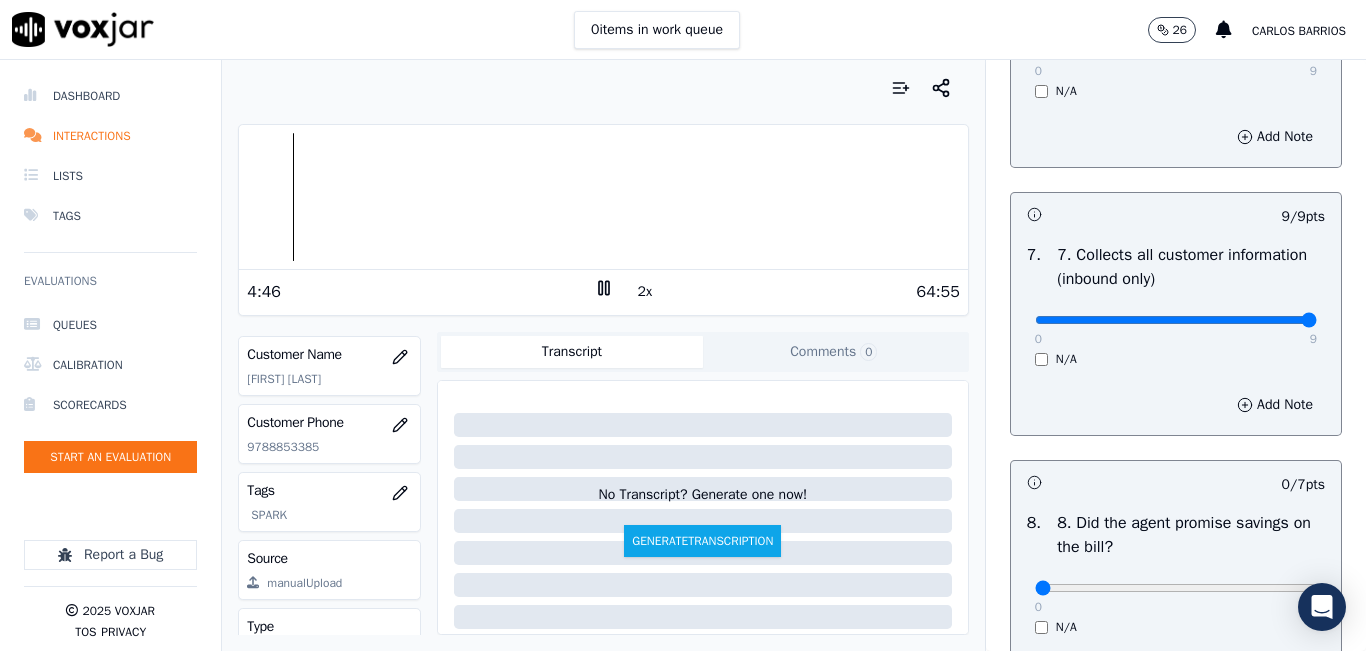 click at bounding box center (603, 197) 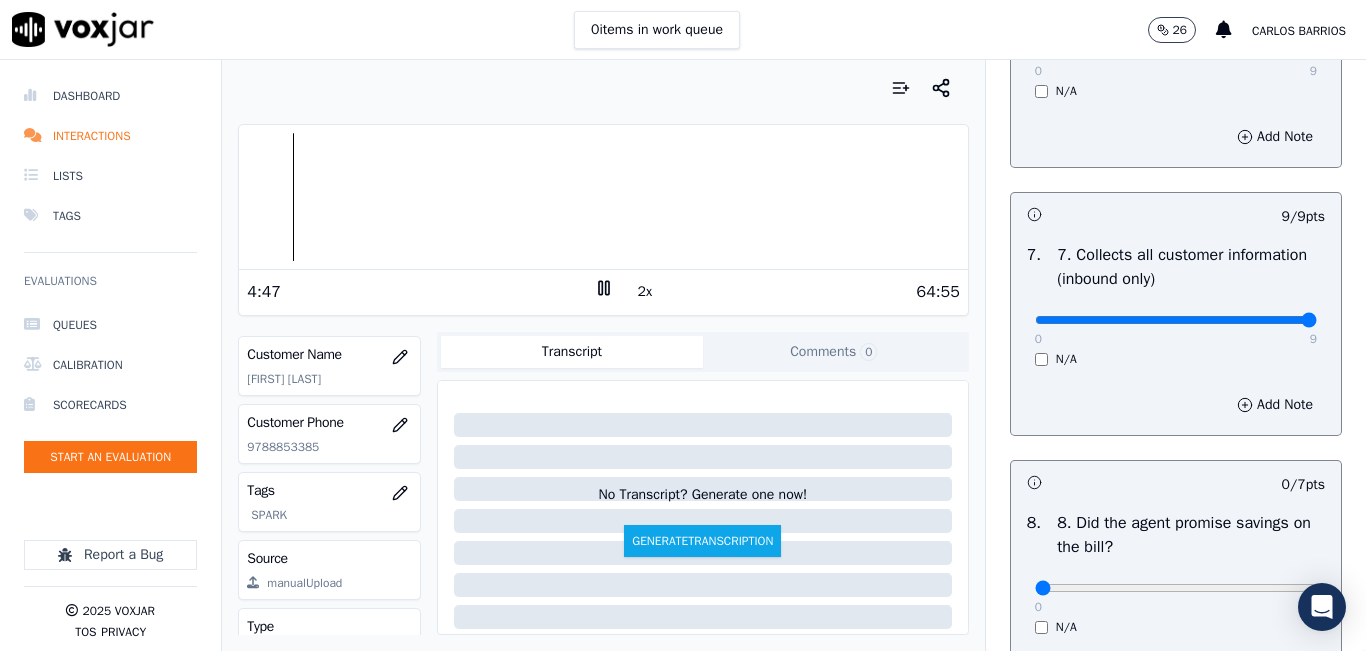 click at bounding box center (603, 197) 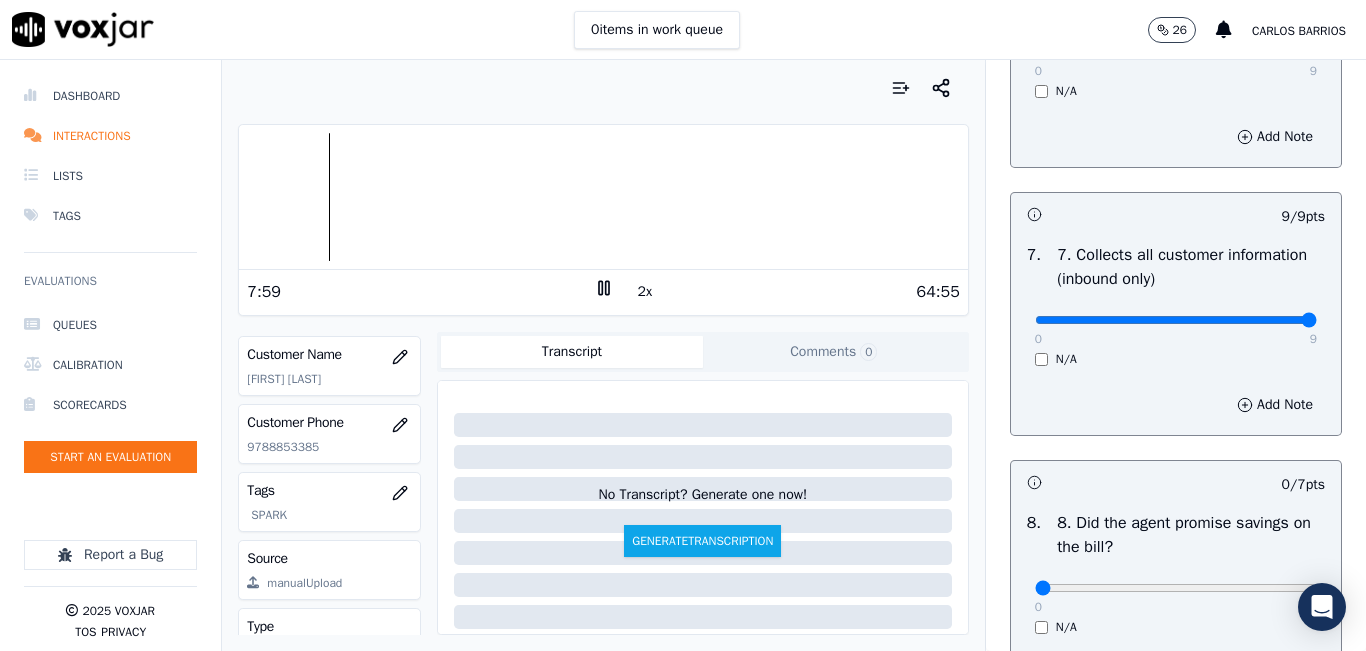 click at bounding box center (603, 197) 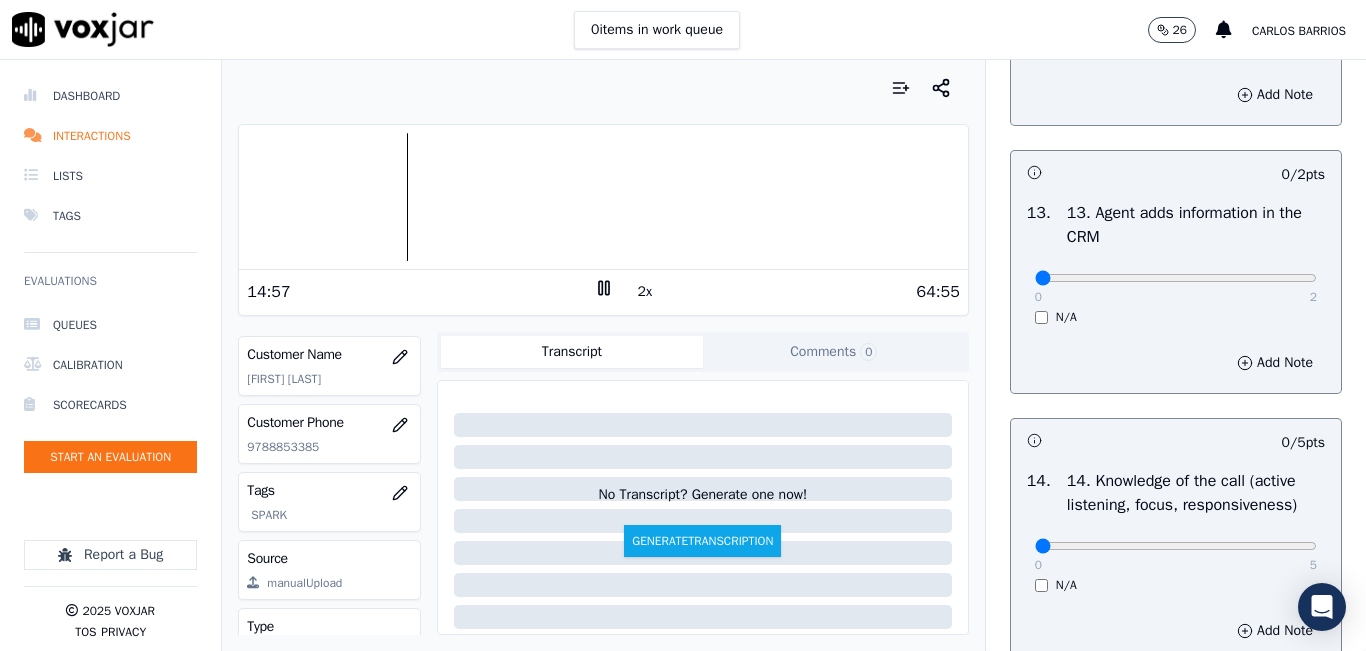 scroll, scrollTop: 3400, scrollLeft: 0, axis: vertical 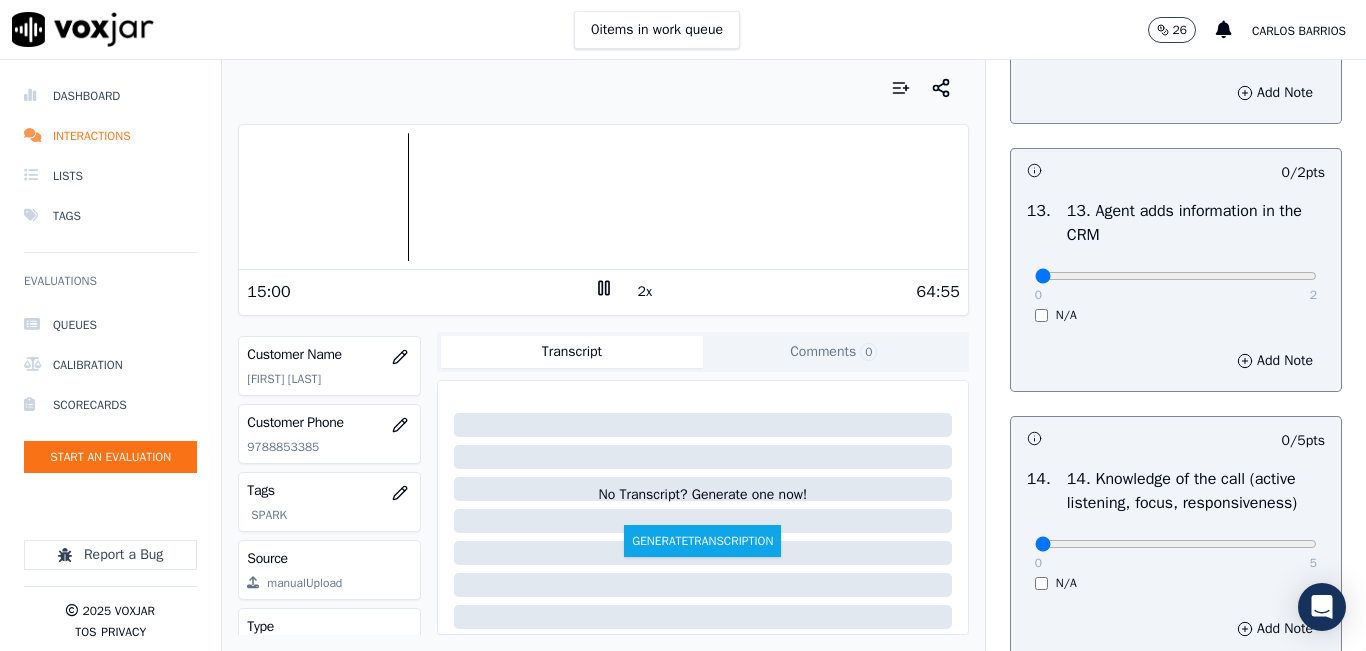 click on "0   2     N/A" at bounding box center [1176, 285] 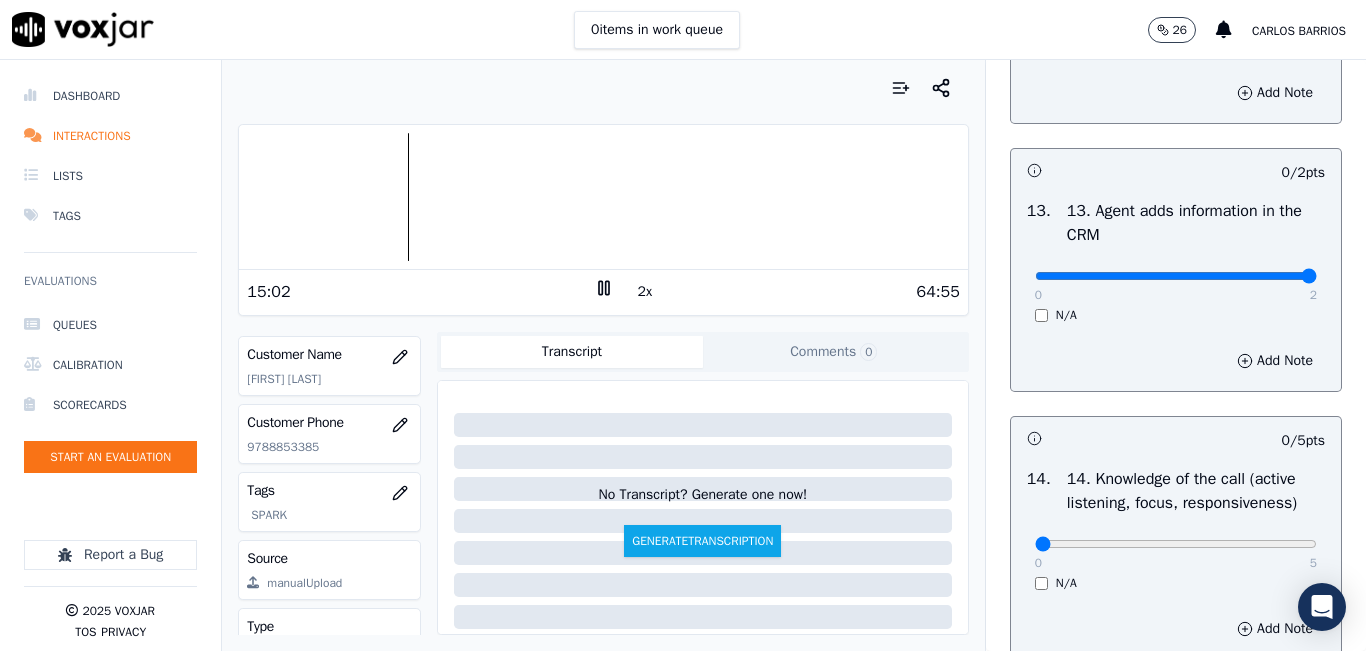 drag, startPoint x: 1252, startPoint y: 341, endPoint x: 1255, endPoint y: 391, distance: 50.08992 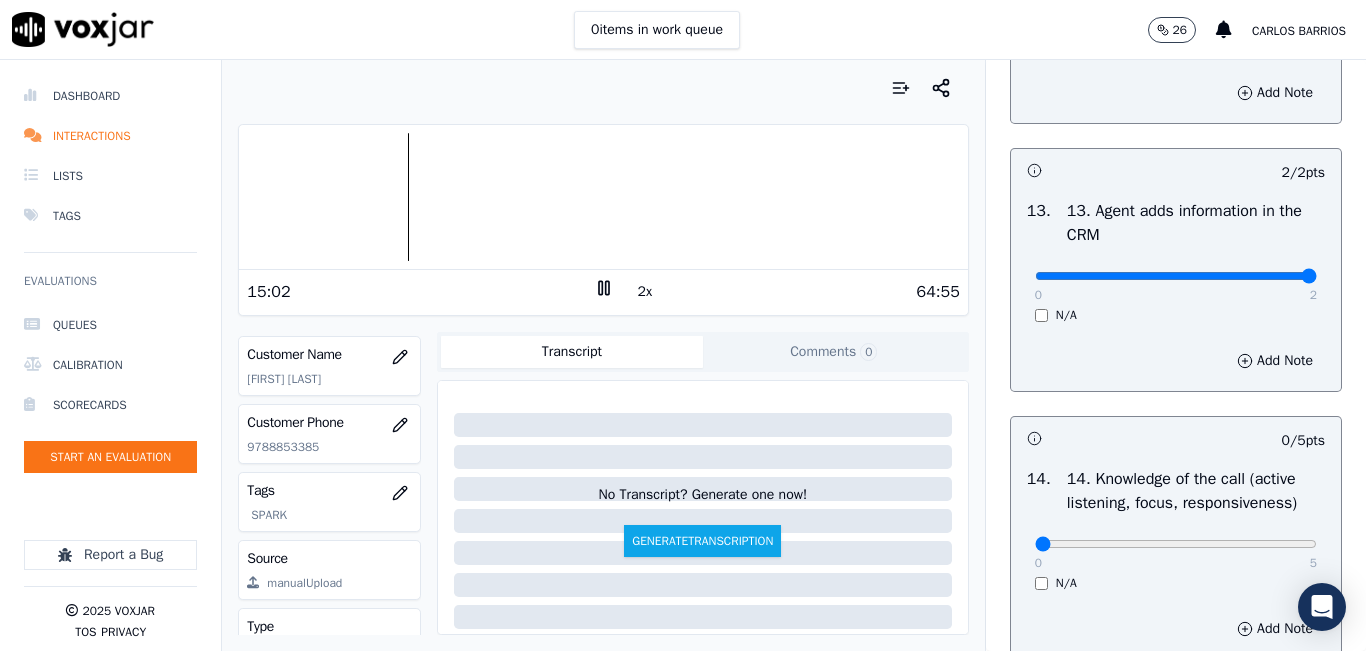 click on "Add Note" at bounding box center [1176, 361] 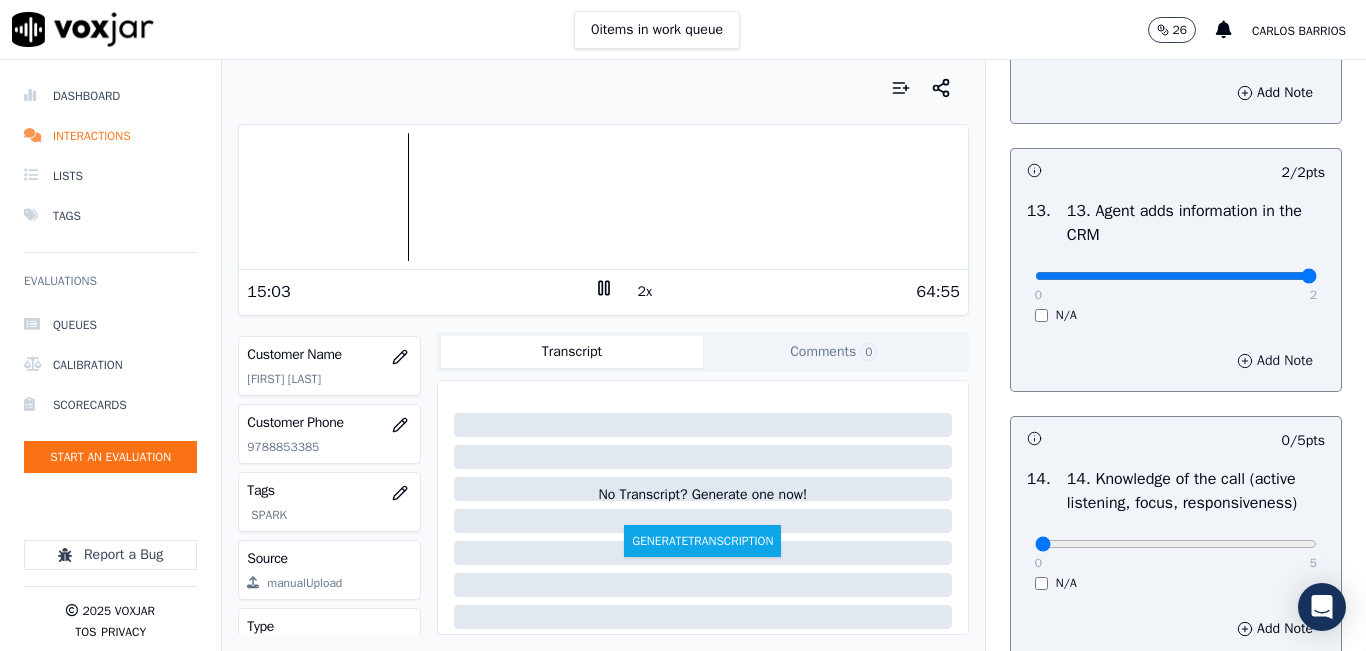 click on "Add Note" at bounding box center [1275, 361] 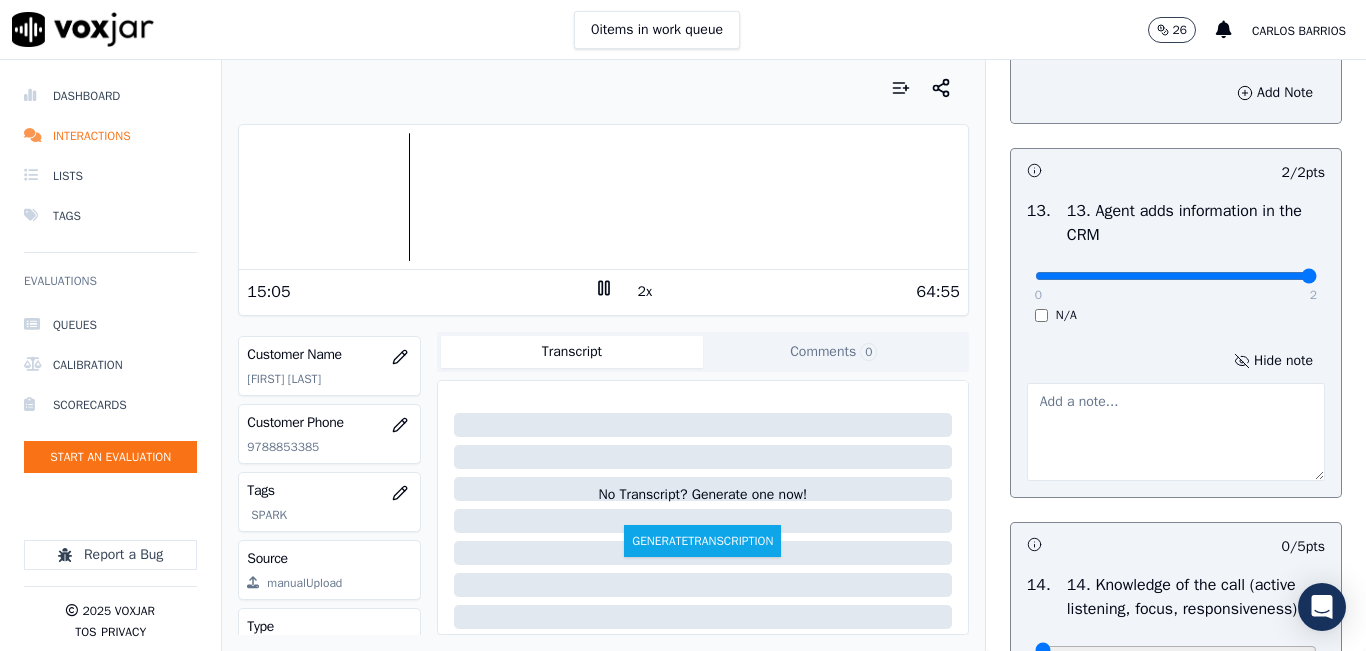 click at bounding box center (1176, 432) 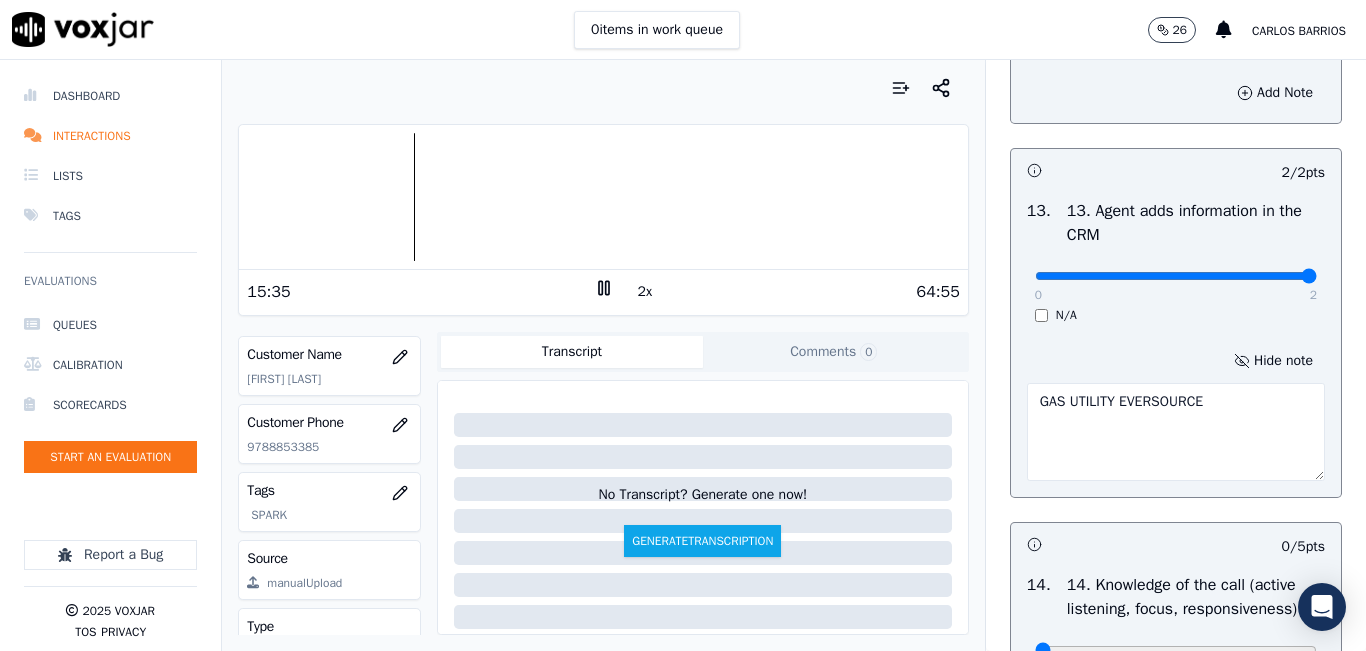 type on "GAS UTILITY EVERSOURCE" 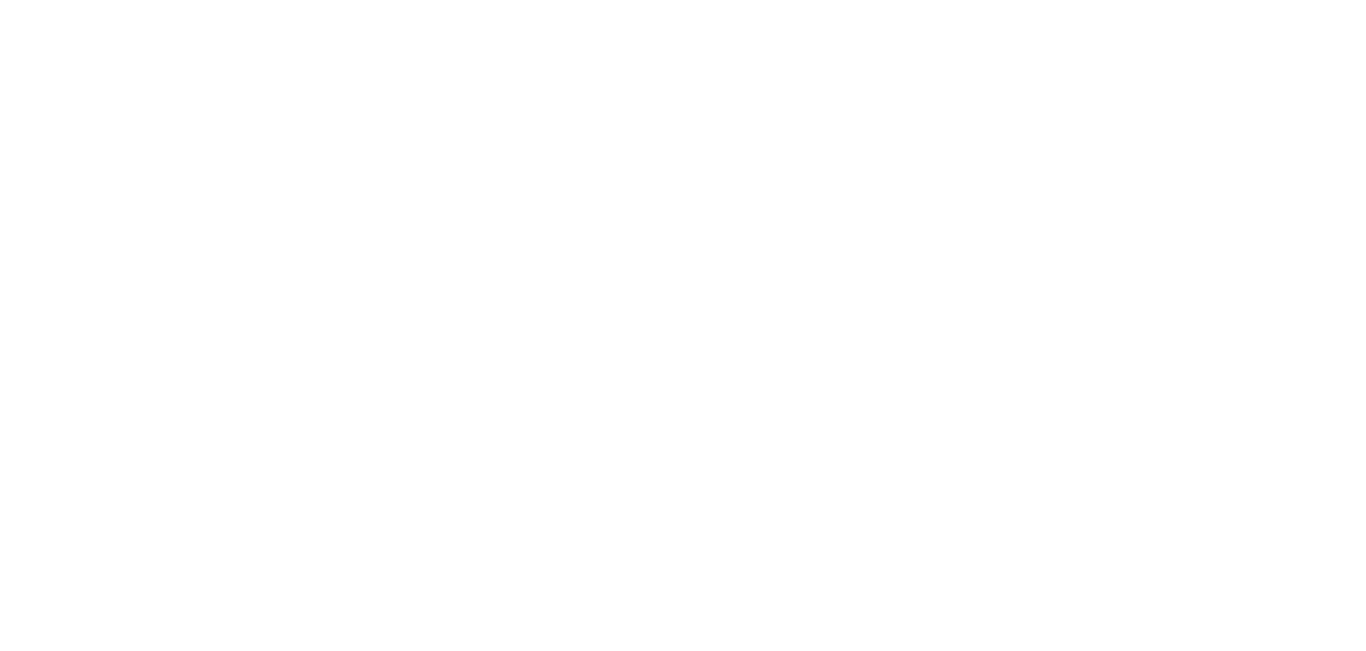 scroll, scrollTop: 0, scrollLeft: 0, axis: both 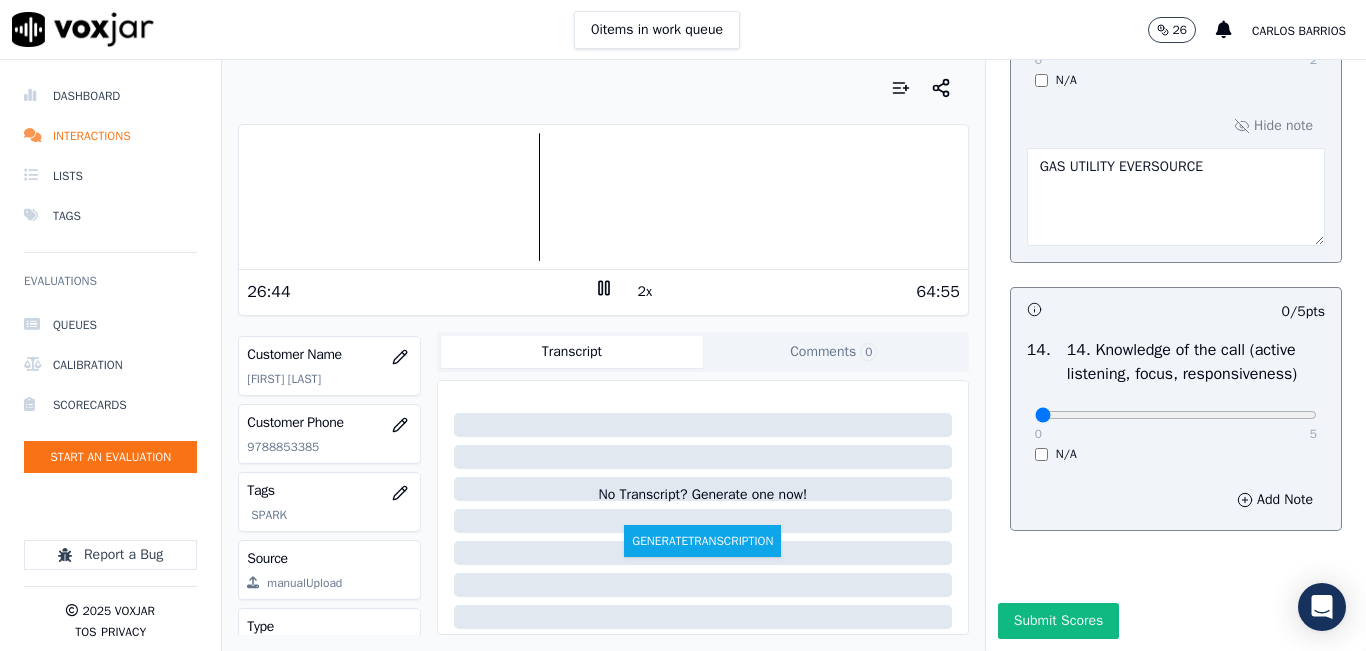 click at bounding box center [603, 197] 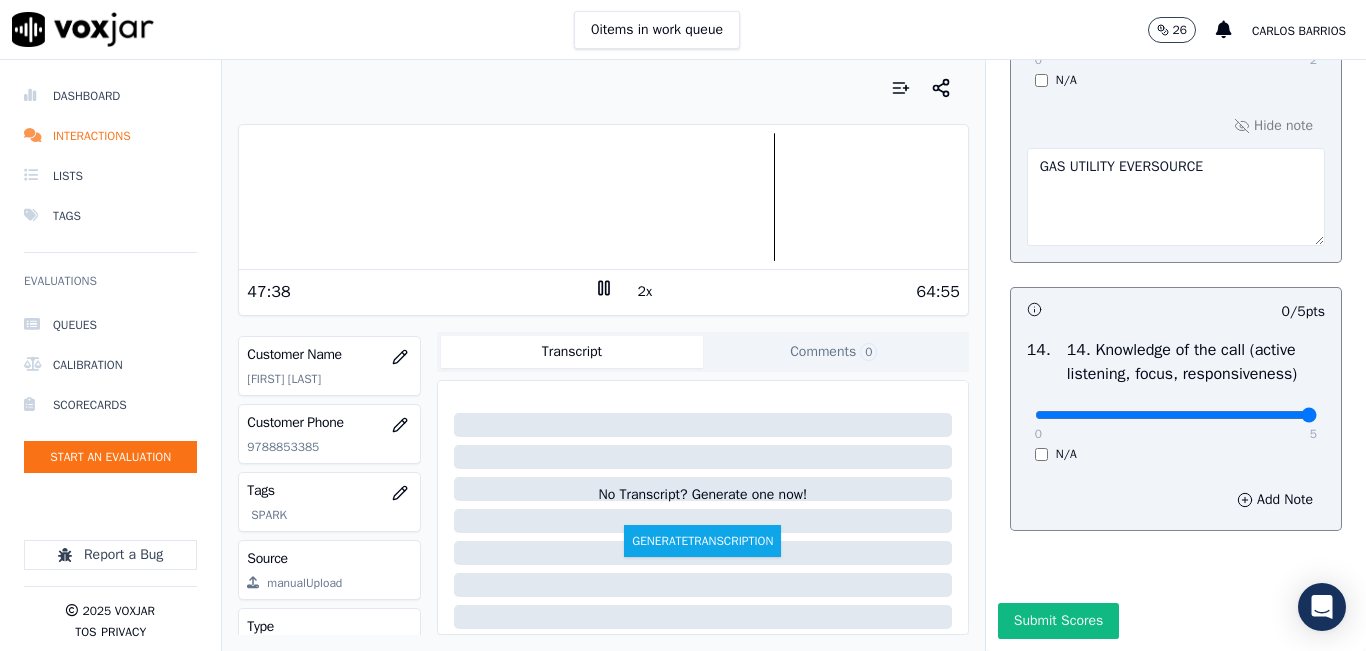 type on "5" 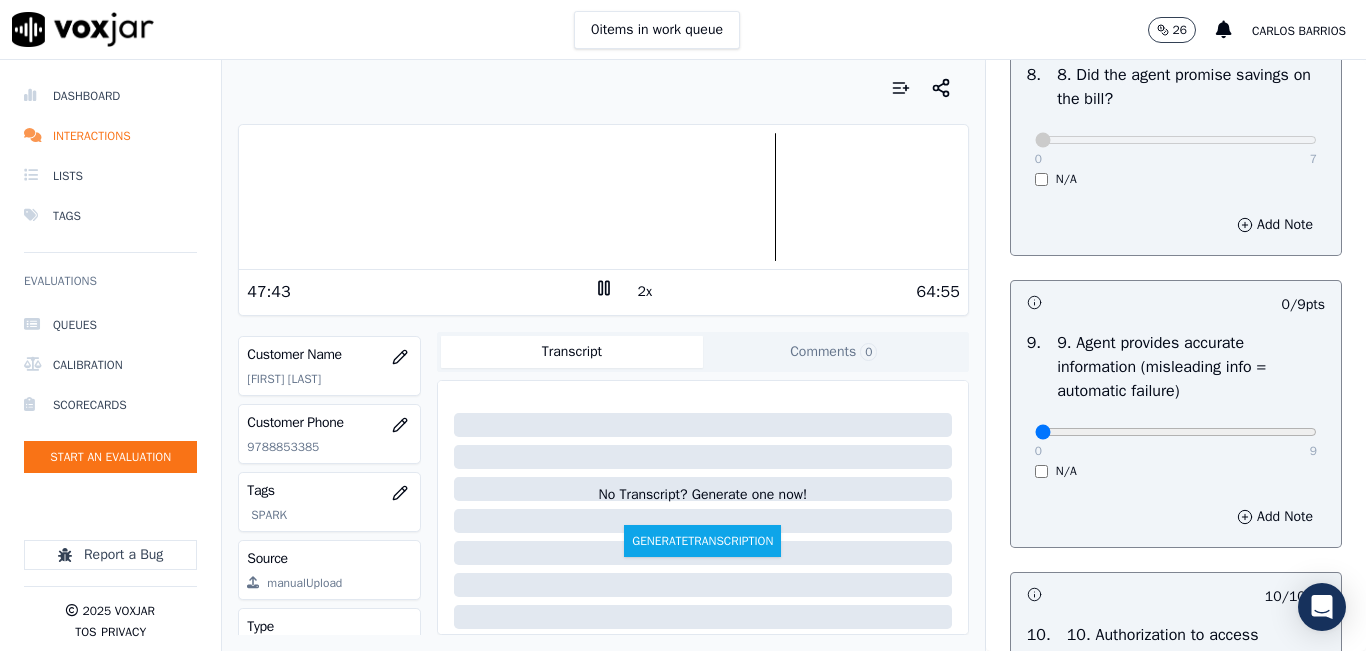 scroll, scrollTop: 2348, scrollLeft: 0, axis: vertical 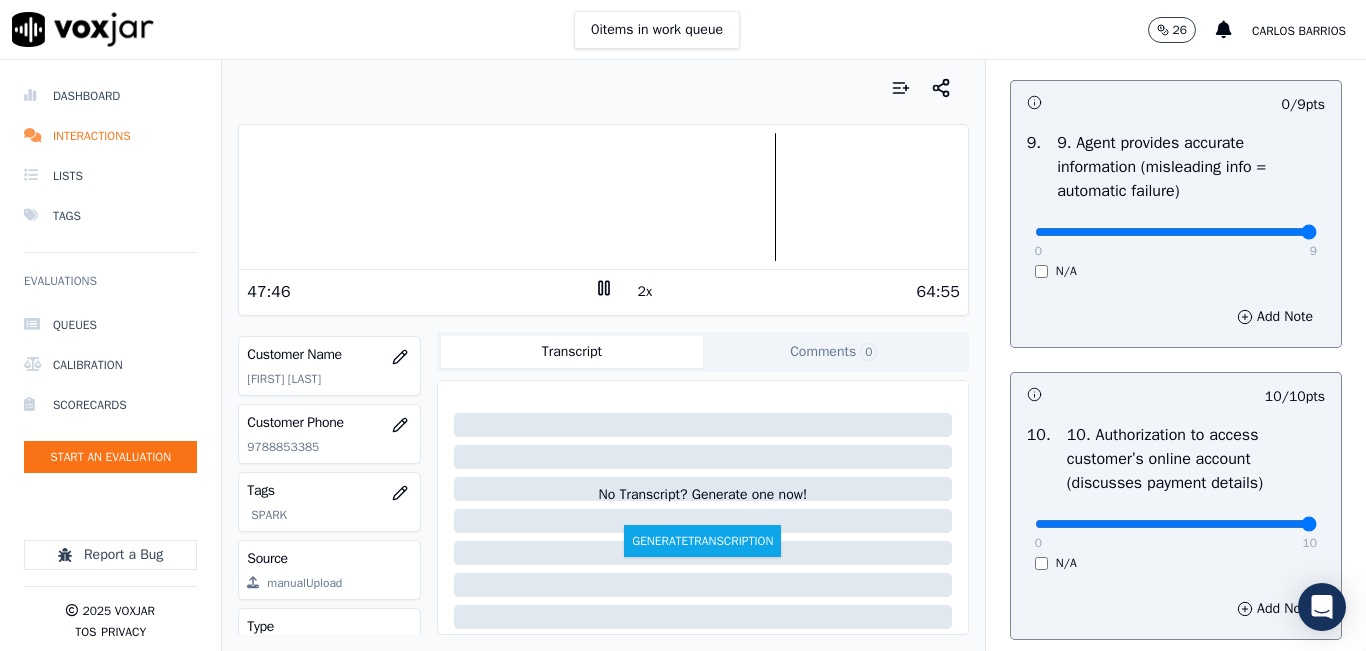 drag, startPoint x: 1249, startPoint y: 305, endPoint x: 1286, endPoint y: 302, distance: 37.12142 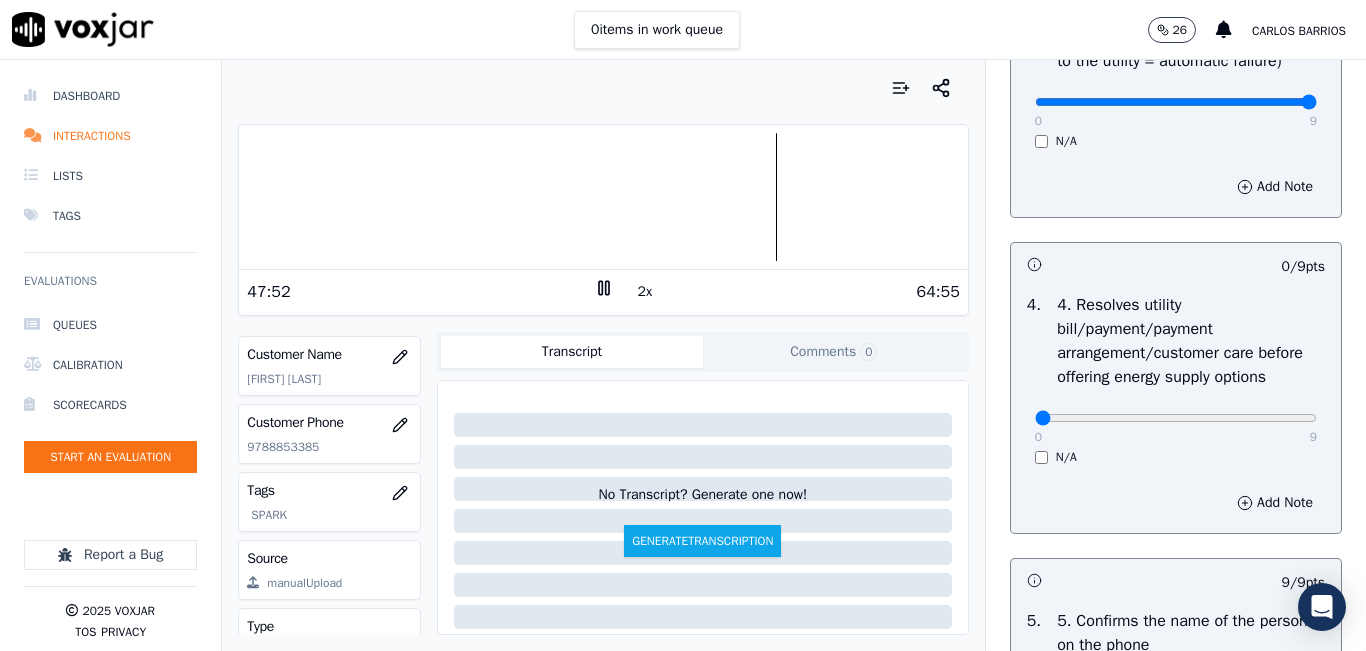 scroll, scrollTop: 748, scrollLeft: 0, axis: vertical 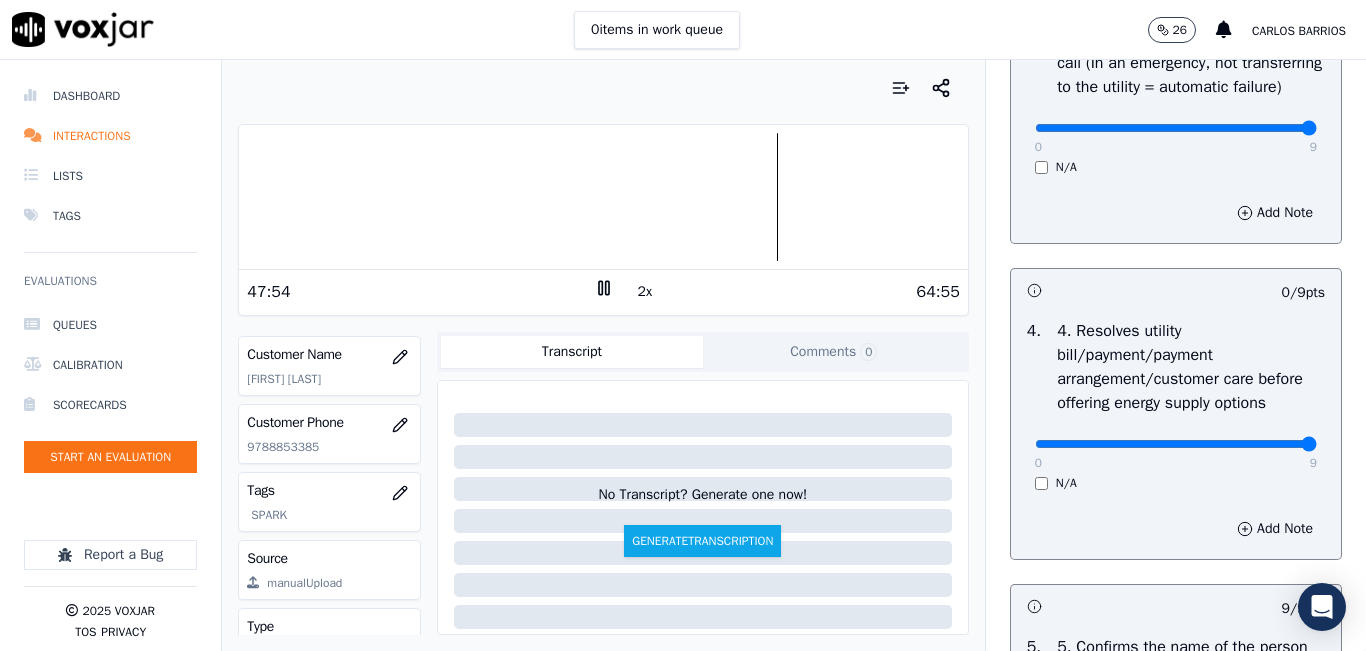 drag, startPoint x: 1259, startPoint y: 510, endPoint x: 1238, endPoint y: 412, distance: 100.22475 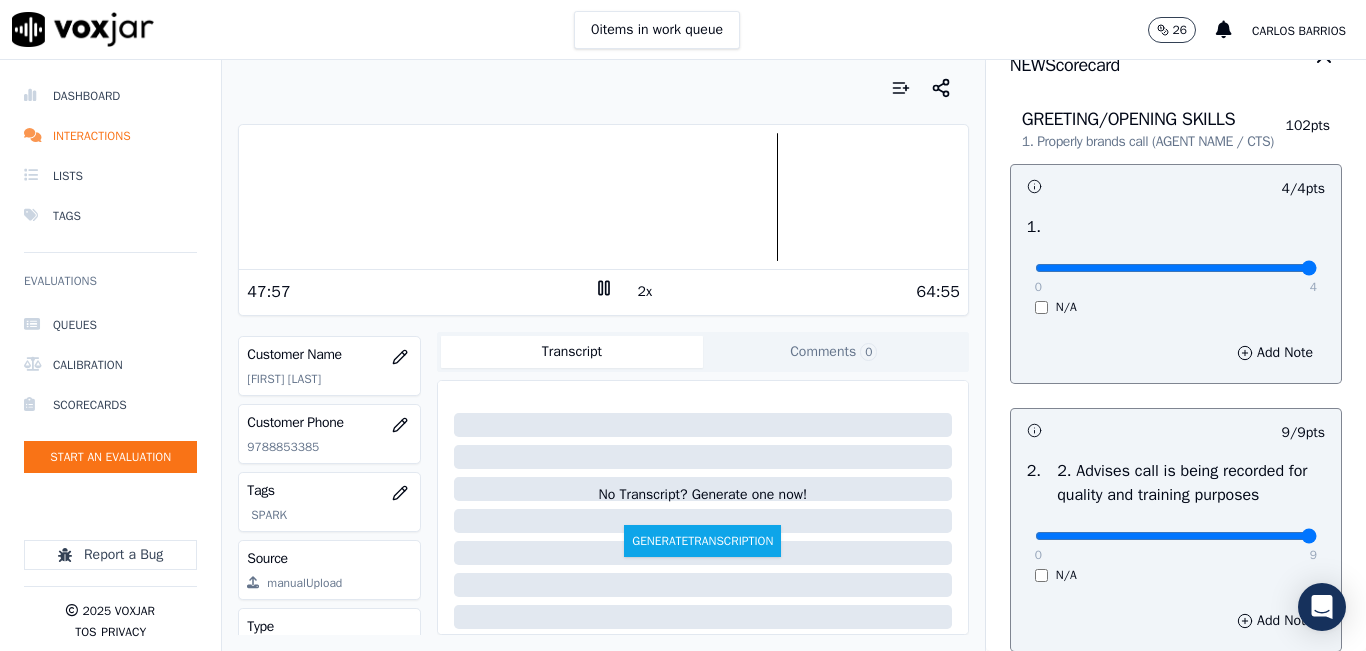 scroll, scrollTop: 0, scrollLeft: 0, axis: both 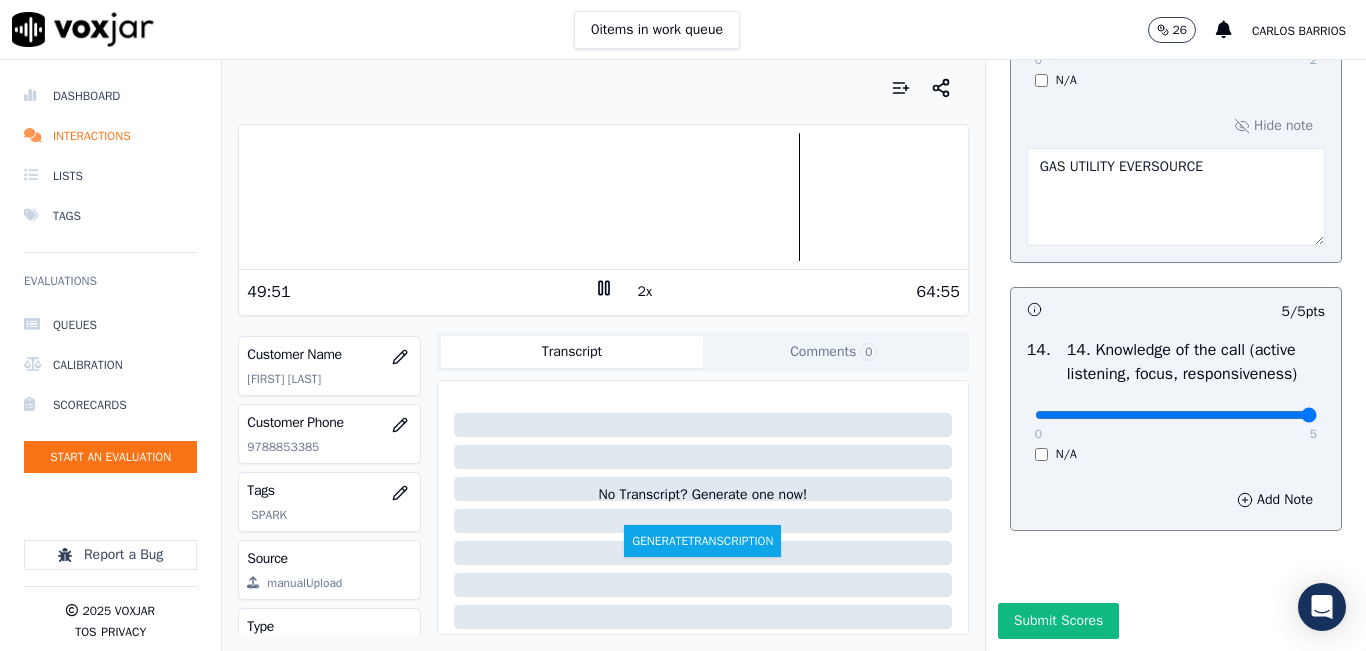 click at bounding box center (603, 197) 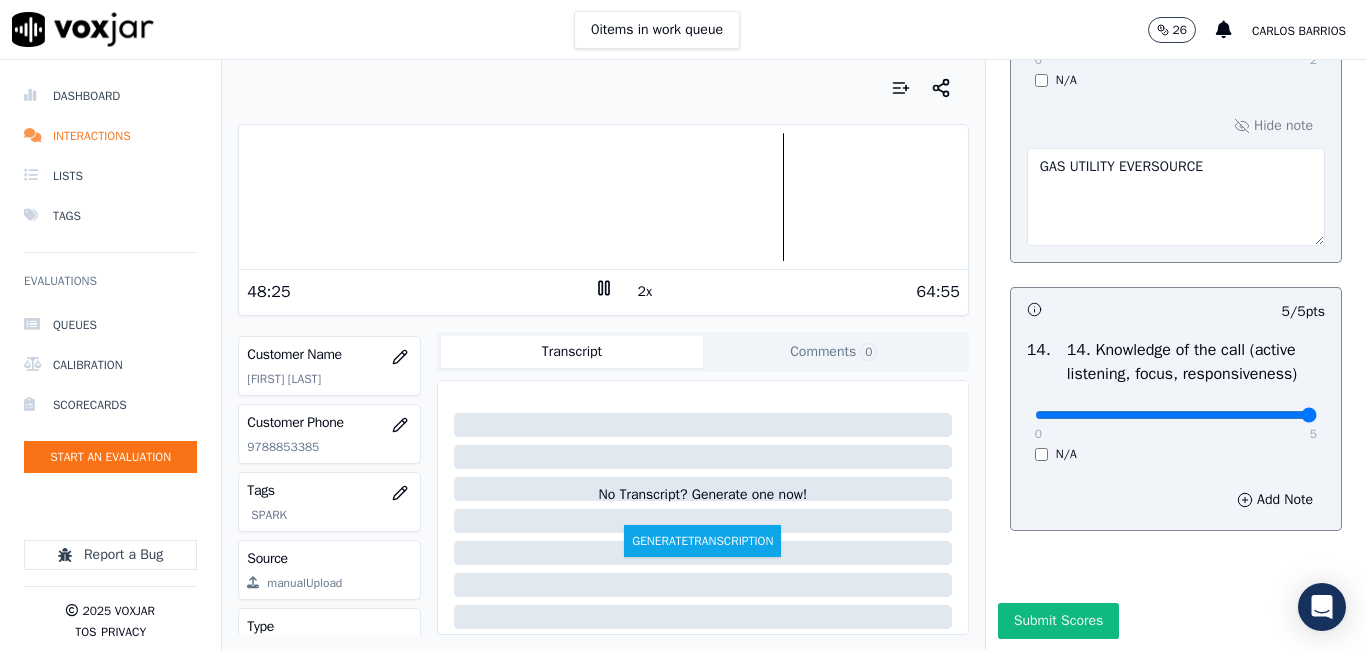 click at bounding box center [603, 197] 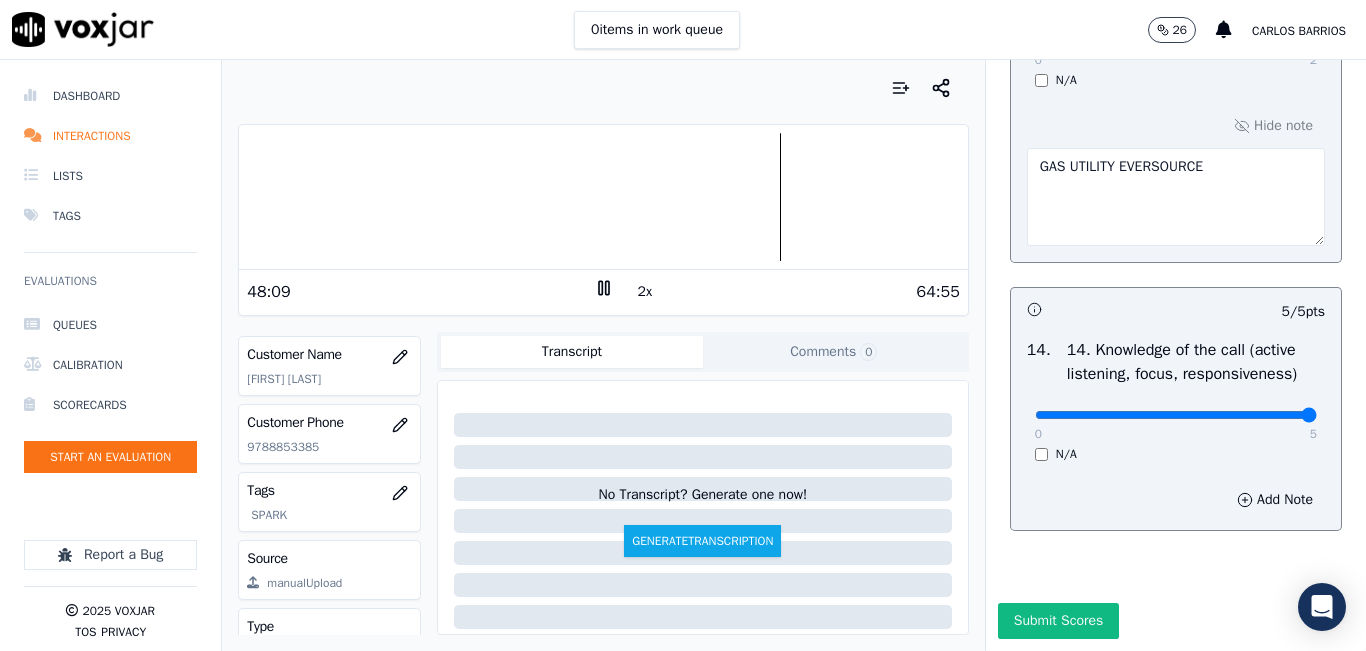 click at bounding box center [603, 197] 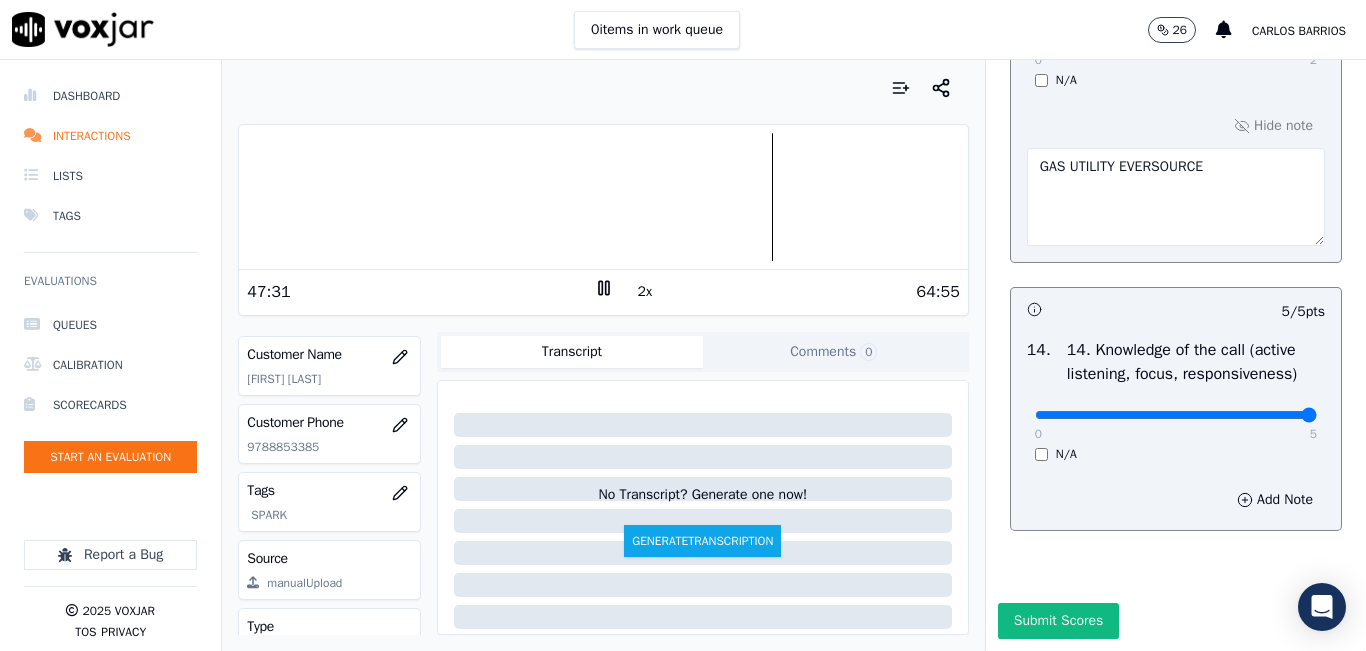 click at bounding box center (603, 197) 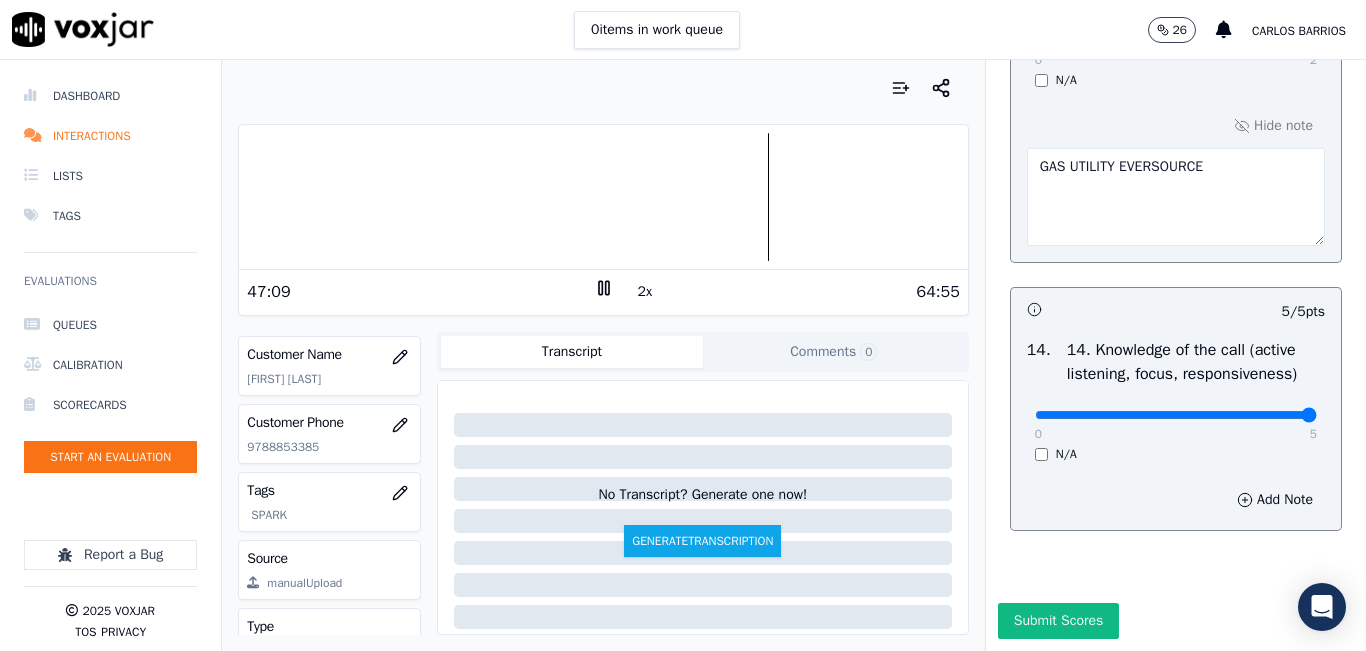 click at bounding box center [603, 197] 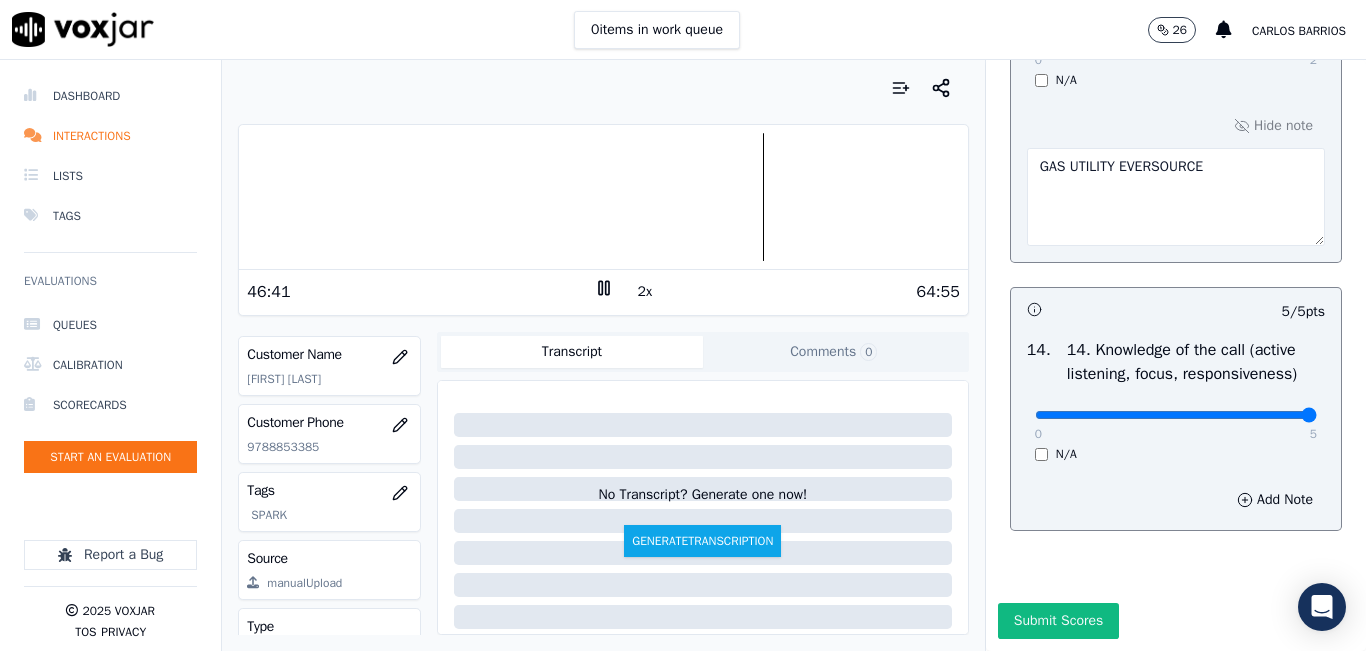 click at bounding box center (603, 197) 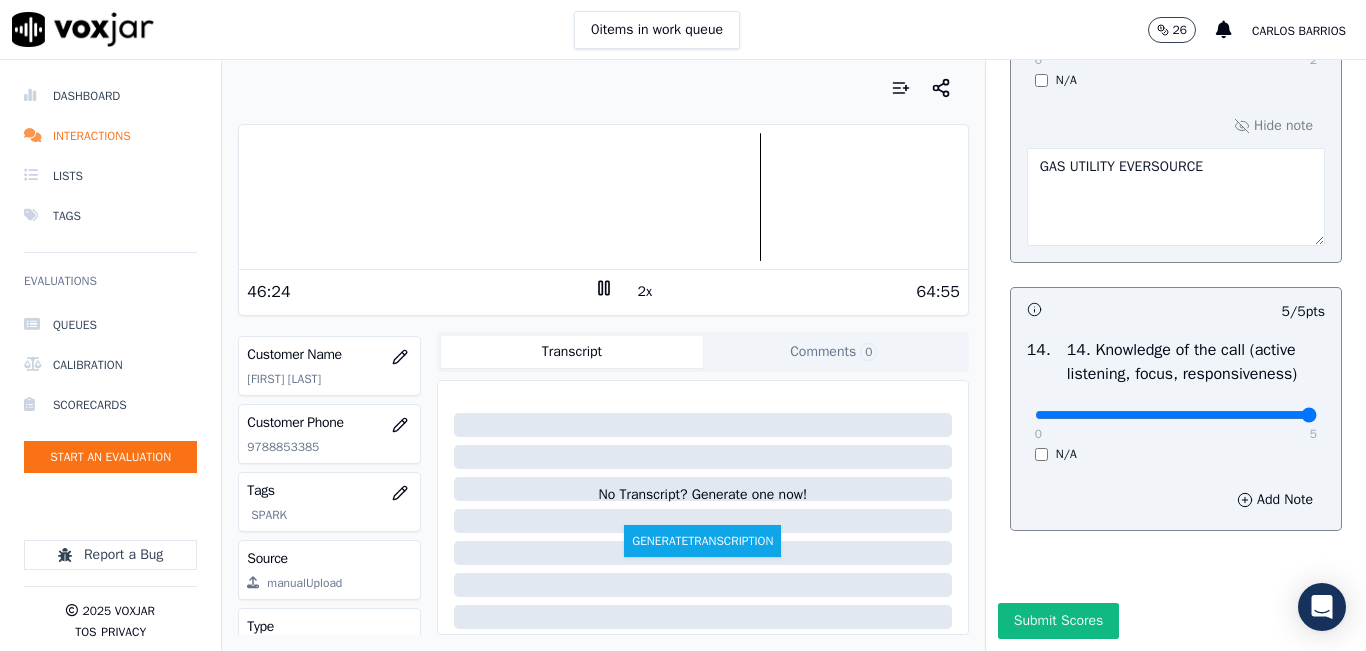click at bounding box center (603, 197) 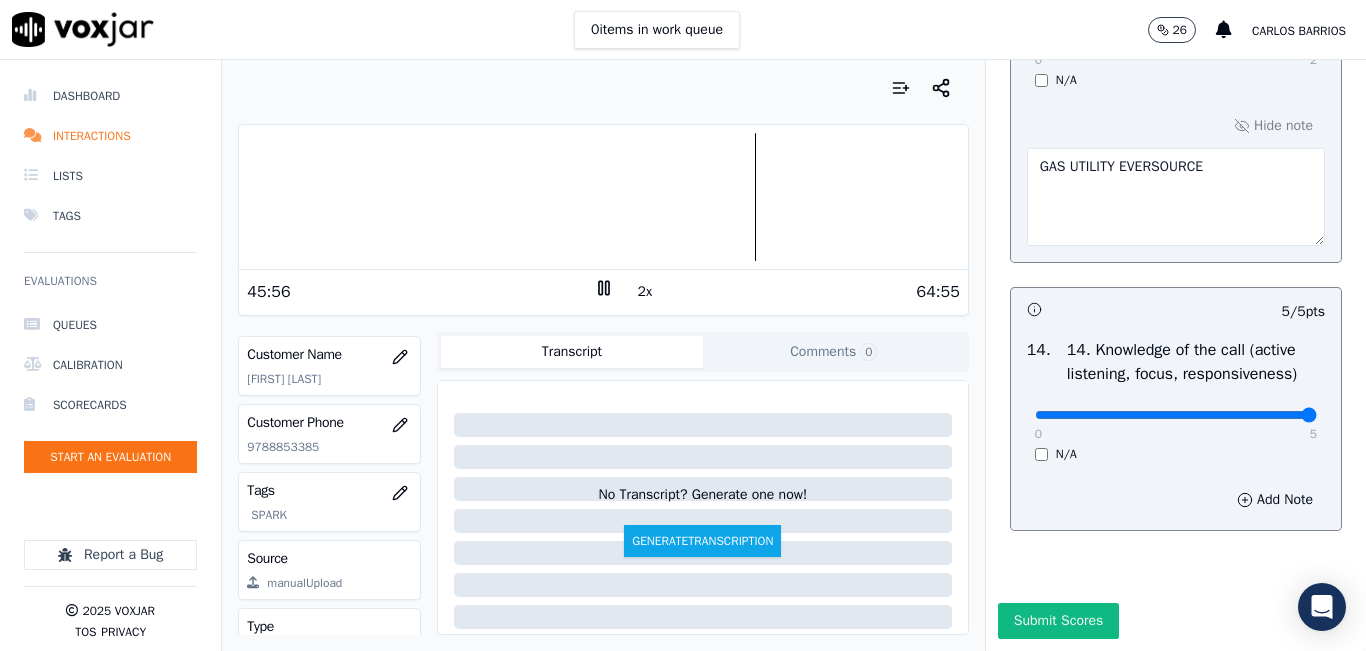 click on "2x" at bounding box center (645, 292) 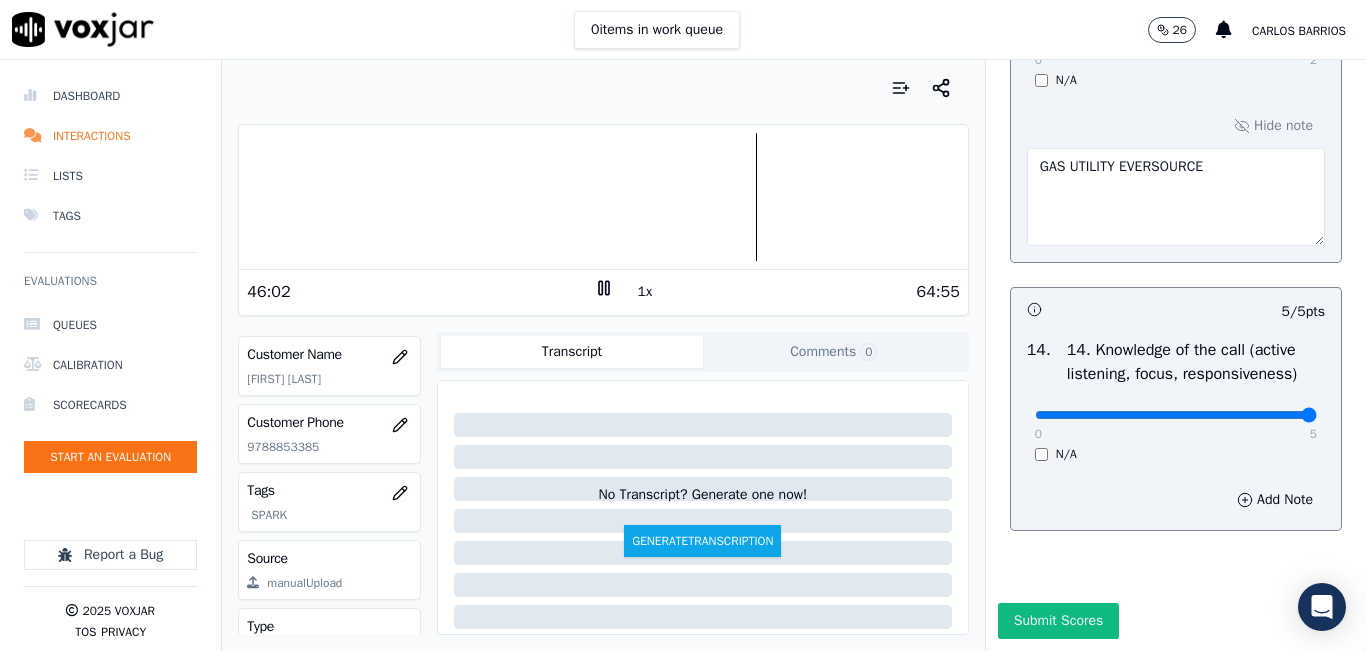 click on "1x" at bounding box center [645, 292] 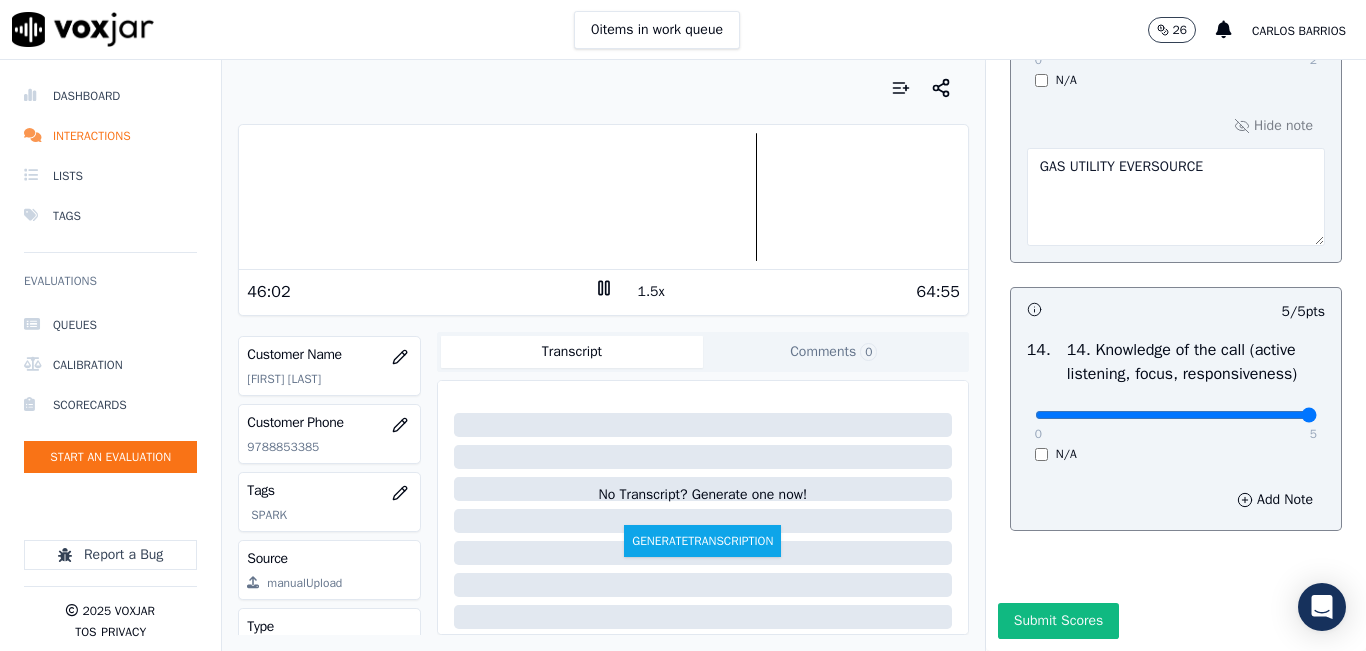 click on "1.5x" at bounding box center (651, 292) 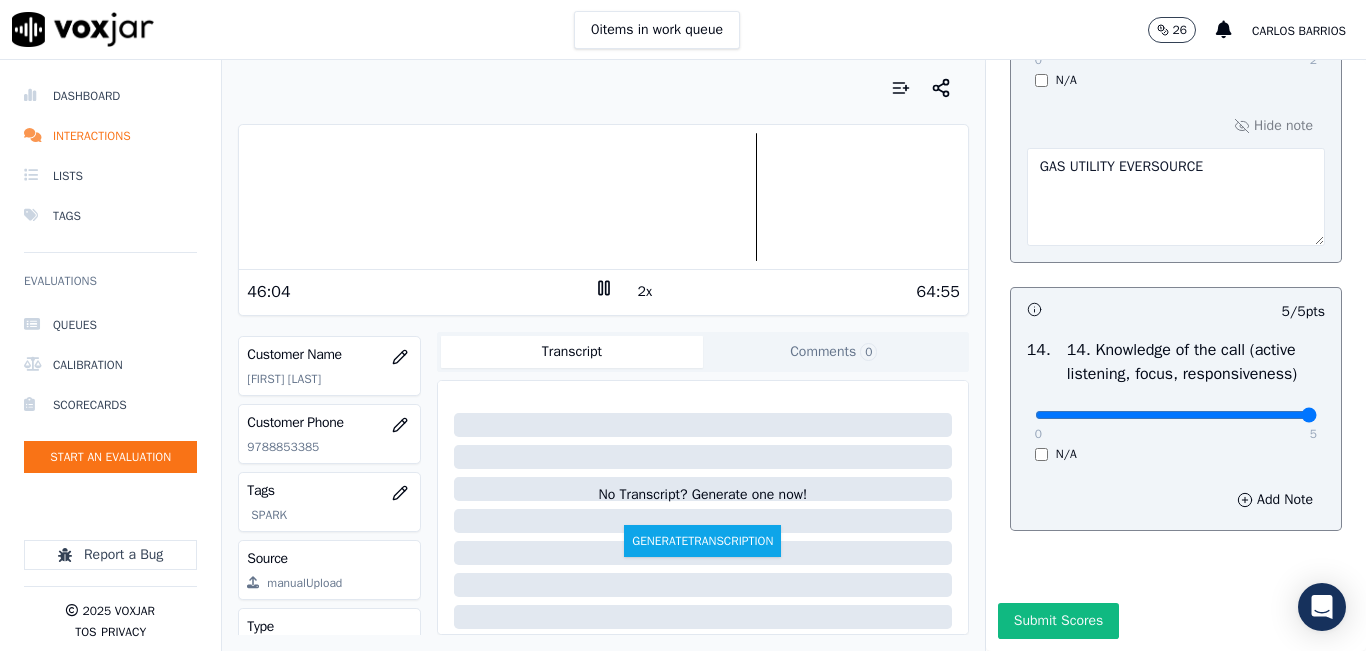 click on "2x" at bounding box center (645, 292) 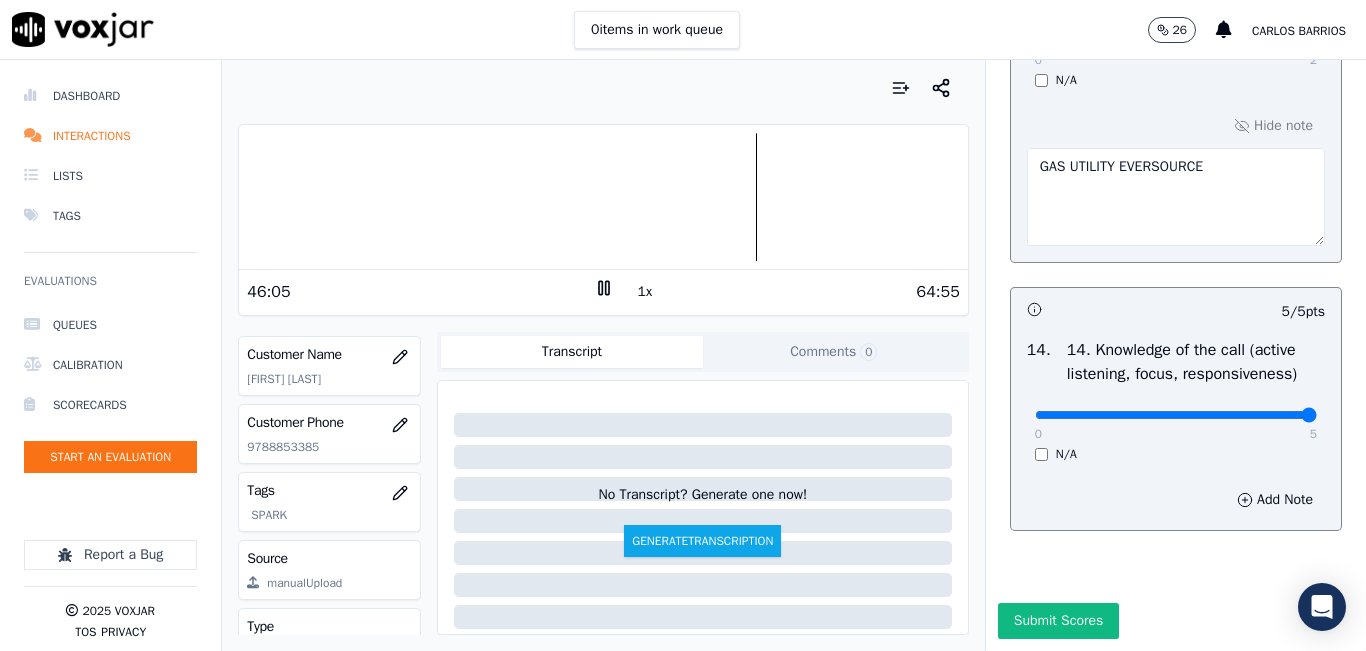 click on "1x" at bounding box center (645, 292) 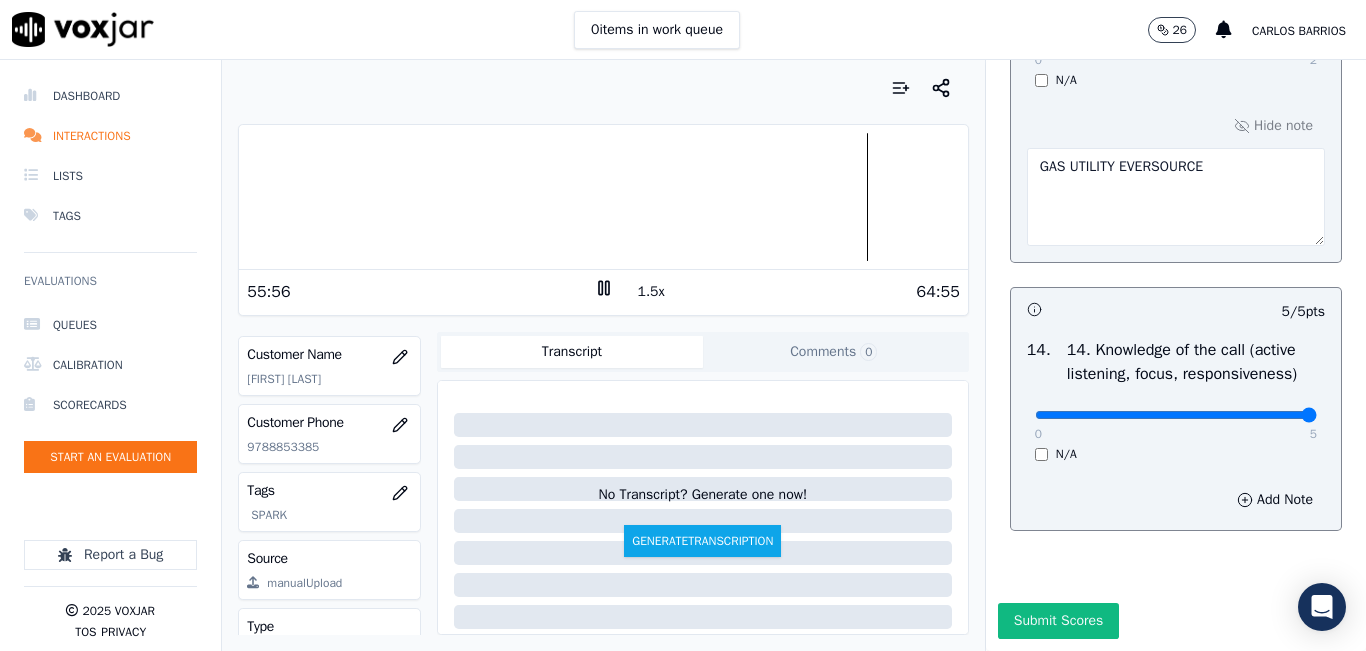 click at bounding box center [603, 197] 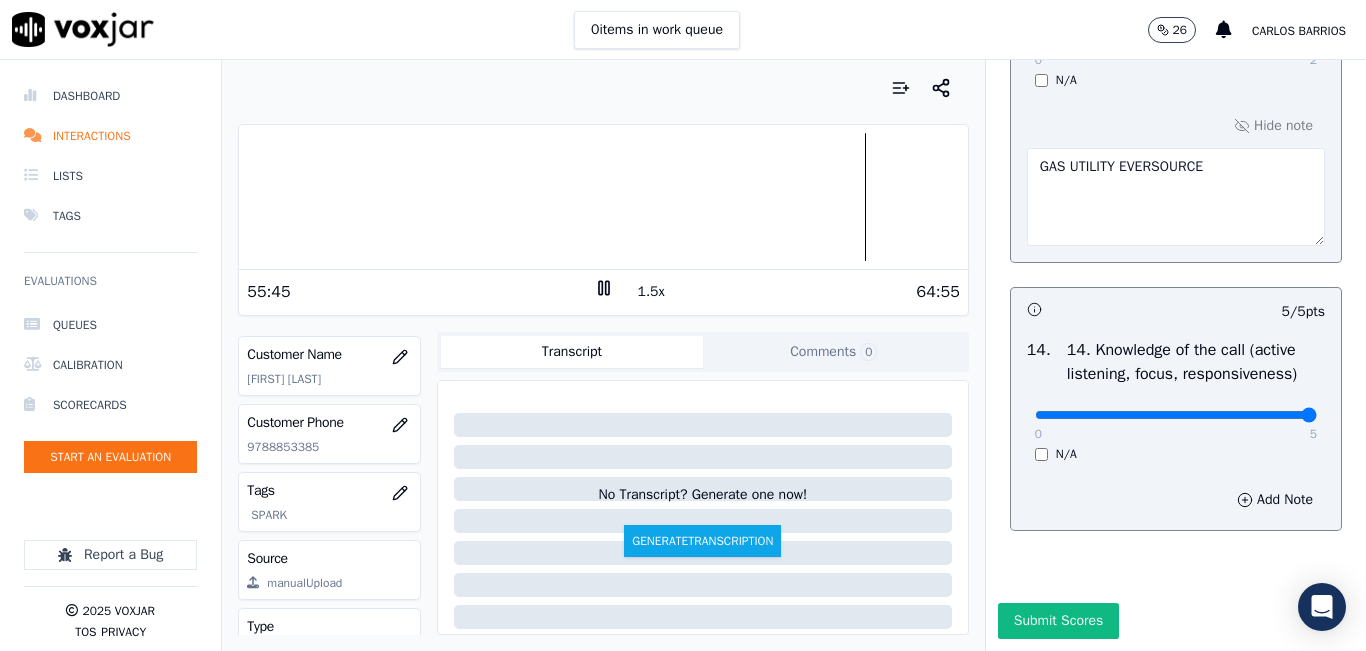 click at bounding box center [603, 197] 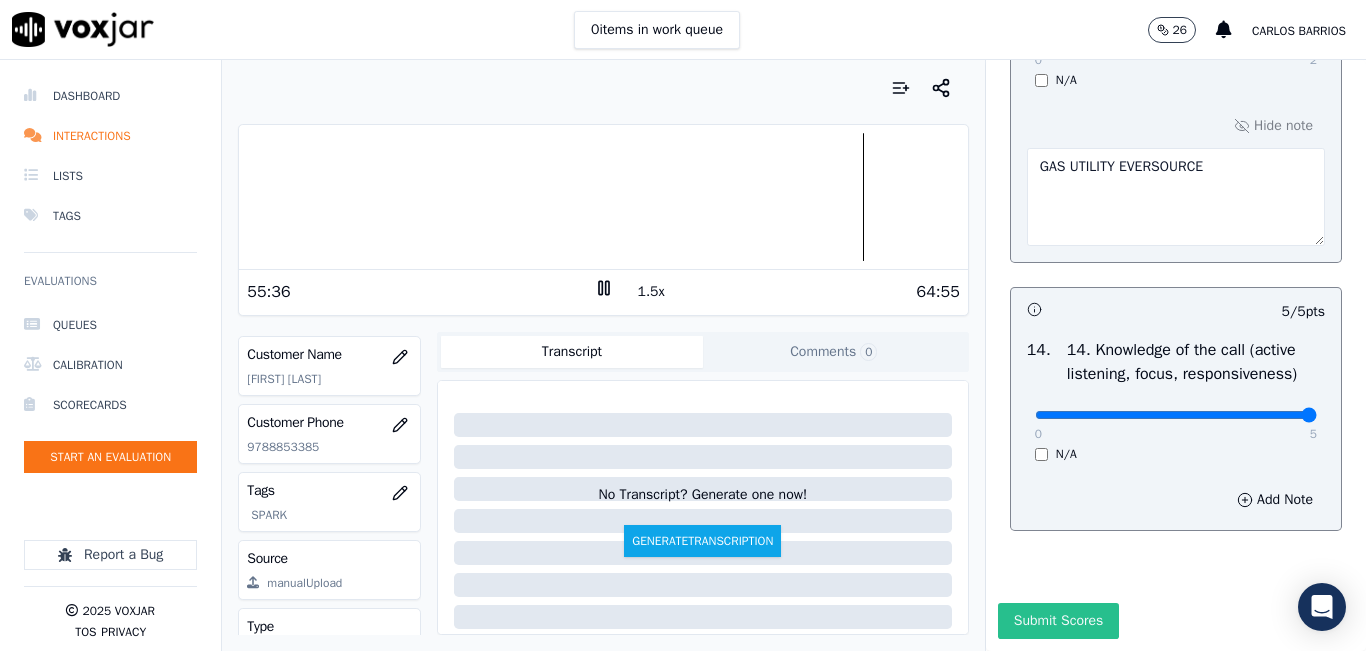 click on "Submit Scores" at bounding box center [1058, 621] 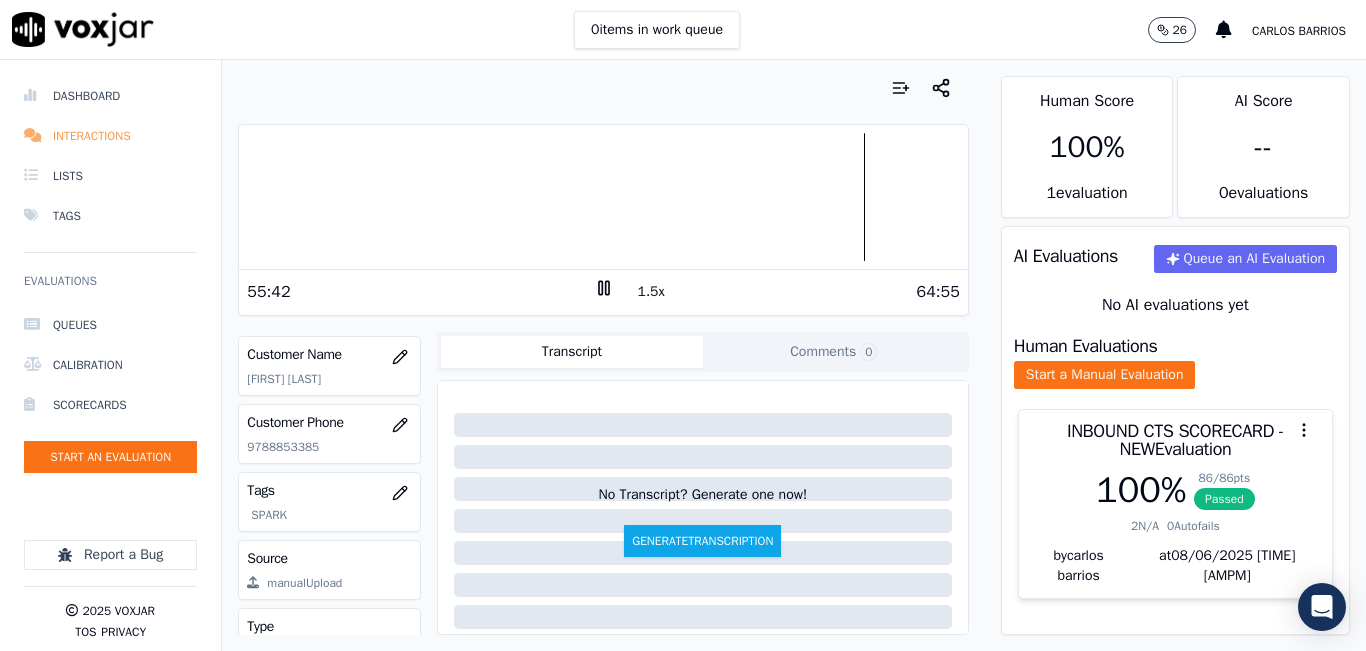 click on "Interactions" at bounding box center [110, 136] 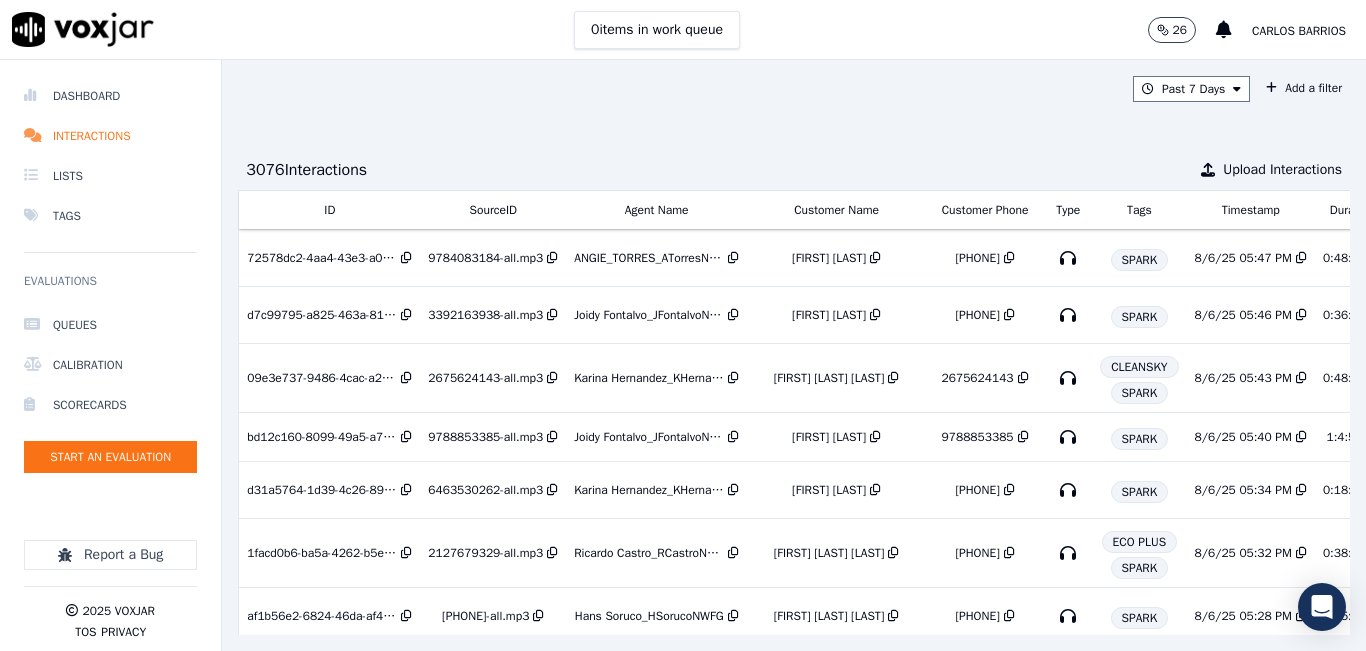 scroll, scrollTop: 0, scrollLeft: 333, axis: horizontal 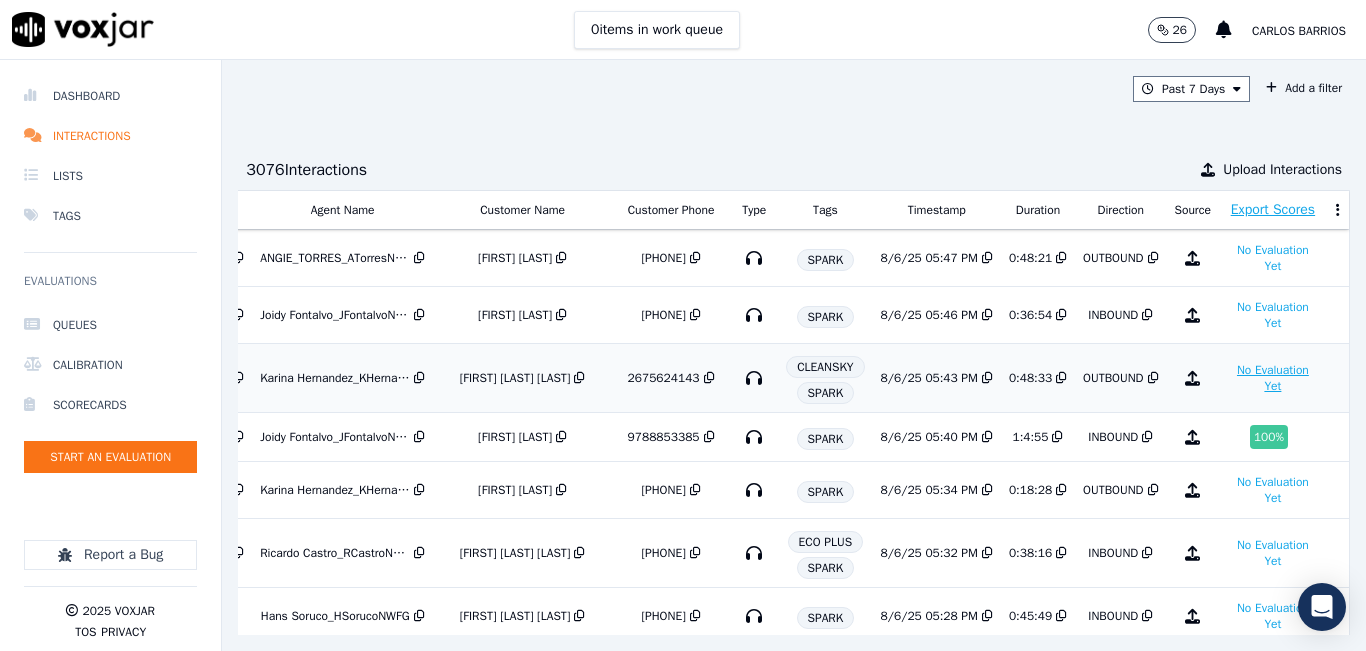 click on "No Evaluation Yet" at bounding box center (1273, 378) 